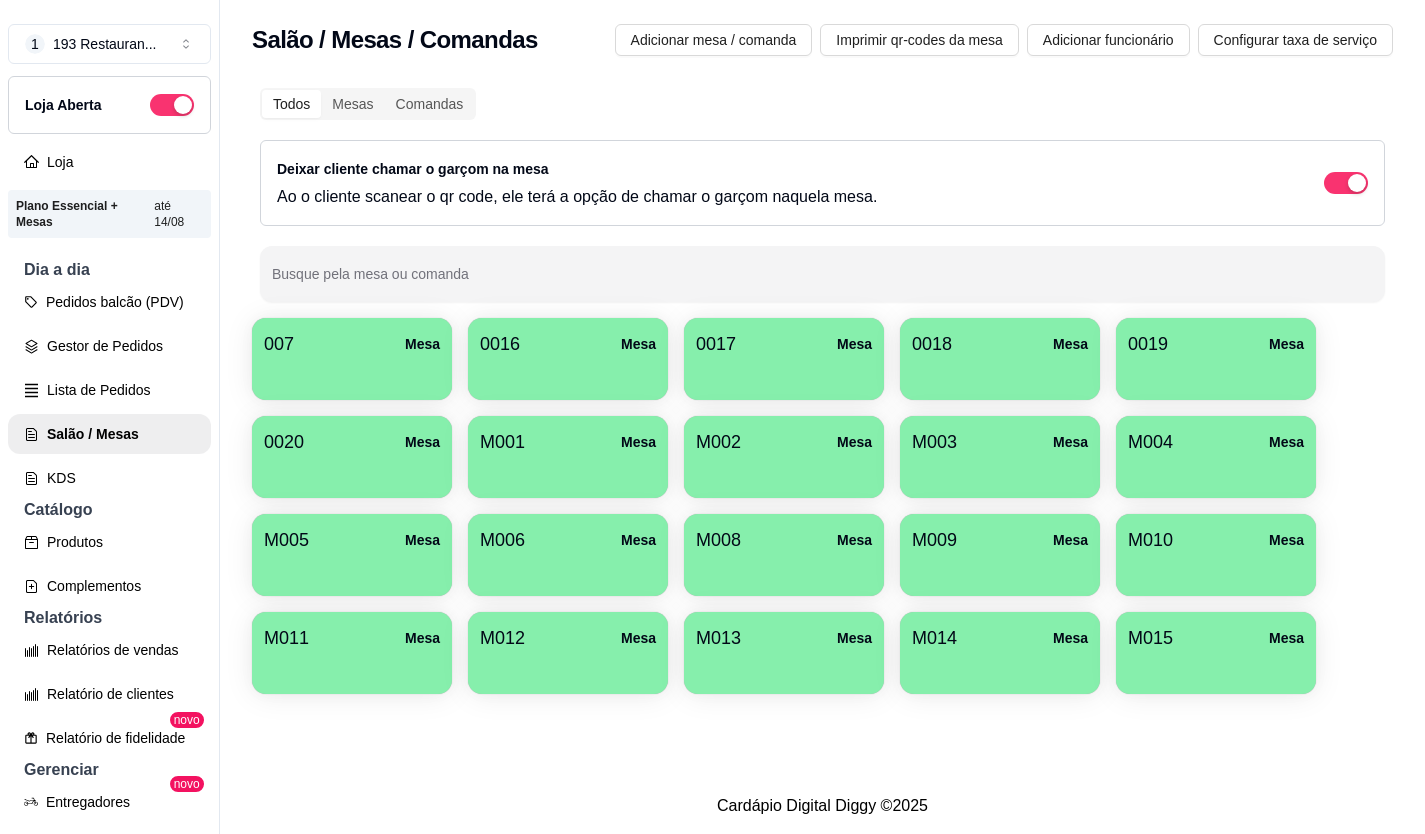 scroll, scrollTop: 0, scrollLeft: 0, axis: both 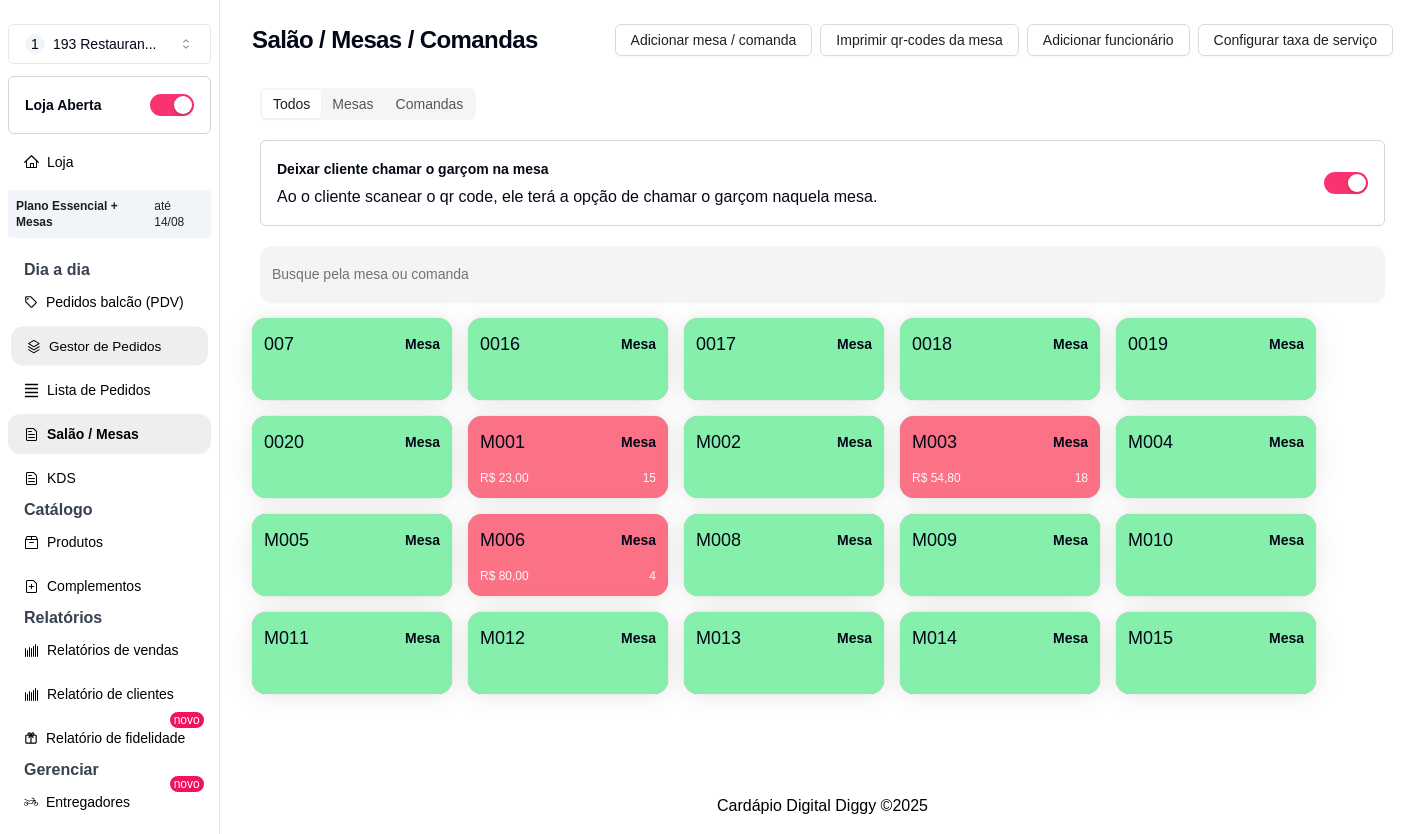 click on "Gestor de Pedidos" at bounding box center [109, 346] 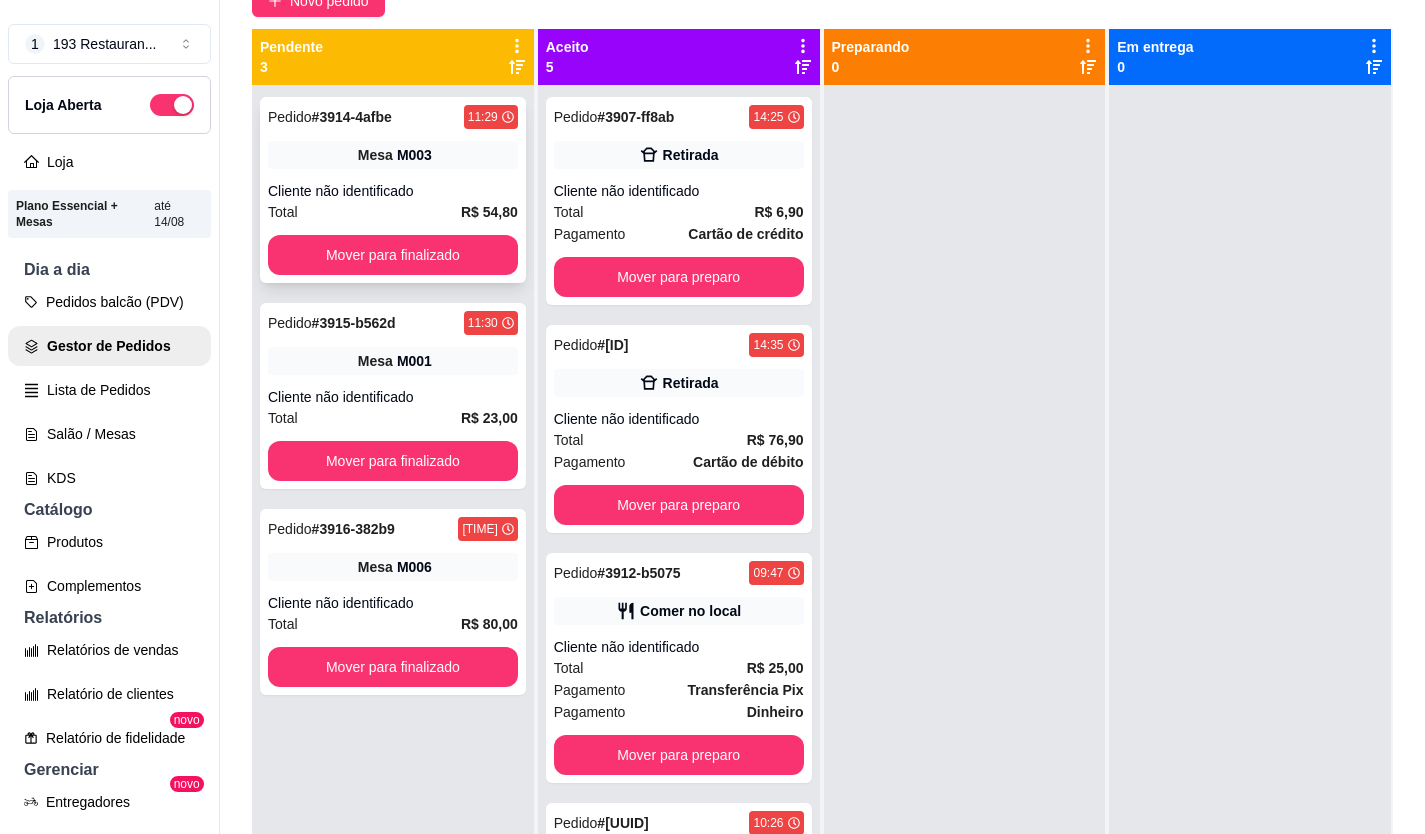 scroll, scrollTop: 200, scrollLeft: 0, axis: vertical 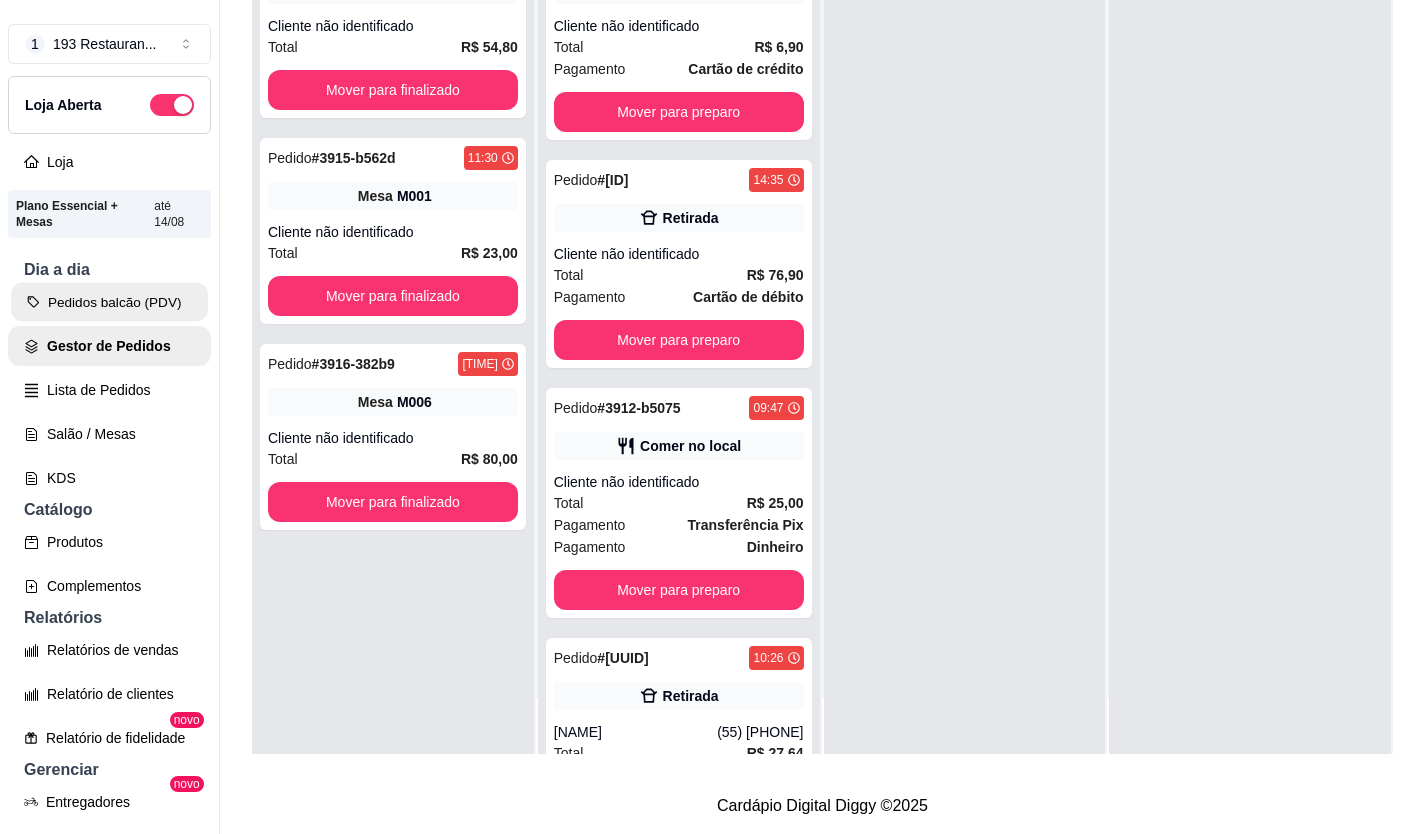 click on "Pedidos balcão (PDV)" at bounding box center (109, 302) 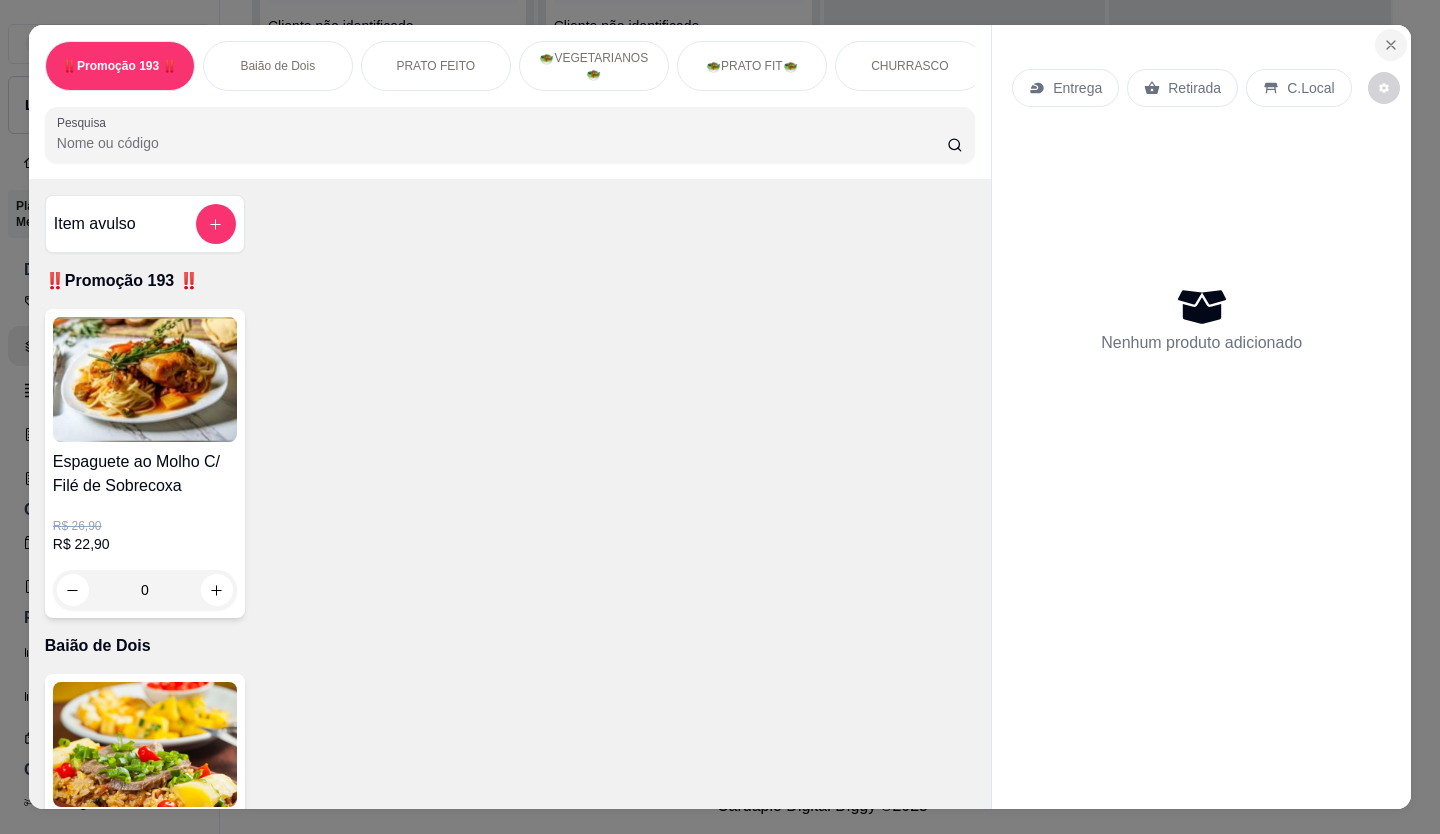 click 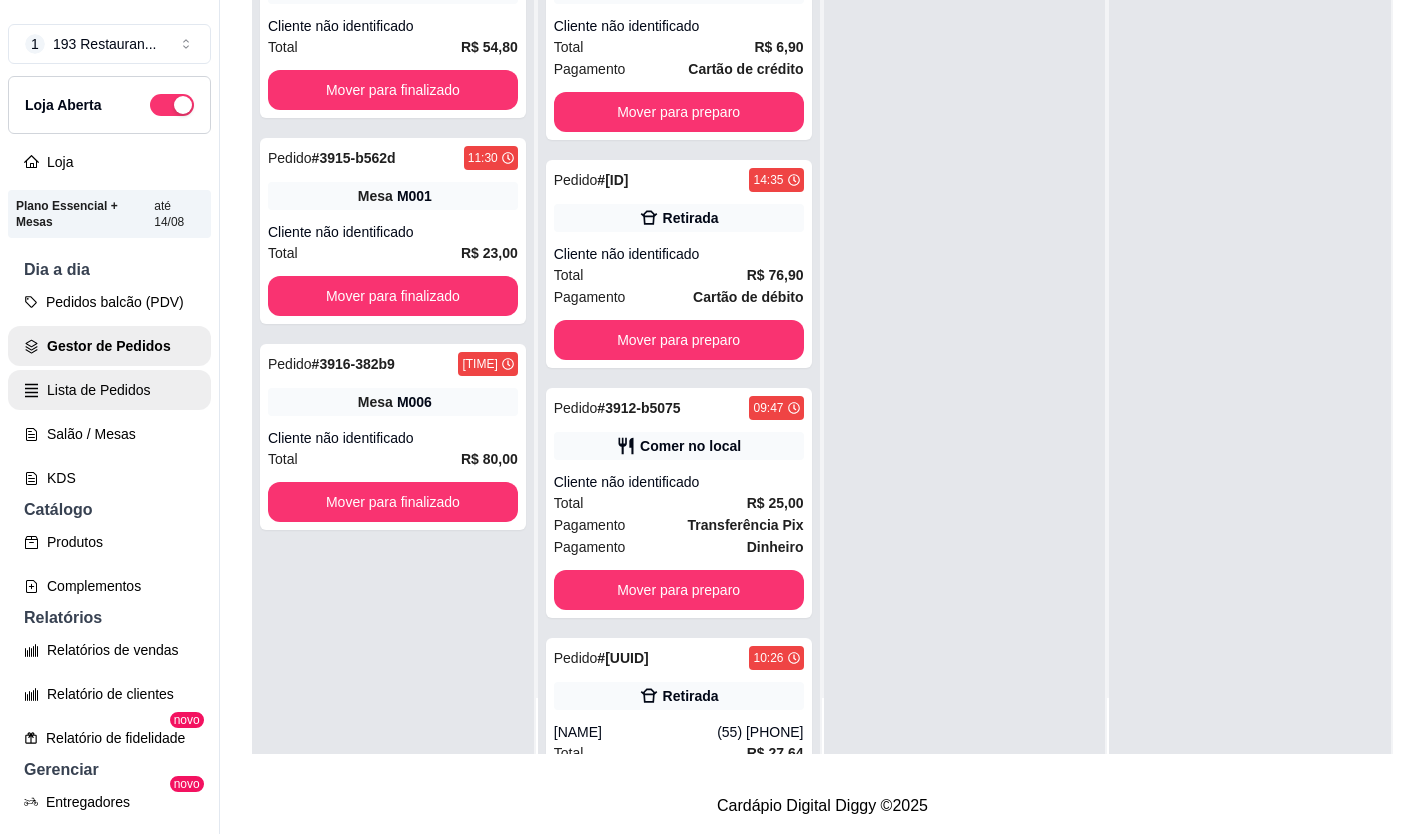 click on "Lista de Pedidos" at bounding box center (109, 390) 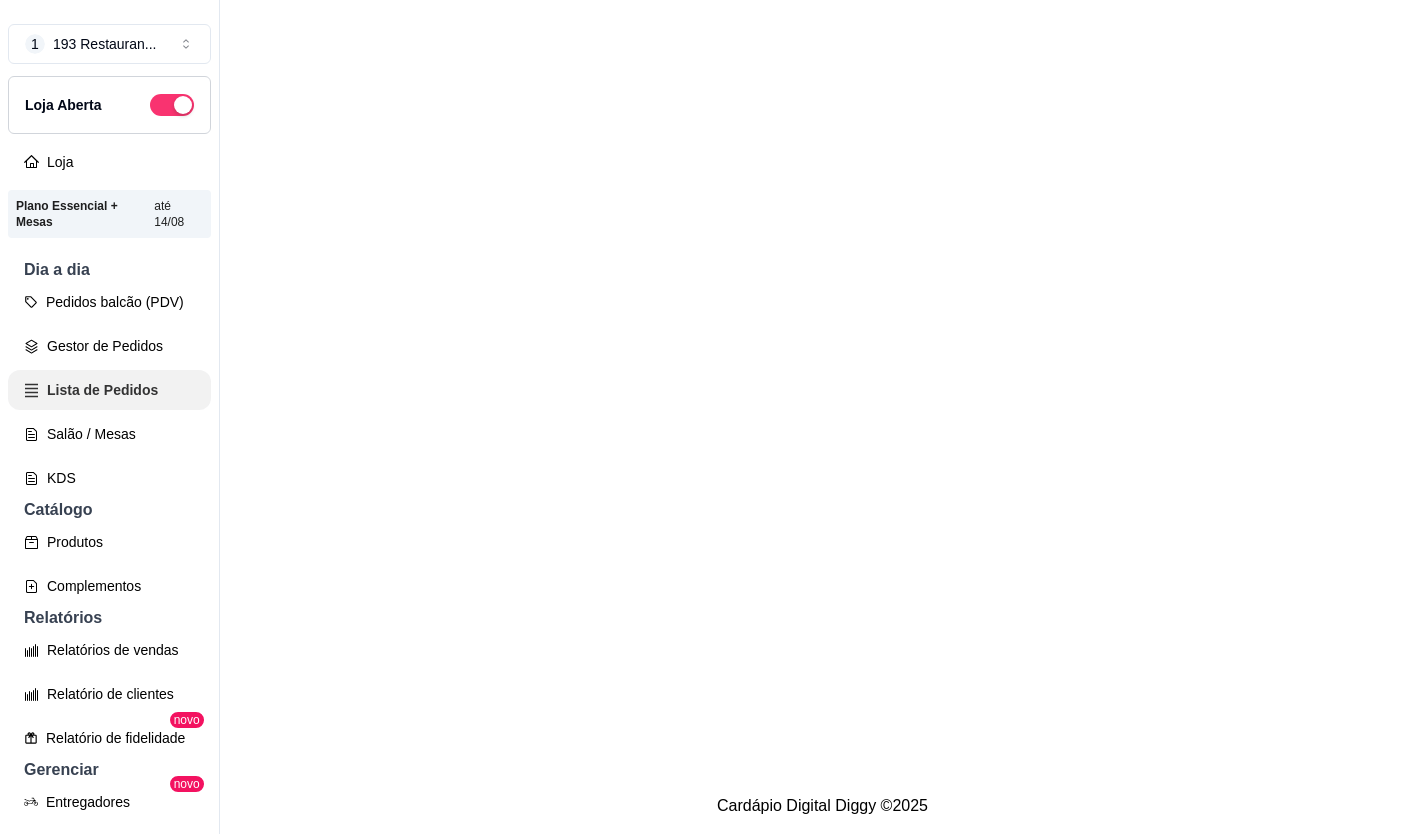 scroll, scrollTop: 0, scrollLeft: 0, axis: both 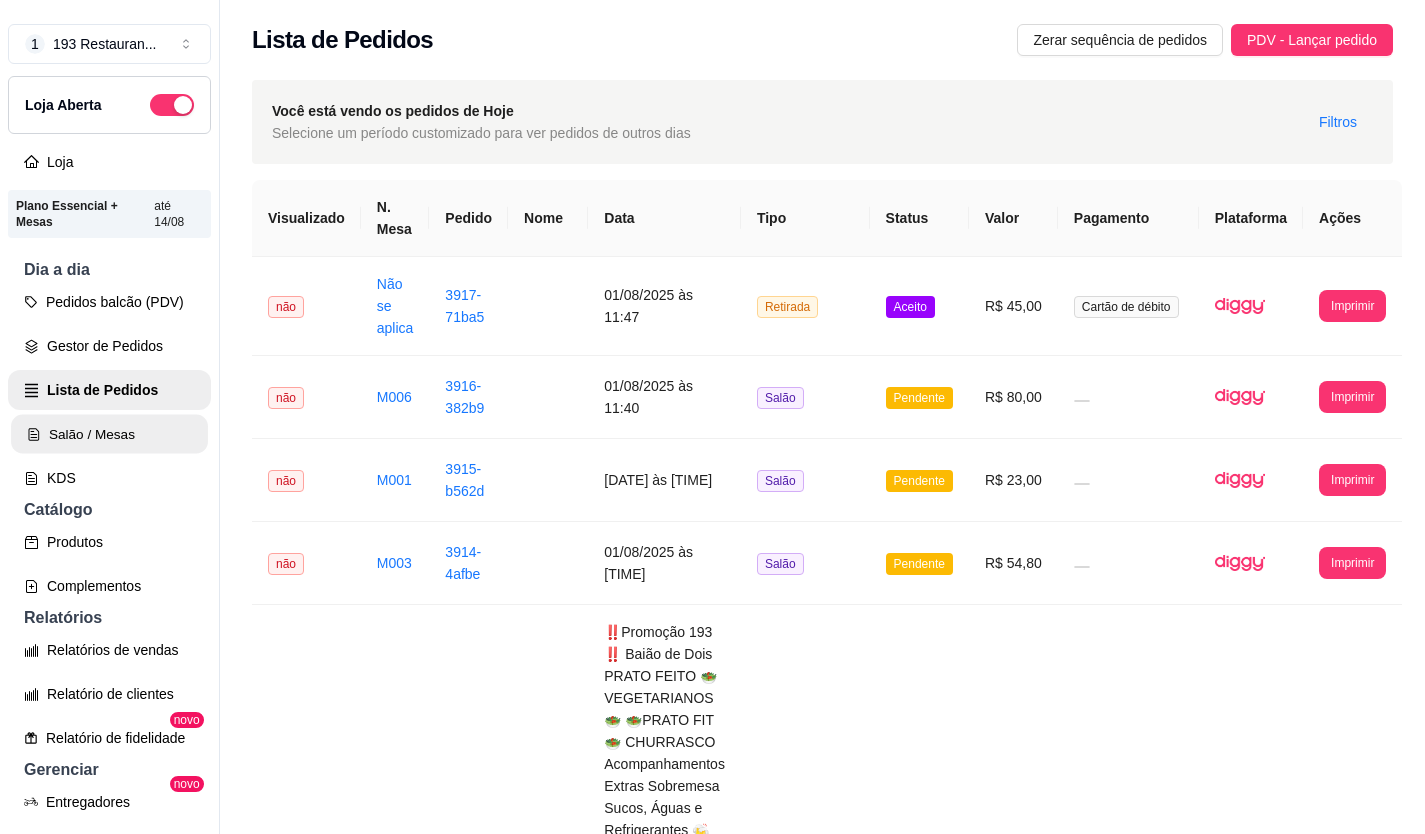 click on "Salão / Mesas" at bounding box center [109, 434] 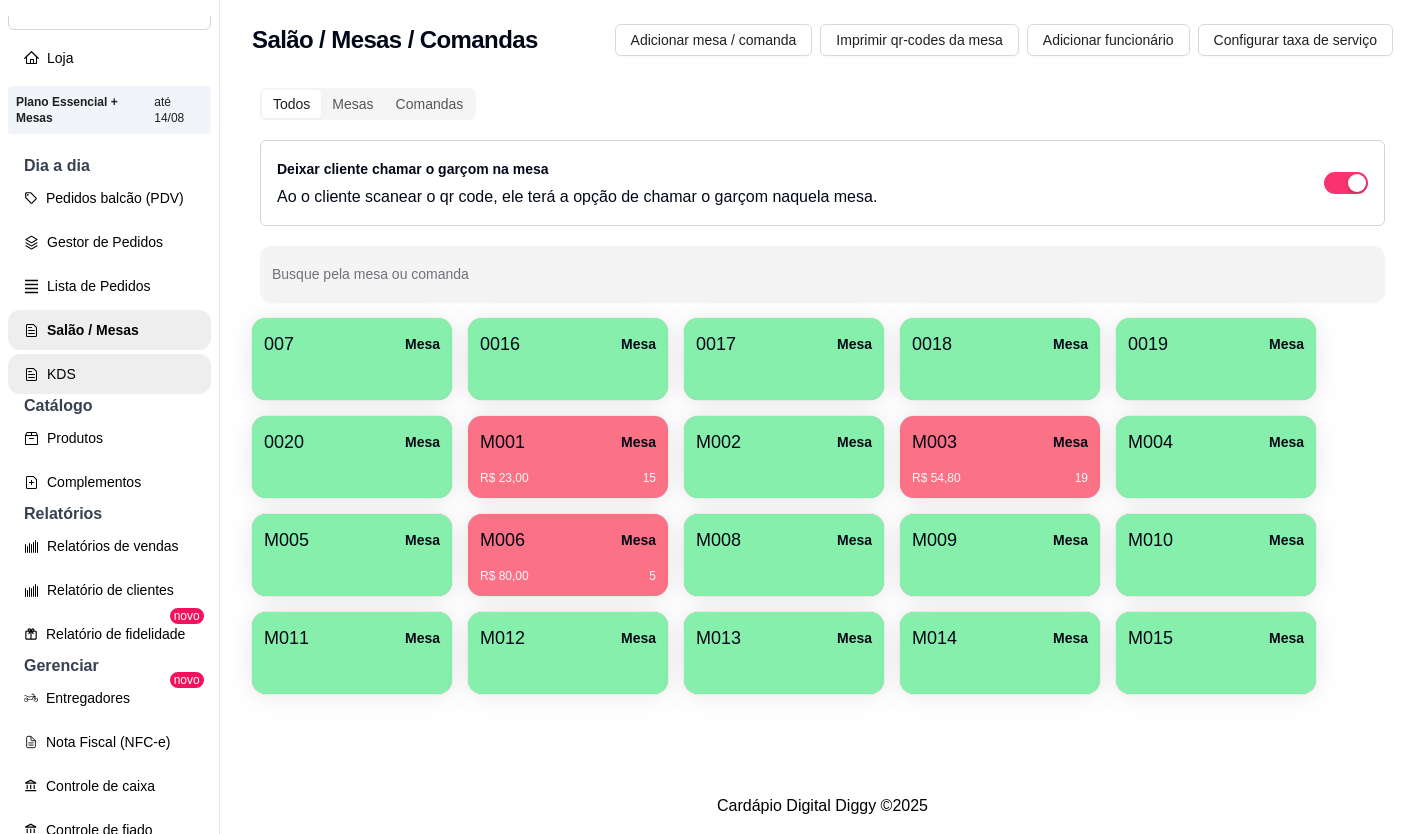scroll, scrollTop: 200, scrollLeft: 0, axis: vertical 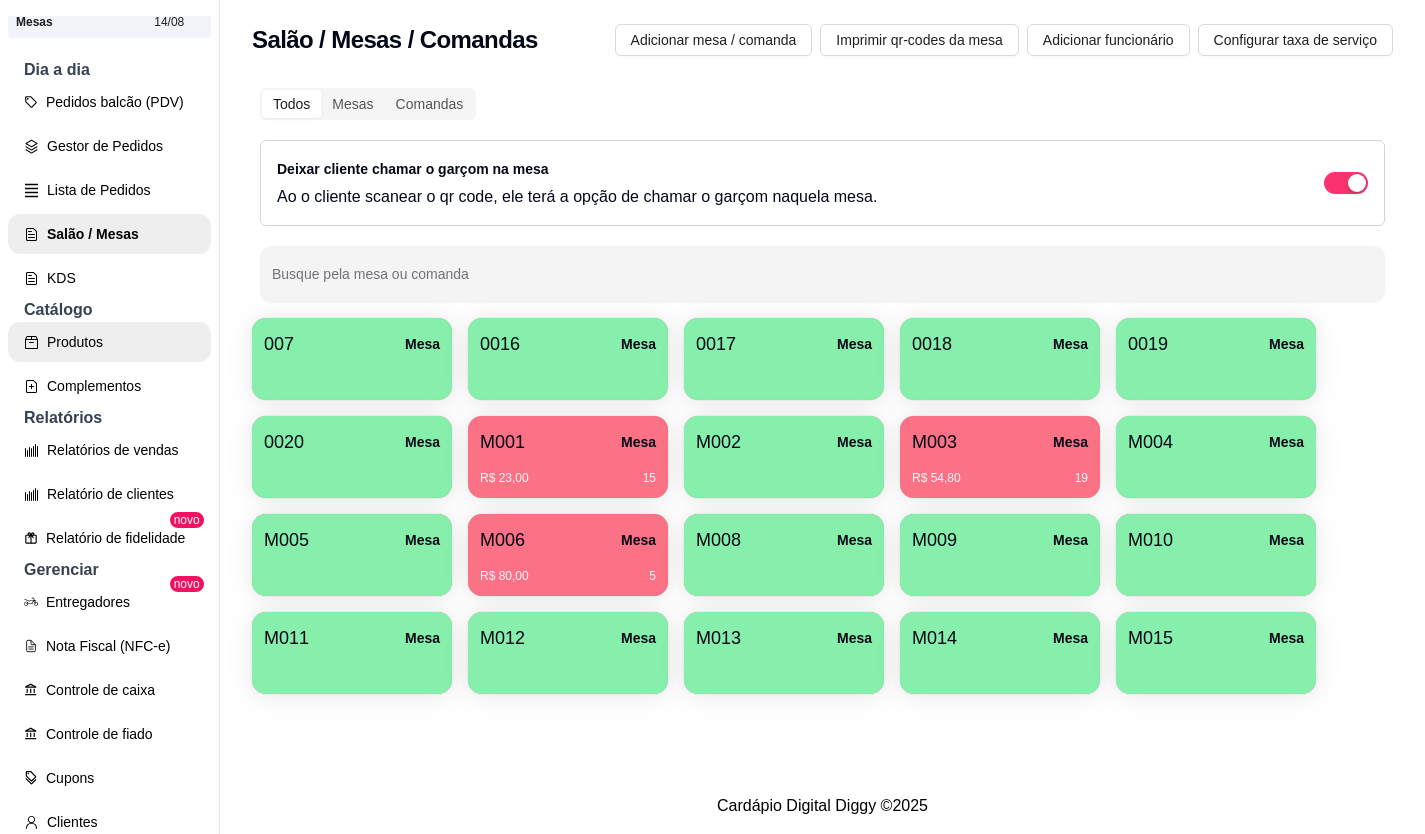 click on "Produtos" at bounding box center (109, 342) 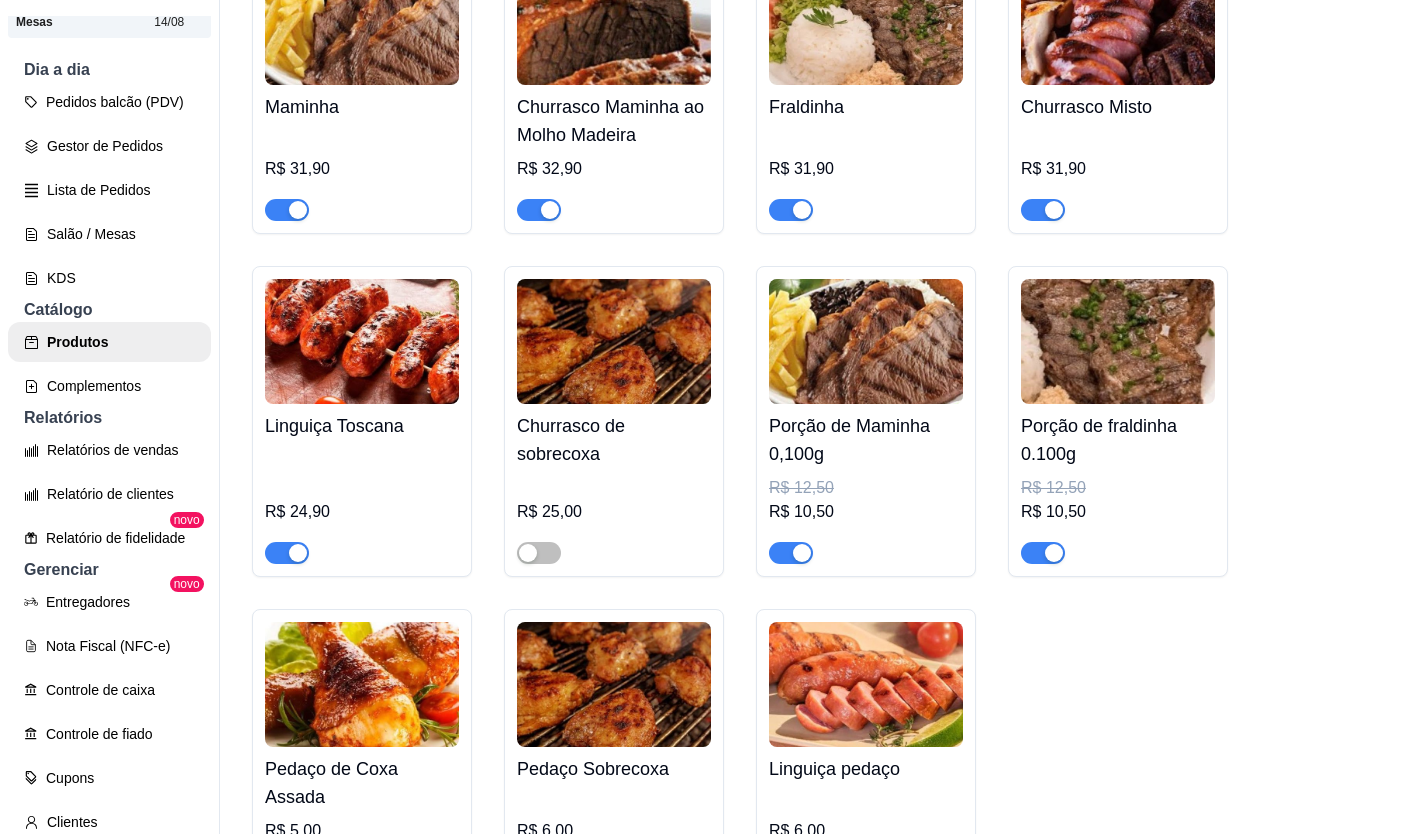 scroll, scrollTop: 4600, scrollLeft: 0, axis: vertical 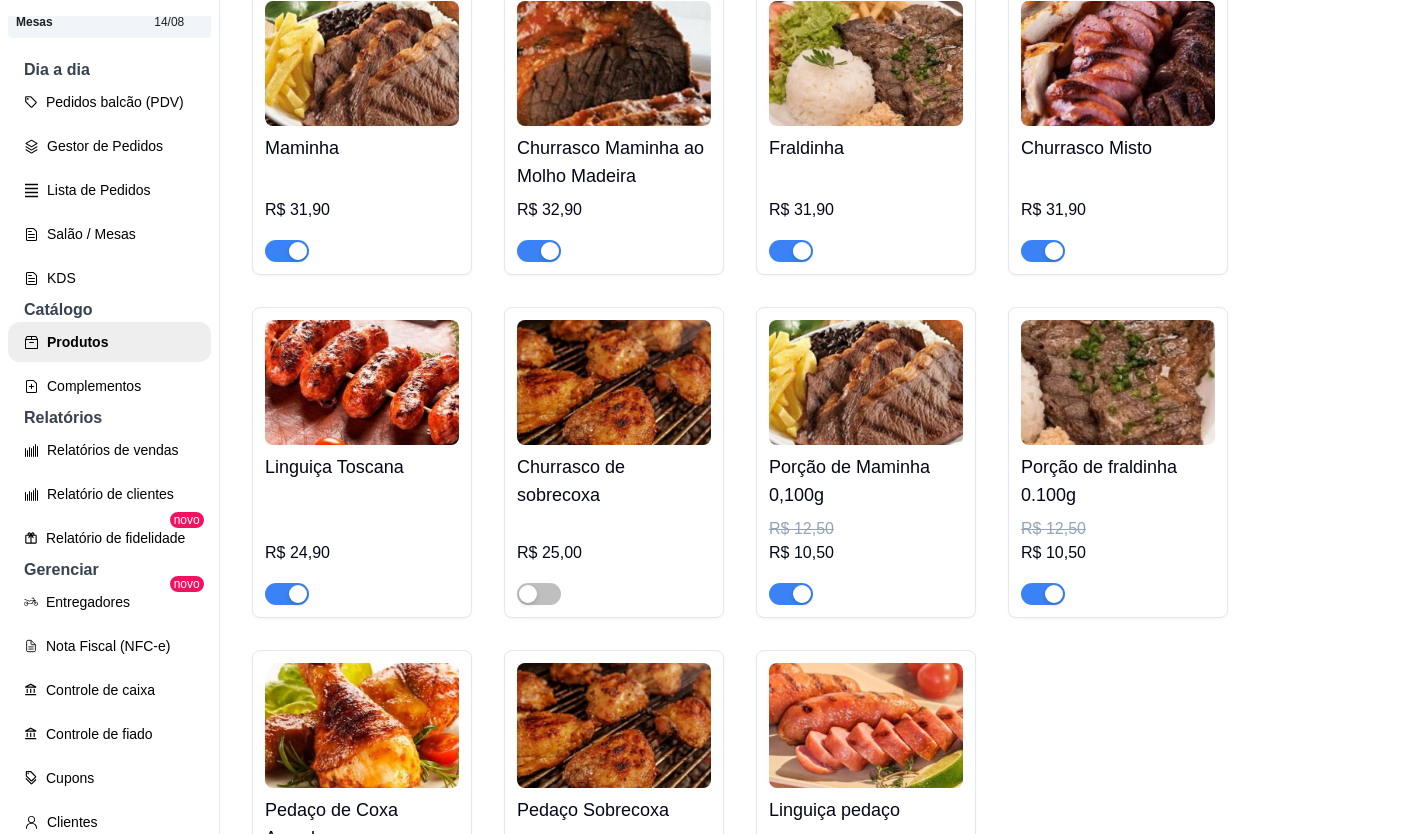 click at bounding box center [866, 242] 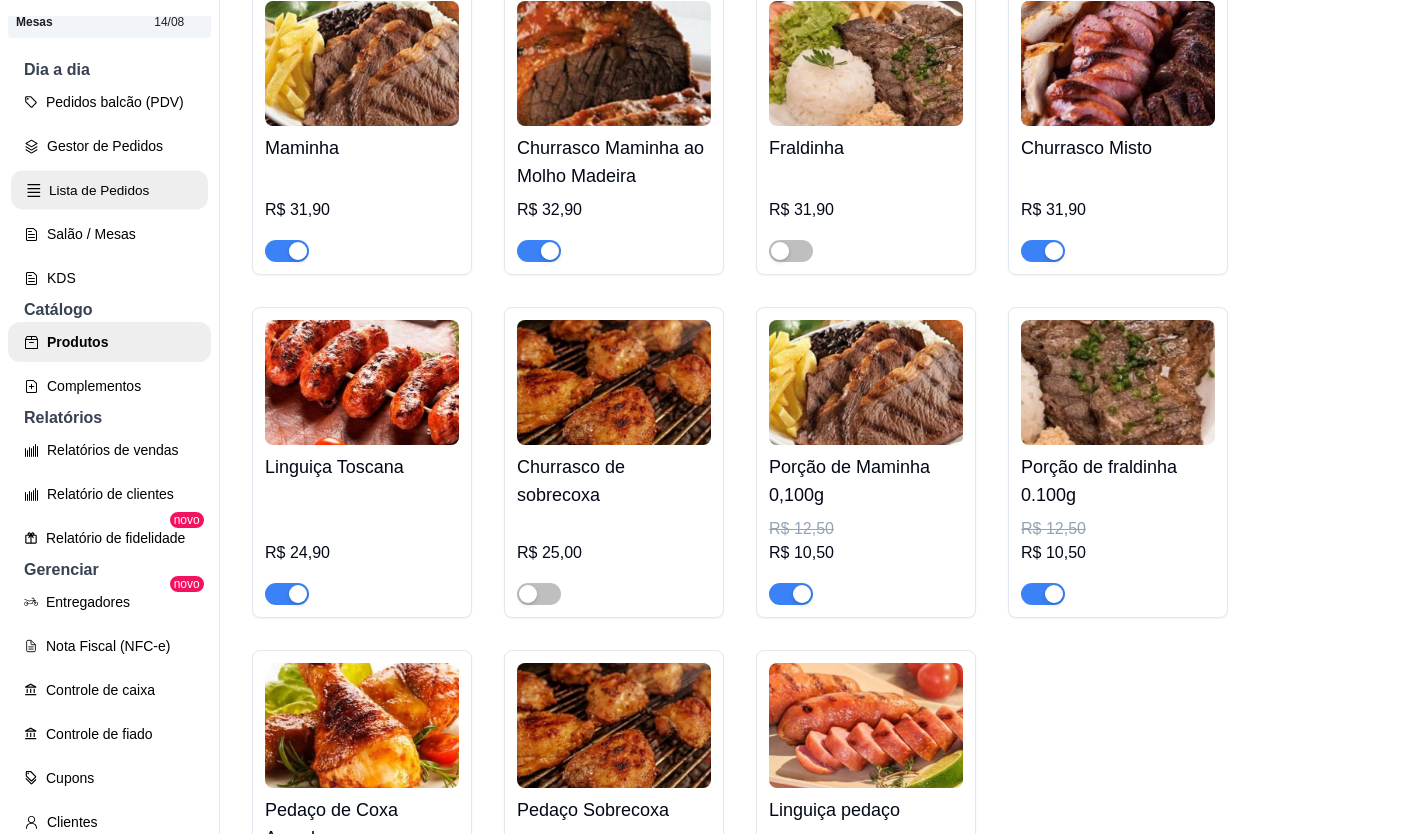click on "Lista de Pedidos" at bounding box center (109, 190) 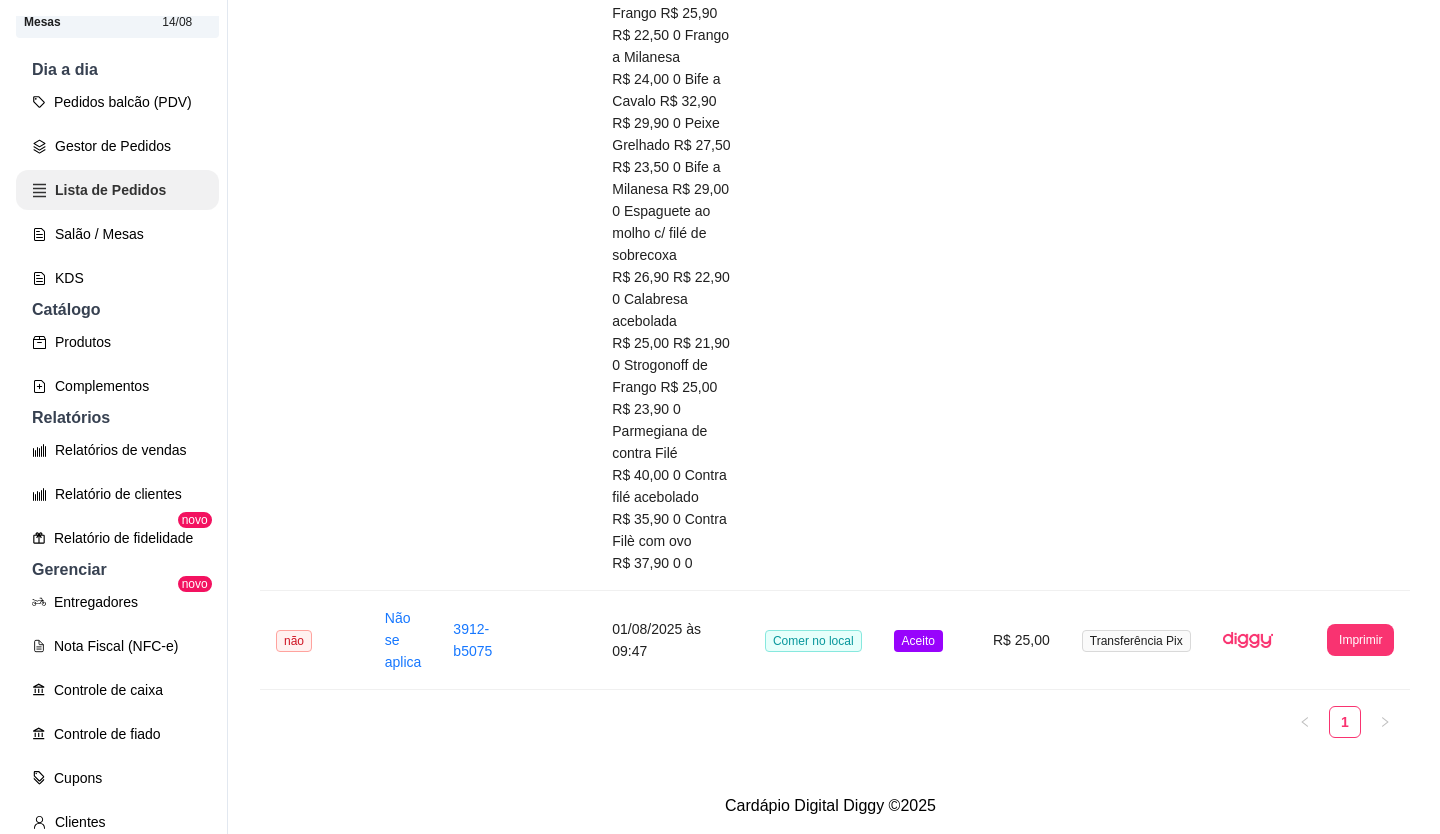scroll, scrollTop: 0, scrollLeft: 0, axis: both 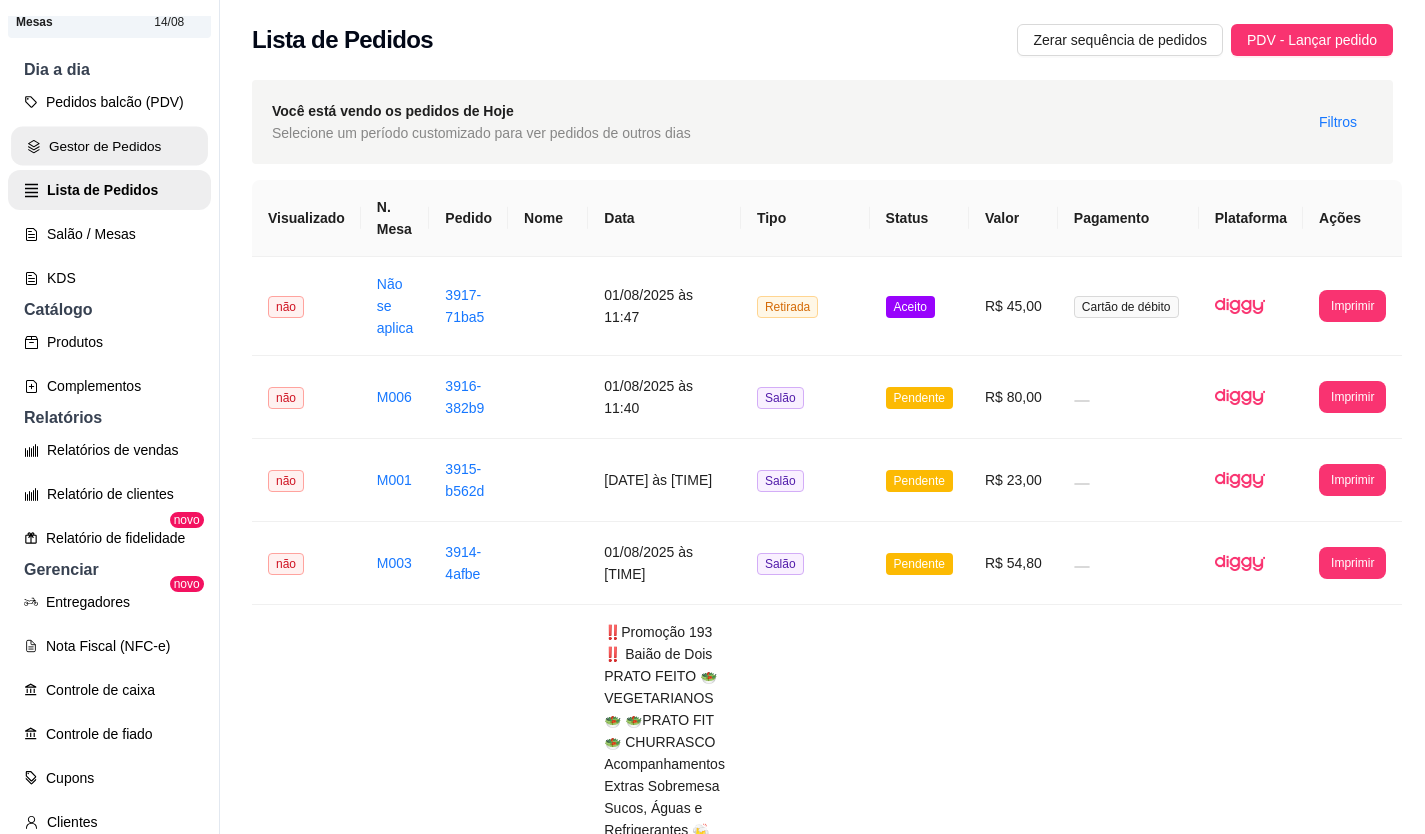click on "Gestor de Pedidos" at bounding box center [109, 146] 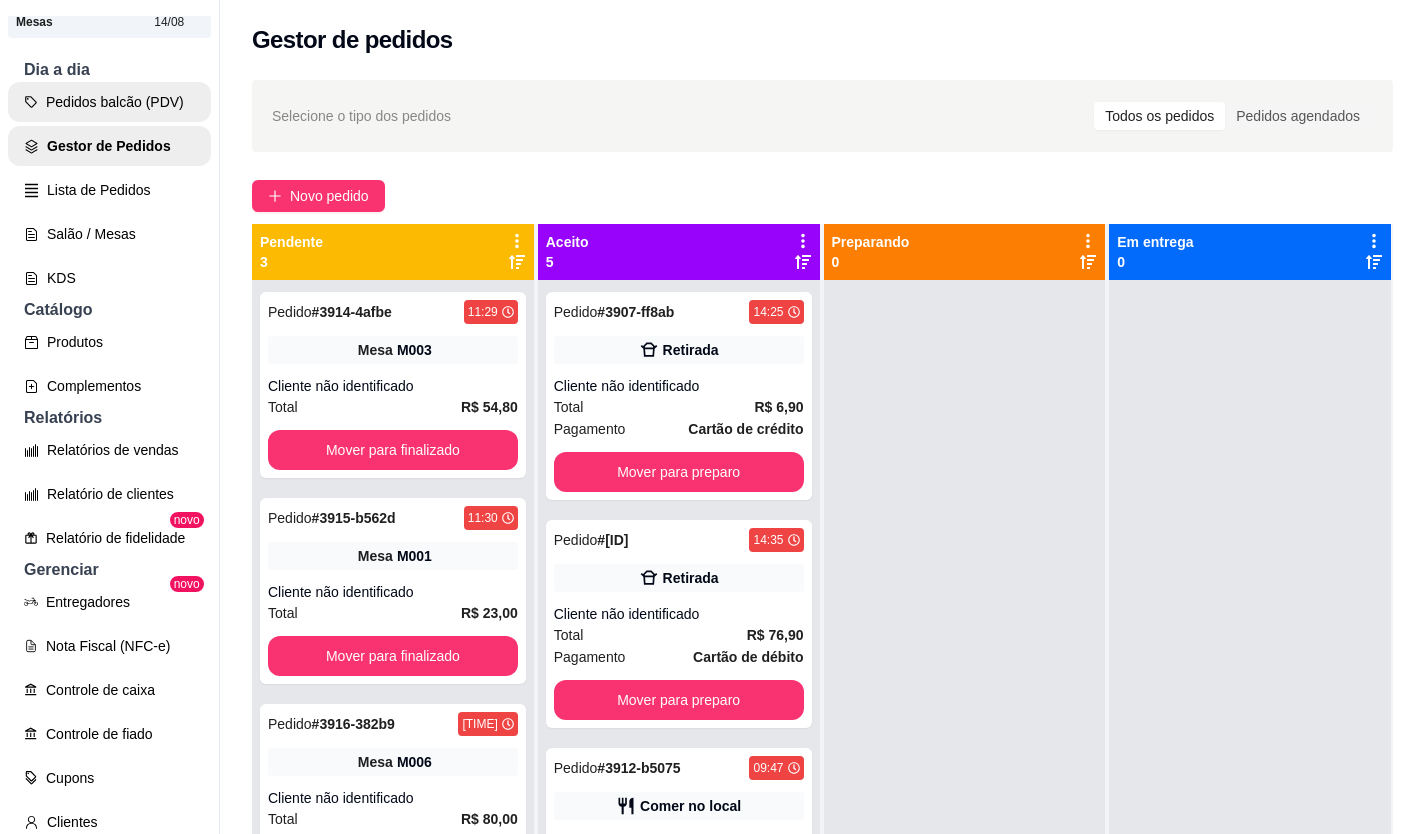click on "Pedidos balcão (PDV)" at bounding box center [109, 102] 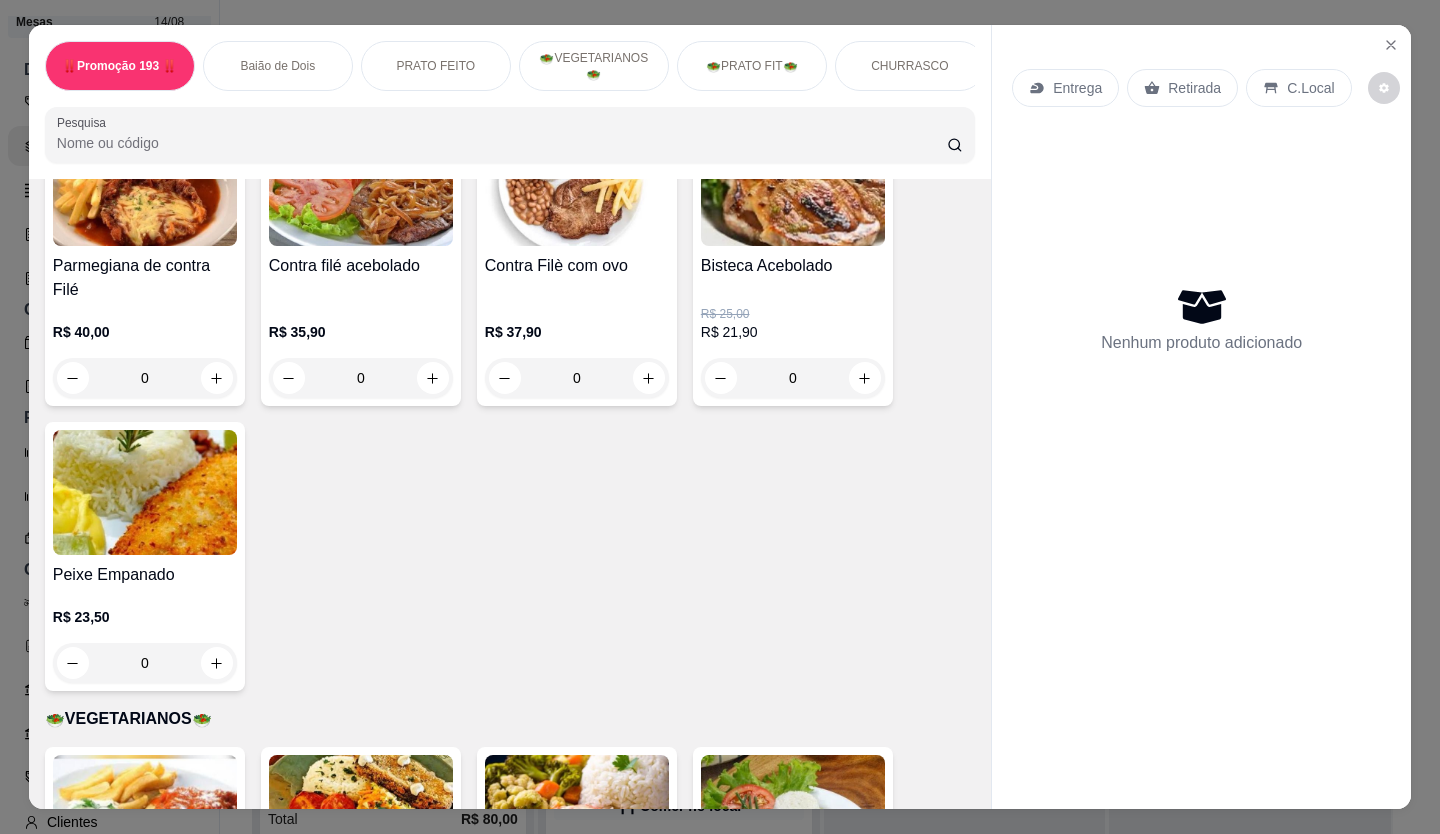 scroll, scrollTop: 1700, scrollLeft: 0, axis: vertical 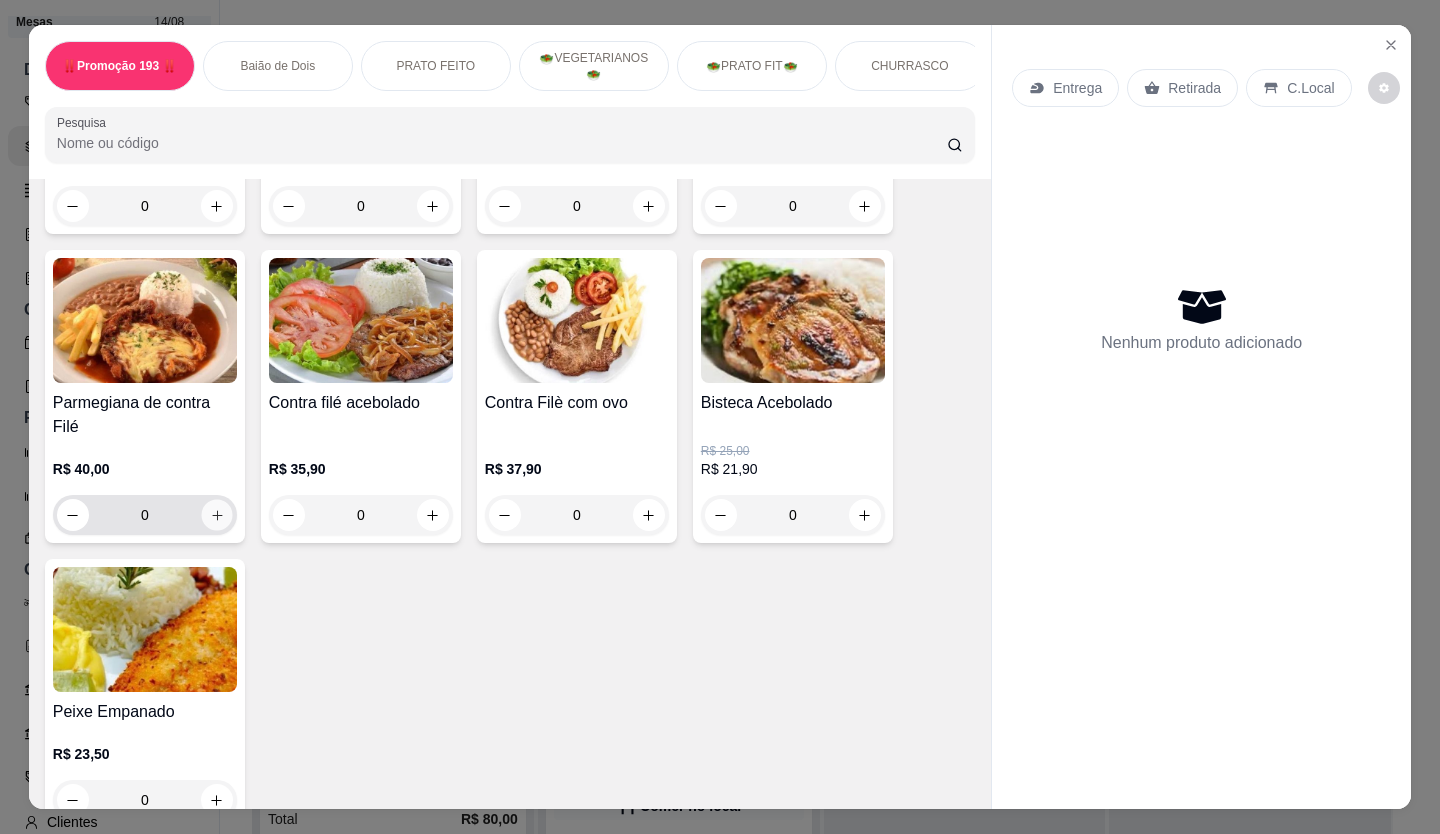 click 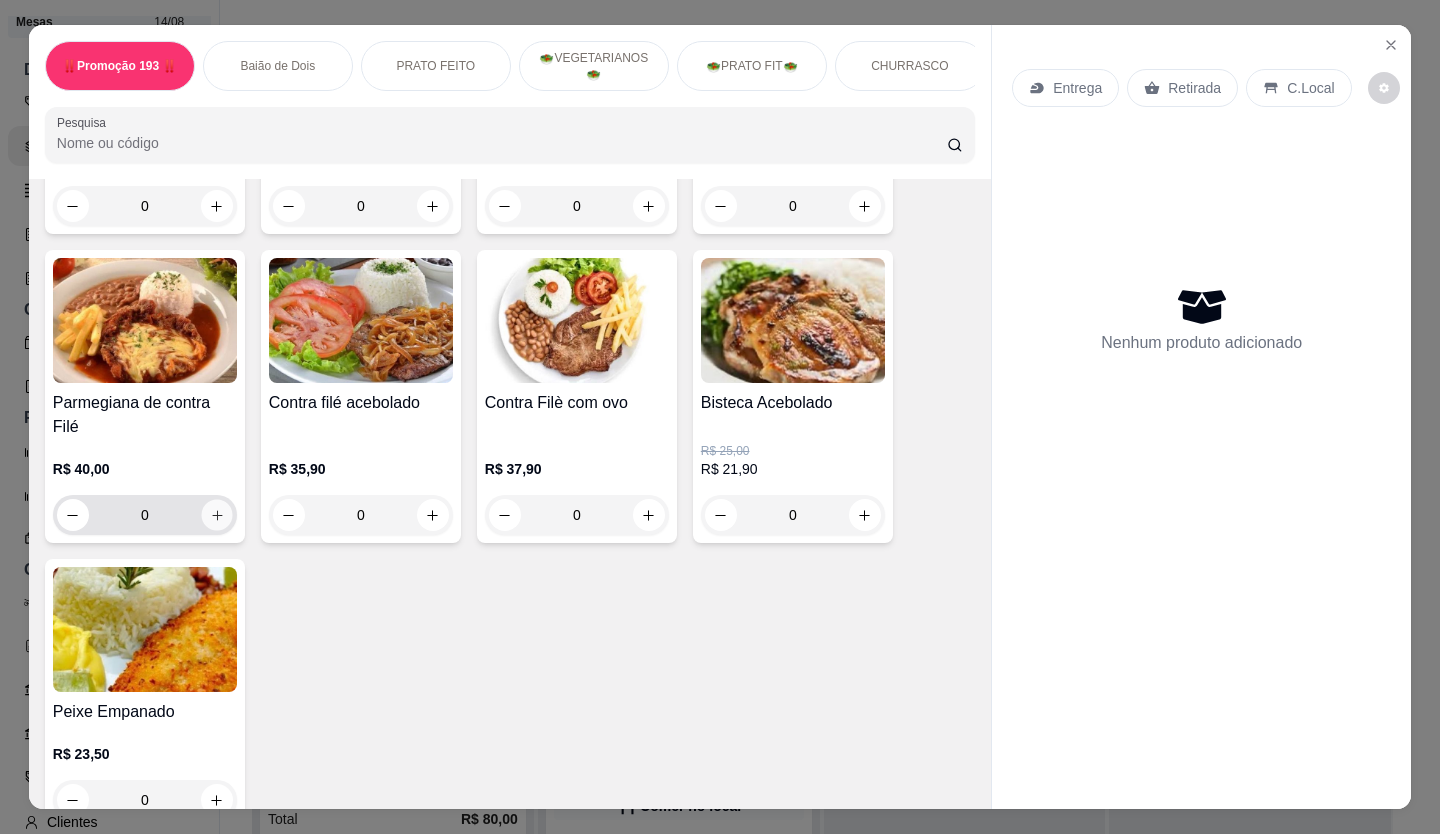 type on "1" 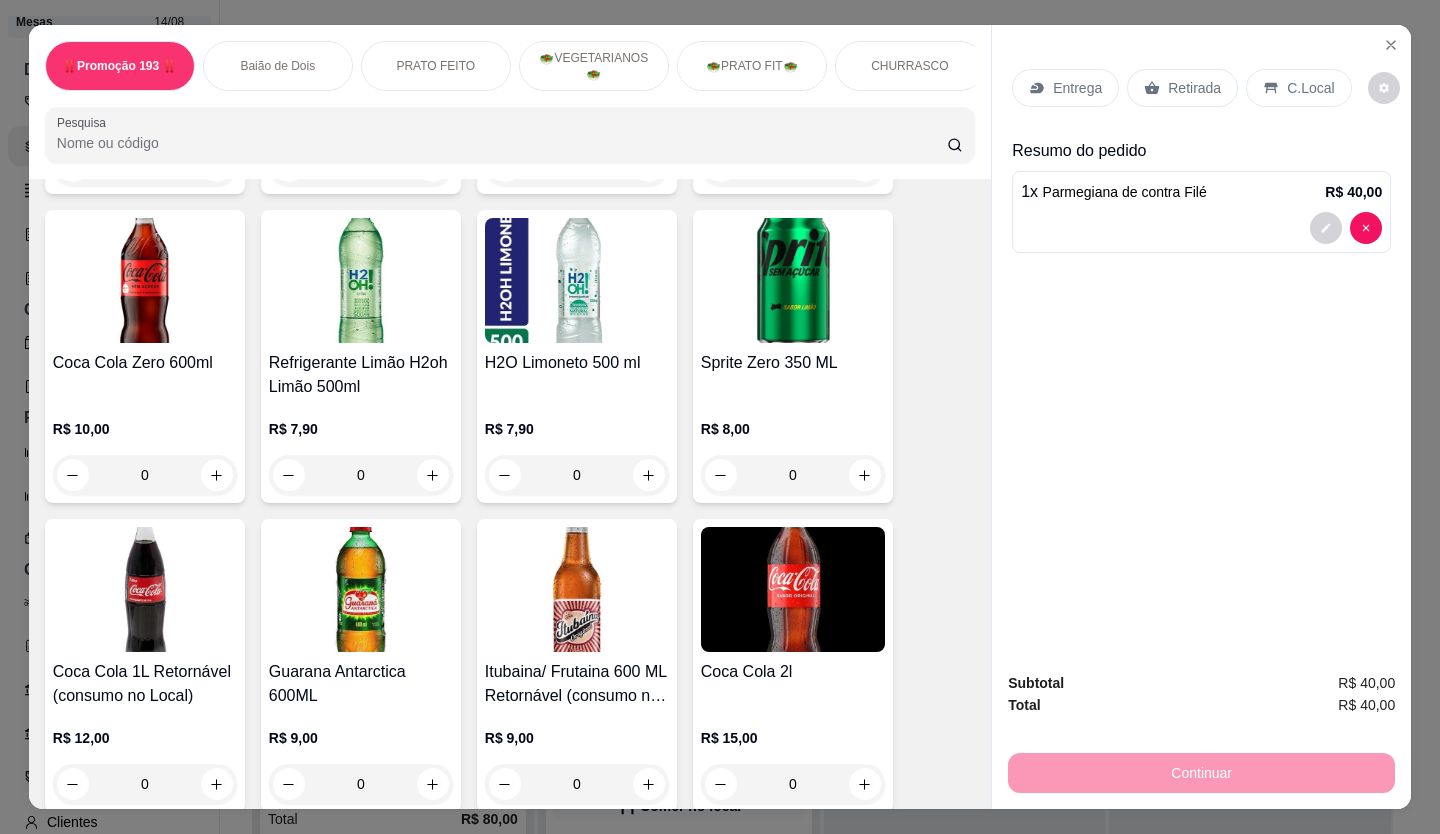 scroll, scrollTop: 6200, scrollLeft: 0, axis: vertical 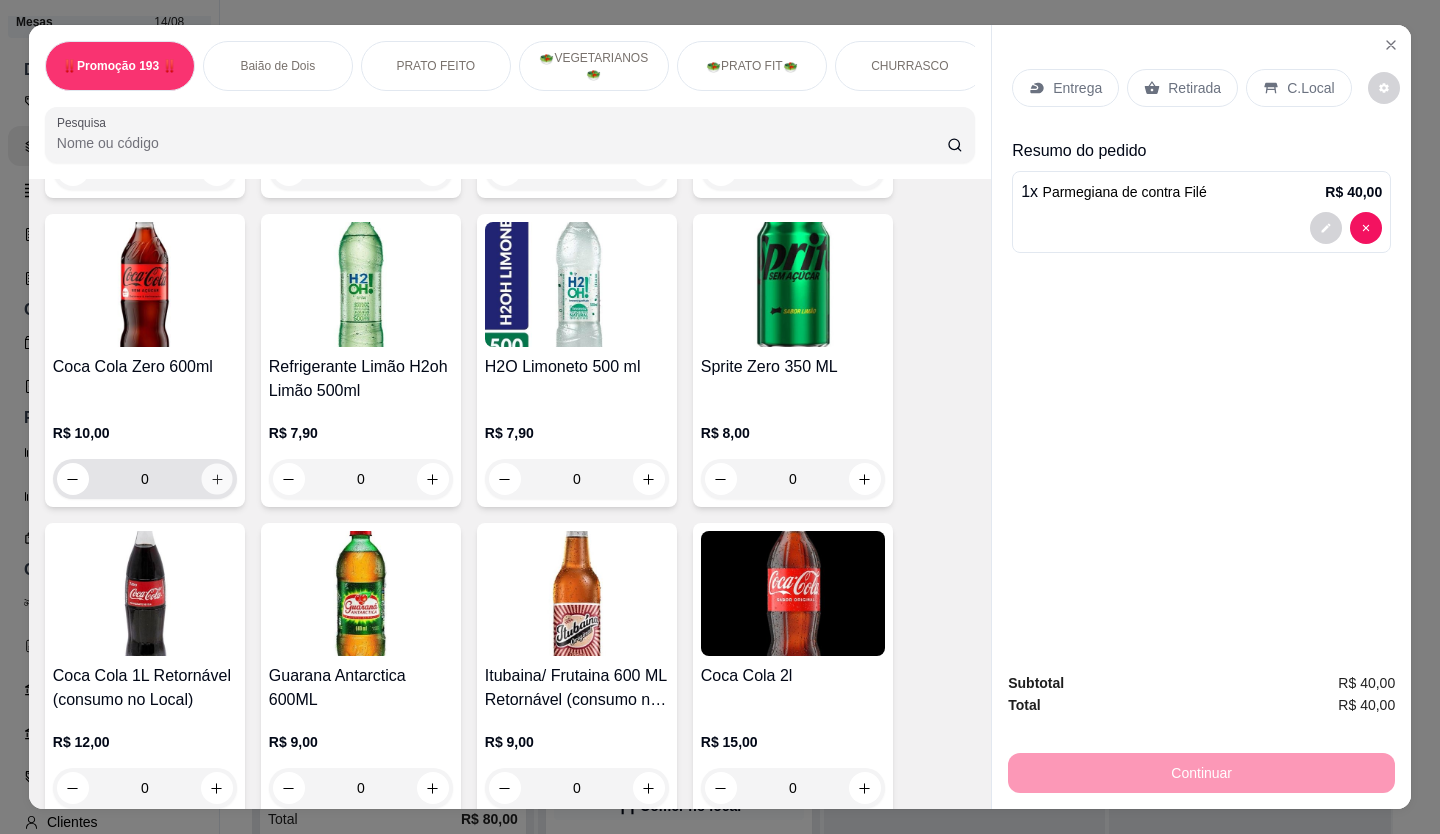 click at bounding box center (216, 479) 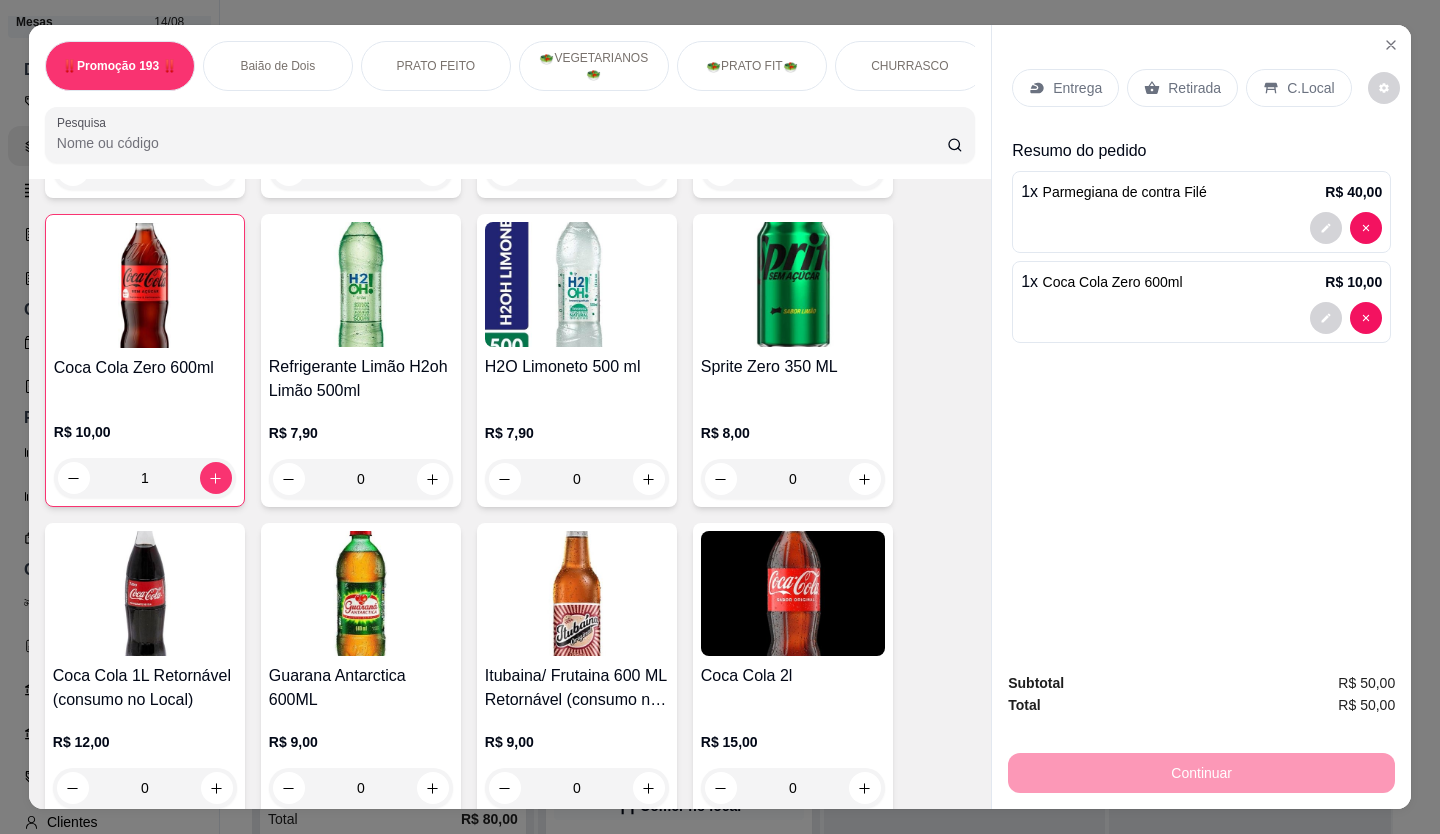 click on "Retirada" at bounding box center (1194, 88) 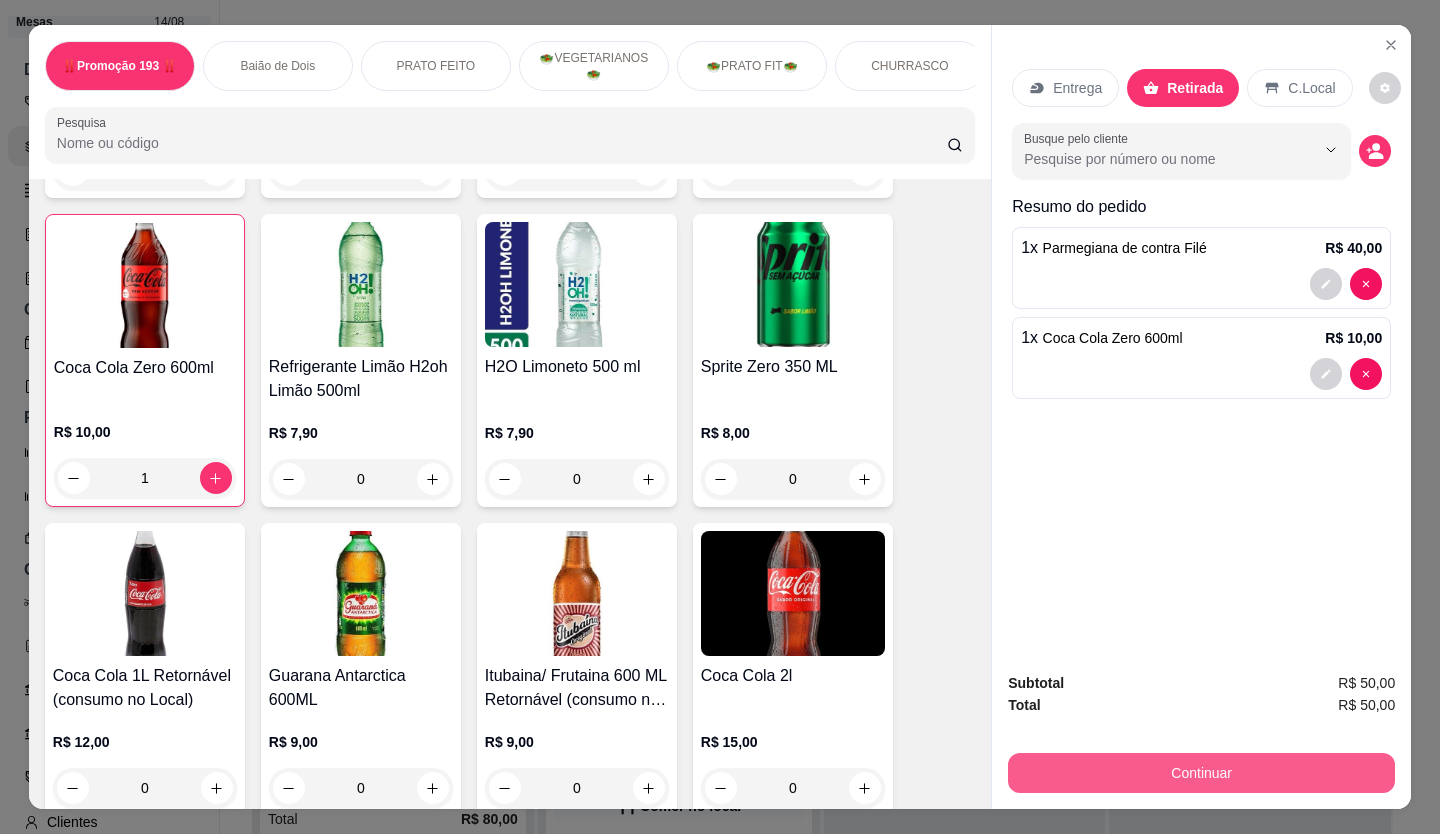 click on "Continuar" at bounding box center (1201, 773) 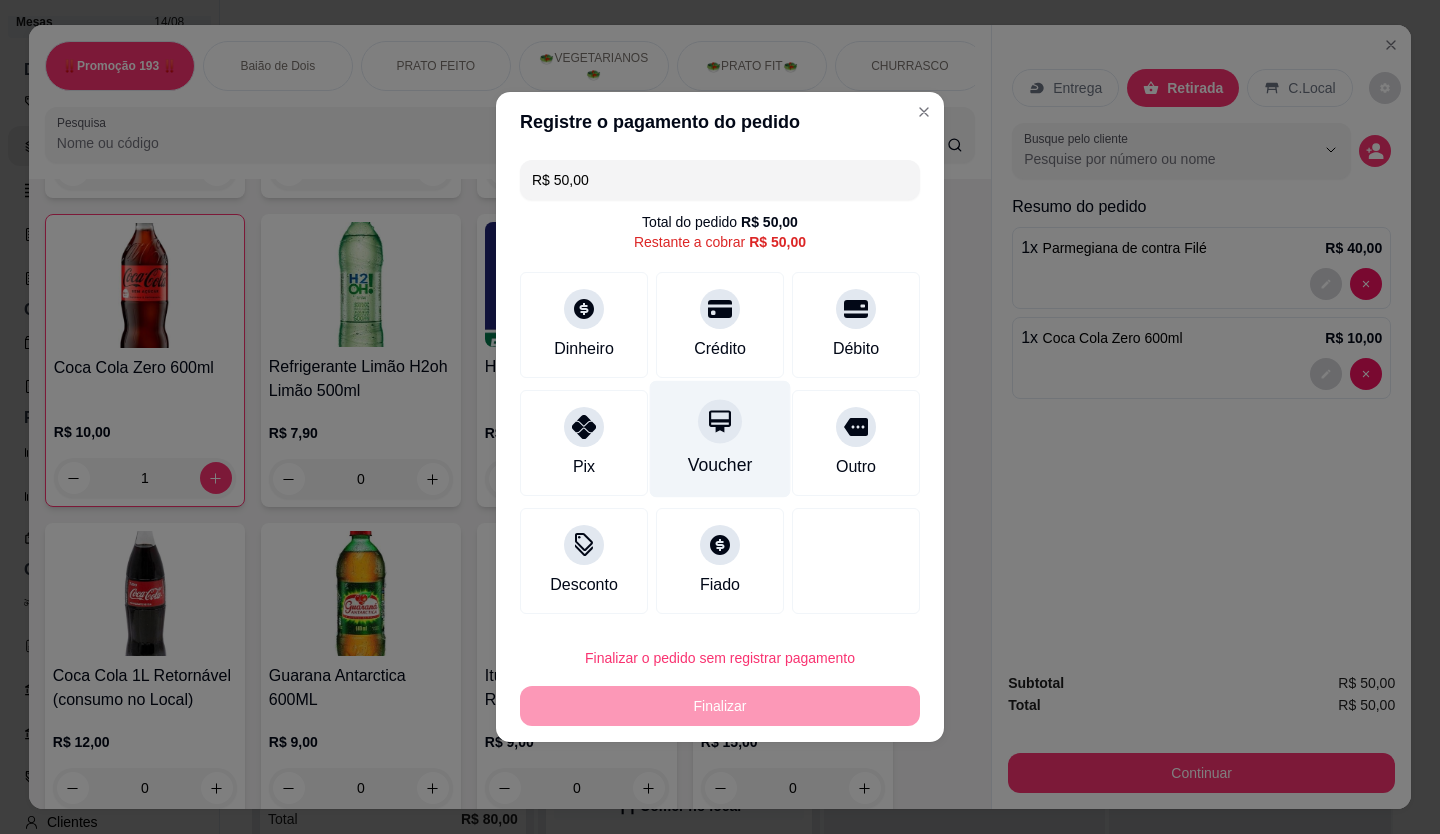 click at bounding box center [720, 421] 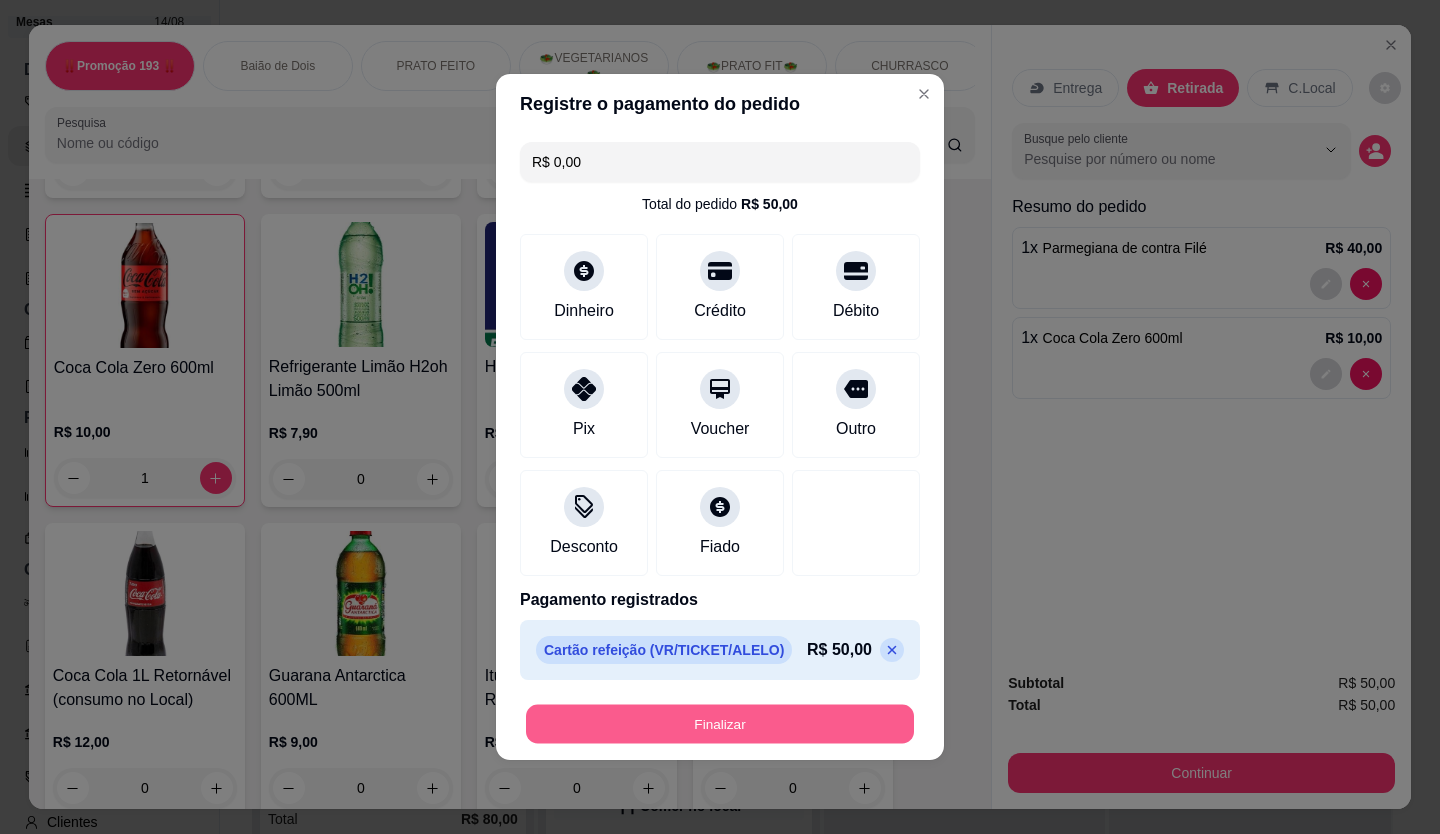 click on "Finalizar" at bounding box center [720, 724] 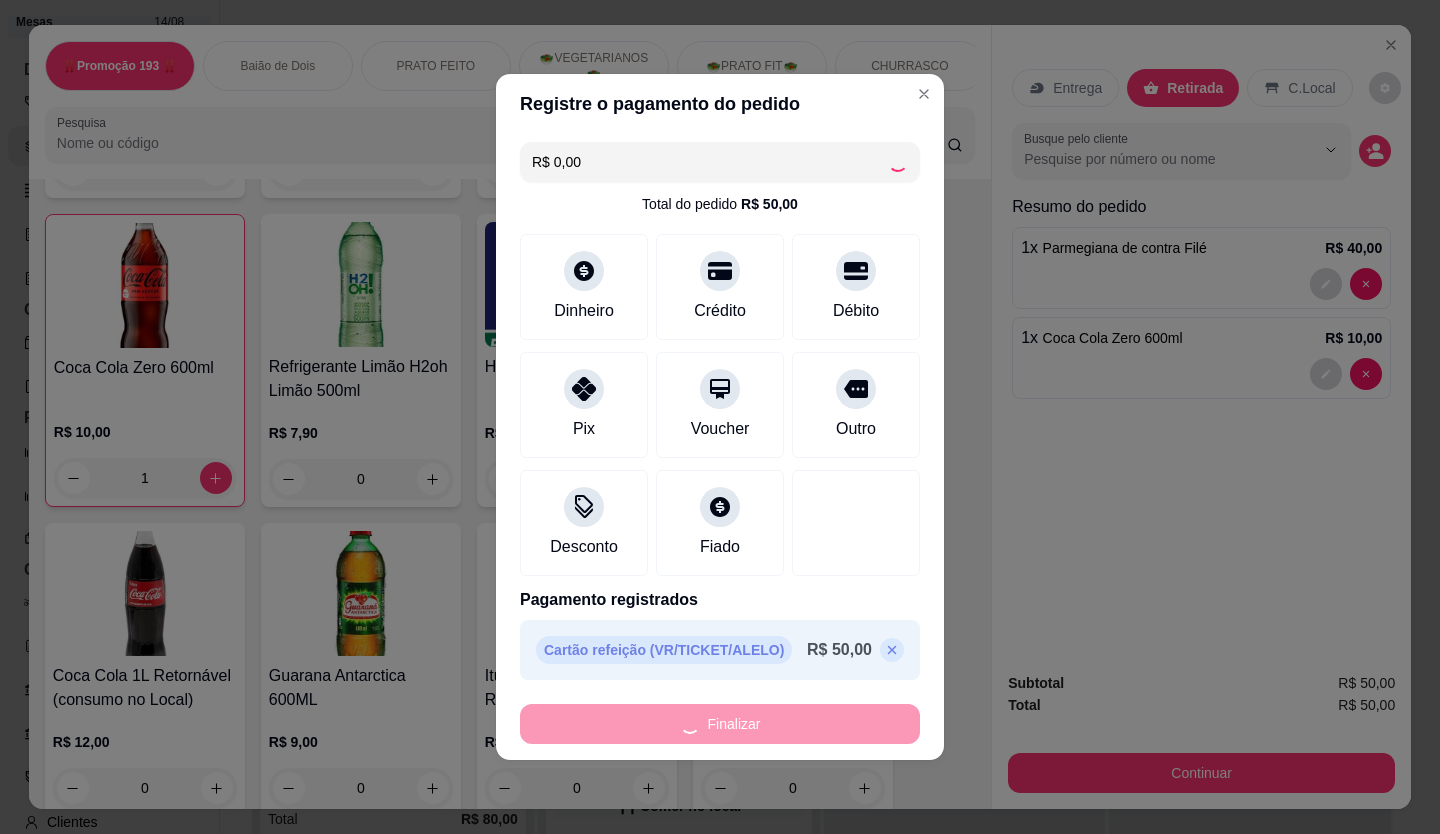type on "0" 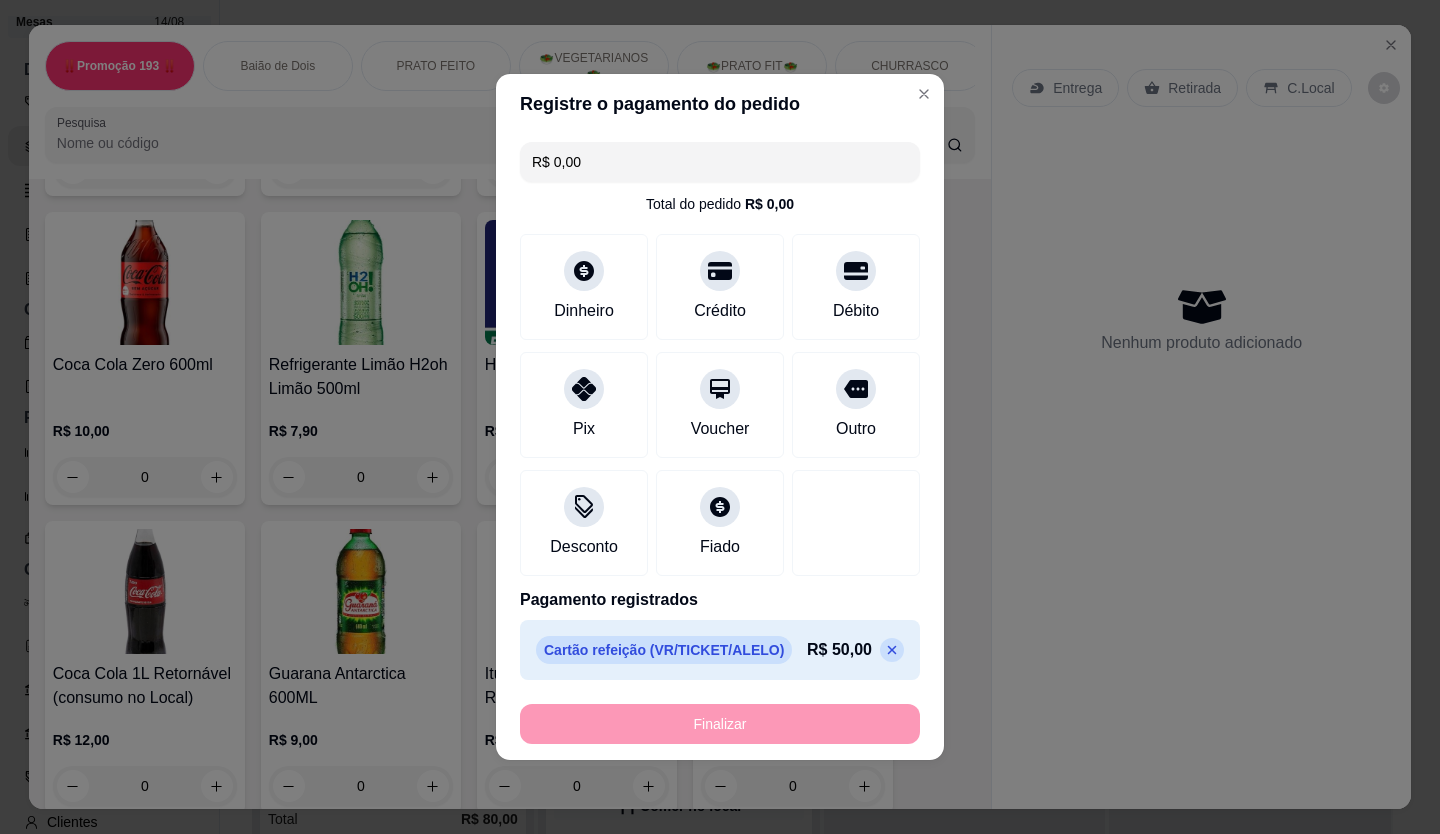 type on "-R$ 50,00" 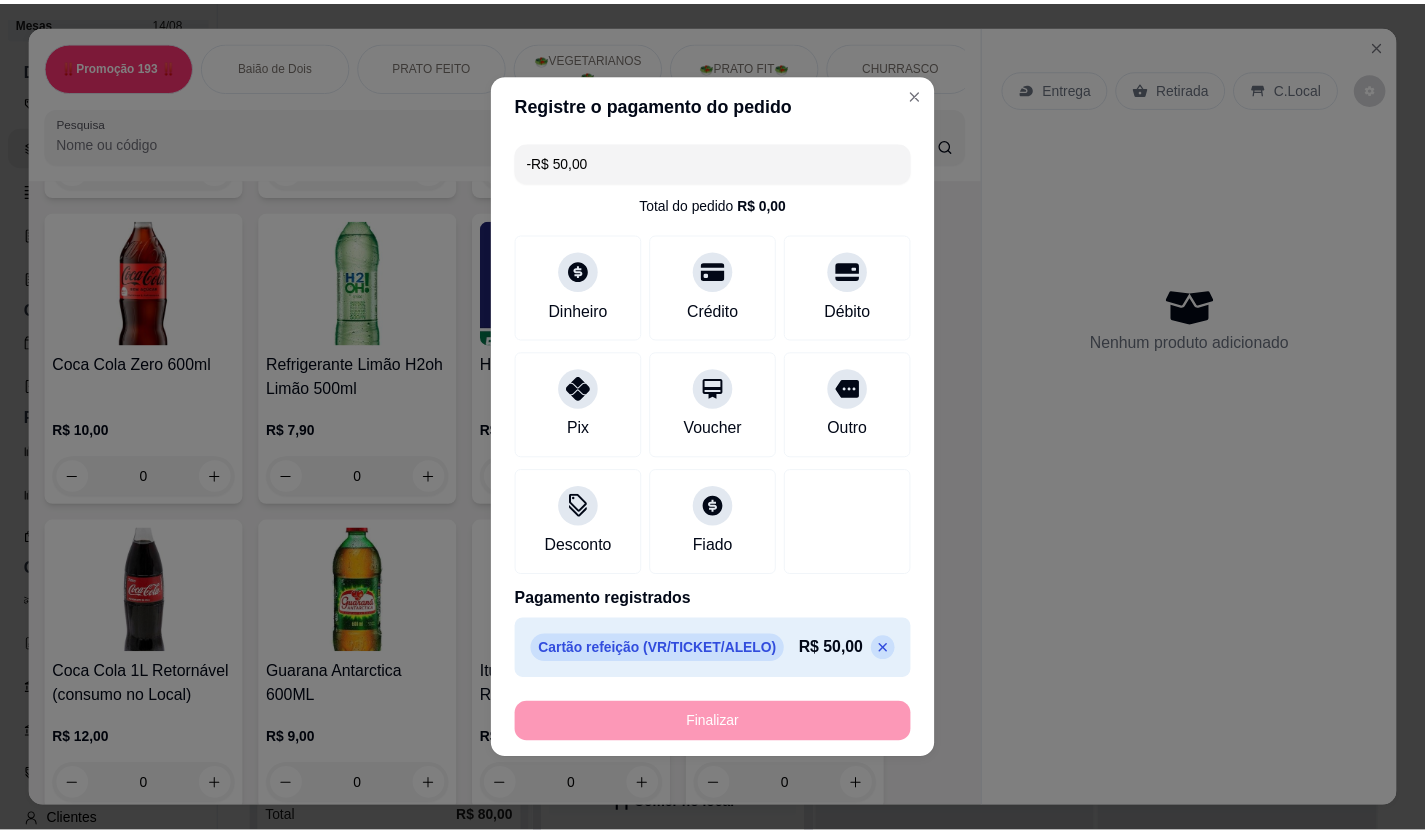 scroll, scrollTop: 6190, scrollLeft: 0, axis: vertical 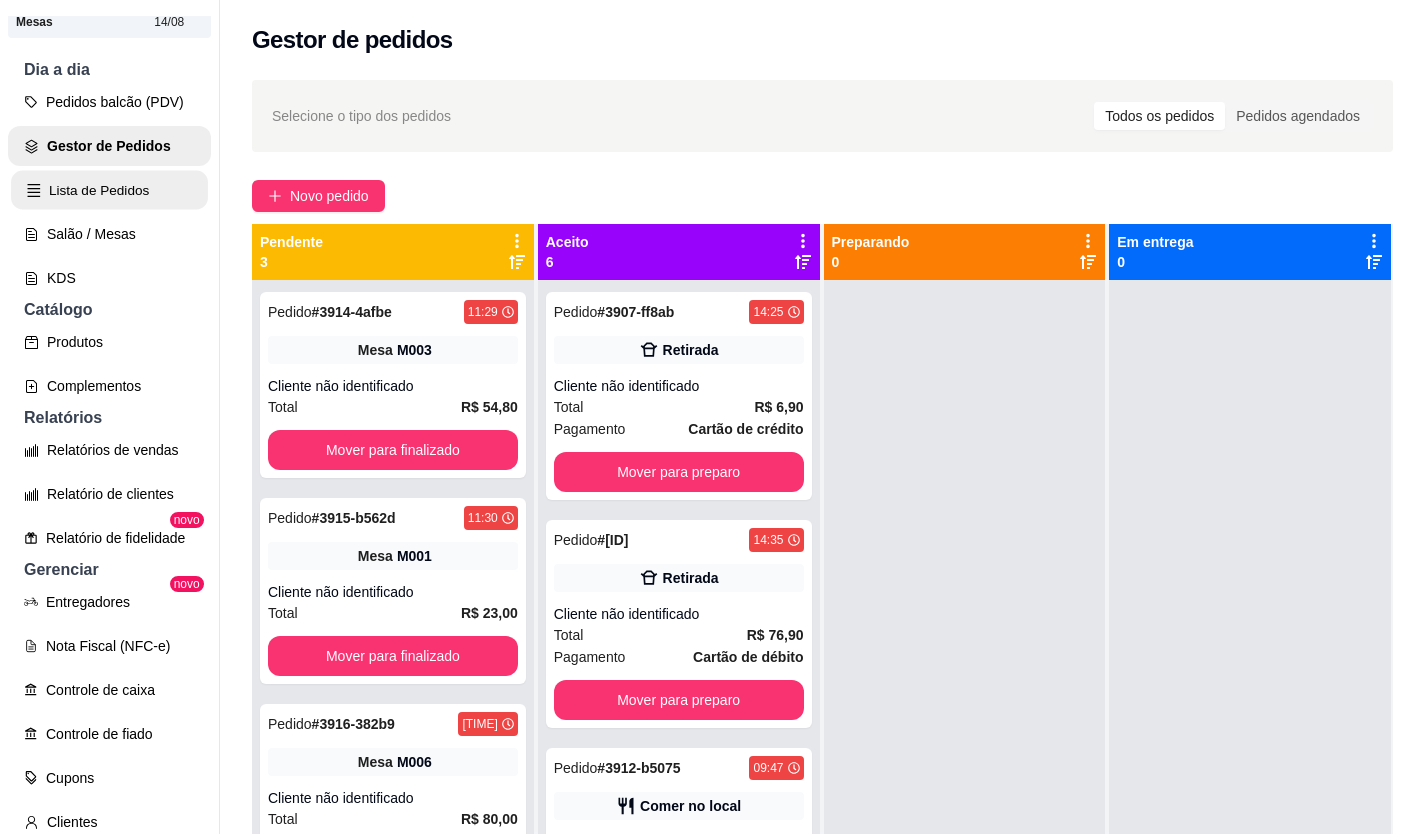 click on "Lista de Pedidos" at bounding box center (109, 190) 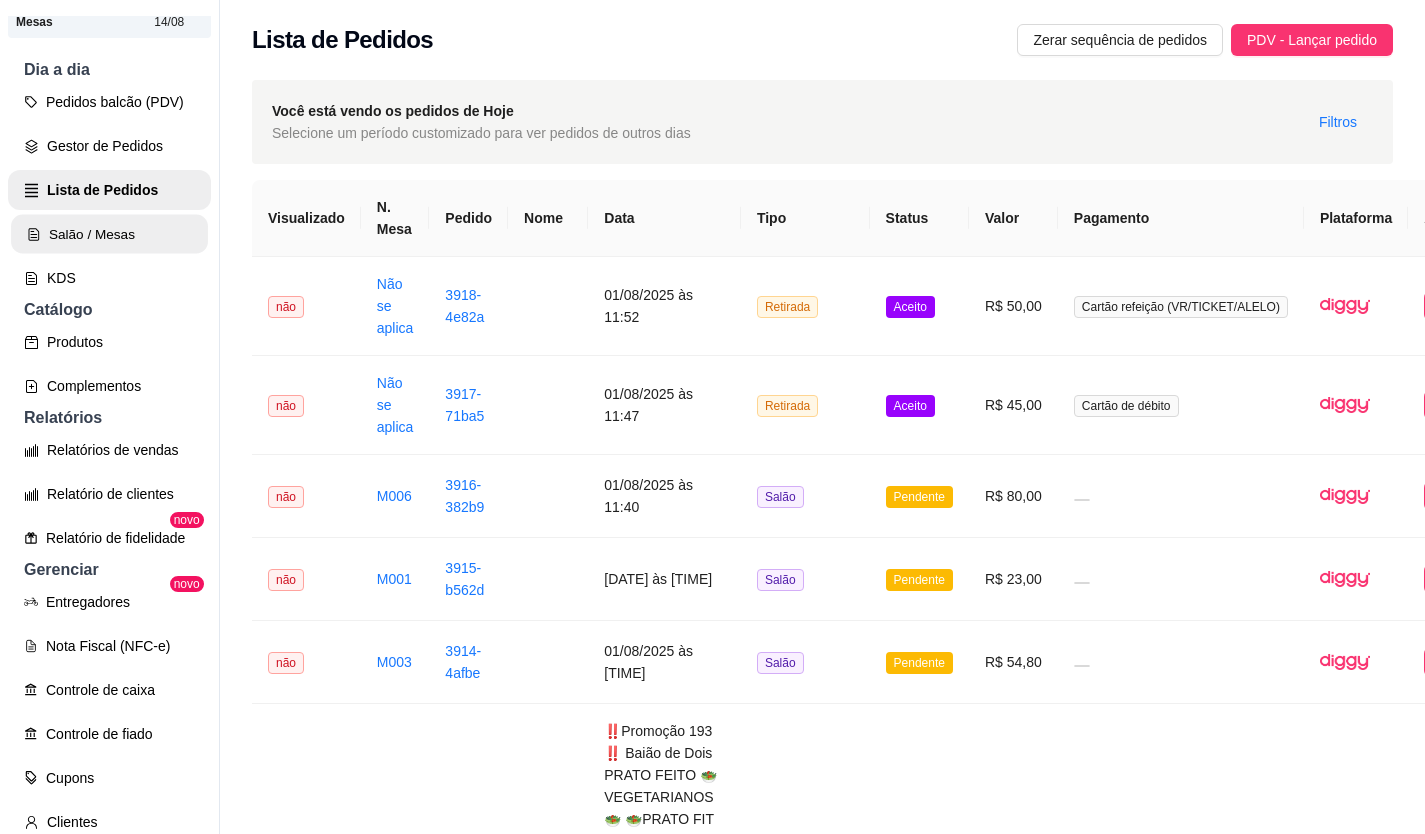 click on "Salão / Mesas" at bounding box center [109, 234] 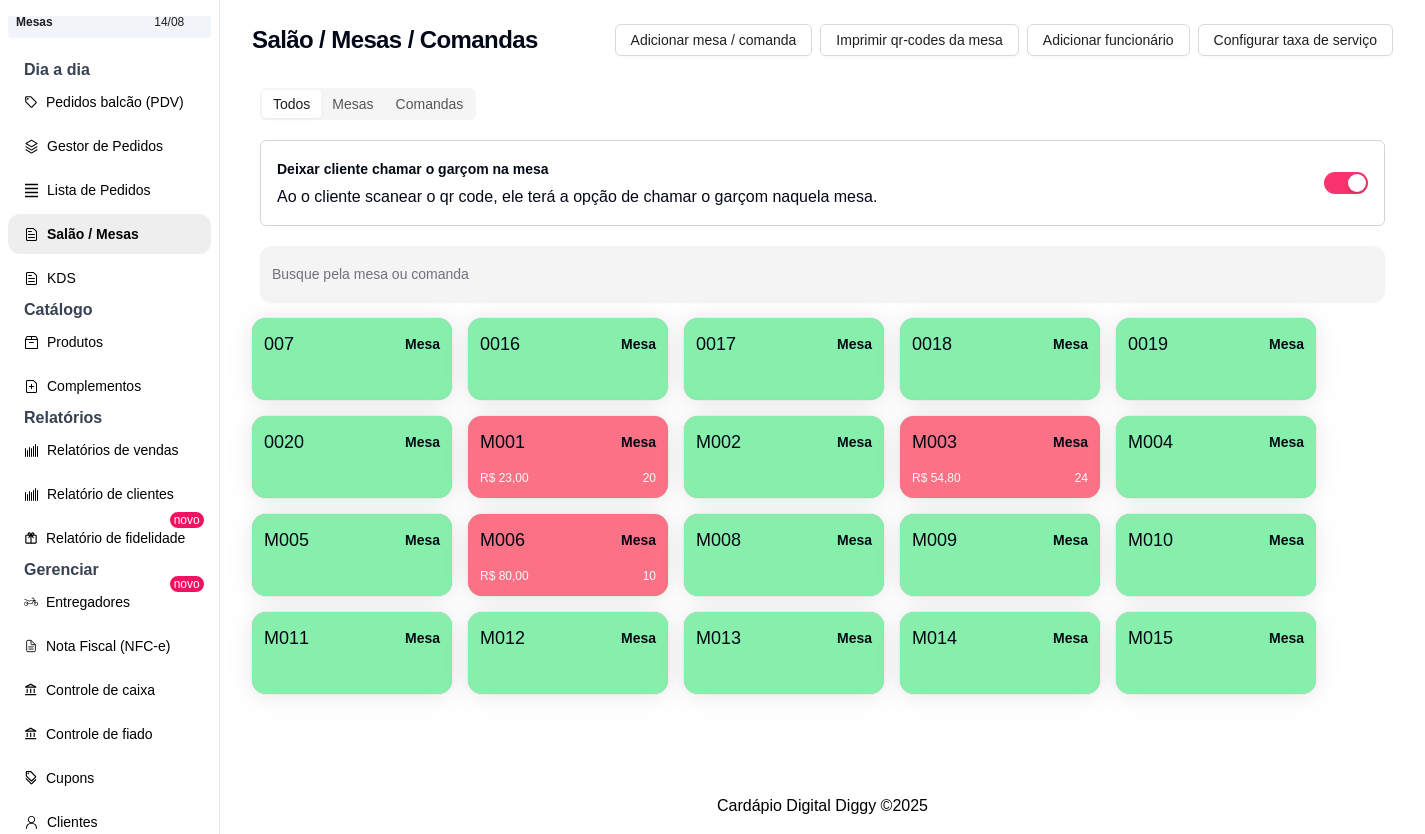 click on "M005 Mesa" at bounding box center (352, 540) 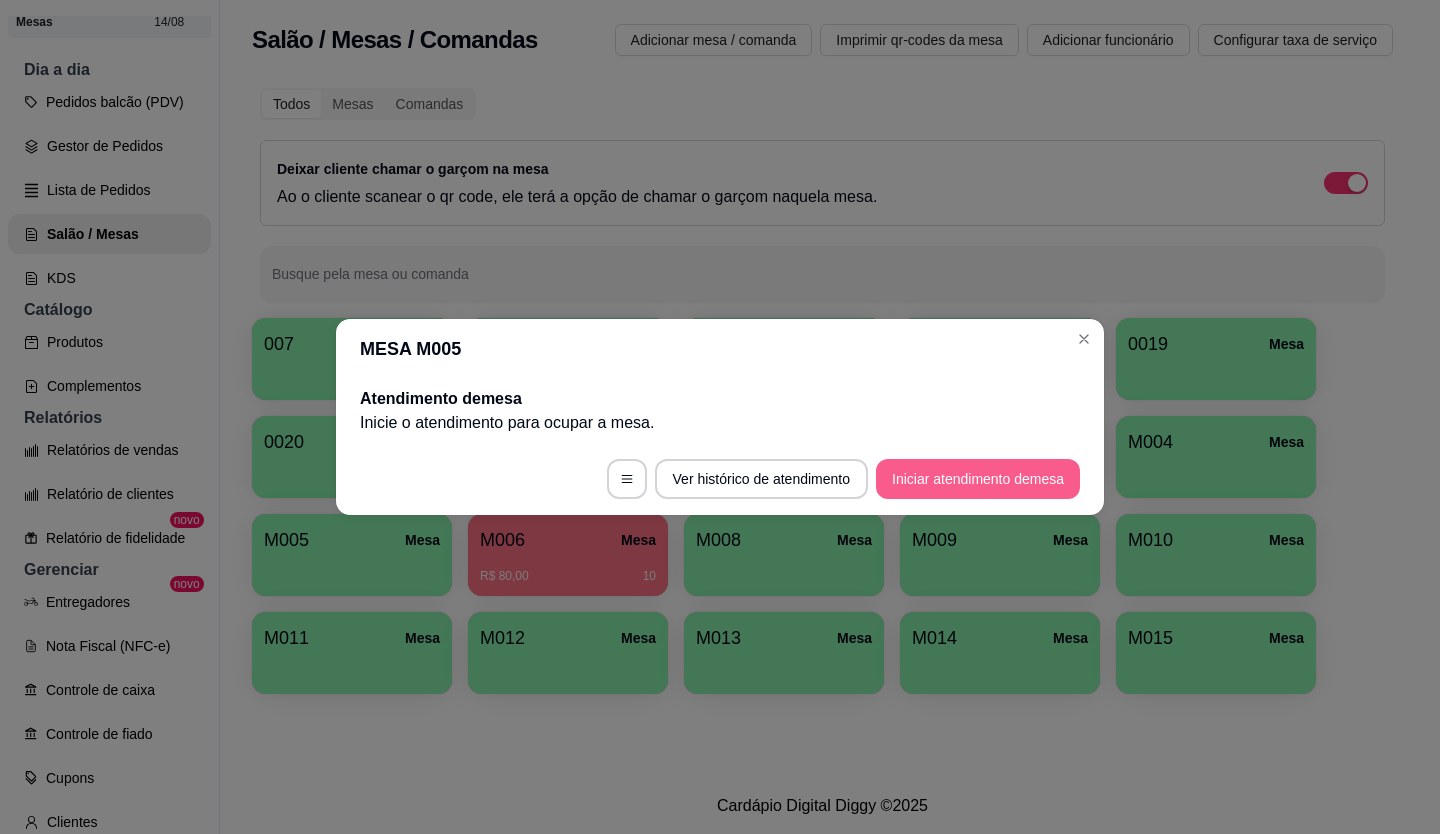 click on "Iniciar atendimento de  mesa" at bounding box center [978, 479] 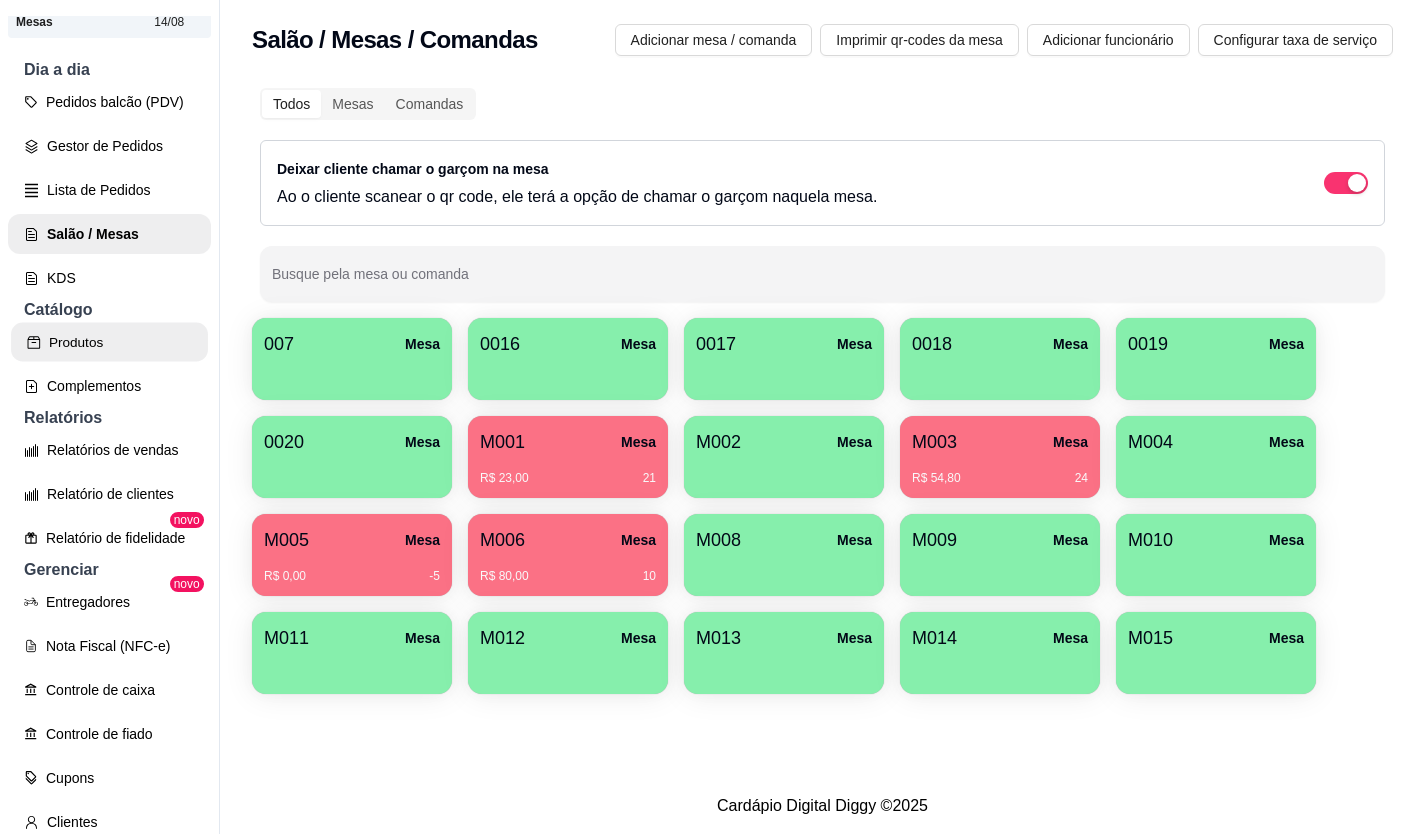 click on "Produtos" at bounding box center [109, 342] 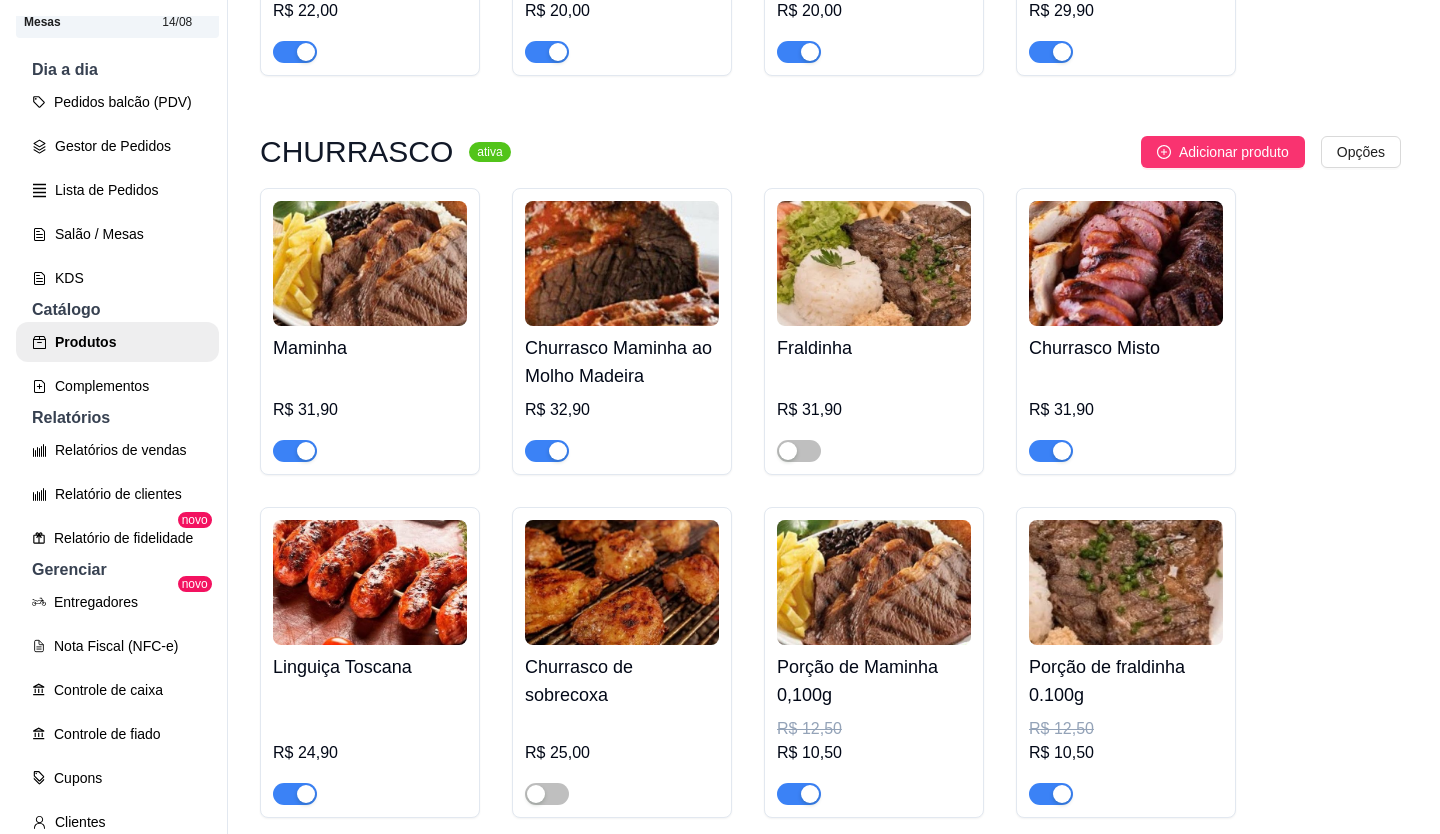 scroll, scrollTop: 4600, scrollLeft: 0, axis: vertical 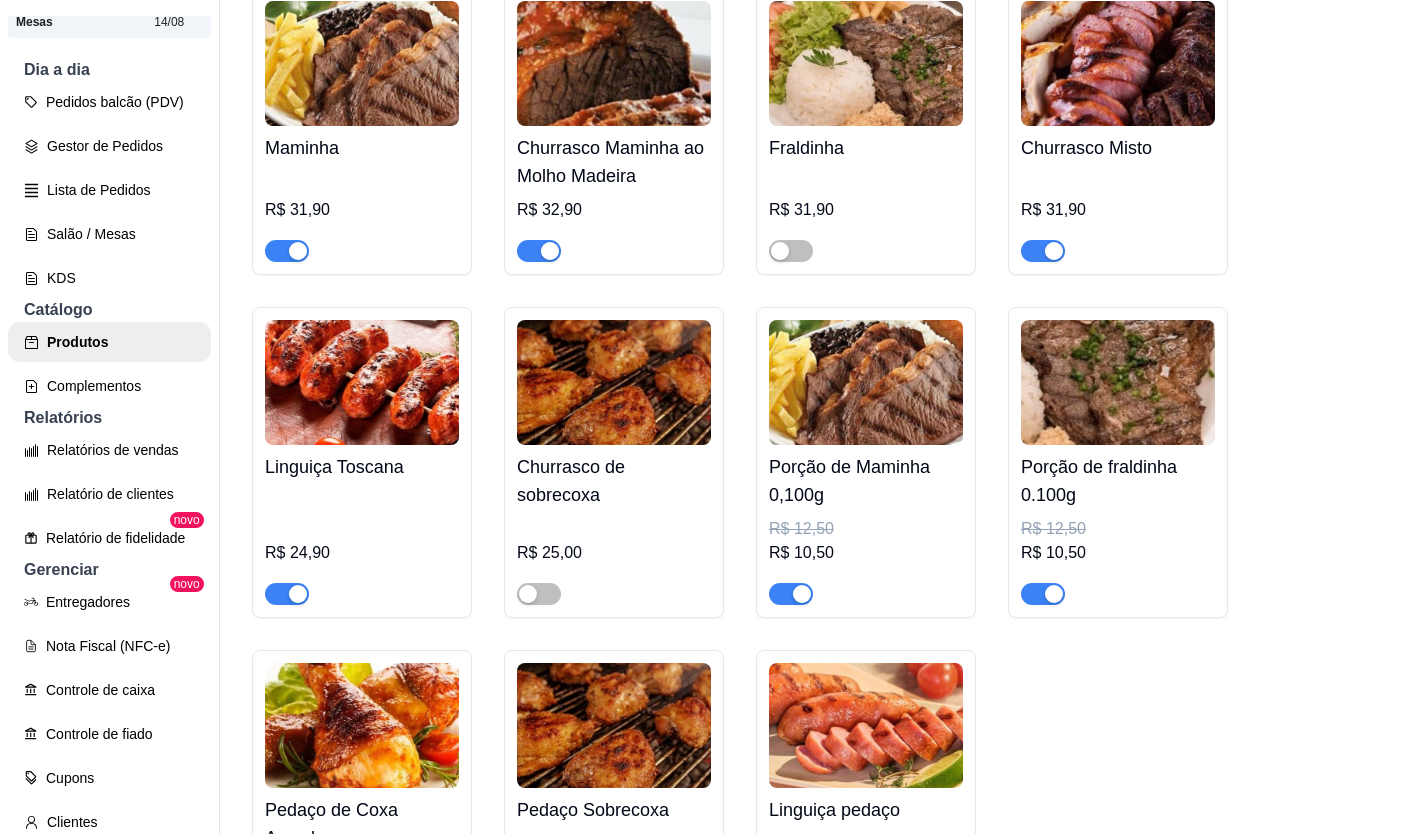 click at bounding box center (1118, 585) 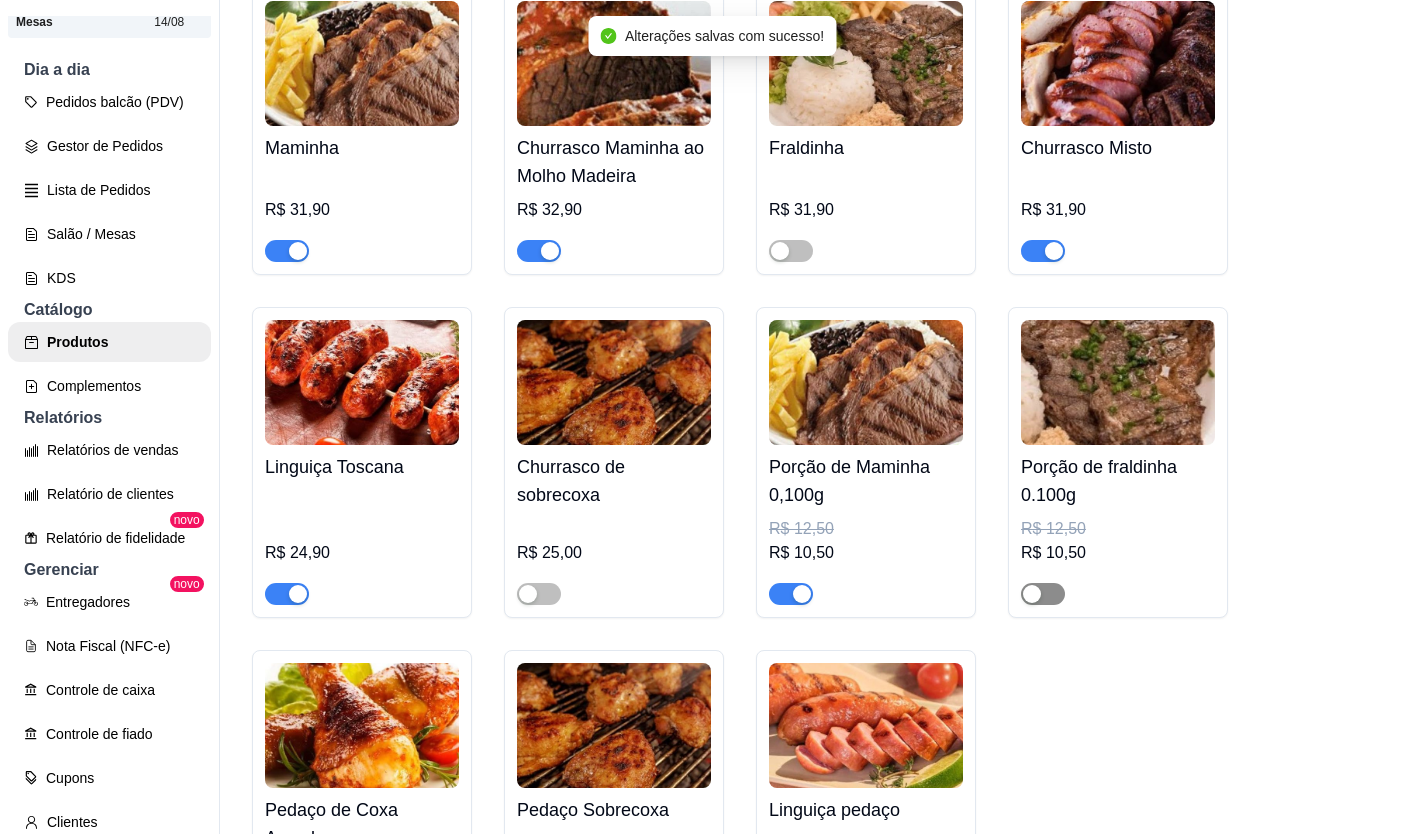 click at bounding box center (1032, 594) 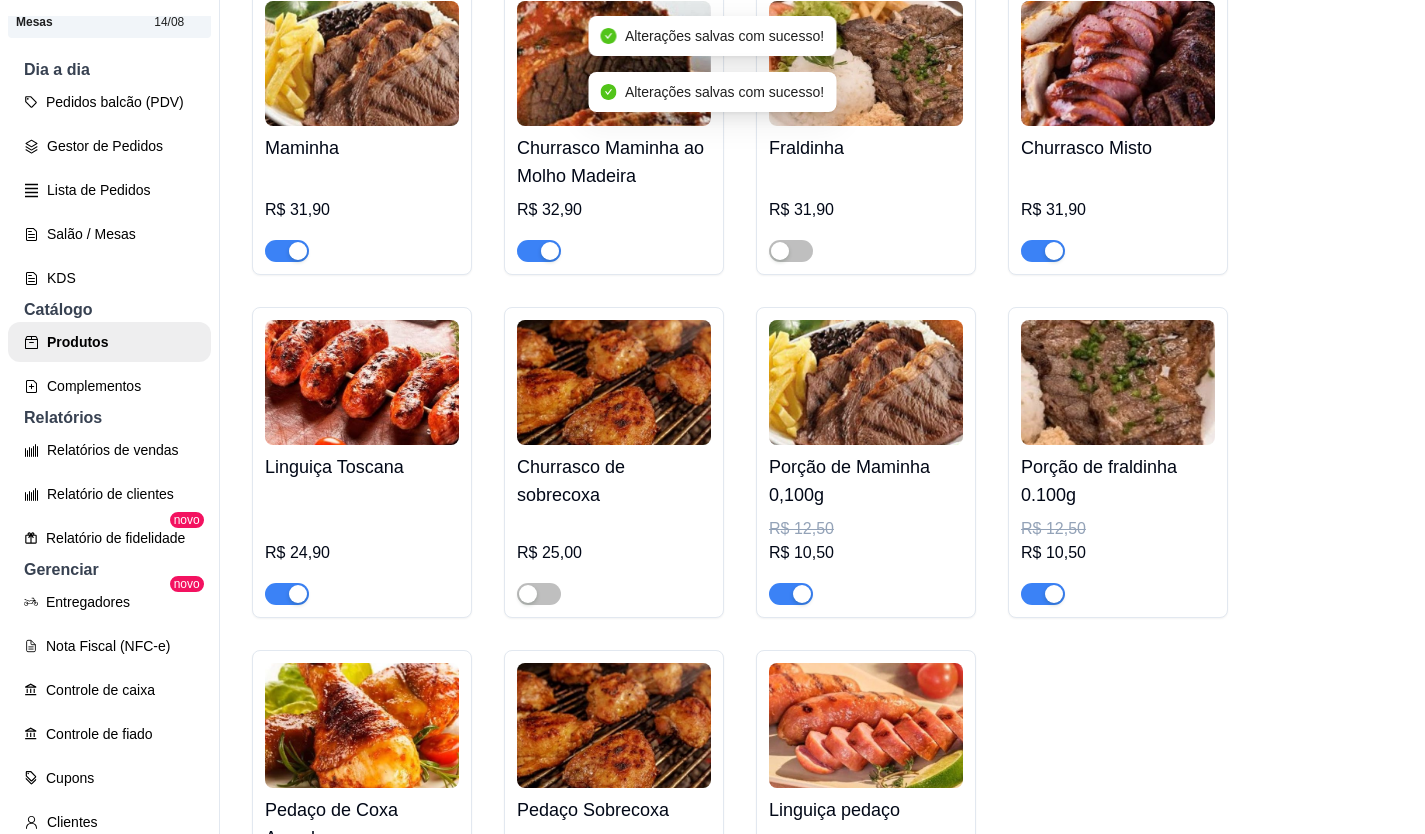 click at bounding box center (1043, 594) 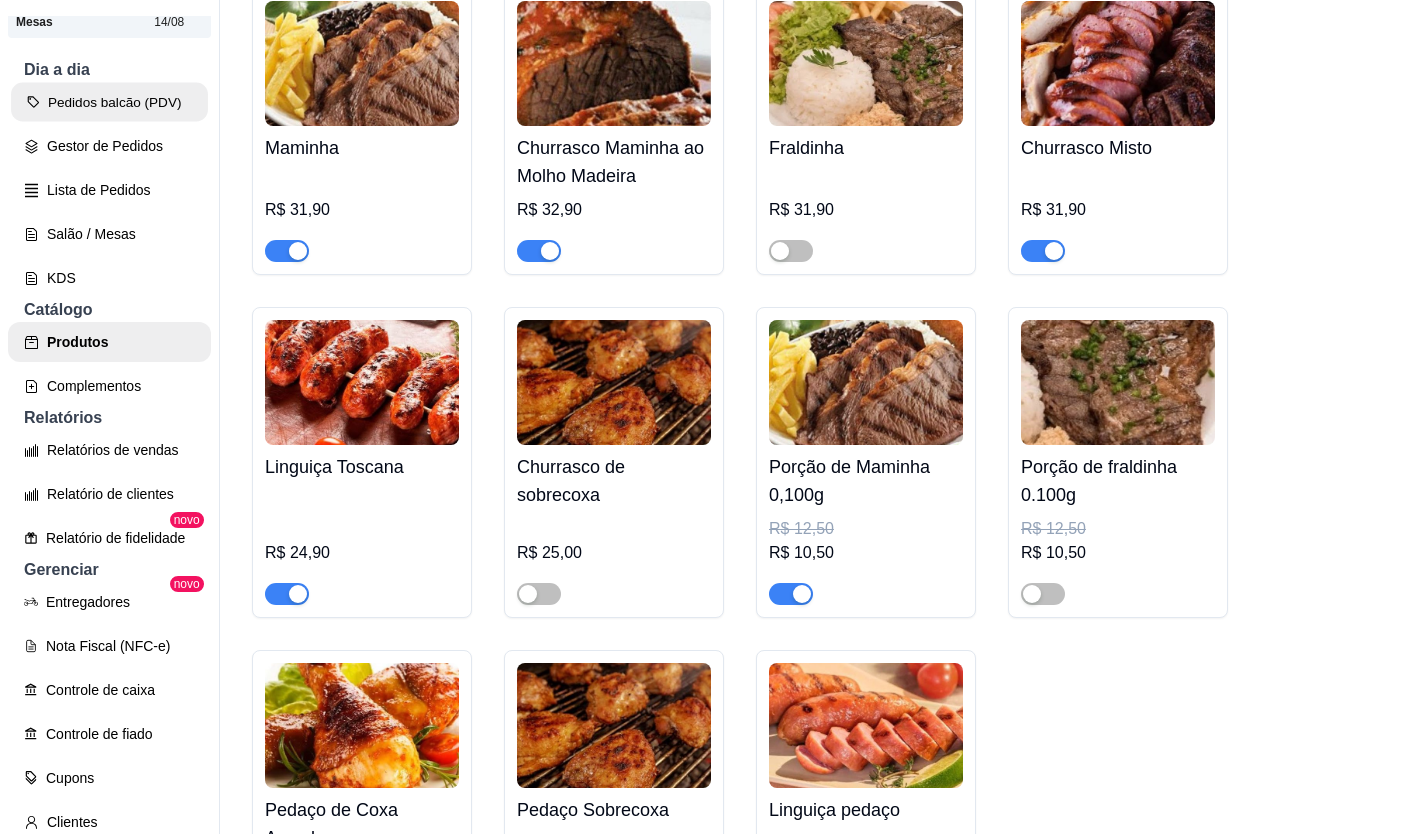 click on "Pedidos balcão (PDV)" at bounding box center [109, 102] 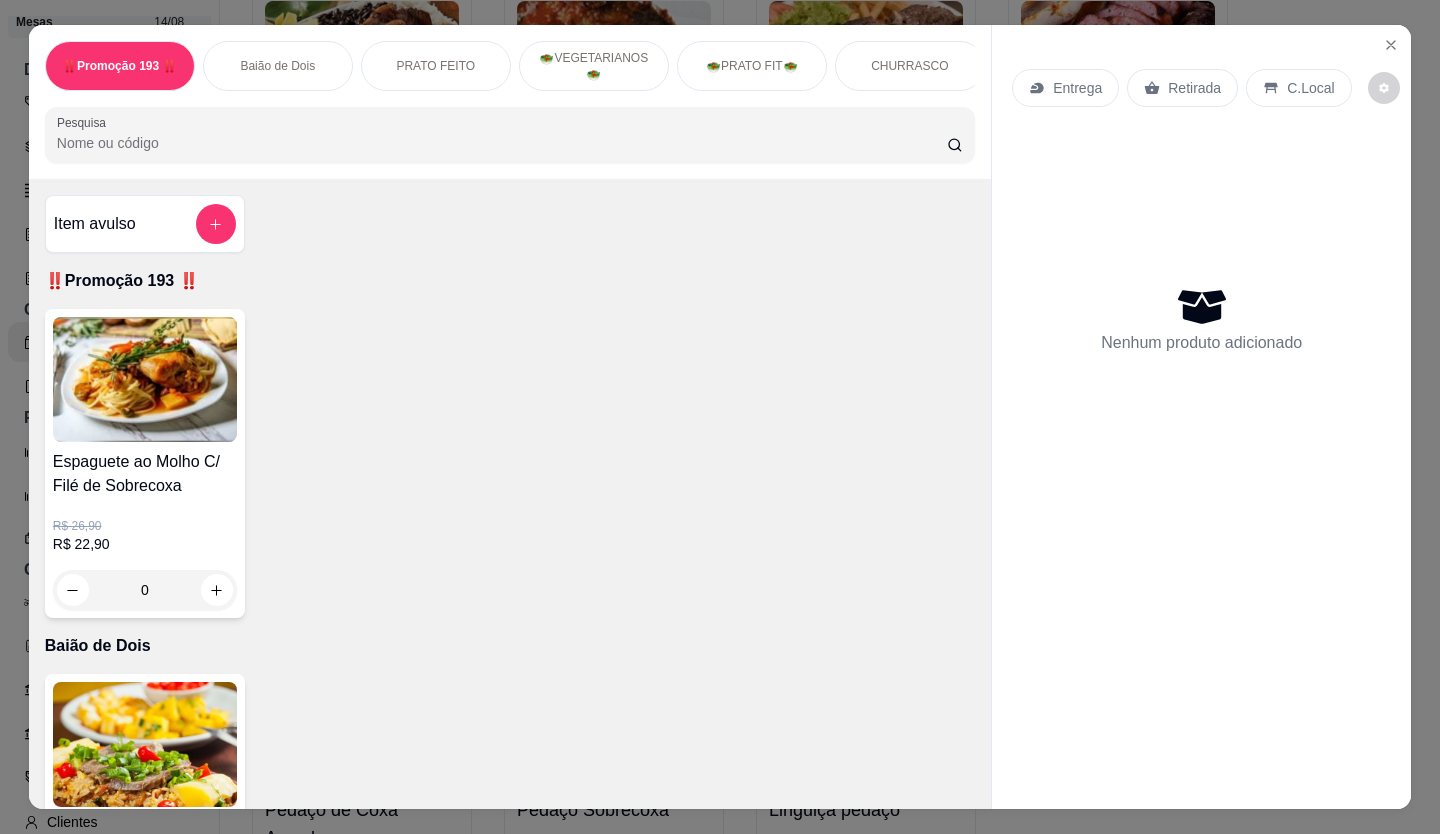 click on "Retirada" at bounding box center [1182, 88] 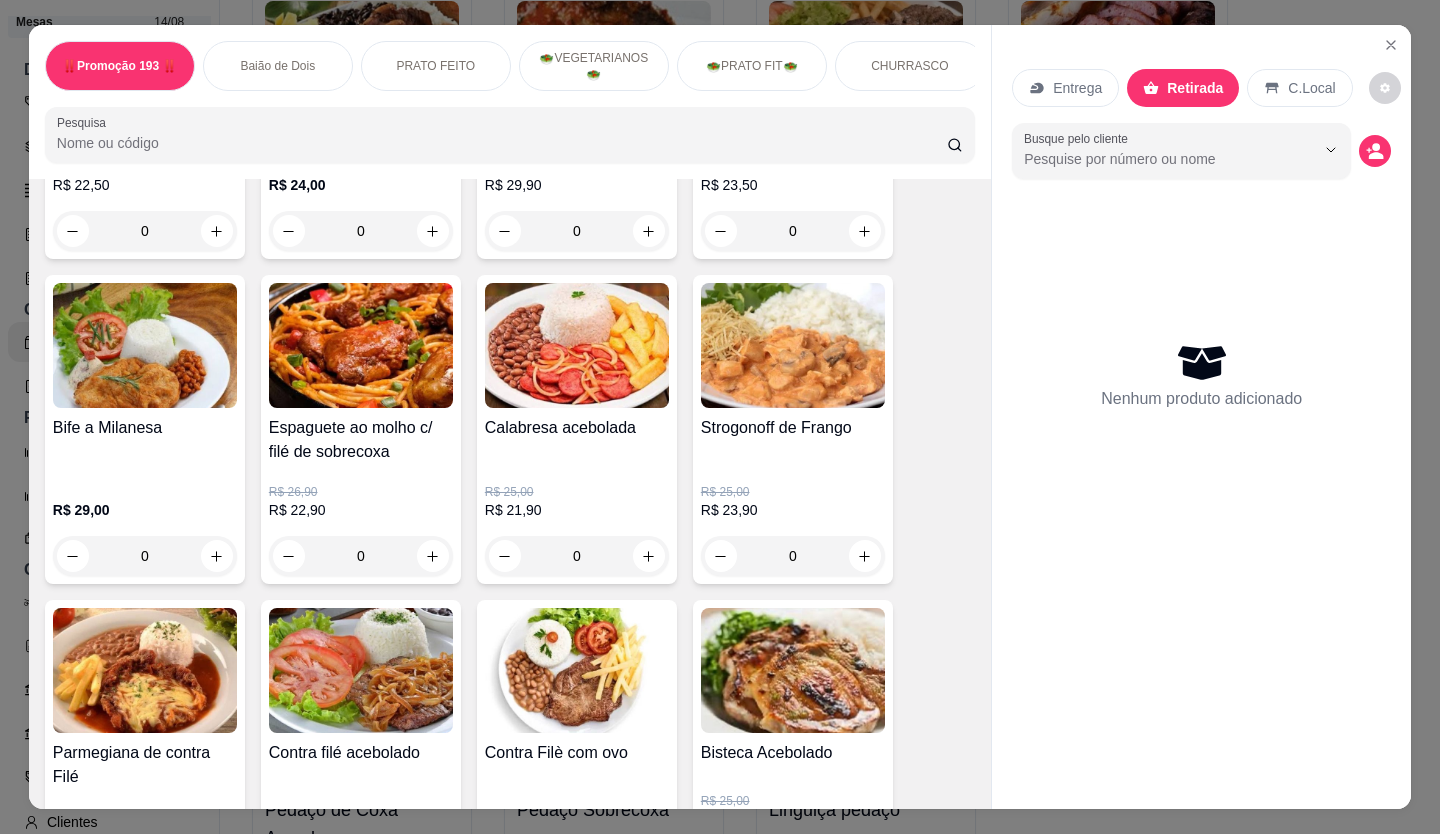 scroll, scrollTop: 1400, scrollLeft: 0, axis: vertical 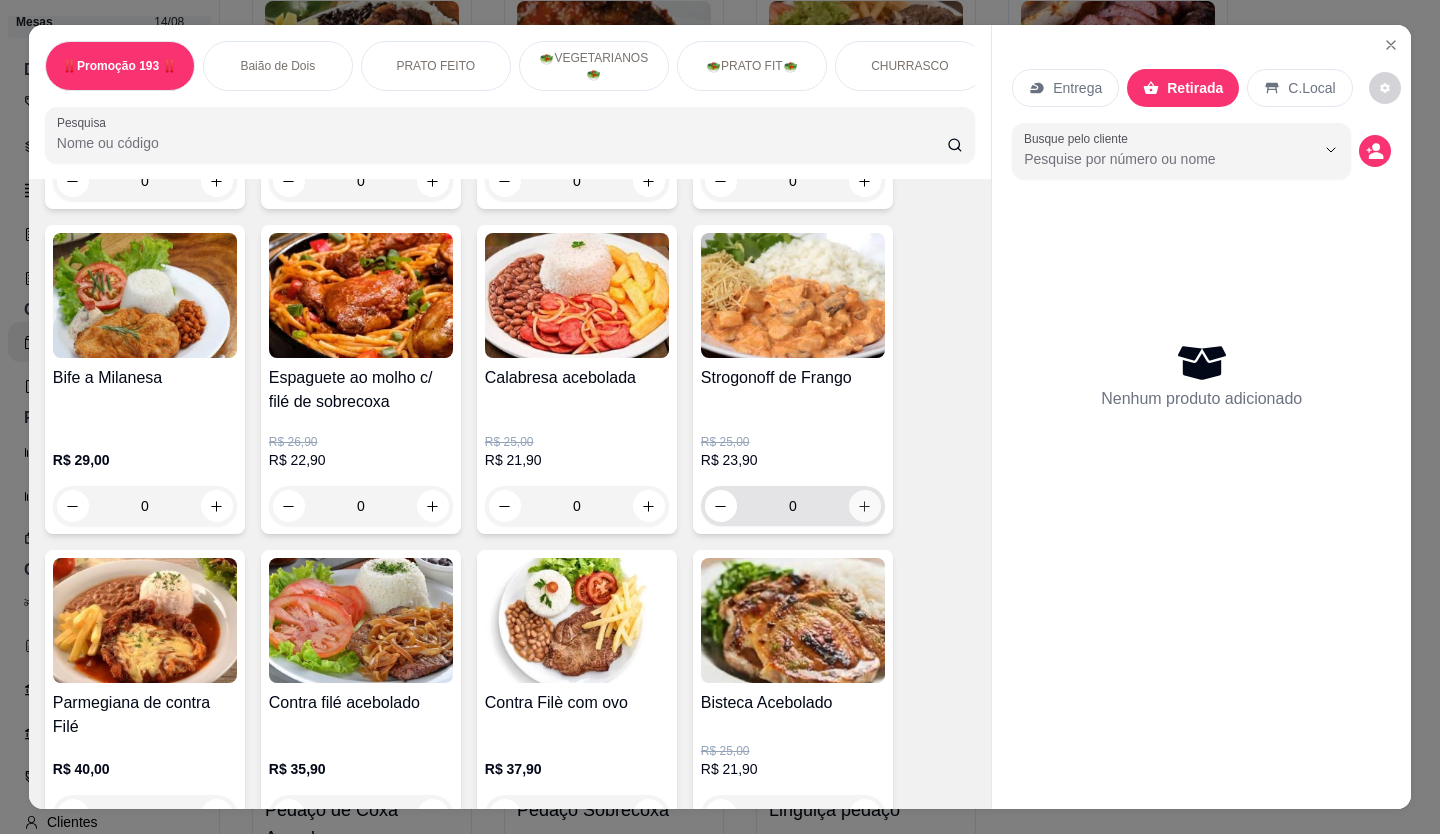 click 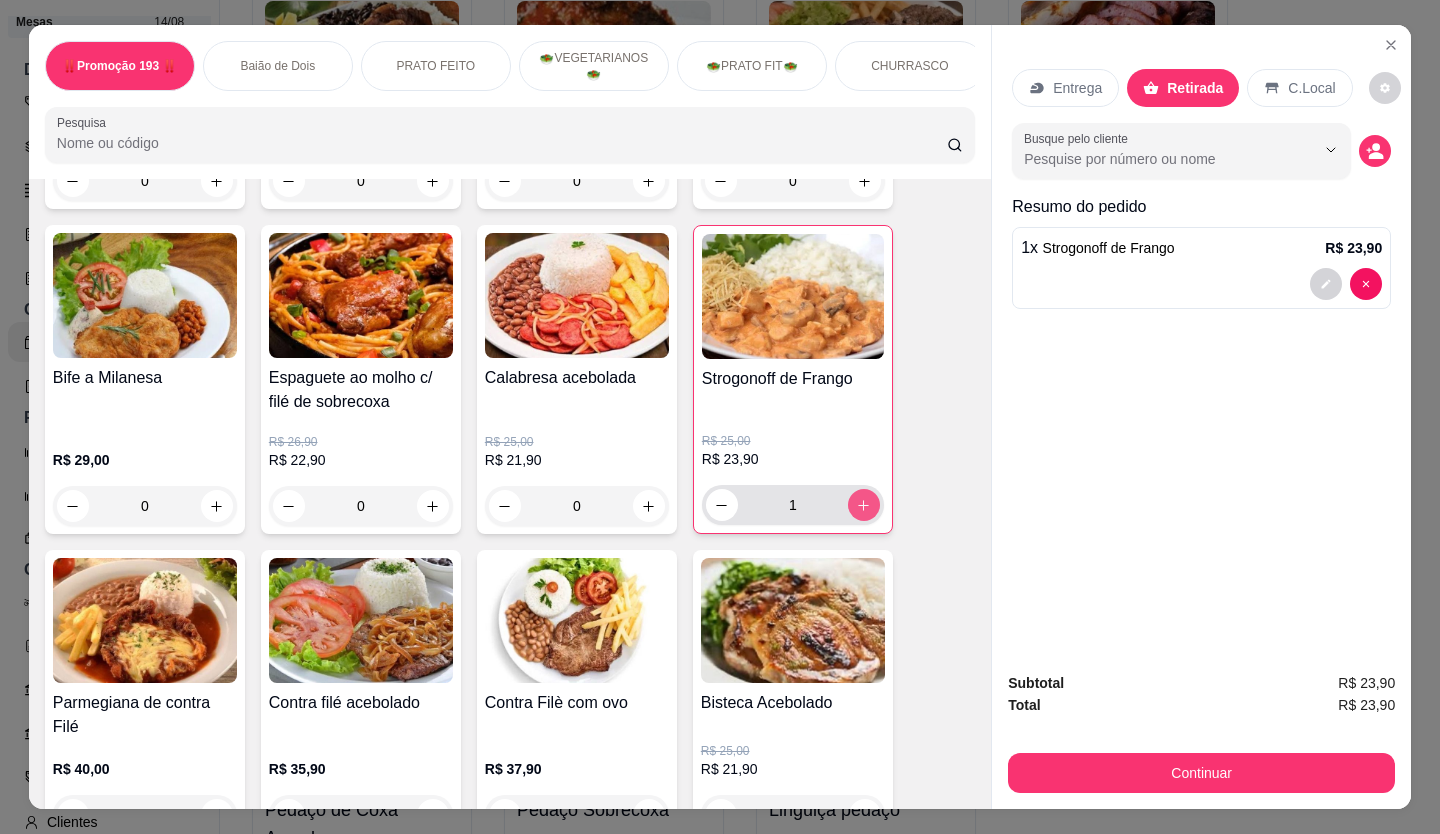 type on "1" 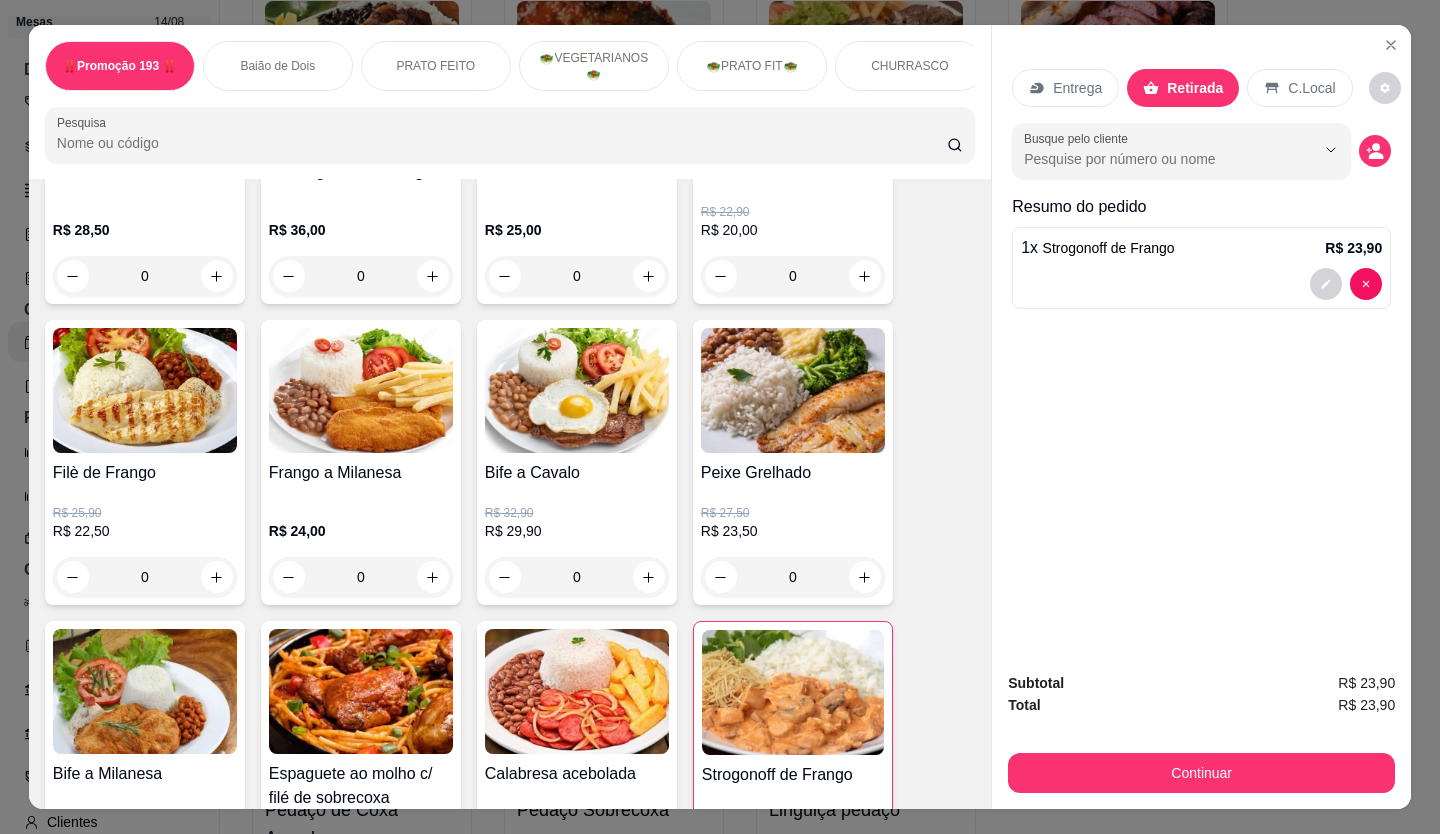 scroll, scrollTop: 1000, scrollLeft: 0, axis: vertical 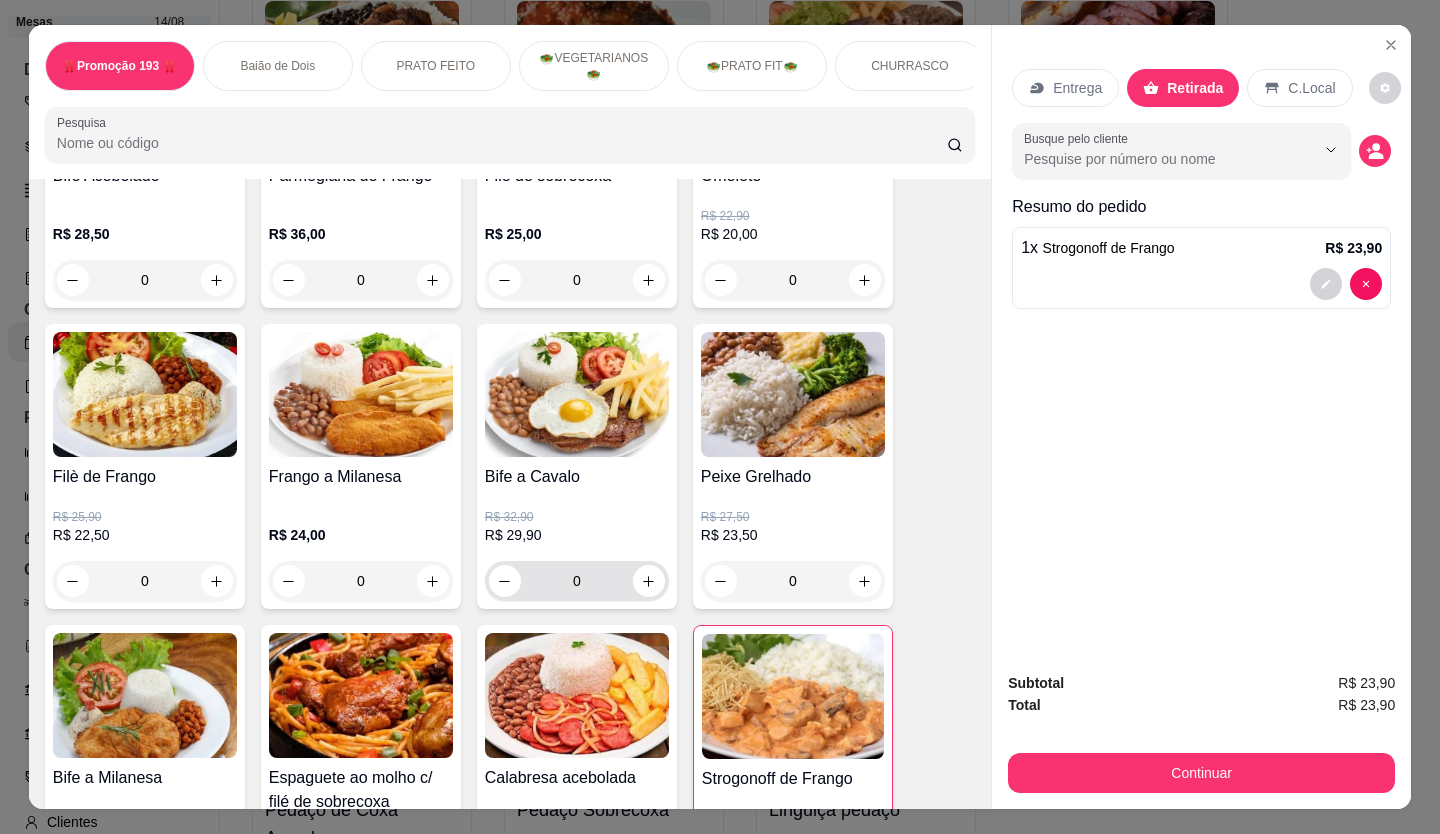click 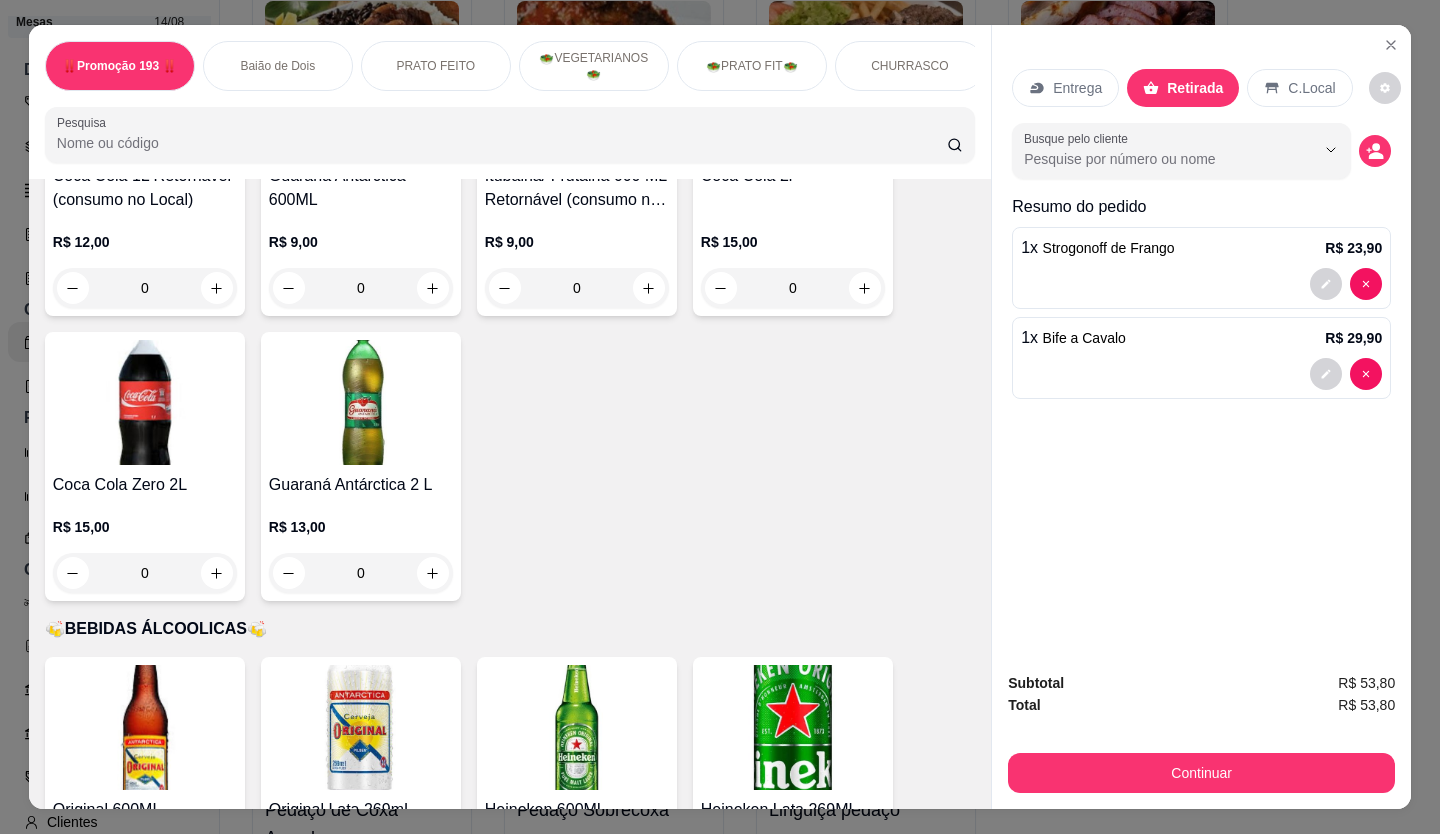 scroll, scrollTop: 6300, scrollLeft: 0, axis: vertical 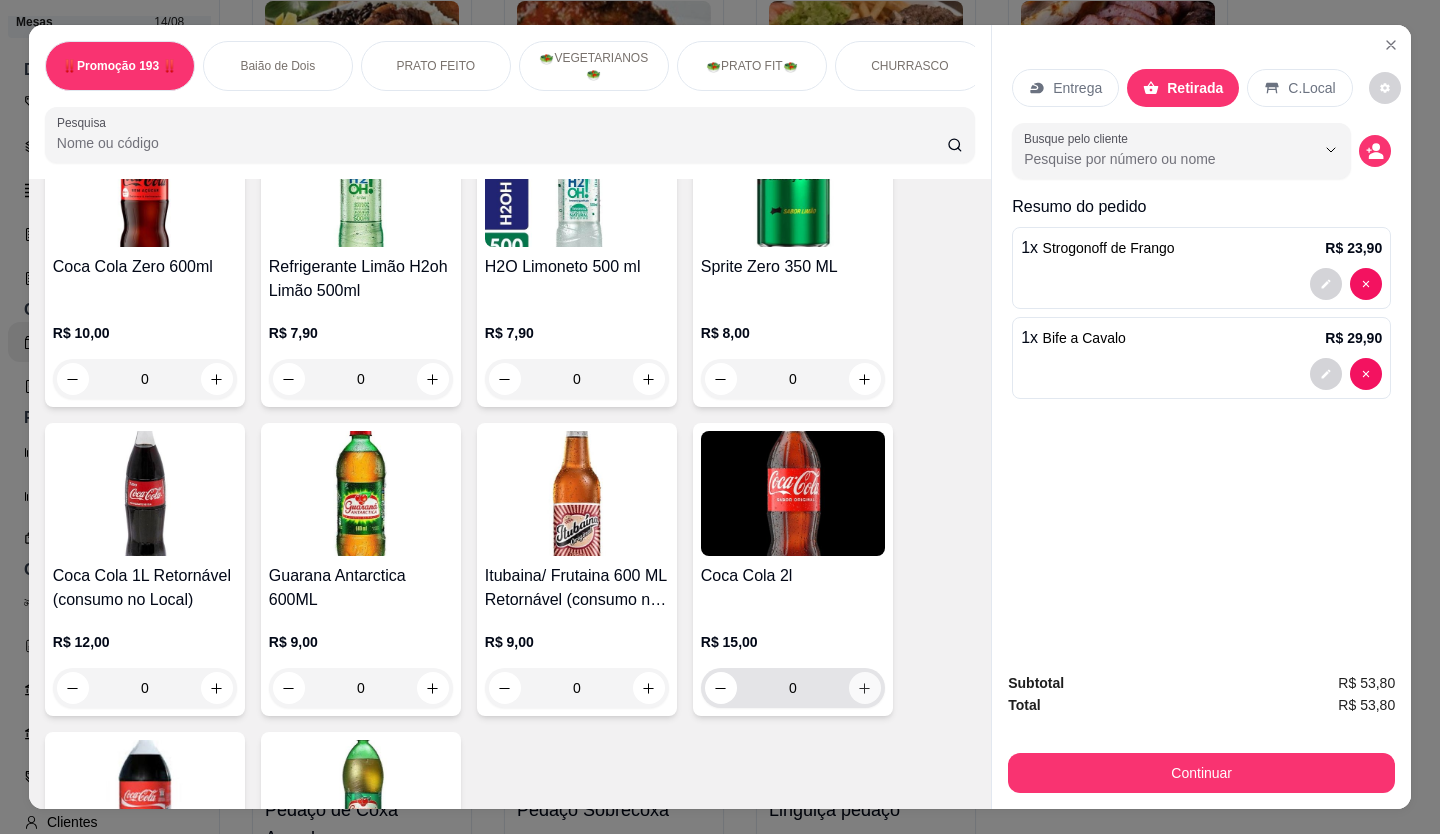click 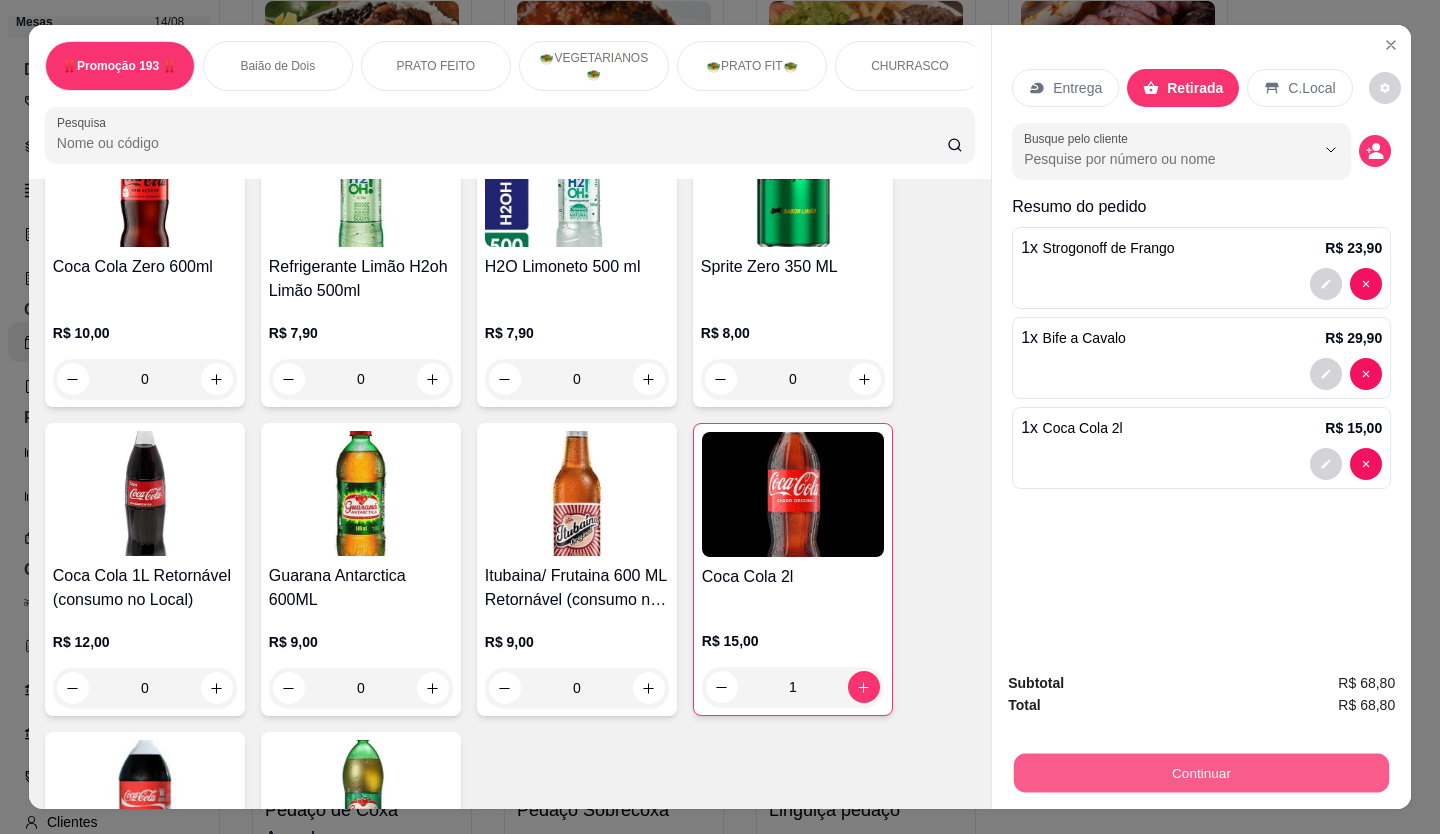 click on "Continuar" at bounding box center [1201, 773] 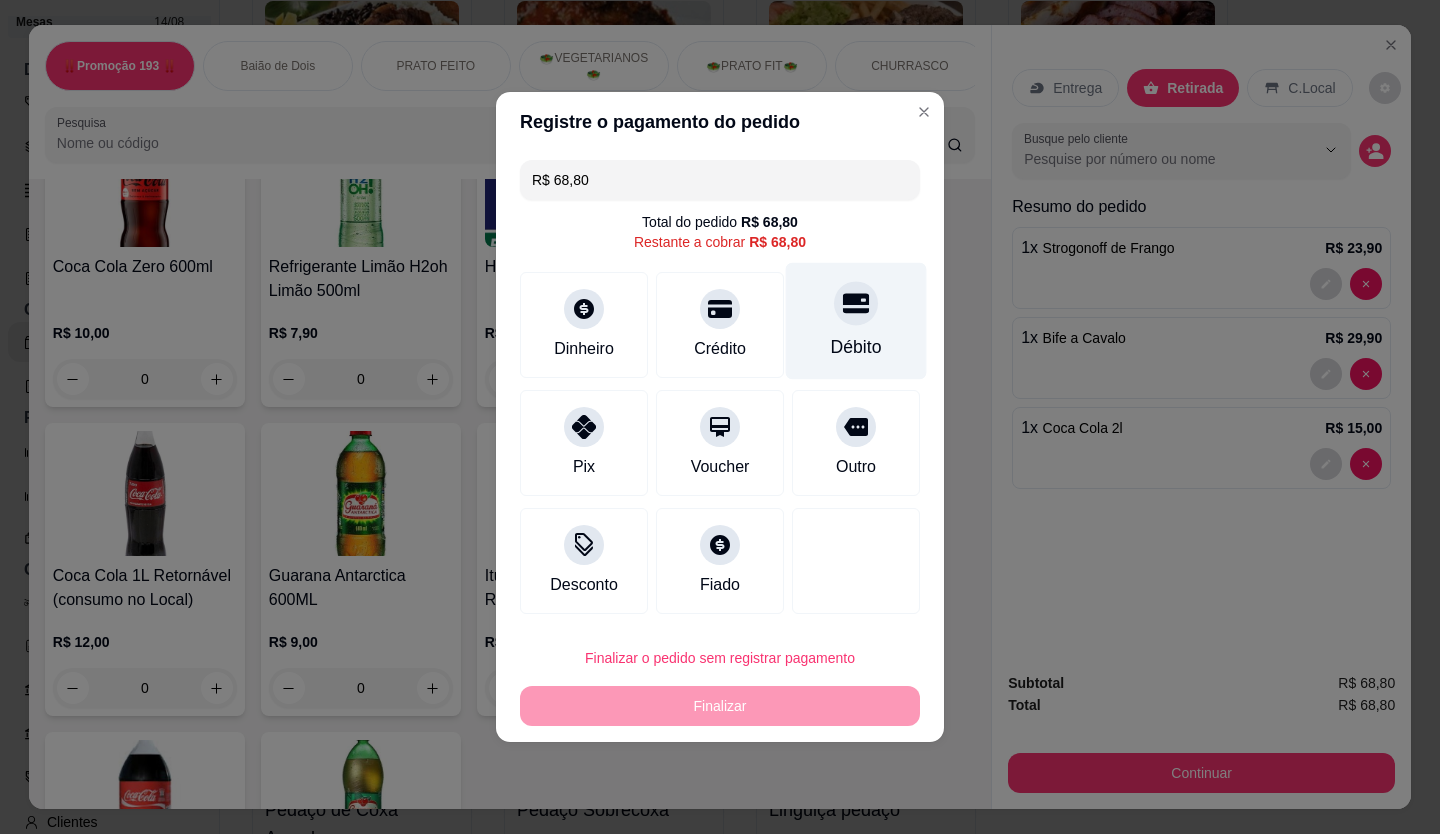click on "Débito" at bounding box center (856, 347) 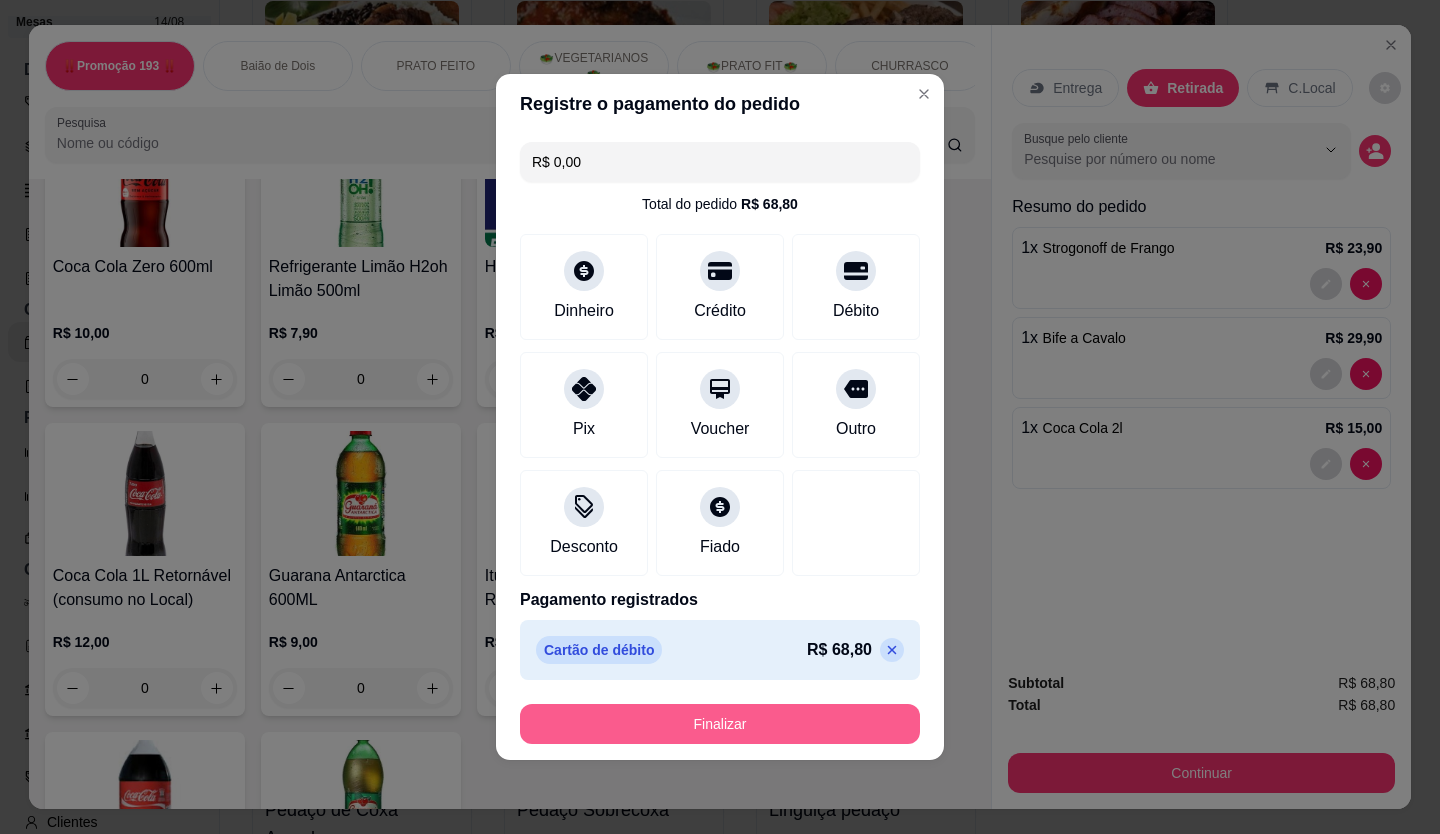 click on "Finalizar" at bounding box center [720, 724] 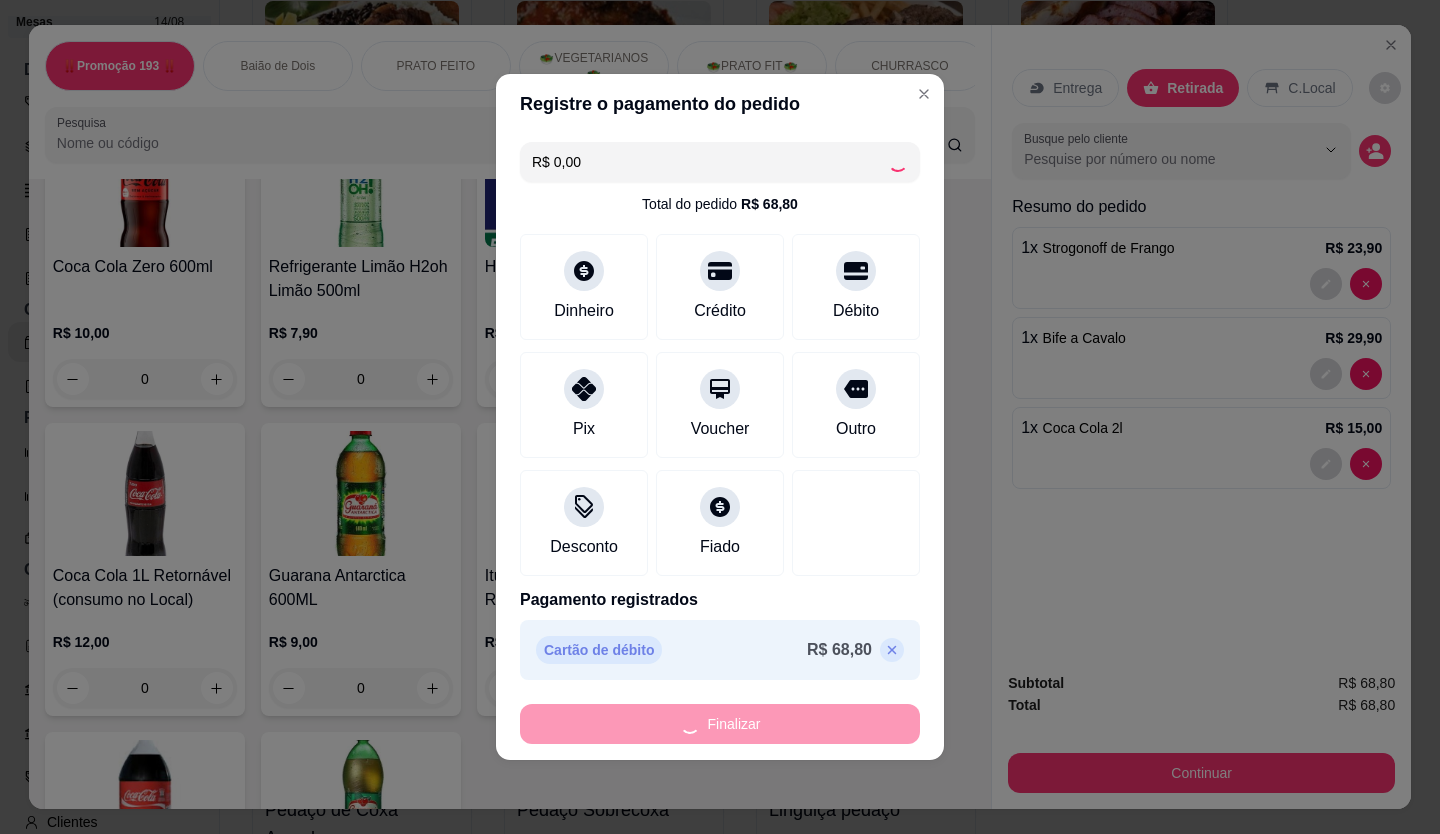 type on "0" 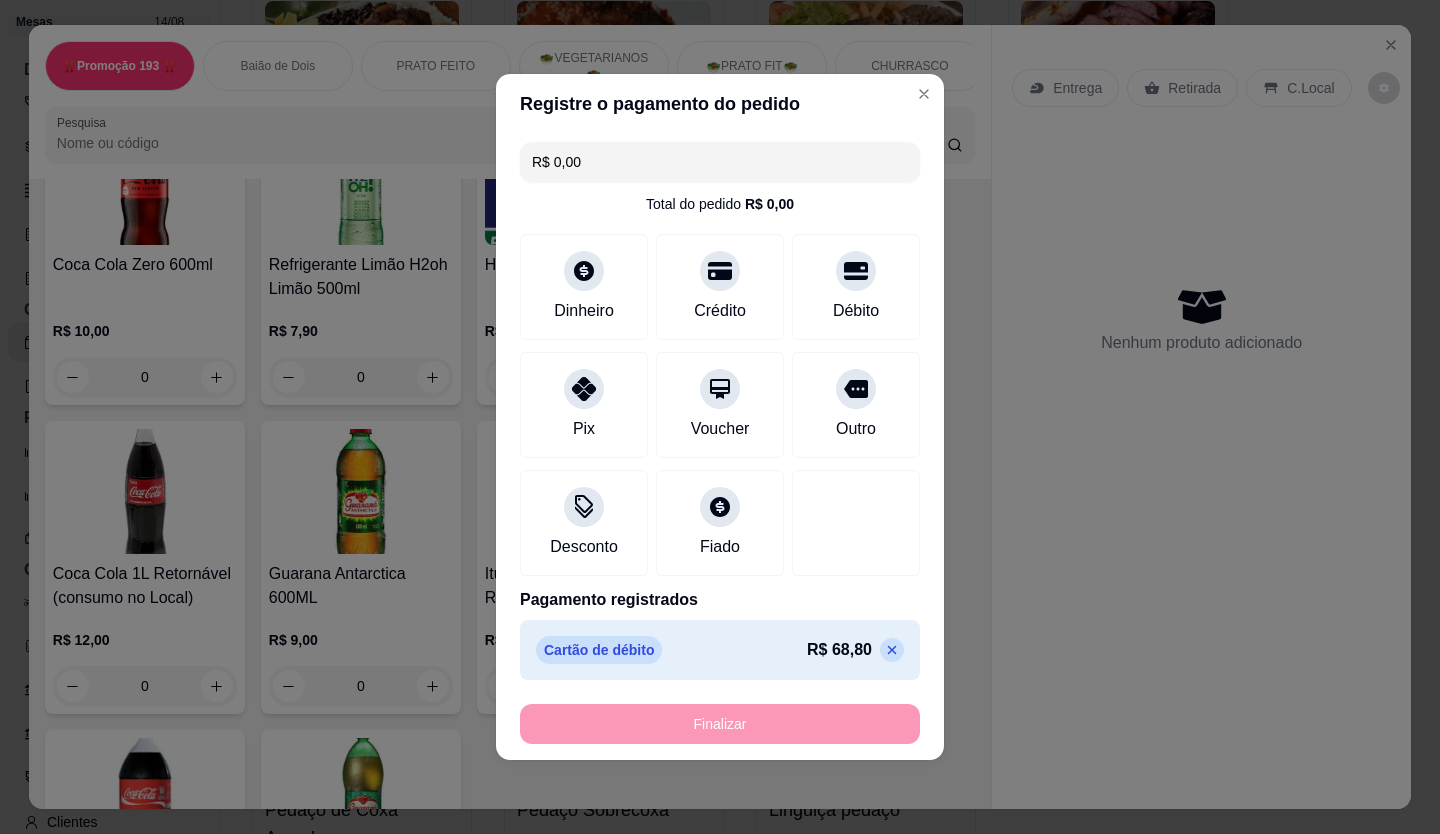 type on "-R$ 68,80" 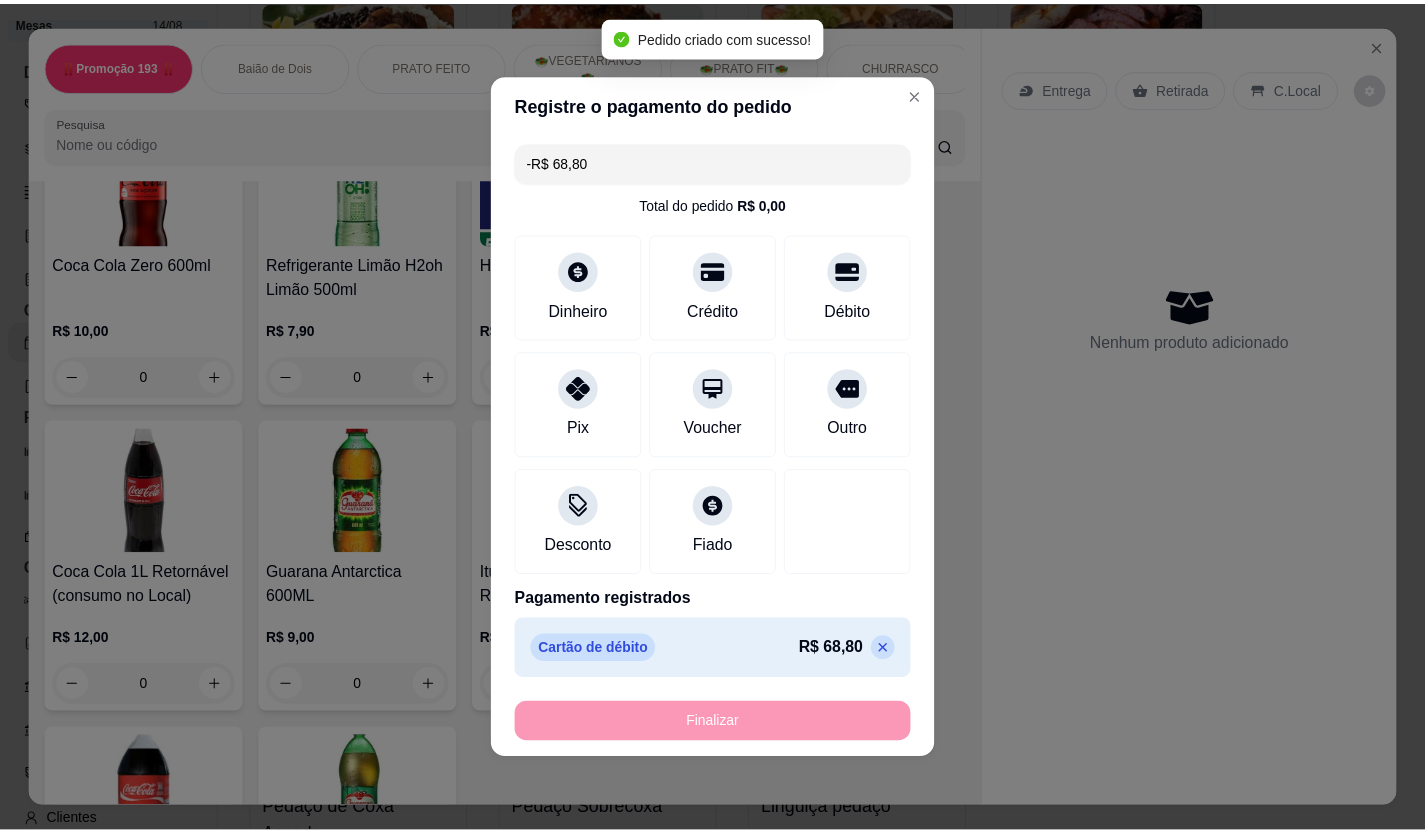 scroll, scrollTop: 6298, scrollLeft: 0, axis: vertical 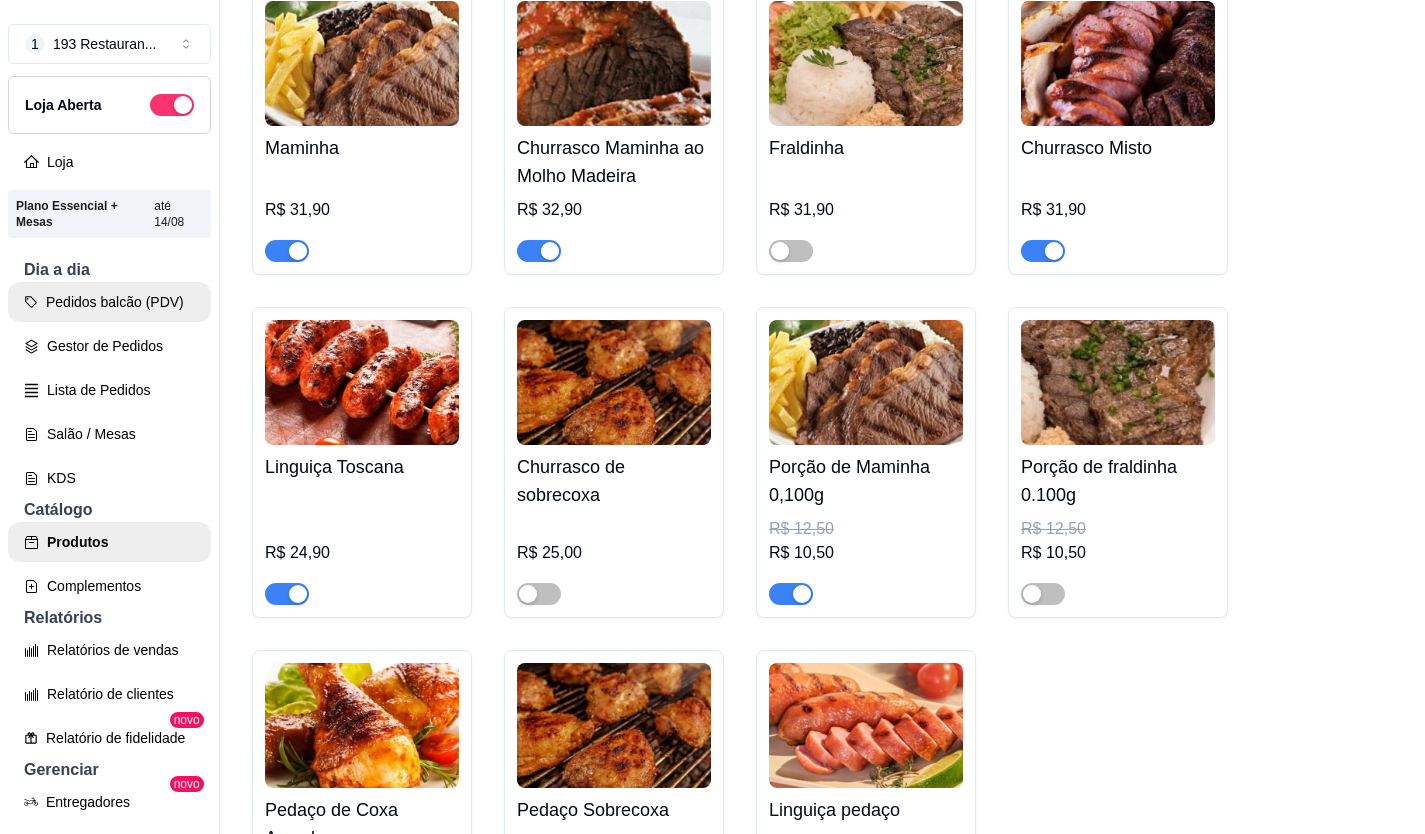 click on "Pedidos balcão (PDV)" at bounding box center [109, 302] 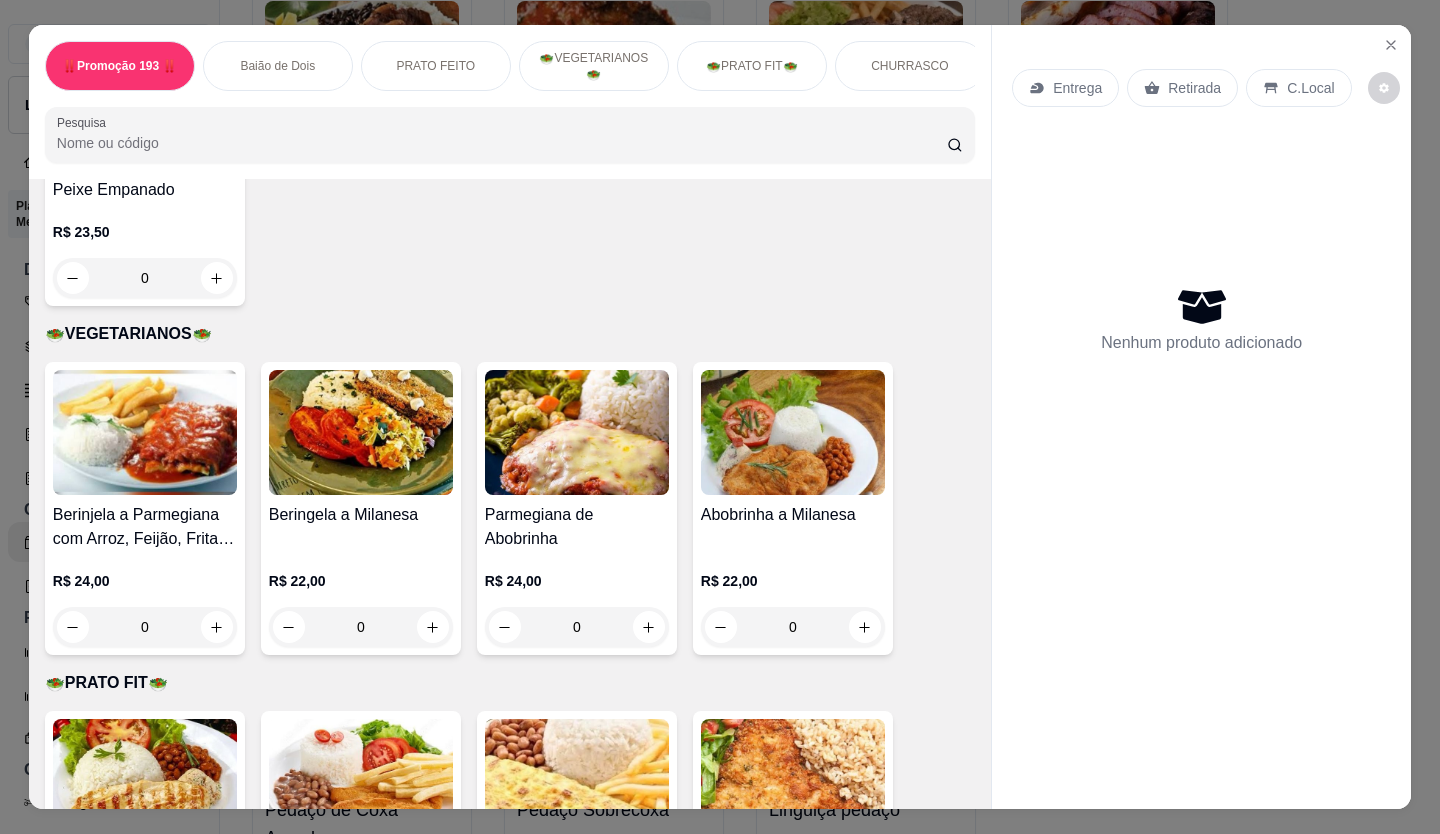 scroll, scrollTop: 2300, scrollLeft: 0, axis: vertical 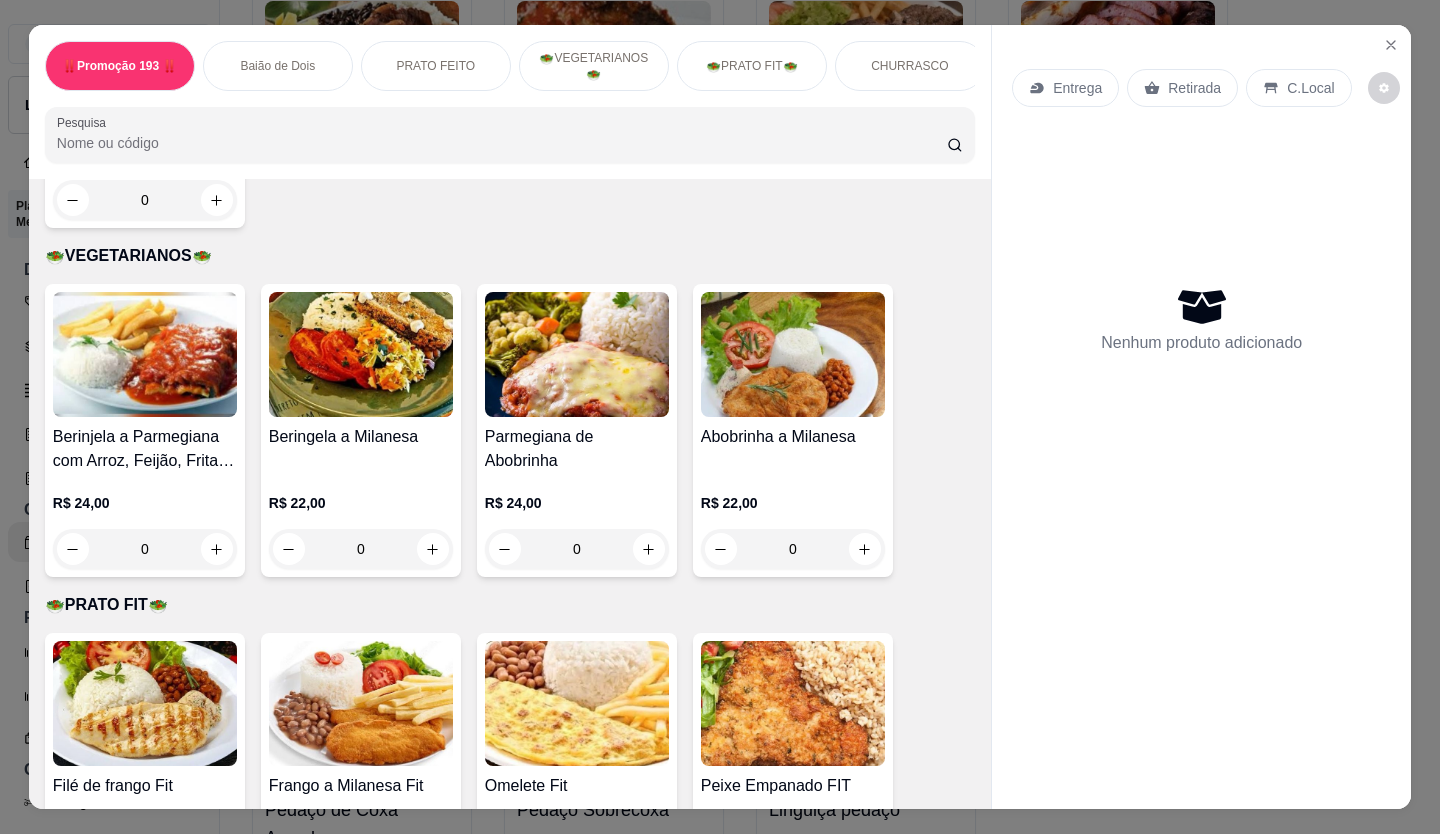 click on "Retirada" at bounding box center (1194, 88) 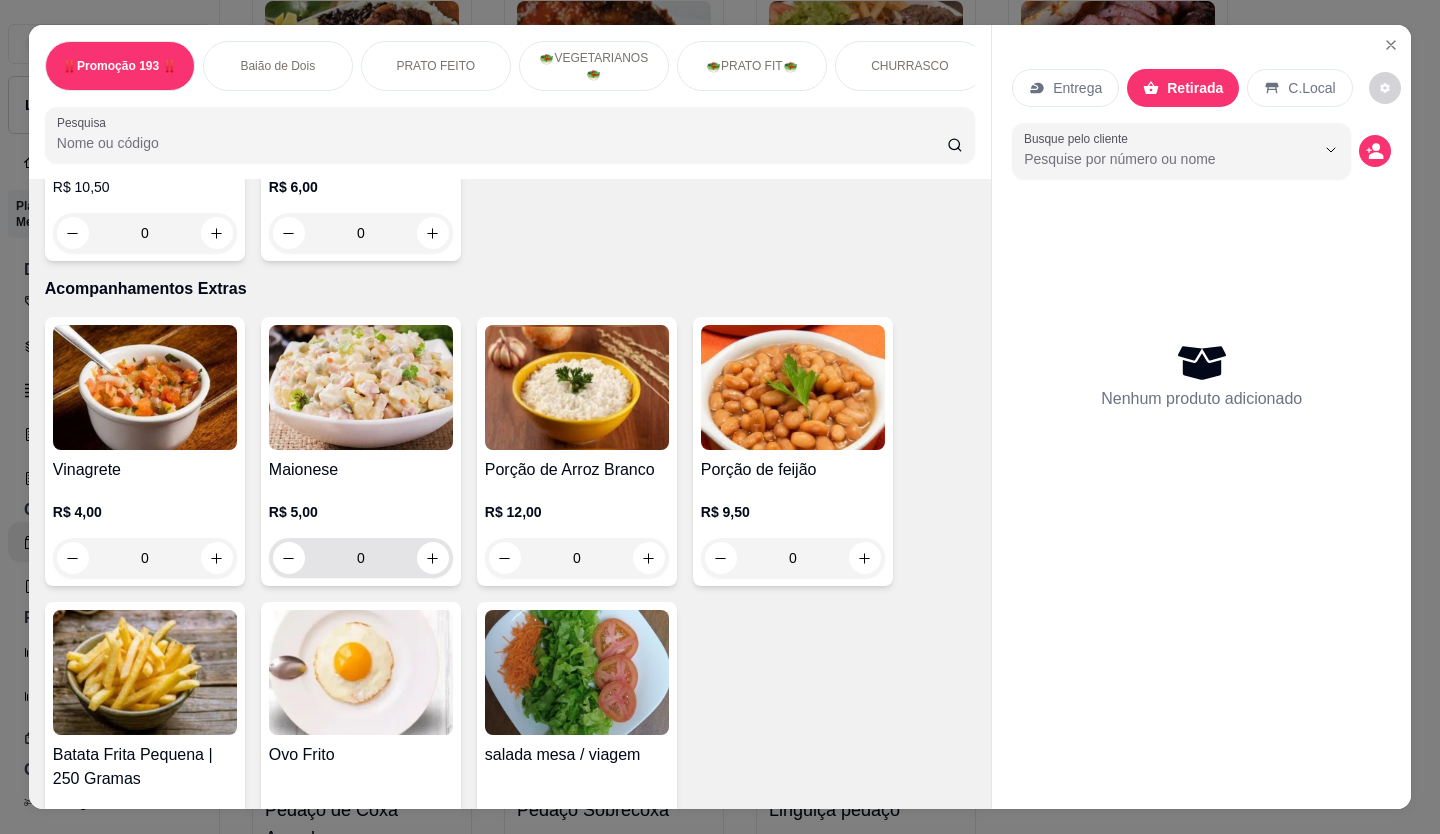 scroll, scrollTop: 4500, scrollLeft: 0, axis: vertical 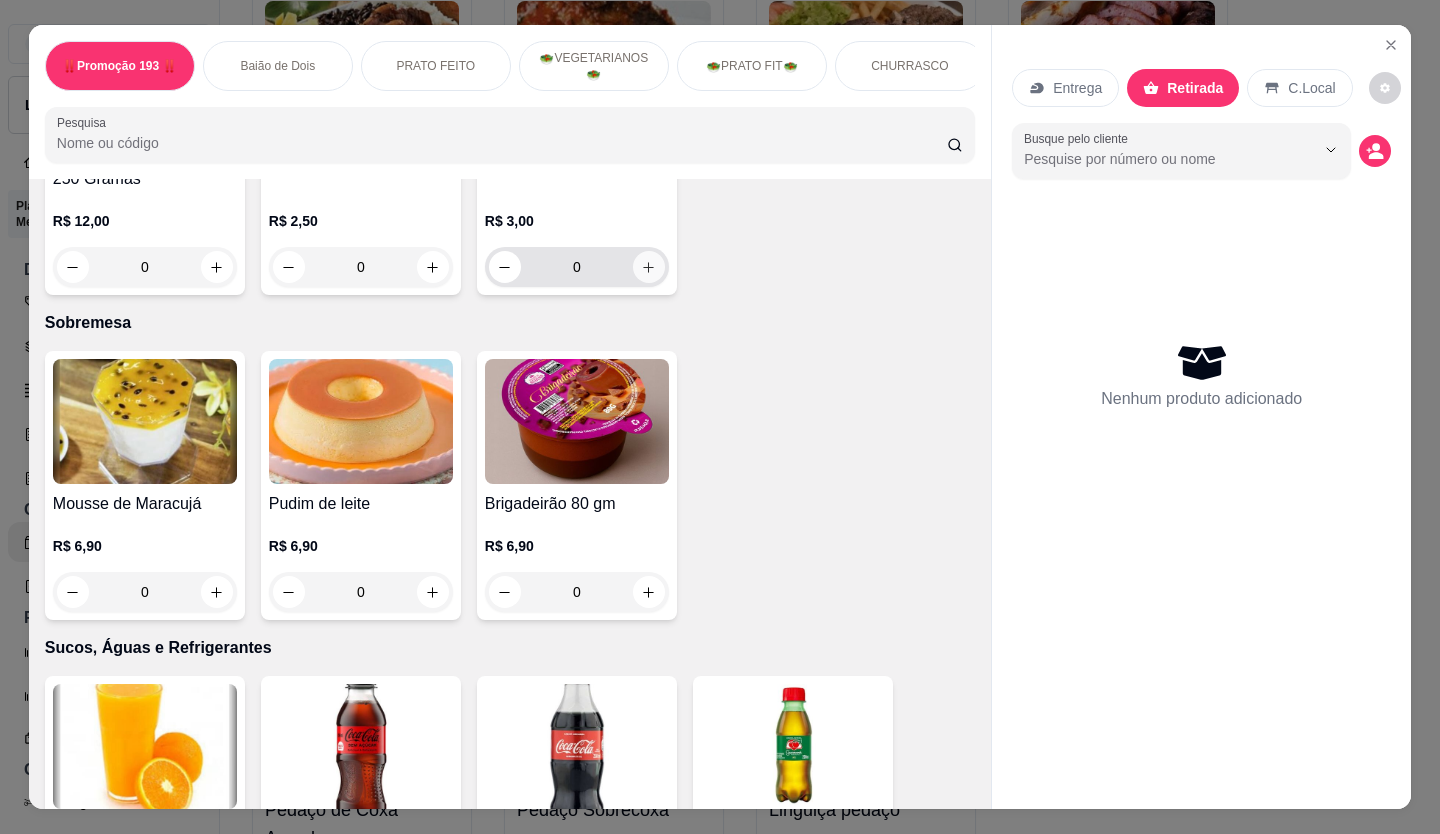 click 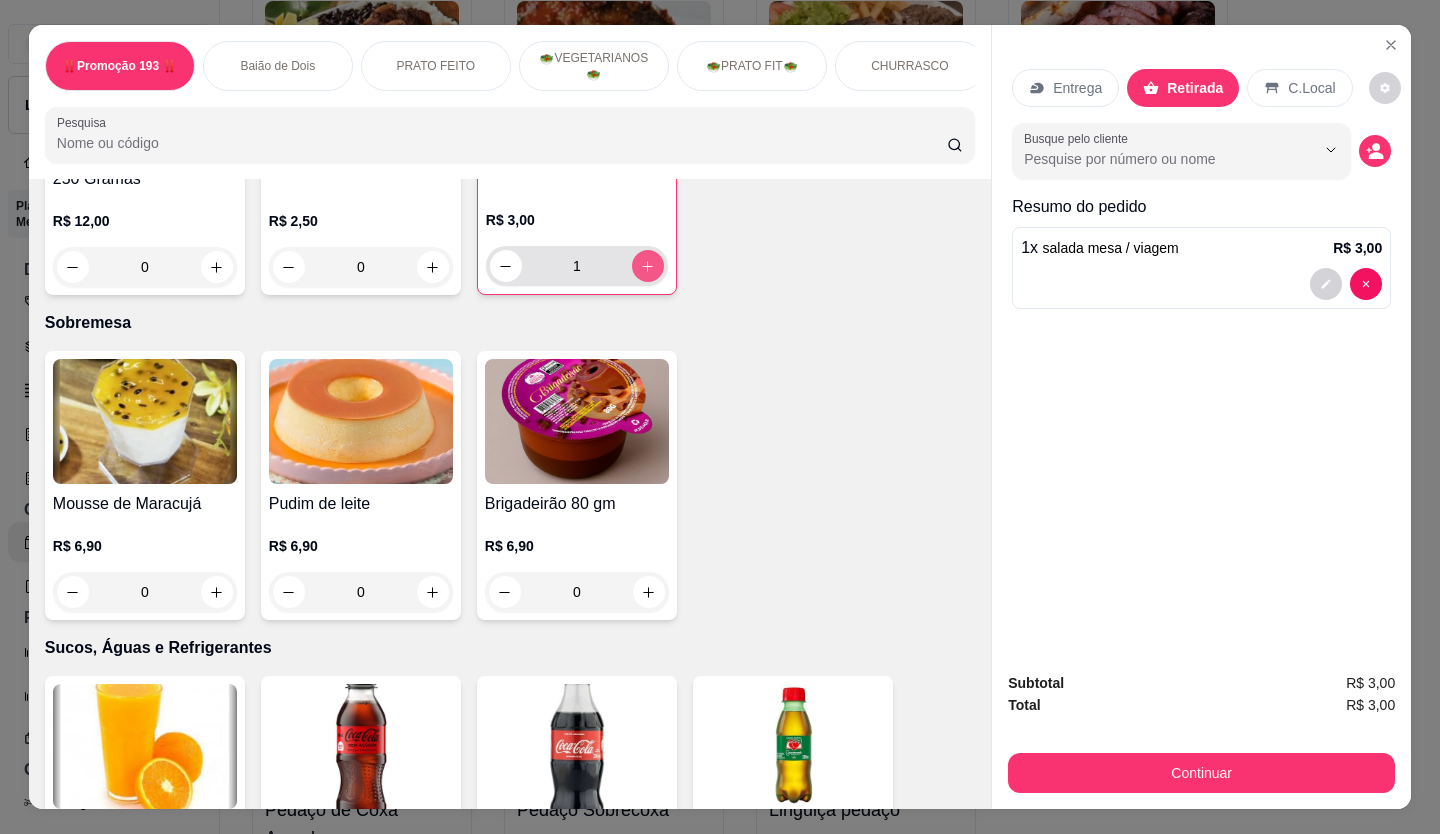 type on "1" 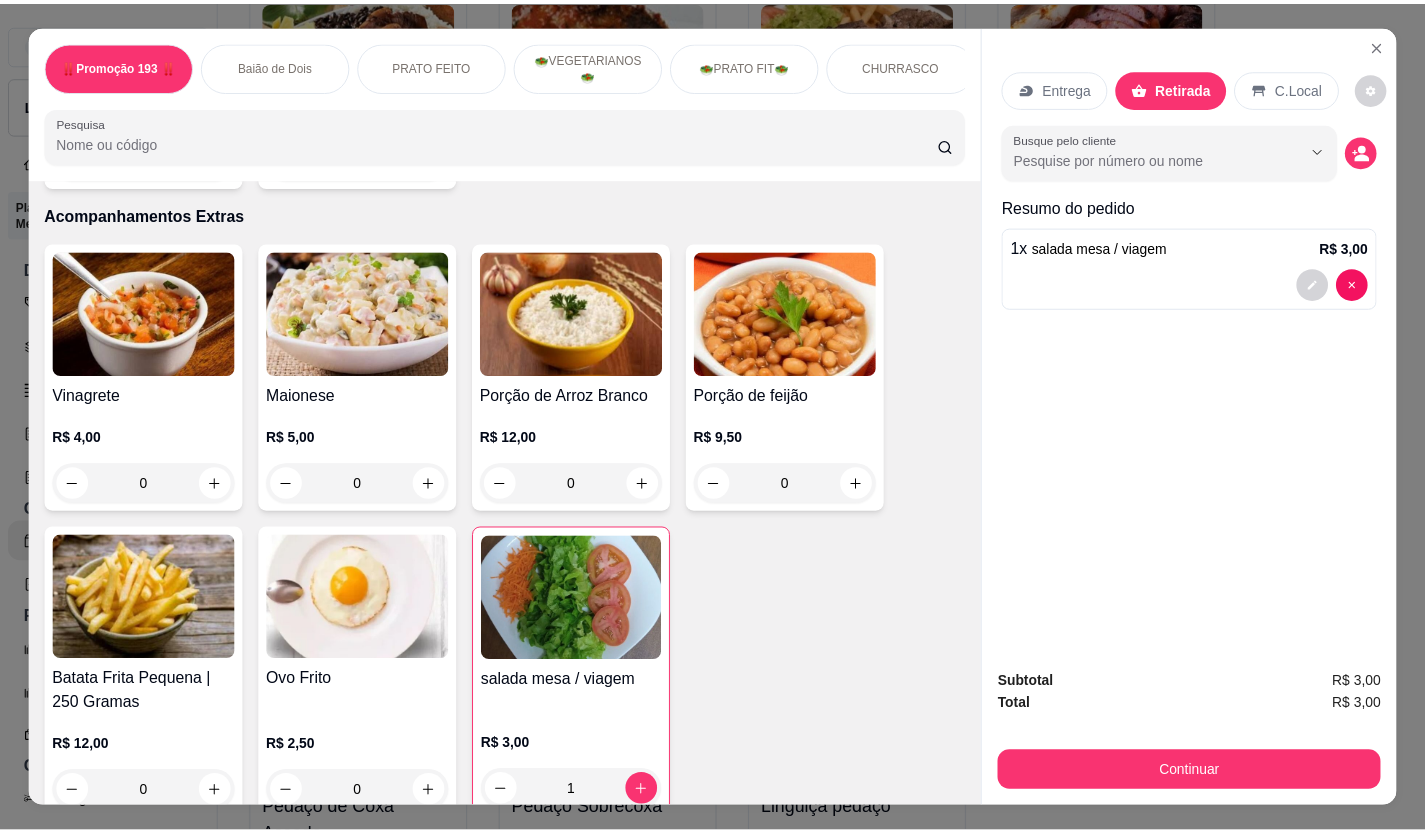 scroll, scrollTop: 3900, scrollLeft: 0, axis: vertical 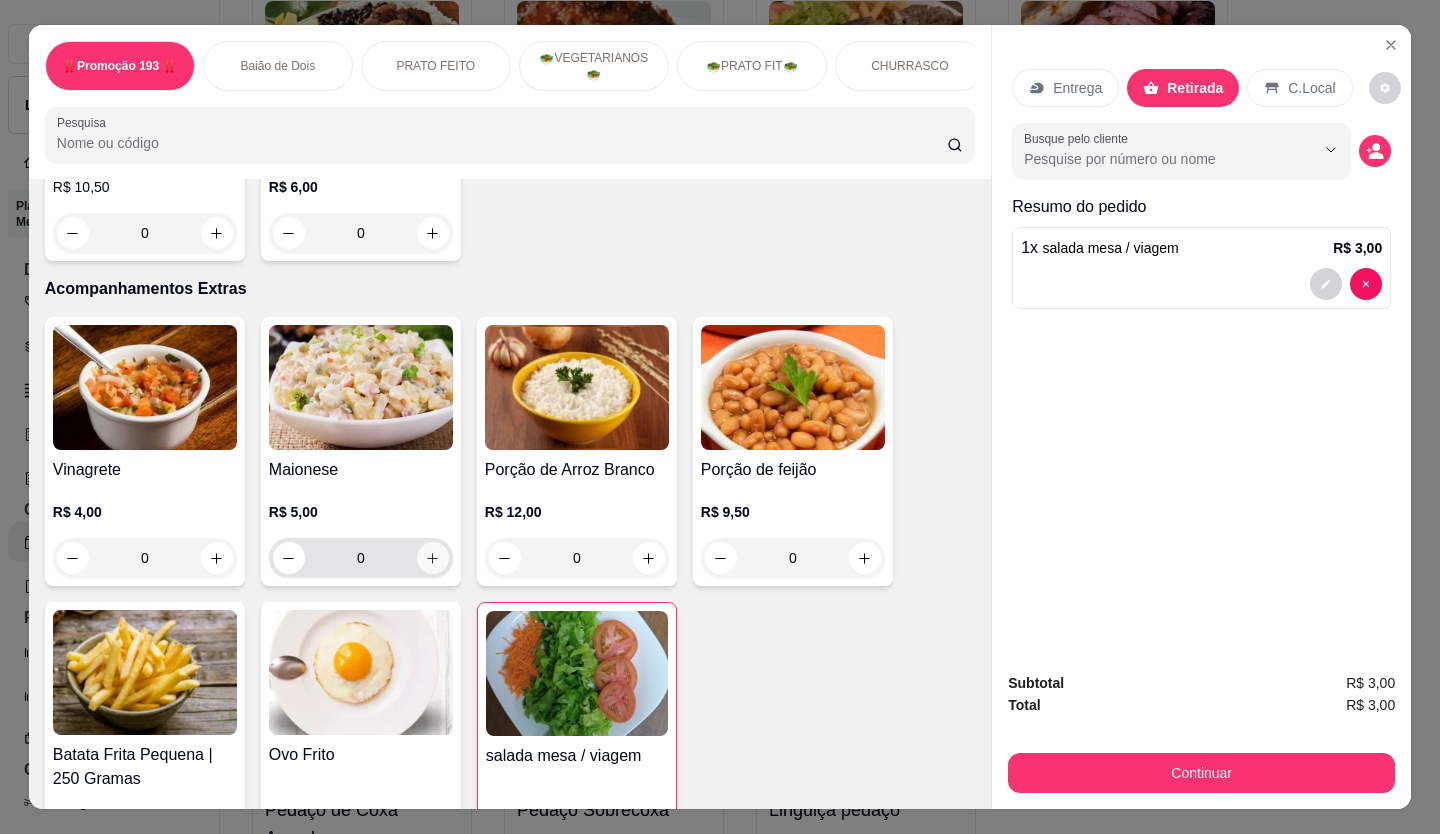 click at bounding box center (433, 558) 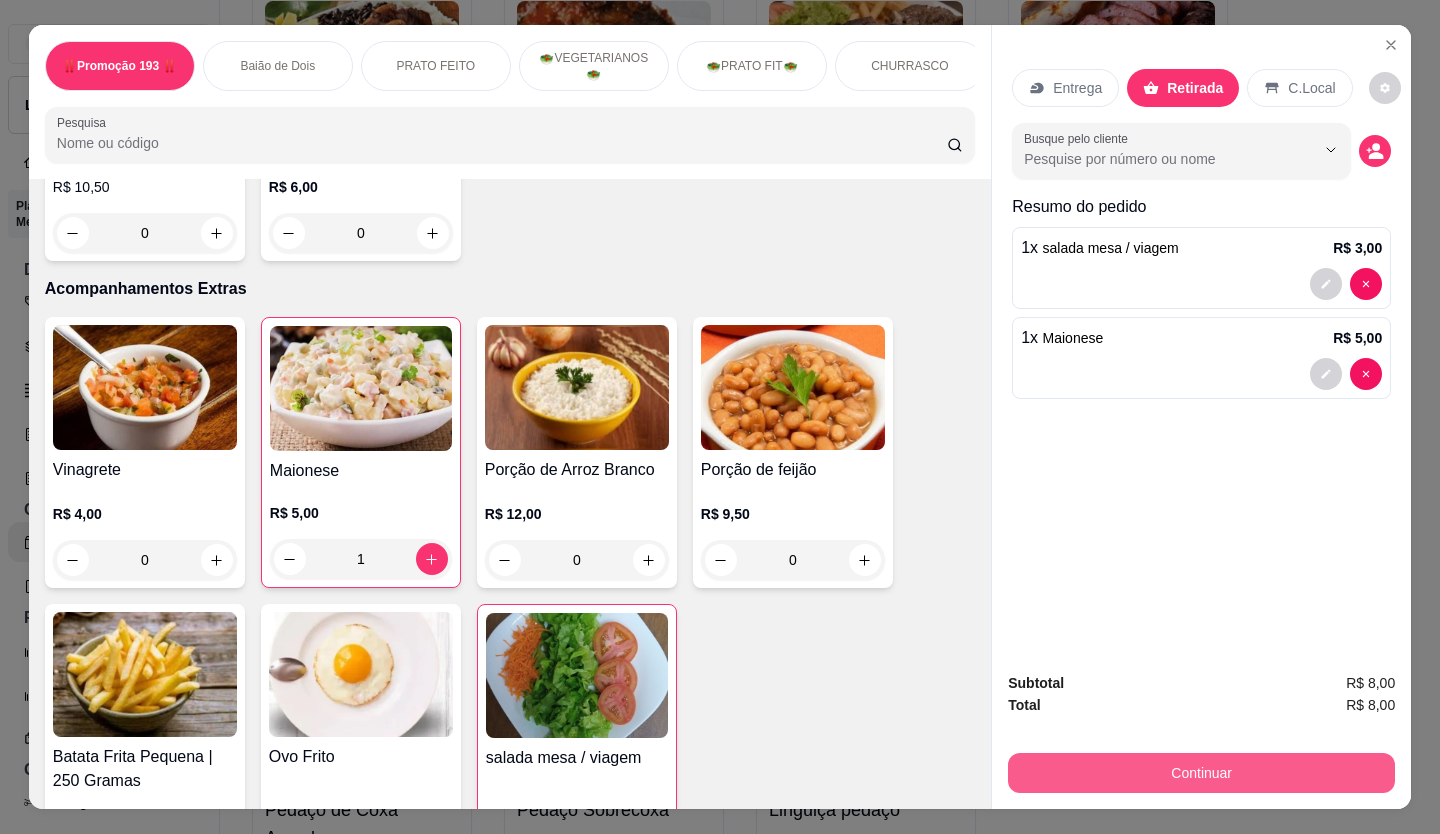 click on "Continuar" at bounding box center [1201, 773] 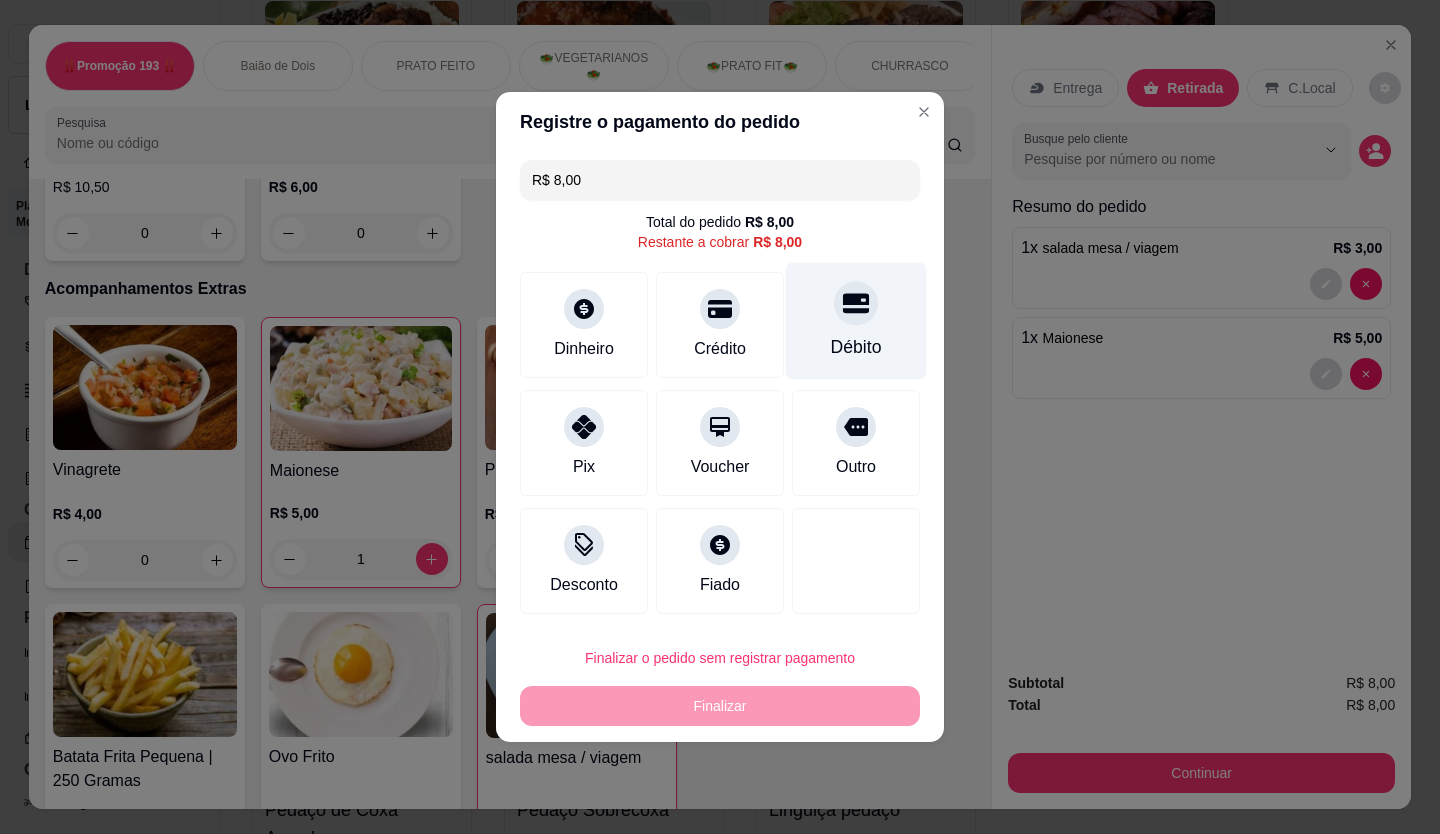 click at bounding box center [856, 303] 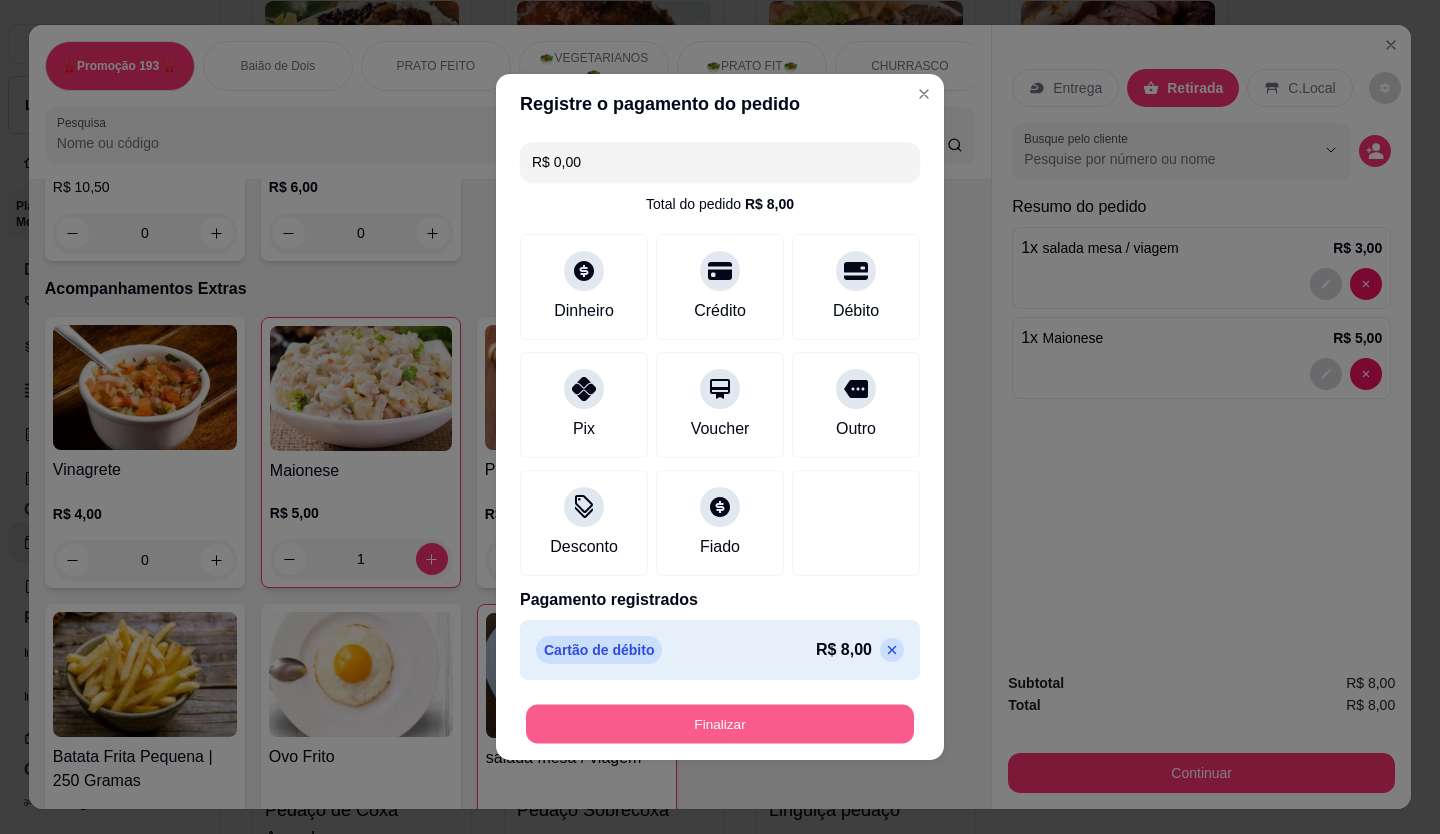 click on "Finalizar" at bounding box center (720, 724) 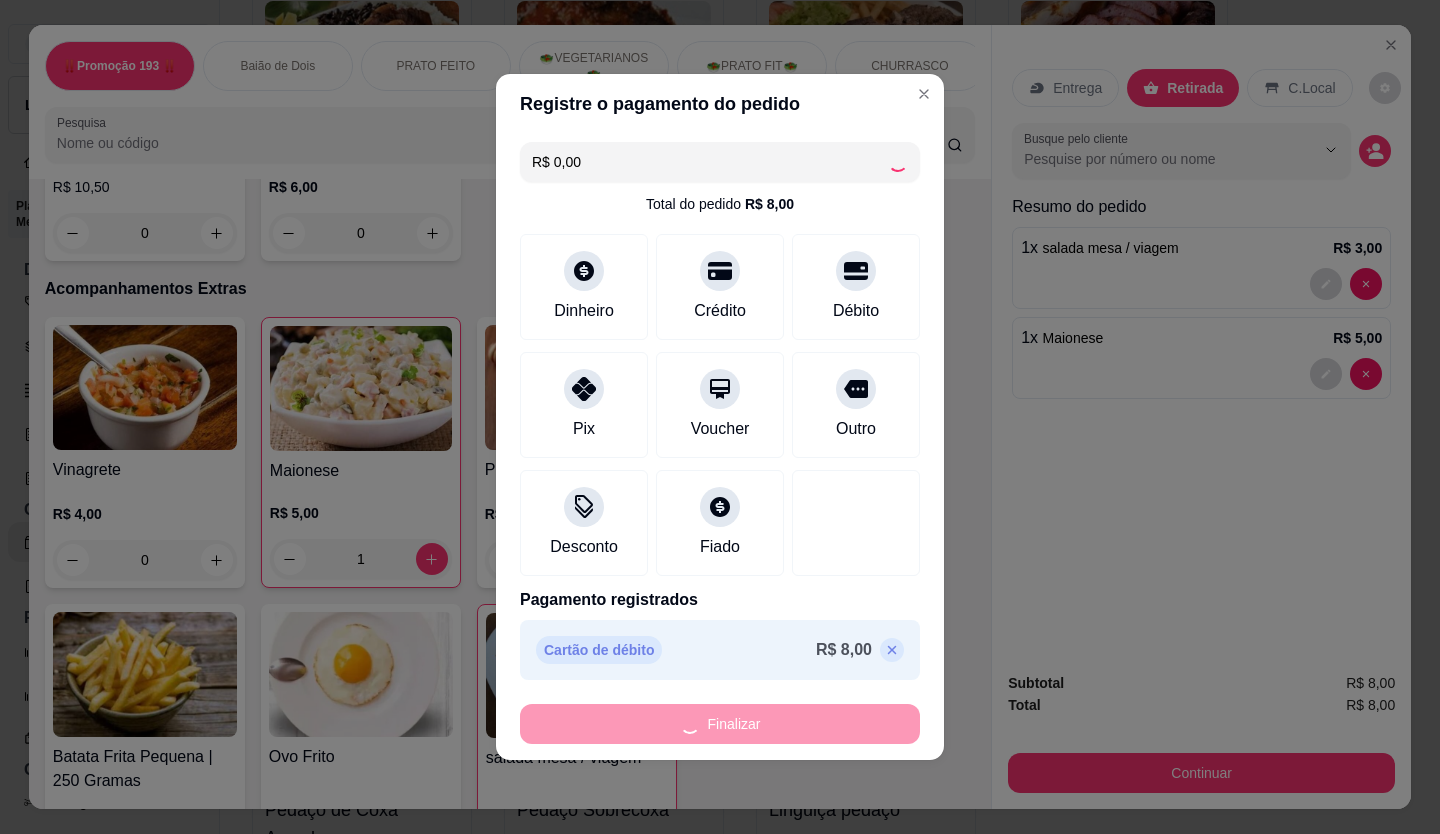 type on "0" 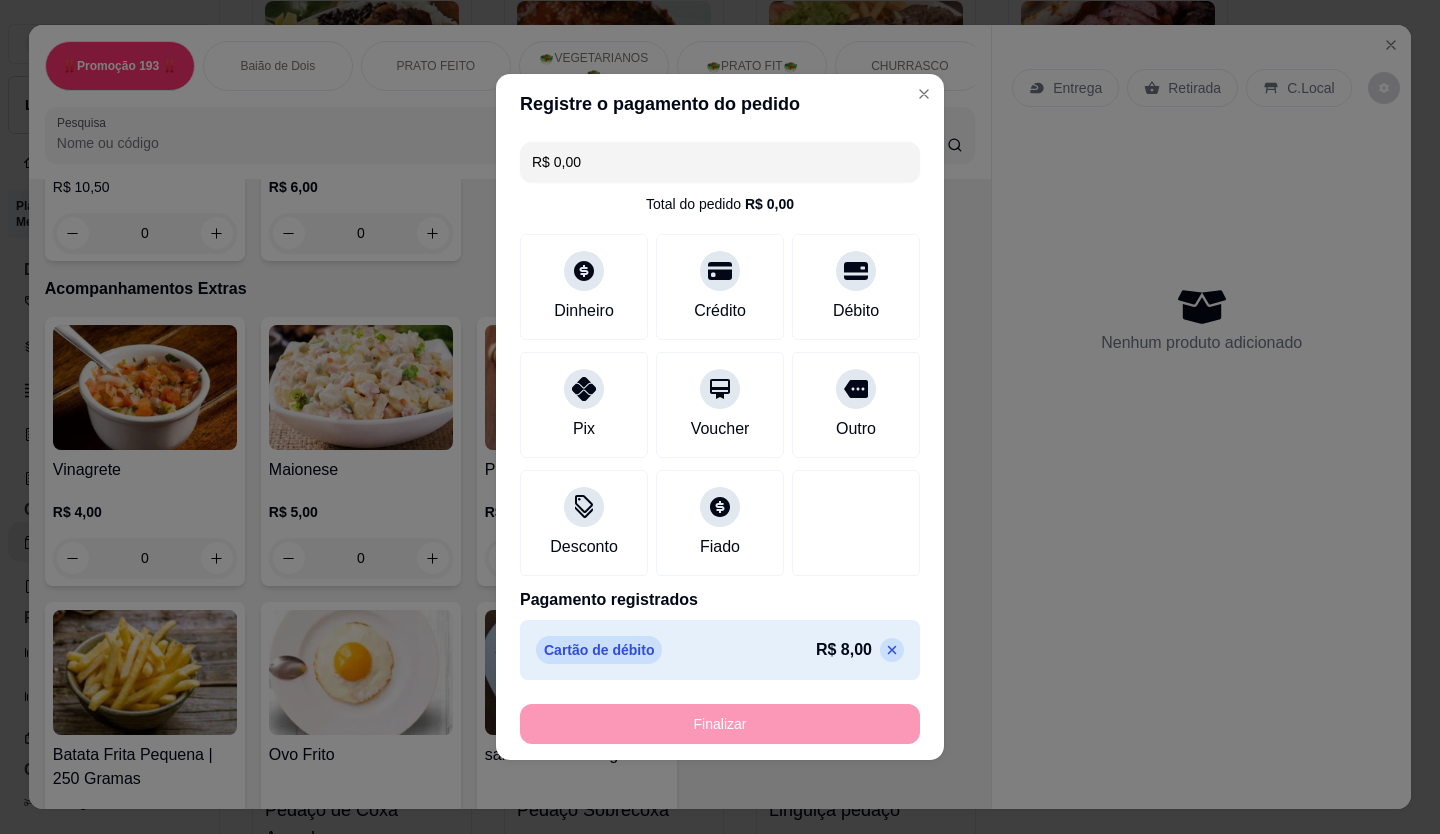 type on "-R$ 8,00" 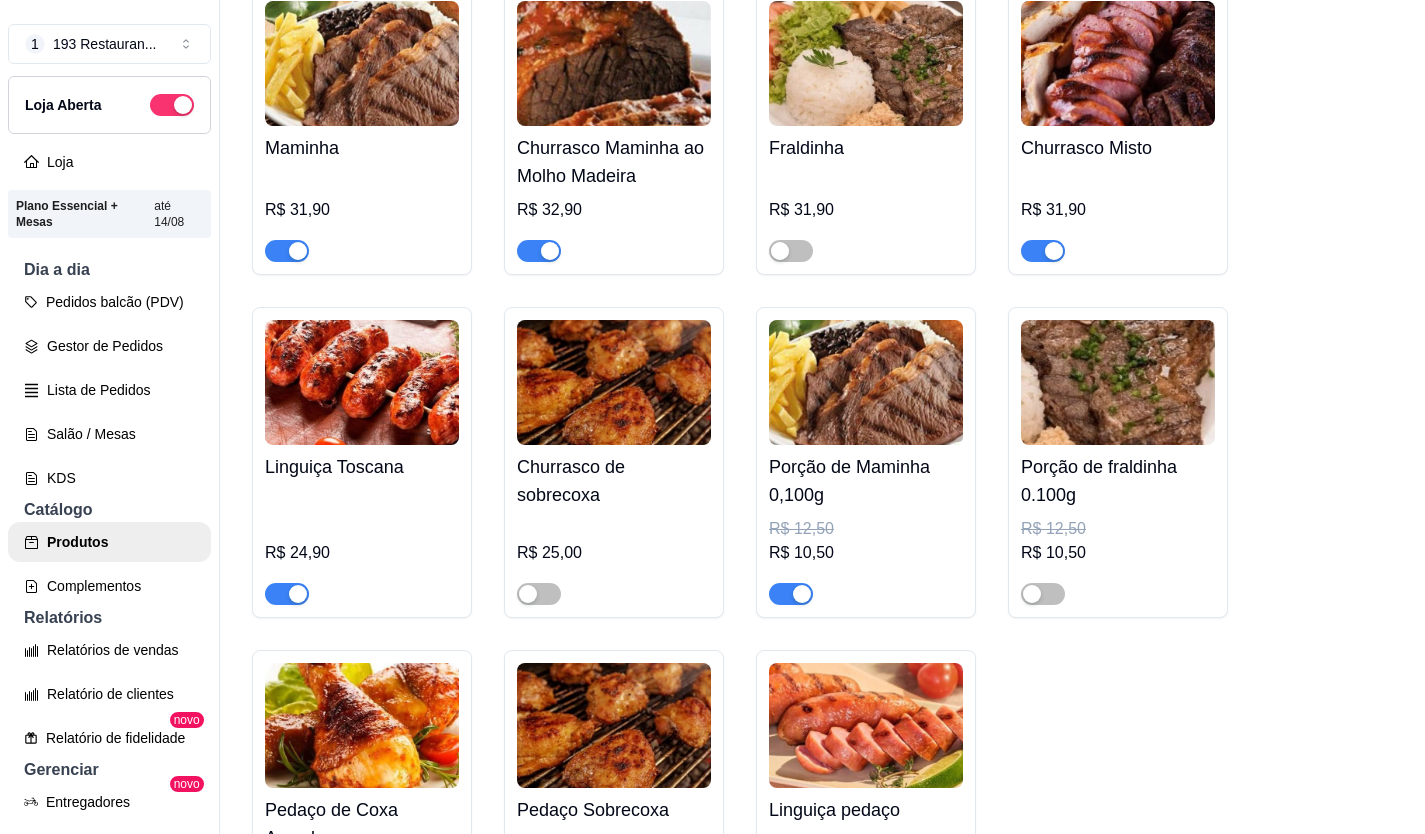 scroll, scrollTop: 32, scrollLeft: 0, axis: vertical 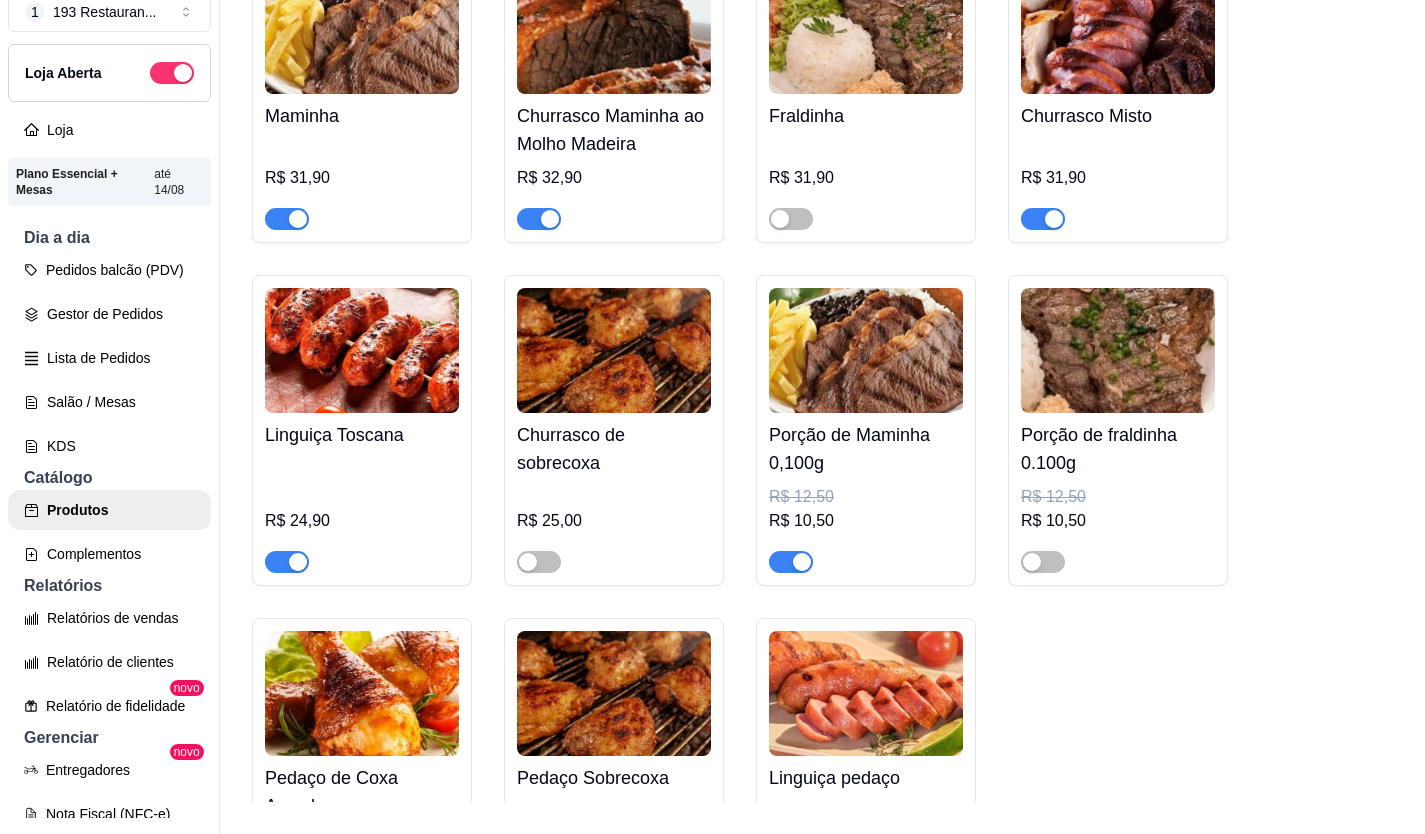 click on "Pedaço Sobrecoxa   R$ 6,00" at bounding box center (614, 761) 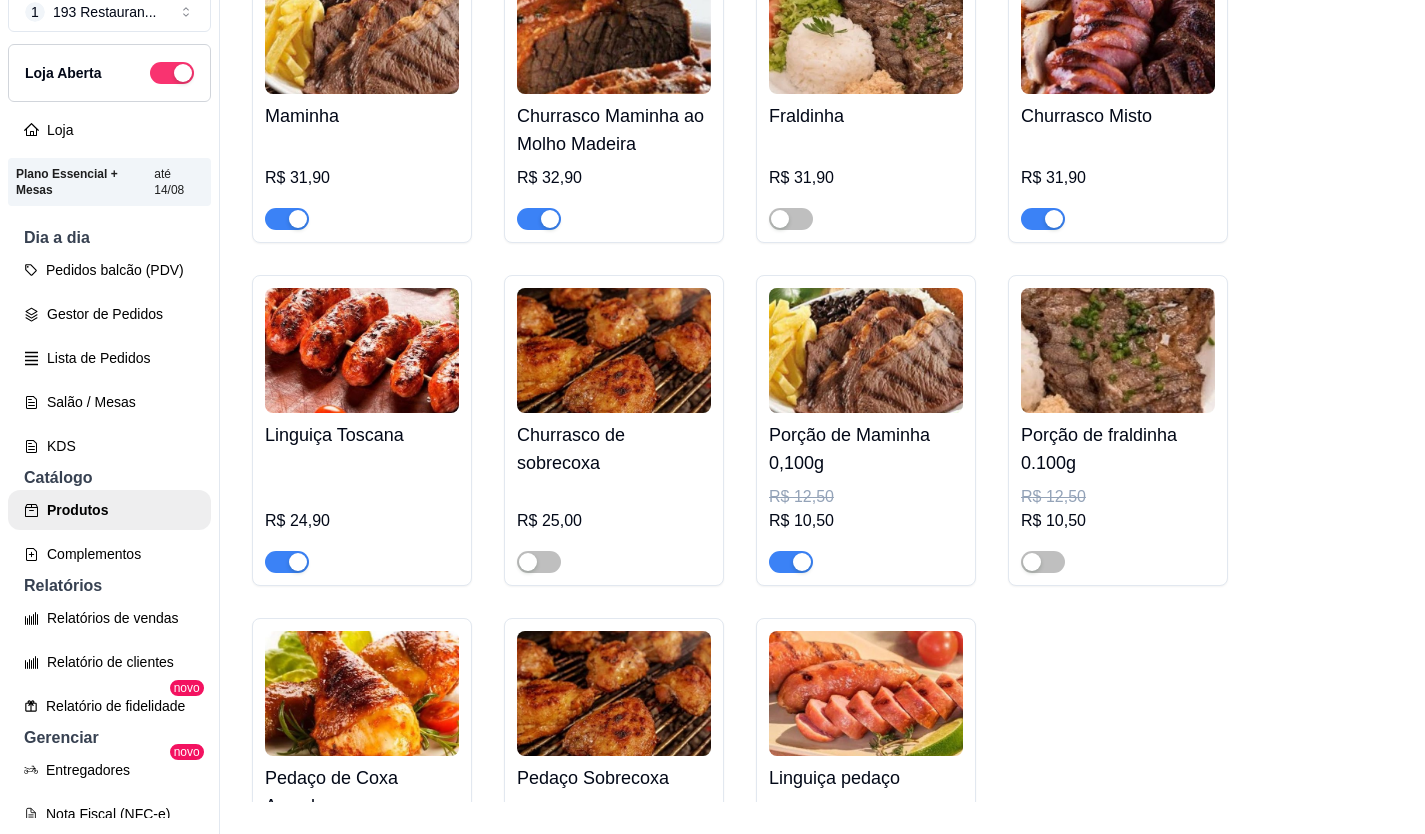 type 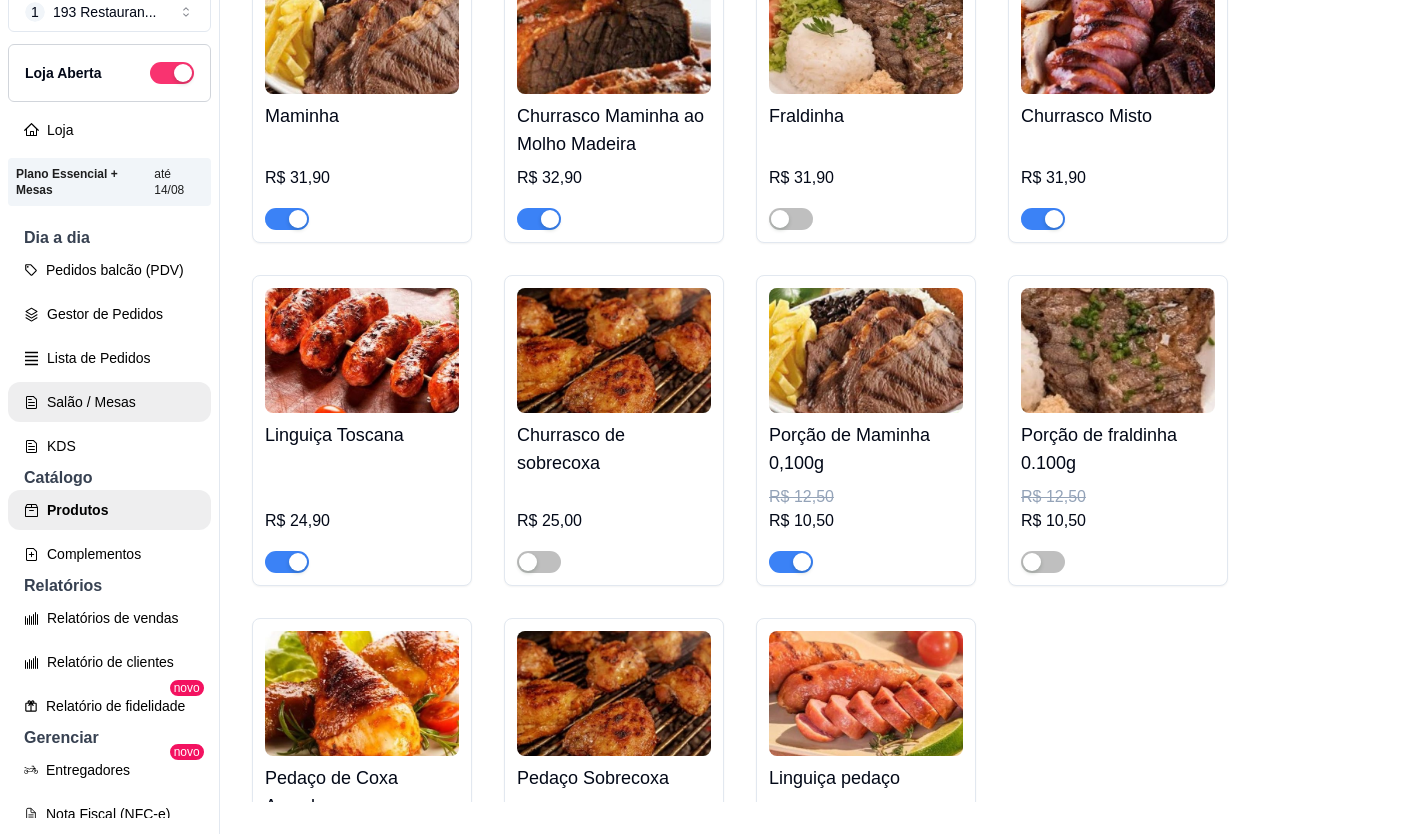 click on "Salão / Mesas" at bounding box center [109, 402] 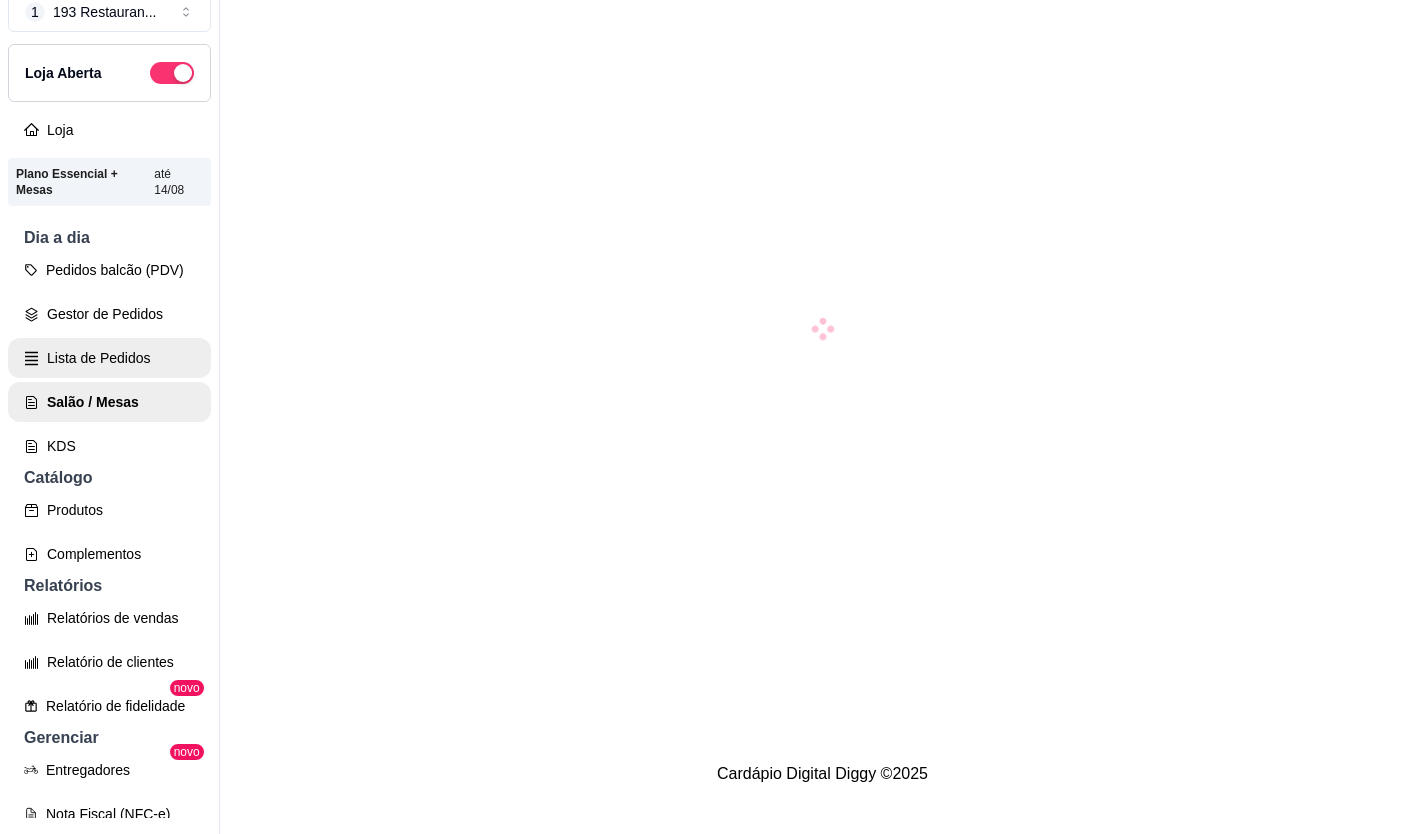 scroll, scrollTop: 0, scrollLeft: 0, axis: both 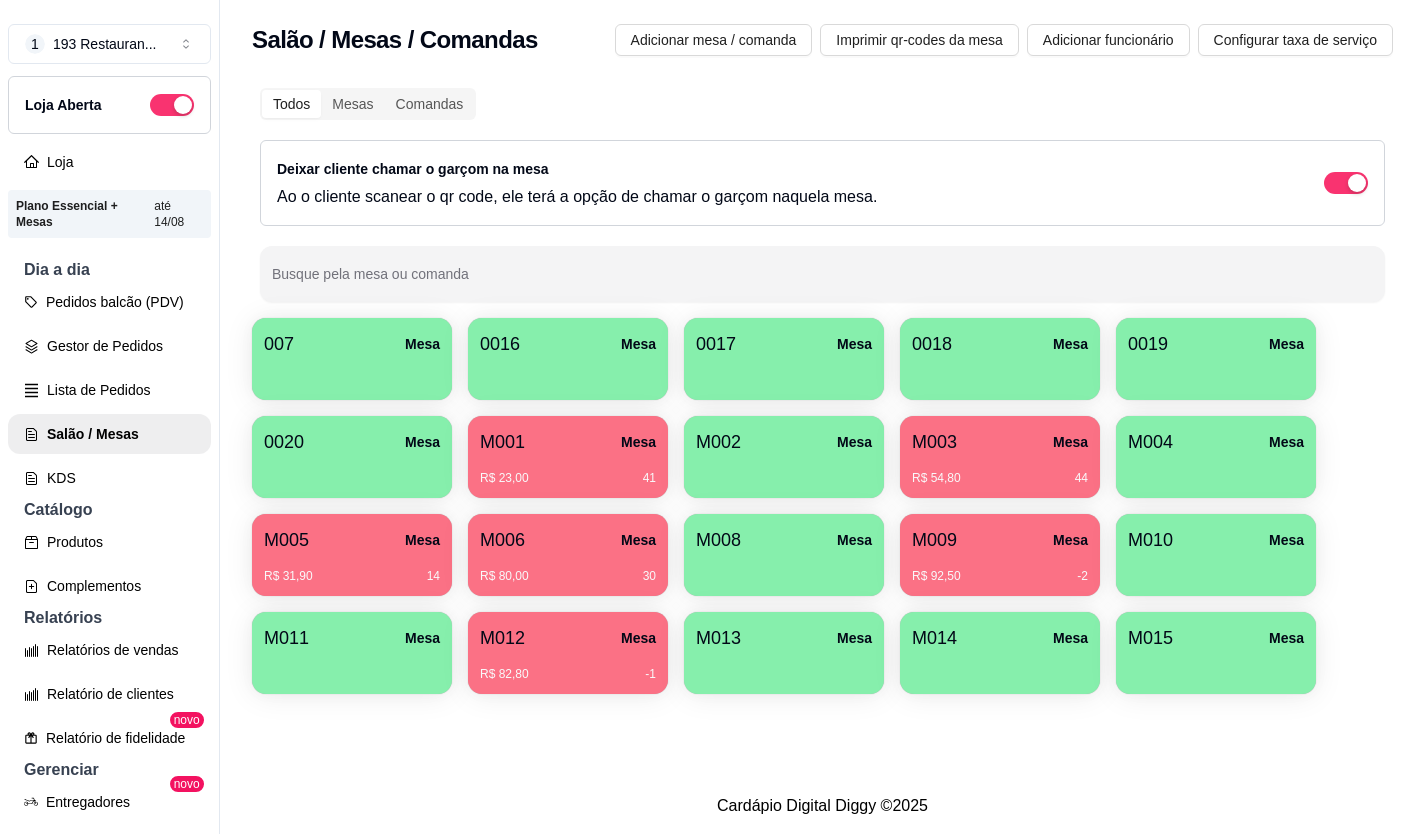 click on "M003 Mesa" at bounding box center [1000, 442] 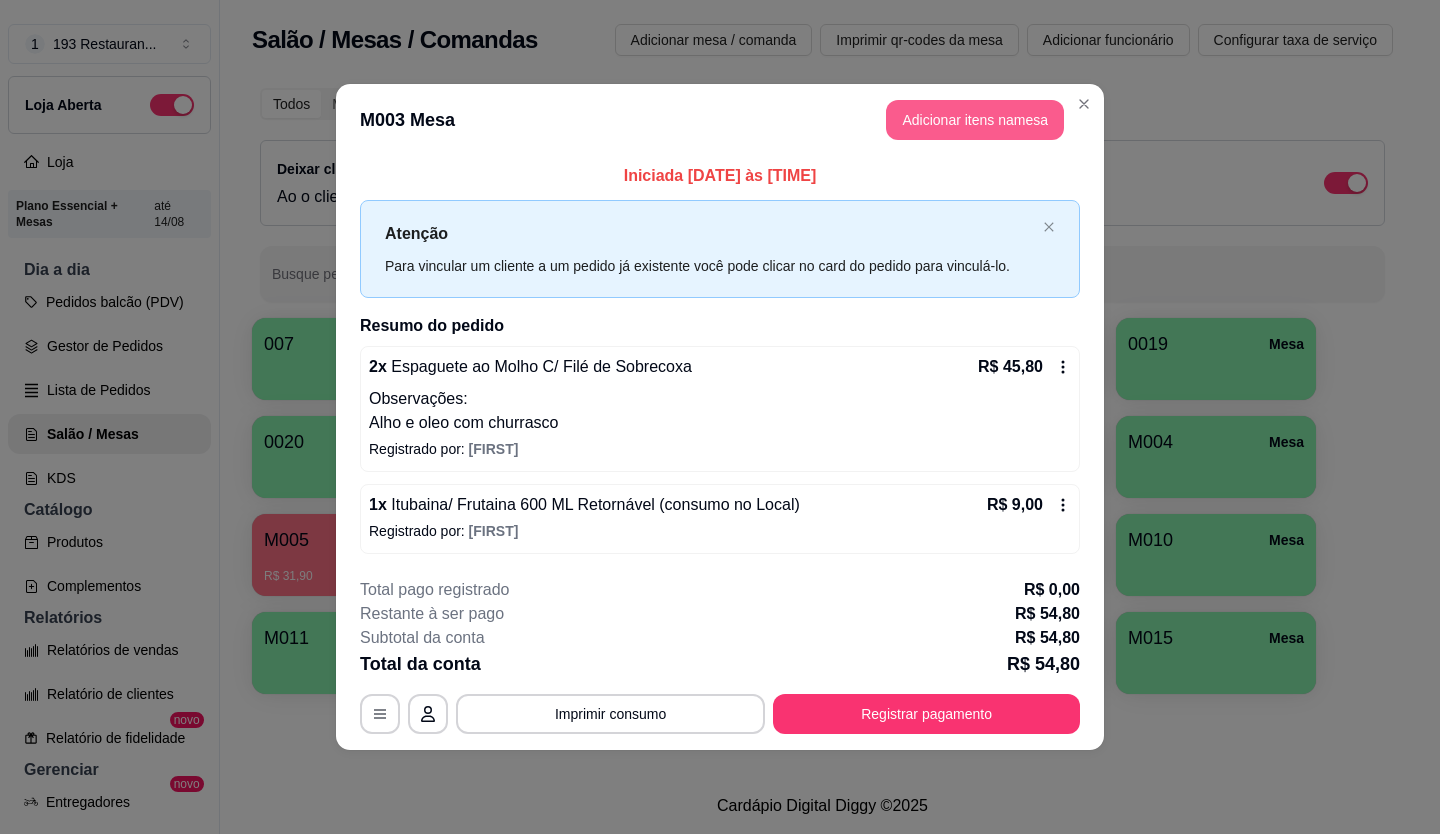 click on "Adicionar itens na  mesa" at bounding box center (975, 120) 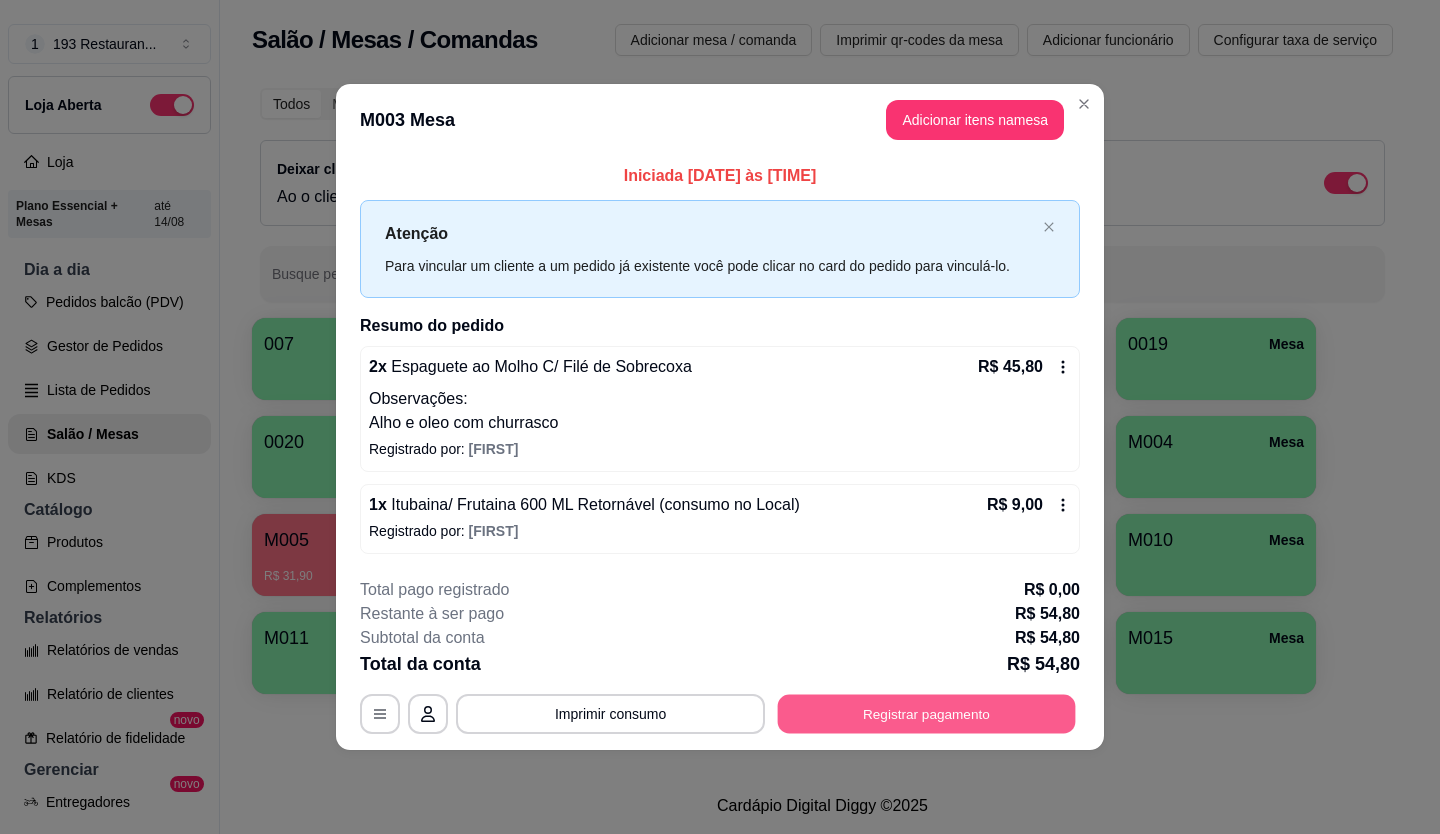 click on "Registrar pagamento" at bounding box center [927, 713] 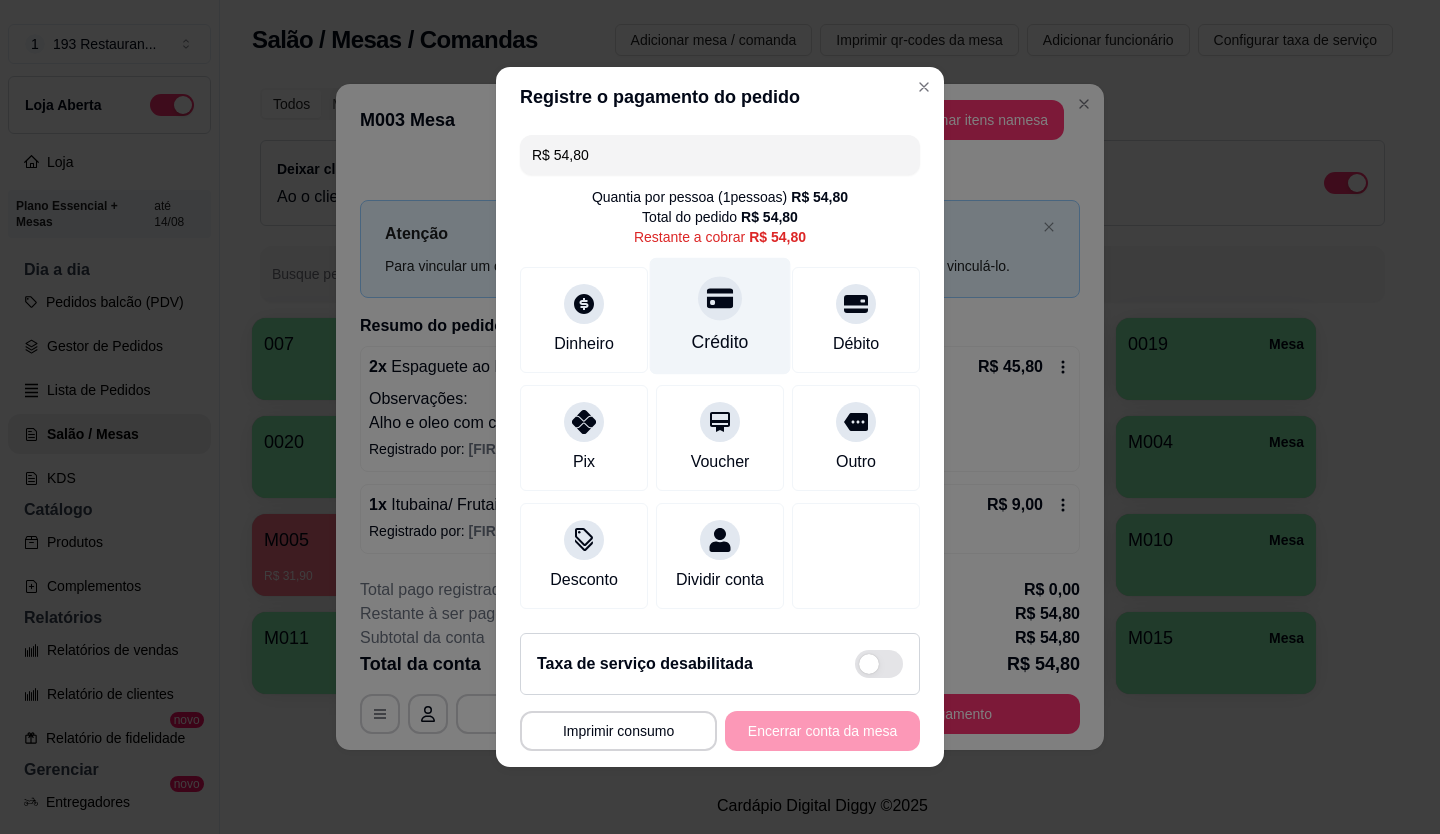 click at bounding box center [720, 298] 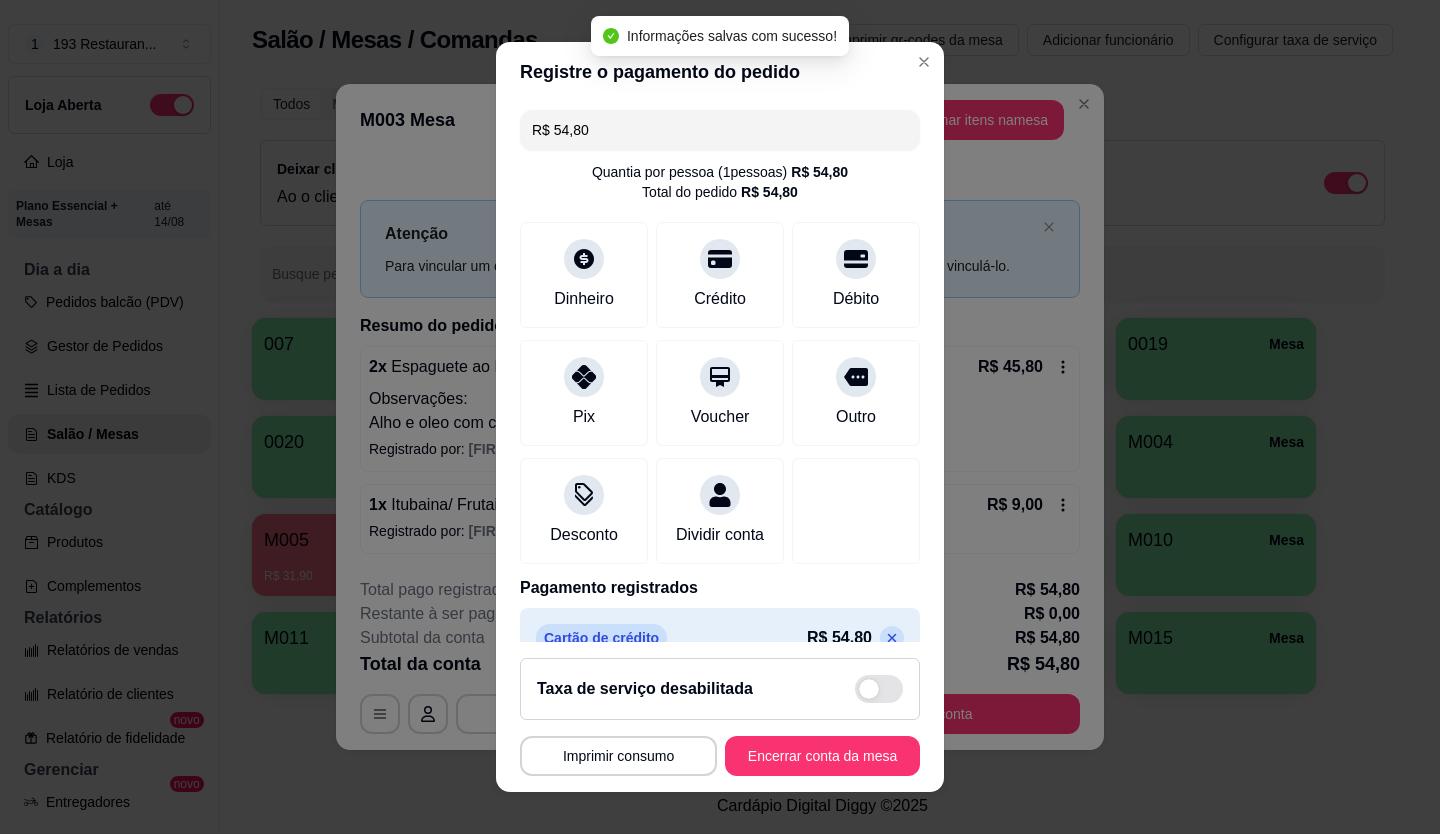 type on "R$ 0,00" 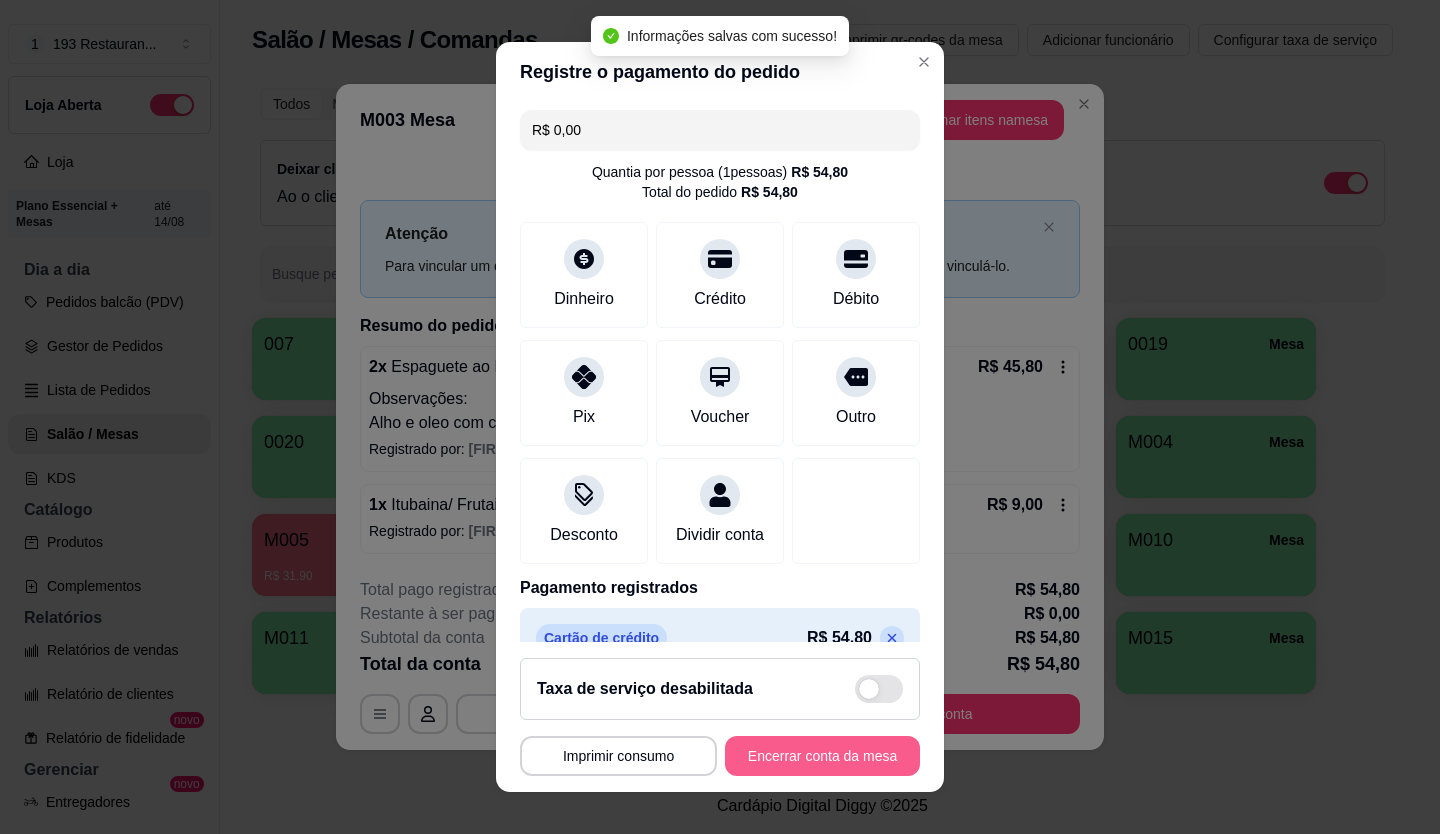 click on "Encerrar conta da mesa" at bounding box center (822, 756) 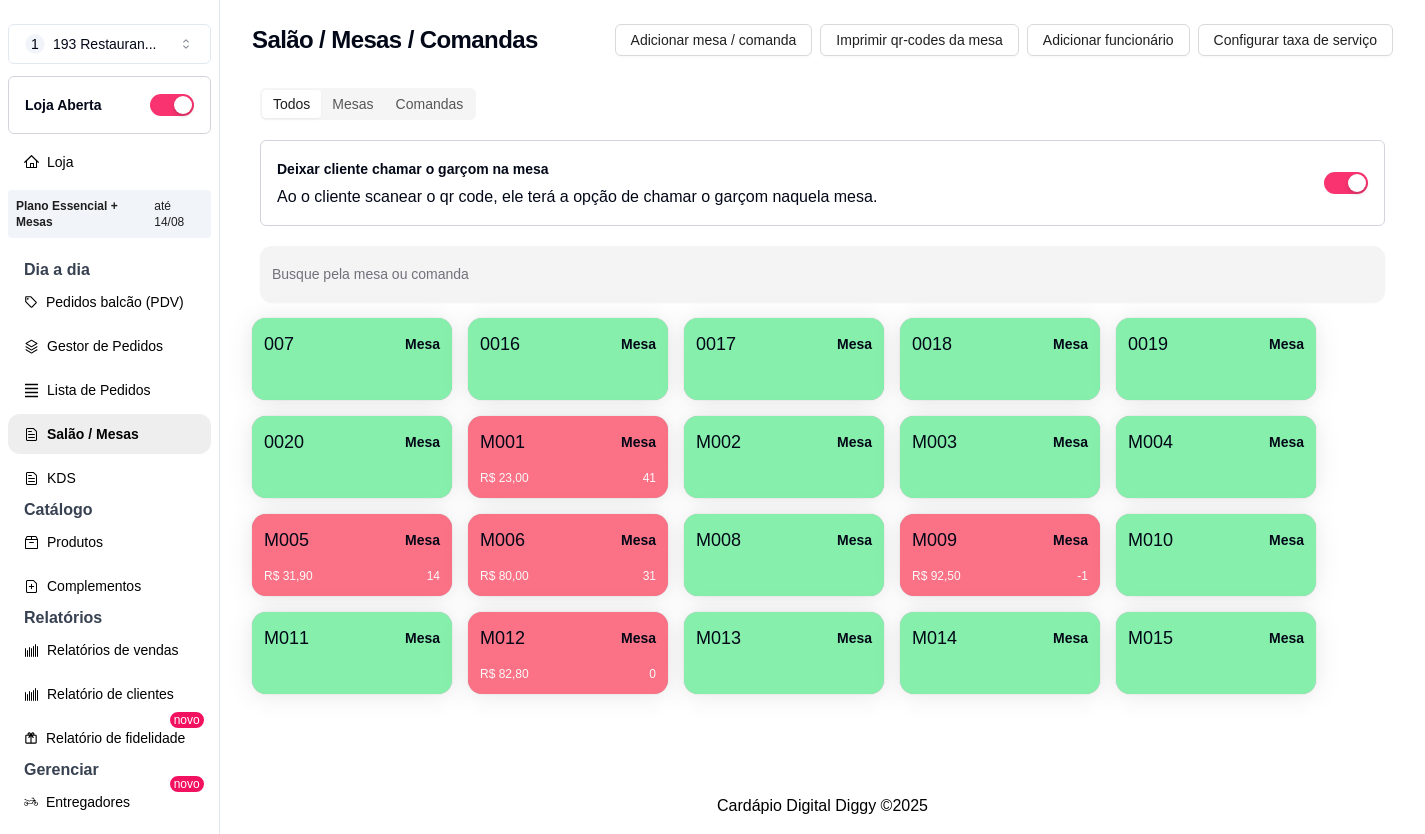 click on "R$ 80,00 31" at bounding box center [568, 576] 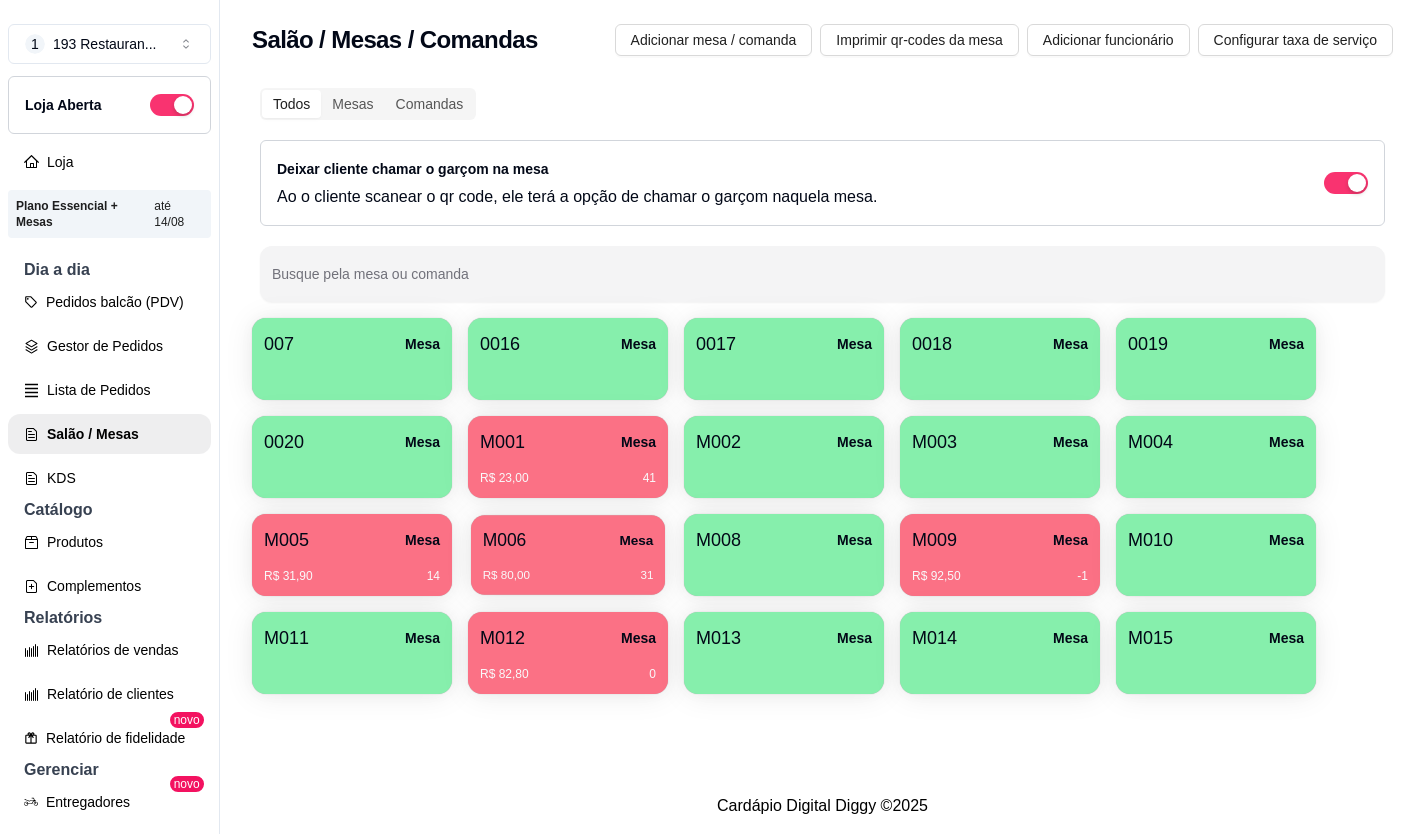 click on "R$ 80,00 31" at bounding box center (568, 568) 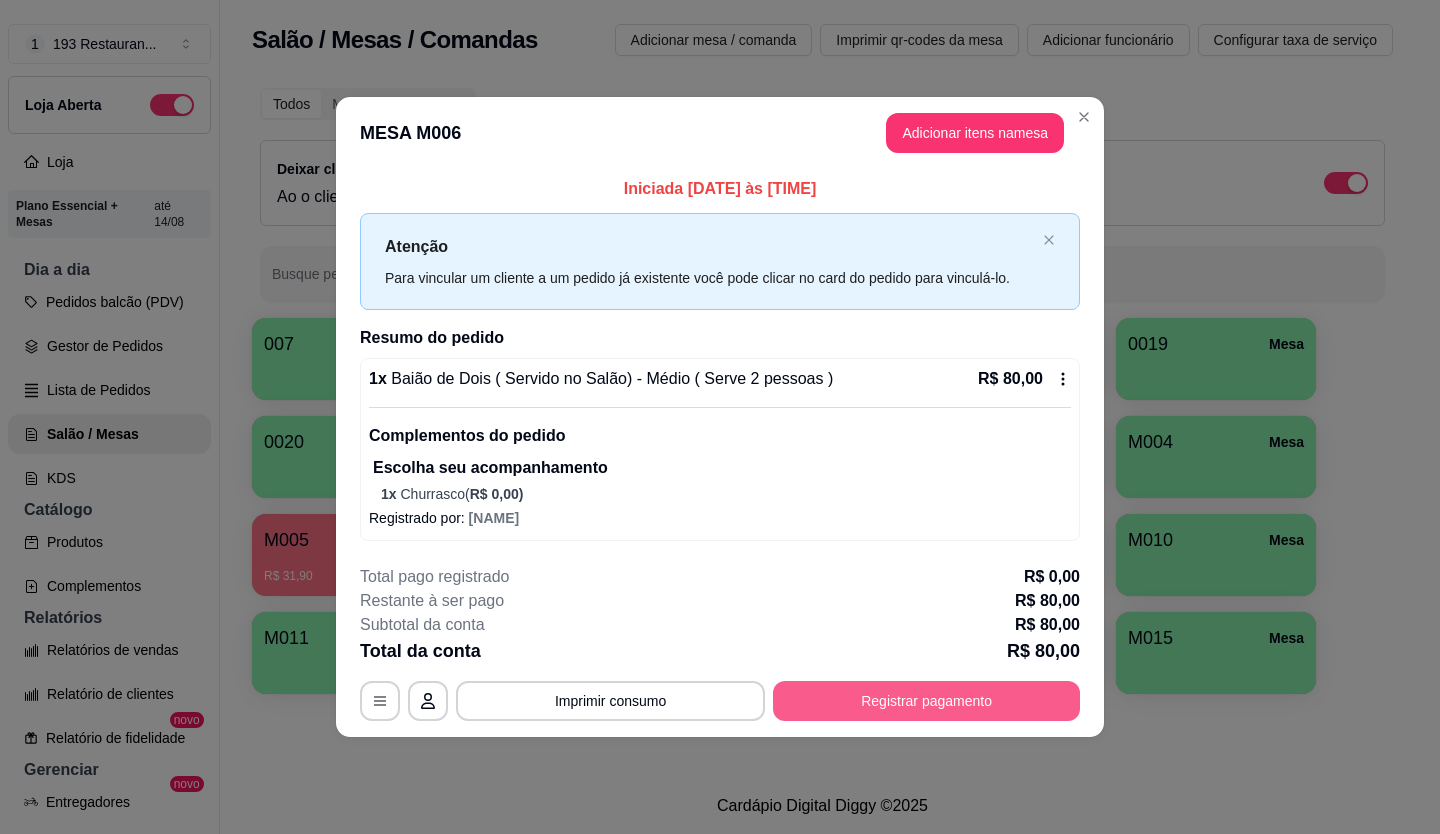 click on "Registrar pagamento" at bounding box center [926, 701] 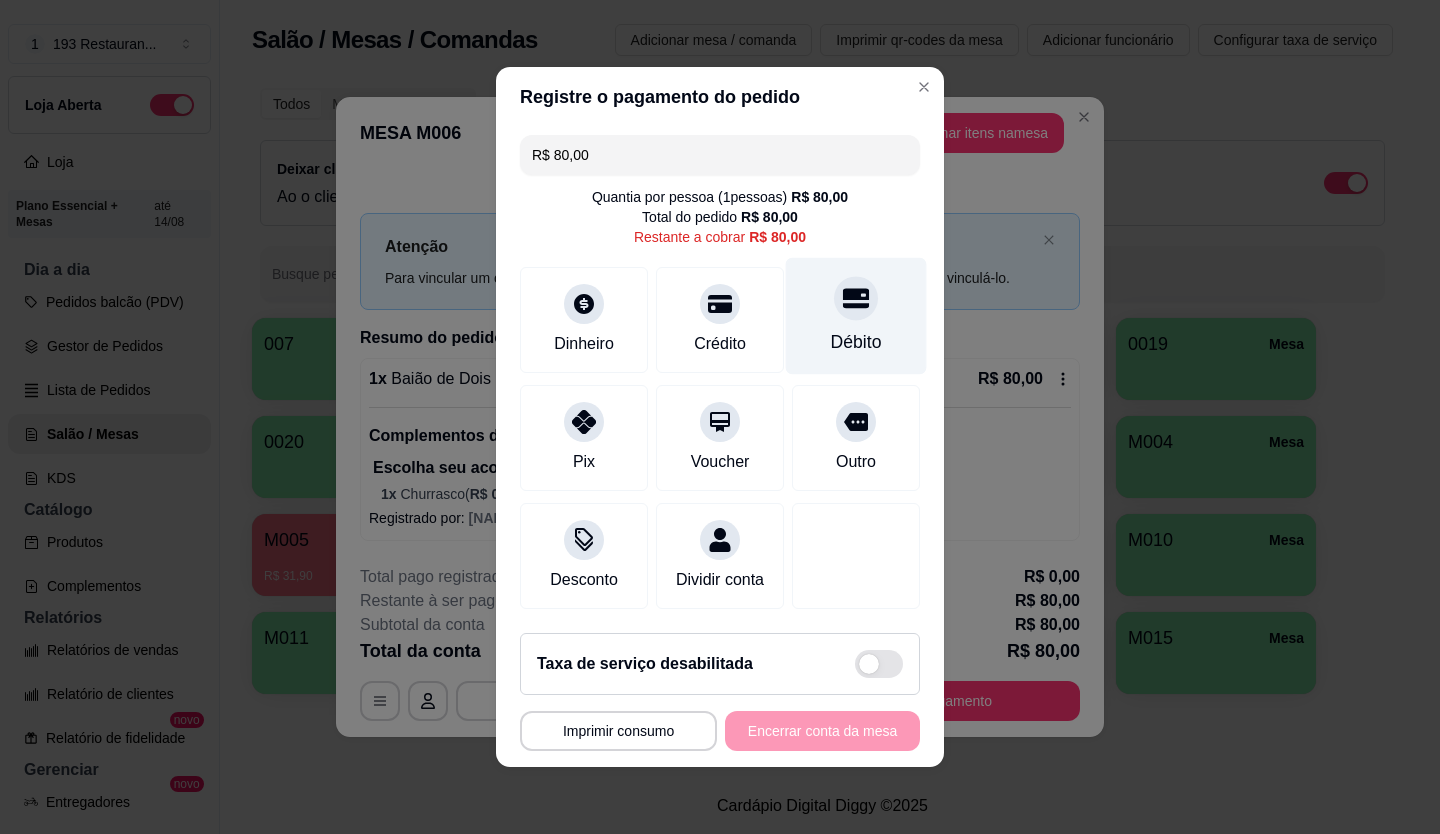 click on "Débito" at bounding box center [856, 342] 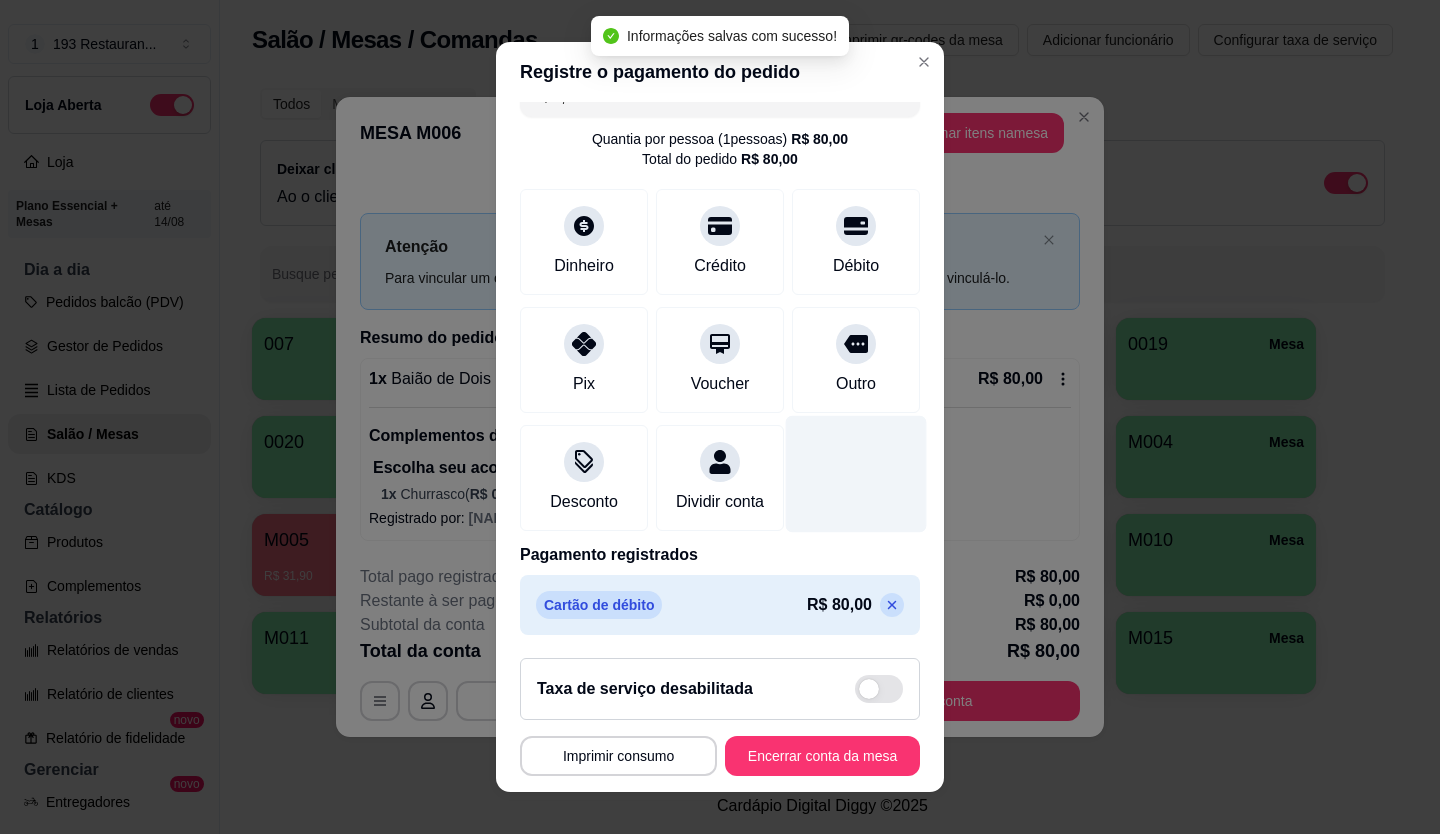 scroll, scrollTop: 57, scrollLeft: 0, axis: vertical 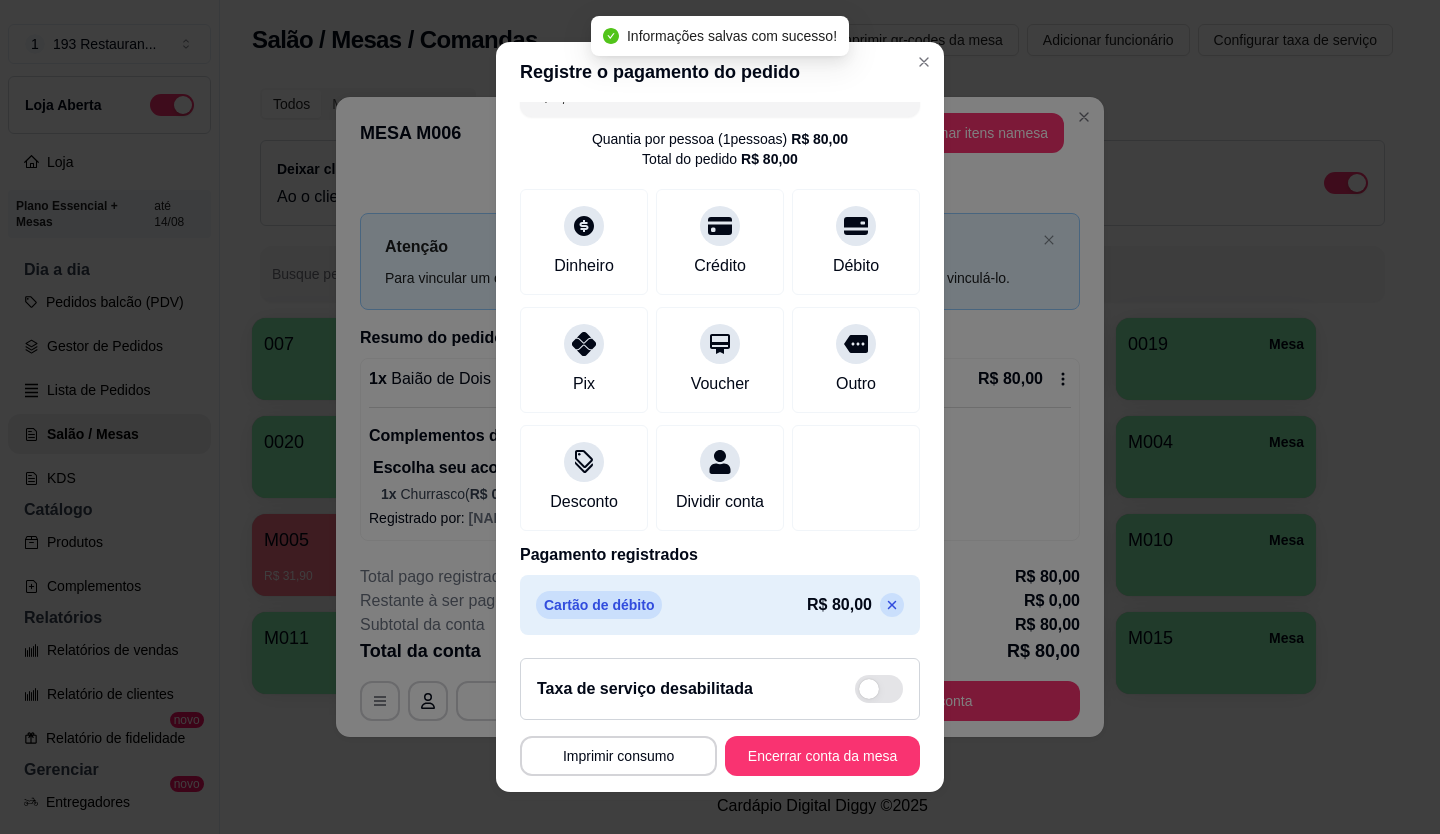 click 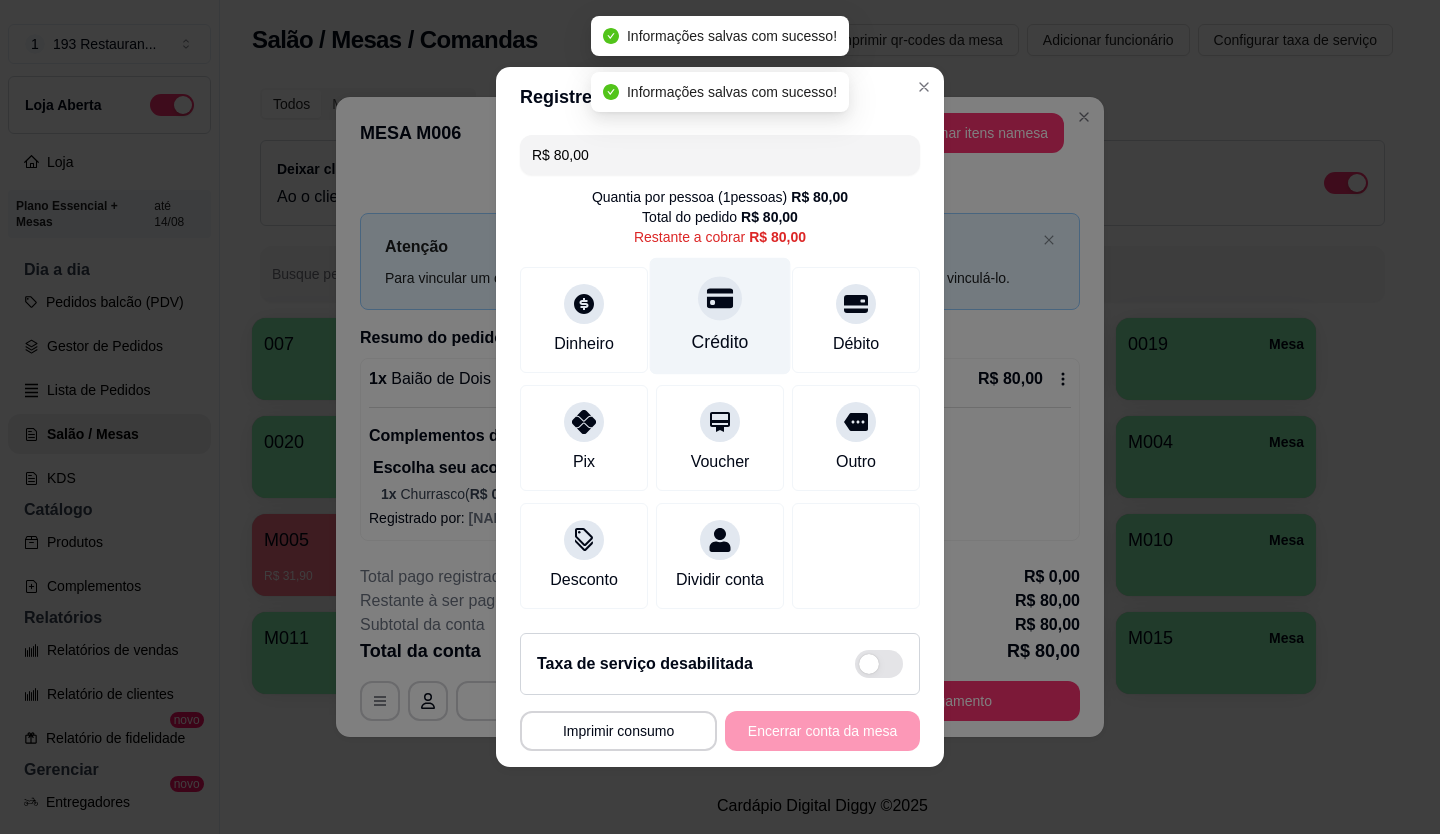 scroll, scrollTop: 0, scrollLeft: 0, axis: both 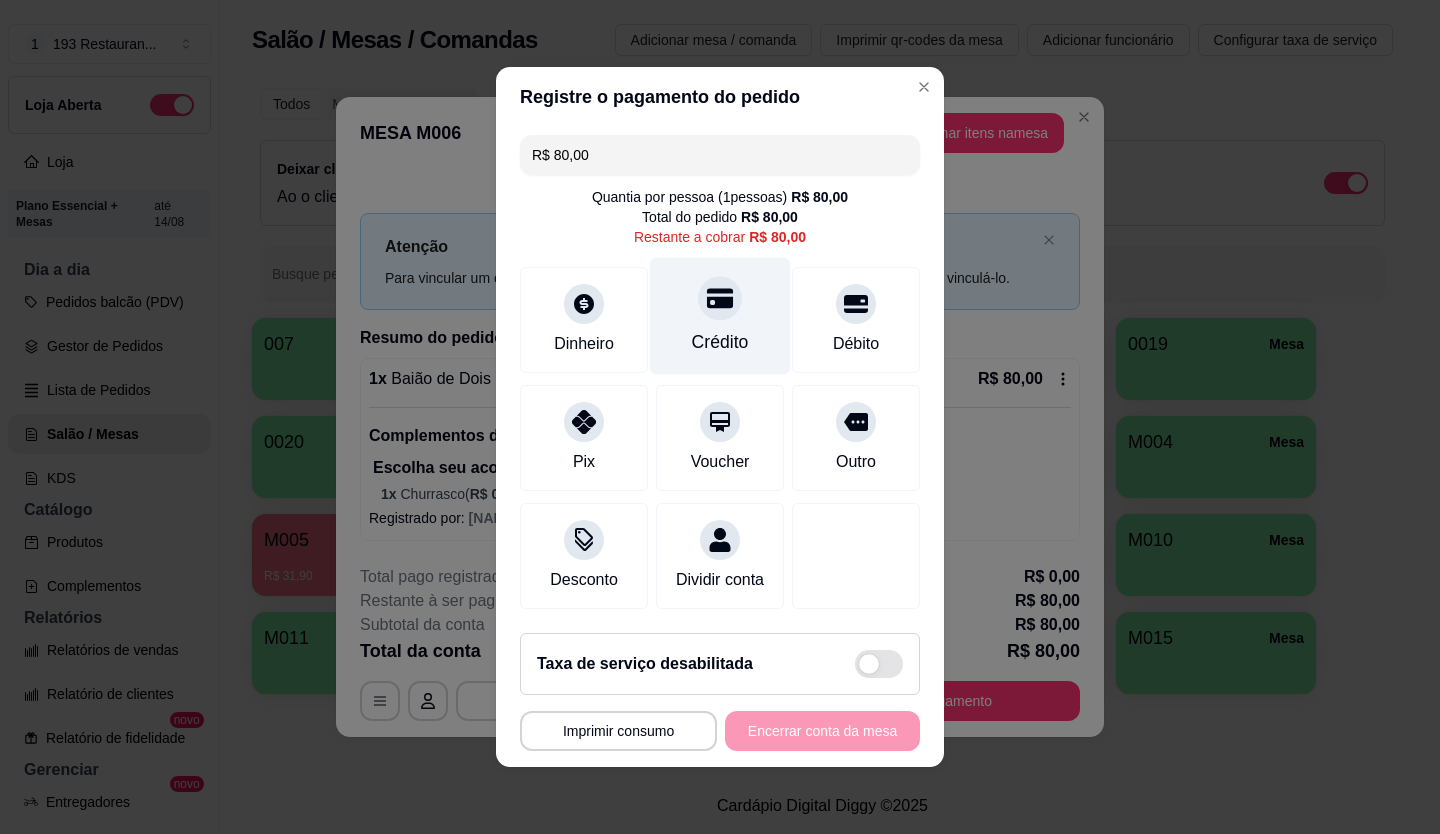 click 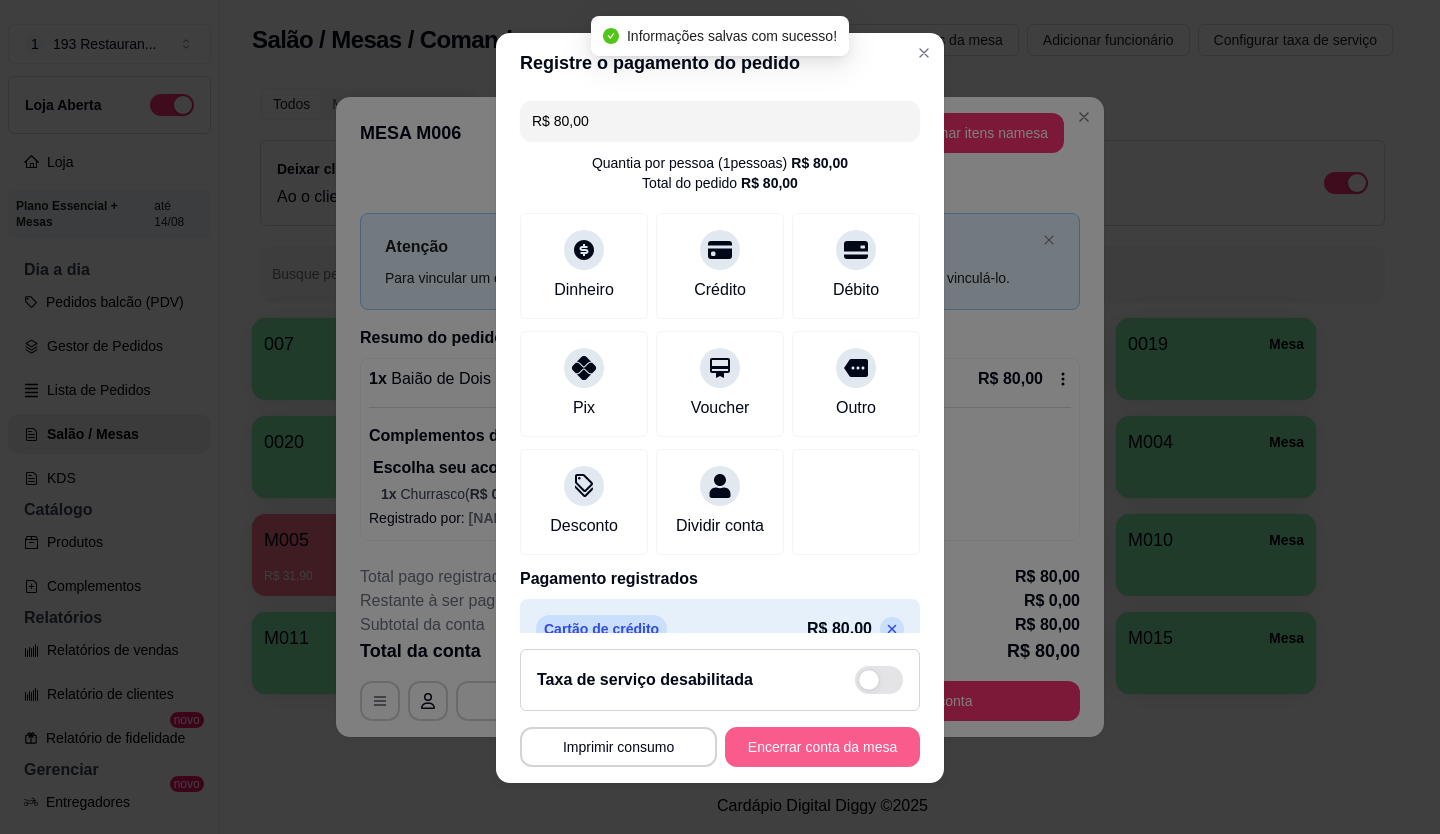 type on "R$ 0,00" 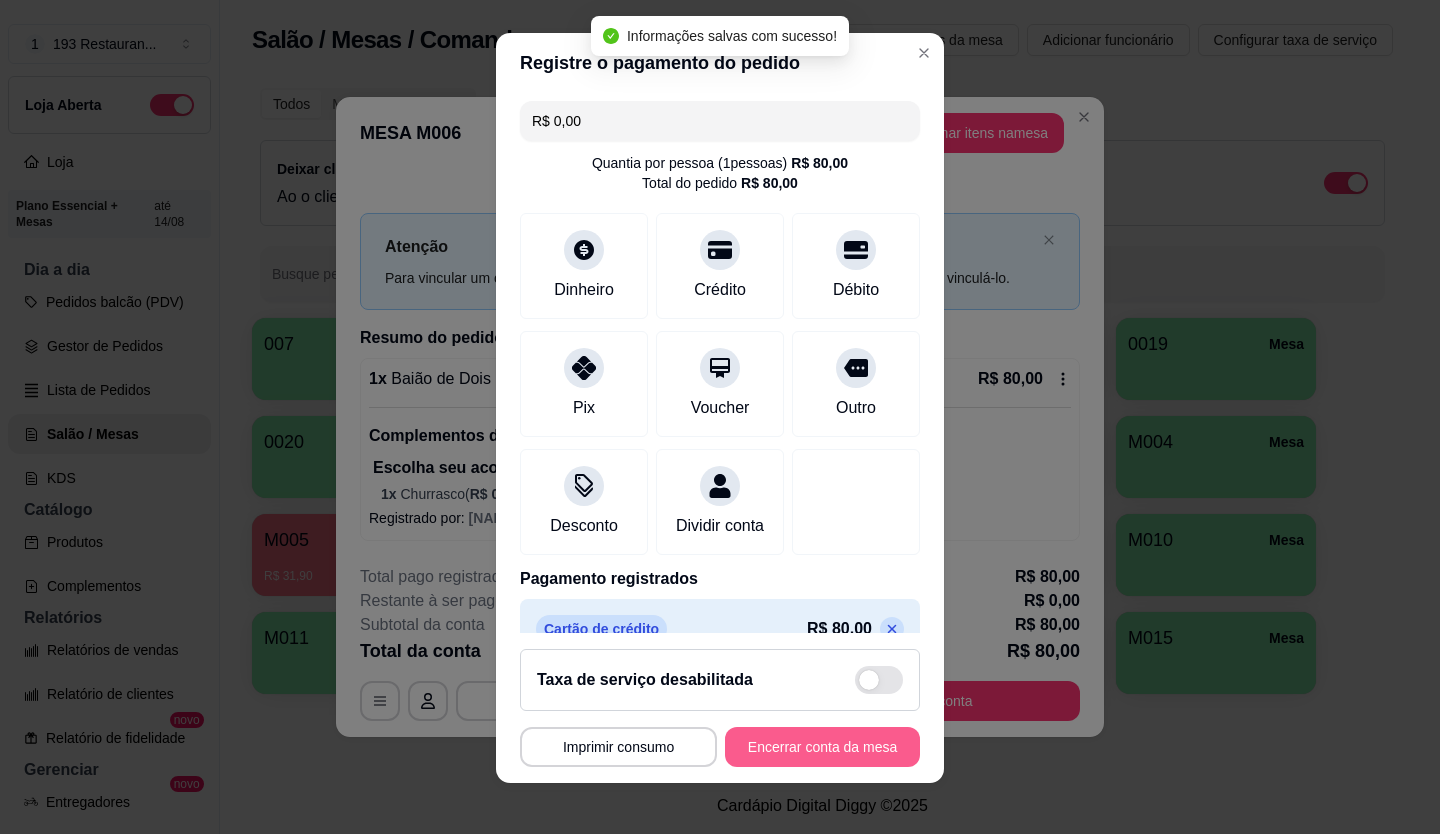 scroll, scrollTop: 0, scrollLeft: 0, axis: both 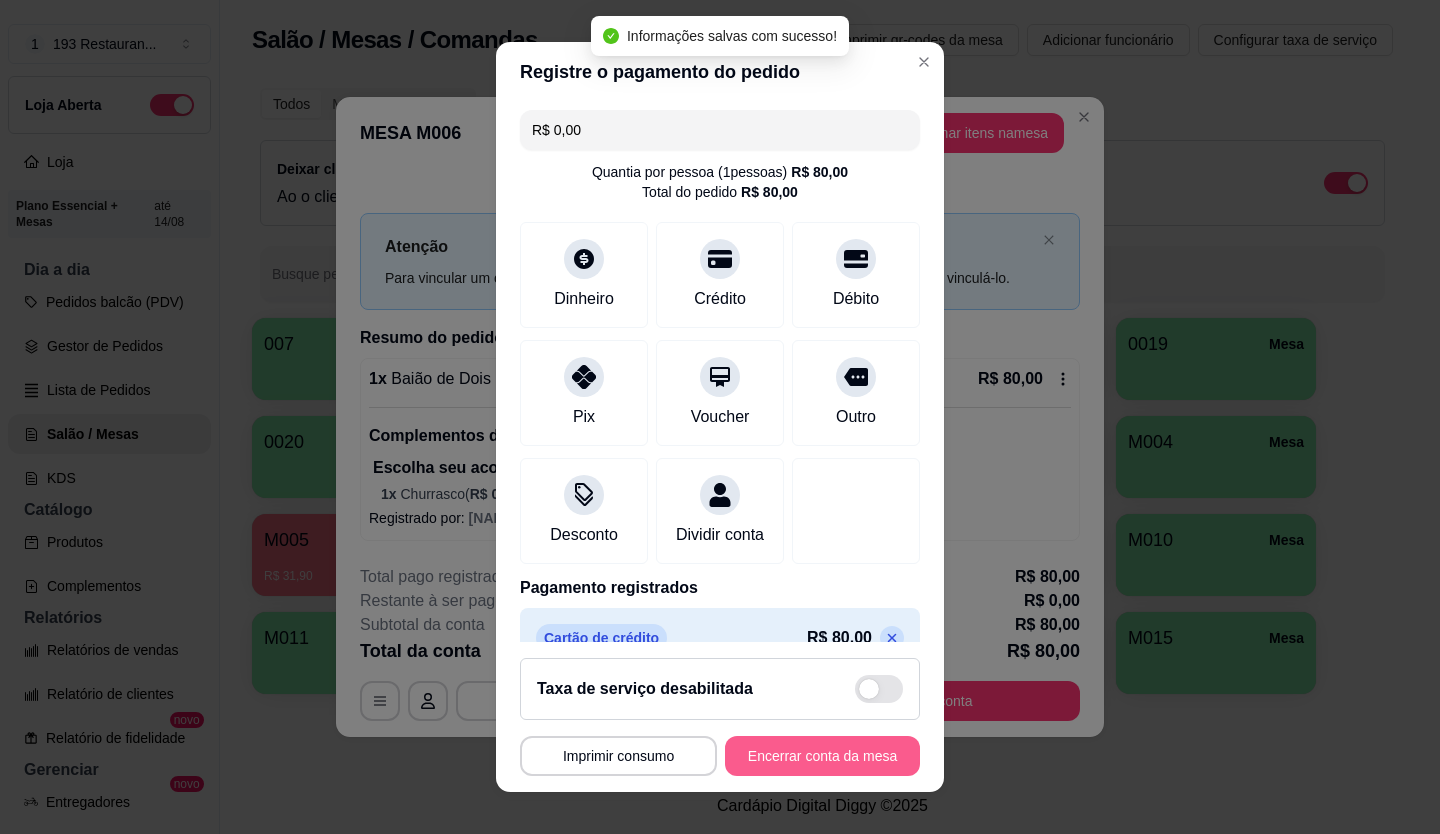 click on "Encerrar conta da mesa" at bounding box center (822, 756) 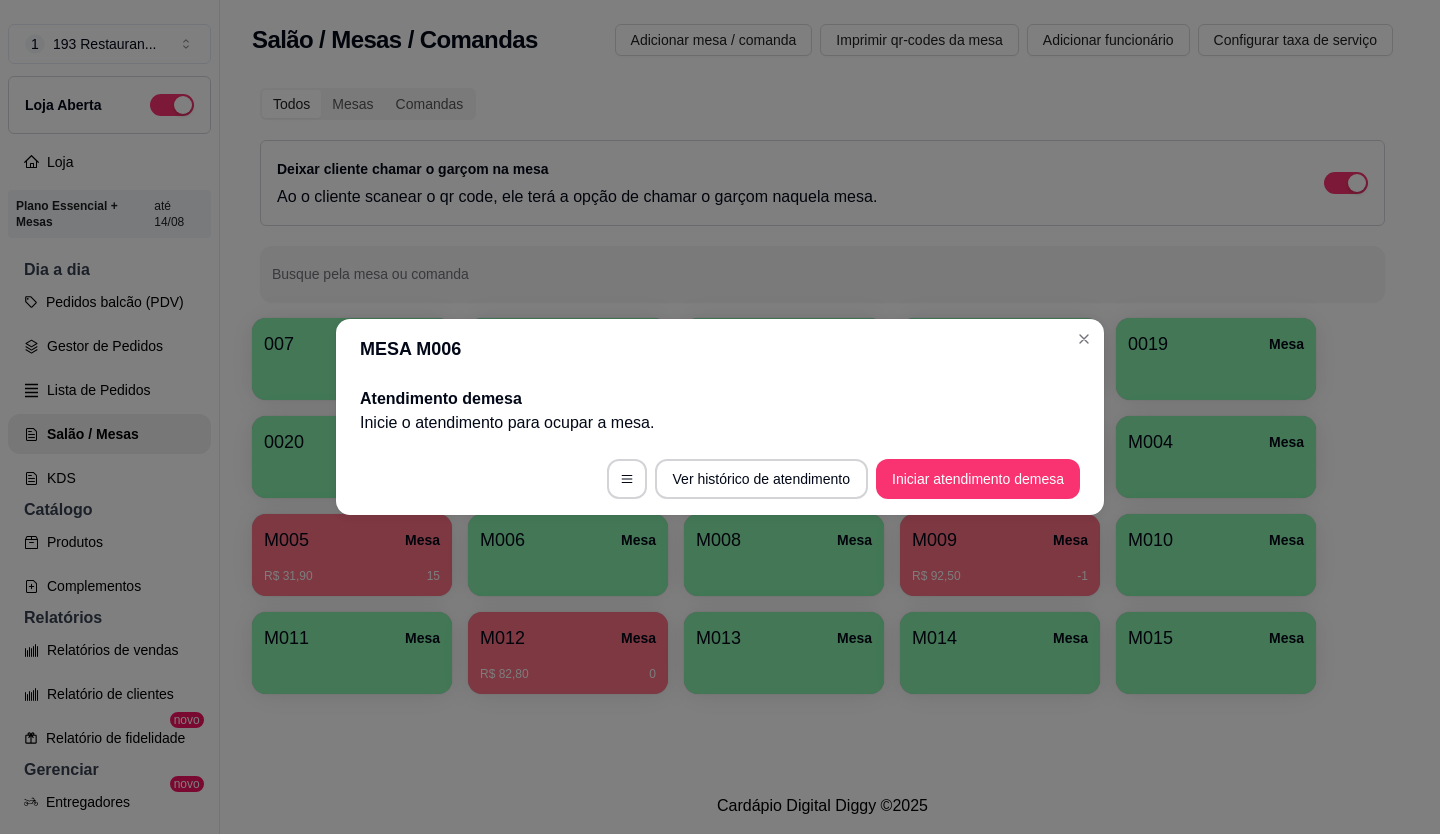 type 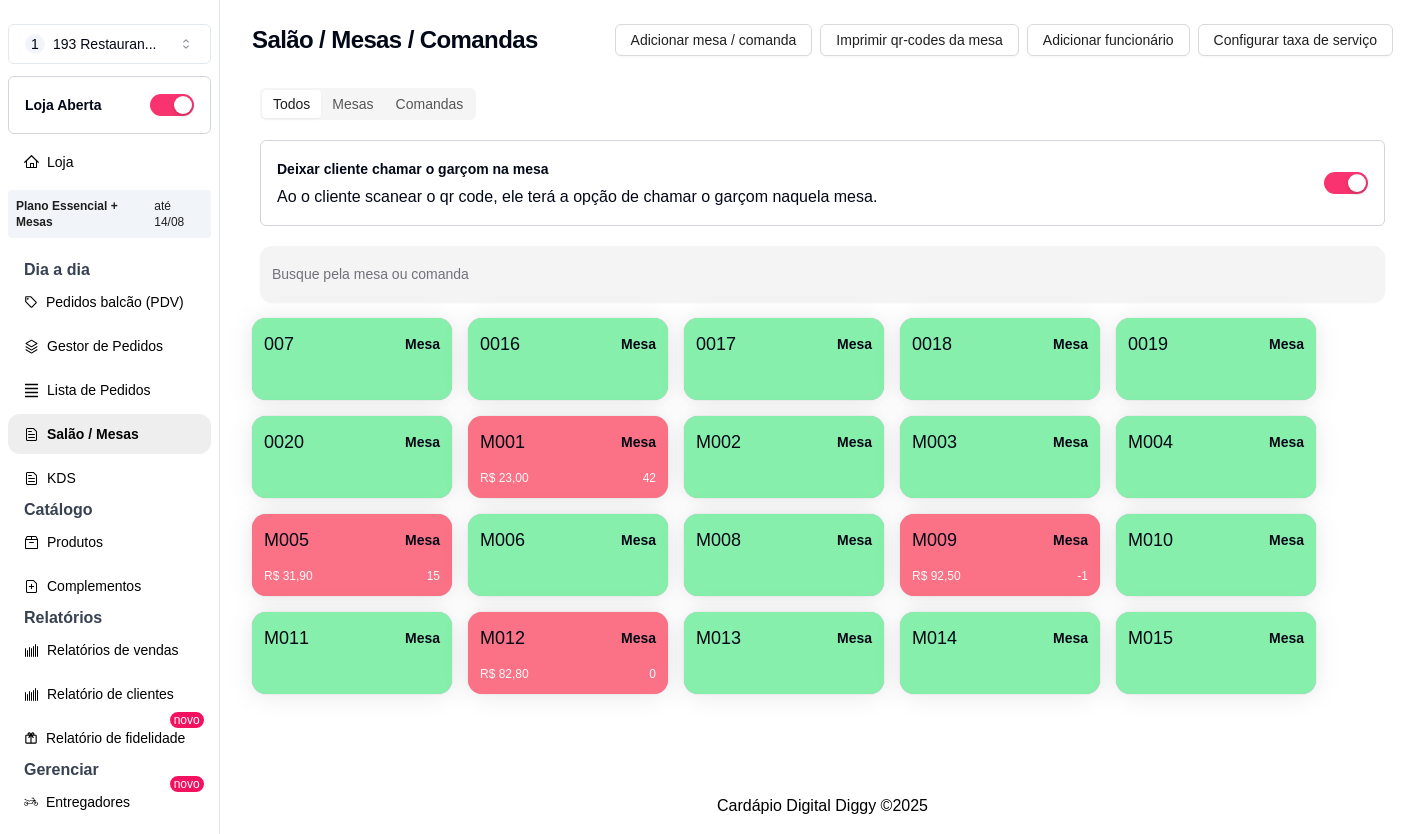 click at bounding box center [1000, 471] 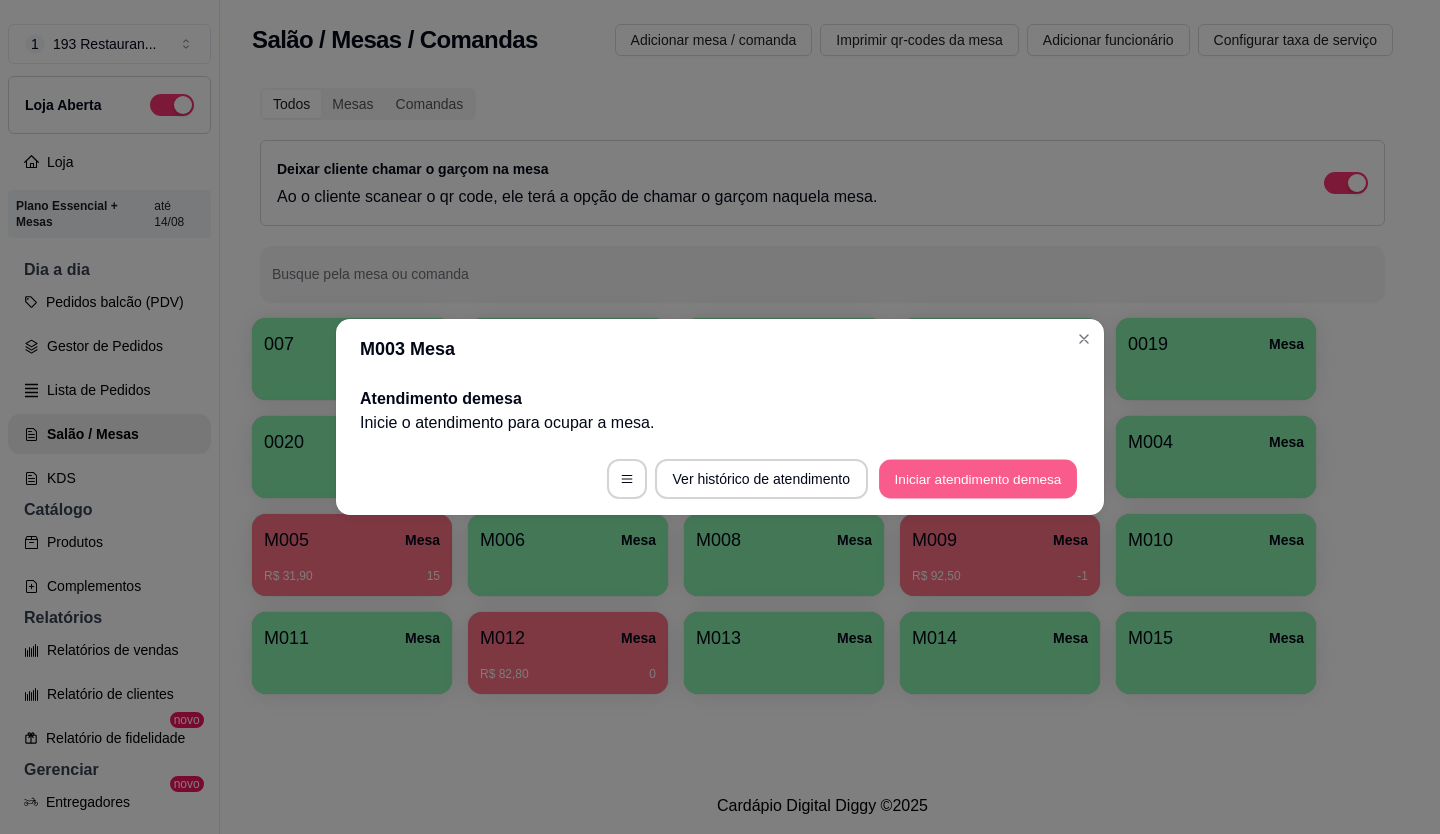 click on "Iniciar atendimento de  mesa" at bounding box center [978, 479] 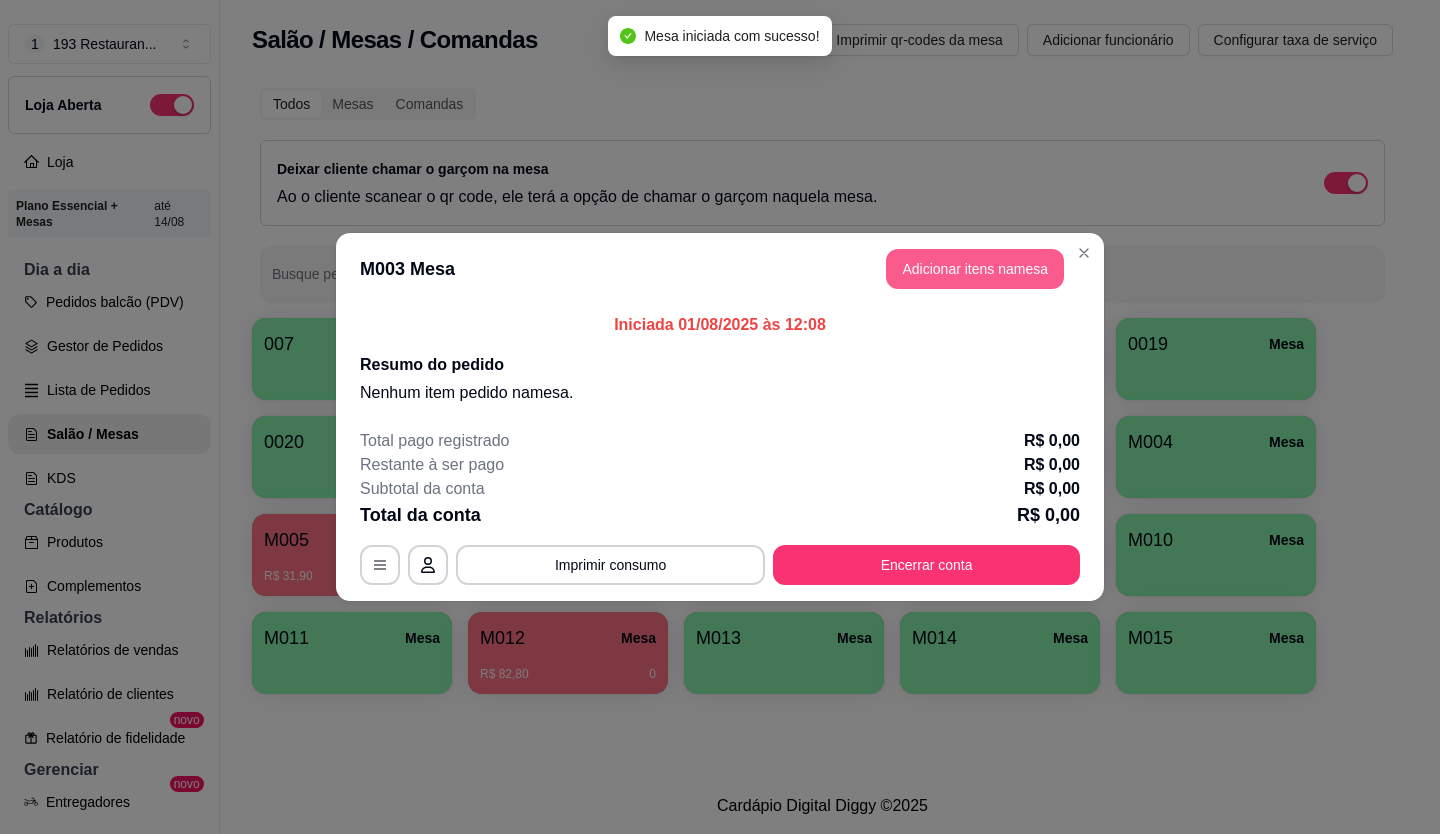 click on "Adicionar itens na  mesa" at bounding box center (975, 269) 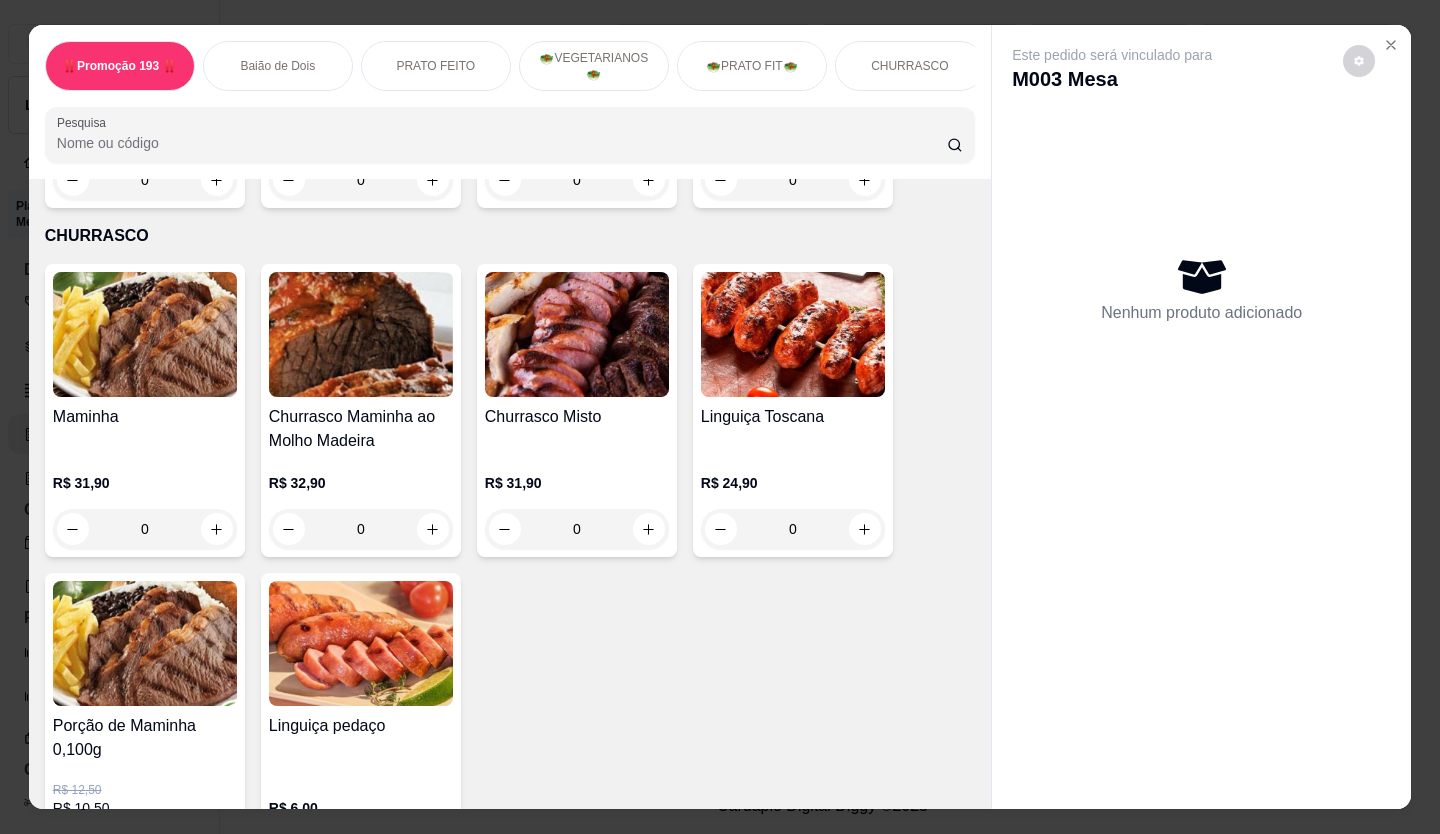 scroll, scrollTop: 3300, scrollLeft: 0, axis: vertical 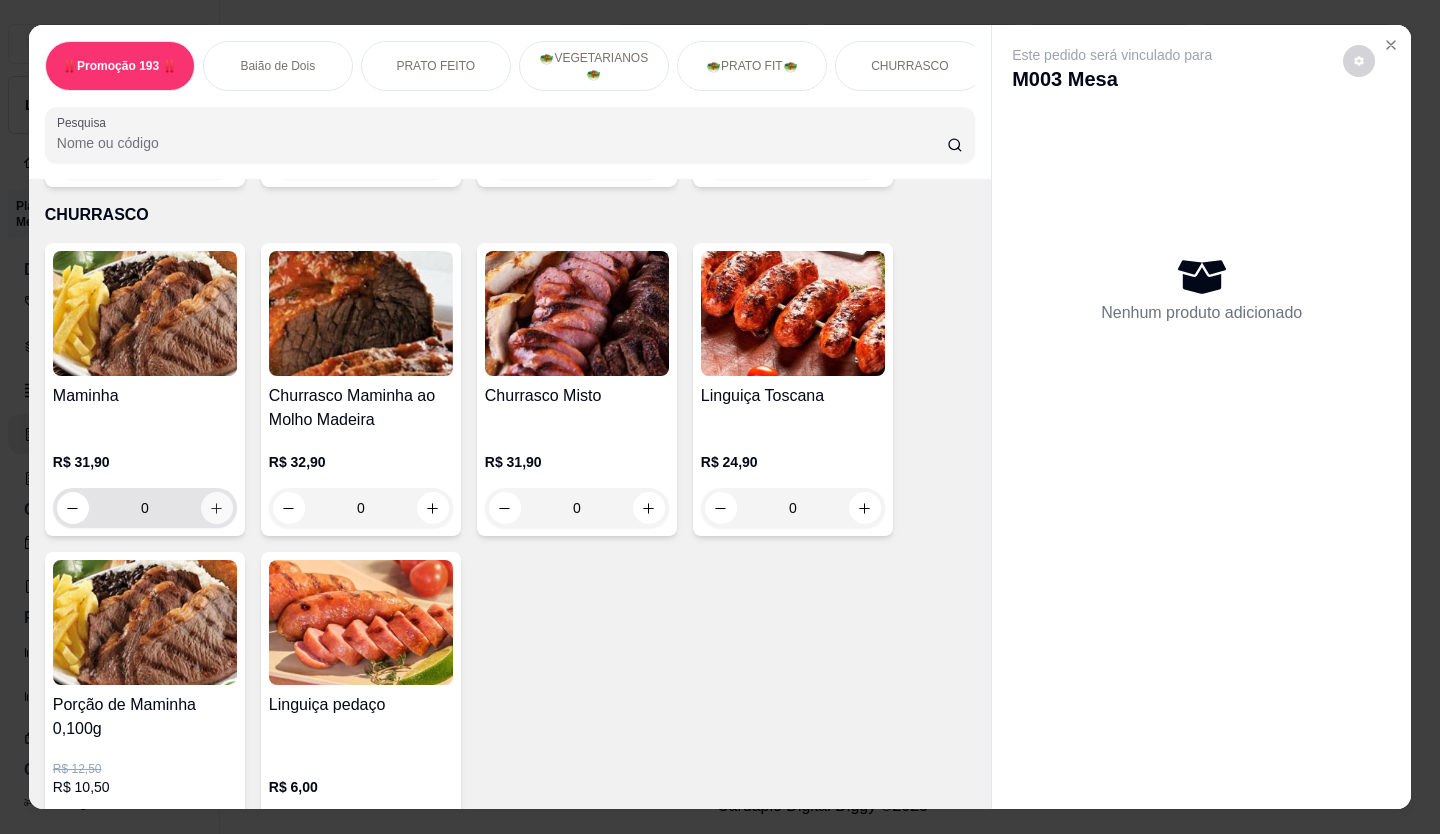 click 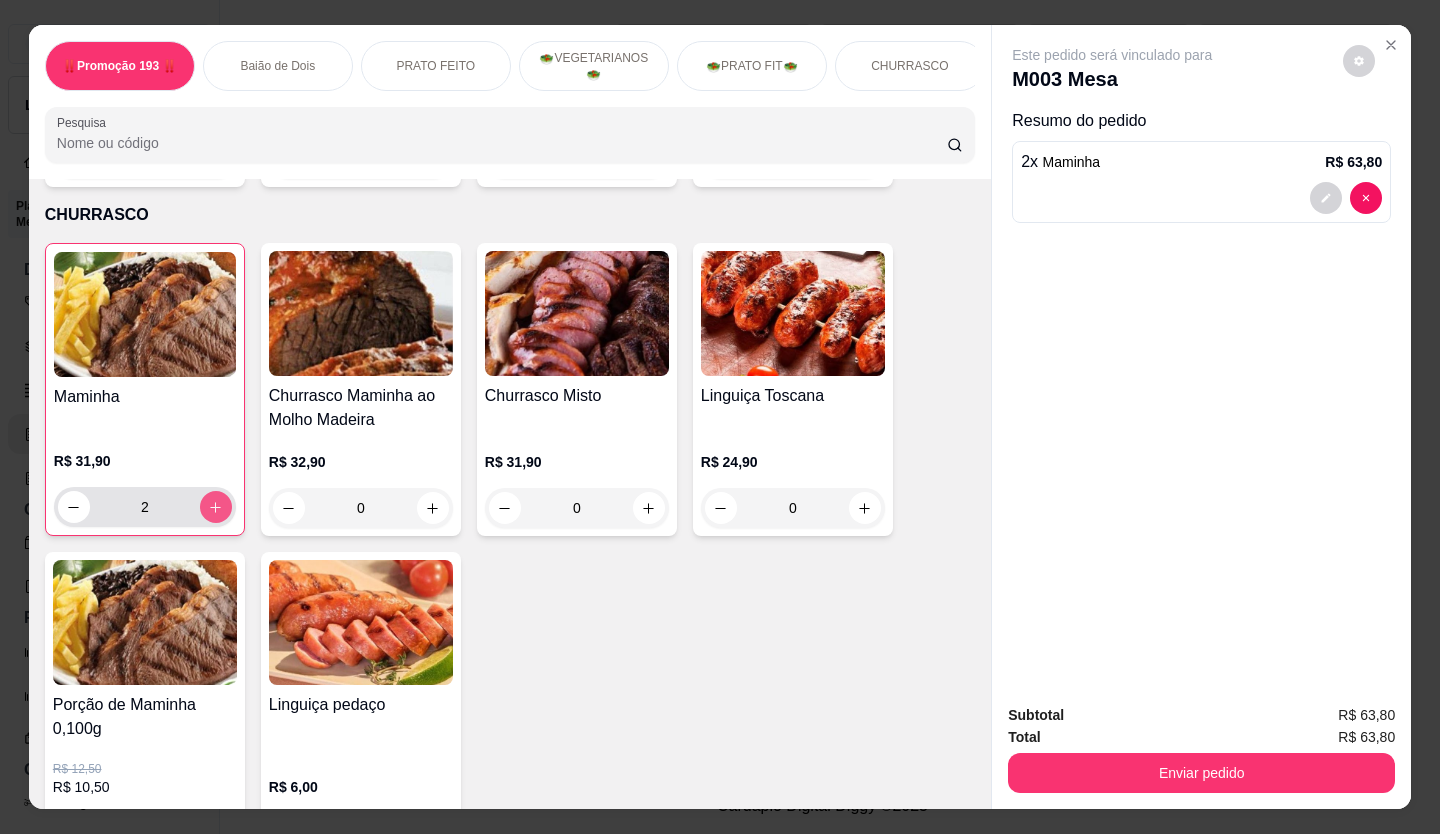 type on "2" 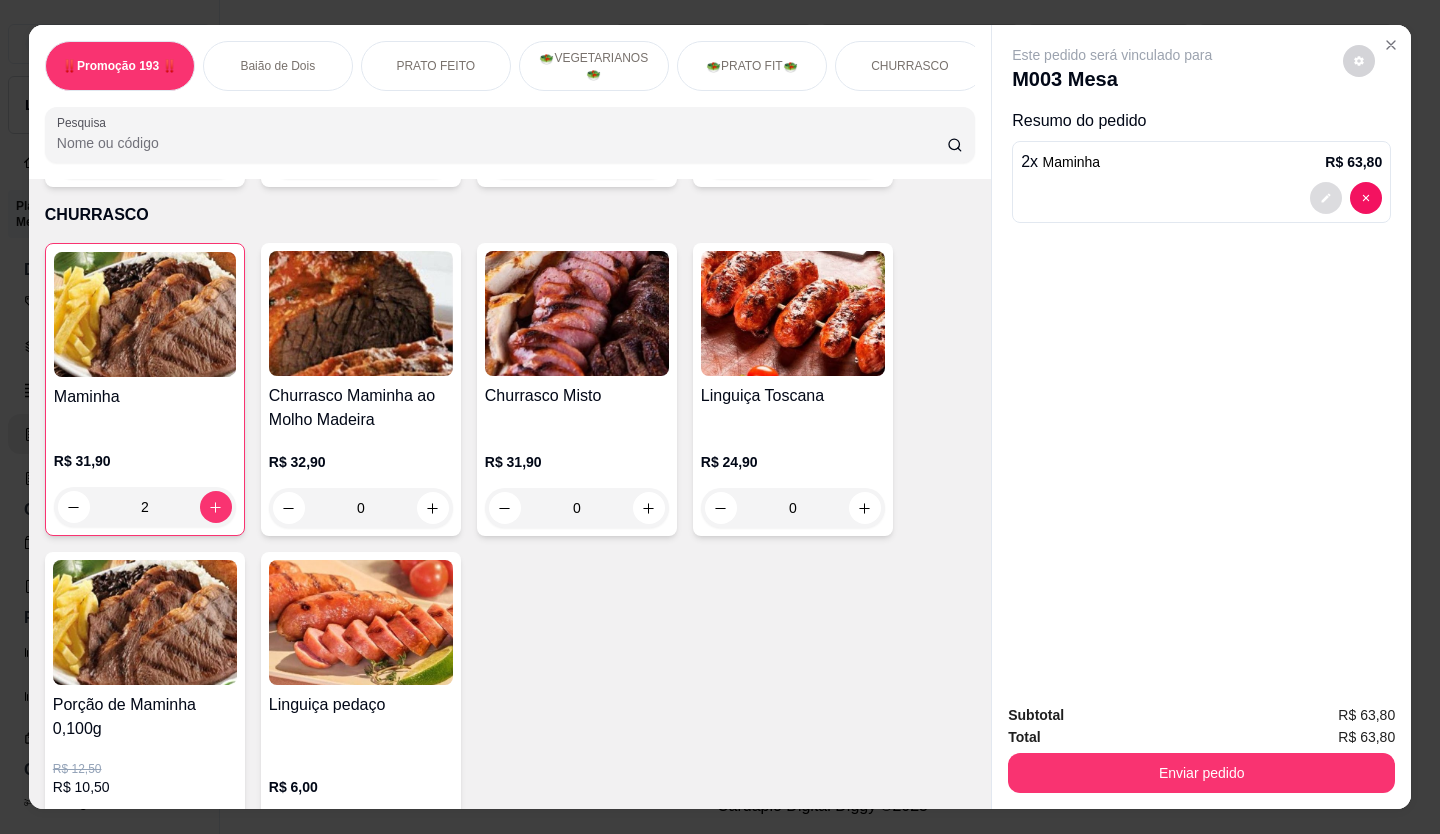 click at bounding box center [1326, 198] 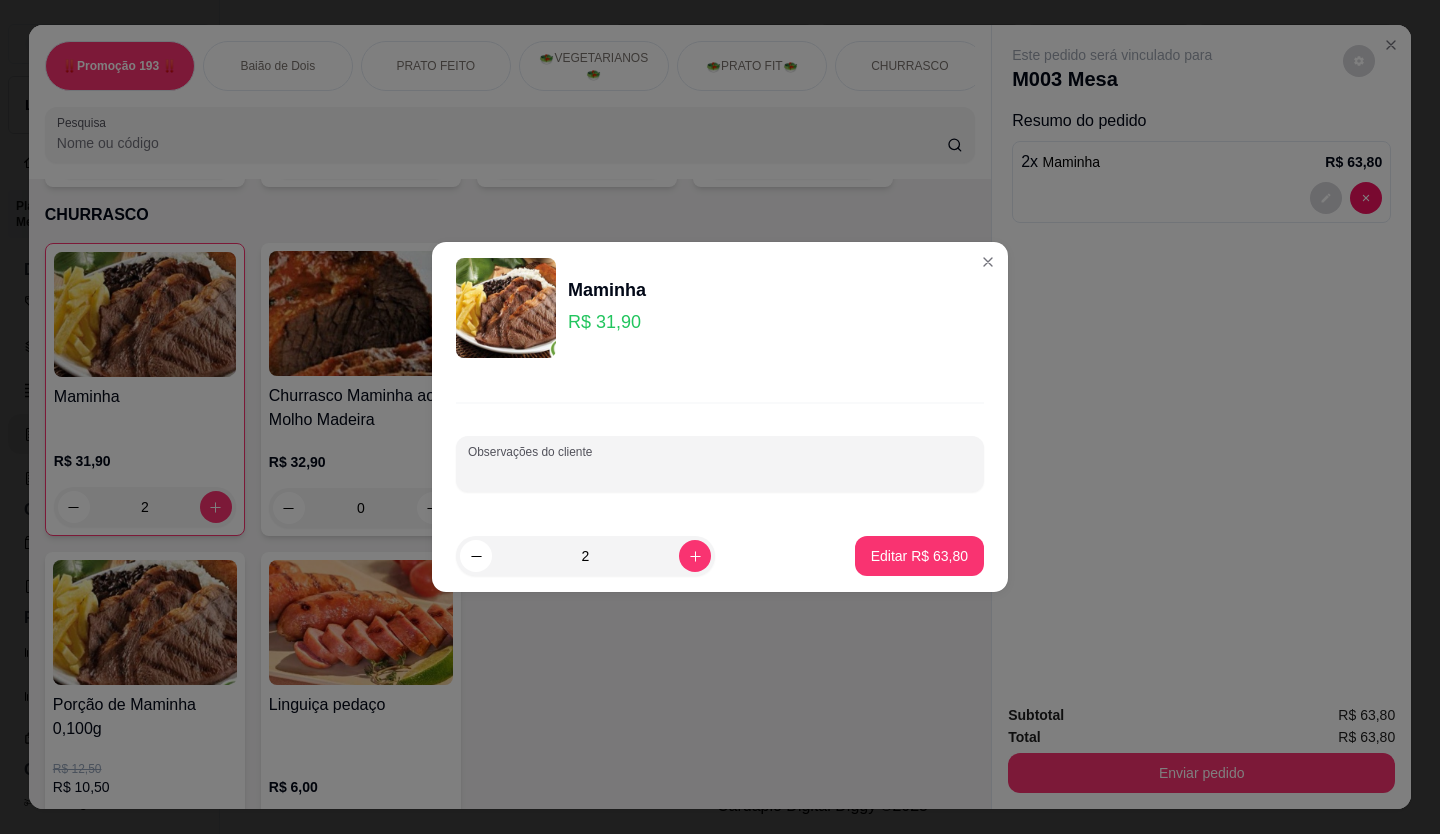 click on "Observações do cliente" at bounding box center (720, 472) 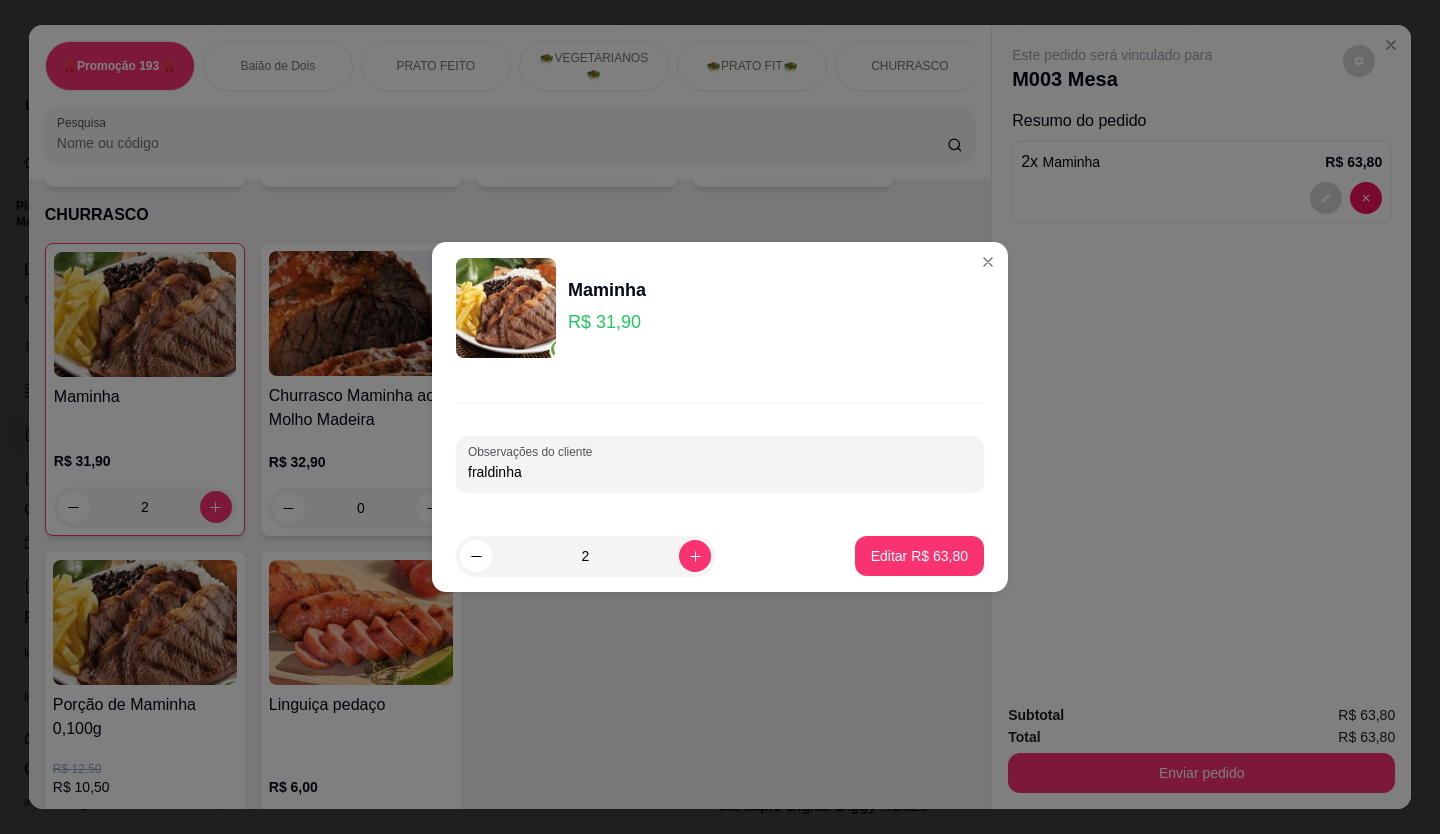 type on "fraldinha" 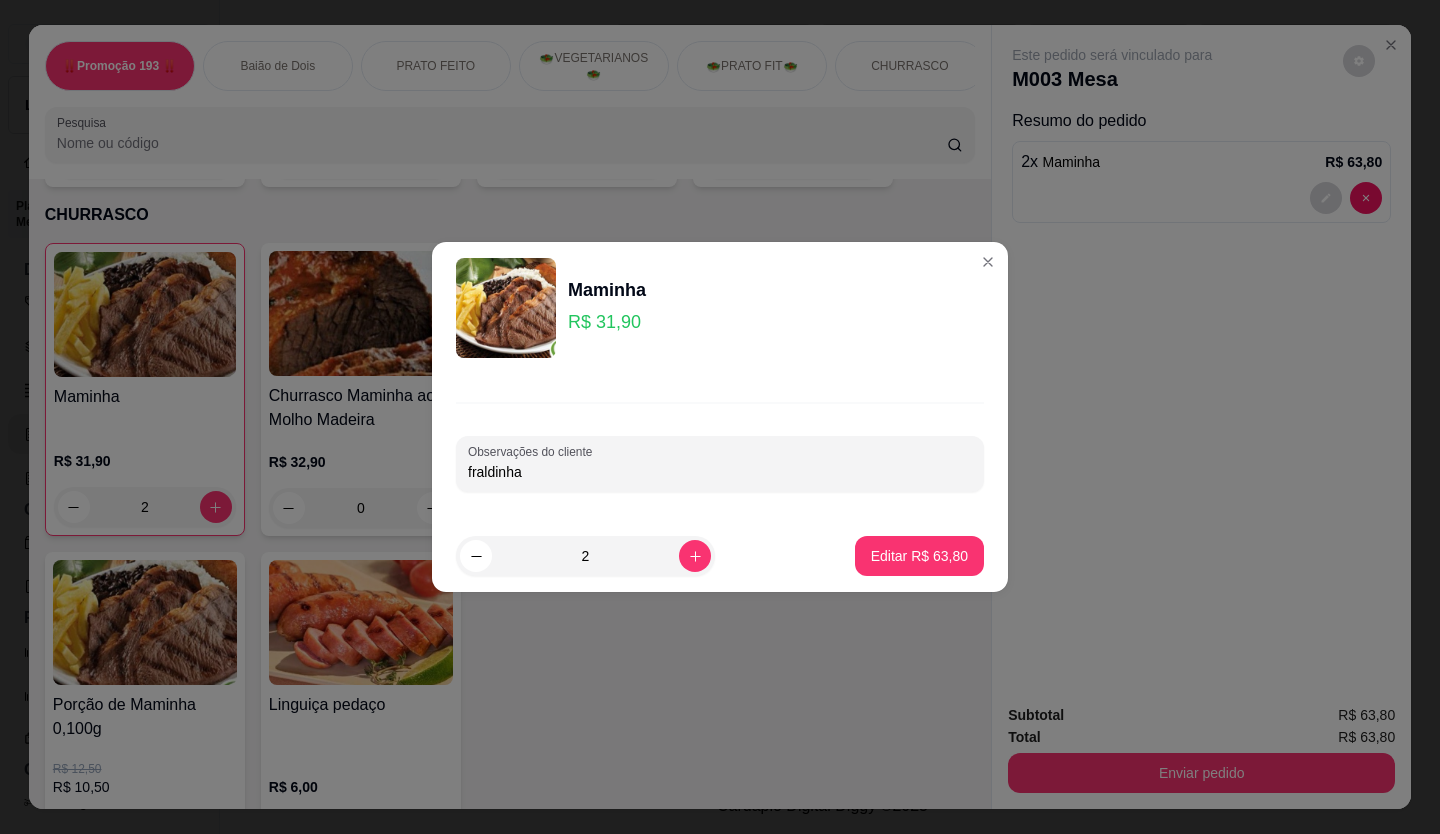 type on "0" 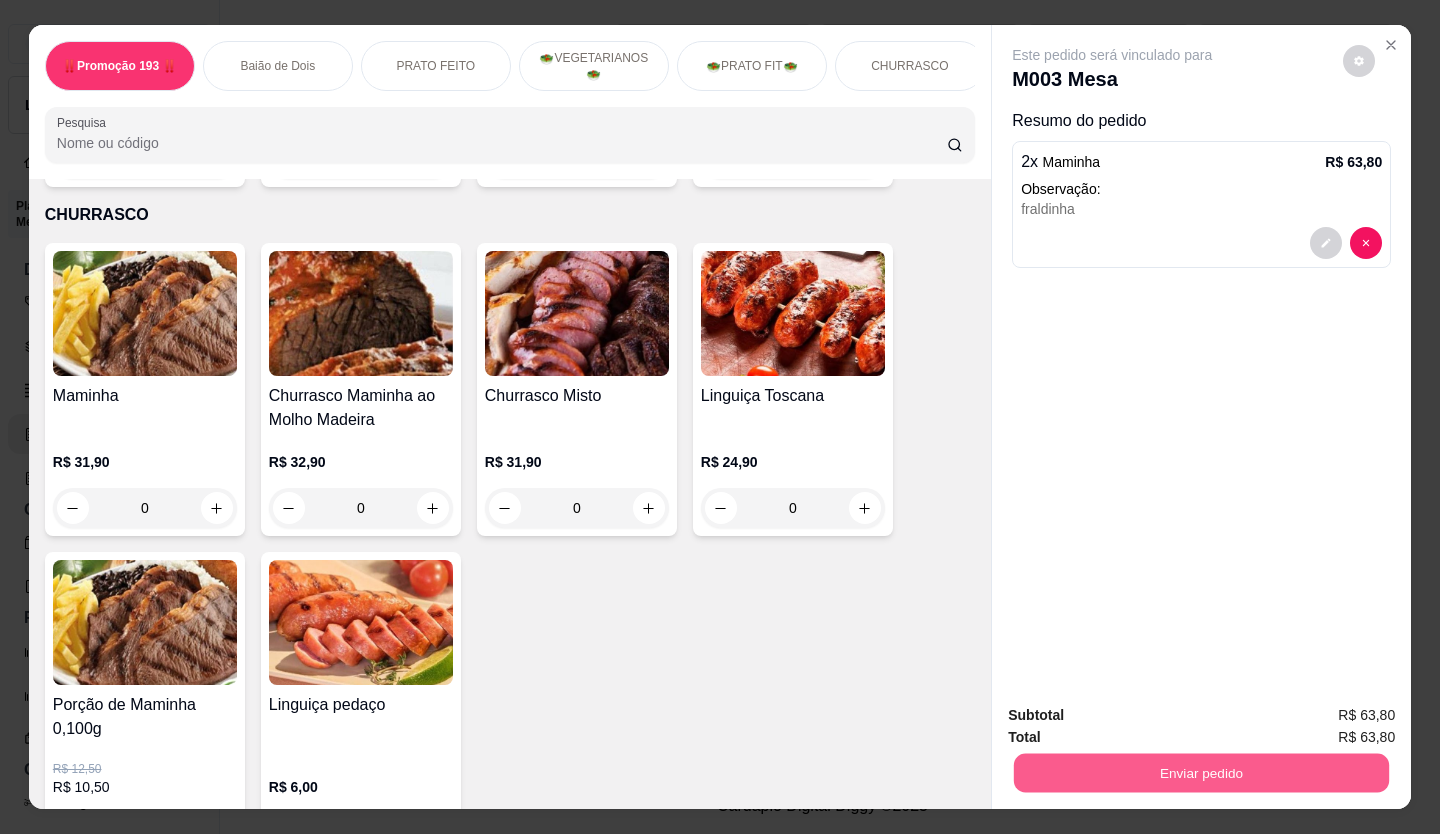 click on "Enviar pedido" at bounding box center [1201, 773] 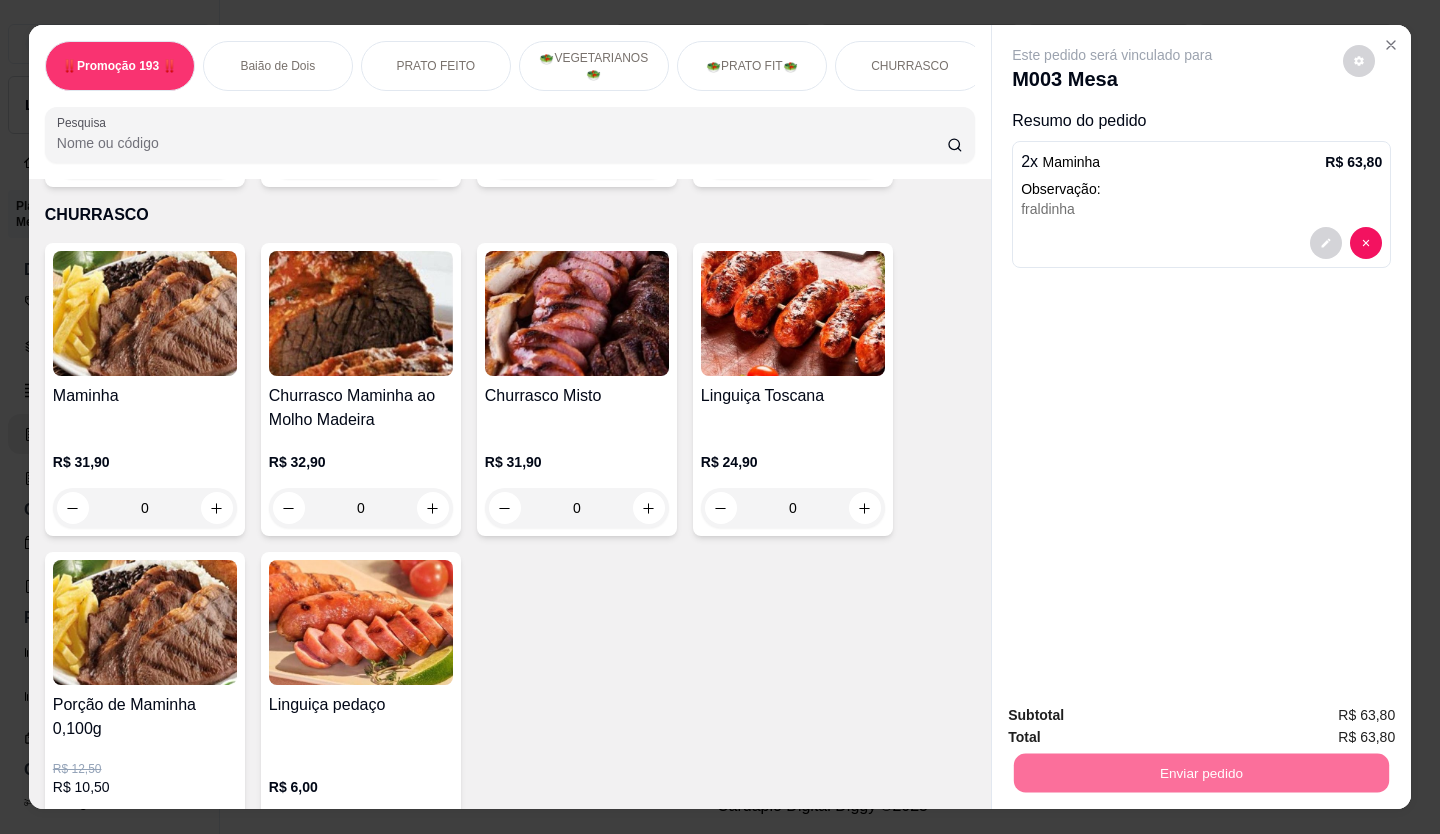 click on "Não registrar e enviar pedido" at bounding box center (1135, 716) 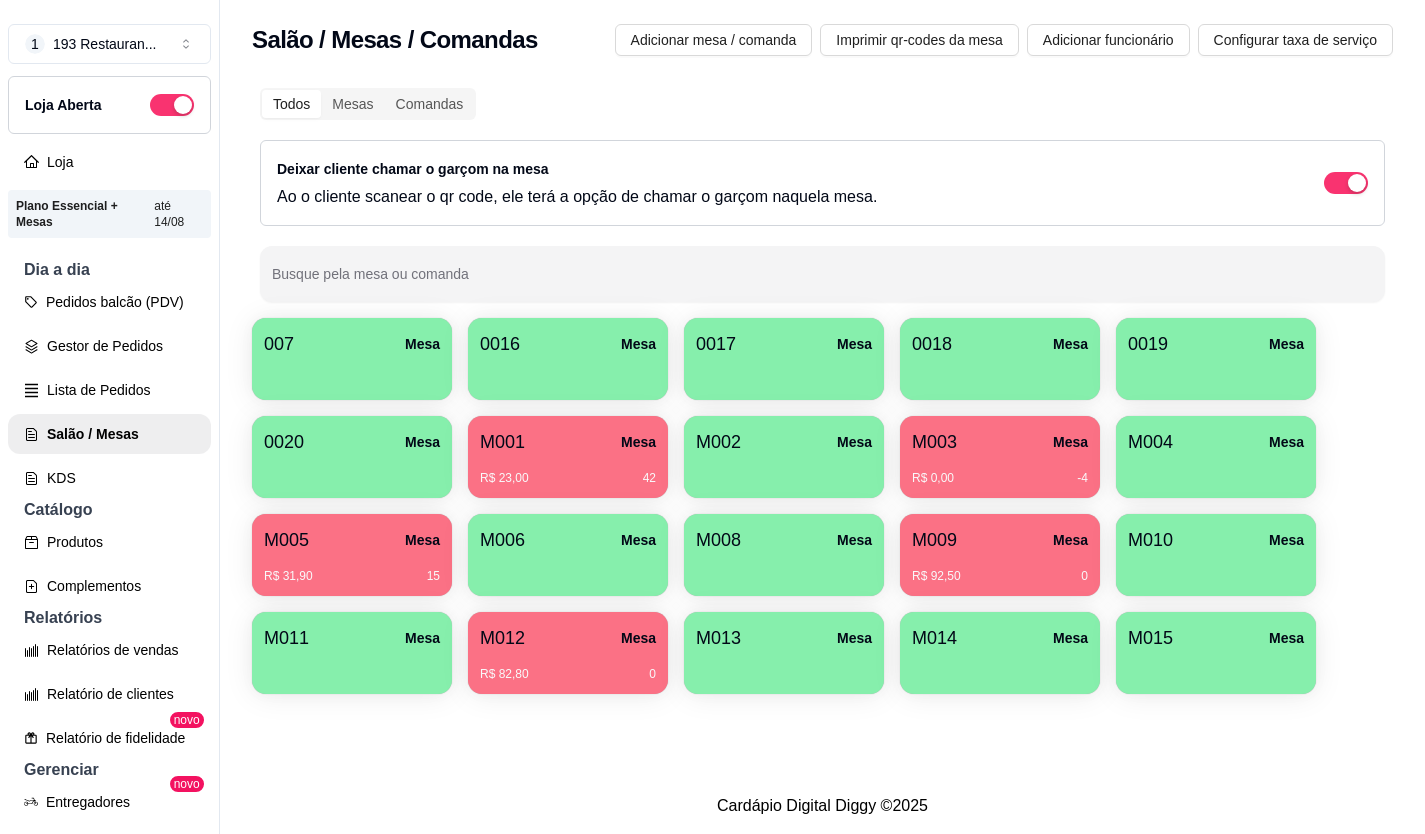 click on "M003 Mesa" at bounding box center (1000, 442) 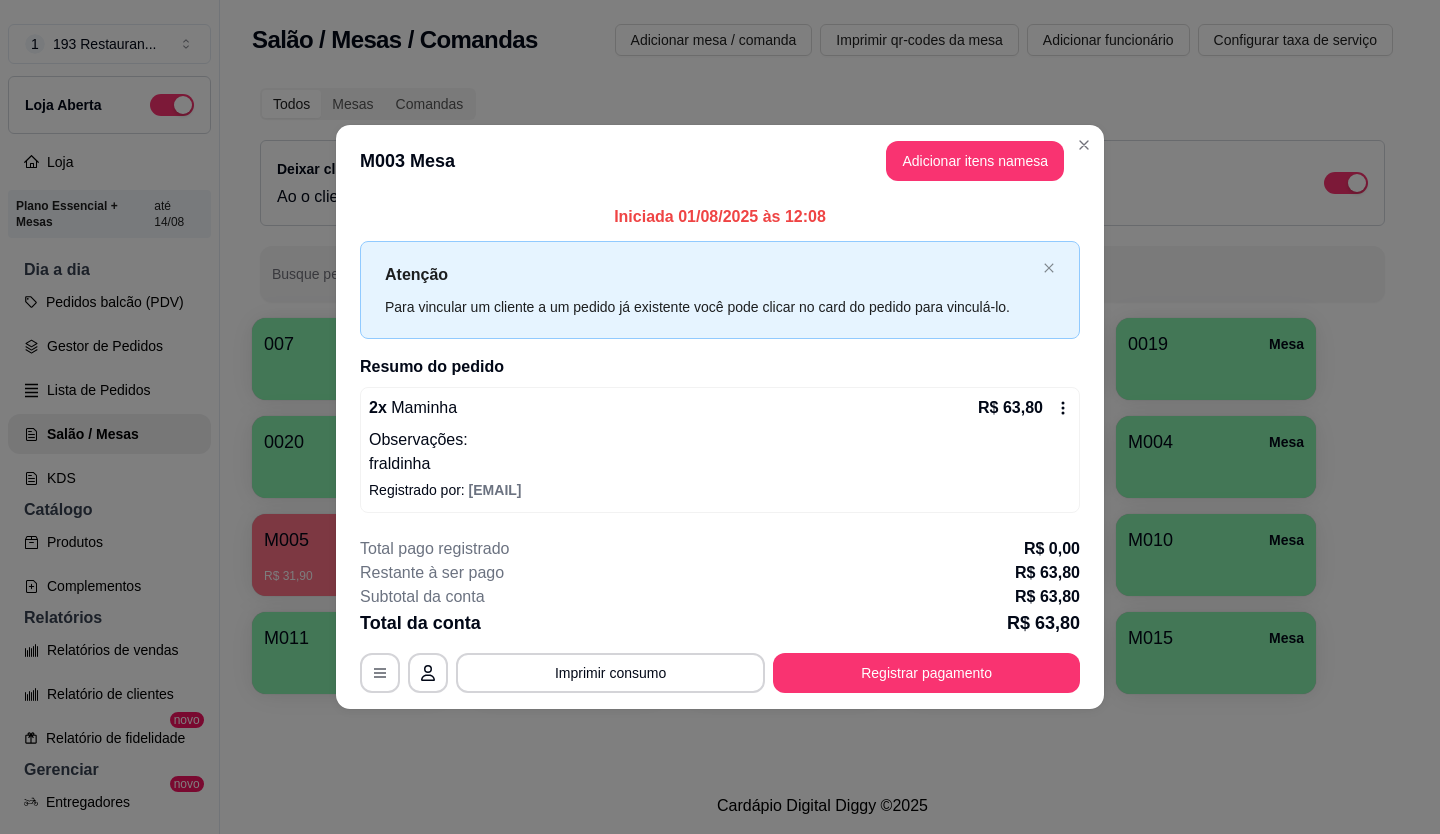 click on "Adicionar itens na  mesa" at bounding box center [975, 161] 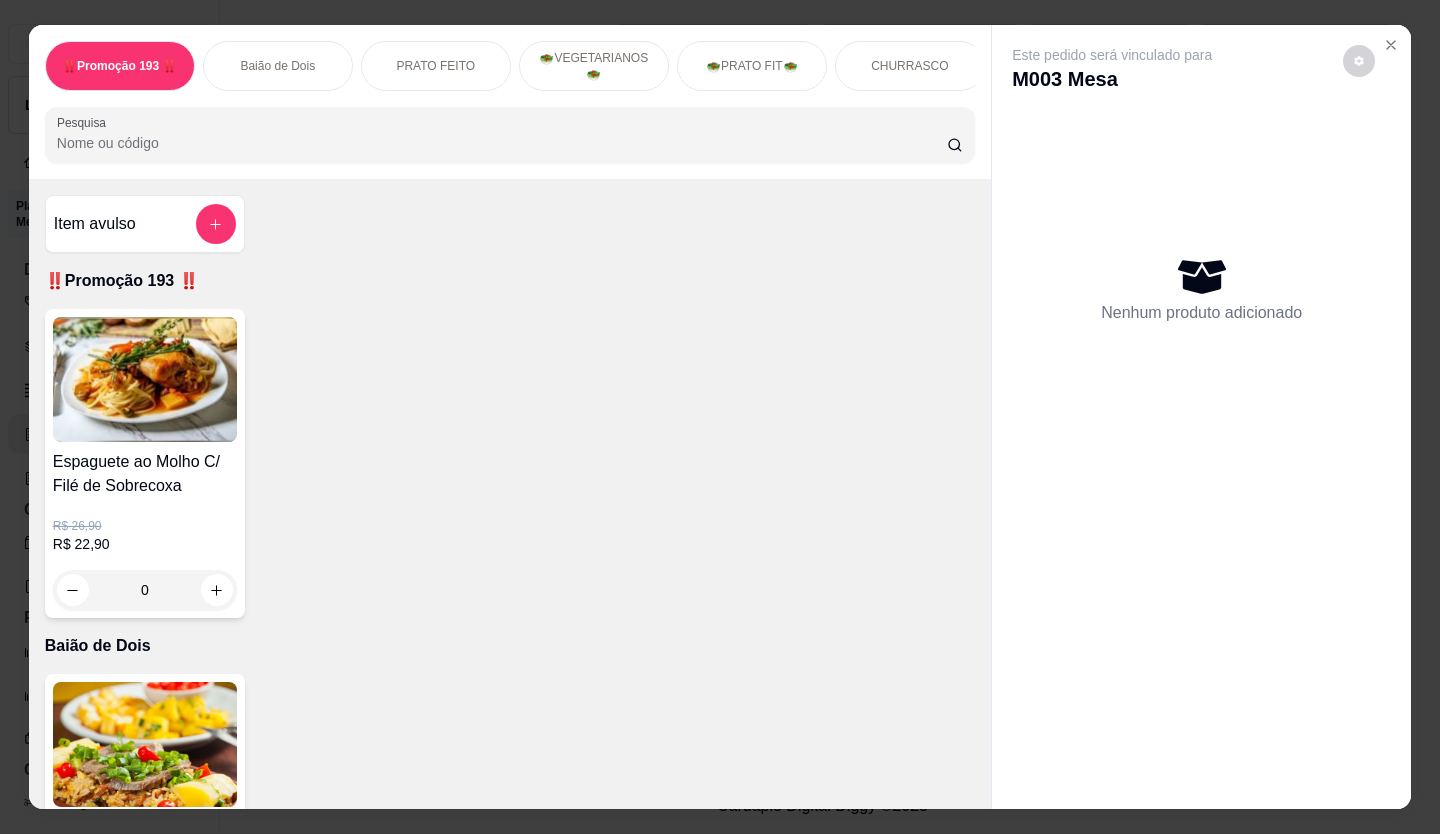scroll, scrollTop: 46, scrollLeft: 0, axis: vertical 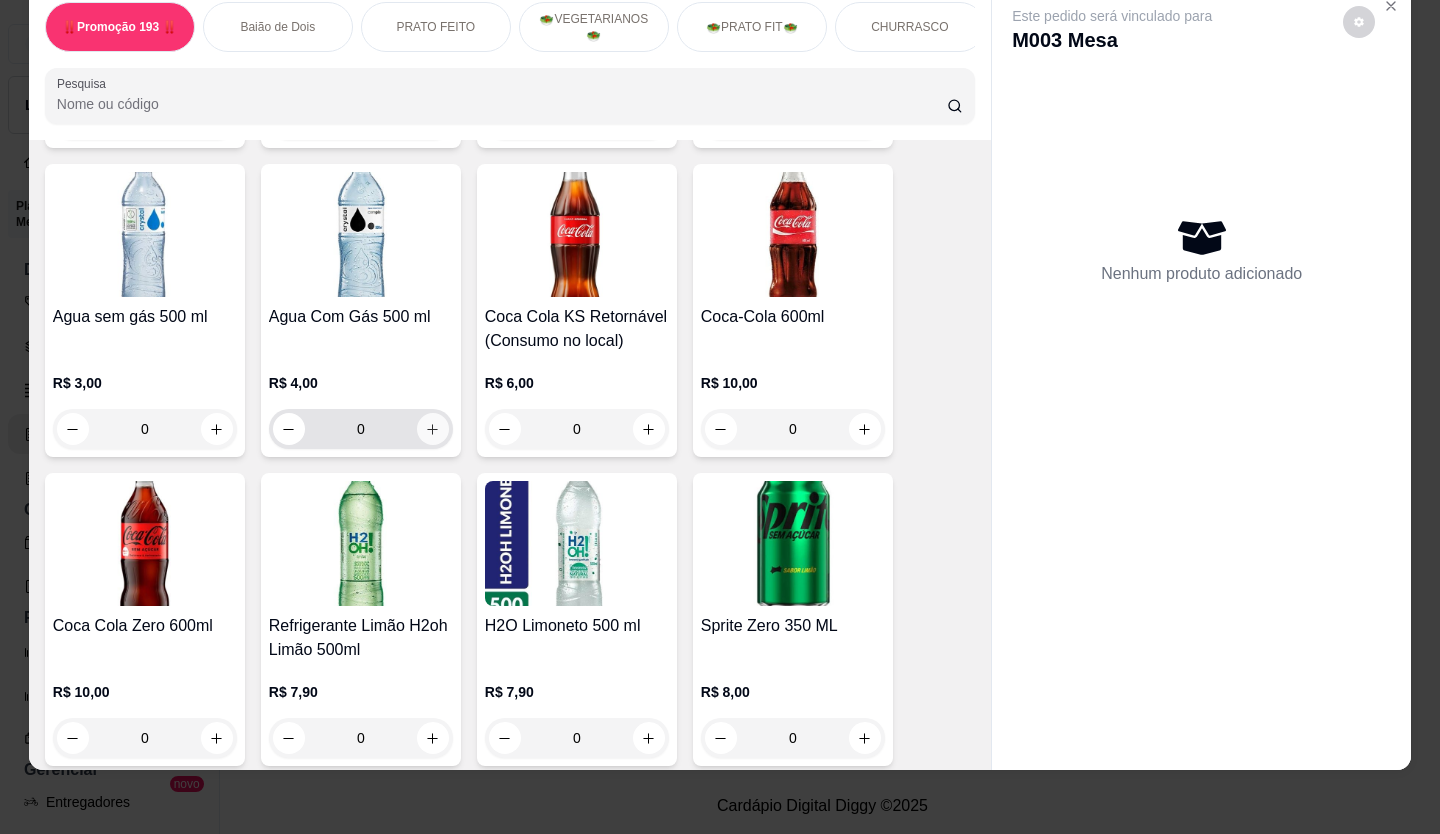 click 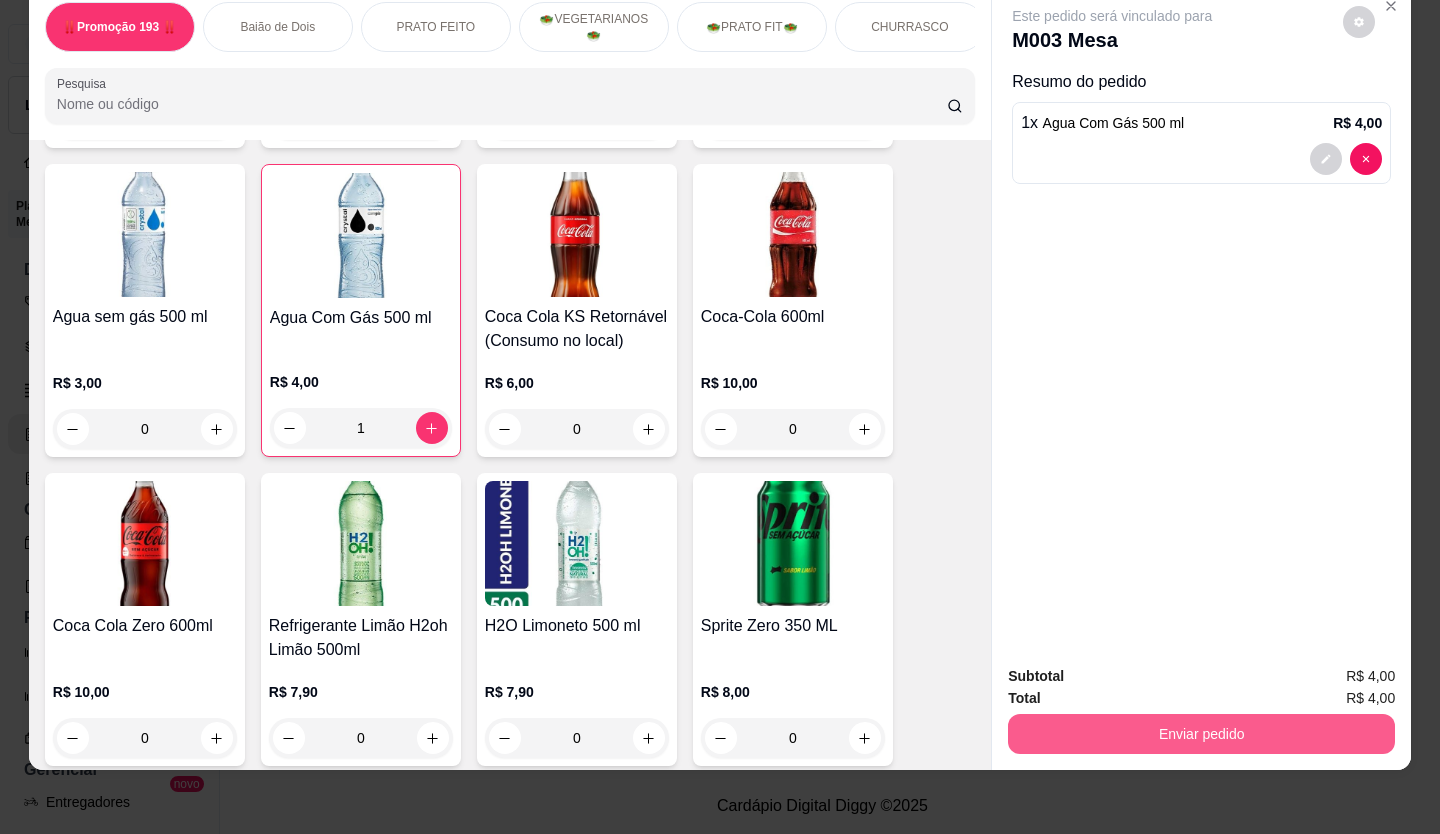 click on "Enviar pedido" at bounding box center (1201, 734) 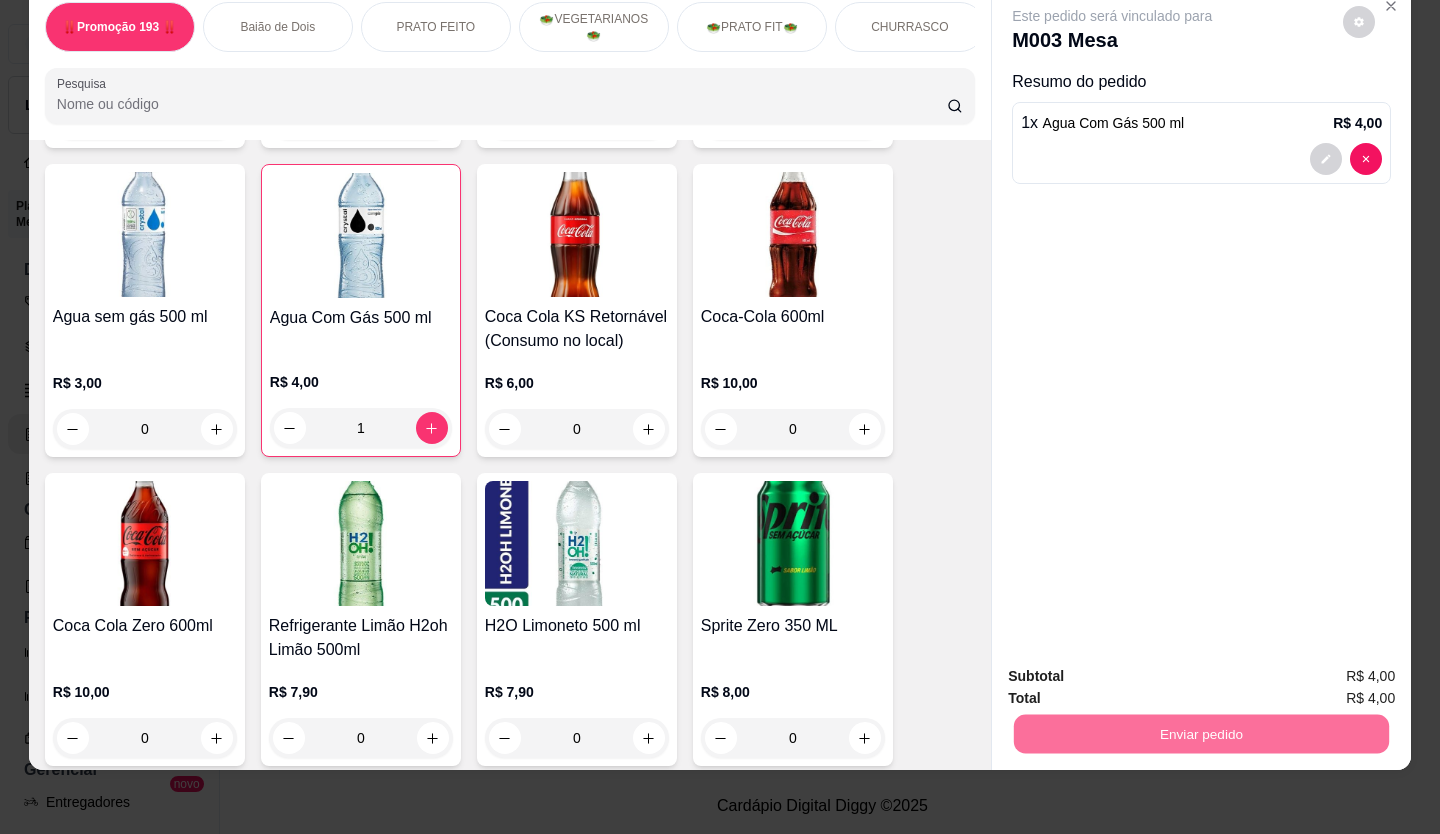 click on "Não registrar e enviar pedido" at bounding box center [1136, 669] 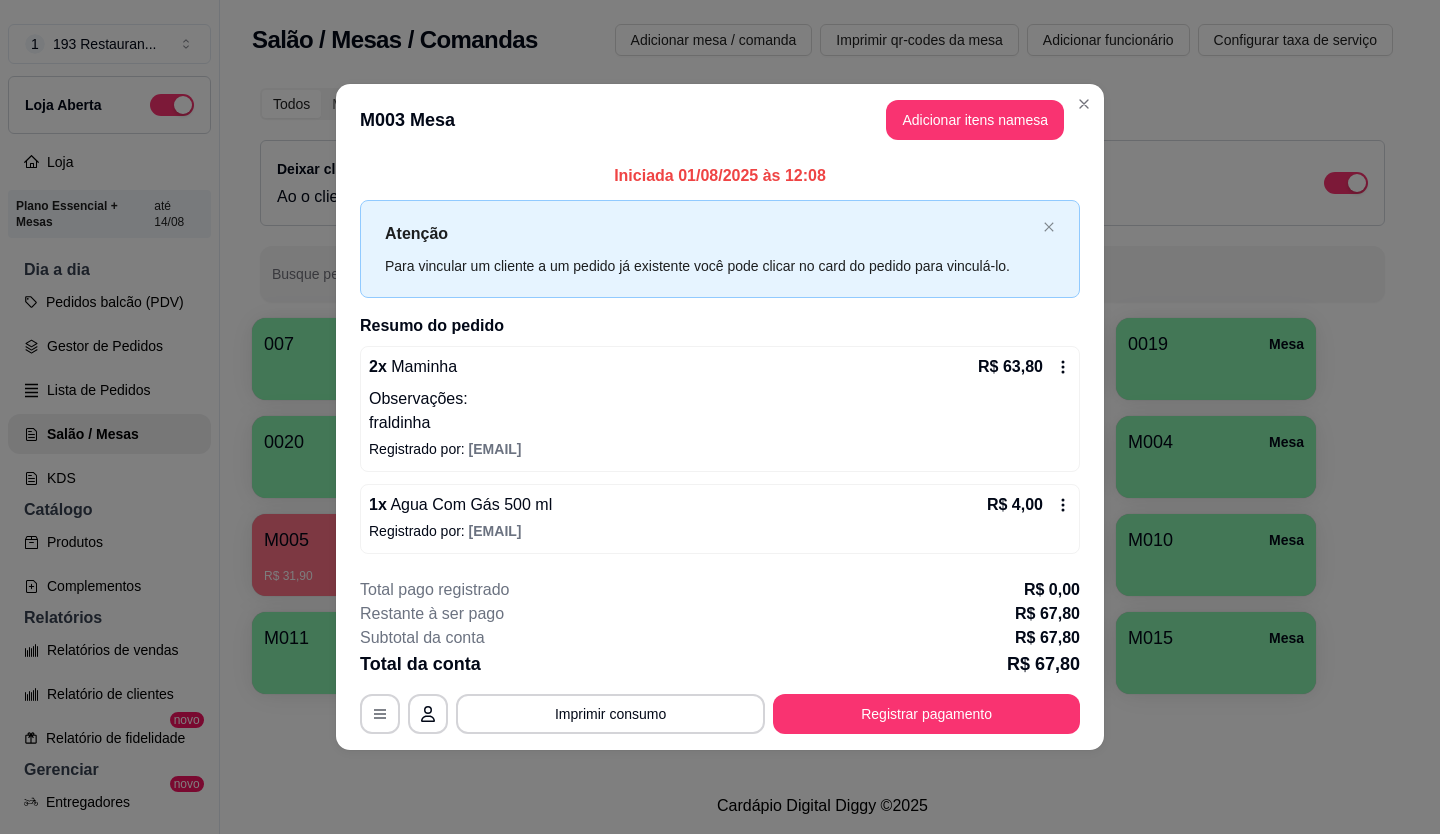 click on "Imprimir consumo" at bounding box center (610, 714) 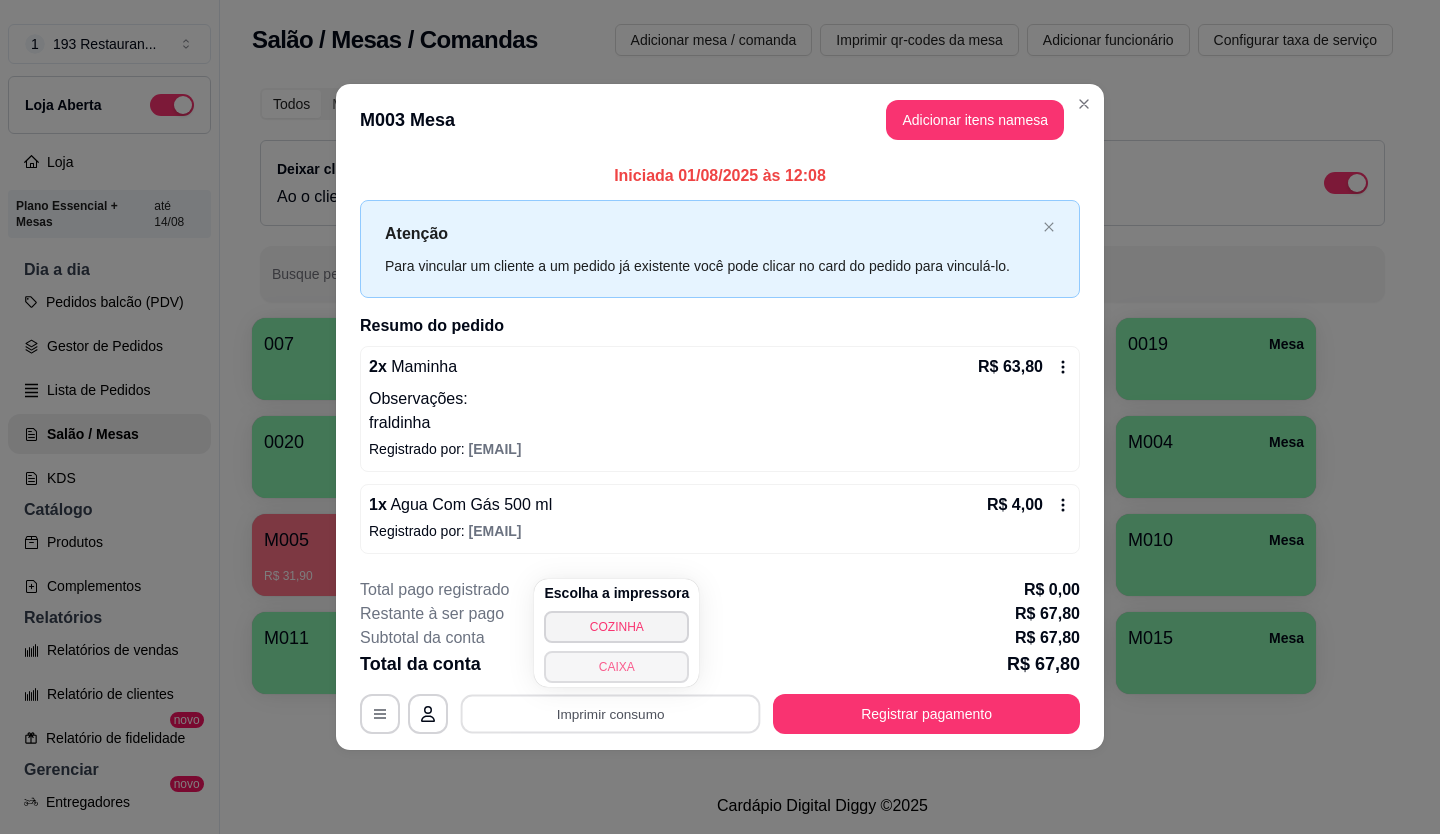 click on "CAIXA" at bounding box center [616, 667] 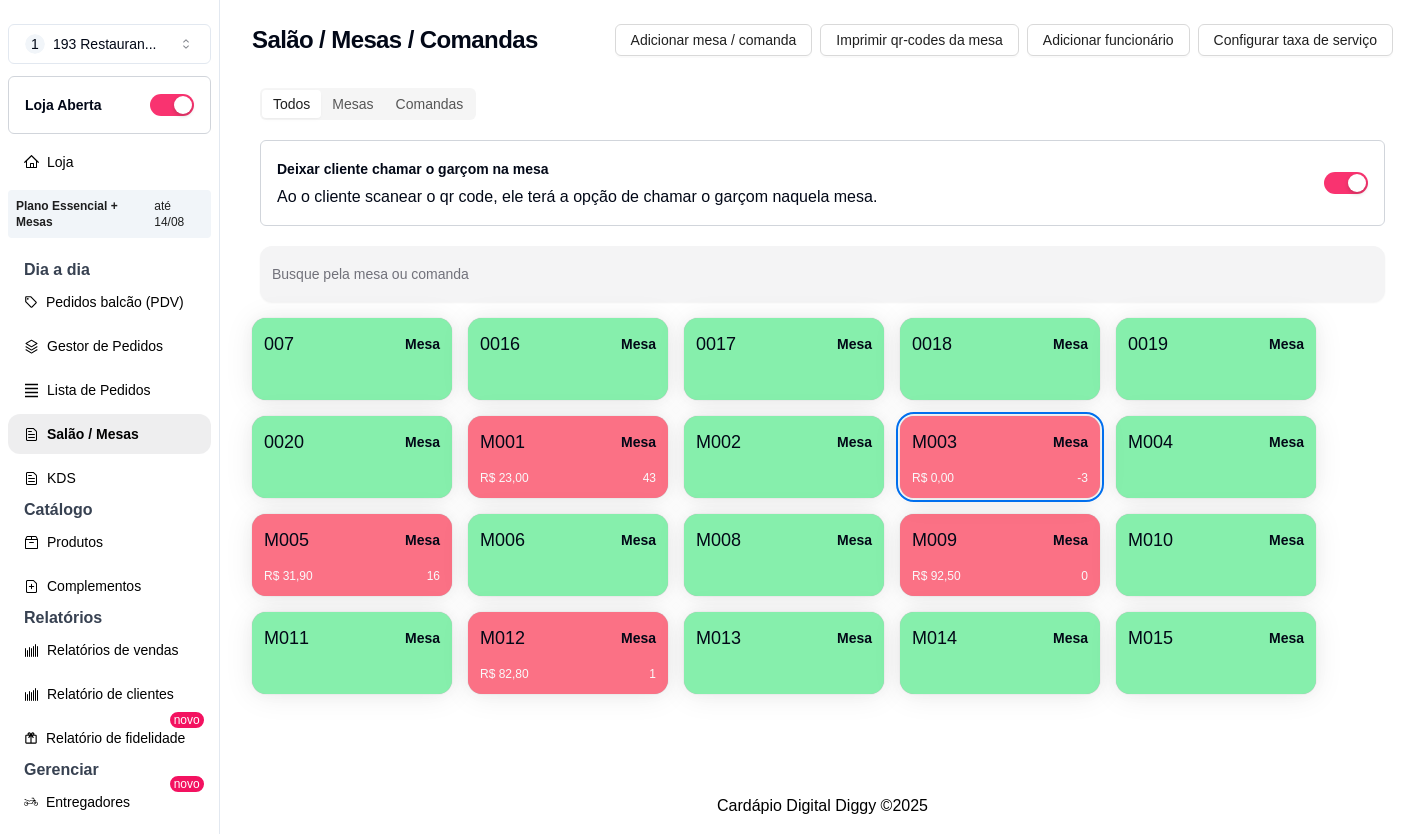 type 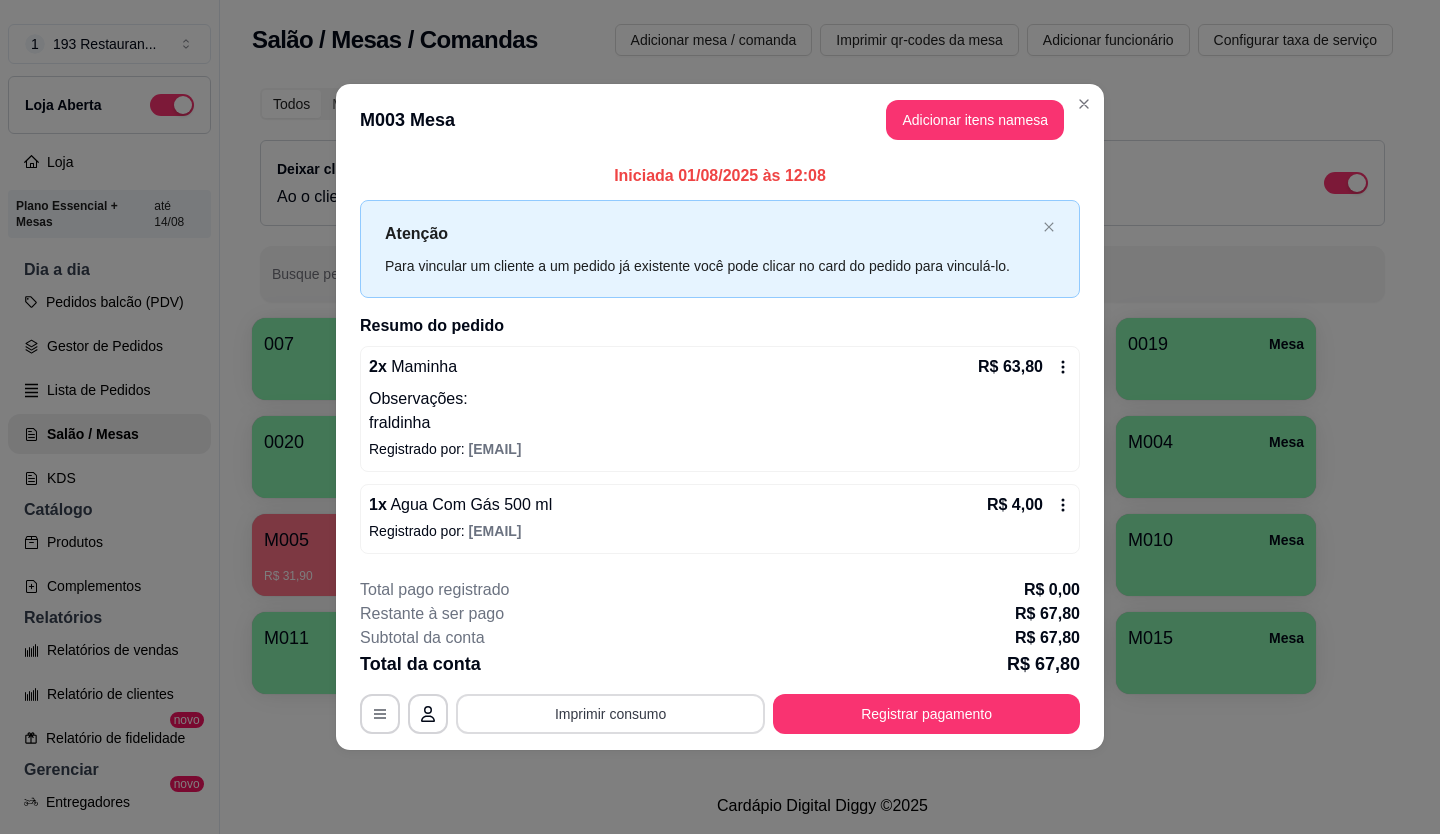 click on "Imprimir consumo" at bounding box center [610, 714] 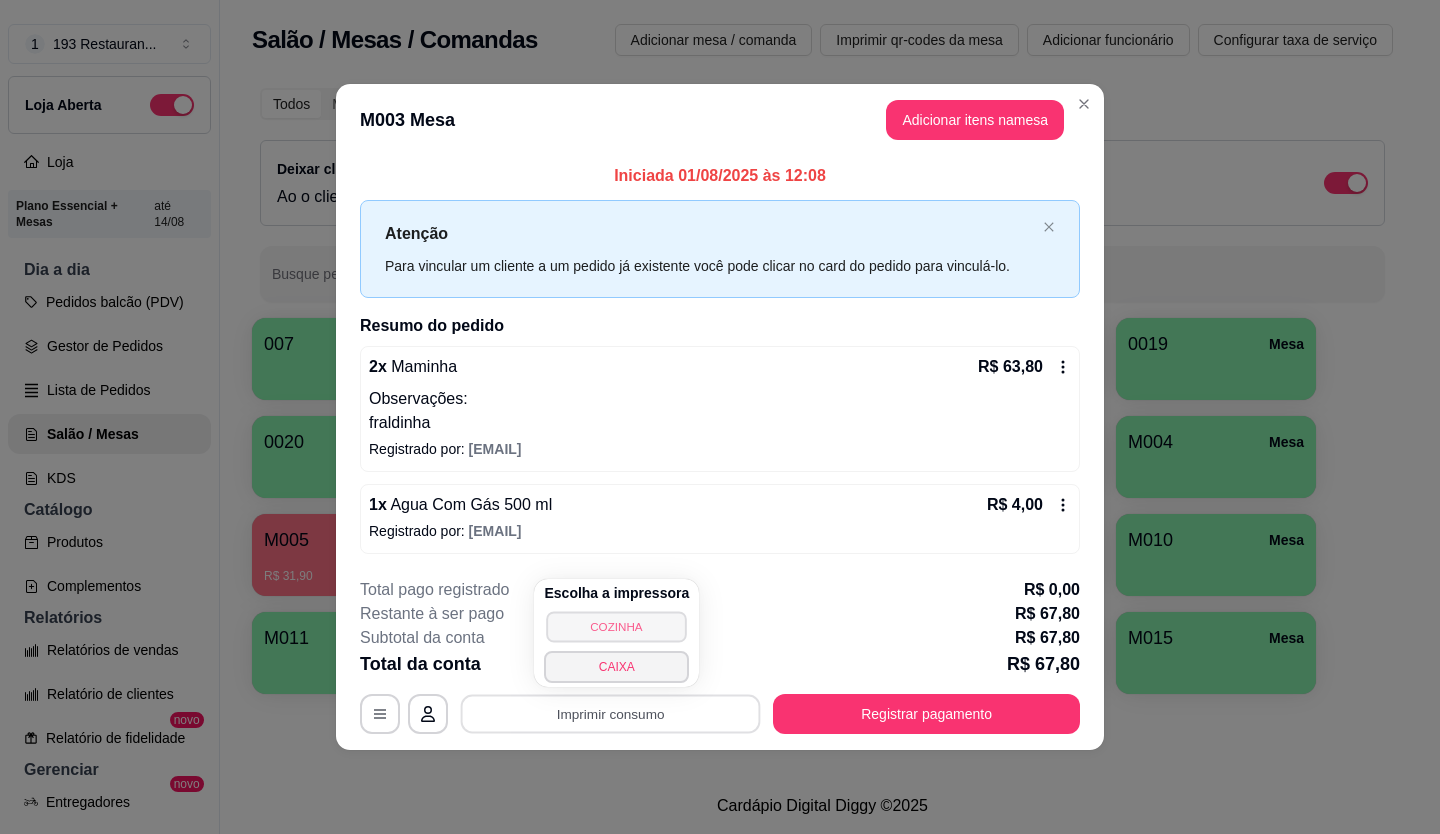 click on "COZINHA" at bounding box center [617, 626] 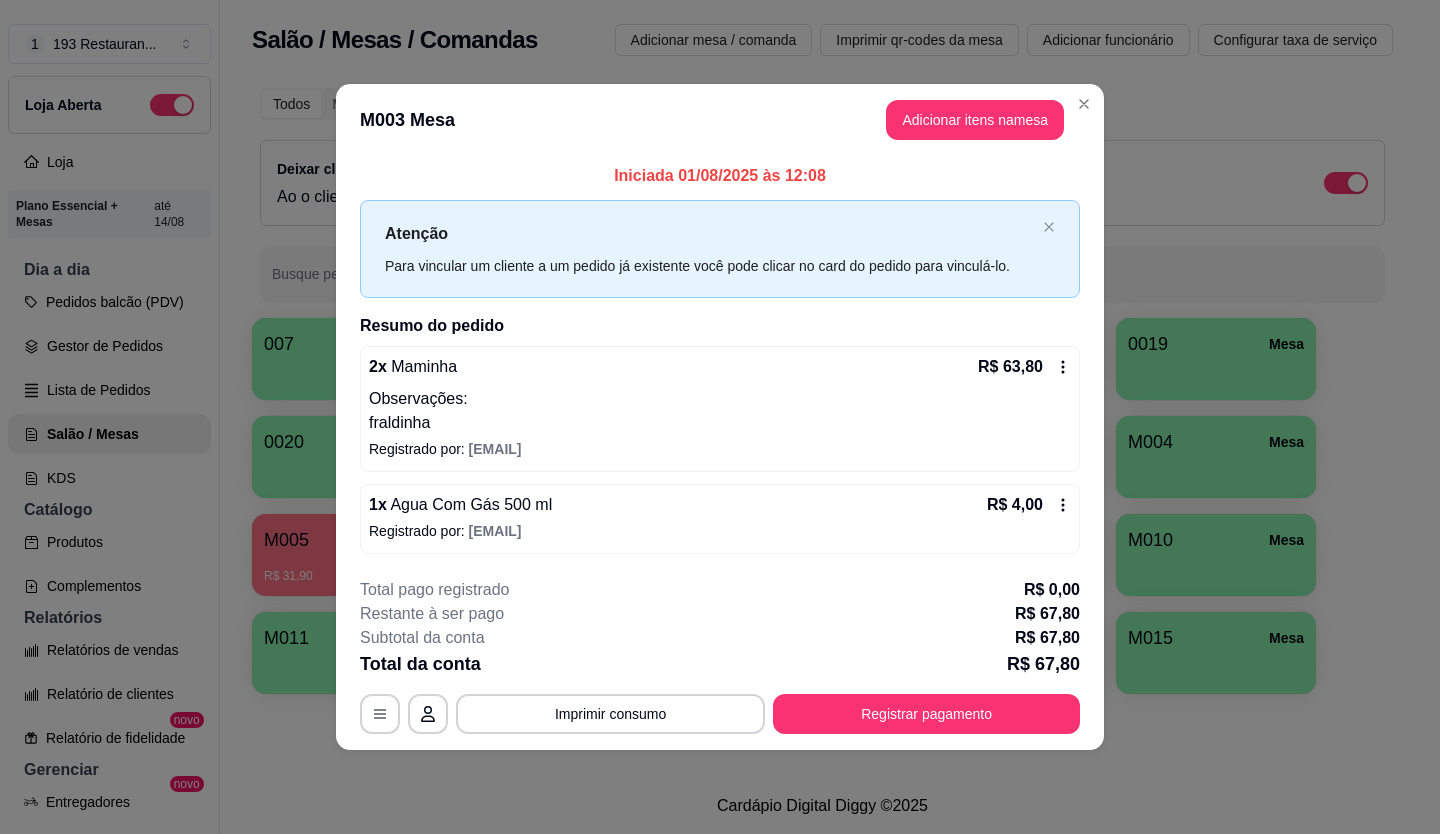 type 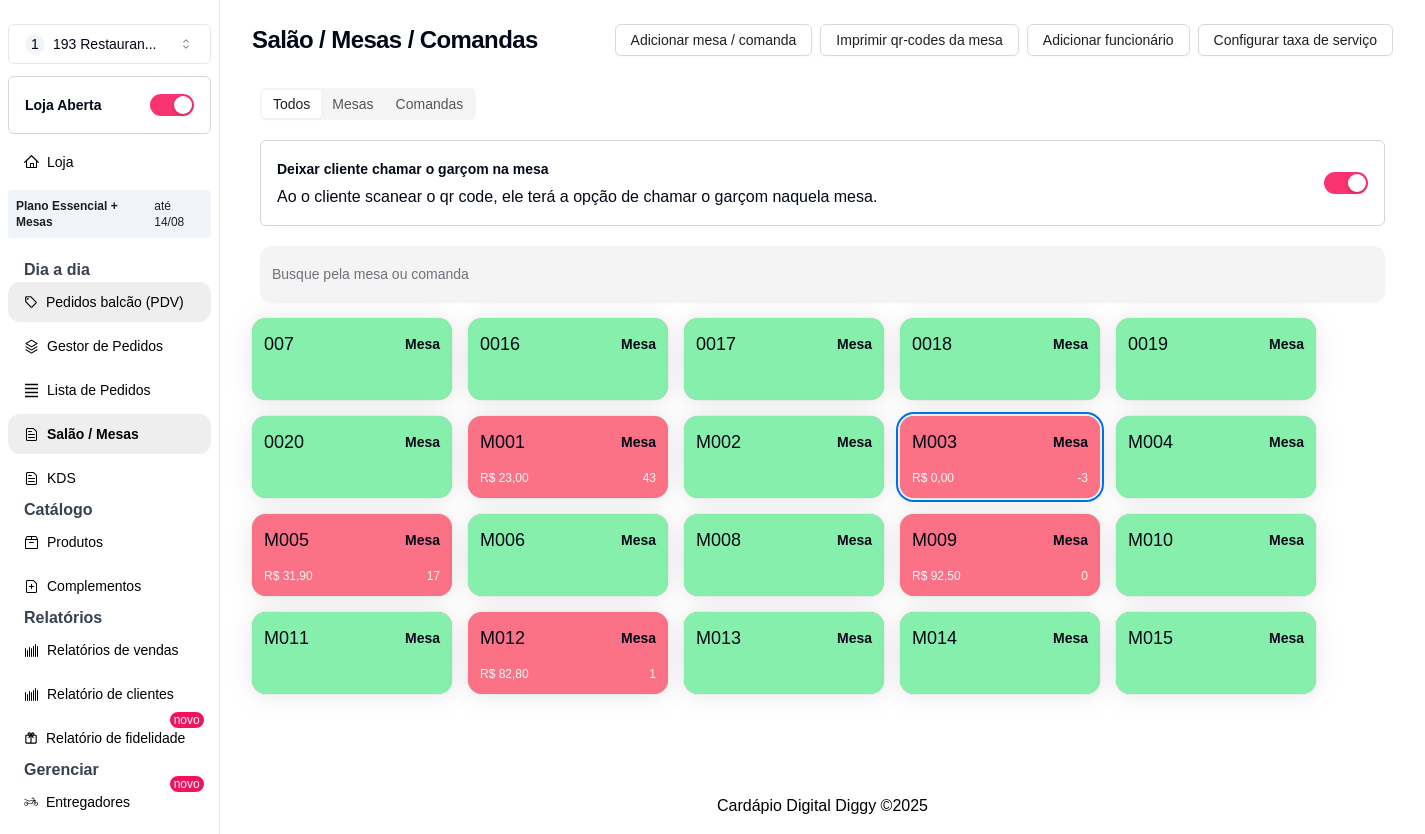 type 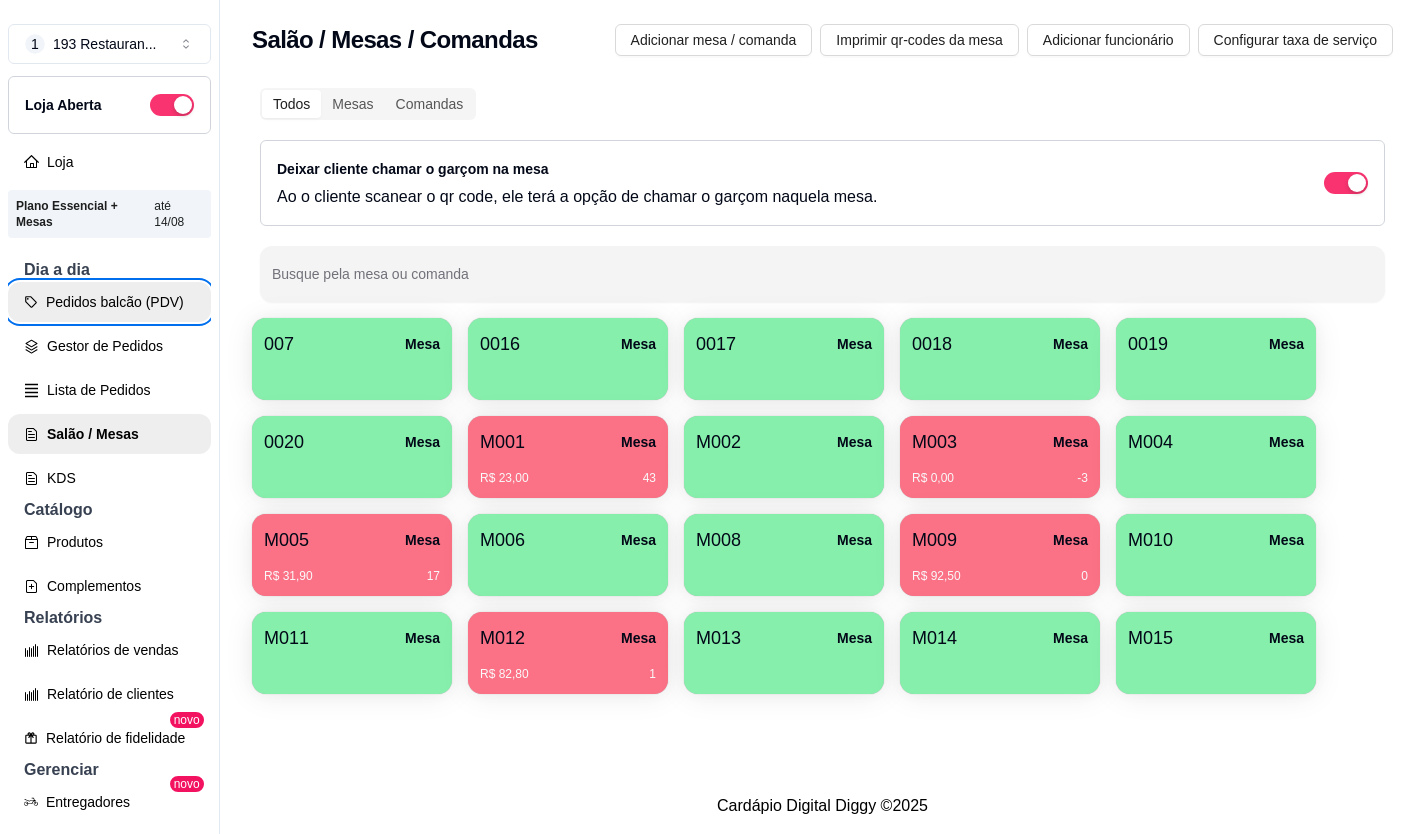 click on "Pedidos balcão (PDV)" at bounding box center [109, 302] 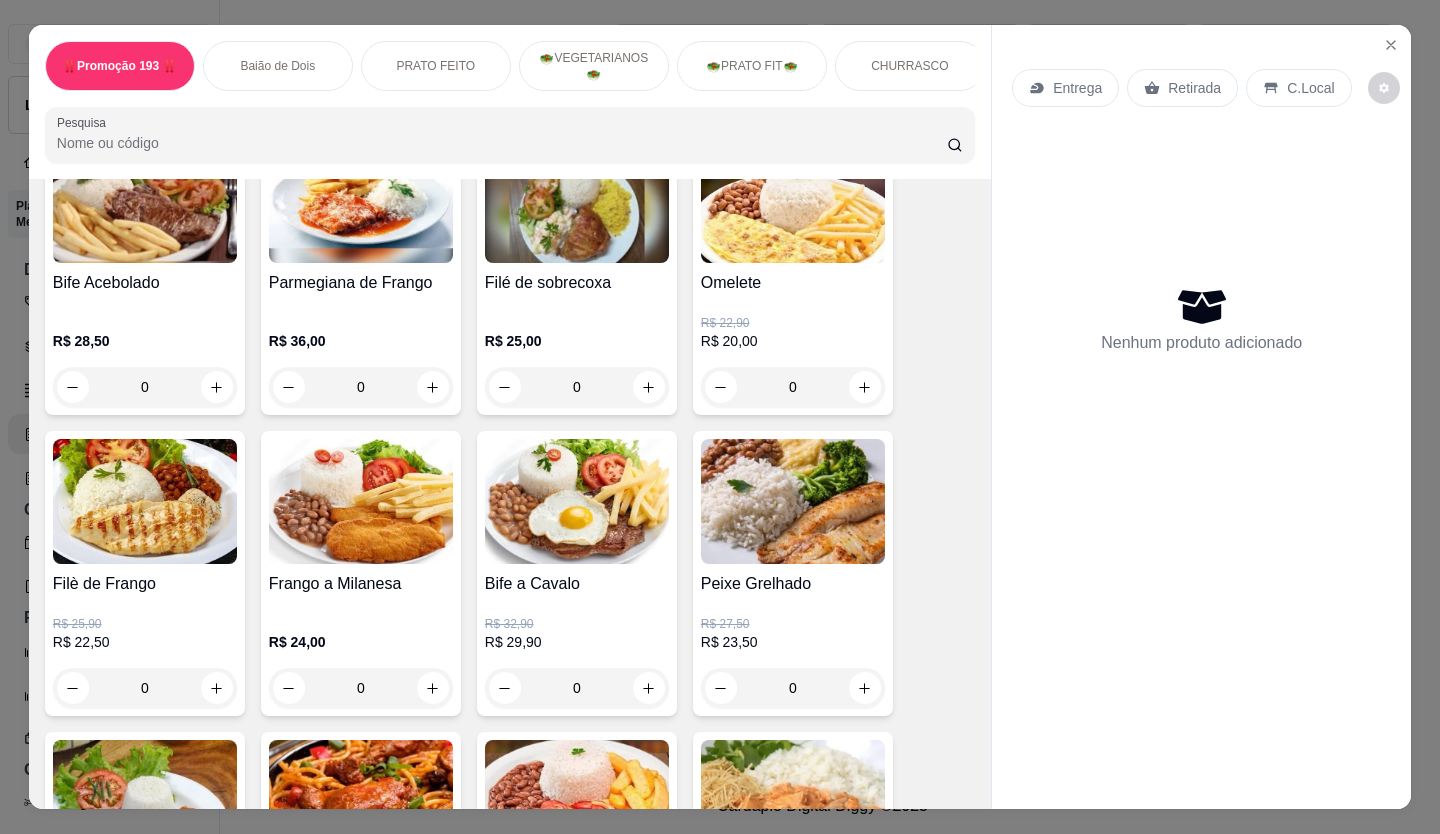 scroll, scrollTop: 600, scrollLeft: 0, axis: vertical 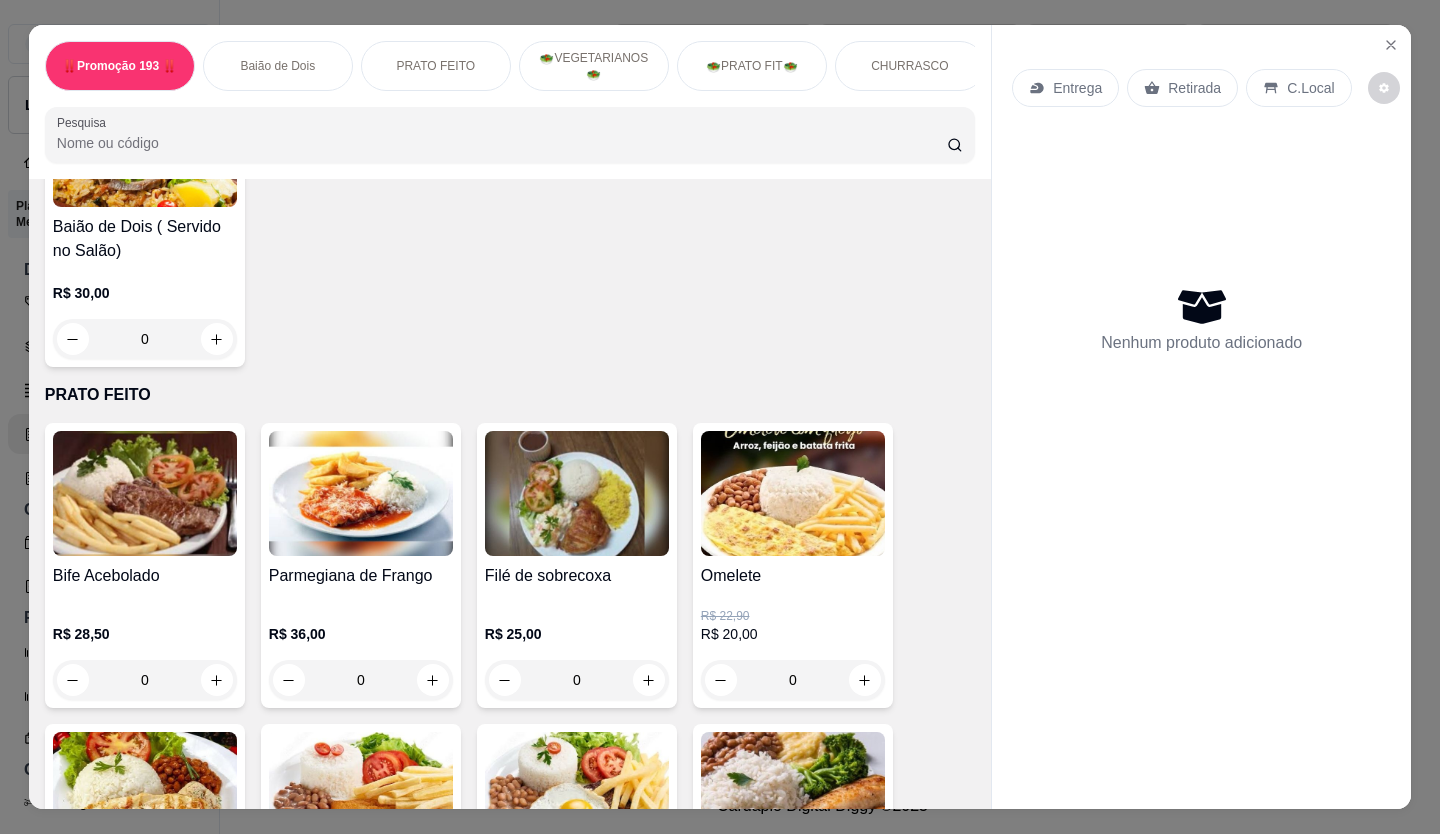 click on "Baião de Dois ( Servido no Salão)" at bounding box center (145, 239) 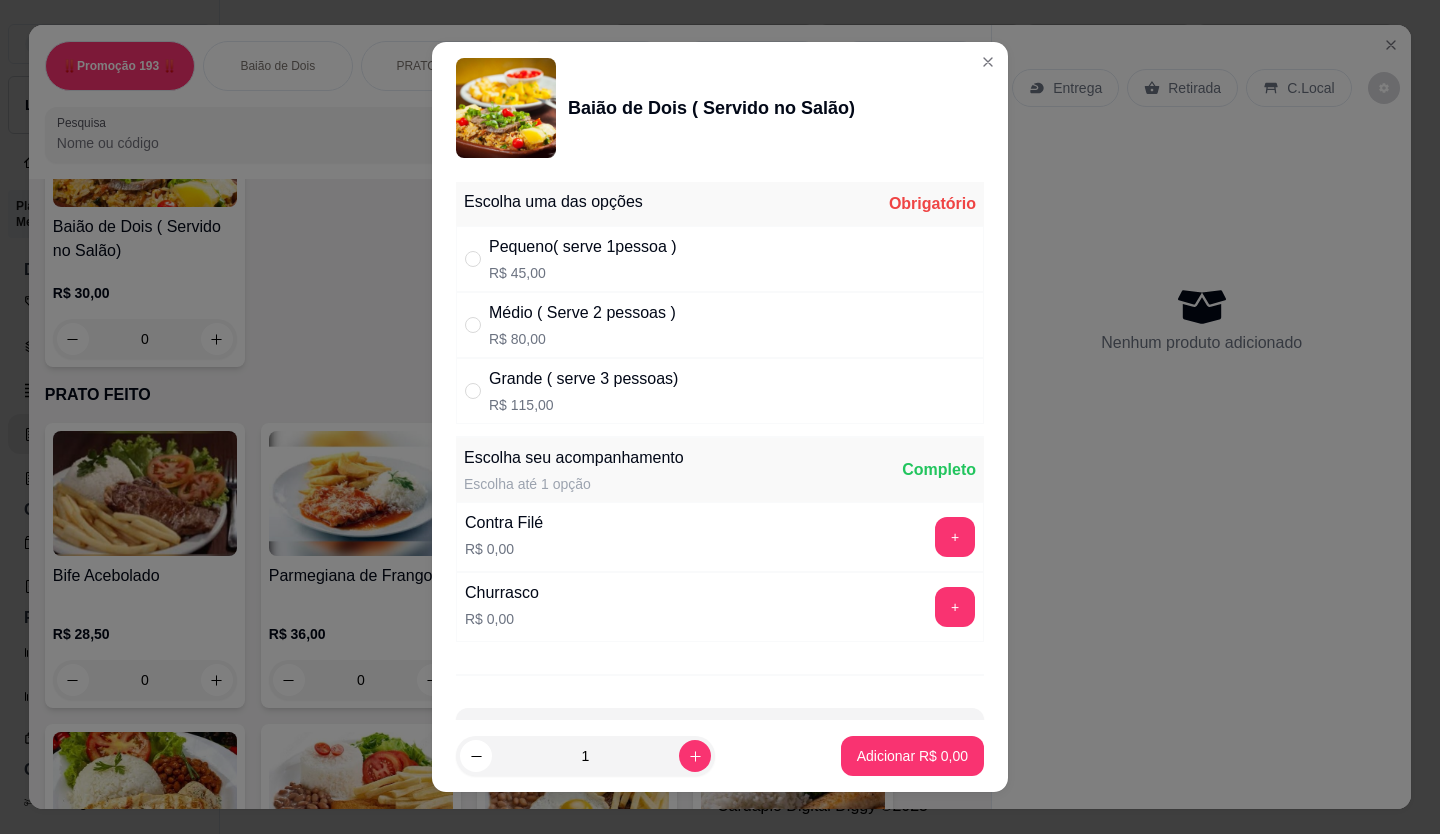 scroll, scrollTop: 71, scrollLeft: 0, axis: vertical 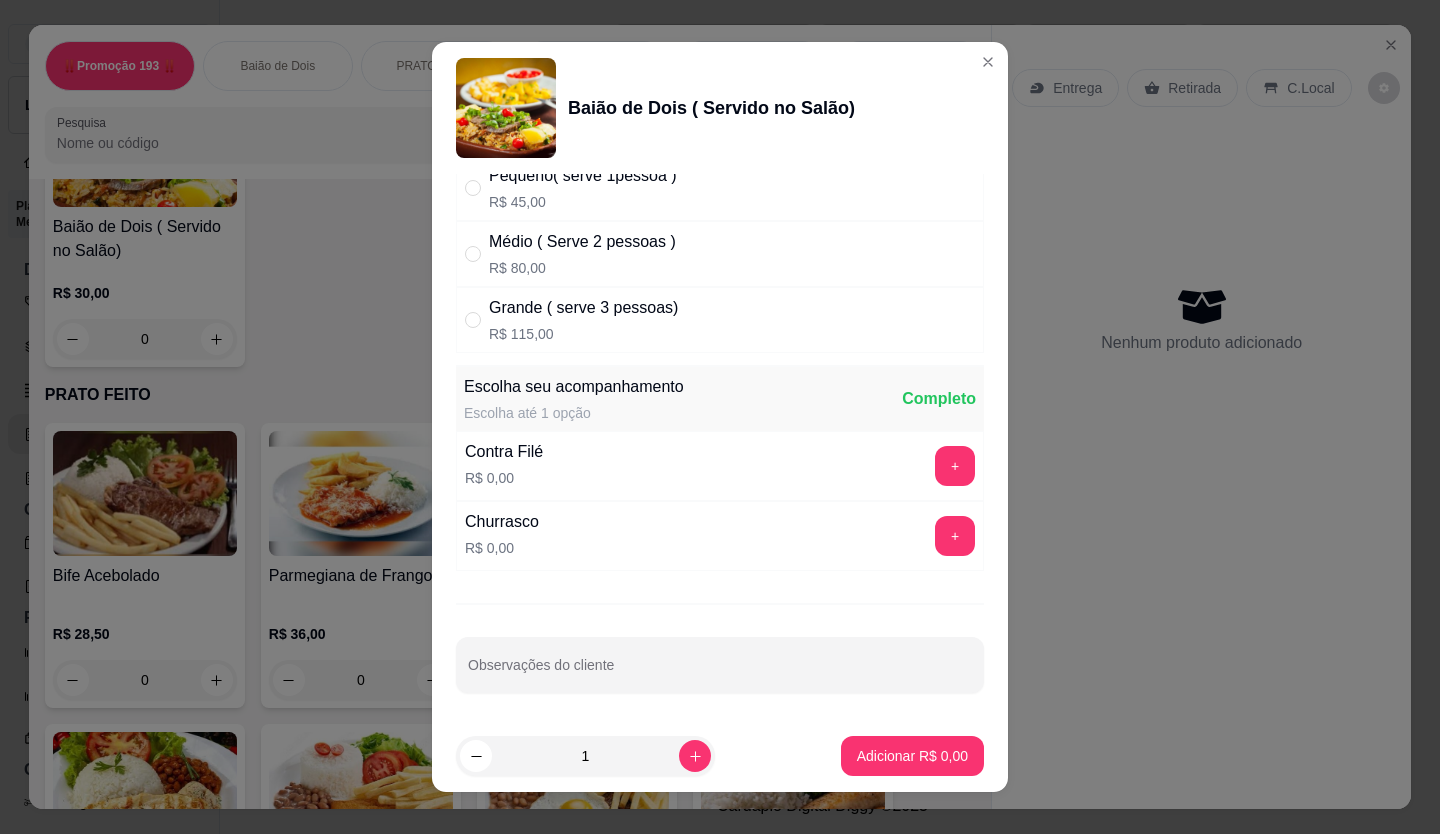 click on "Escolha uma das opções Obrigatório Pequeno( serve 1pessoa ) R$ 45,00 Médio ( Serve 2 pessoas ) R$ 80,00 Grande ( serve 3 pessoas) R$ 115,00 Escolha seu acompanhamento Escolha até 1 opção Completo Contra Filé R$ 0,00 + Churrasco R$ 0,00 + Observações do cliente" at bounding box center [720, 447] 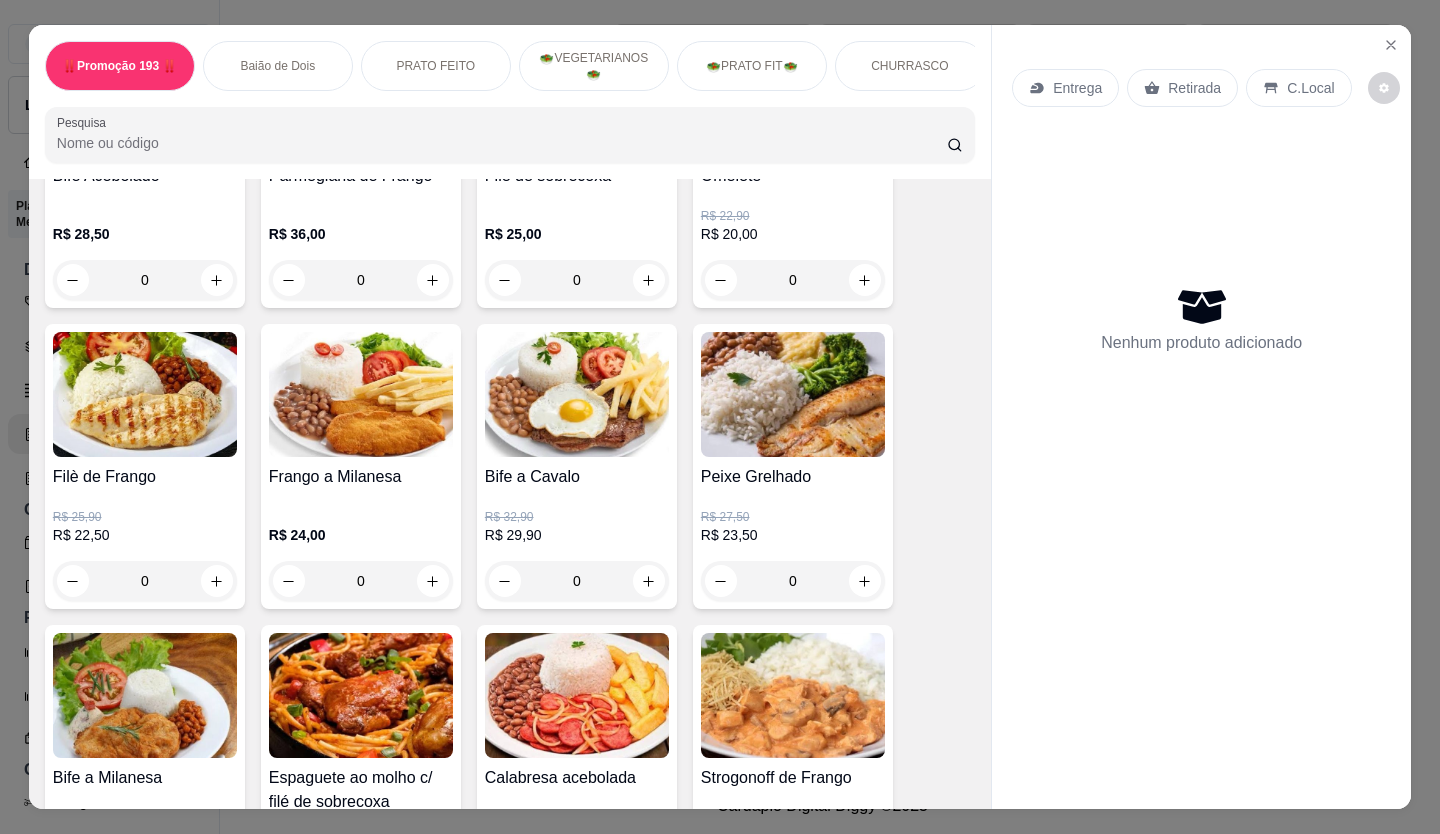 scroll, scrollTop: 600, scrollLeft: 0, axis: vertical 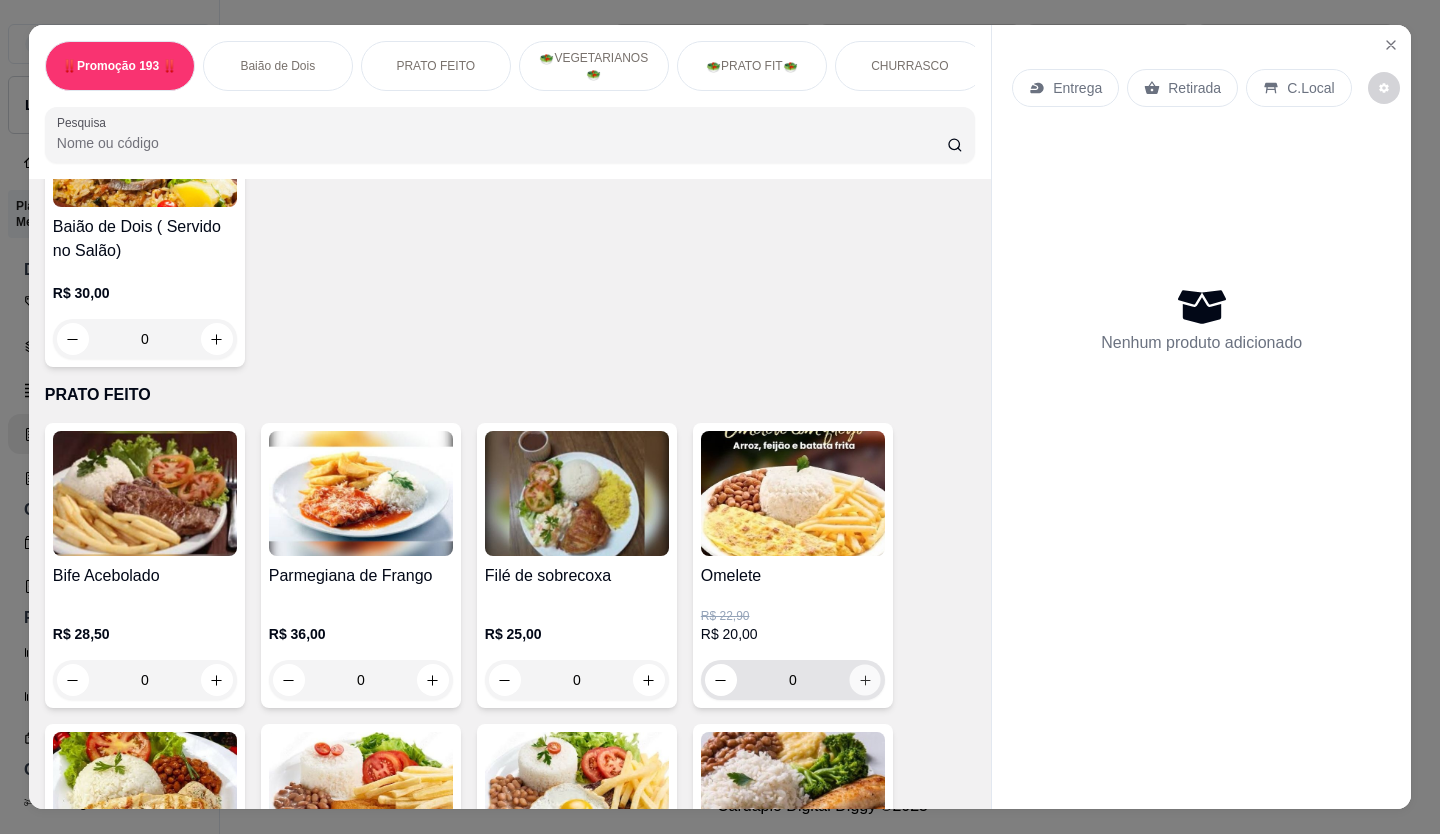 click 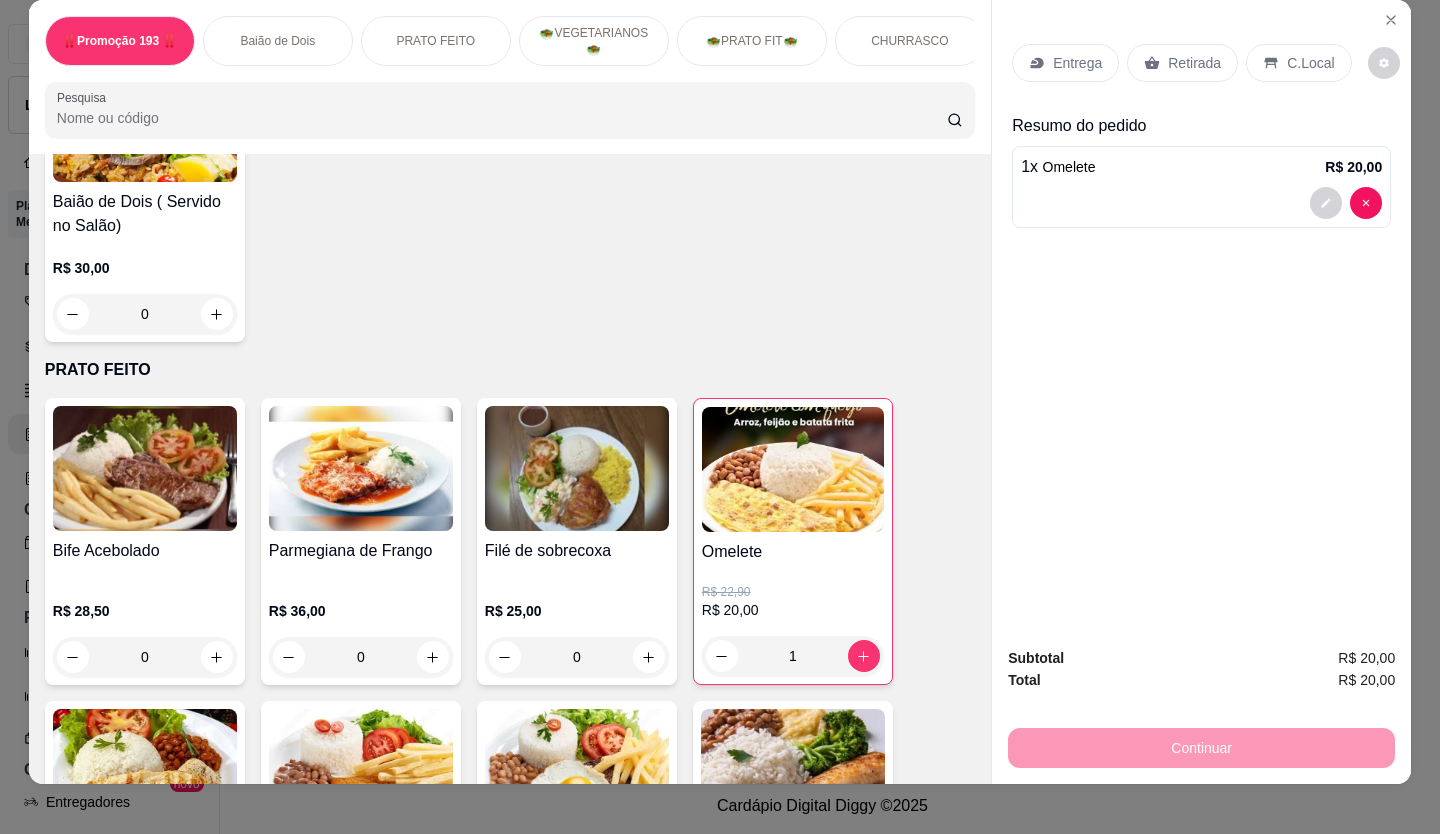 scroll, scrollTop: 46, scrollLeft: 0, axis: vertical 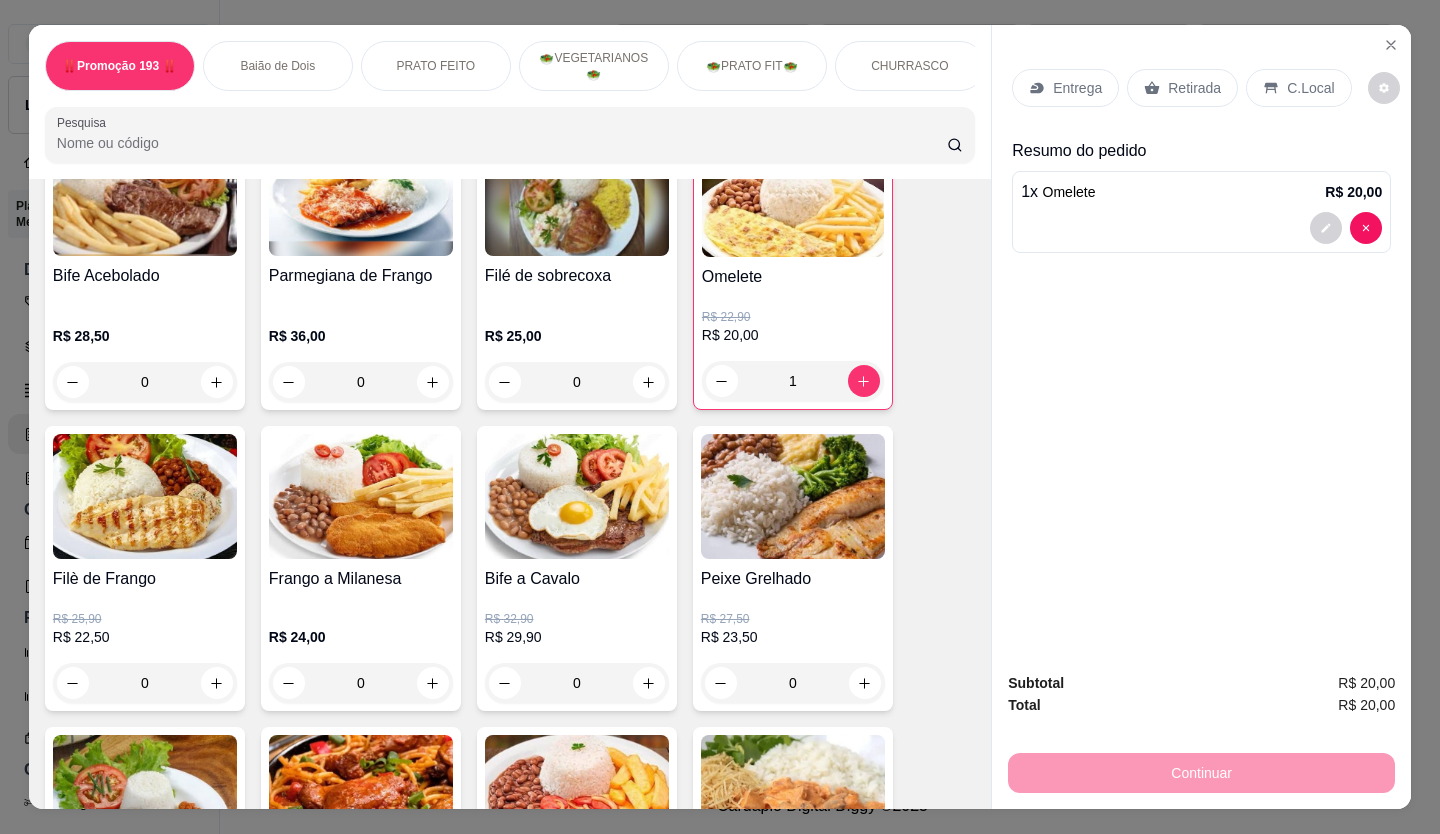 click on "Retirada" at bounding box center [1182, 88] 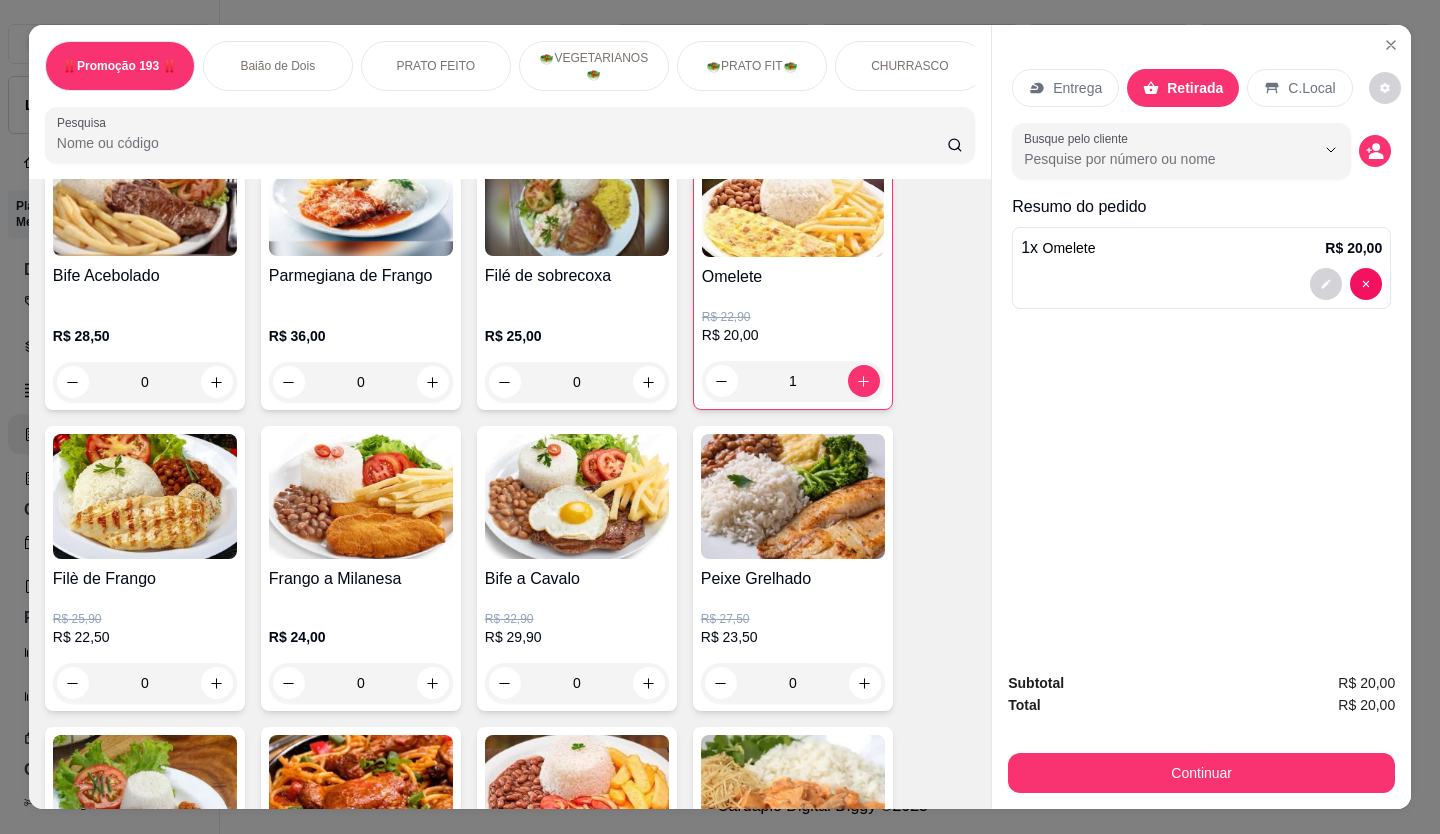 drag, startPoint x: 1168, startPoint y: 95, endPoint x: 1109, endPoint y: 174, distance: 98.600204 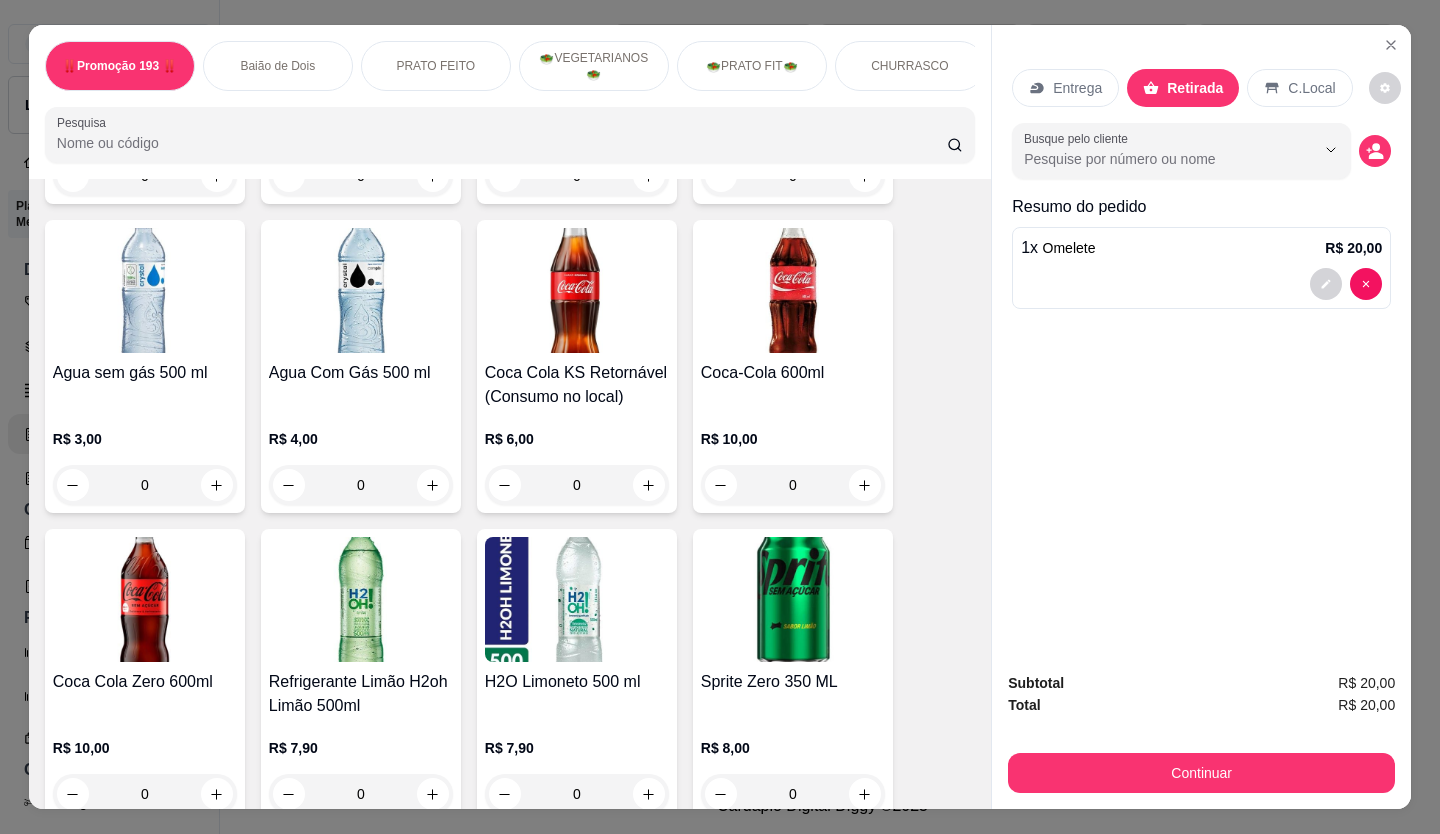 scroll, scrollTop: 5900, scrollLeft: 0, axis: vertical 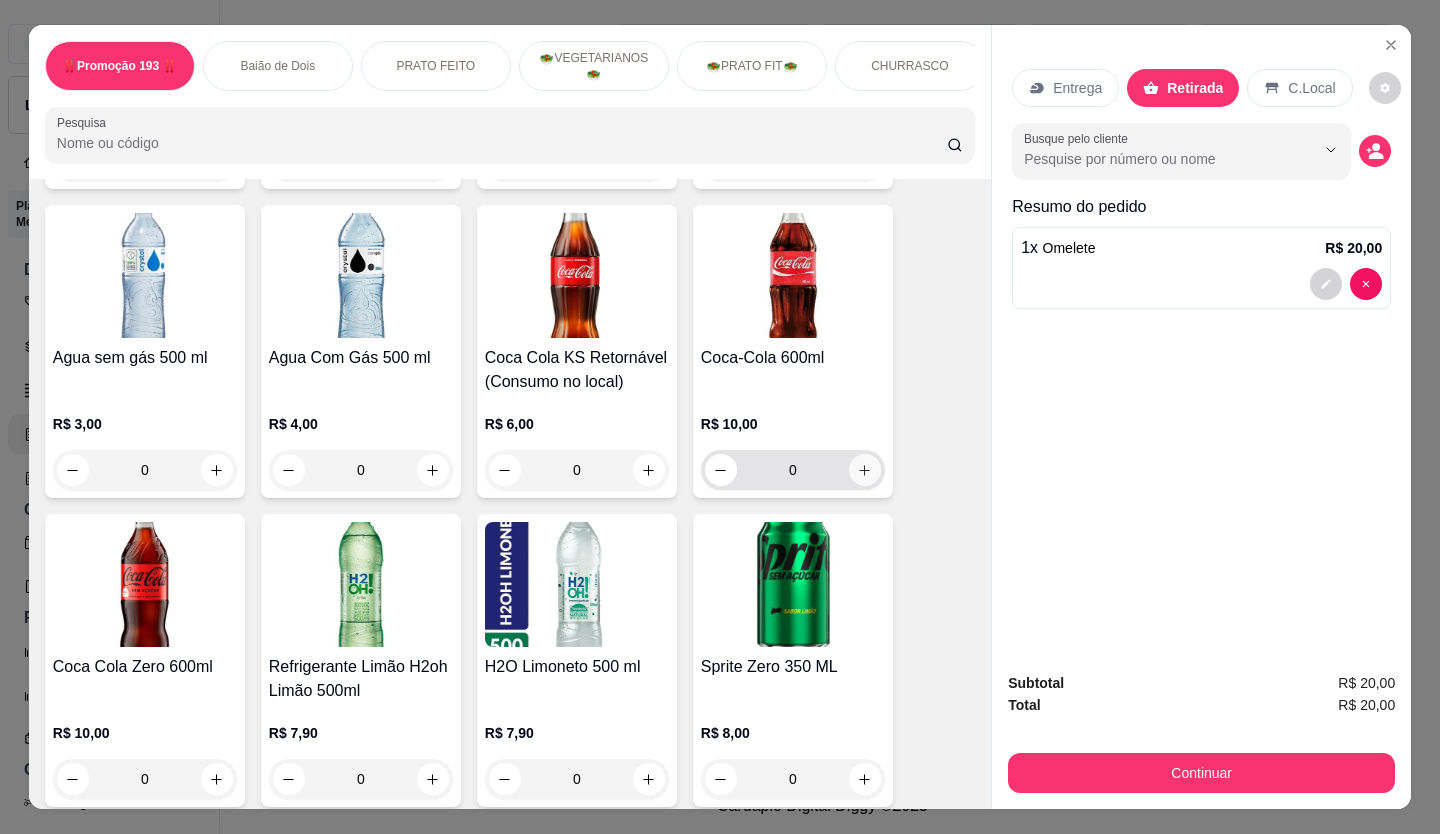 click at bounding box center (865, 470) 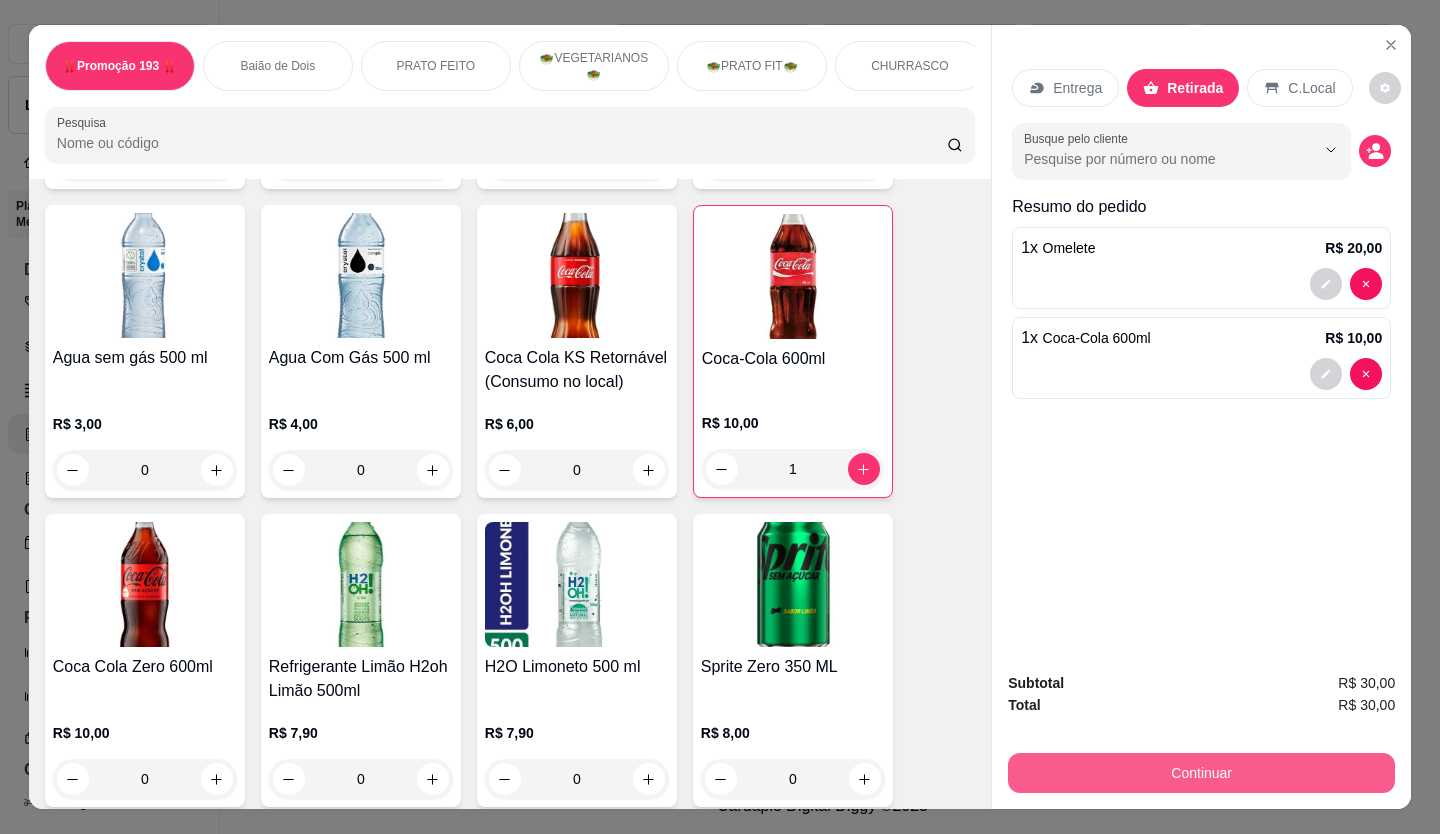 click on "Continuar" at bounding box center [1201, 773] 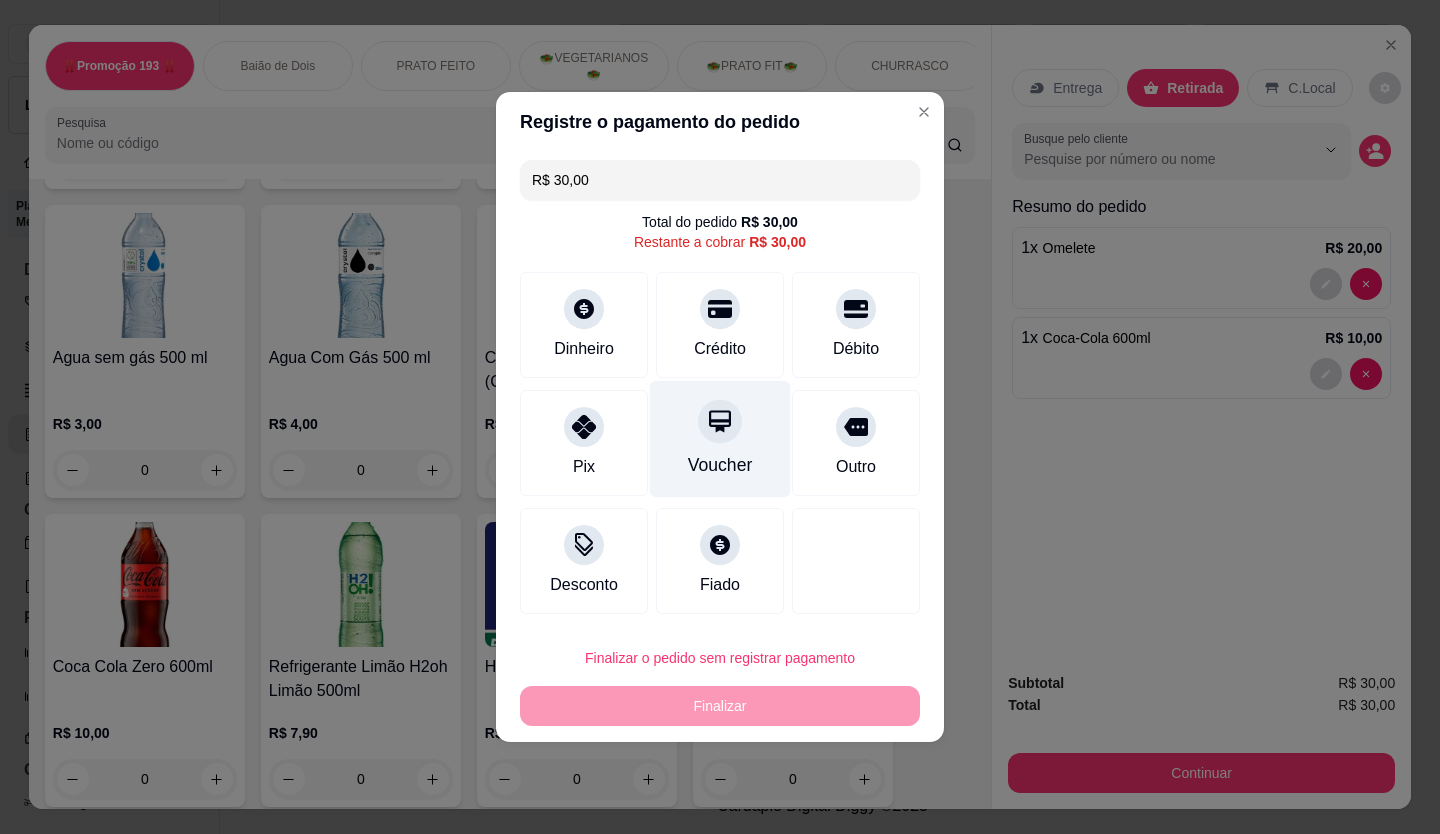 click on "Voucher" at bounding box center (720, 439) 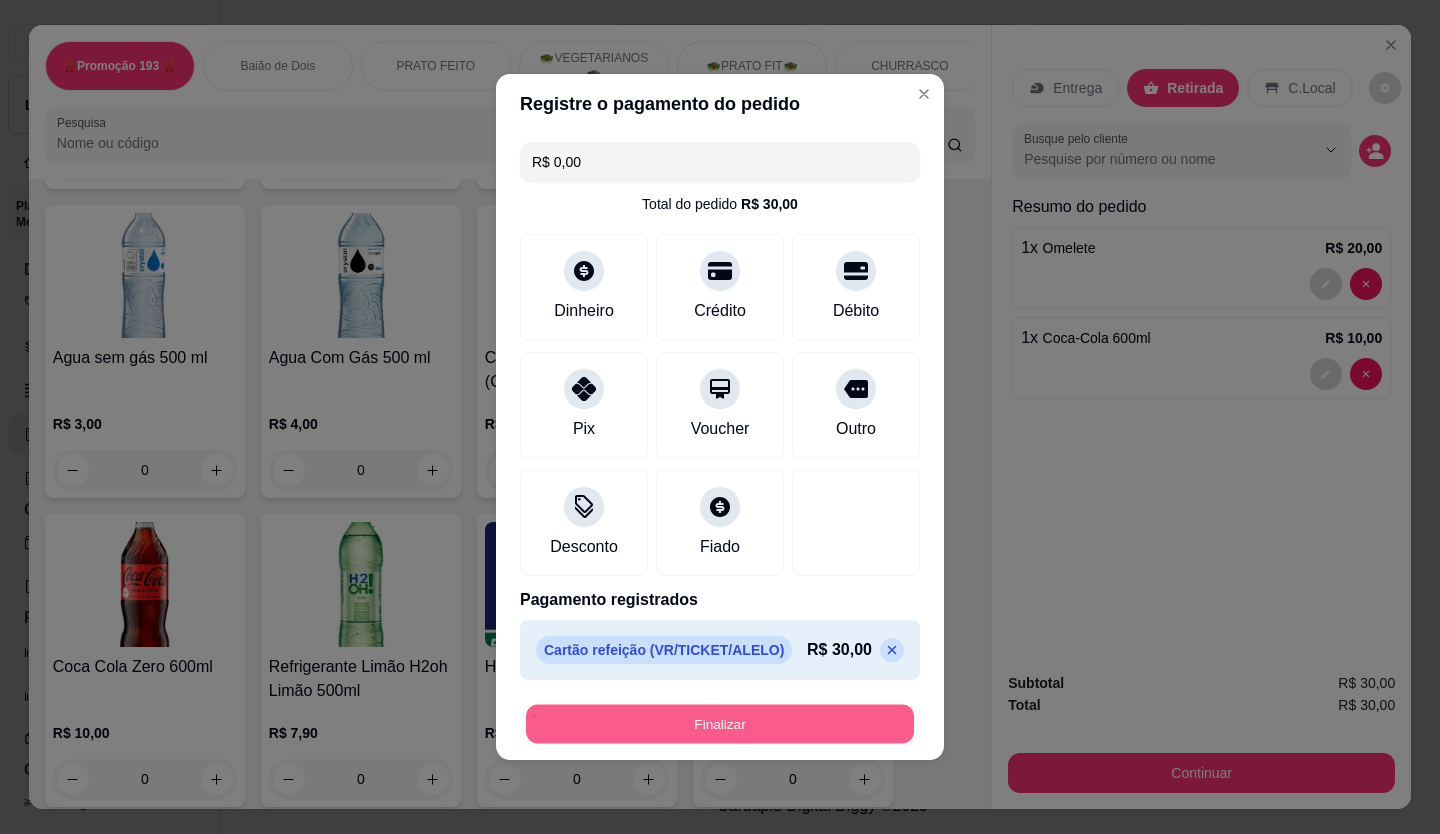 click on "Finalizar" at bounding box center (720, 724) 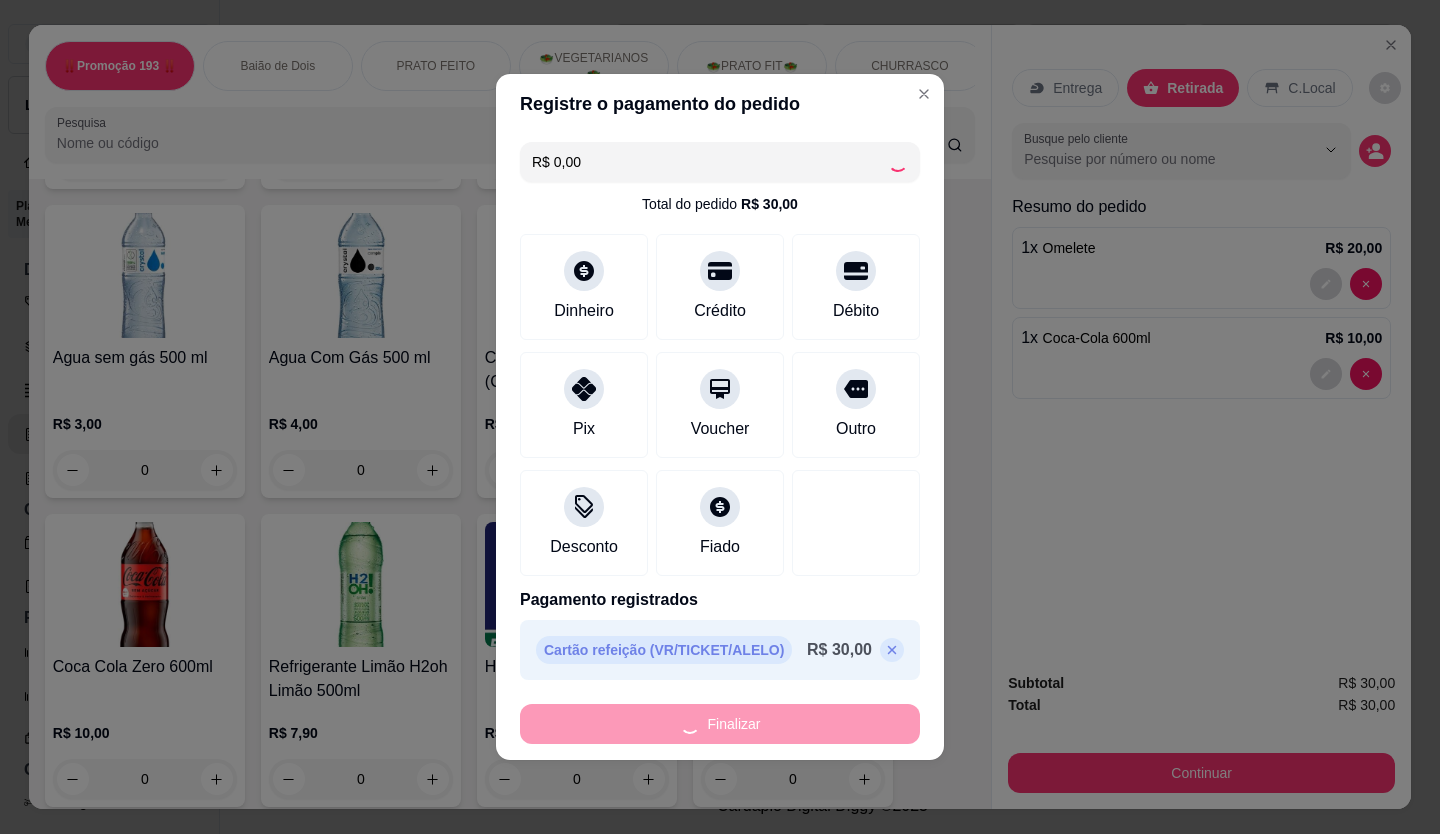 type on "0" 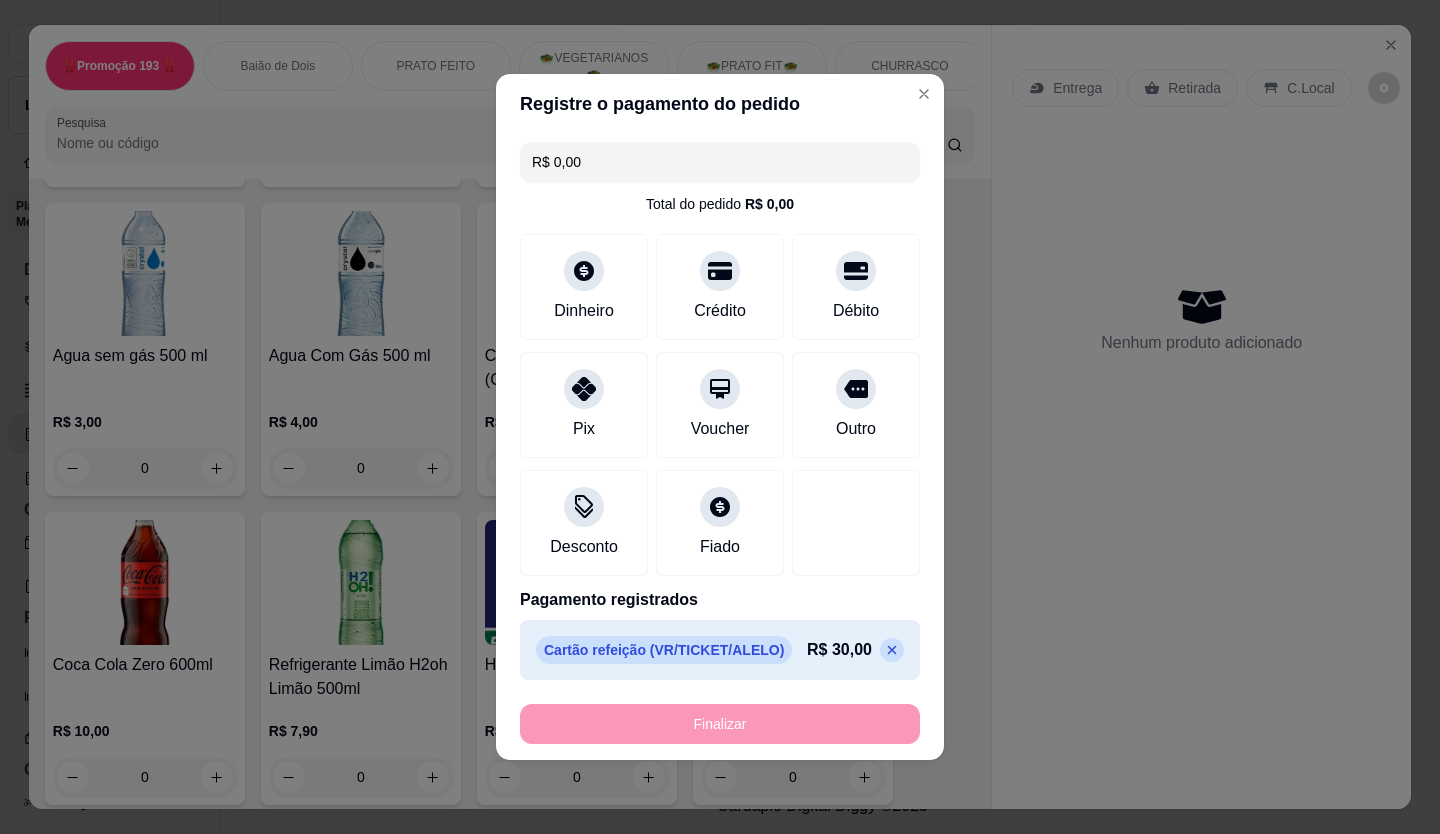 type on "-R$ 30,00" 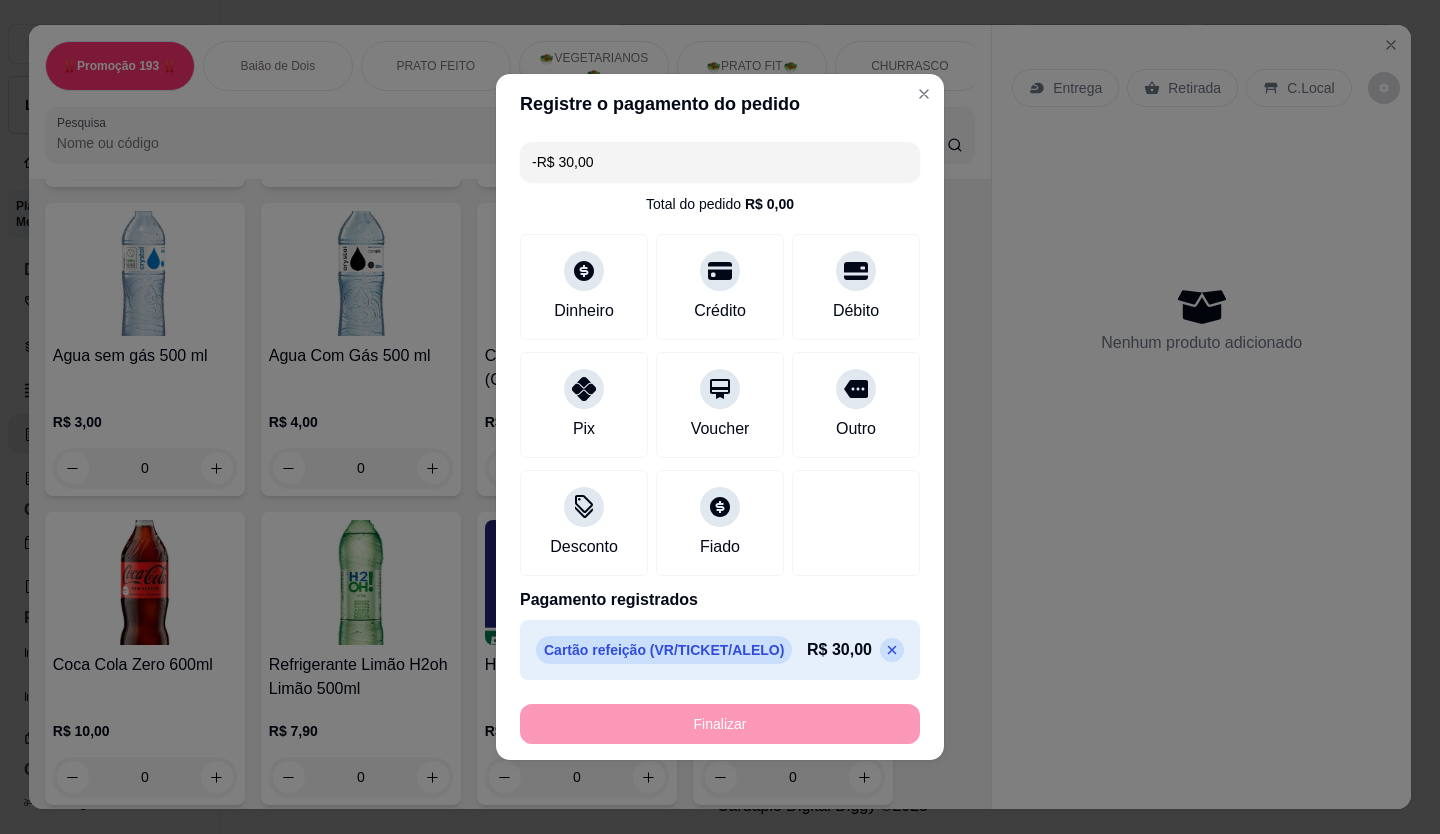 scroll, scrollTop: 5898, scrollLeft: 0, axis: vertical 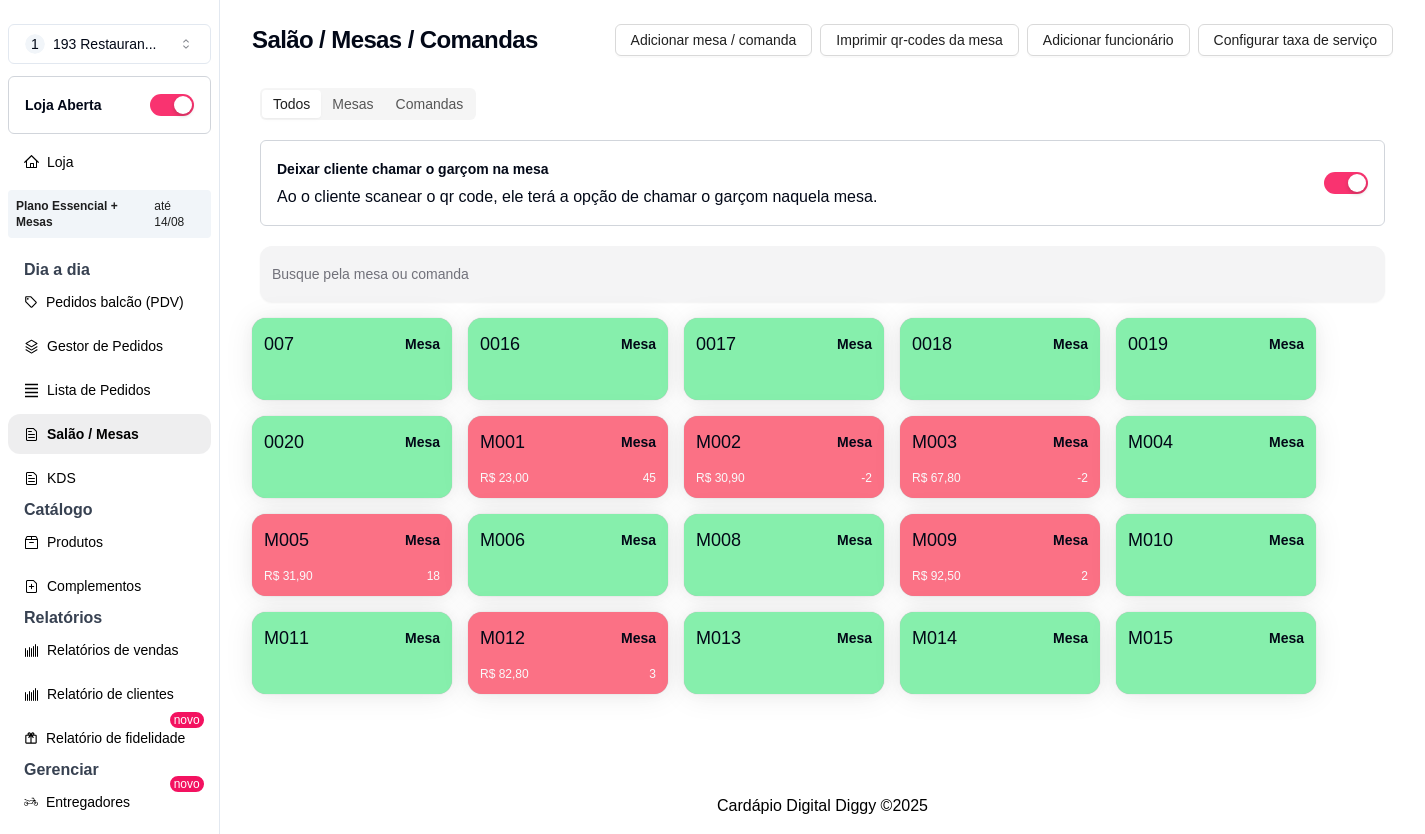 click on "R$ 23,00 45" at bounding box center [568, 471] 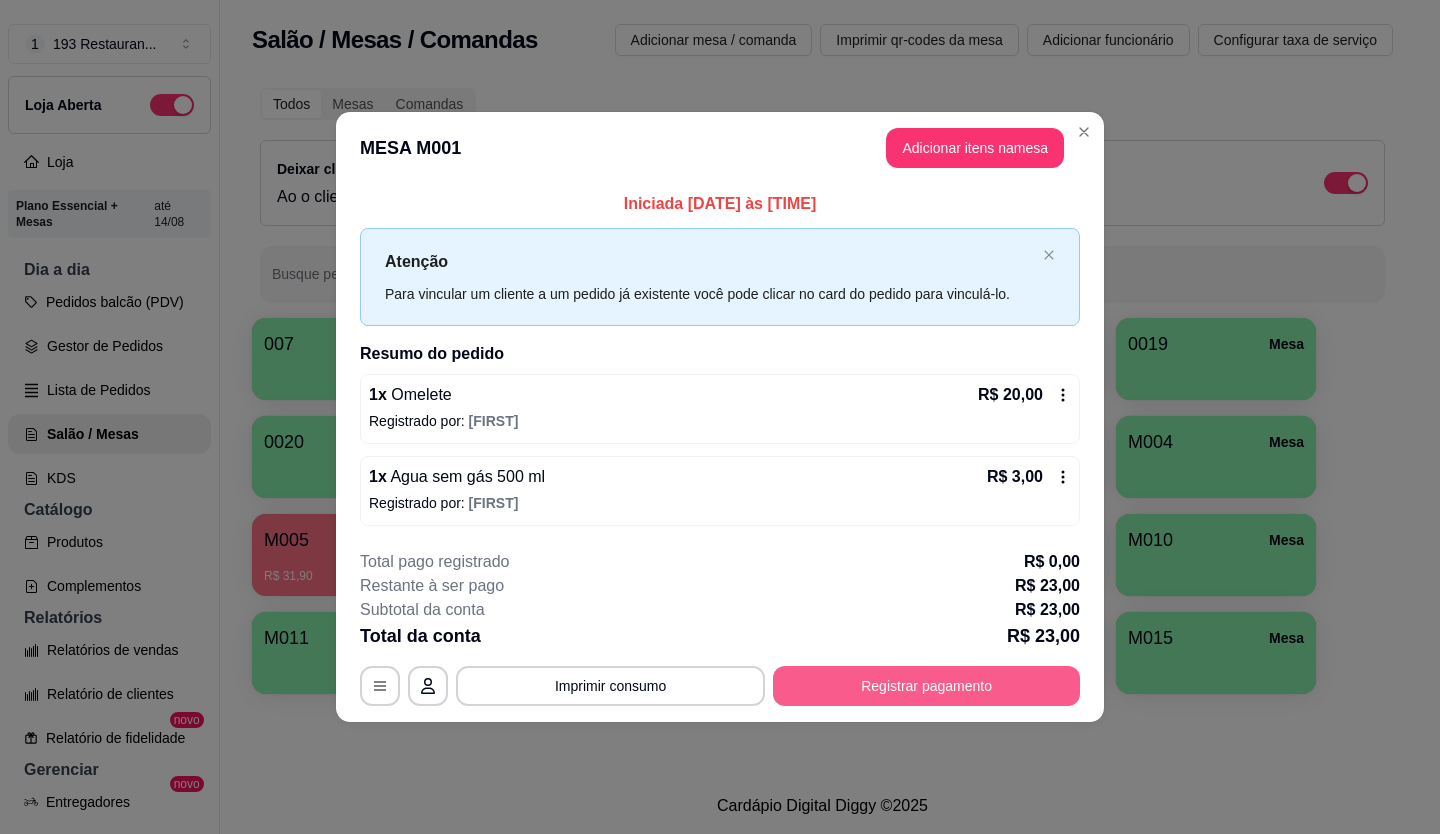 click on "Registrar pagamento" at bounding box center (926, 686) 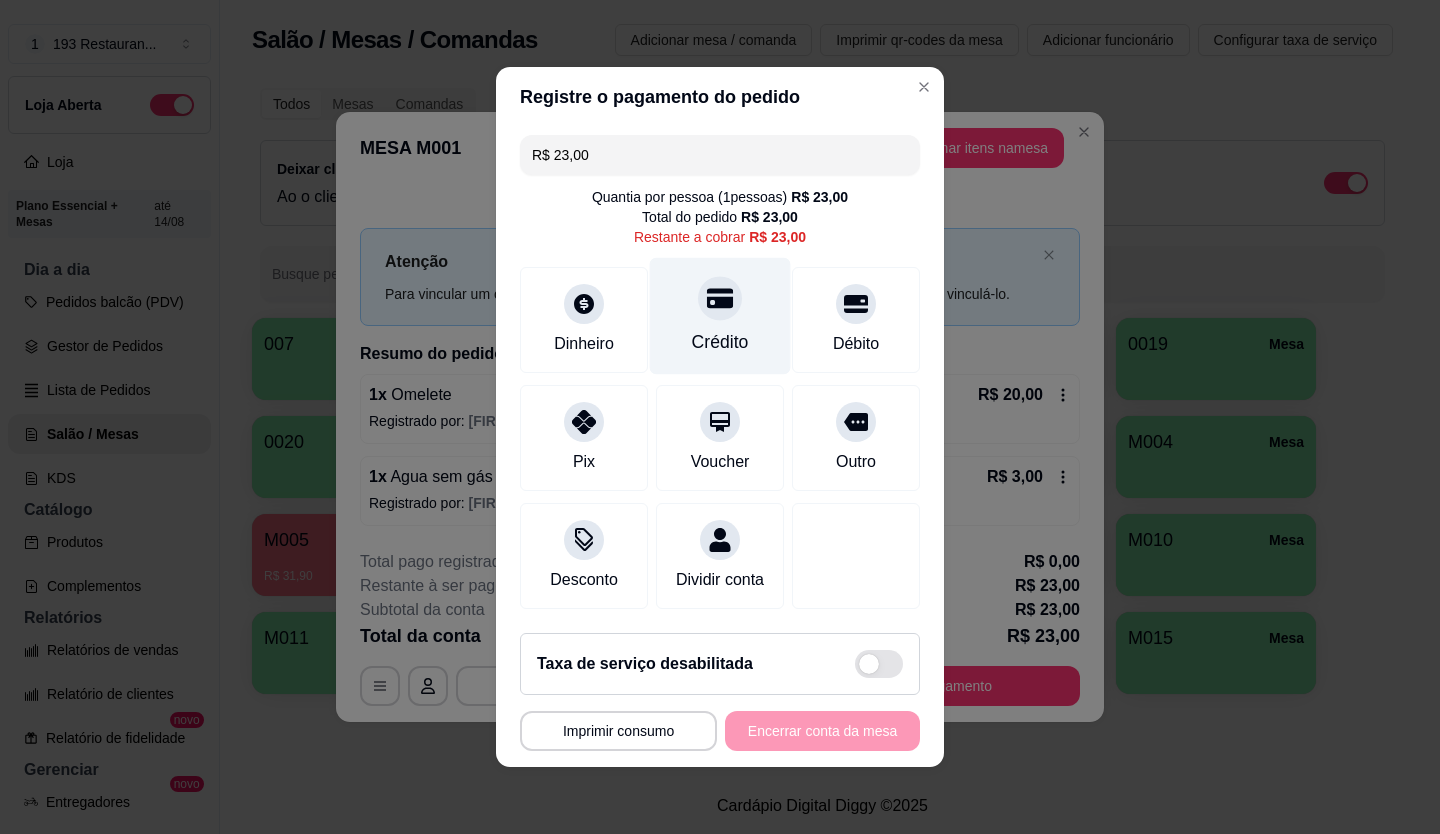 click 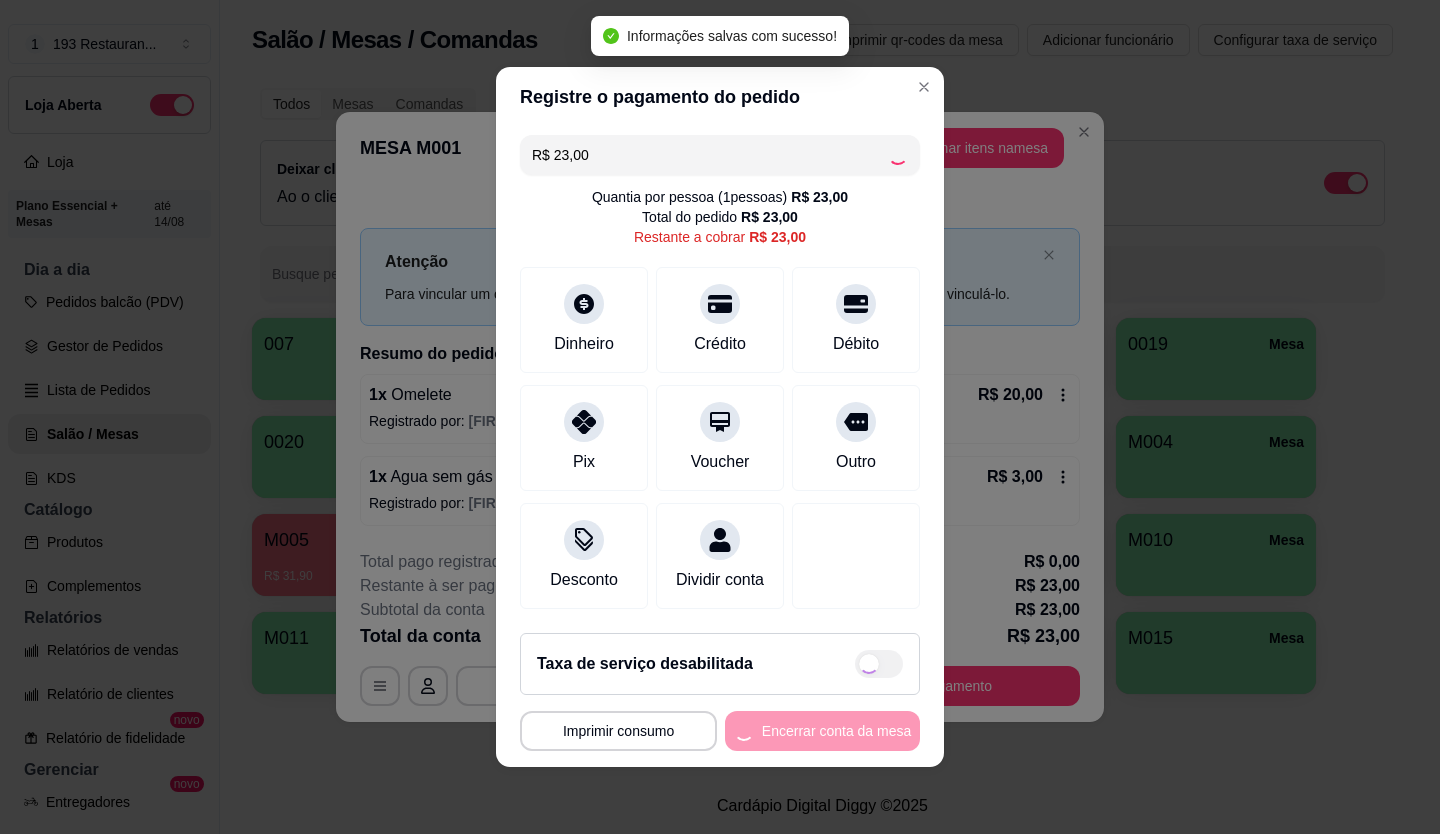 type on "R$ 0,00" 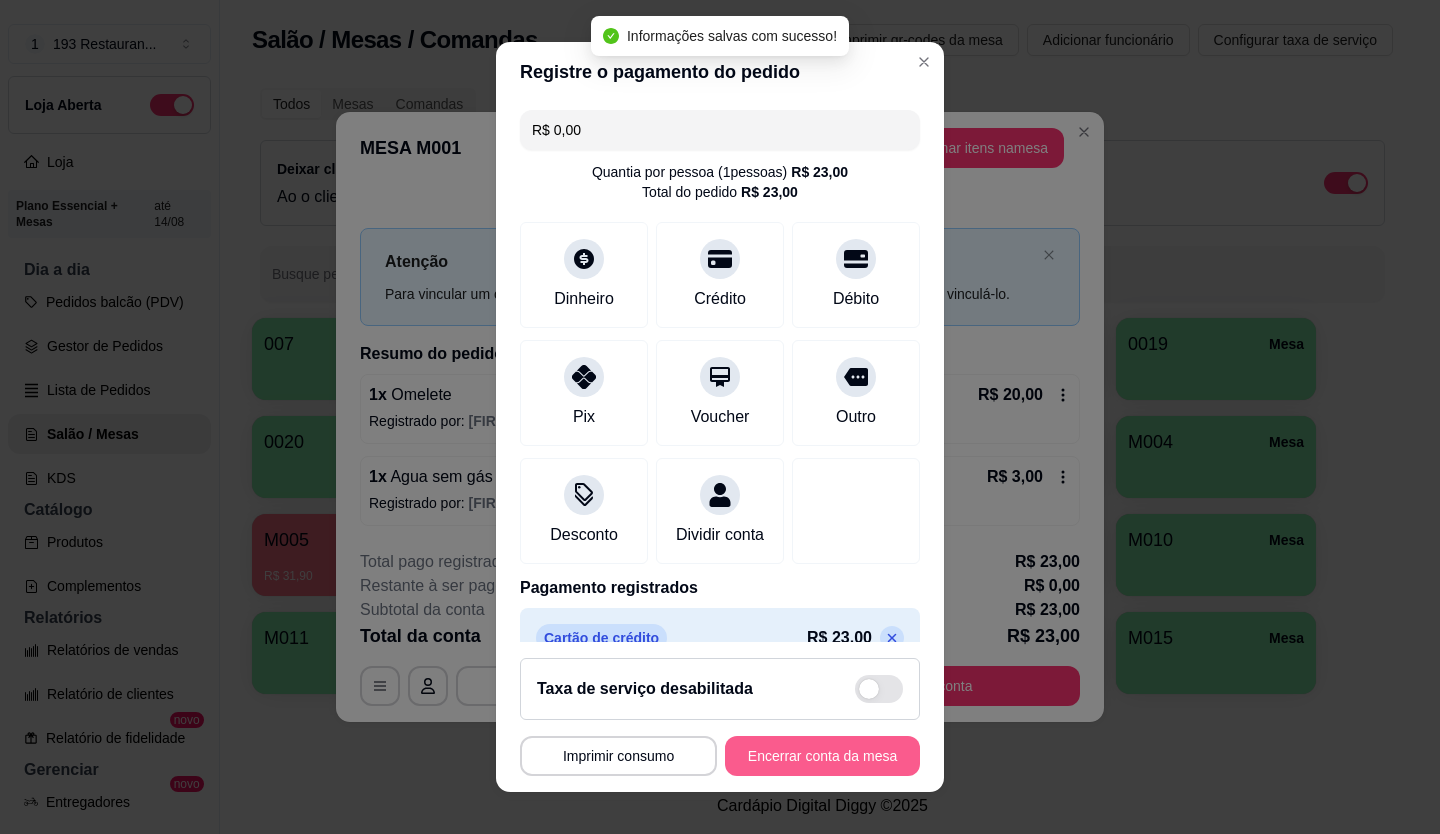 click on "Encerrar conta da mesa" at bounding box center [822, 756] 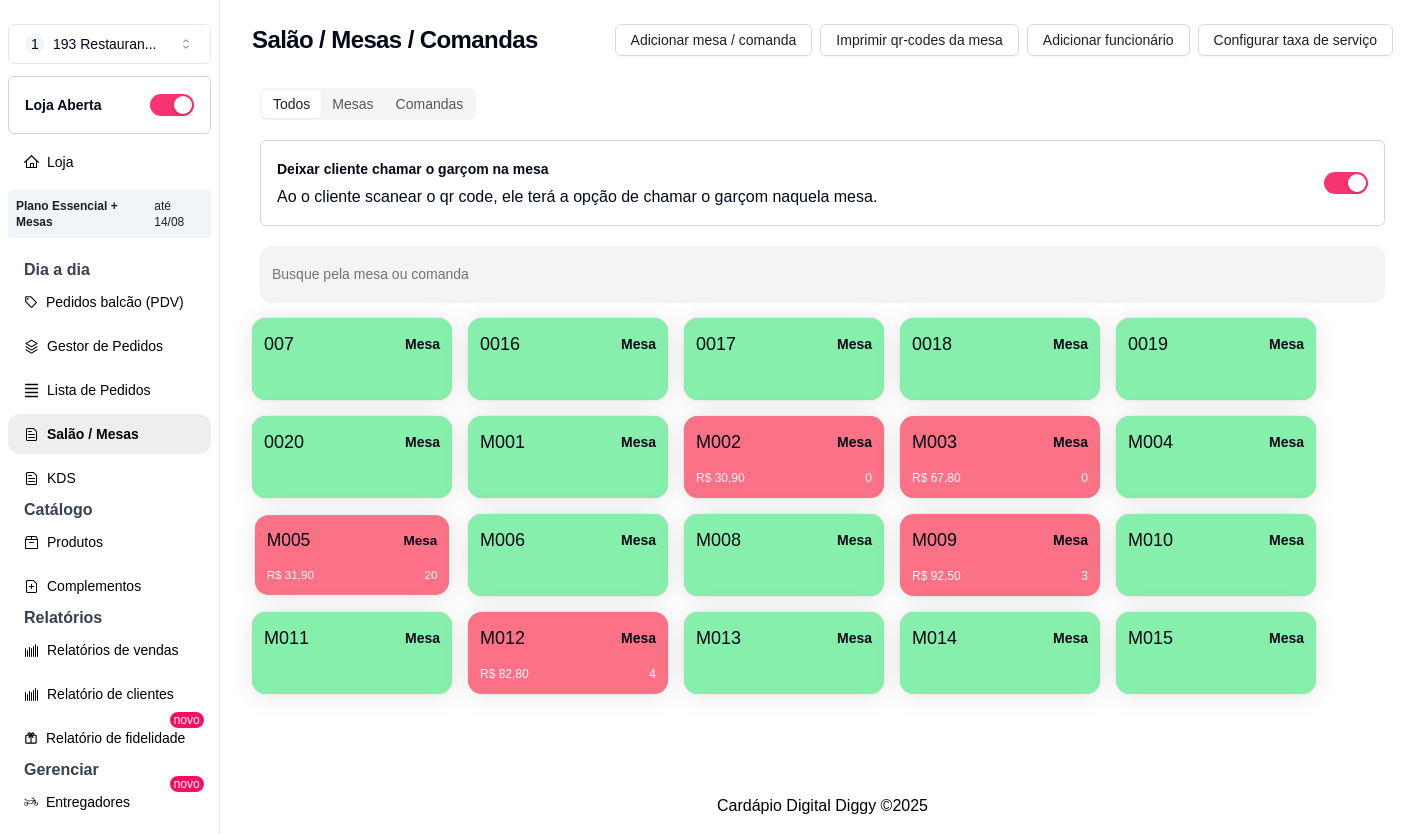click on "R$ 31,90 20" at bounding box center (352, 568) 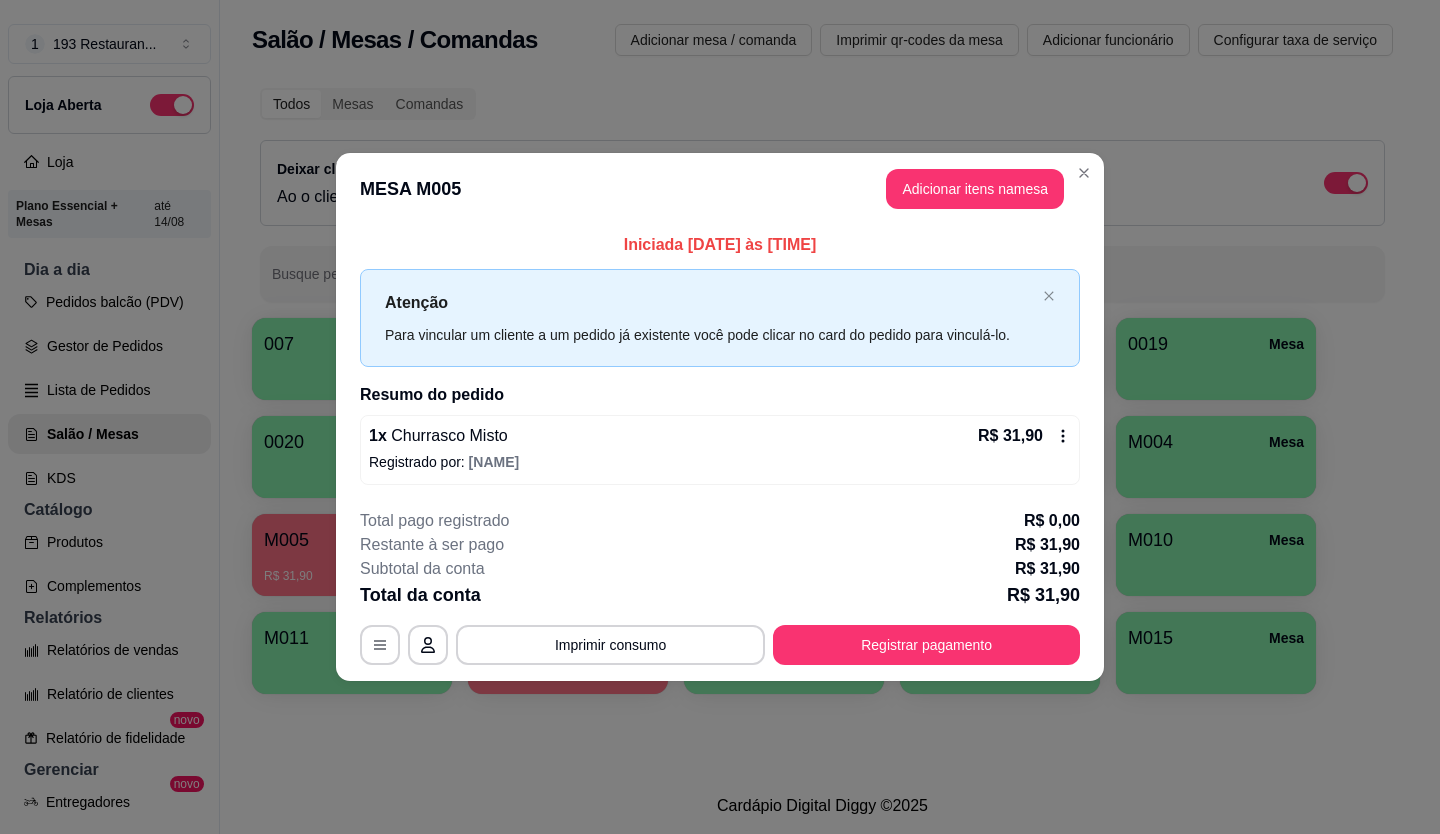 type 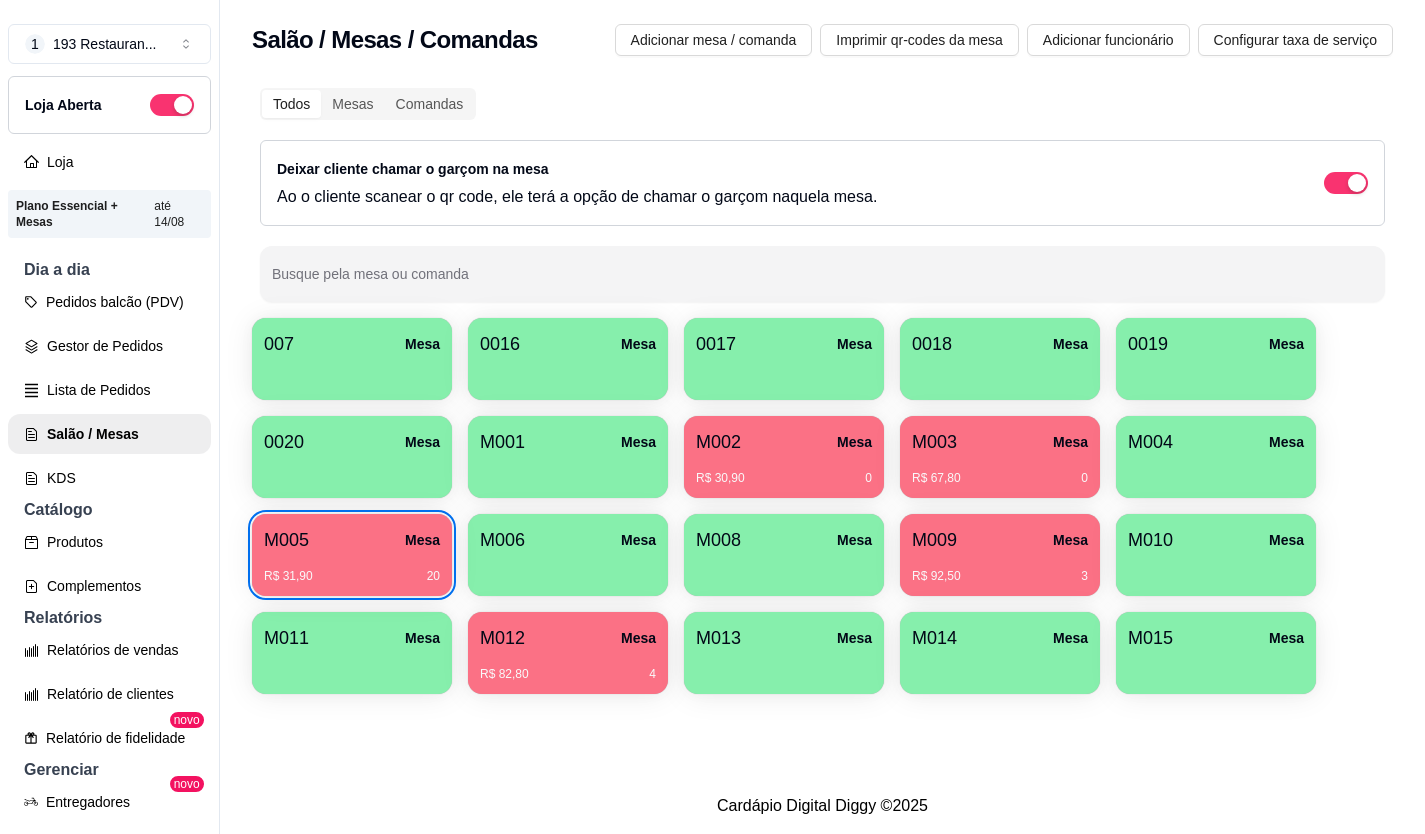 click on "R$ 92,50" at bounding box center [936, 576] 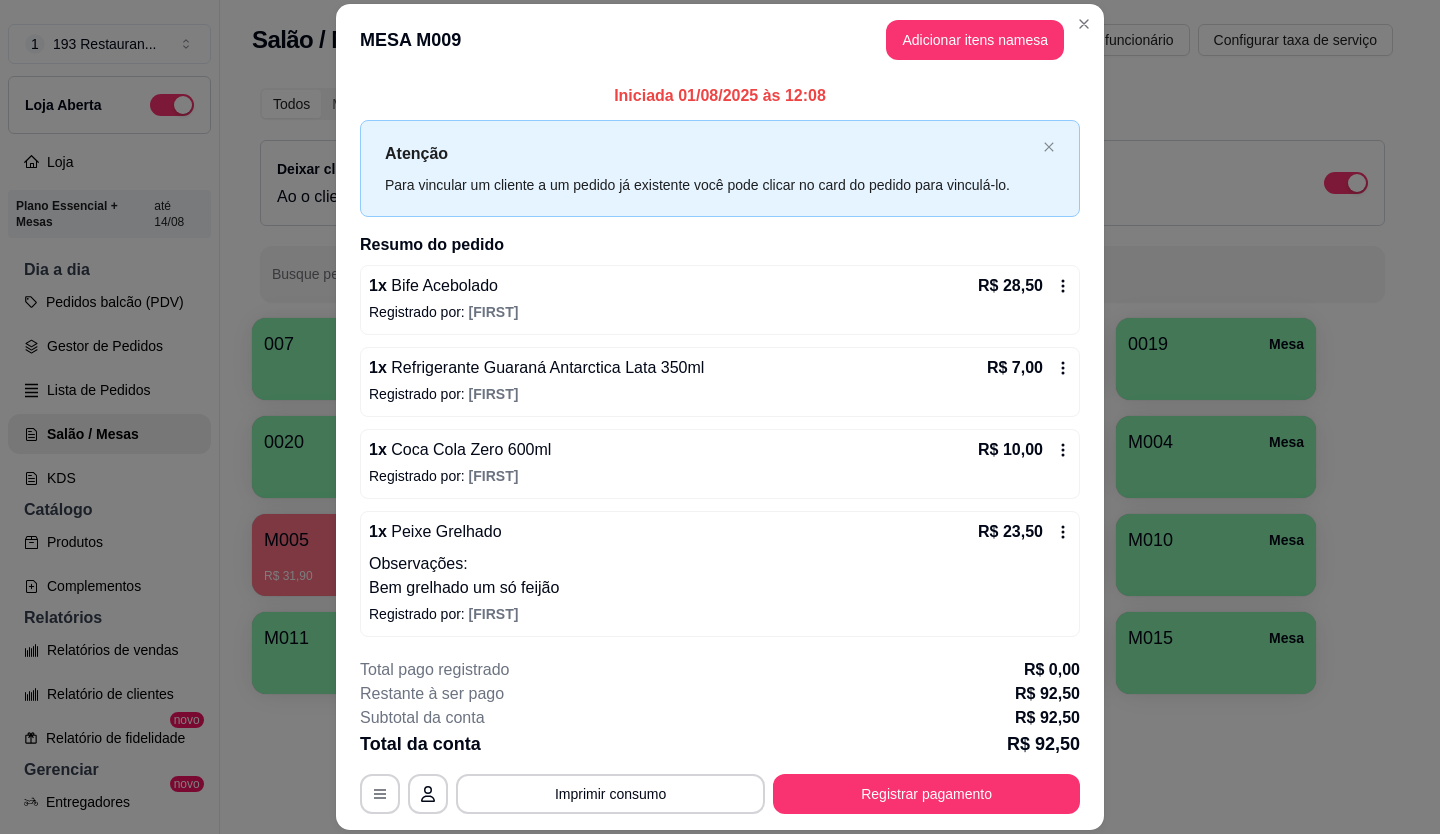 type 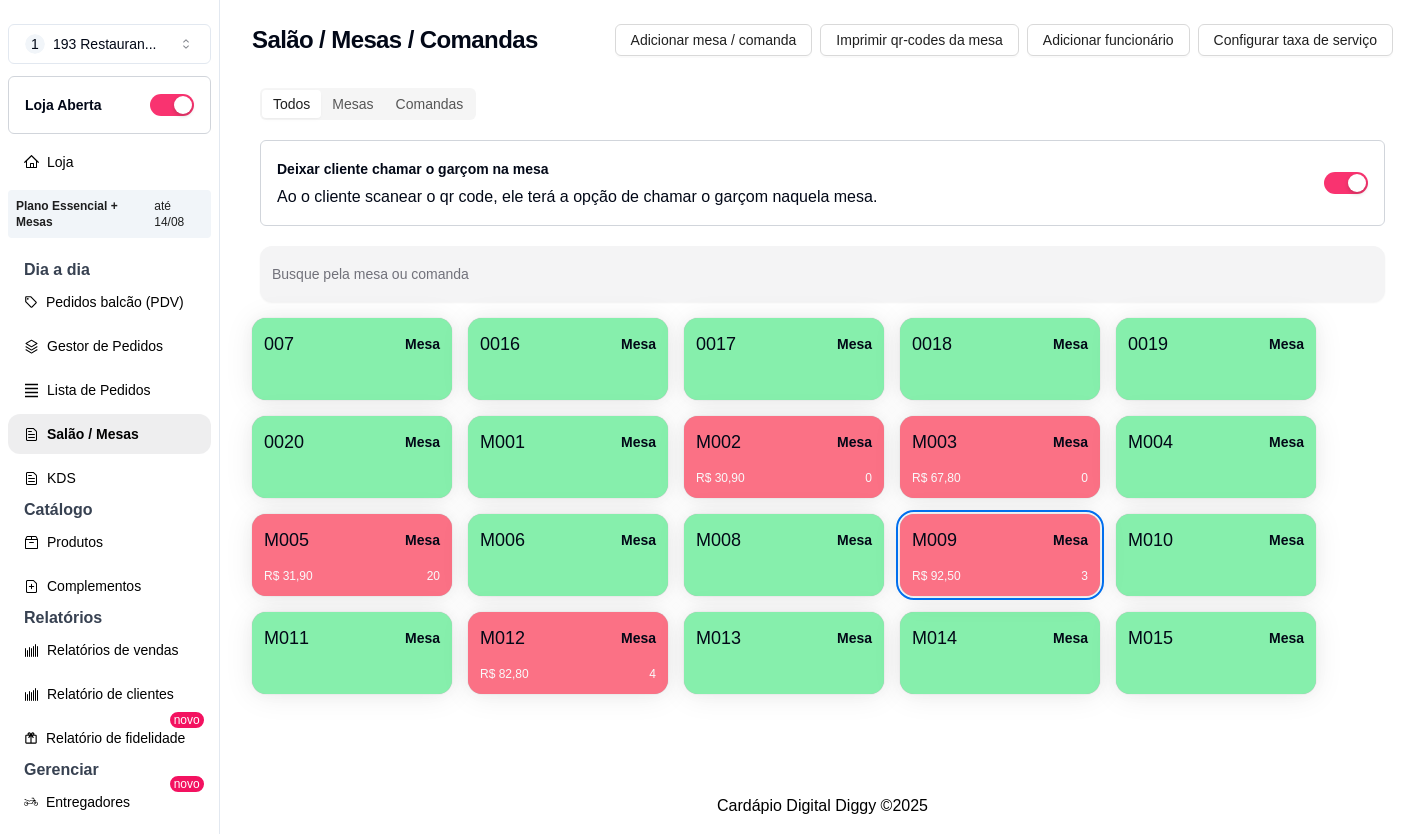 click on "Todos Mesas Comandas Deixar cliente chamar o garçom na mesa Ao o cliente scanear o qr code, ele terá a opção de chamar o garçom naquela mesa. Busque pela mesa ou comanda
007 Mesa 0016 Mesa 0017 Mesa 0018 Mesa 0019 Mesa 0020 Mesa M001 Mesa M002 Mesa R$ 30,90 0 M003 Mesa R$ 67,80 0 M004 Mesa M005 Mesa R$ 31,90 20 M006 Mesa M008 Mesa M009 Mesa R$ 92,50 3 M010 Mesa M011 Mesa M012 Mesa R$ 82,80 4 M013 Mesa M014 Mesa M015 Mesa" at bounding box center (822, 393) 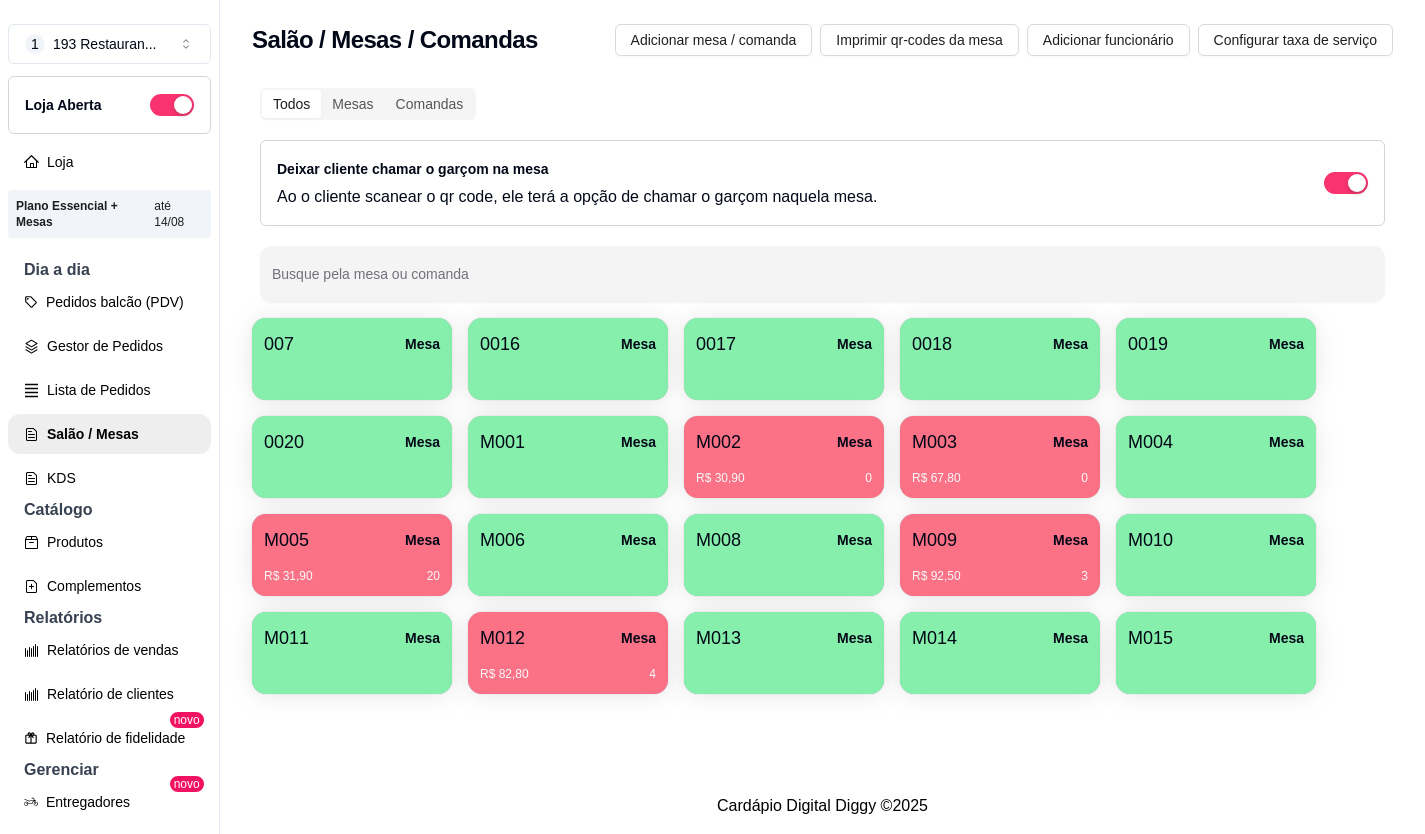 click on "R$ 31,90 20" at bounding box center [352, 569] 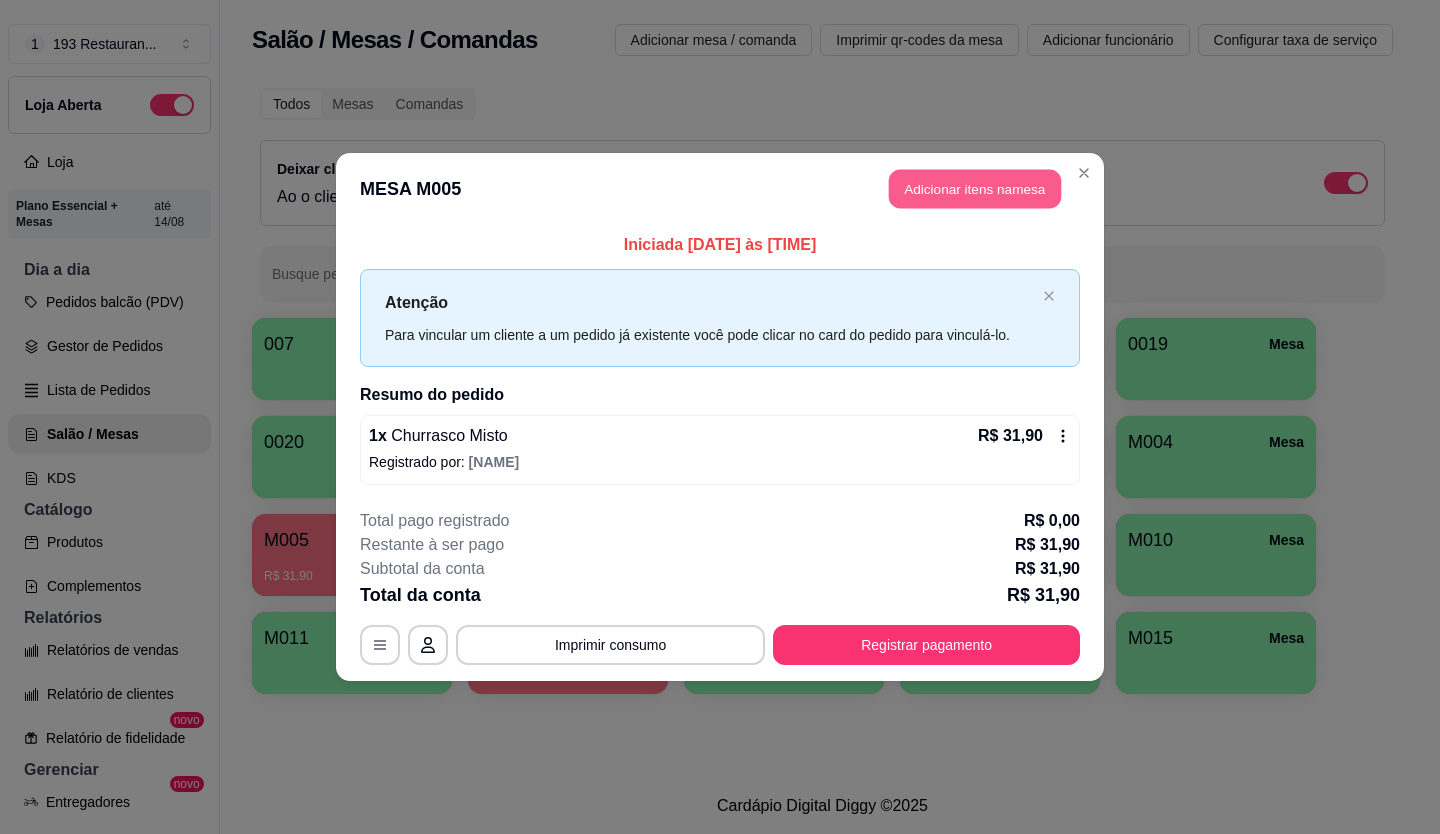 click on "Adicionar itens na  mesa" at bounding box center [975, 189] 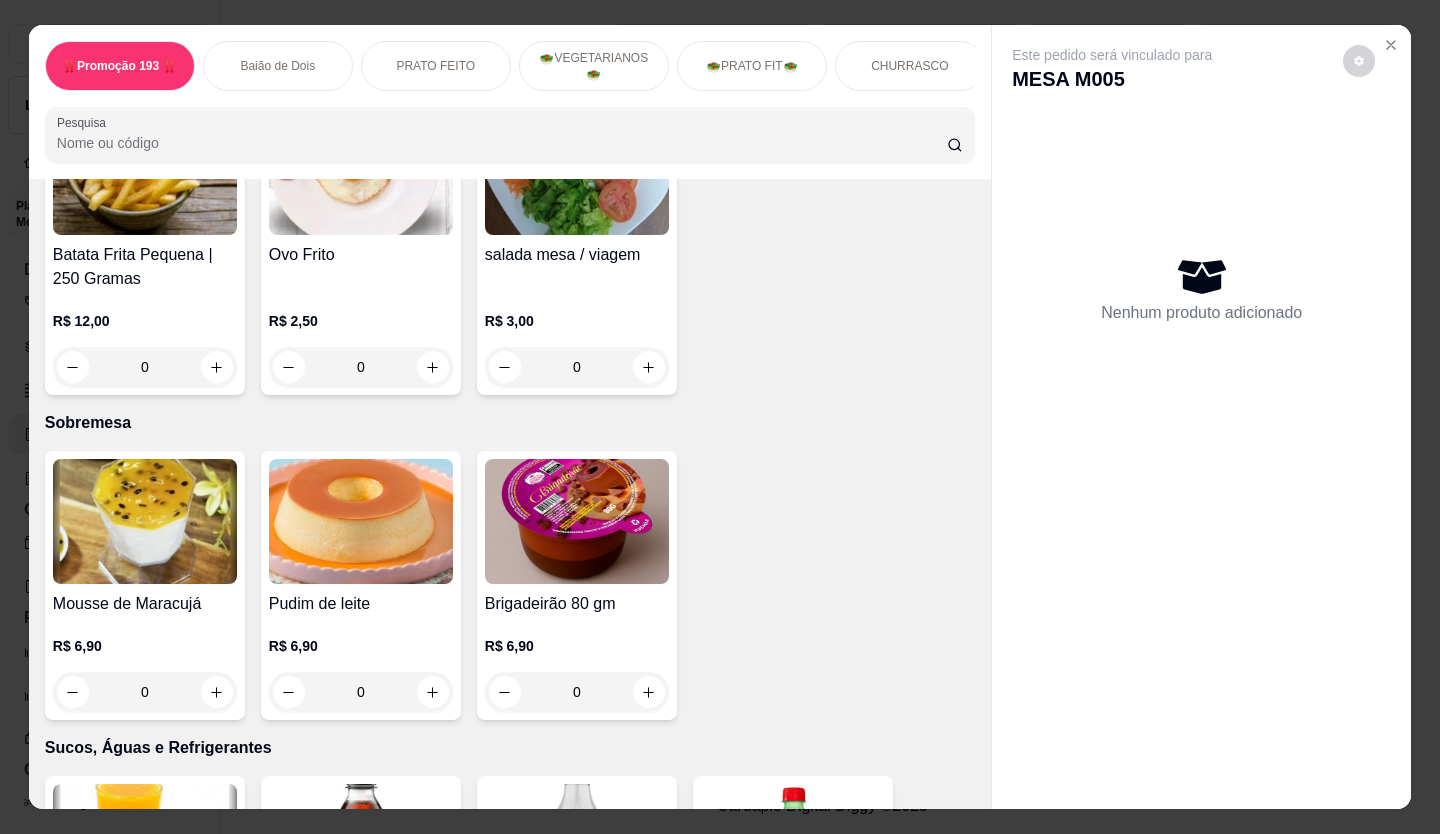 scroll, scrollTop: 4900, scrollLeft: 0, axis: vertical 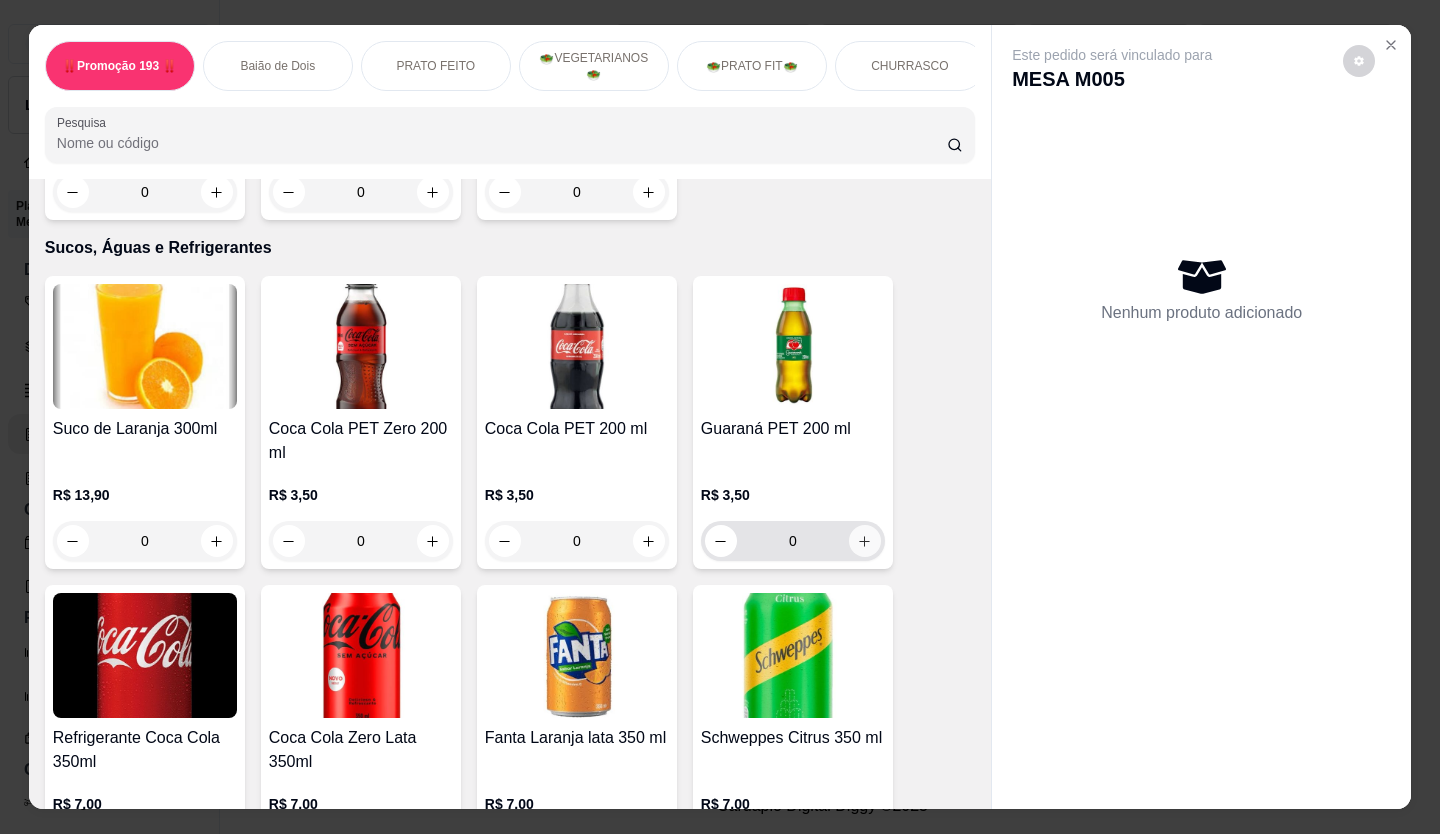 click 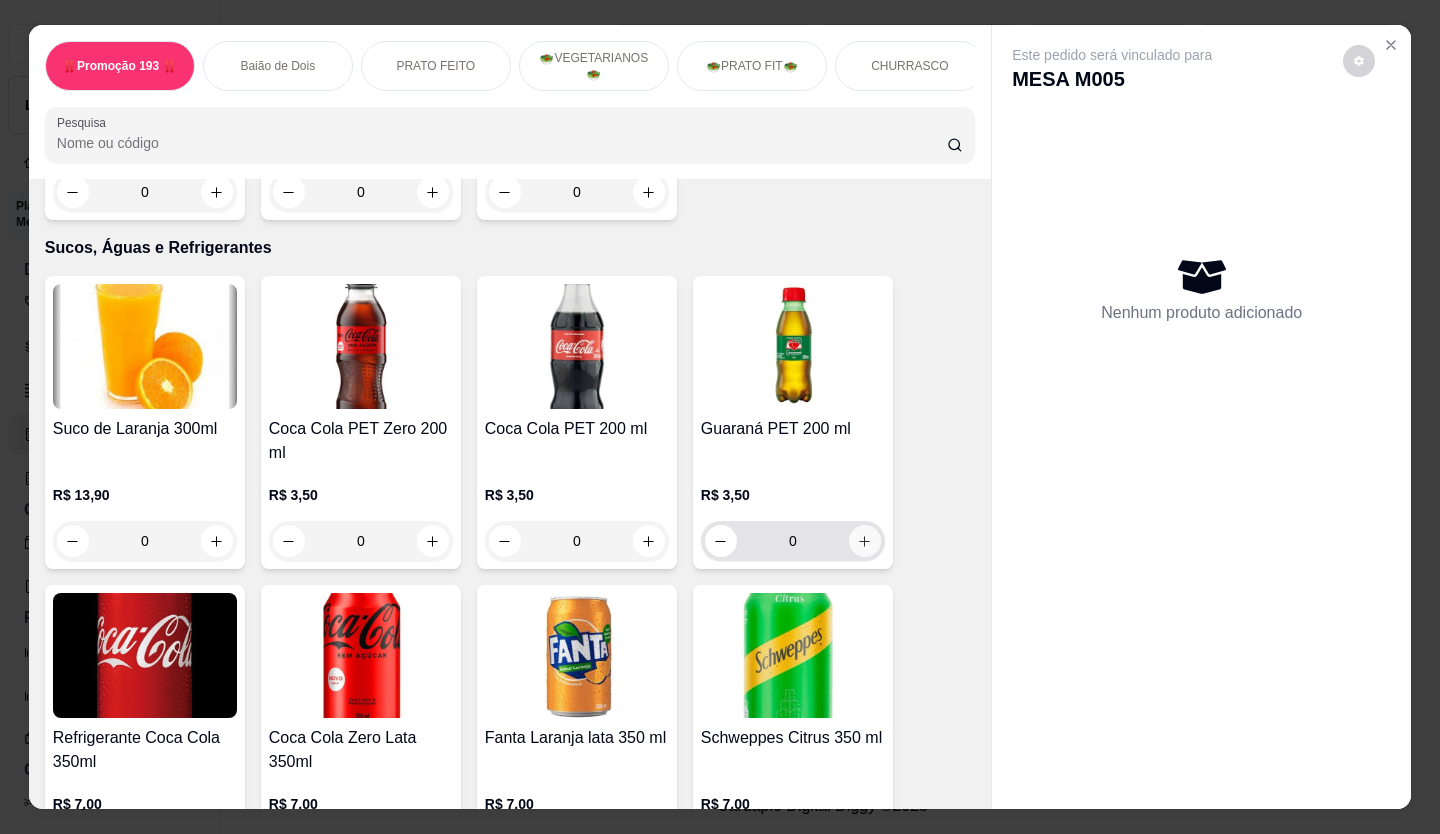 type on "1" 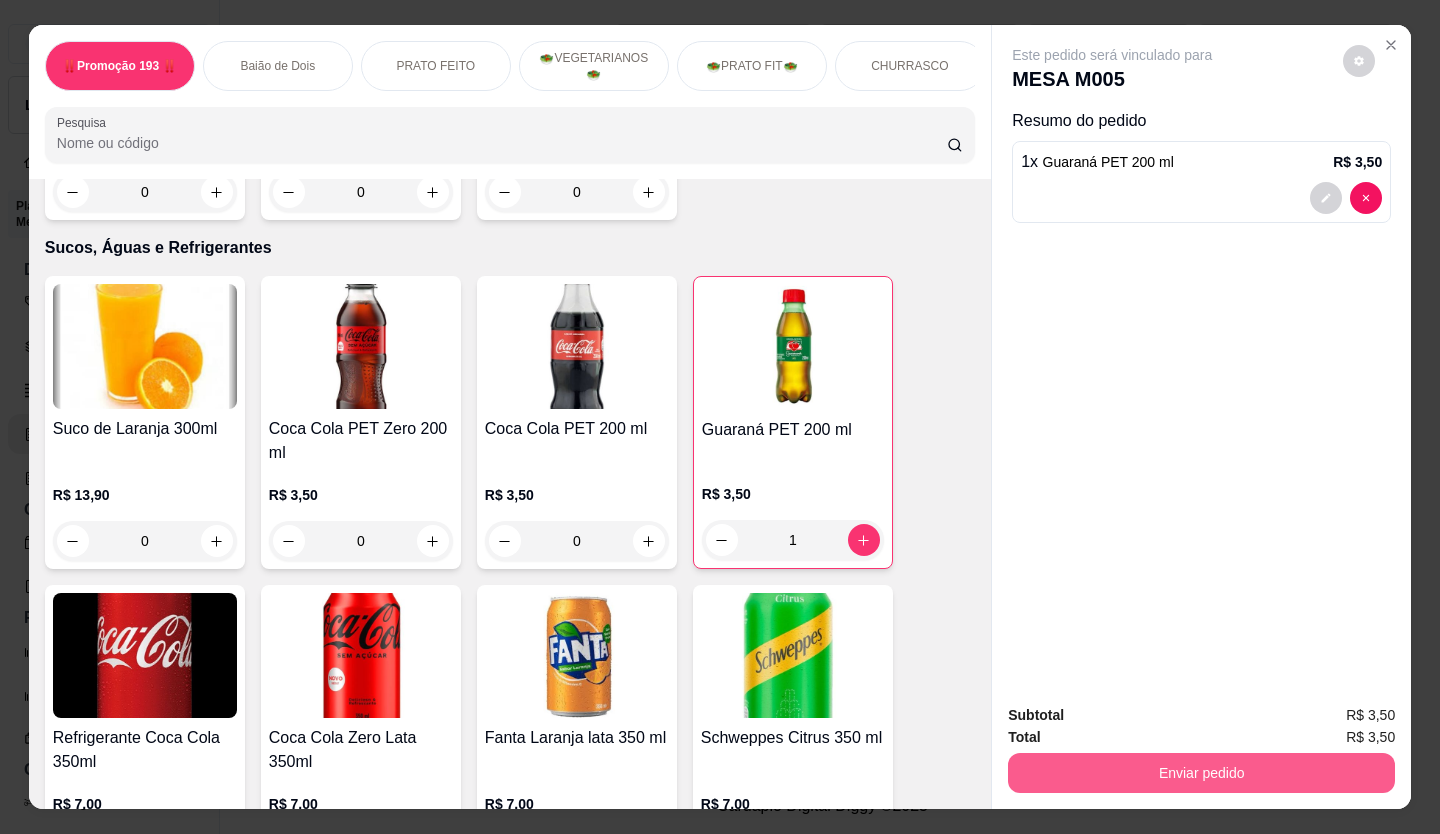 click on "Enviar pedido" at bounding box center (1201, 773) 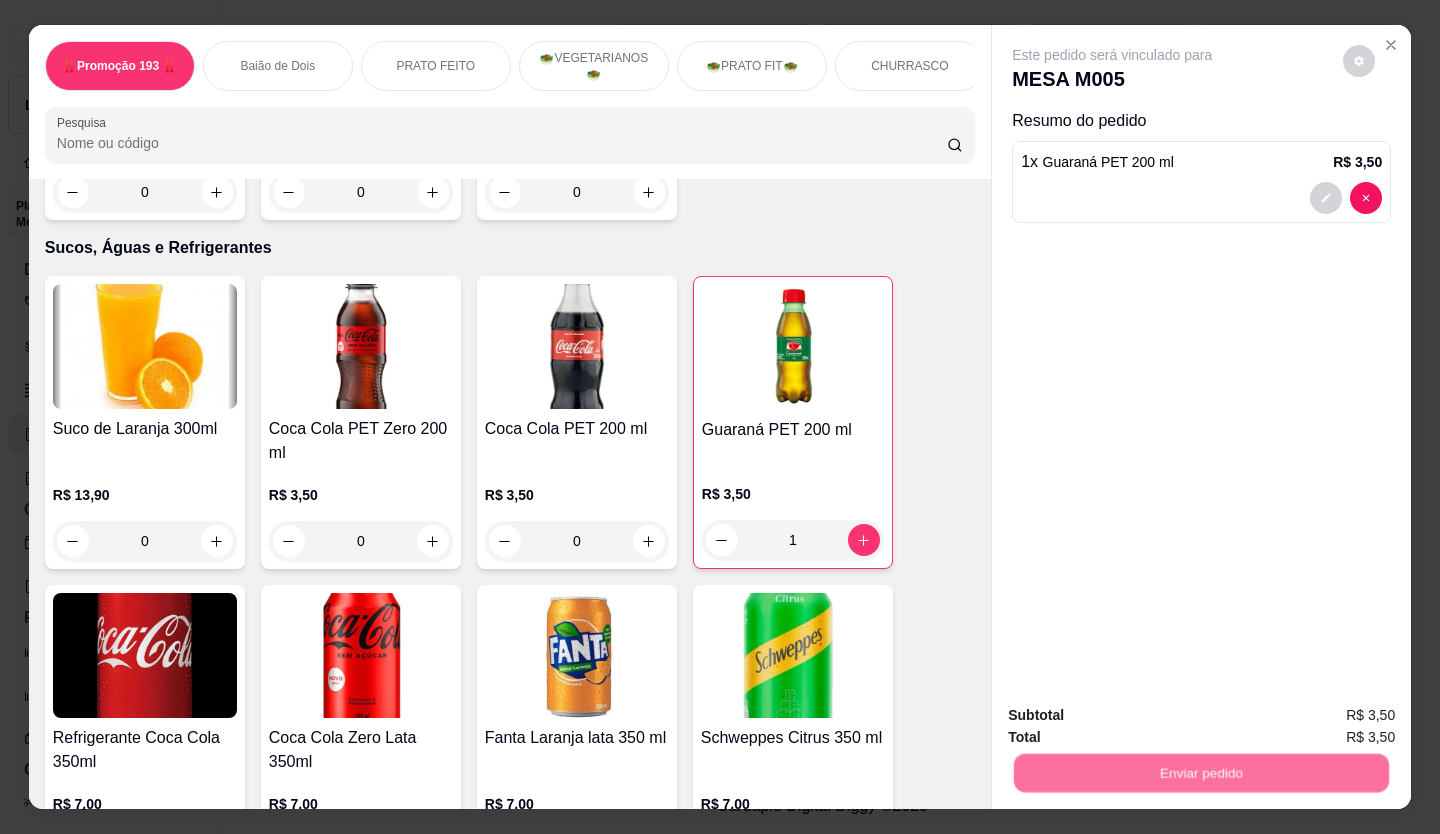 click on "Não registrar e enviar pedido" at bounding box center [1135, 716] 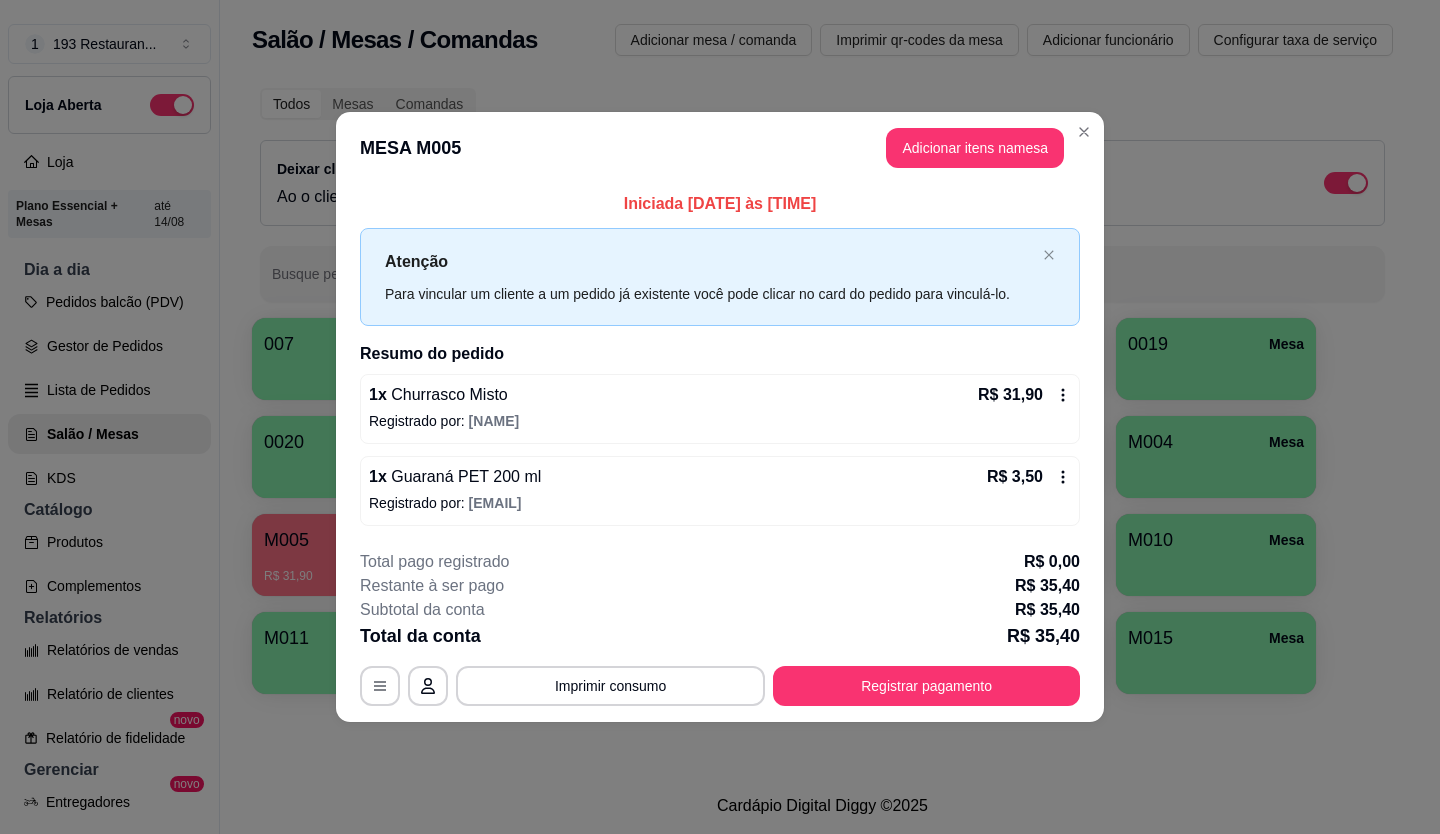 drag, startPoint x: 1075, startPoint y: 595, endPoint x: 1078, endPoint y: 605, distance: 10.440307 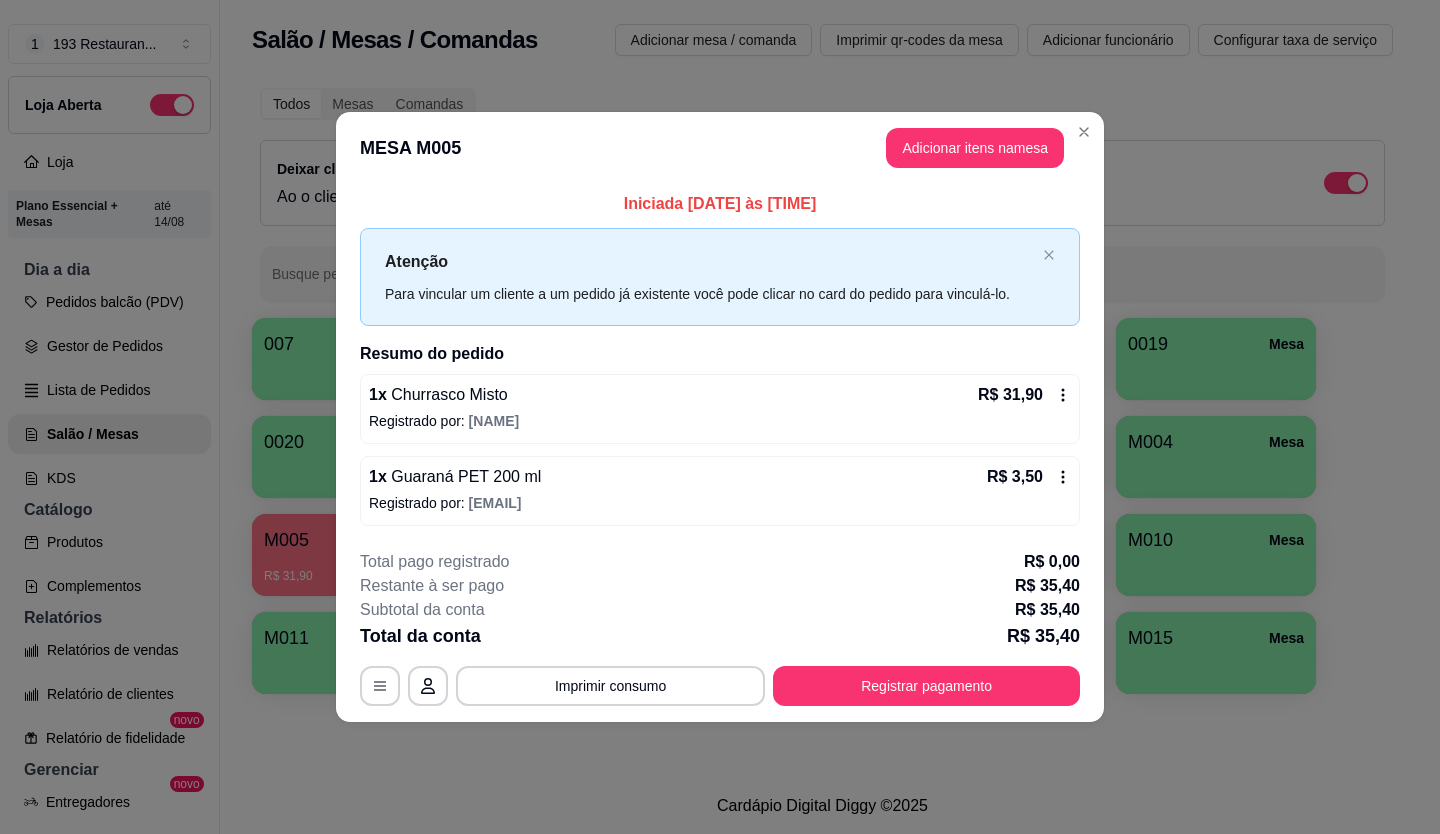 drag, startPoint x: 1078, startPoint y: 605, endPoint x: 528, endPoint y: 412, distance: 582.87994 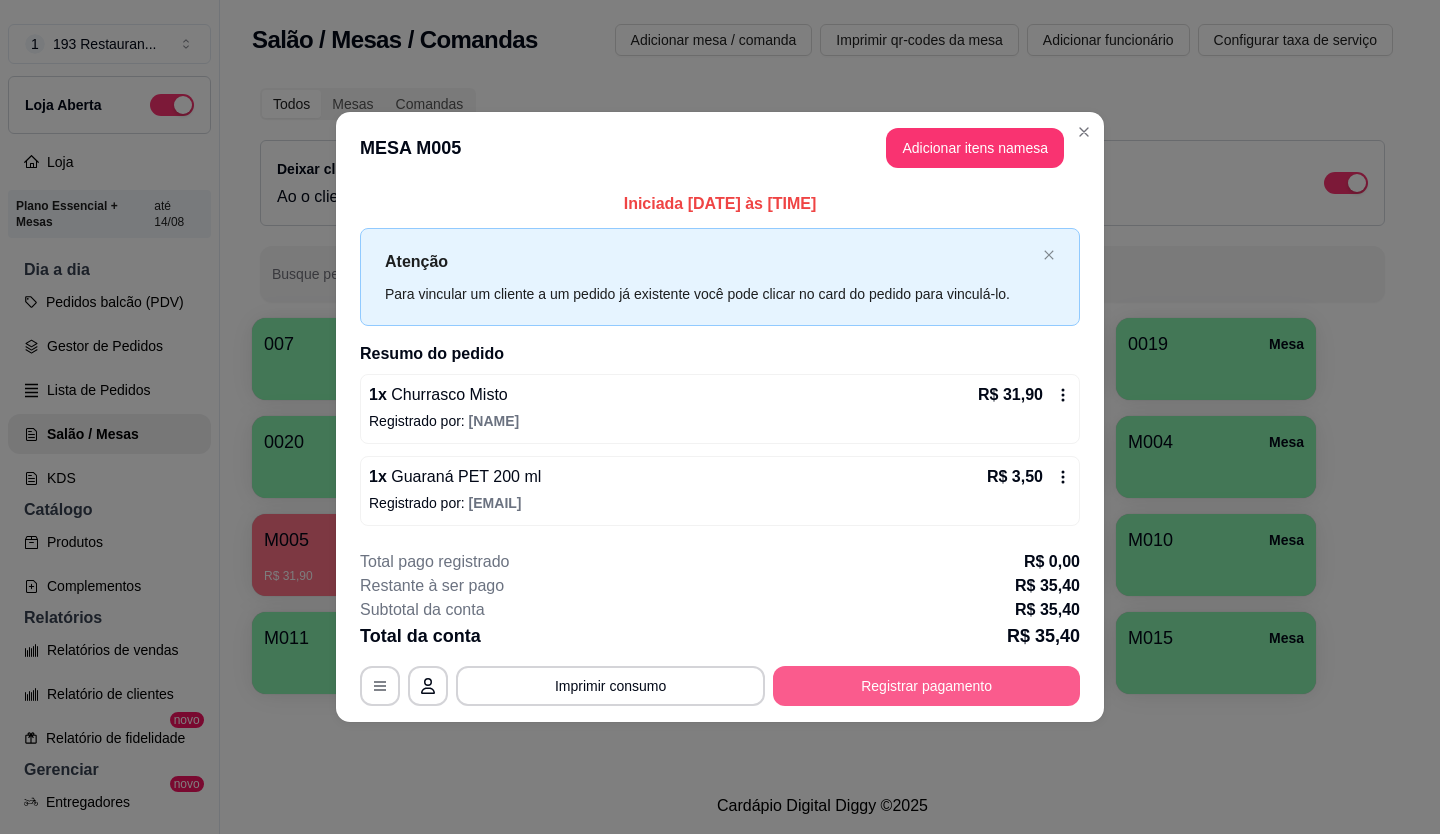 click on "Registrar pagamento" at bounding box center (926, 686) 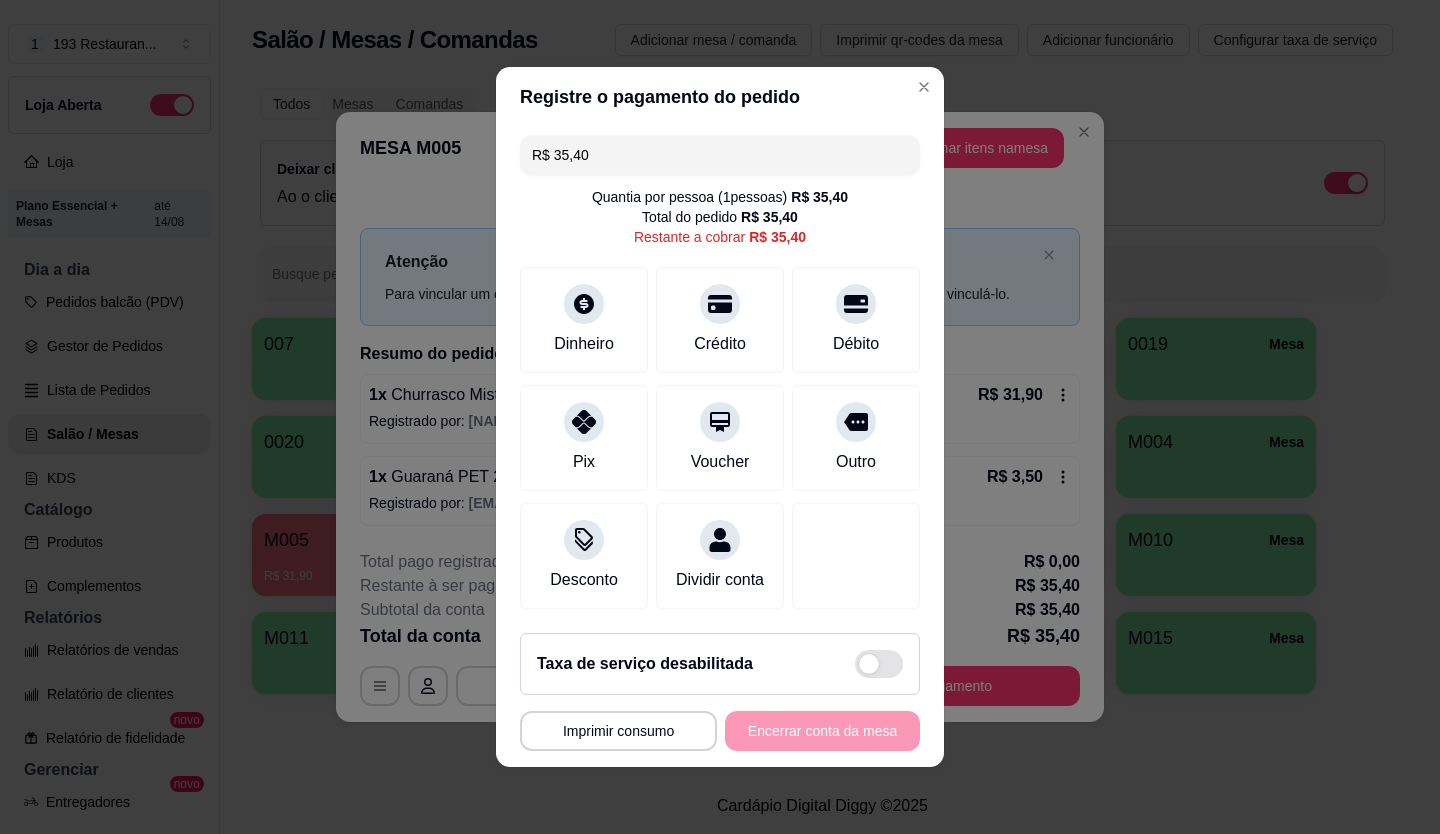 click on "R$ 35,40 Quantia por pessoa ( 1  pessoas)   R$ 35,40 Total do pedido   R$ 35,40 Restante a cobrar   R$ 35,40 Dinheiro Crédito Débito Pix Voucher Outro Desconto Dividir conta" at bounding box center [720, 372] 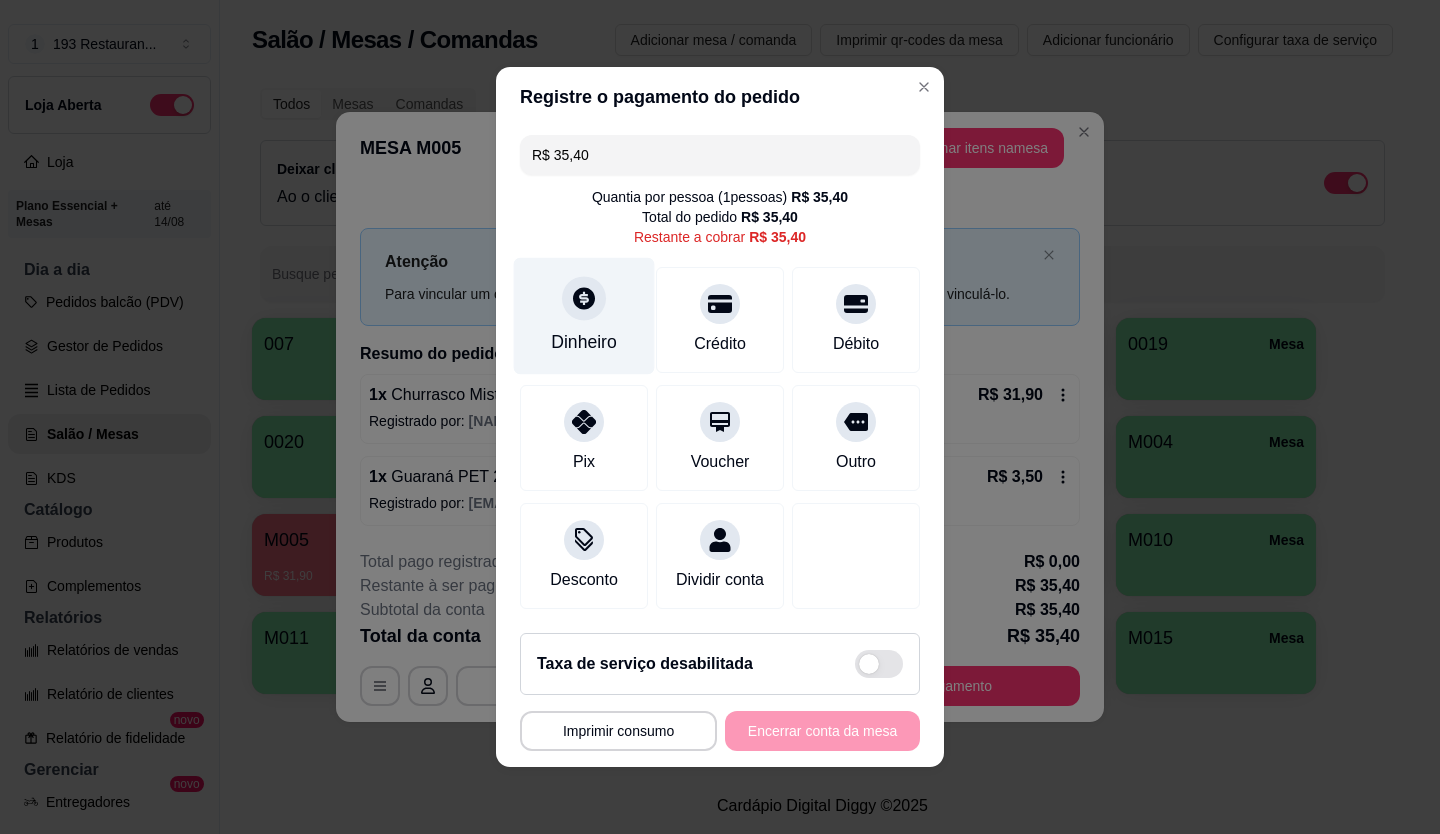 click 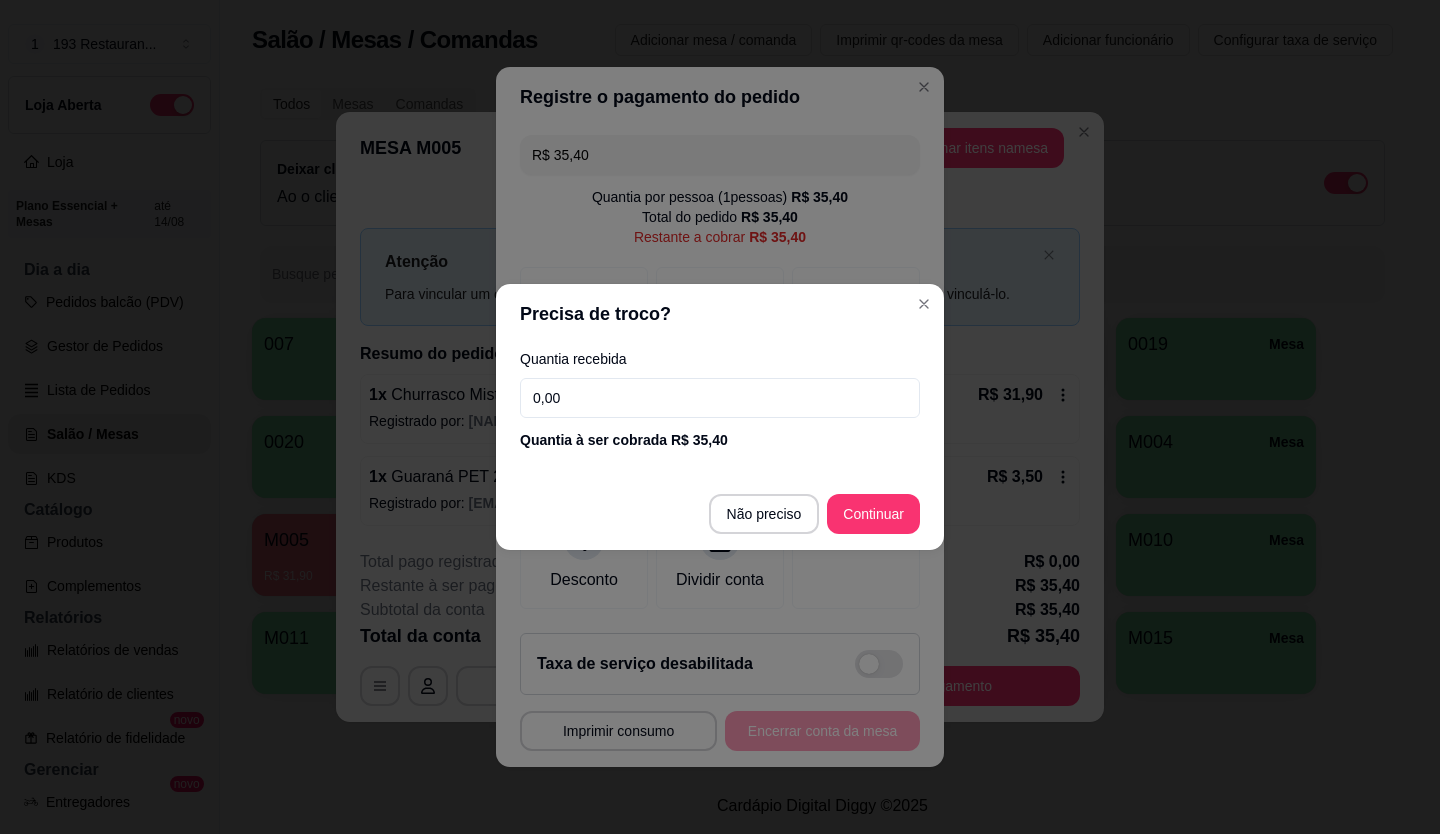 drag, startPoint x: 604, startPoint y: 404, endPoint x: 468, endPoint y: 408, distance: 136.0588 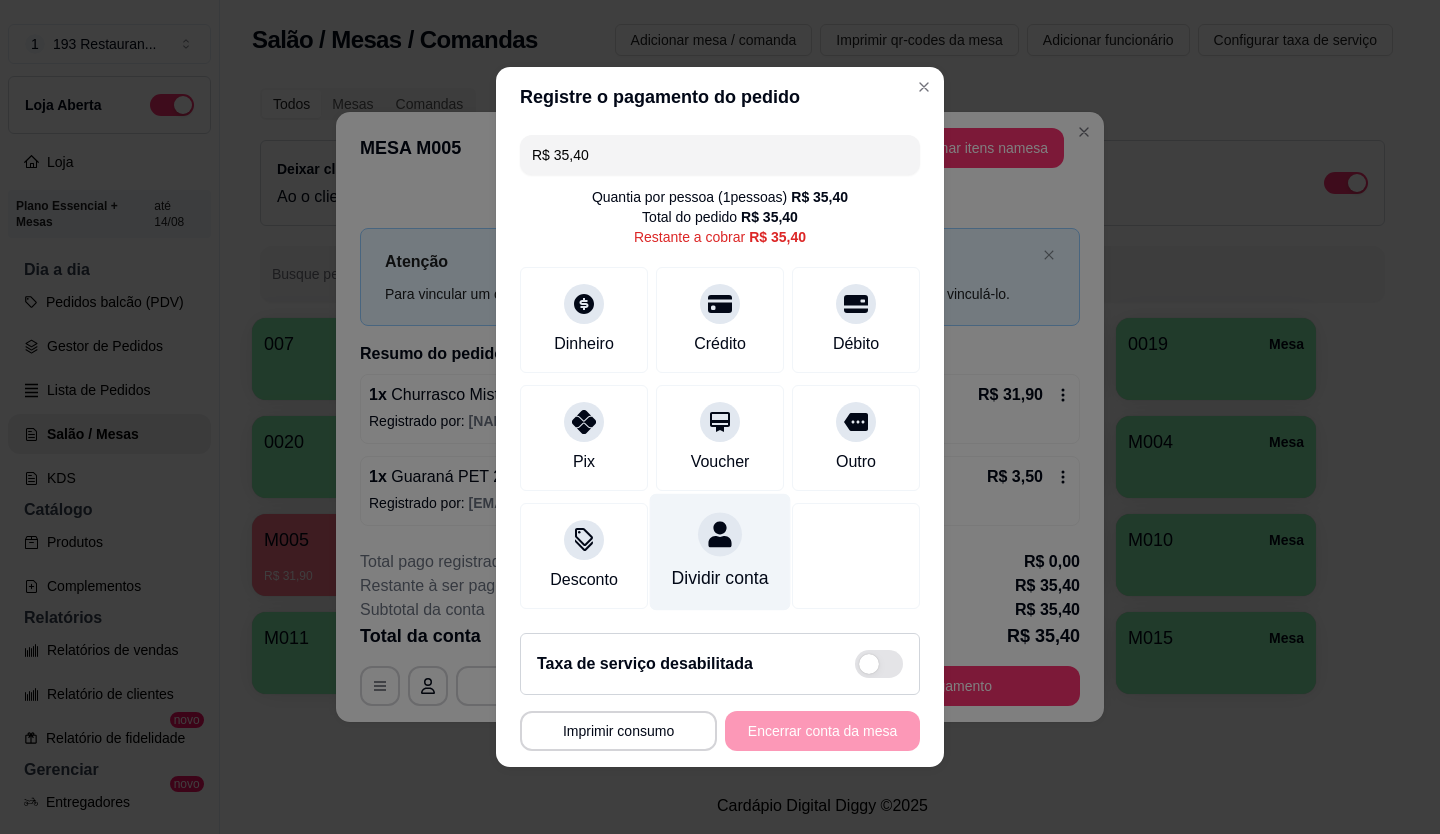 scroll, scrollTop: 9, scrollLeft: 0, axis: vertical 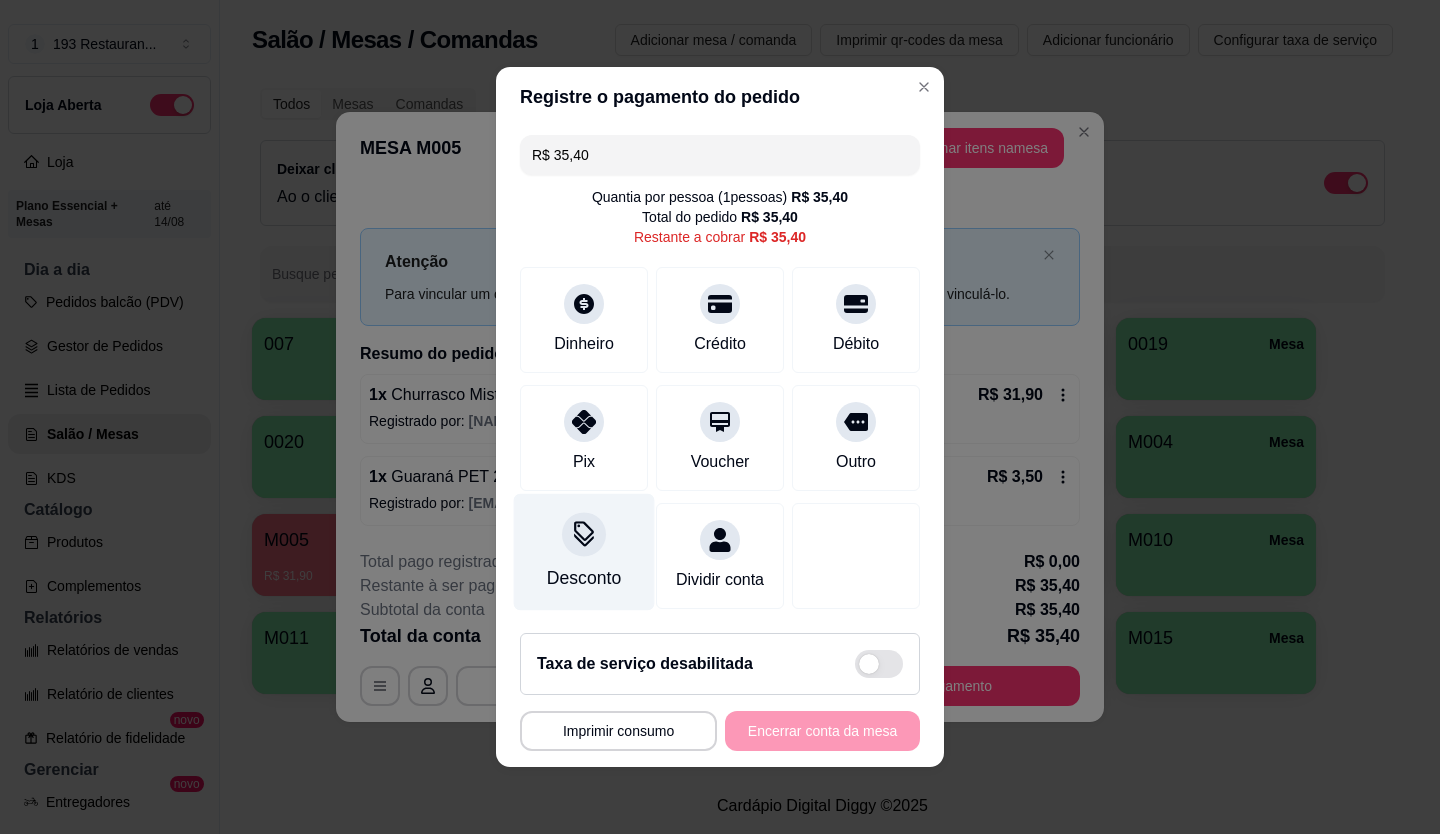 click at bounding box center [584, 534] 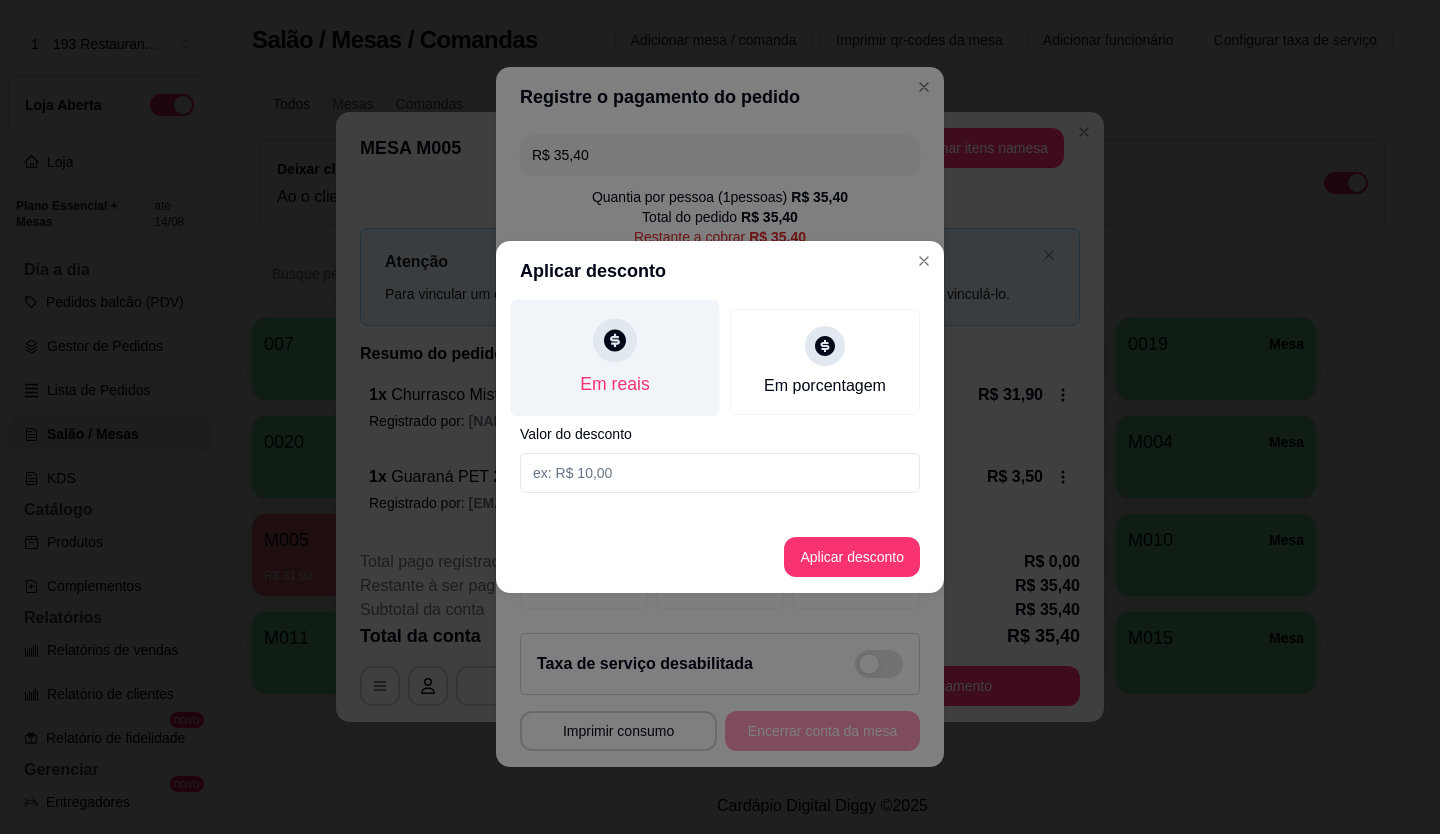 click on "Em reais" at bounding box center (614, 384) 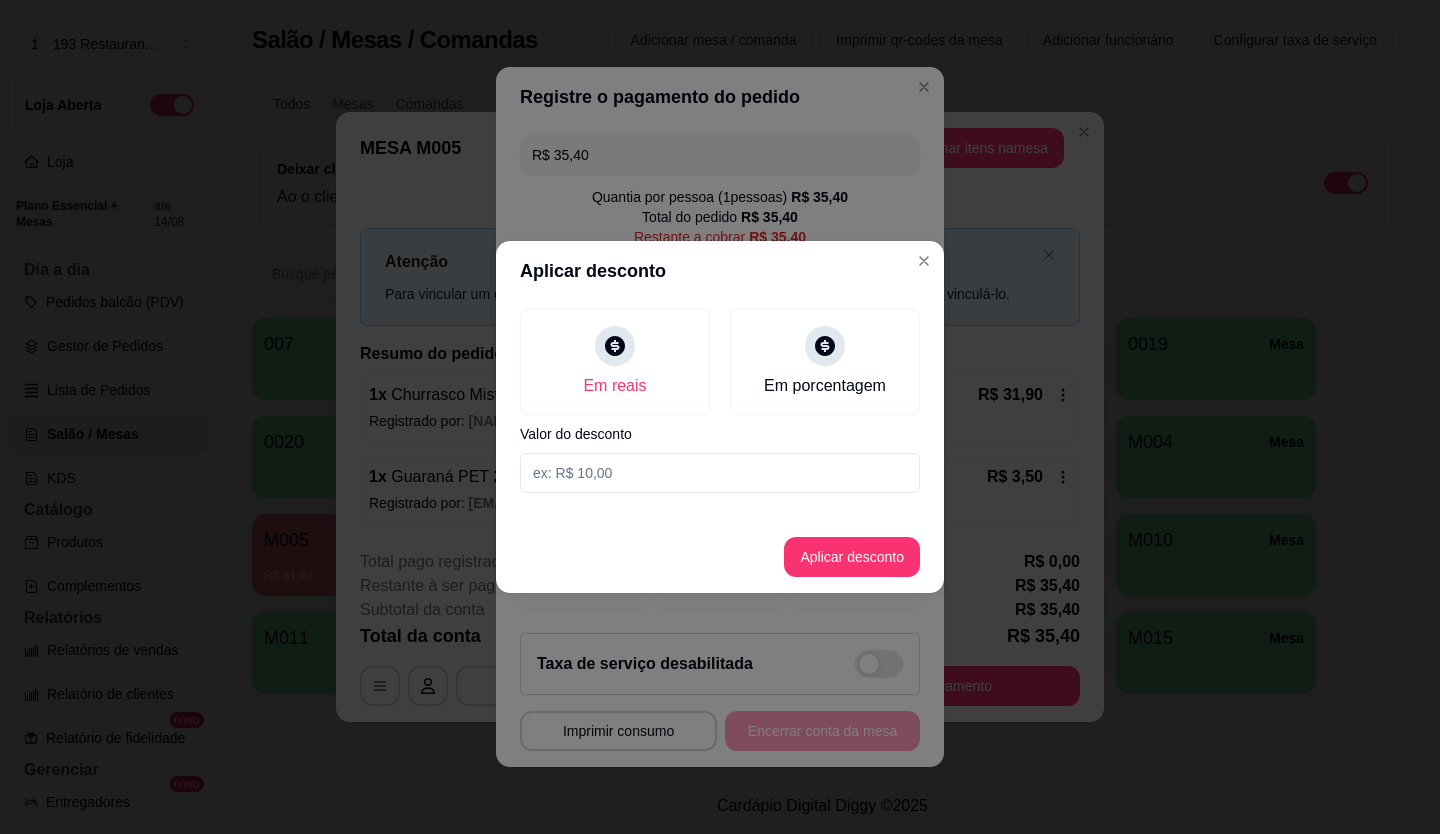 drag, startPoint x: 613, startPoint y: 492, endPoint x: 569, endPoint y: 458, distance: 55.605755 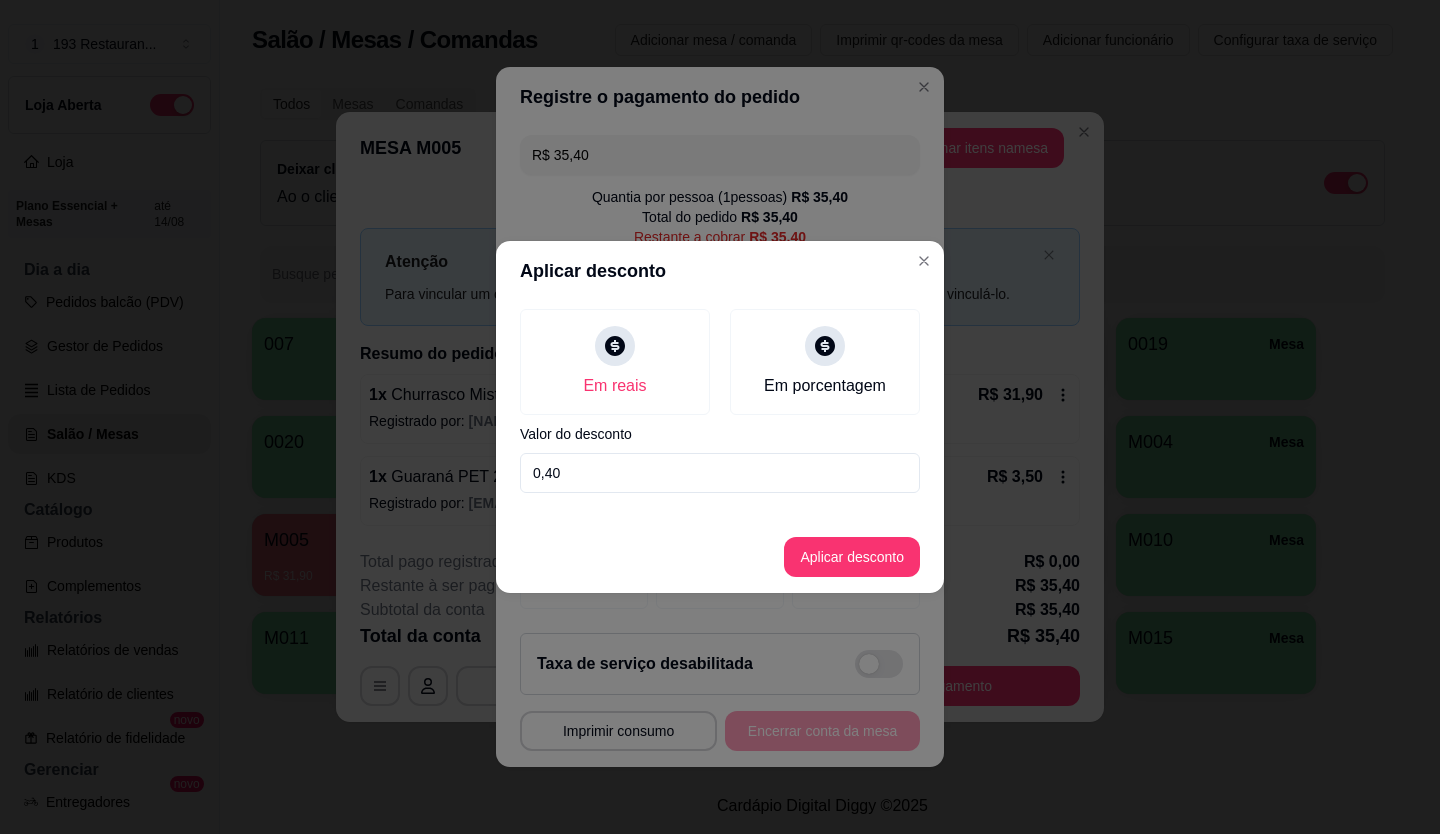 type on "0,40" 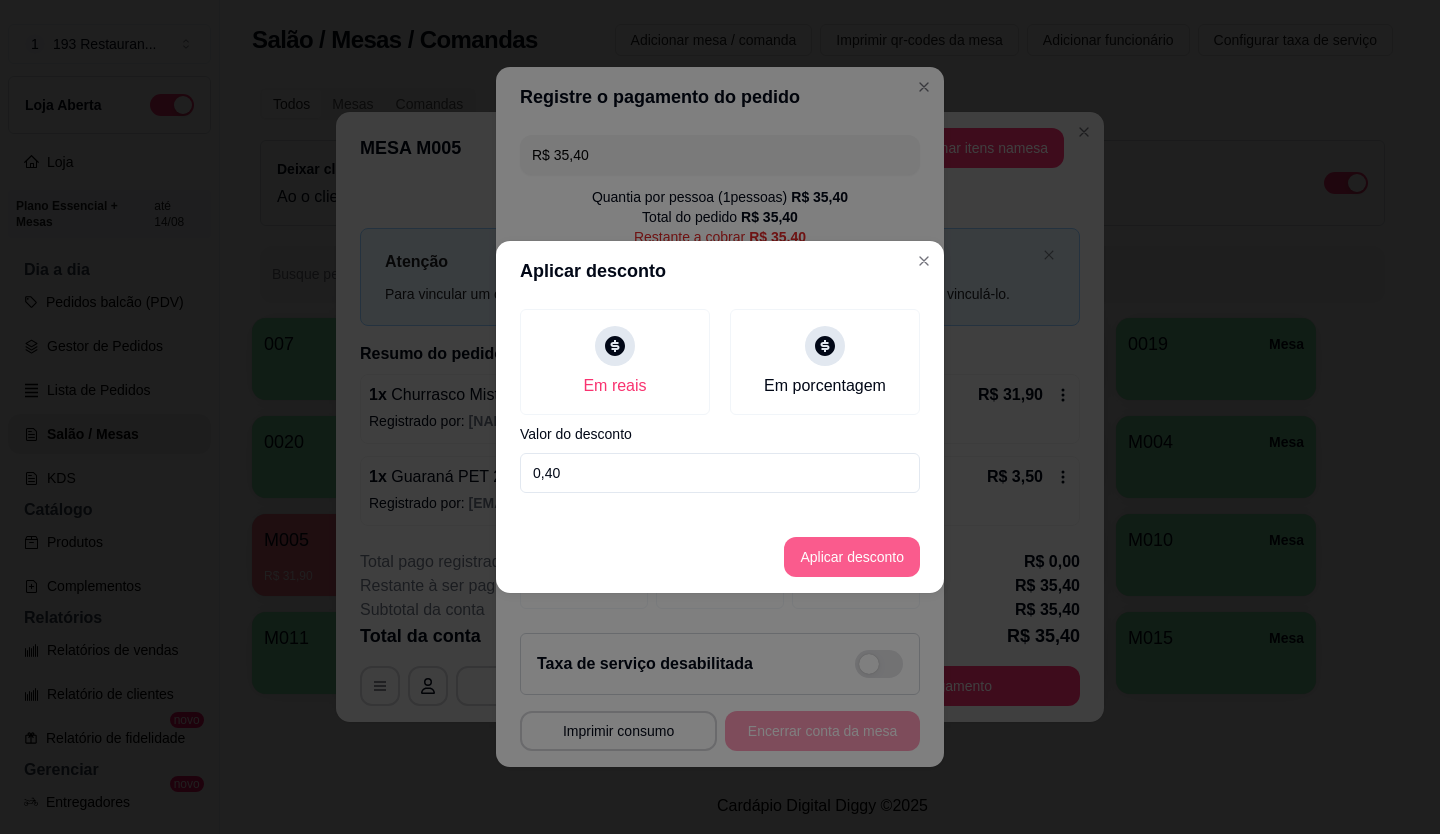 click on "Aplicar desconto" at bounding box center (852, 557) 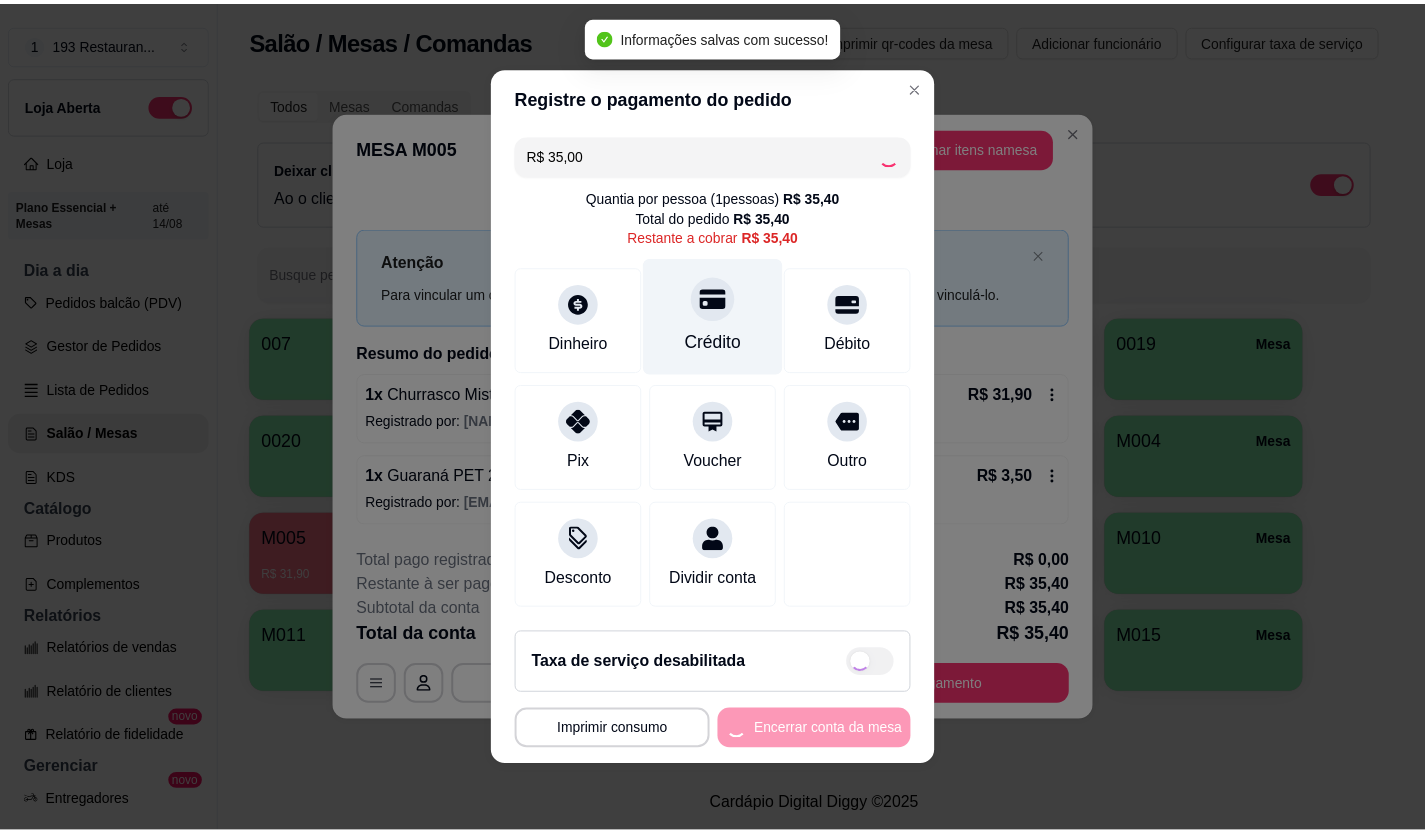 scroll, scrollTop: 0, scrollLeft: 0, axis: both 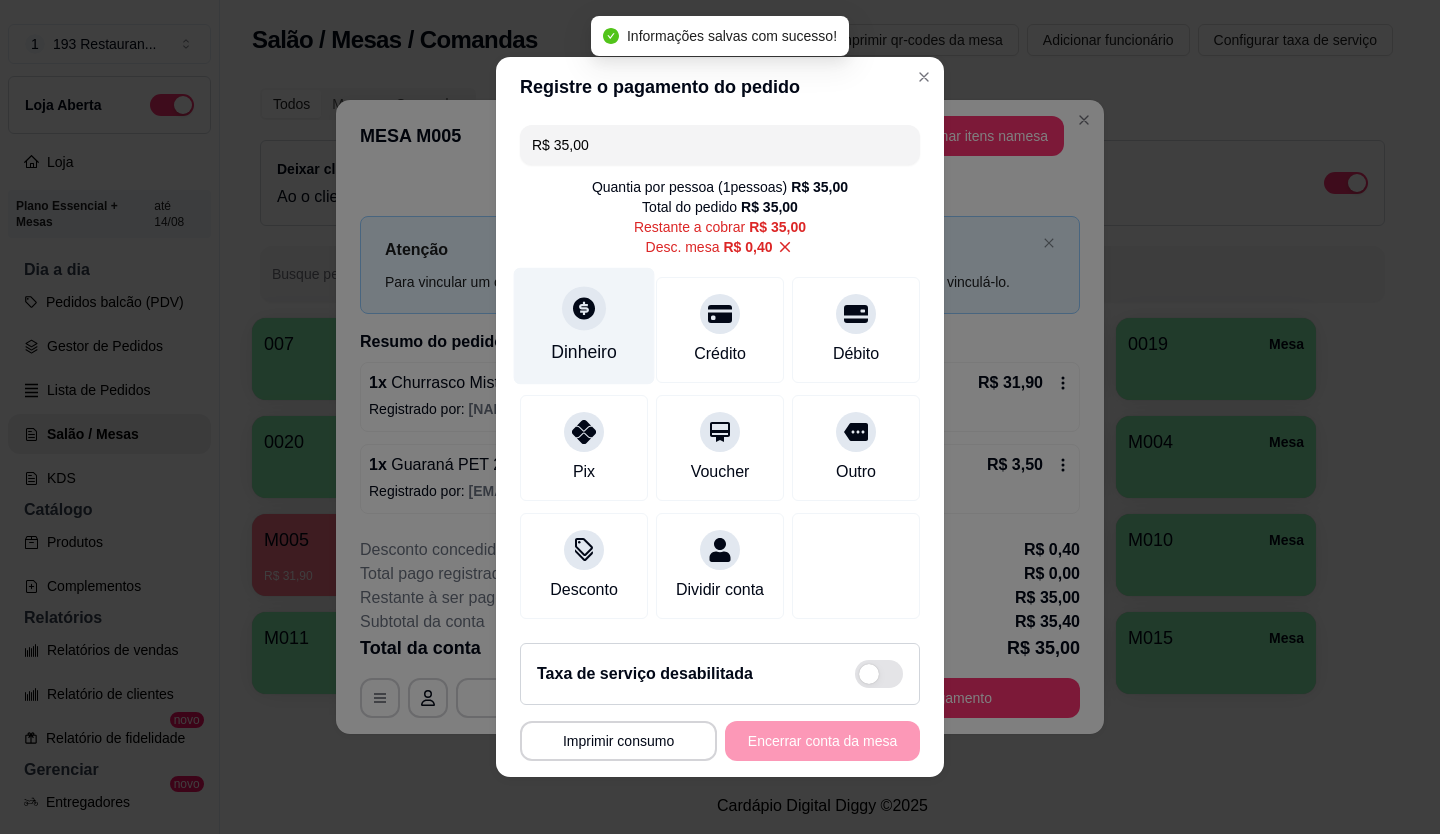 click at bounding box center [584, 308] 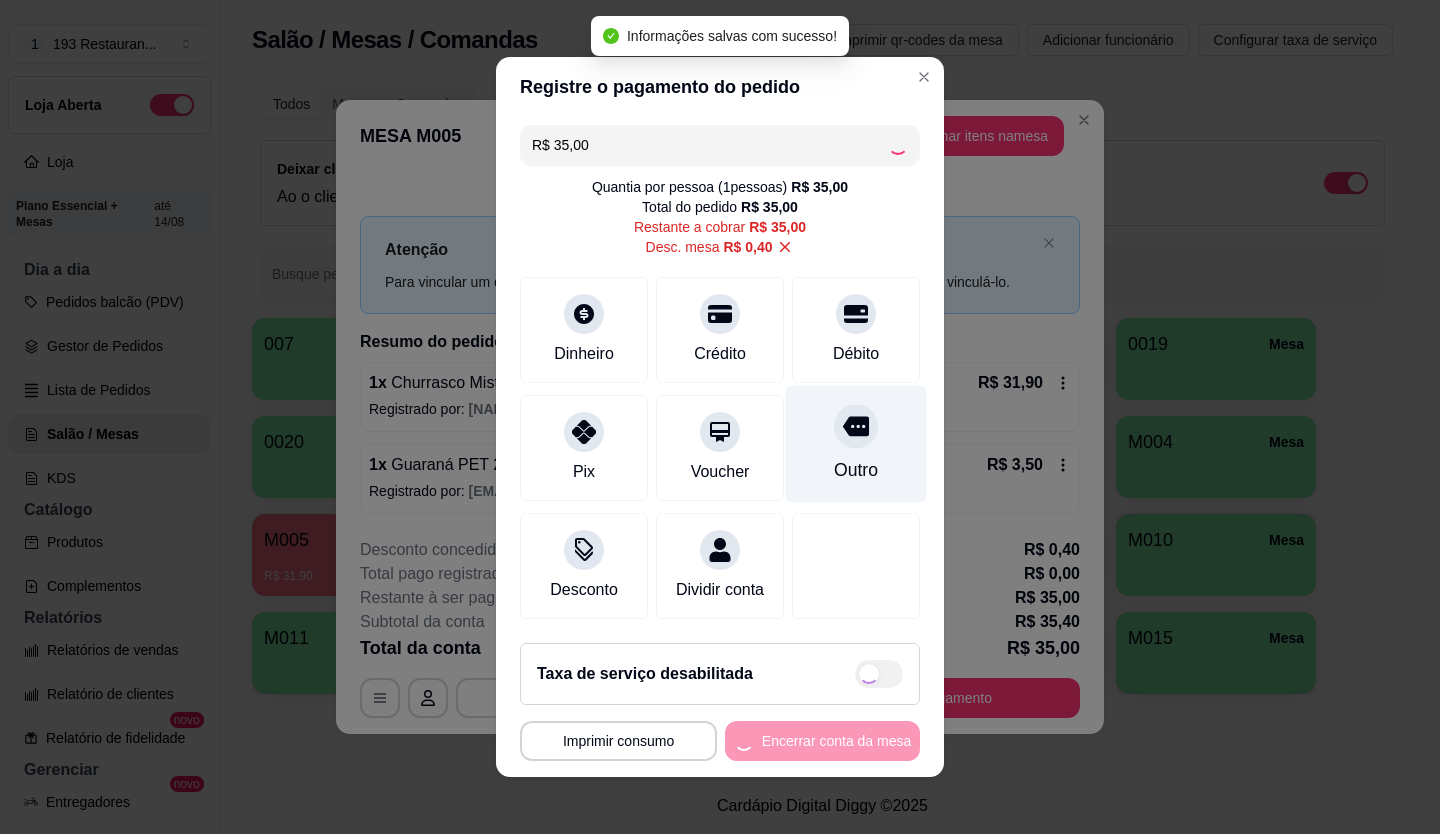 type on "R$ 0,00" 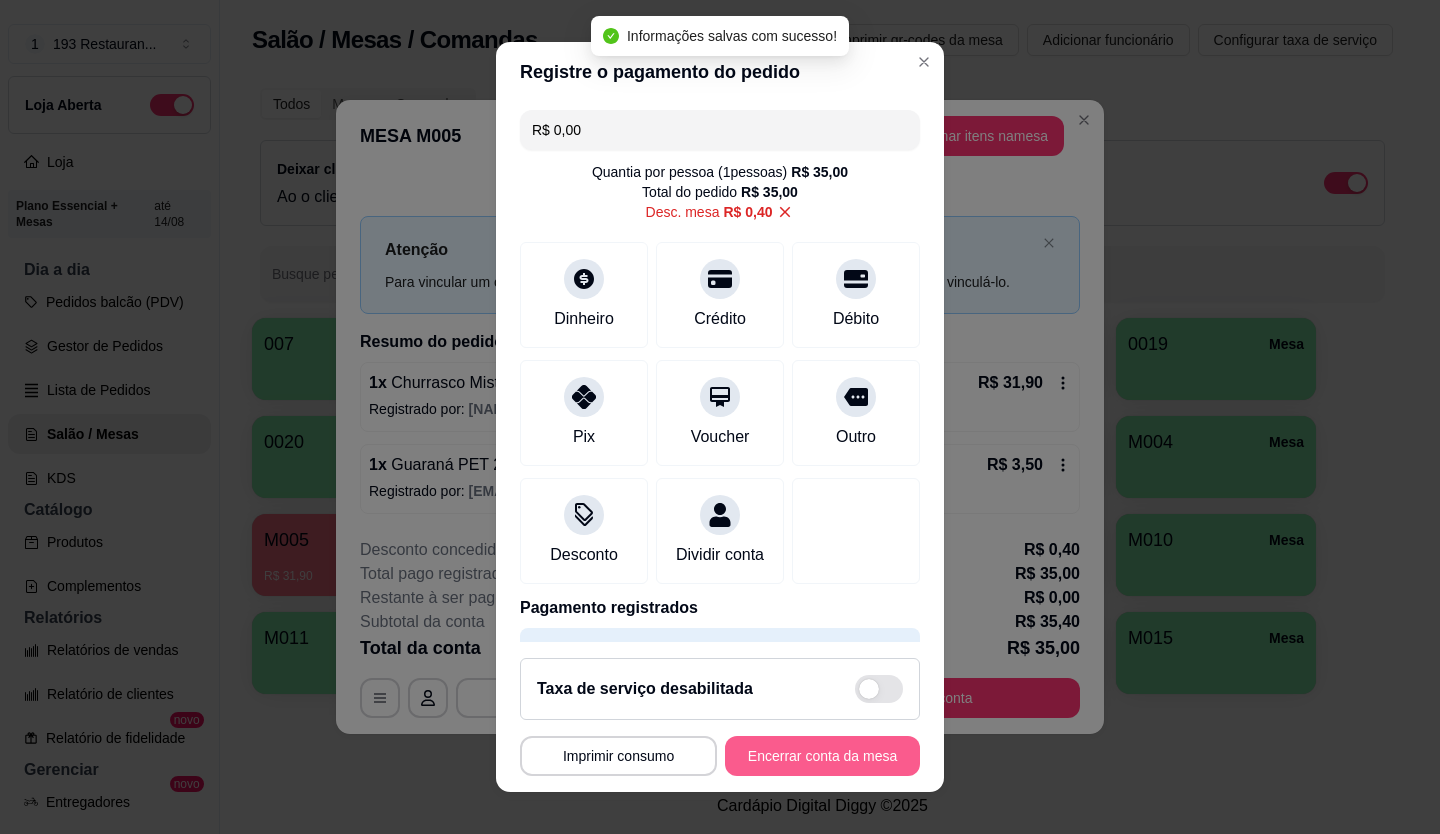 click on "Encerrar conta da mesa" at bounding box center (822, 756) 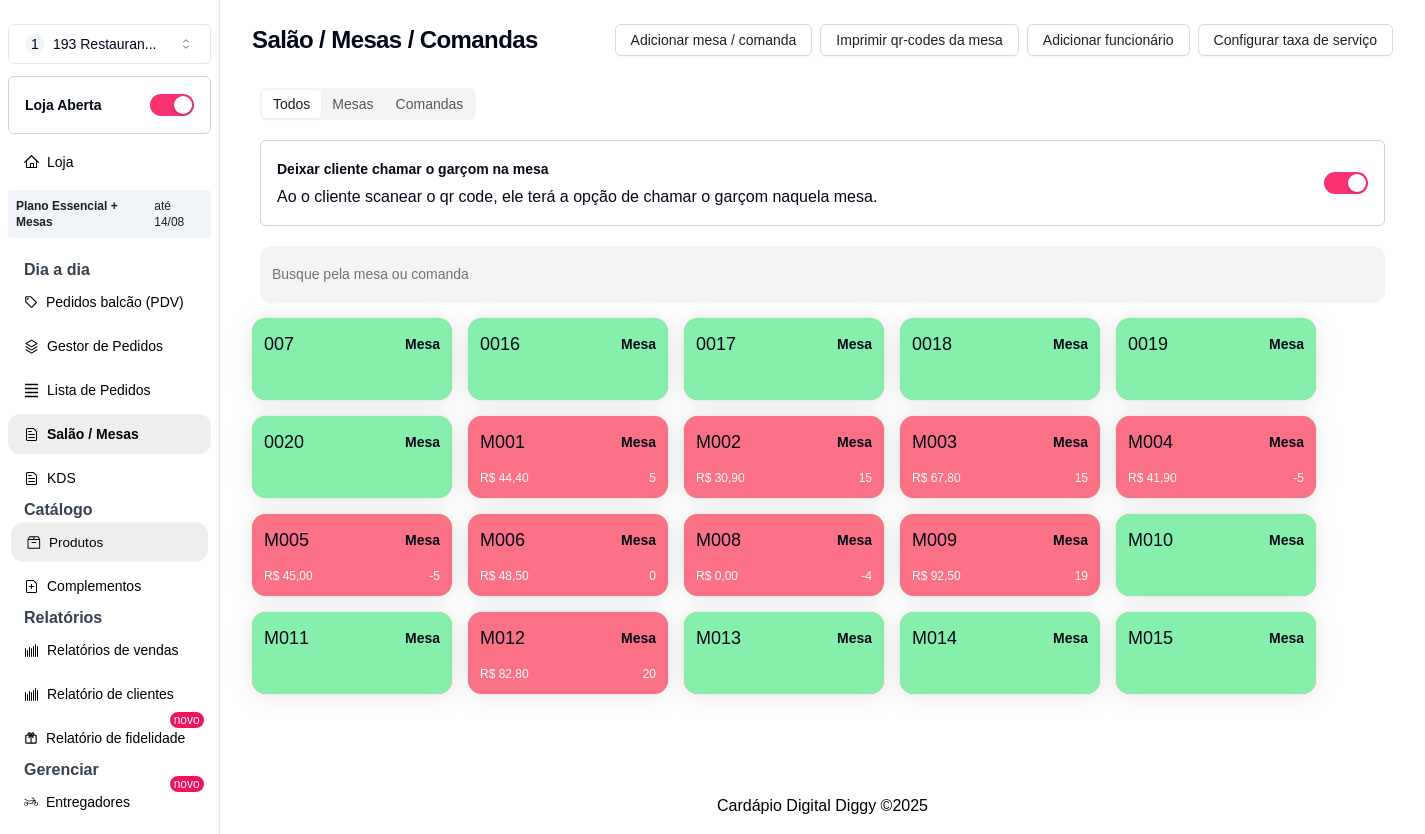 click on "Produtos" at bounding box center [109, 542] 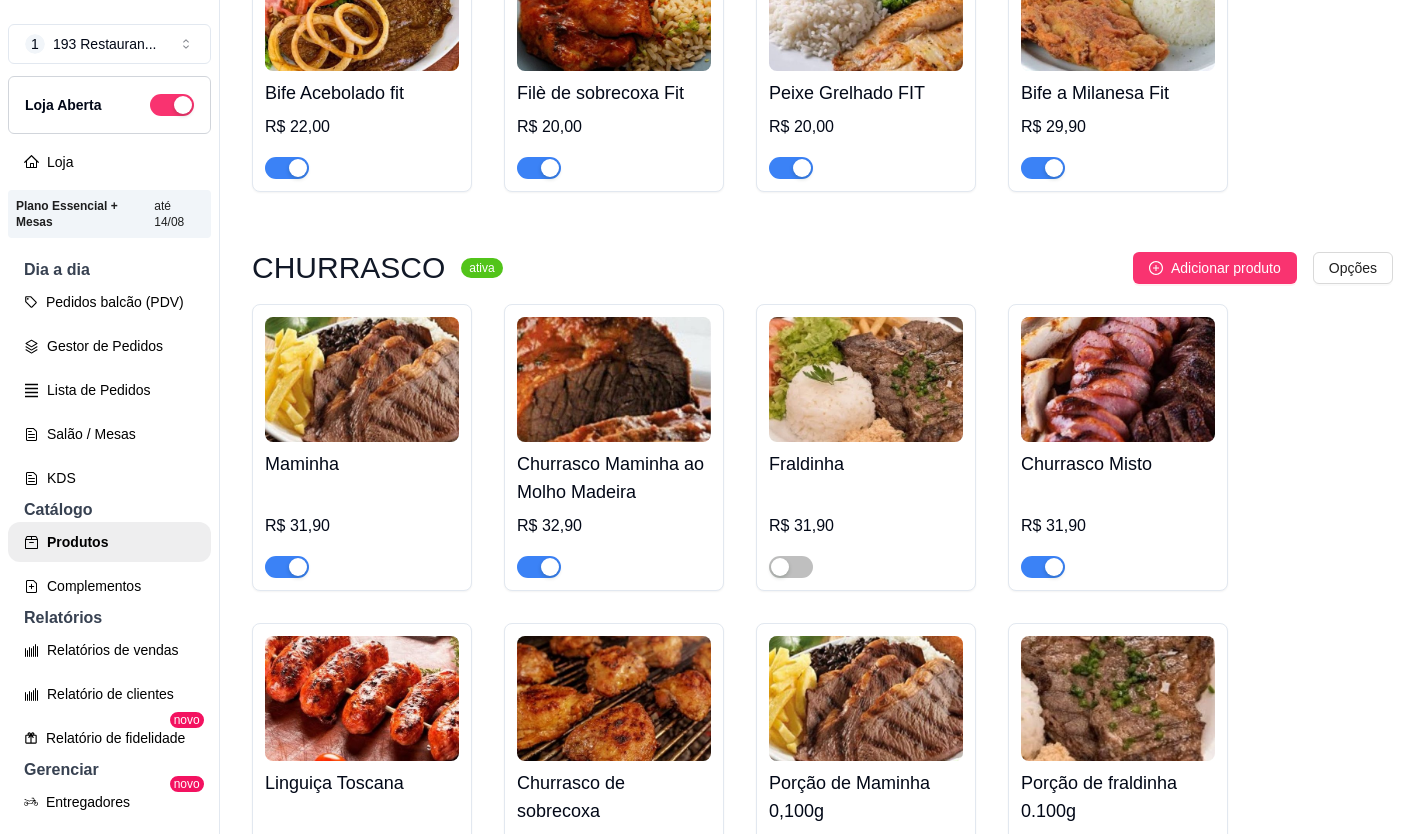 scroll, scrollTop: 4300, scrollLeft: 0, axis: vertical 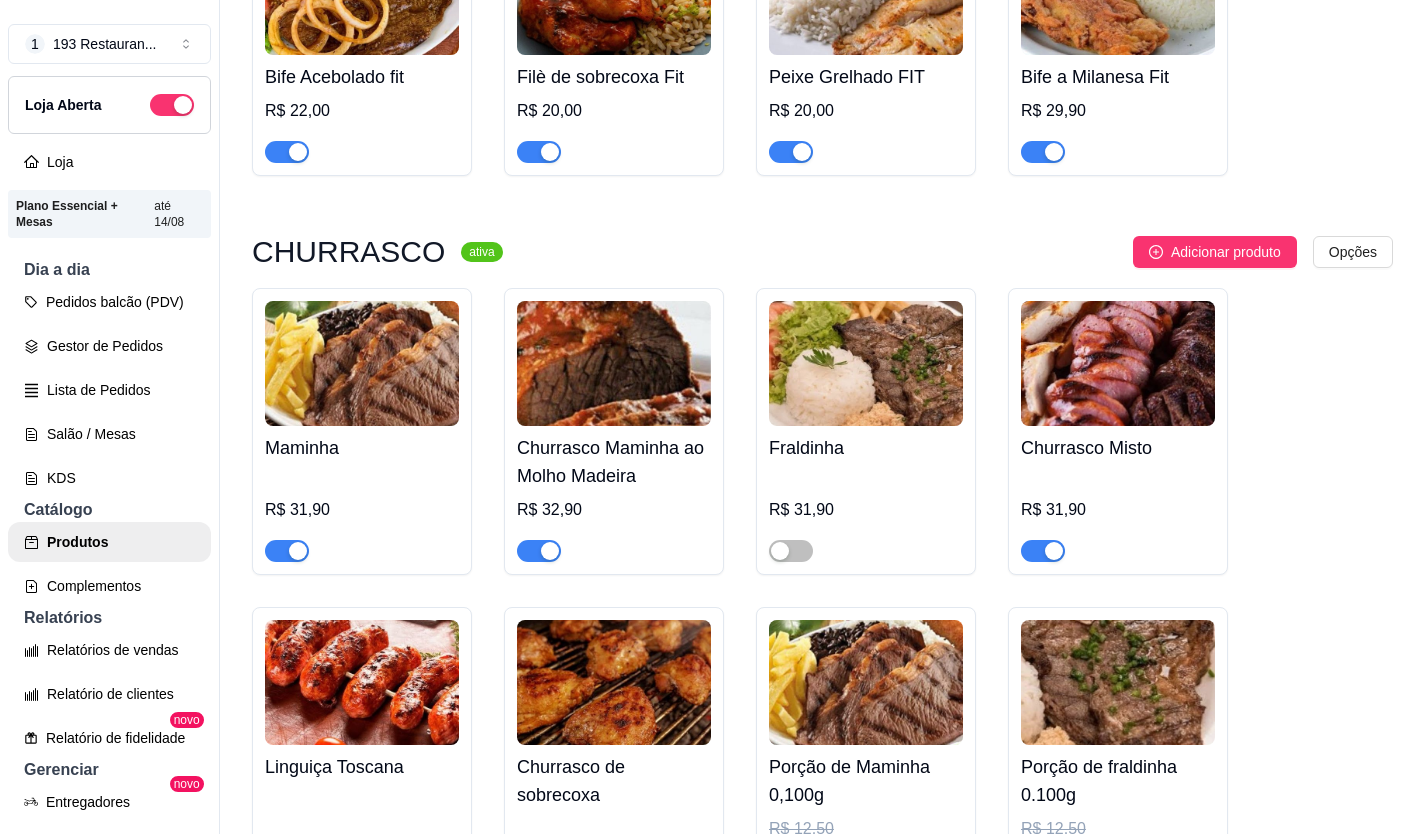 click at bounding box center [550, 551] 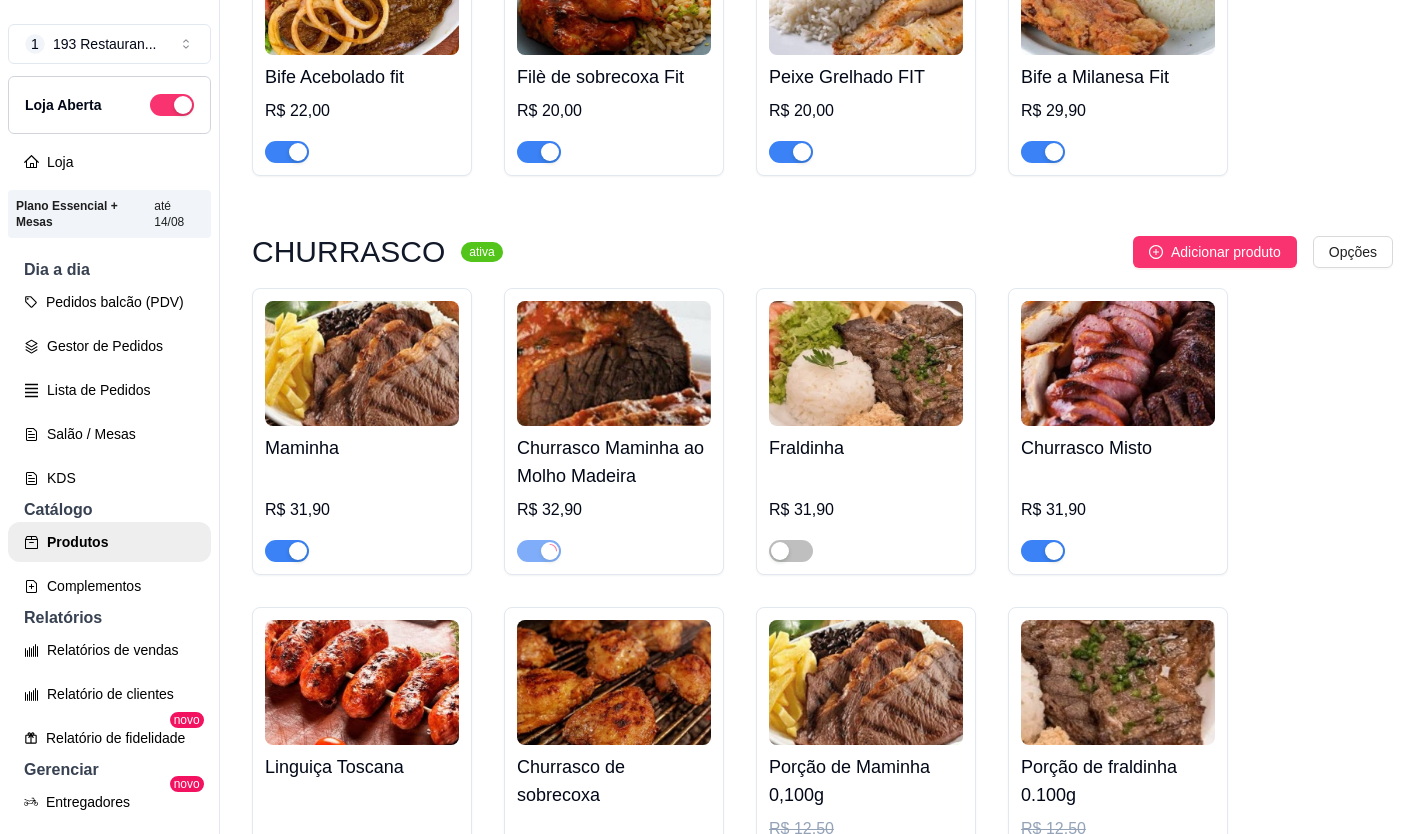 click at bounding box center [287, 551] 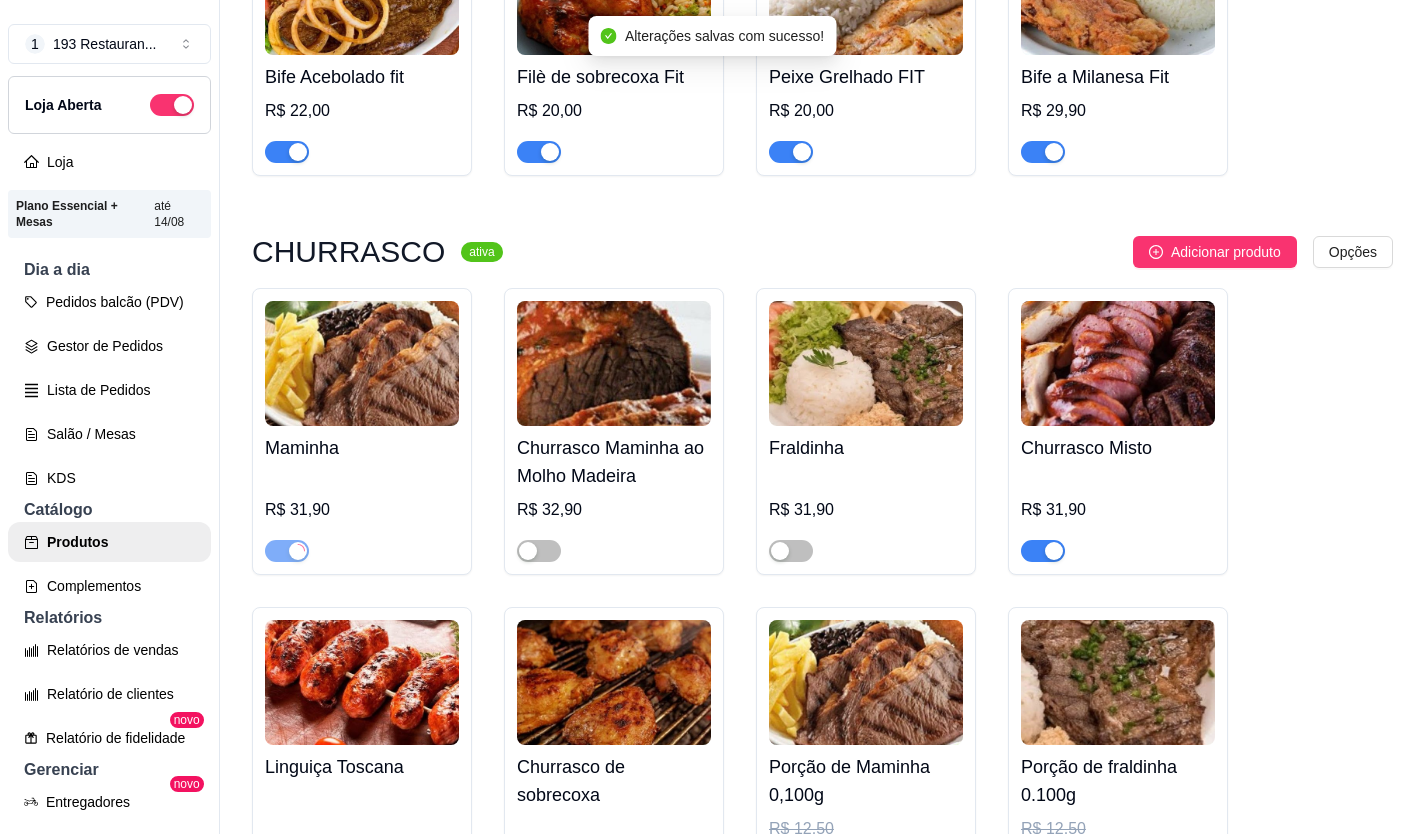 click at bounding box center [1043, 551] 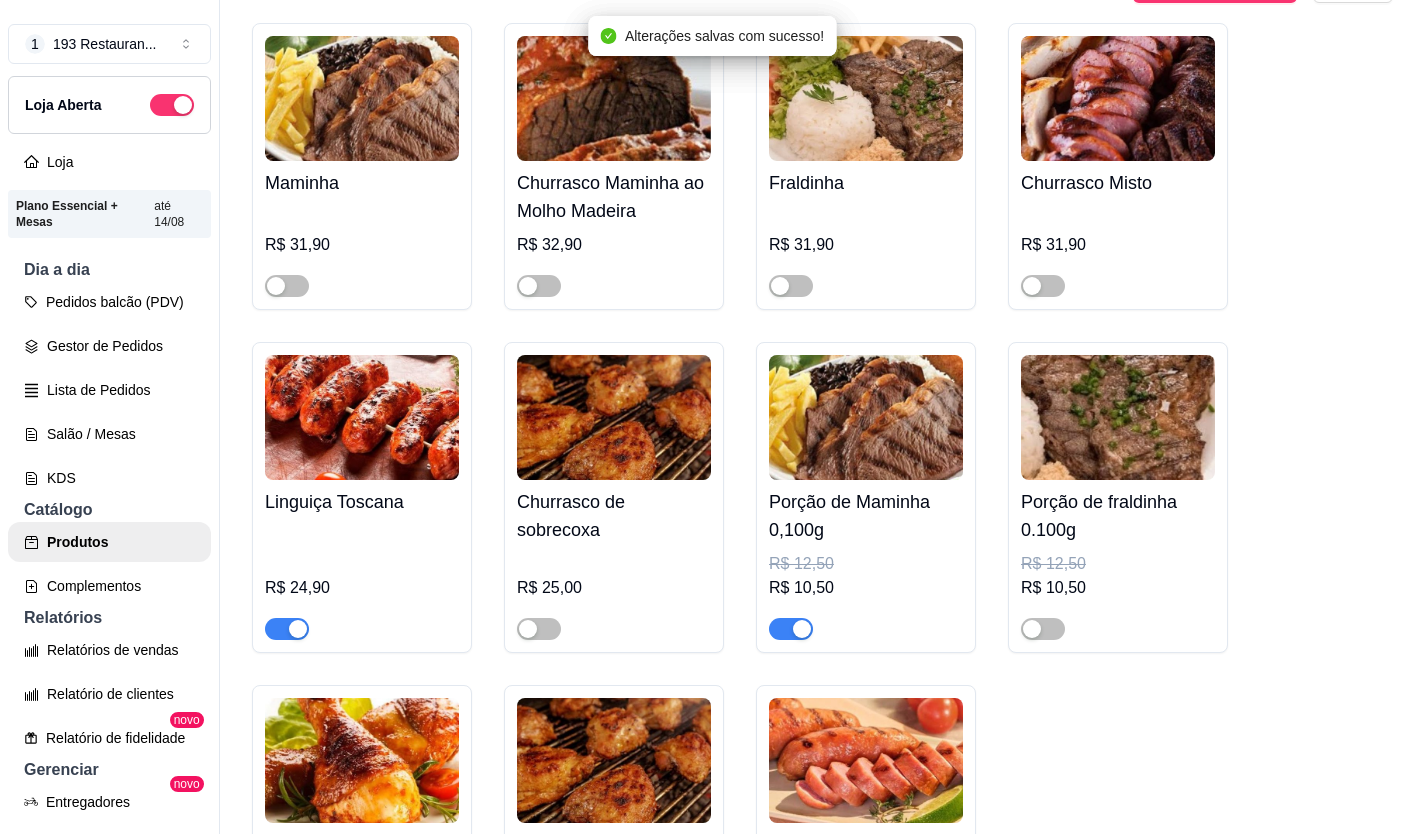 scroll, scrollTop: 4600, scrollLeft: 0, axis: vertical 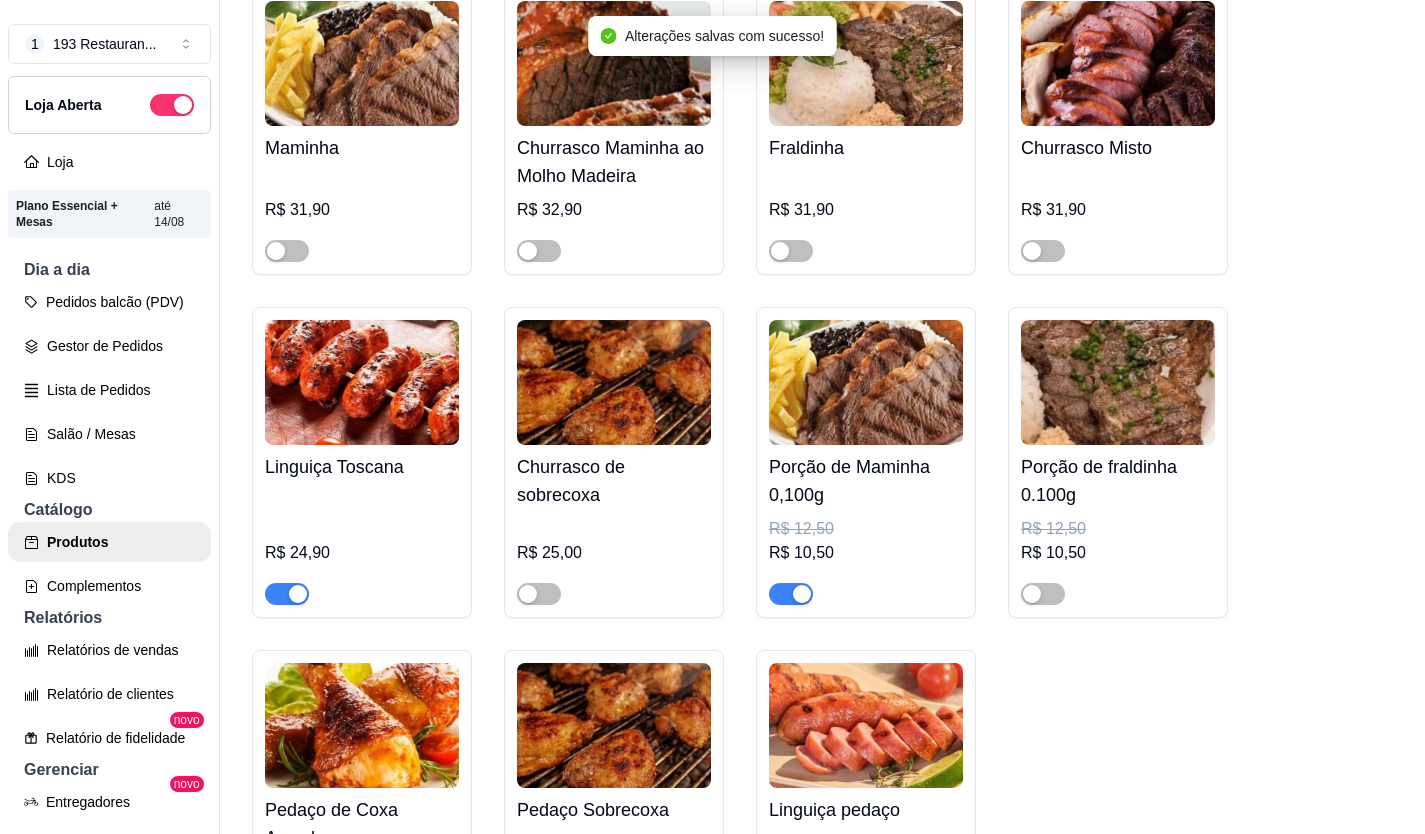 click at bounding box center (791, 594) 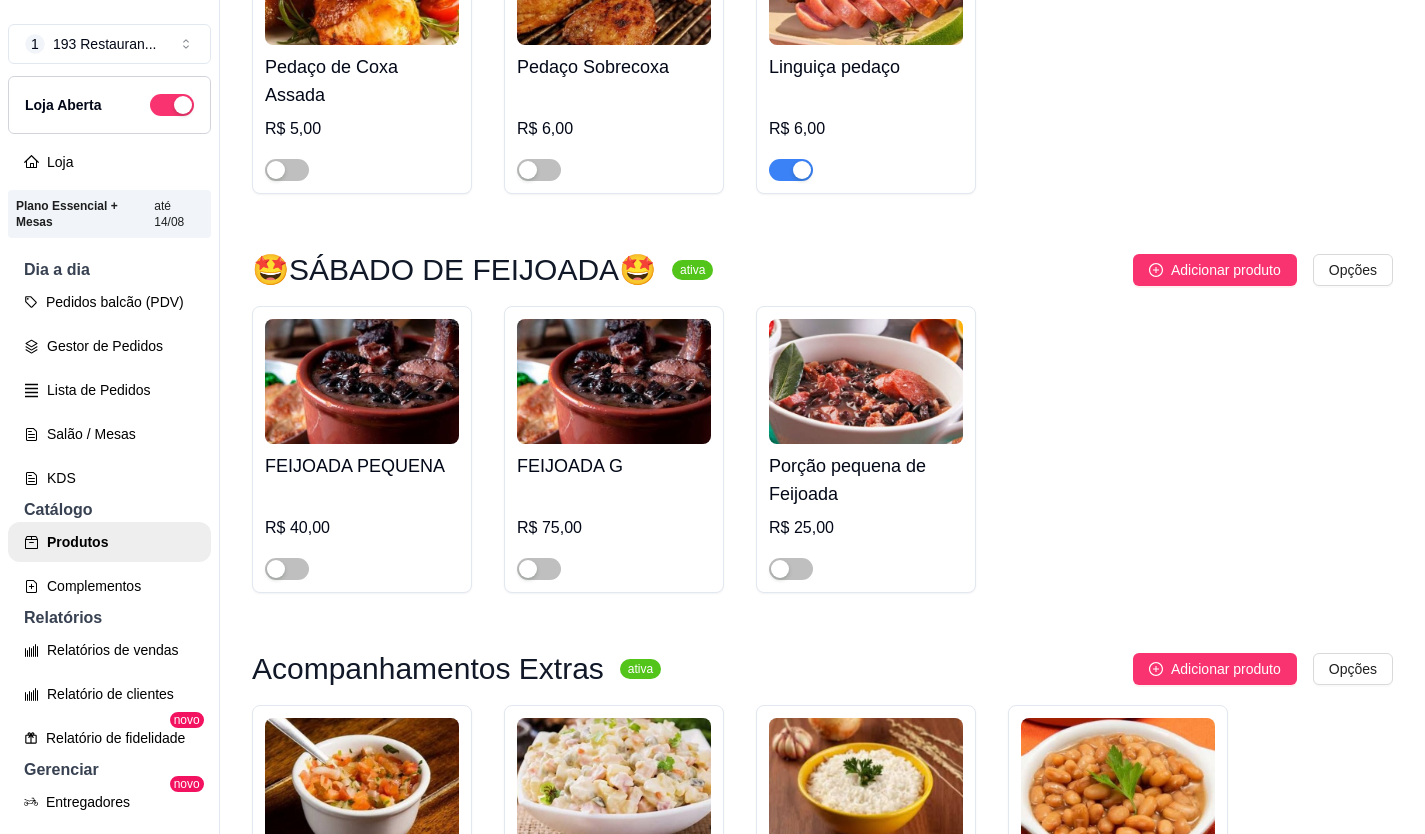 scroll, scrollTop: 5200, scrollLeft: 0, axis: vertical 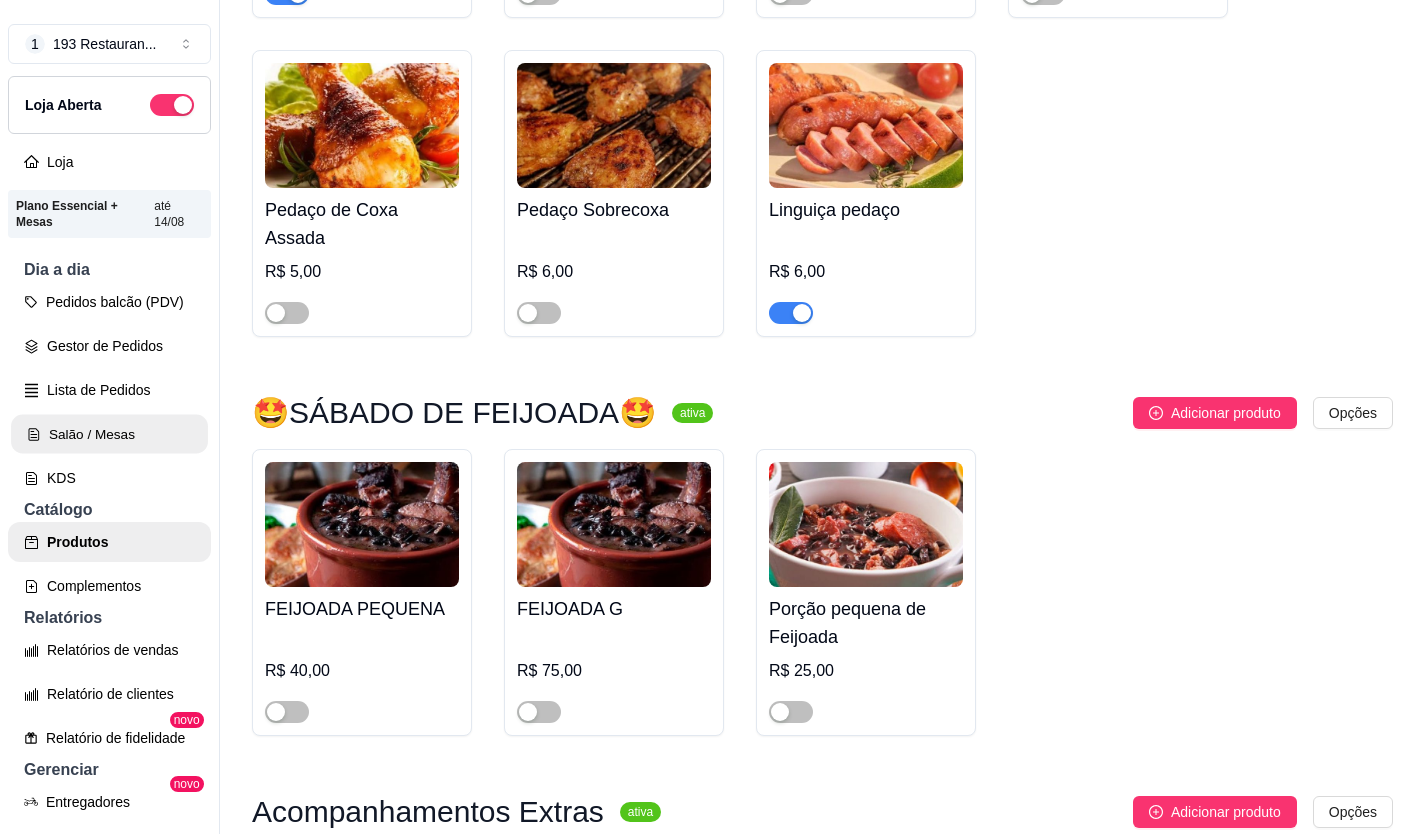 click on "Salão / Mesas" at bounding box center [109, 434] 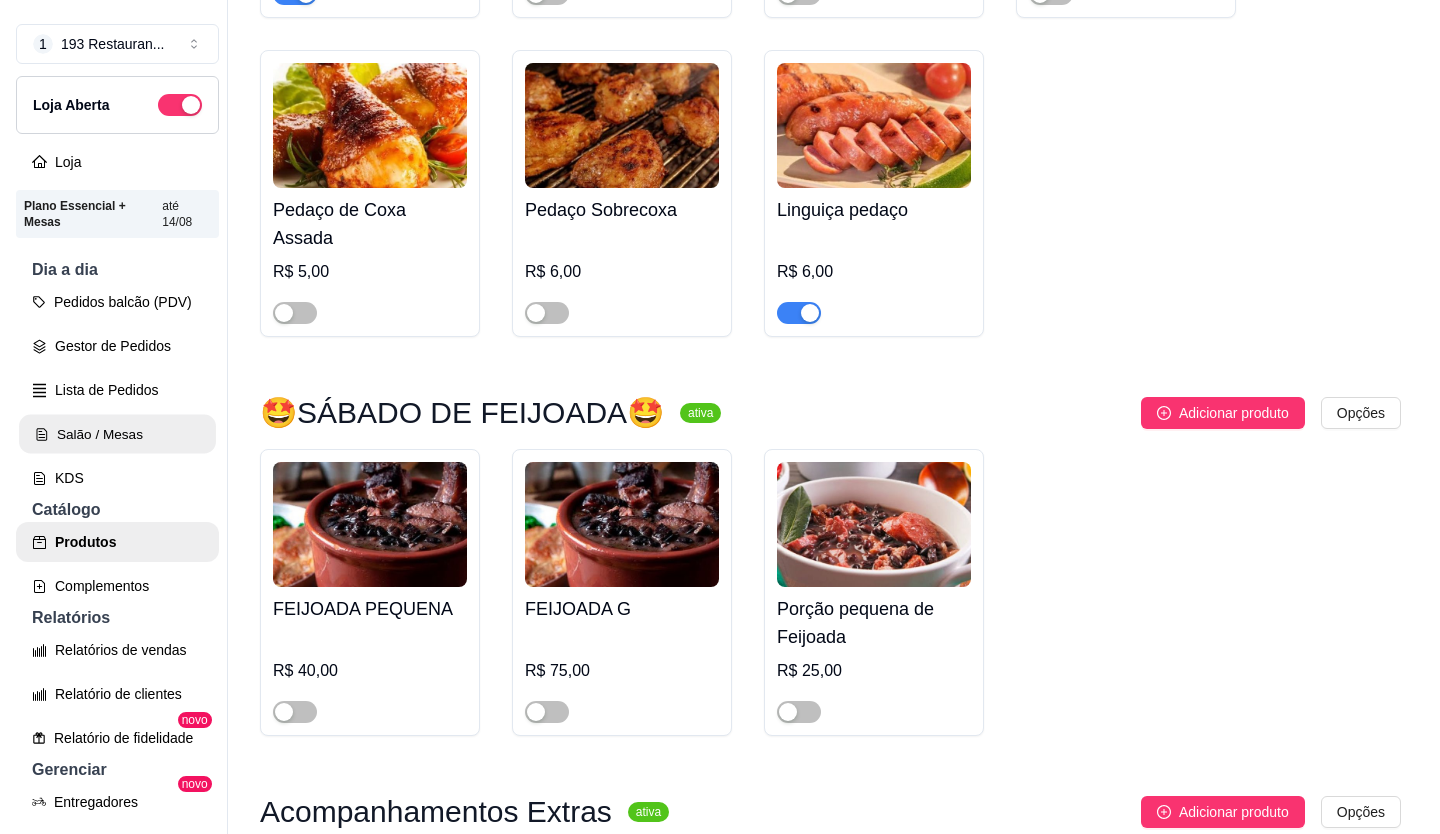 scroll, scrollTop: 0, scrollLeft: 0, axis: both 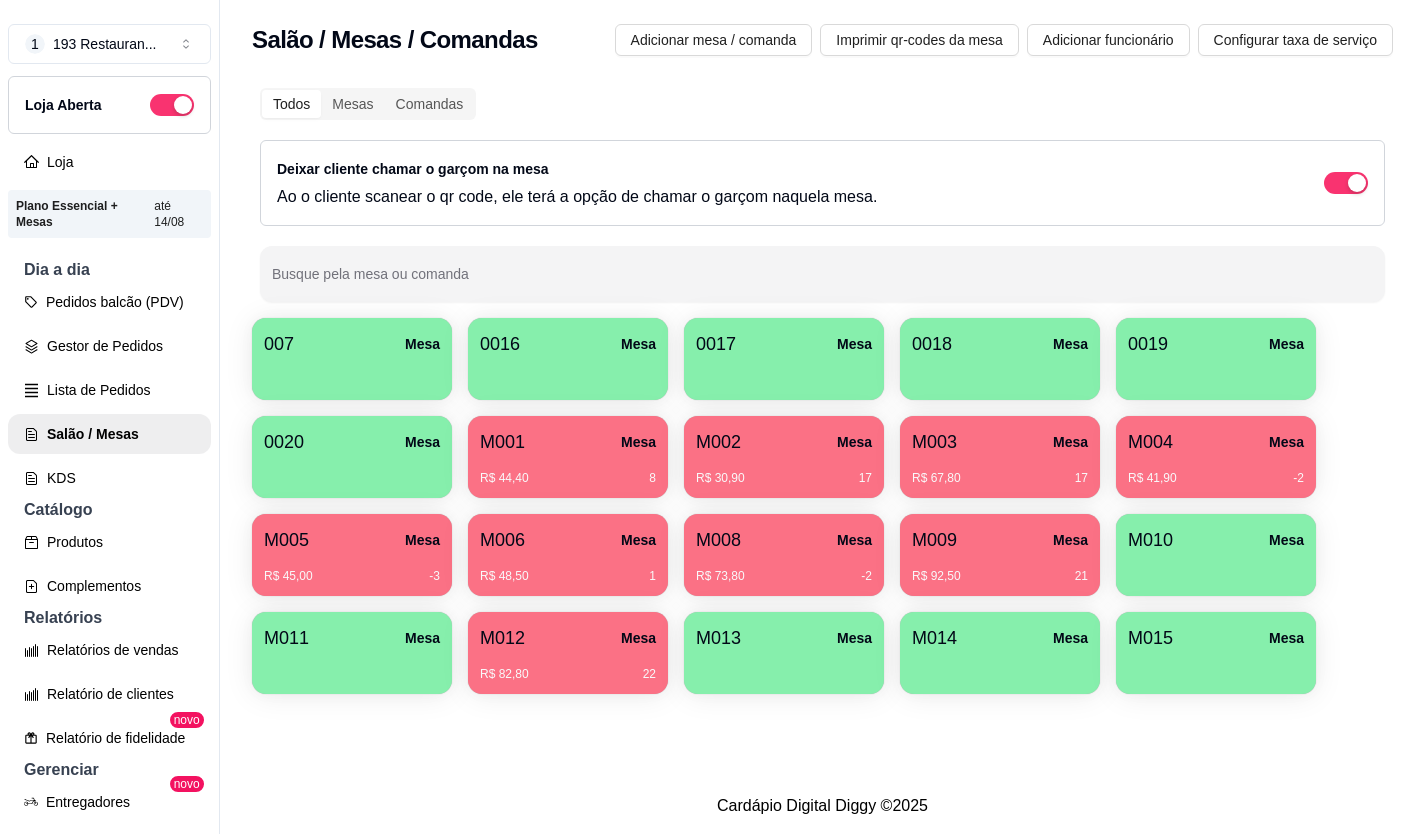 click on "R$ 92,50" at bounding box center (936, 576) 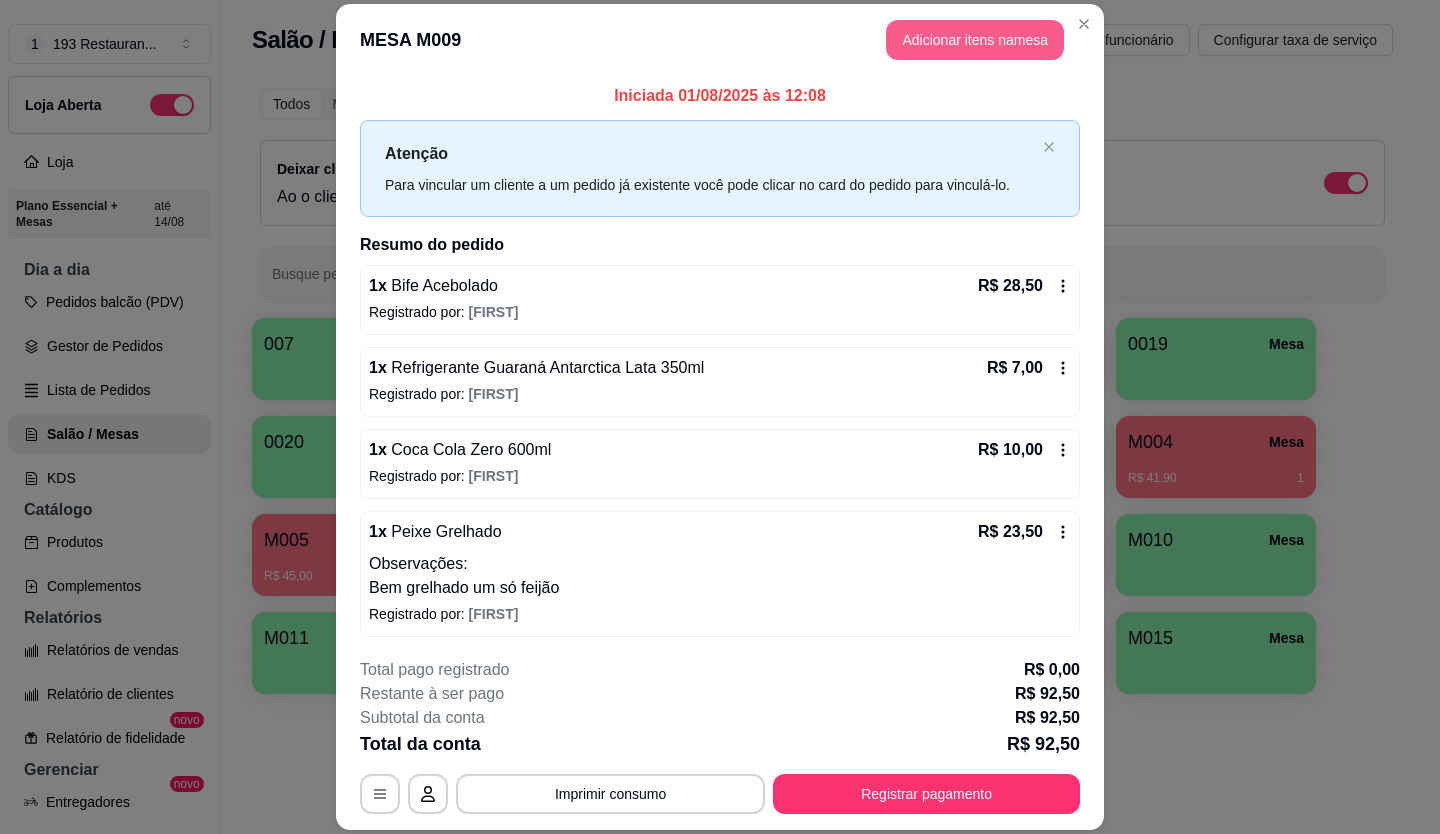 click on "Adicionar itens na  mesa" at bounding box center [975, 40] 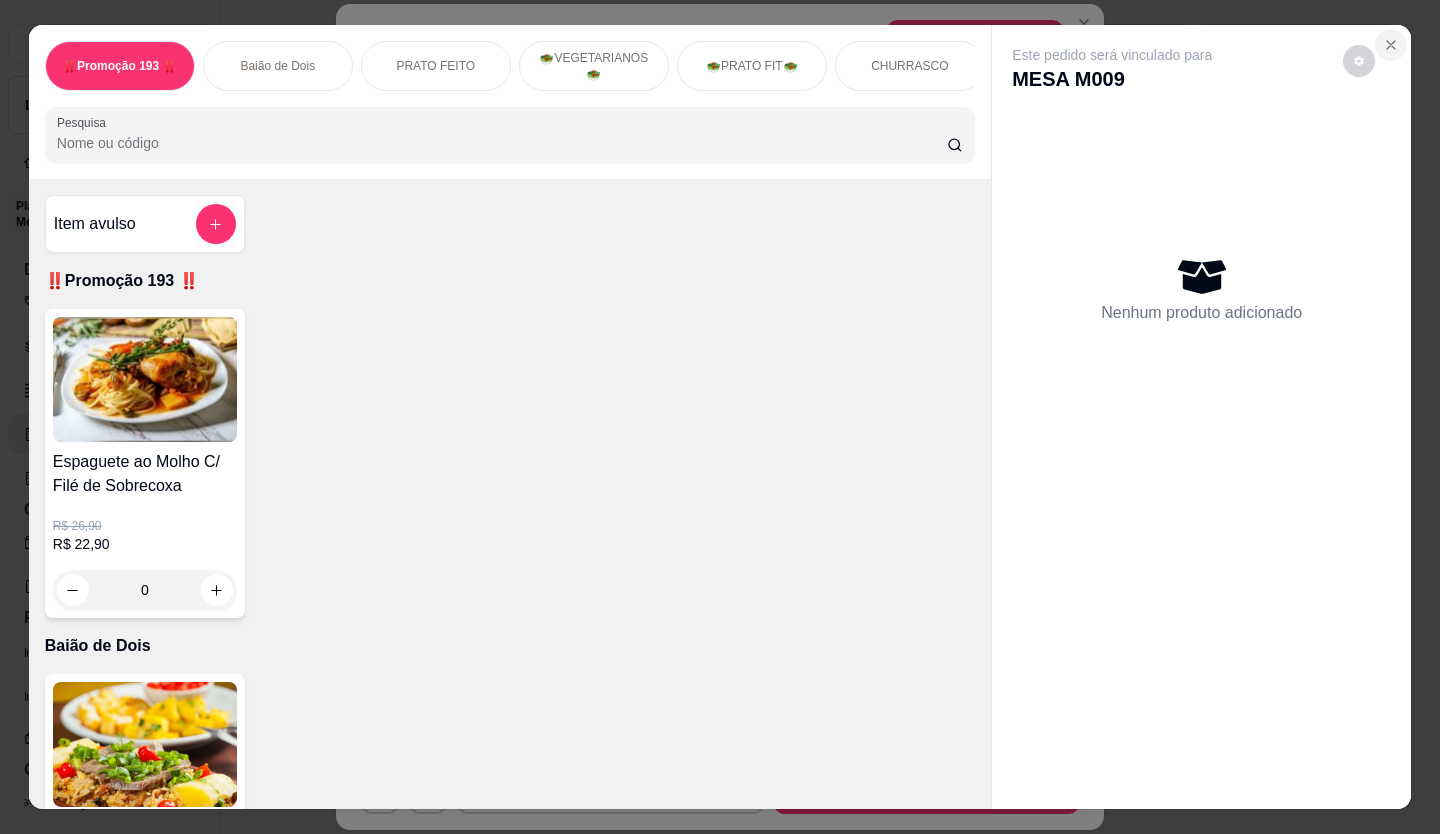 click 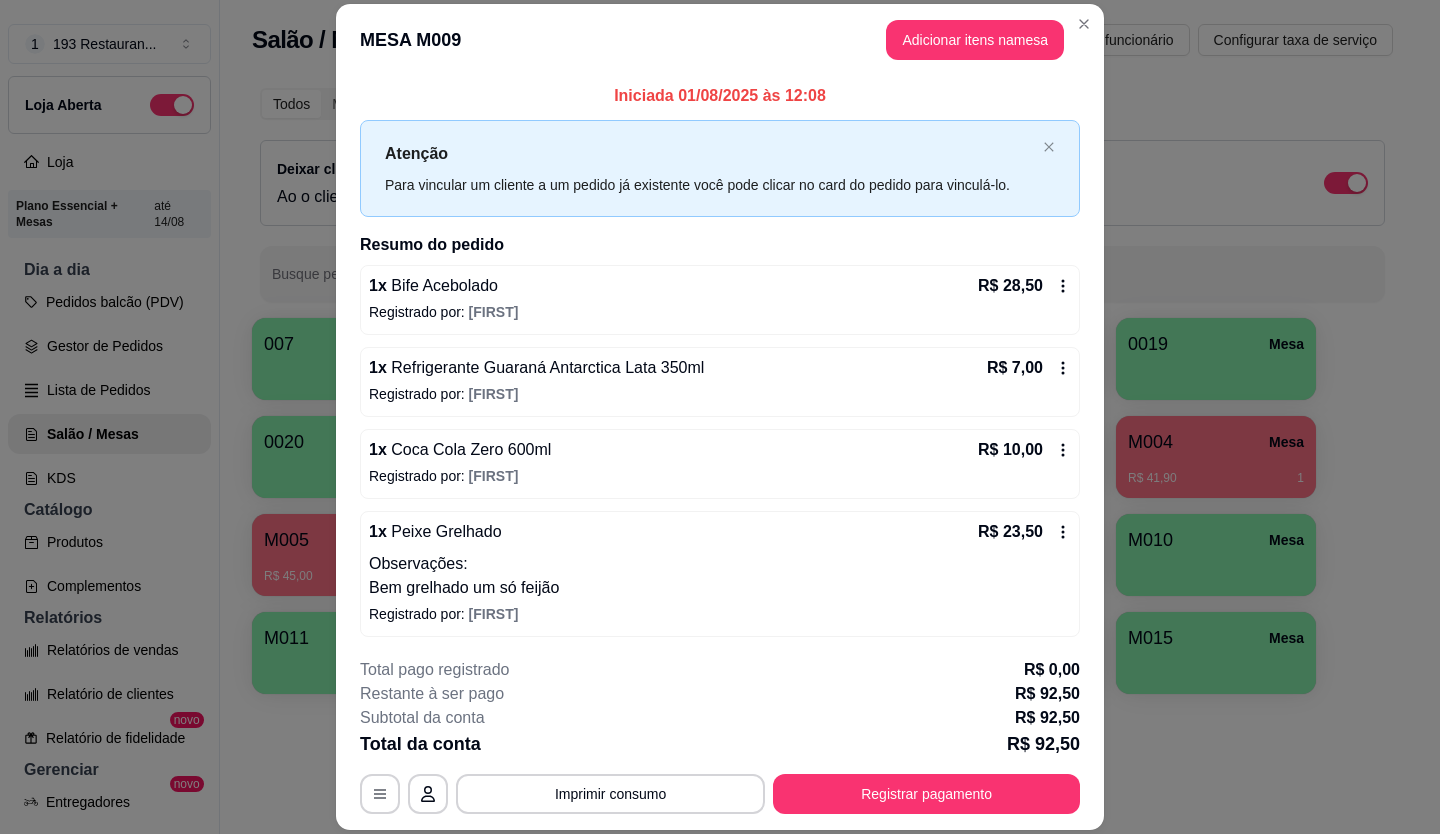 click on "MESA M009 Adicionar itens na  mesa" at bounding box center (720, 40) 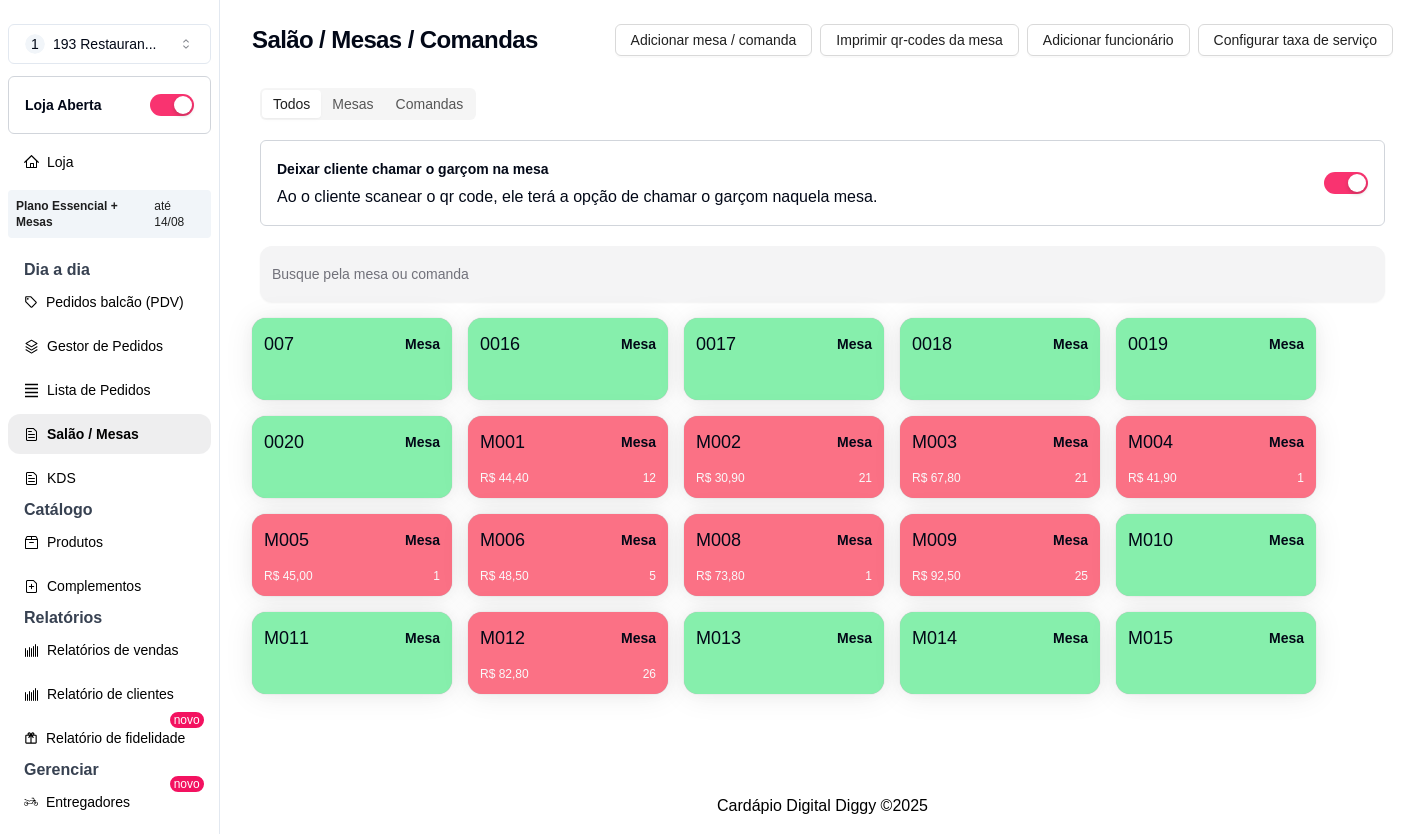 click on "R$ 82,80 26" at bounding box center (568, 667) 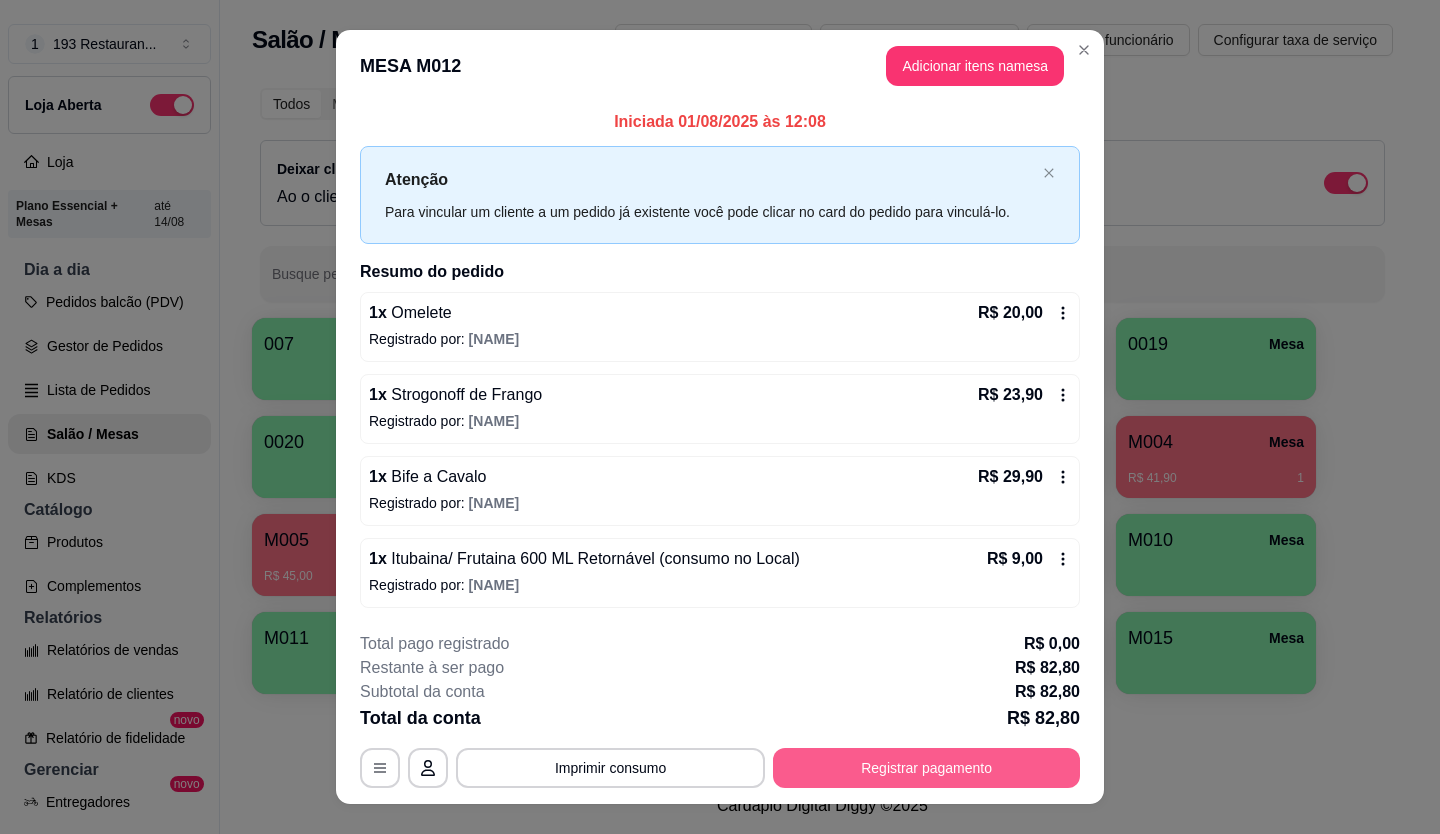 click on "Registrar pagamento" at bounding box center (926, 768) 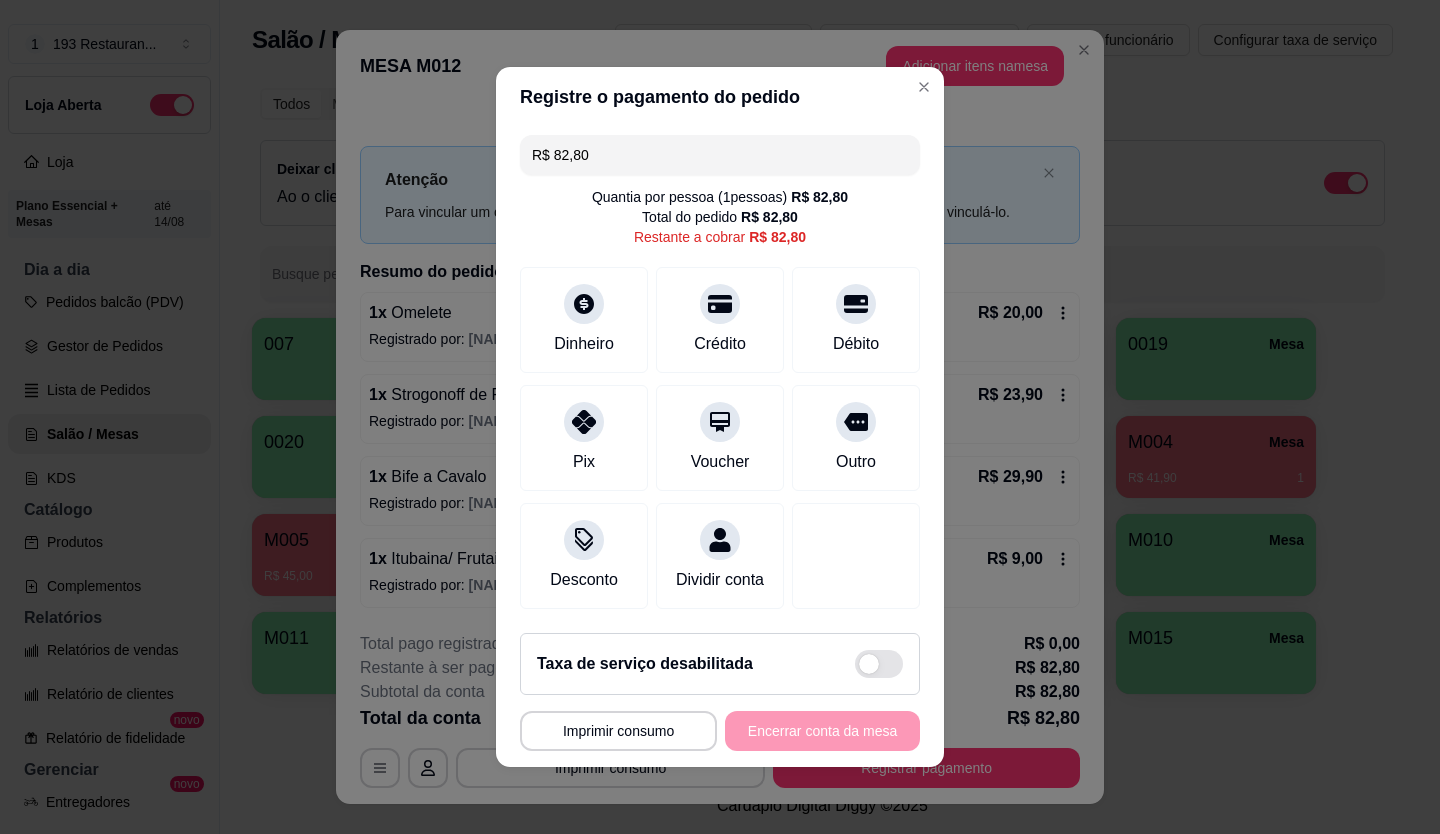 drag, startPoint x: 617, startPoint y: 146, endPoint x: 274, endPoint y: 238, distance: 355.12393 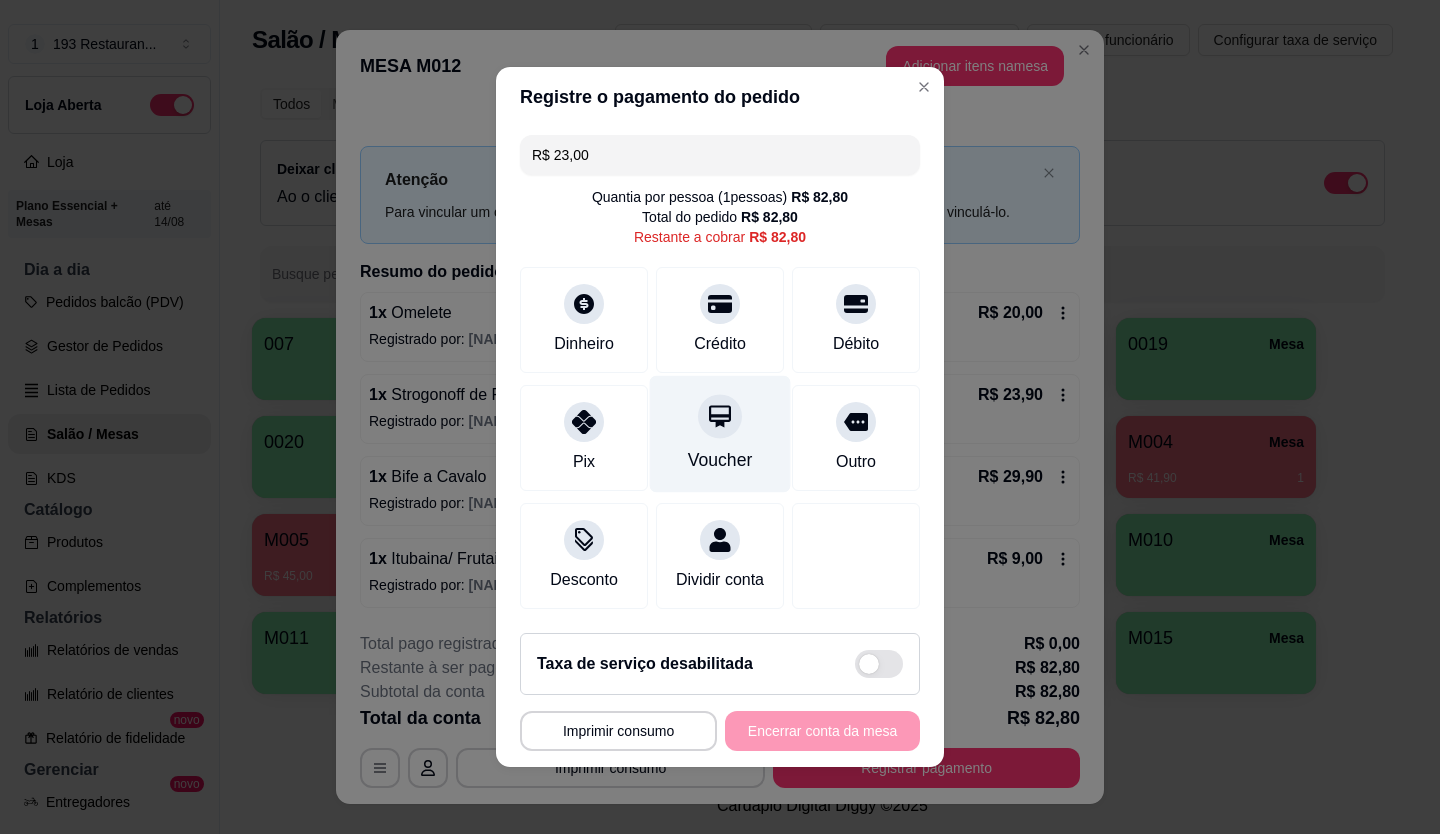 click on "Voucher" at bounding box center (720, 434) 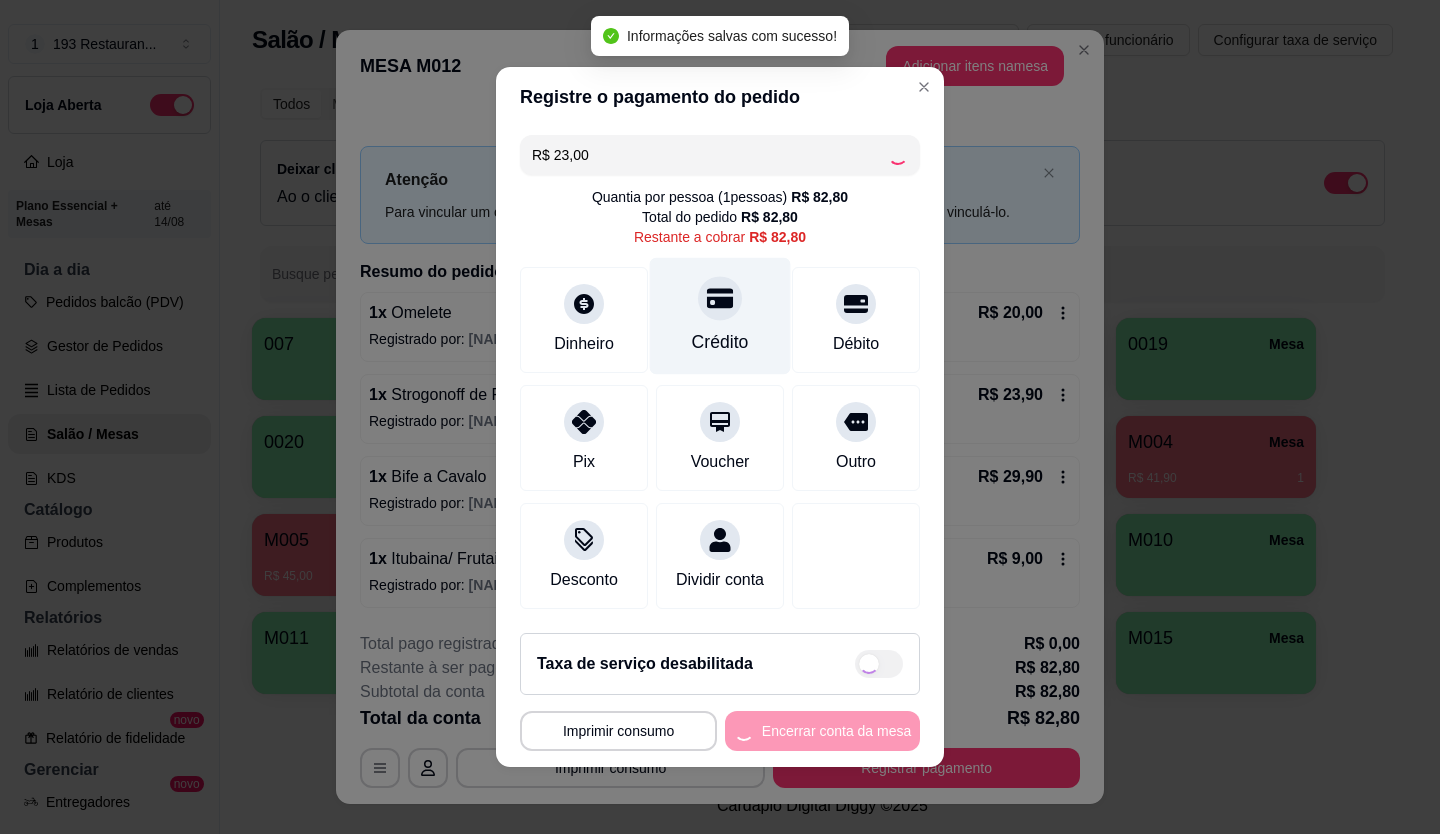 type on "R$ 59,80" 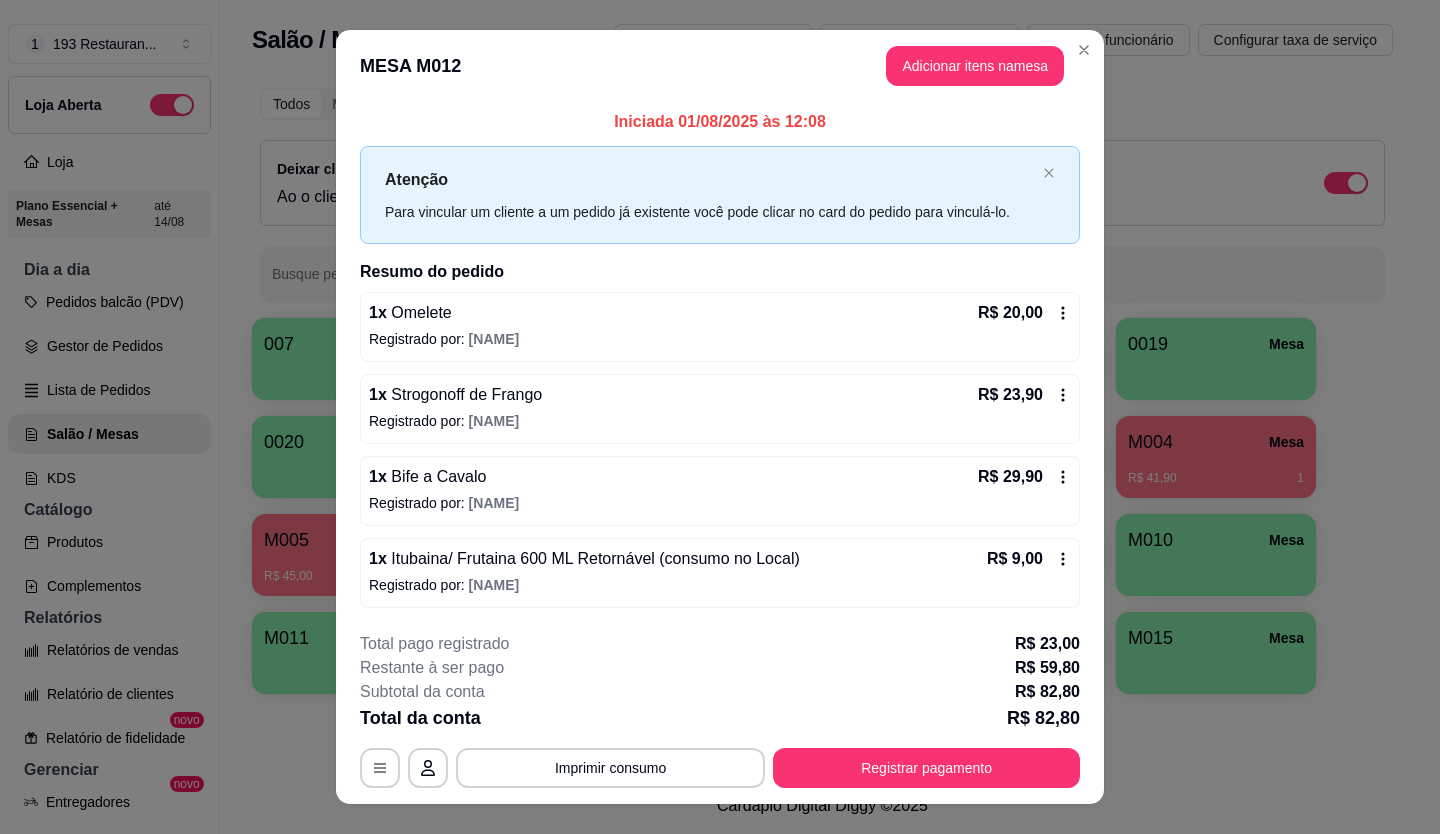 click on "MESA M012 Adicionar itens na  mesa" at bounding box center [720, 66] 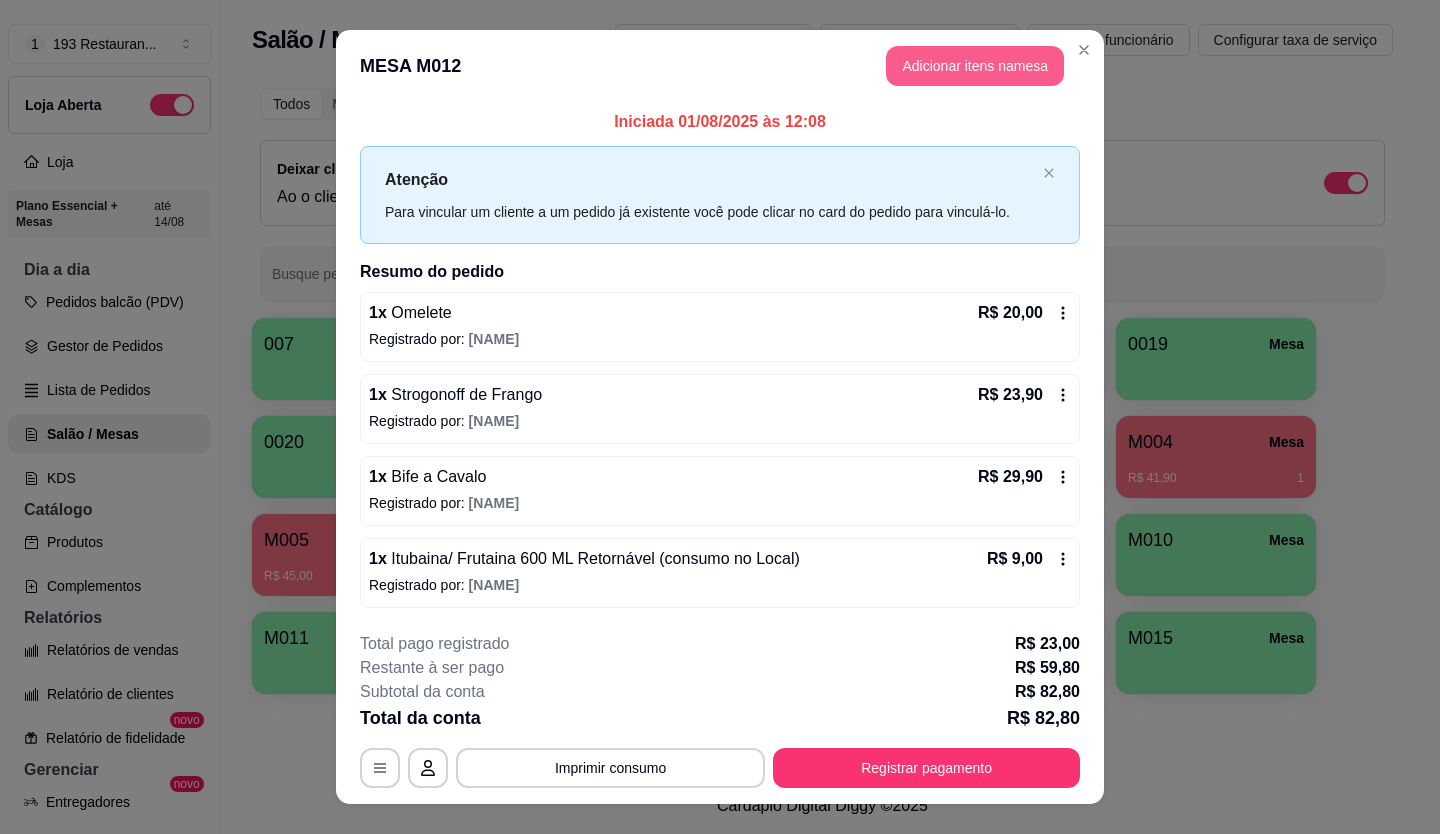 click on "Adicionar itens na  mesa" at bounding box center (975, 66) 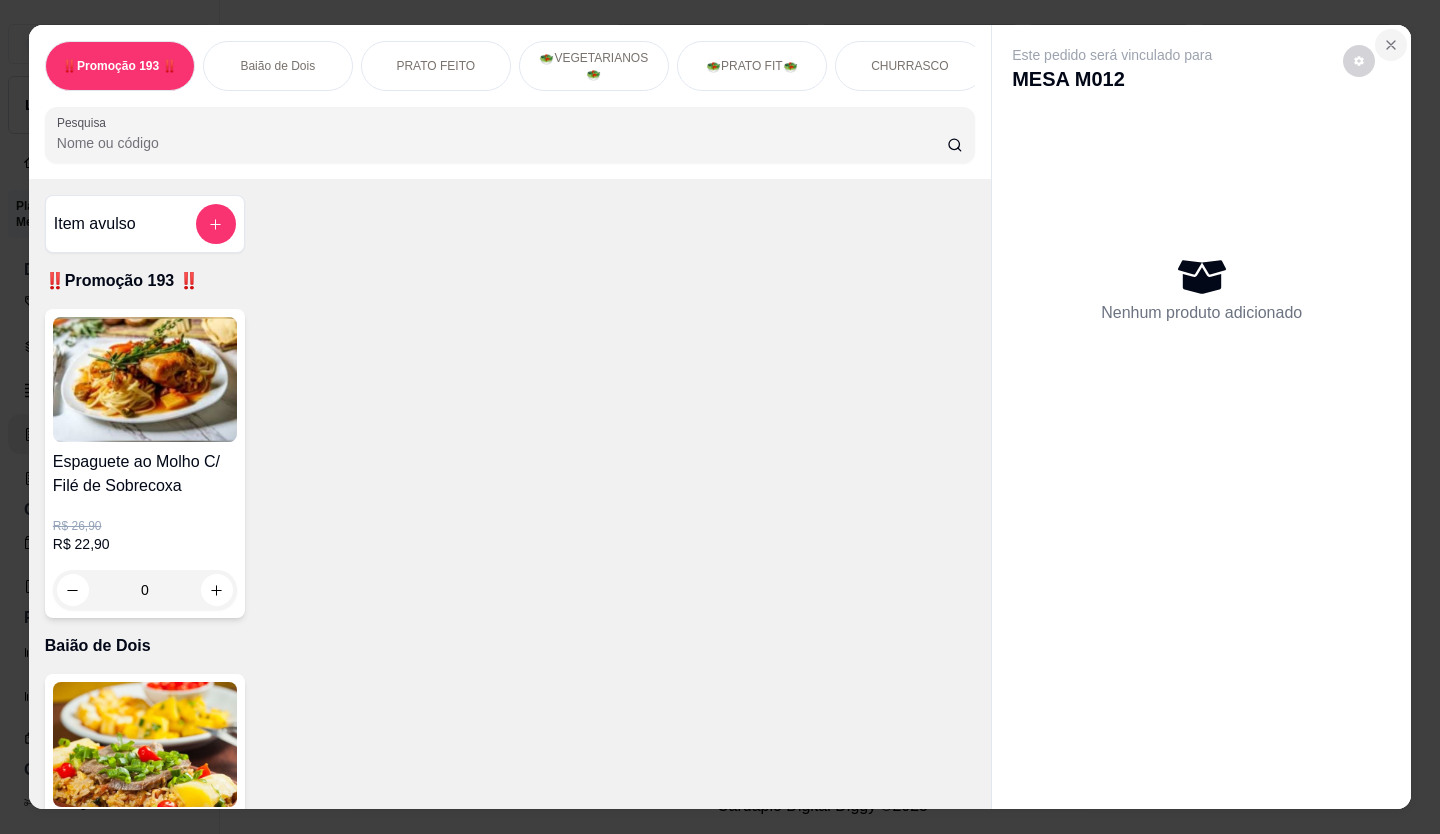 click 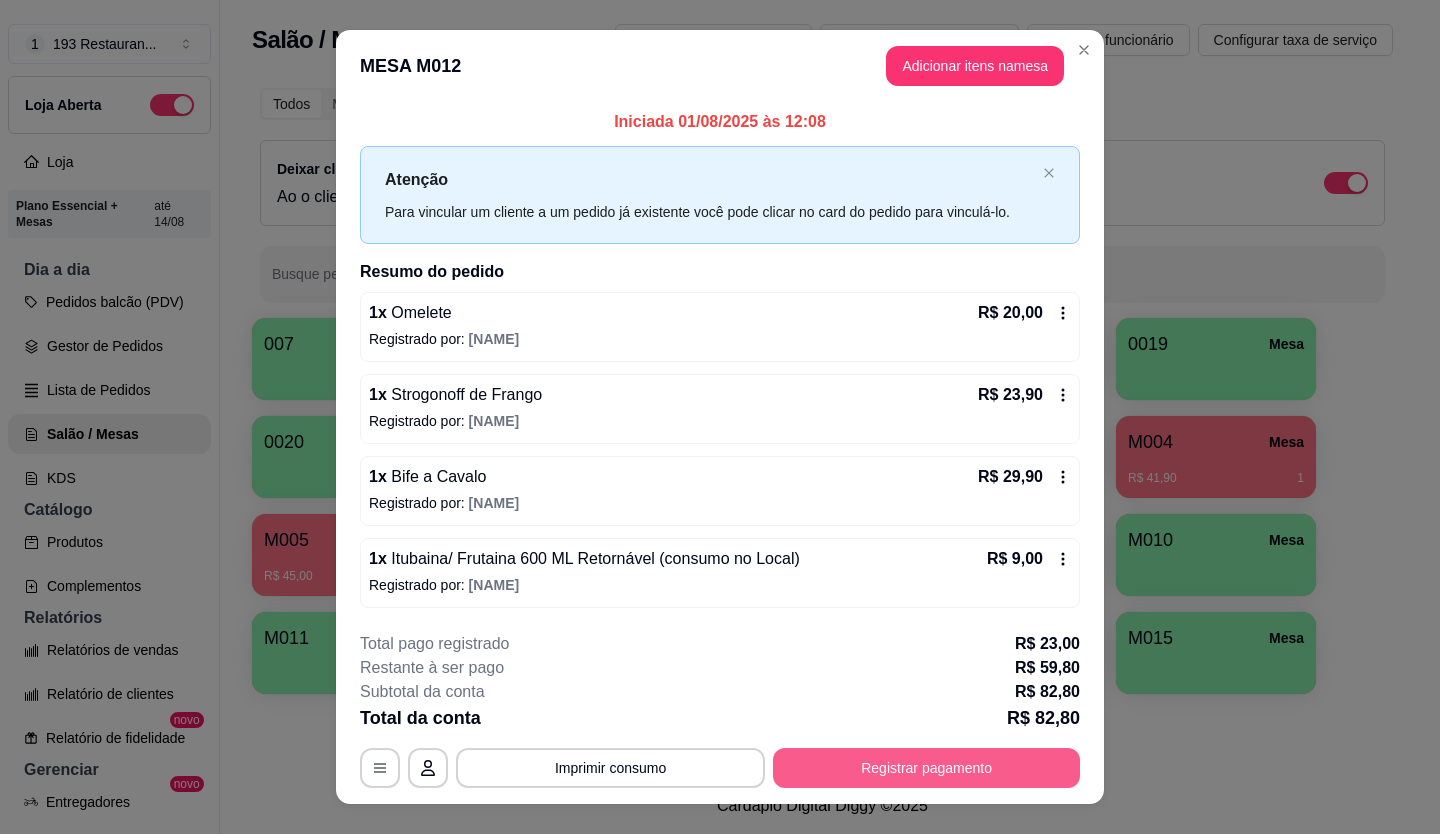 click on "Registrar pagamento" at bounding box center [926, 768] 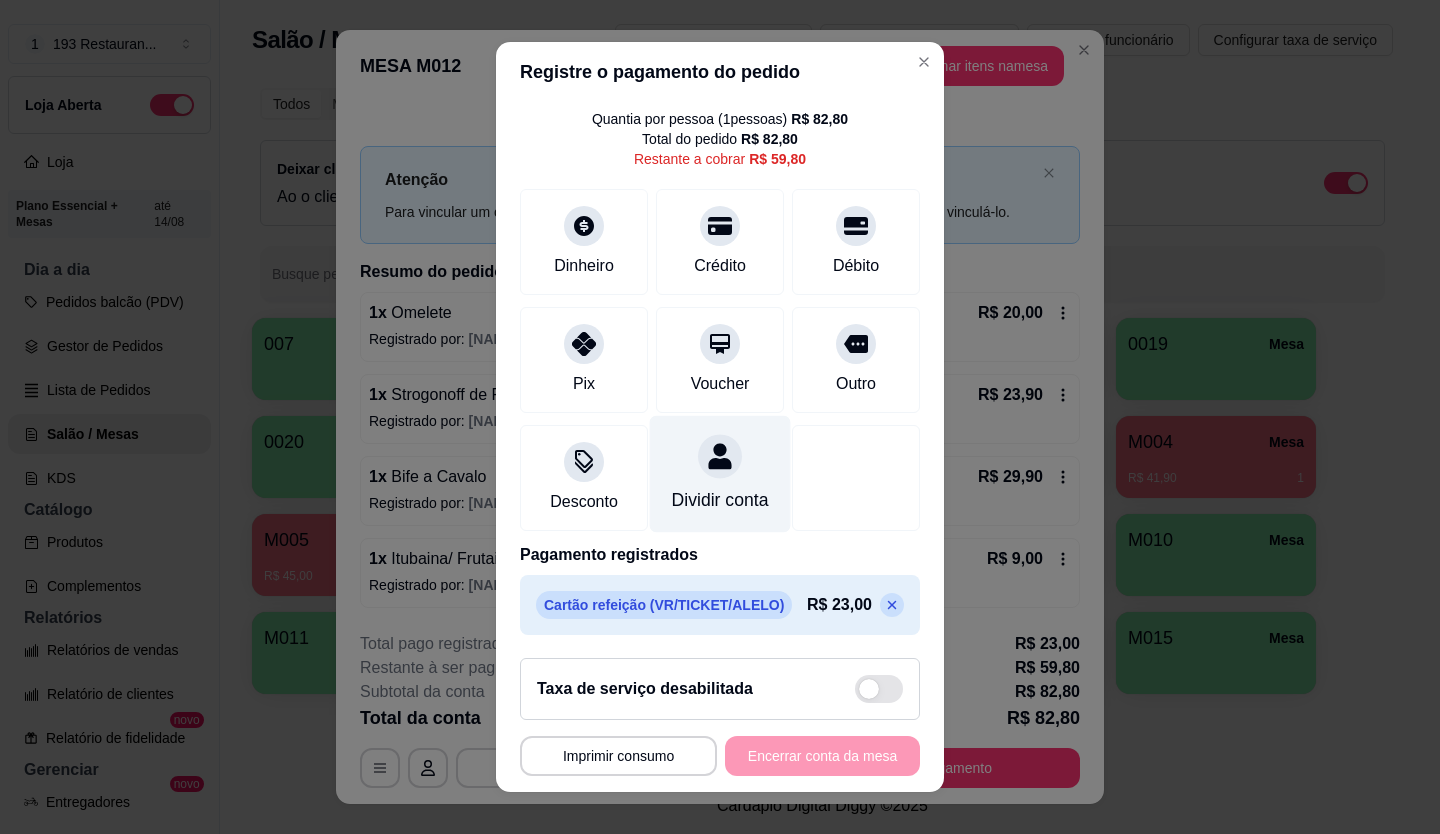 scroll, scrollTop: 77, scrollLeft: 0, axis: vertical 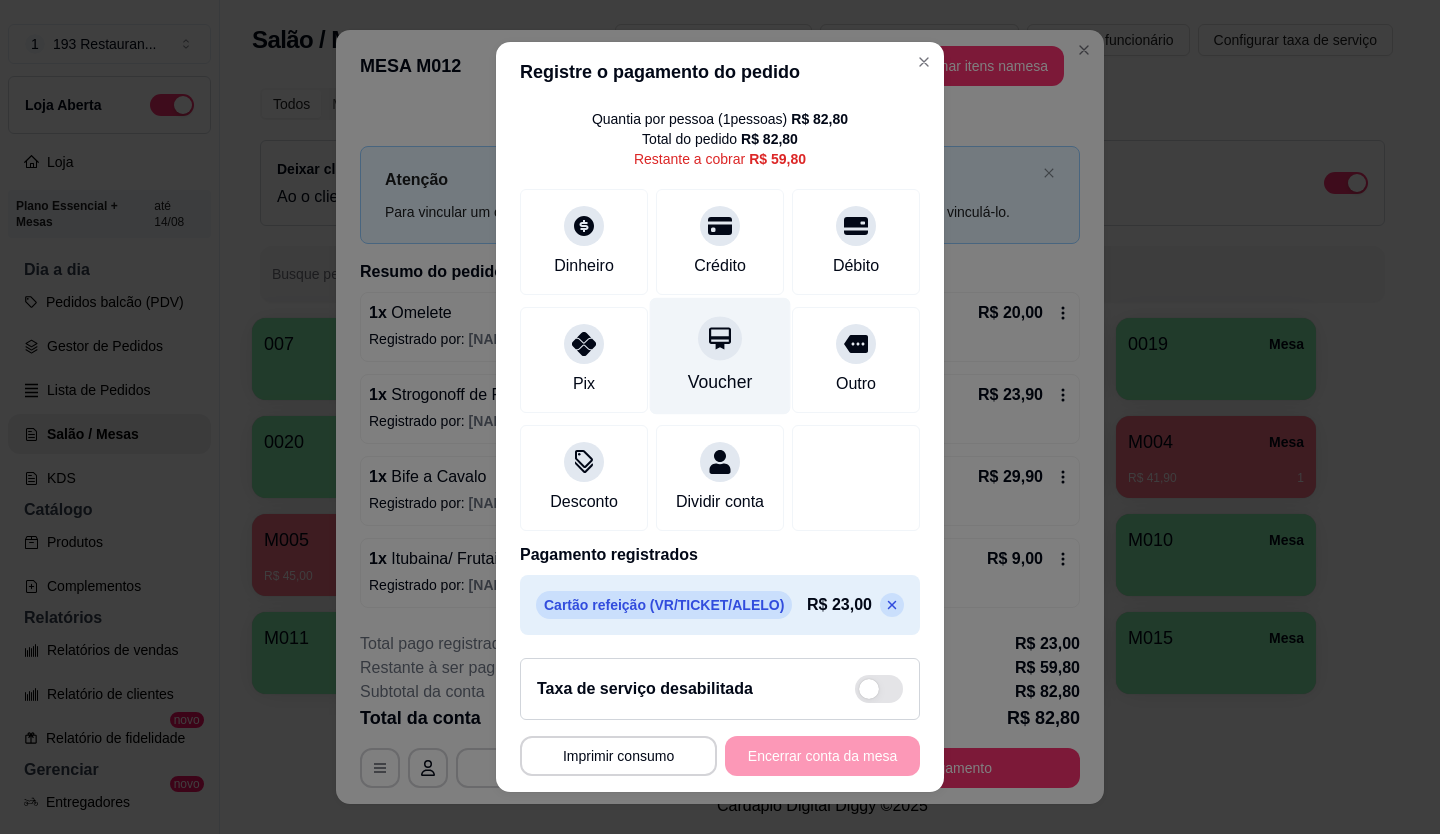 click at bounding box center (720, 338) 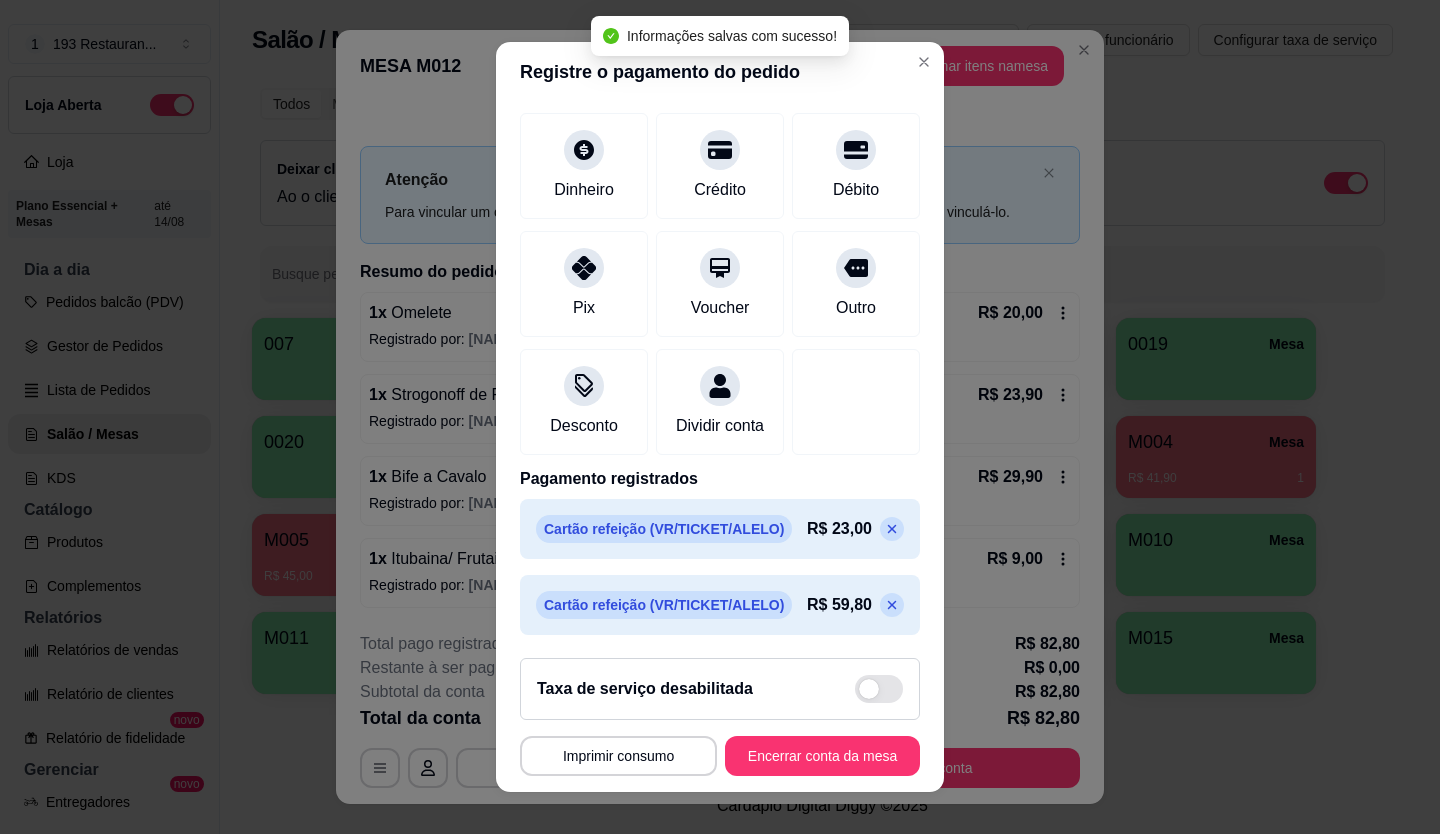scroll, scrollTop: 133, scrollLeft: 0, axis: vertical 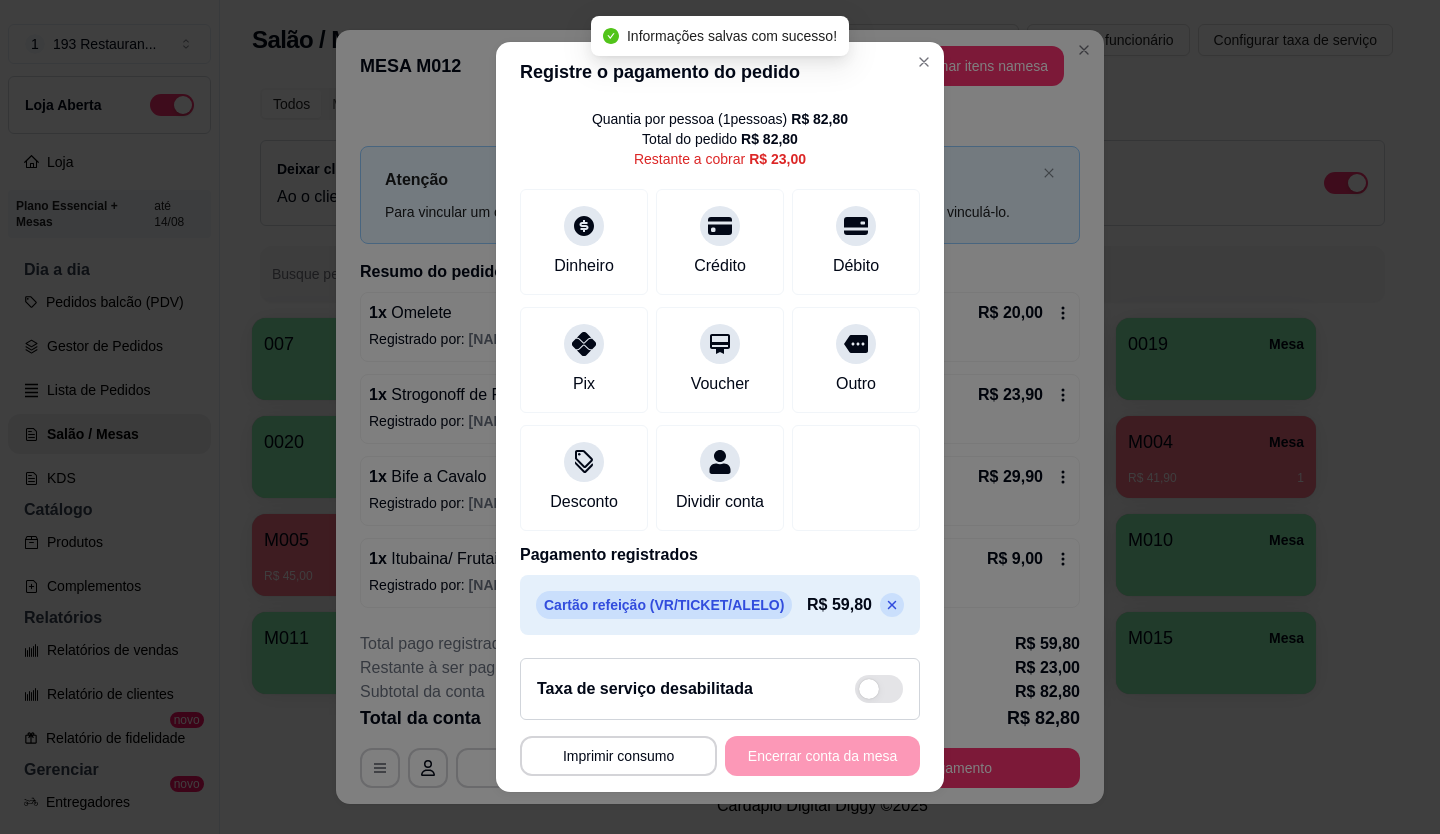 click at bounding box center (892, 605) 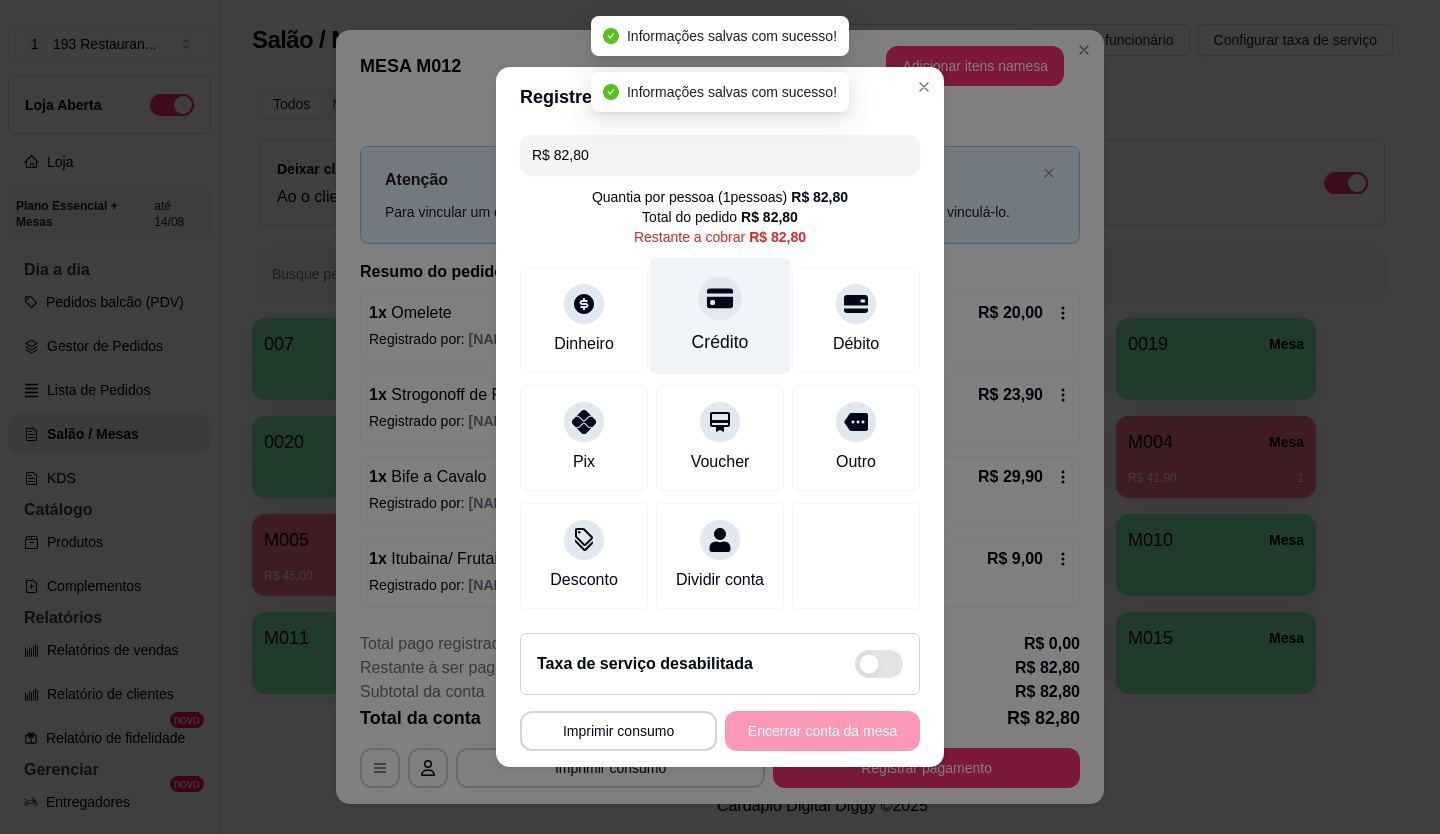scroll, scrollTop: 0, scrollLeft: 0, axis: both 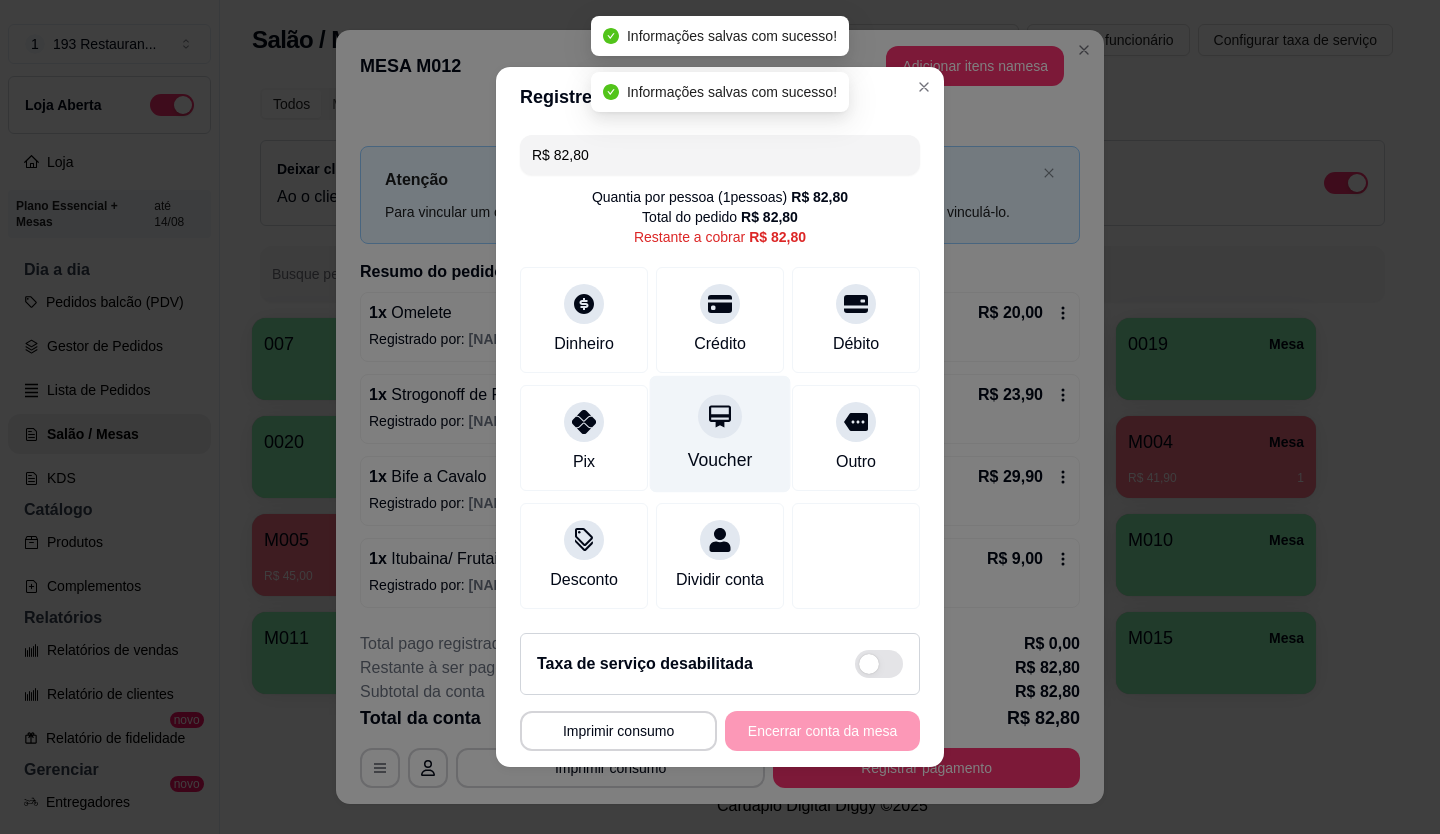 click 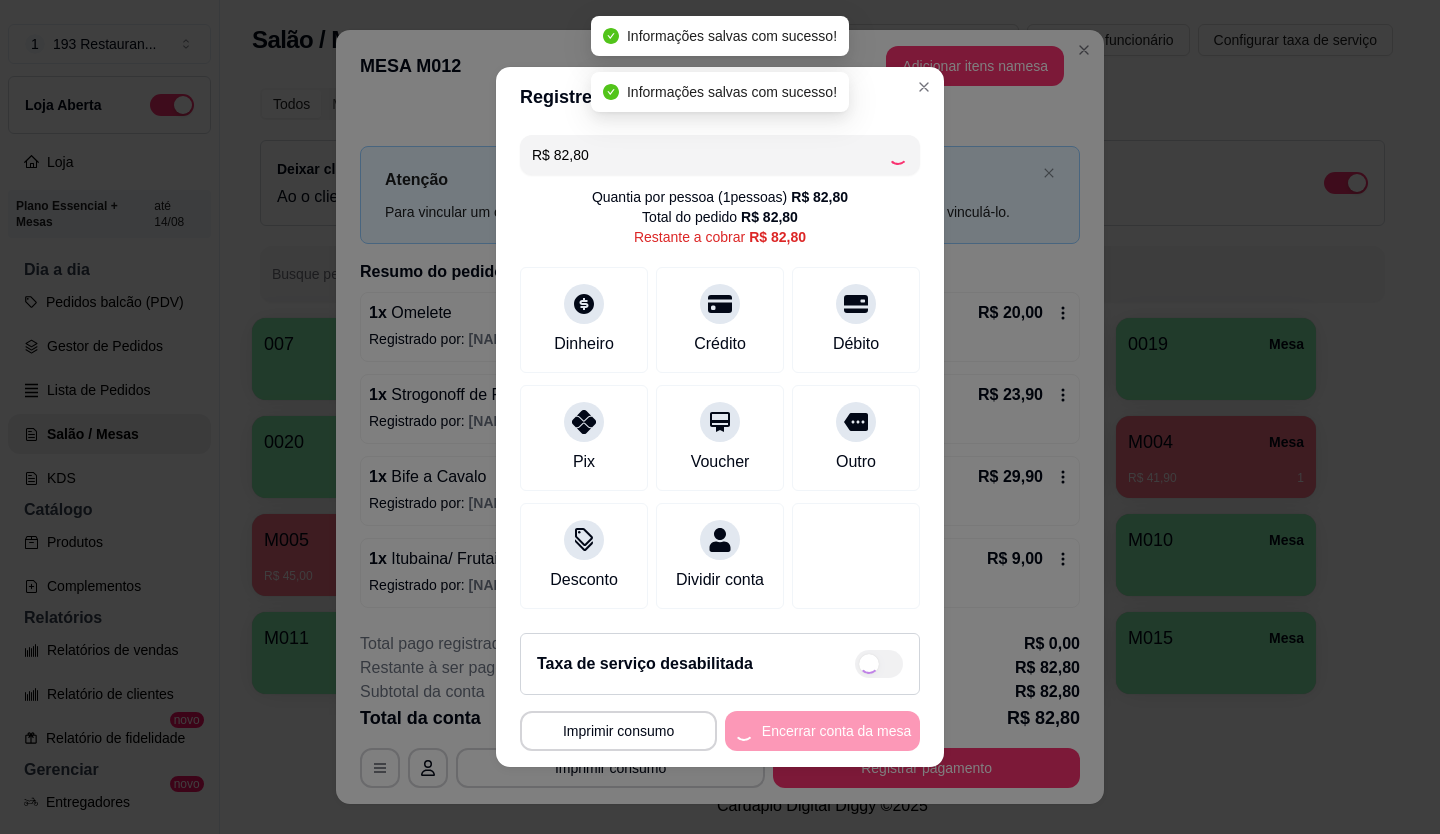 type on "R$ 0,00" 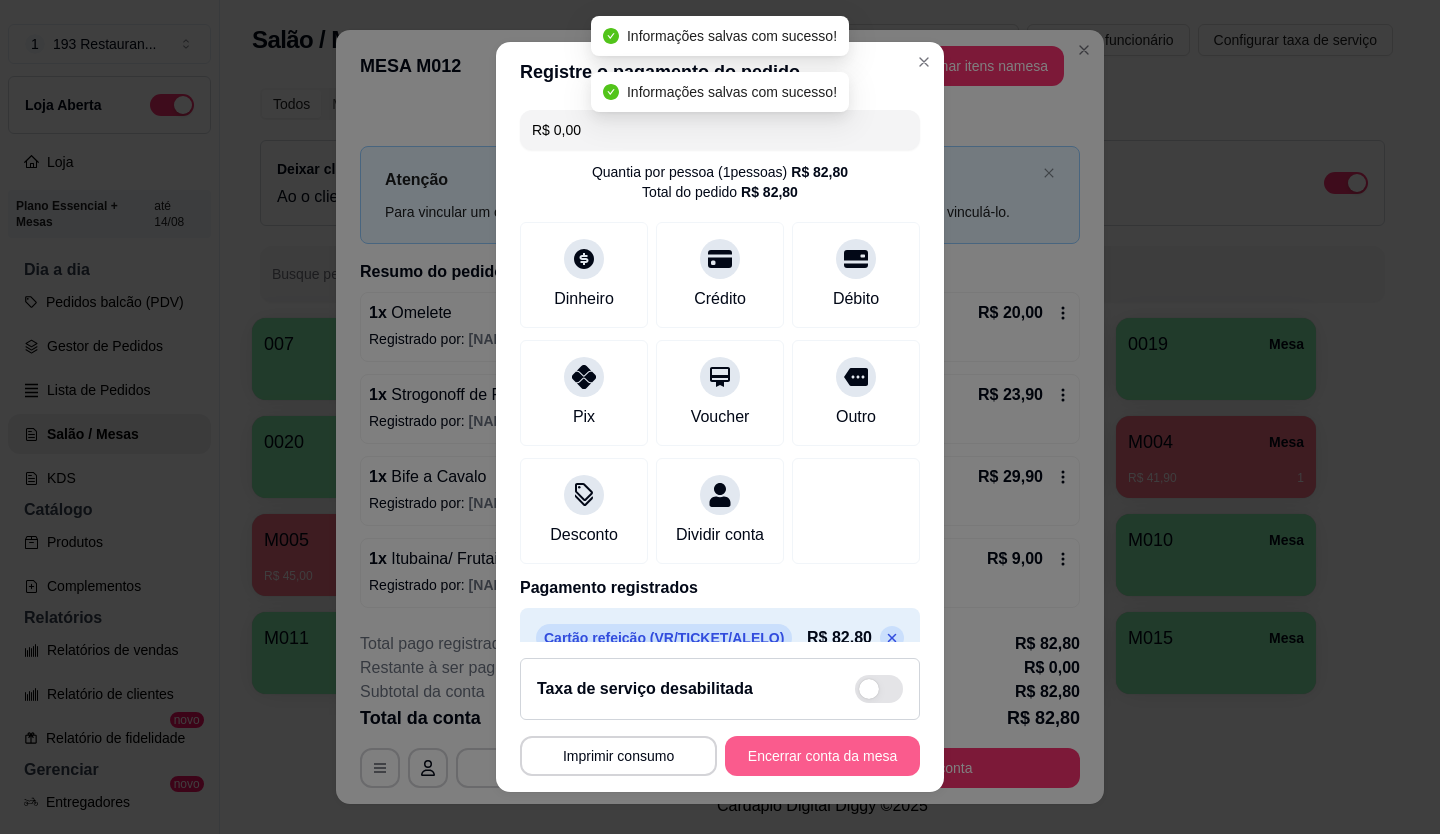 click on "Encerrar conta da mesa" at bounding box center [822, 756] 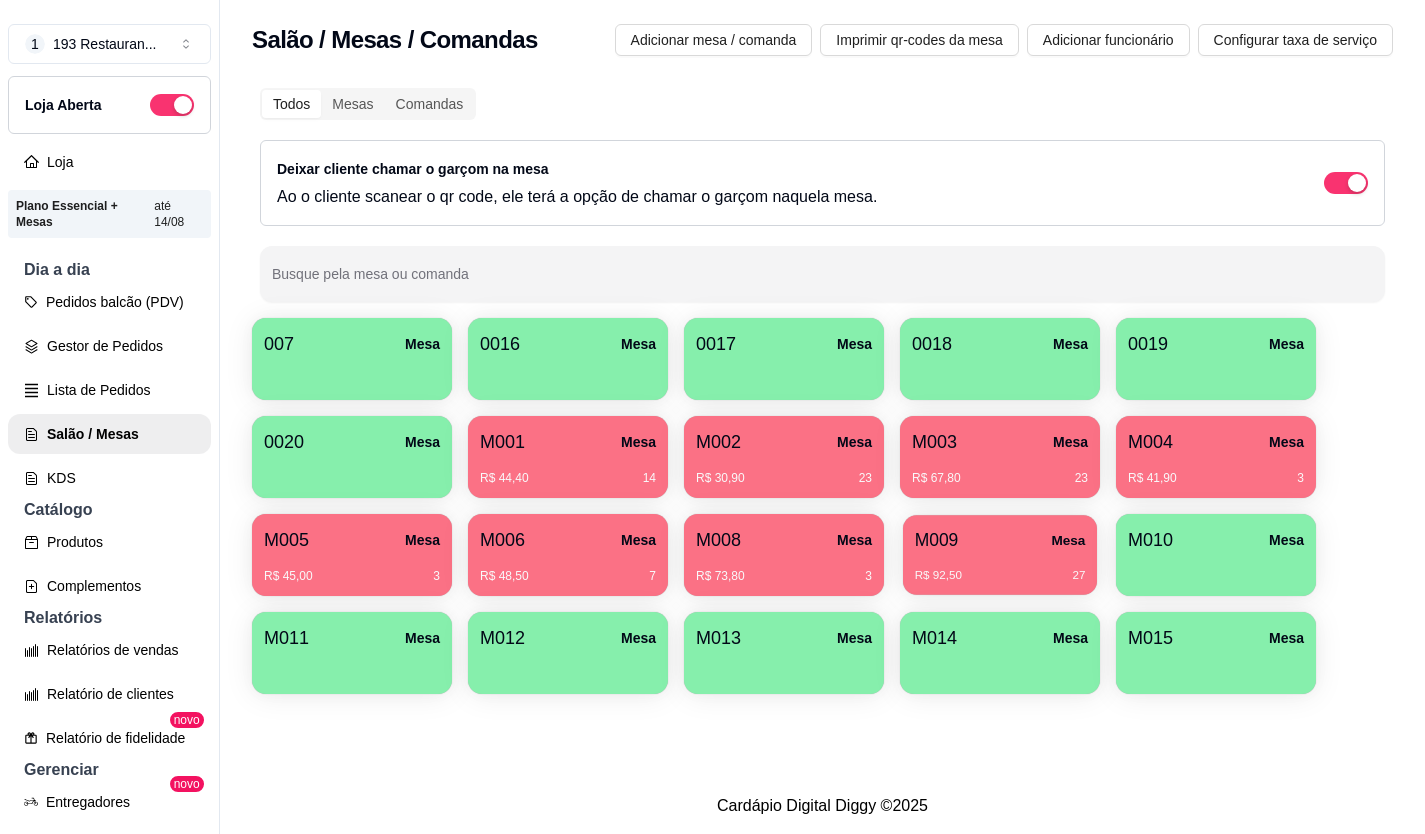 click on "R$ 92,50 27" at bounding box center [1000, 576] 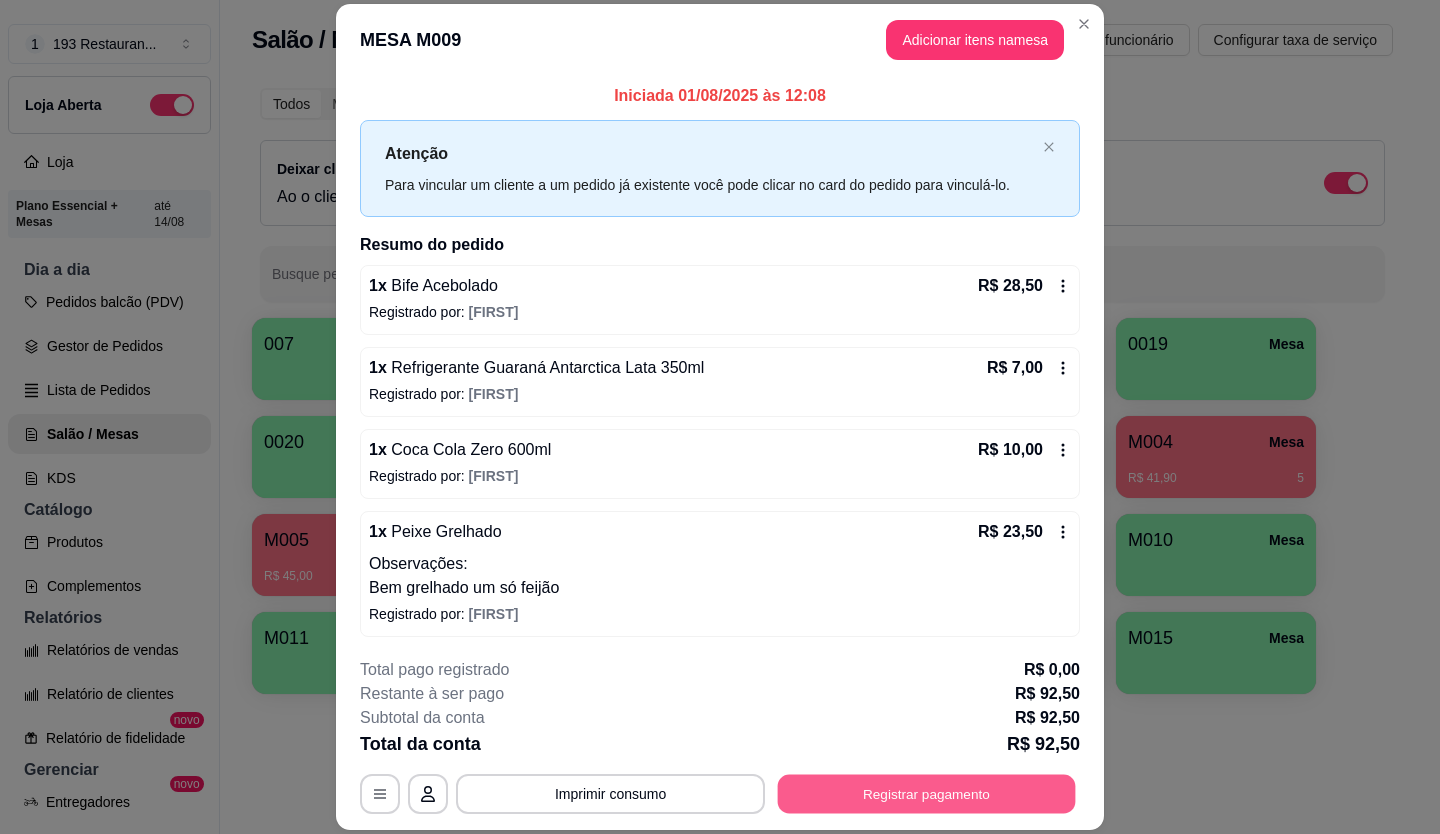 click on "Registrar pagamento" at bounding box center [927, 793] 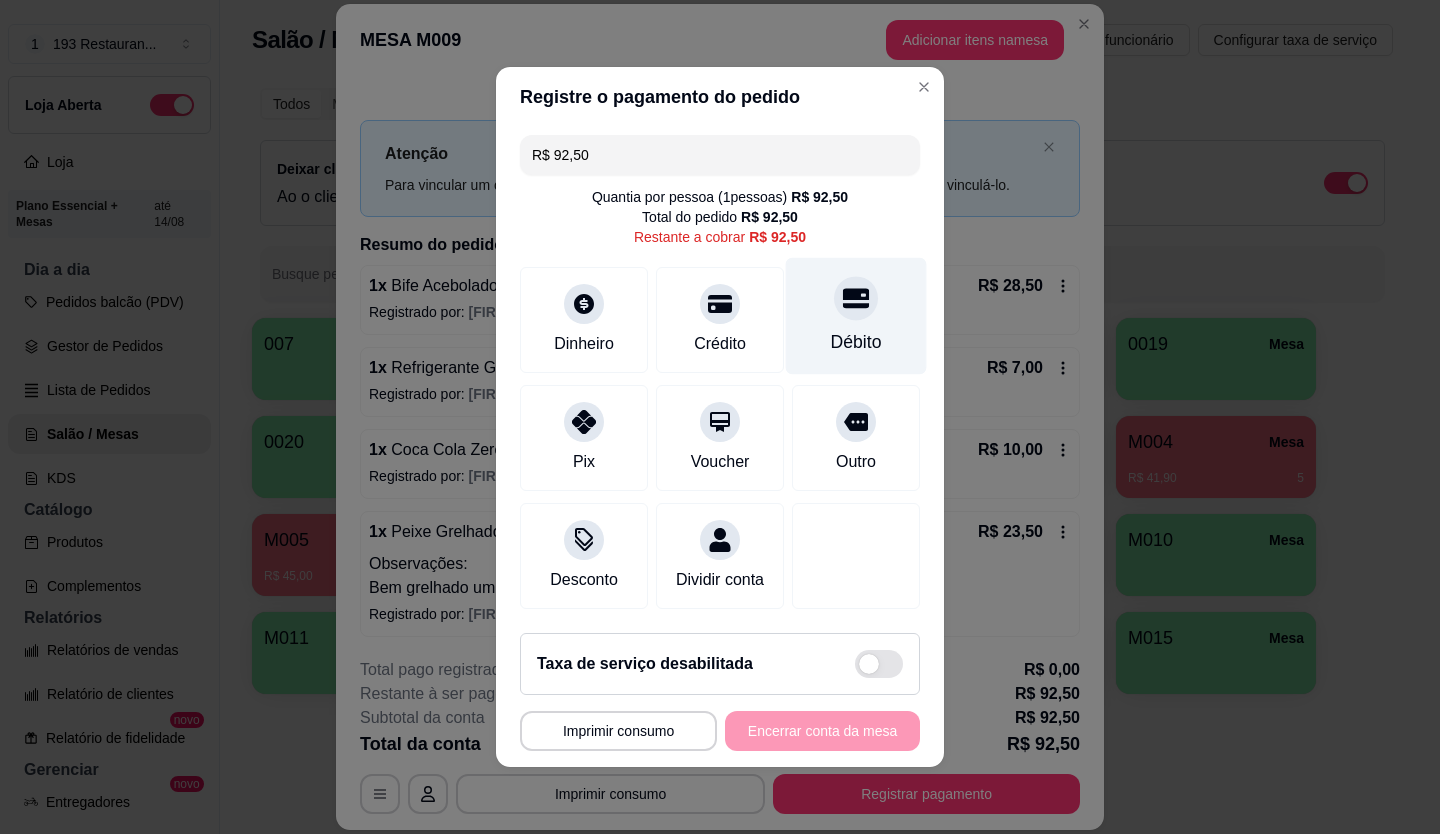 click on "Débito" at bounding box center (856, 316) 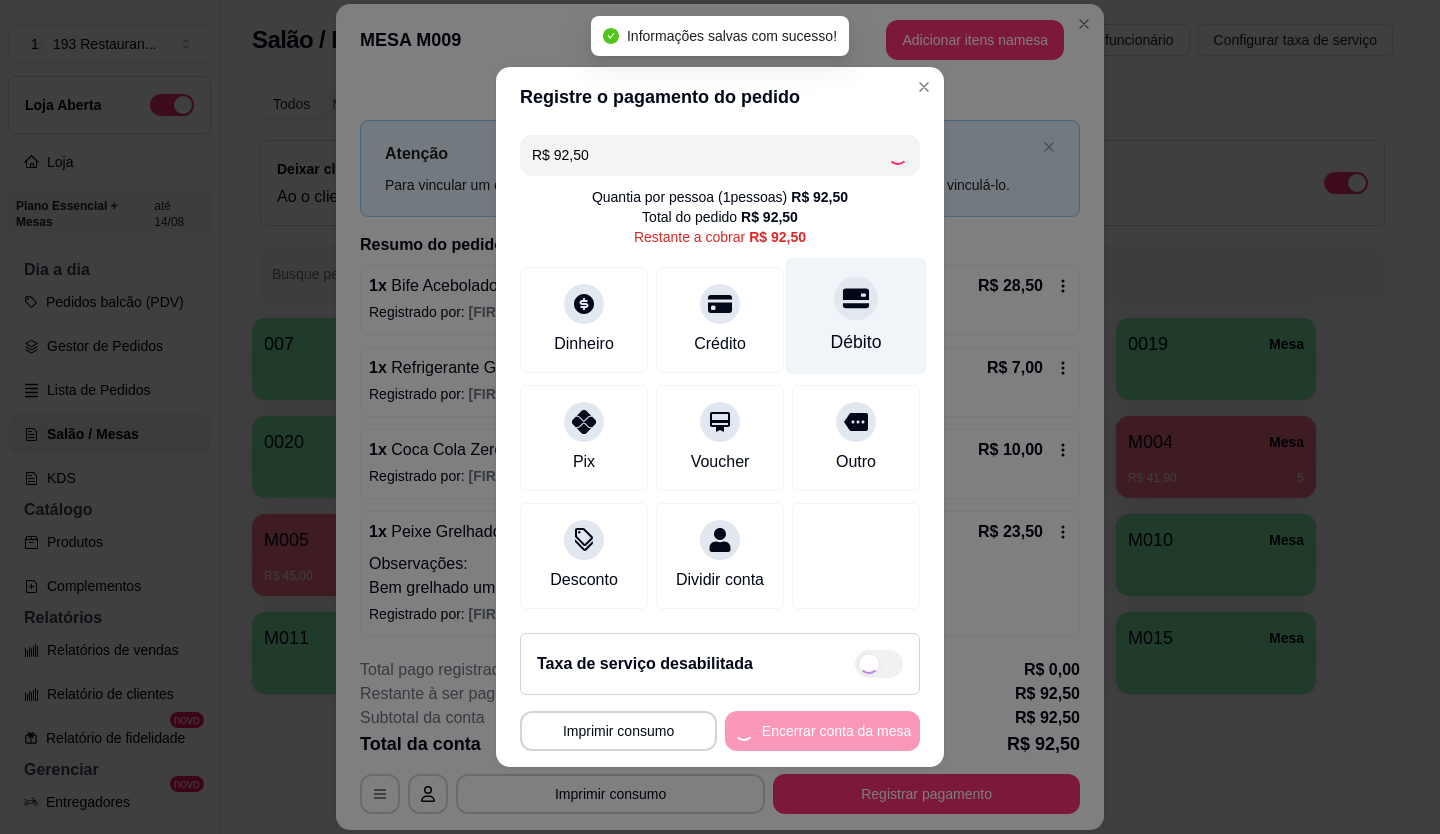type on "R$ 0,00" 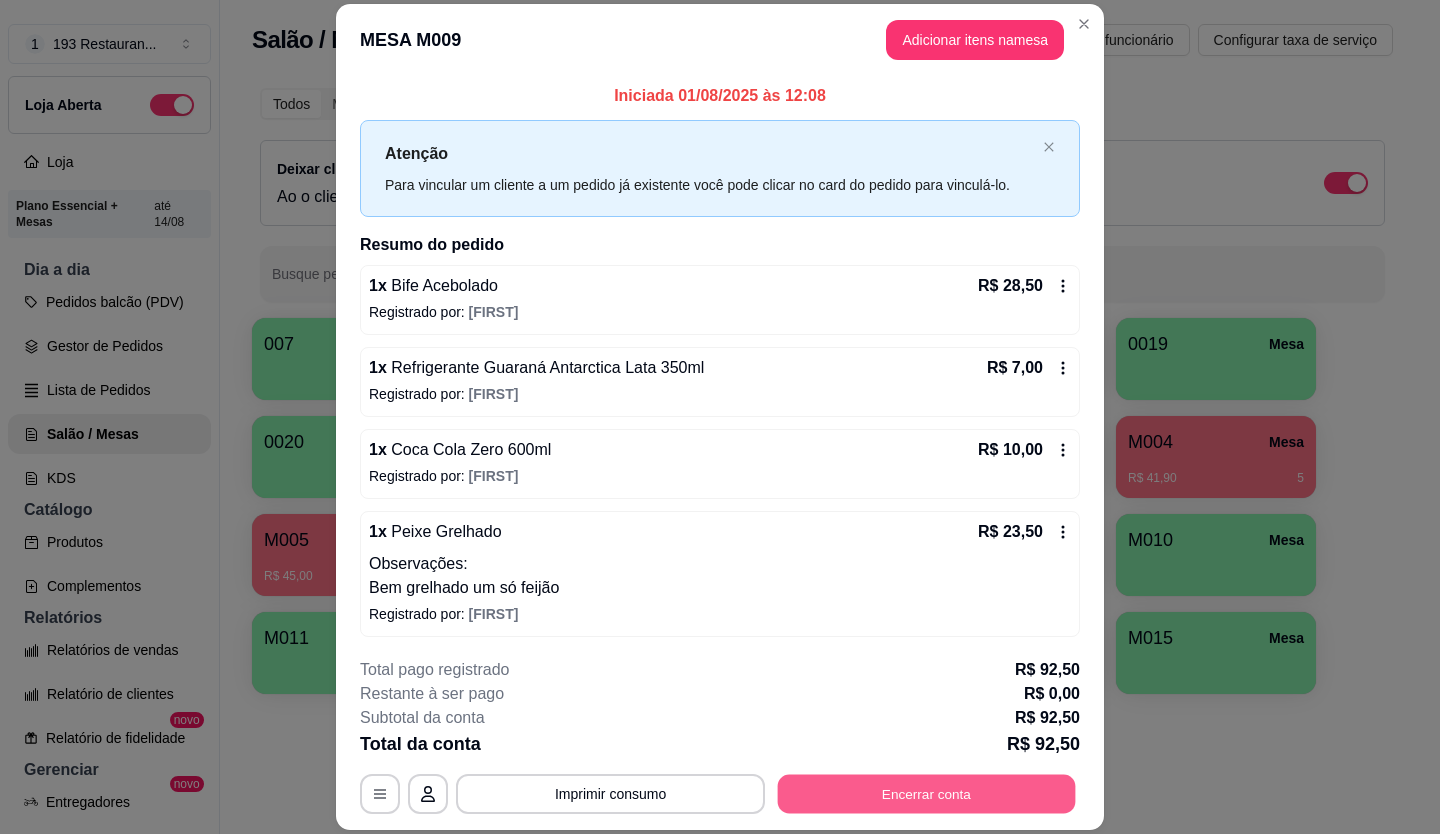 click on "Encerrar conta" at bounding box center (927, 793) 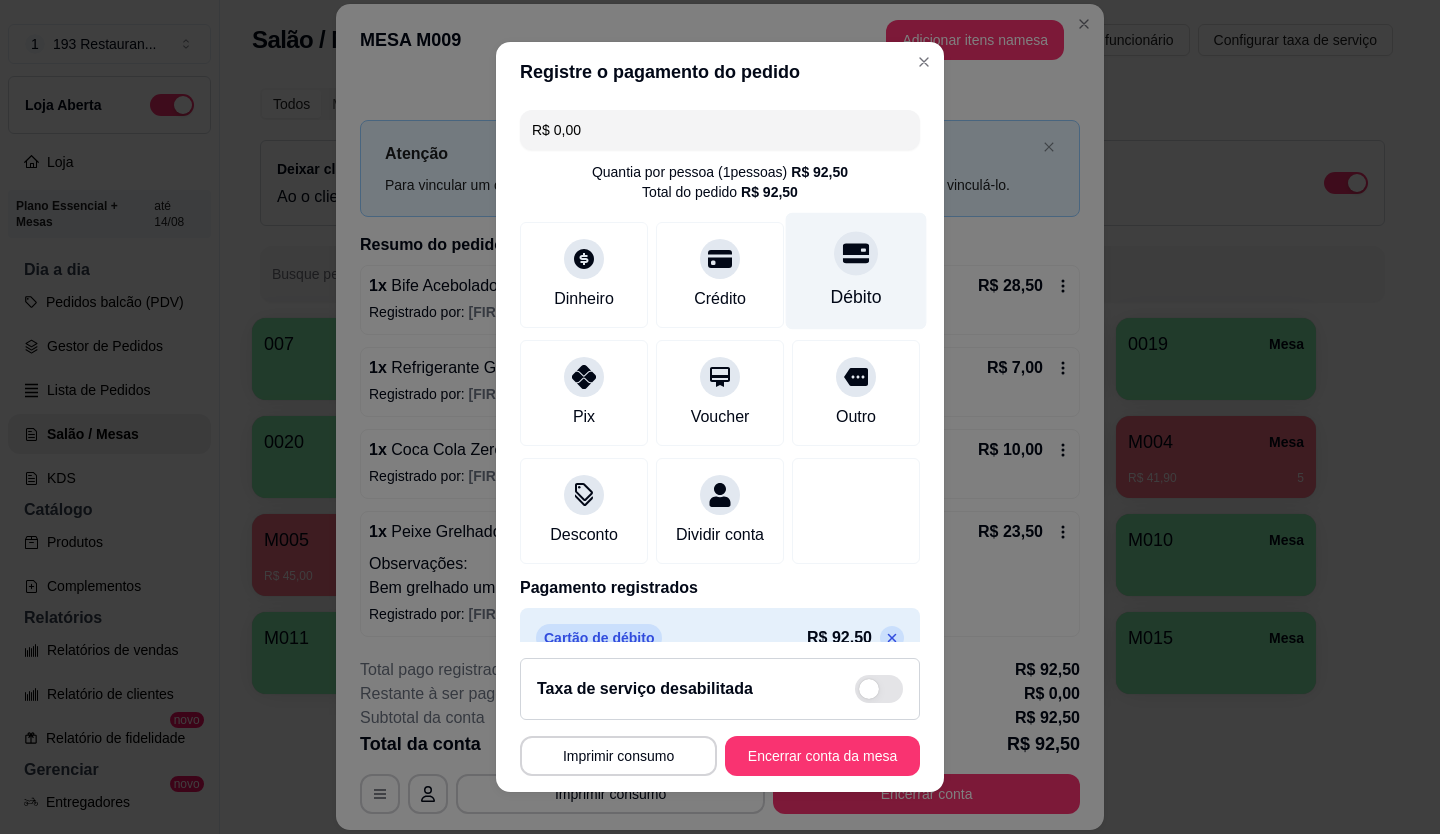 click on "Débito" at bounding box center (856, 270) 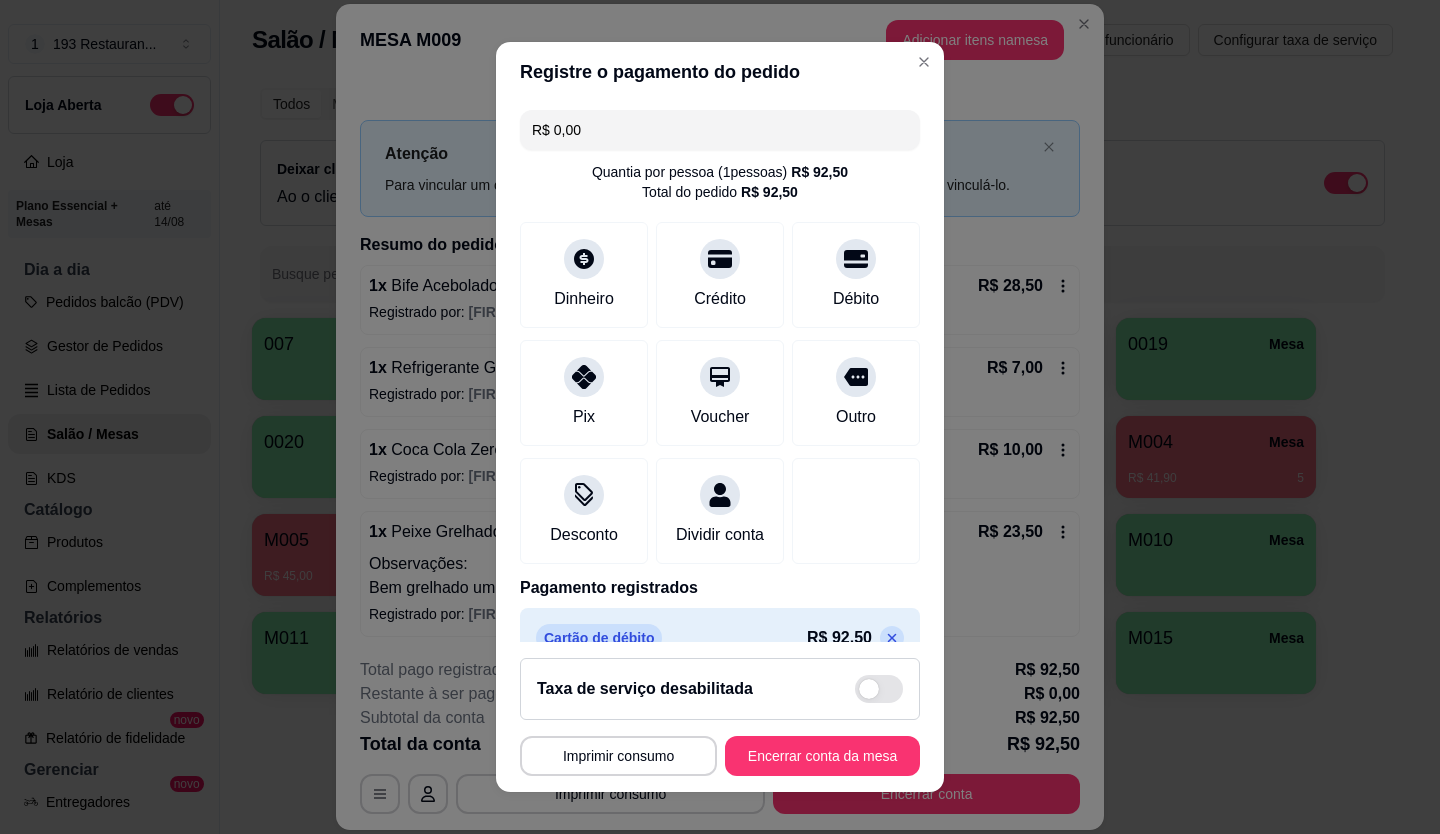 click on "**********" at bounding box center (720, 417) 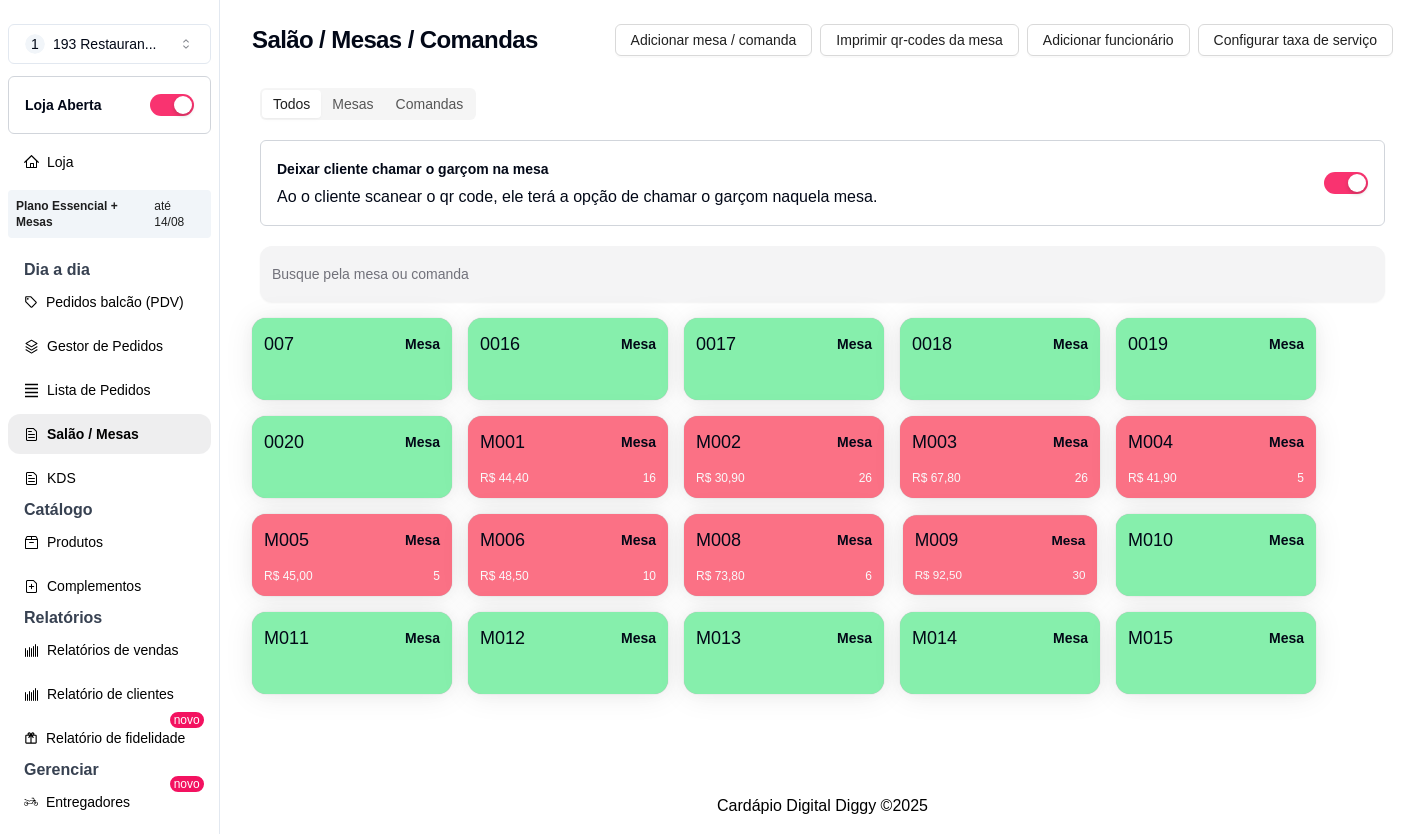 click on "M009 Mesa" at bounding box center (1000, 540) 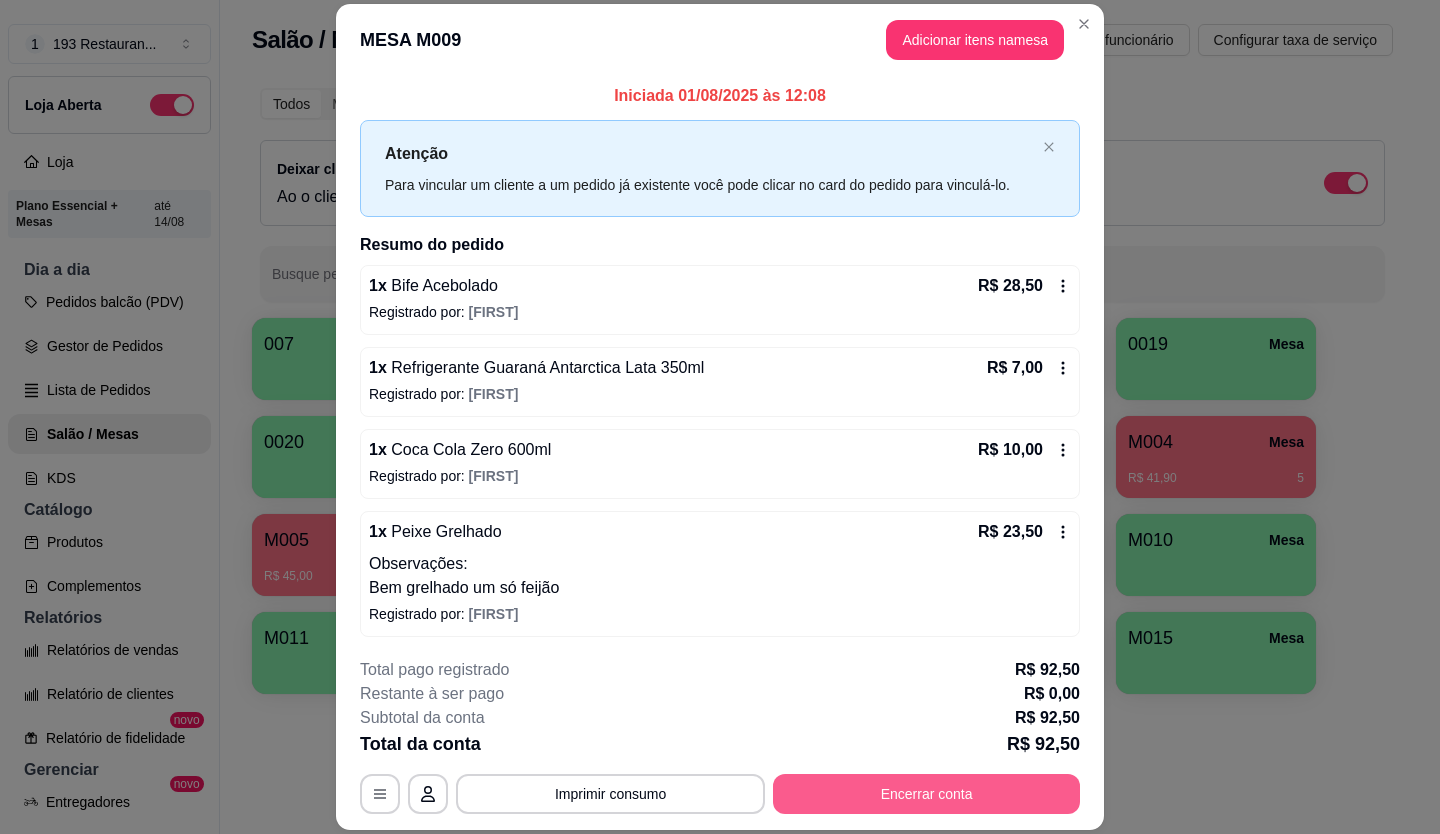 click on "Encerrar conta" at bounding box center (926, 794) 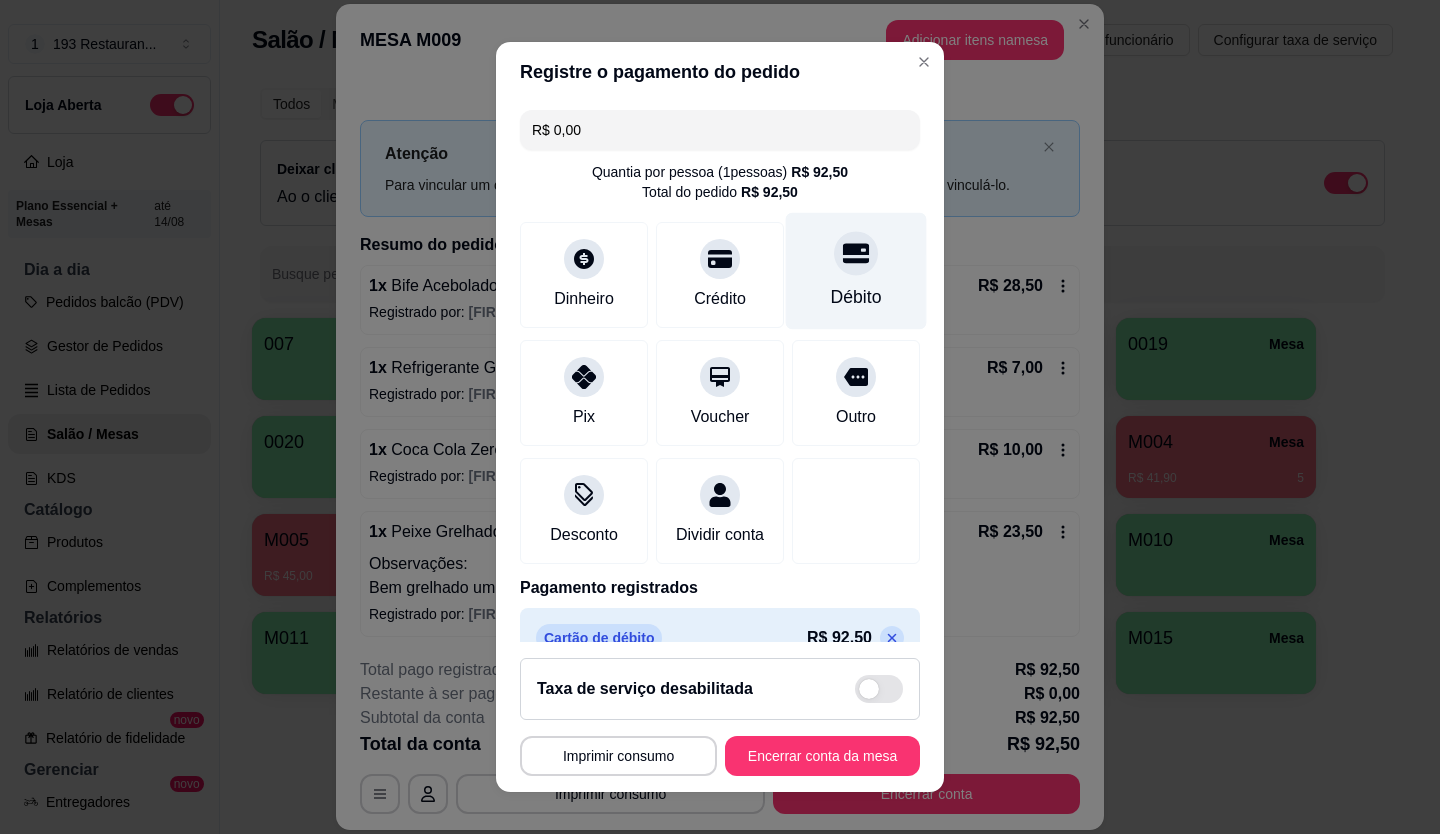 click 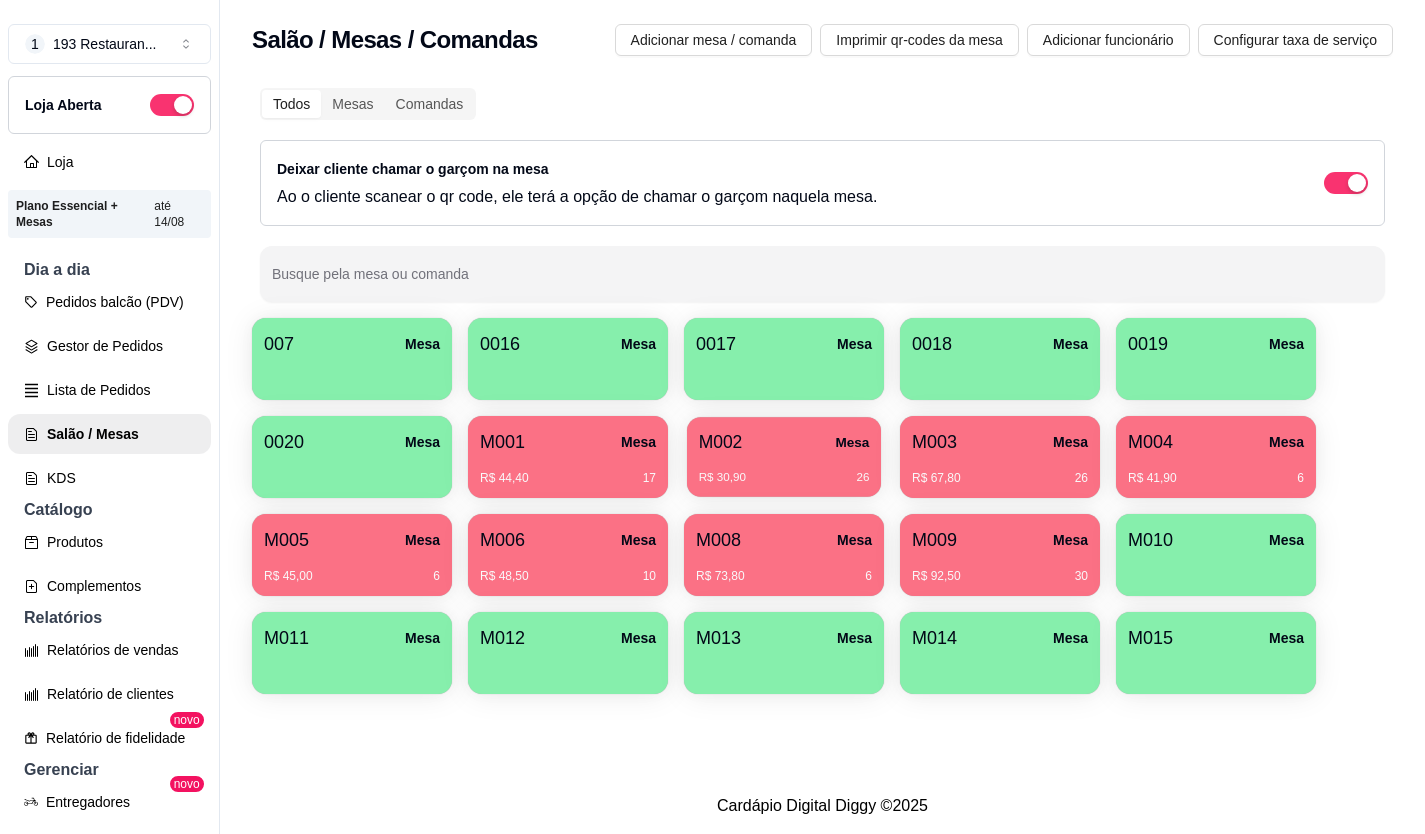click on "R$ 30,90" at bounding box center (722, 478) 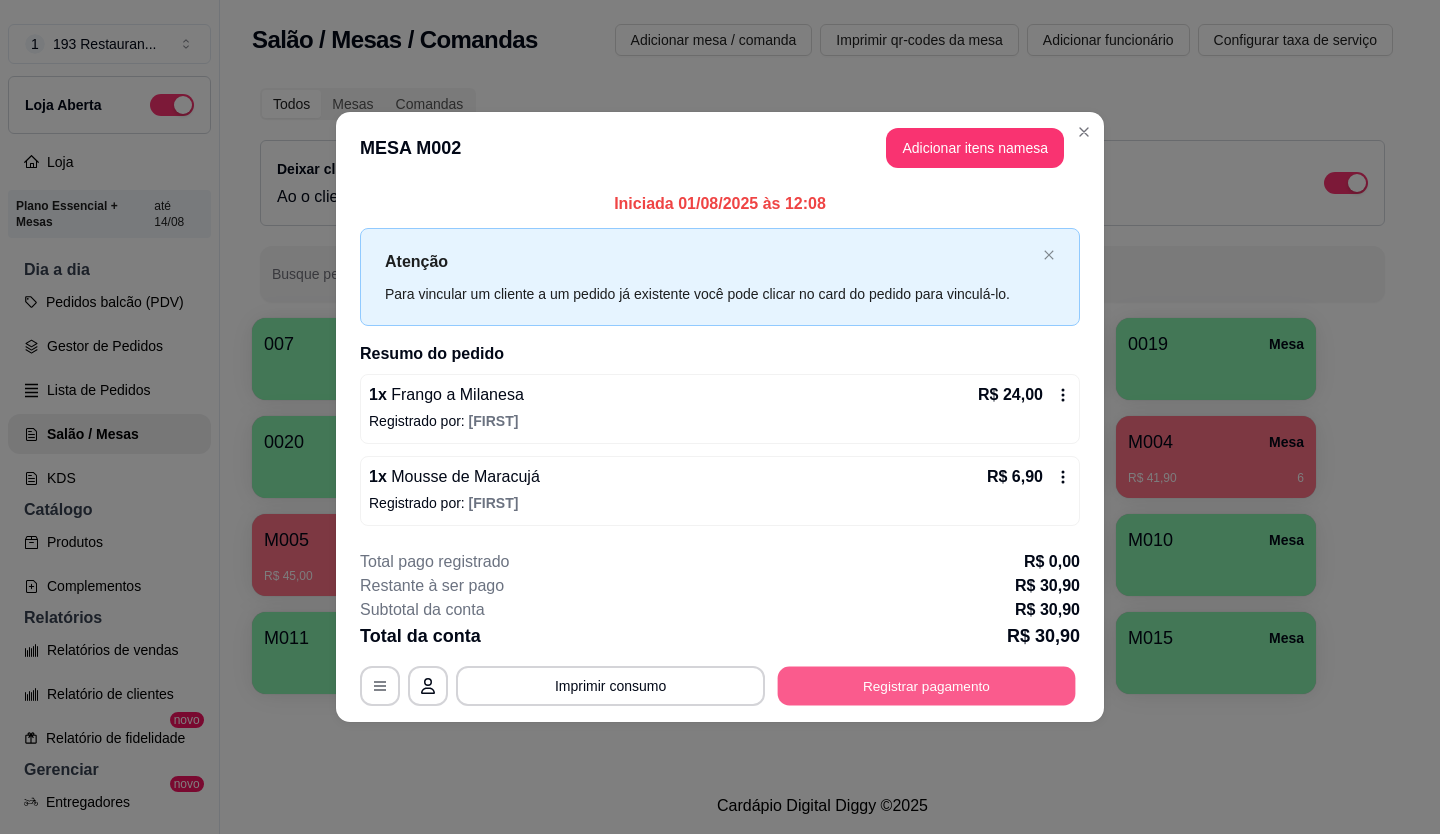 click on "Registrar pagamento" at bounding box center (927, 685) 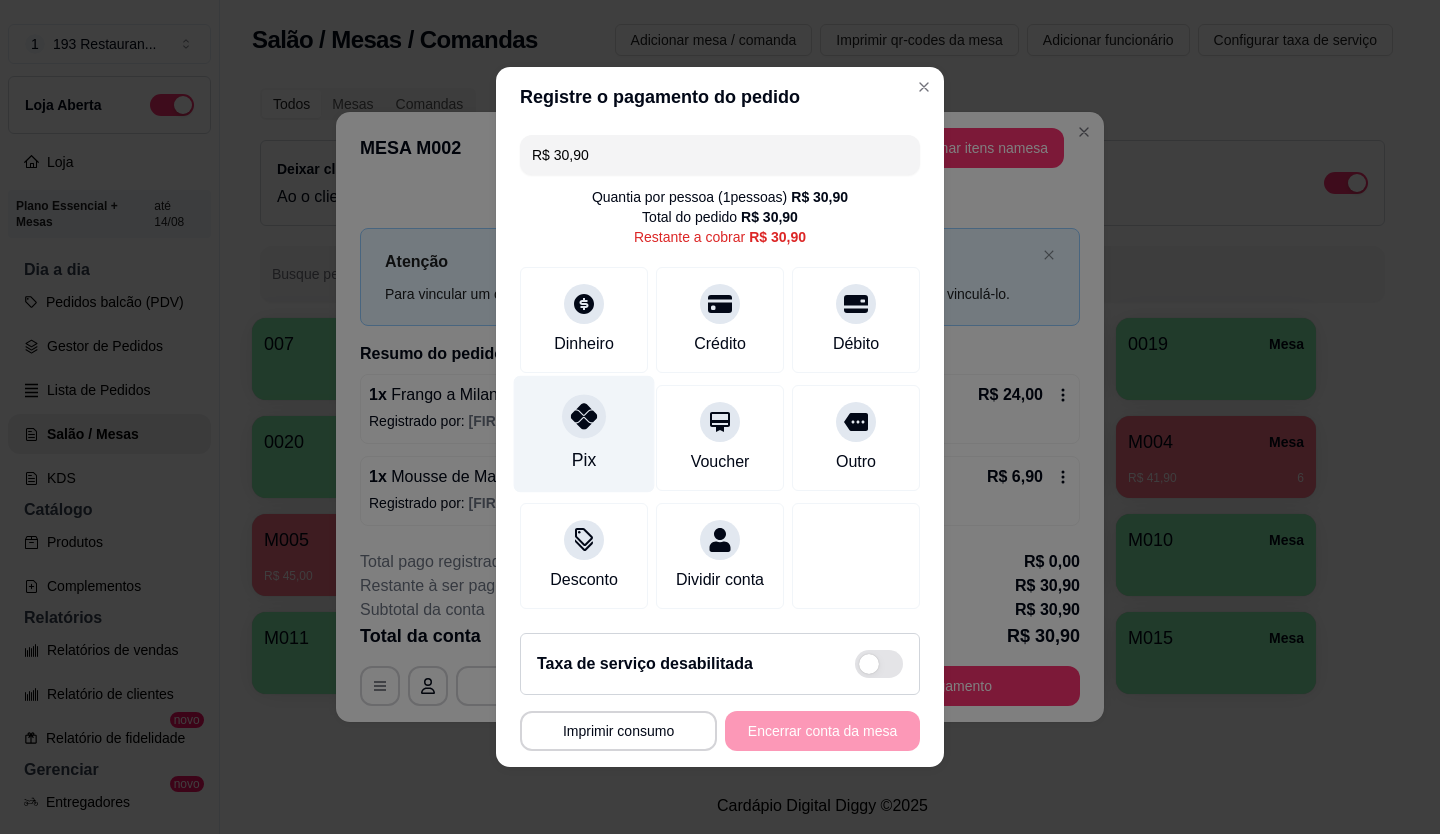 click at bounding box center [584, 416] 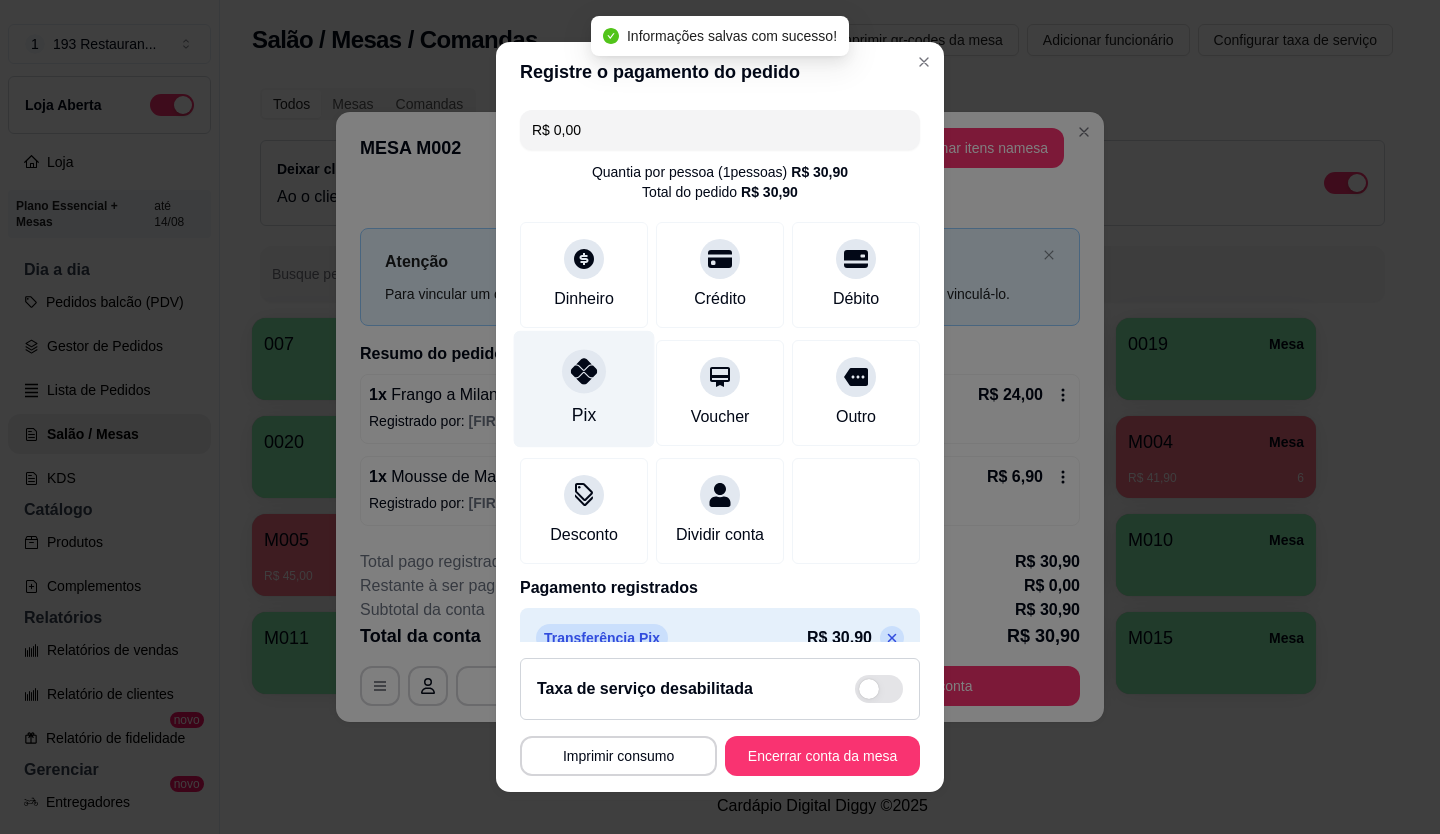 type on "R$ 0,00" 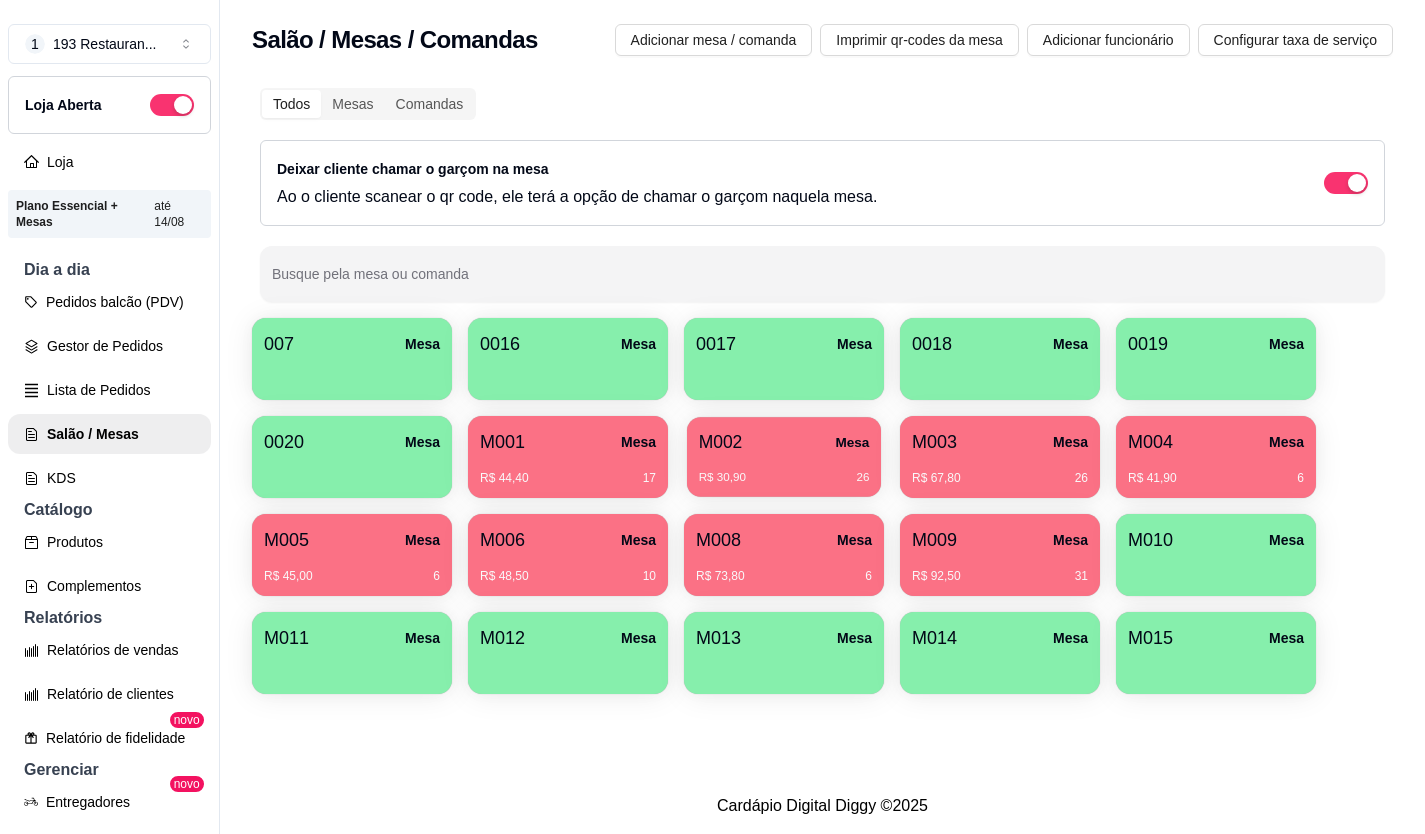 click on "R$ 30,90 26" at bounding box center (784, 470) 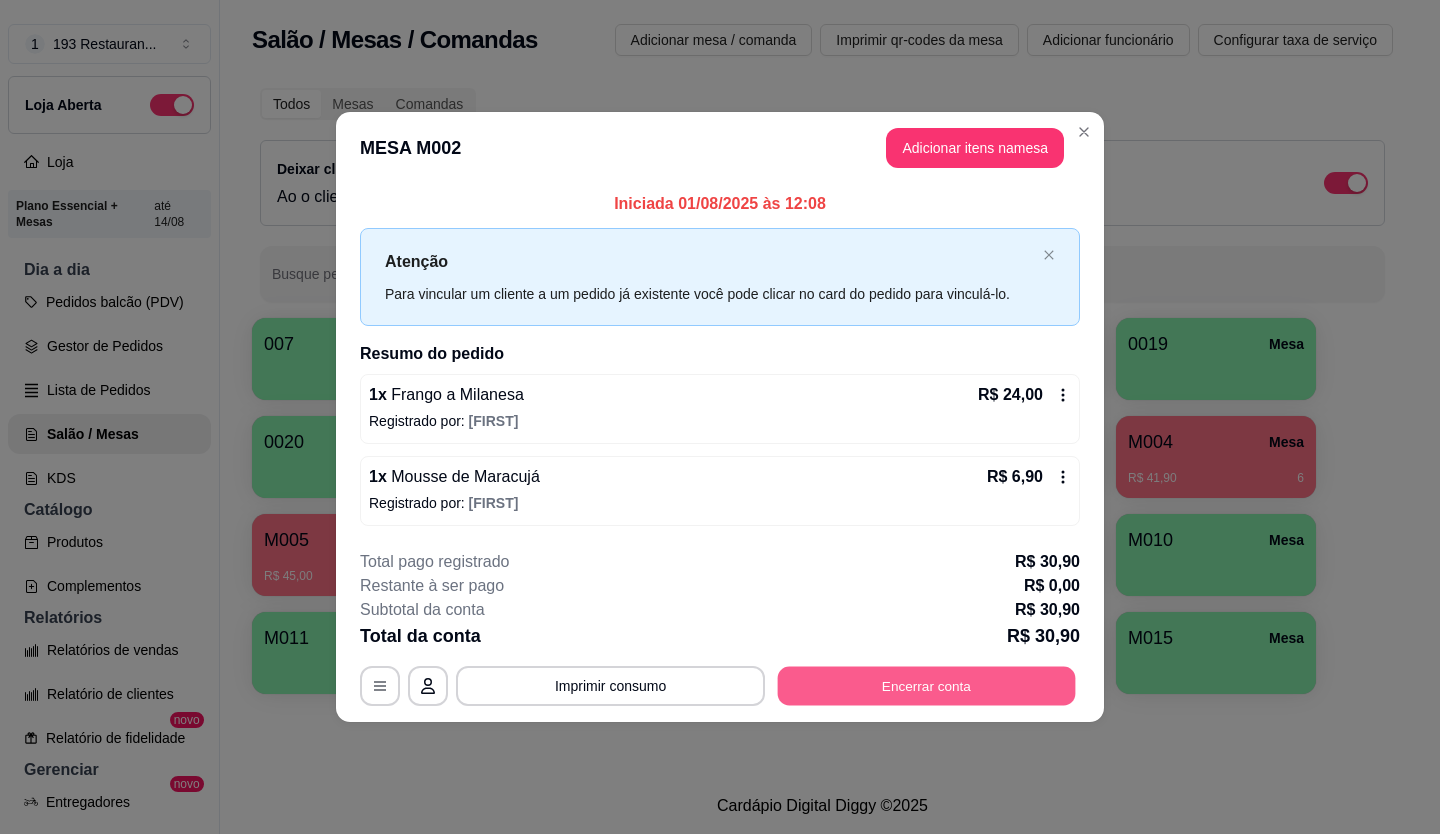 click on "Encerrar conta" at bounding box center (927, 685) 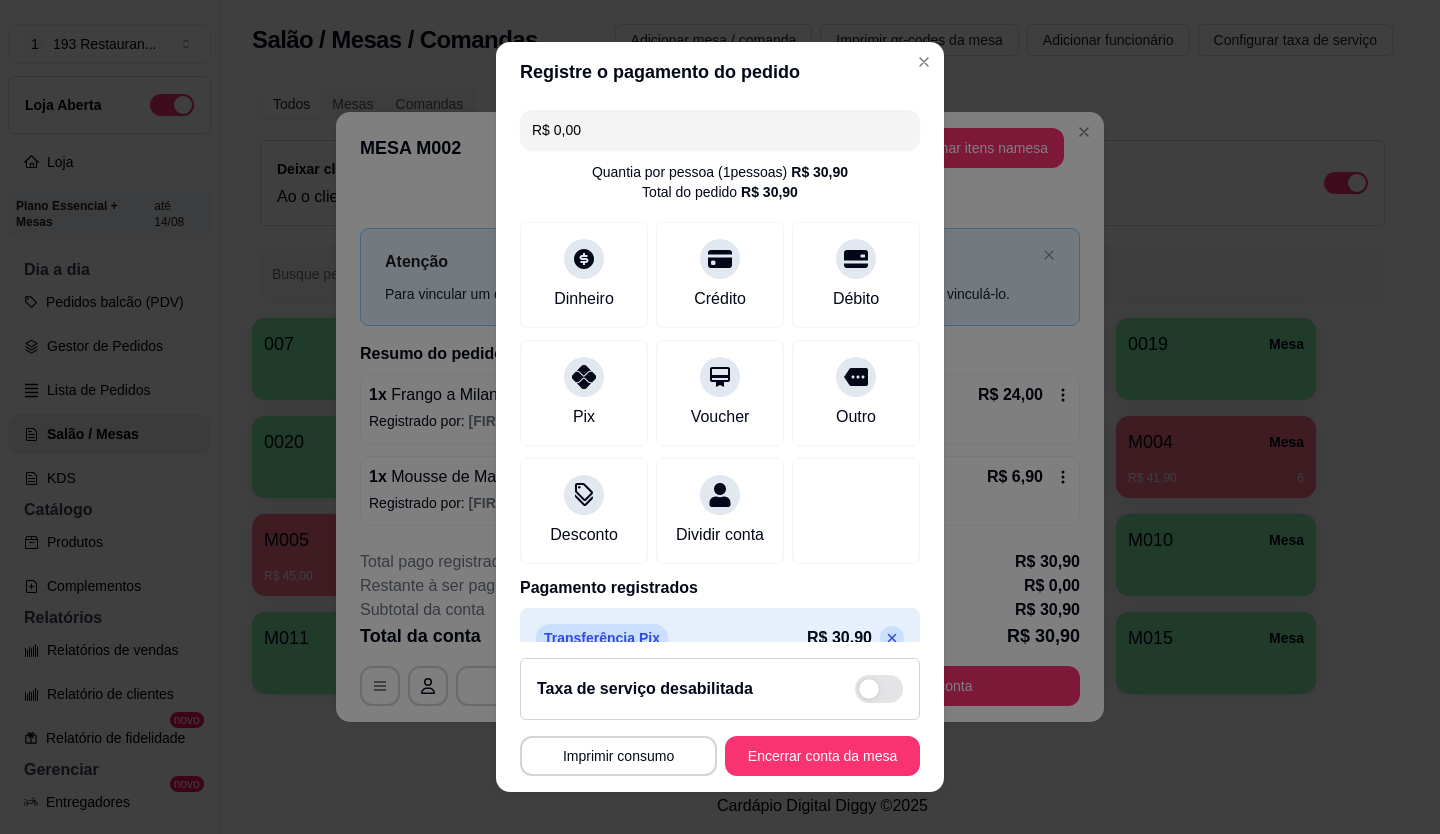 click on "Pagamento registrados" at bounding box center (720, 588) 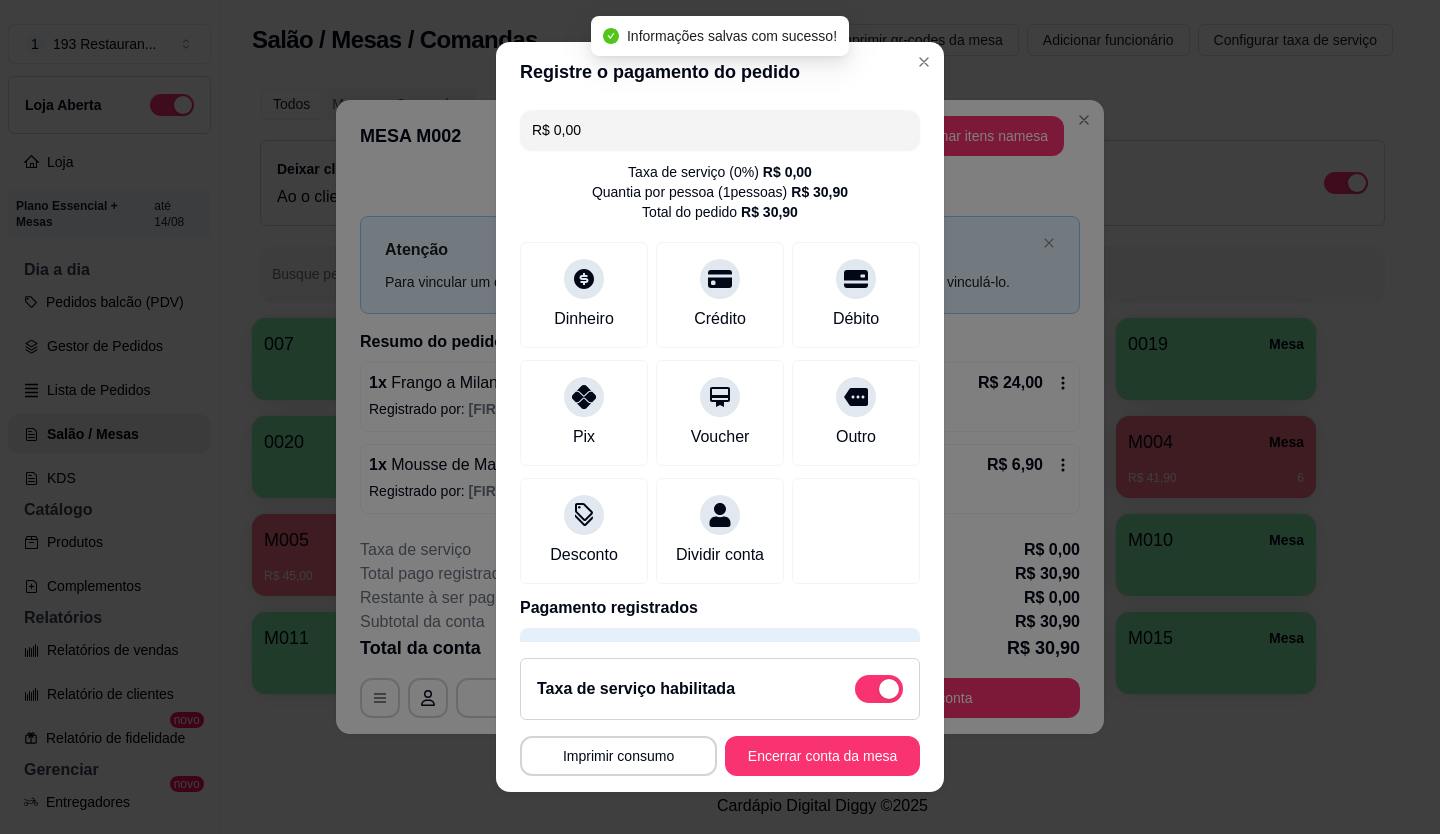click at bounding box center [879, 689] 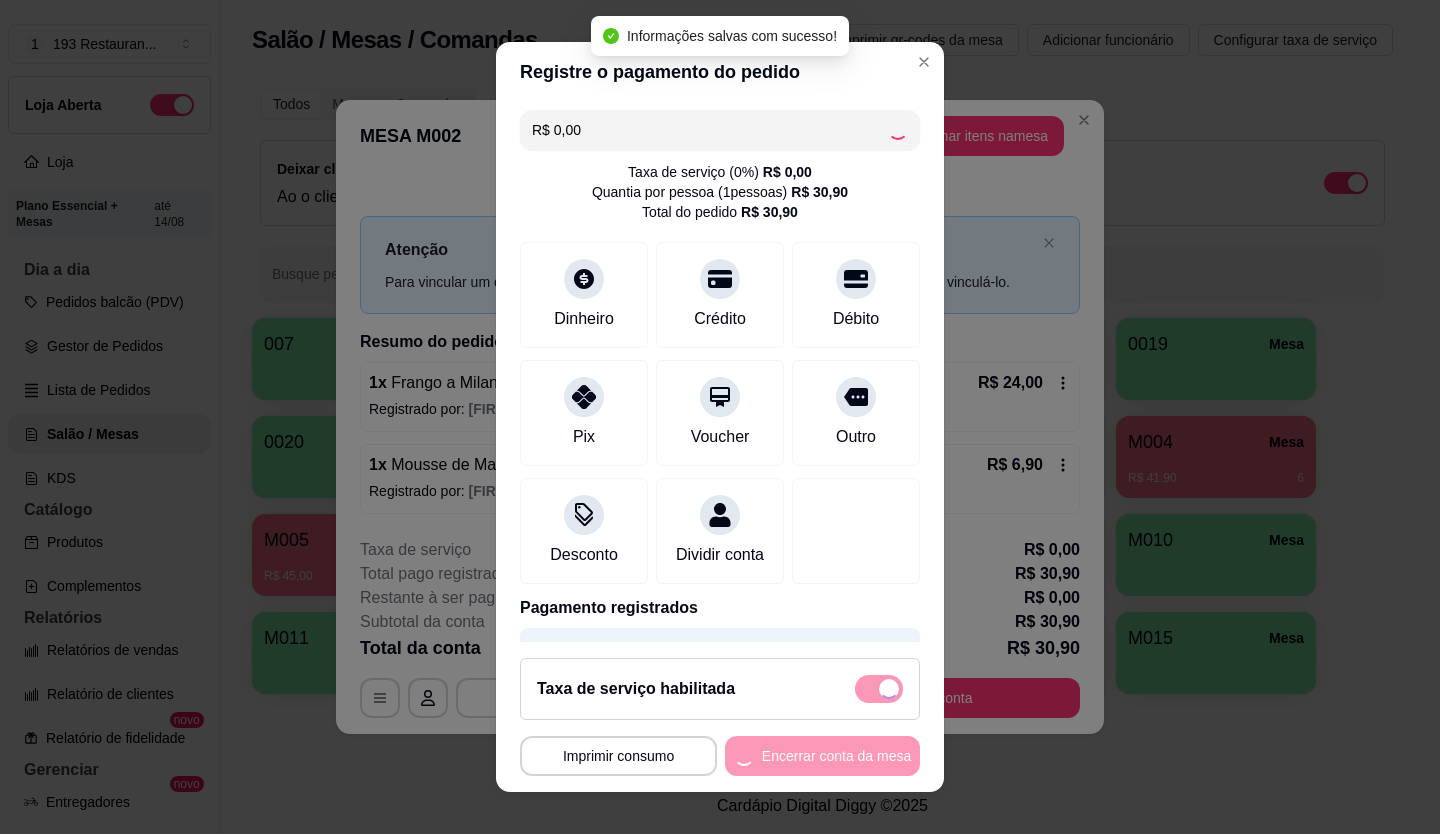 checkbox on "false" 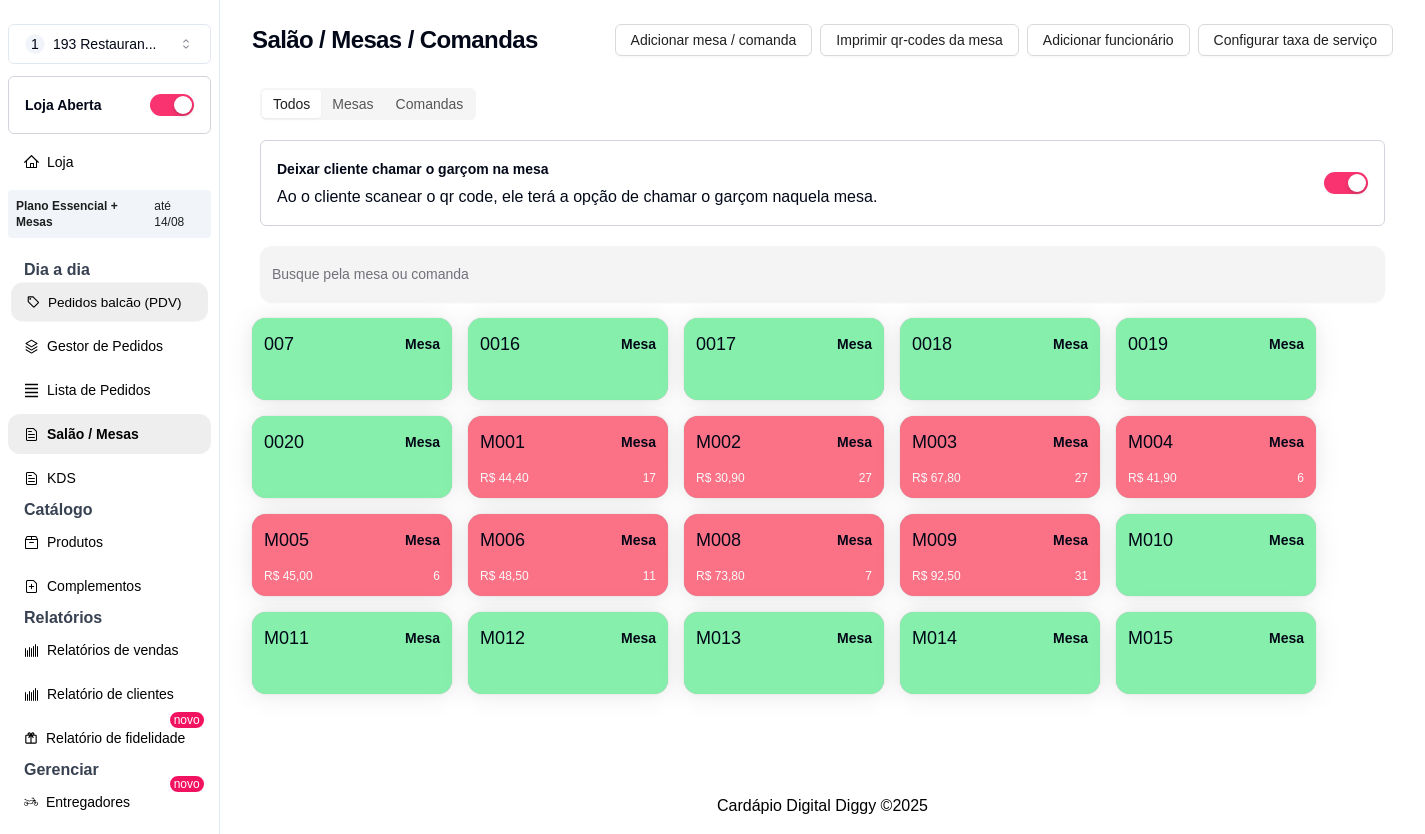 click on "Pedidos balcão (PDV)" at bounding box center (109, 302) 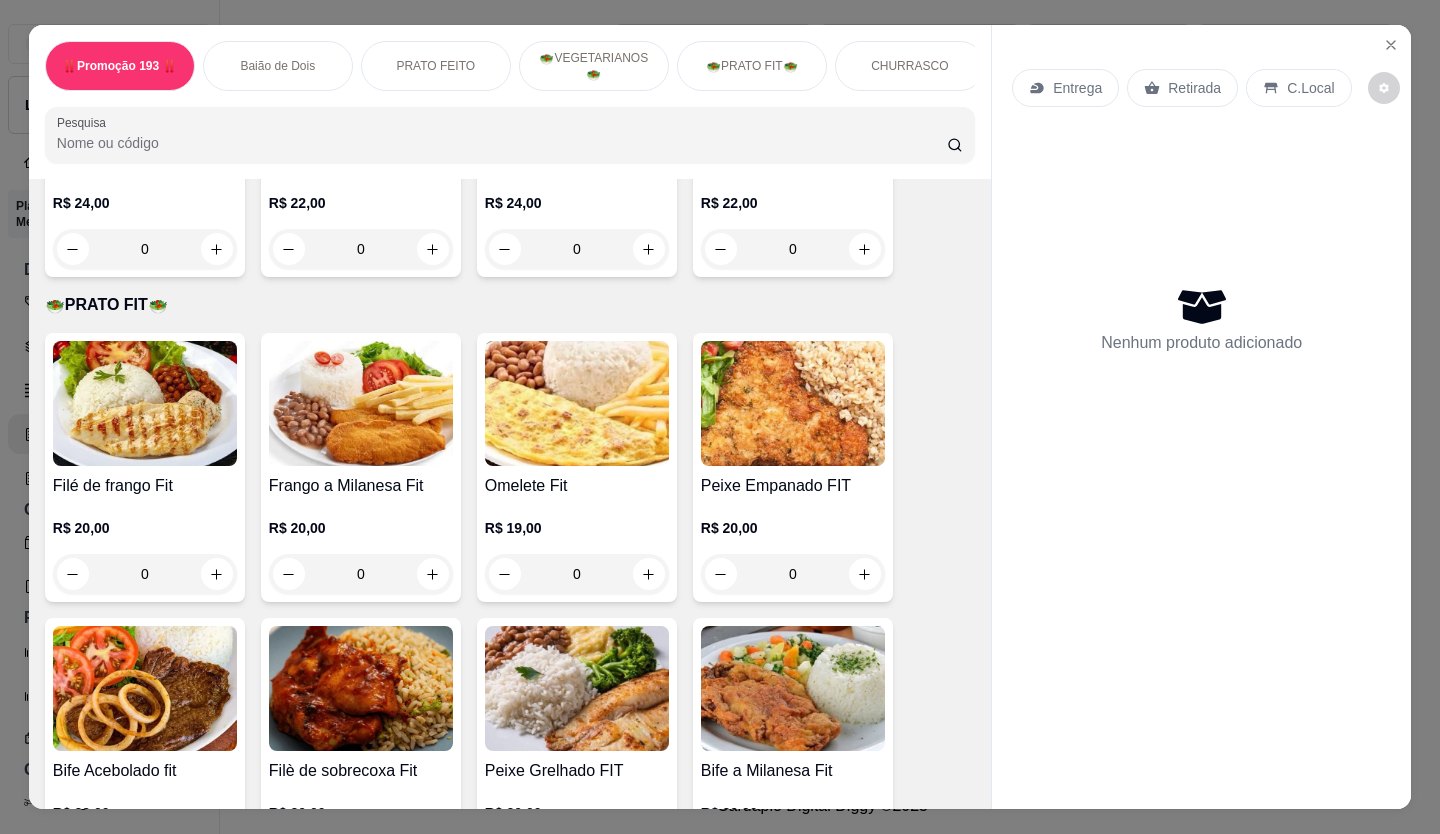 scroll, scrollTop: 2800, scrollLeft: 0, axis: vertical 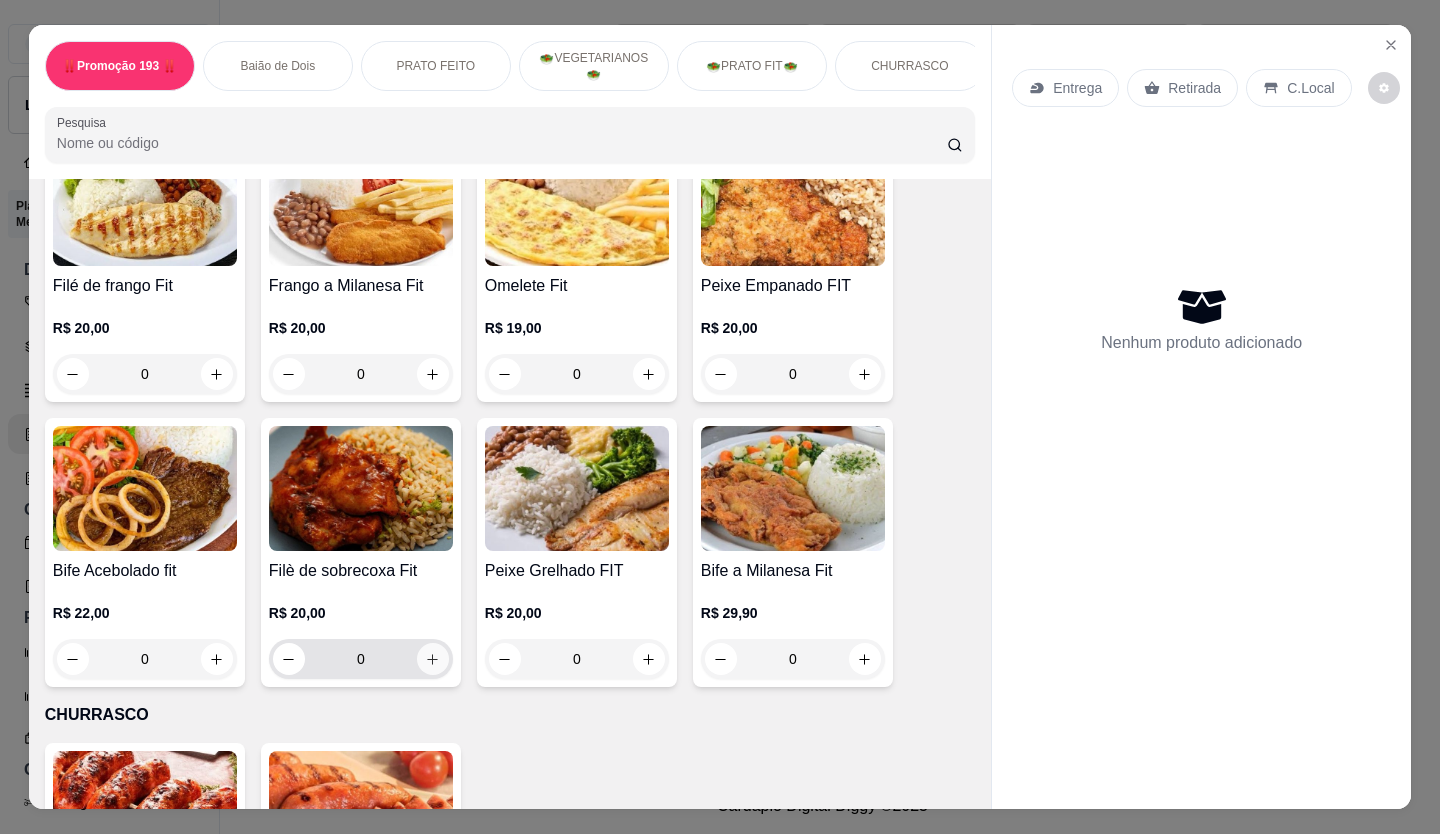 click at bounding box center (433, 659) 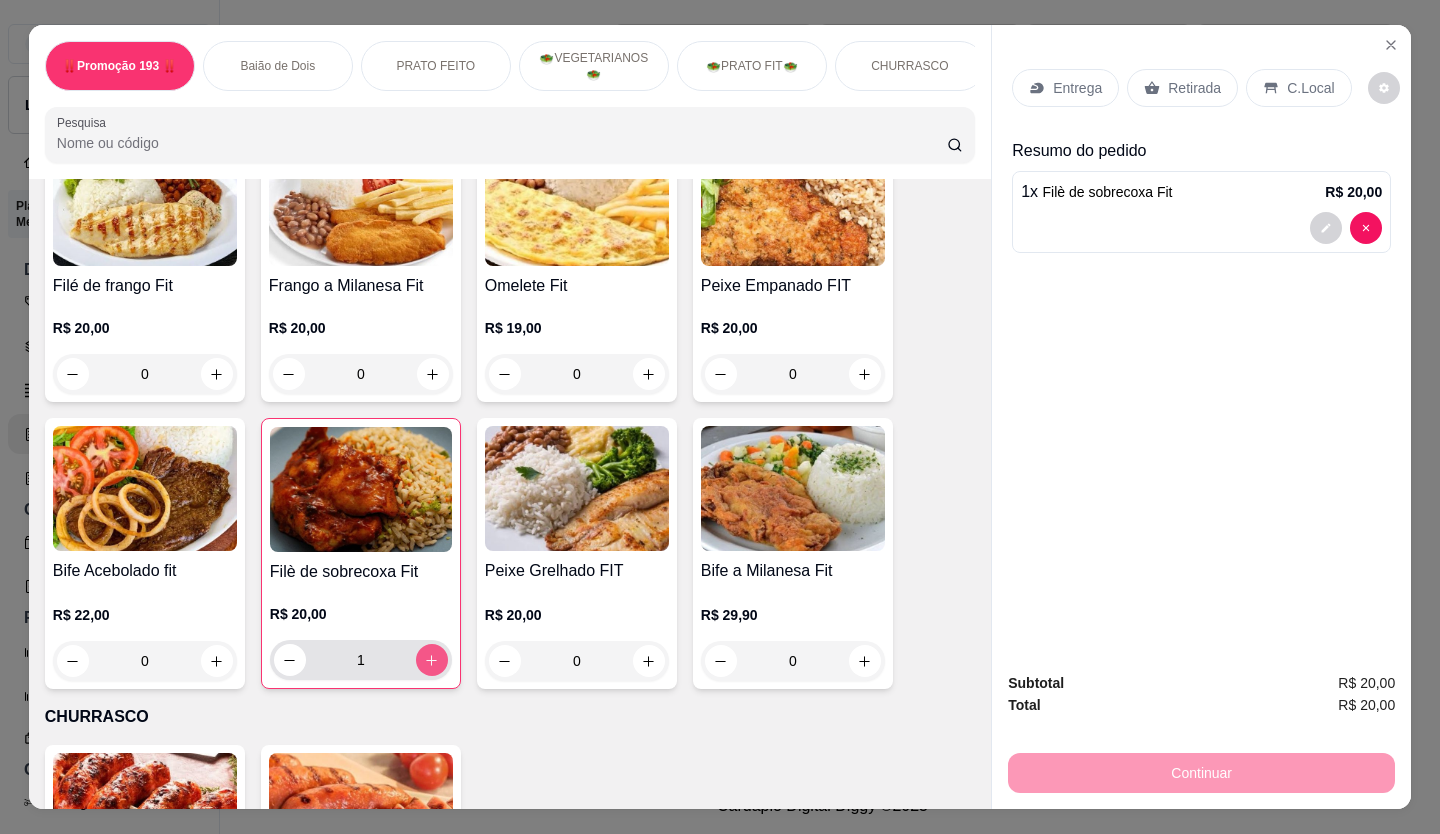 type on "1" 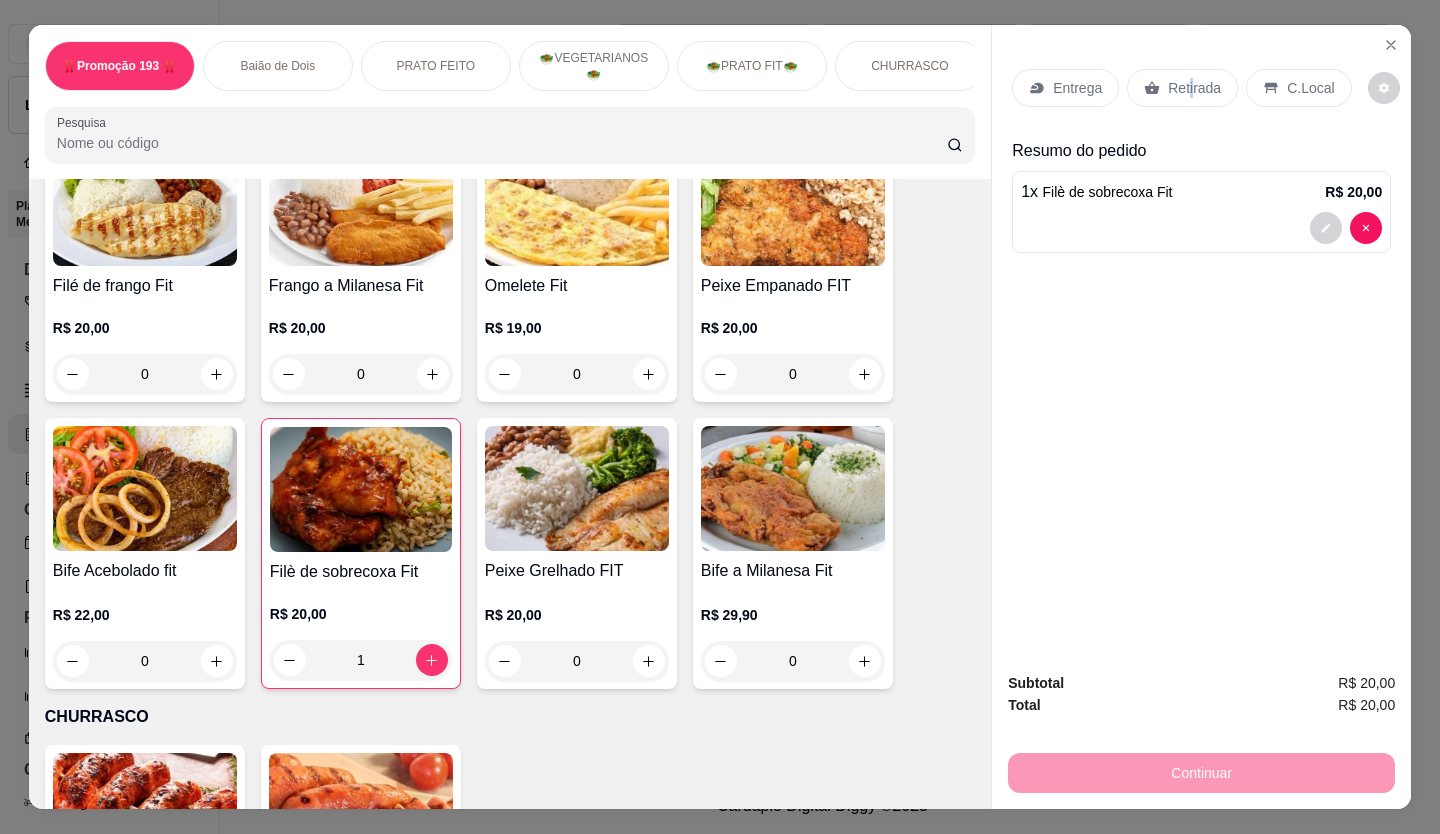 click on "Retirada" at bounding box center [1194, 88] 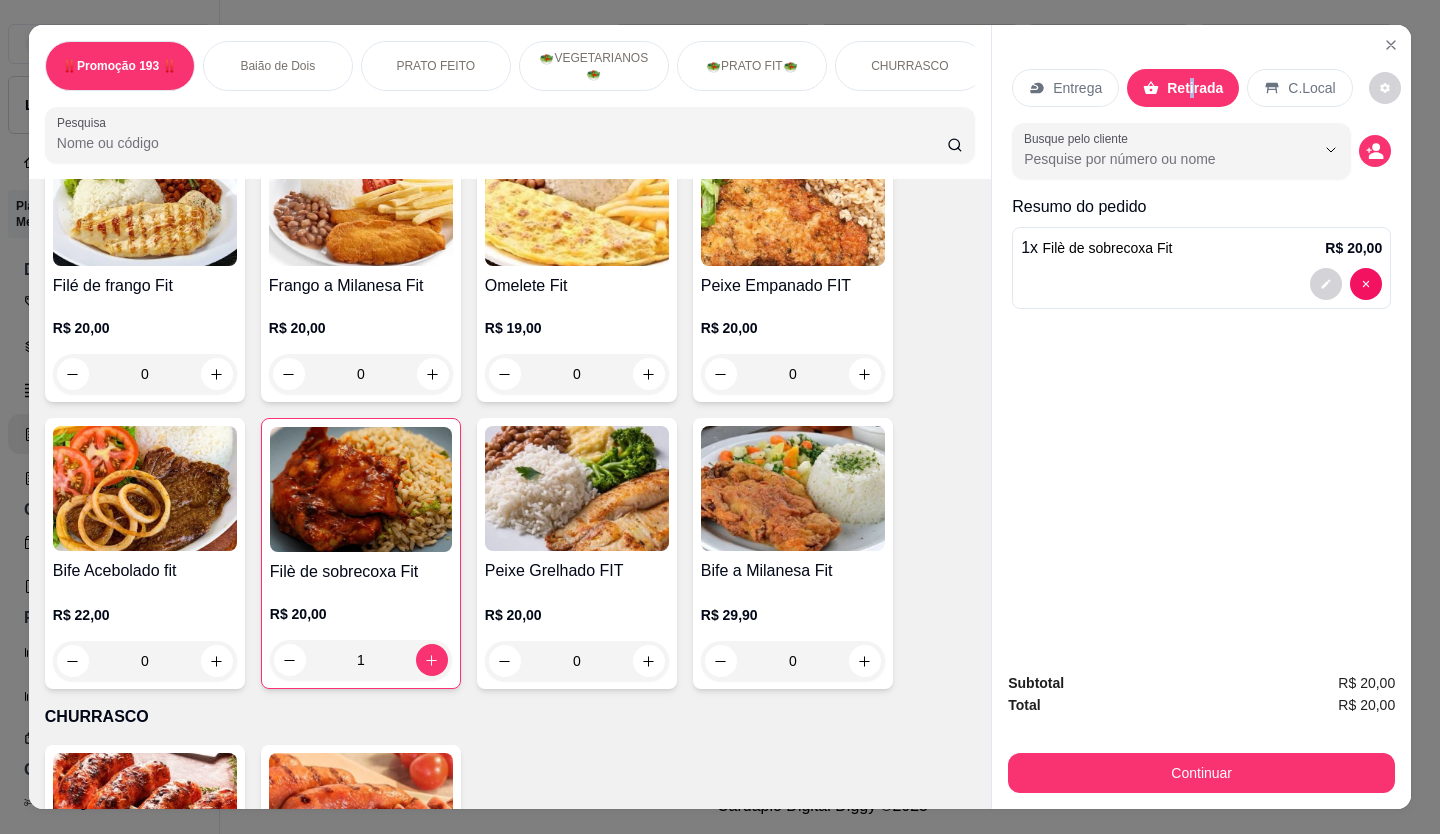 click on "Continuar" at bounding box center [1201, 773] 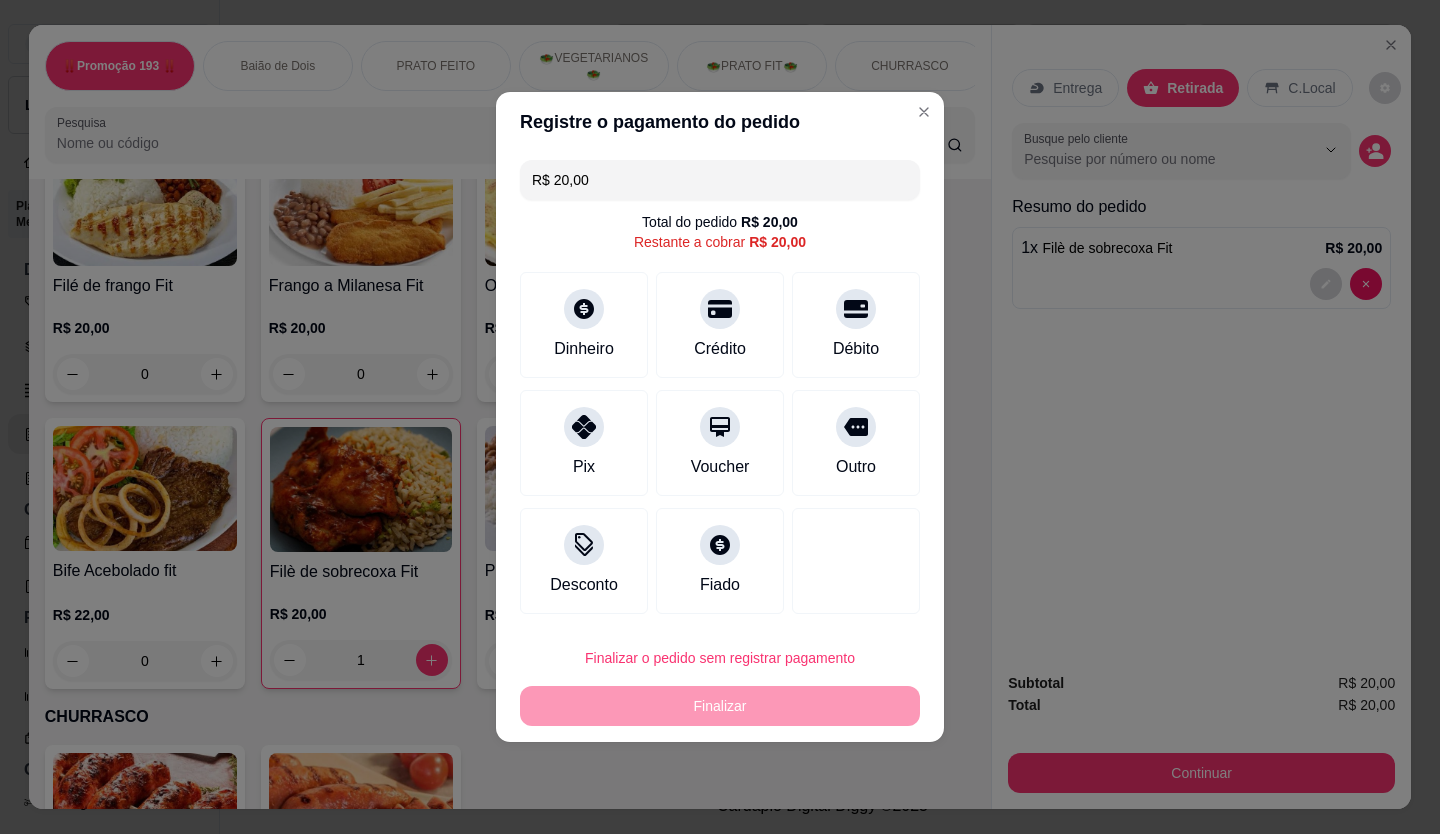 click on "Débito" at bounding box center (856, 349) 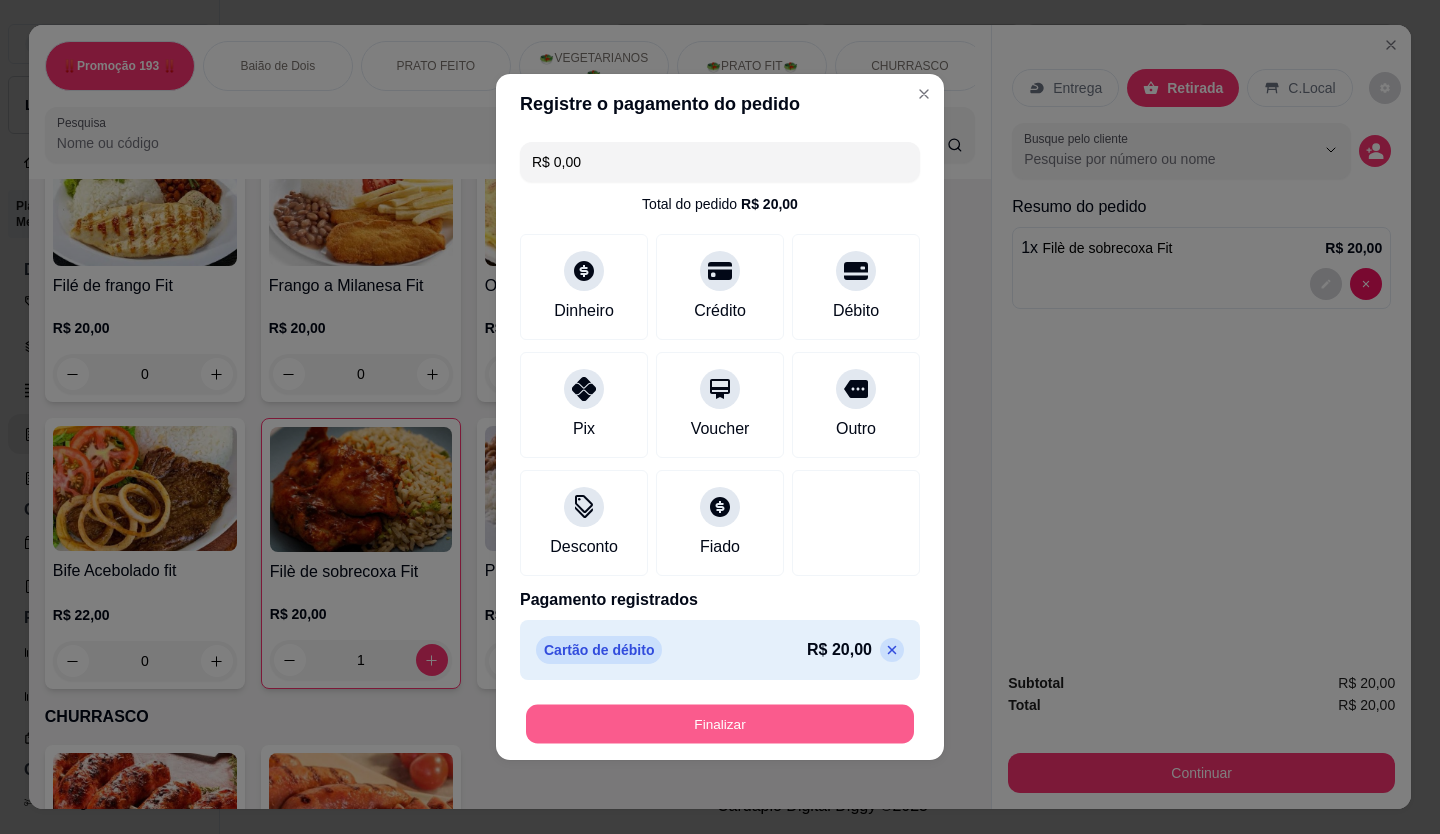 click on "Finalizar" at bounding box center [720, 724] 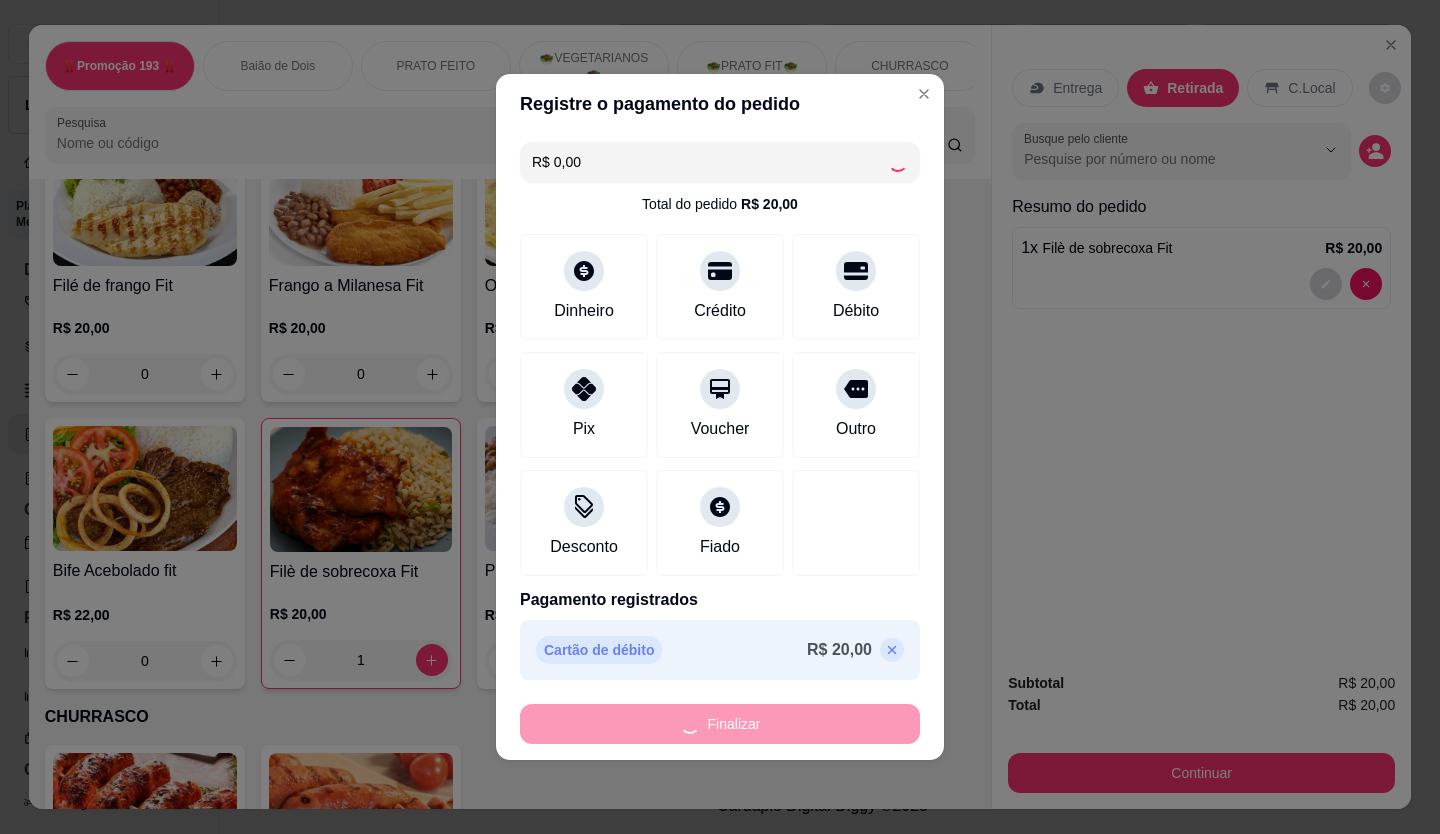 type on "0" 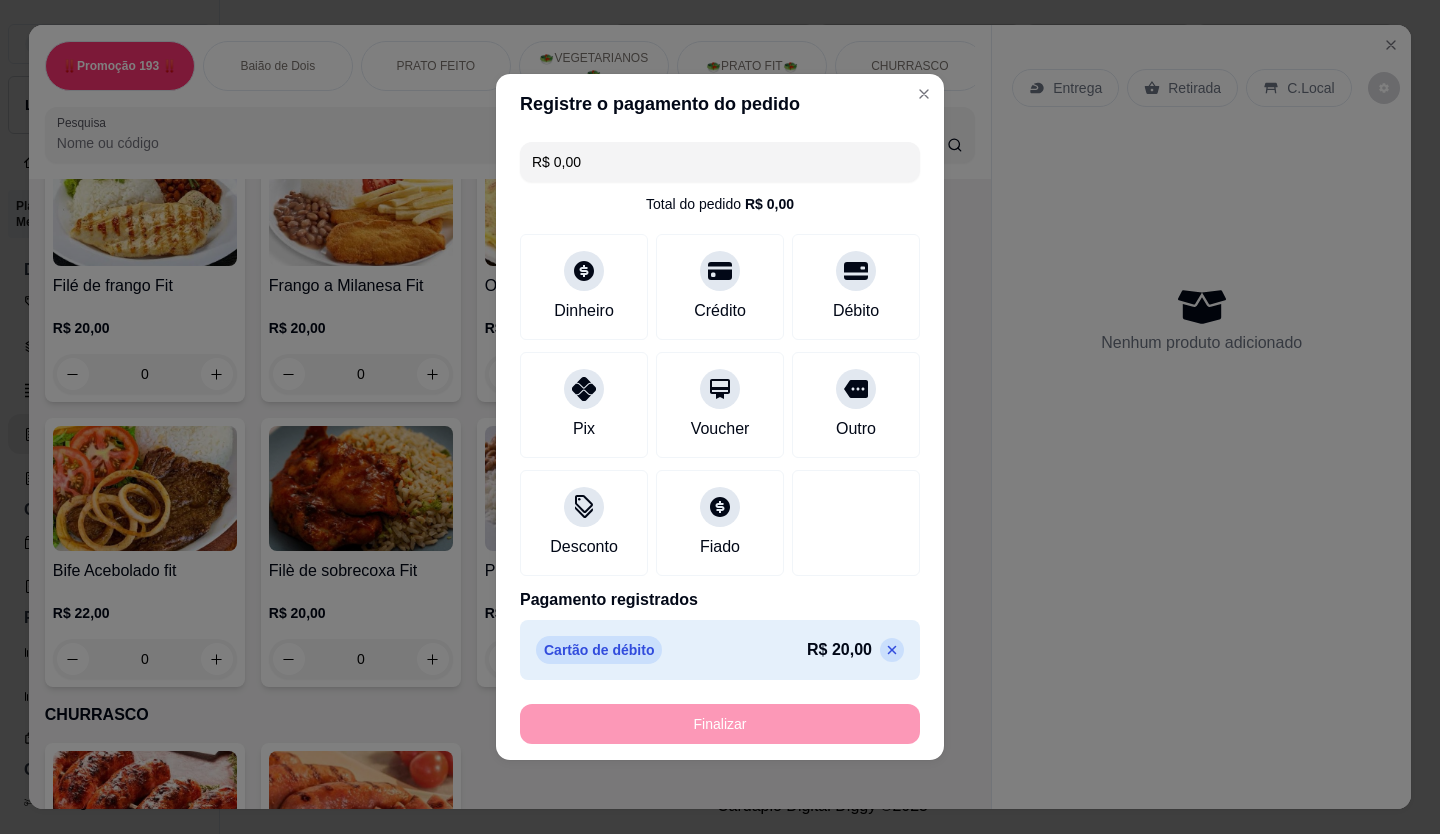 type on "-R$ 20,00" 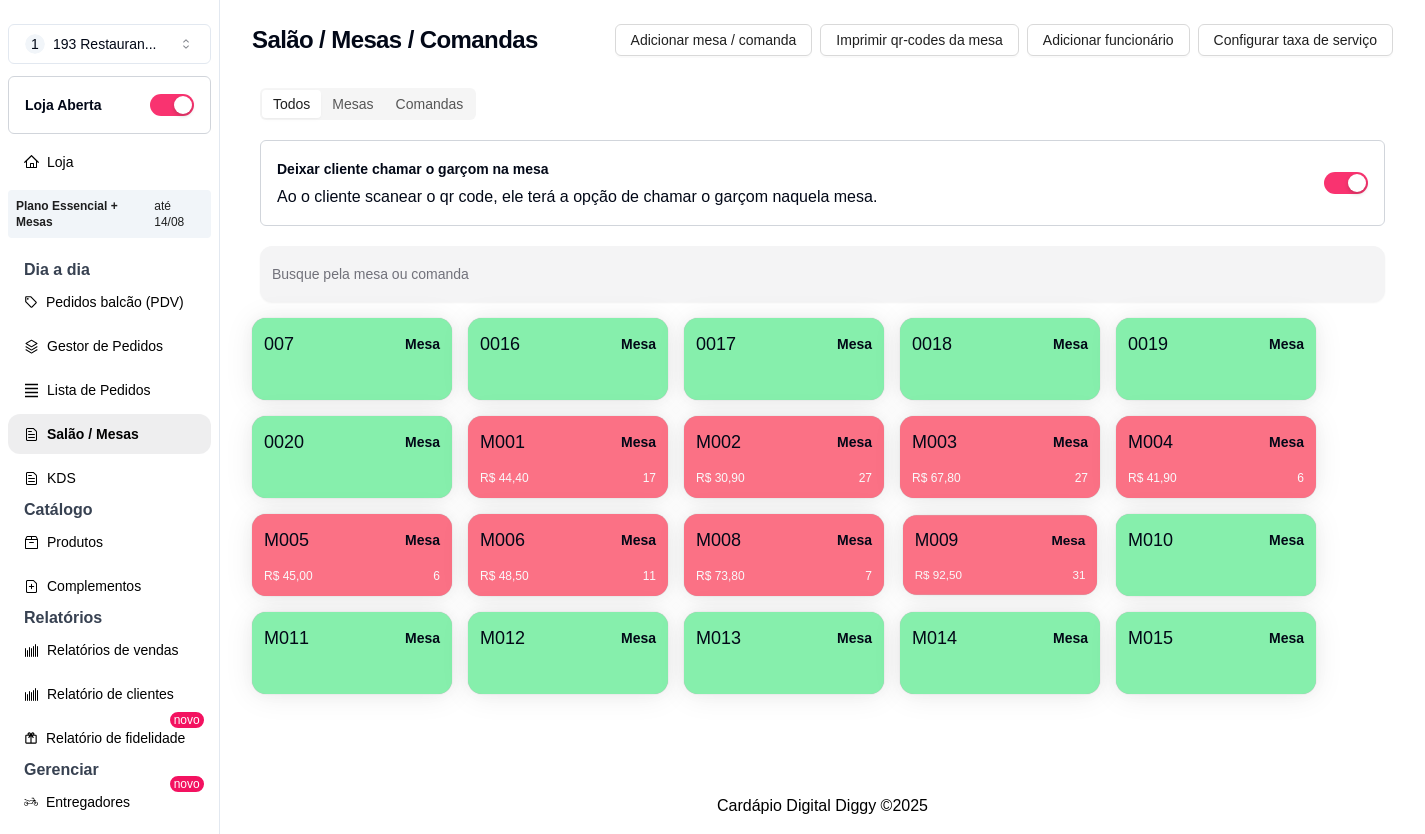 click on "M009" at bounding box center (937, 540) 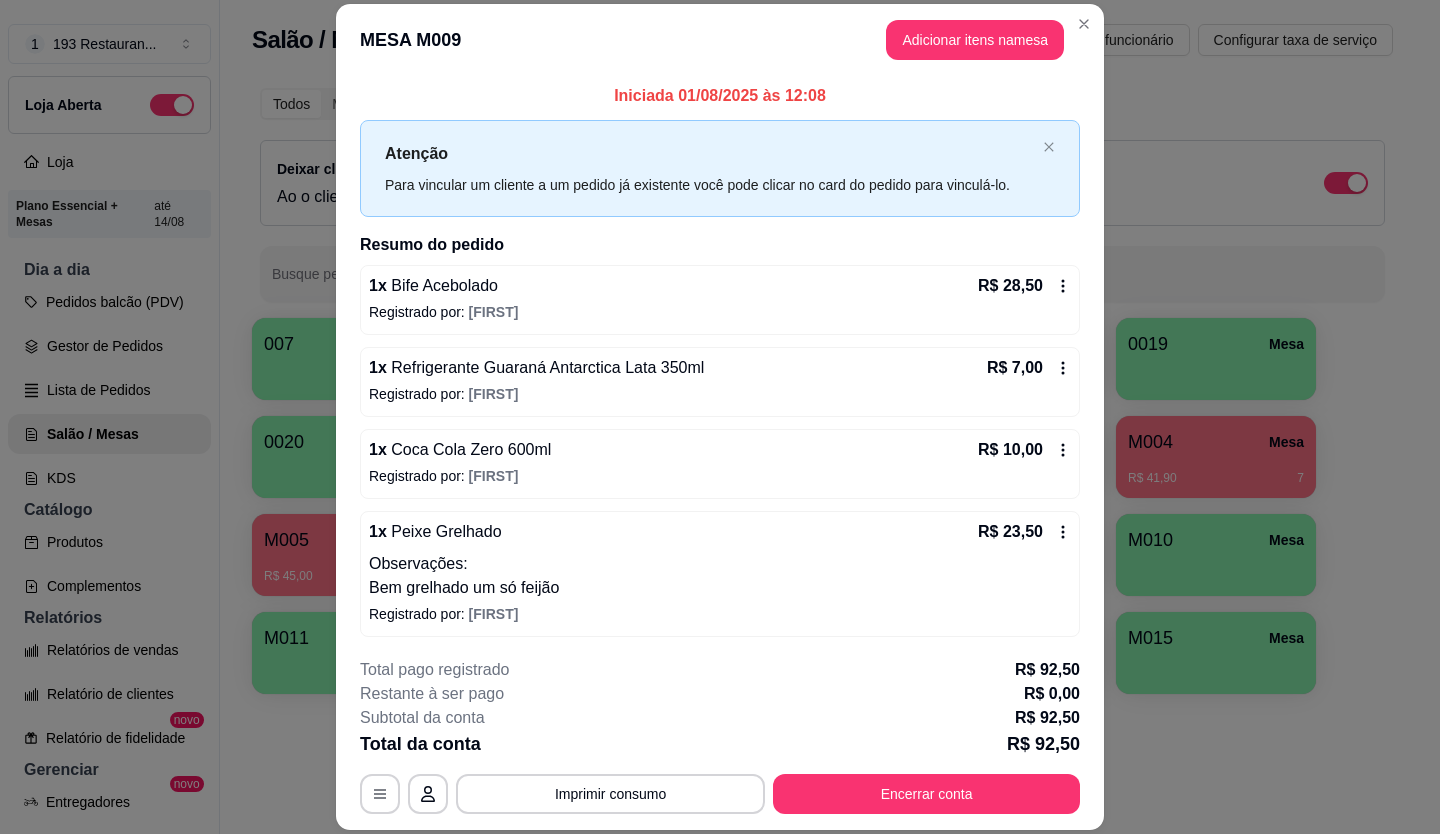 click on "**********" at bounding box center [720, 736] 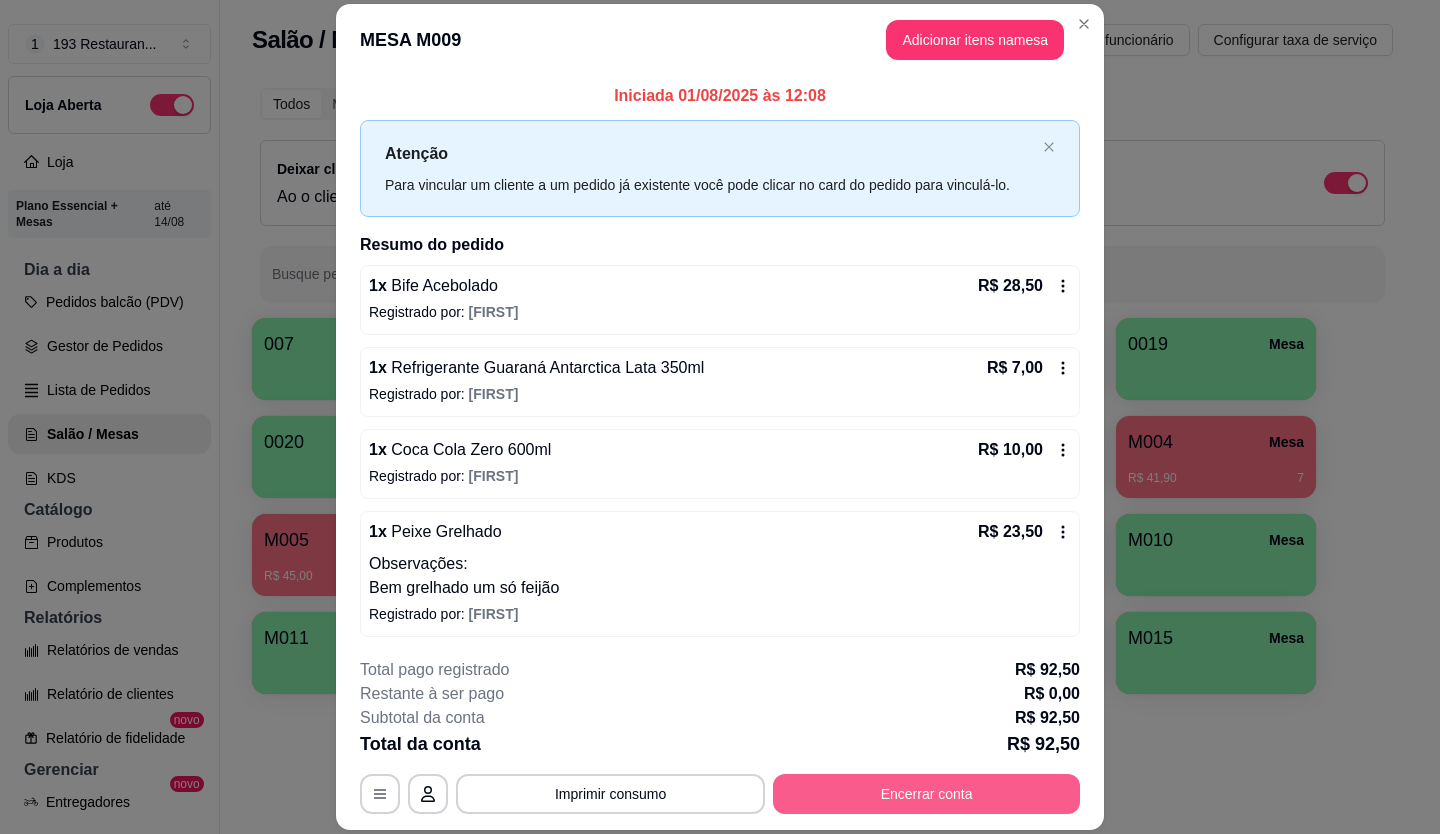 click on "Encerrar conta" at bounding box center [926, 794] 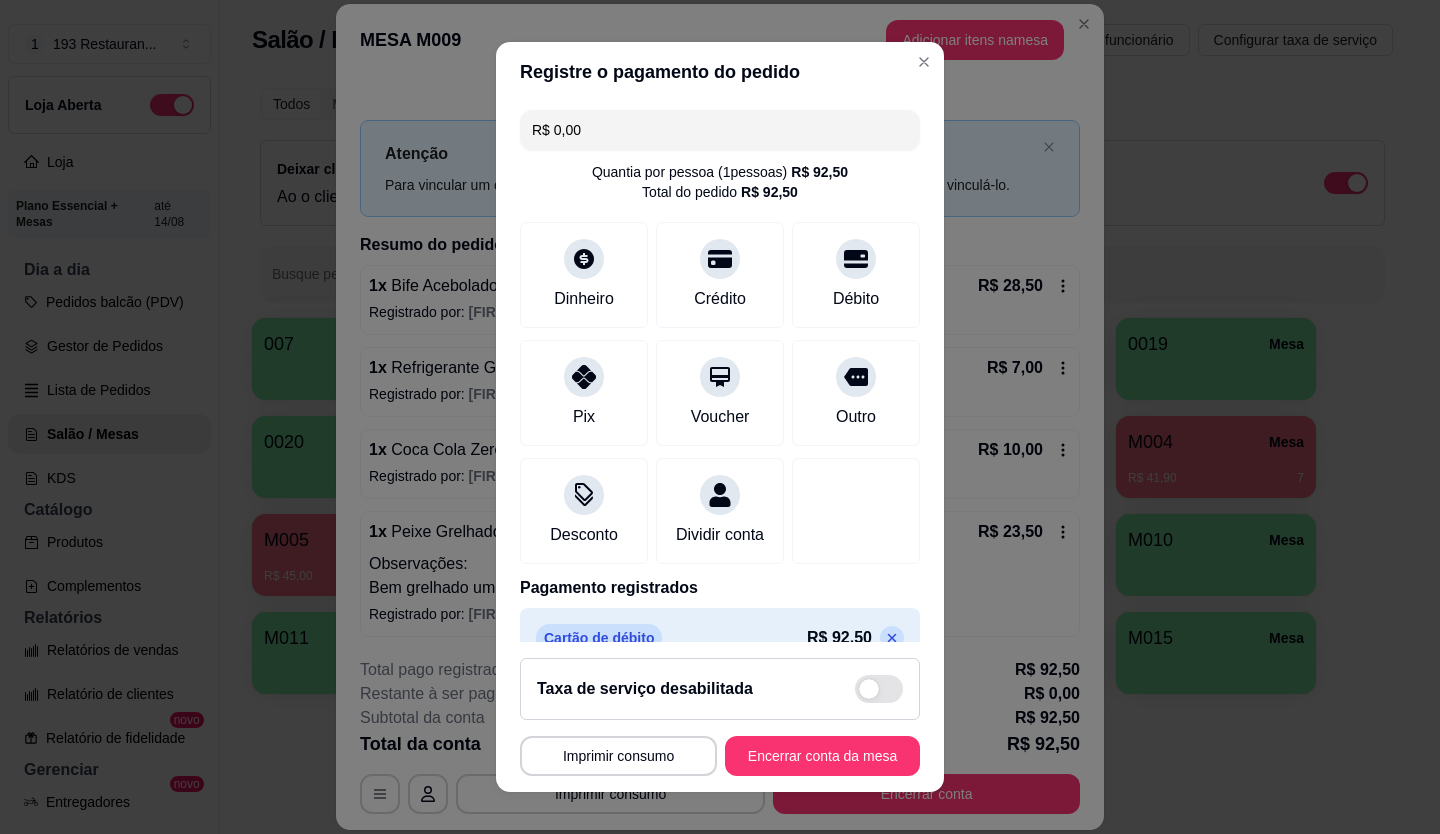 click on "R$ 0,00" at bounding box center (720, 130) 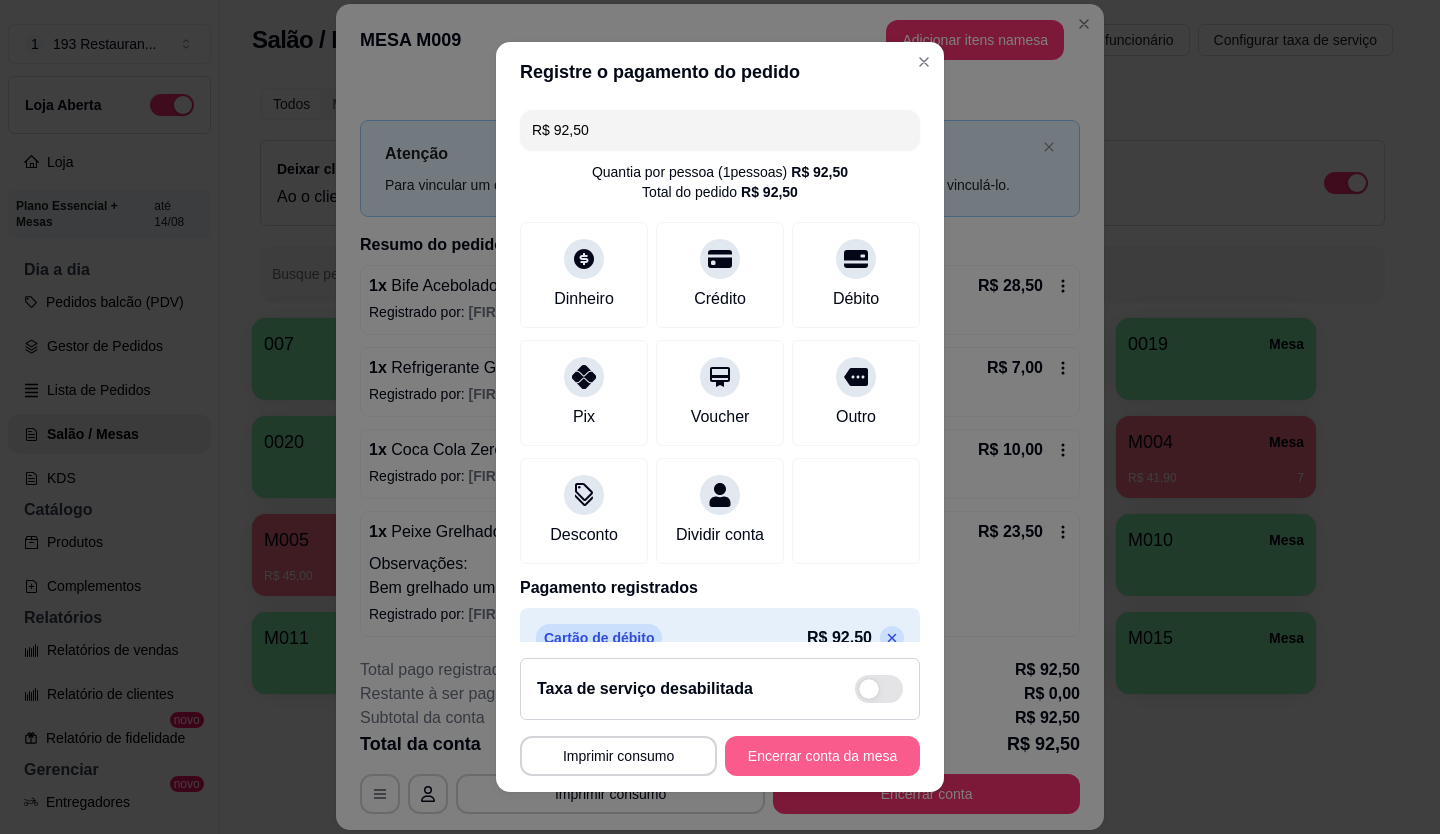 type on "R$ 92,50" 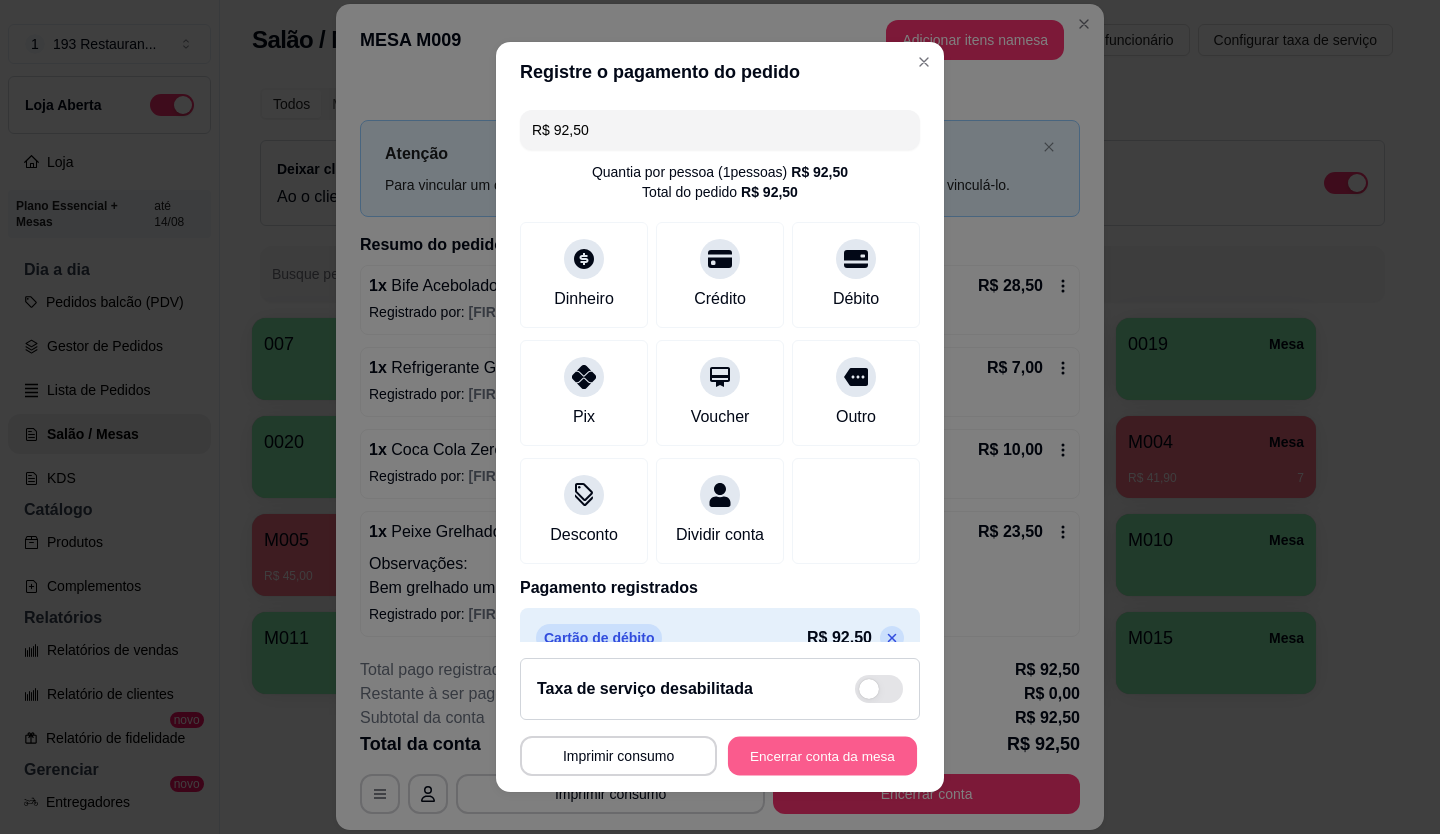 click on "Encerrar conta da mesa" at bounding box center [822, 756] 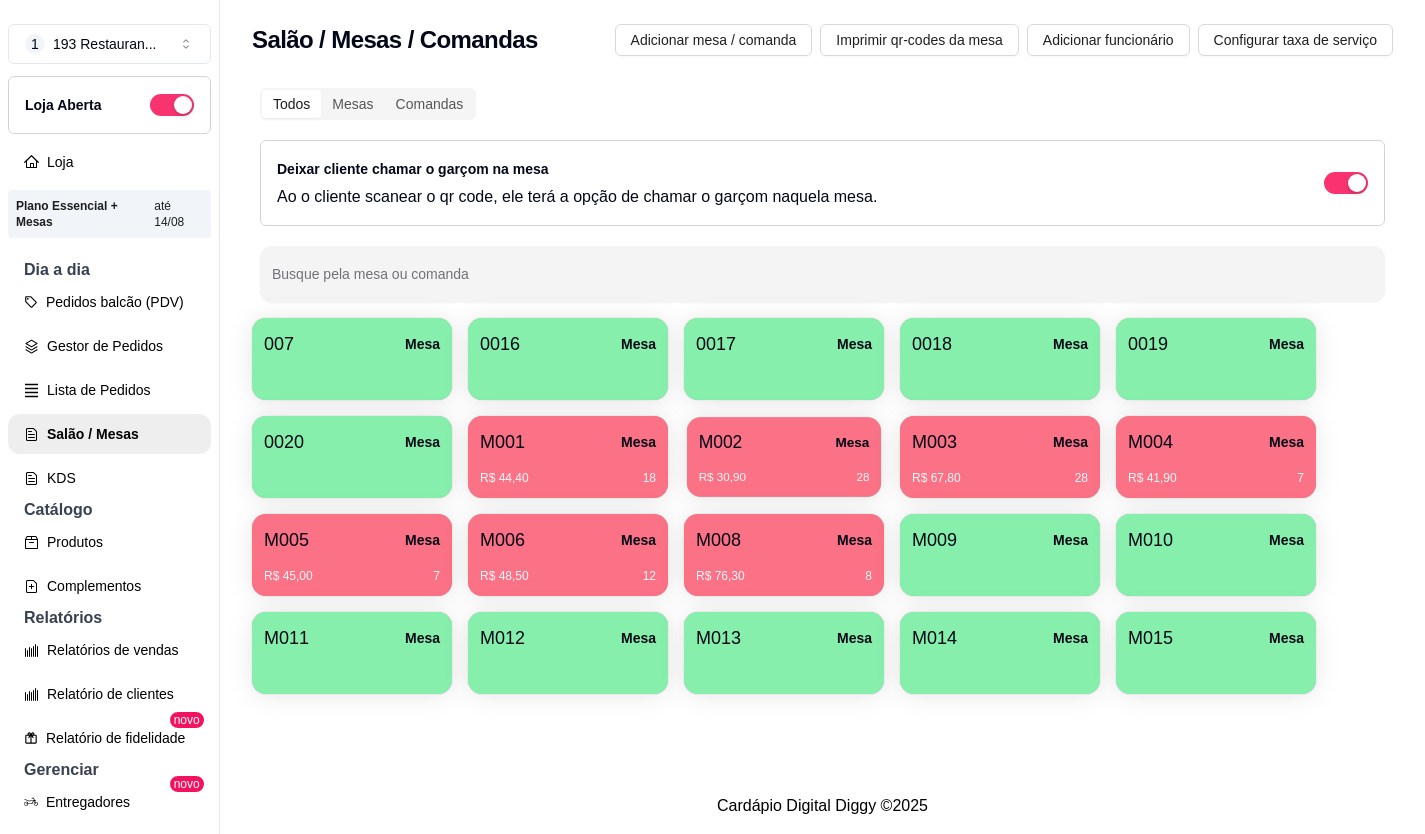 click on "R$ 30,90 28" at bounding box center [784, 470] 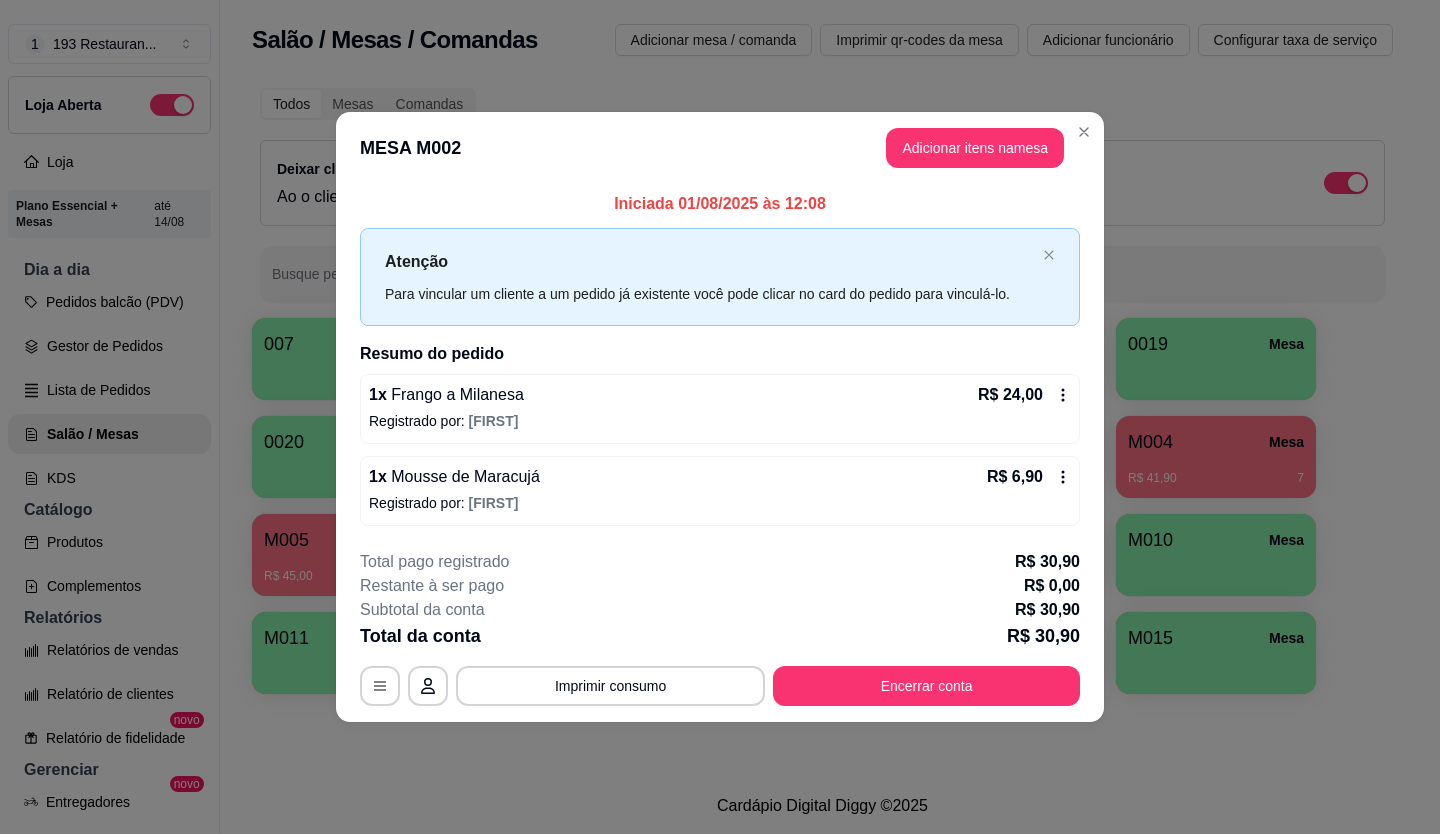 click on "Encerrar conta" at bounding box center [926, 686] 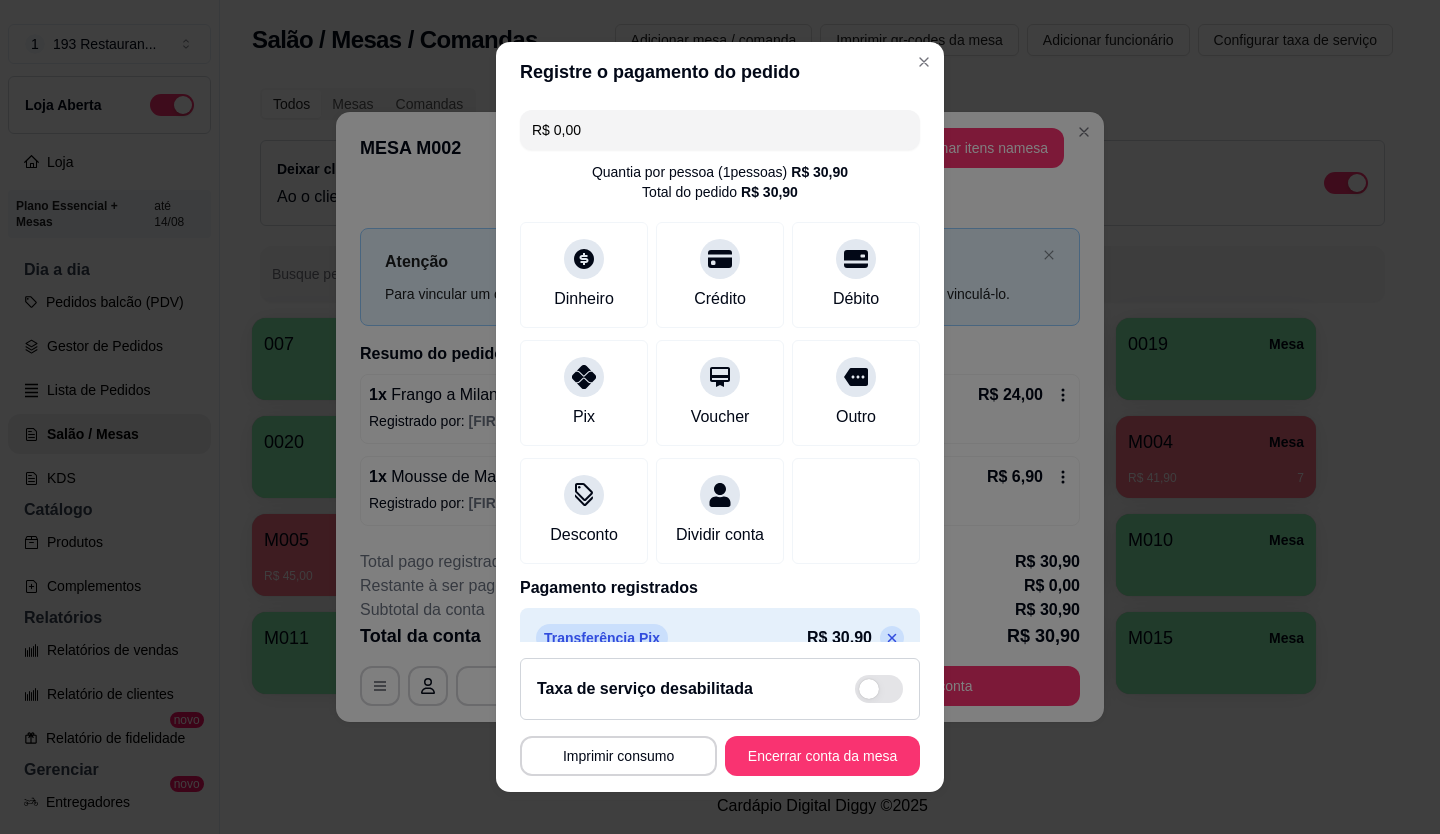 click on "R$ 0,00" at bounding box center [720, 130] 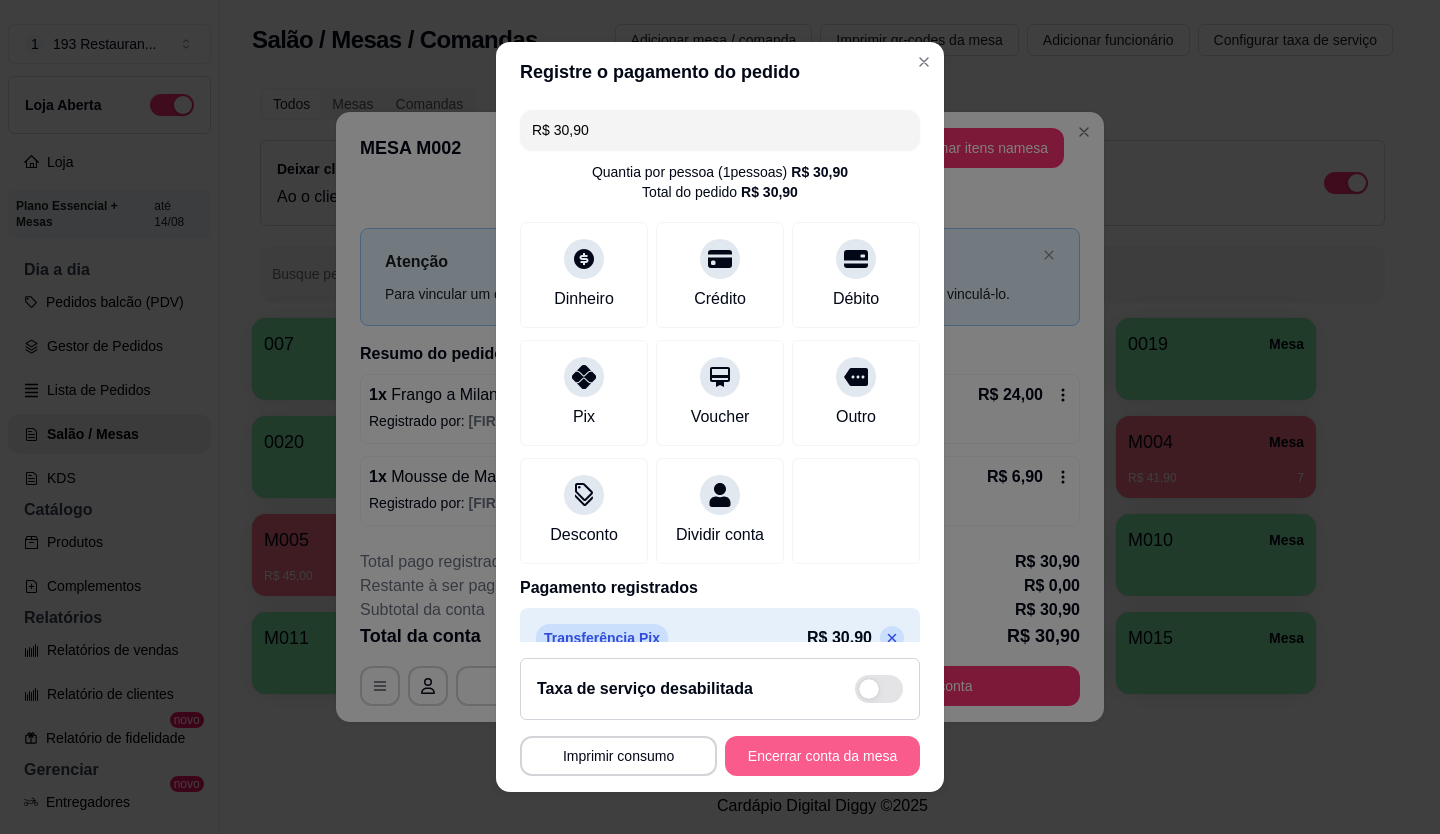 type on "R$ 30,90" 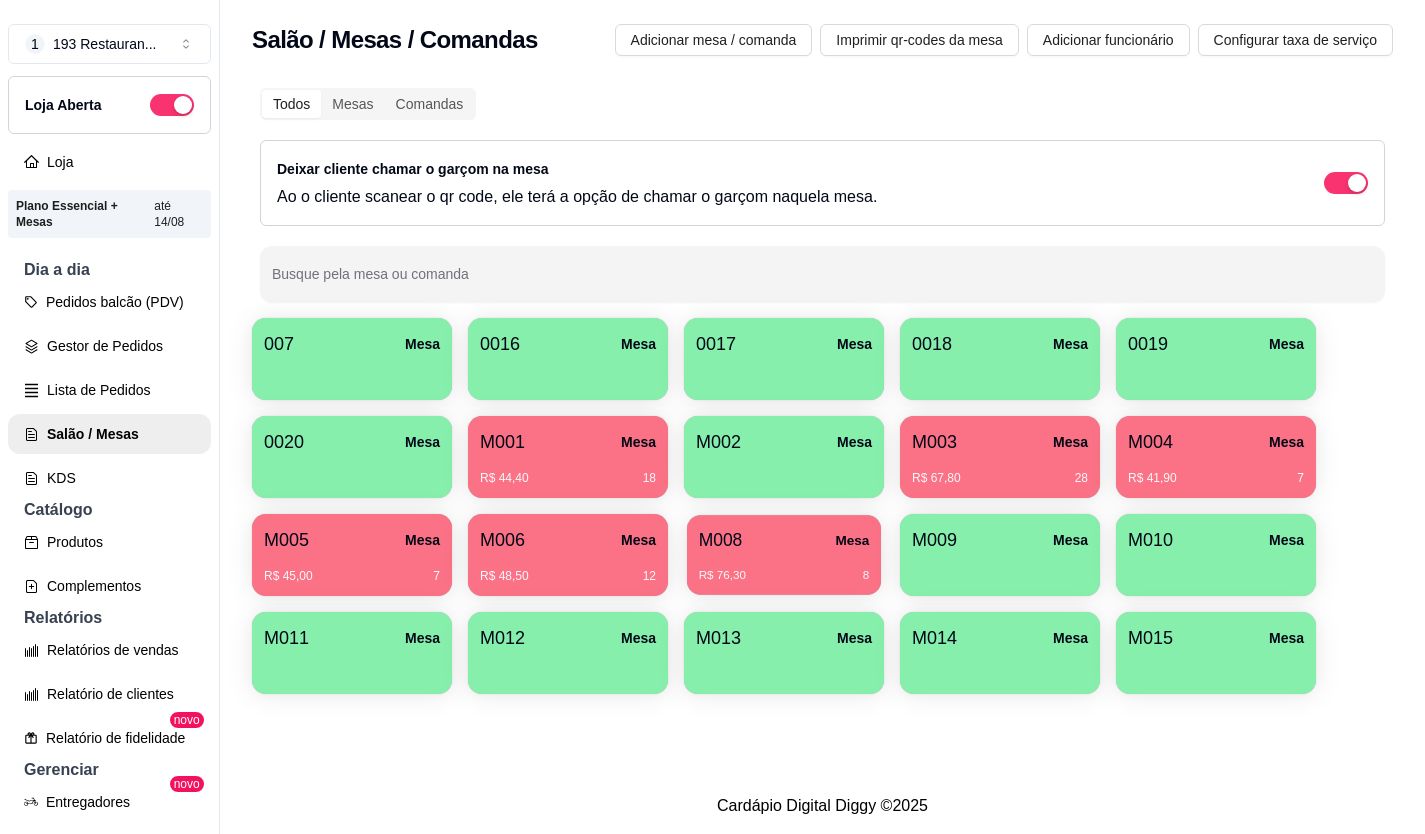 click on "M008 Mesa R$ 76,30 8" at bounding box center [784, 555] 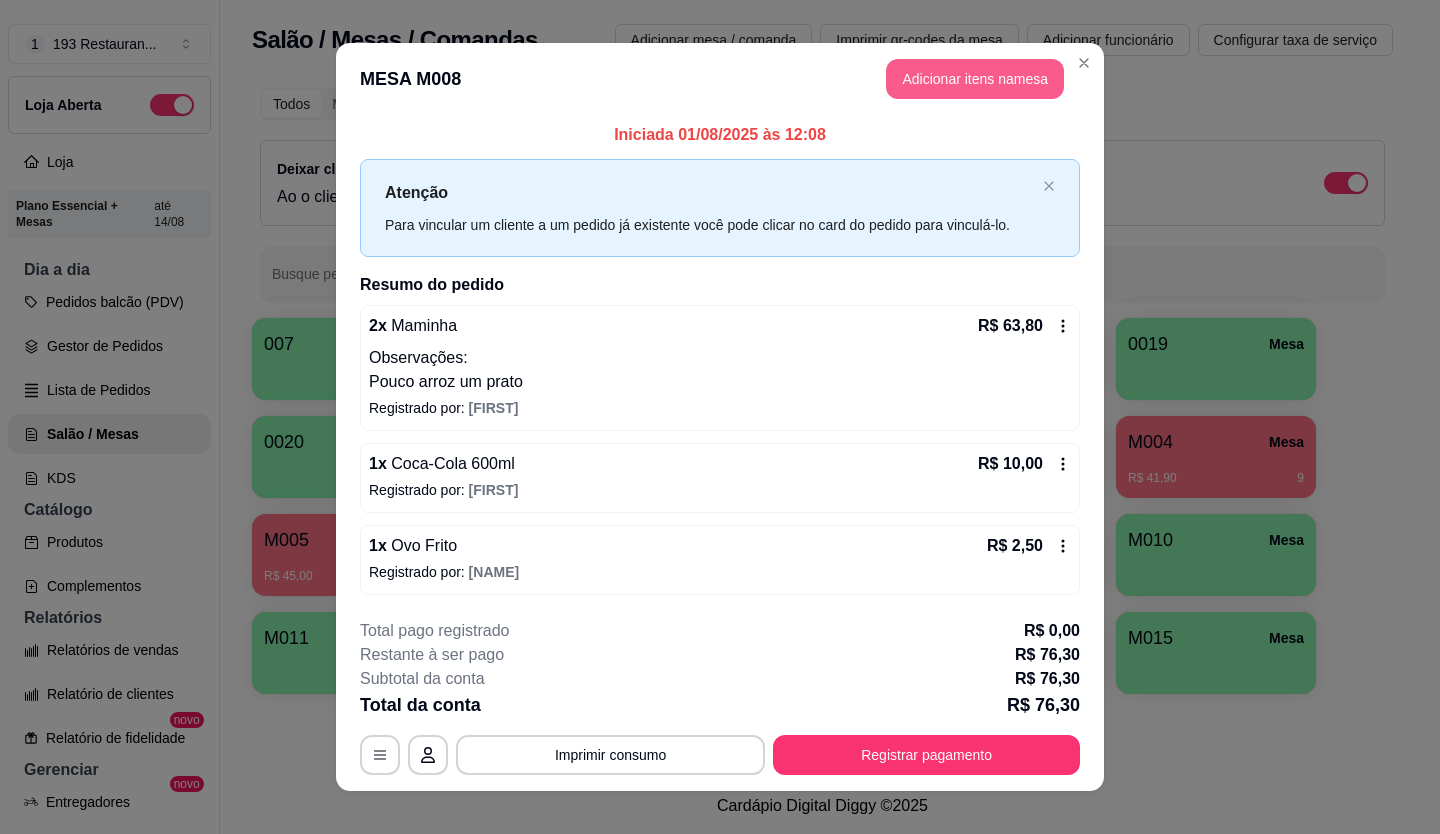click on "Adicionar itens na  mesa" at bounding box center [975, 79] 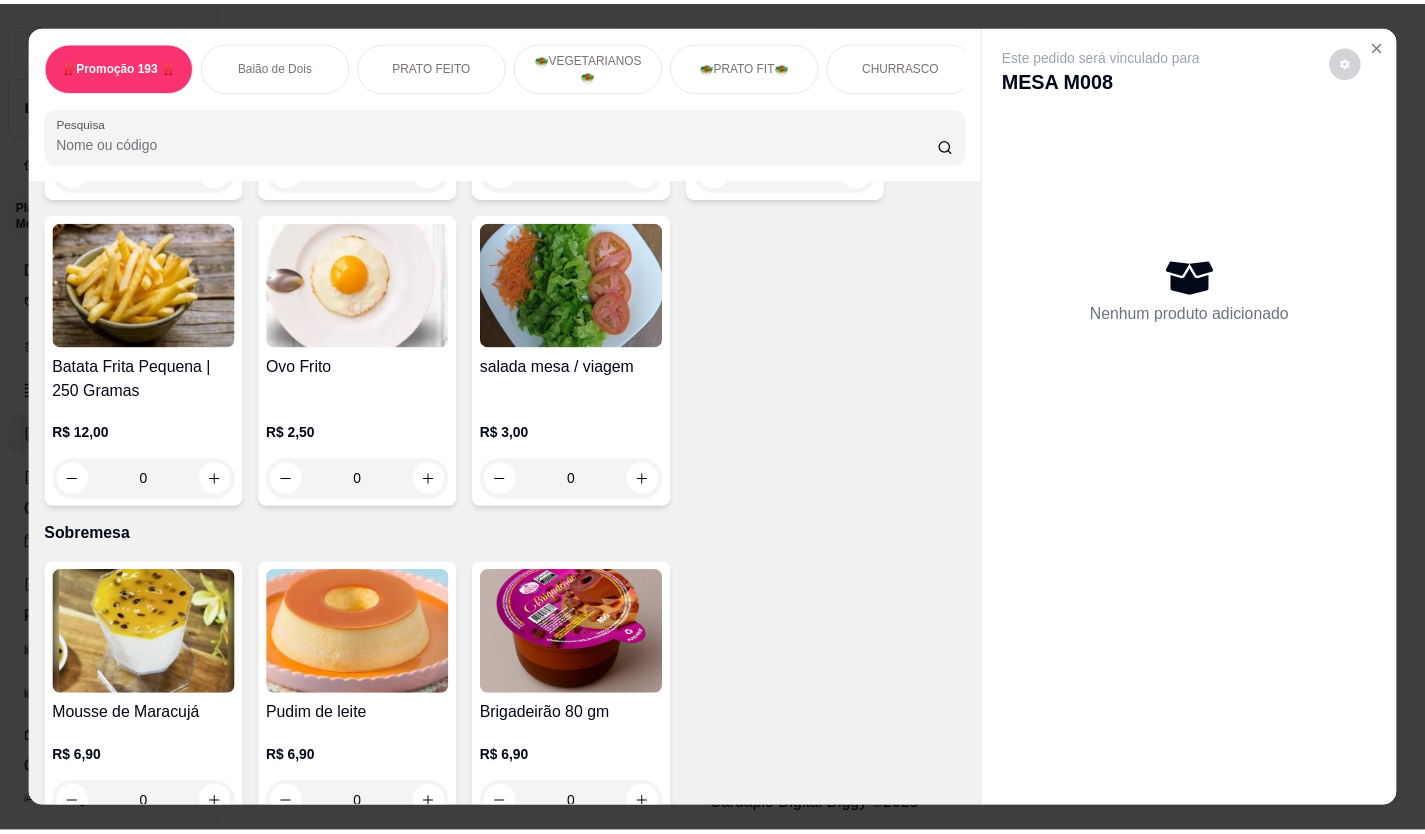 scroll, scrollTop: 4000, scrollLeft: 0, axis: vertical 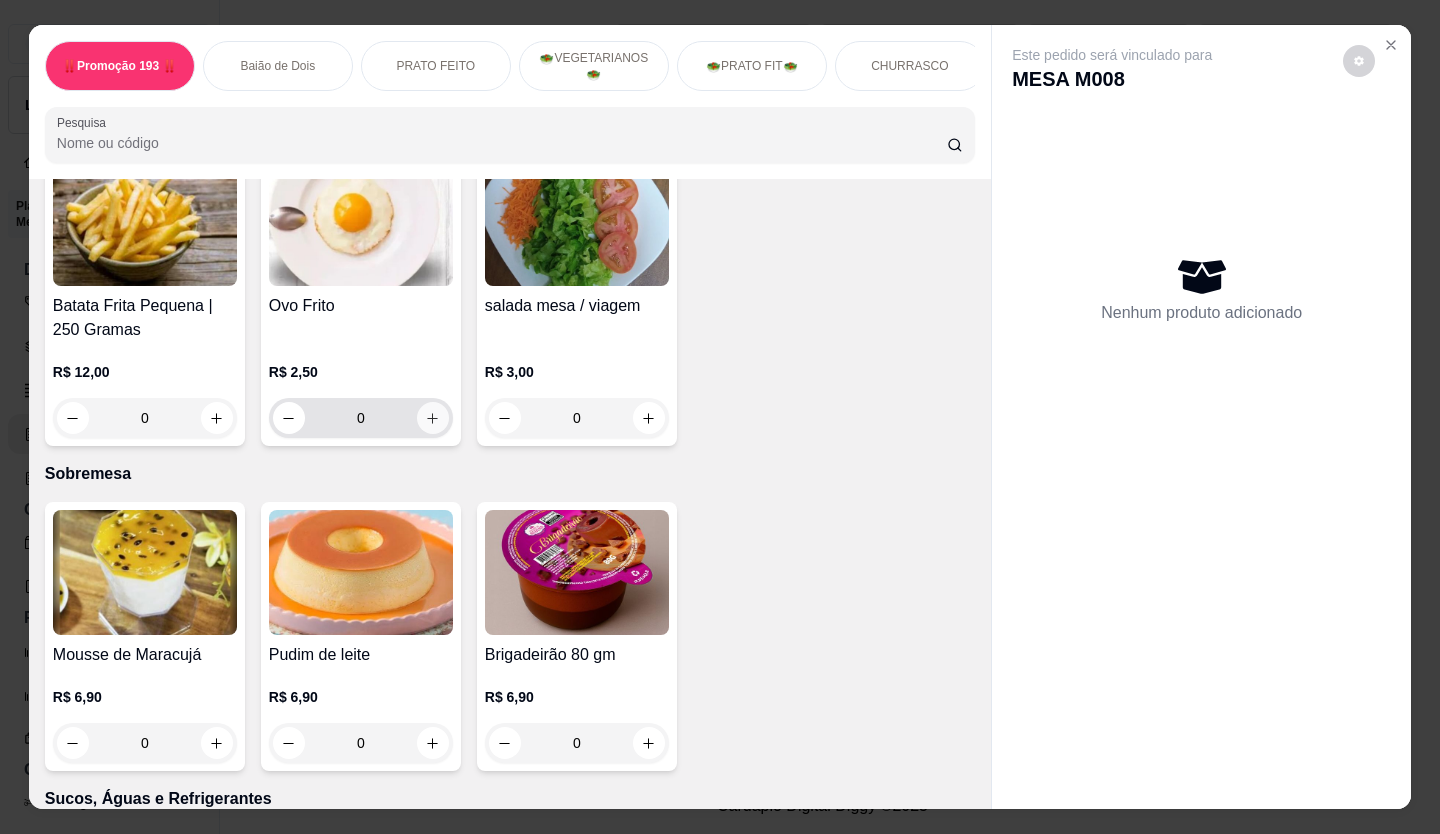 click 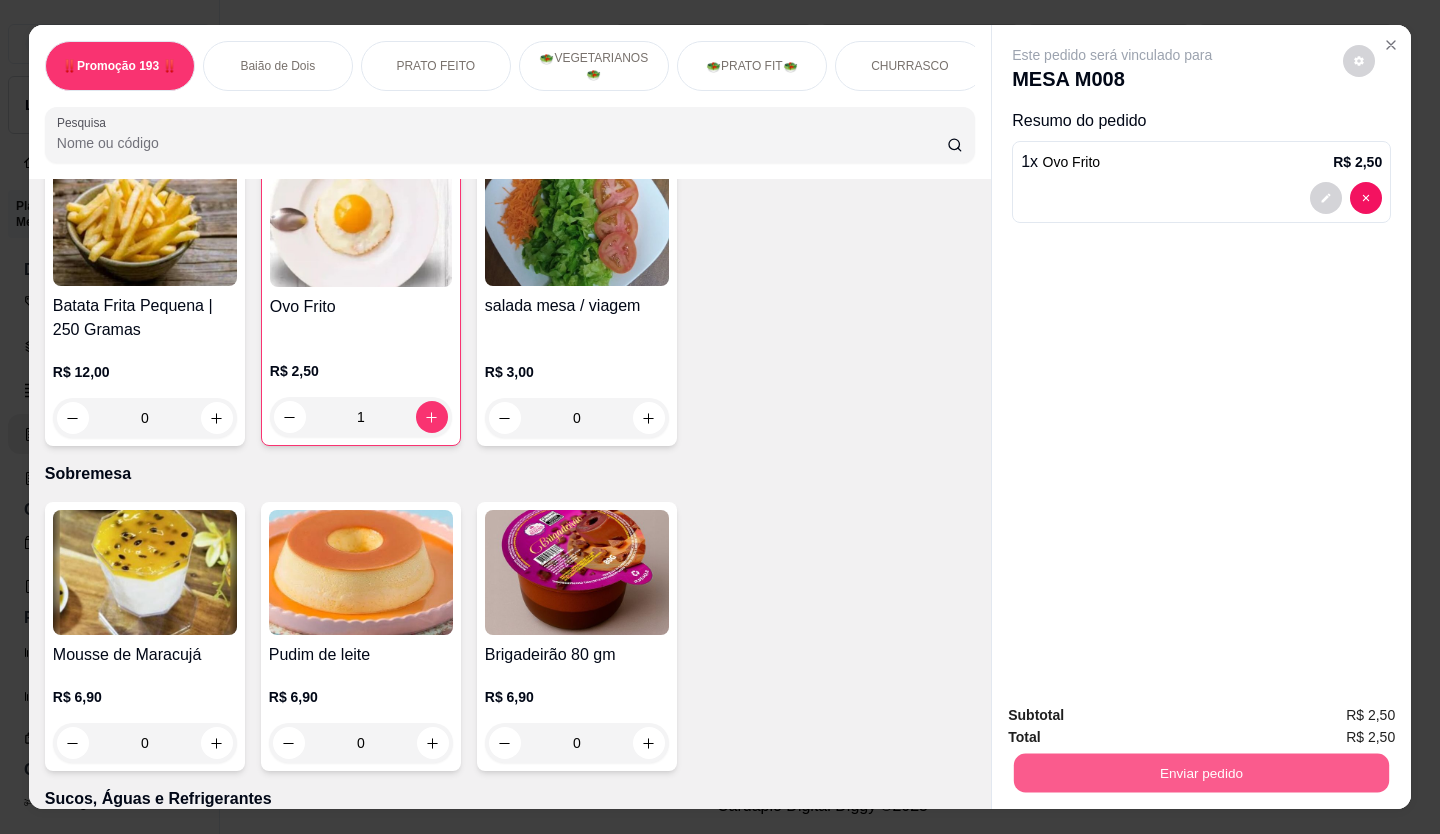 click on "Enviar pedido" at bounding box center (1201, 773) 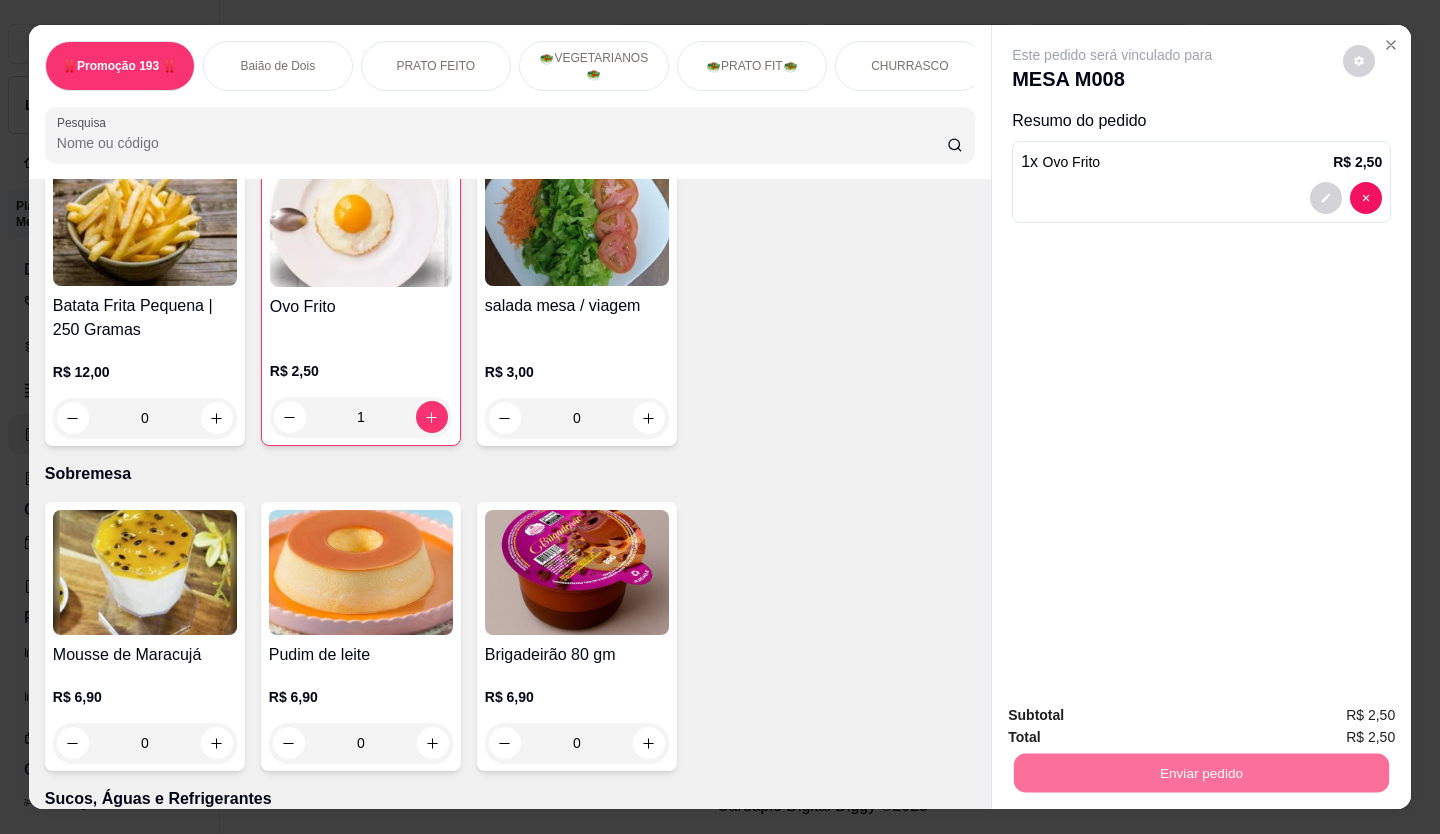 click on "Não registrar e enviar pedido" at bounding box center (1136, 716) 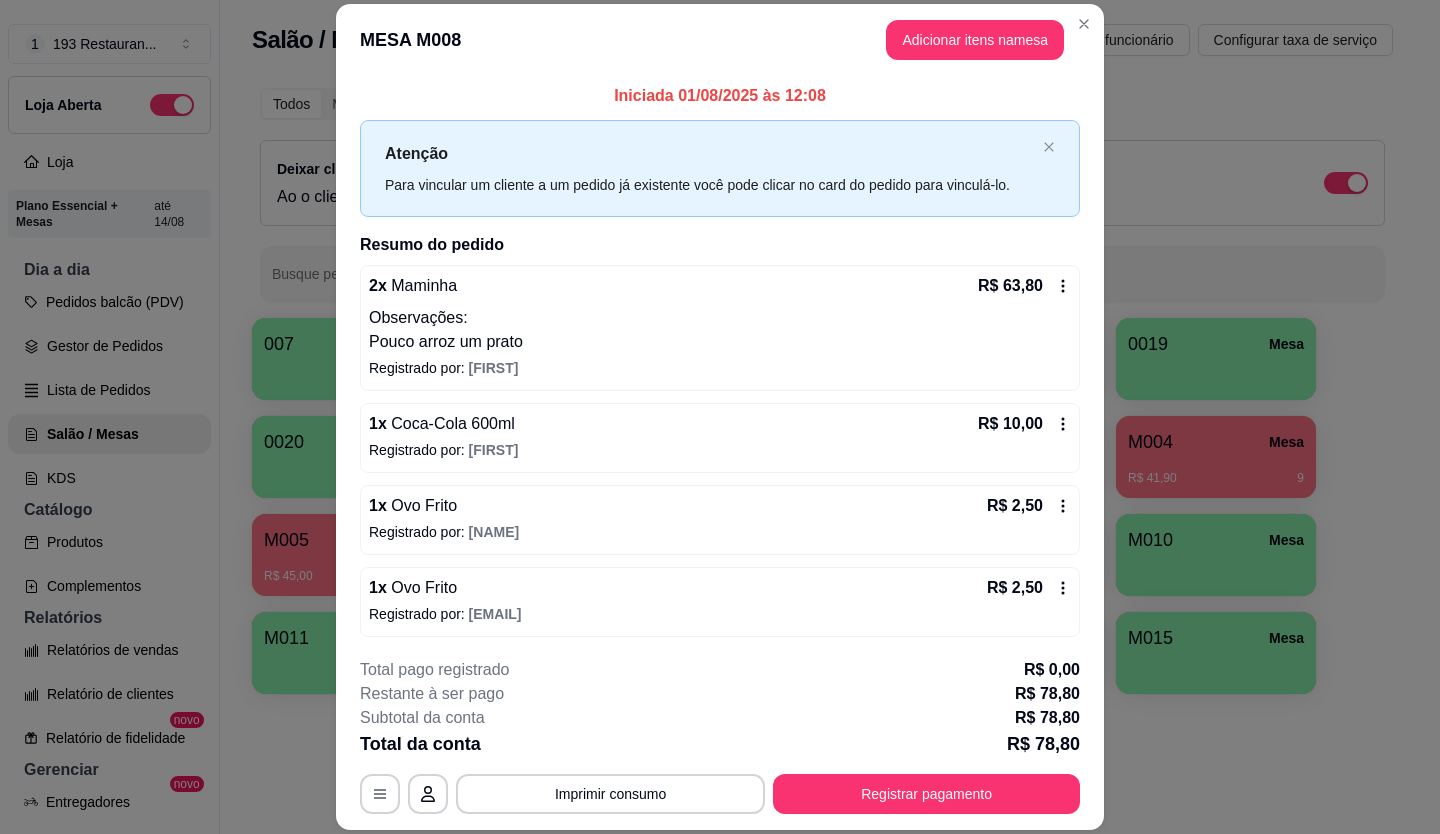 drag, startPoint x: 1022, startPoint y: 472, endPoint x: 1024, endPoint y: 502, distance: 30.066593 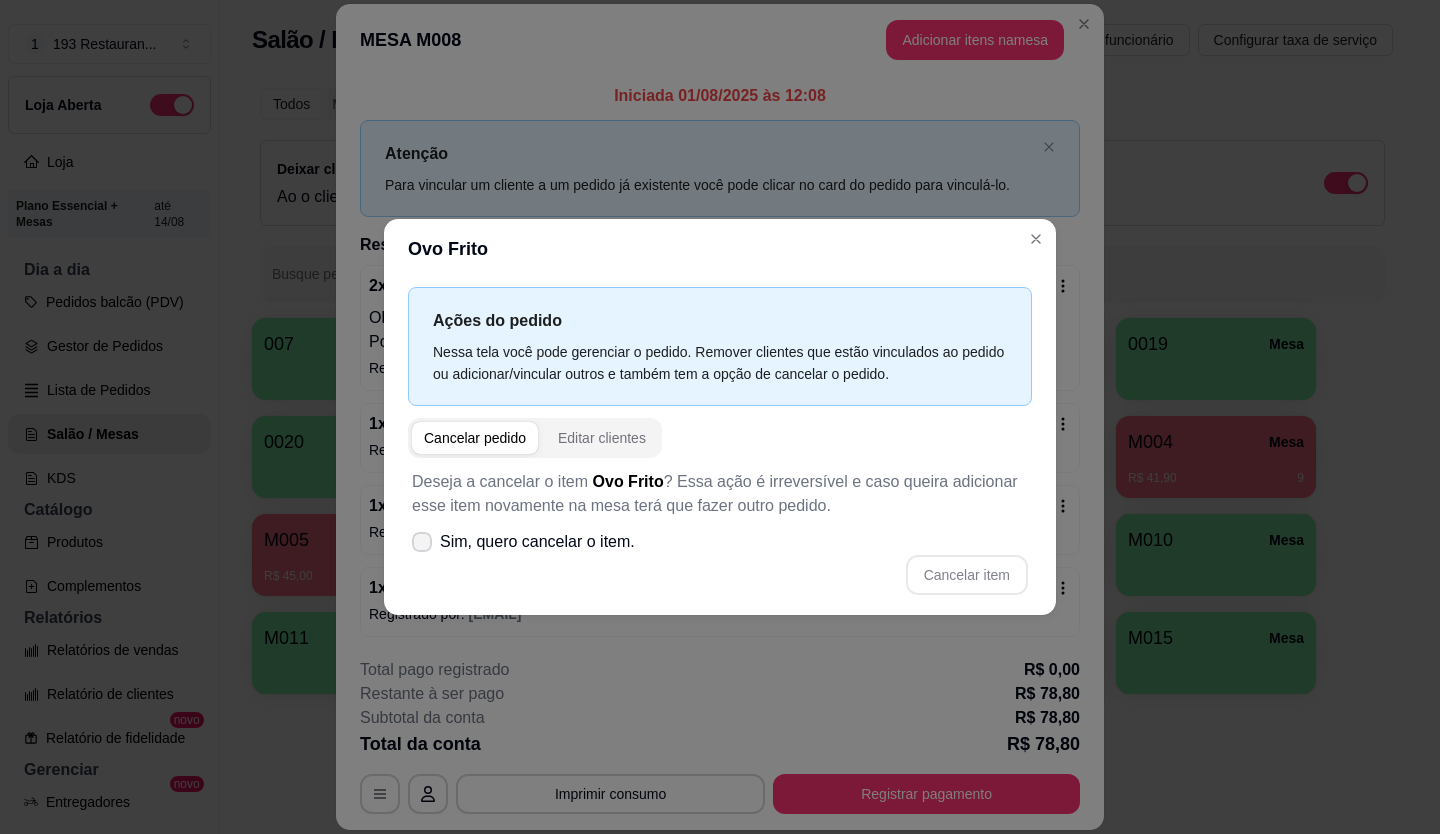 click on "Sim, quero cancelar o item." at bounding box center (537, 542) 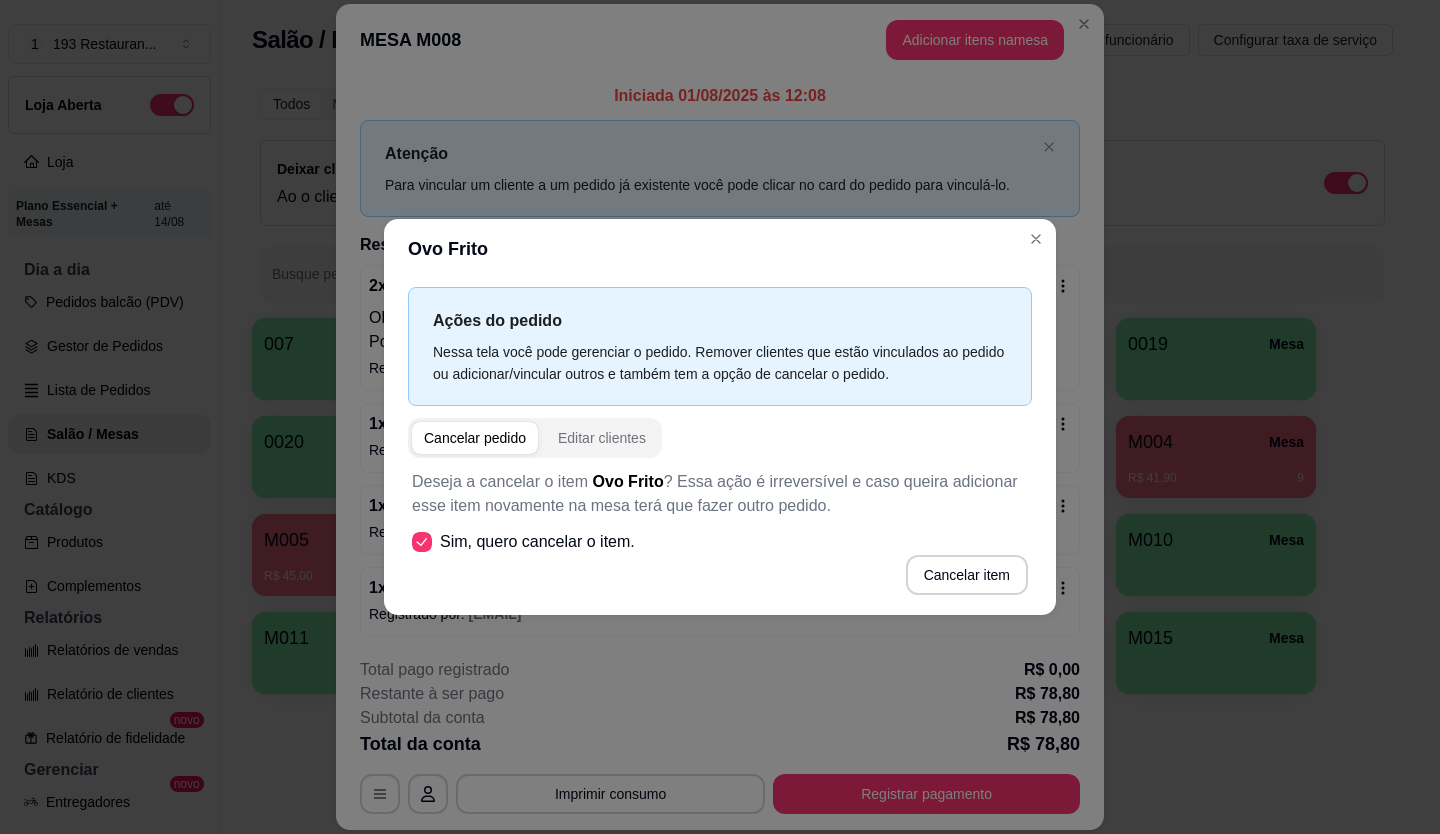 drag, startPoint x: 907, startPoint y: 553, endPoint x: 934, endPoint y: 572, distance: 33.01515 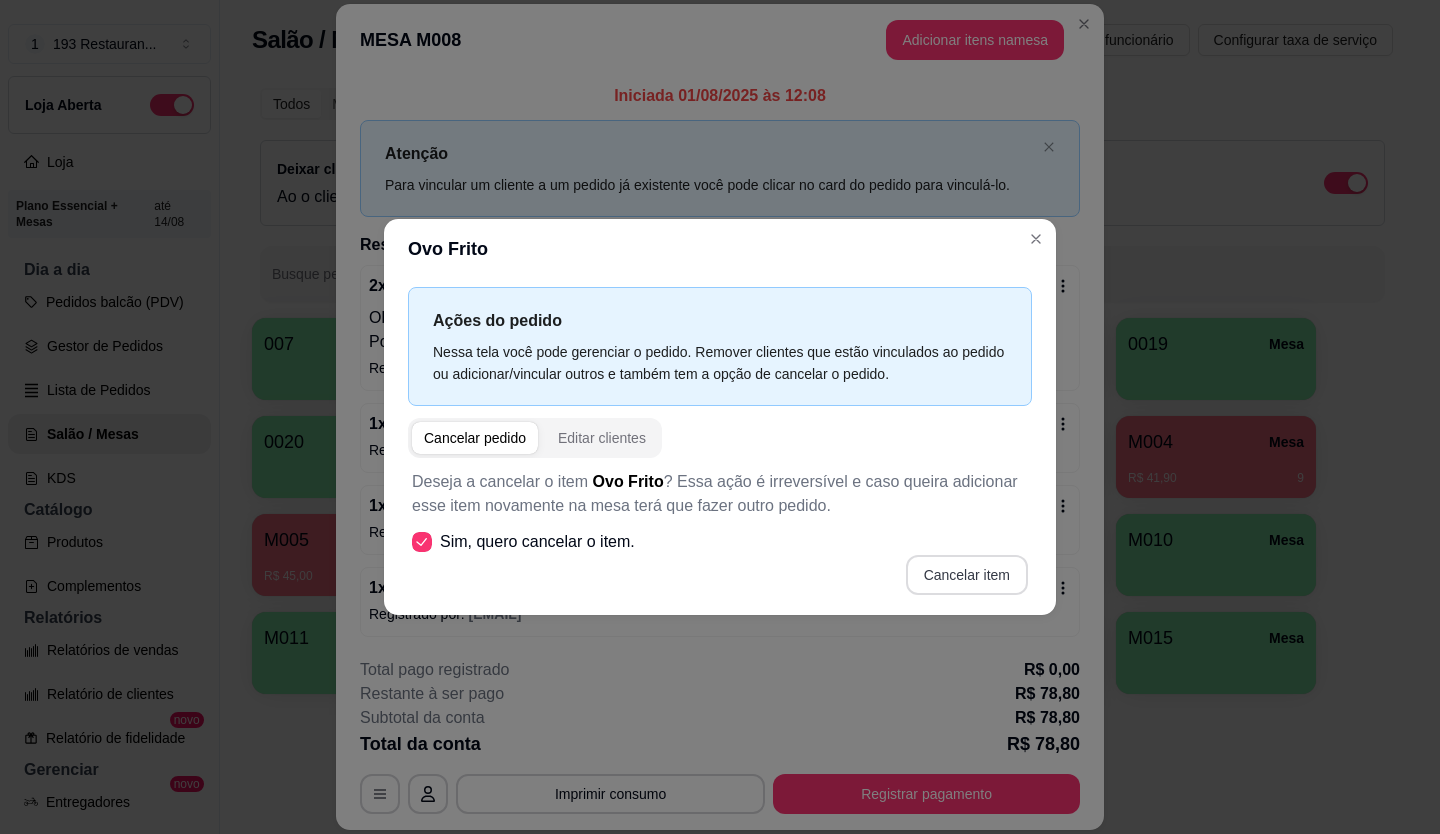 click on "Cancelar item" at bounding box center [967, 575] 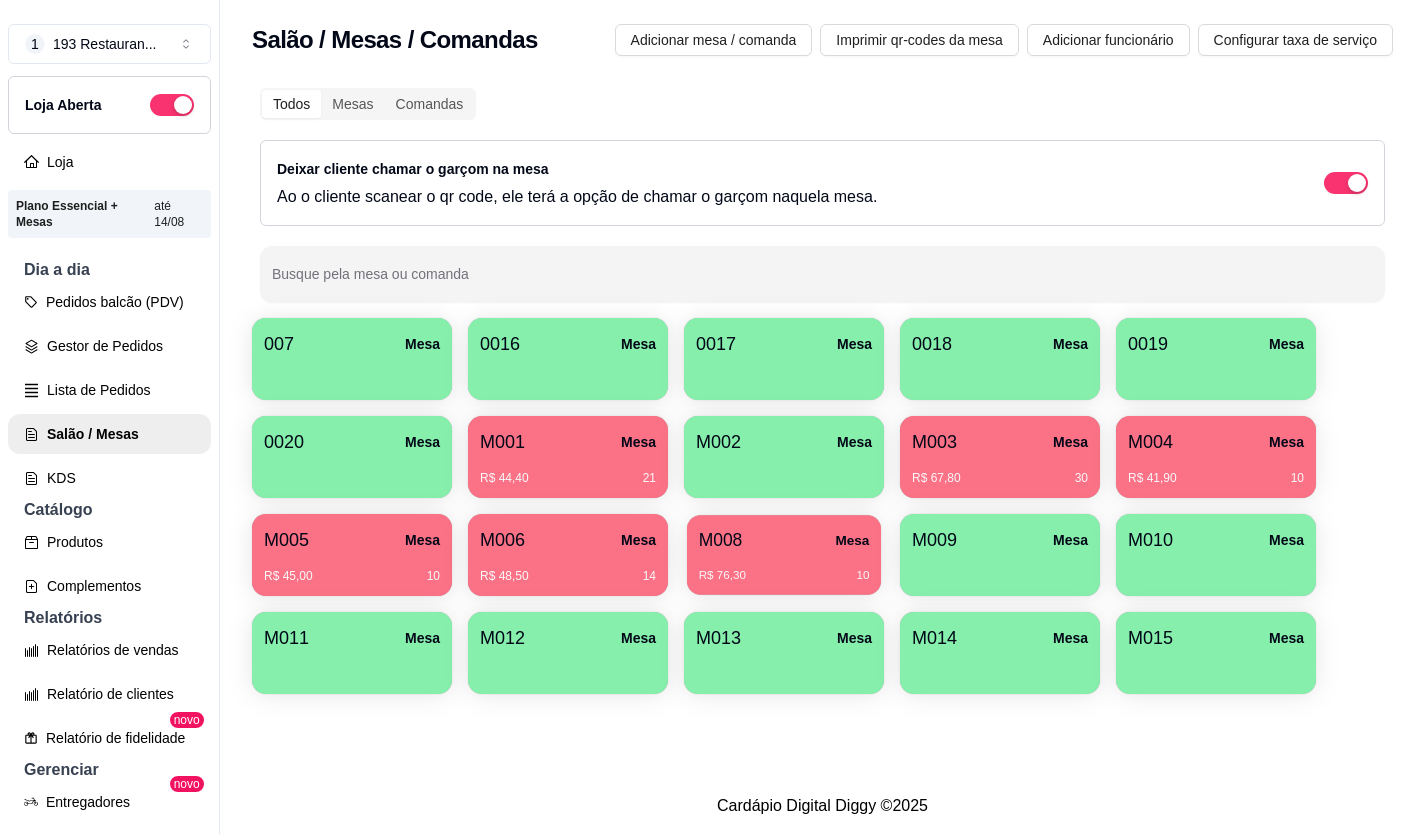 click on "Mesa" at bounding box center [852, 540] 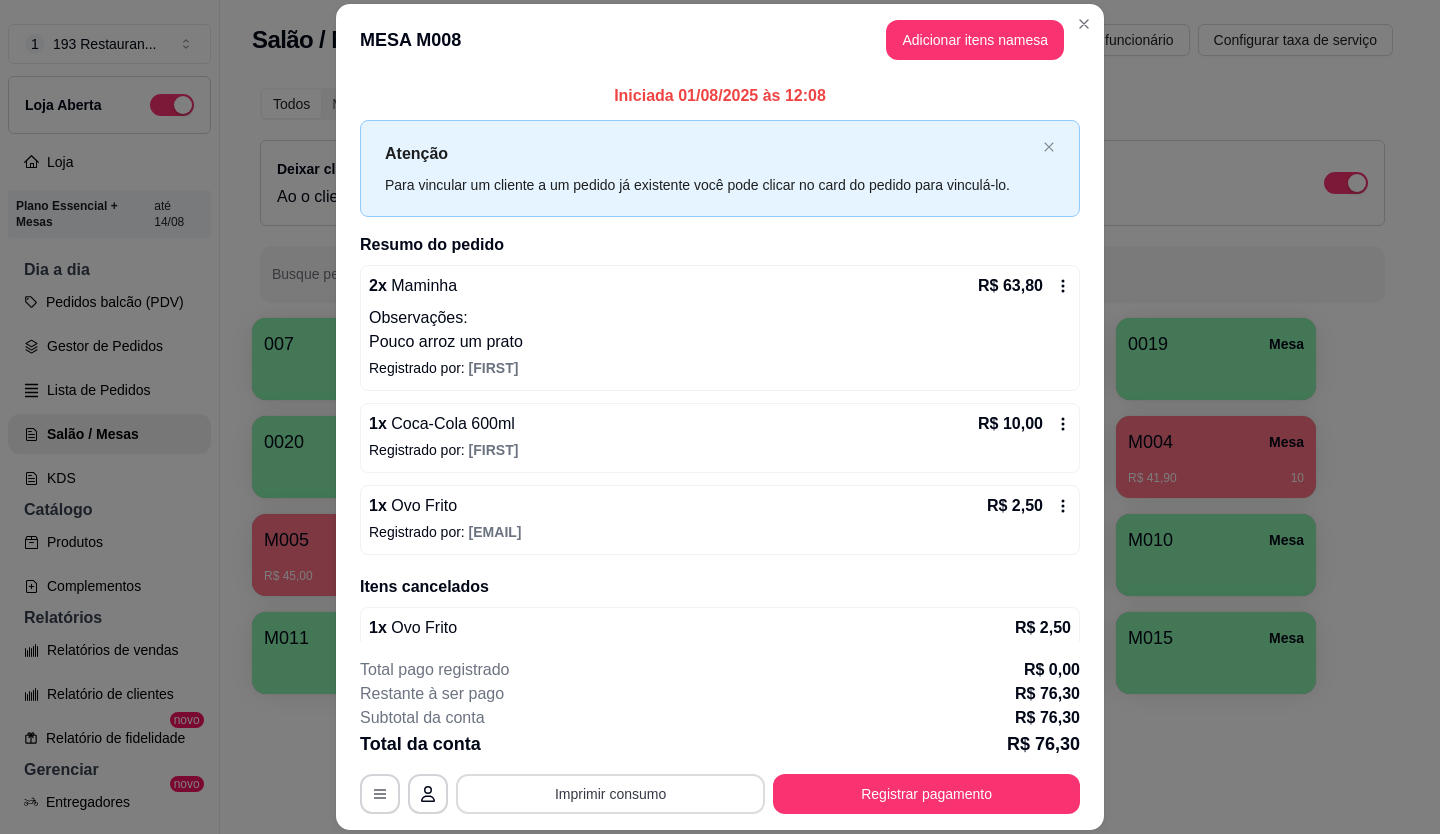 click on "Imprimir consumo" at bounding box center [610, 794] 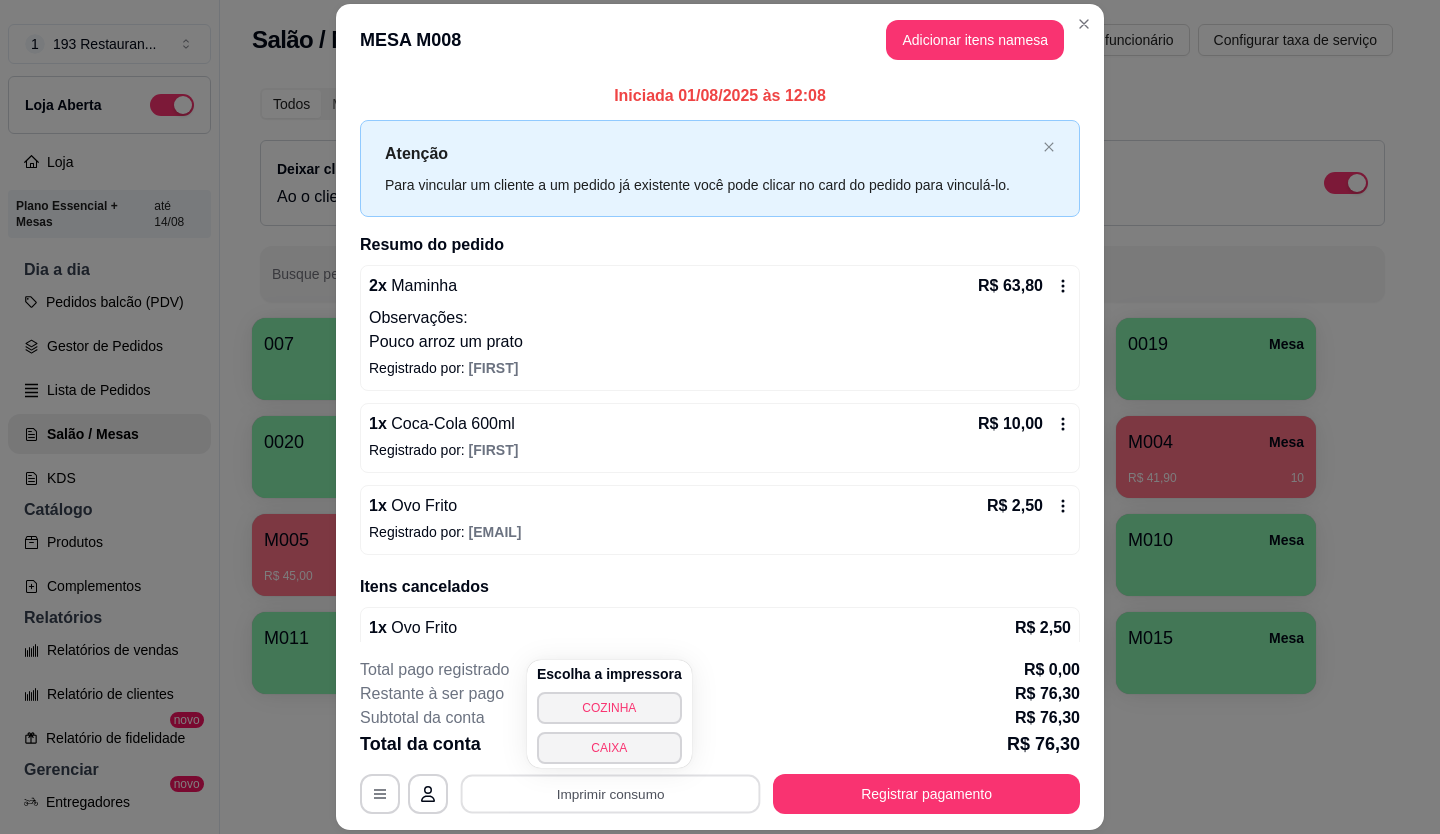 click on "Escolha a impressora COZINHA  CAIXA" at bounding box center [609, 714] 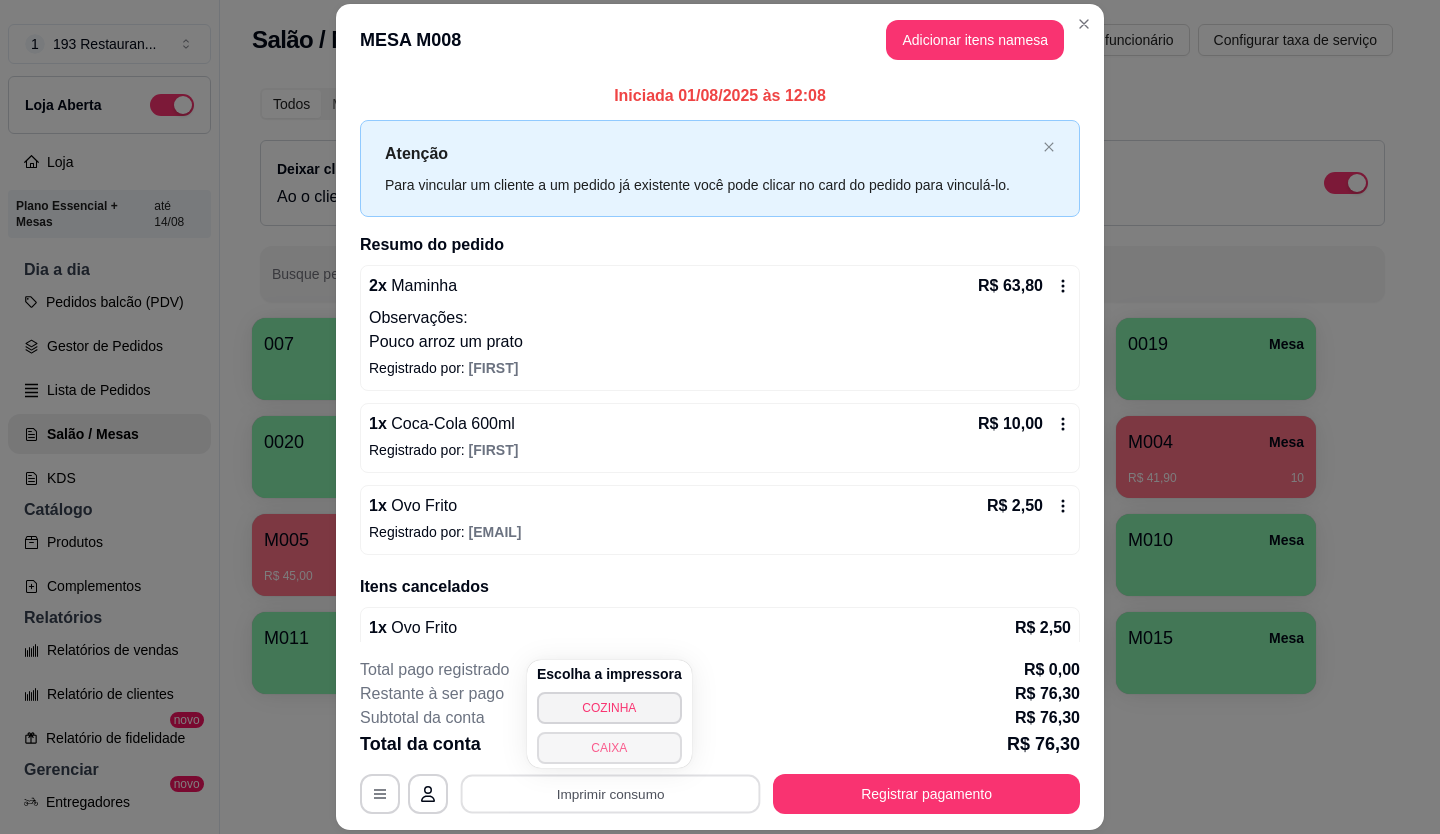 click on "CAIXA" at bounding box center (609, 748) 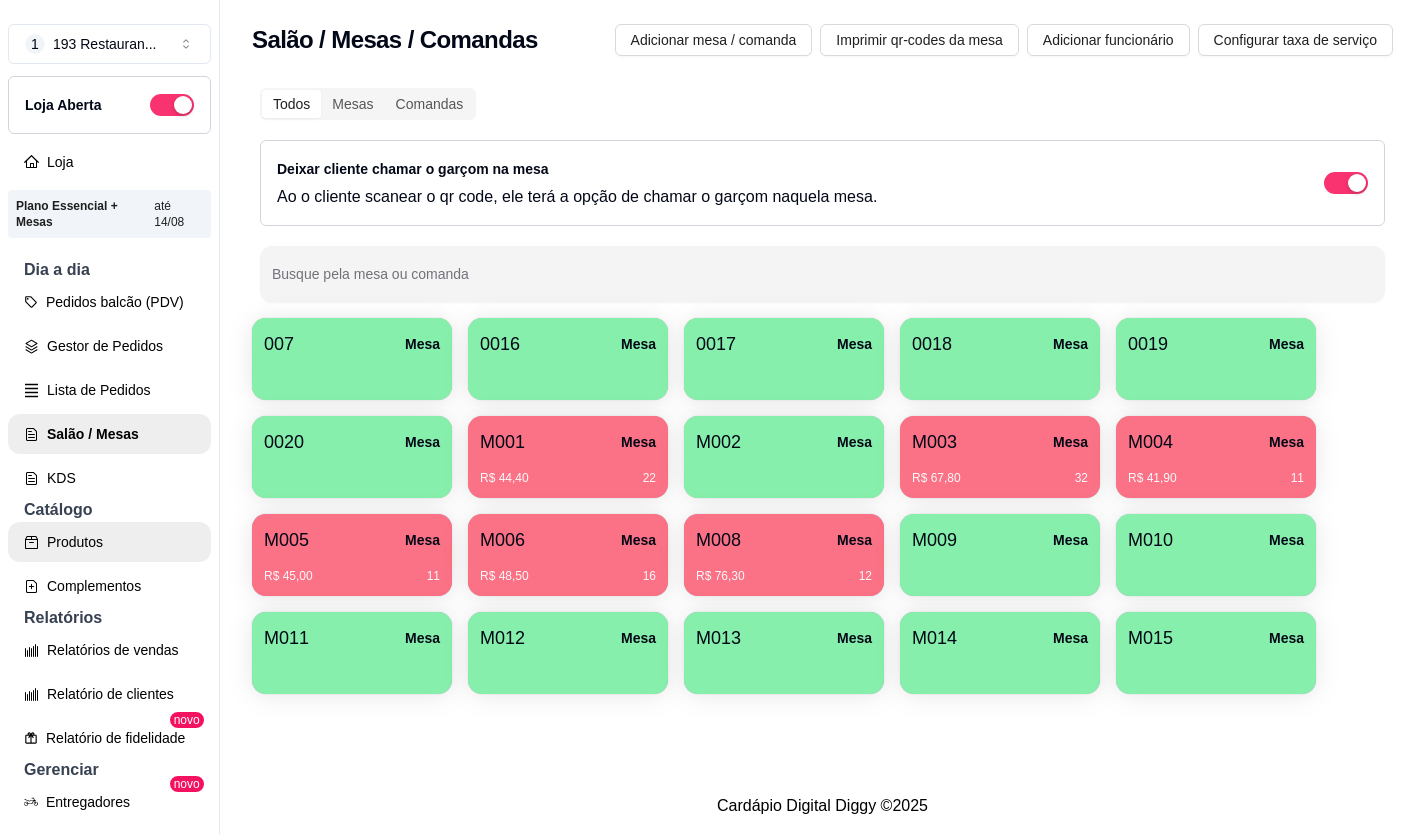 click on "Produtos" at bounding box center (109, 542) 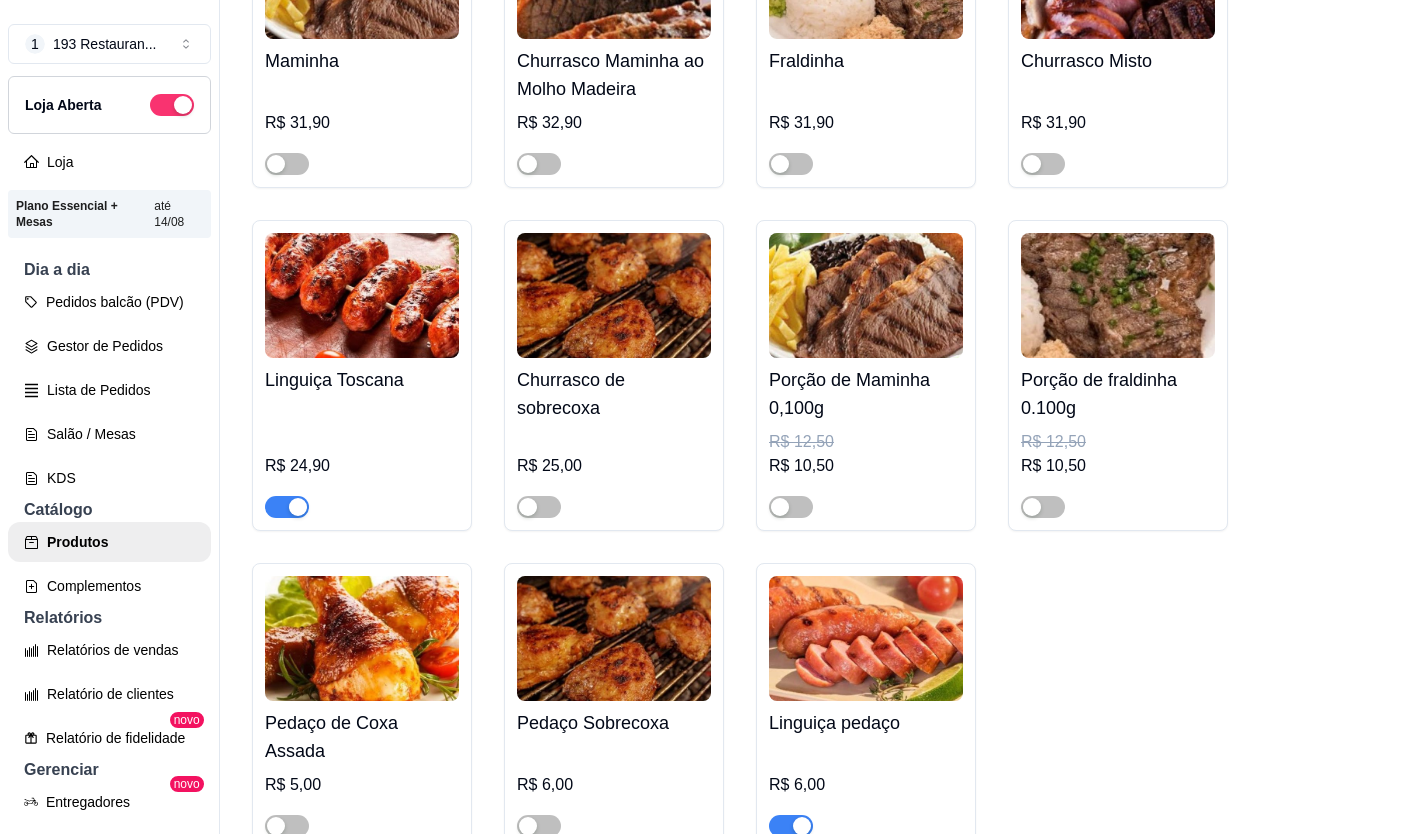 scroll, scrollTop: 4500, scrollLeft: 0, axis: vertical 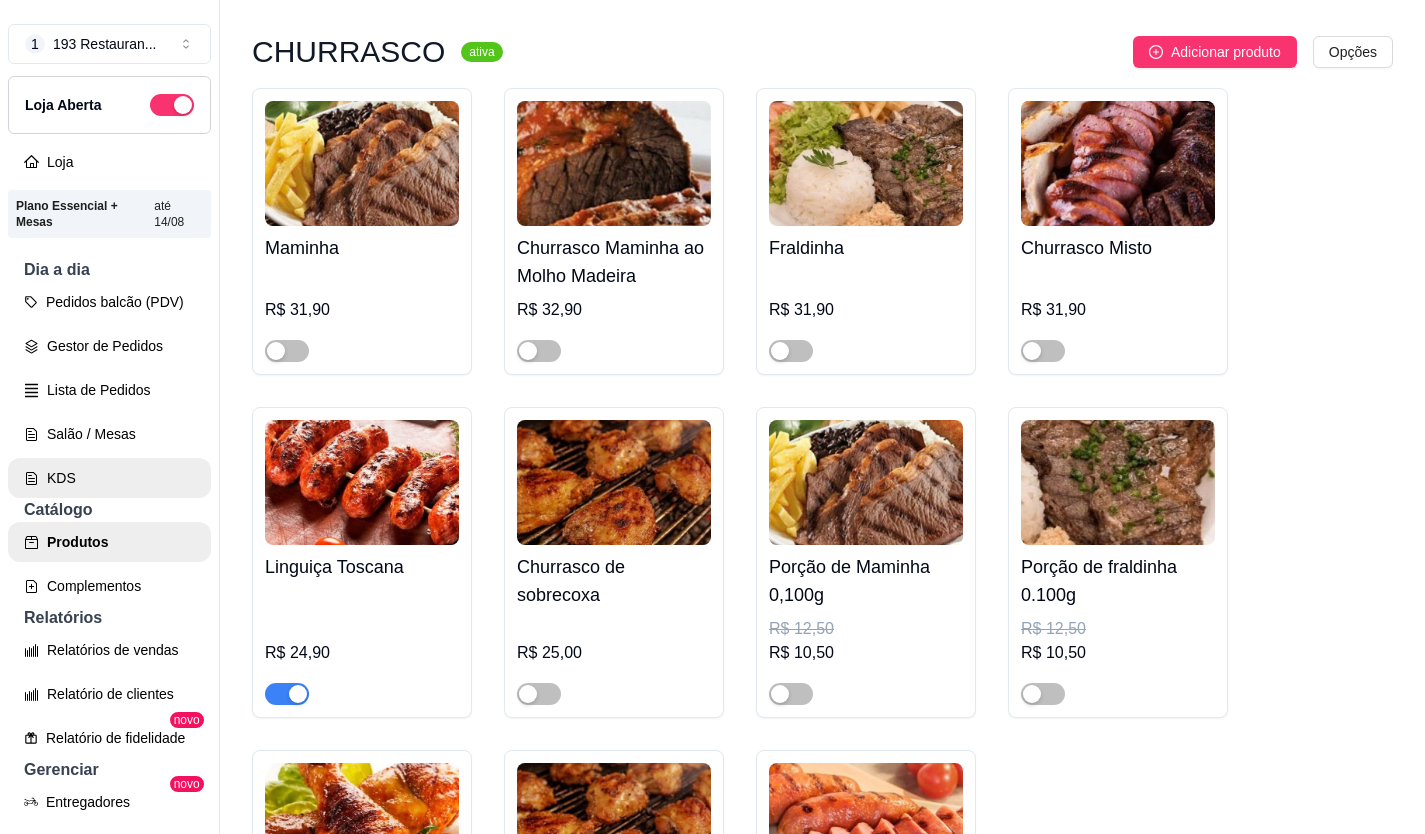 click on "Salão / Mesas" at bounding box center [109, 434] 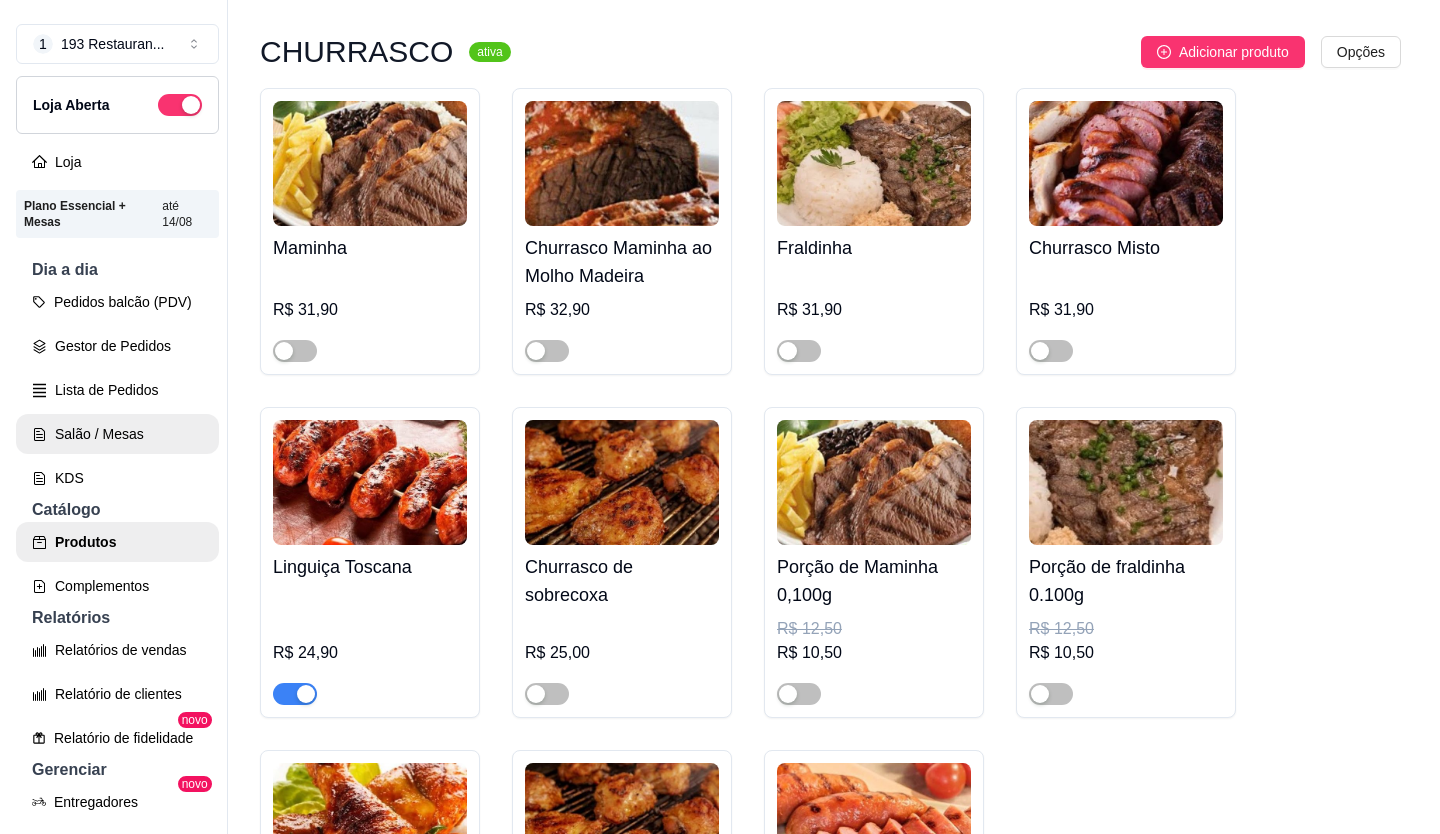 scroll, scrollTop: 0, scrollLeft: 0, axis: both 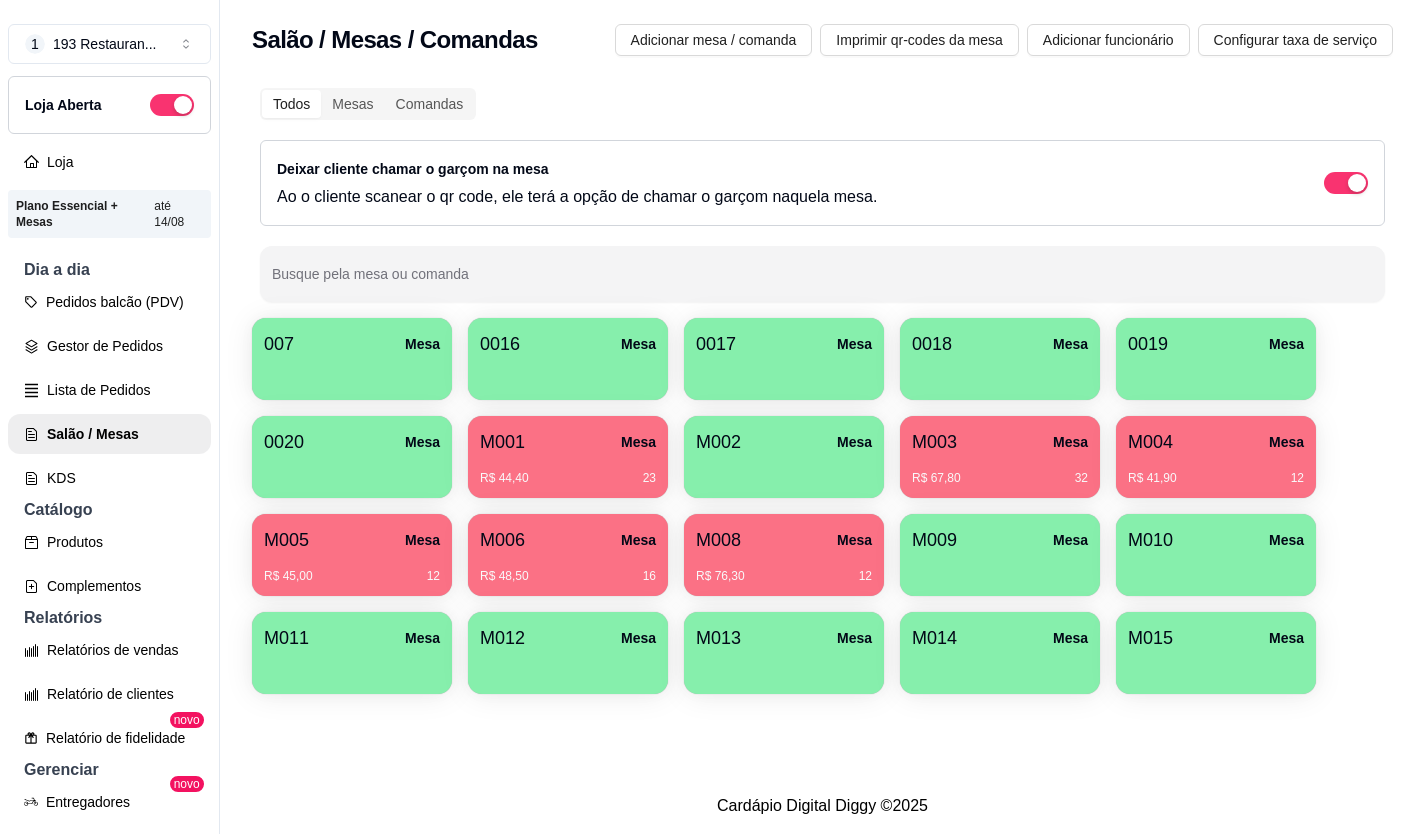 click on "M005 Mesa" at bounding box center [352, 540] 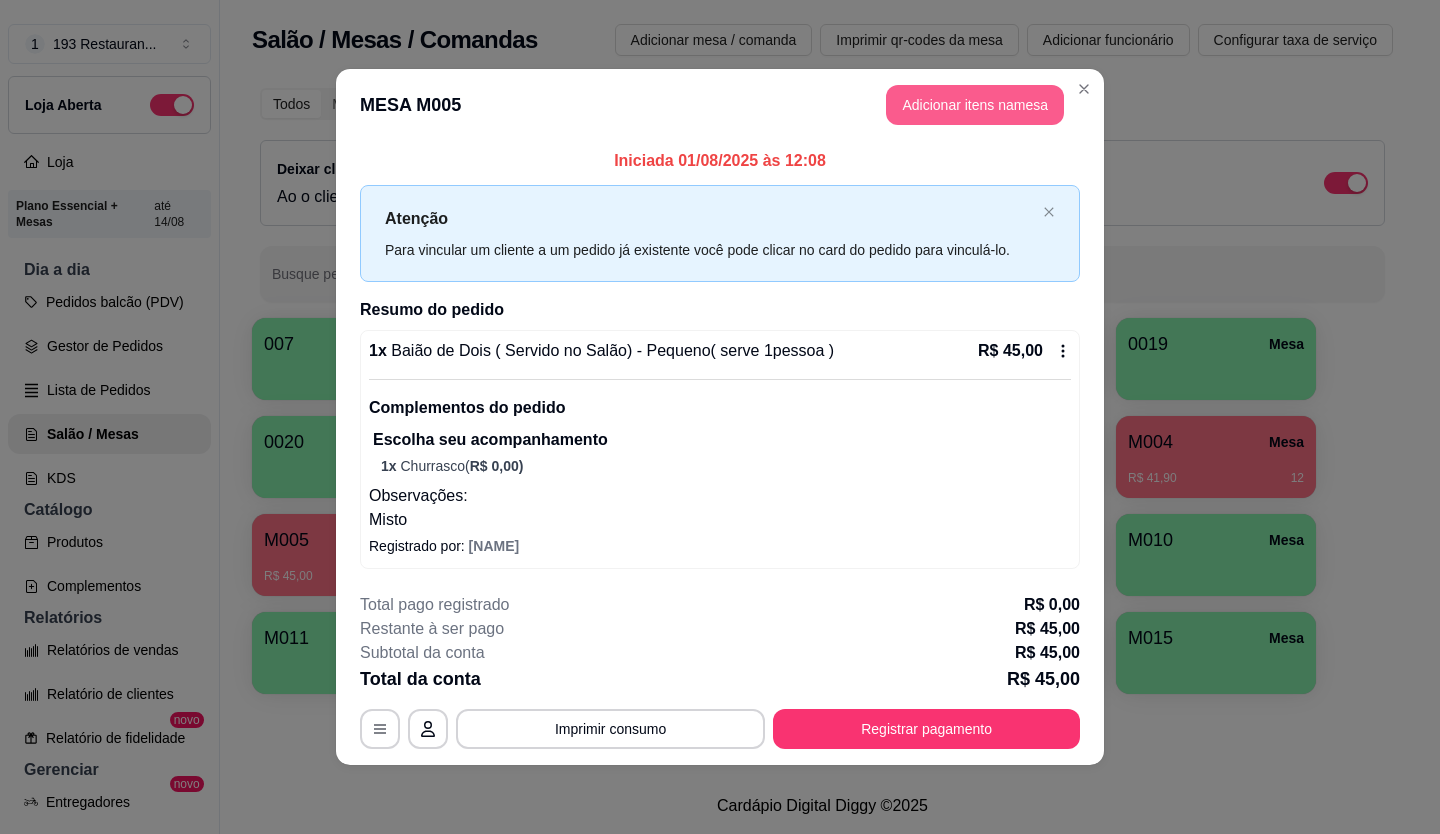 click on "Adicionar itens na  mesa" at bounding box center [975, 105] 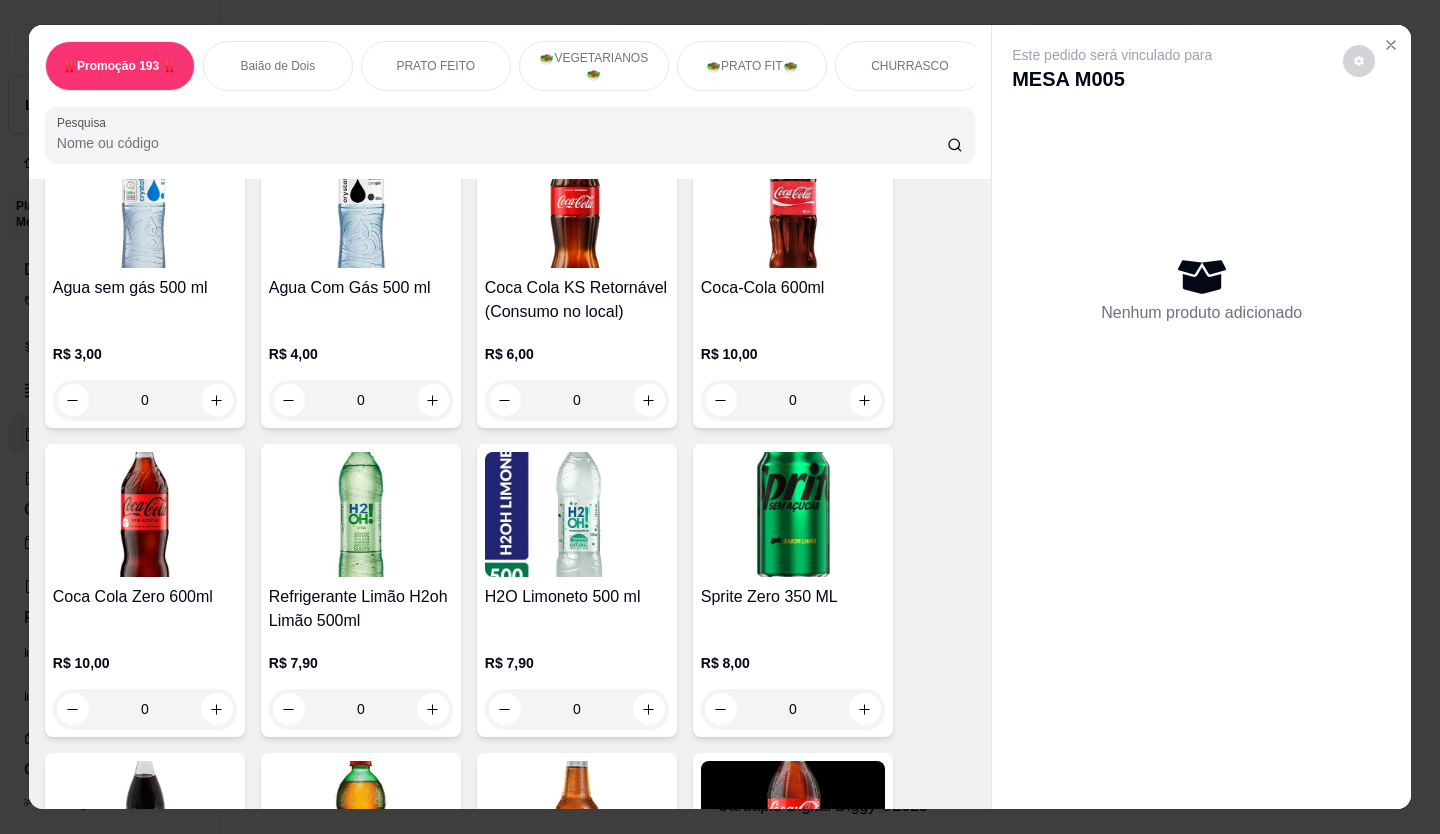 scroll, scrollTop: 5600, scrollLeft: 0, axis: vertical 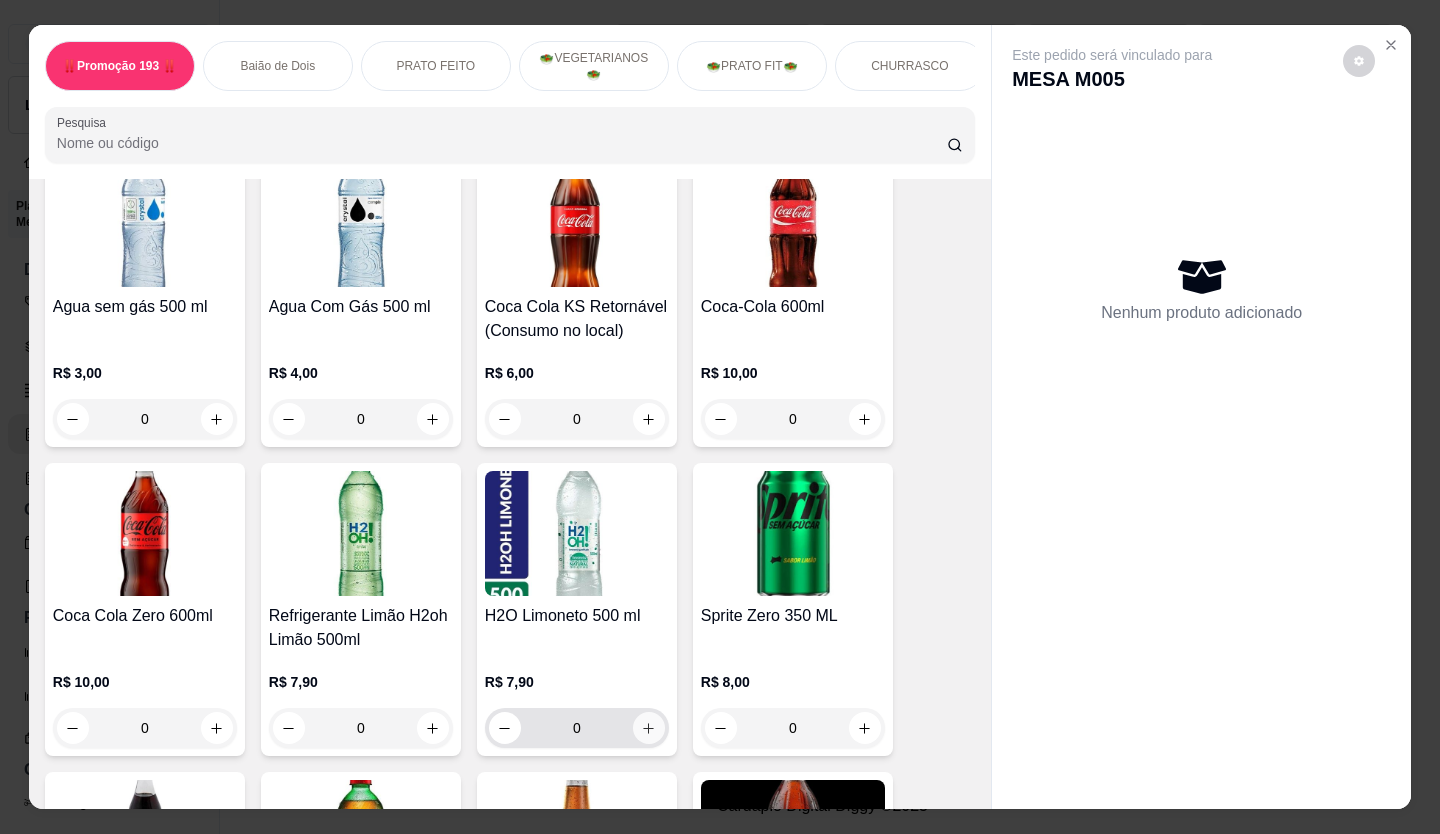 click 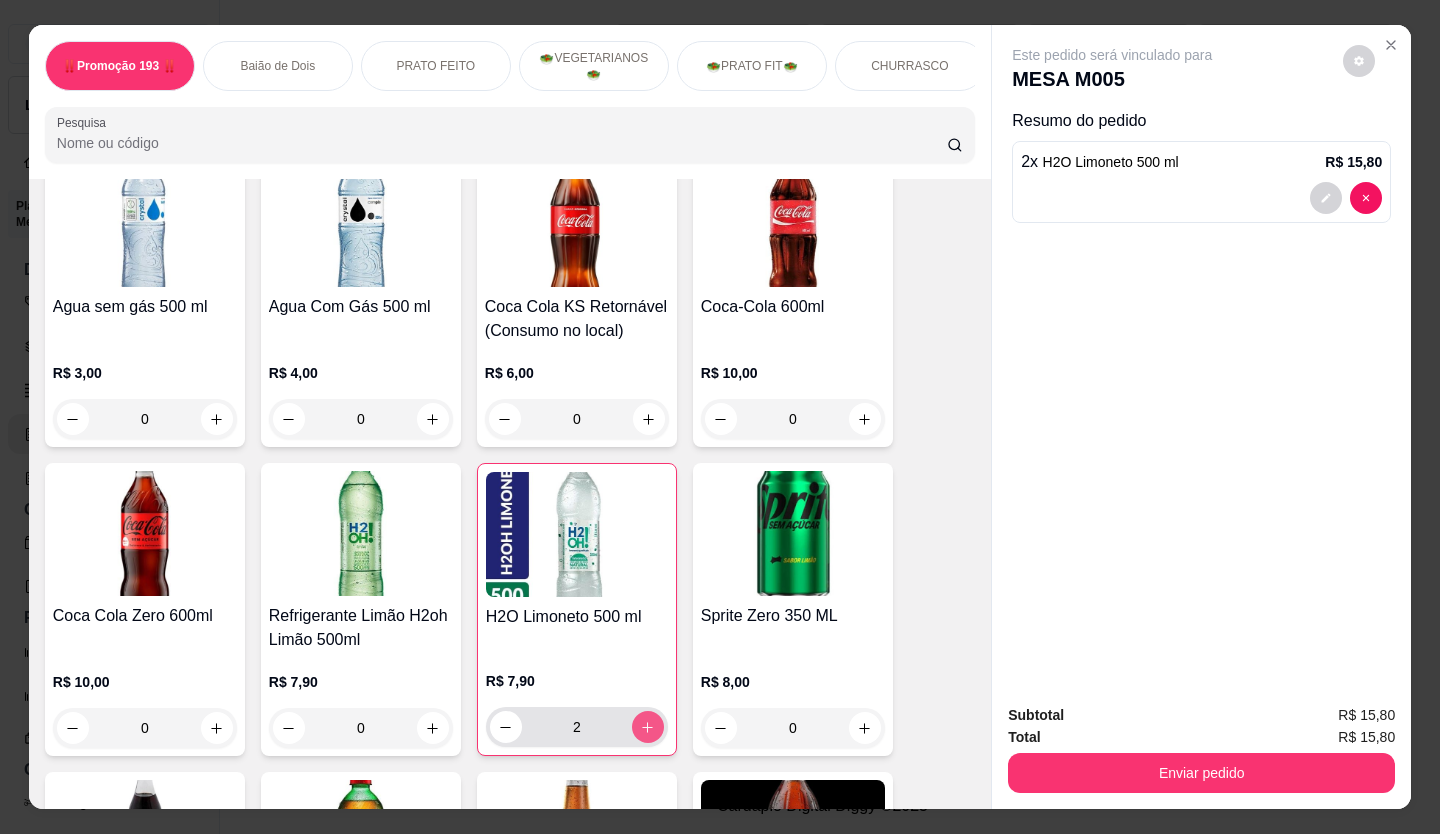 type on "2" 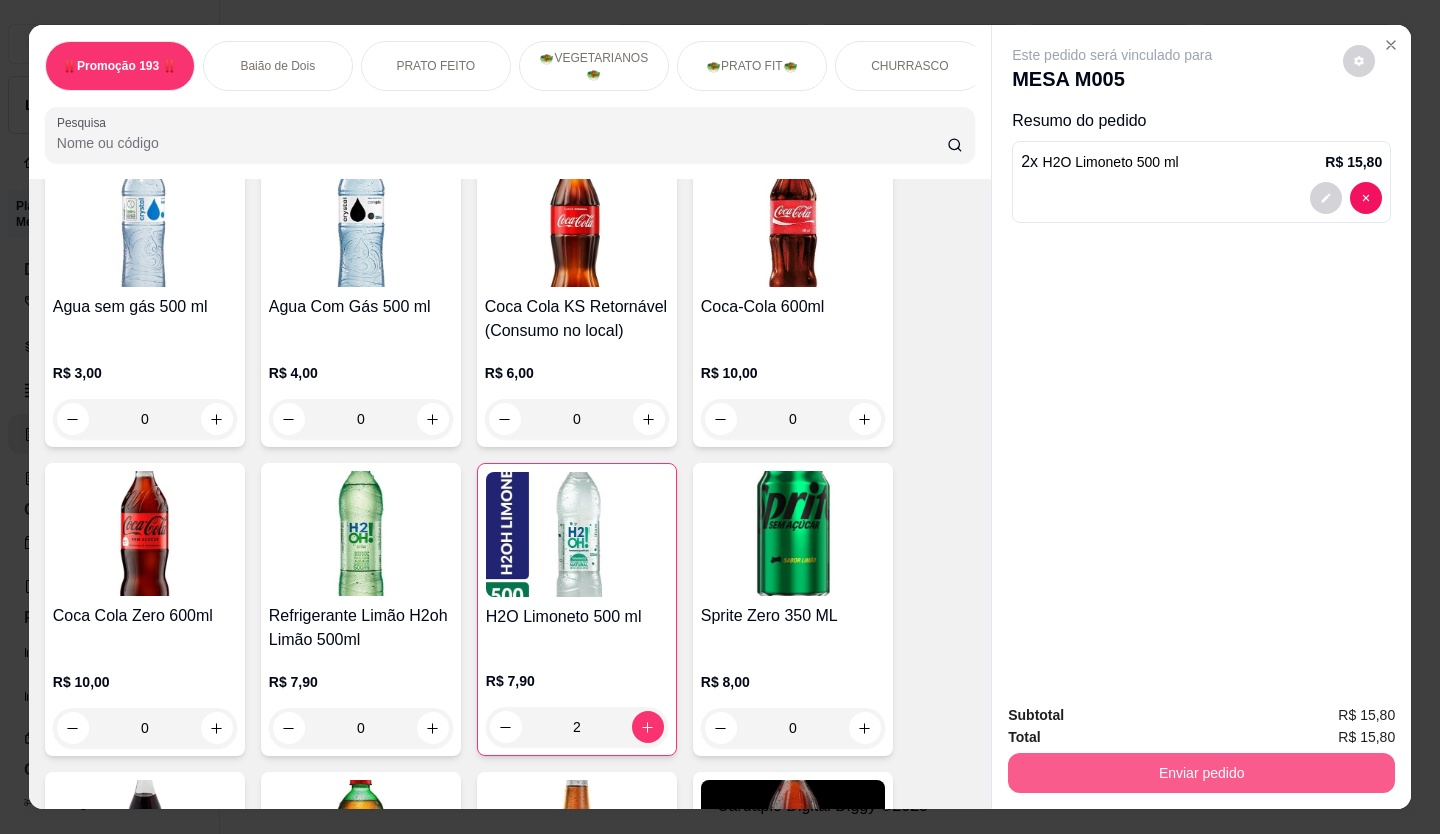 click on "Enviar pedido" at bounding box center [1201, 773] 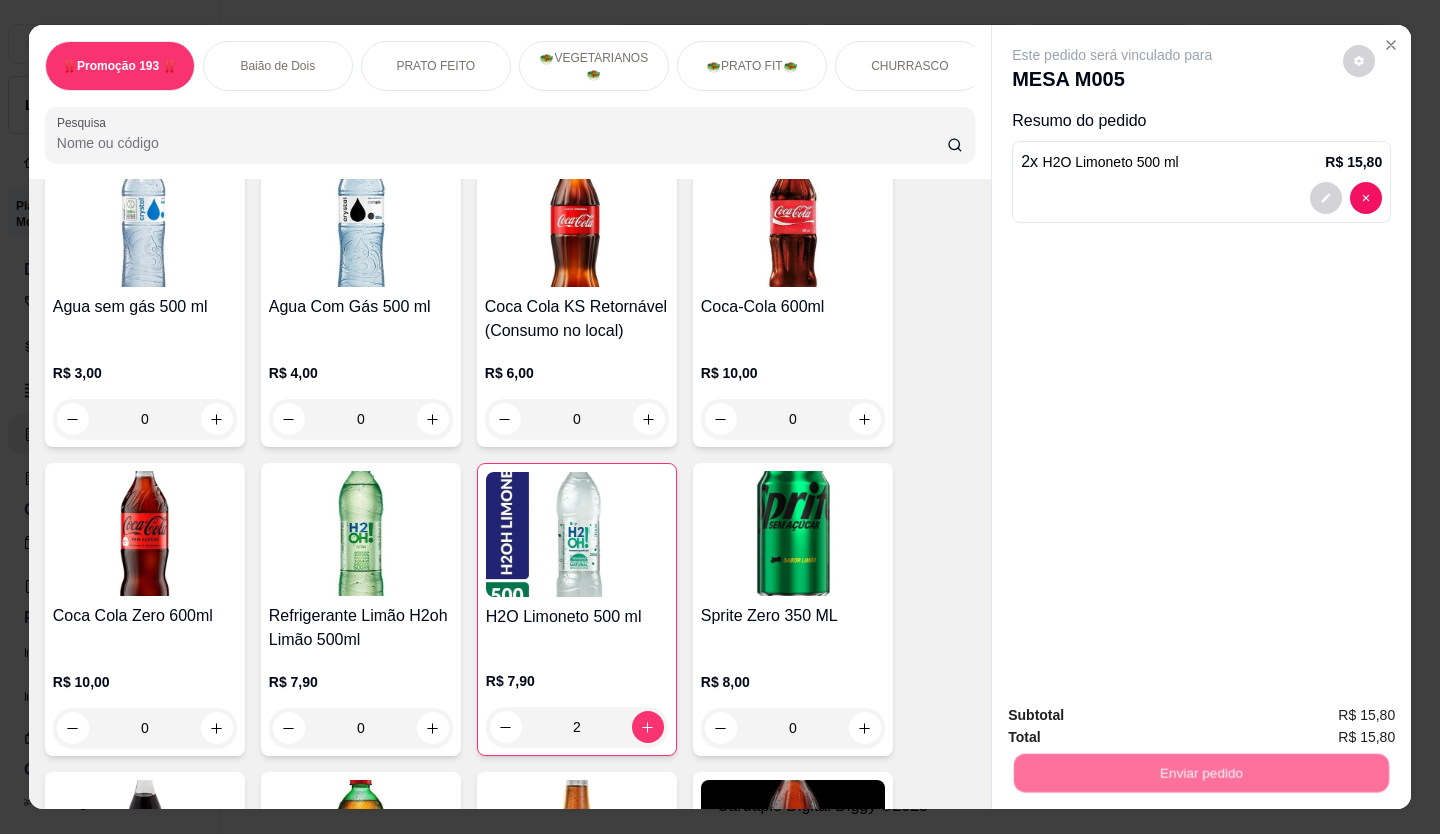 click on "Não registrar e enviar pedido" at bounding box center (1135, 716) 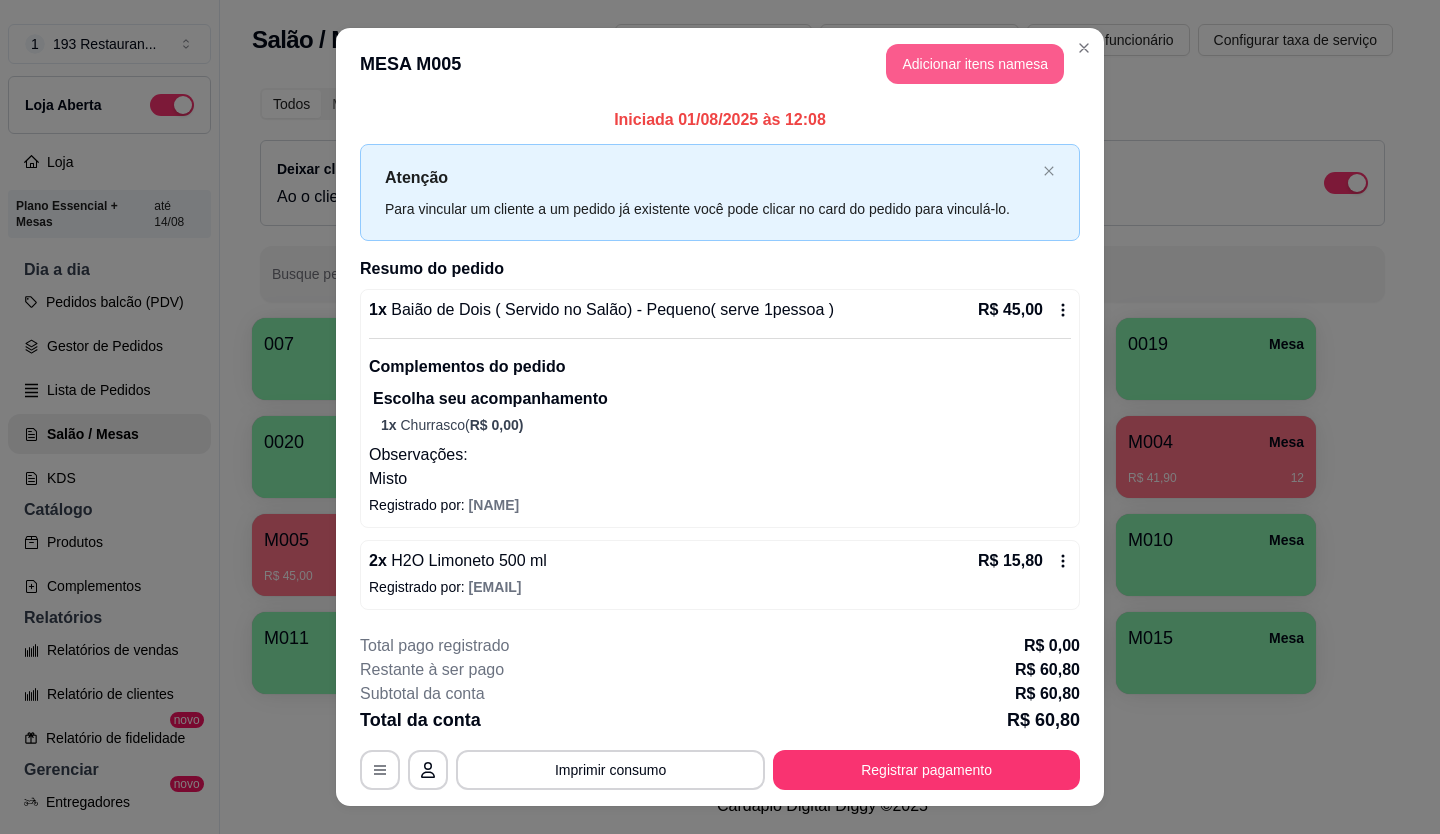 click on "Adicionar itens na  mesa" at bounding box center [975, 64] 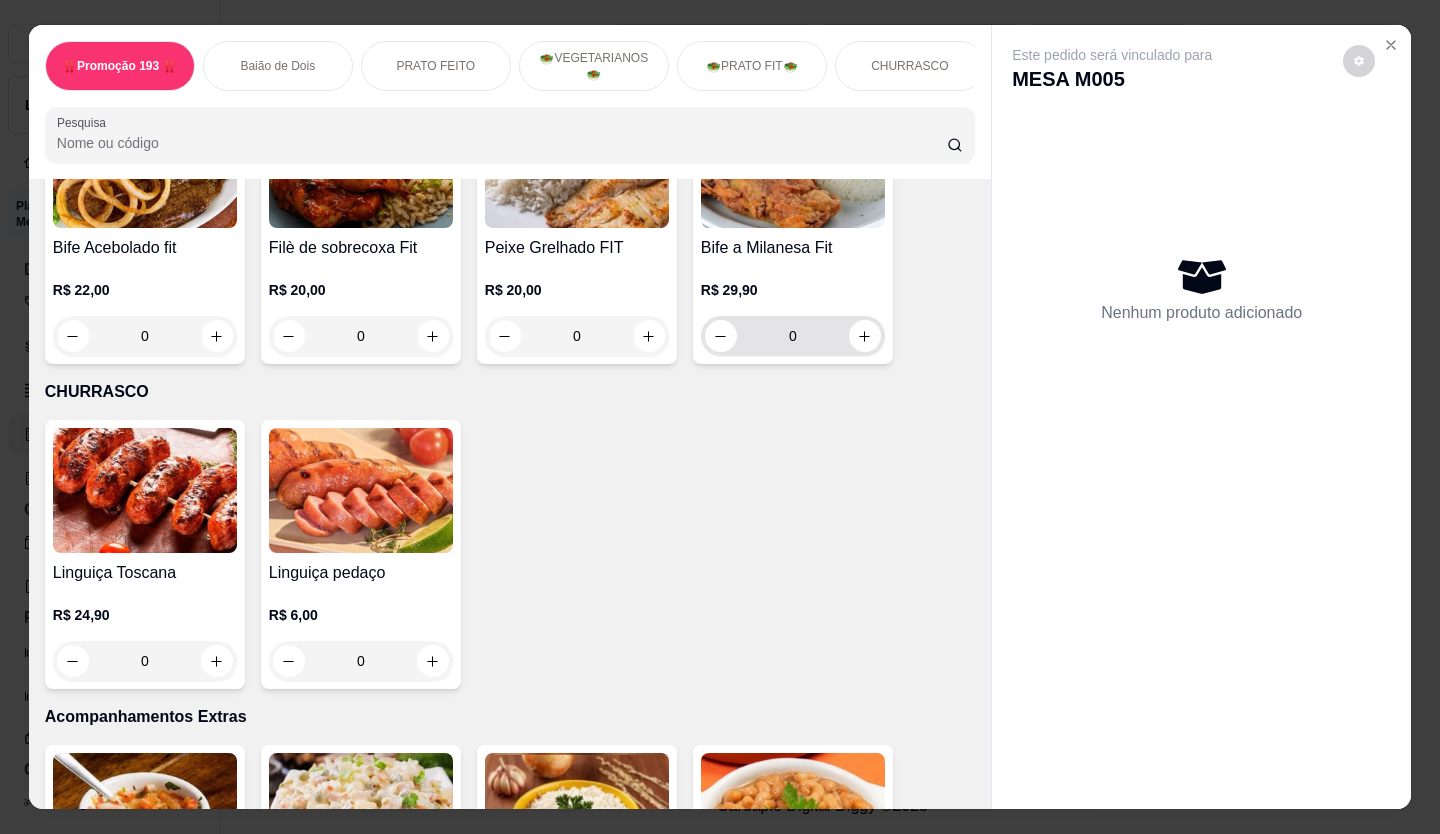 scroll, scrollTop: 3100, scrollLeft: 0, axis: vertical 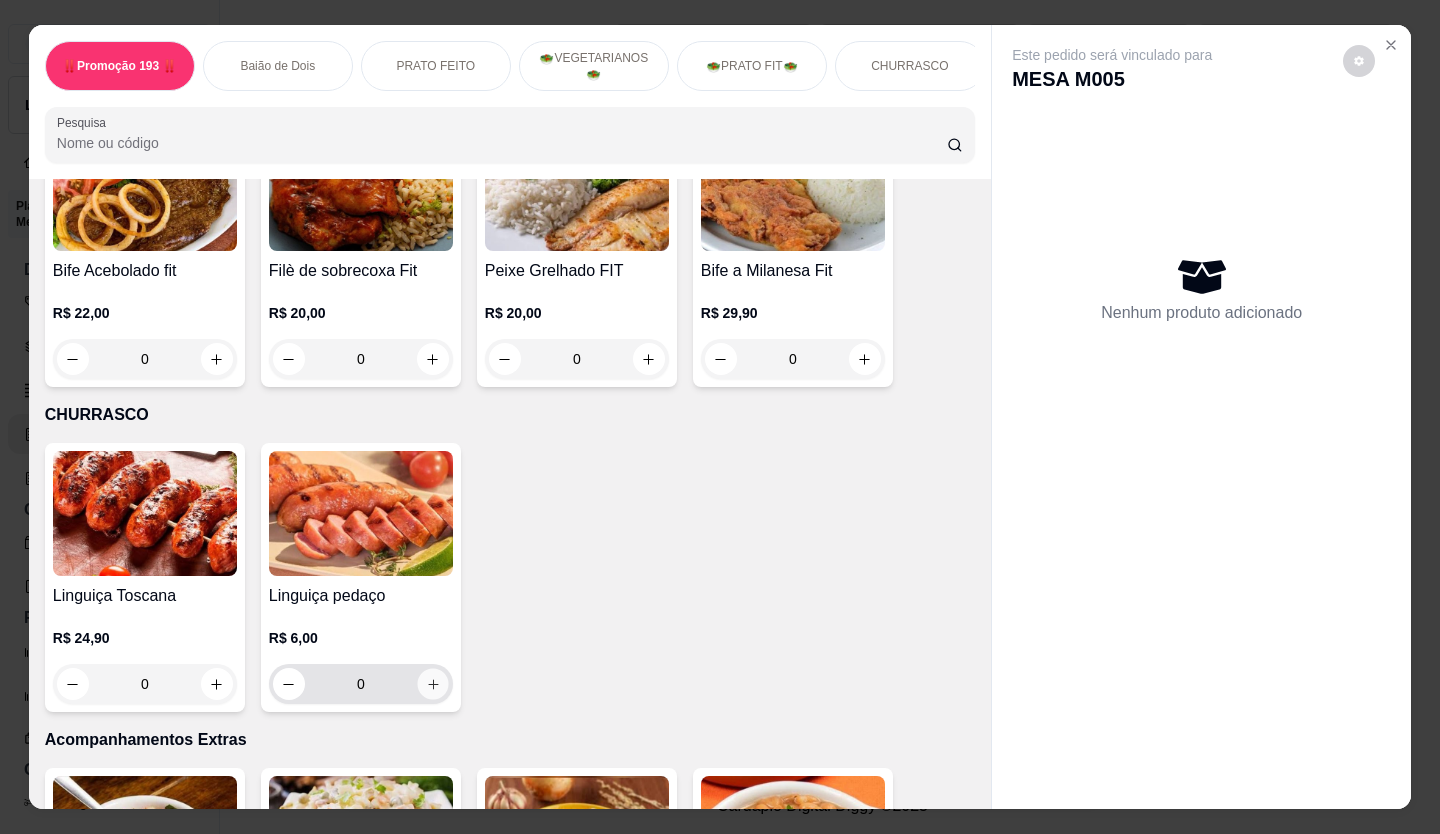 click 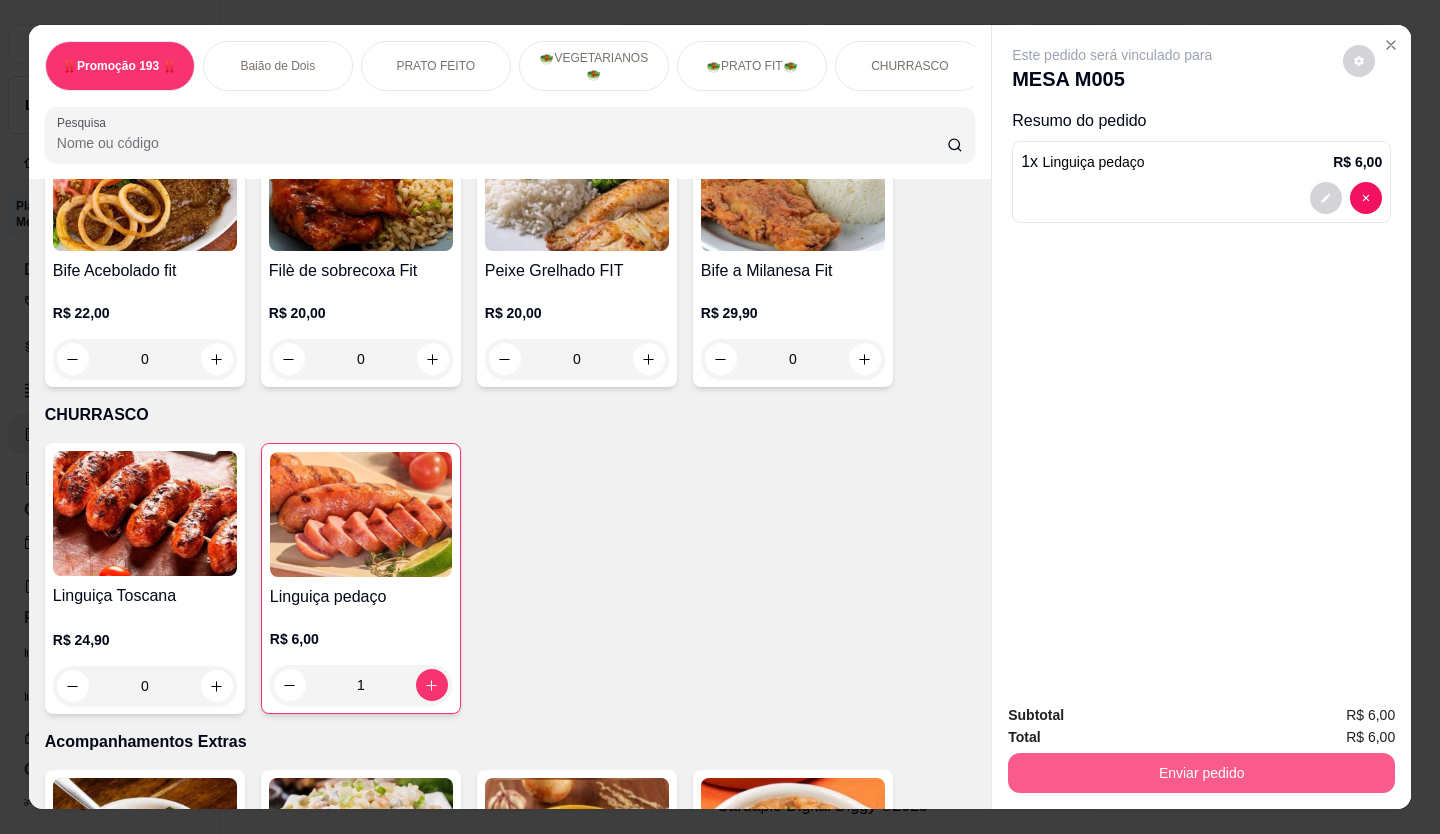 click on "Enviar pedido" at bounding box center [1201, 773] 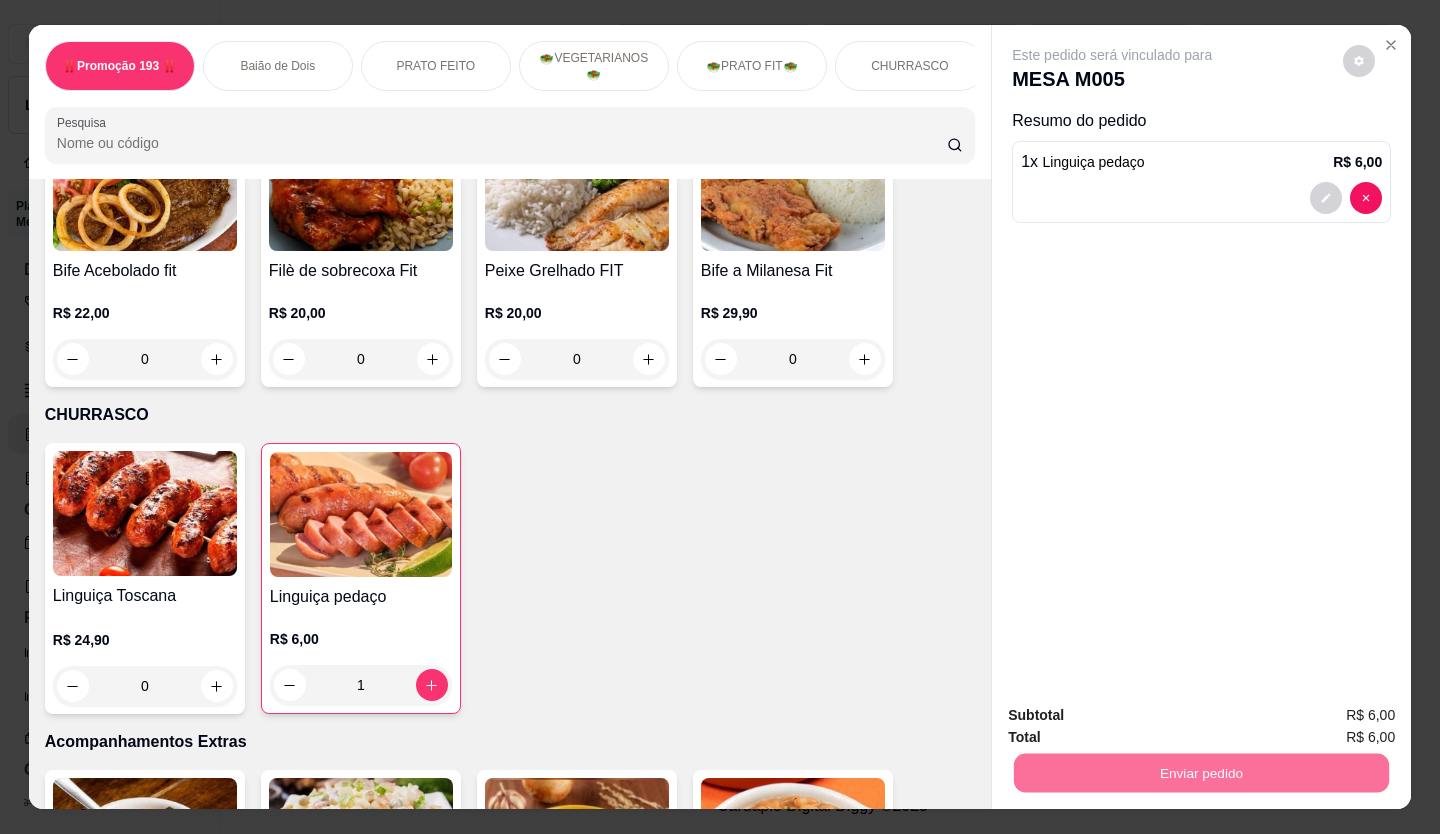 click on "Não registrar e enviar pedido" at bounding box center (1133, 716) 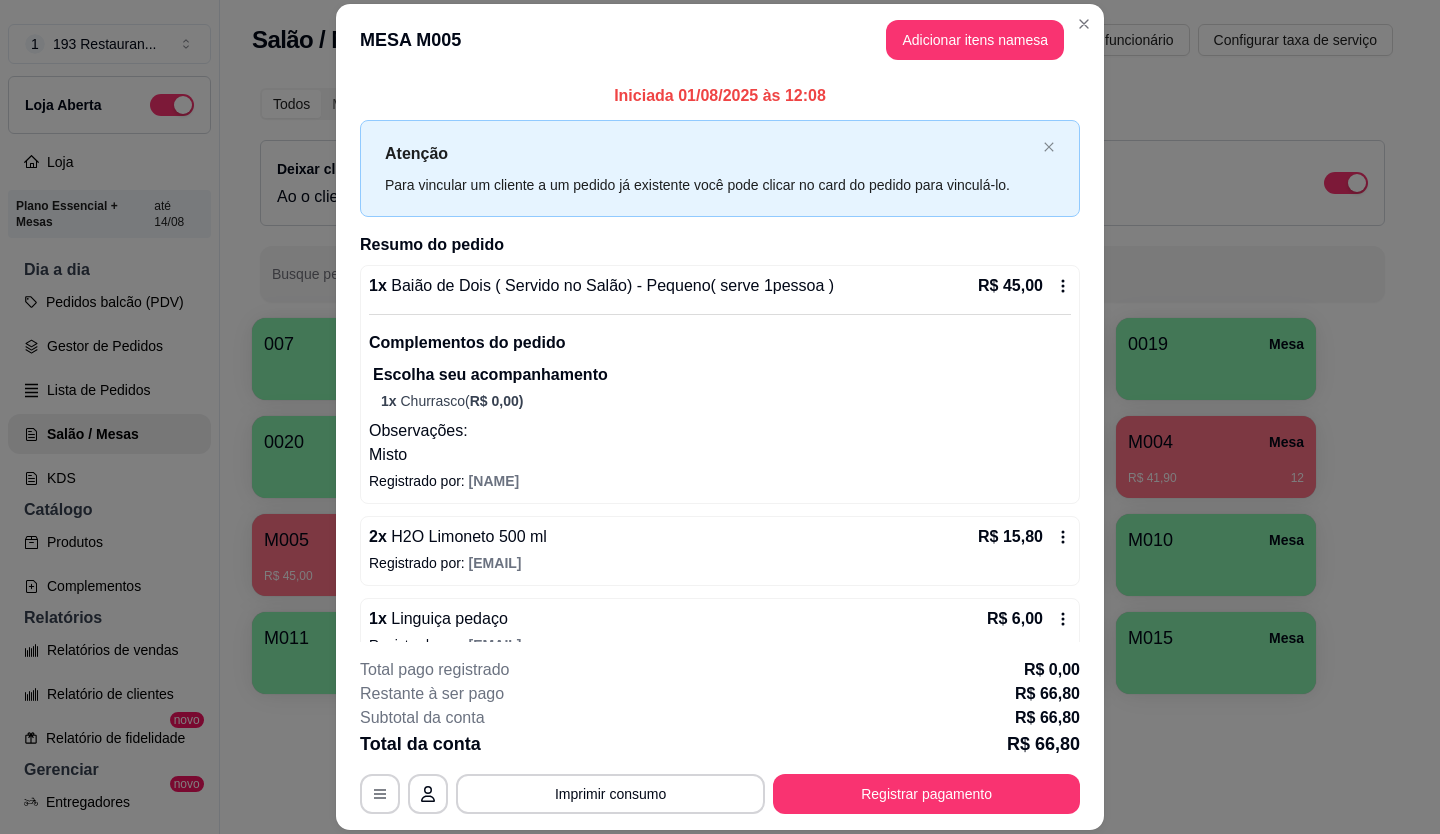 type 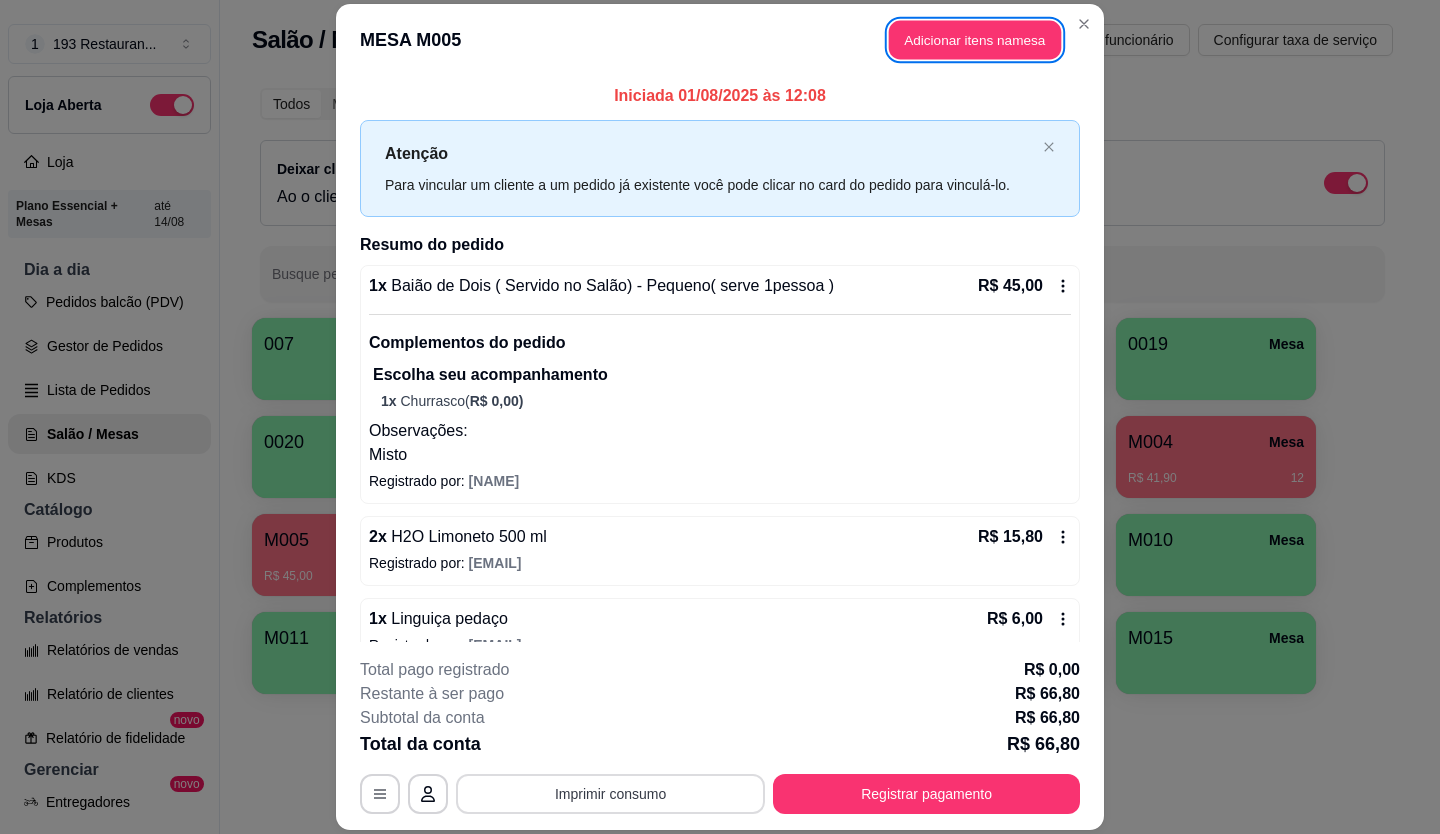 type 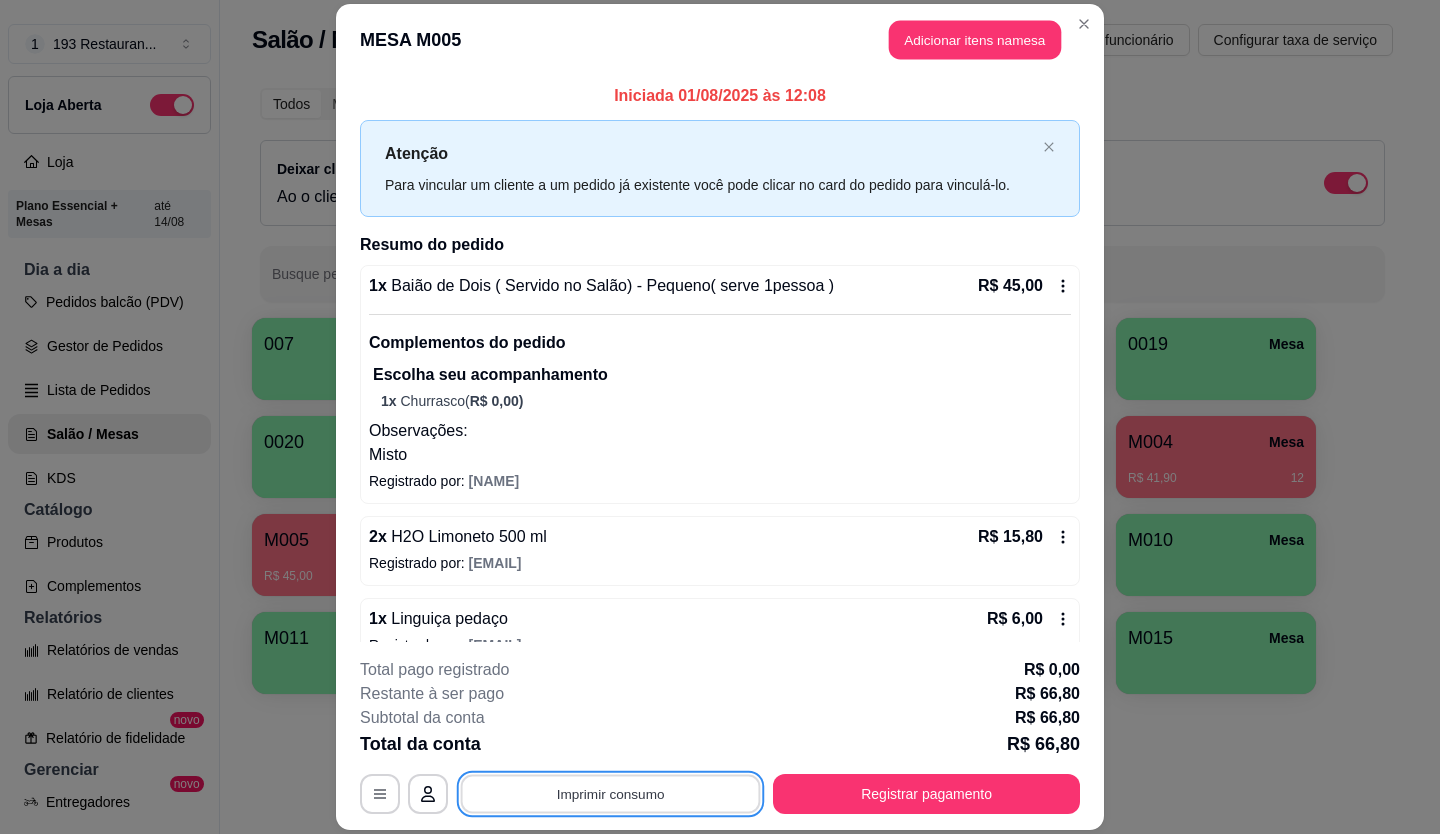 click on "Imprimir consumo" at bounding box center (611, 793) 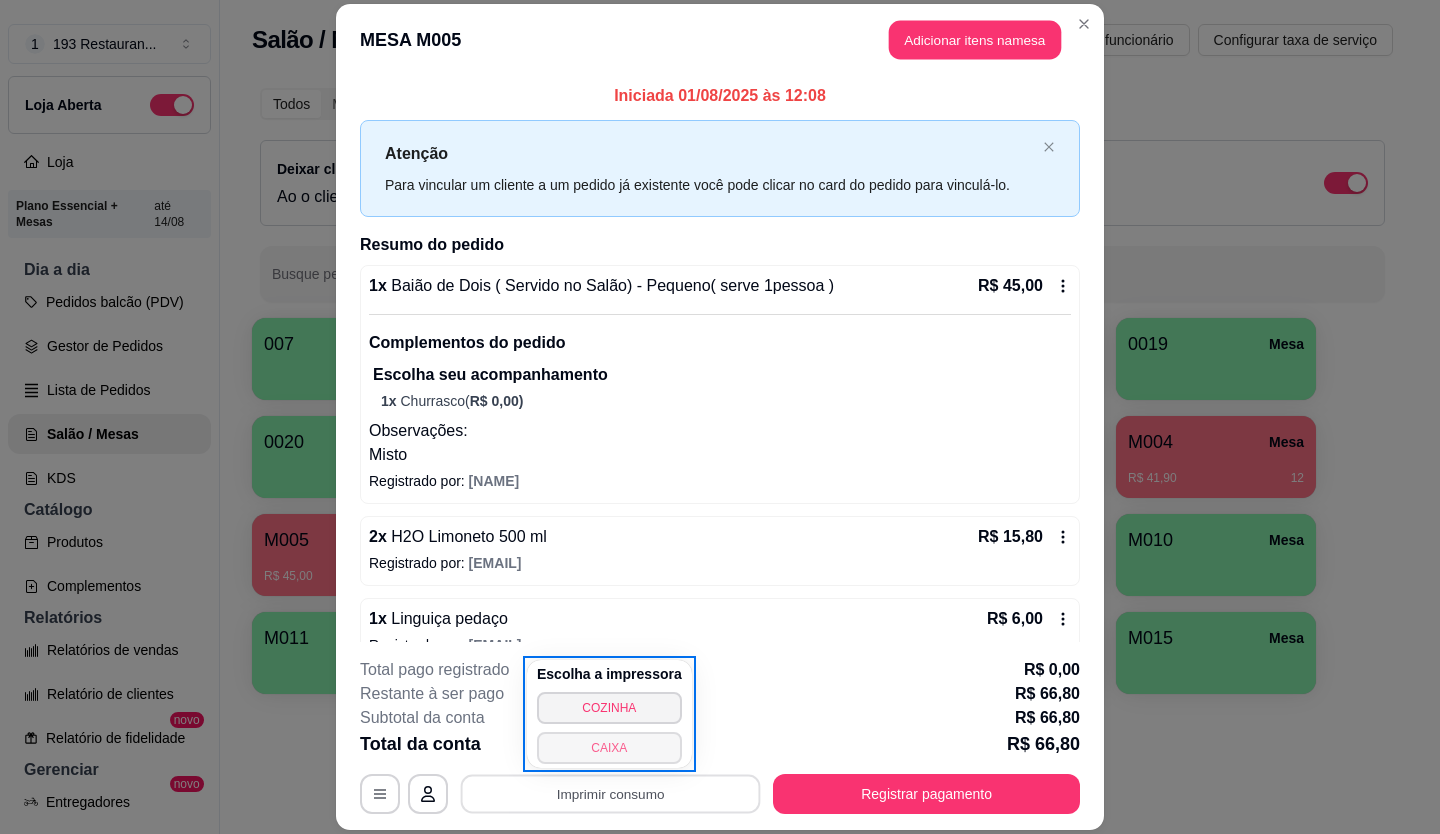 type 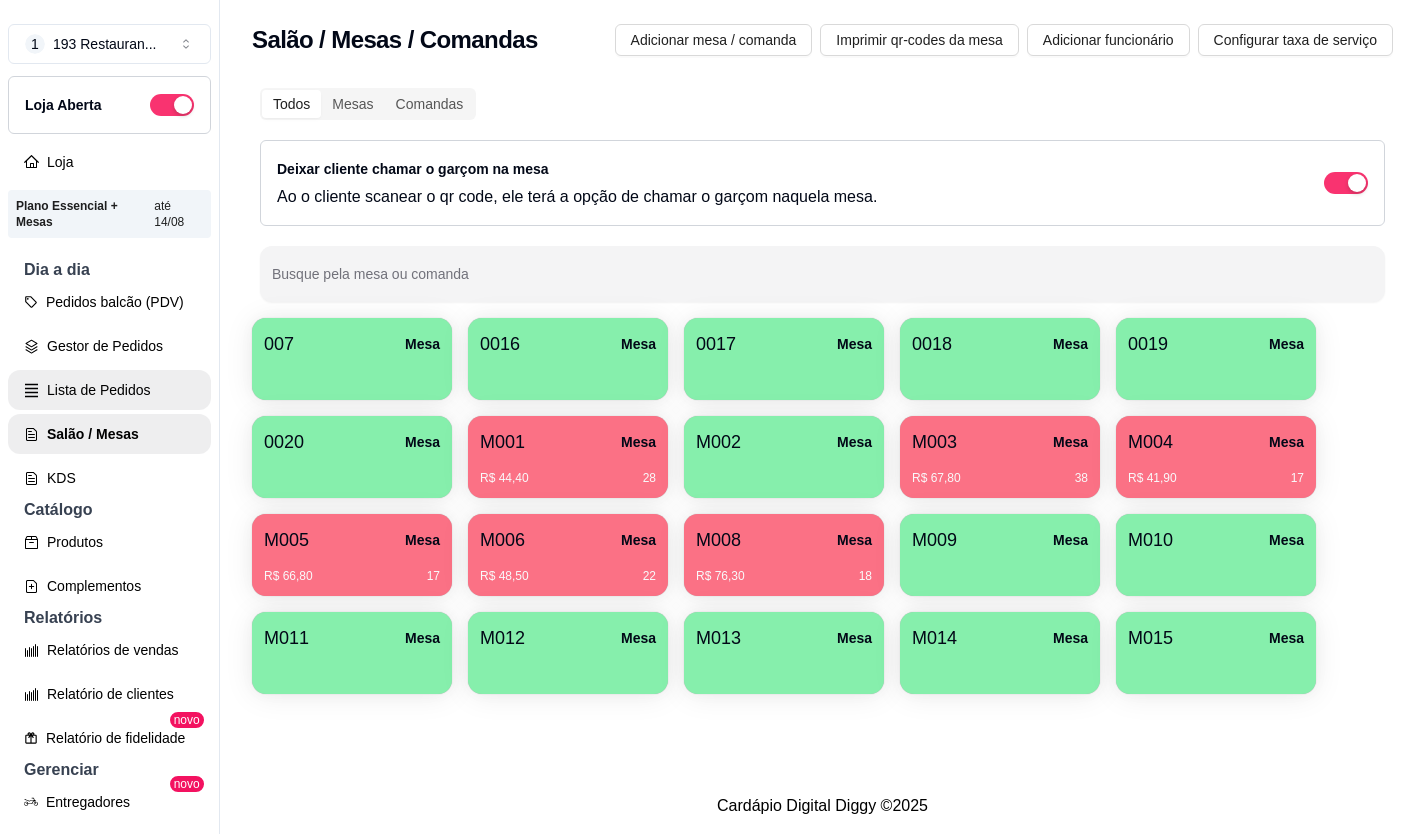click on "Lista de Pedidos" at bounding box center (109, 390) 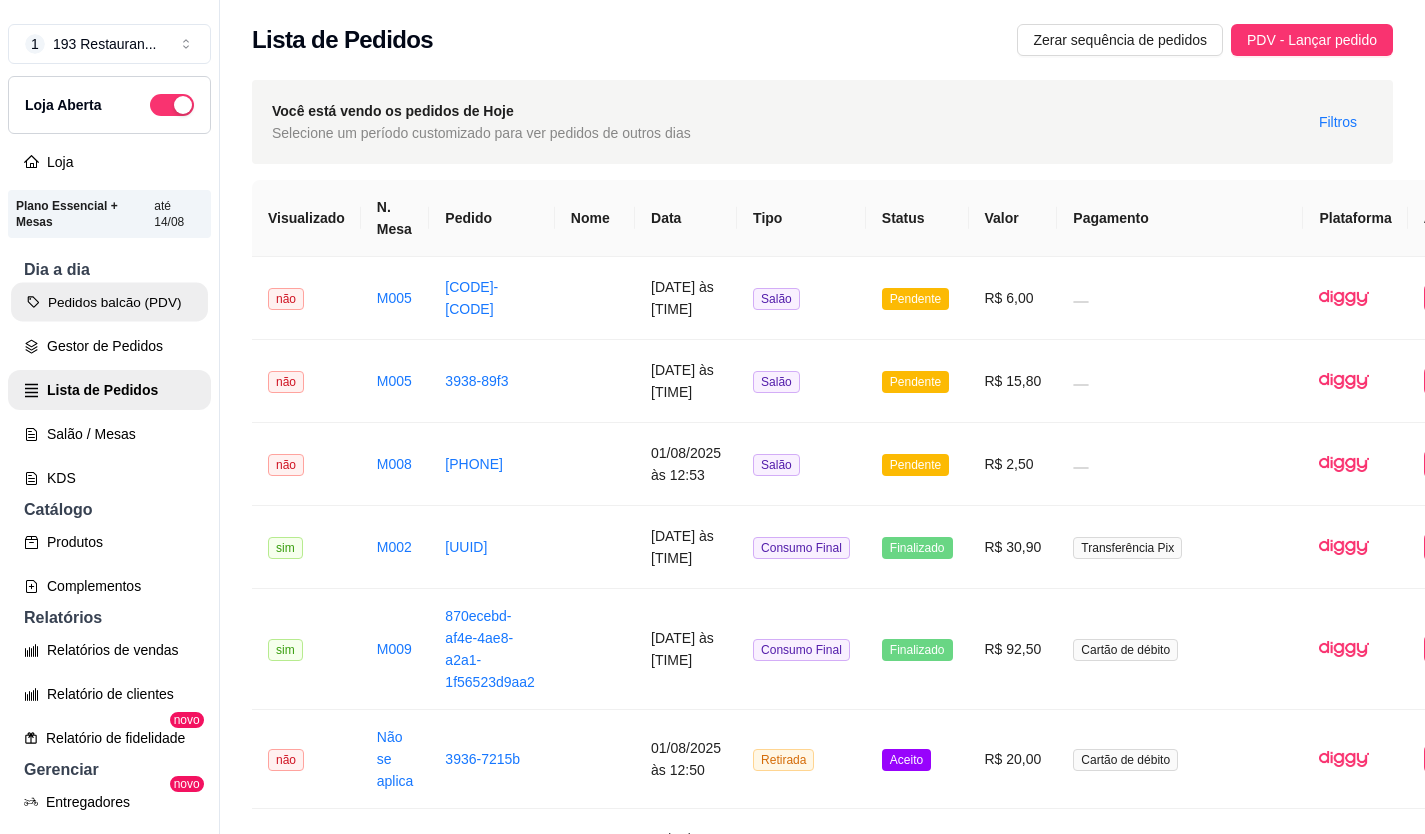 click on "Pedidos balcão (PDV)" at bounding box center [109, 302] 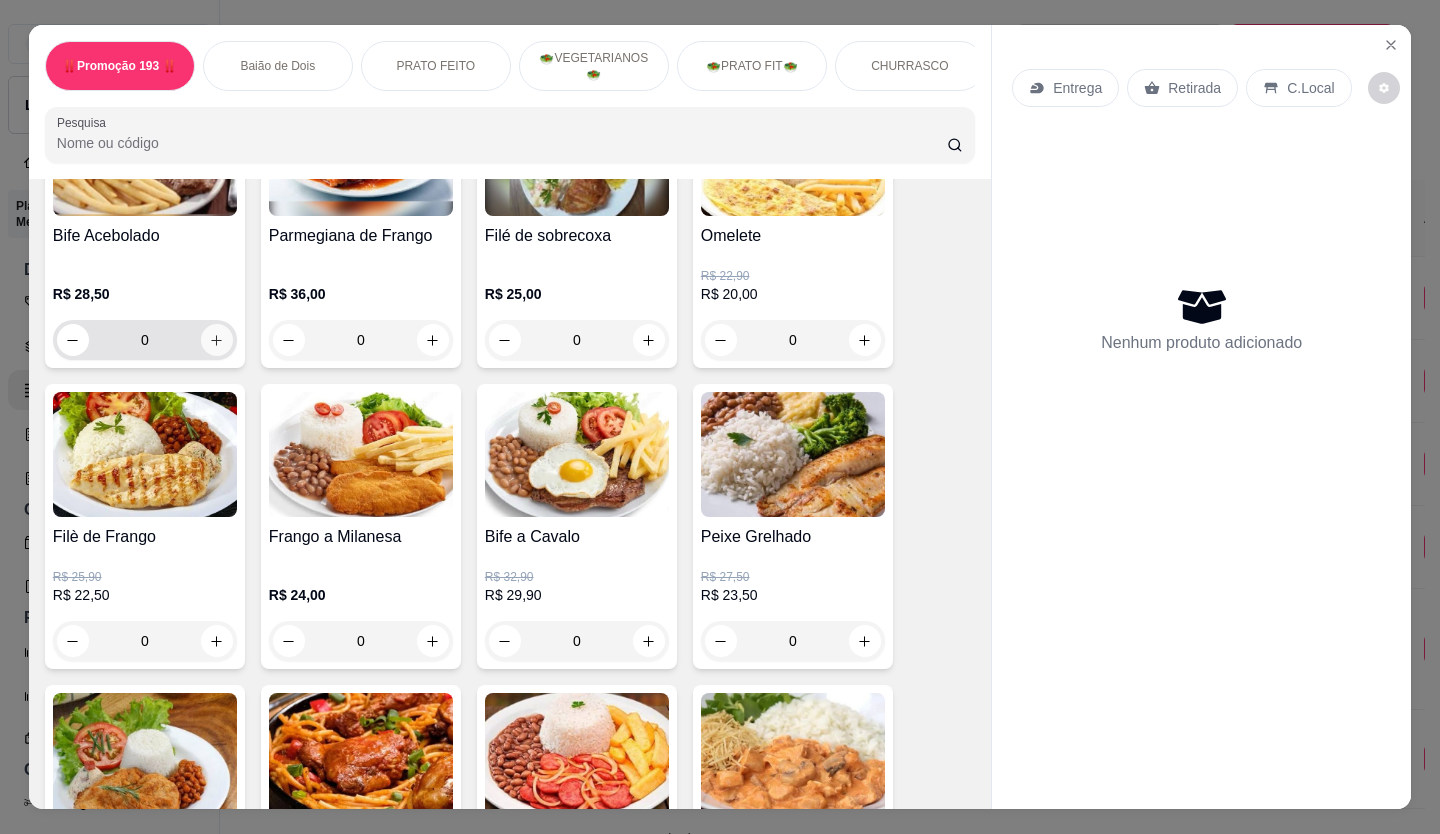 scroll, scrollTop: 1000, scrollLeft: 0, axis: vertical 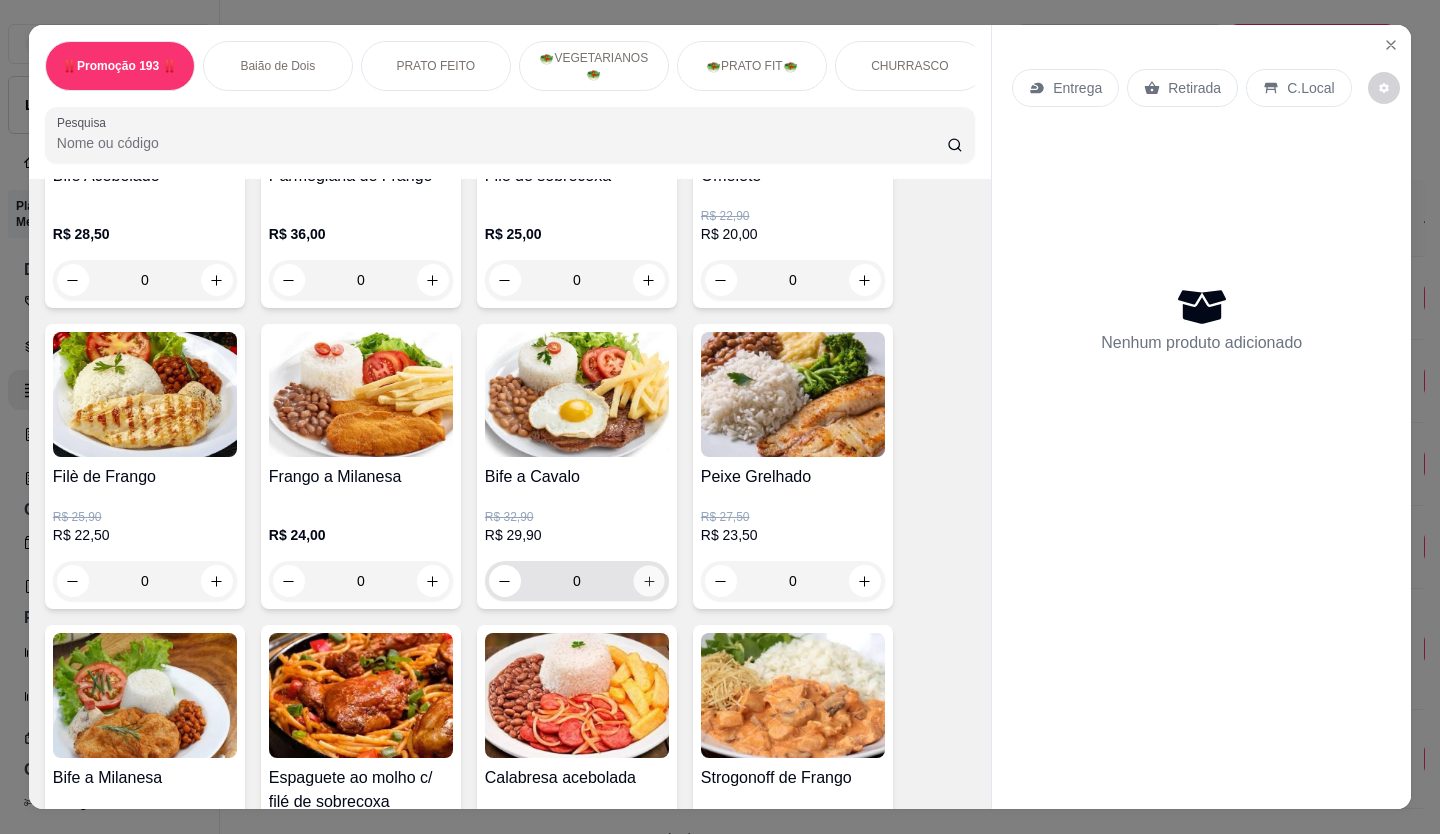 click 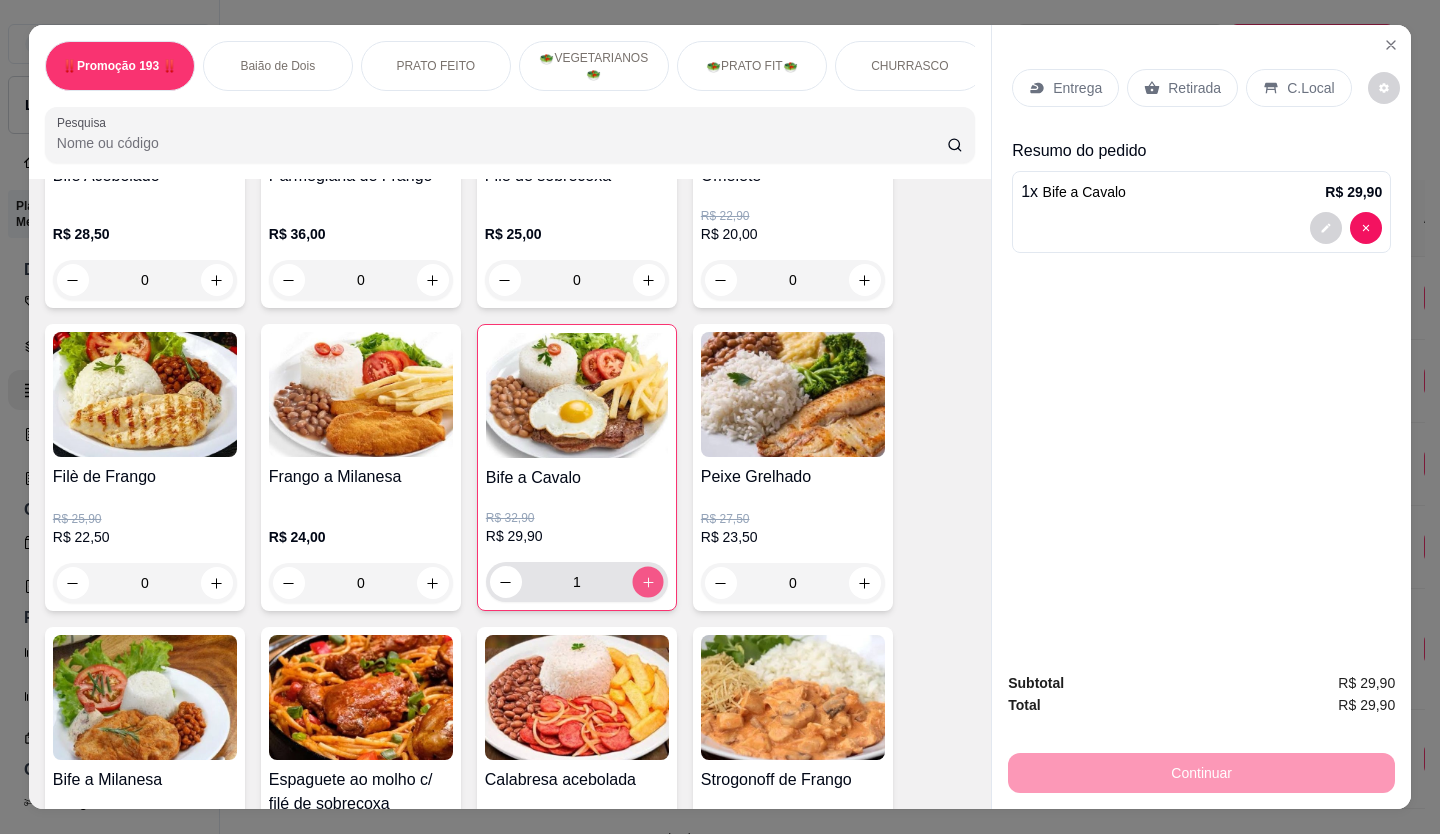 click 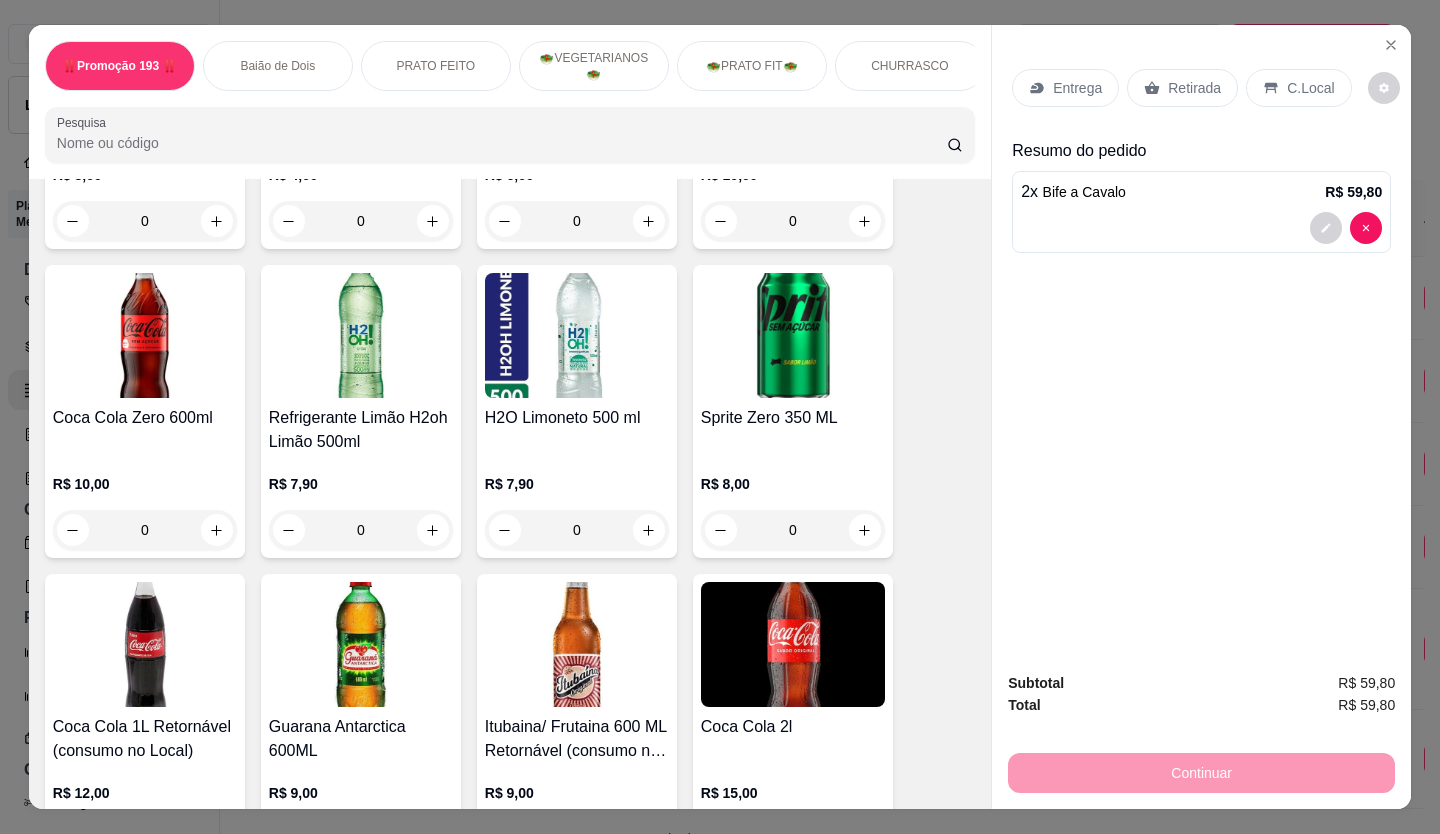 scroll, scrollTop: 5500, scrollLeft: 0, axis: vertical 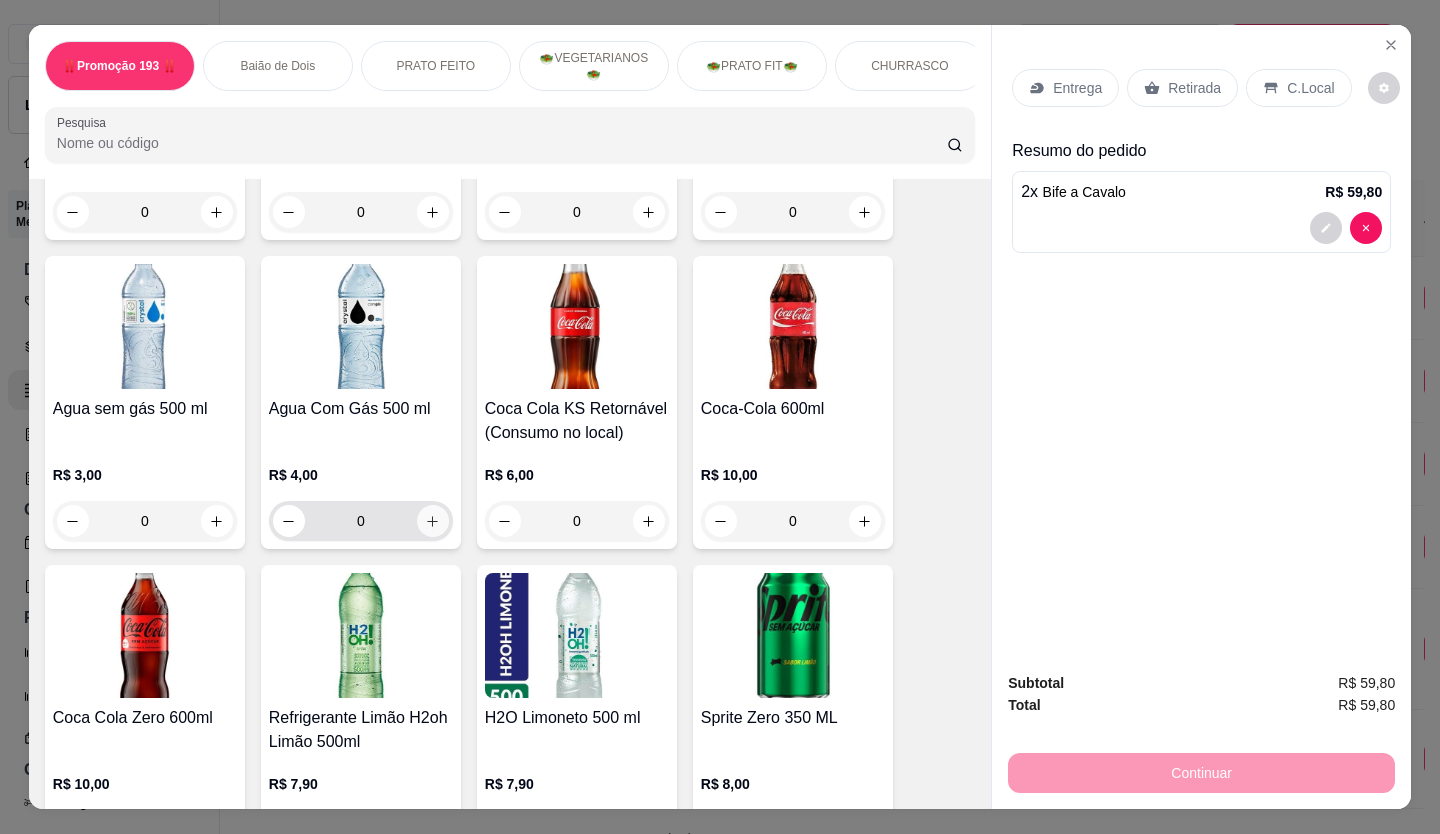 click 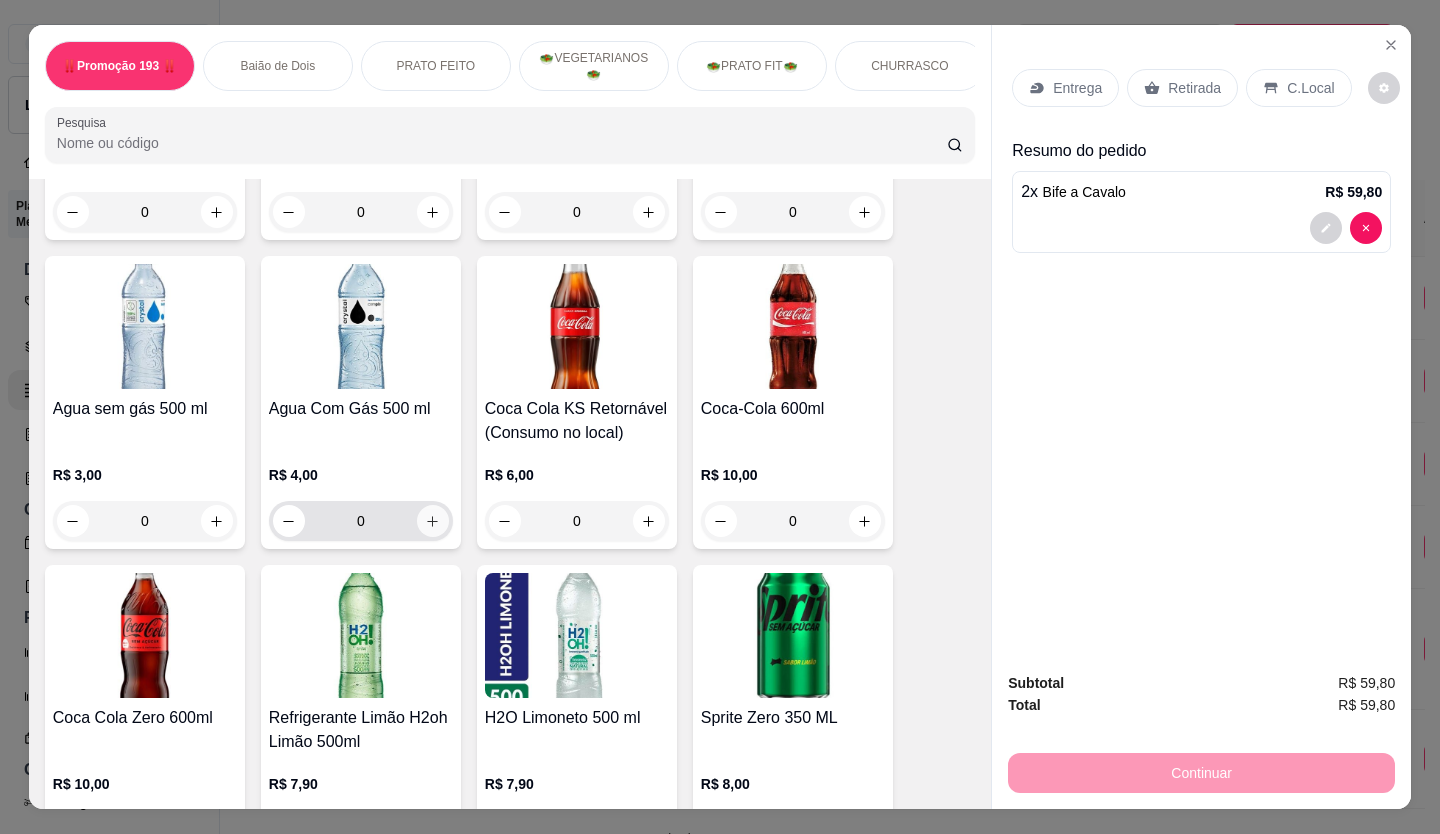 type on "1" 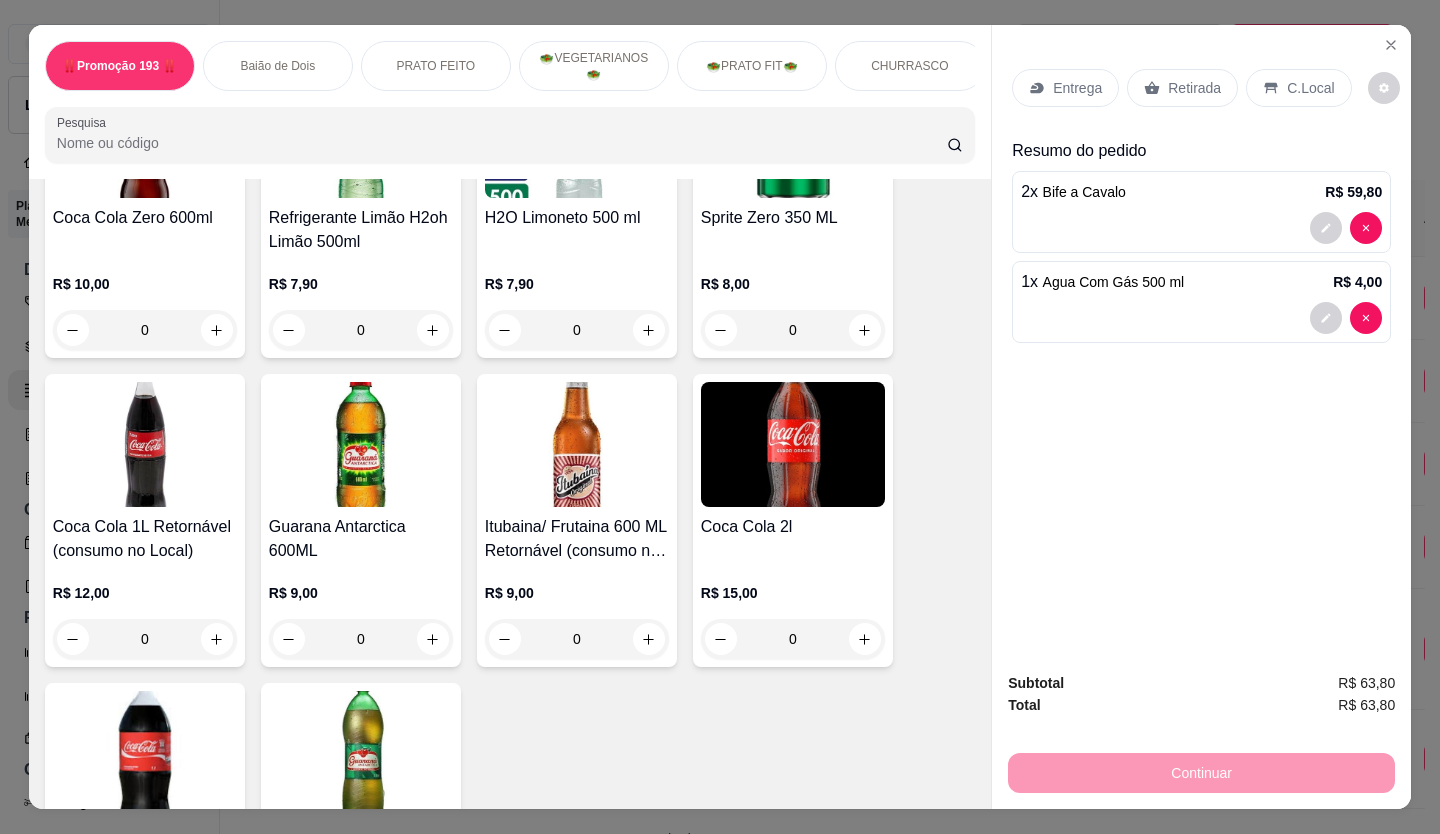 scroll, scrollTop: 6300, scrollLeft: 0, axis: vertical 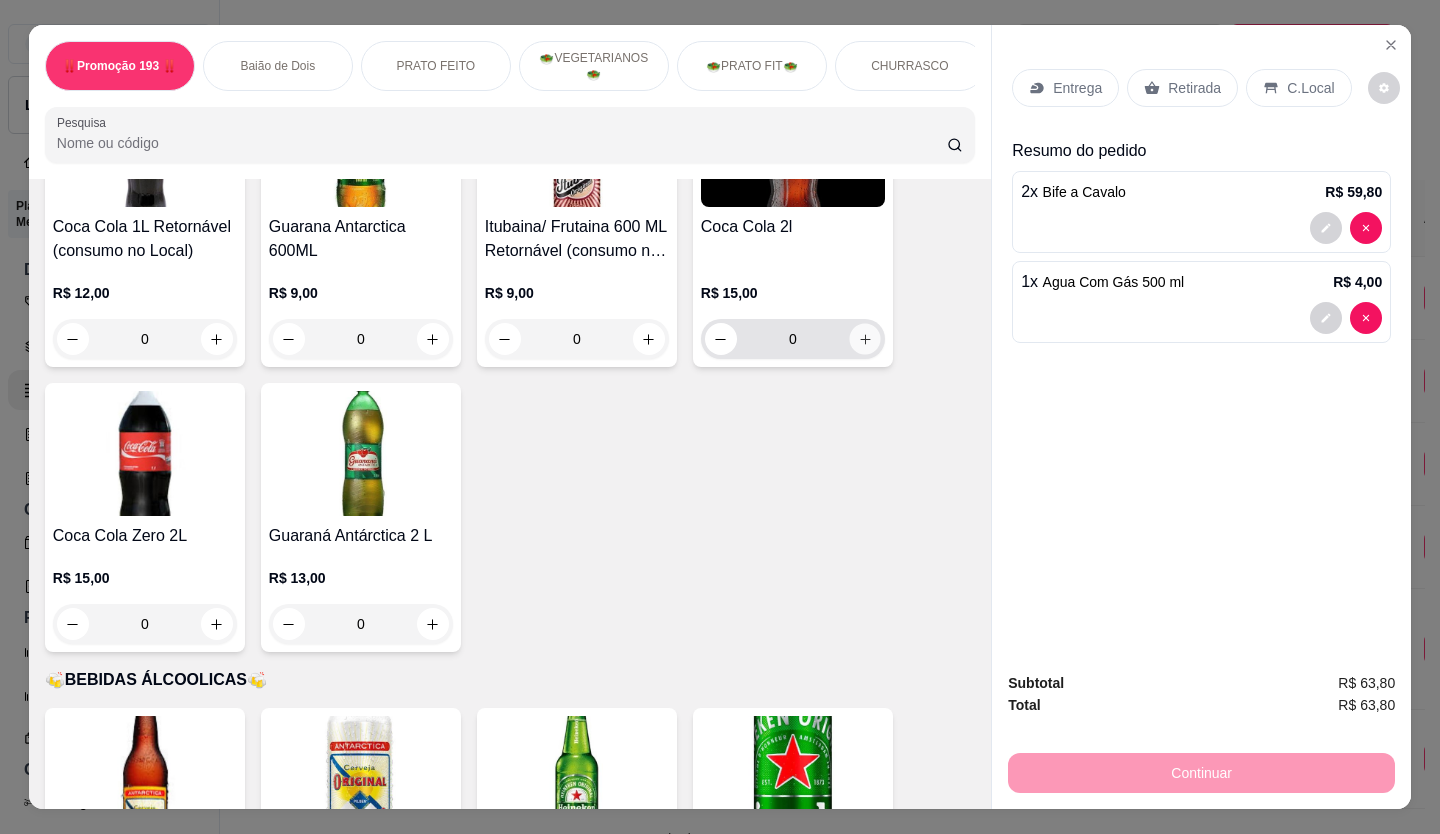 click at bounding box center (864, 339) 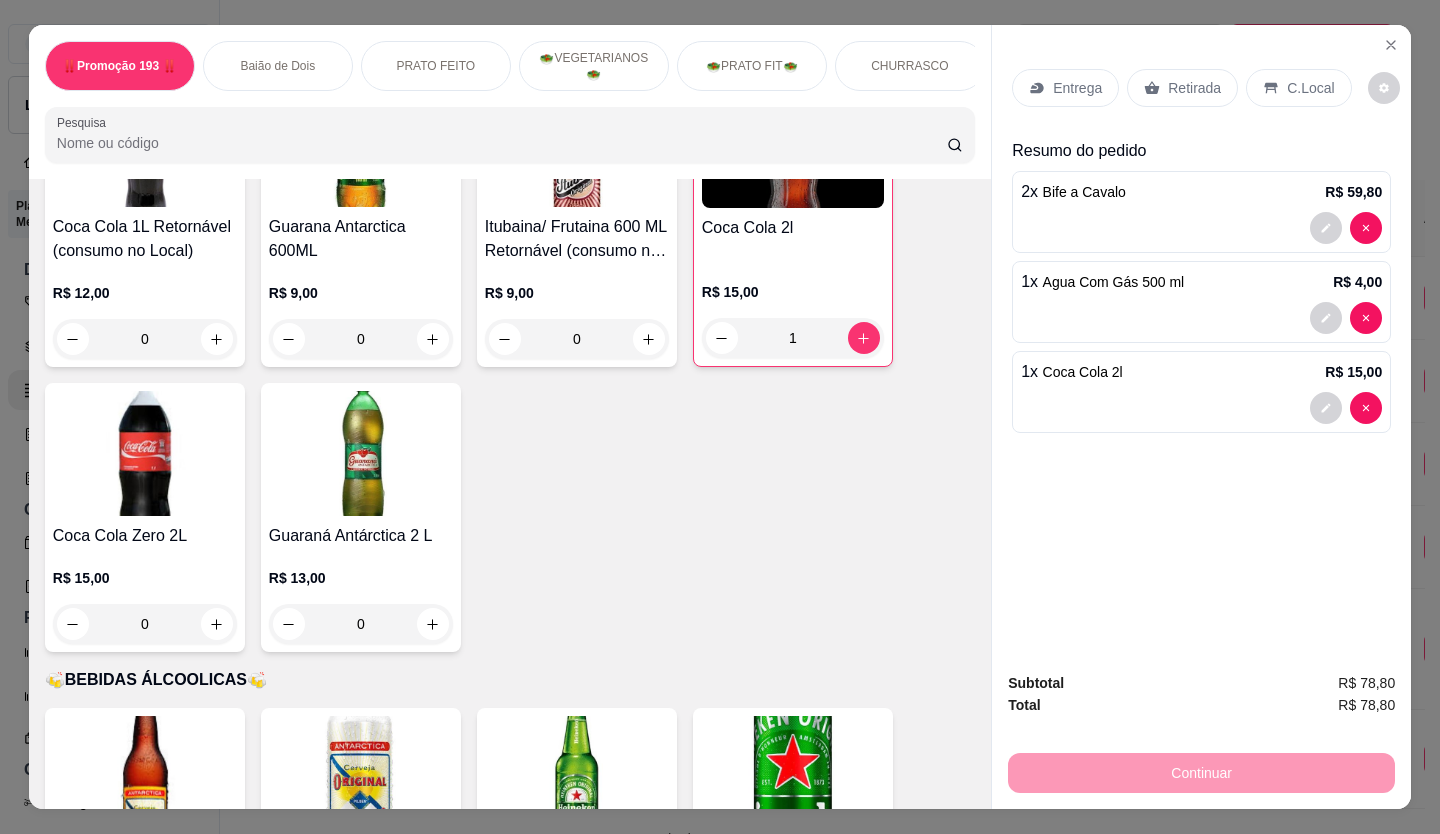 click on "Retirada" at bounding box center [1194, 88] 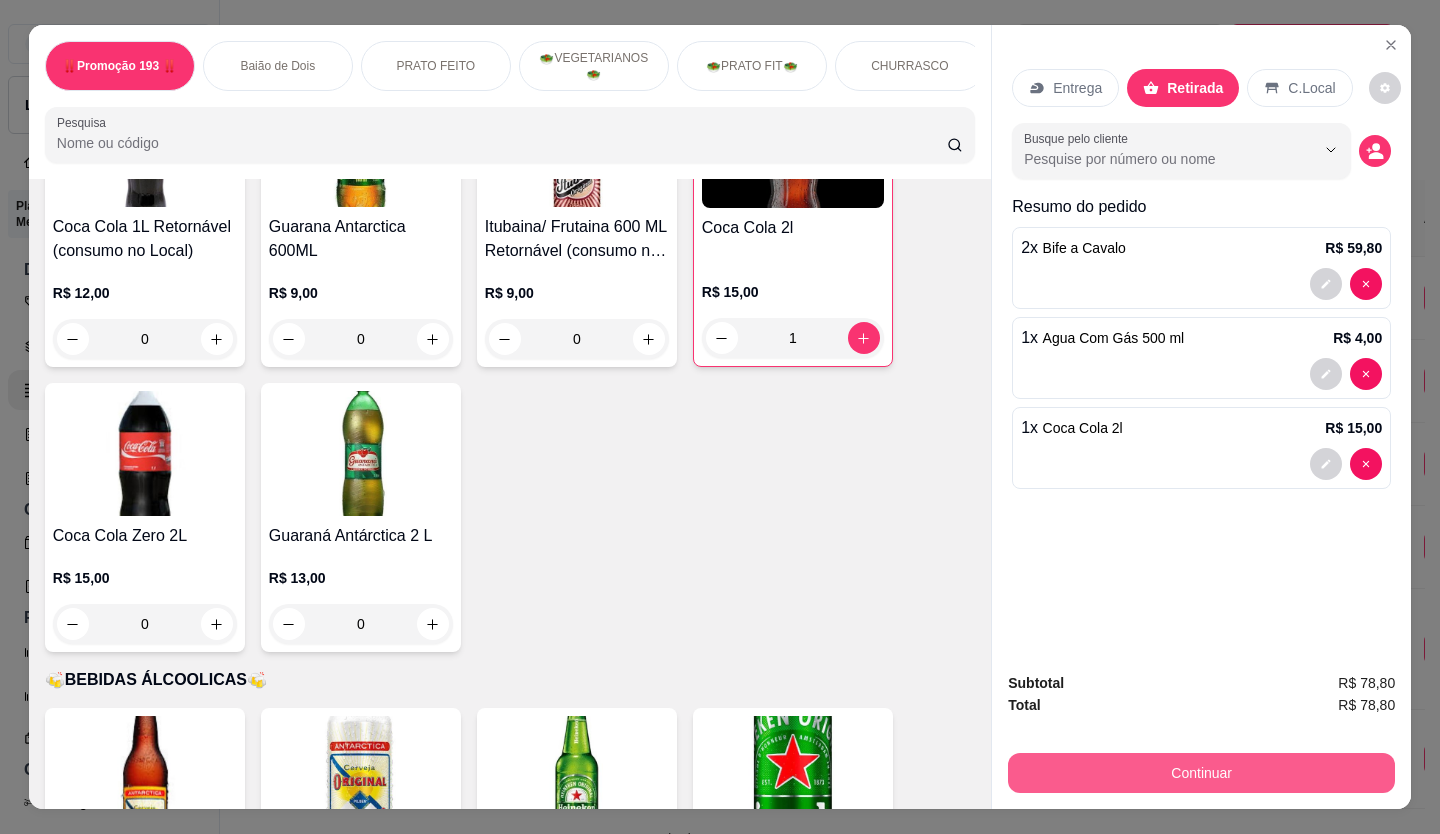 click on "Continuar" at bounding box center [1201, 773] 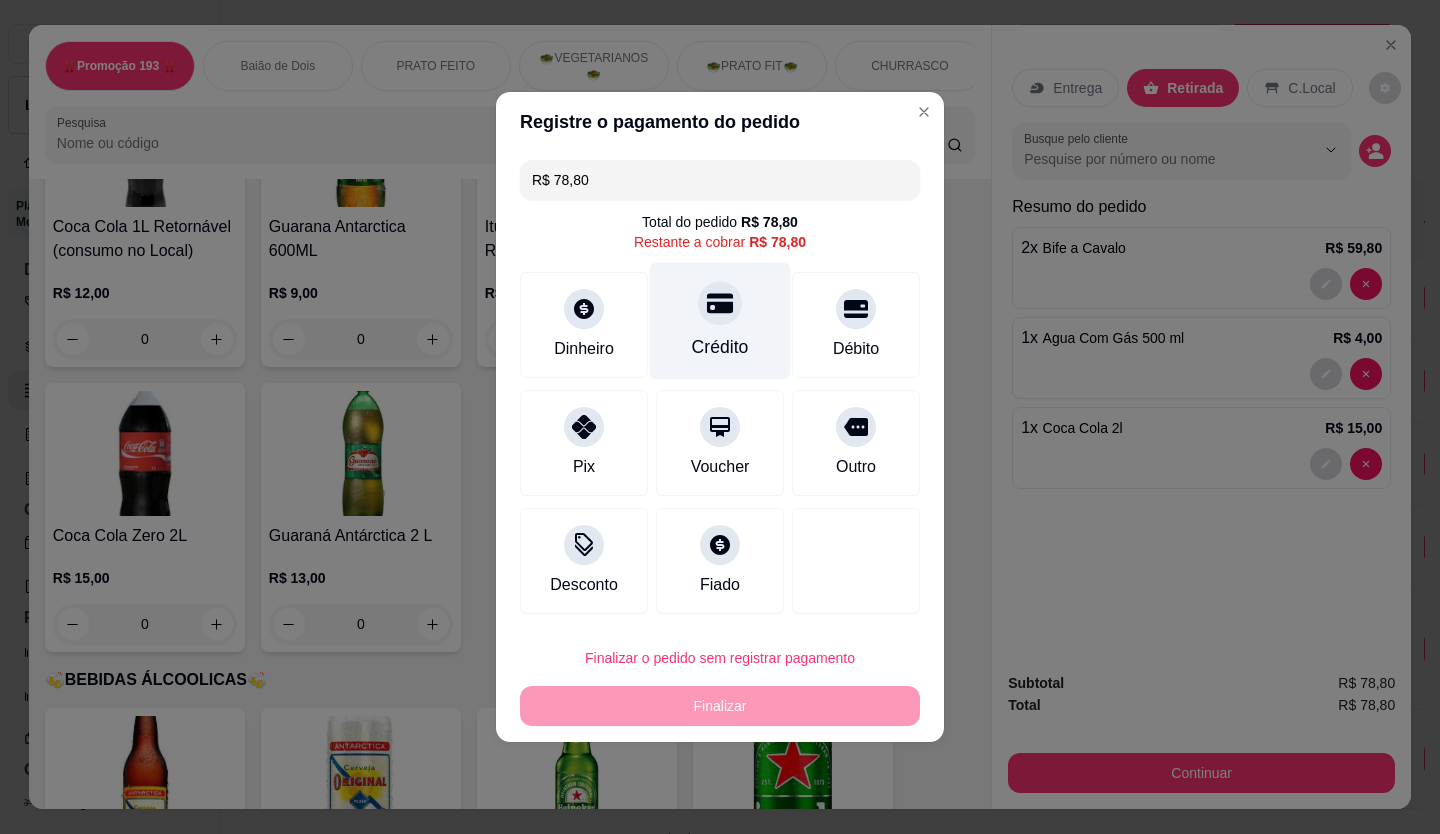 click on "Crédito" at bounding box center [720, 321] 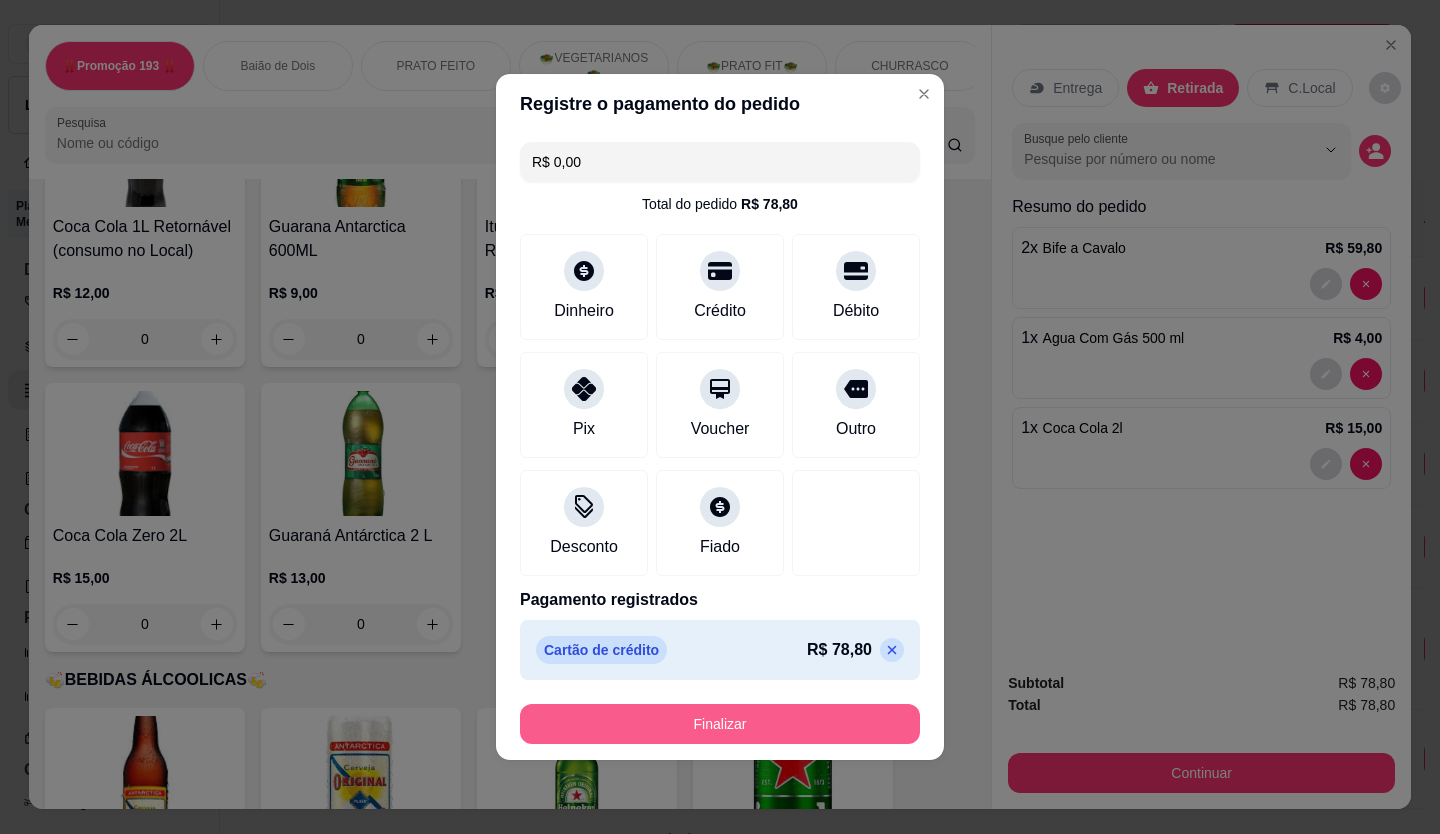 click on "Finalizar" at bounding box center (720, 724) 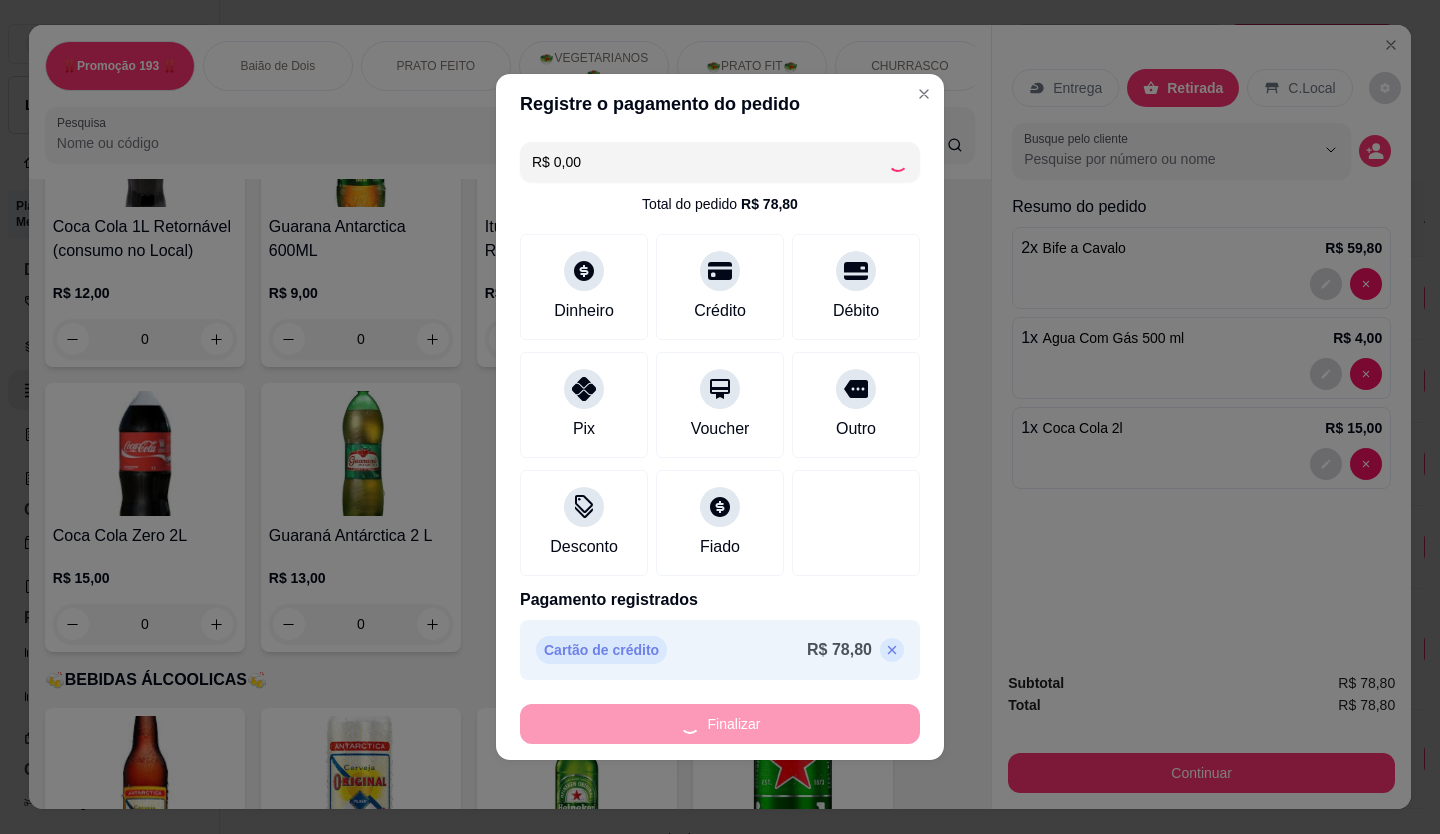 type on "0" 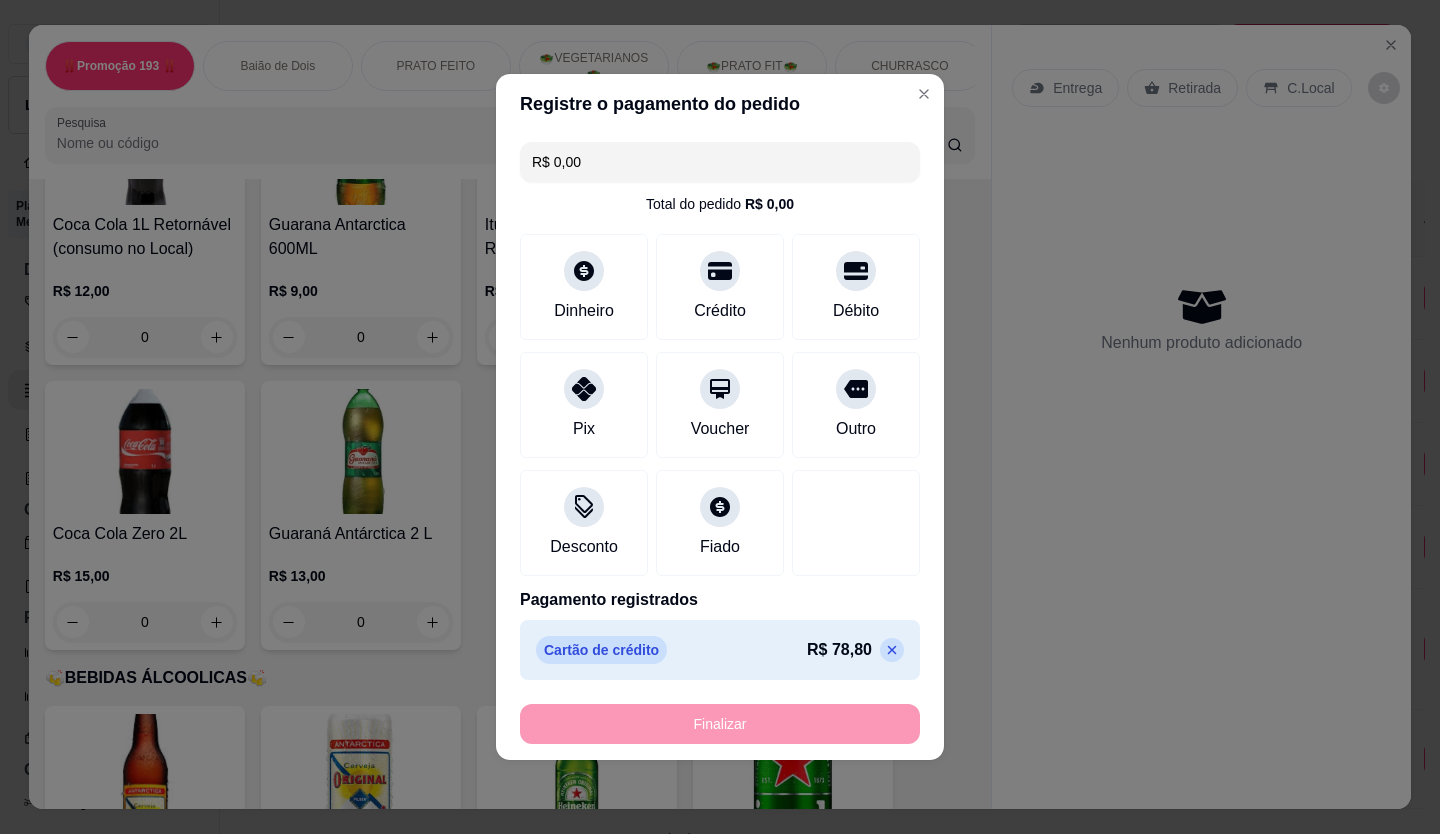 type on "-R$ 78,80" 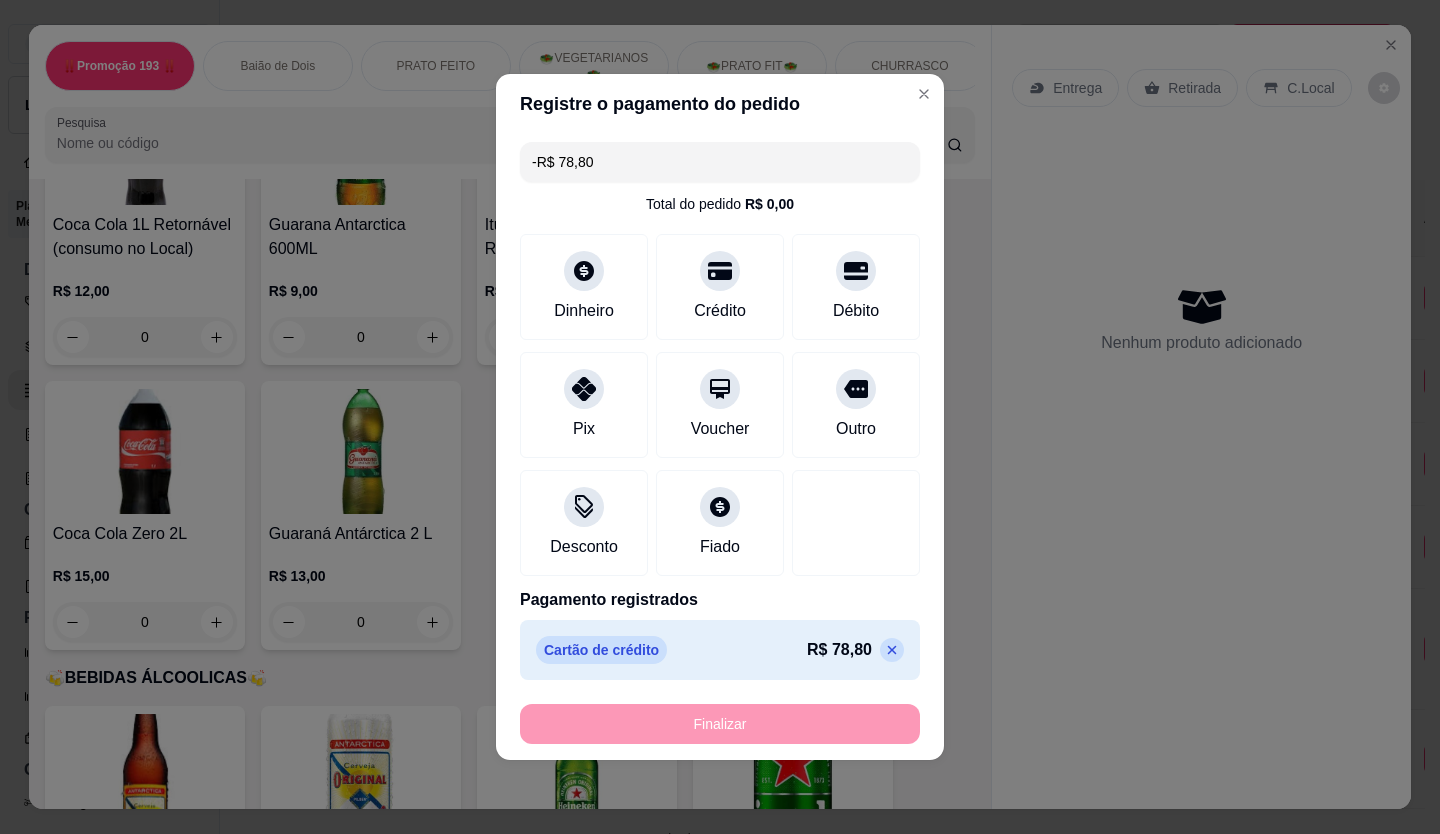 scroll, scrollTop: 6298, scrollLeft: 0, axis: vertical 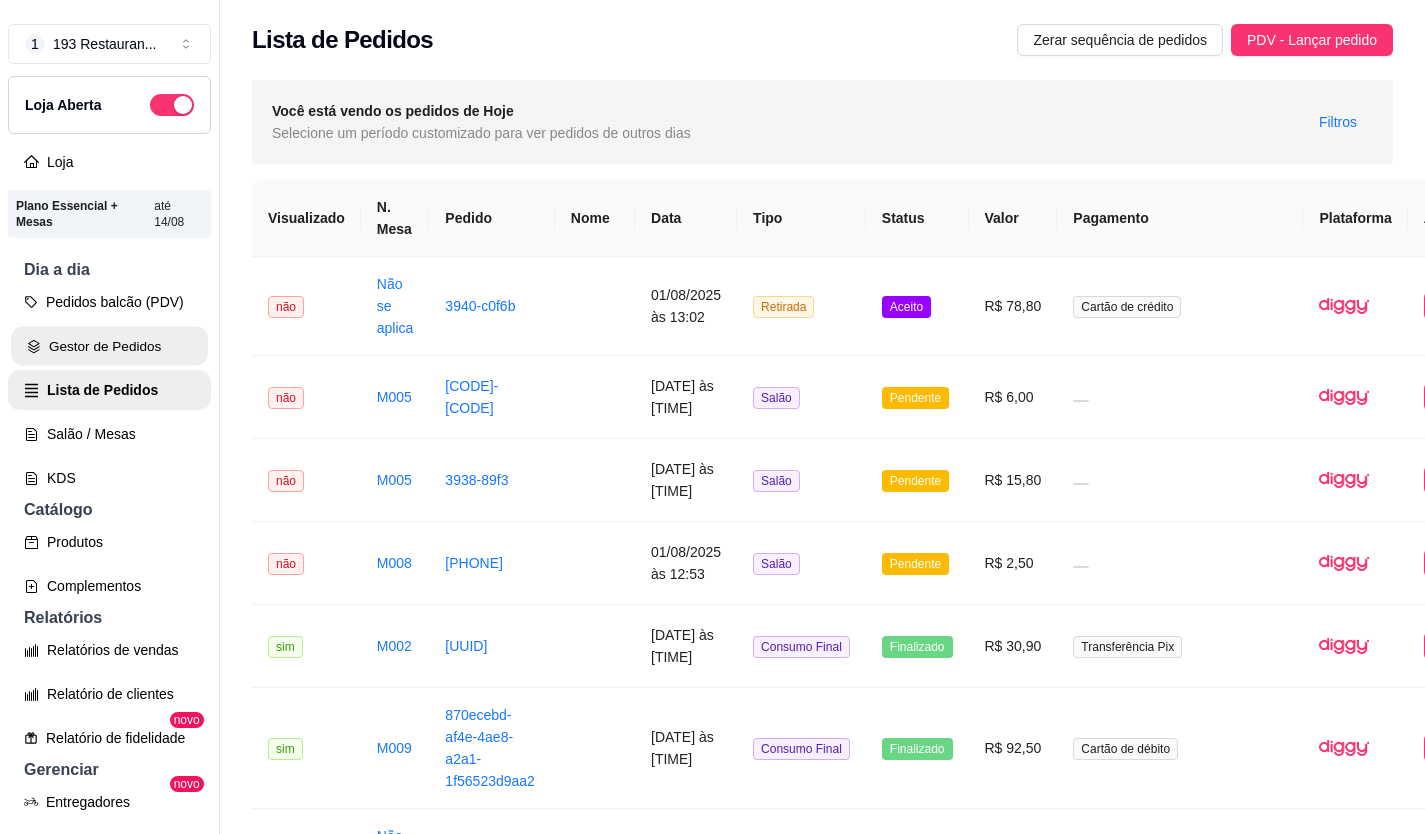 click on "Gestor de Pedidos" at bounding box center (109, 346) 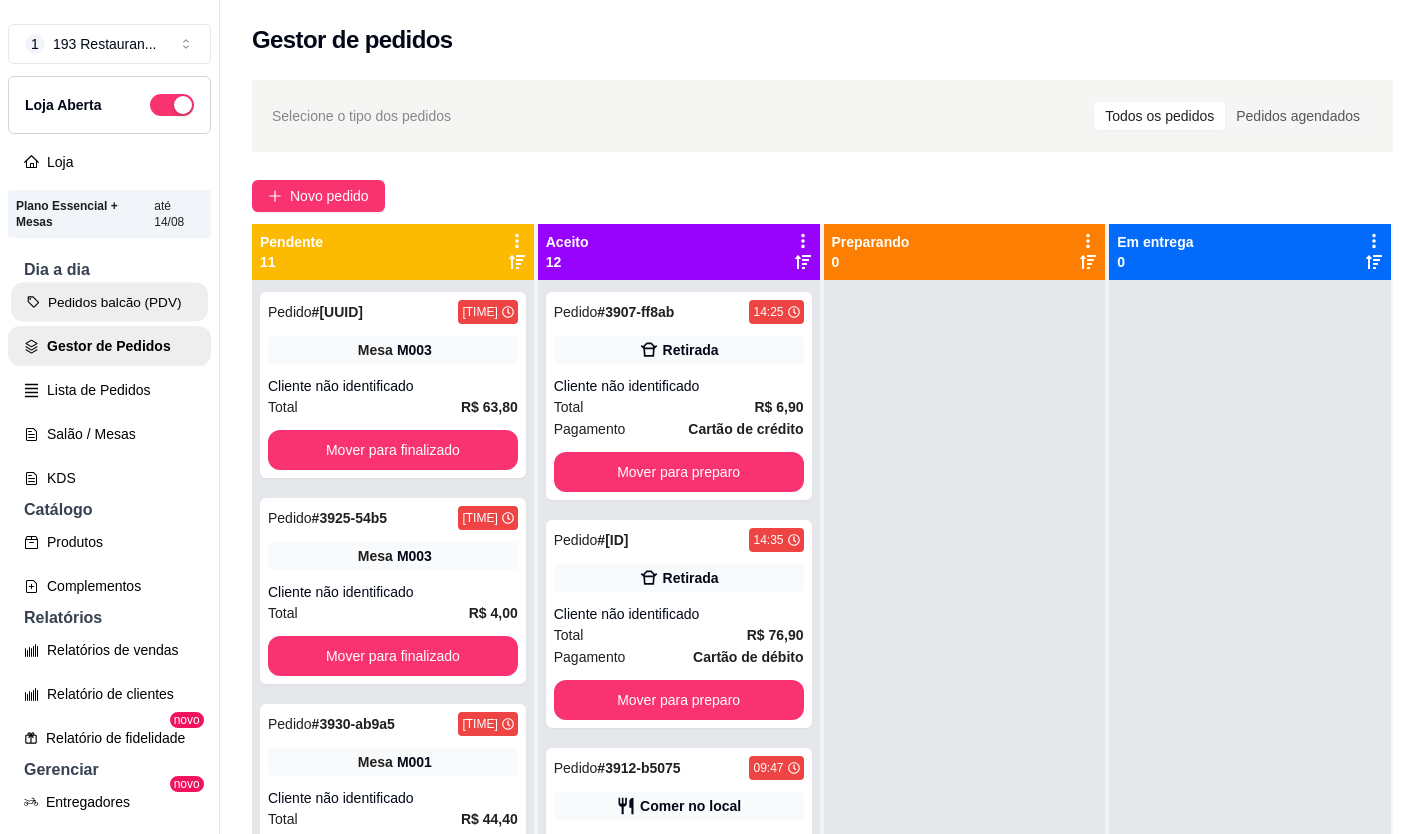 click on "Pedidos balcão (PDV)" at bounding box center [109, 302] 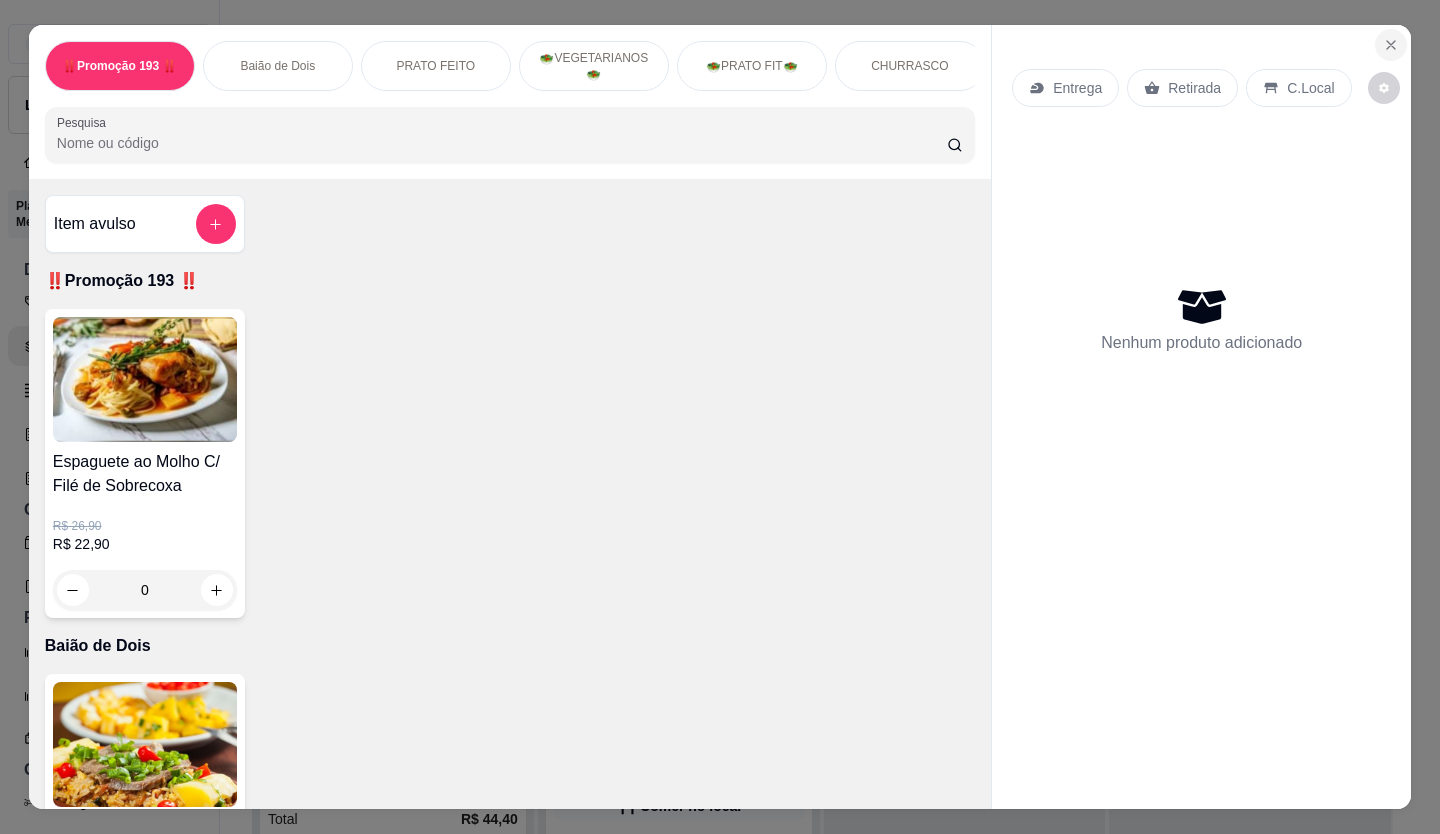 click at bounding box center (1391, 45) 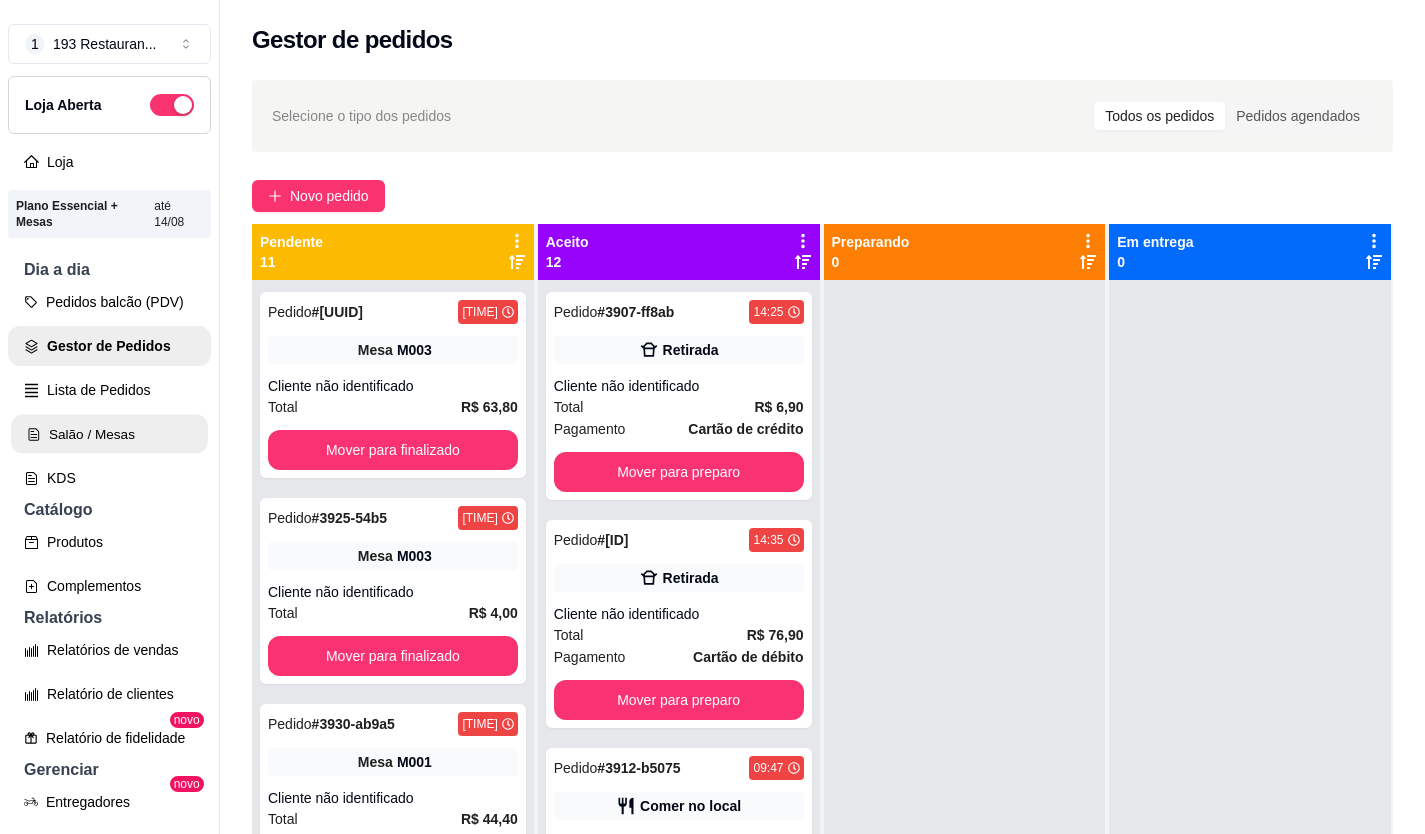 click on "Salão / Mesas" at bounding box center [109, 434] 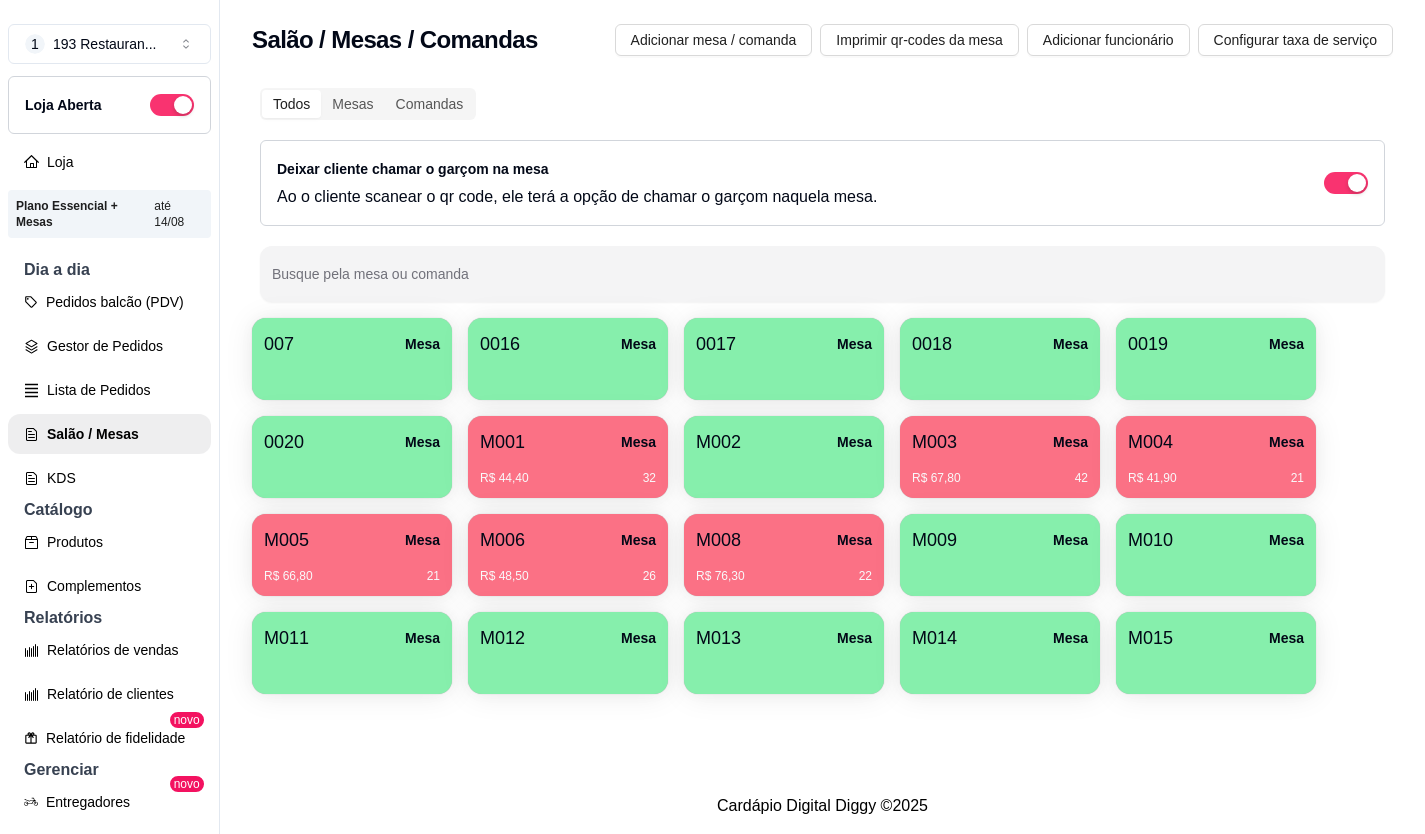 click on "R$ 44,40 32" at bounding box center (568, 471) 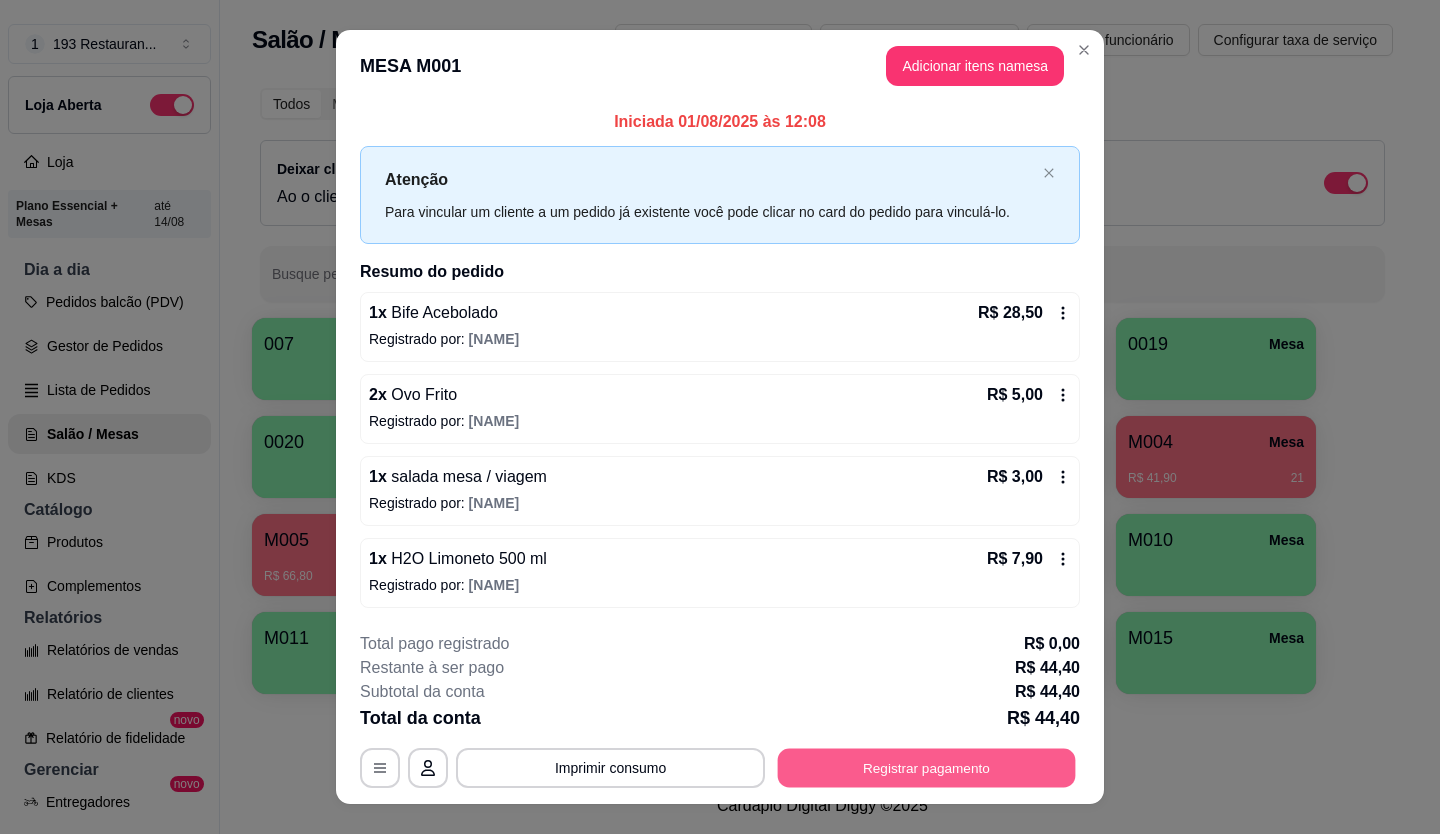 click on "Registrar pagamento" at bounding box center (927, 767) 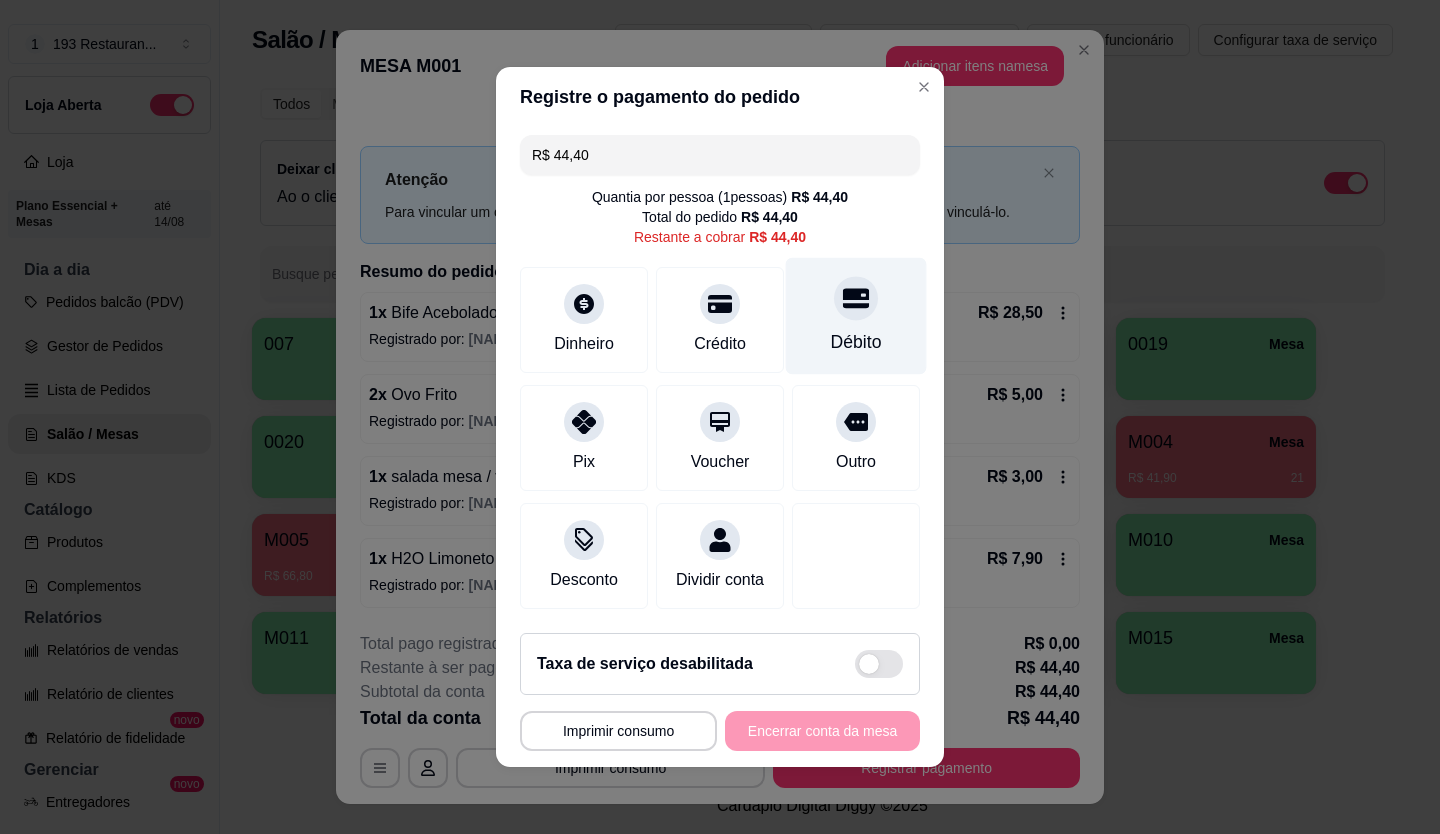 click on "Débito" at bounding box center [856, 316] 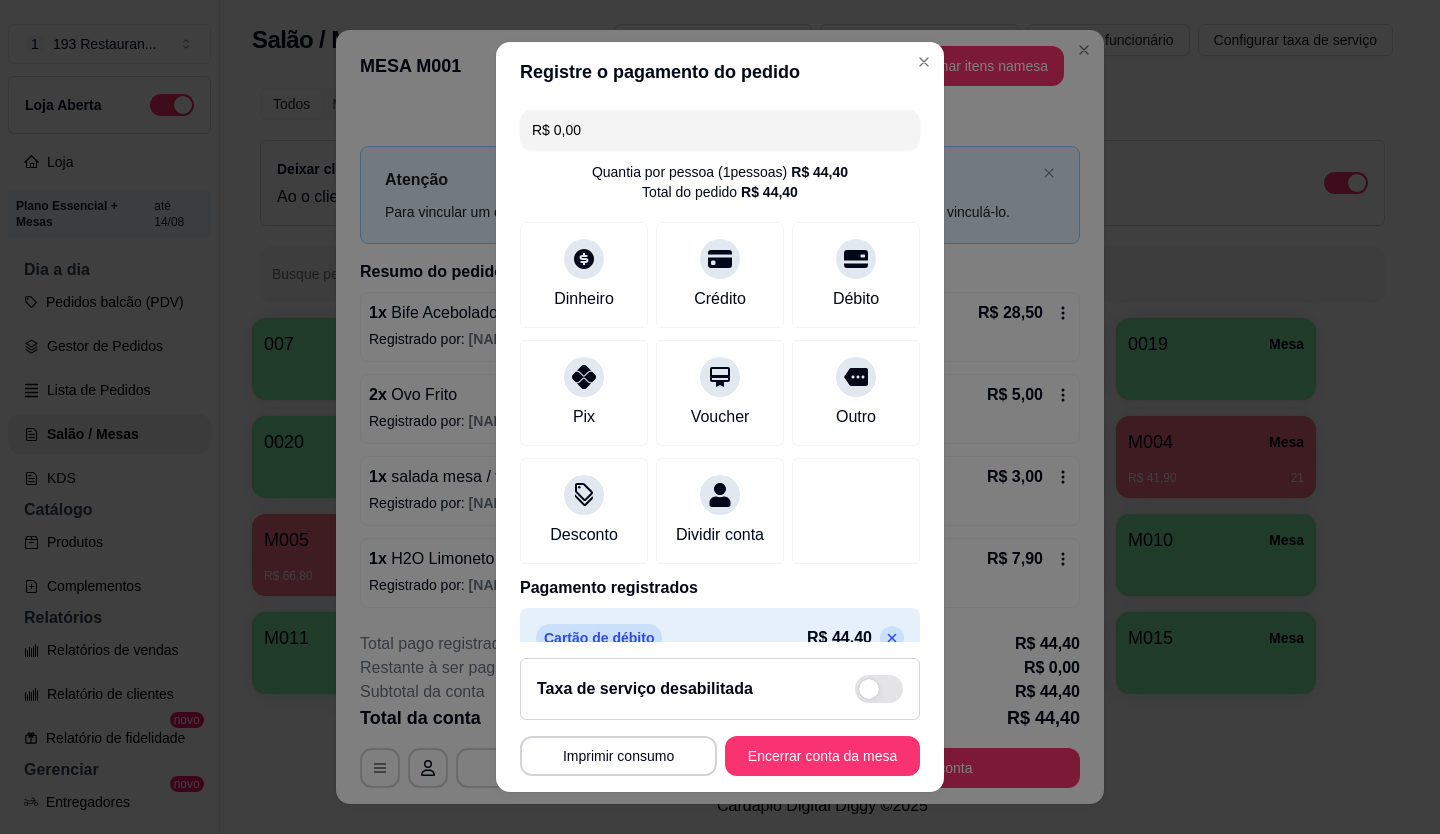 click on "R$ 0,00" at bounding box center (720, 130) 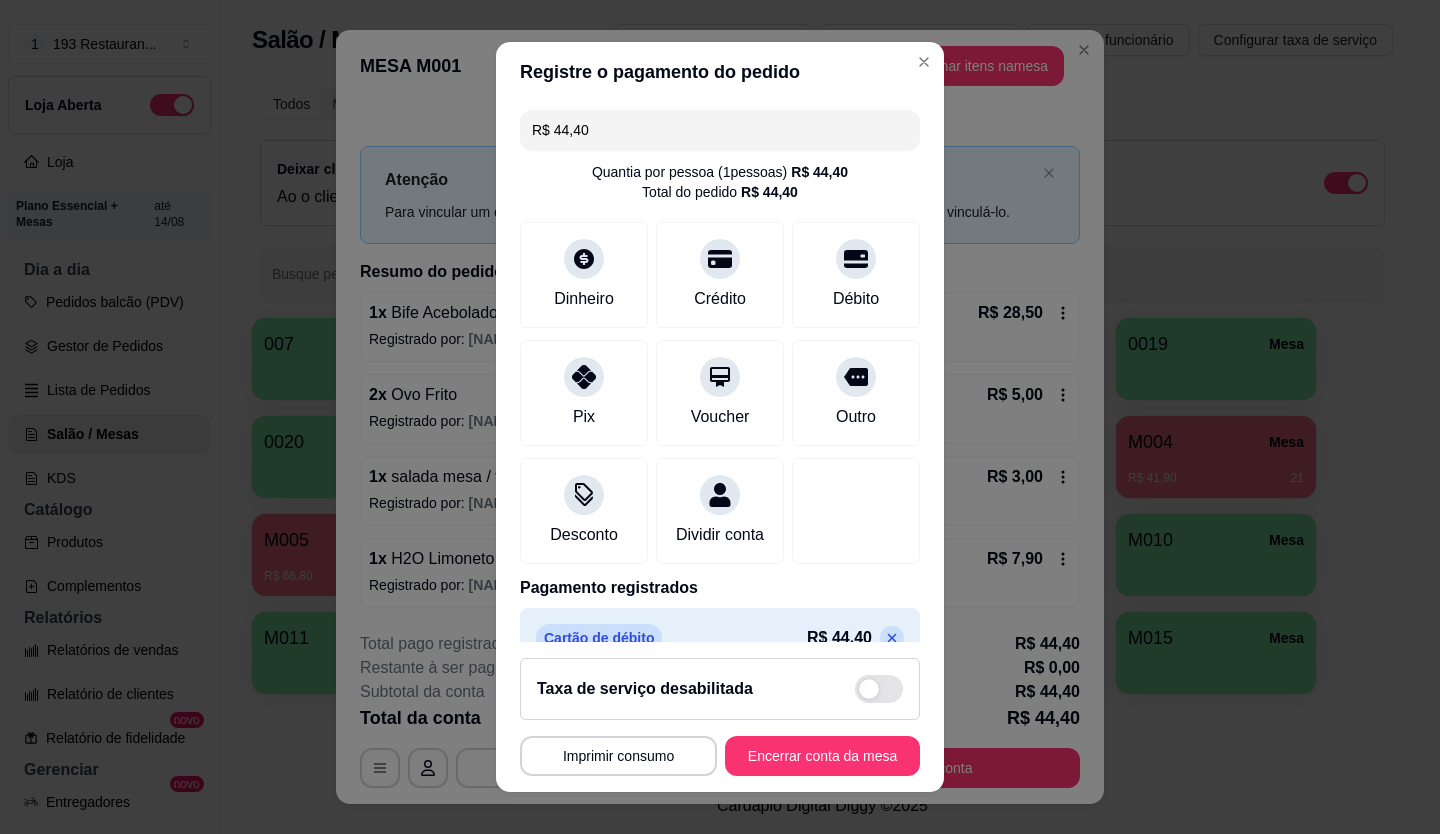 type on "R$ 44,40" 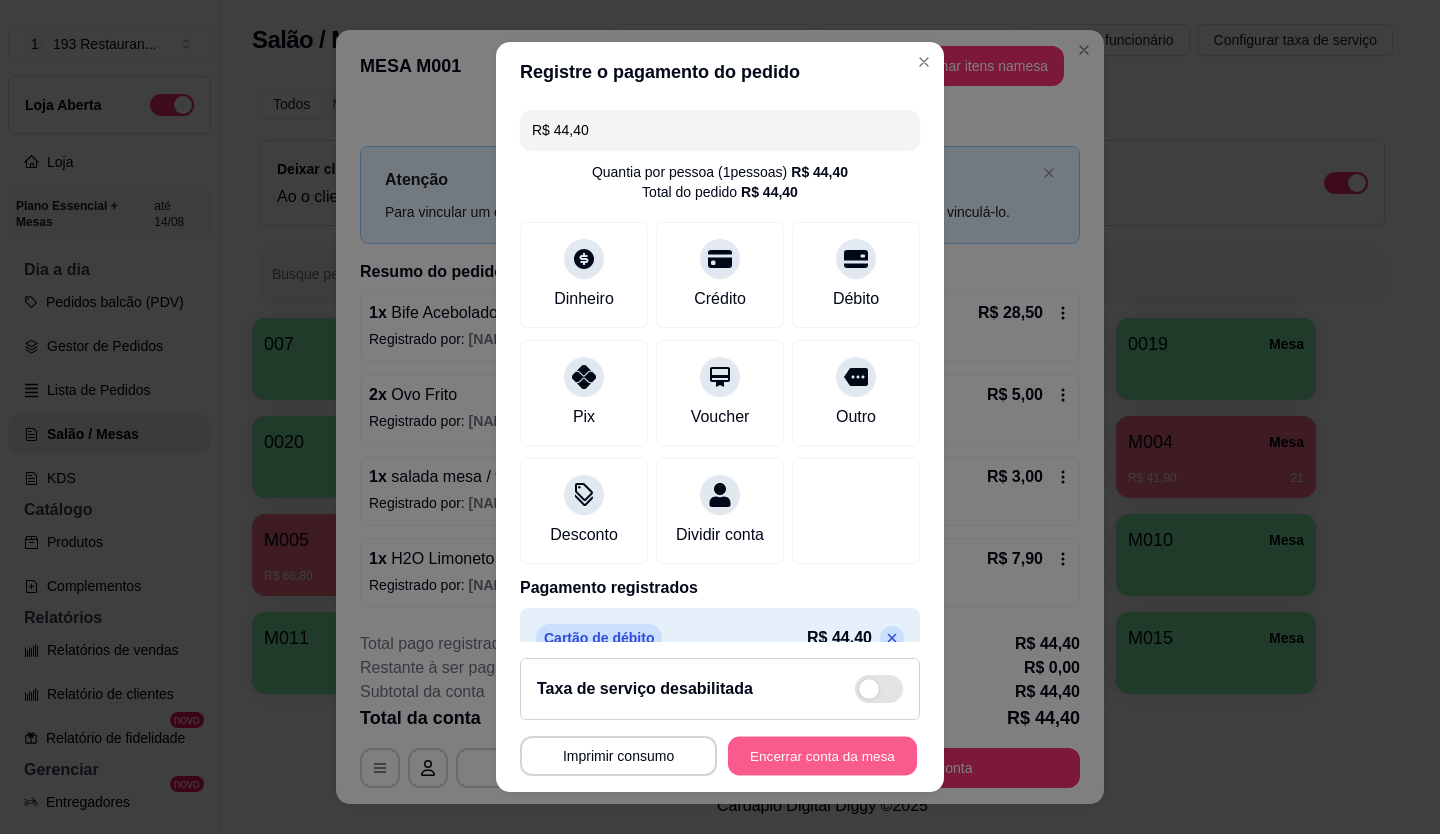 click on "Encerrar conta da mesa" at bounding box center [822, 756] 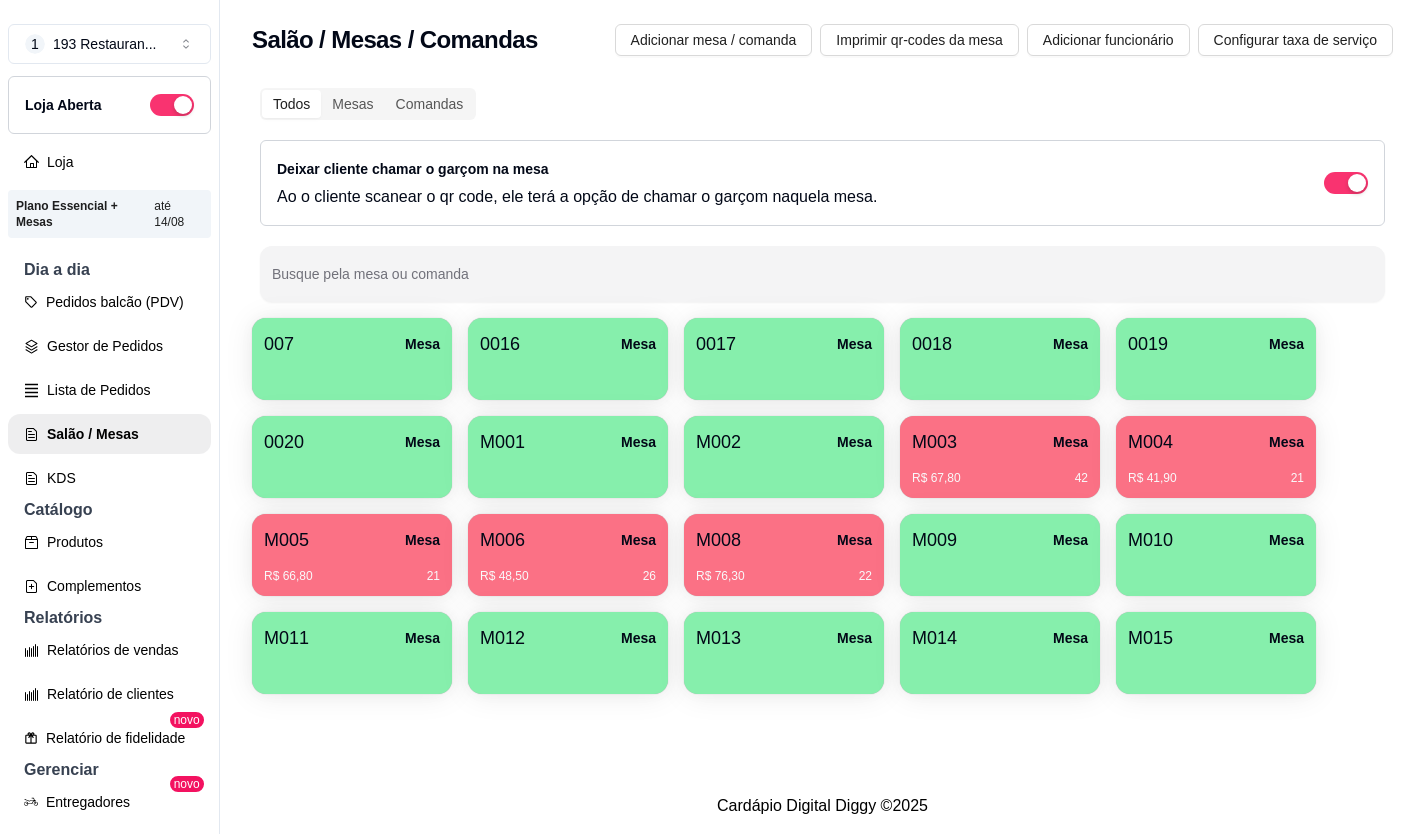 click on "M008 Mesa" at bounding box center (784, 540) 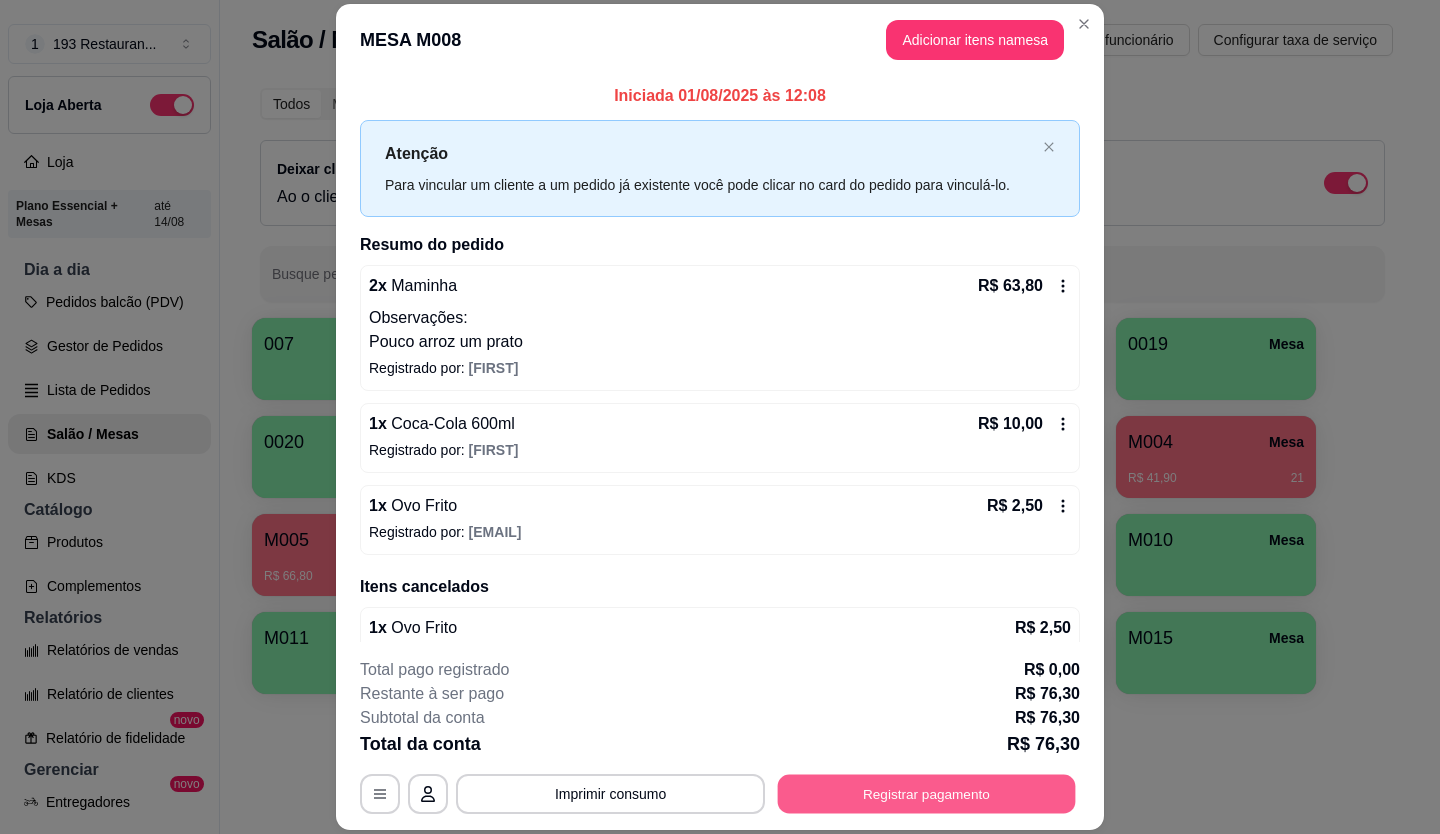 click on "Registrar pagamento" at bounding box center (927, 793) 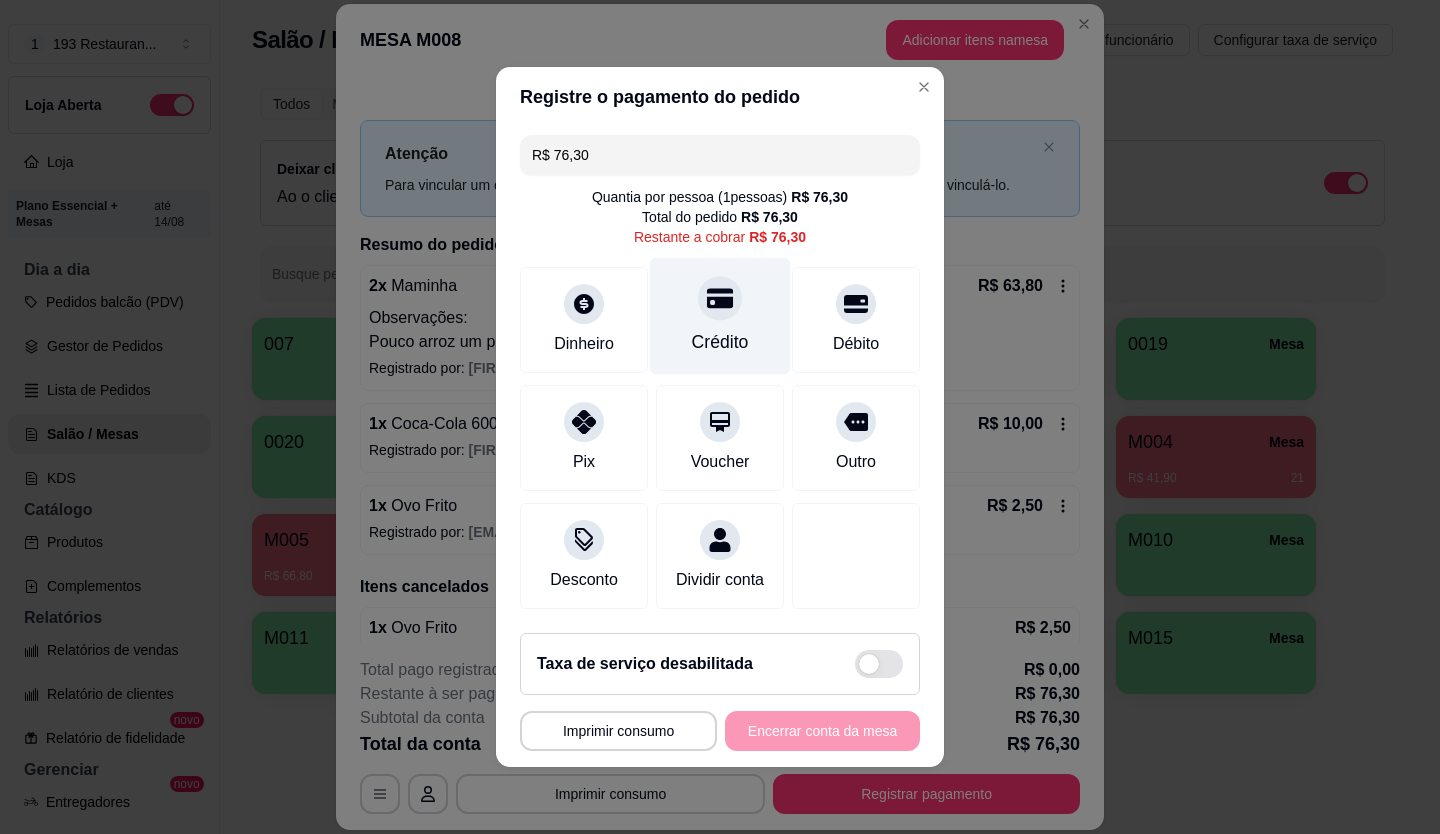 click on "Crédito" at bounding box center (720, 316) 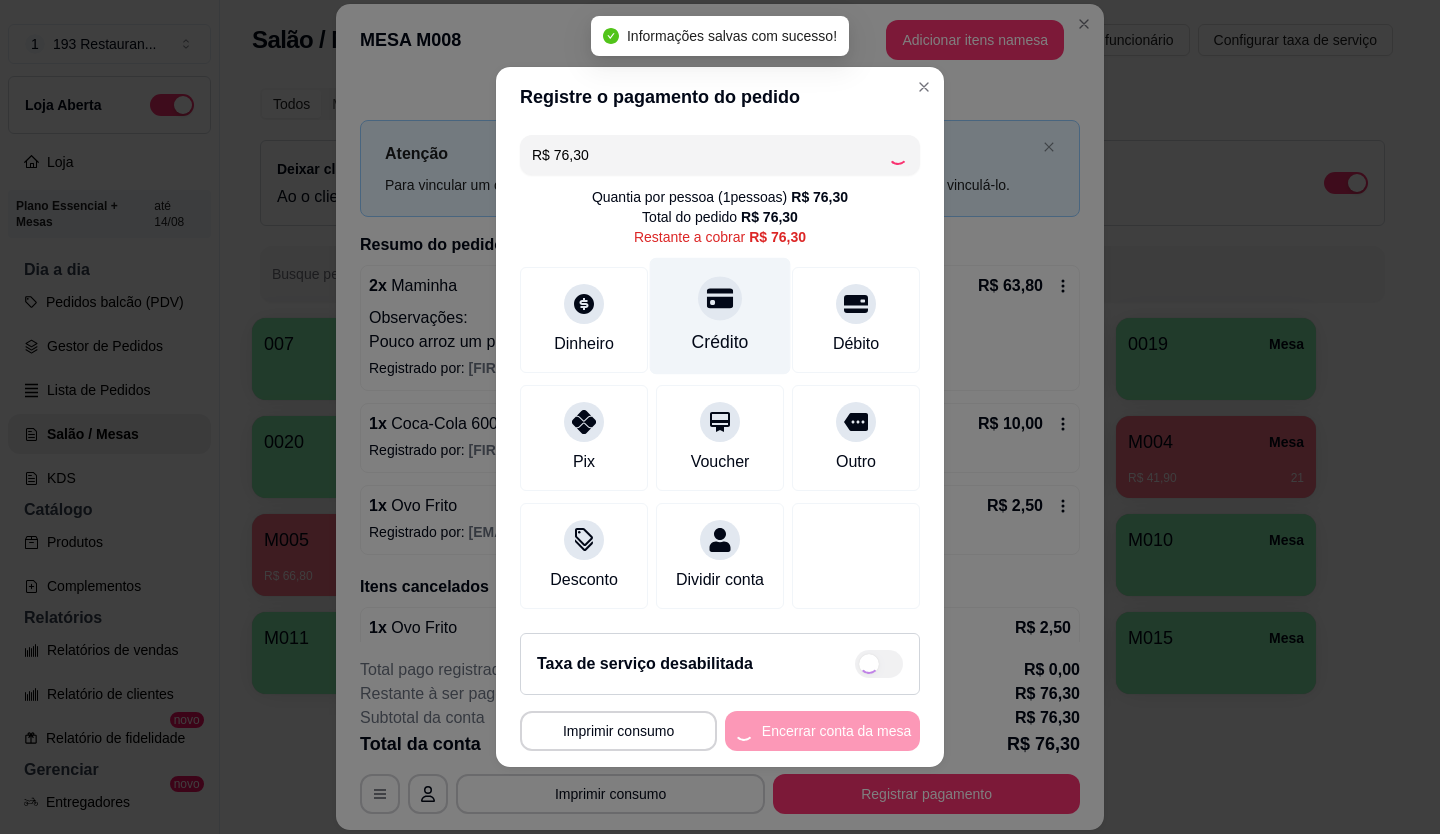 type on "R$ 0,00" 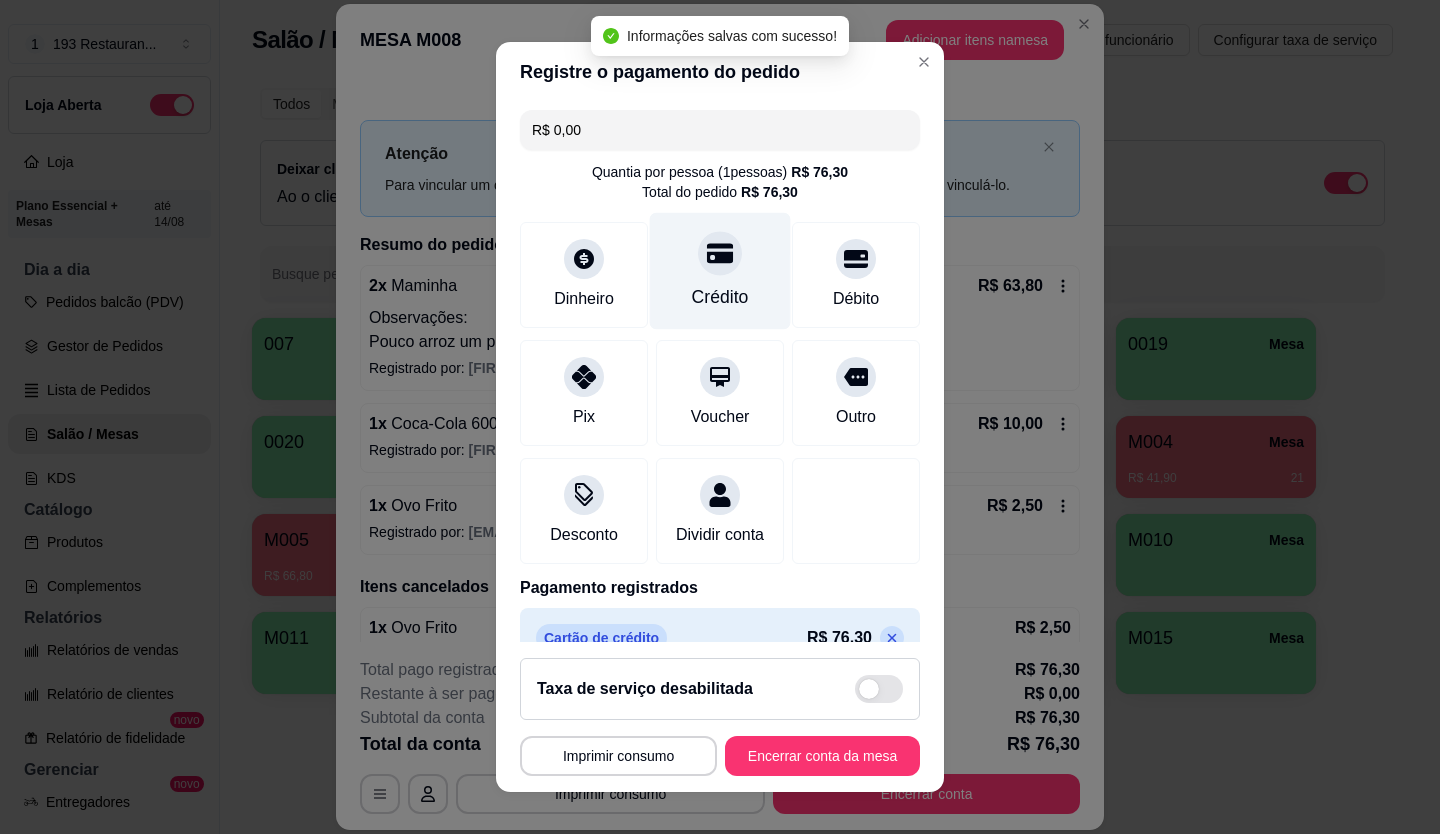click on "Crédito" at bounding box center (720, 270) 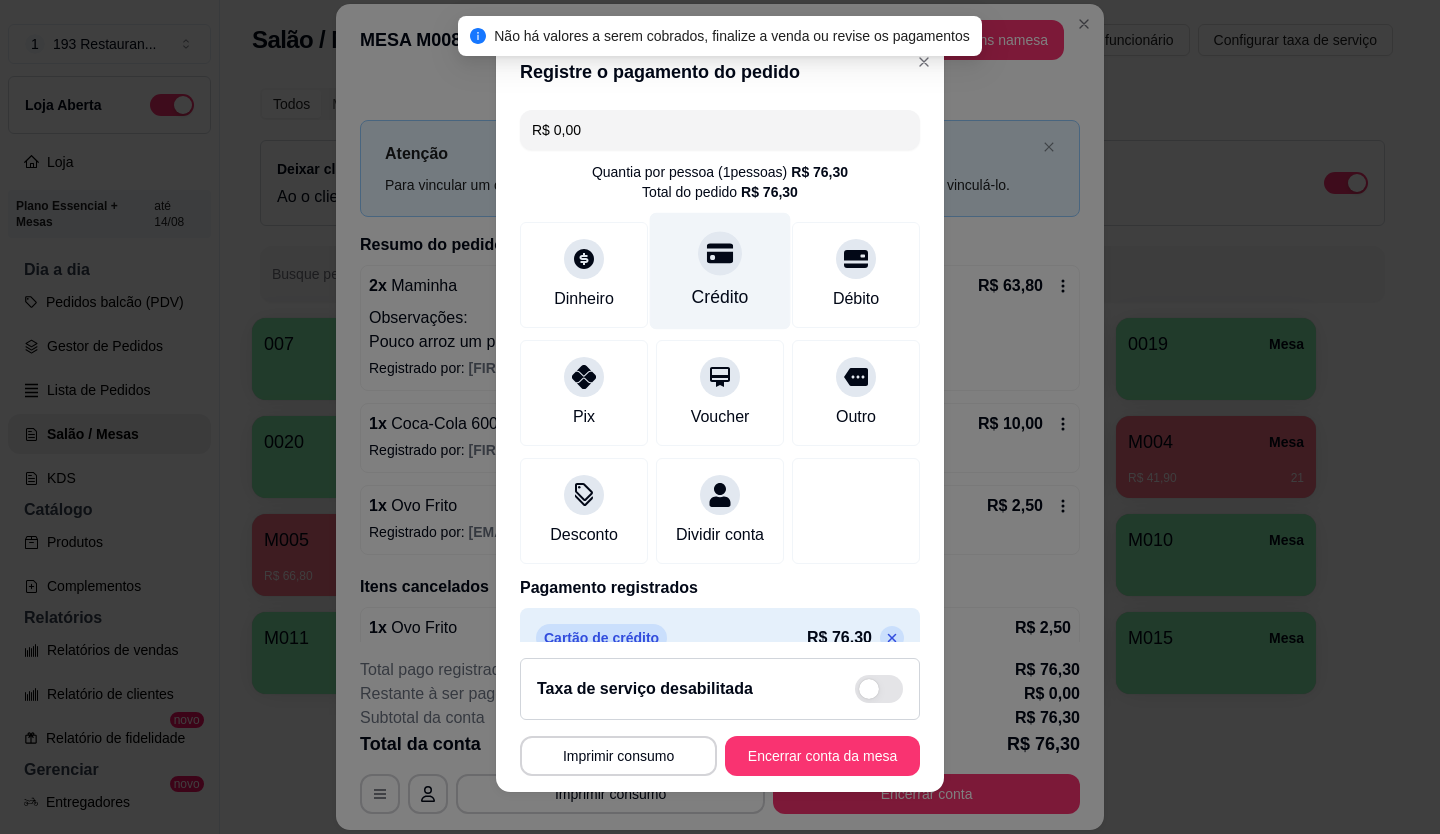 click on "Crédito" at bounding box center (720, 297) 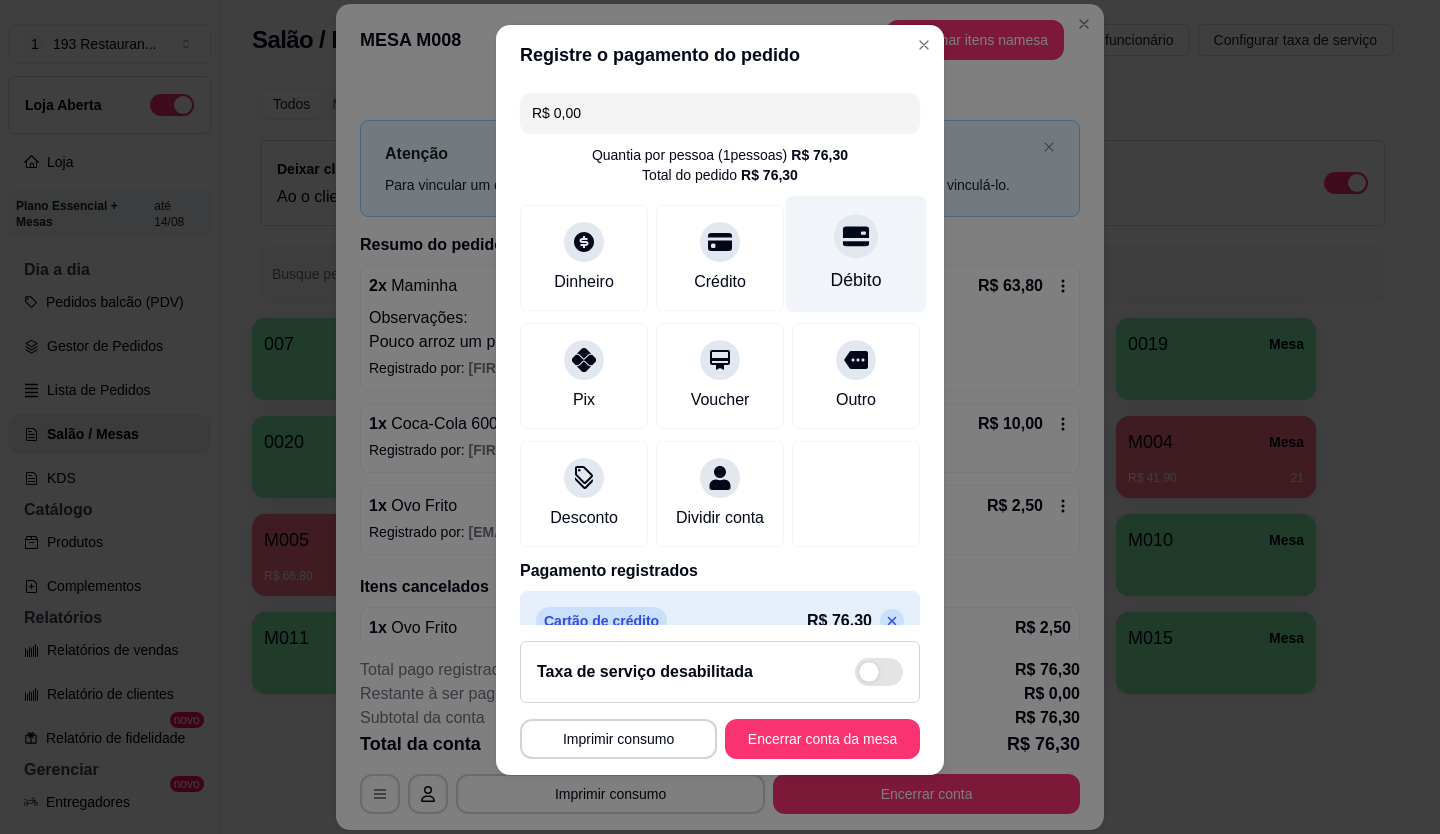 scroll, scrollTop: 22, scrollLeft: 0, axis: vertical 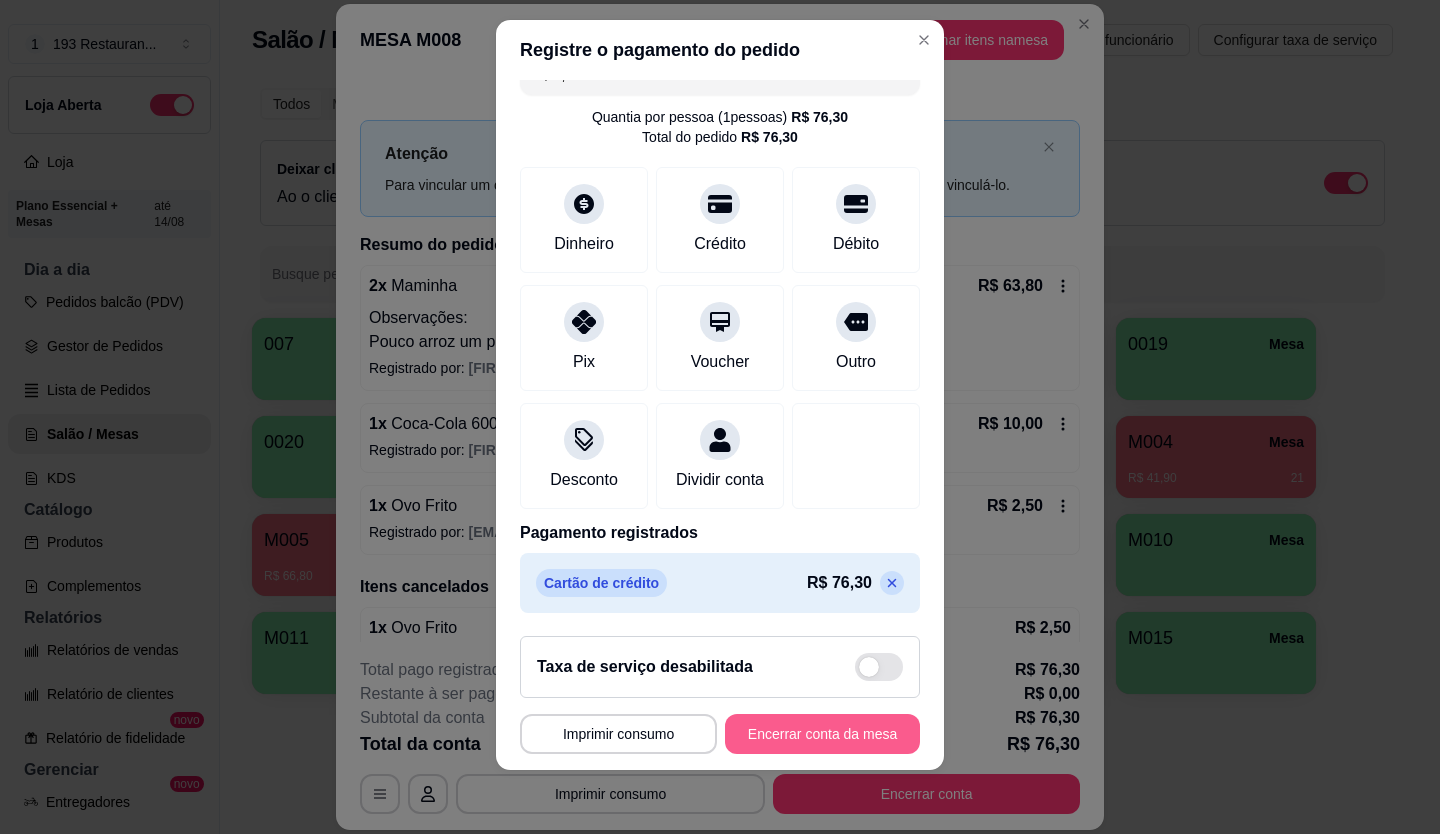 click on "**********" at bounding box center [720, 695] 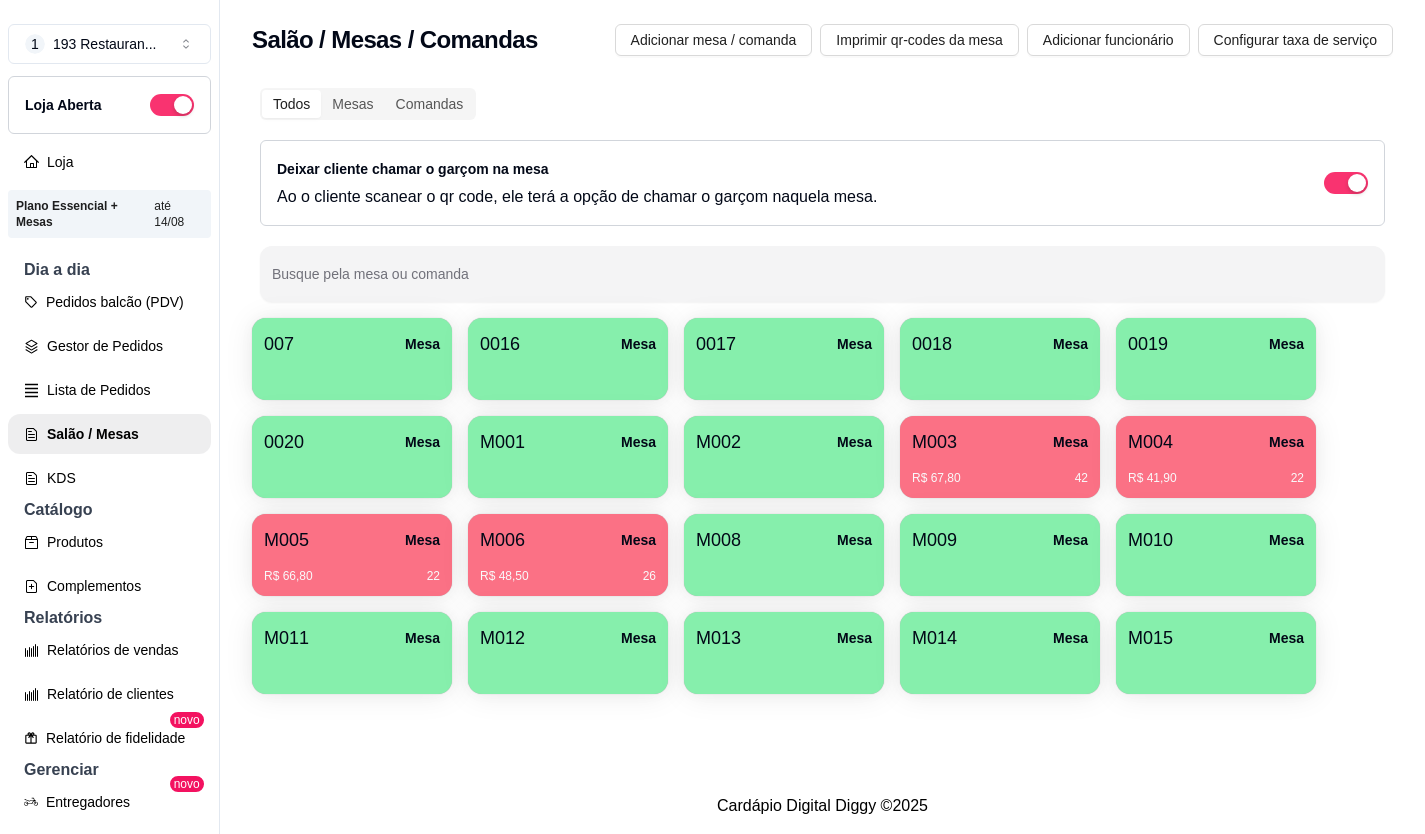 click on "Pedidos balcão (PDV)" at bounding box center [109, 302] 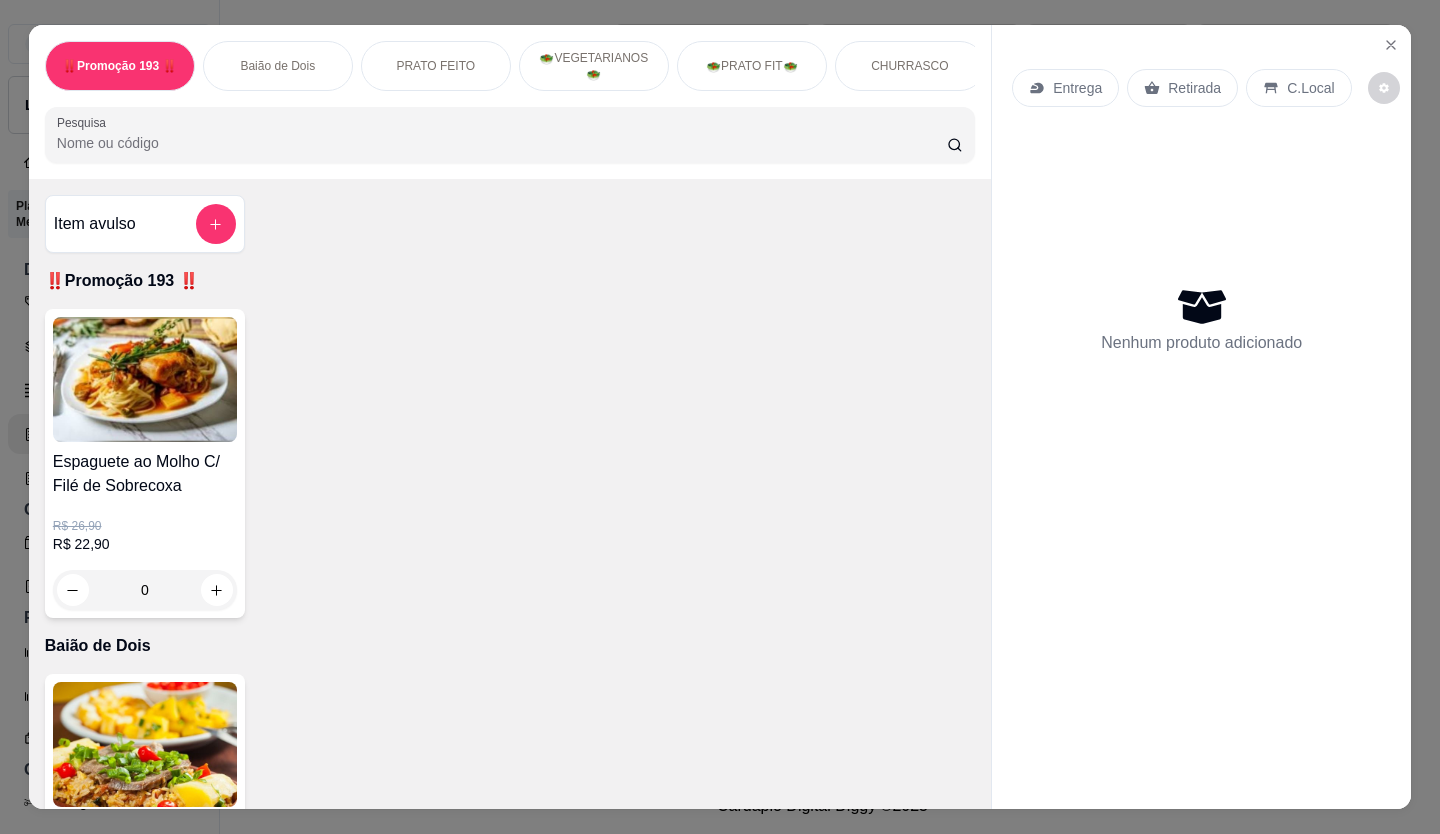 click on "Retirada" at bounding box center (1194, 88) 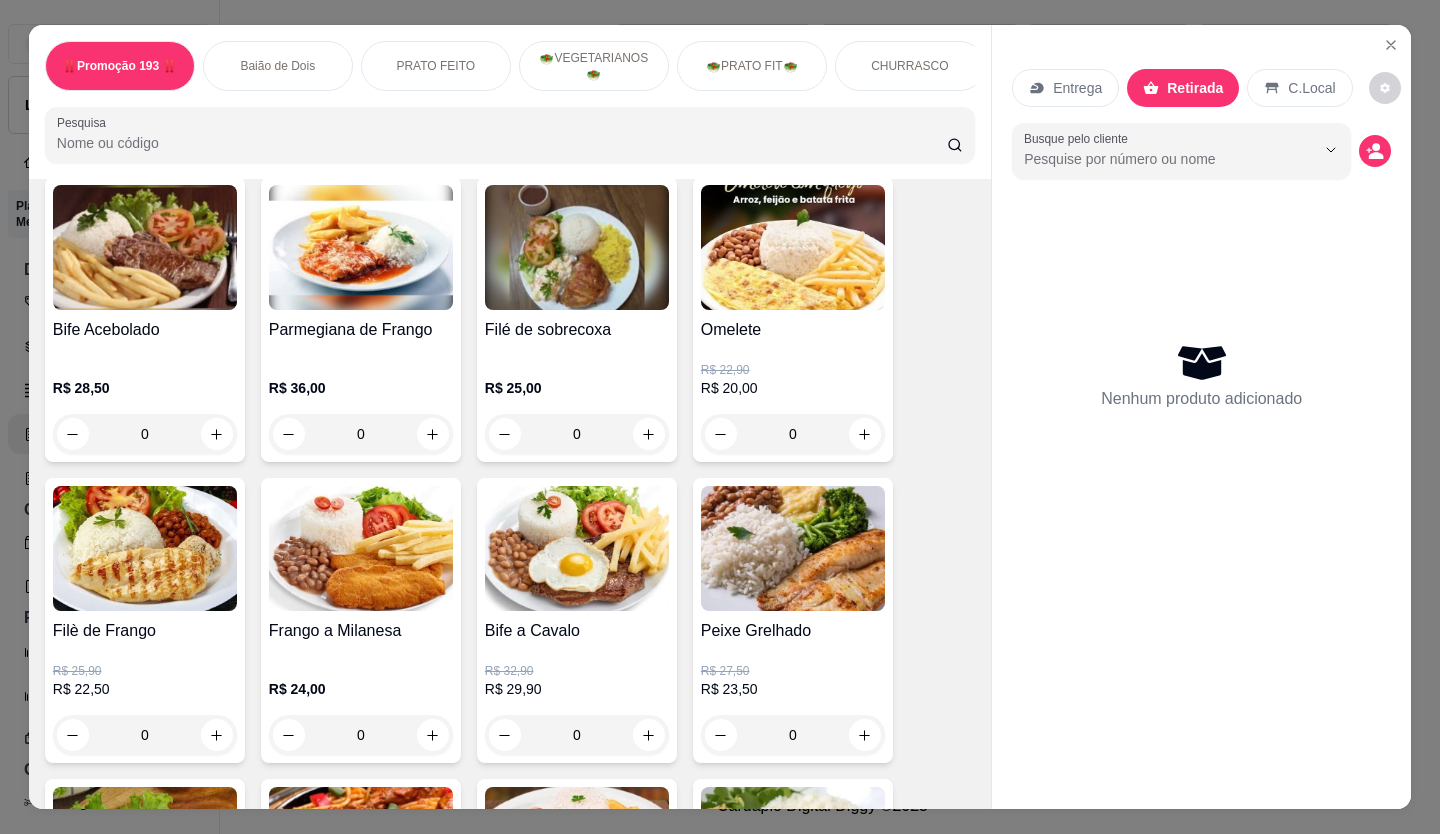 scroll, scrollTop: 800, scrollLeft: 0, axis: vertical 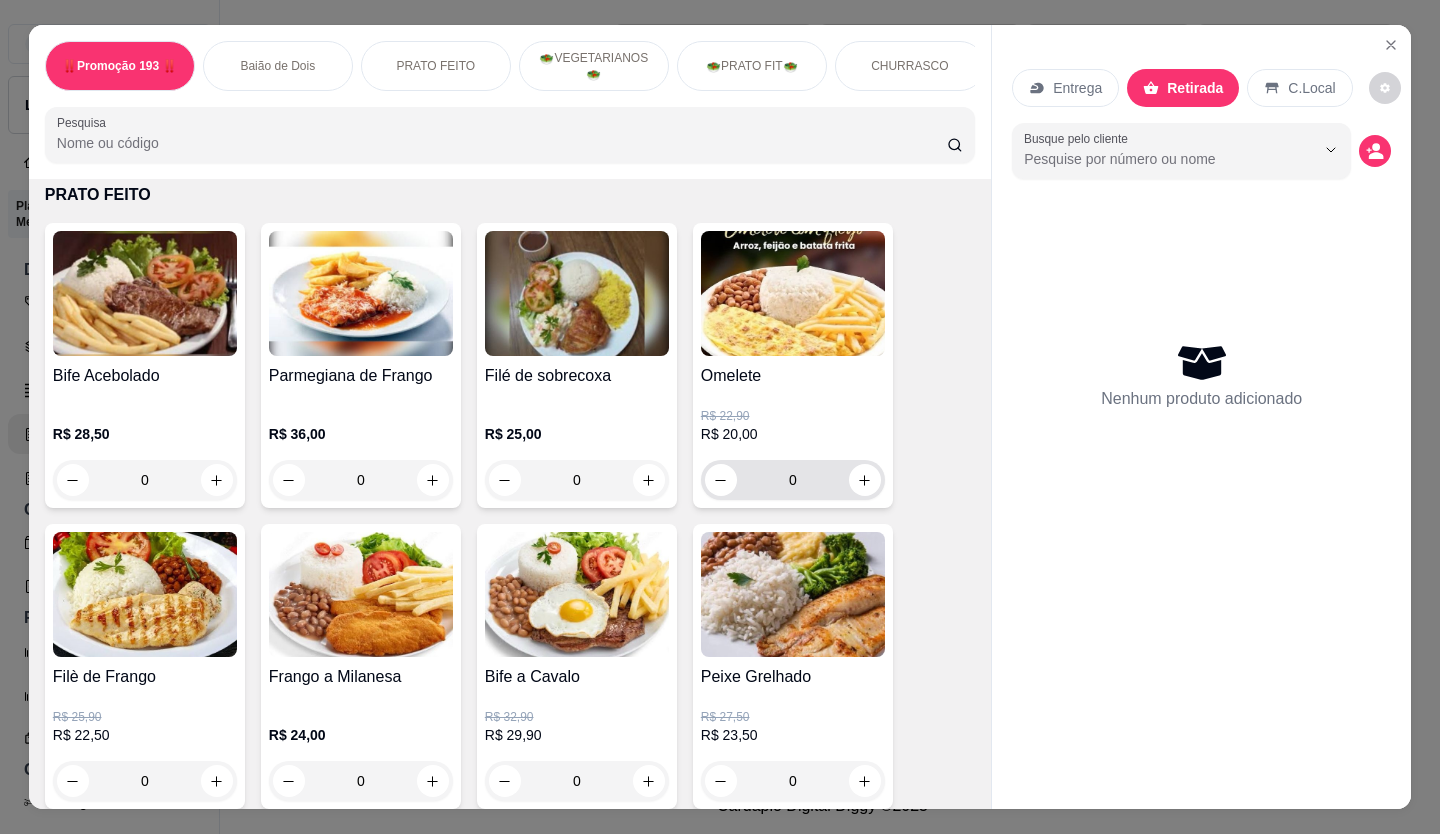 click at bounding box center (865, 480) 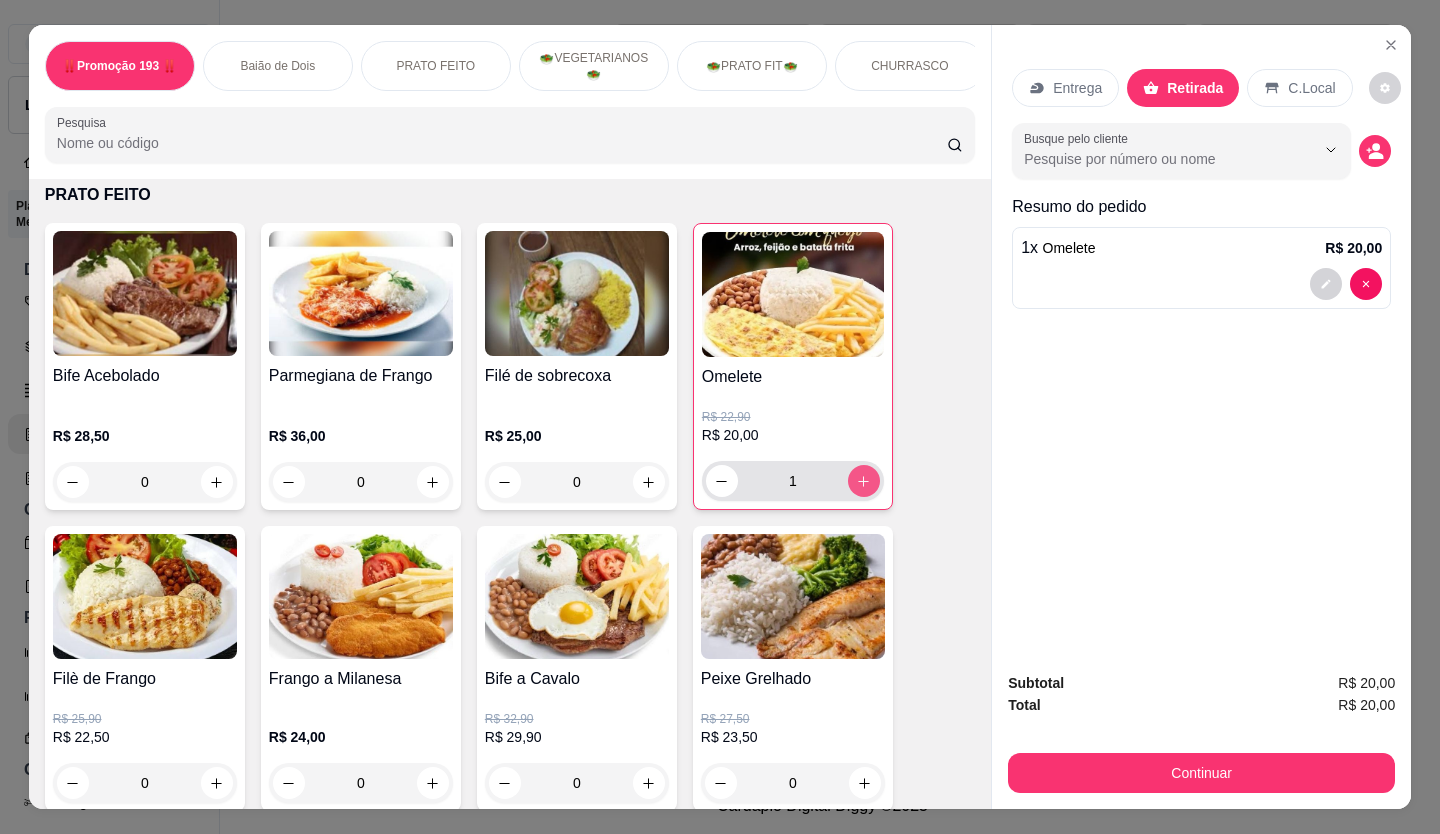type on "1" 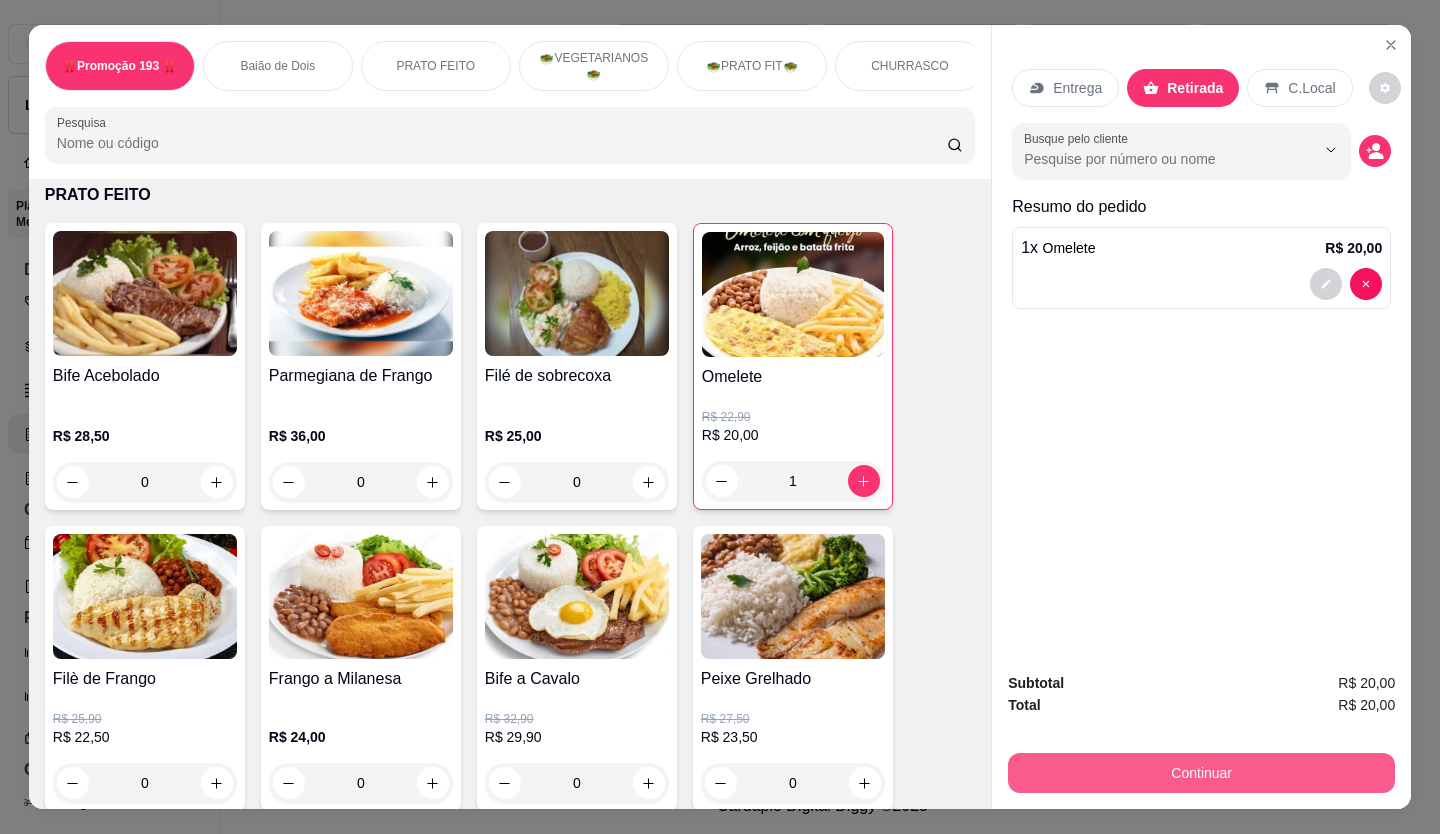 click on "Continuar" at bounding box center [1201, 773] 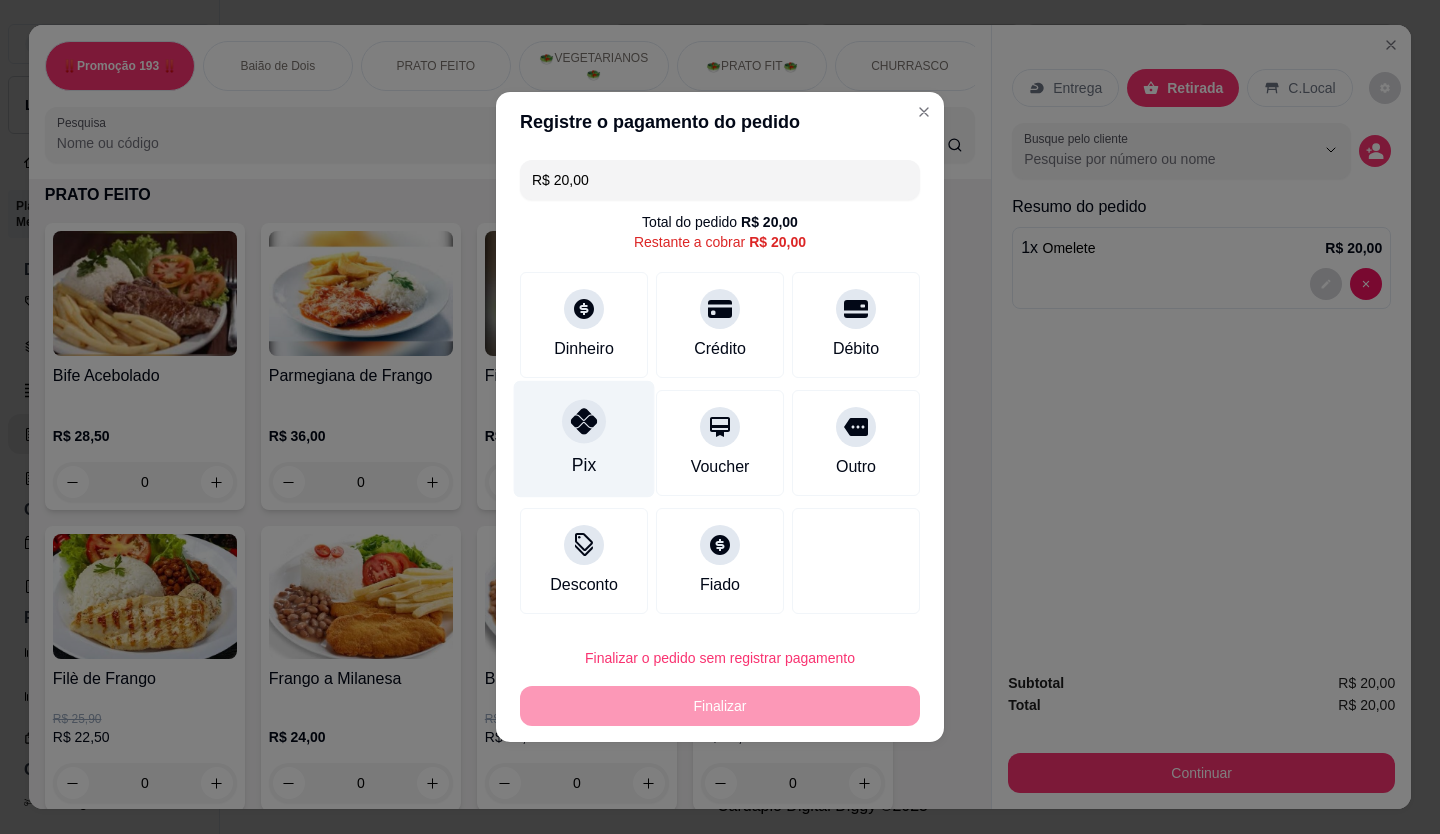 click on "Pix" at bounding box center [584, 439] 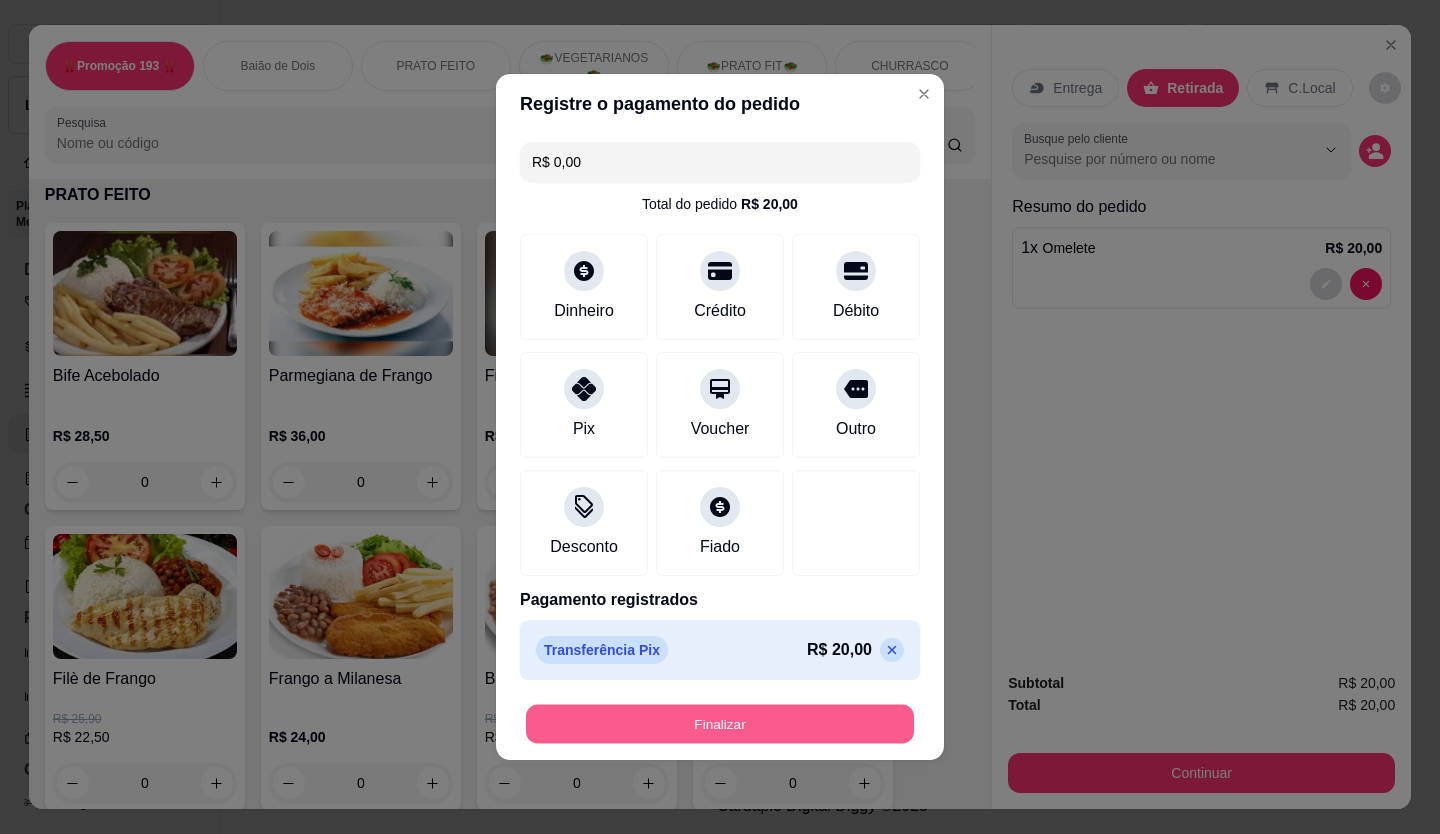 click on "Finalizar" at bounding box center [720, 724] 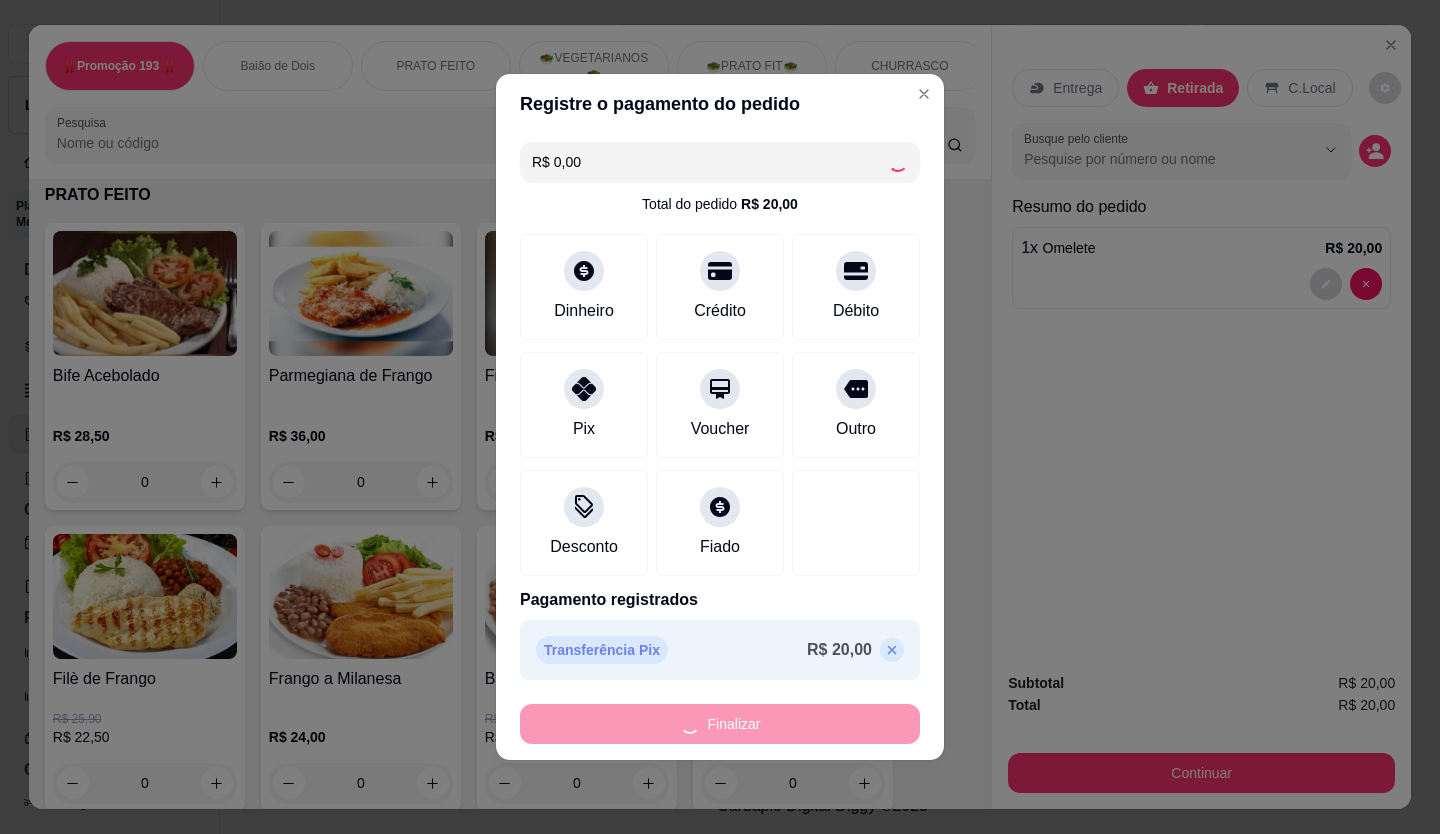 type on "0" 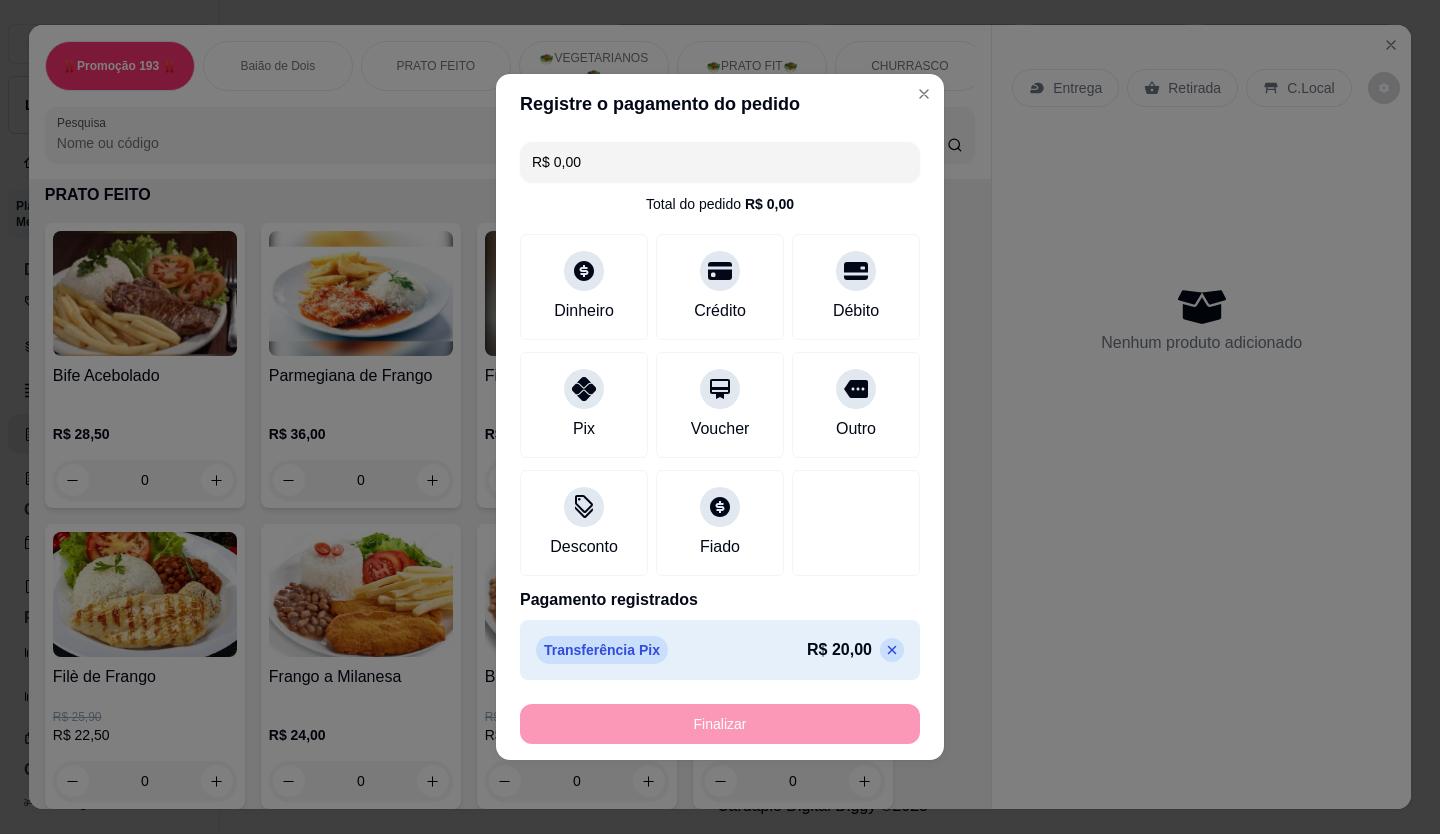 type on "-R$ 20,00" 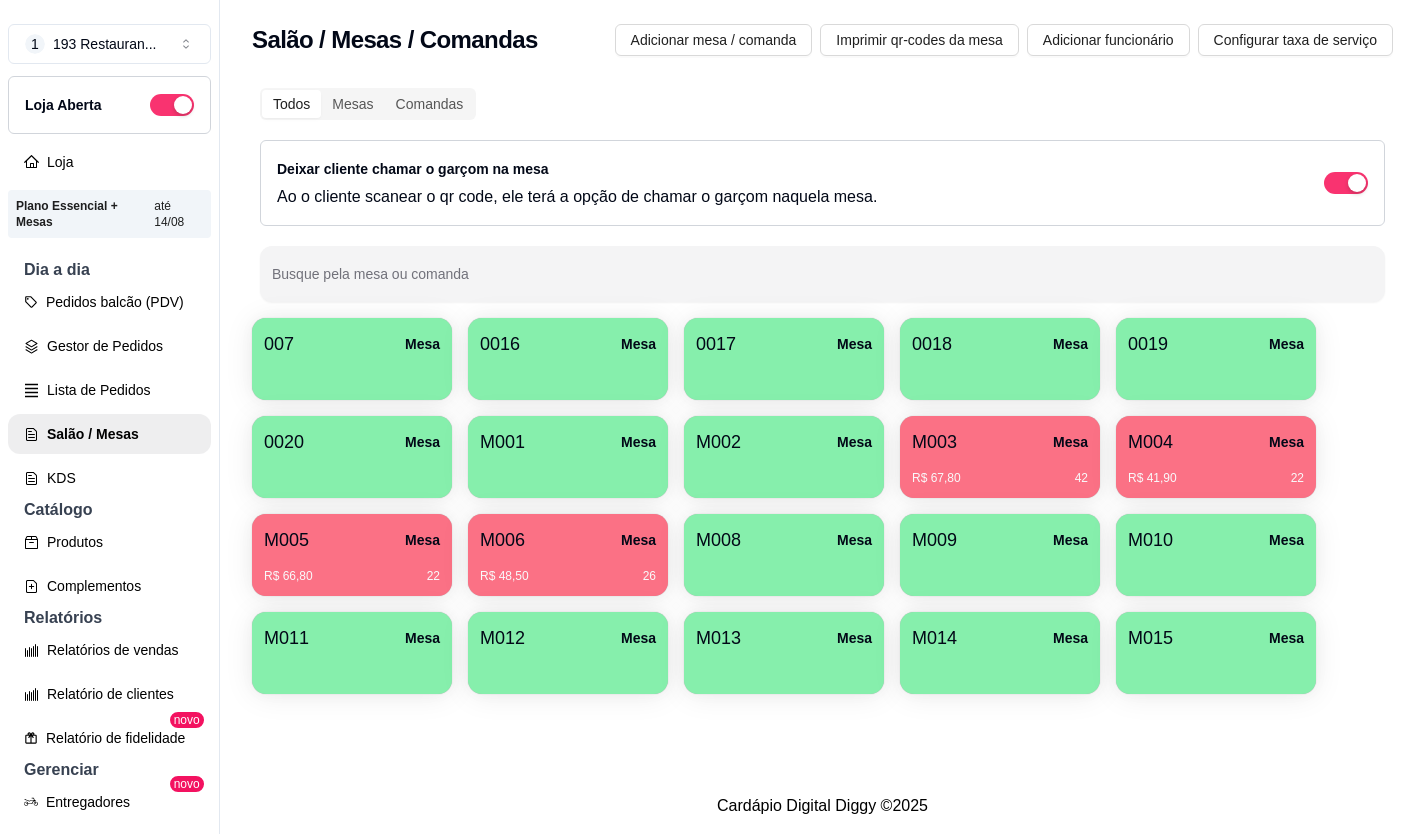 click on "R$ 41,90 22" at bounding box center (1216, 471) 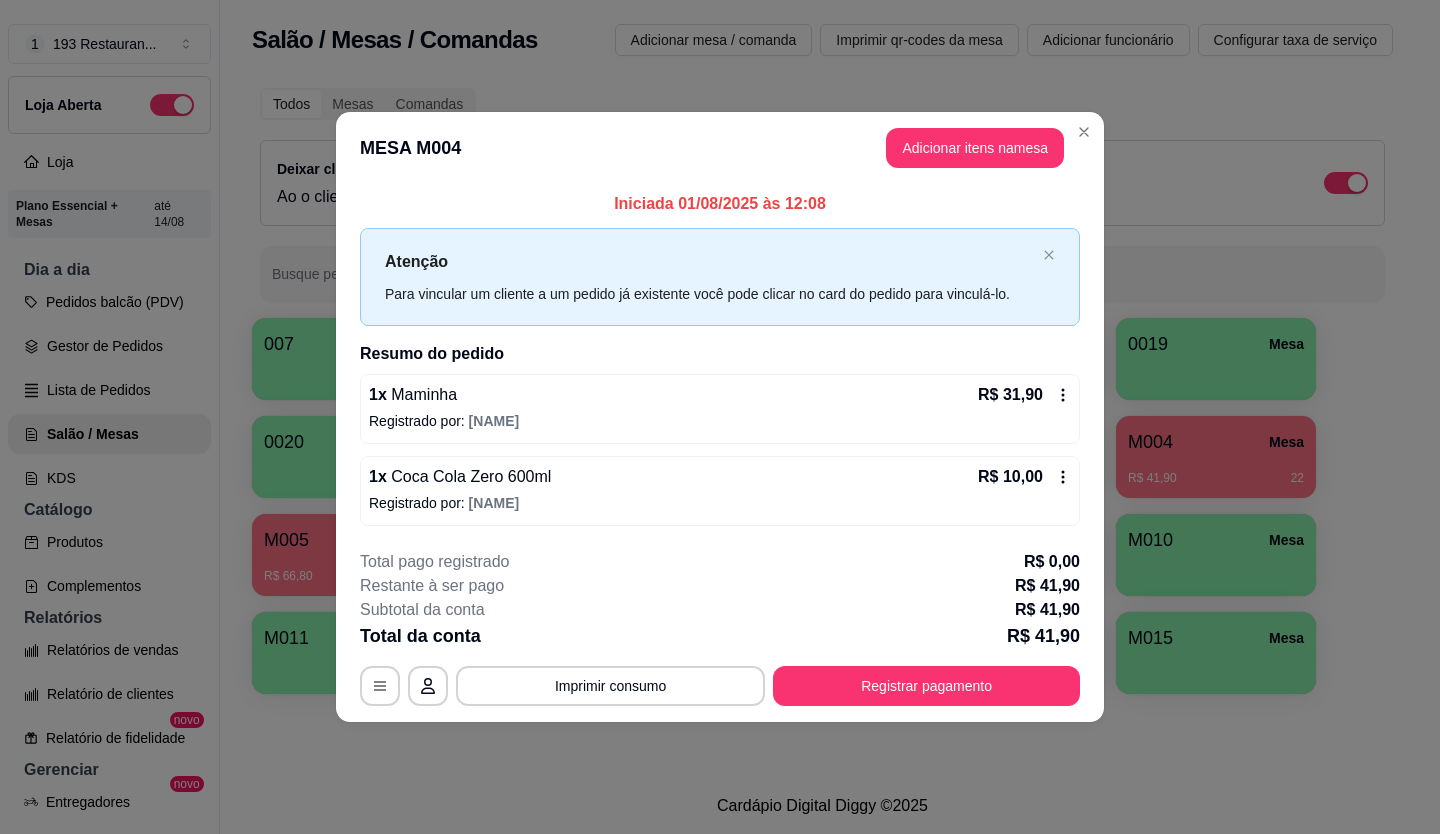 click on "Adicionar itens na  mesa" at bounding box center (975, 148) 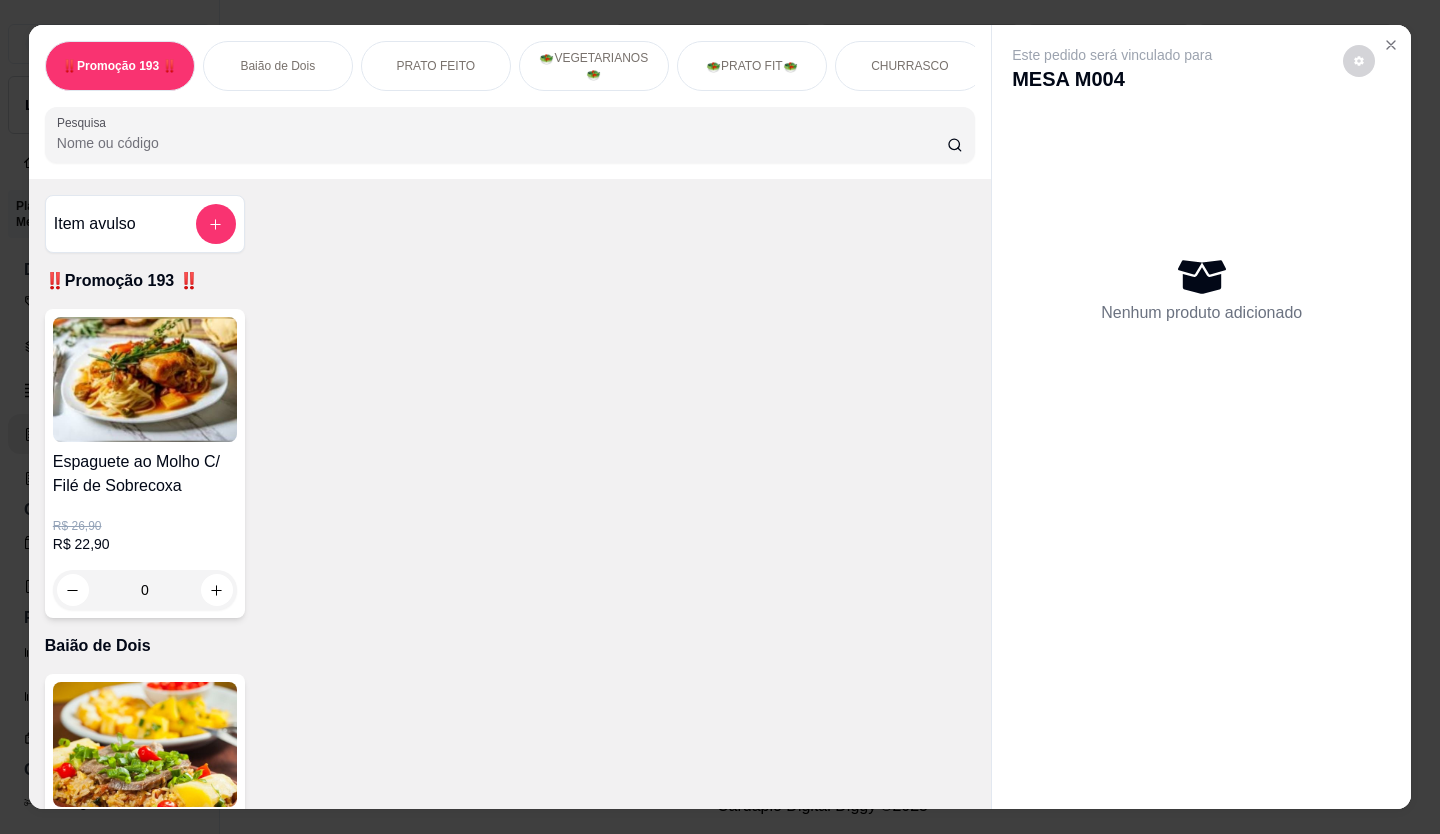 click at bounding box center (577, 1394) 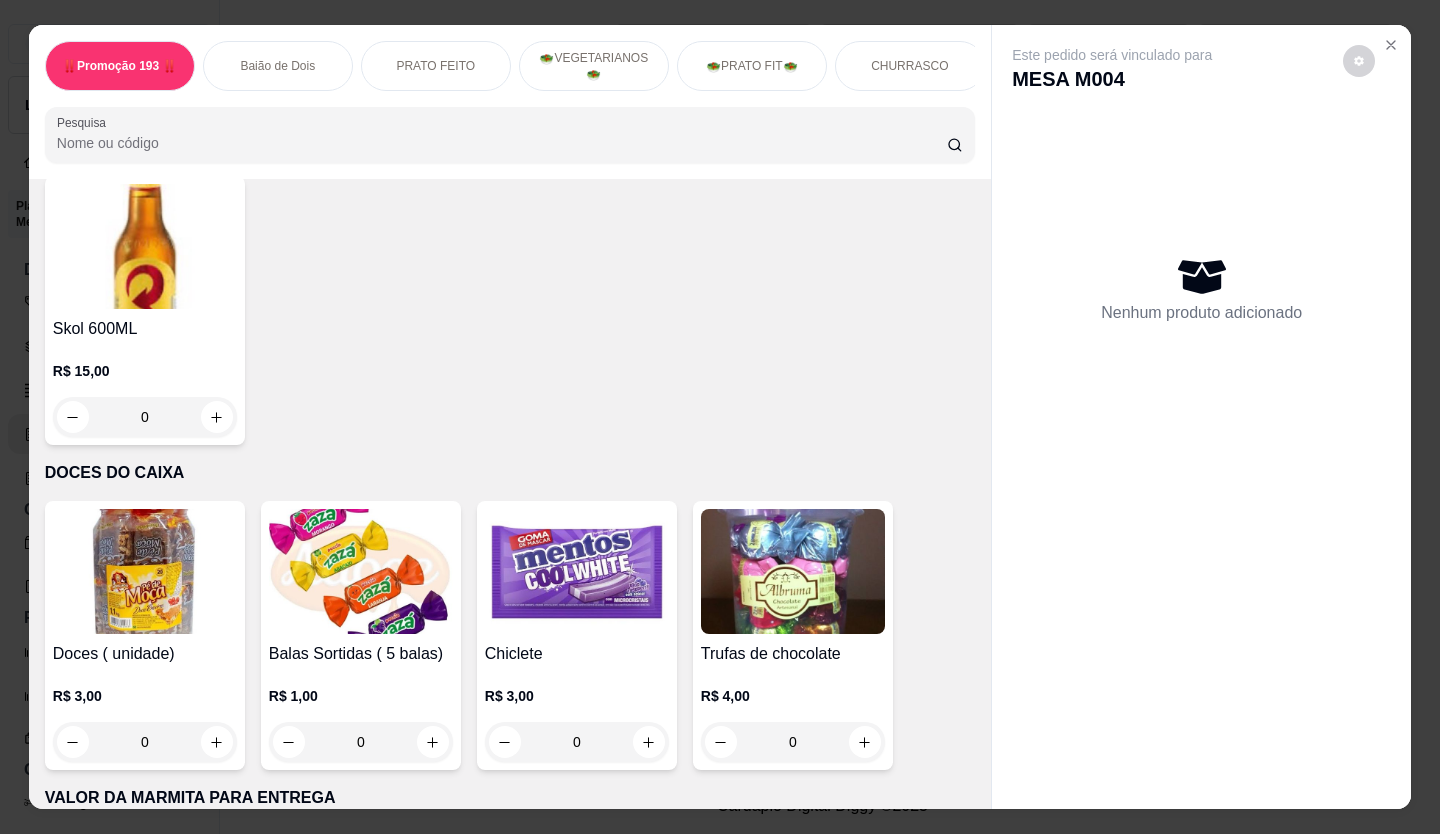 scroll, scrollTop: 7709, scrollLeft: 0, axis: vertical 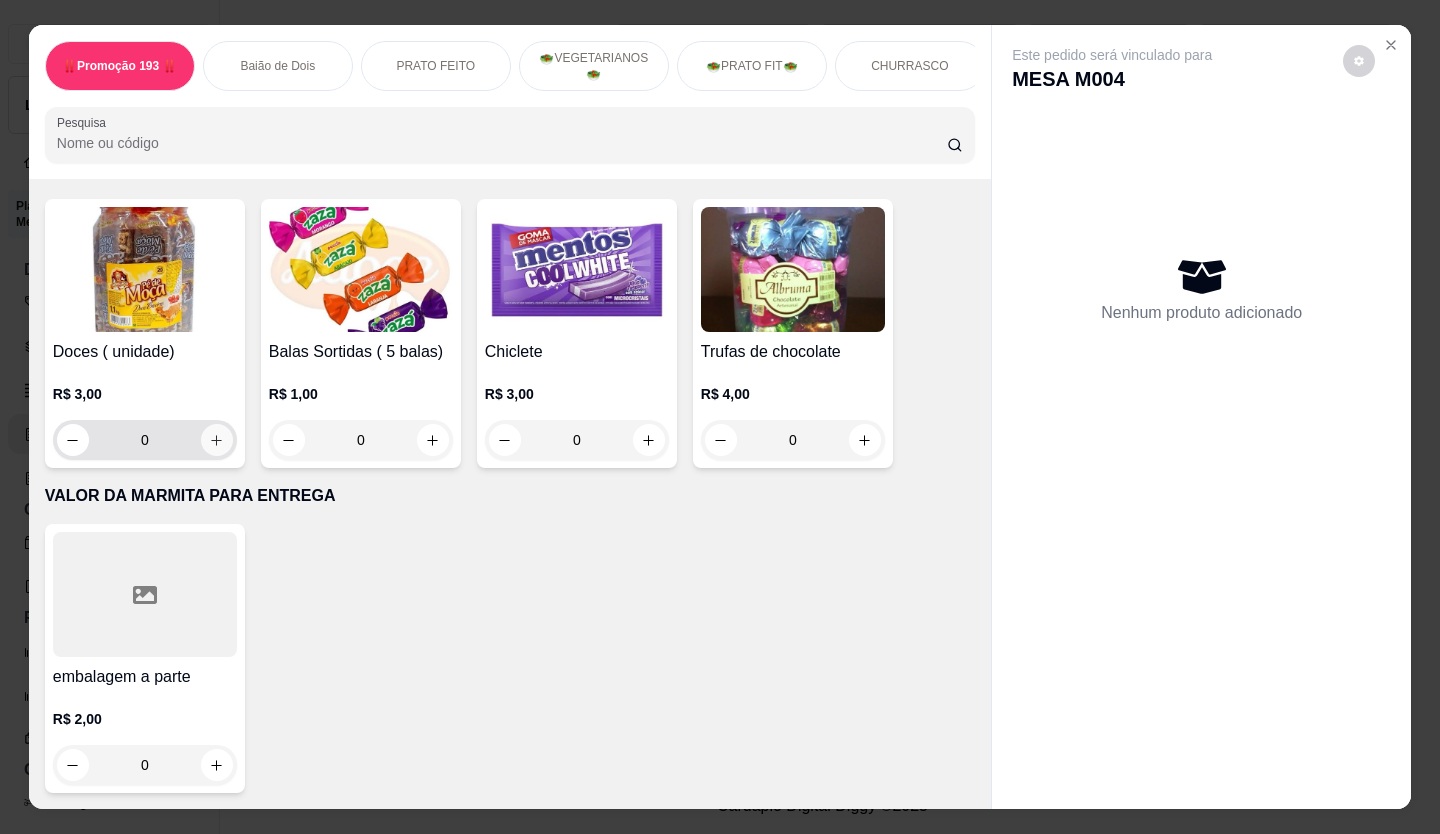 click 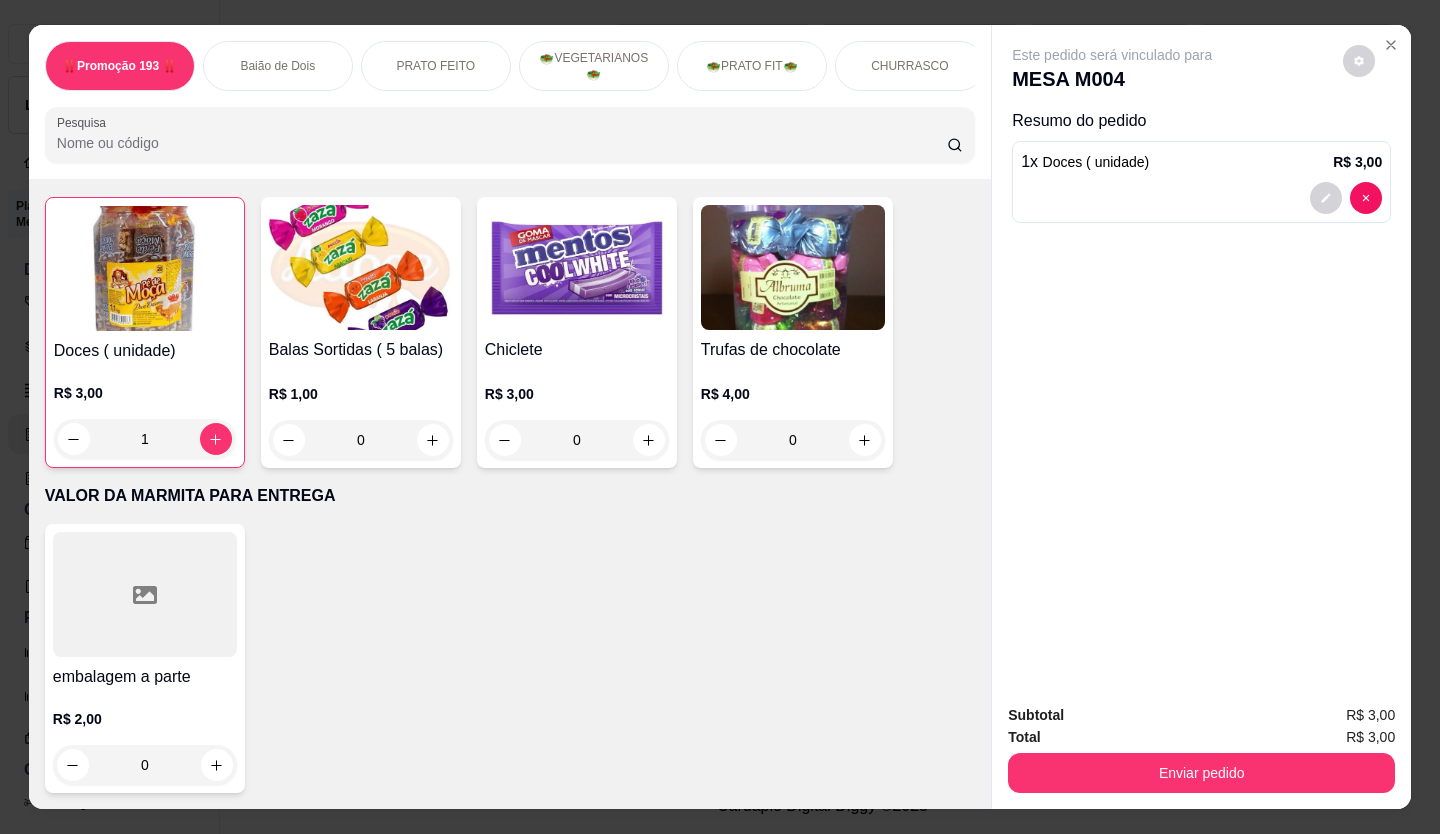 click on "Subtotal R$ 3,00 Total R$ 3,00 Enviar pedido" at bounding box center [1201, 748] 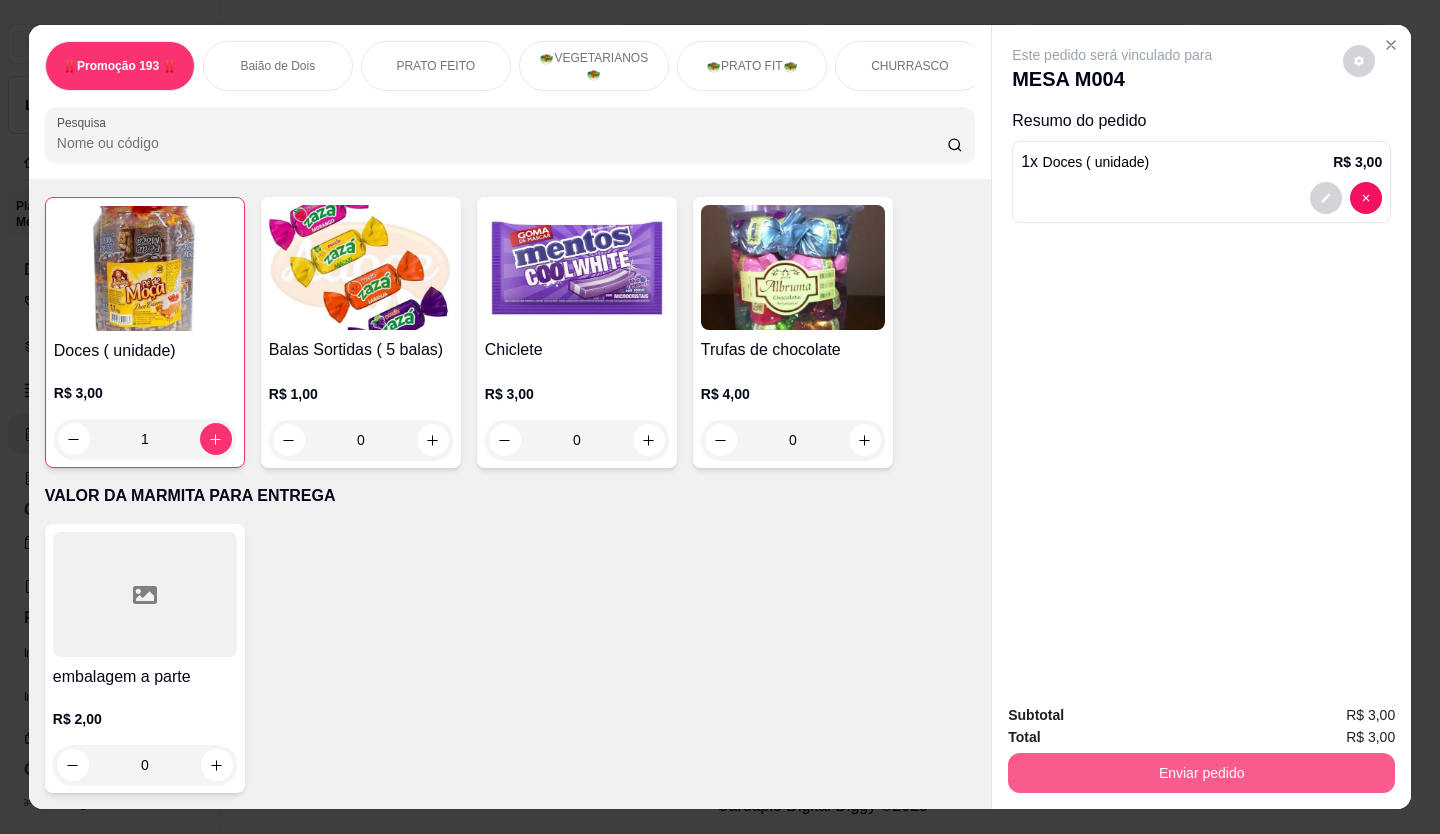click on "Enviar pedido" at bounding box center (1201, 773) 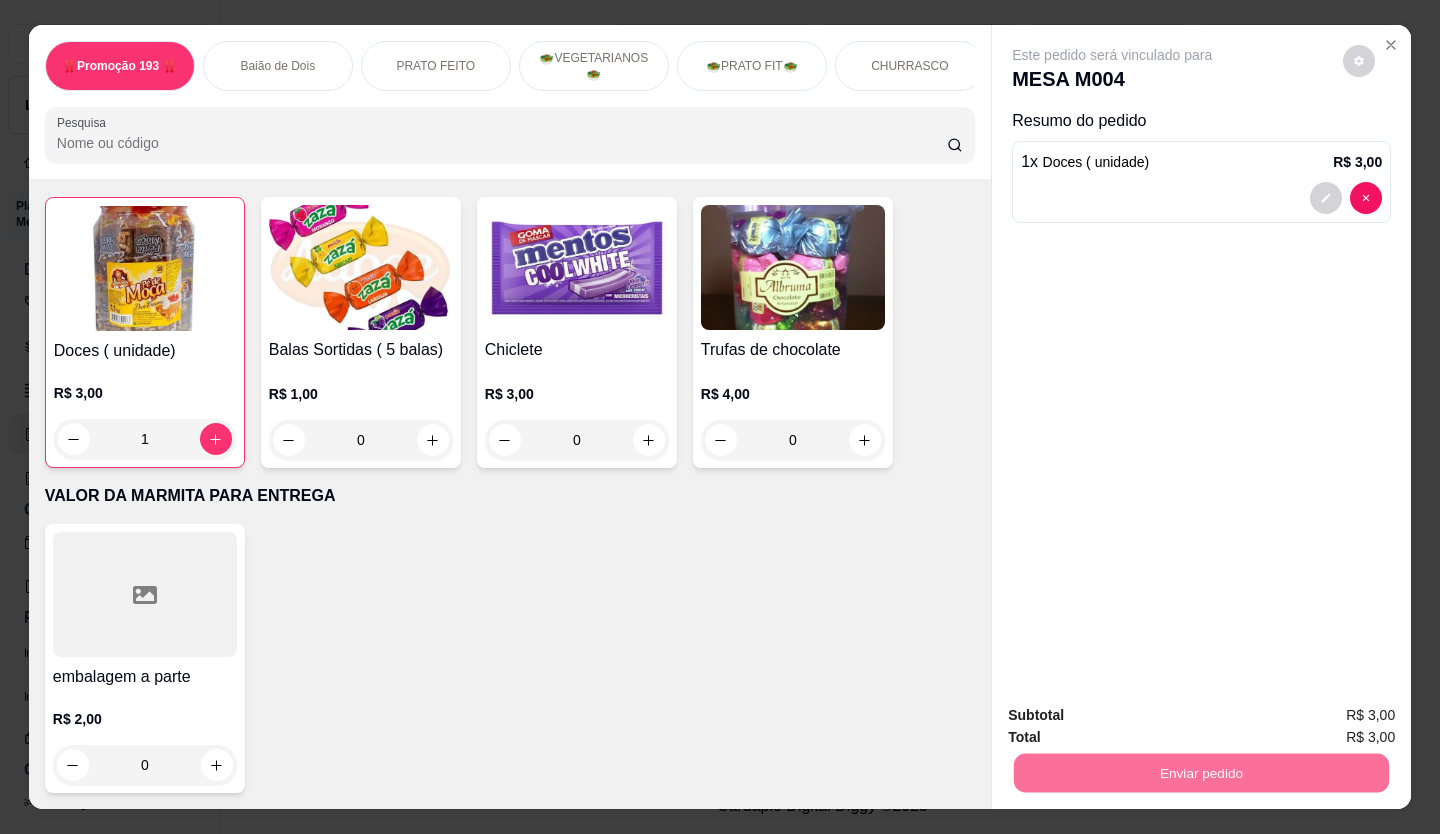 click on "Não registrar e enviar pedido" at bounding box center (1136, 715) 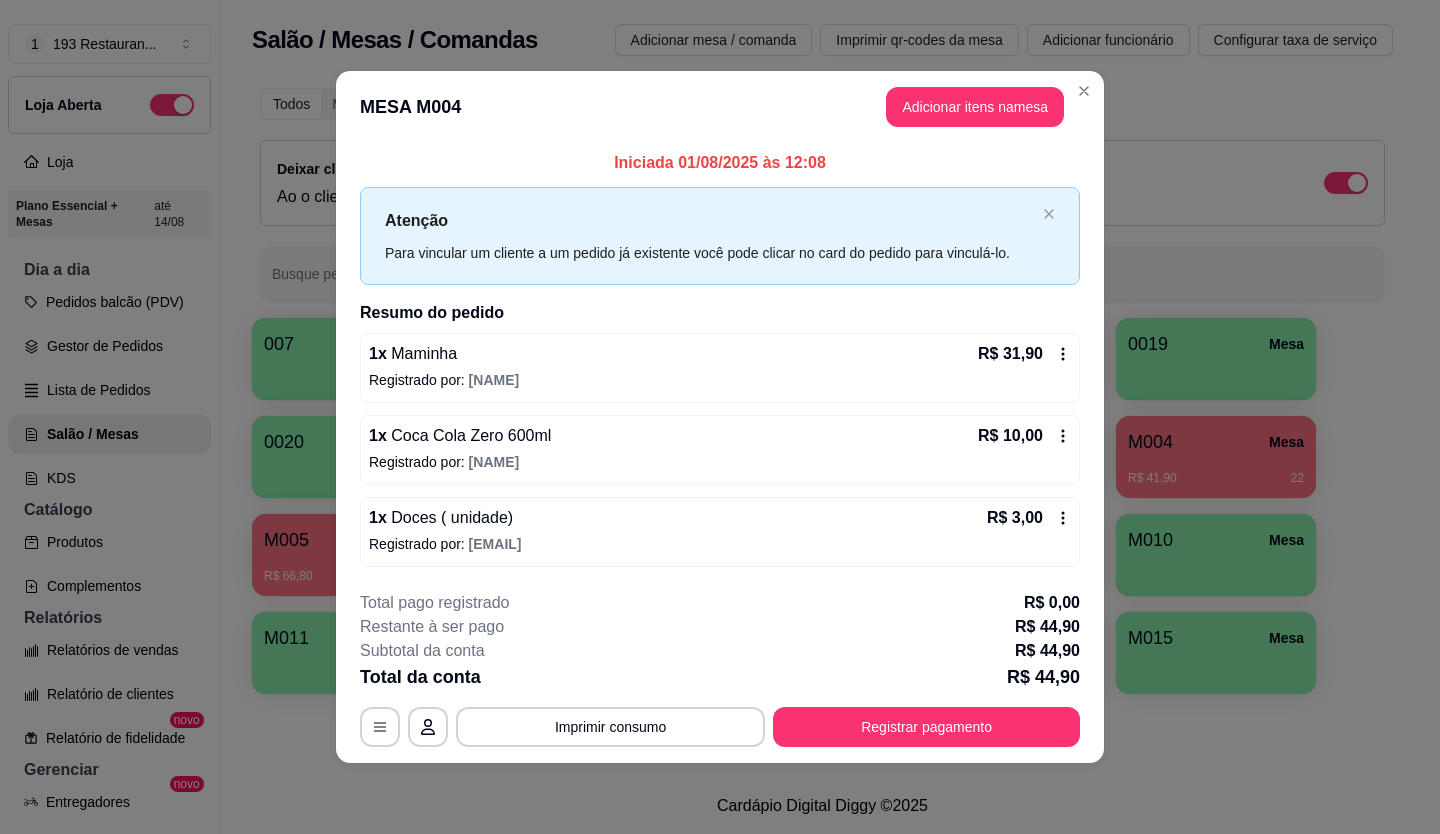 type 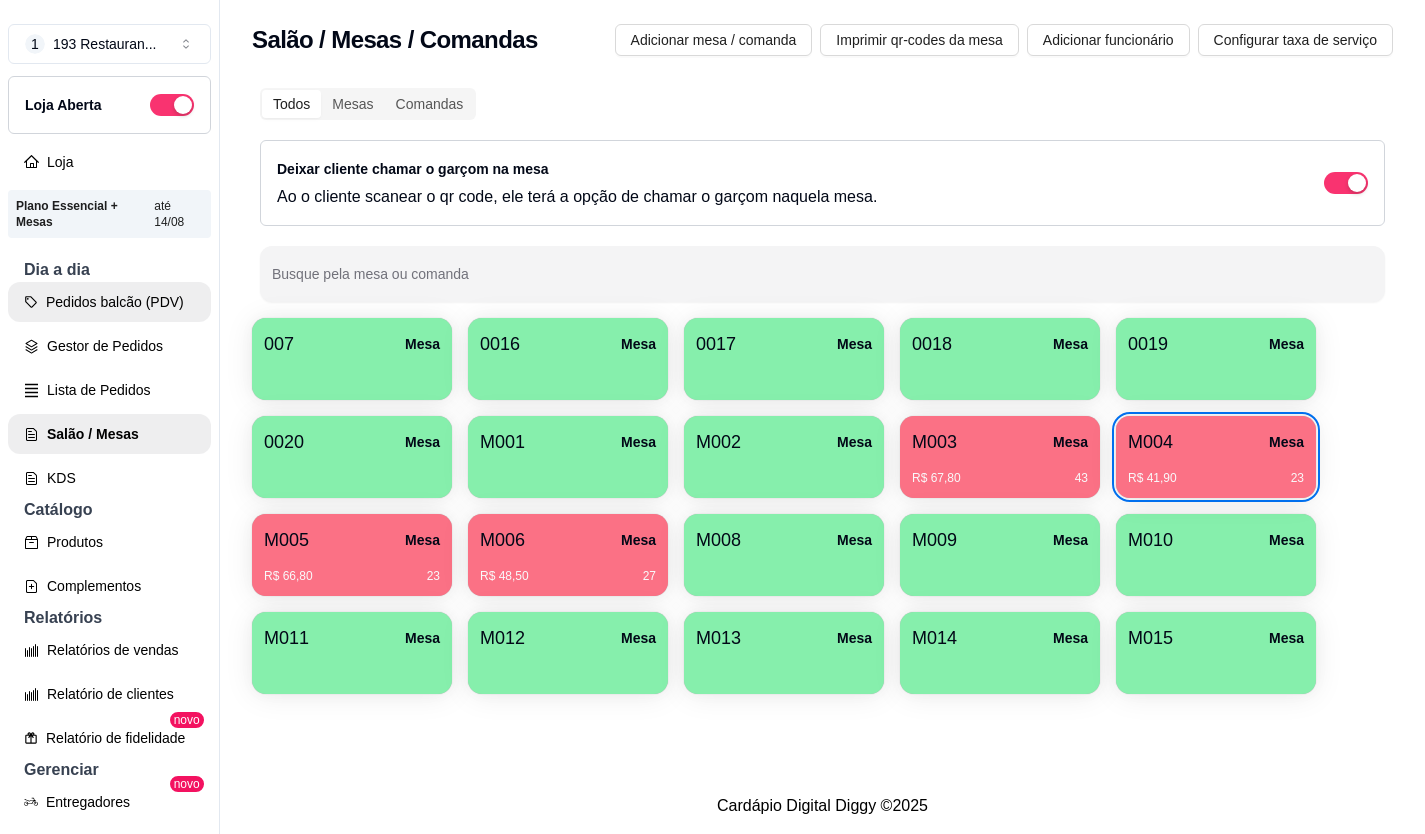 click on "Pedidos balcão (PDV)" at bounding box center [109, 302] 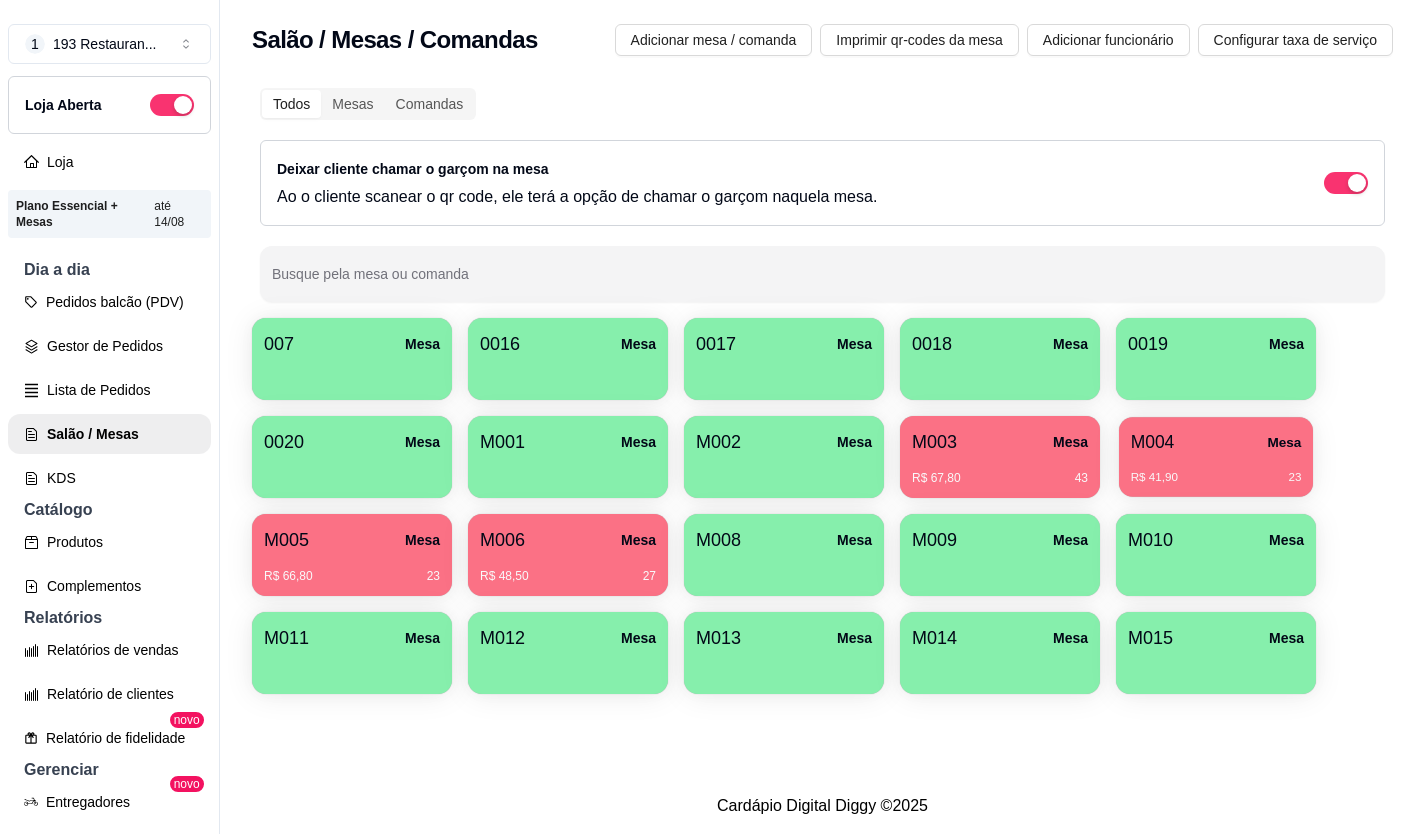click on "M004 Mesa R$ 41,90 23" at bounding box center (1216, 457) 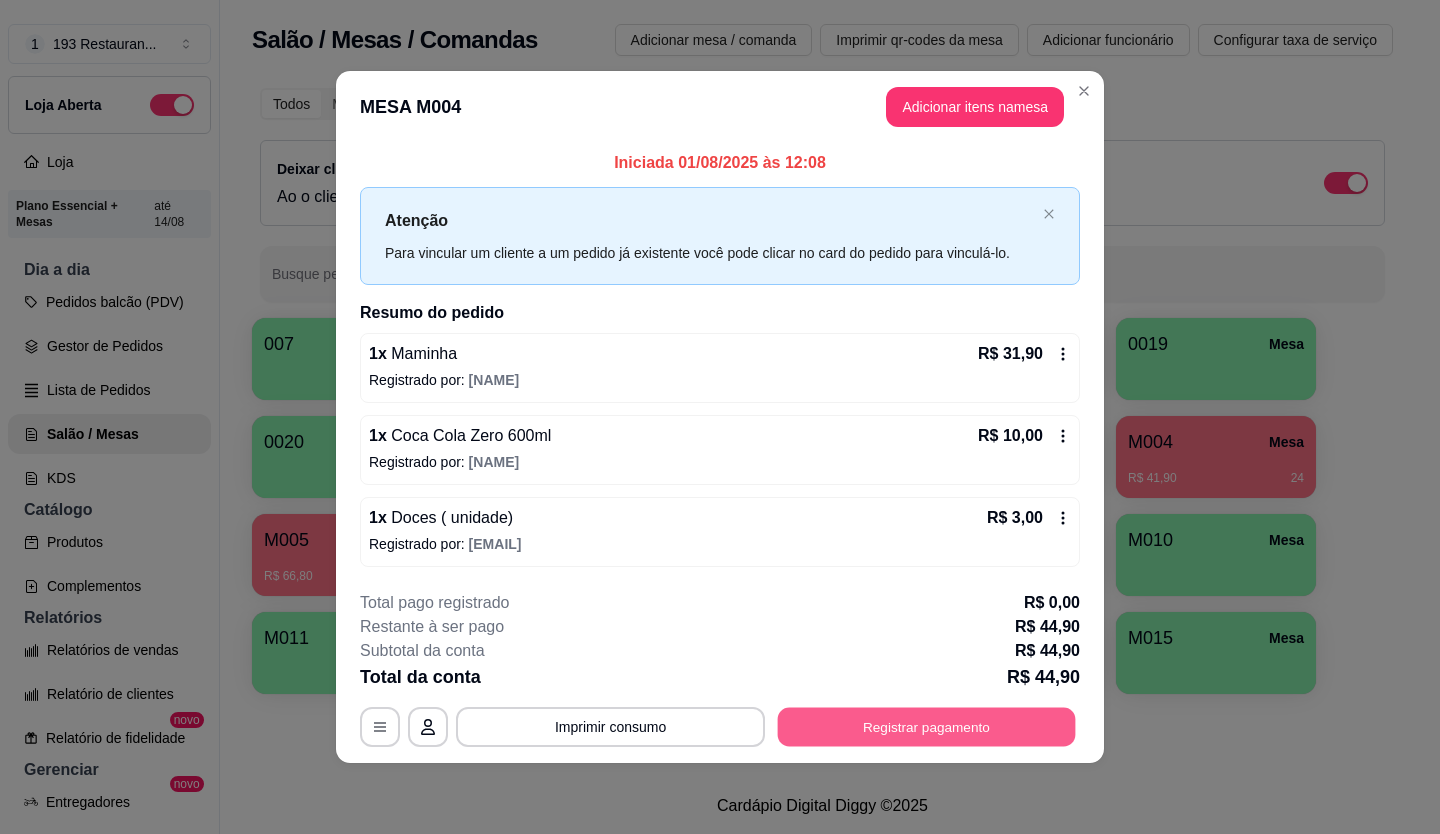 click on "Registrar pagamento" at bounding box center [927, 726] 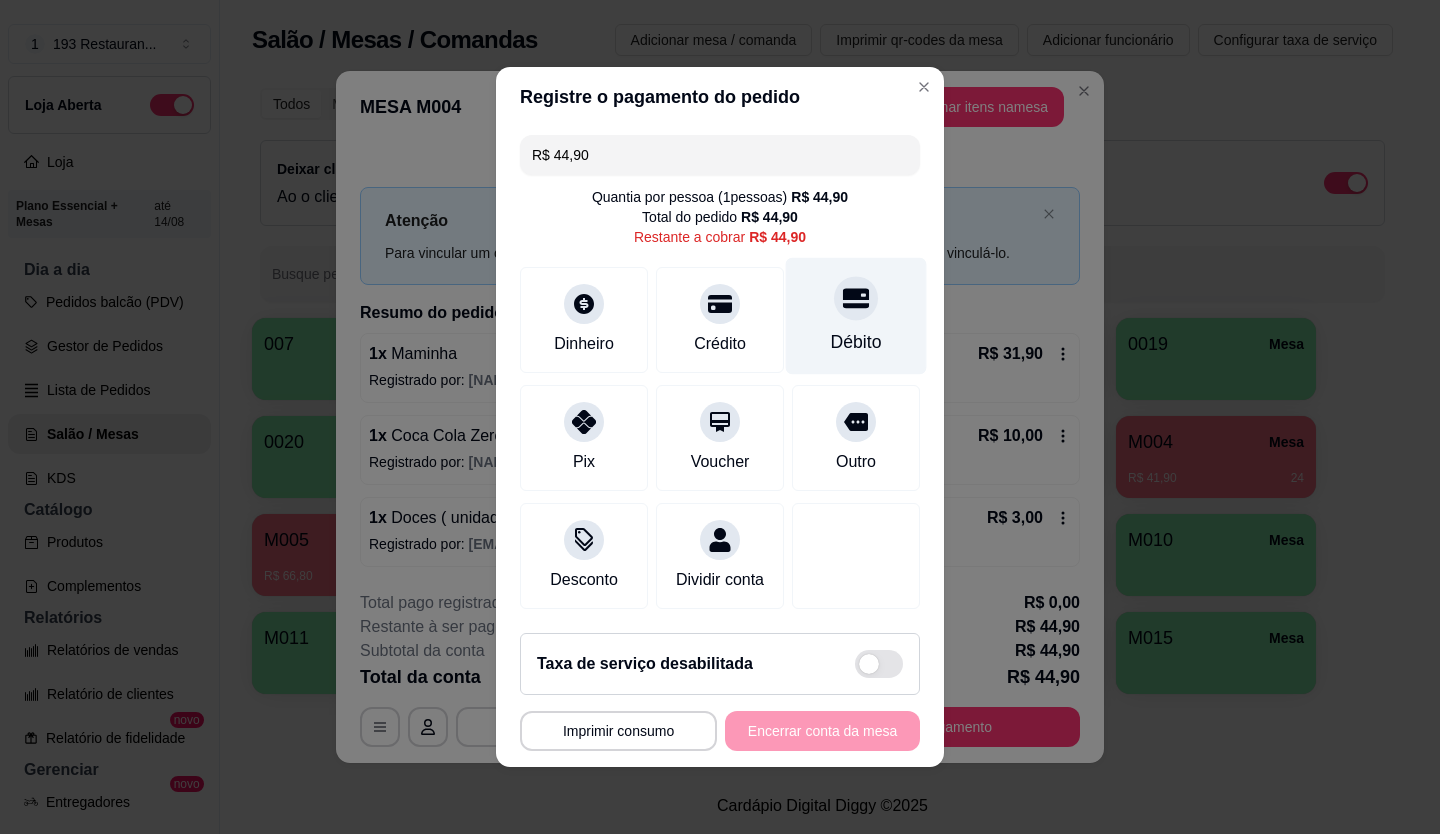 scroll, scrollTop: 9, scrollLeft: 0, axis: vertical 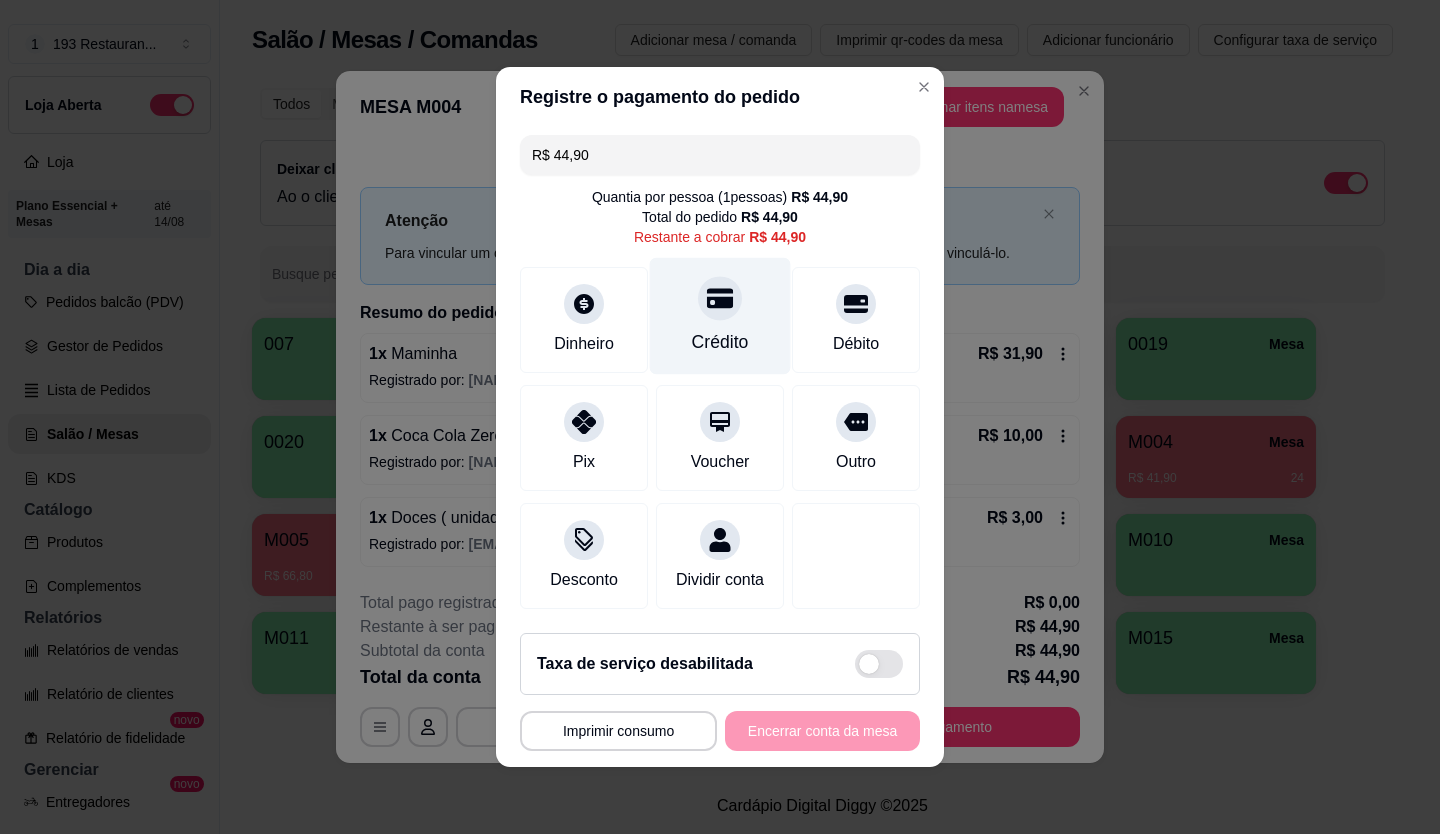 click at bounding box center [720, 298] 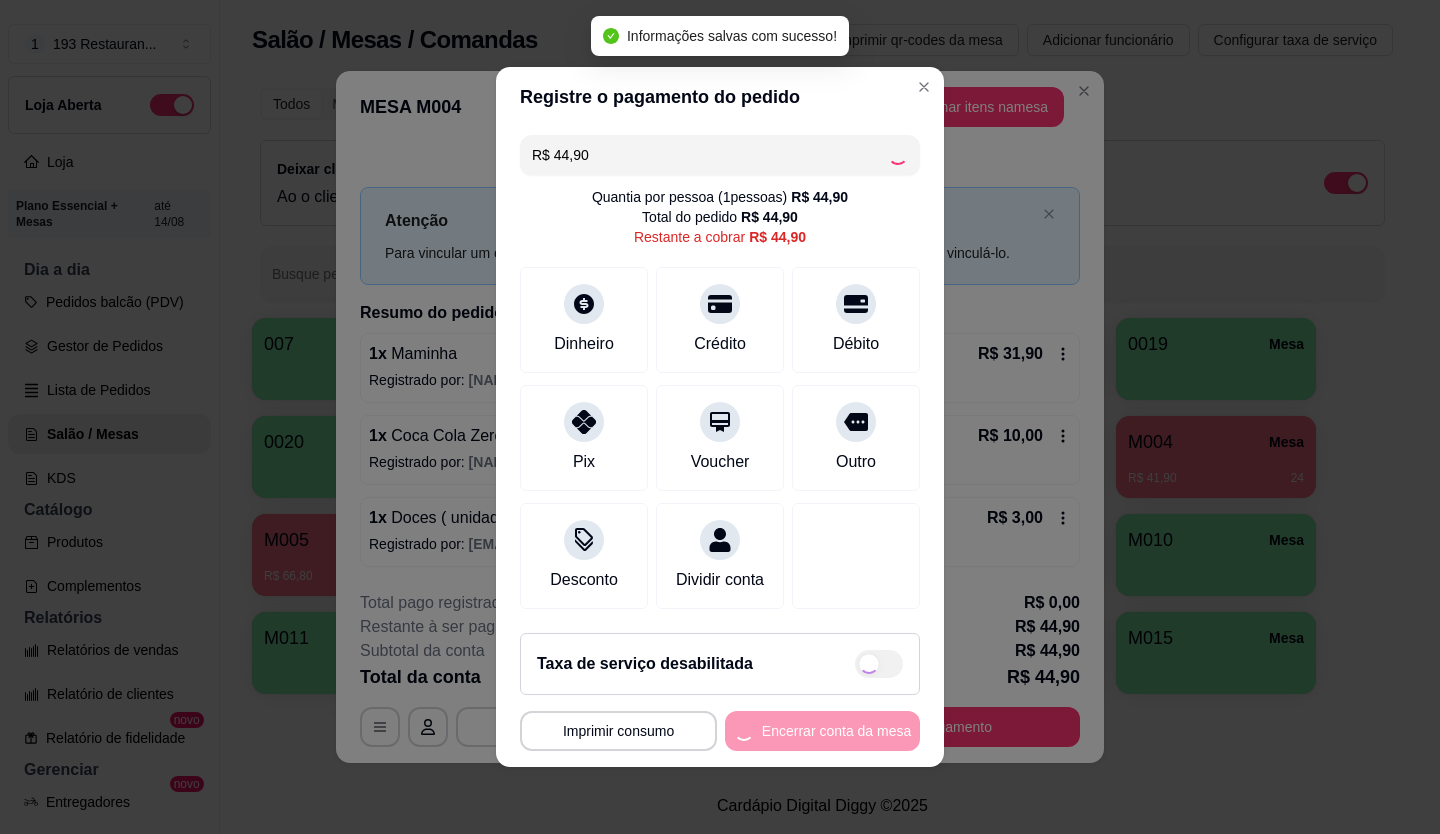 type on "R$ 0,00" 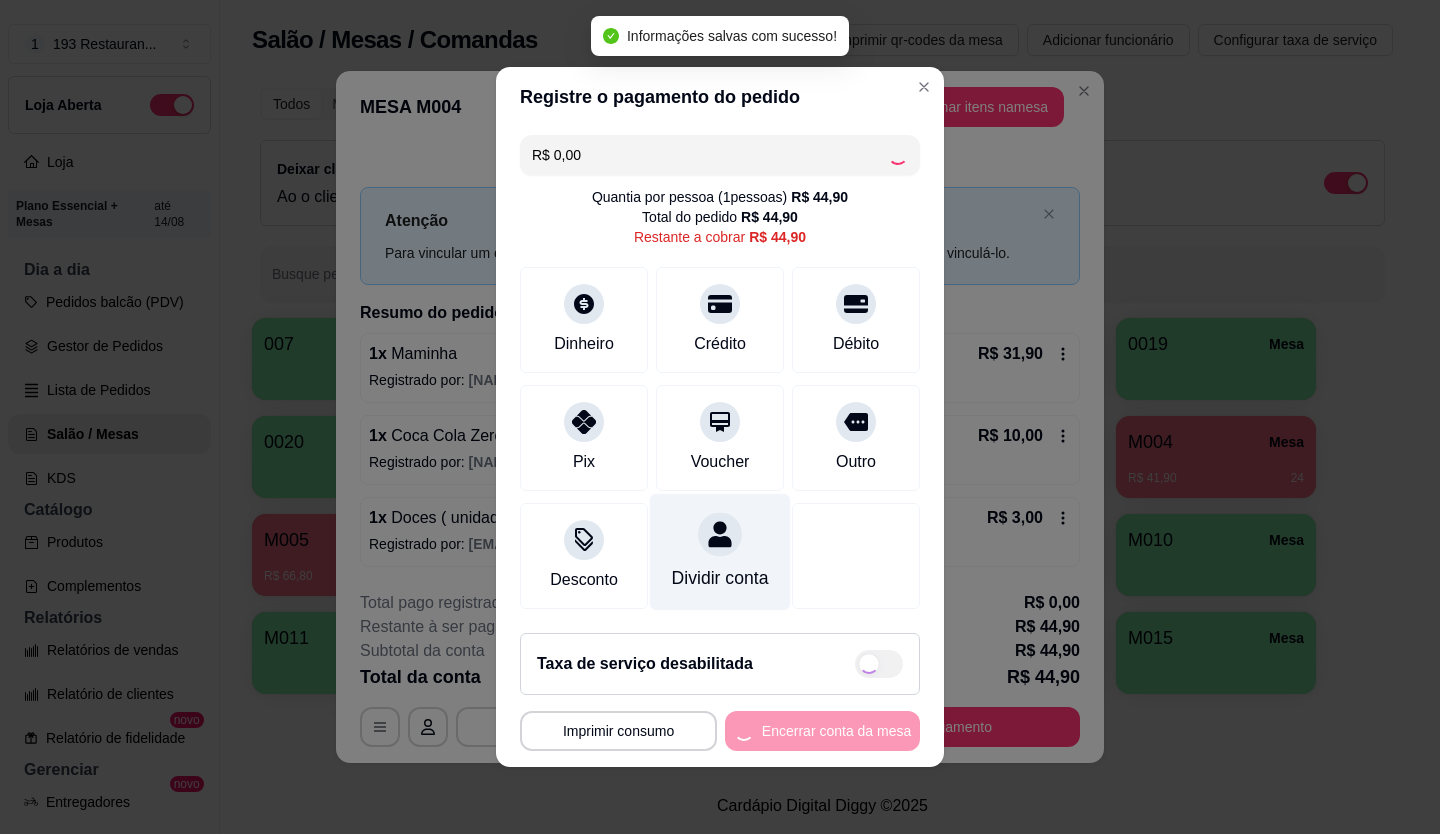scroll, scrollTop: 0, scrollLeft: 0, axis: both 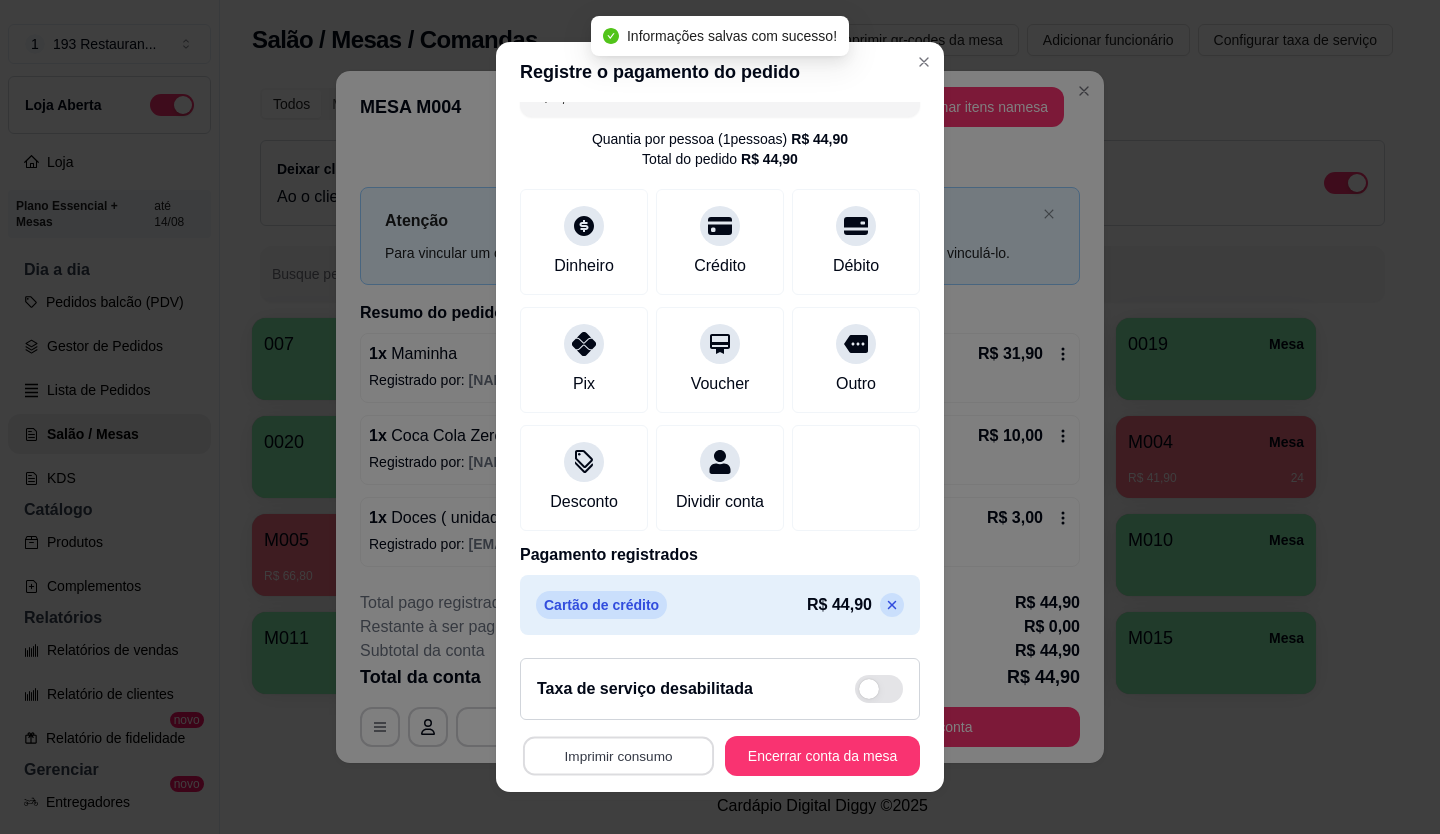 click on "Imprimir consumo" at bounding box center (618, 756) 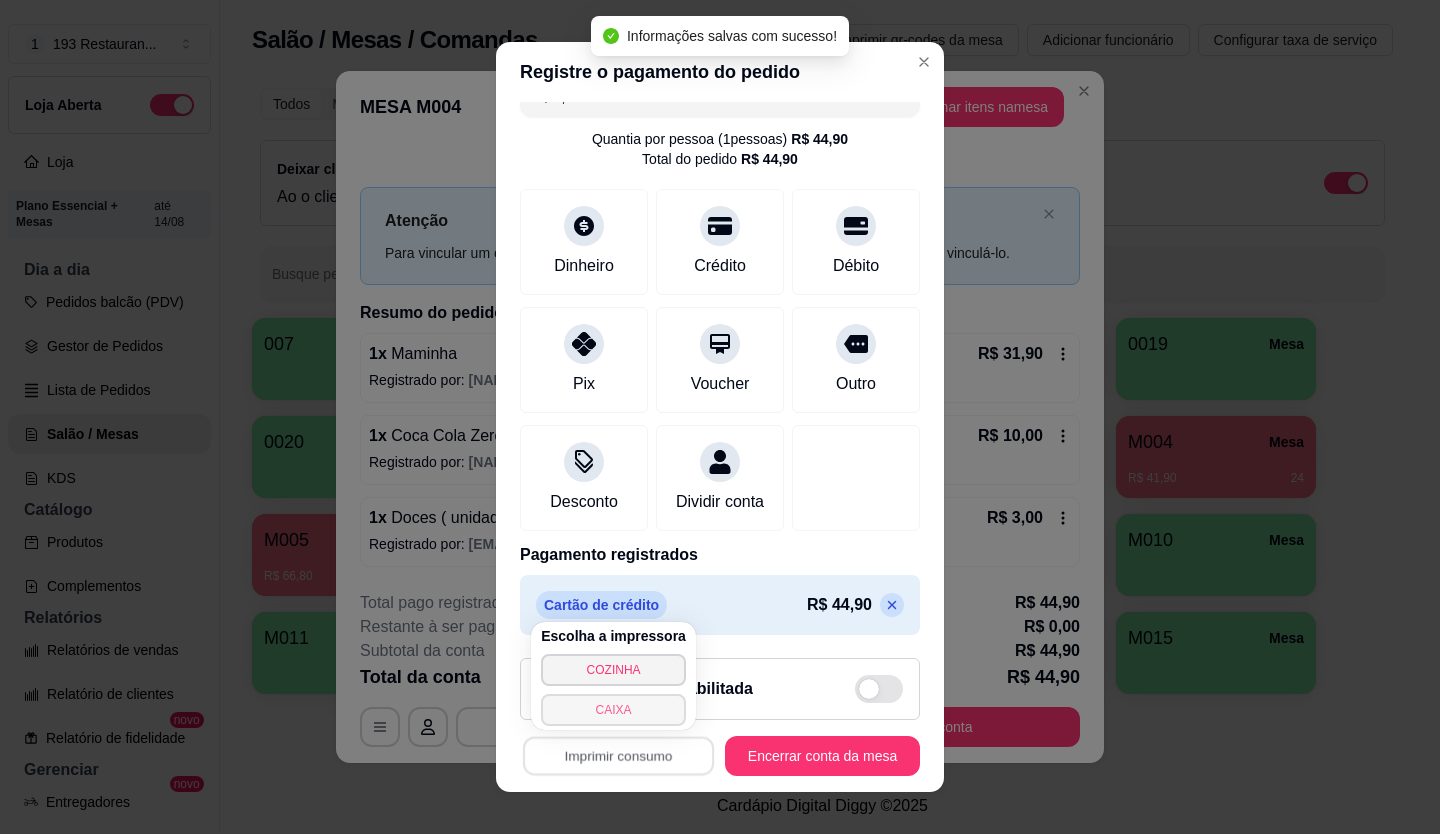 click on "CAIXA" at bounding box center [613, 710] 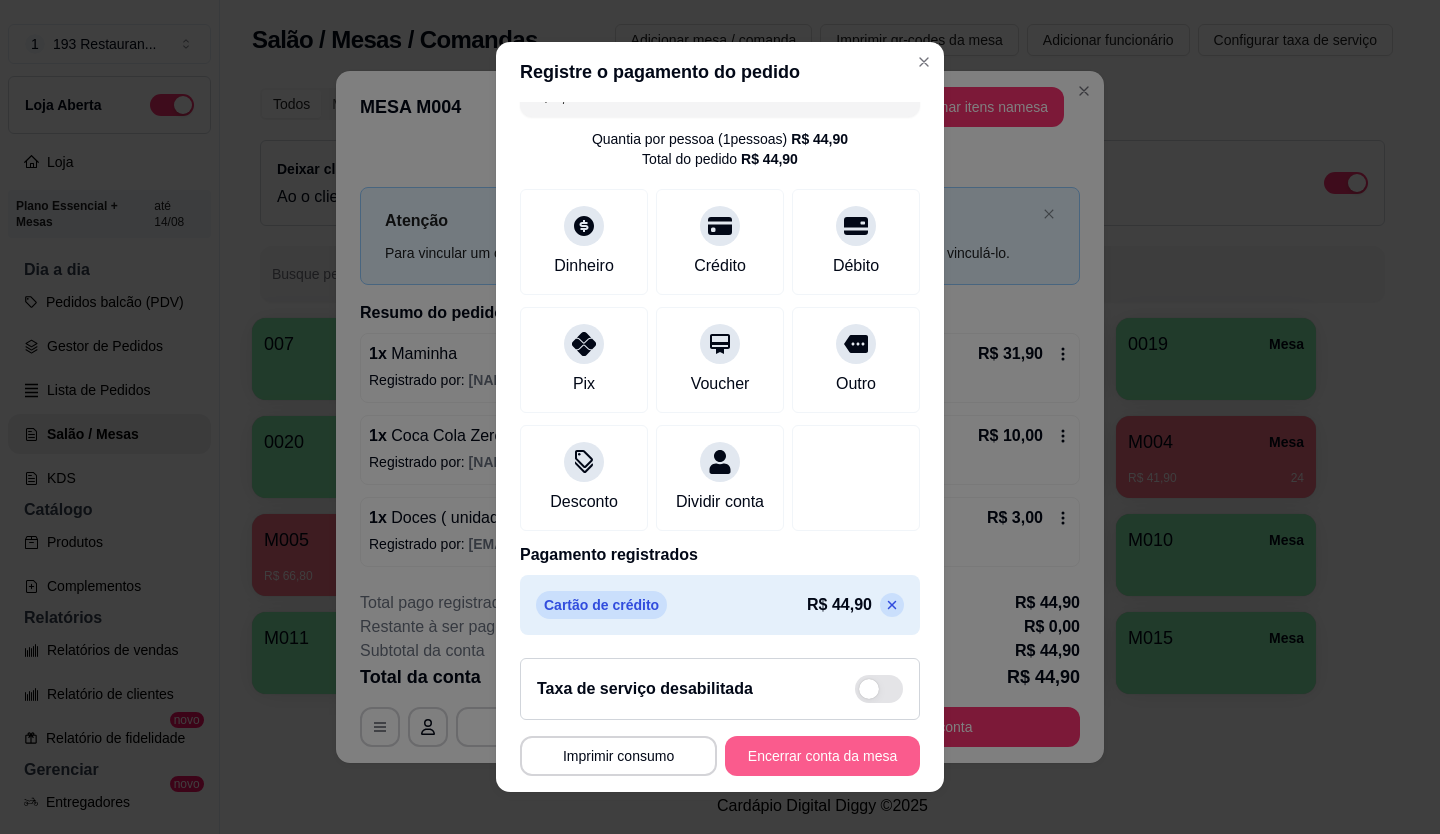 click on "Encerrar conta da mesa" at bounding box center [822, 756] 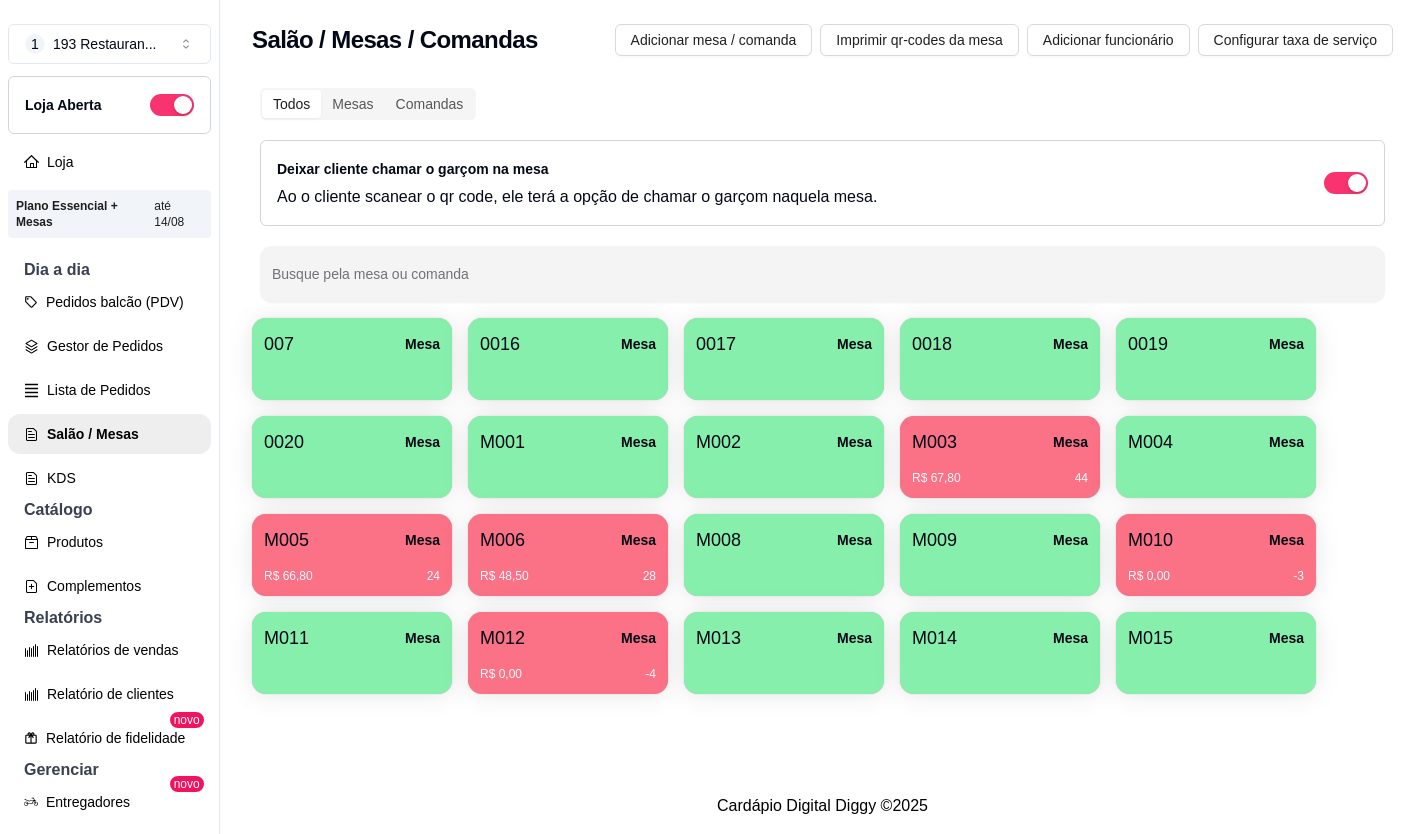click on "007 Mesa 0016 Mesa 0017 Mesa 0018 Mesa 0019 Mesa 0020 Mesa M001 Mesa M002 Mesa M003 Mesa R$ 67,80 44 M004 Mesa M005 Mesa R$ 66,80 24 M006 Mesa R$ 48,50 28 M008 Mesa M009 Mesa M010 Mesa R$ 0,00 -3 M011 Mesa M012 Mesa R$ 0,00 -4 M013 Mesa M014 Mesa M015 Mesa" at bounding box center (822, 506) 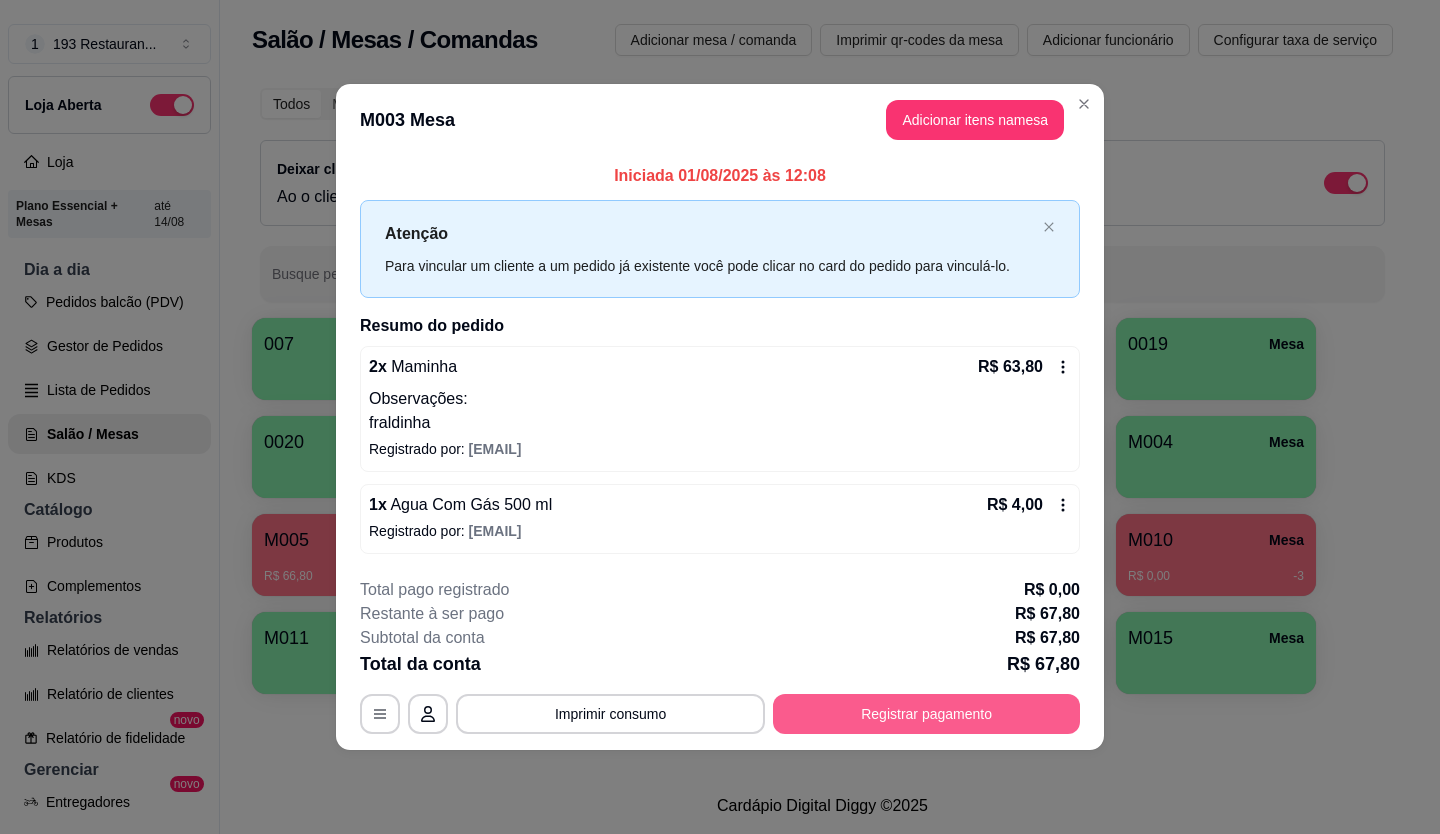 click on "Registrar pagamento" at bounding box center (926, 714) 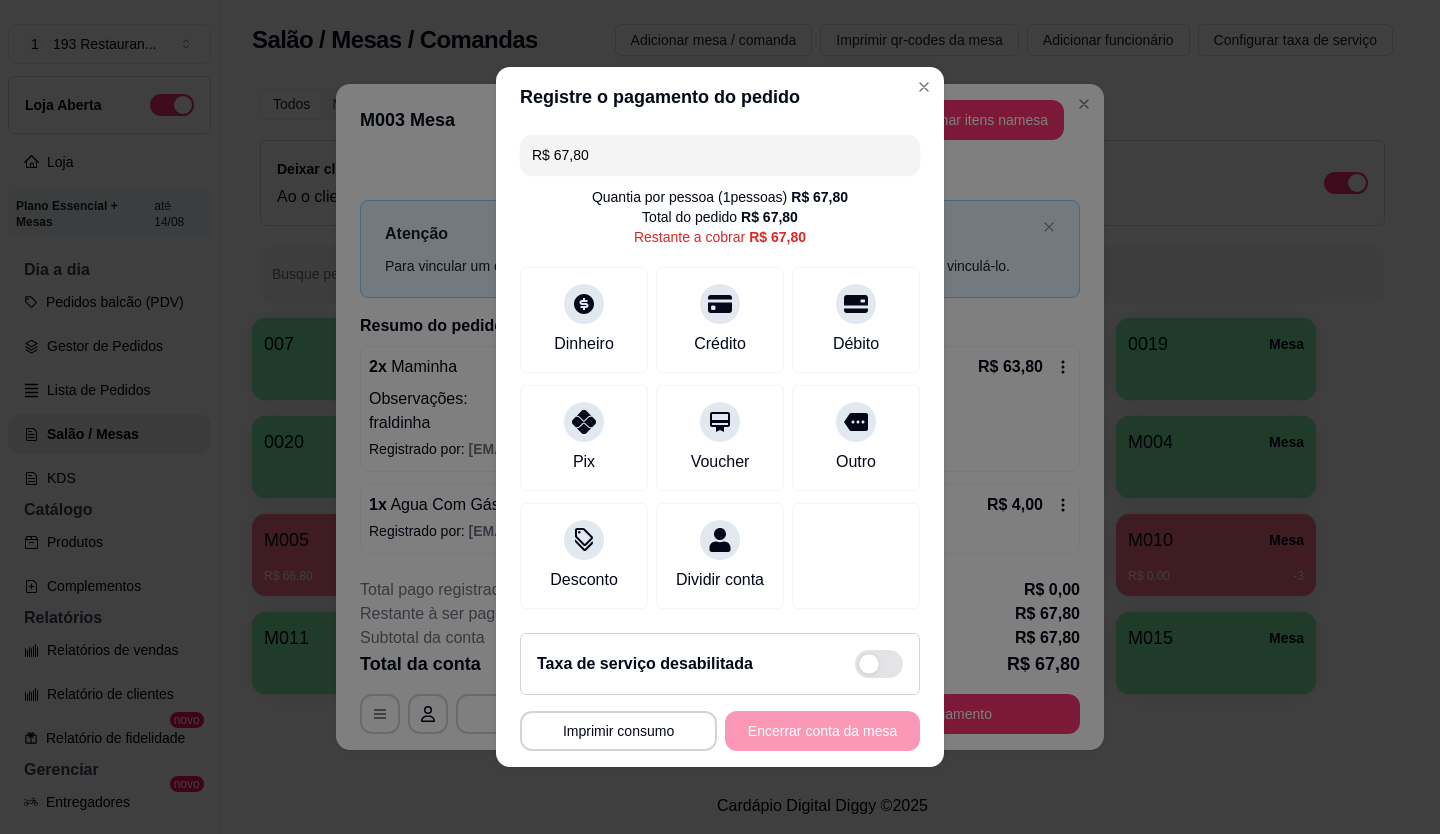 drag, startPoint x: 623, startPoint y: 143, endPoint x: 384, endPoint y: 137, distance: 239.0753 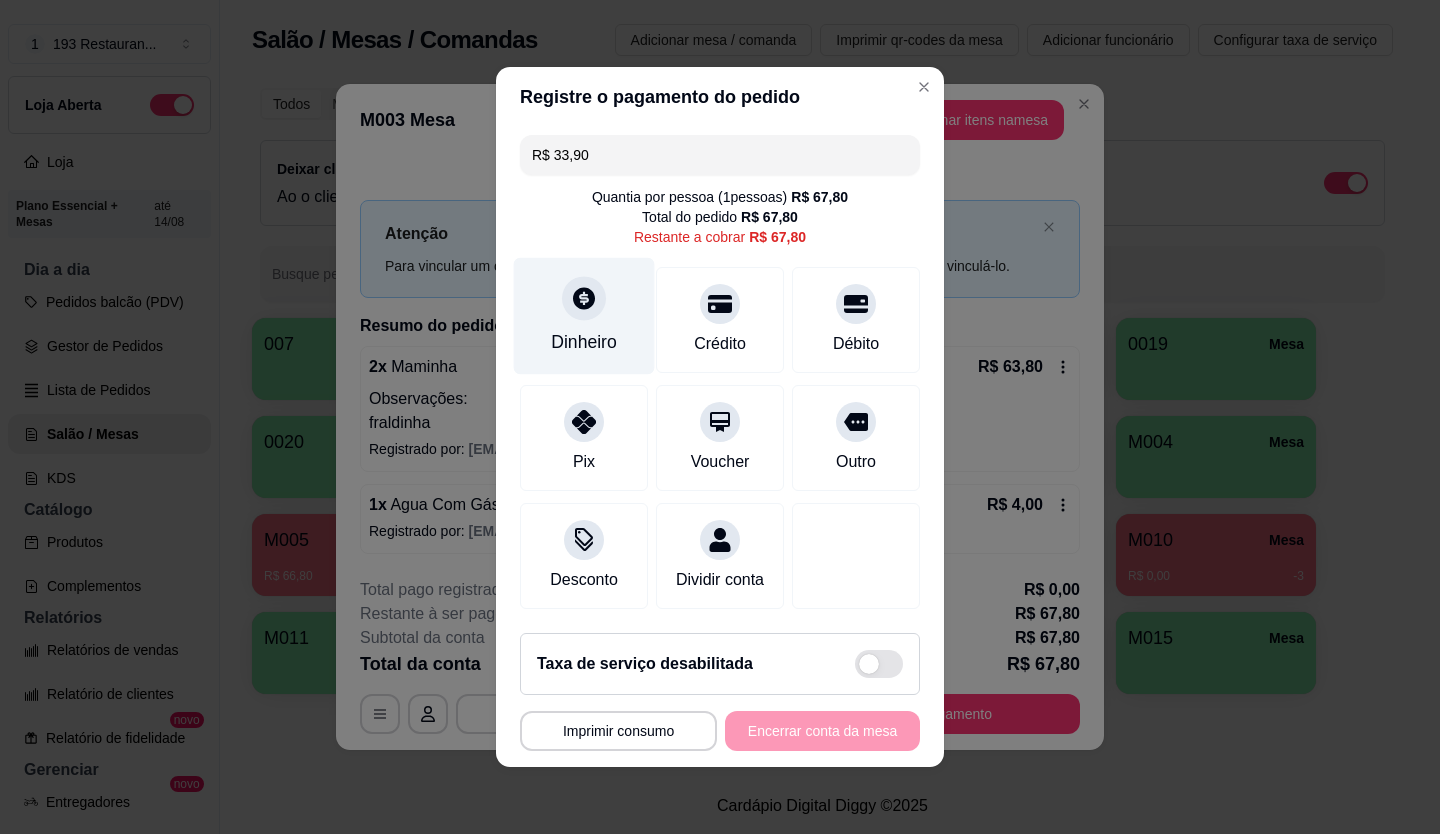 click on "Dinheiro" at bounding box center [584, 316] 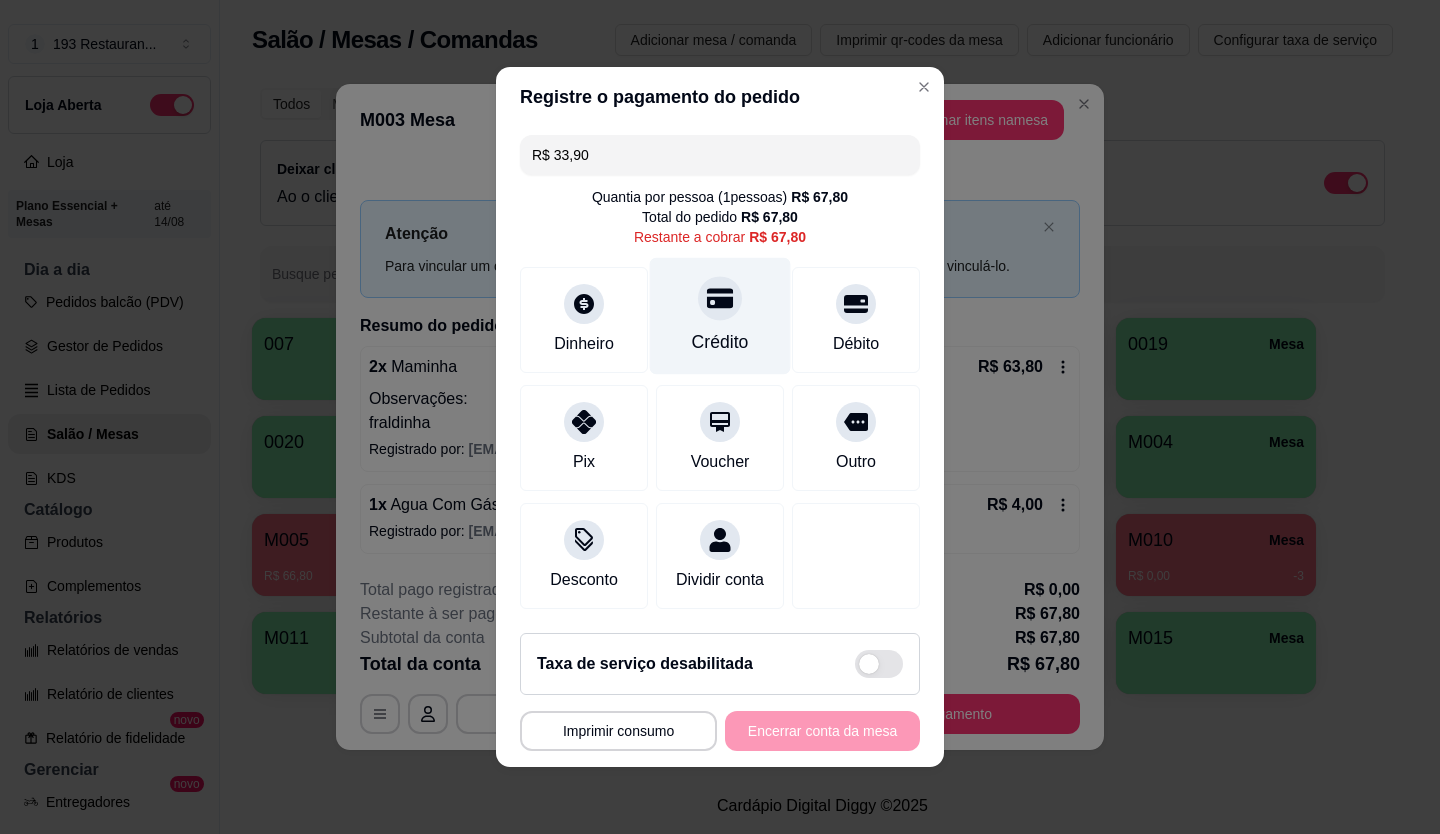click at bounding box center [720, 298] 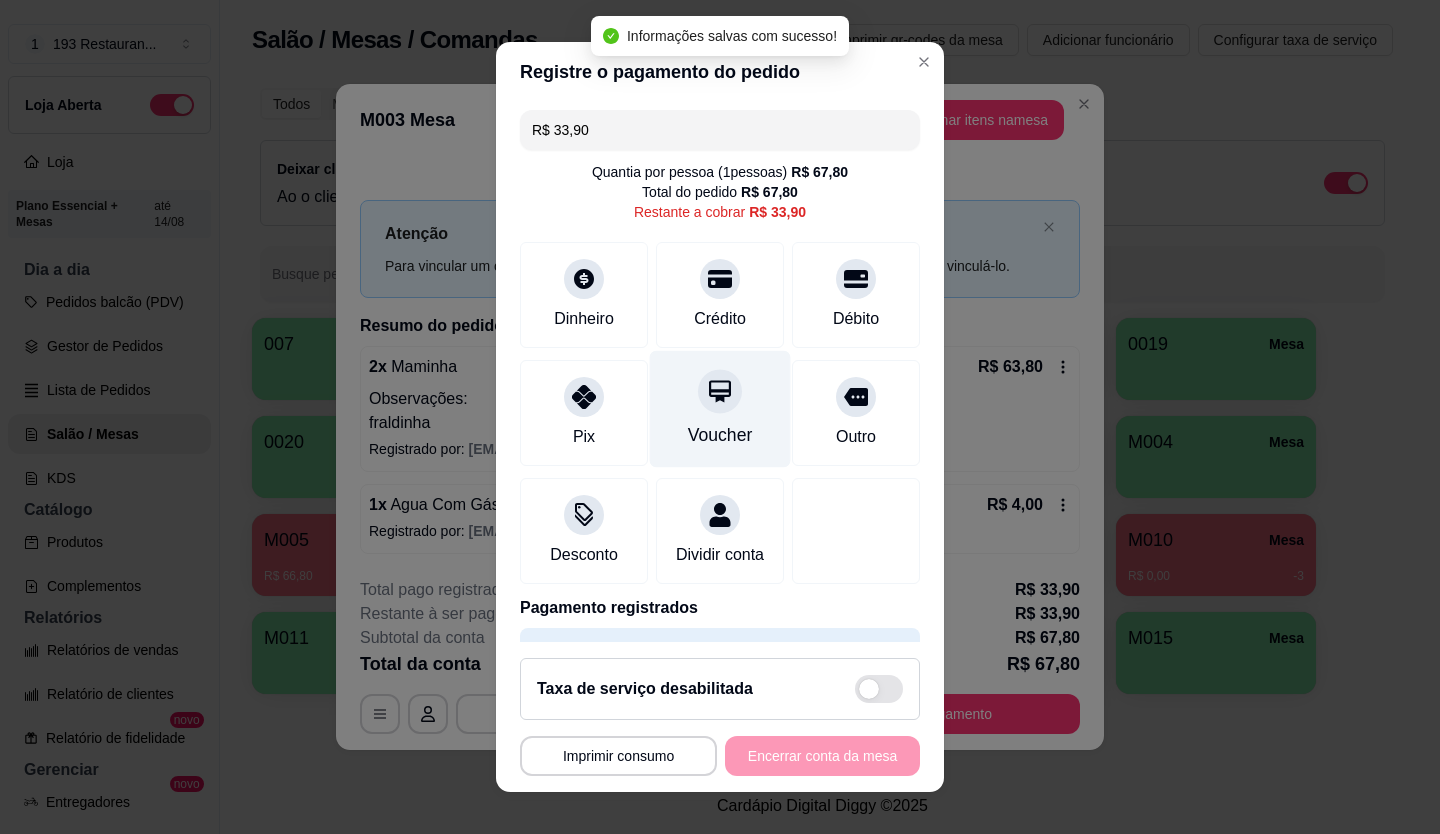 click on "Voucher" at bounding box center [720, 408] 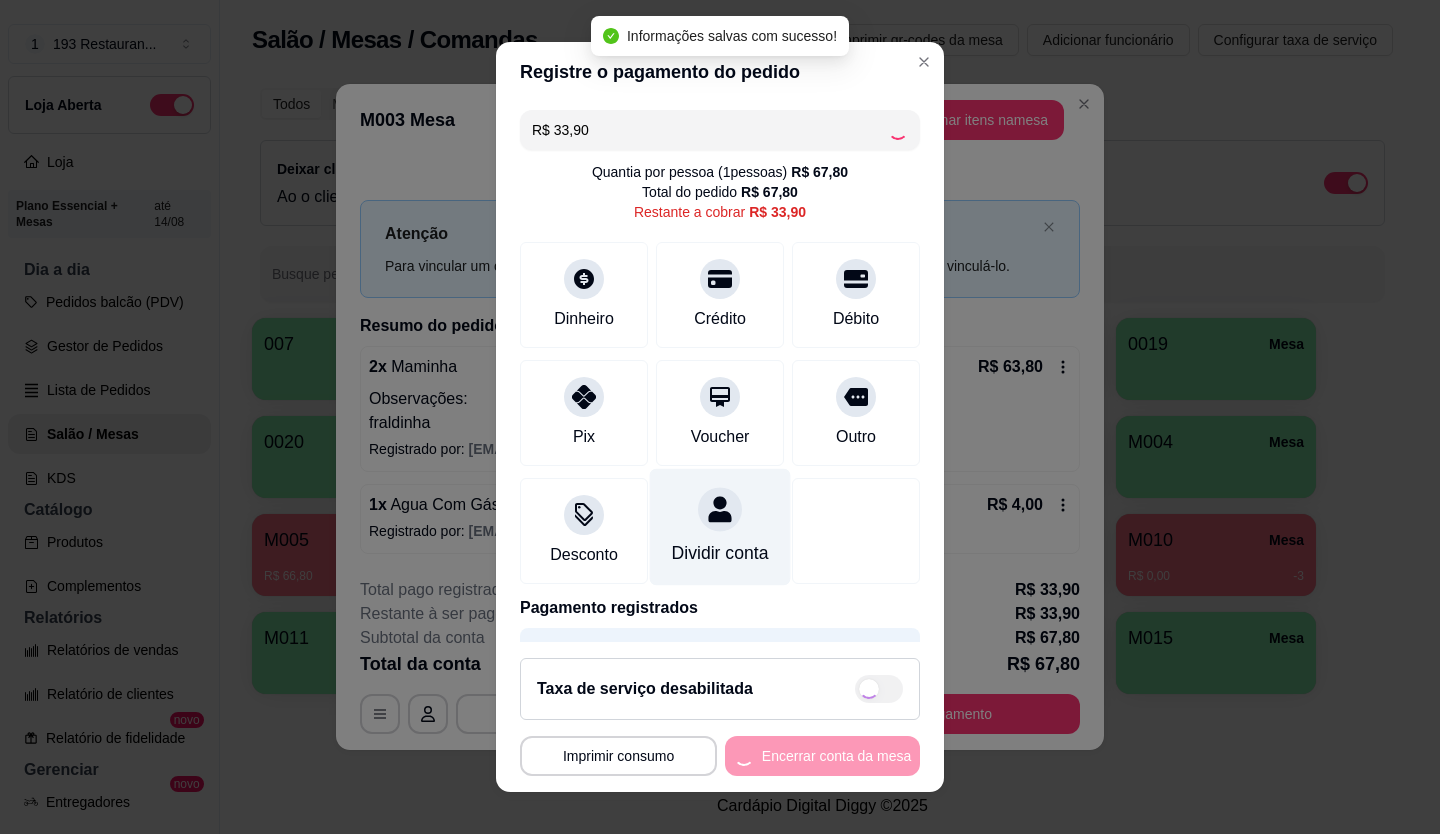 type on "R$ 0,00" 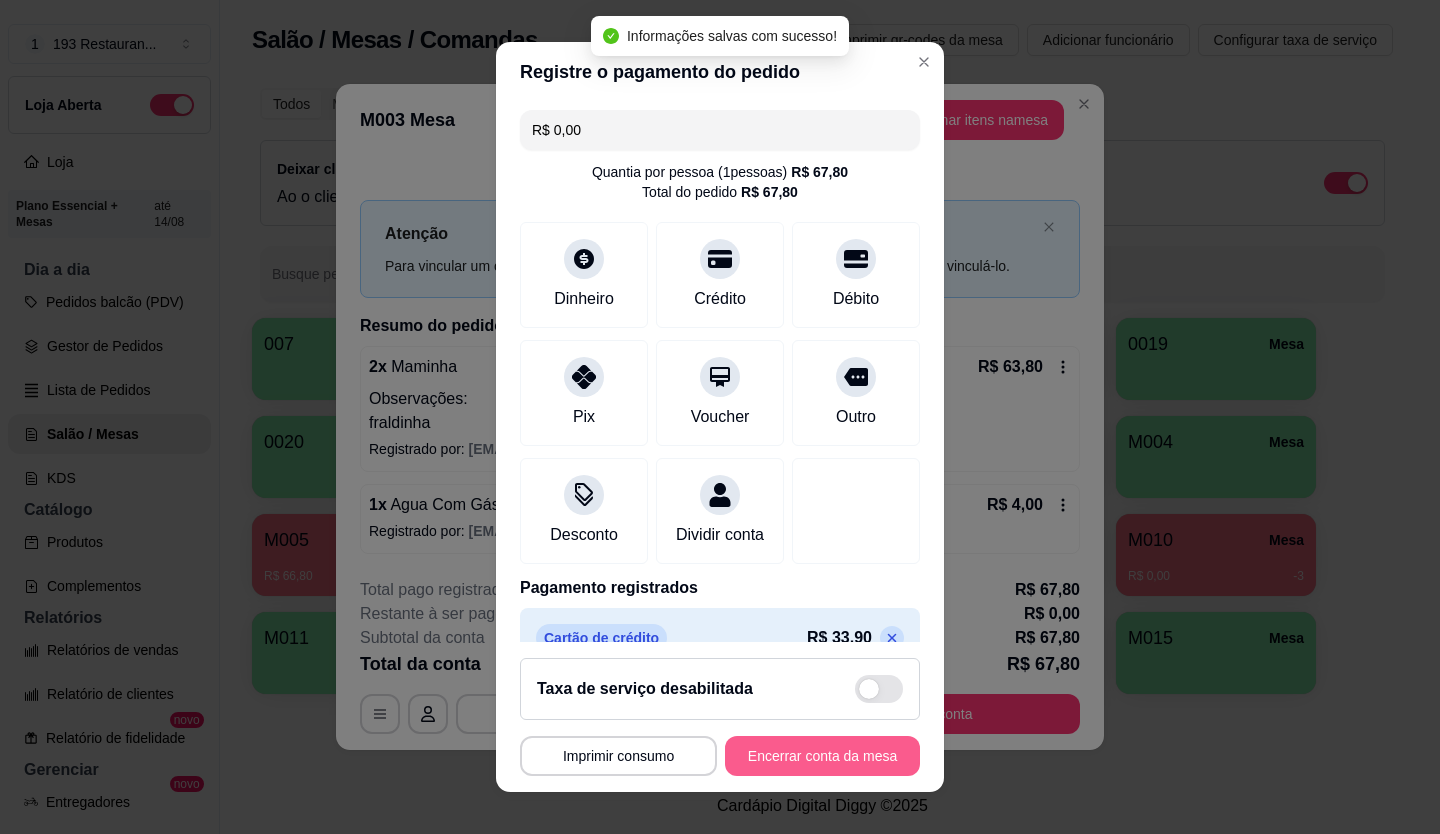 click on "Encerrar conta da mesa" at bounding box center [822, 756] 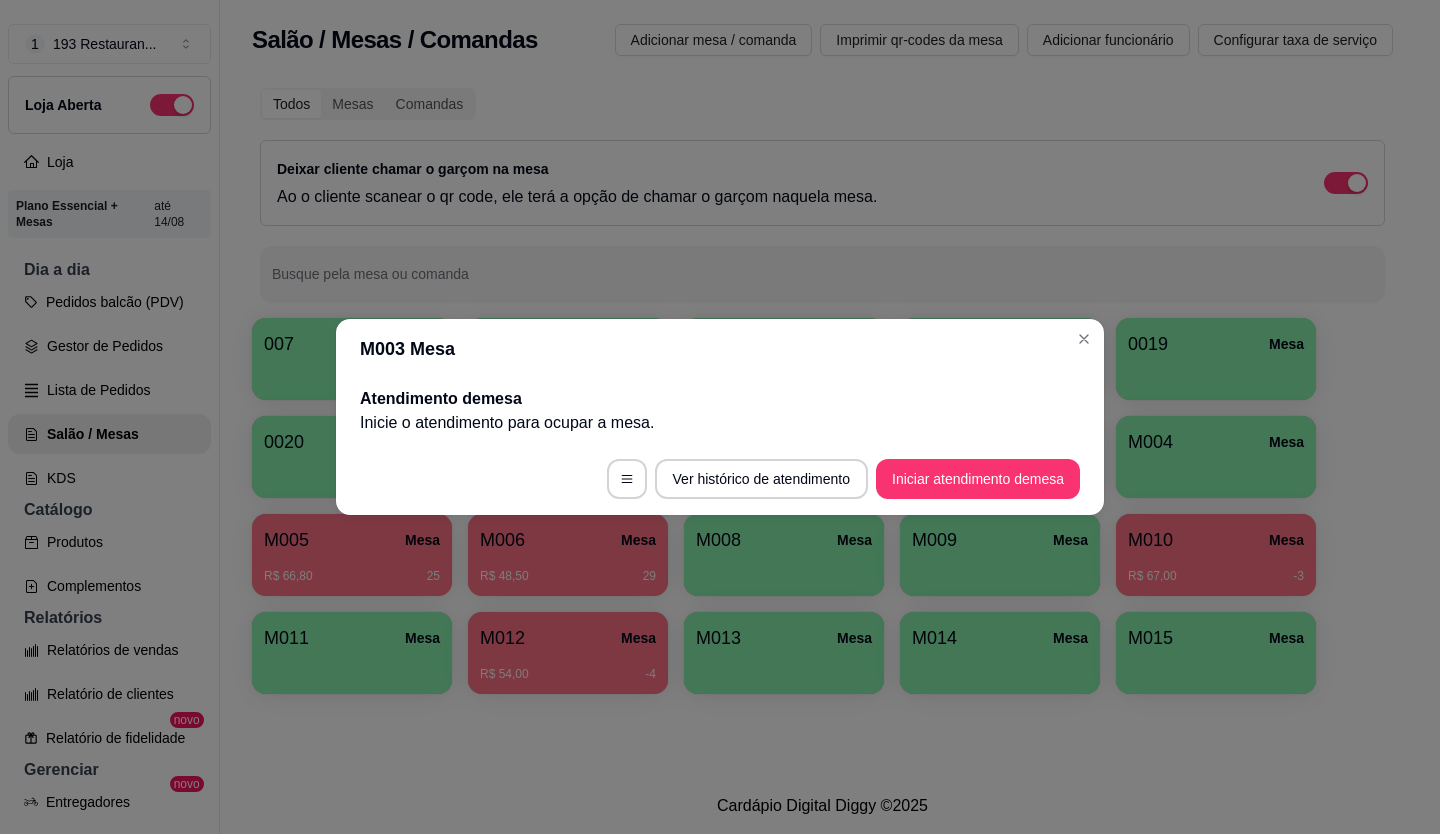 type 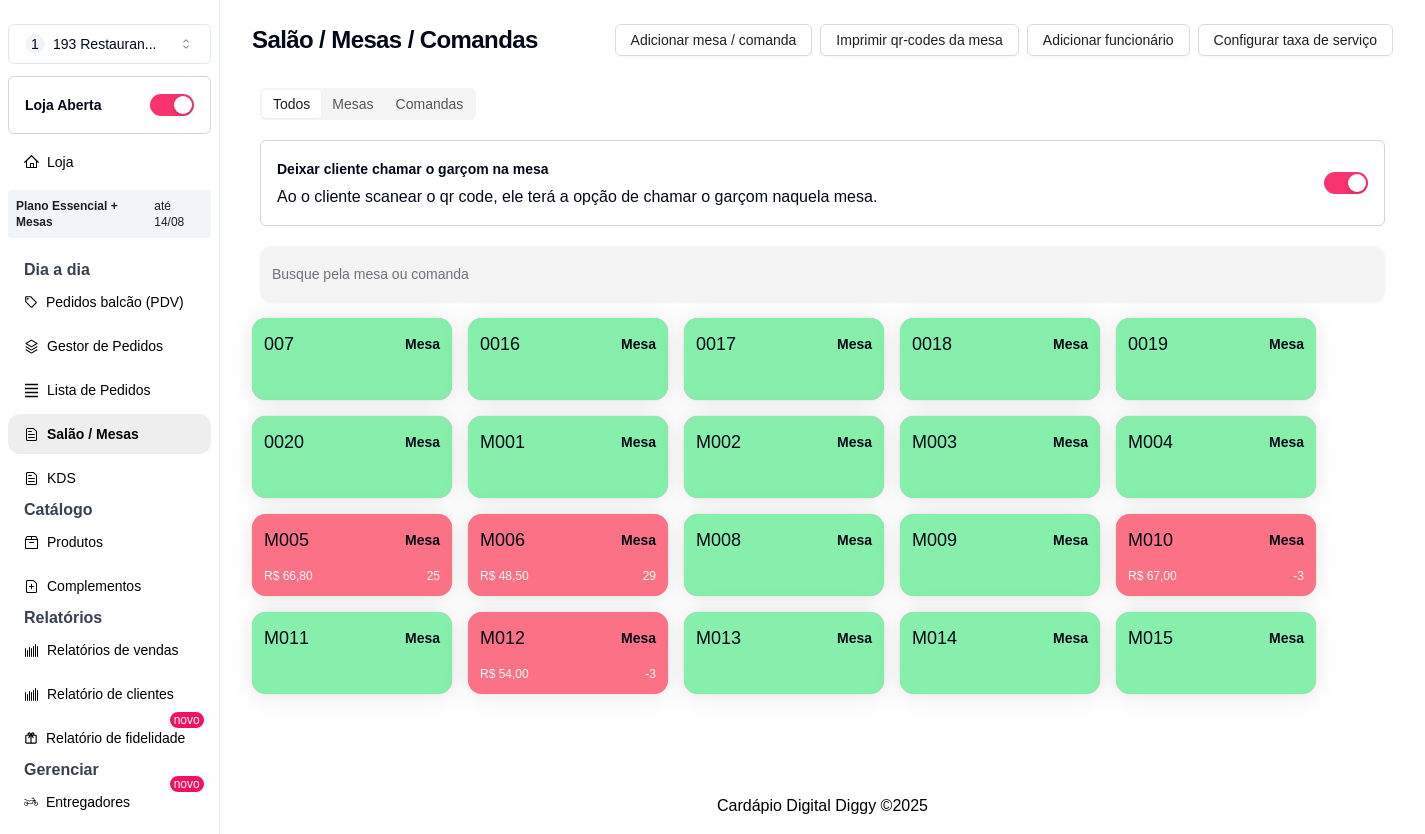 click on "R$ 66,80 25" at bounding box center [352, 569] 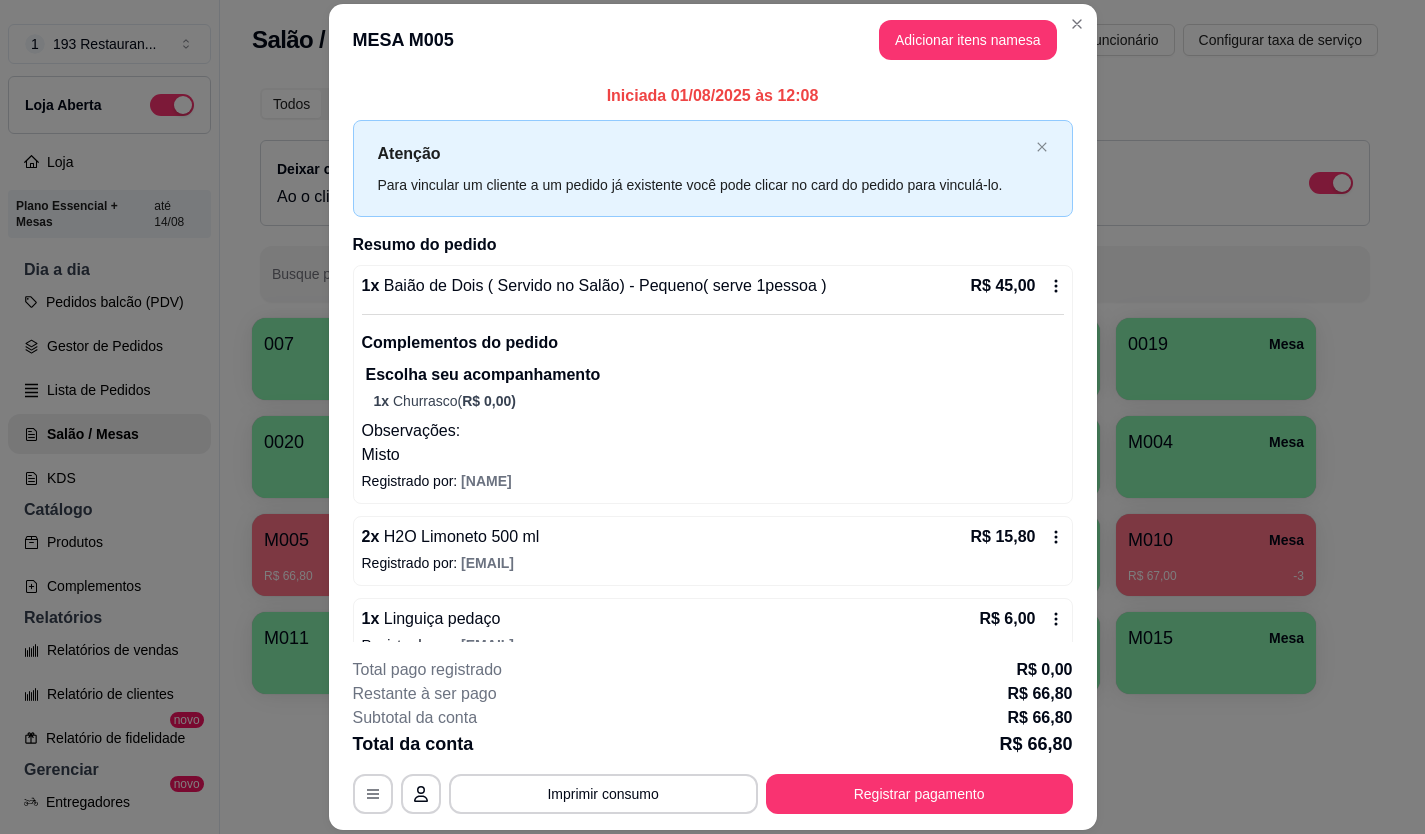 type 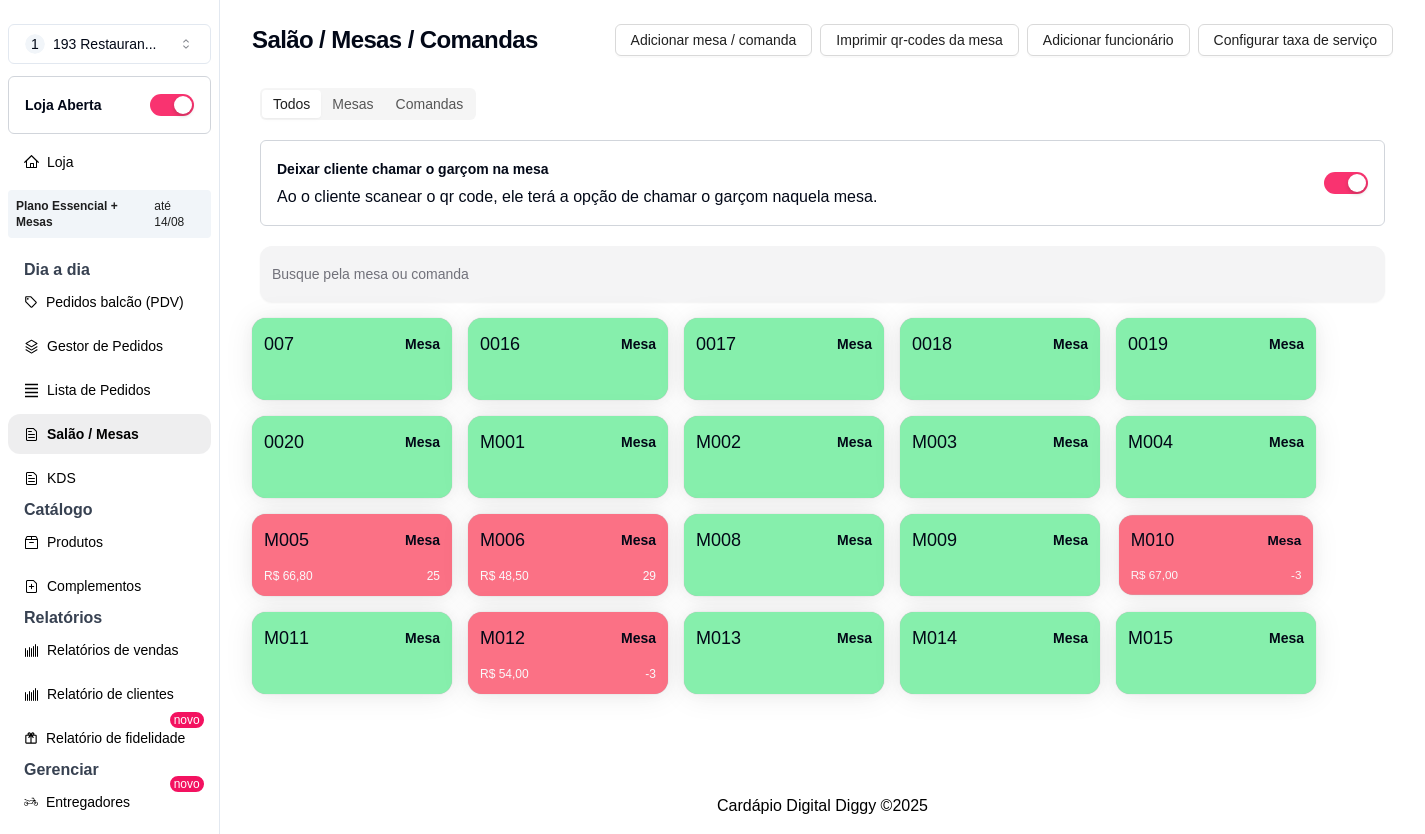 click on "R$ 67,00 -3" at bounding box center (1216, 576) 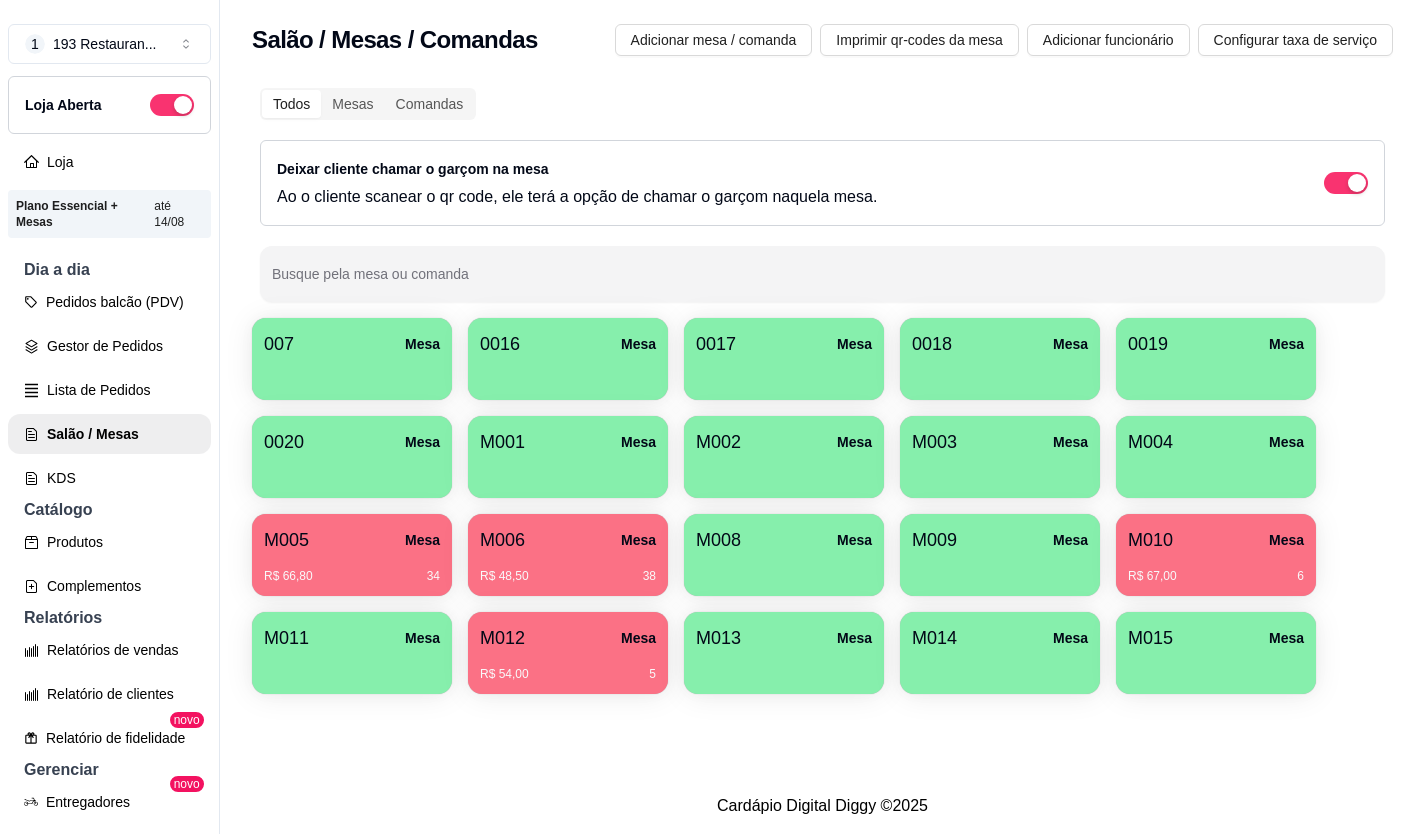 click on "M005 Mesa" at bounding box center (352, 540) 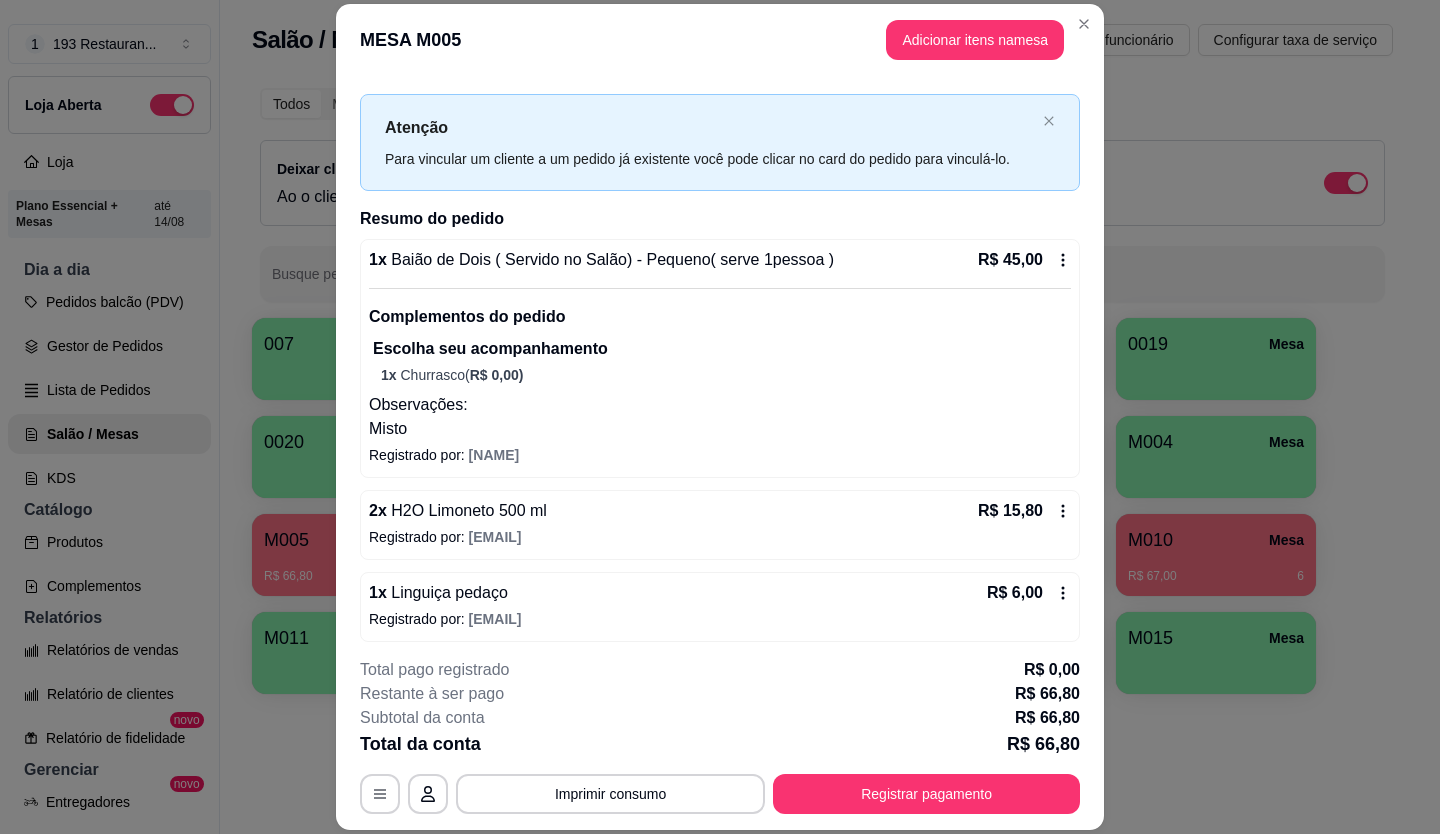 scroll, scrollTop: 34, scrollLeft: 0, axis: vertical 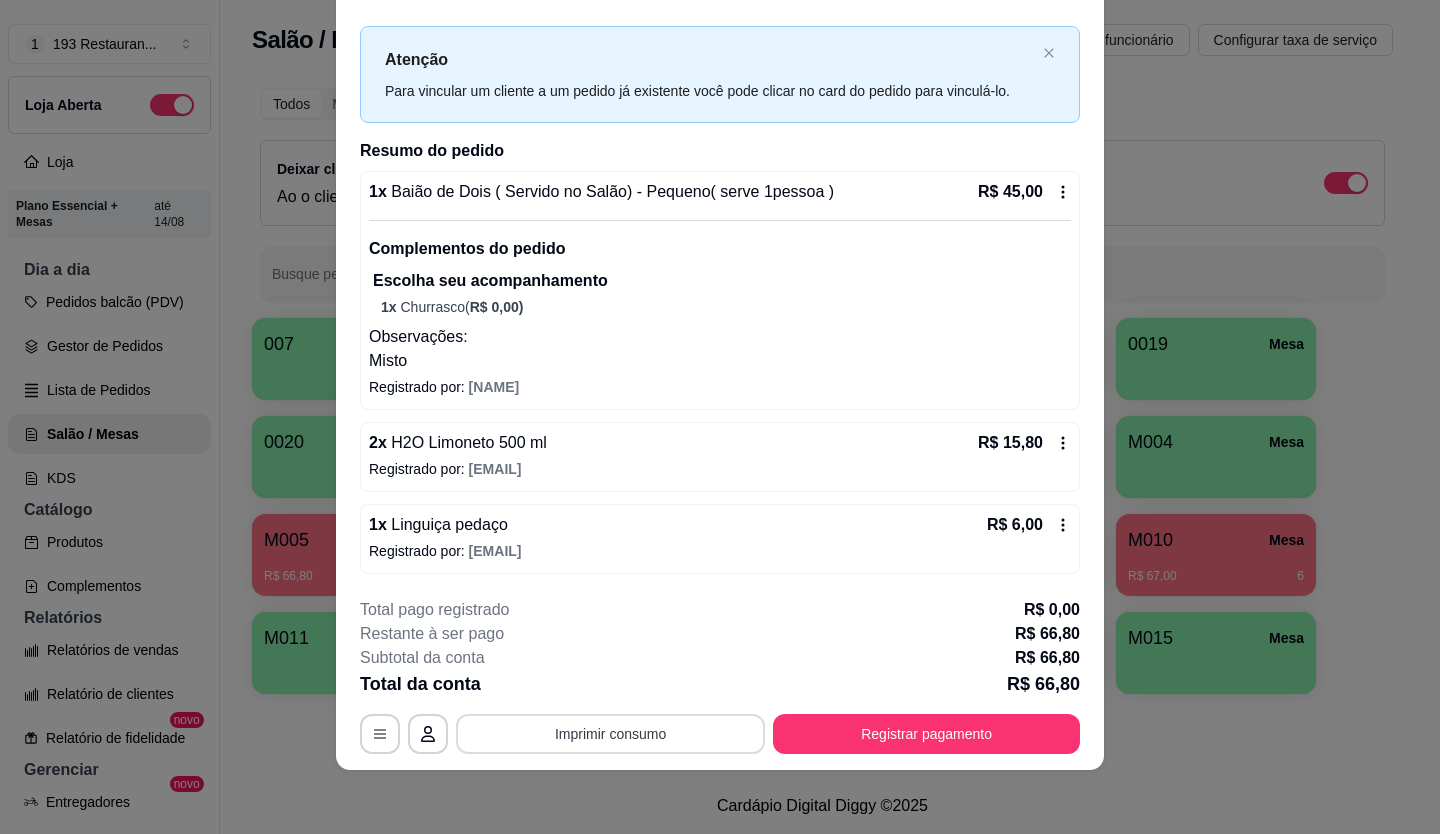 click on "Imprimir consumo" at bounding box center (610, 734) 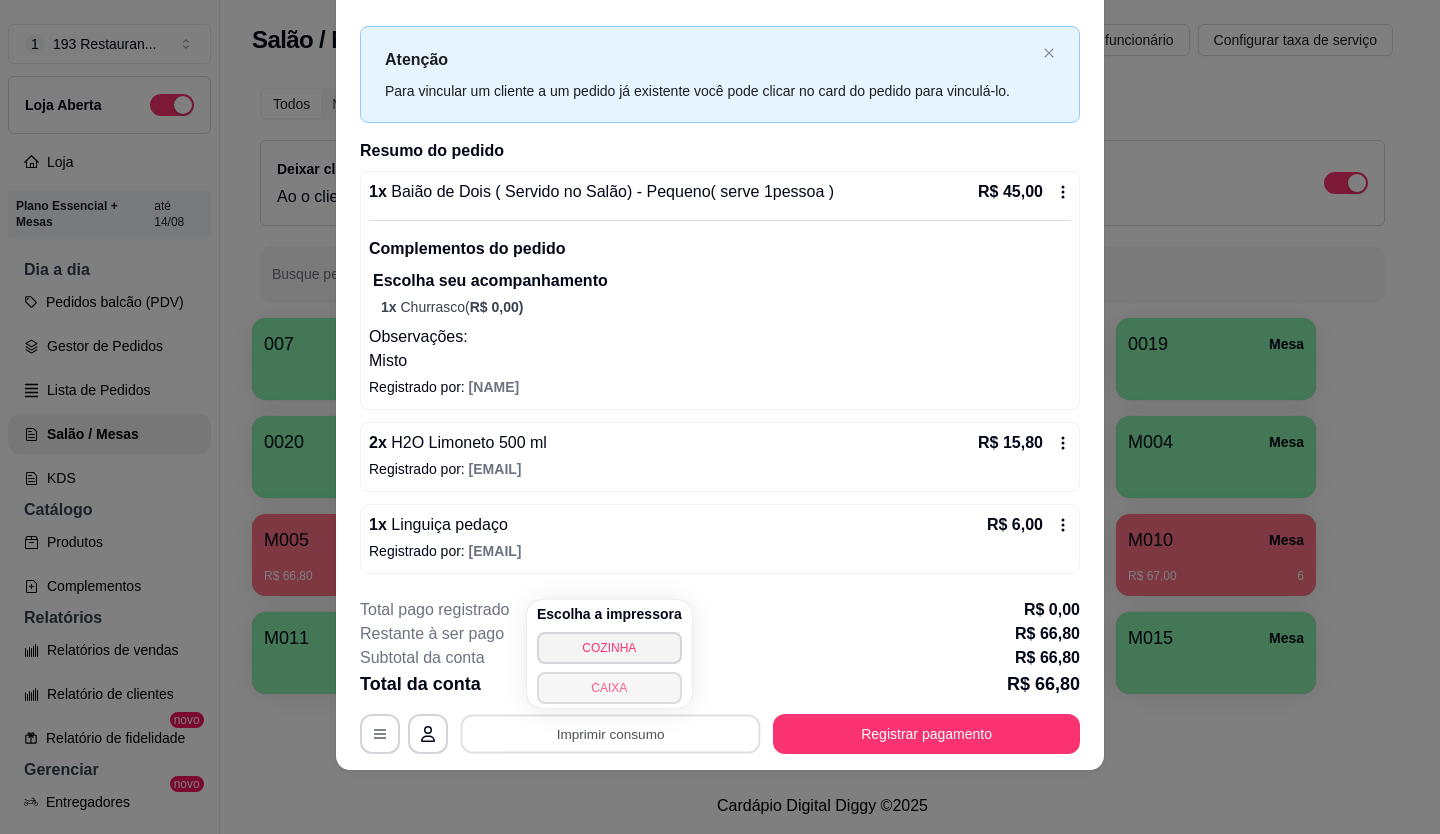 click on "CAIXA" at bounding box center [609, 688] 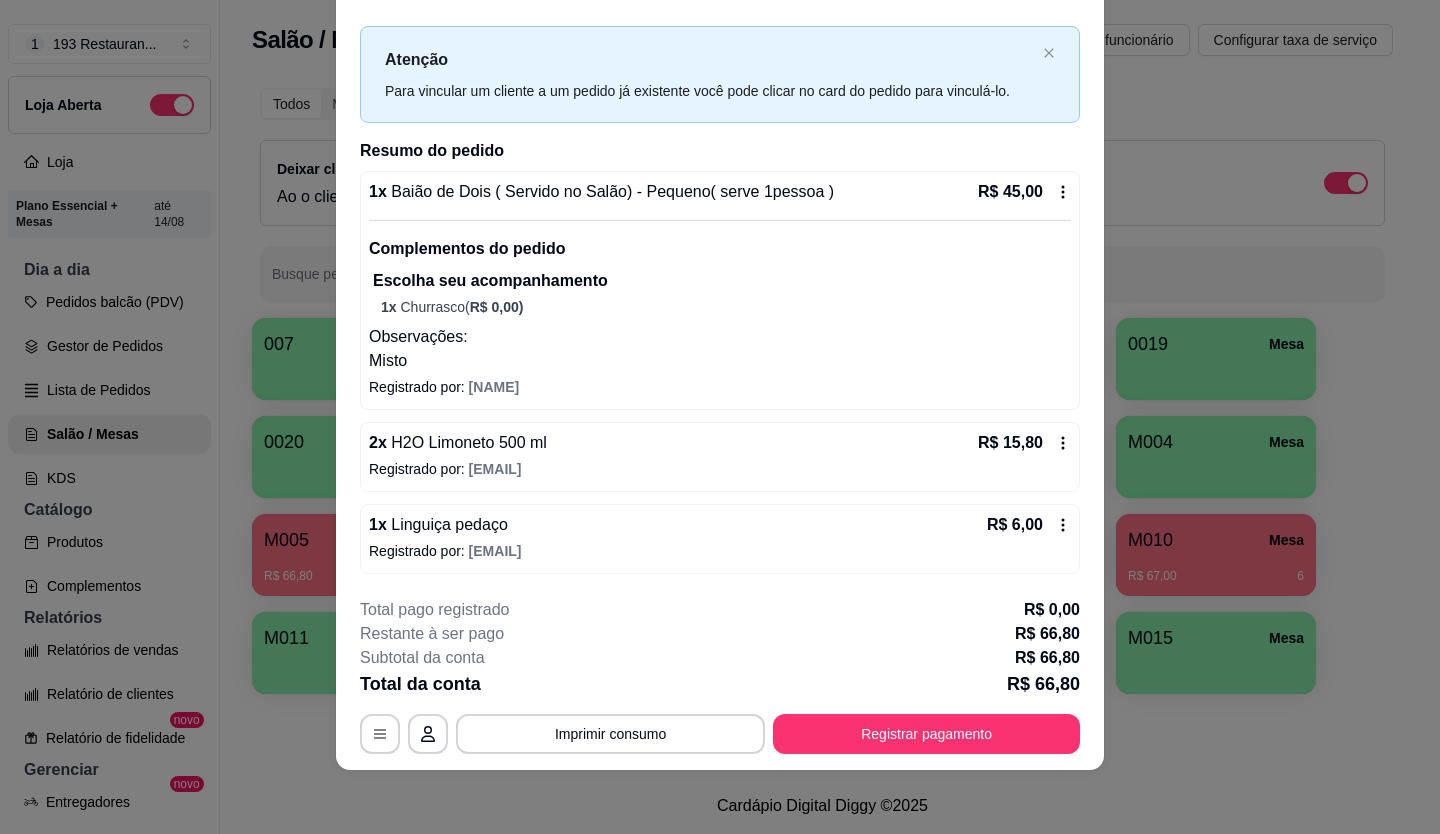 type 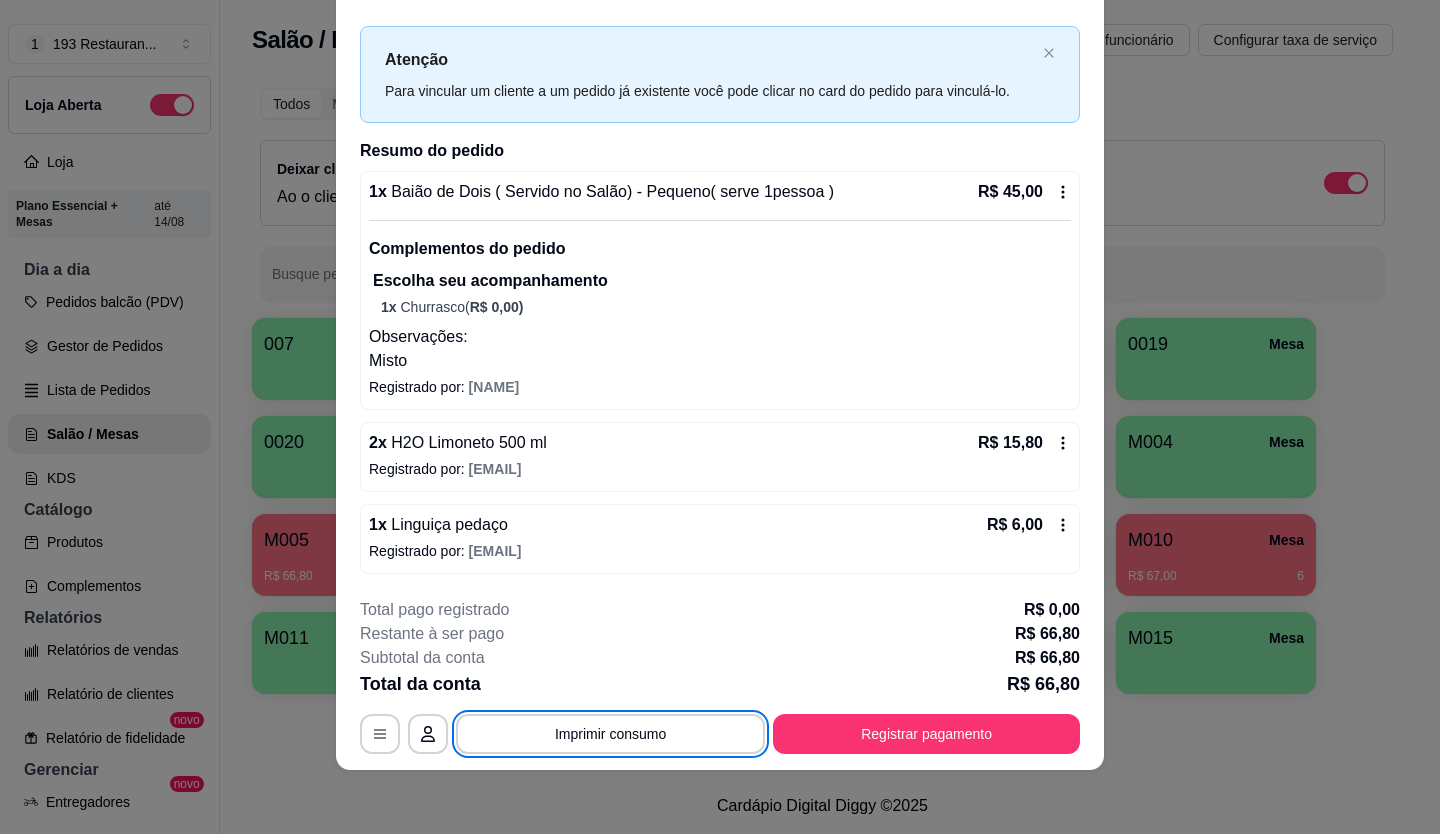 click on "Registrado por: [EMAIL]" at bounding box center (720, 290) 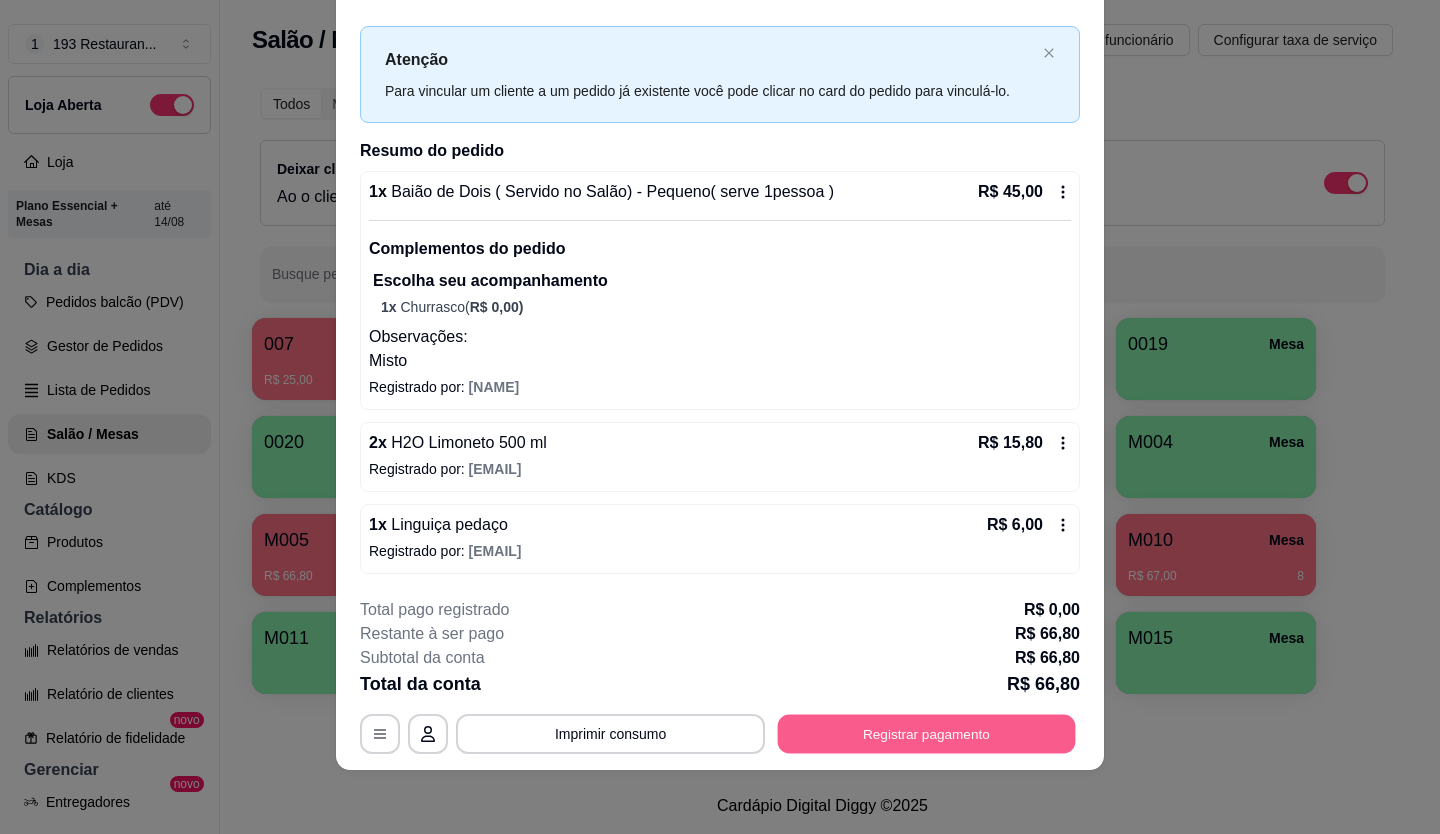 click on "Registrar pagamento" at bounding box center [927, 733] 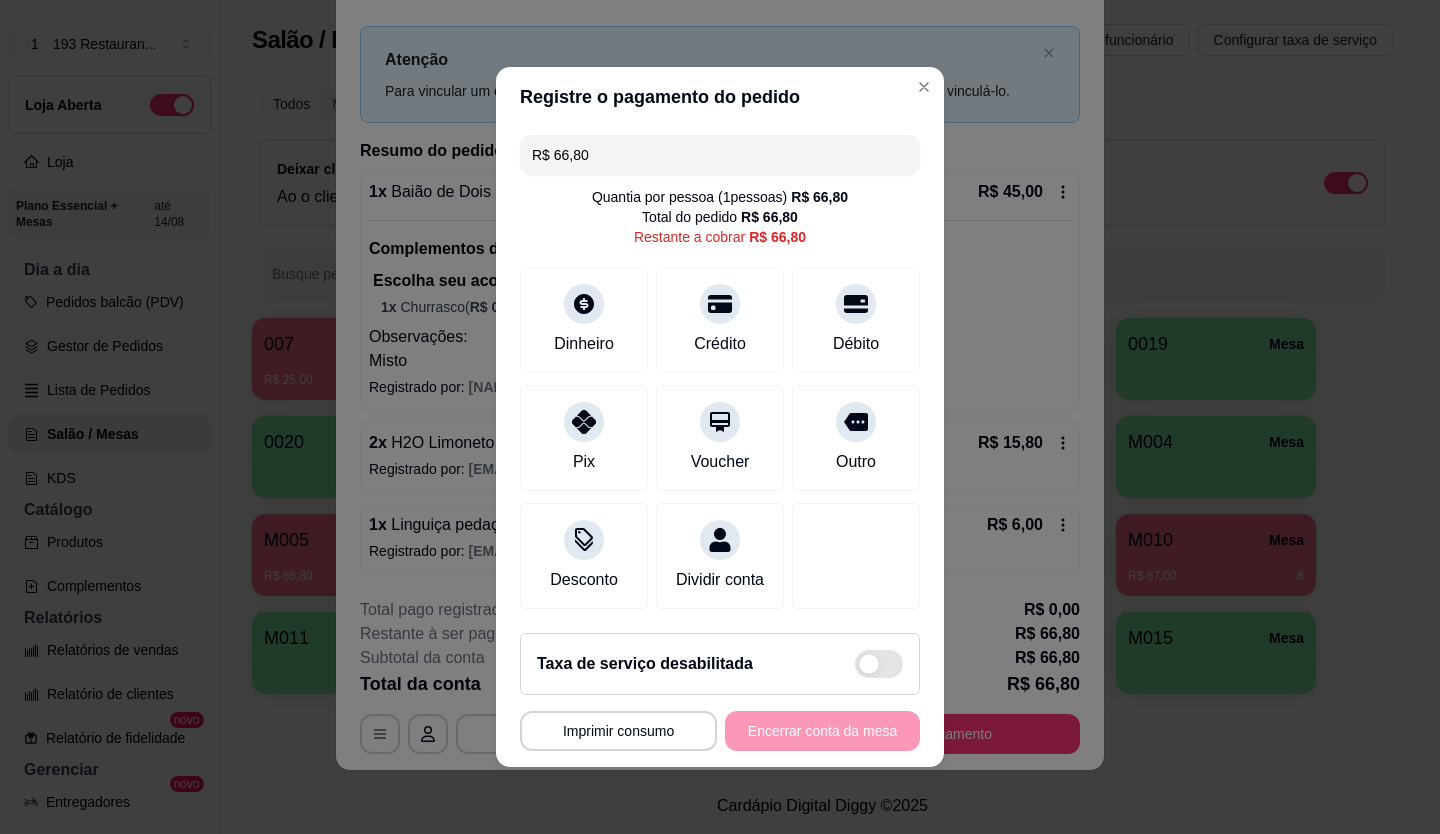 click on "R$ 66,80 Quantia por pessoa ( 1  pessoas)   R$ 66,80 Total do pedido   R$ 66,80 Restante a cobrar   R$ 66,80 Dinheiro Crédito Débito Pix Voucher Outro Desconto Dividir conta" at bounding box center (720, 372) 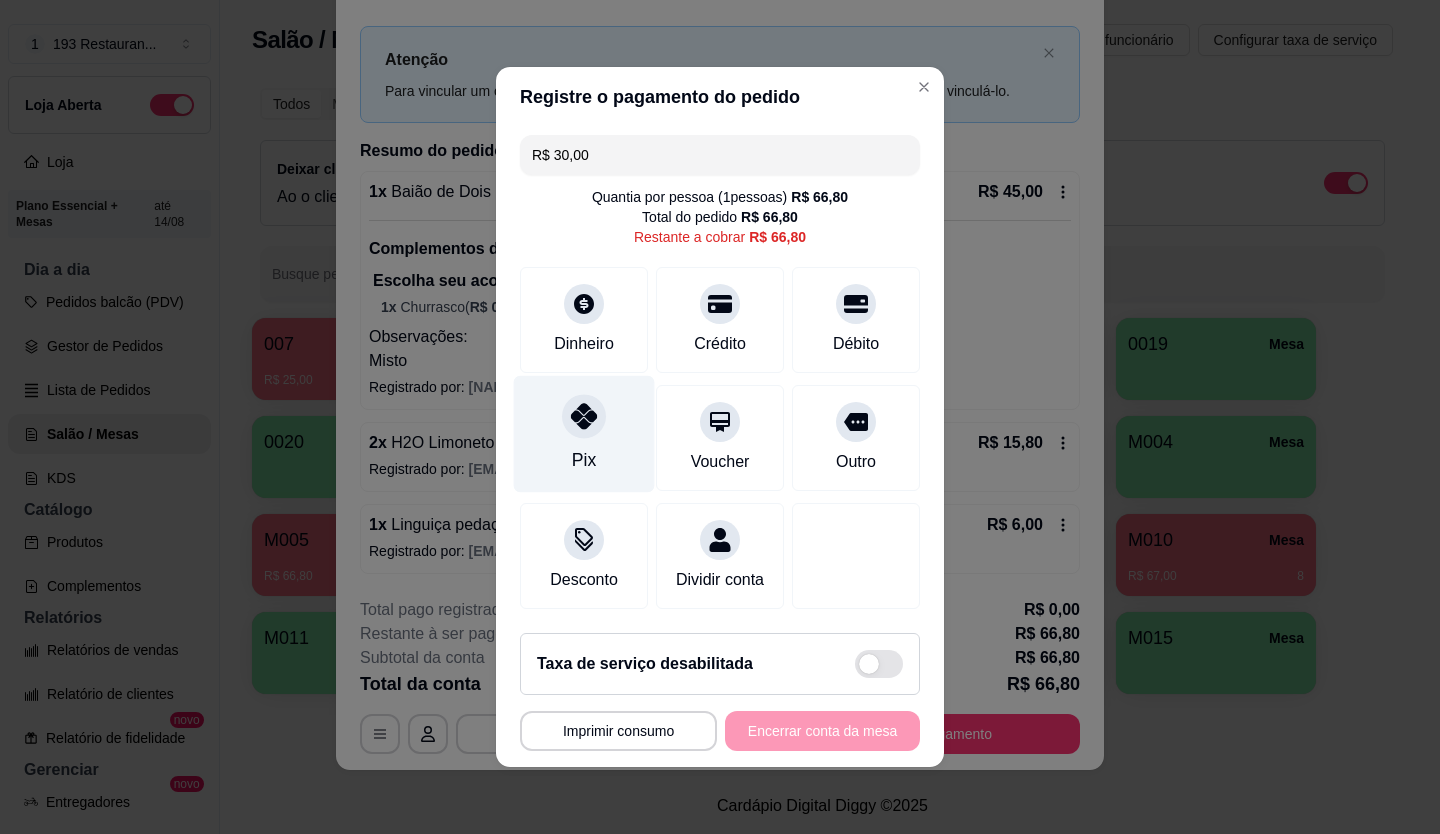 click on "Pix" at bounding box center (584, 434) 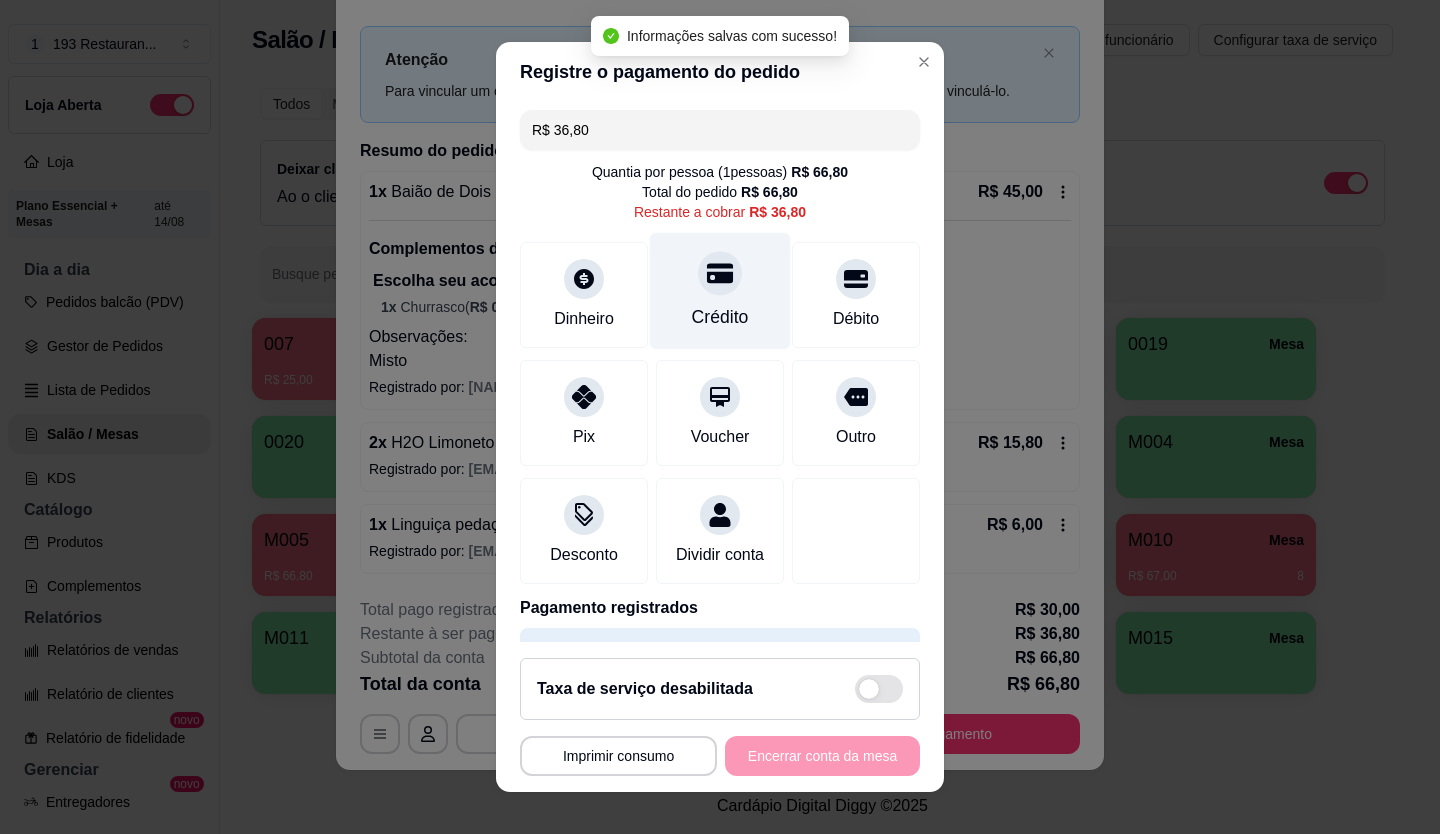 click on "Crédito" at bounding box center (720, 317) 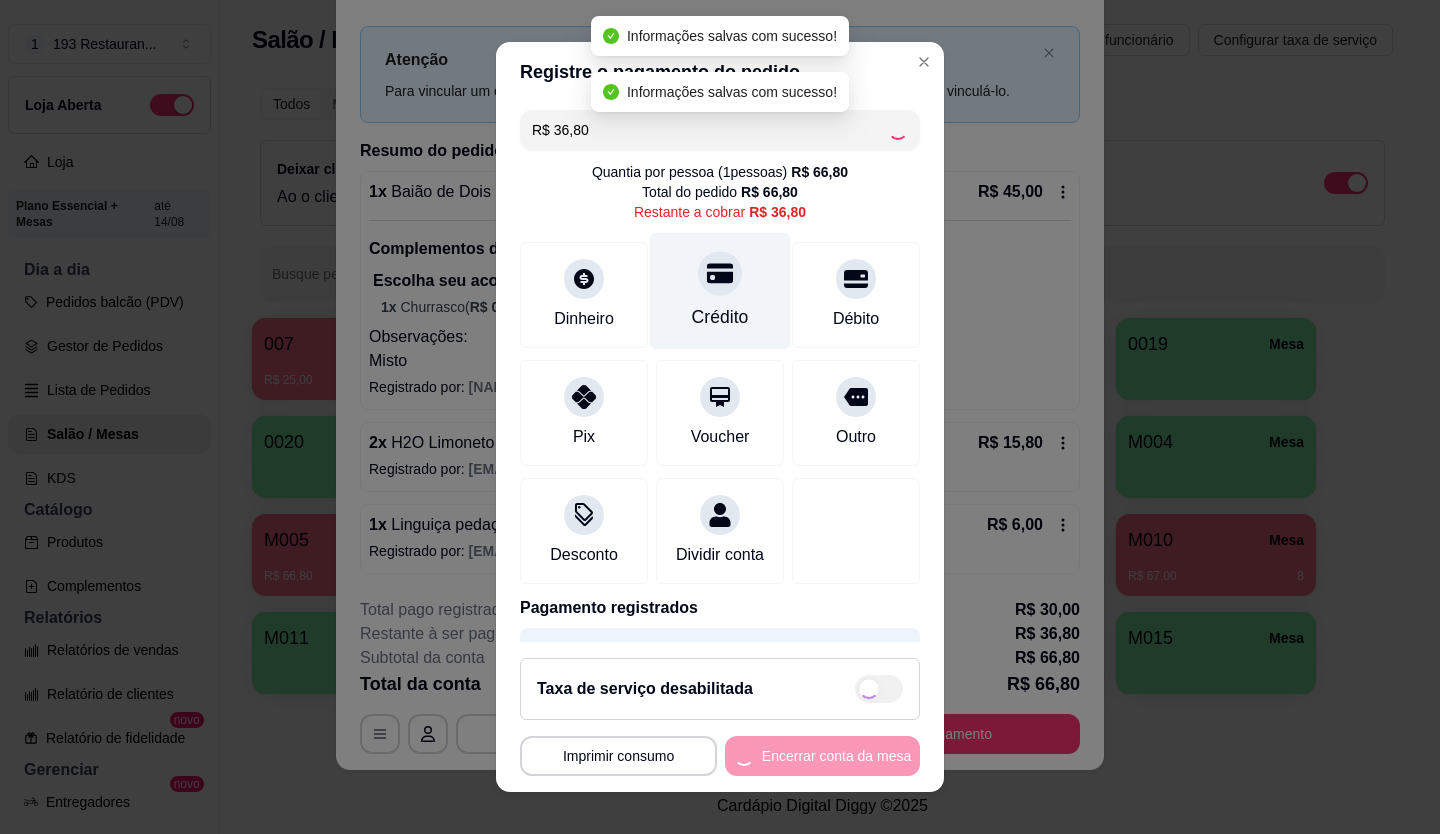type on "R$ 0,00" 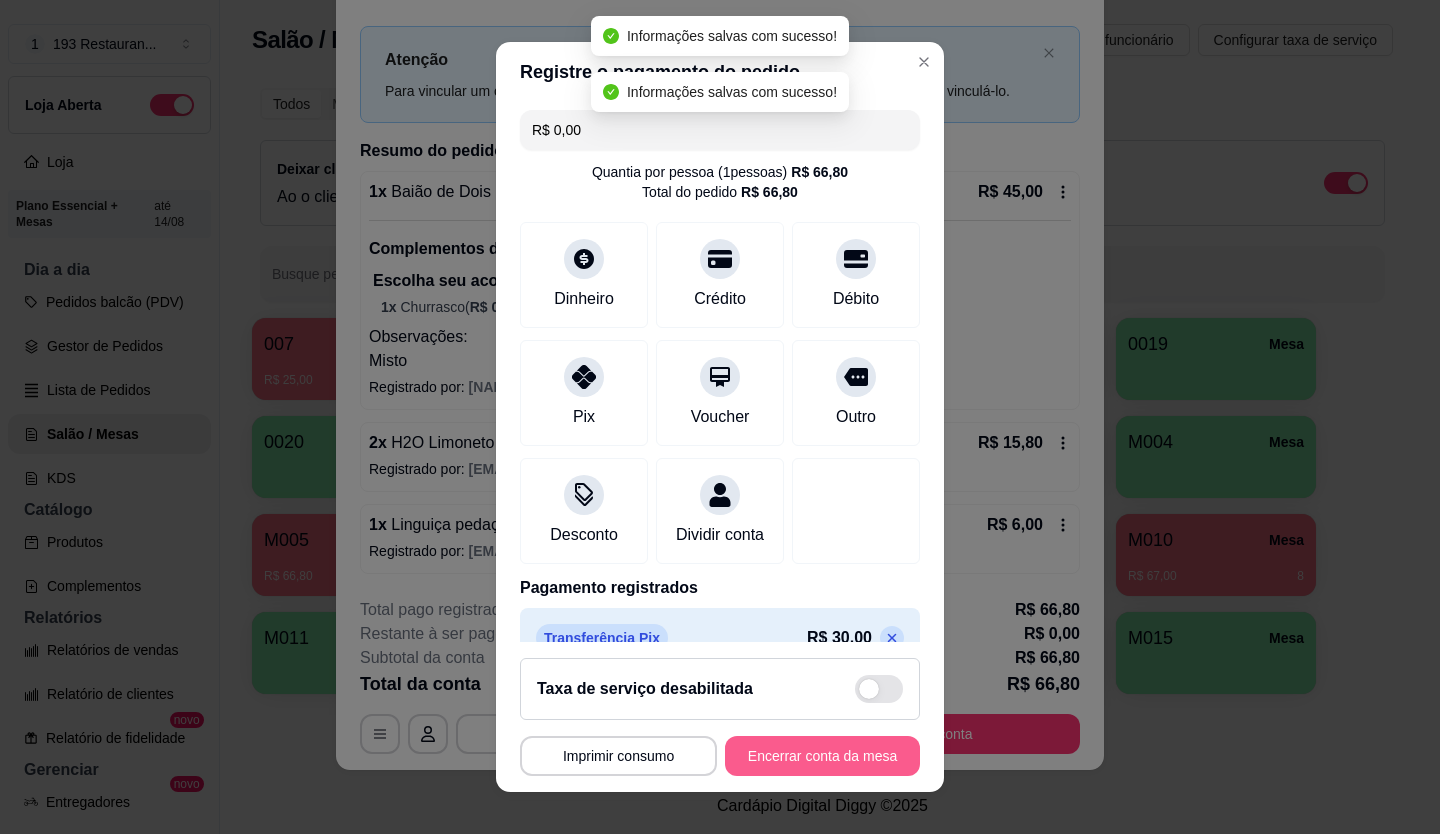 click on "Encerrar conta da mesa" at bounding box center [822, 756] 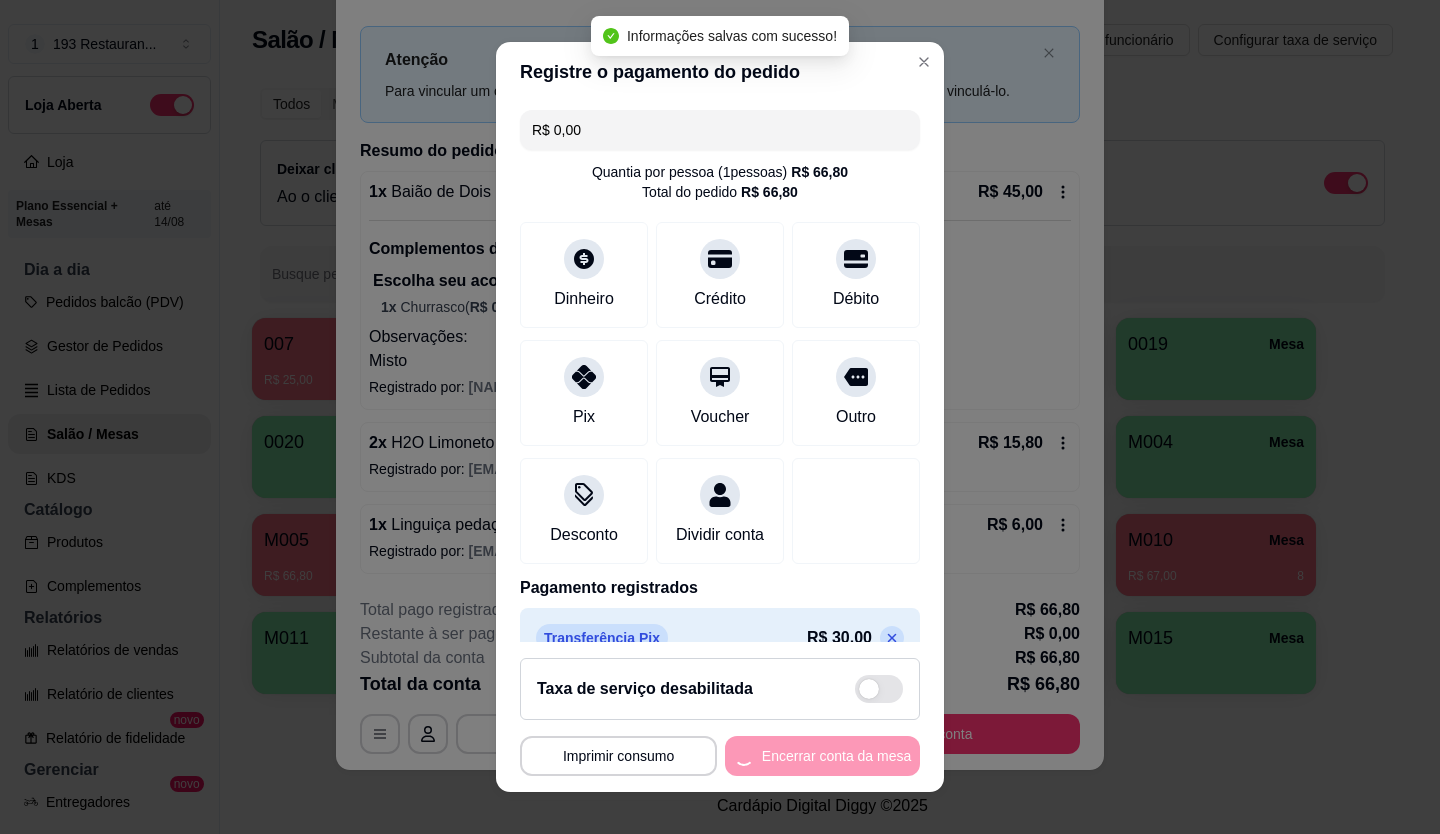 scroll, scrollTop: 0, scrollLeft: 0, axis: both 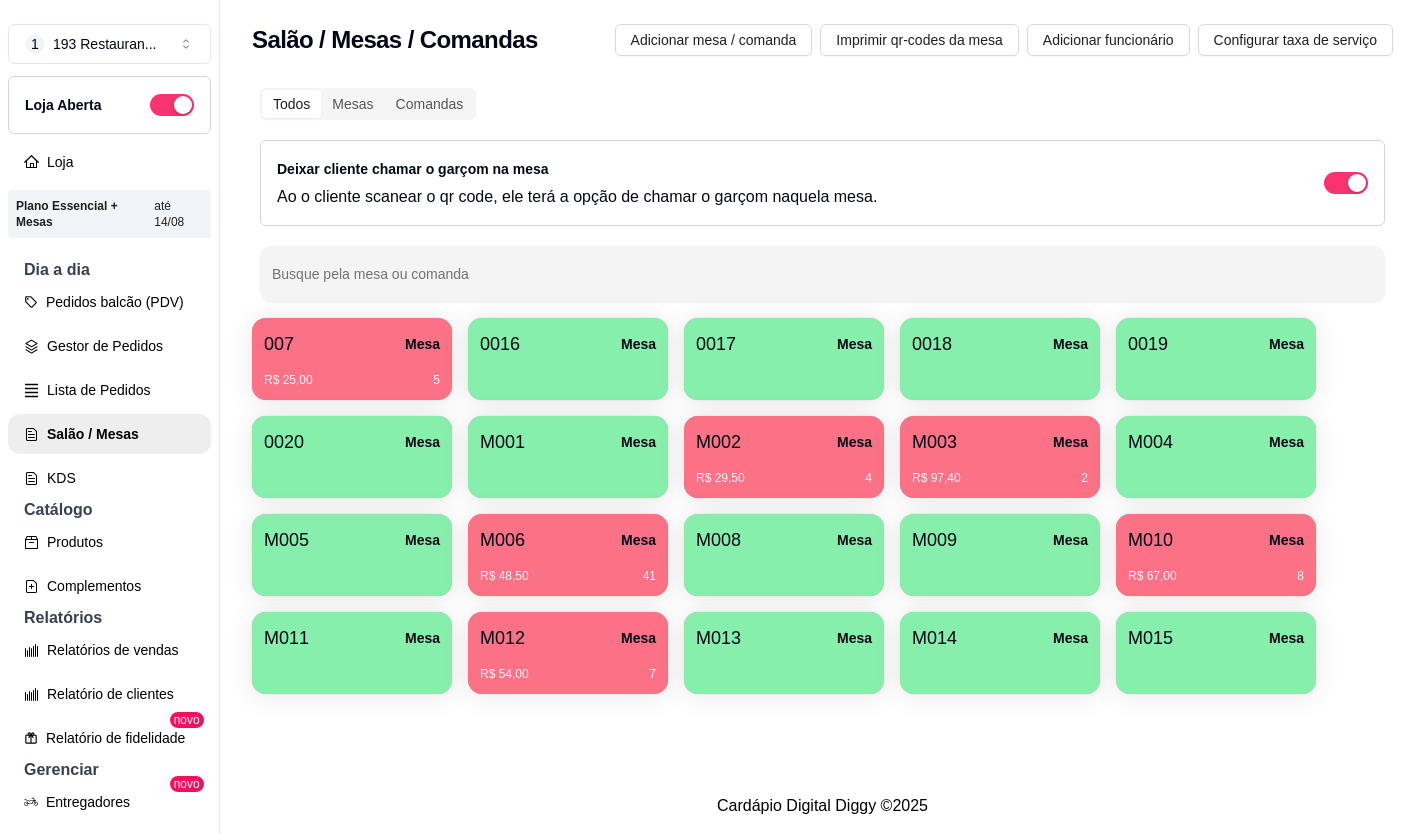 click on "R$ 48,50 41" at bounding box center [568, 569] 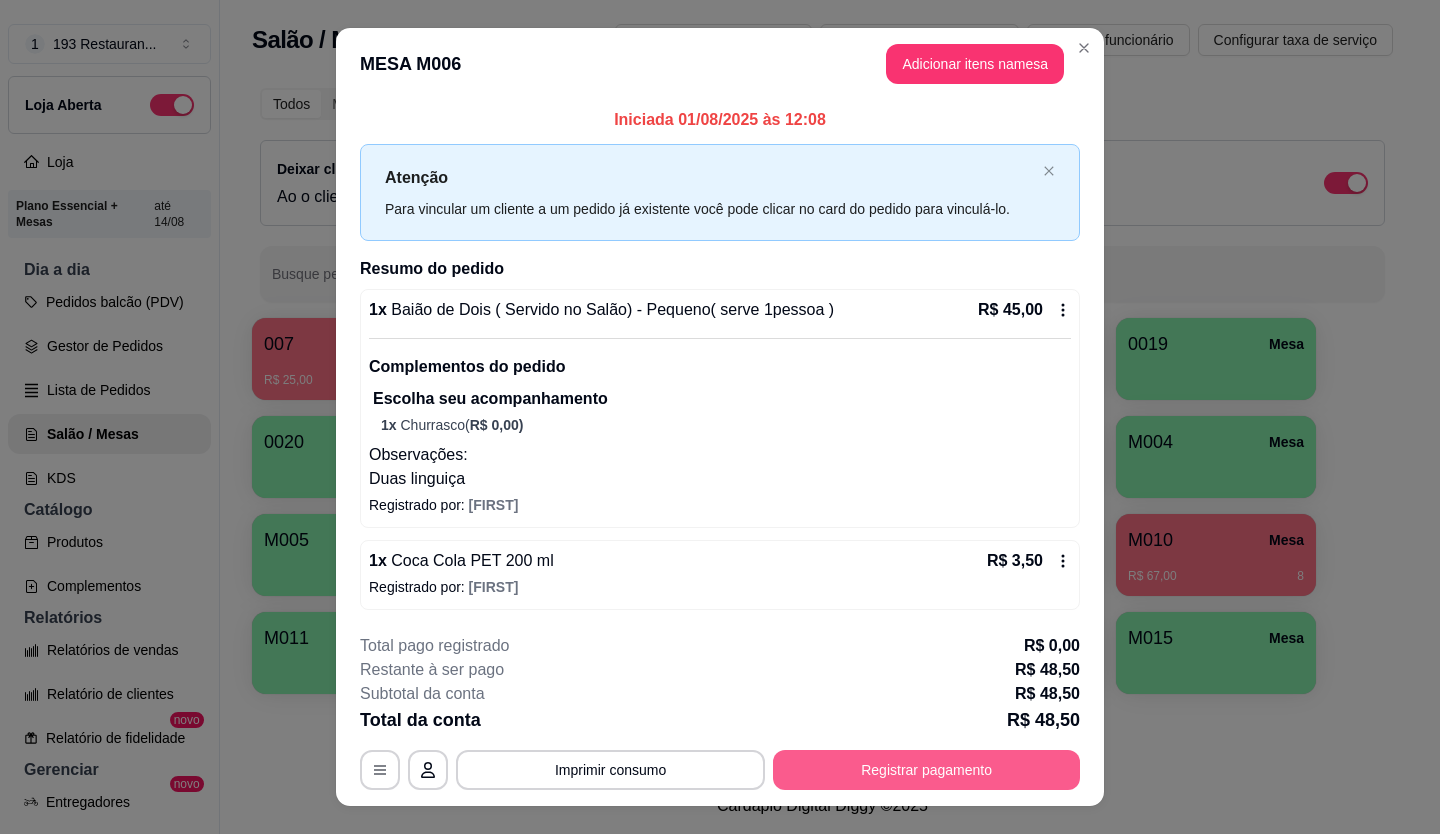 click on "Registrar pagamento" at bounding box center (926, 770) 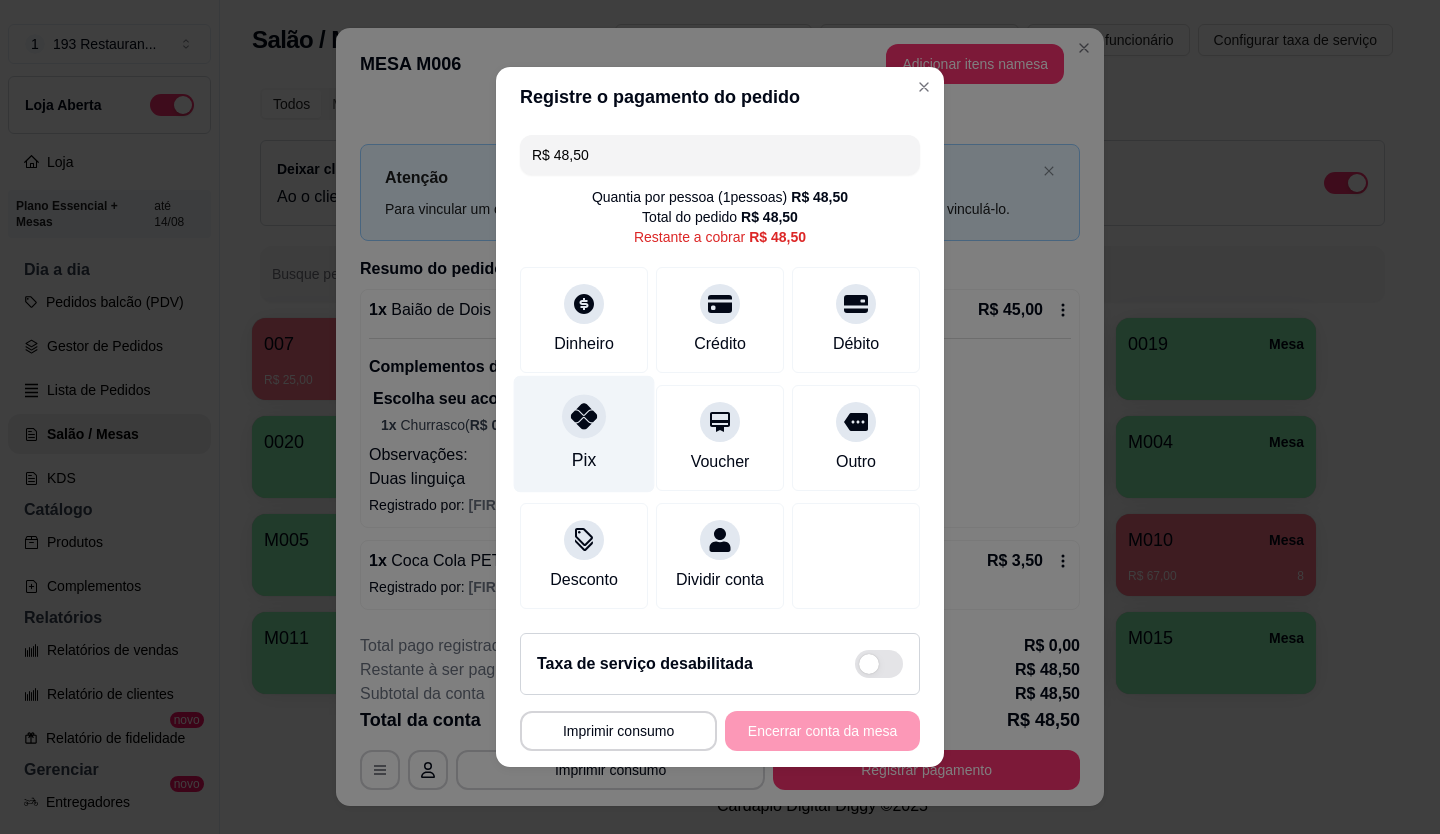 click on "Pix" at bounding box center [584, 434] 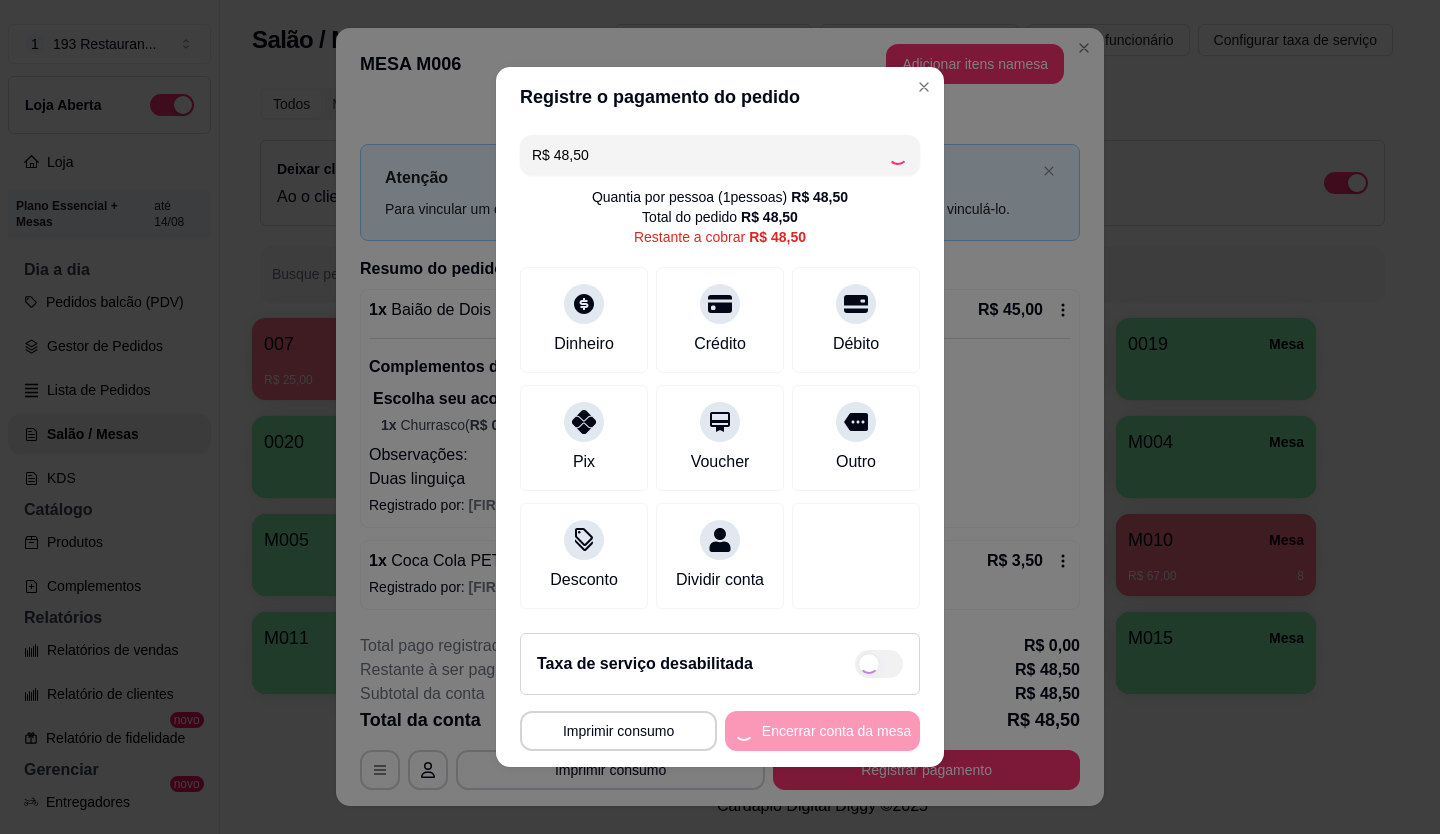 type on "R$ 0,00" 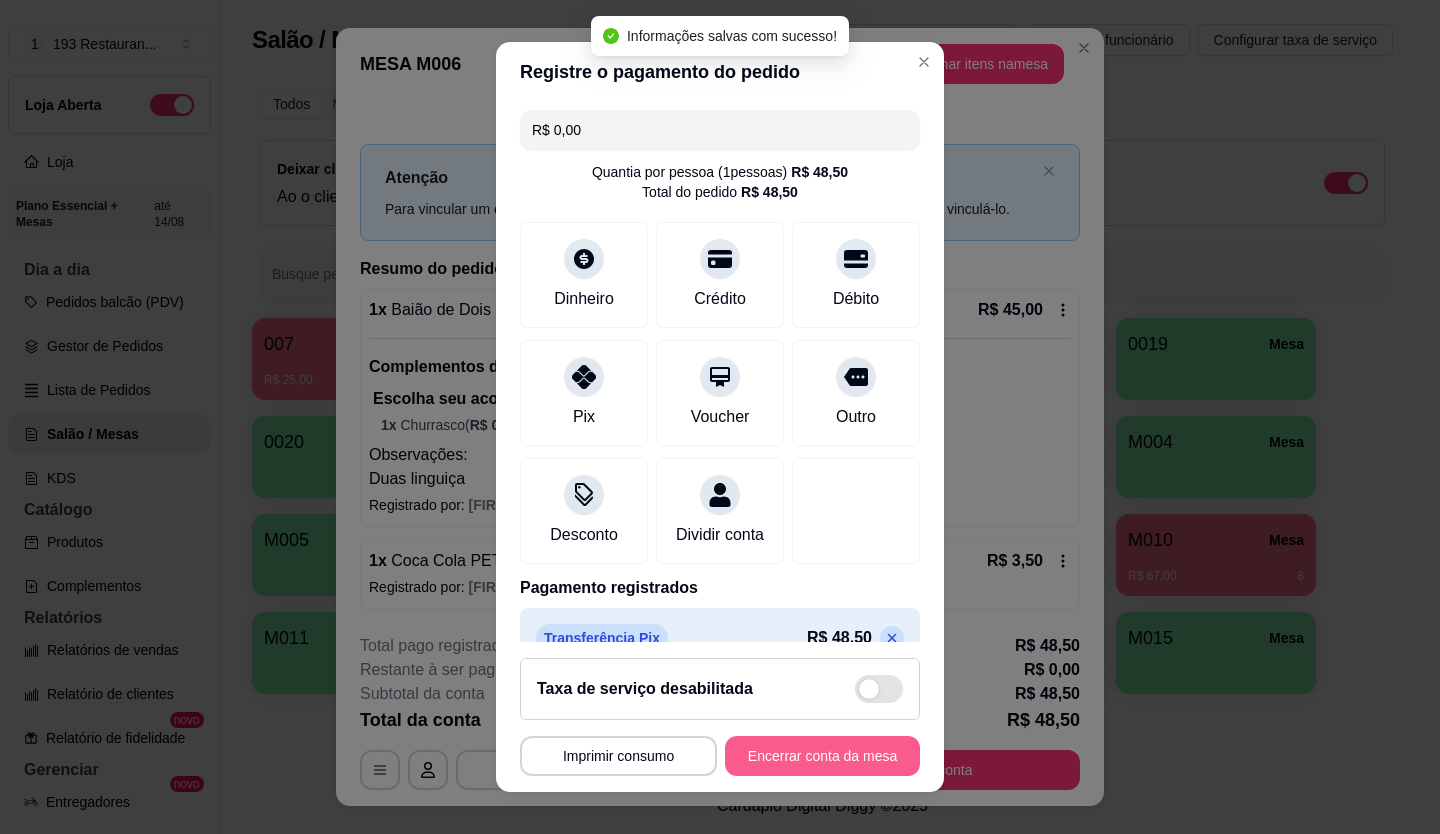 click on "Encerrar conta da mesa" at bounding box center [822, 756] 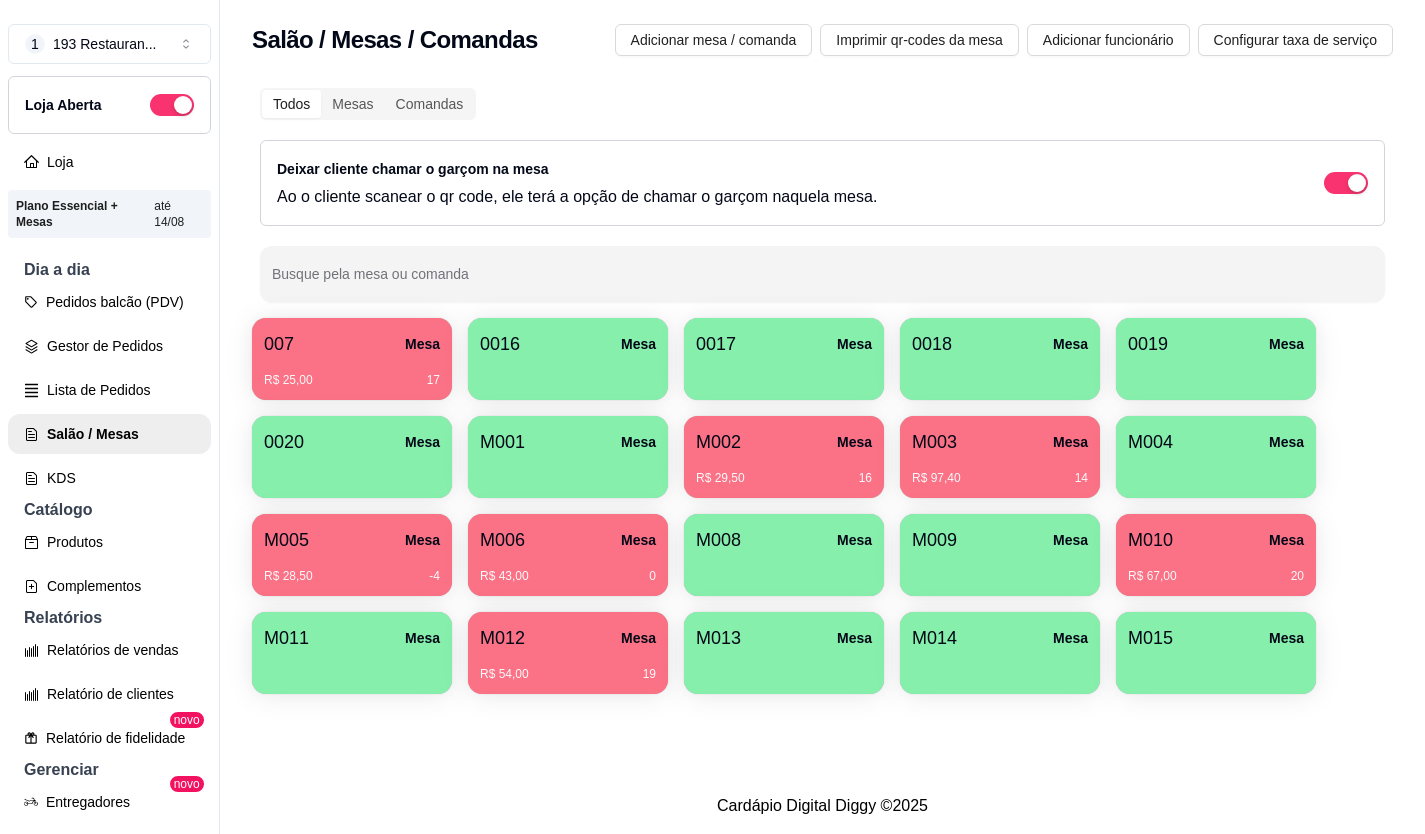 click on "R$ 25,00 17" at bounding box center (352, 380) 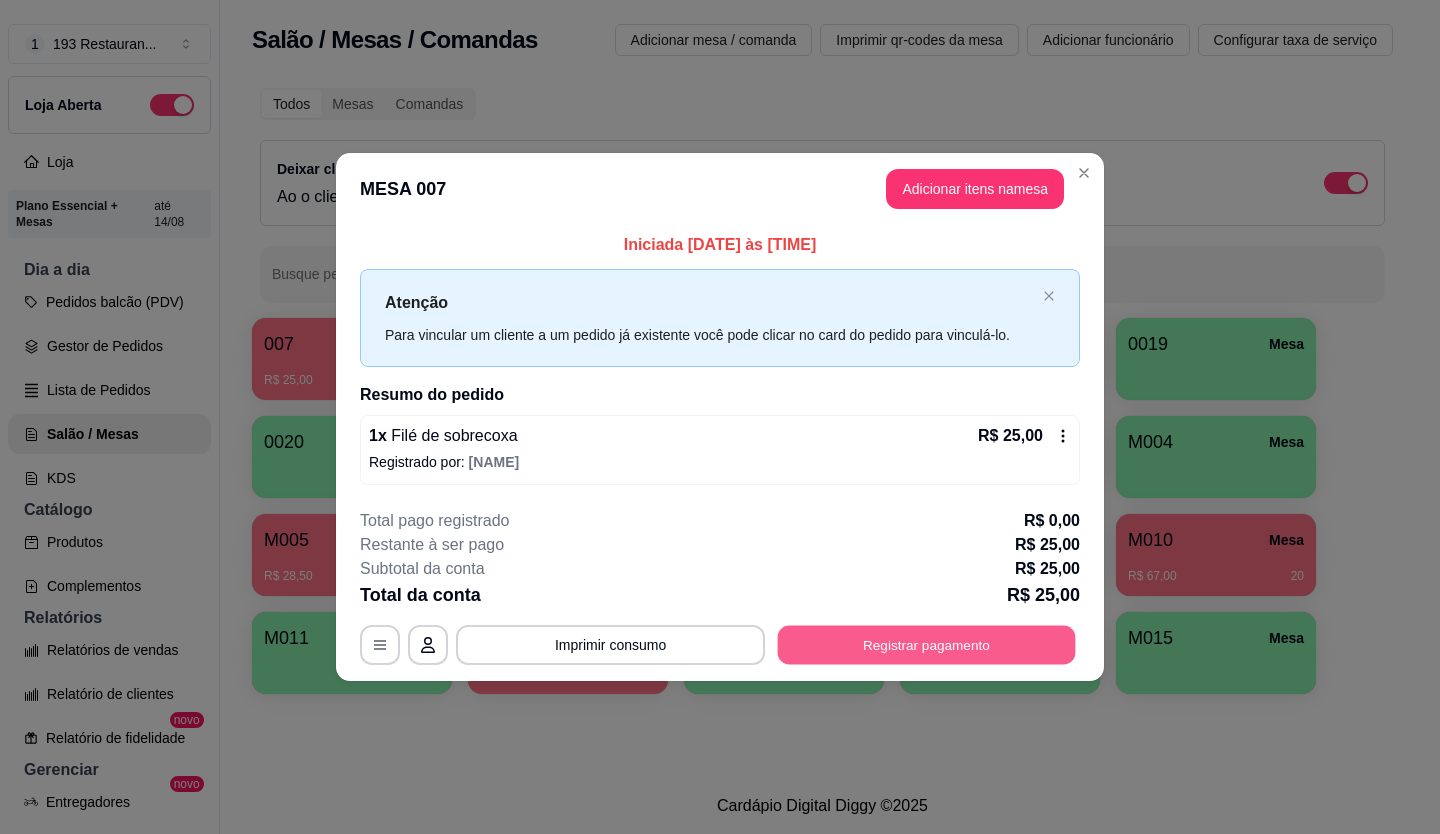click on "Registrar pagamento" at bounding box center [927, 644] 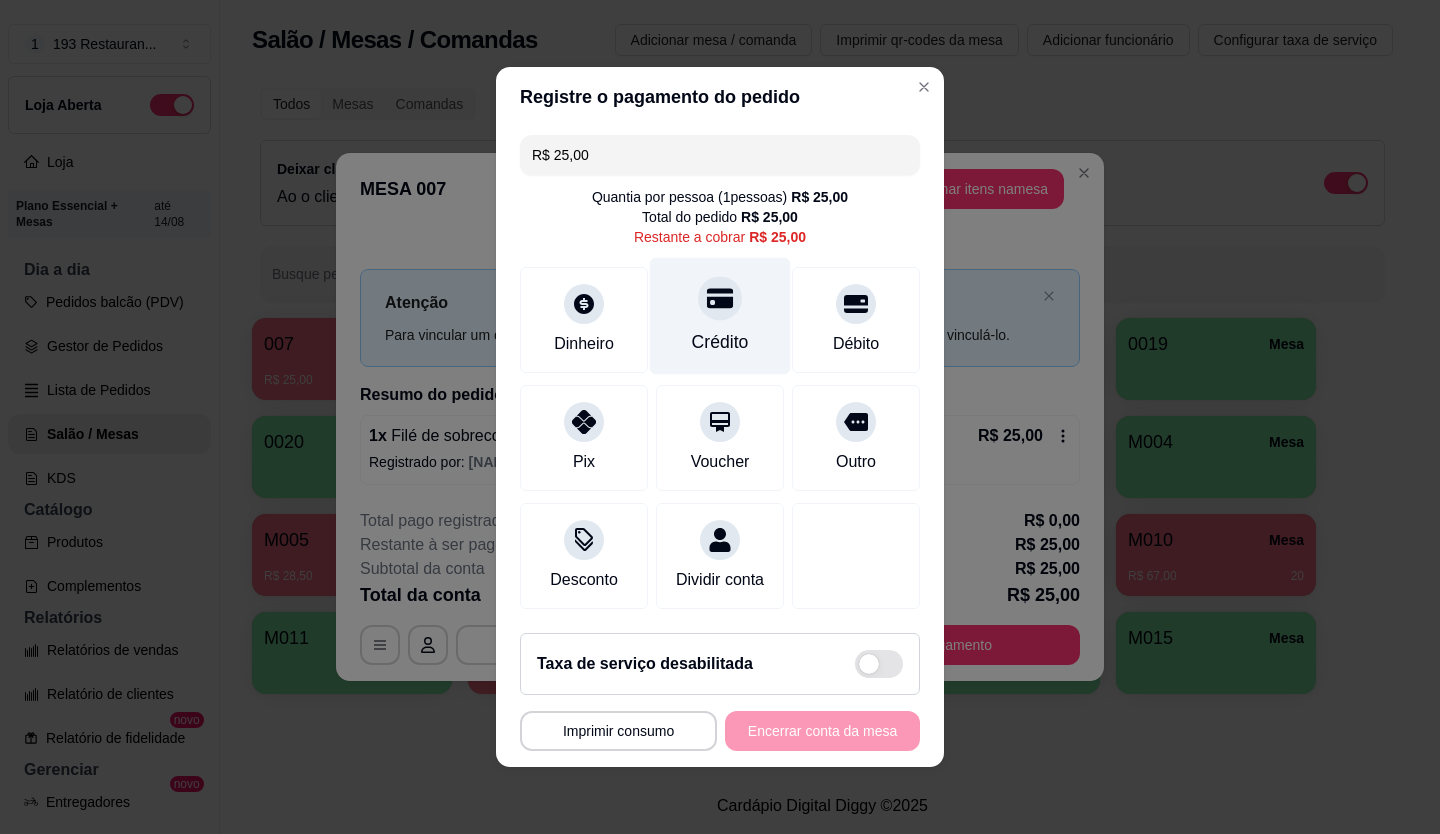 click at bounding box center (720, 298) 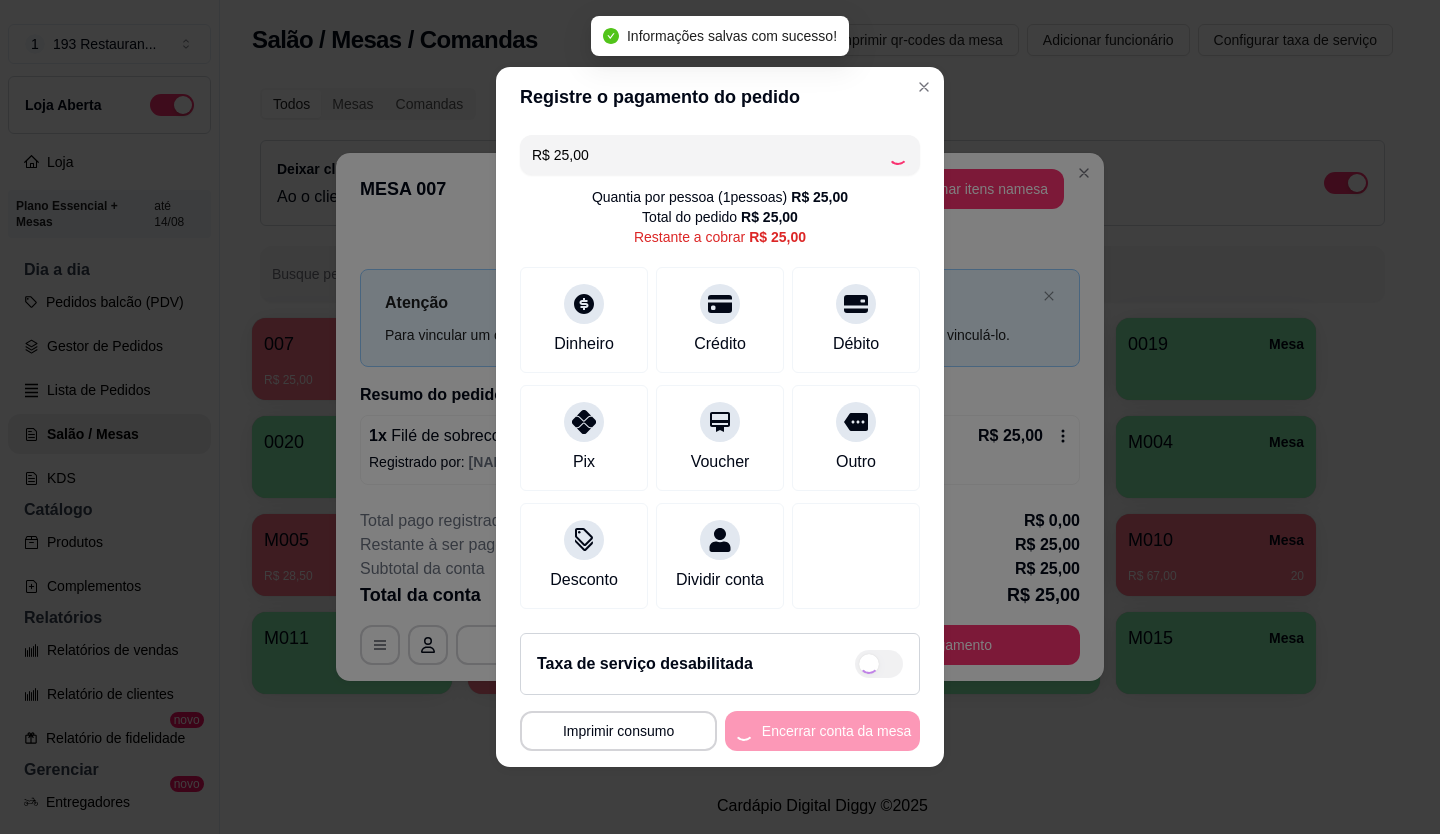 type on "R$ 0,00" 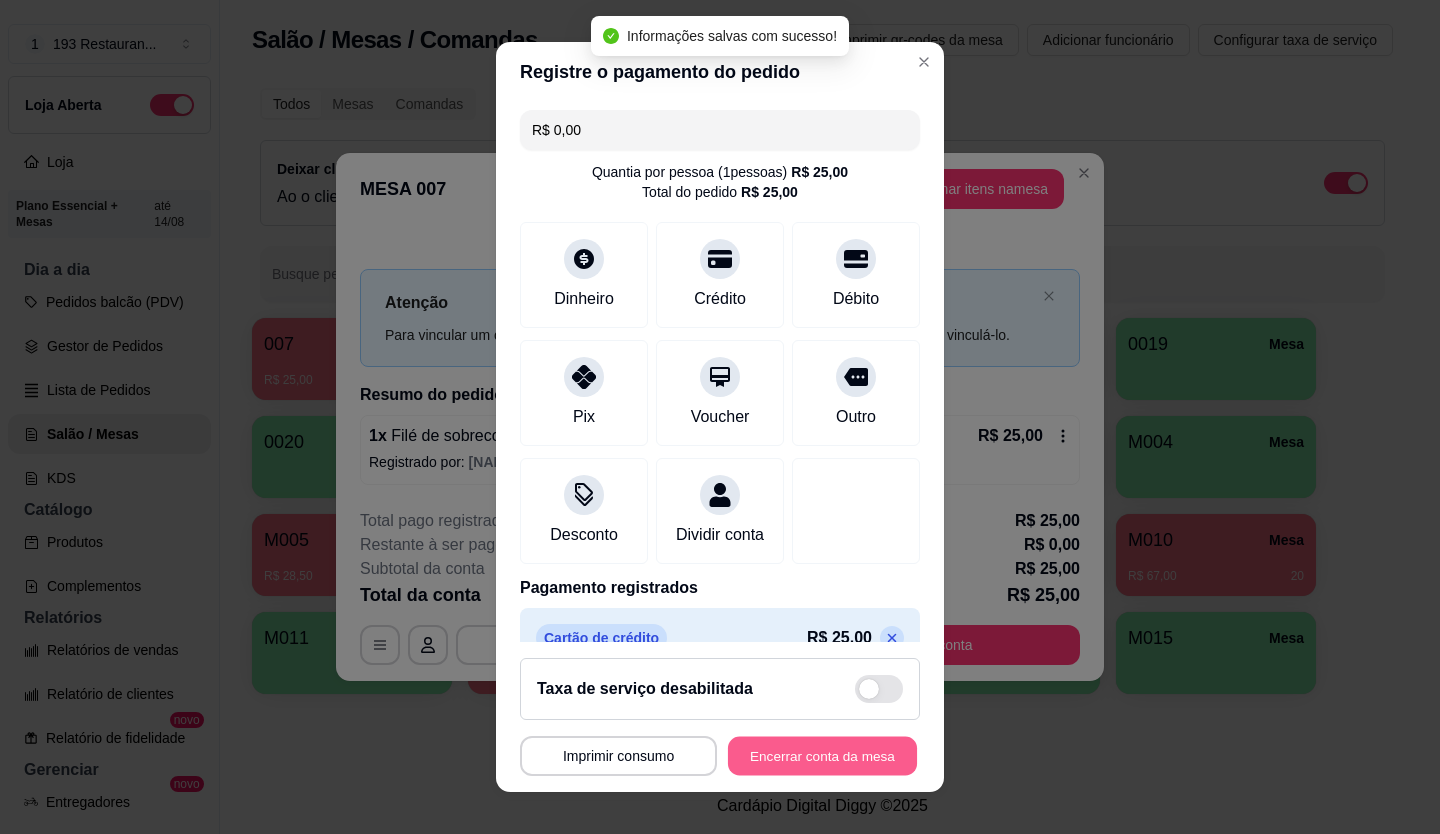 click on "Encerrar conta da mesa" at bounding box center [822, 756] 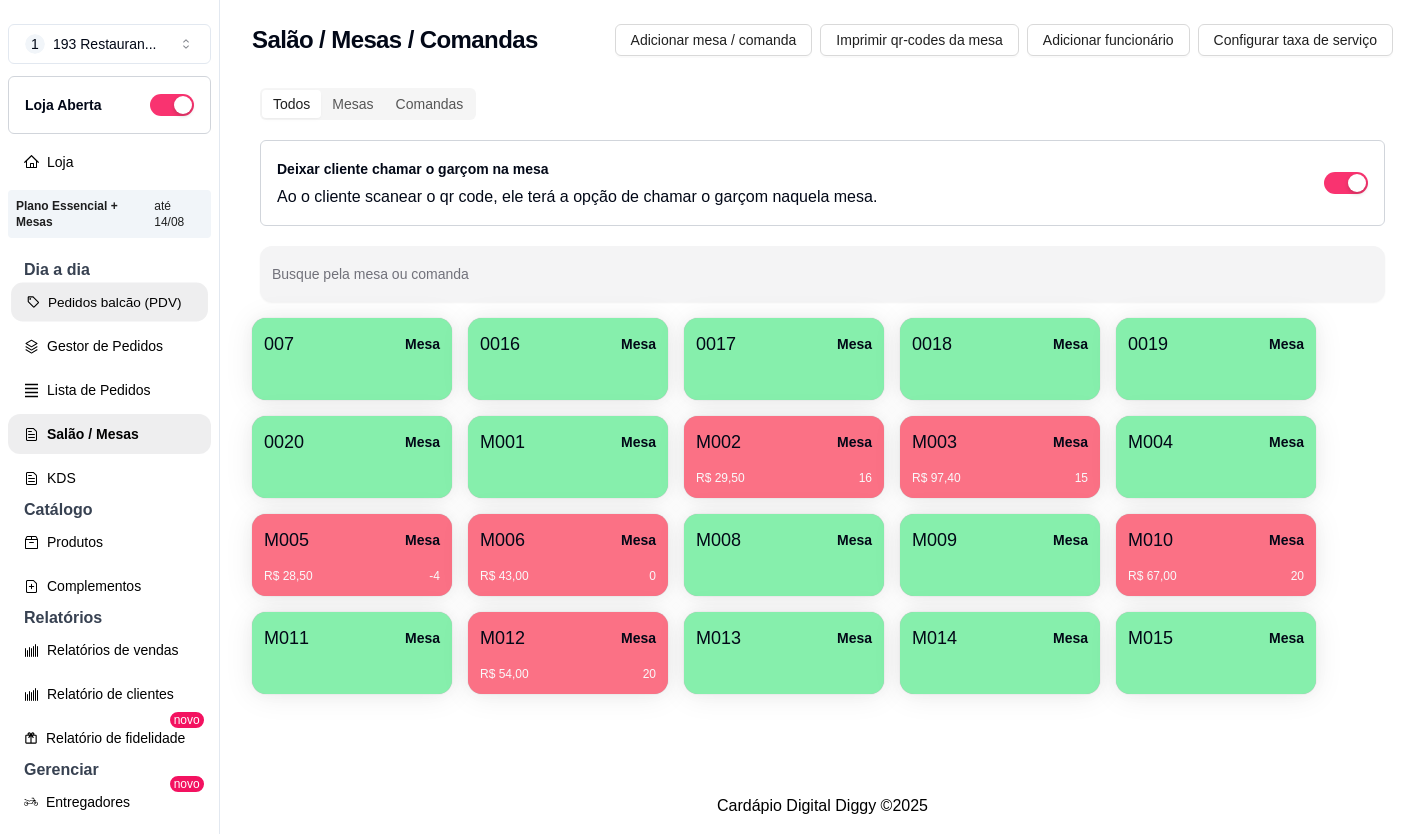 click on "Pedidos balcão (PDV)" at bounding box center [109, 302] 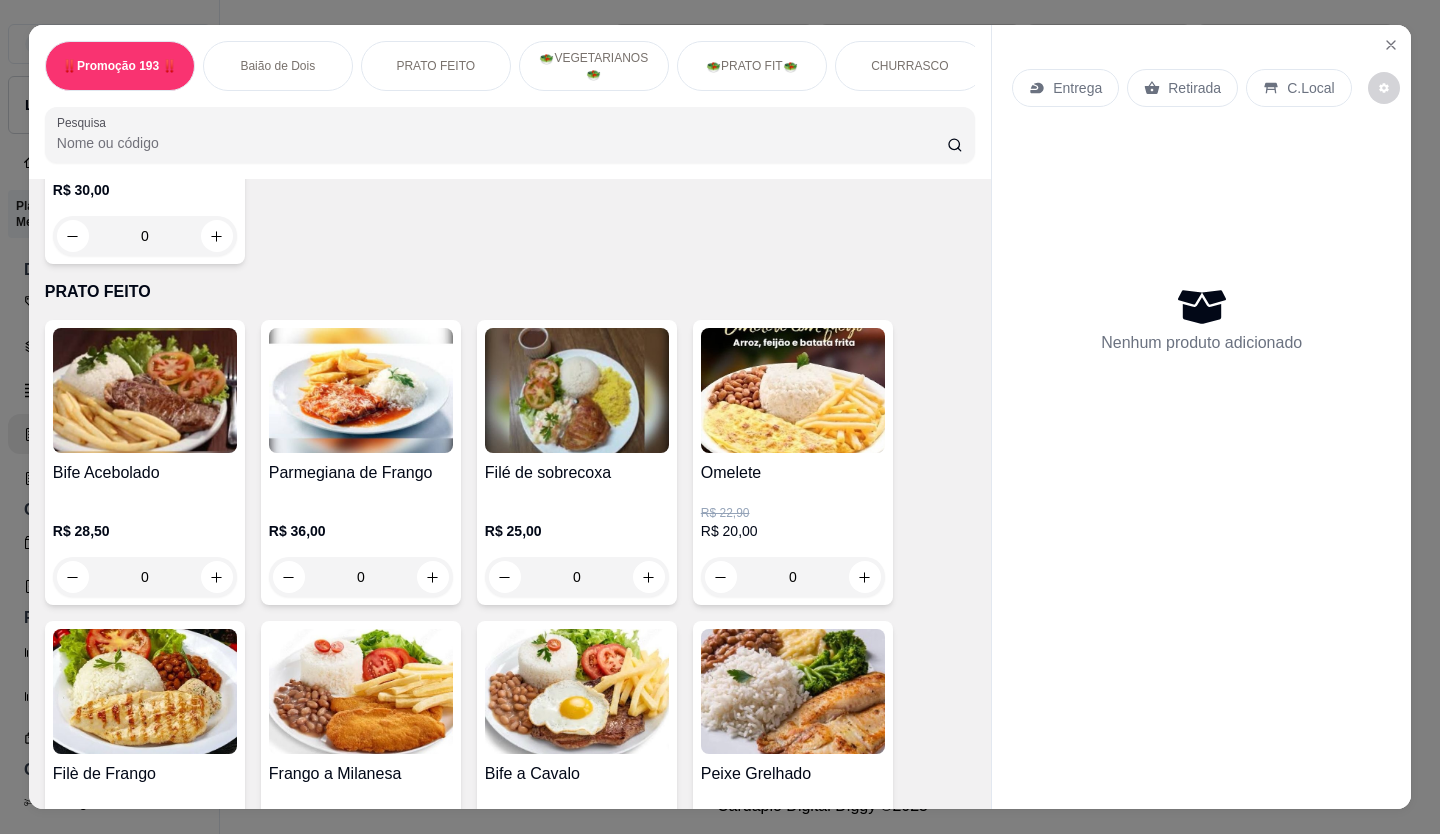 scroll, scrollTop: 700, scrollLeft: 0, axis: vertical 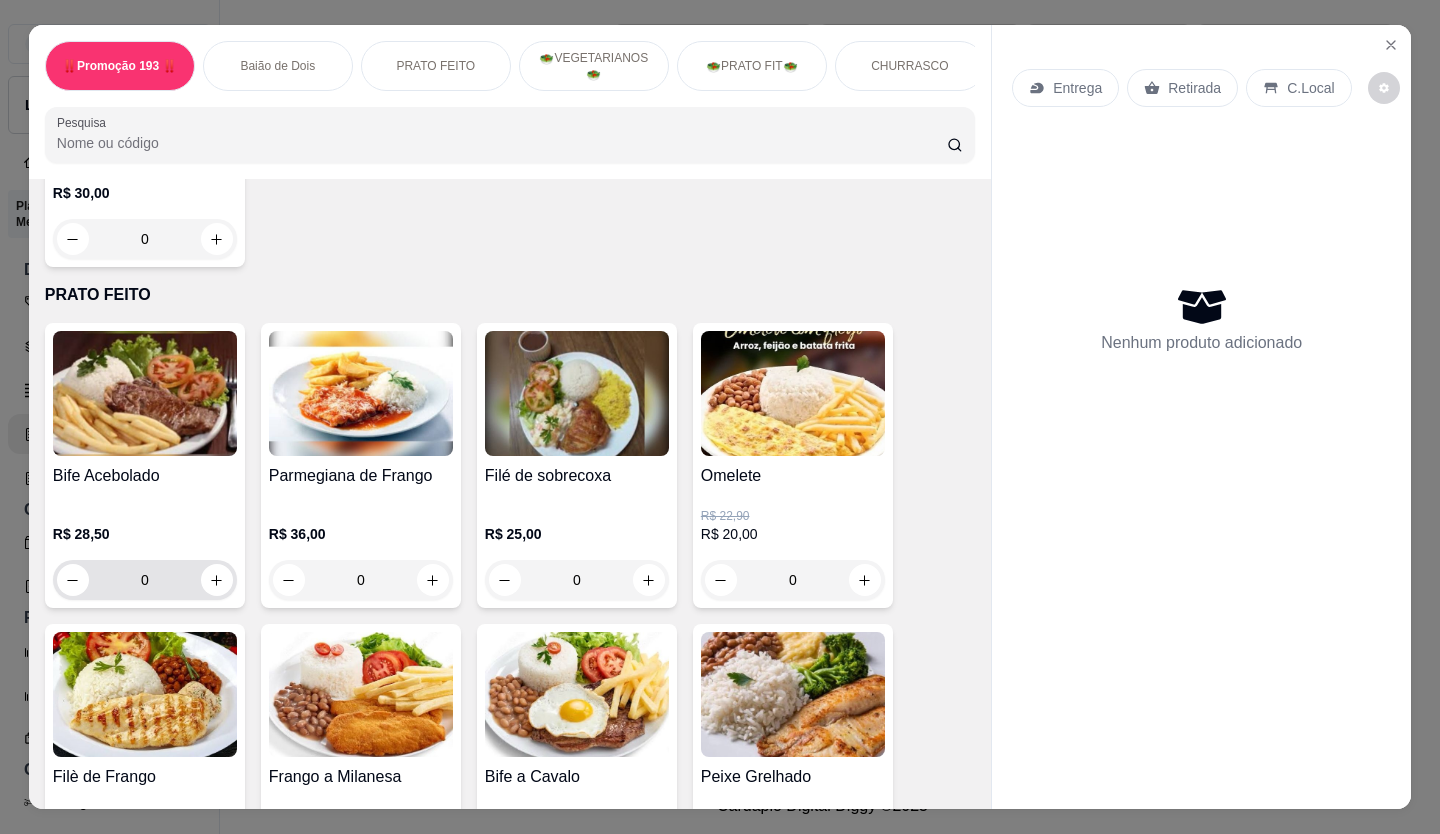 click on "0" at bounding box center (145, 580) 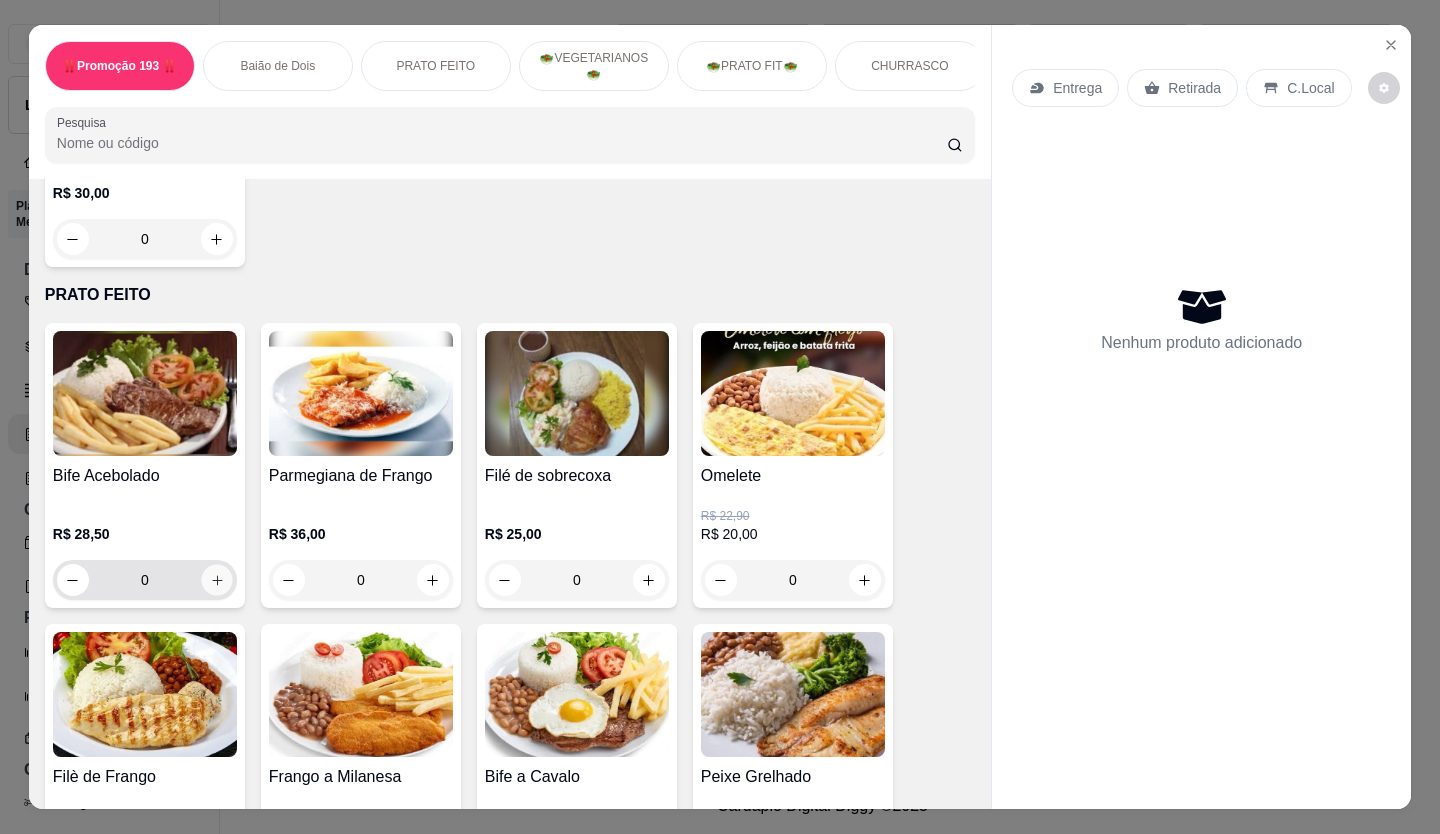 click 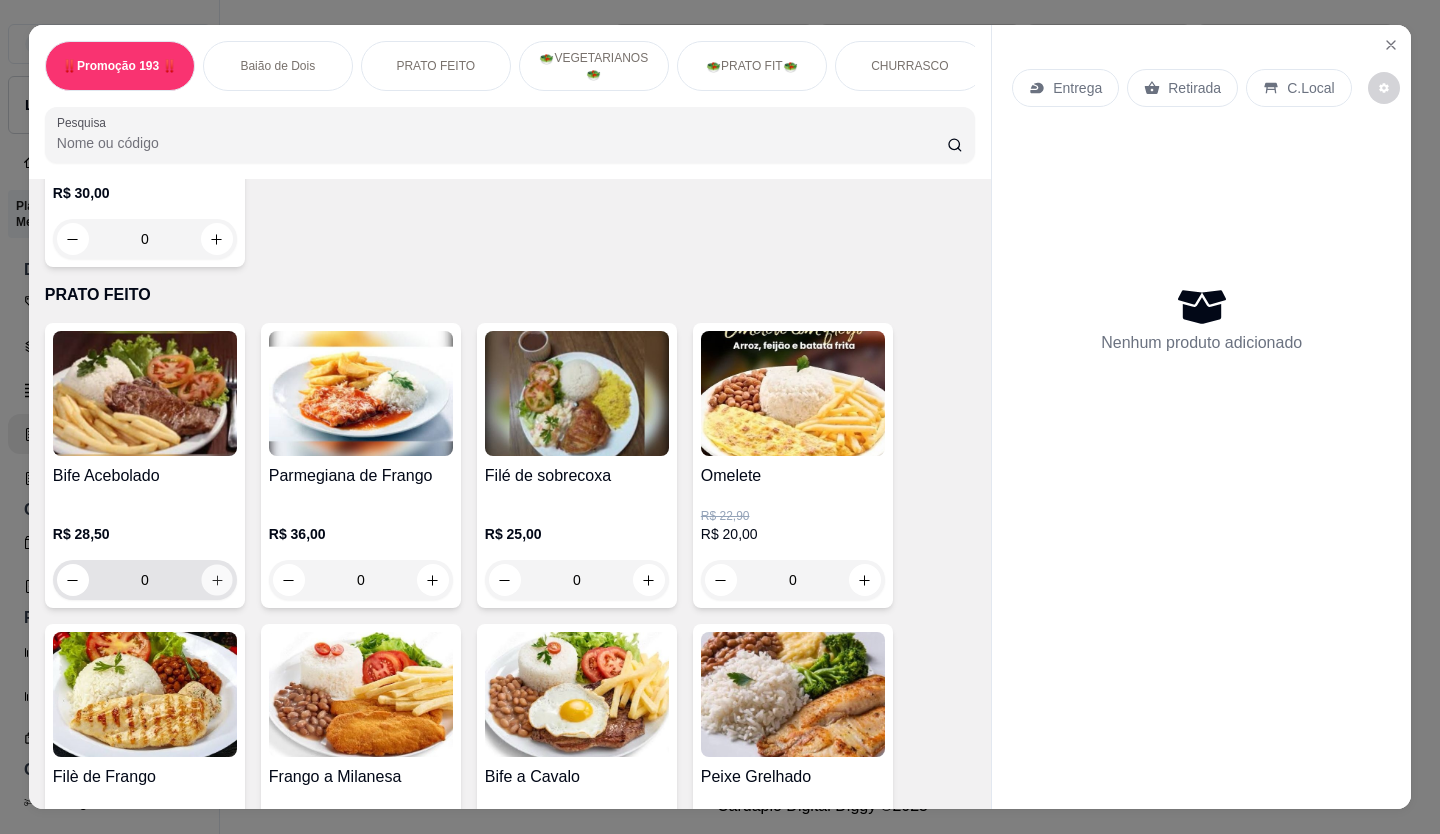 type on "1" 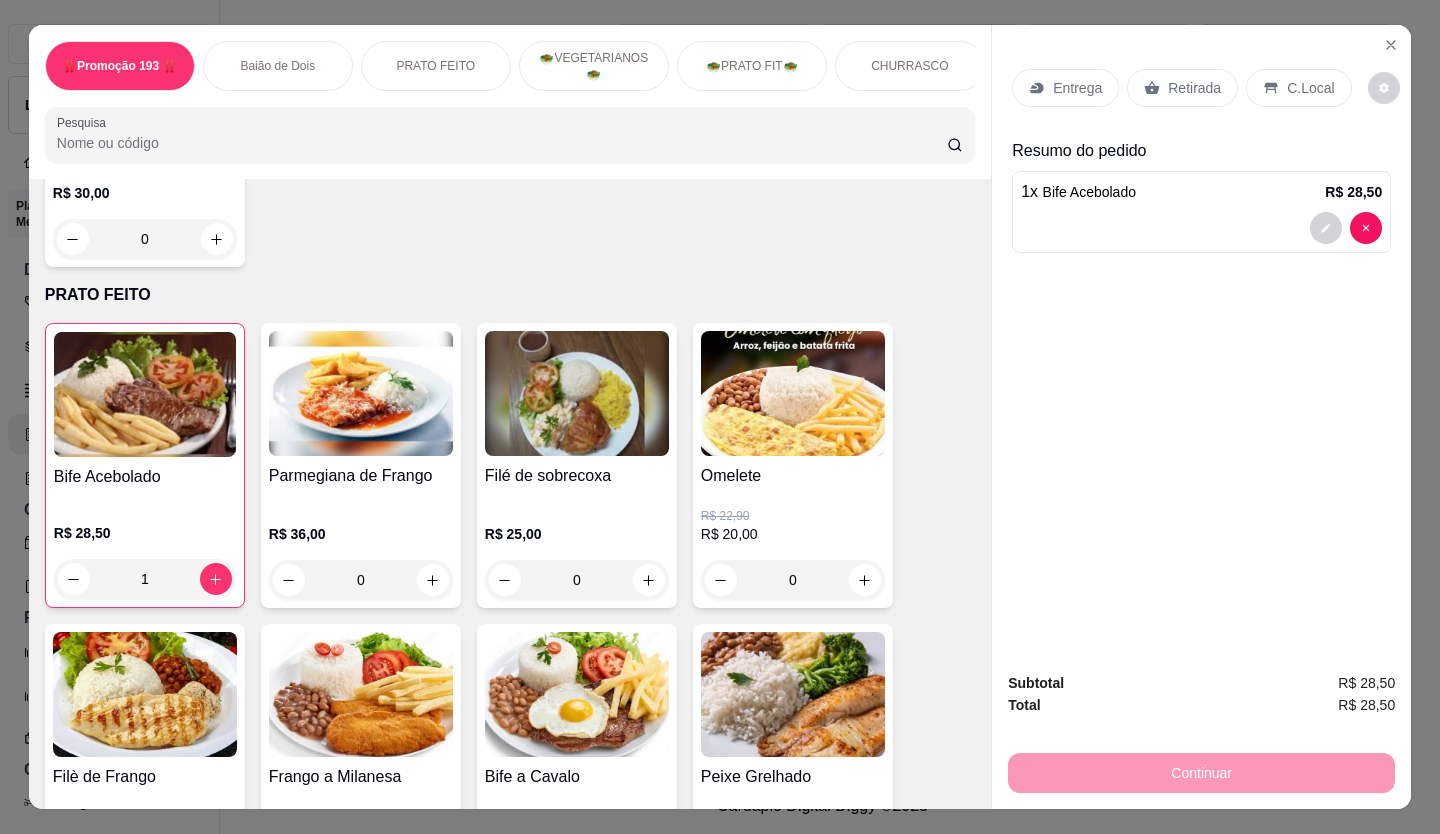 type 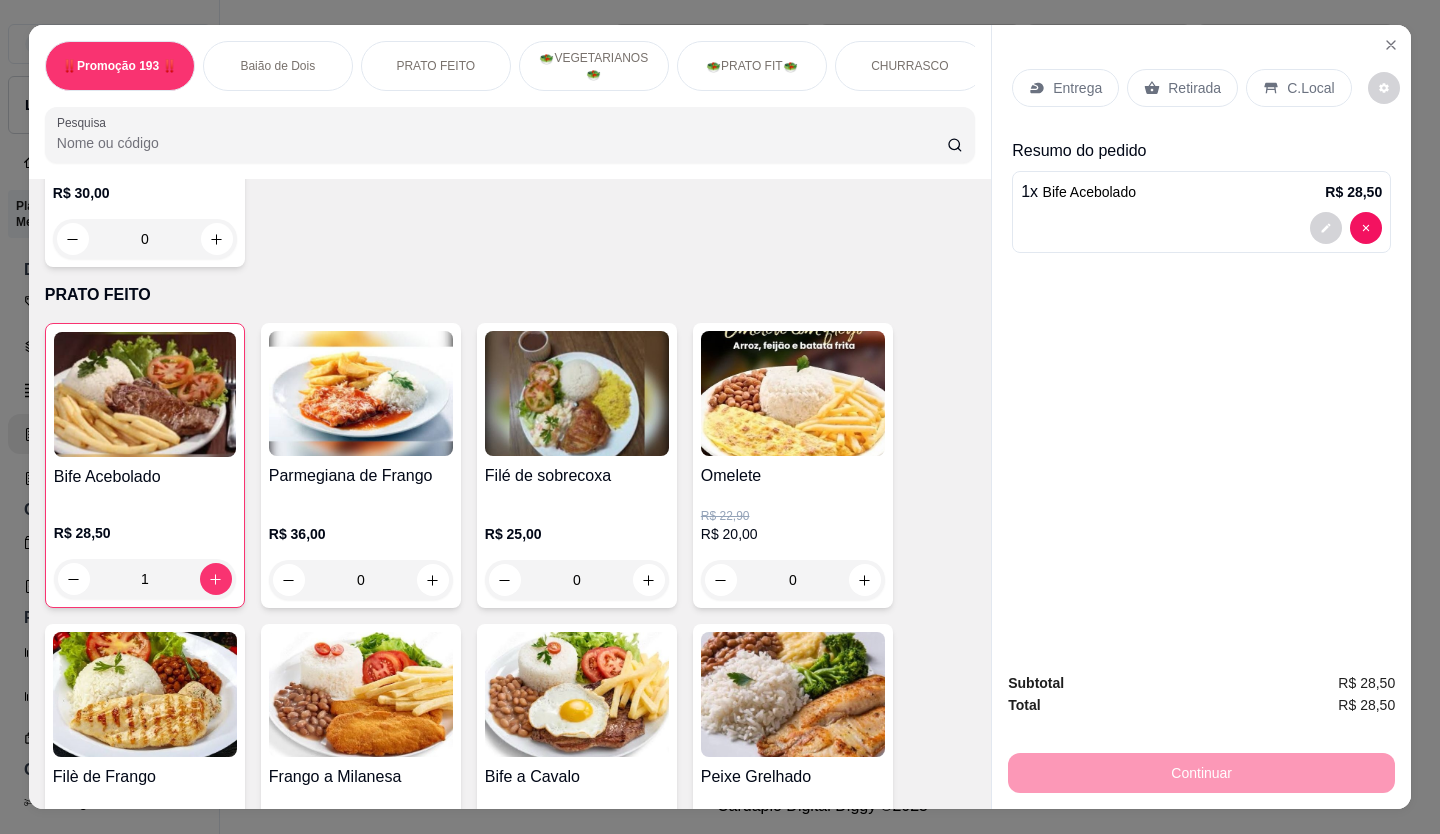type on "2" 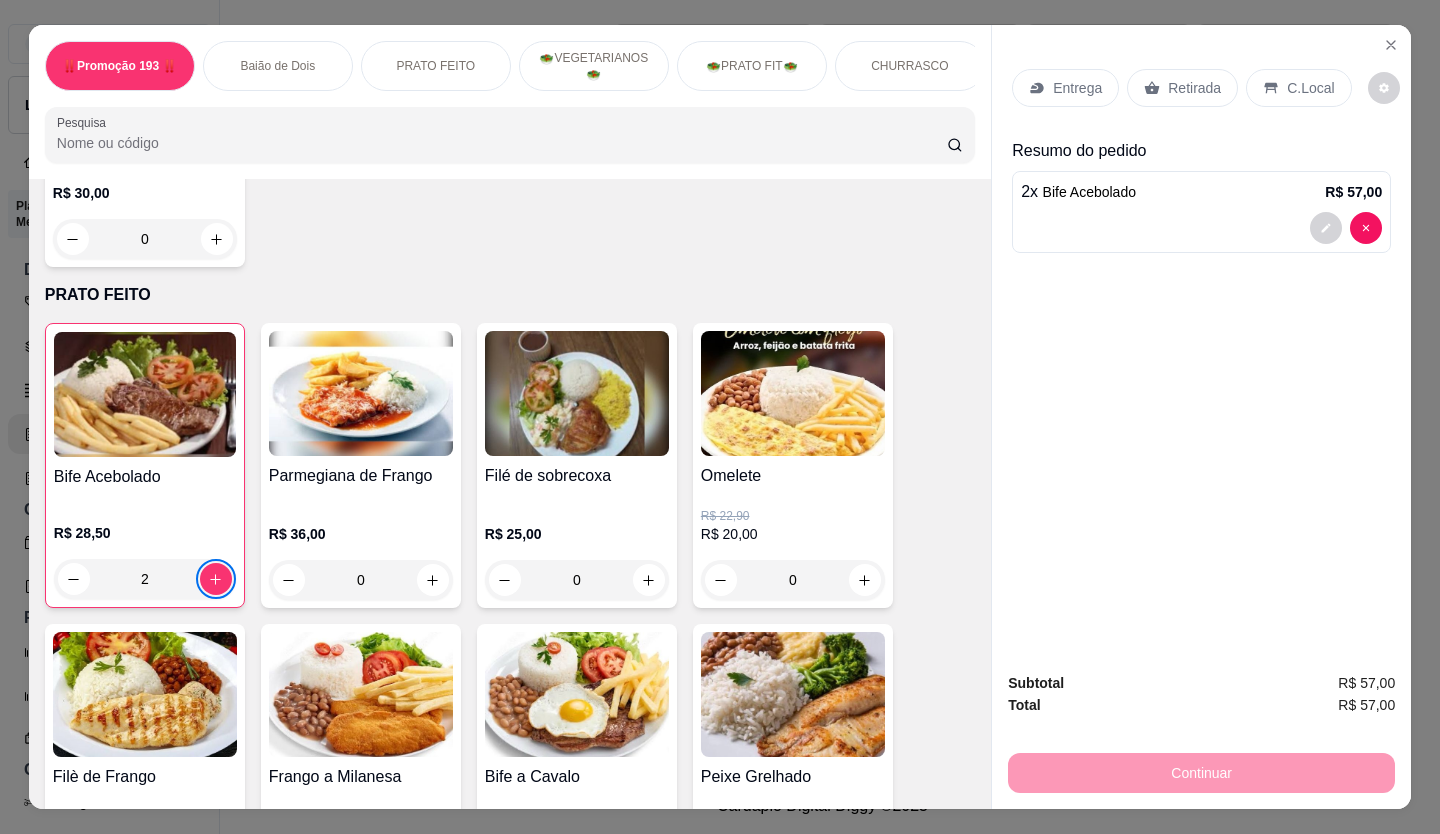 click at bounding box center [1326, 228] 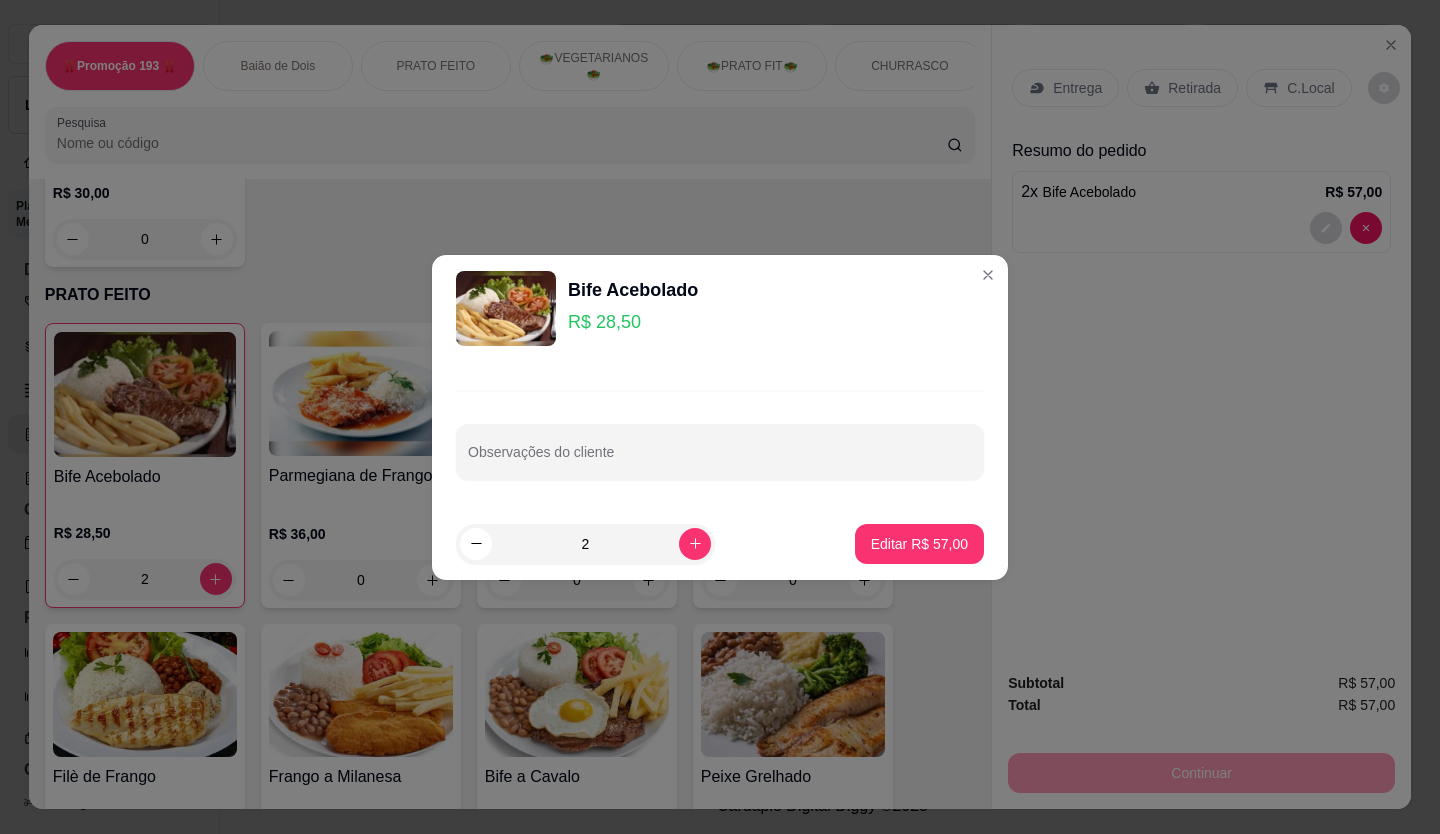 drag, startPoint x: 450, startPoint y: 555, endPoint x: 470, endPoint y: 547, distance: 21.540659 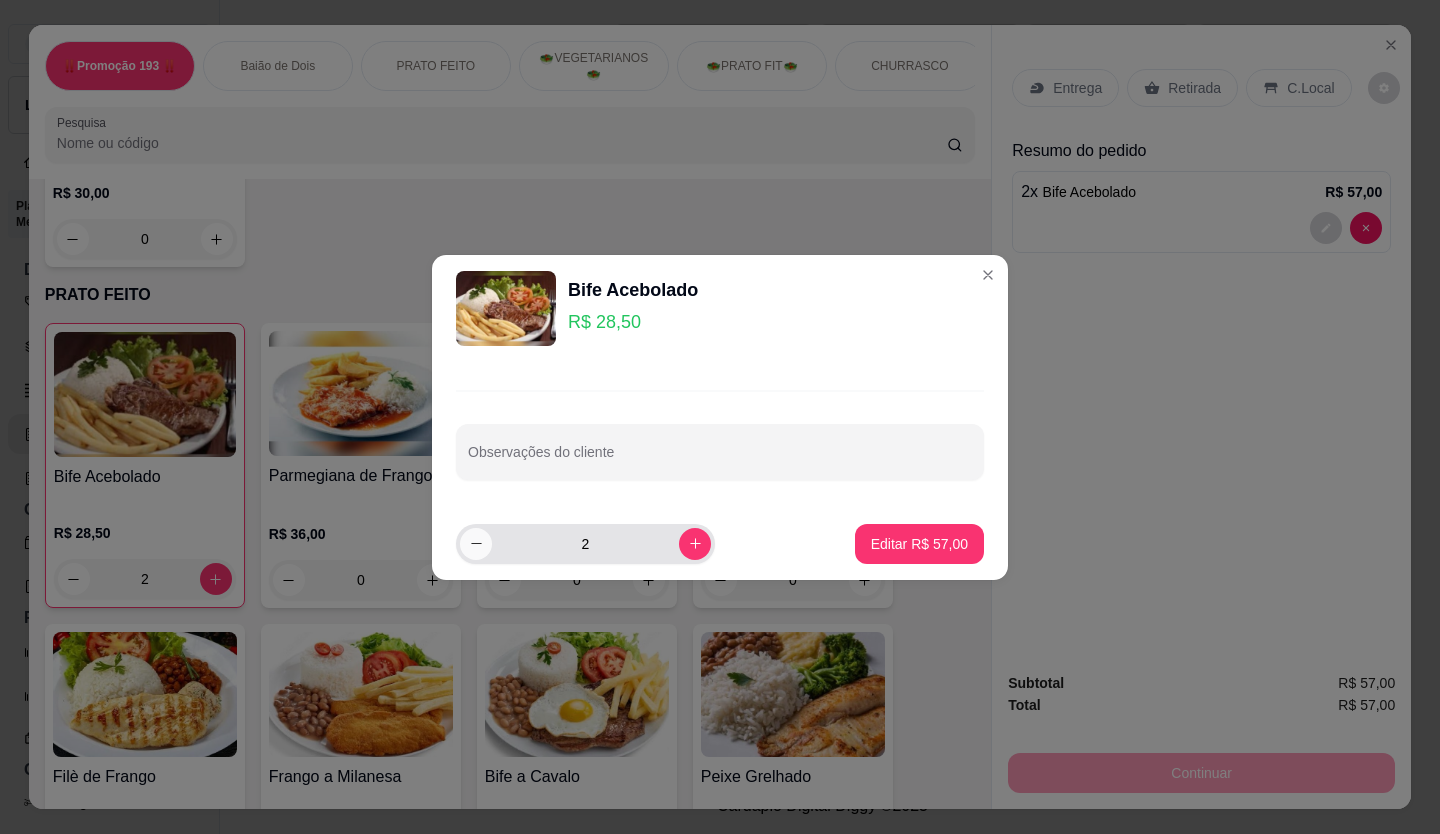 click 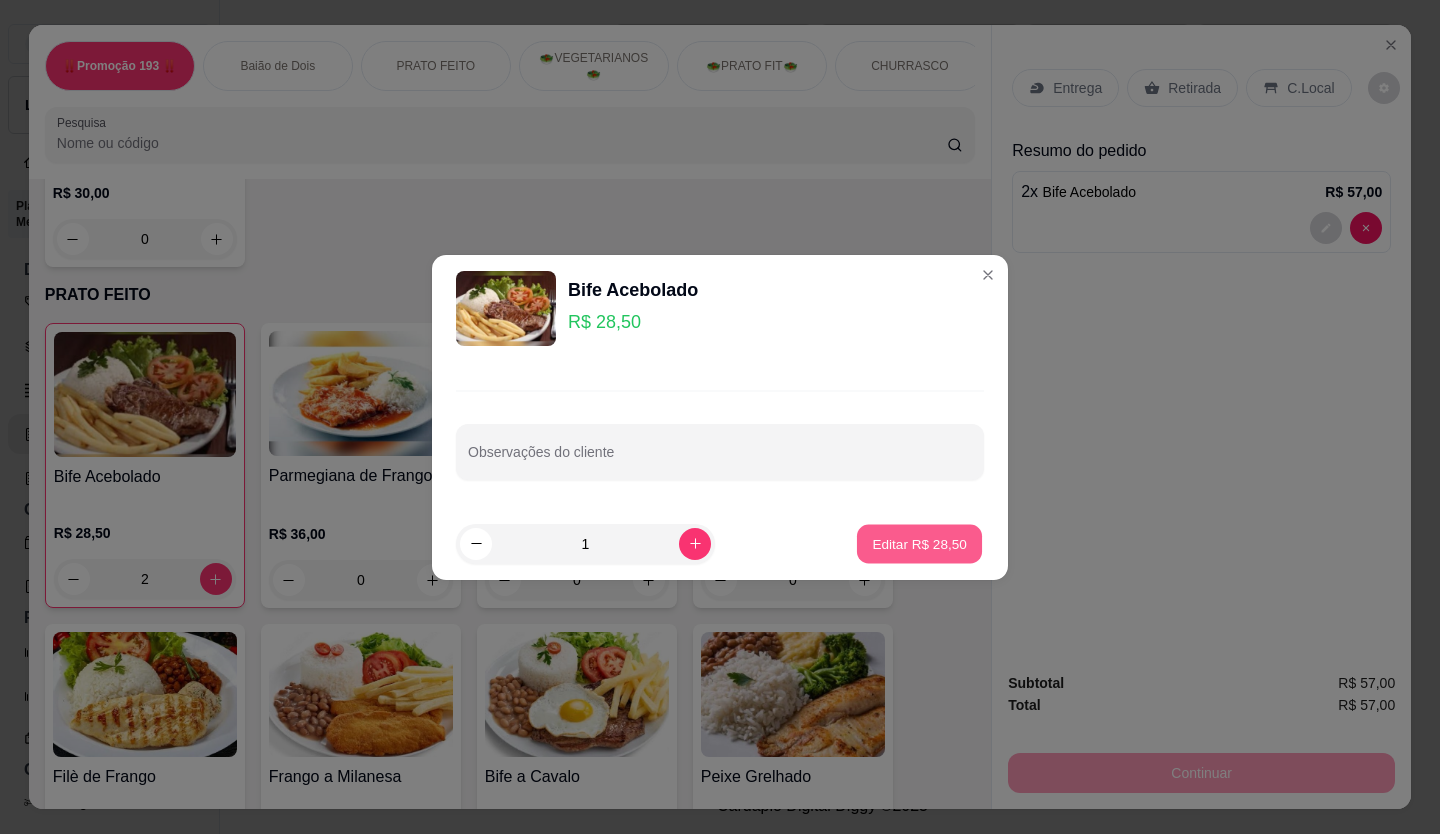 click on "Editar   R$ 28,50" at bounding box center [919, 543] 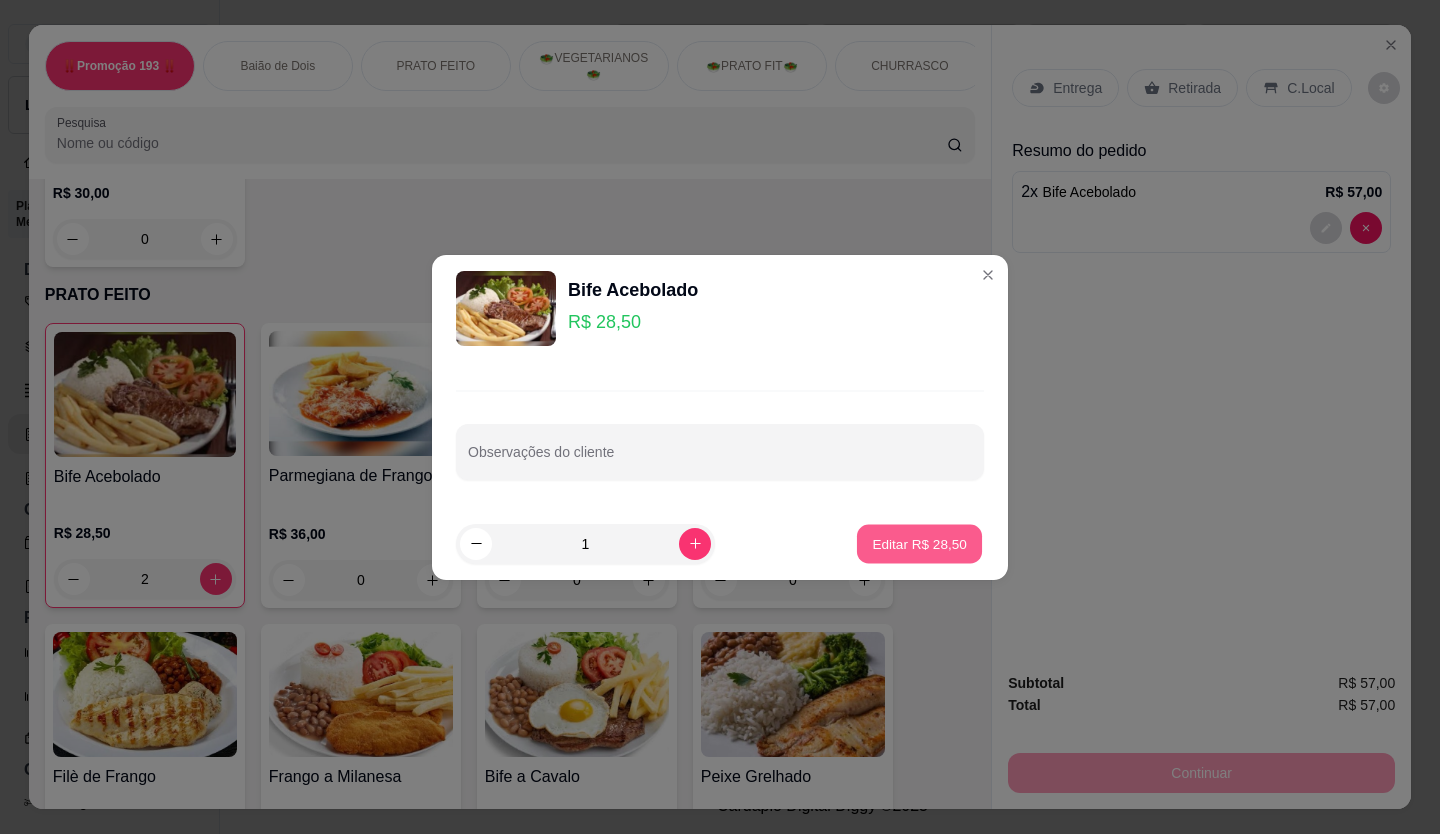 type on "1" 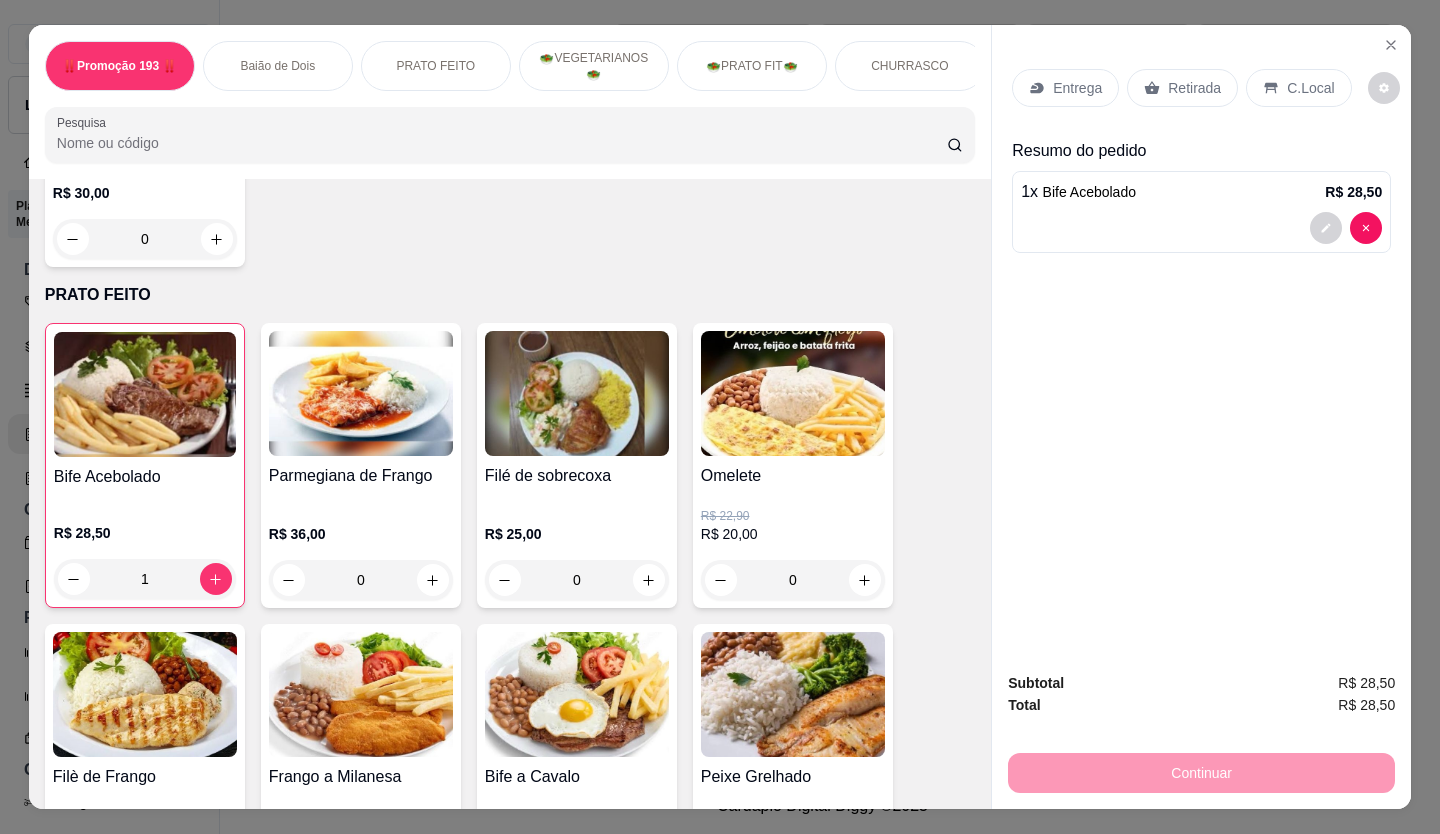 click on "Retirada" at bounding box center [1182, 88] 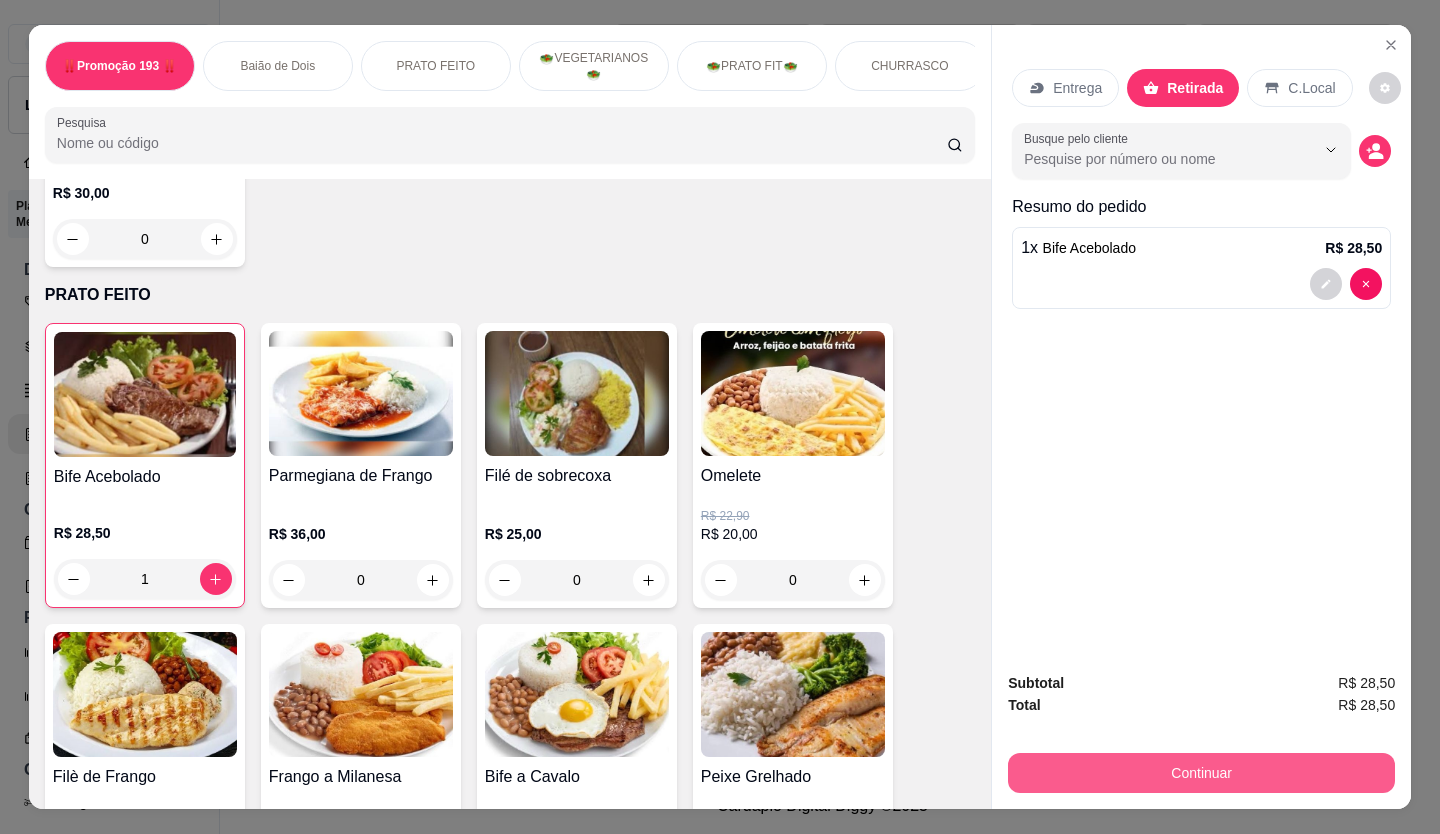 click on "Continuar" at bounding box center [1201, 773] 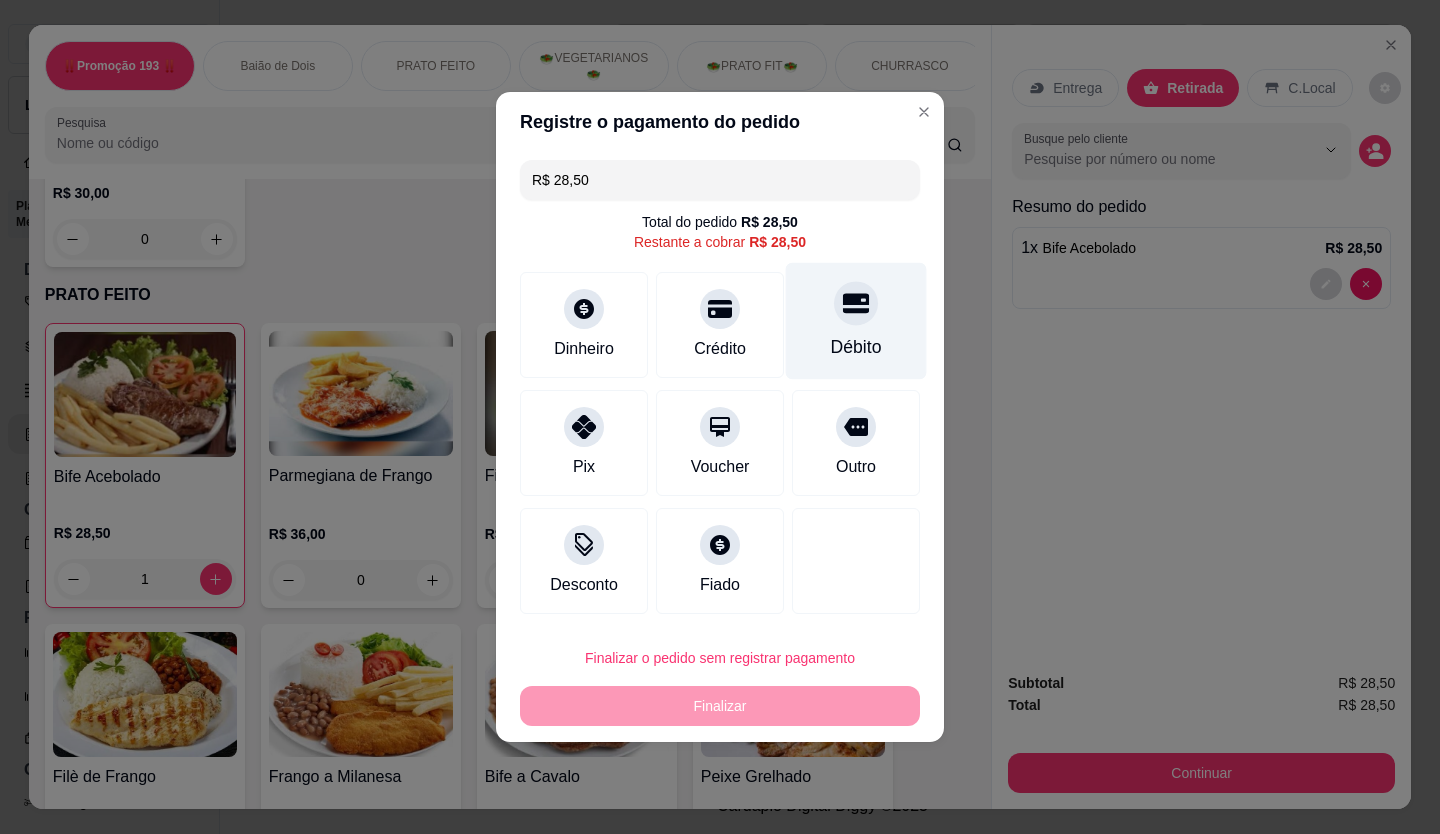 click 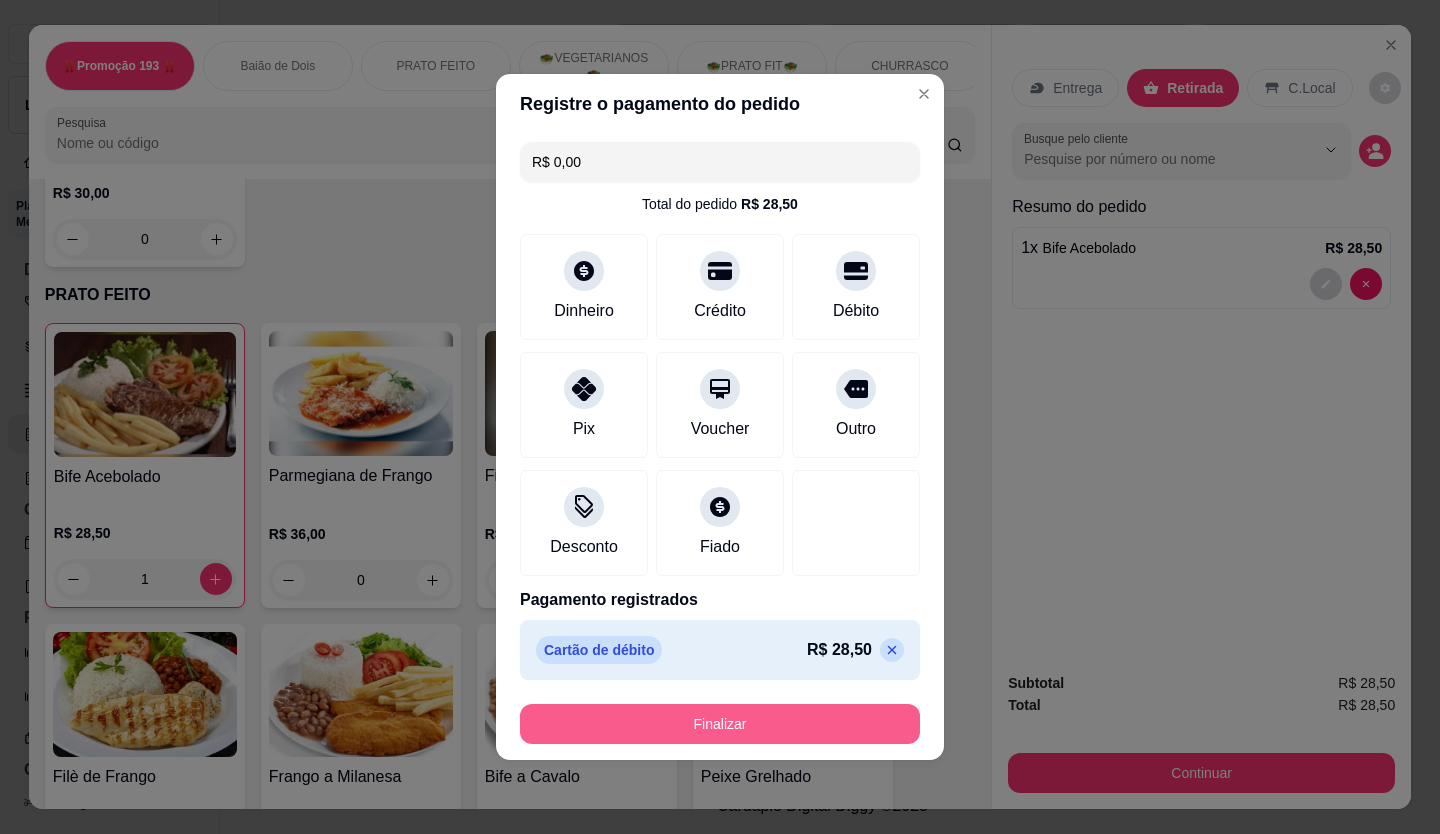 click on "Finalizar" at bounding box center (720, 724) 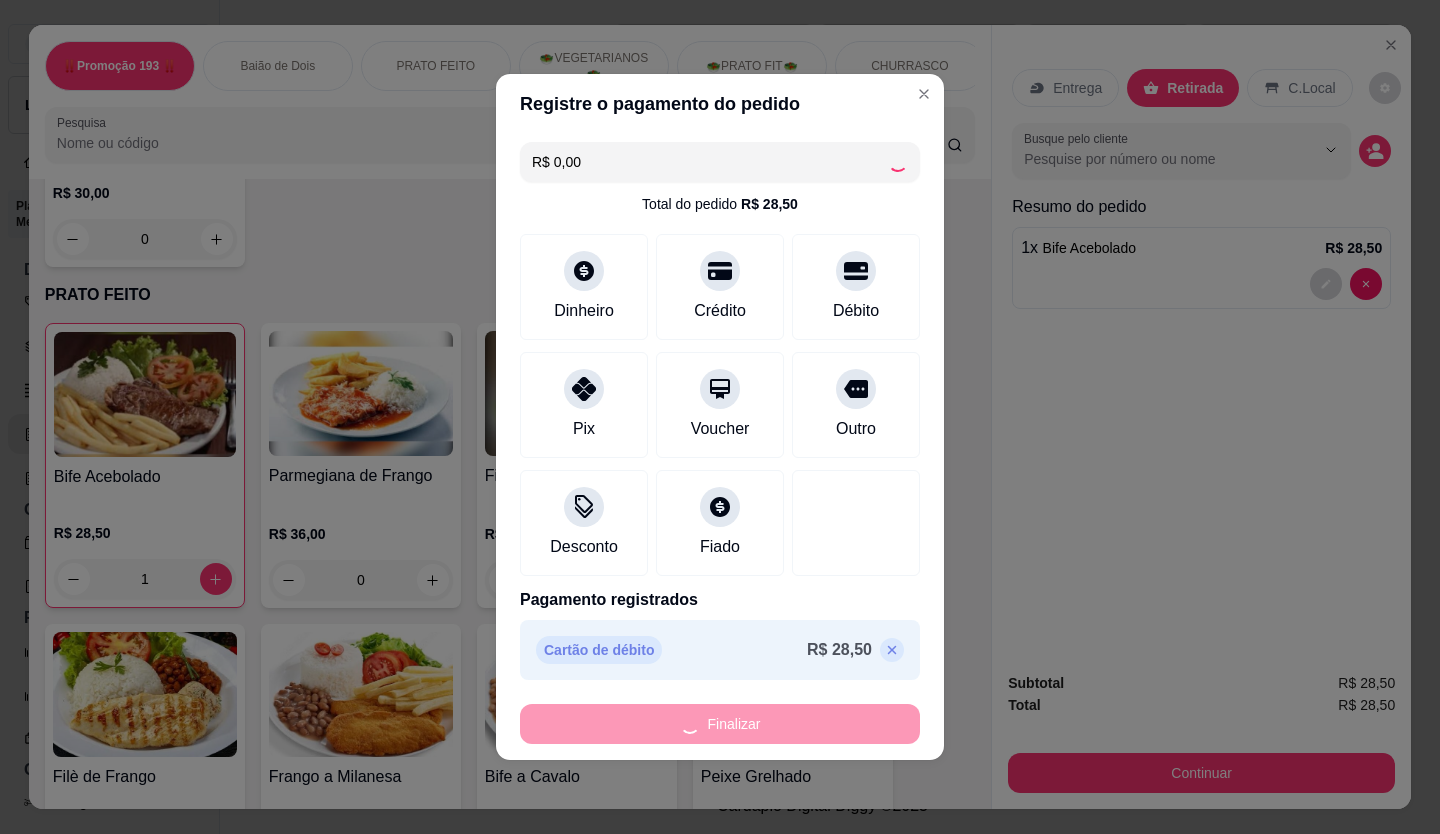 type on "0" 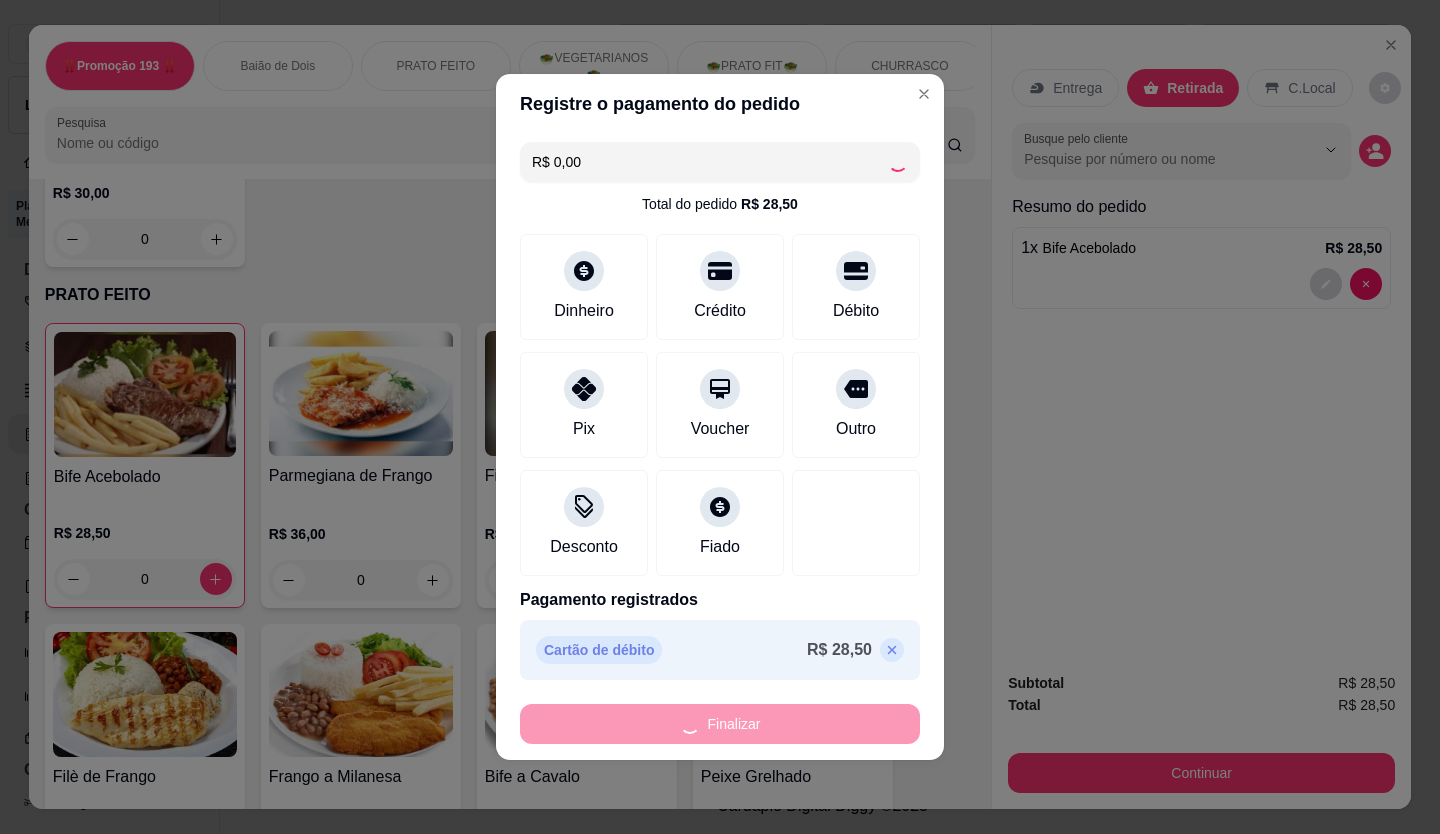 type on "-R$ 28,50" 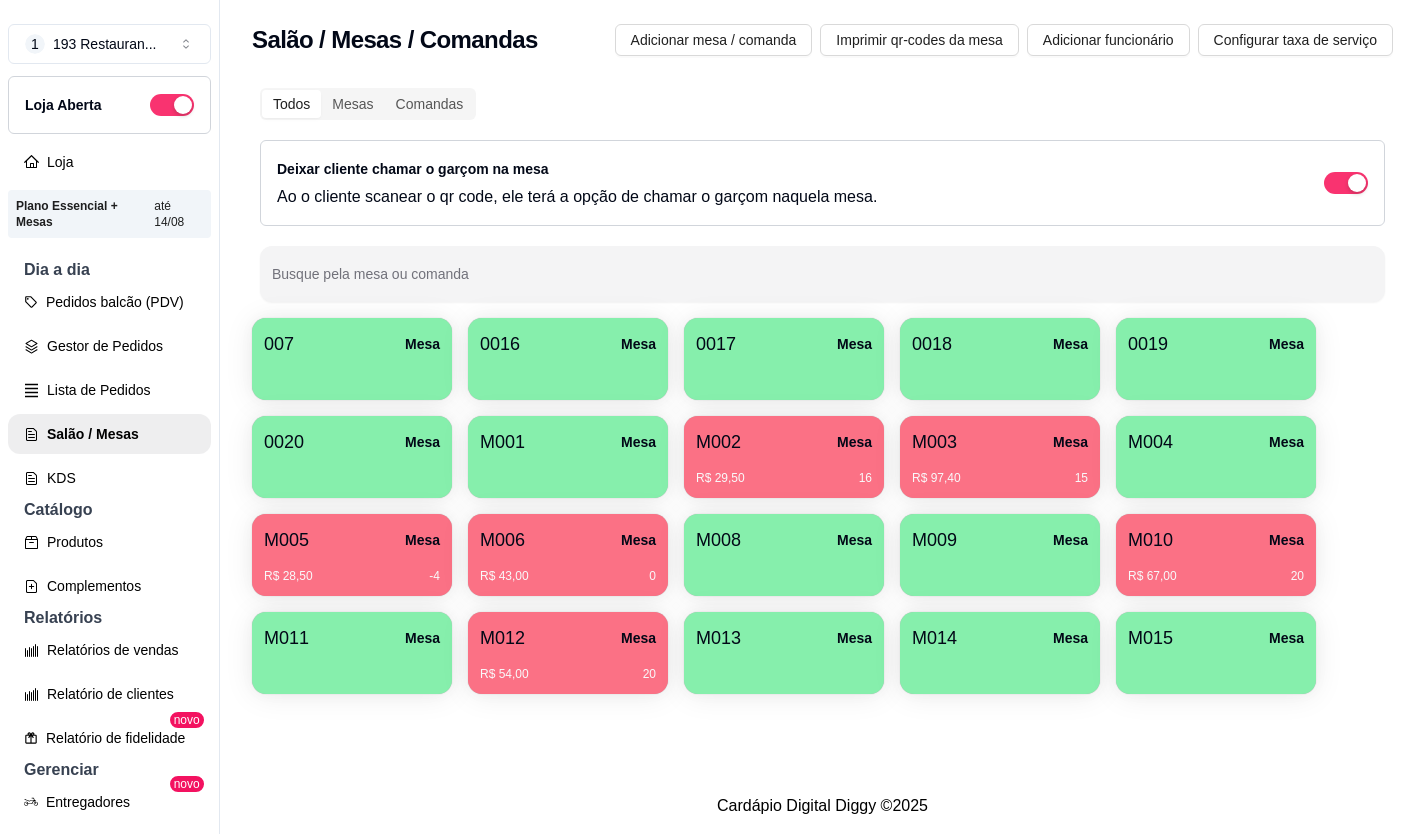 click on "R$ 54,00 20" at bounding box center (568, 674) 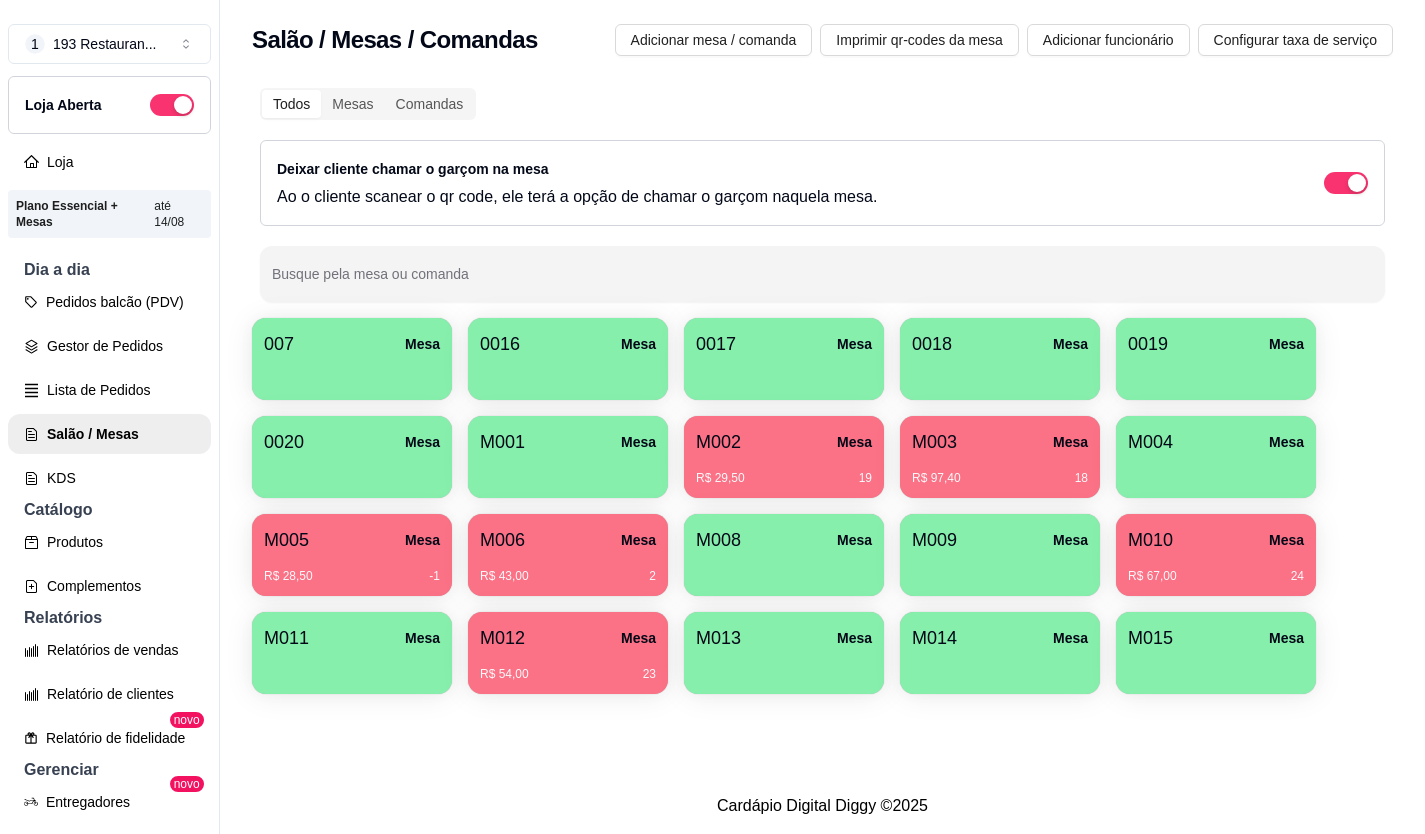 click on "M010 Mesa" at bounding box center (1216, 540) 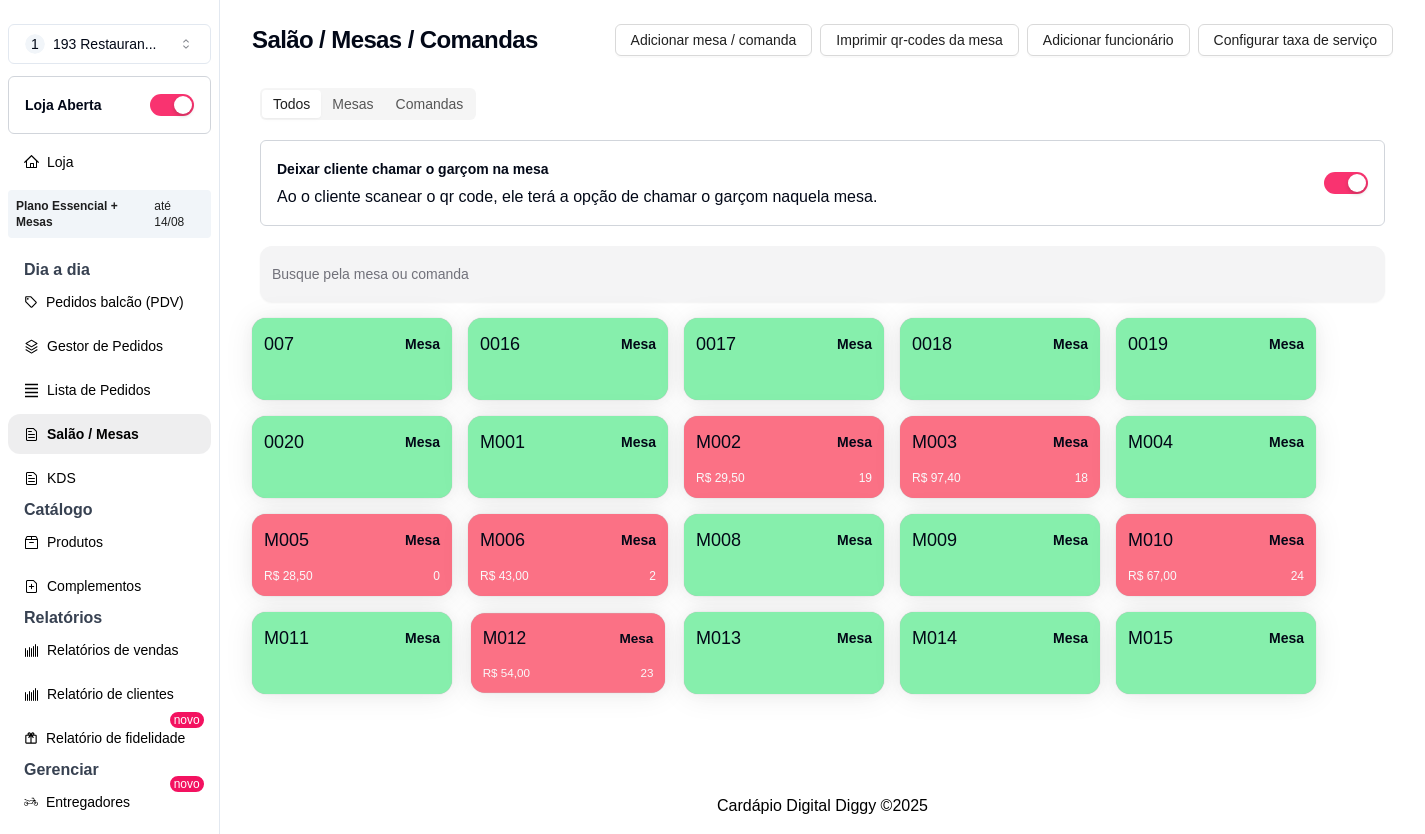 click on "M012 Mesa" at bounding box center (568, 638) 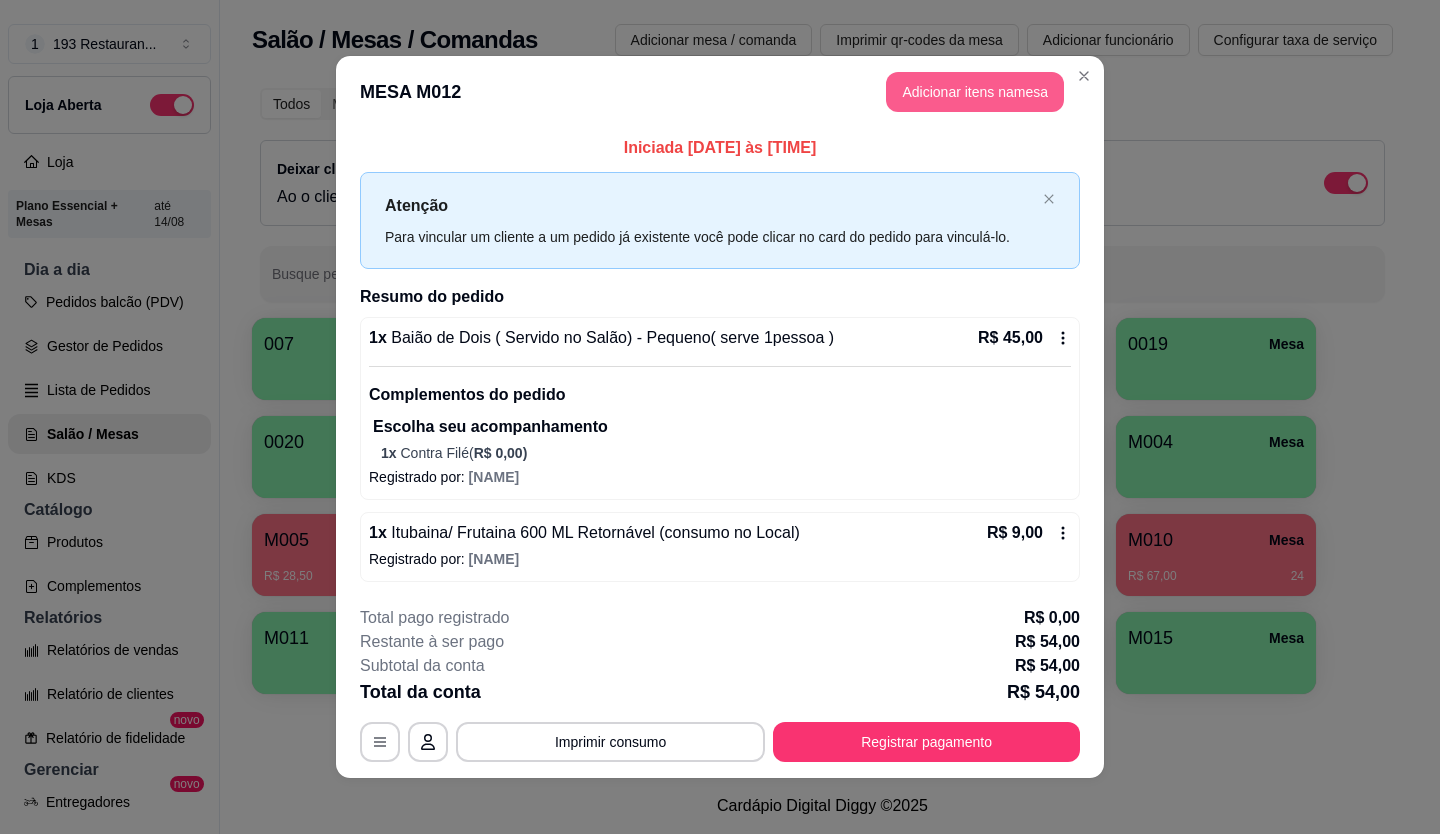 click on "Adicionar itens na  mesa" at bounding box center [975, 92] 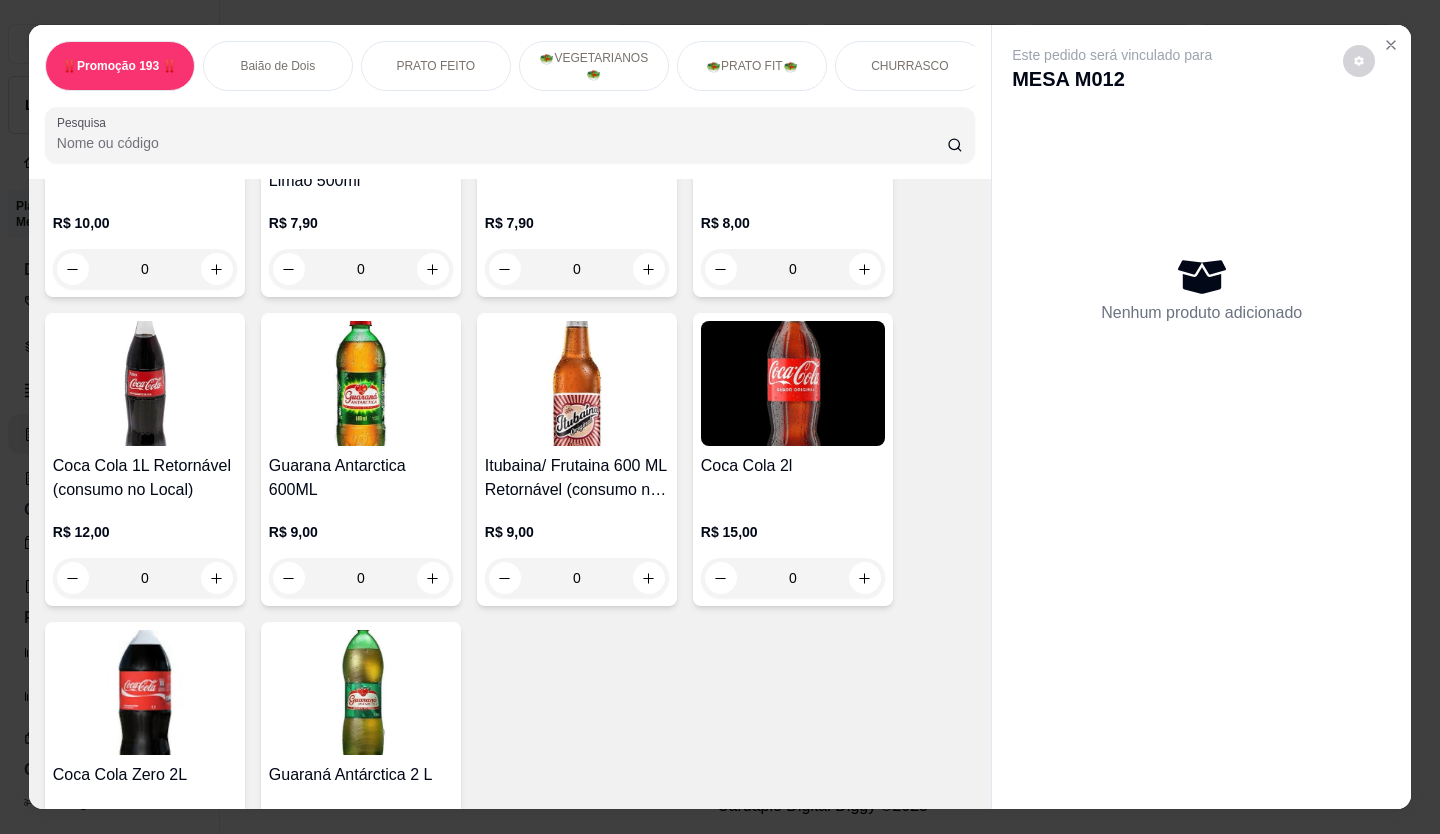scroll, scrollTop: 6000, scrollLeft: 0, axis: vertical 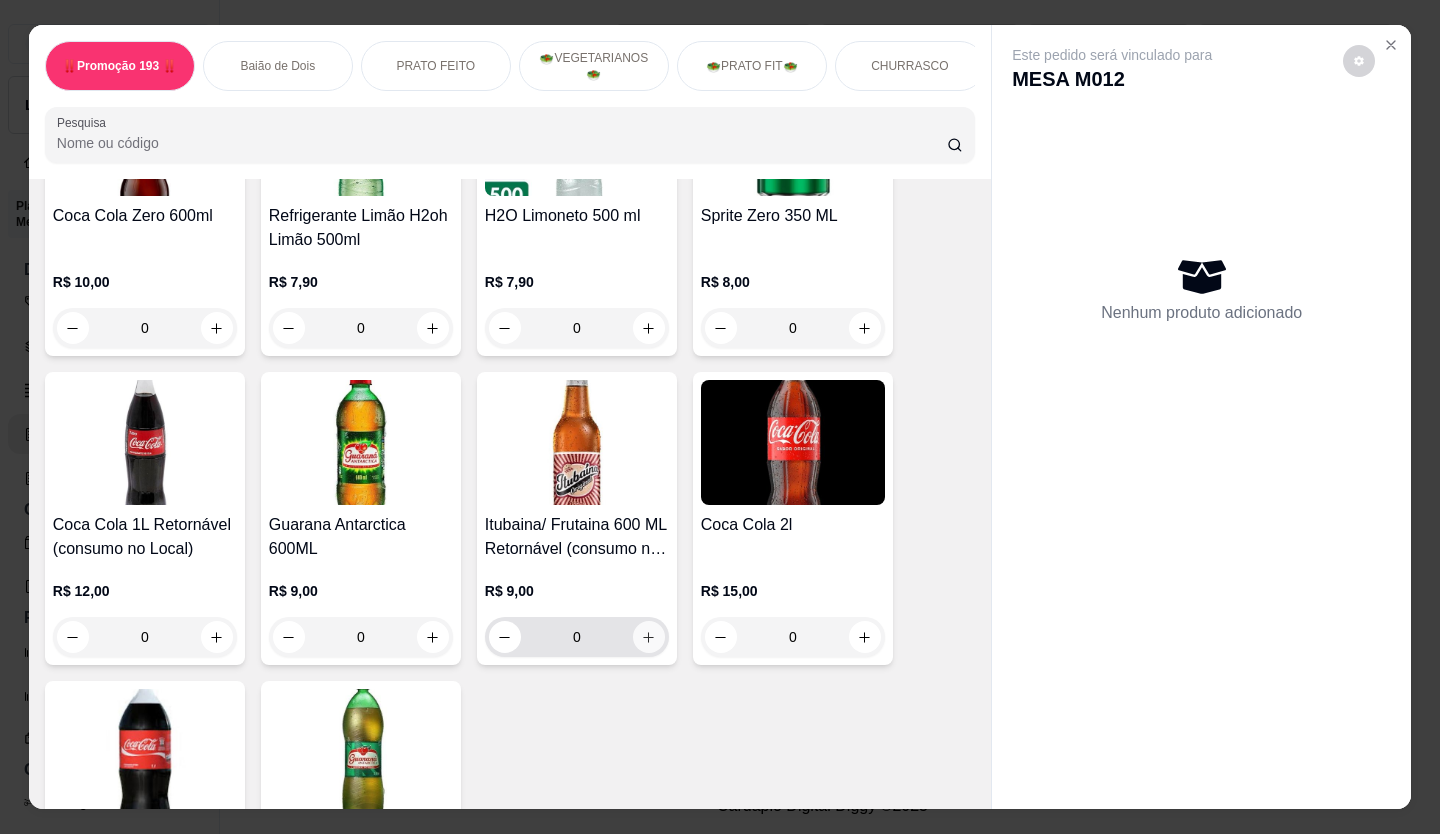 click 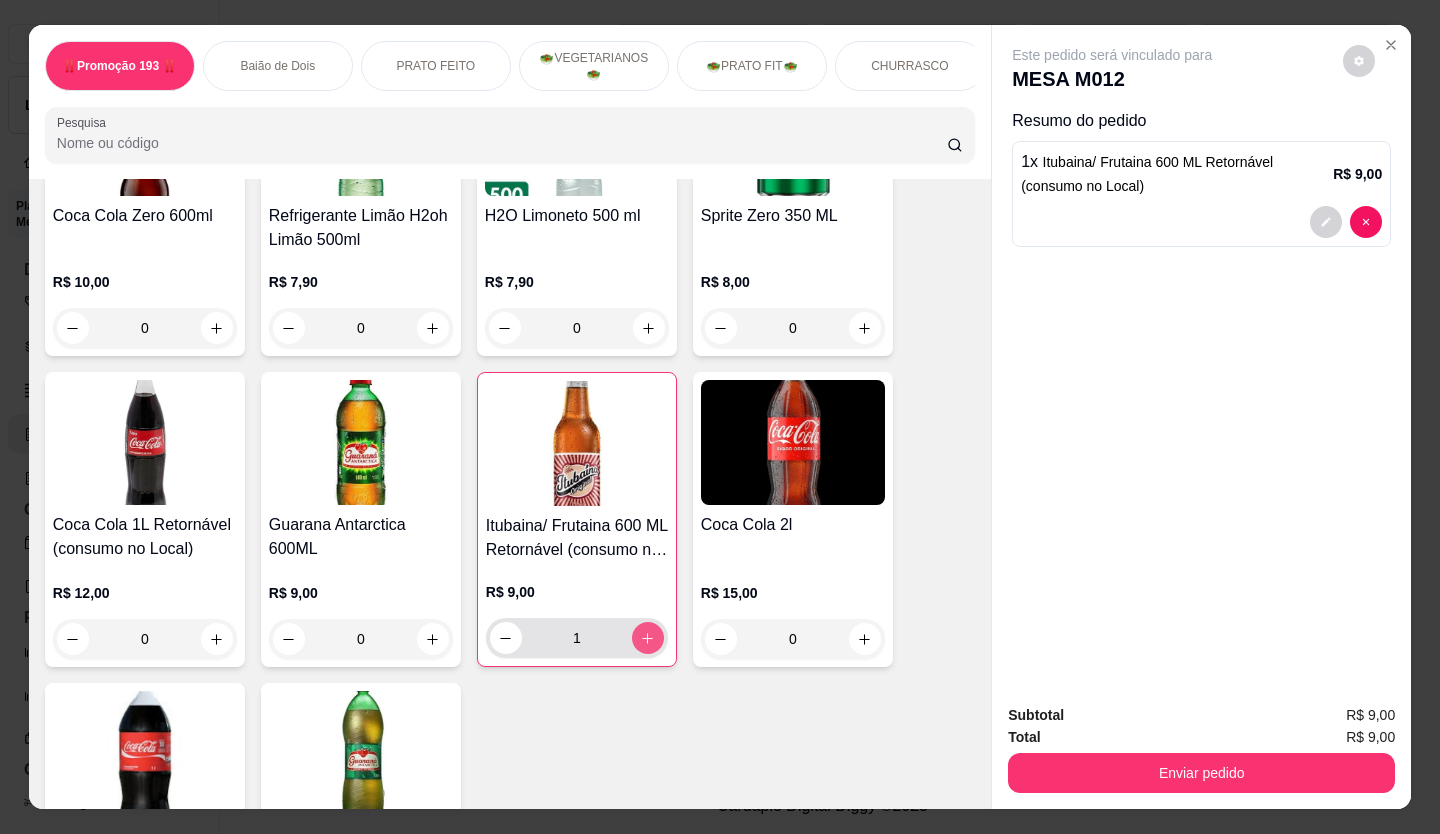 type on "1" 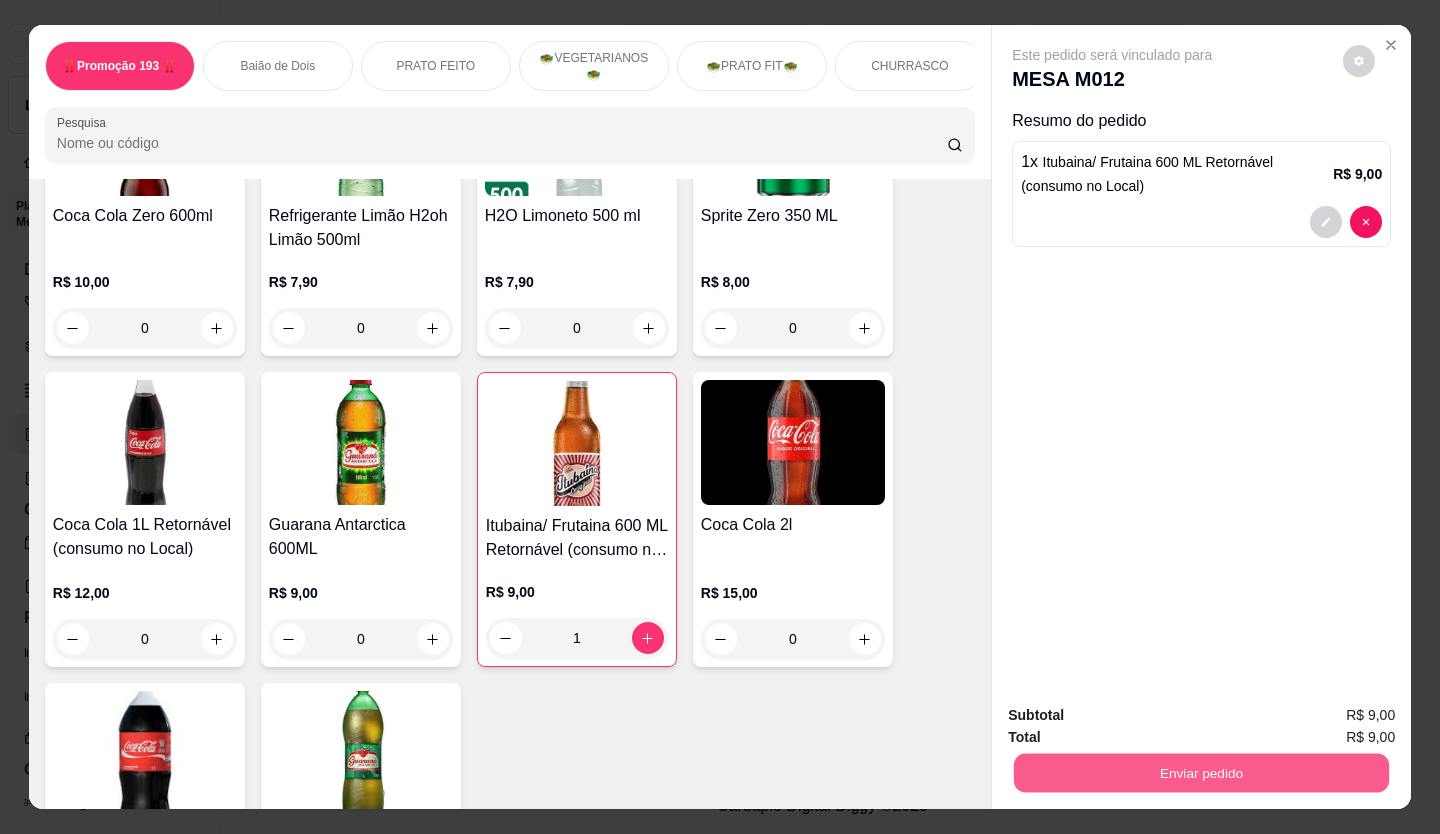 click on "Enviar pedido" at bounding box center (1201, 773) 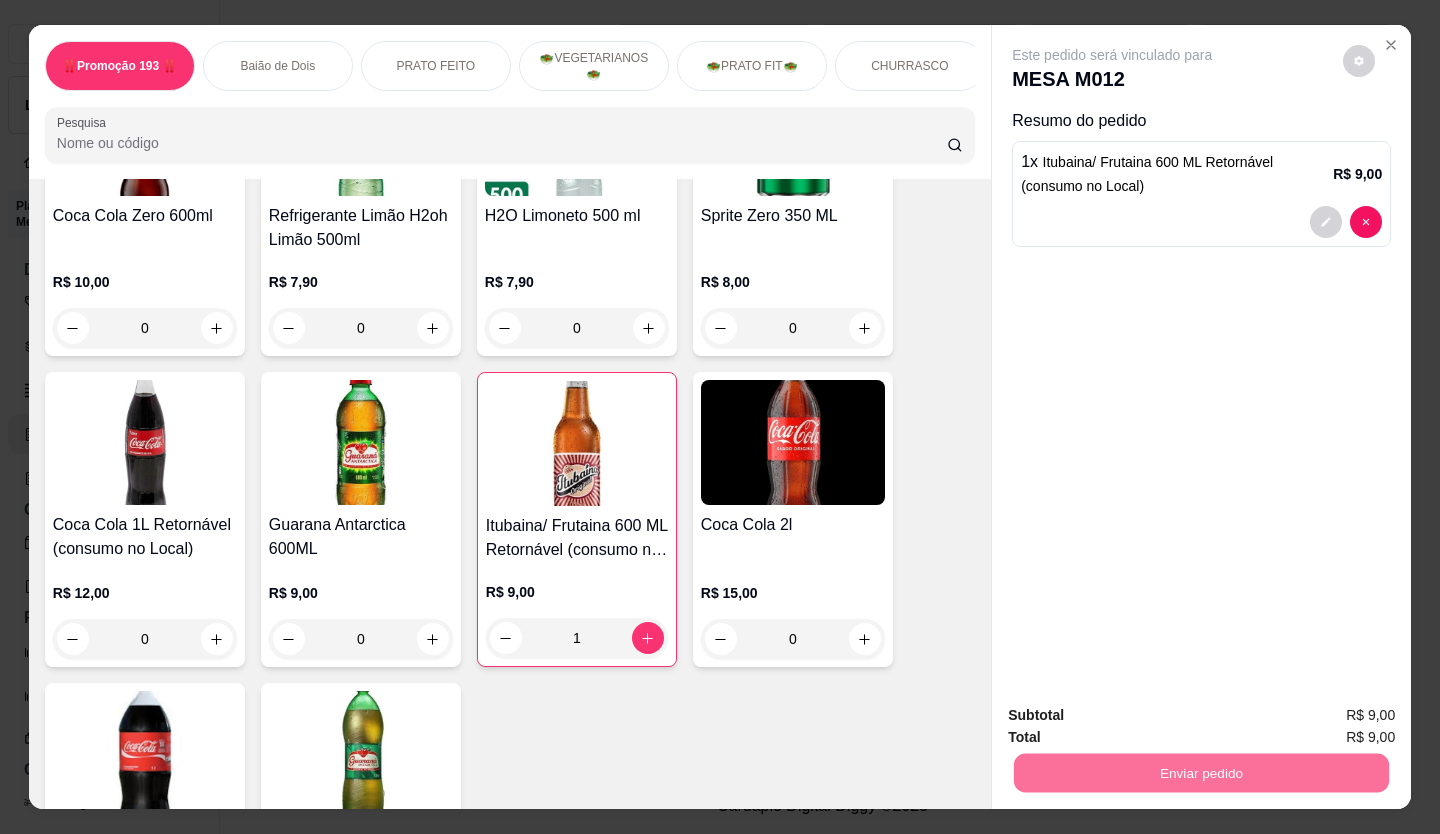 click on "Não registrar e enviar pedido" at bounding box center [1135, 717] 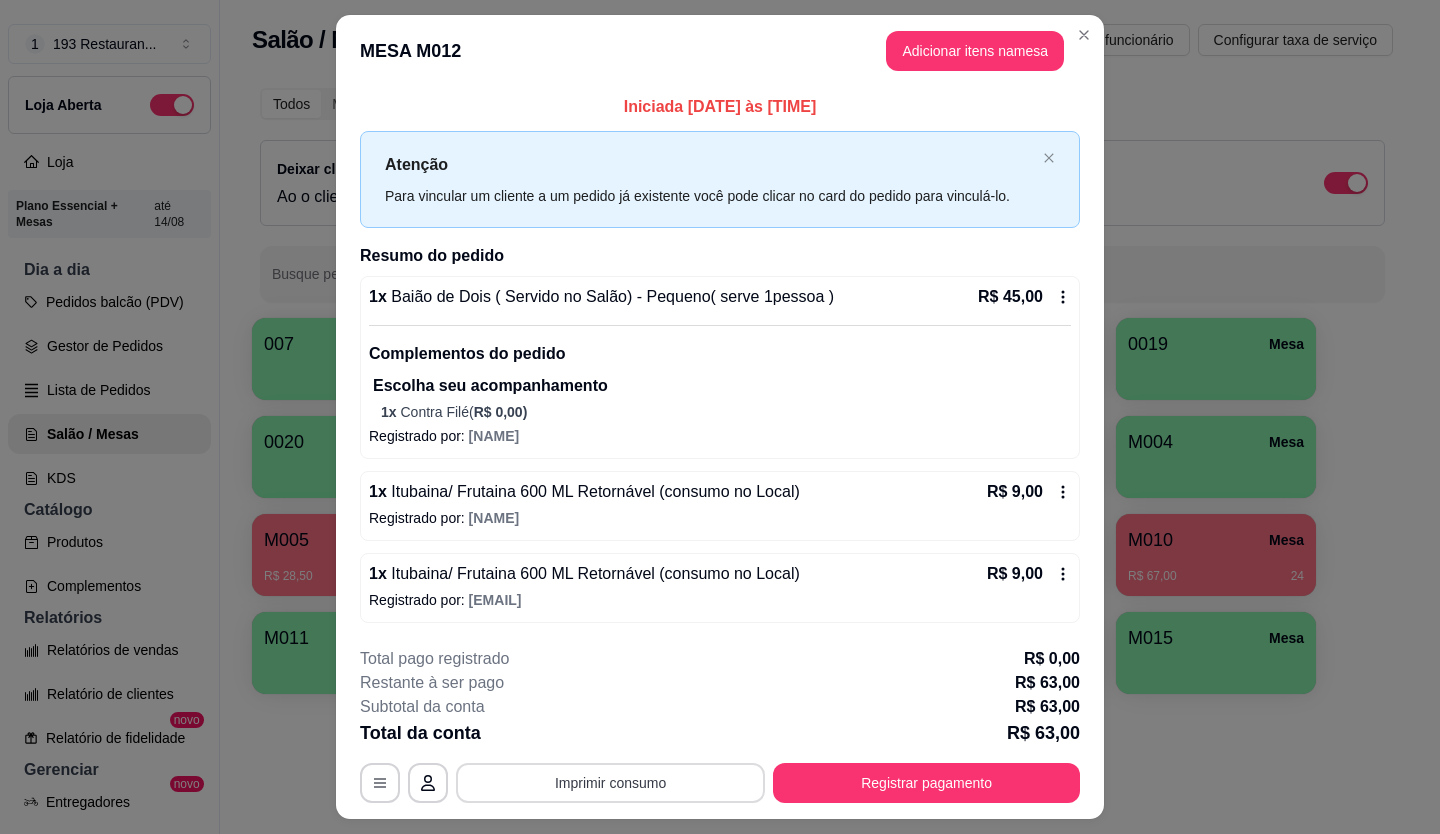 click on "Imprimir consumo" at bounding box center (610, 783) 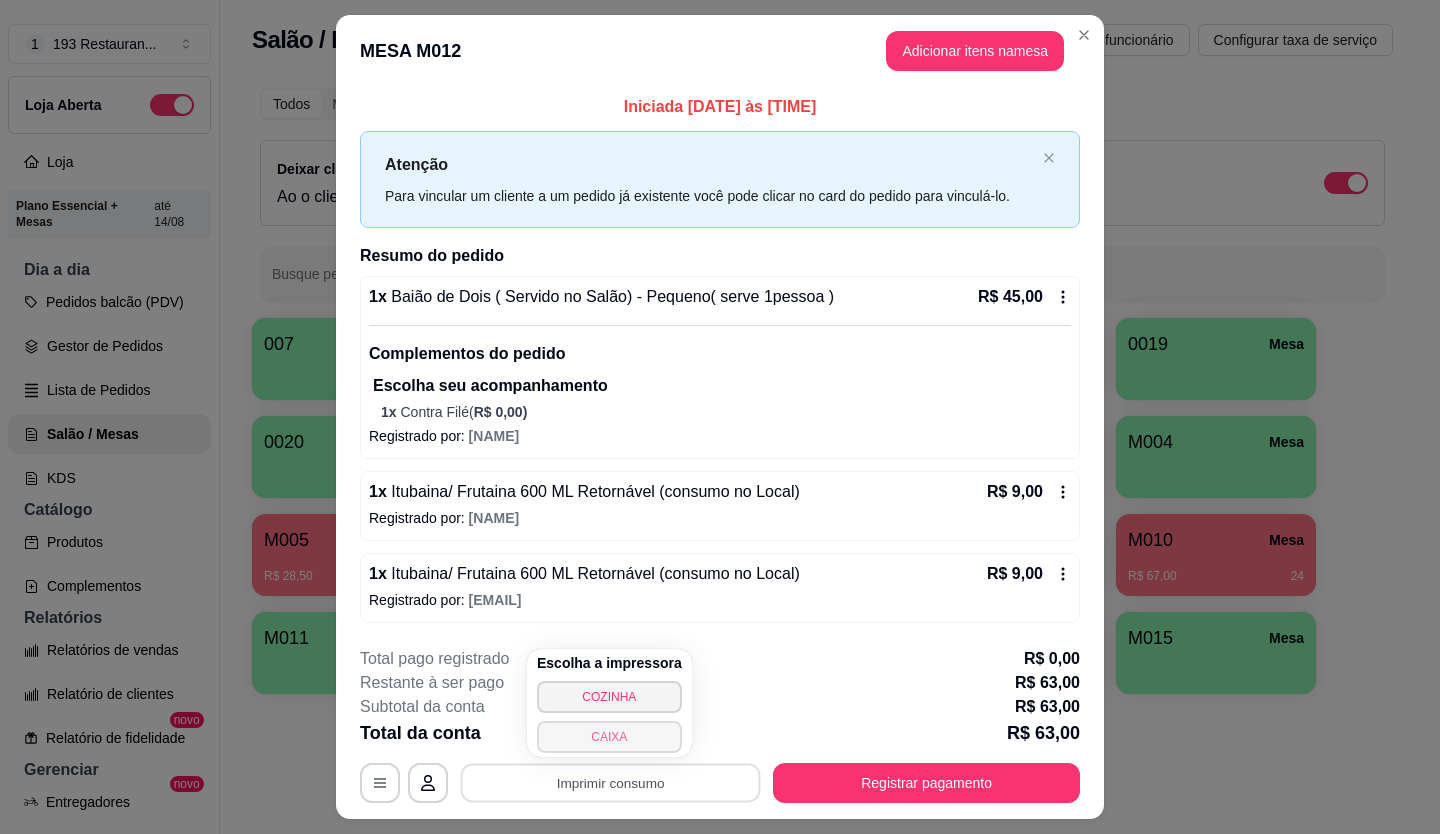 click on "CAIXA" at bounding box center (609, 737) 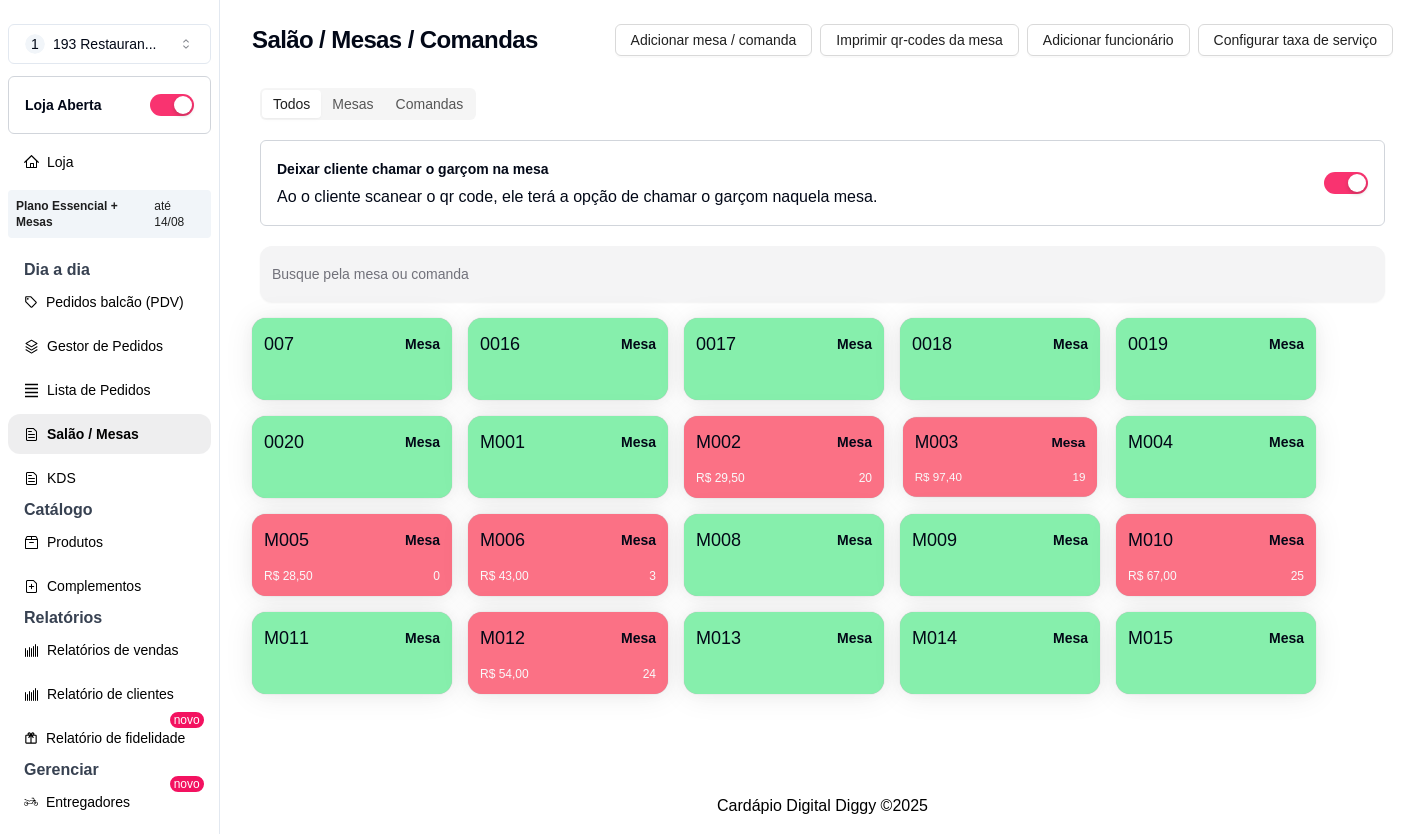 click on "M003 Mesa" at bounding box center [1000, 442] 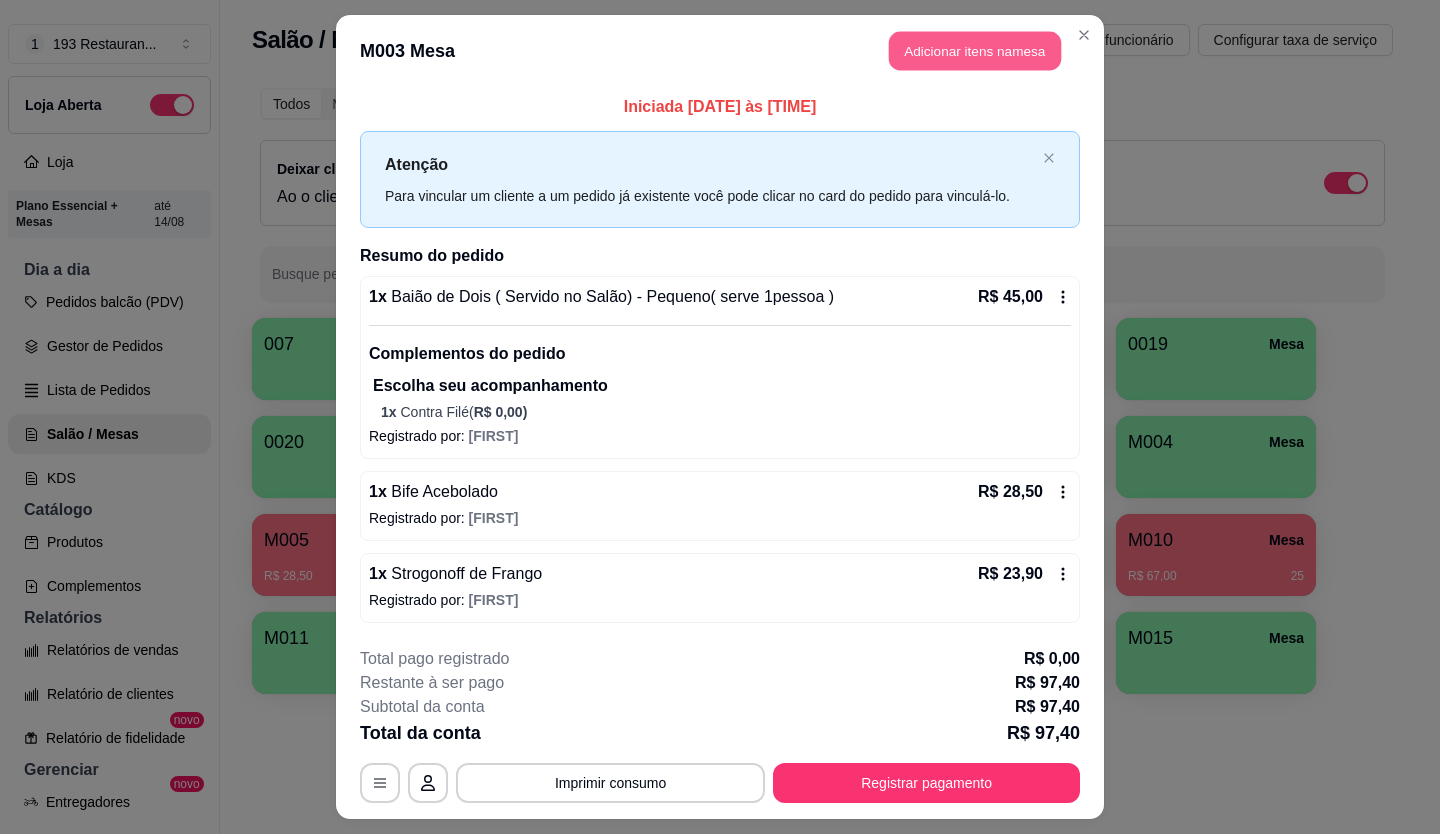 click on "Adicionar itens na  mesa" at bounding box center [975, 51] 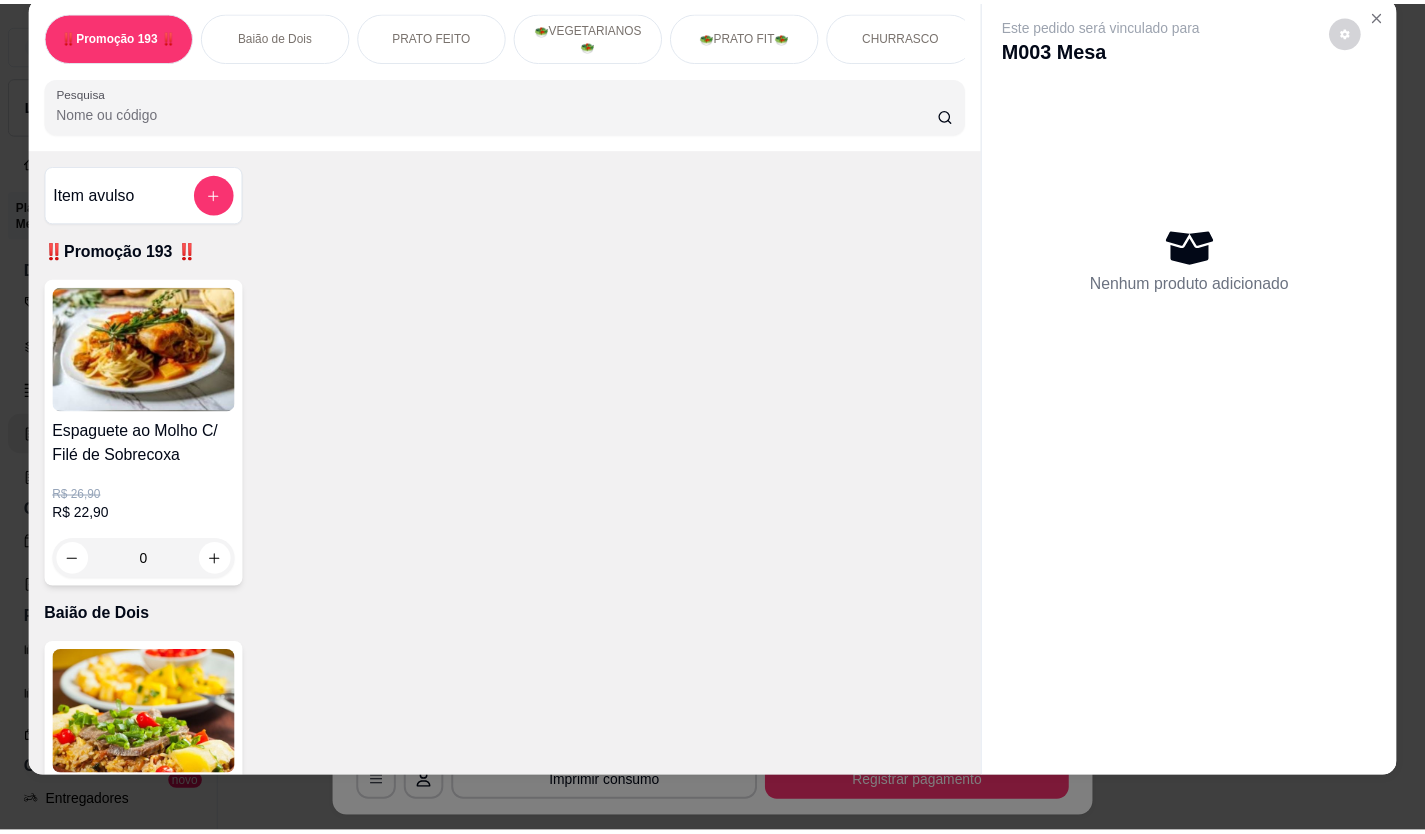 scroll, scrollTop: 46, scrollLeft: 0, axis: vertical 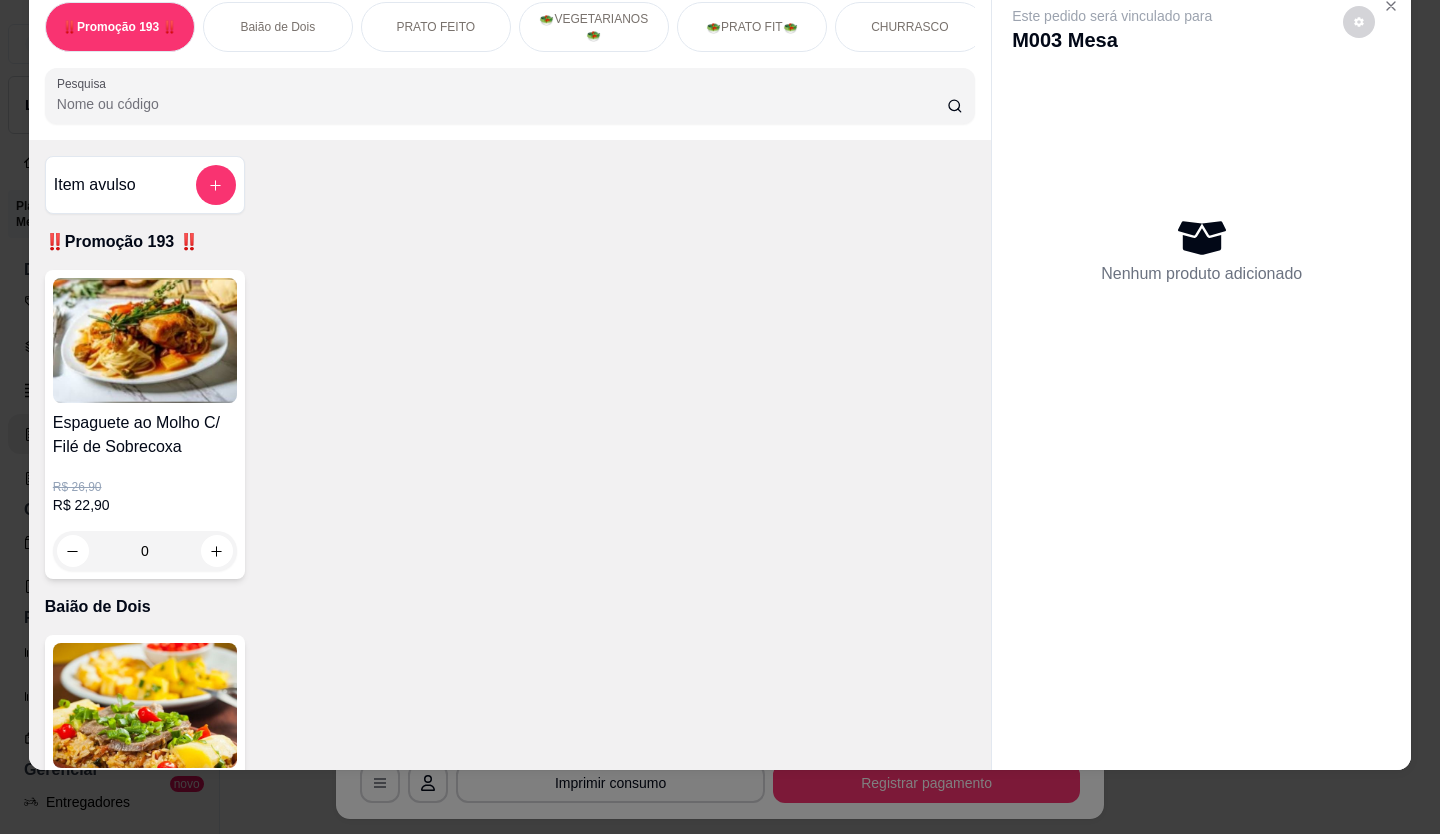 type 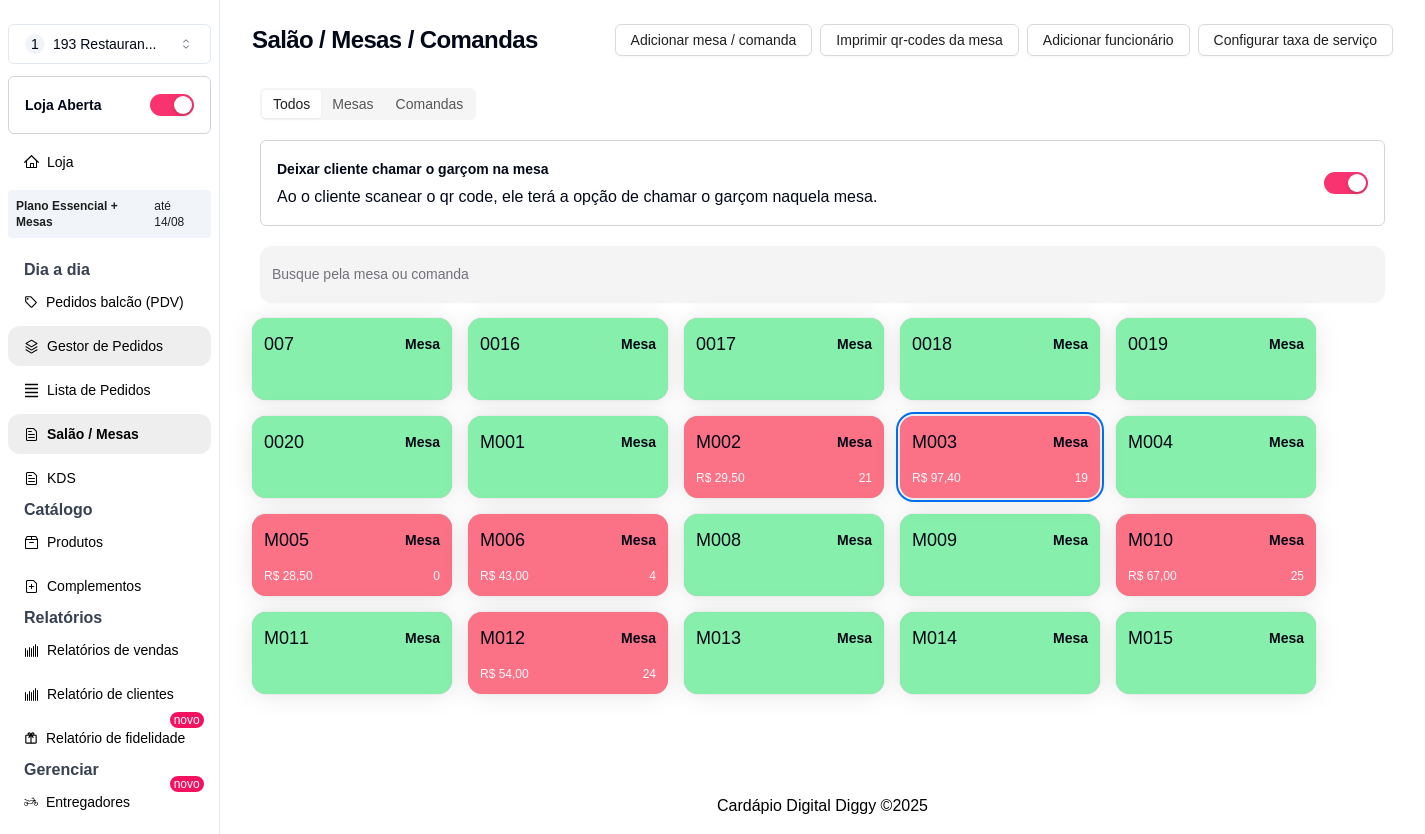 click on "Gestor de Pedidos" at bounding box center [109, 346] 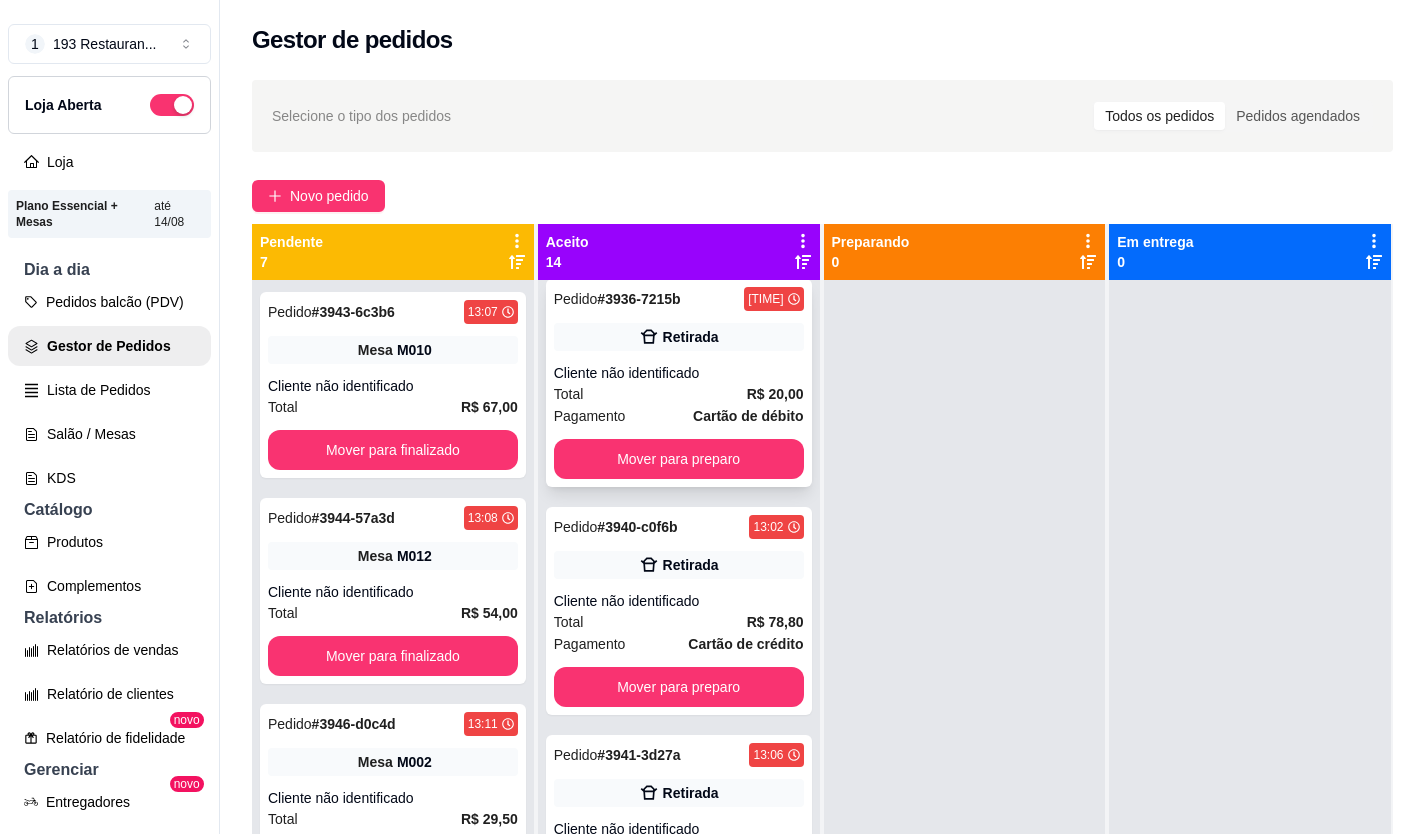 scroll, scrollTop: 2400, scrollLeft: 0, axis: vertical 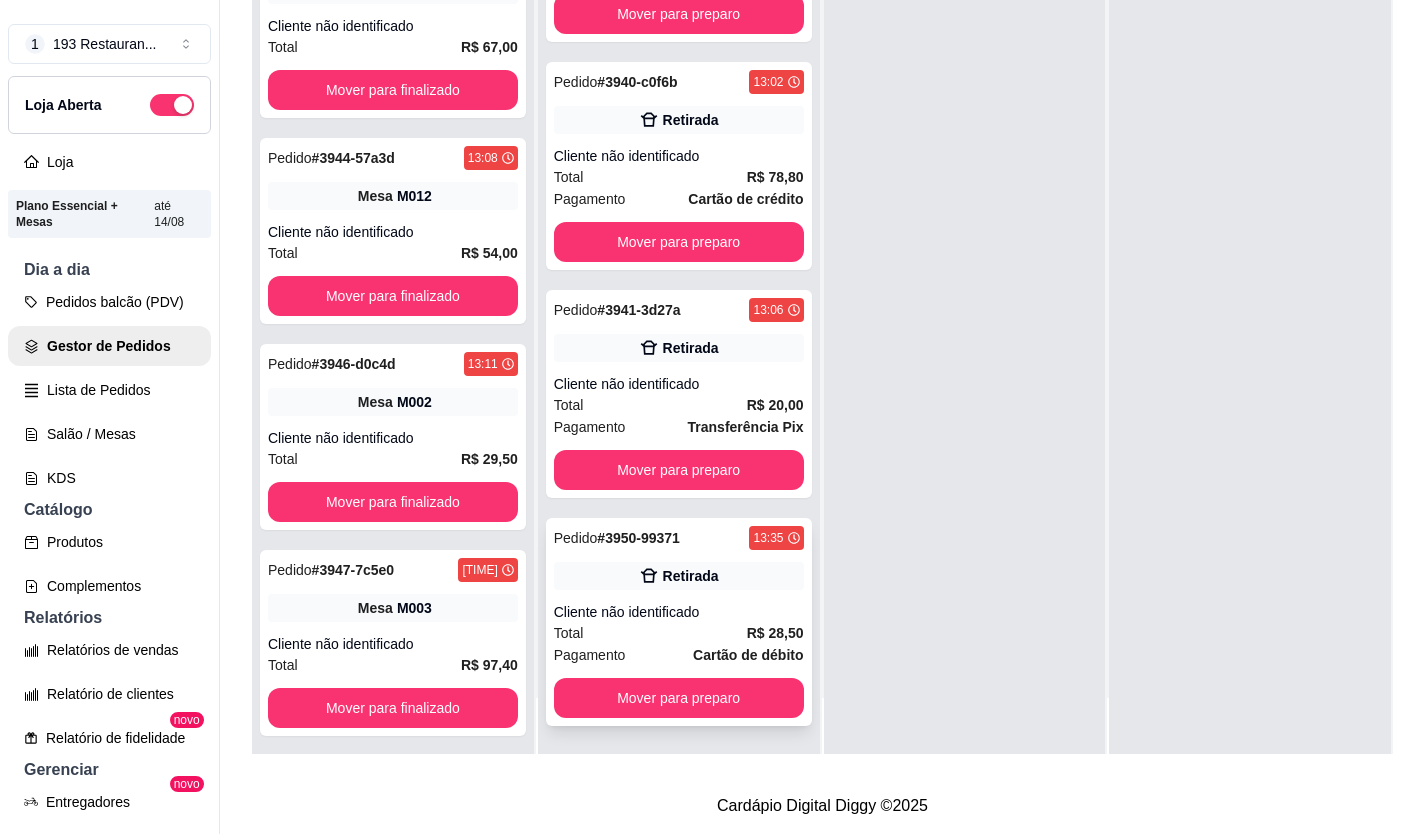 click on "Mover para preparo" at bounding box center [679, 698] 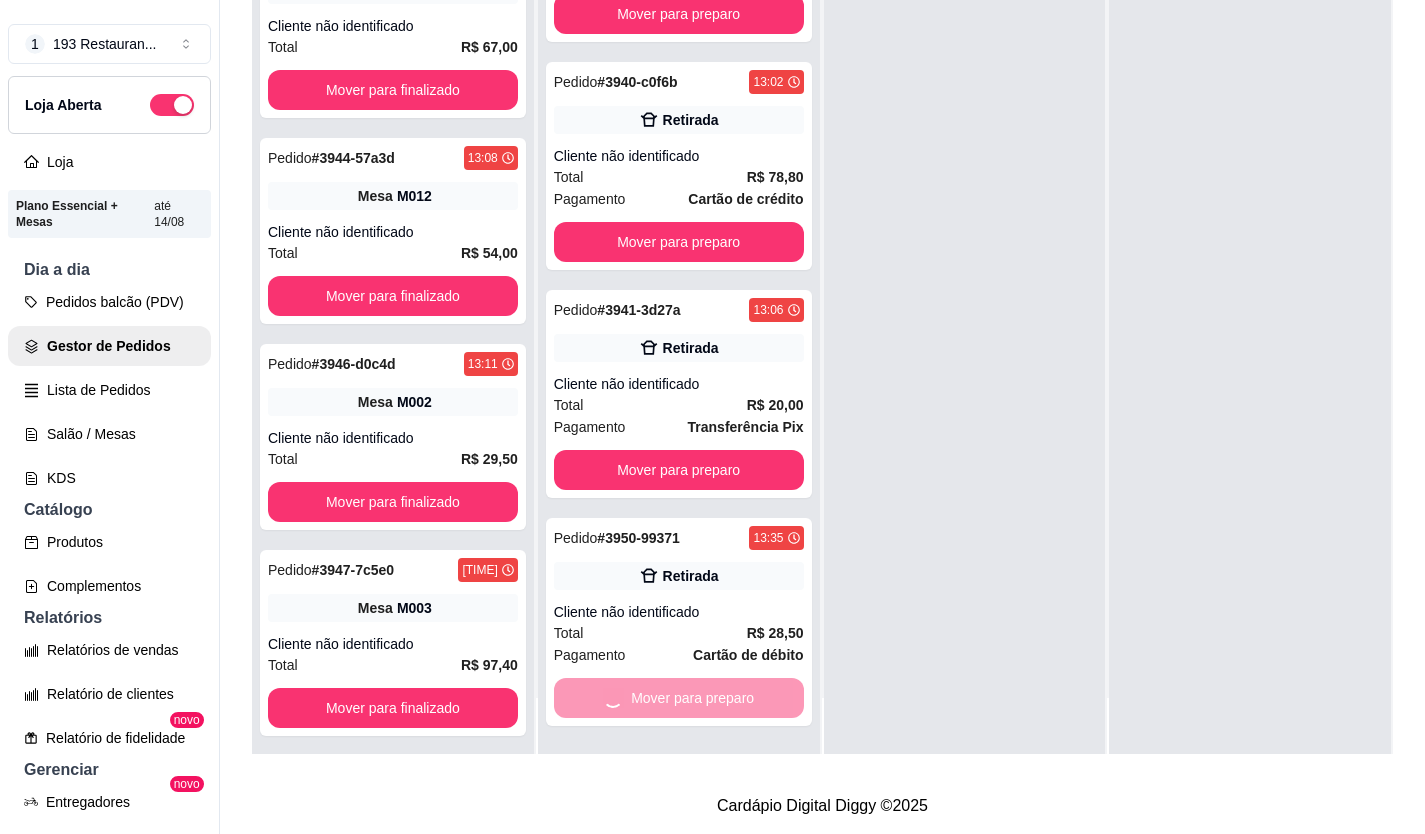 scroll, scrollTop: 2172, scrollLeft: 0, axis: vertical 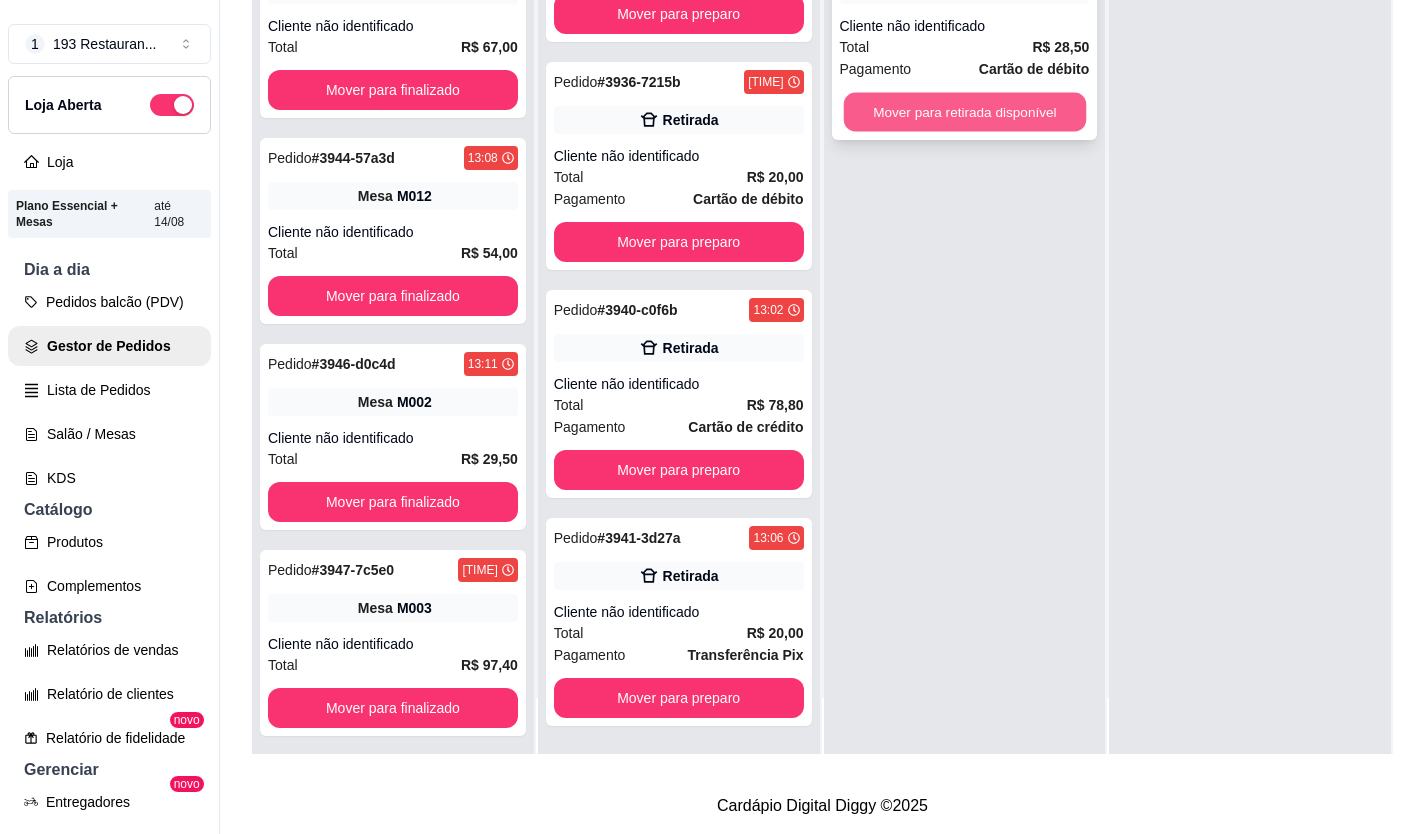 click on "Mover para retirada disponível" at bounding box center (964, 112) 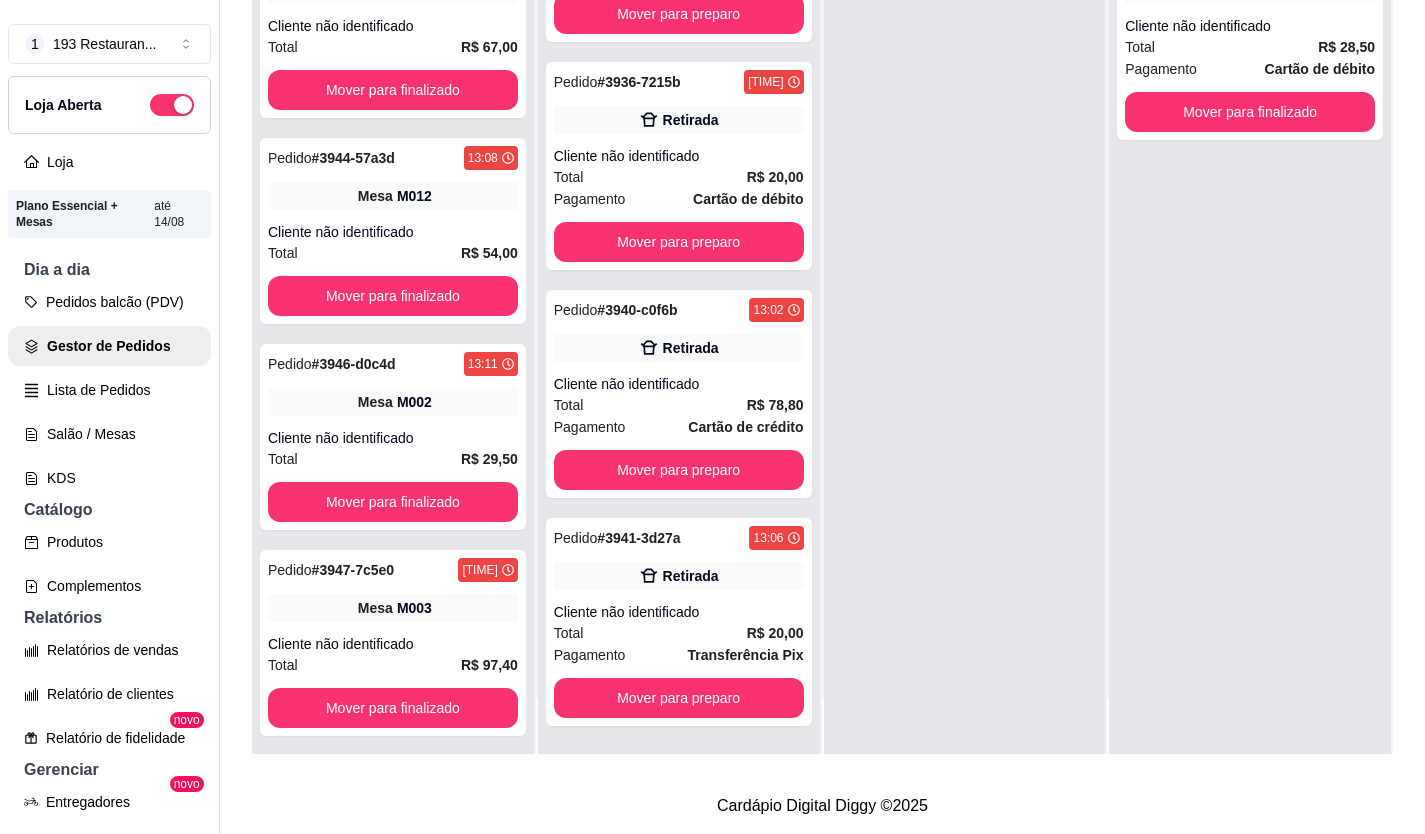 scroll, scrollTop: 0, scrollLeft: 0, axis: both 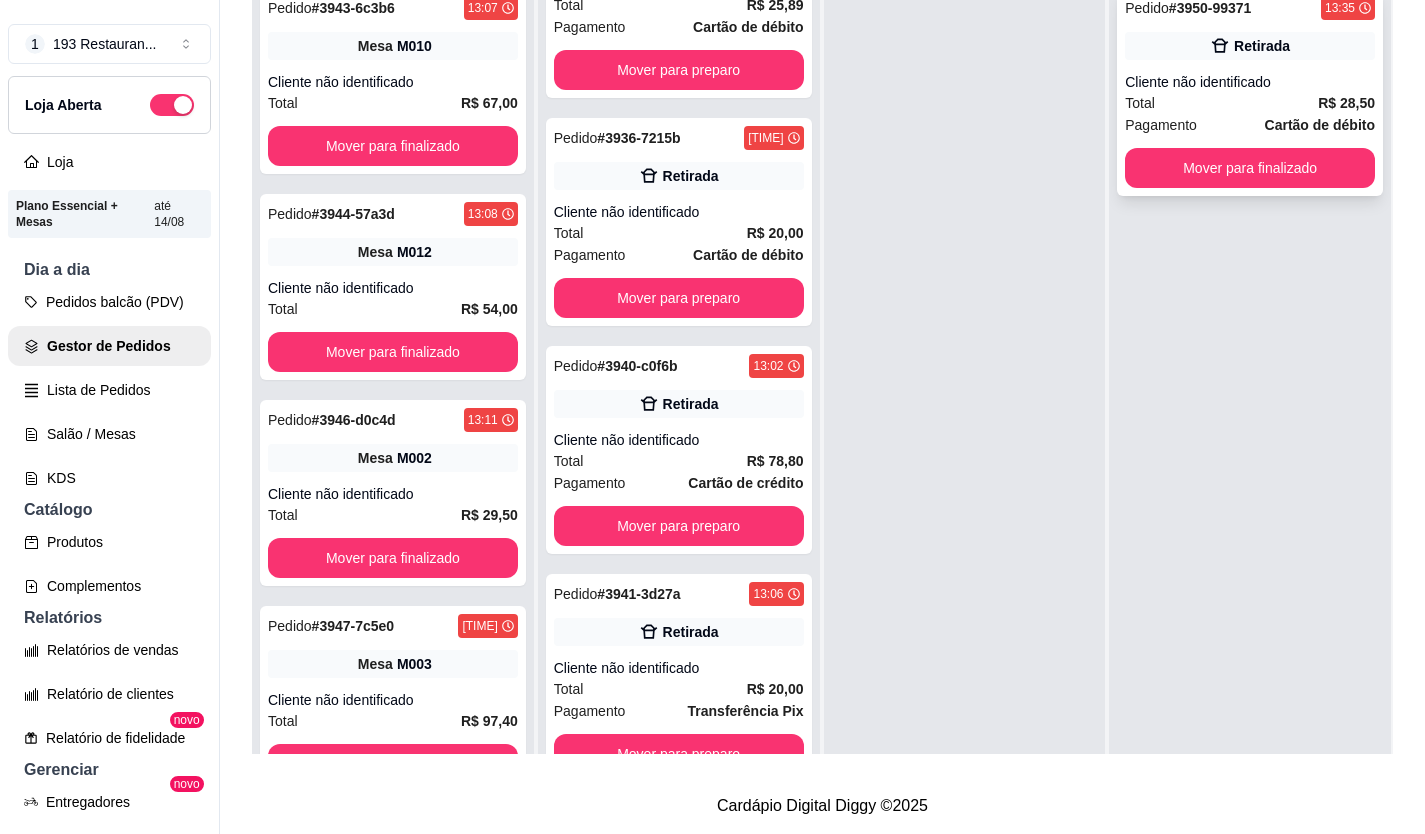 click on "Cliente não identificado" at bounding box center [1250, 82] 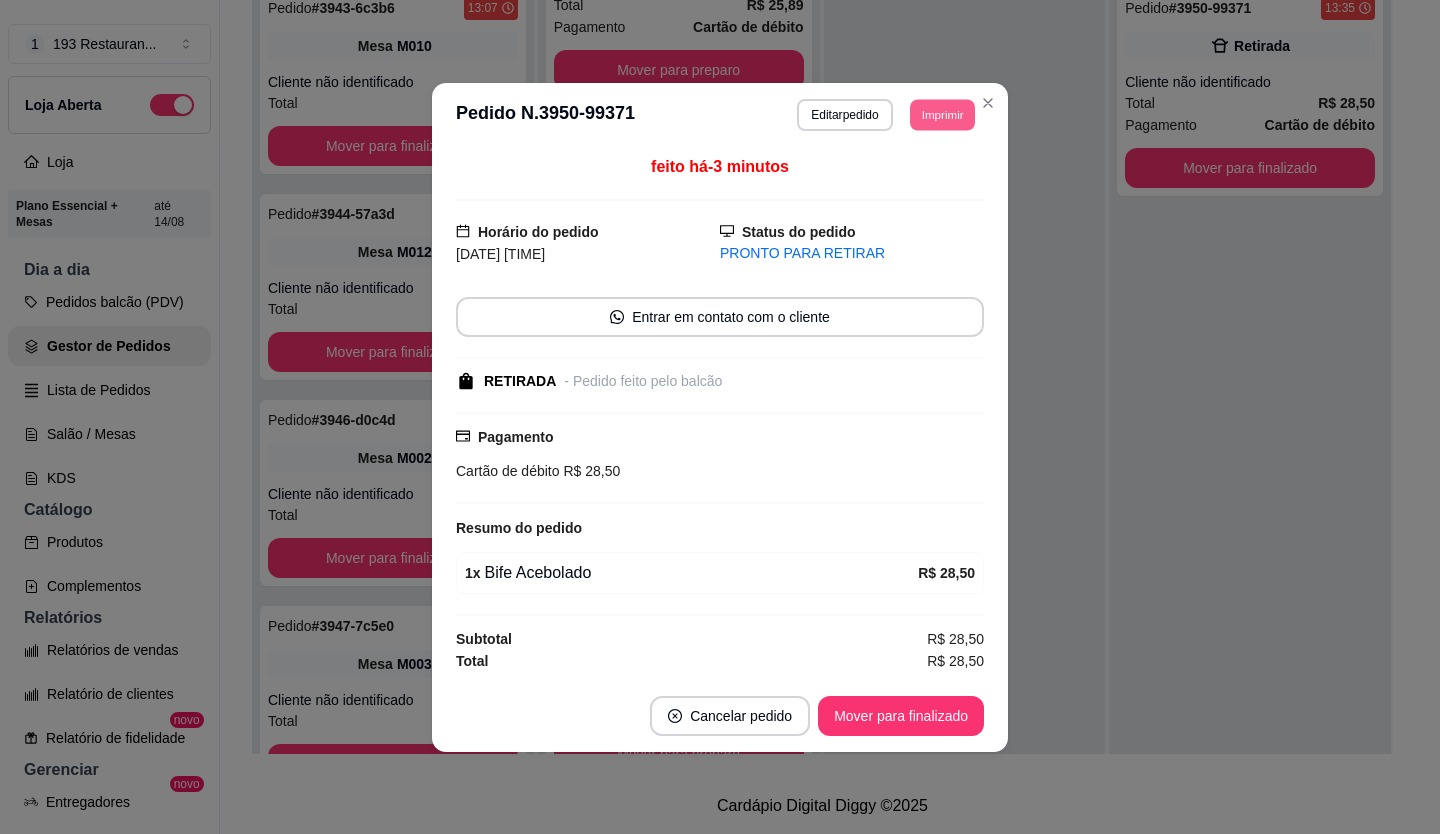 click on "Imprimir" at bounding box center [942, 114] 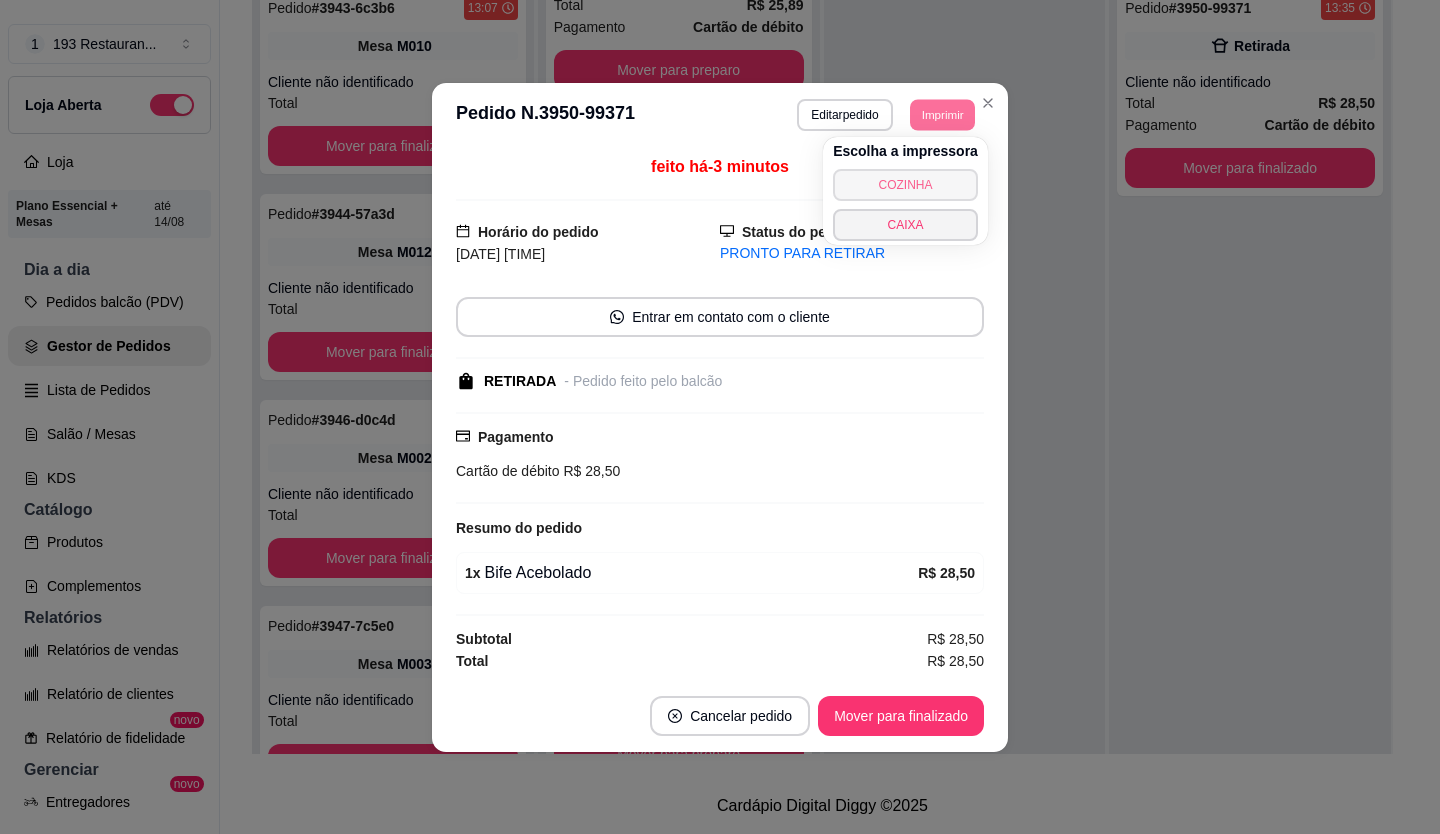 click on "COZINHA" at bounding box center [905, 185] 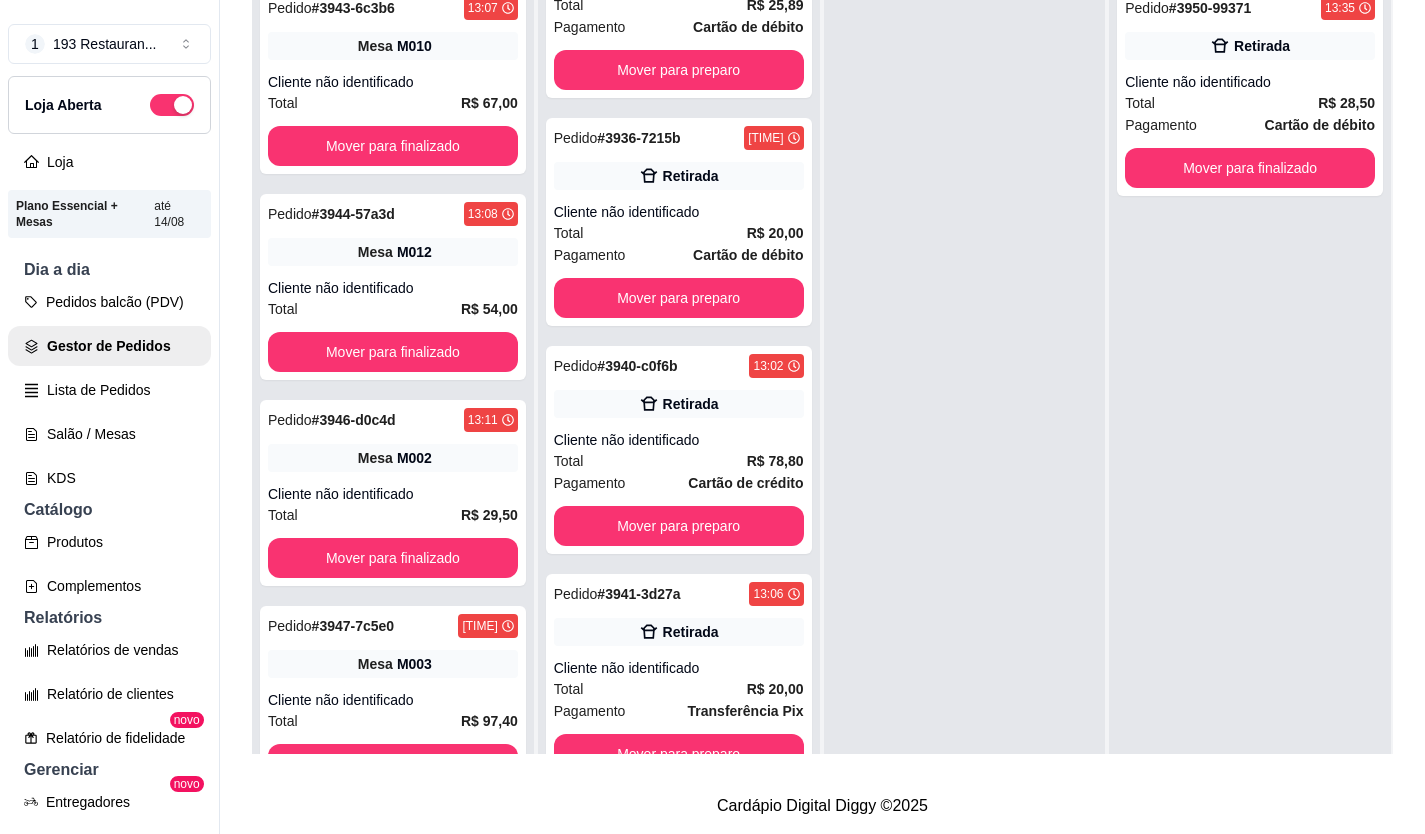 click on "Pedidos balcão (PDV)" at bounding box center (109, 302) 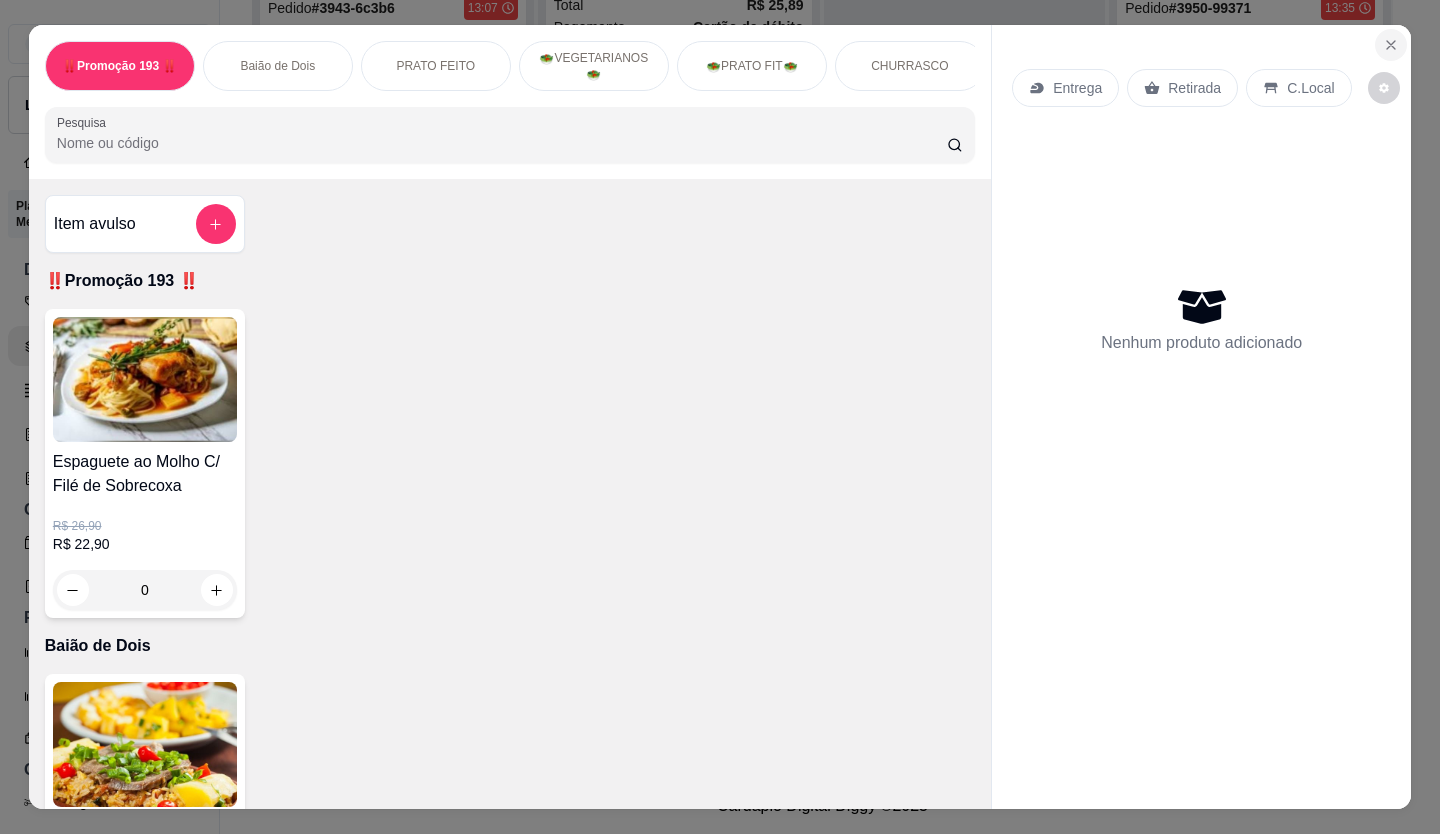 click 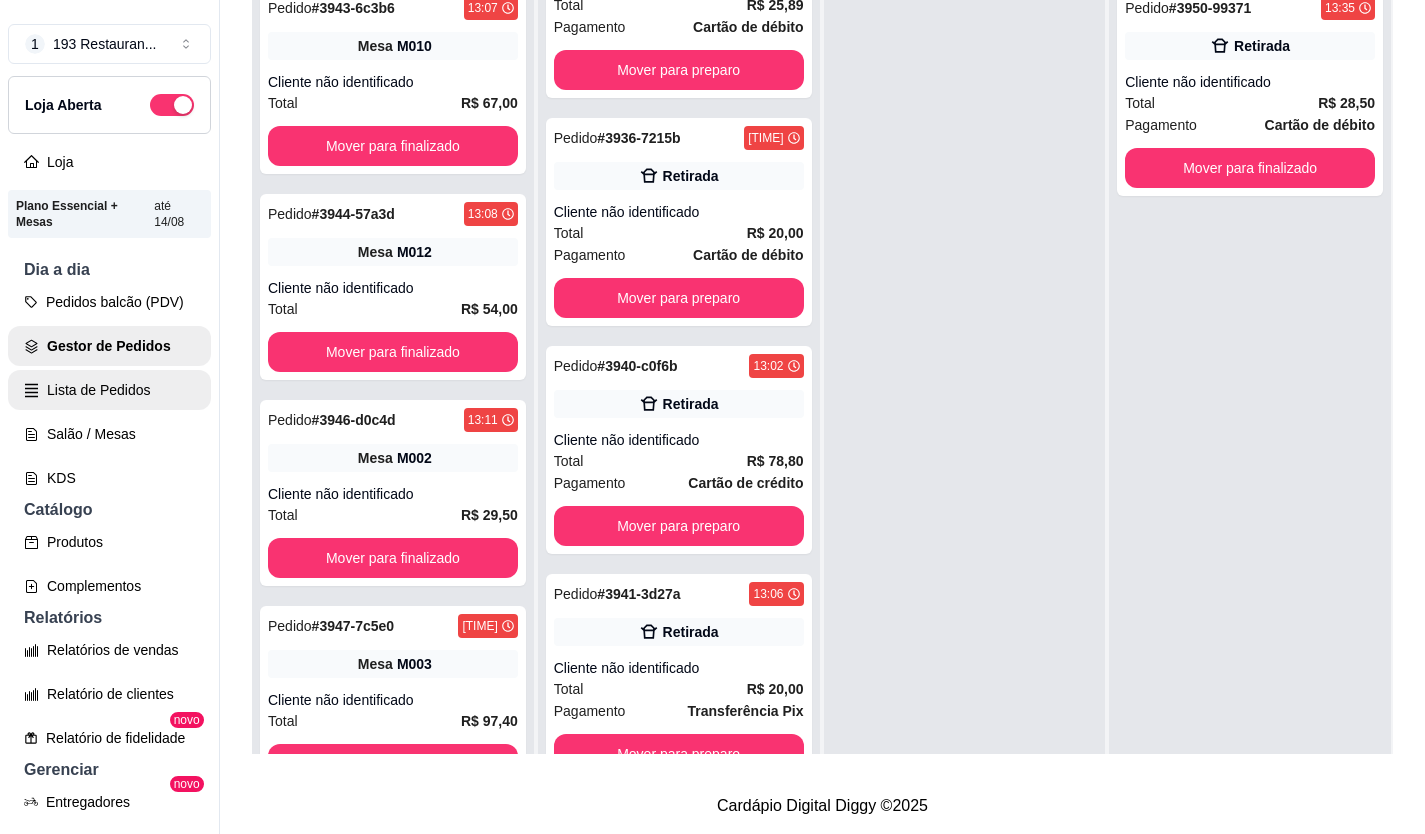 click on "Lista de Pedidos" at bounding box center [109, 390] 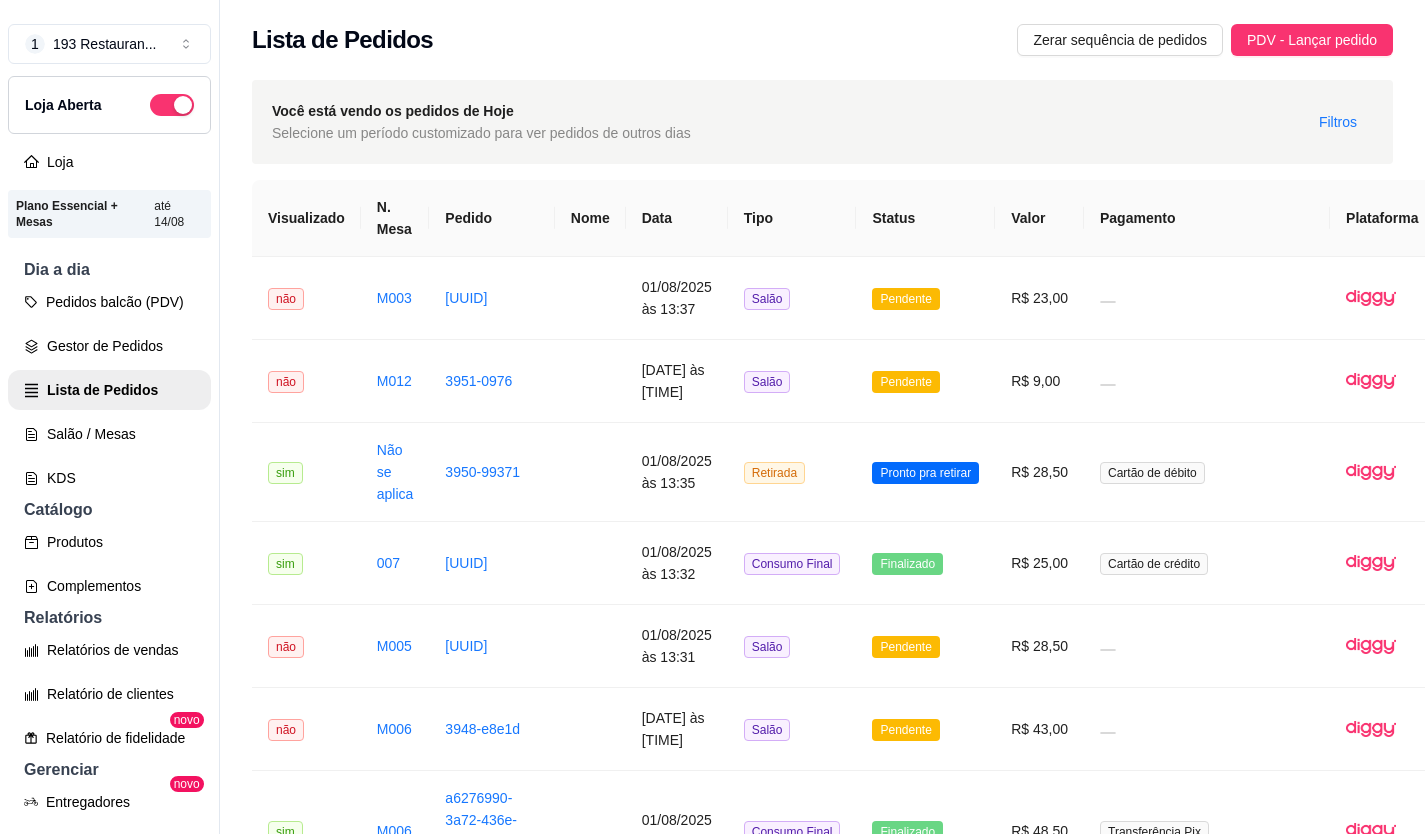 click on "**********" at bounding box center (822, 1731) 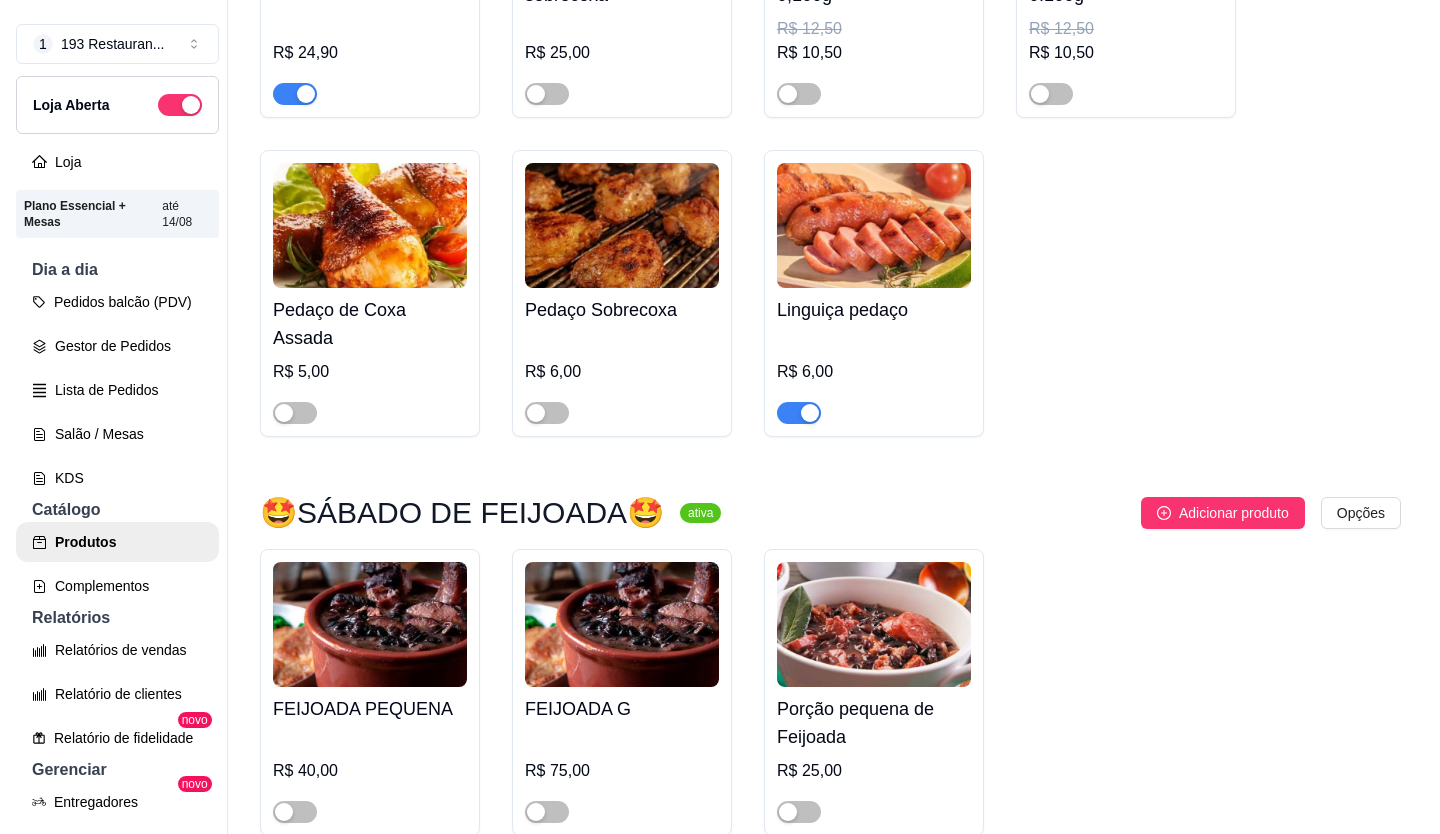 scroll, scrollTop: 4700, scrollLeft: 0, axis: vertical 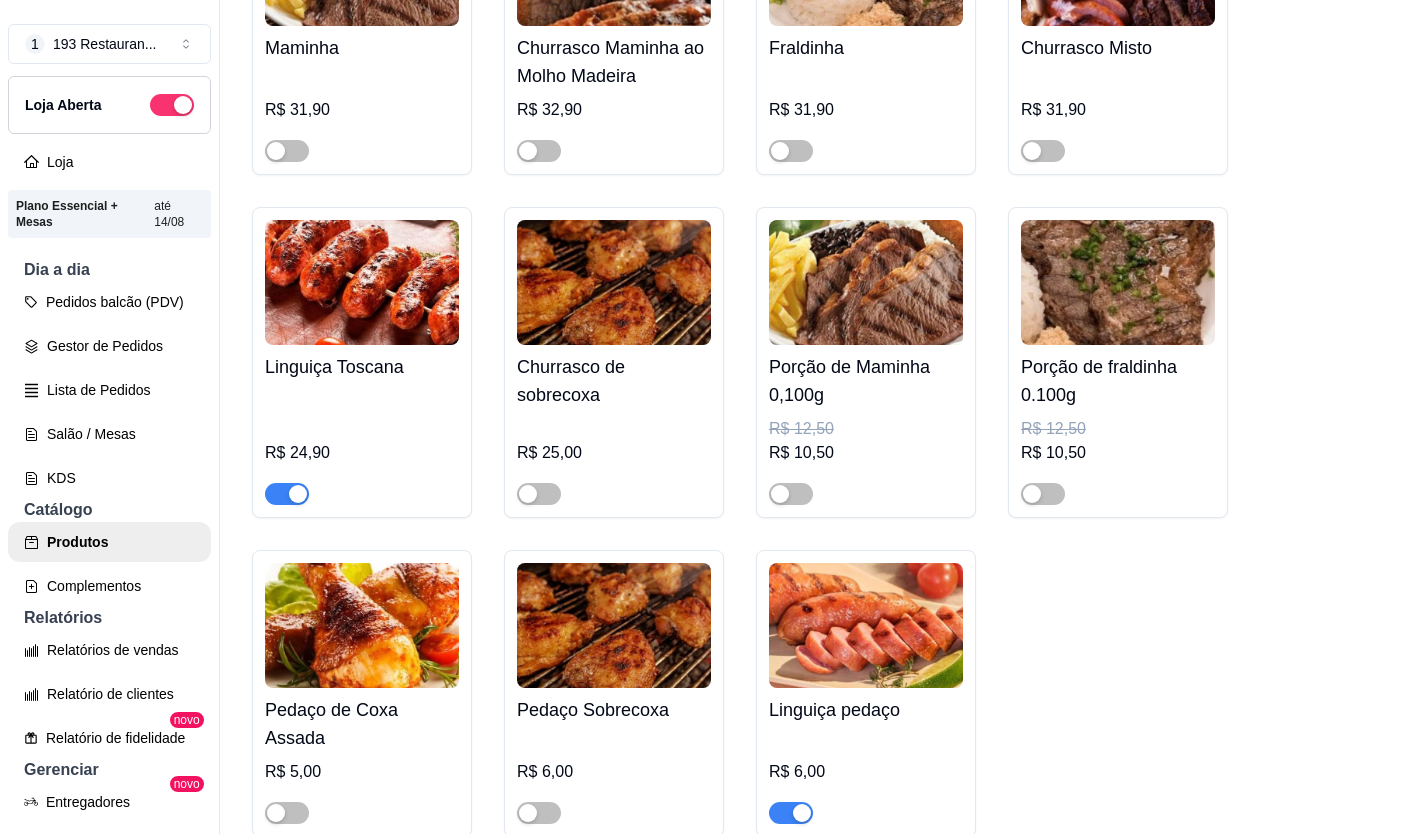 click at bounding box center (802, 813) 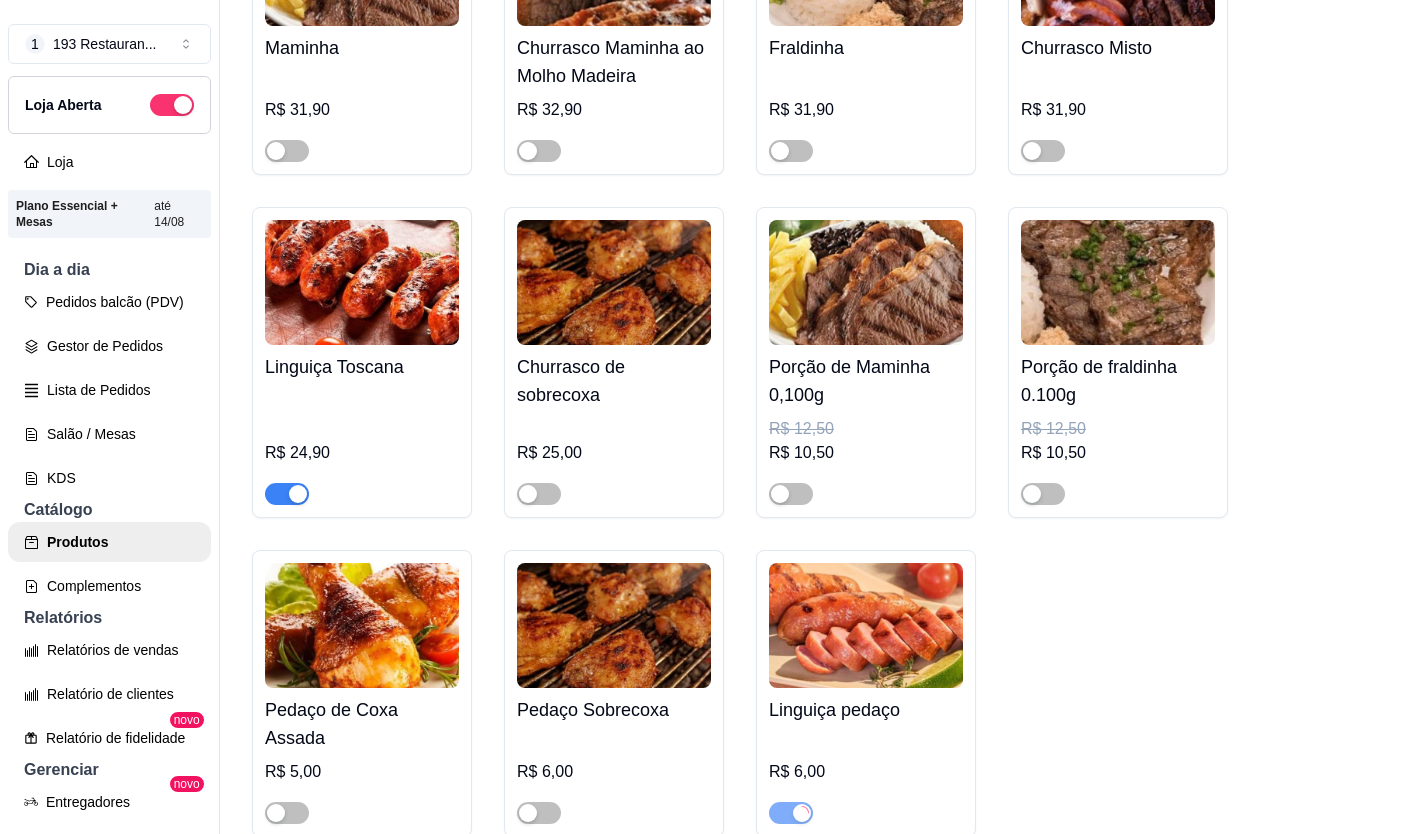 click at bounding box center [362, 485] 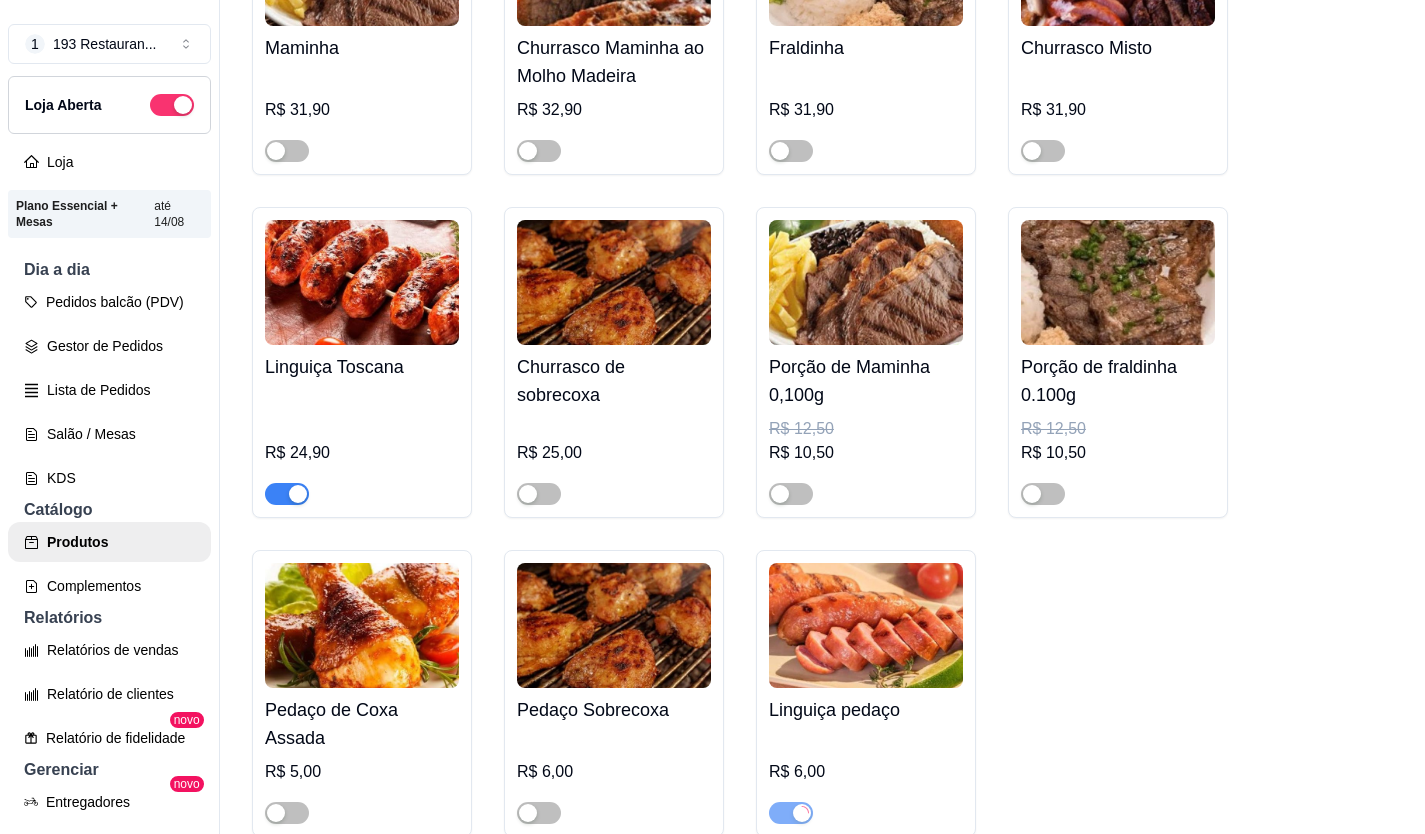 type 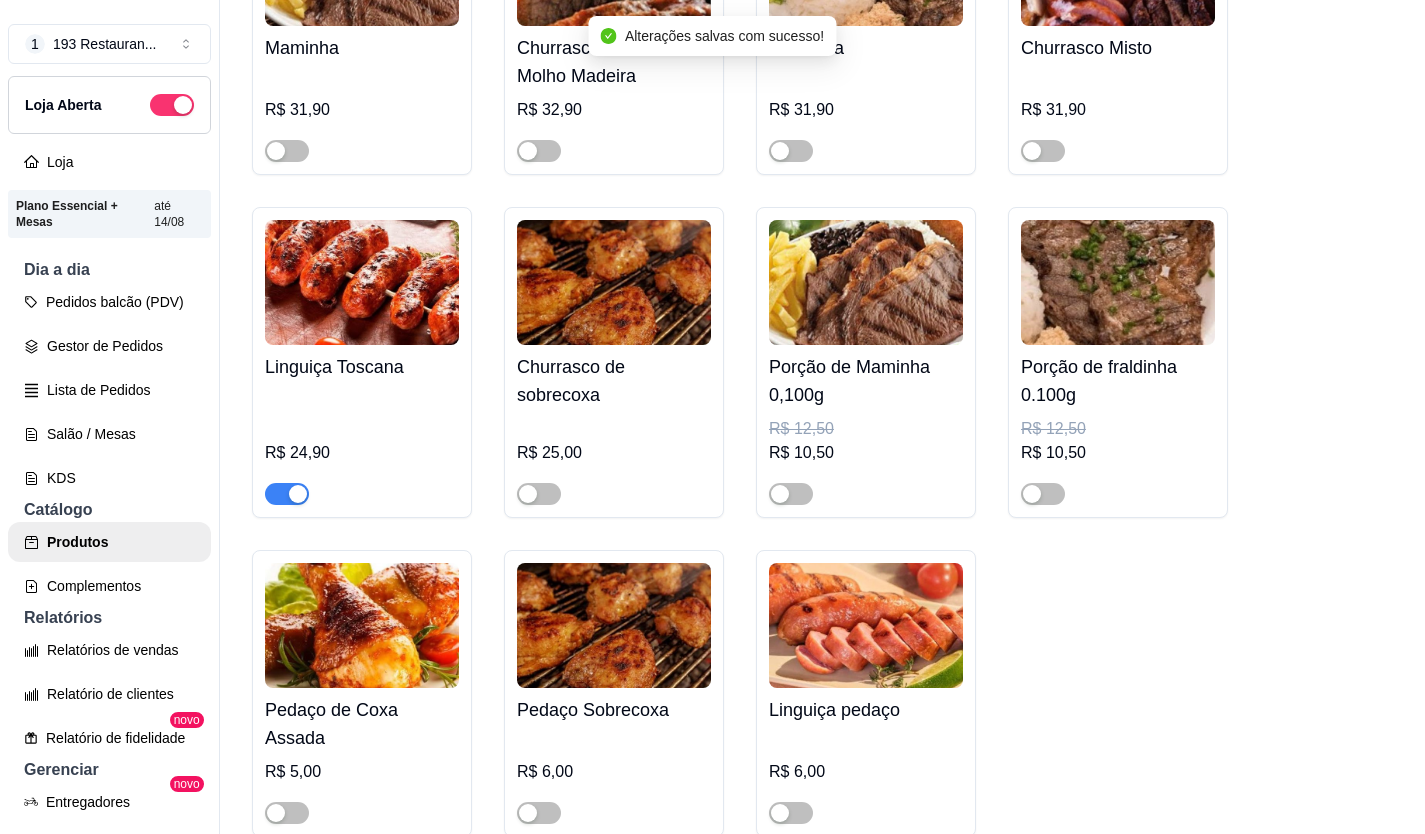 click at bounding box center (298, 494) 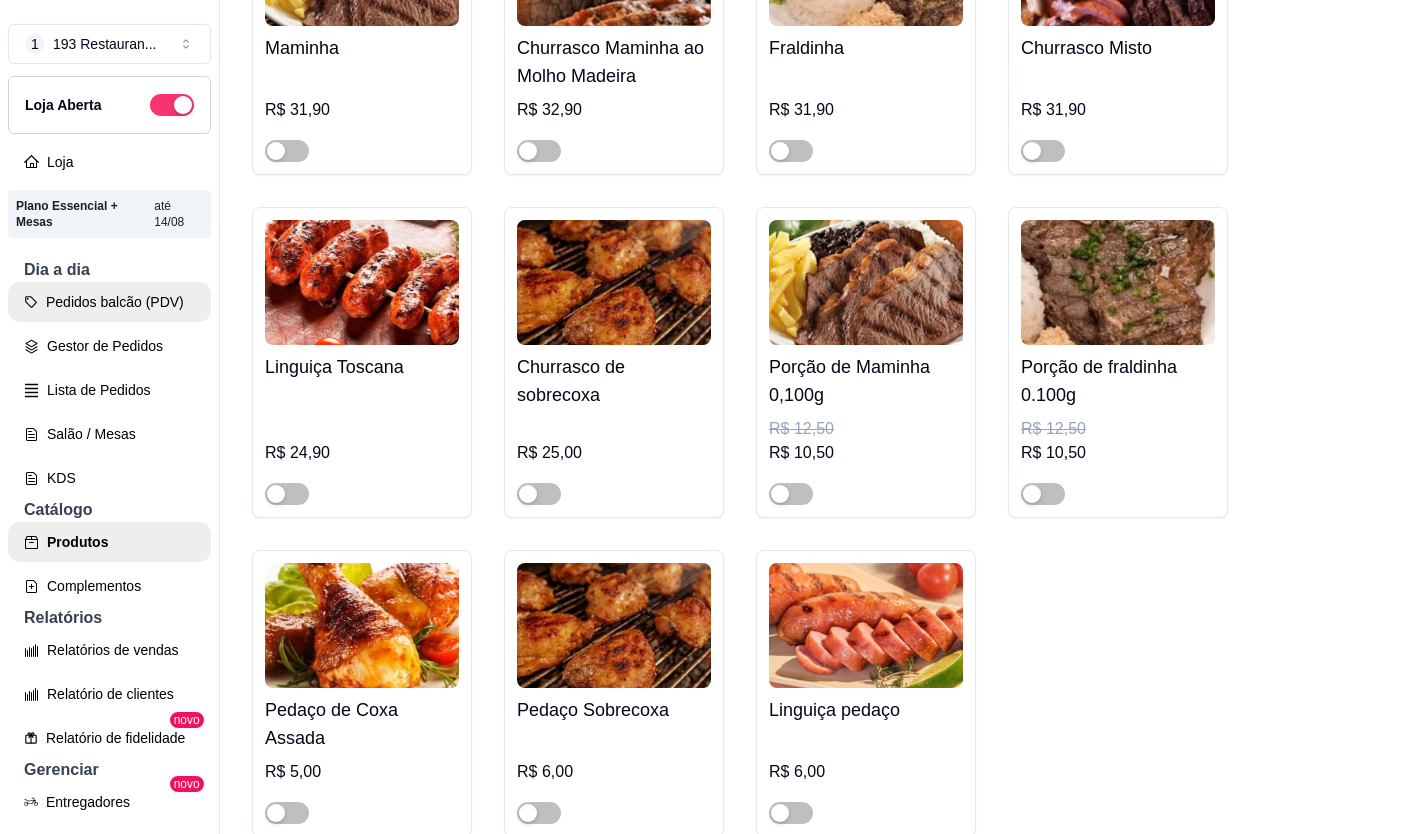 click on "Pedidos balcão (PDV)" at bounding box center [109, 302] 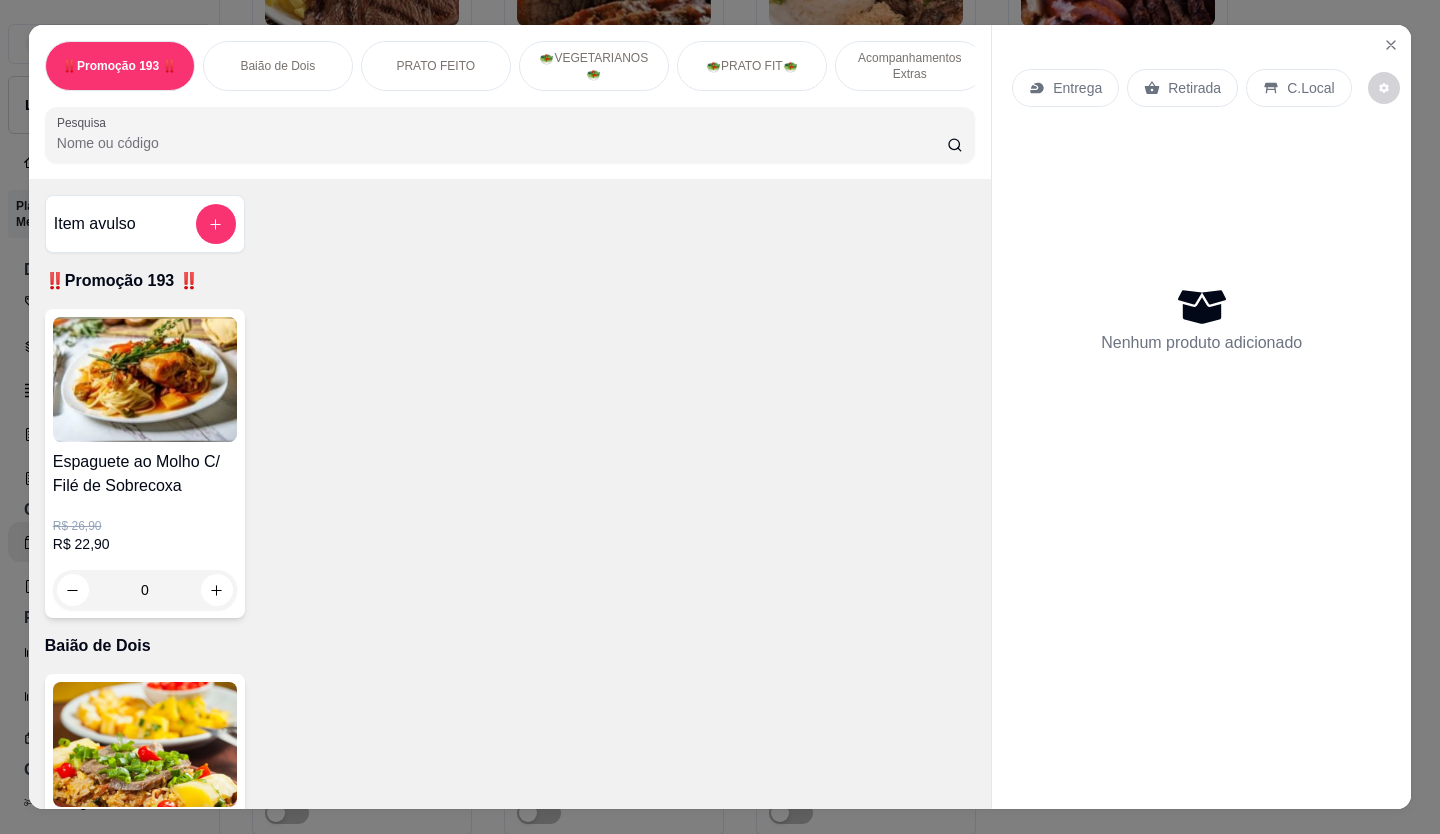 click on "Retirada" at bounding box center (1194, 88) 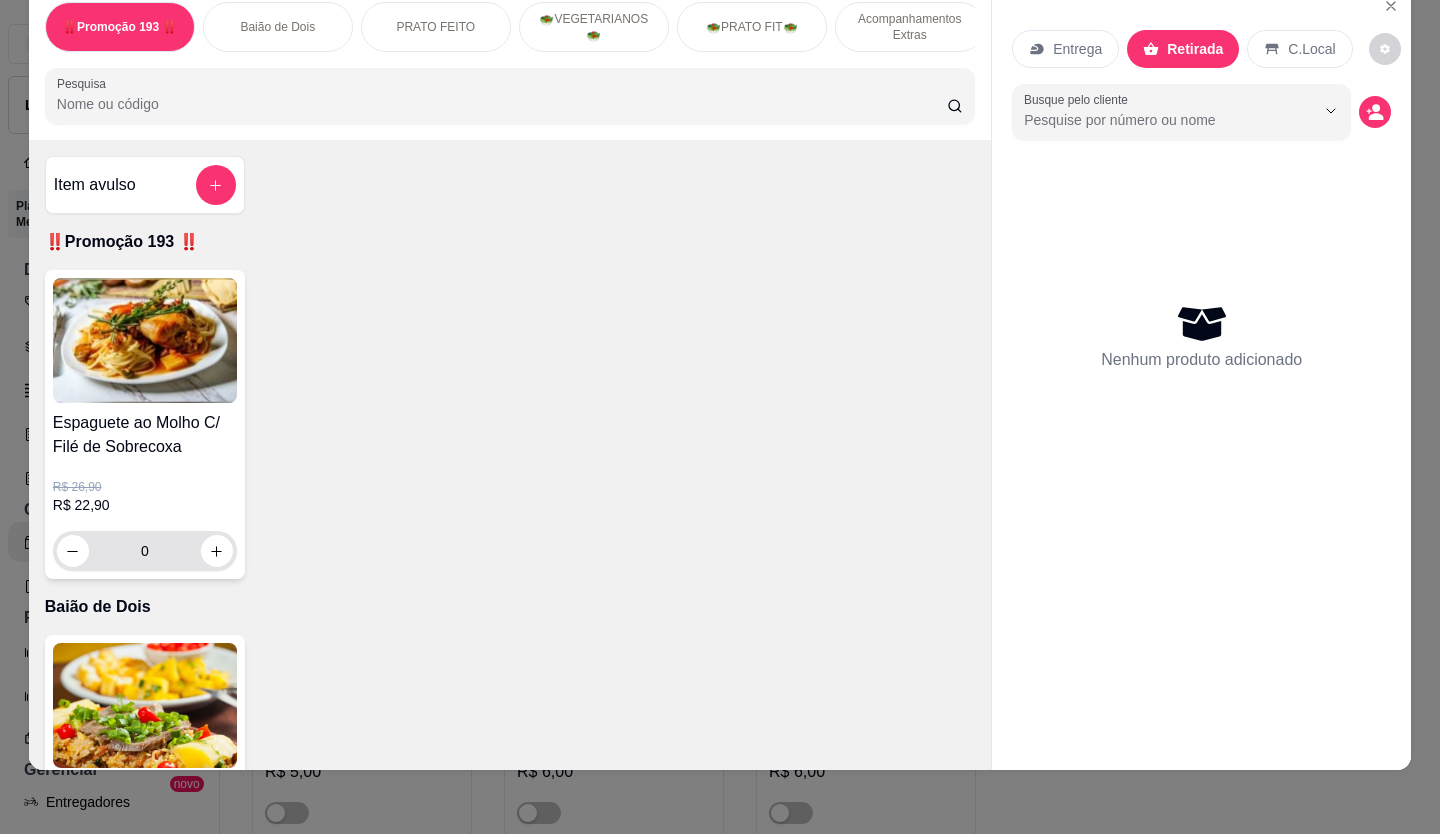 scroll, scrollTop: 46, scrollLeft: 0, axis: vertical 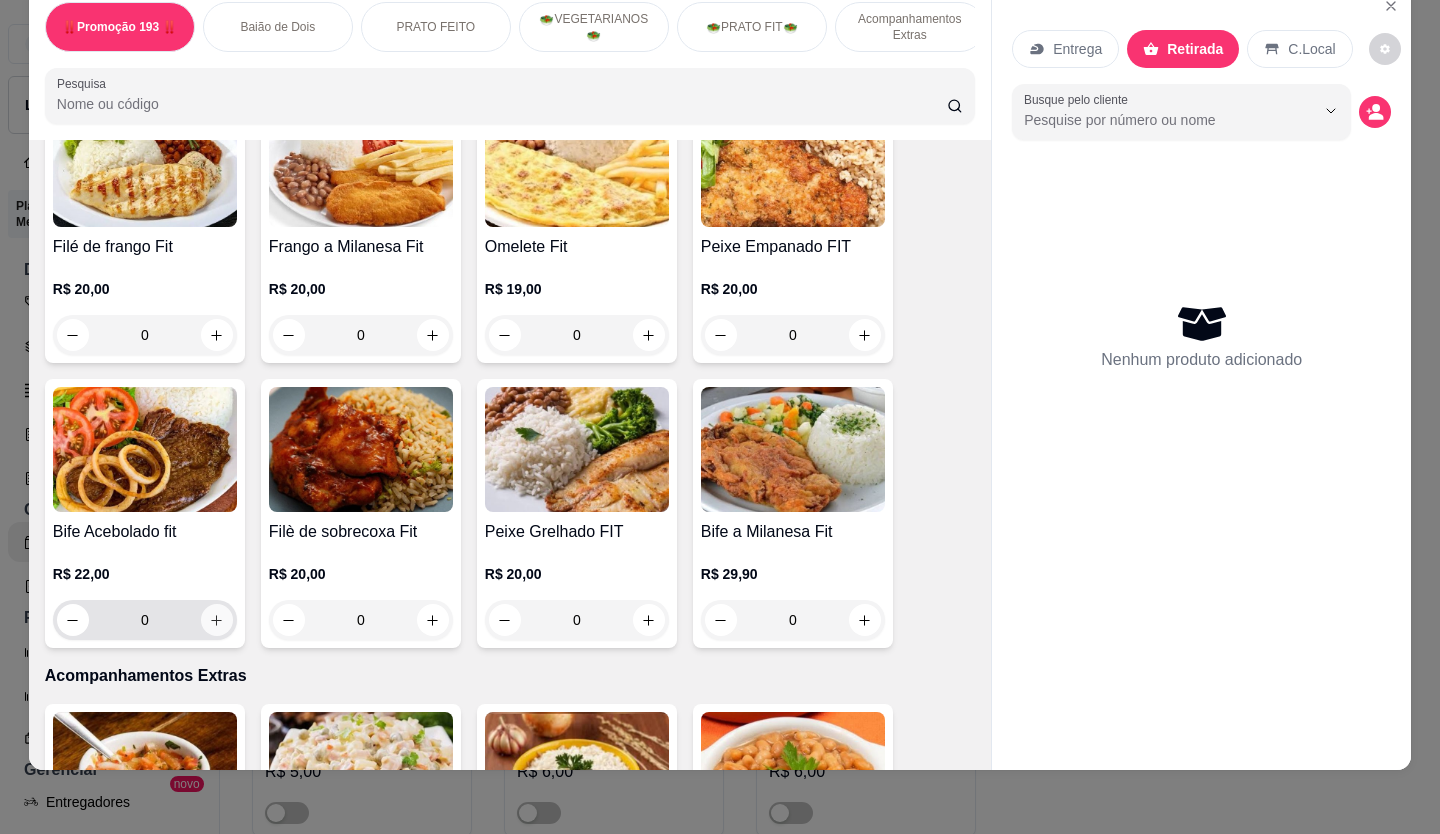 click 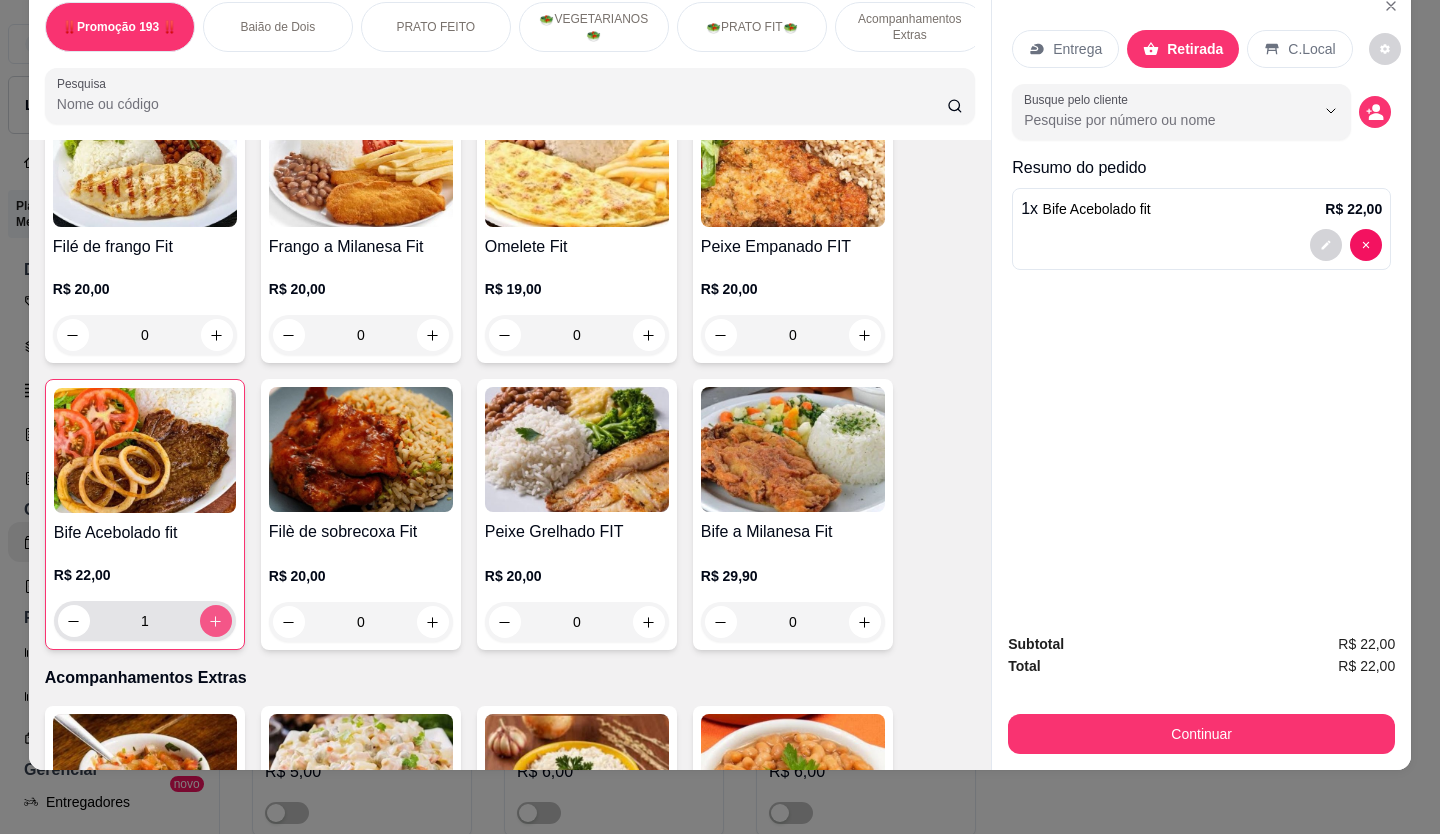 type on "1" 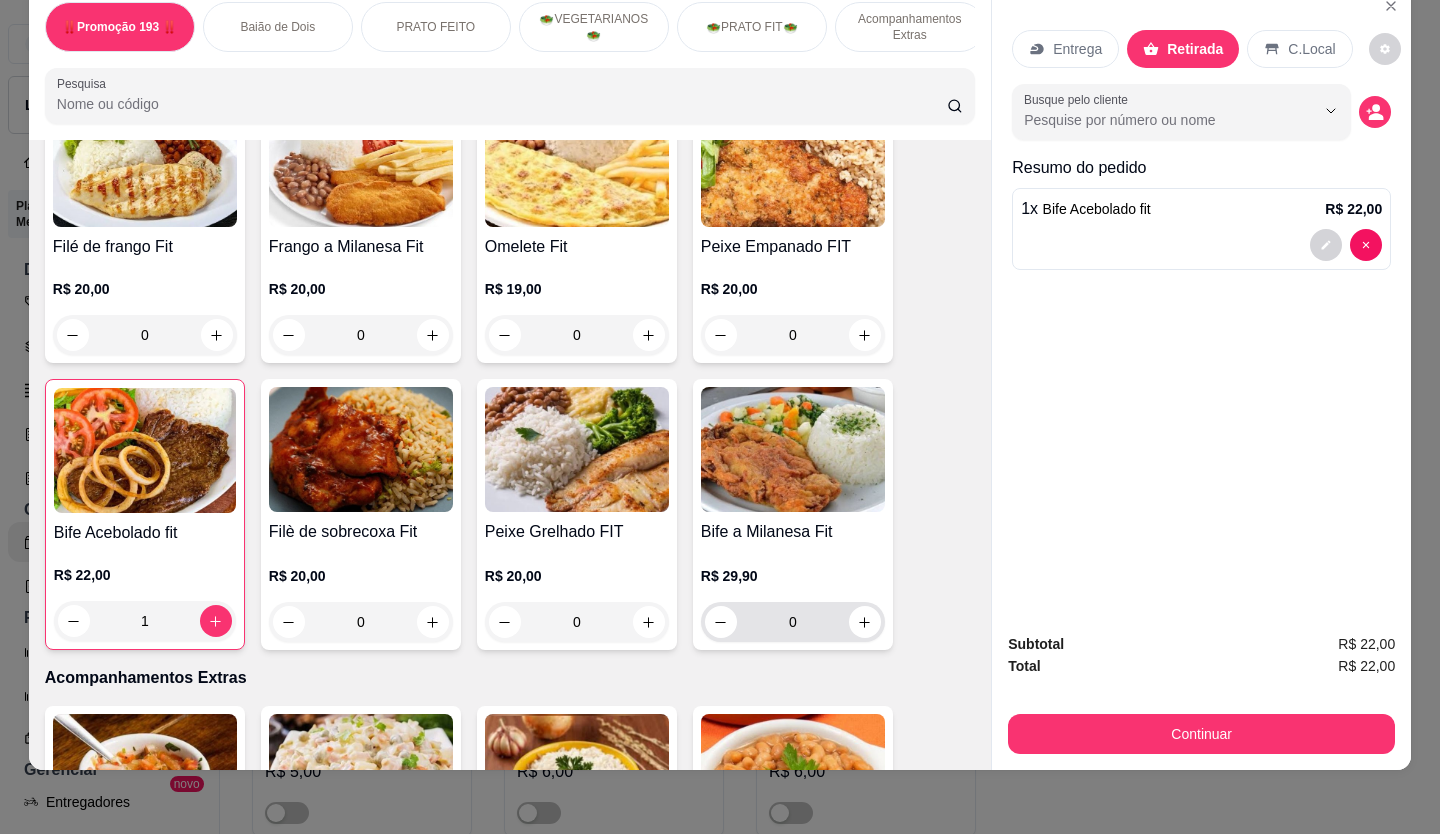click on "0" at bounding box center [793, 622] 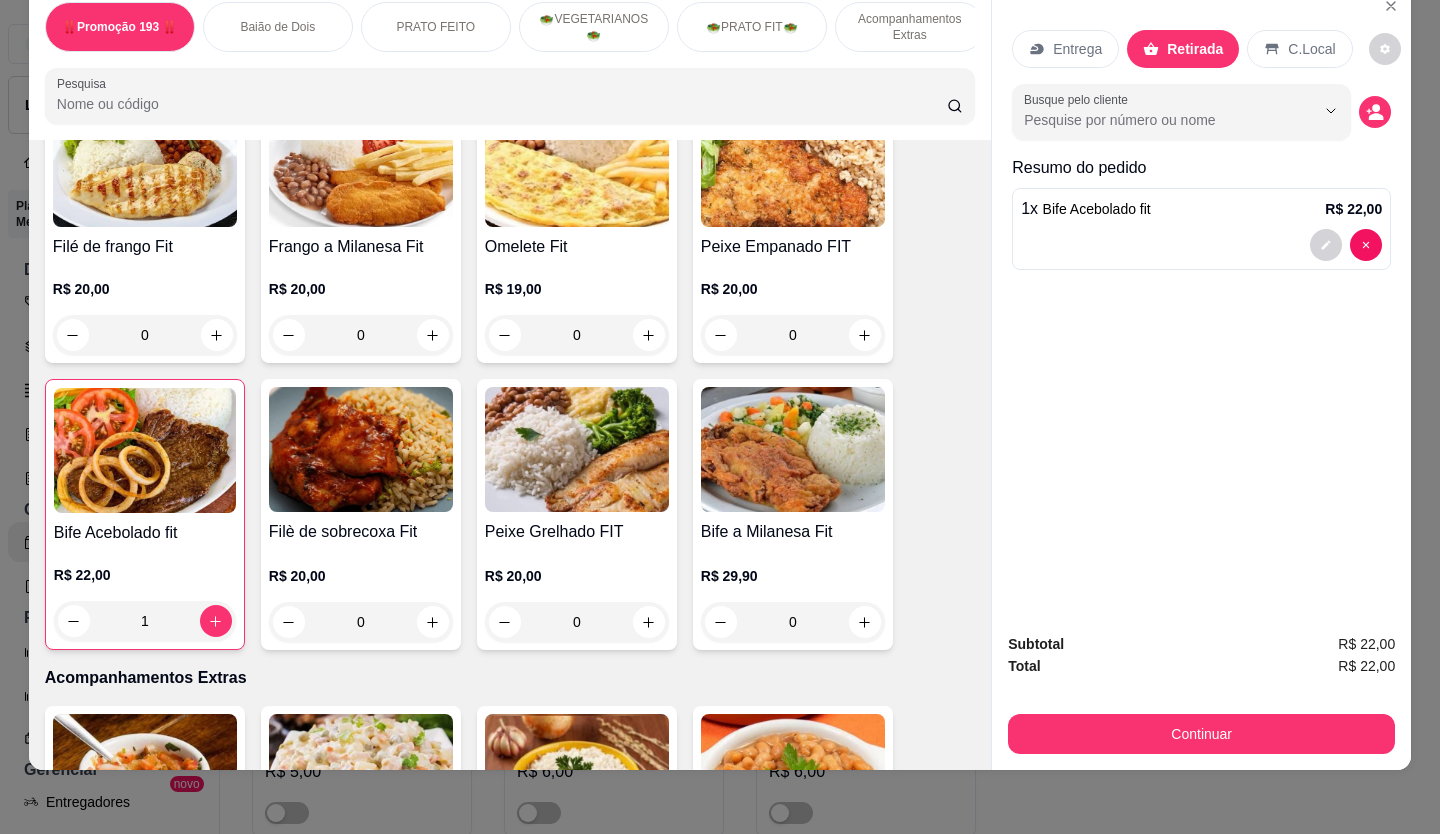 click on "Subtotal R$ 22,00 Total R$ 22,00 Continuar" at bounding box center [1201, 693] 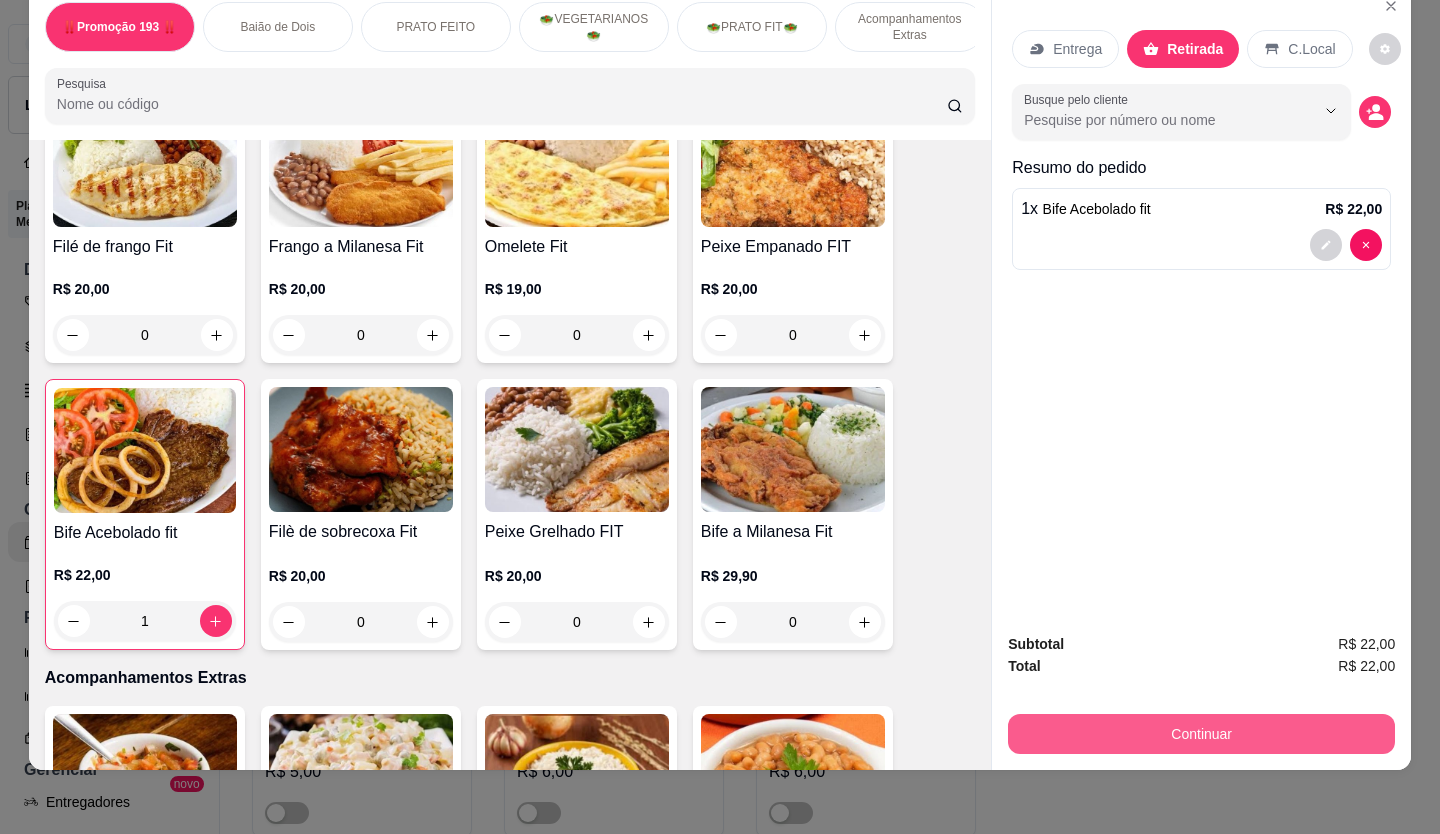 click on "Continuar" at bounding box center (1201, 734) 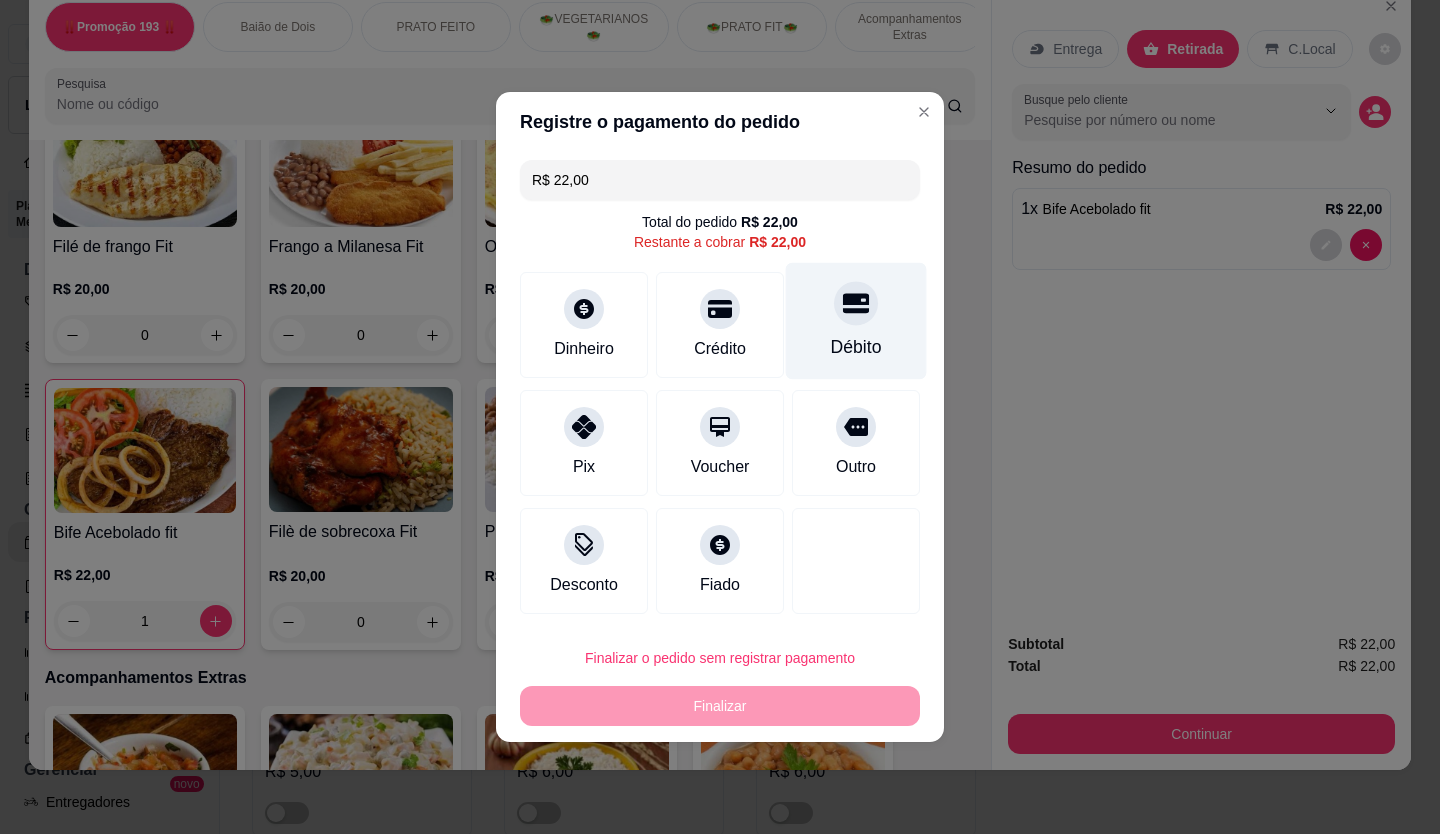 drag, startPoint x: 827, startPoint y: 303, endPoint x: 836, endPoint y: 292, distance: 14.21267 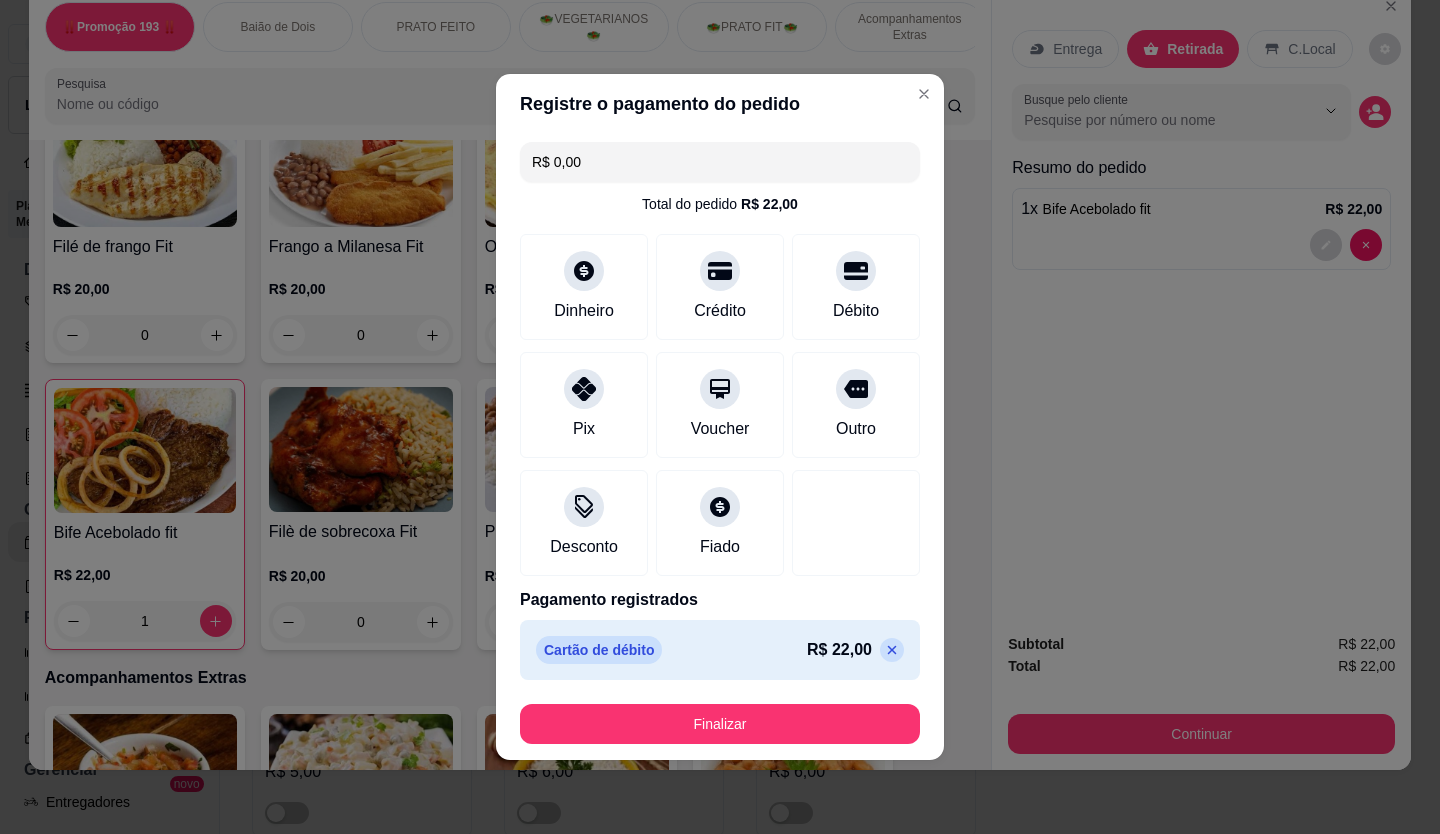 click on "Finalizar" at bounding box center (720, 724) 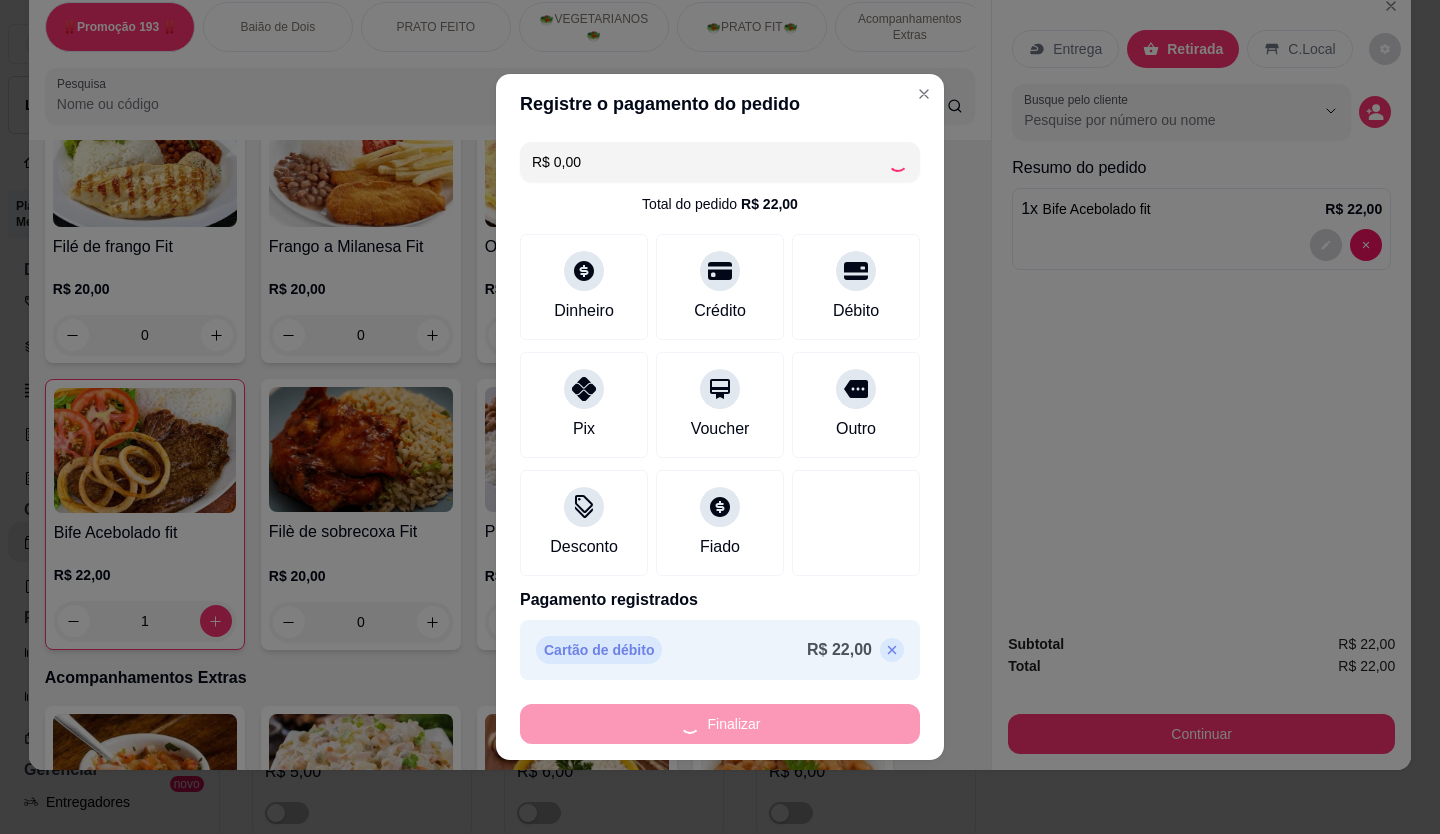 type on "0" 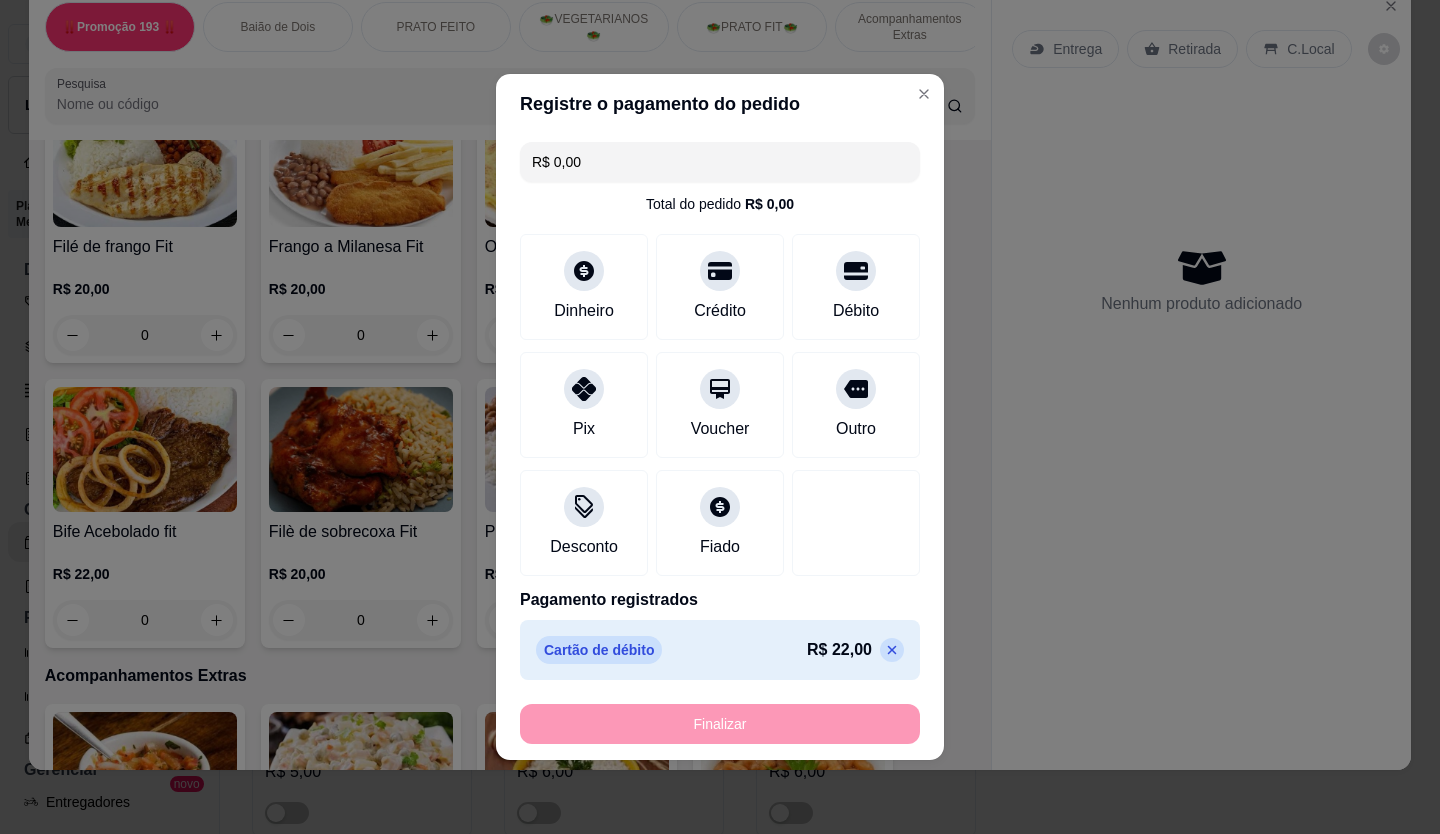 type on "-R$ 22,00" 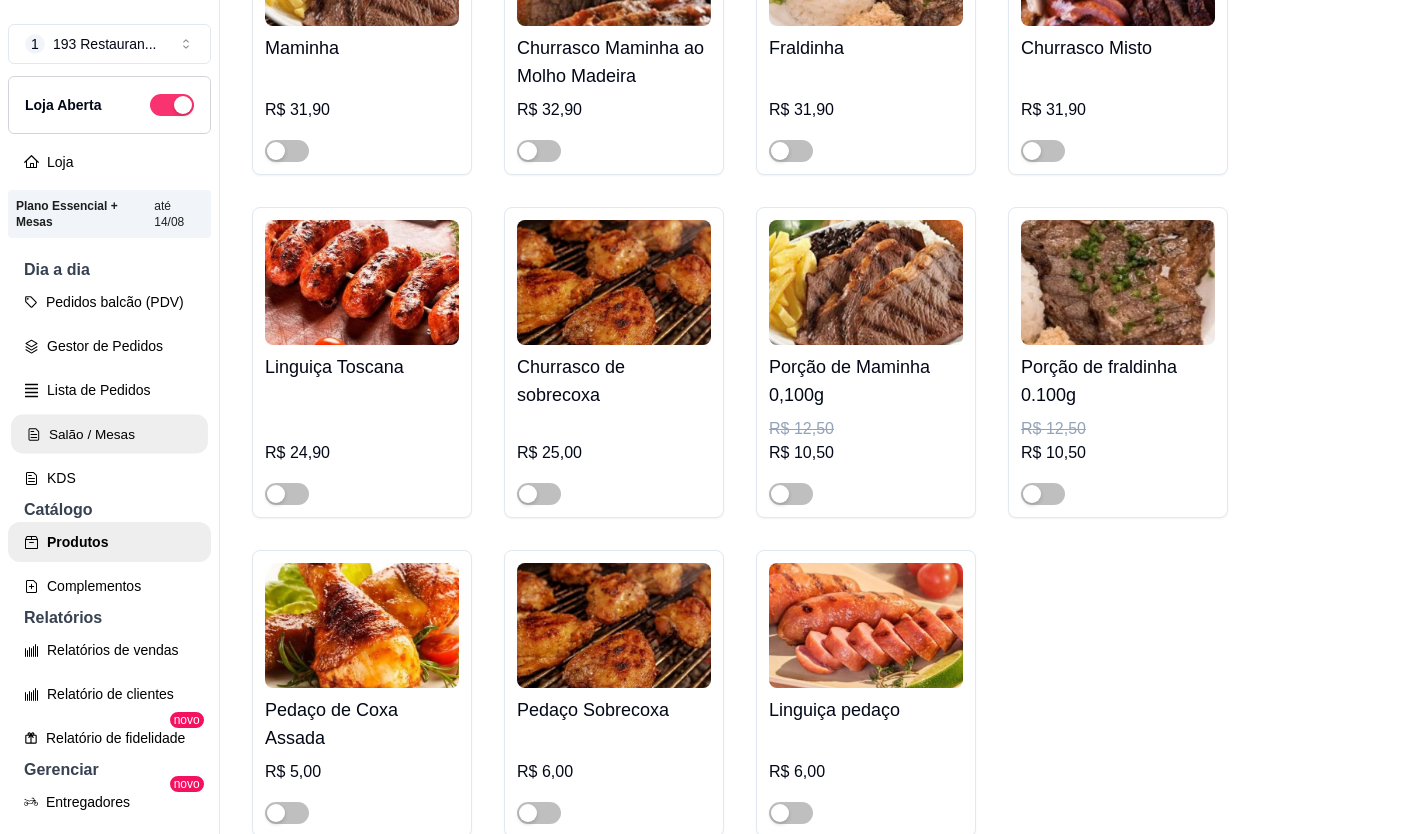click on "Salão / Mesas" at bounding box center [109, 434] 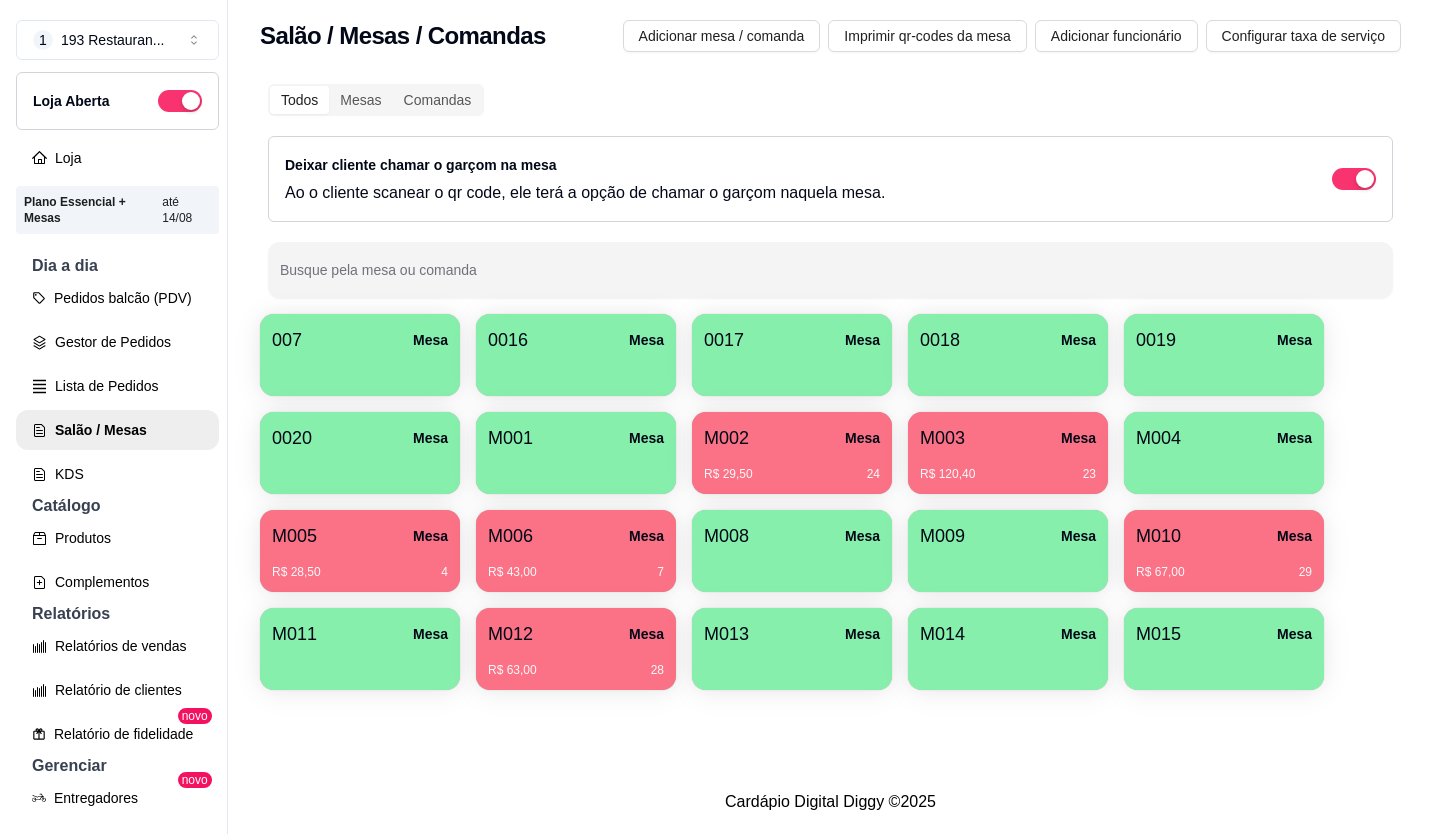 scroll, scrollTop: 32, scrollLeft: 0, axis: vertical 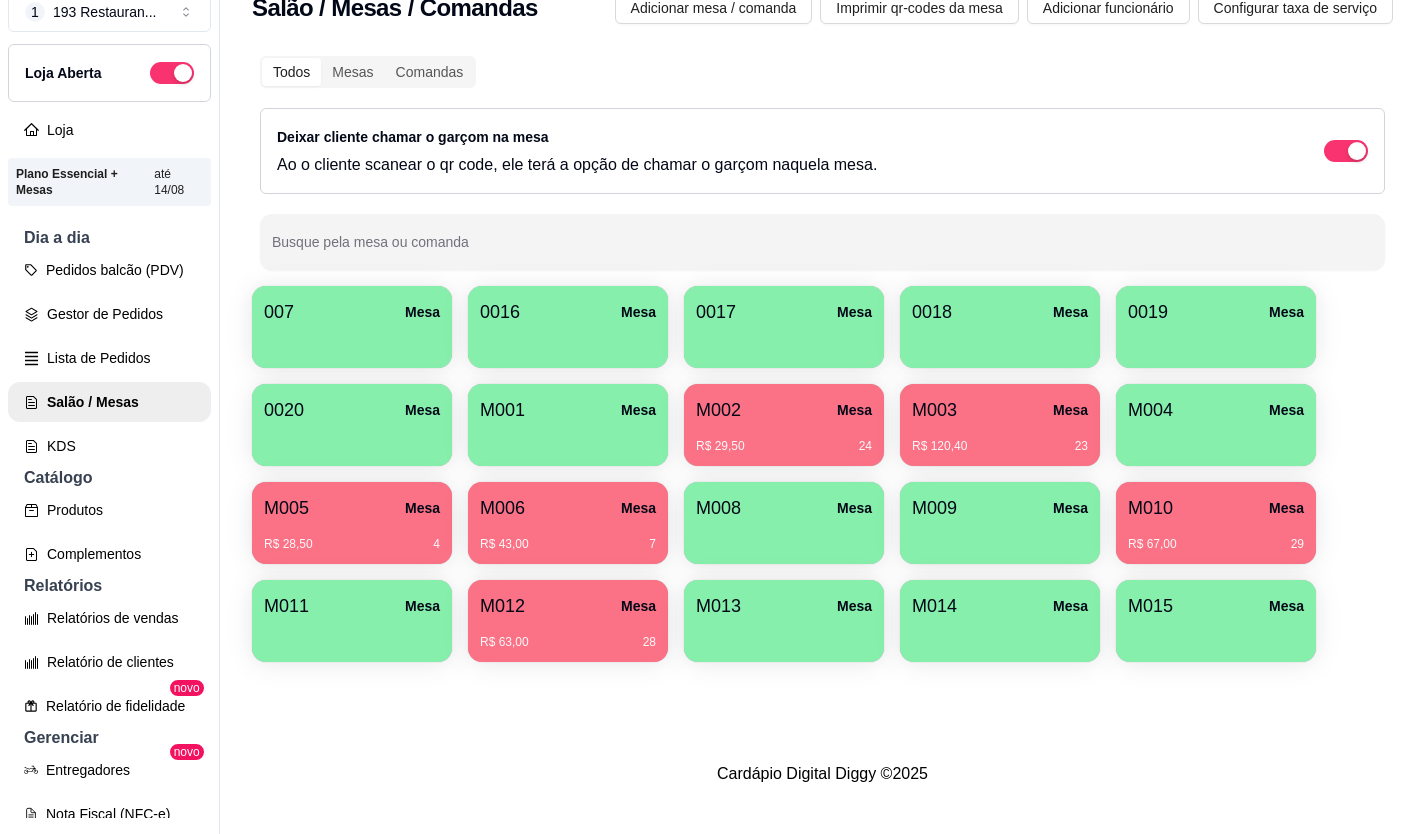 click on "M005 Mesa" at bounding box center (352, 508) 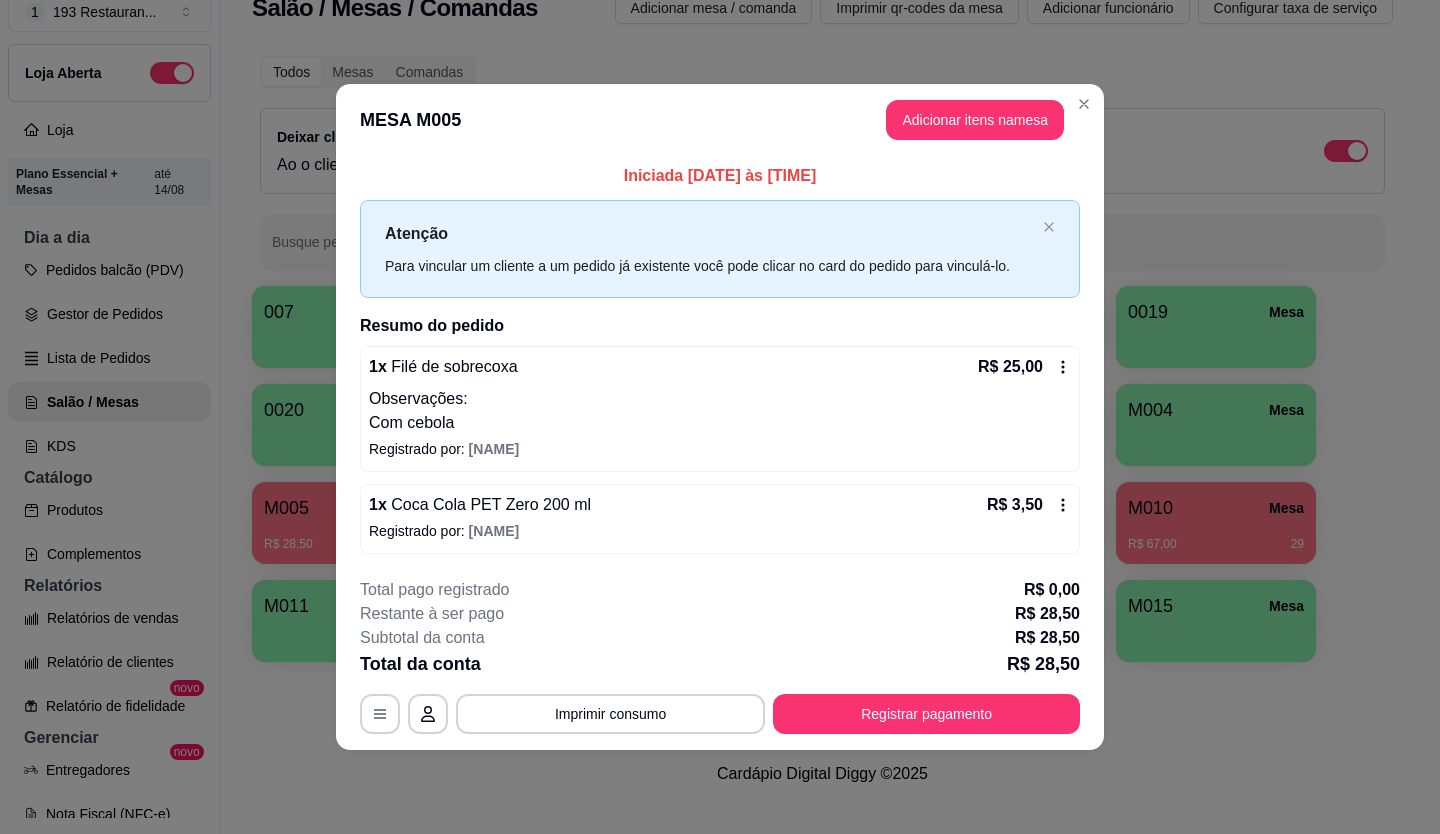 click on "**********" at bounding box center (720, 656) 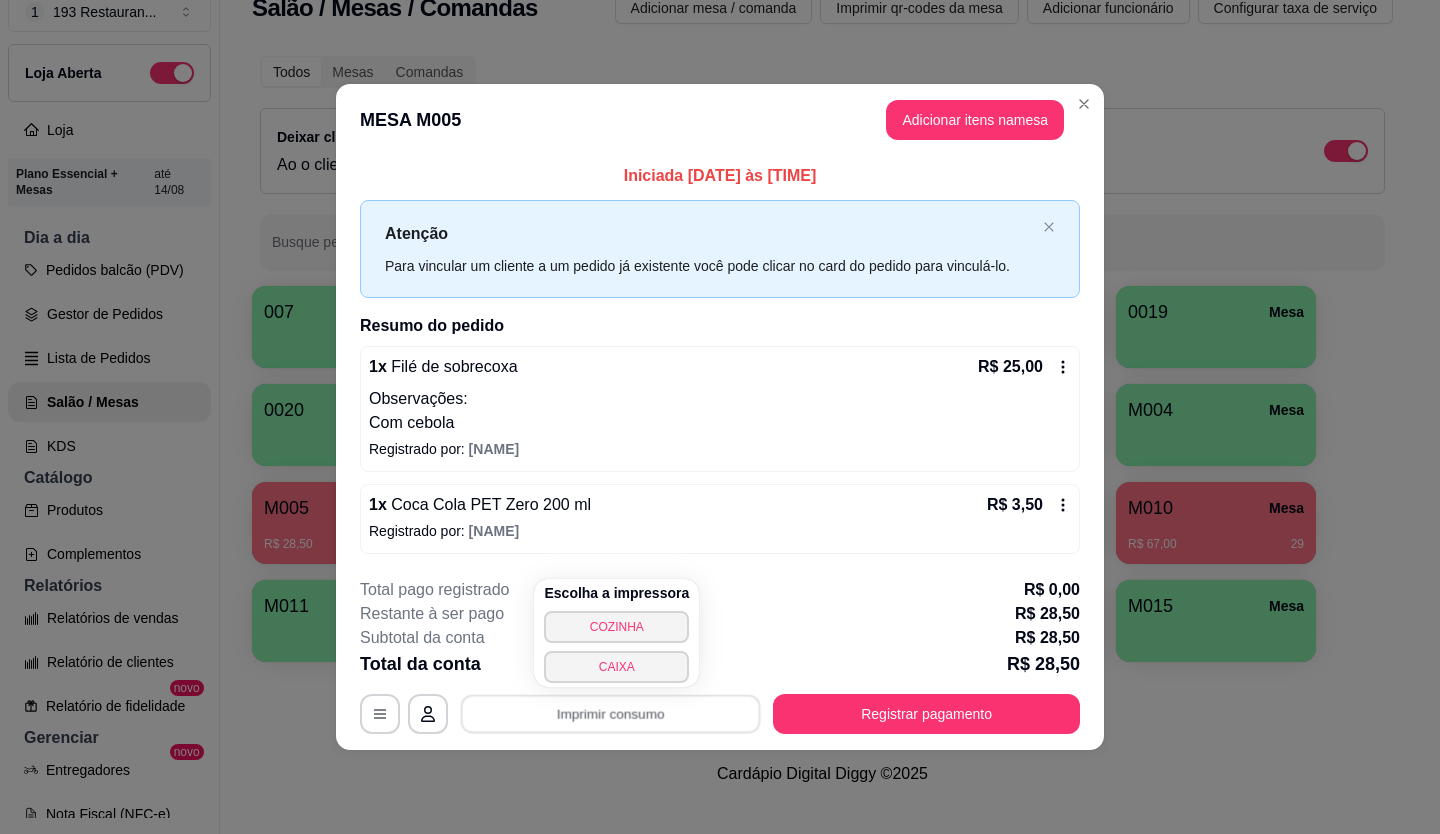 click on "CAIXA" at bounding box center (616, 667) 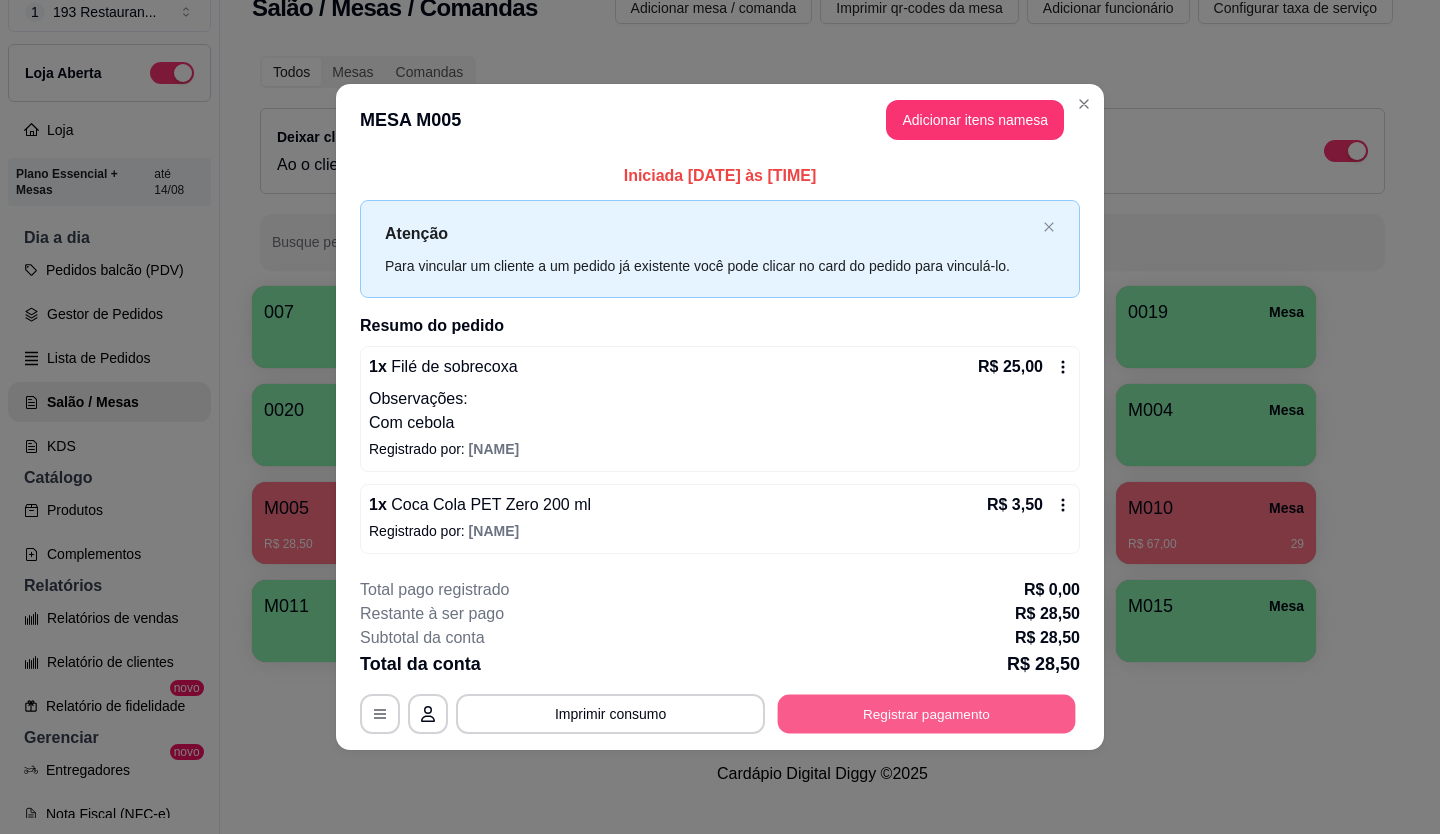 click on "Registrar pagamento" at bounding box center (927, 713) 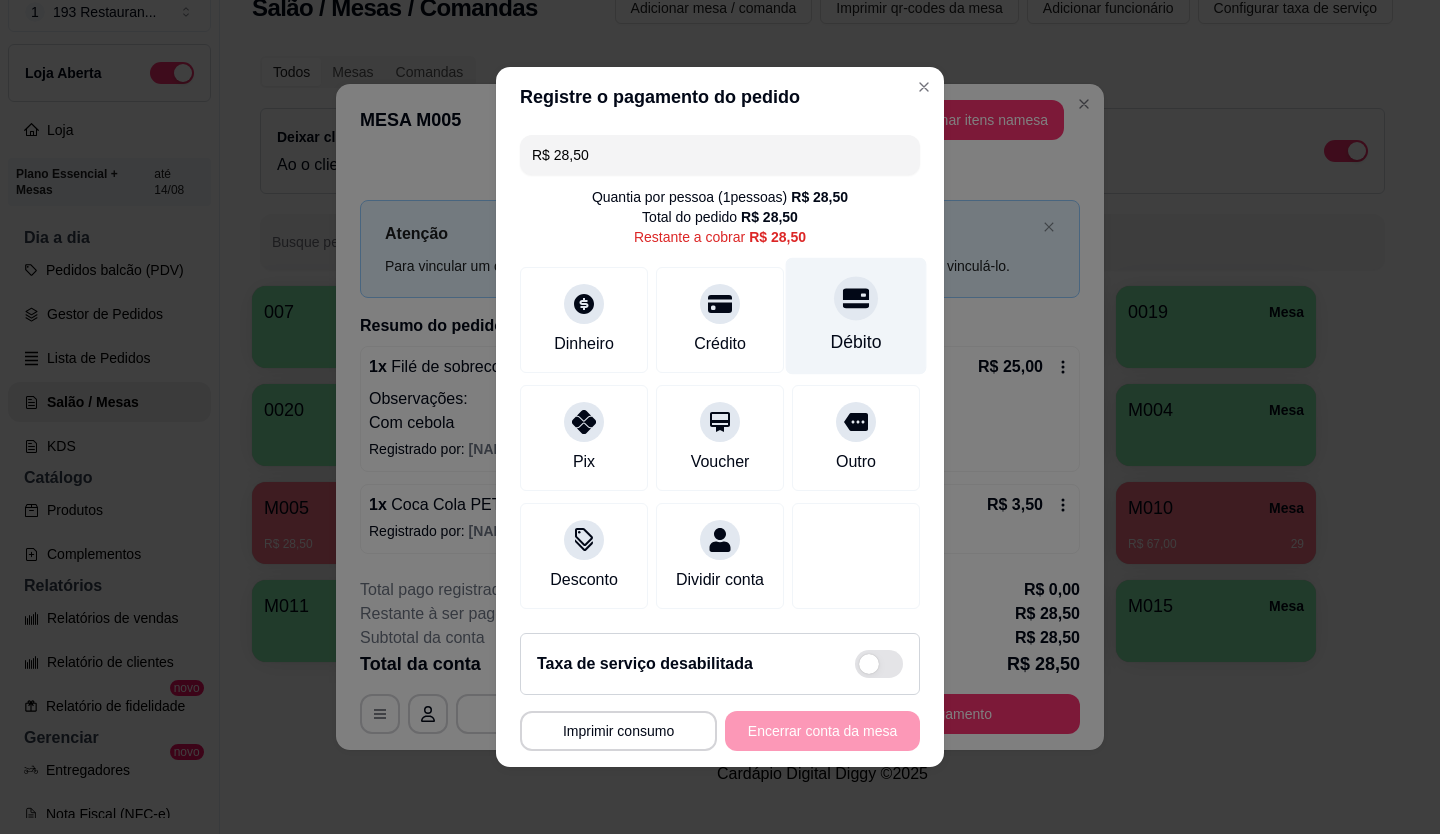 click on "Débito" at bounding box center (856, 316) 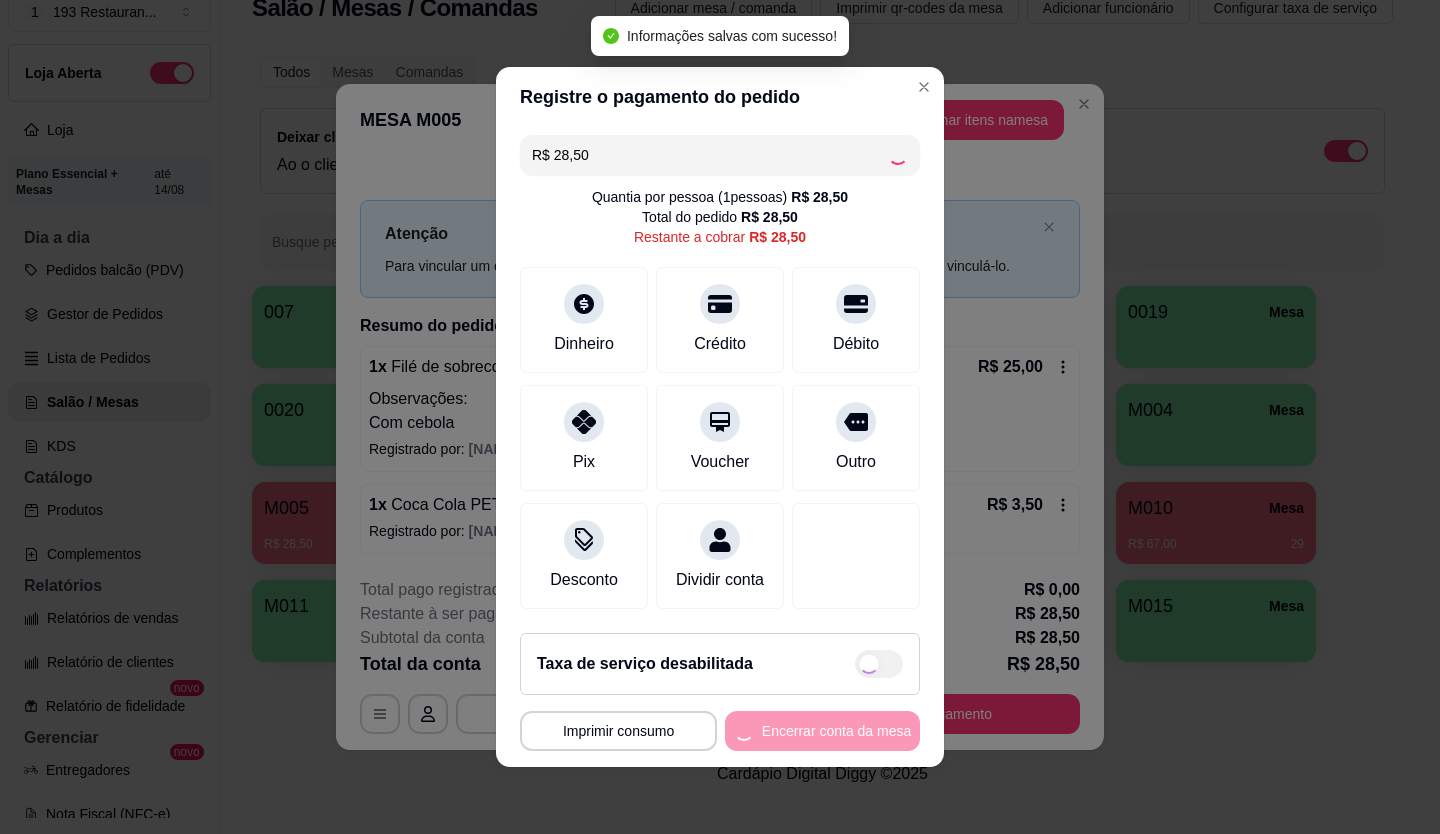 type on "R$ 0,00" 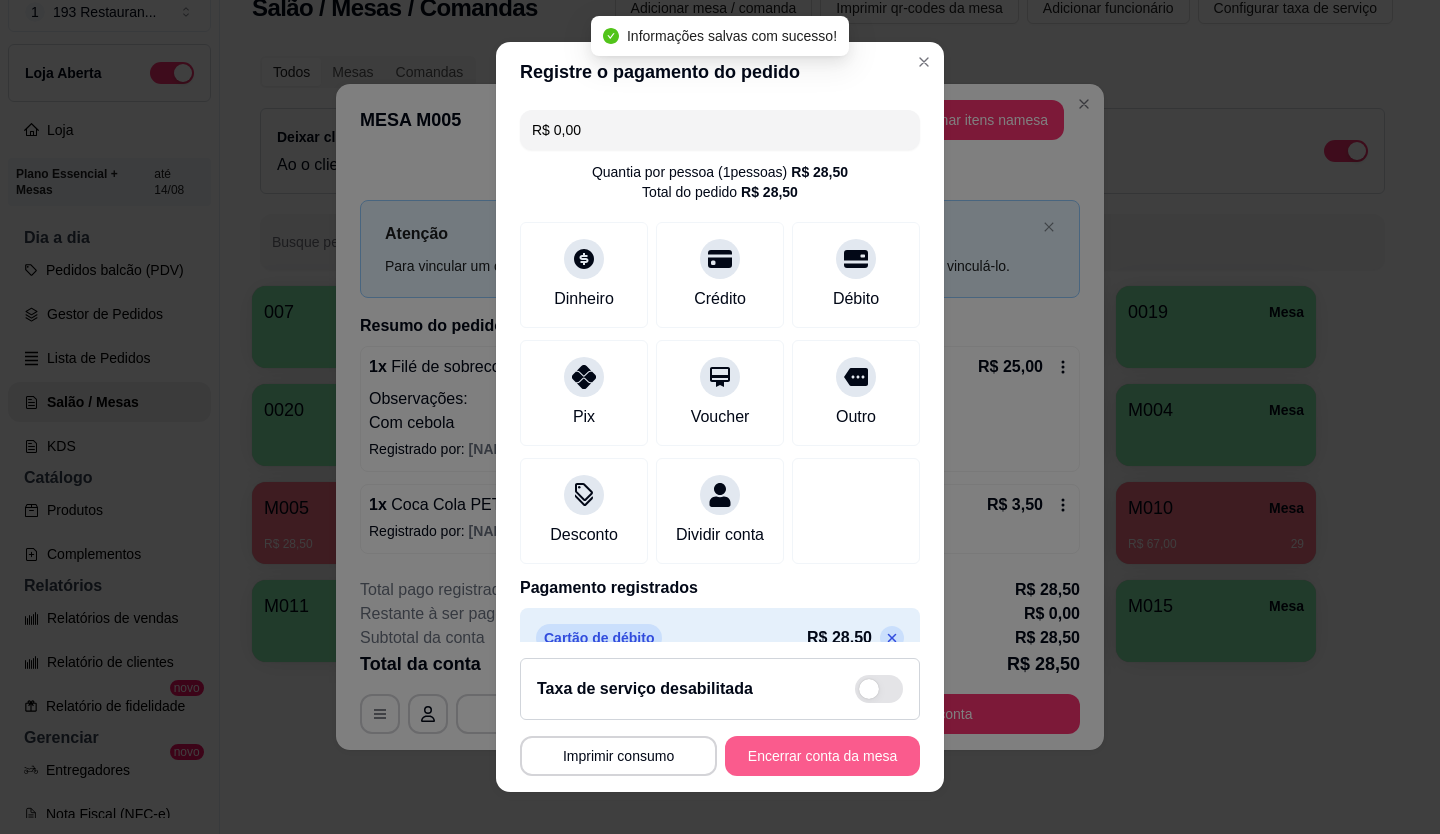 click on "Encerrar conta da mesa" at bounding box center (822, 756) 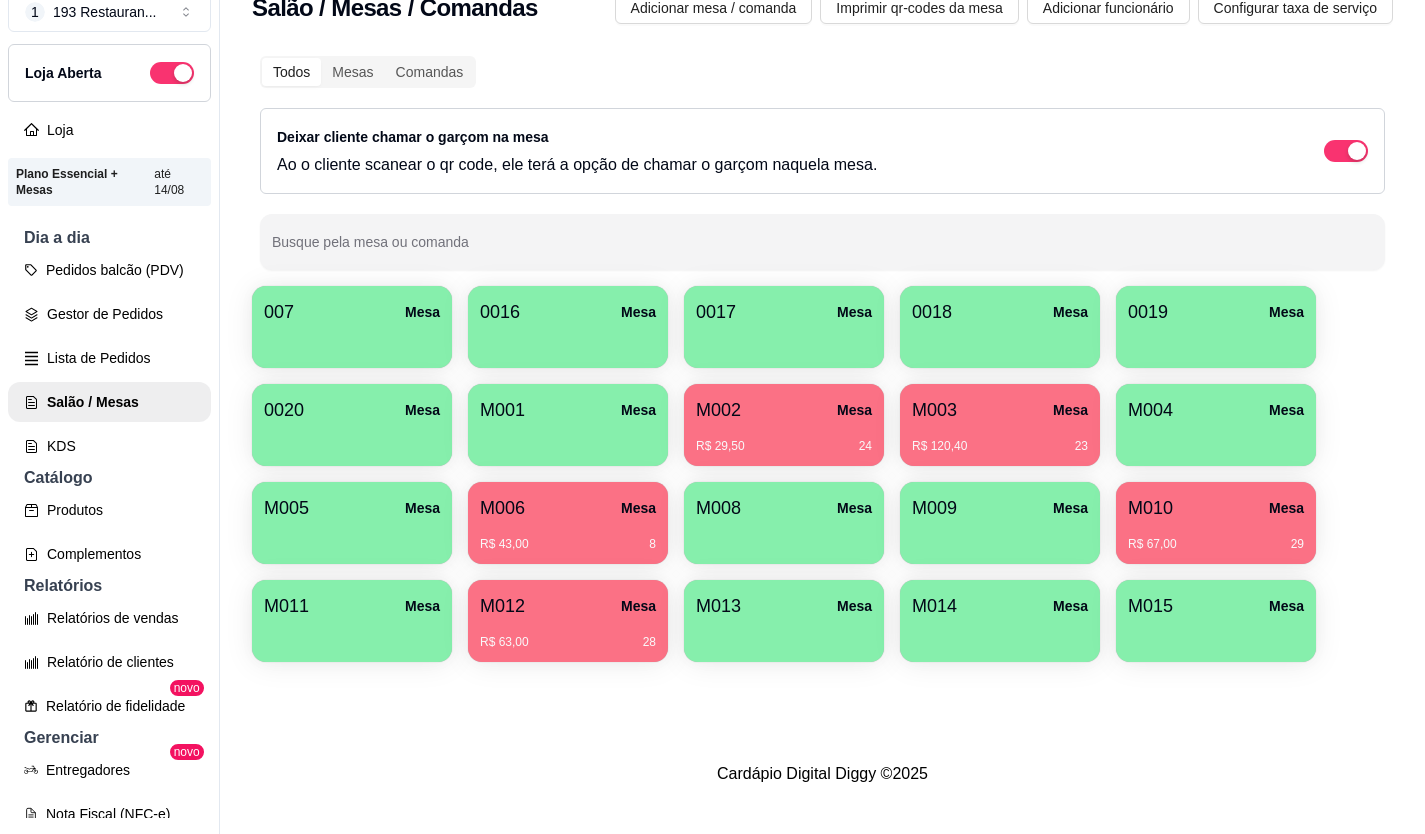 click on "R$ 29,50 24" at bounding box center (784, 446) 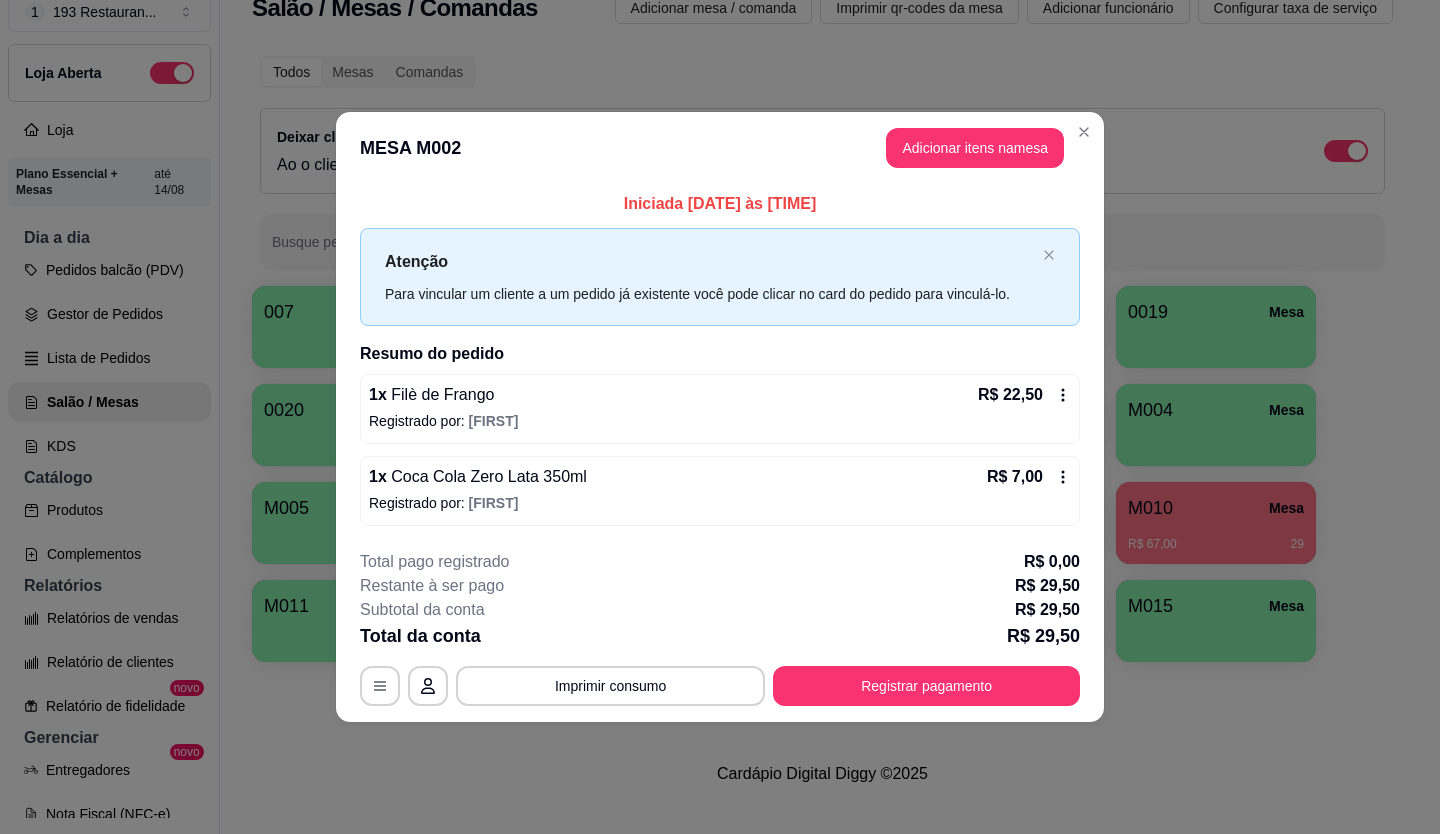 click on "1 x   Filè de Frango  R$ 22,50 Registrado por:   [NAME]" at bounding box center [720, 409] 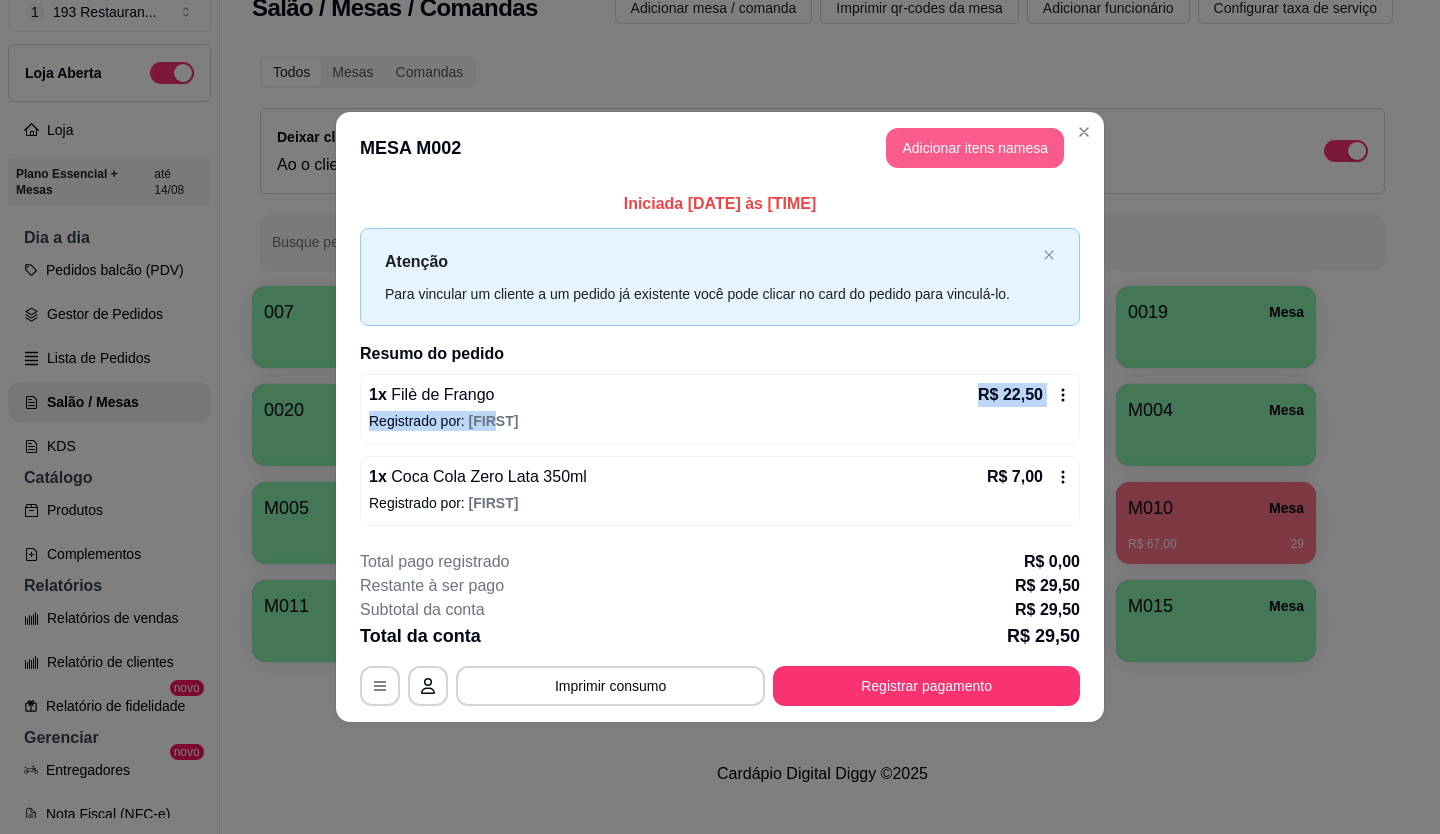 click on "Adicionar itens na  mesa" at bounding box center (975, 148) 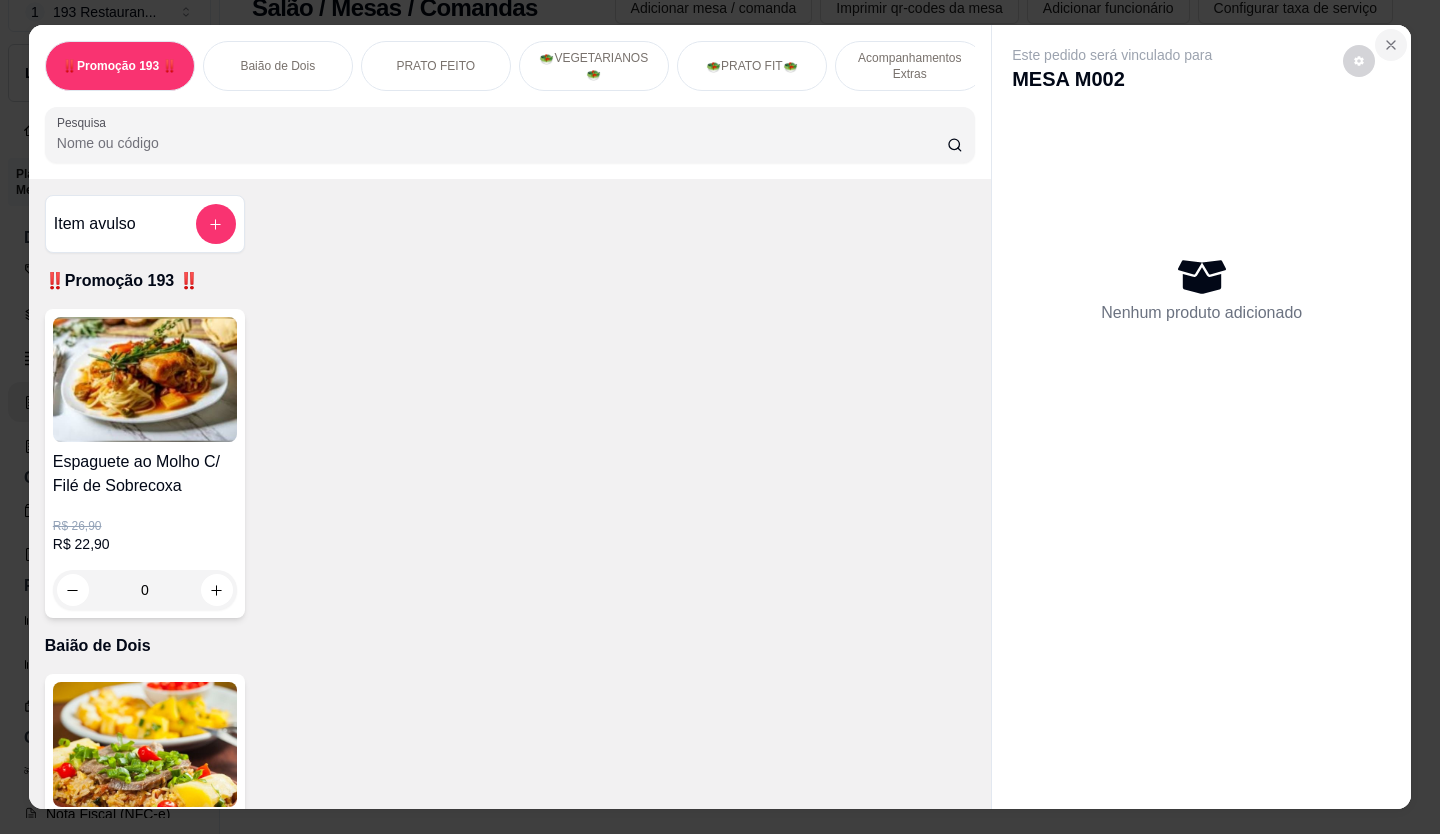 click at bounding box center (1391, 45) 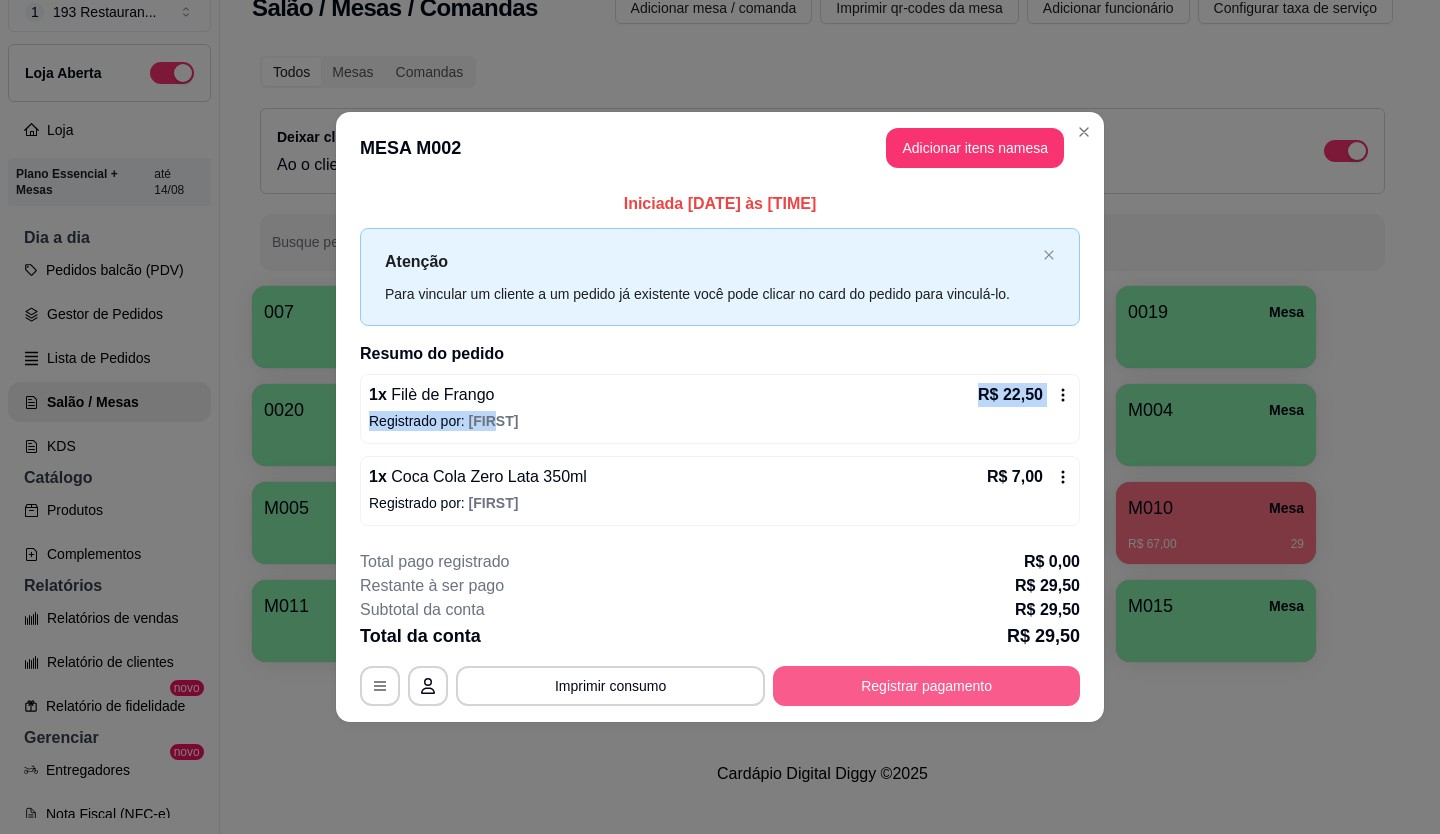 click on "Registrar pagamento" at bounding box center [926, 686] 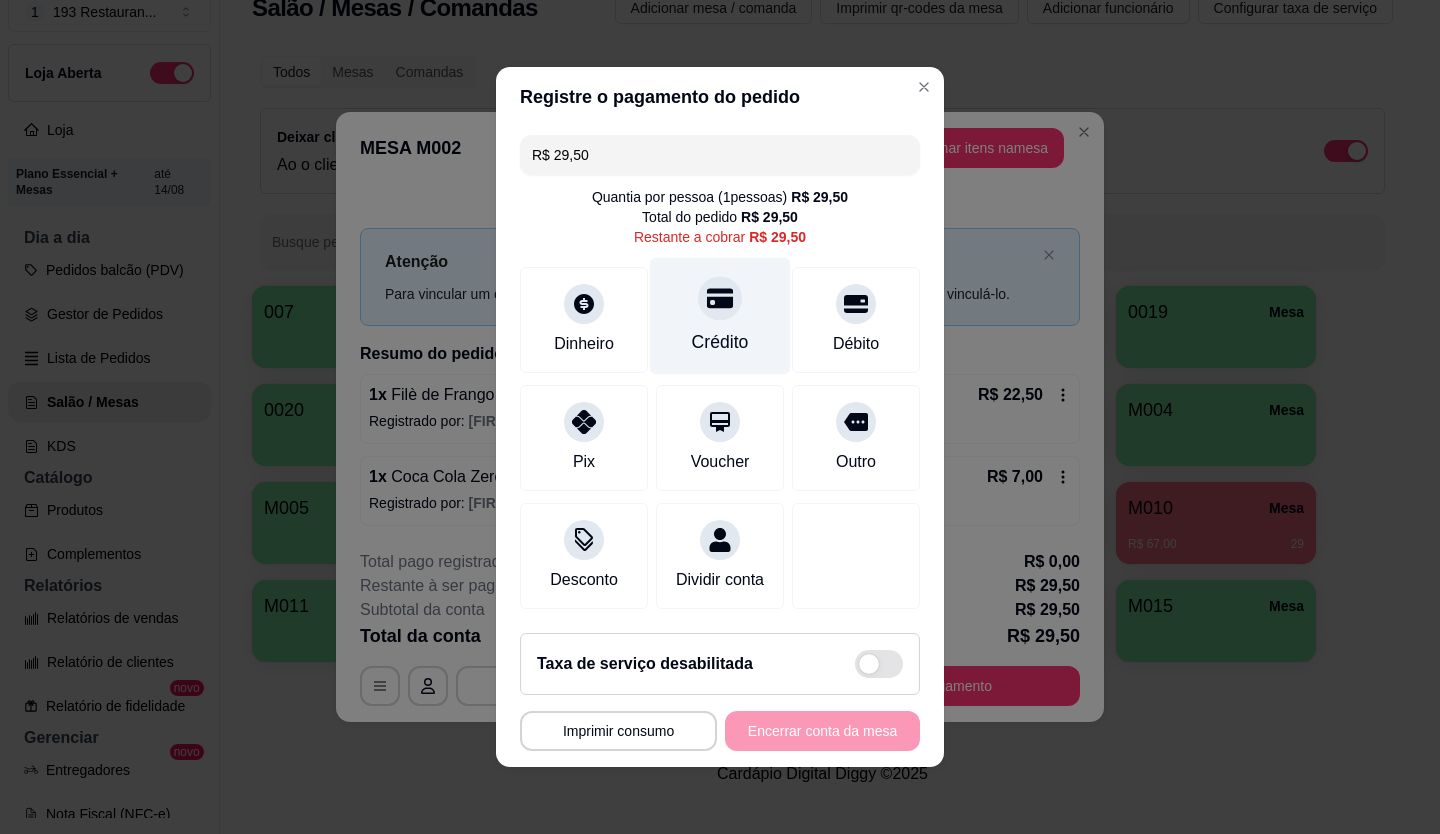 click 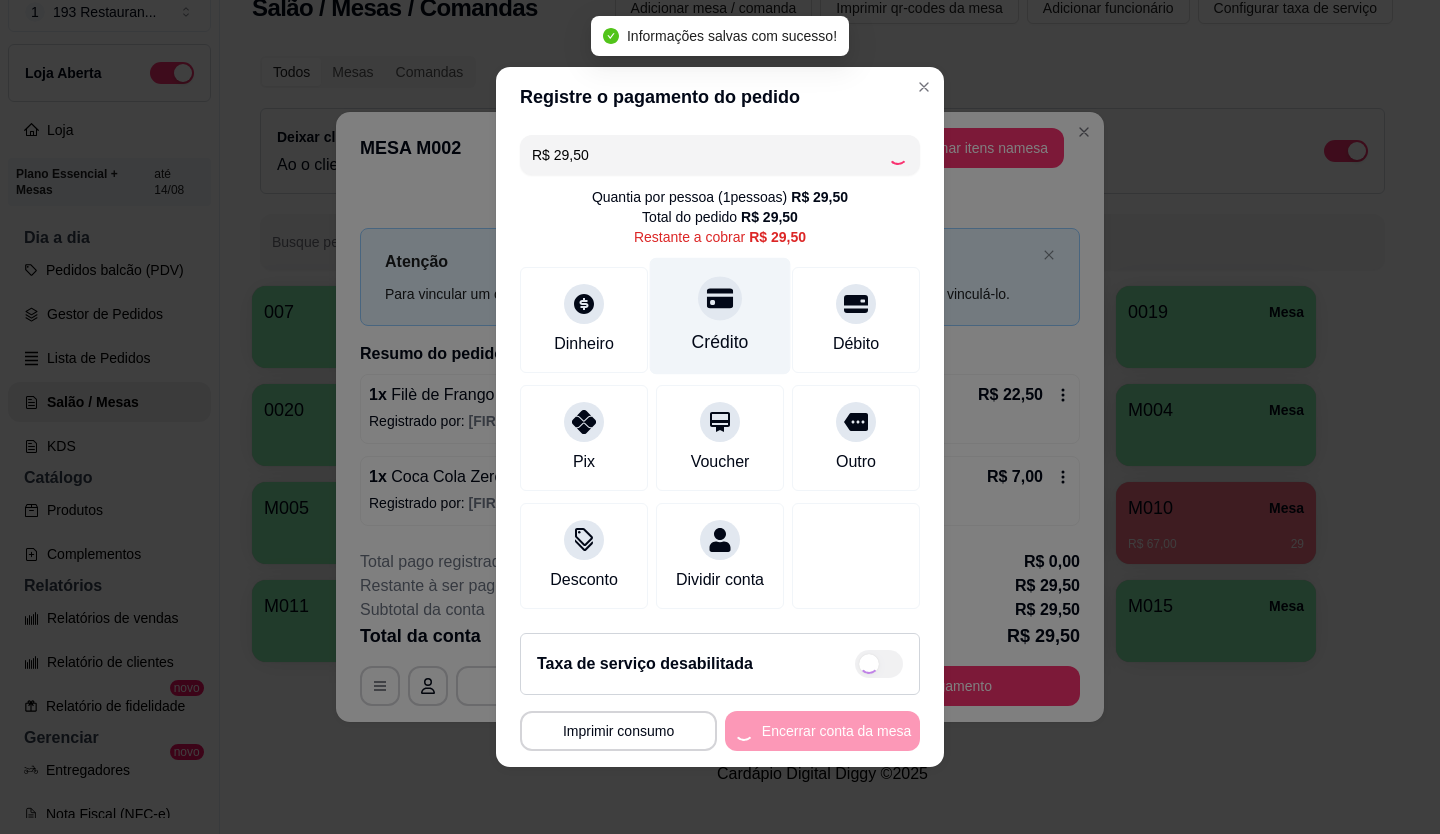 type on "R$ 0,00" 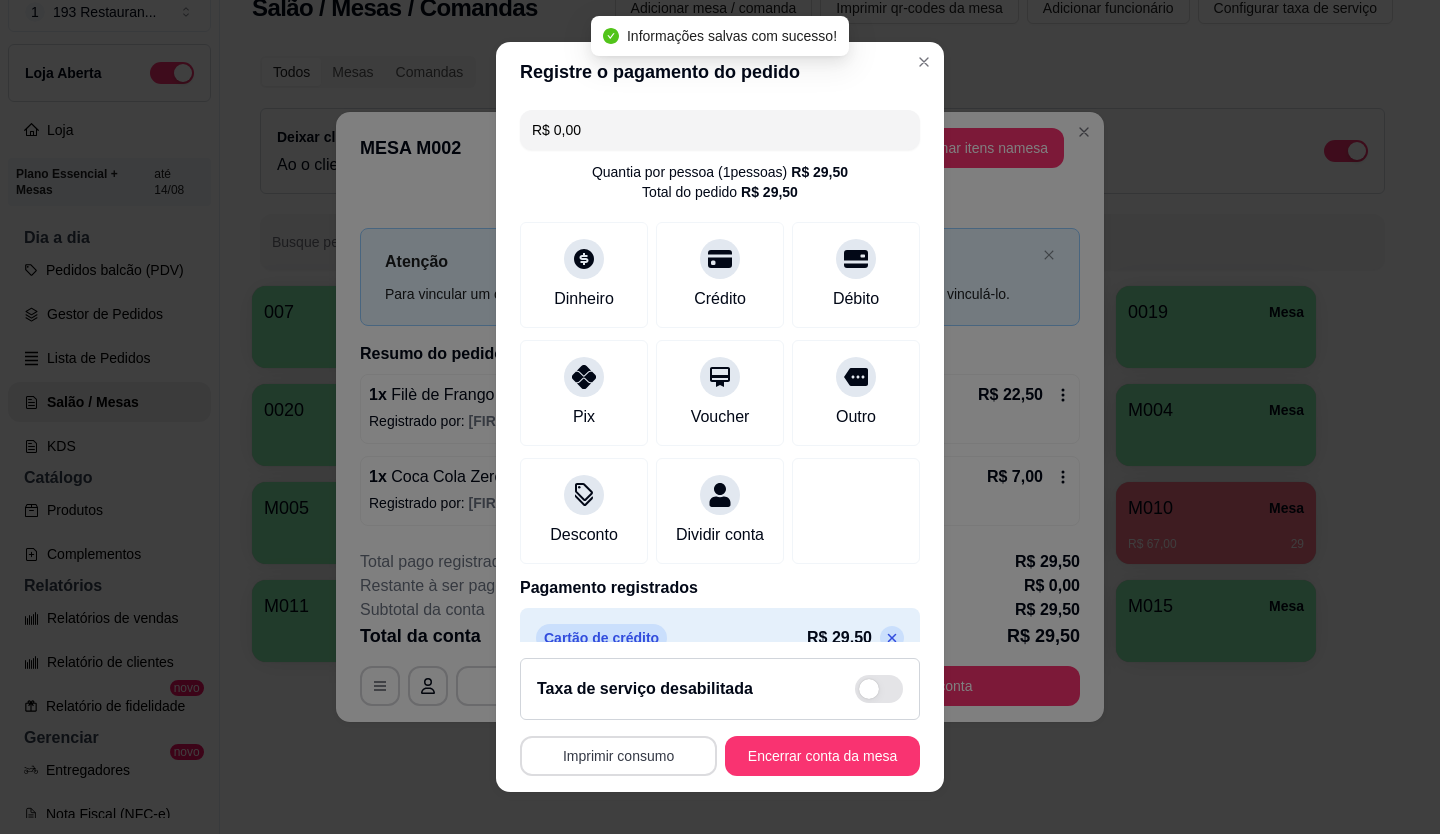 click on "Imprimir consumo" at bounding box center (618, 756) 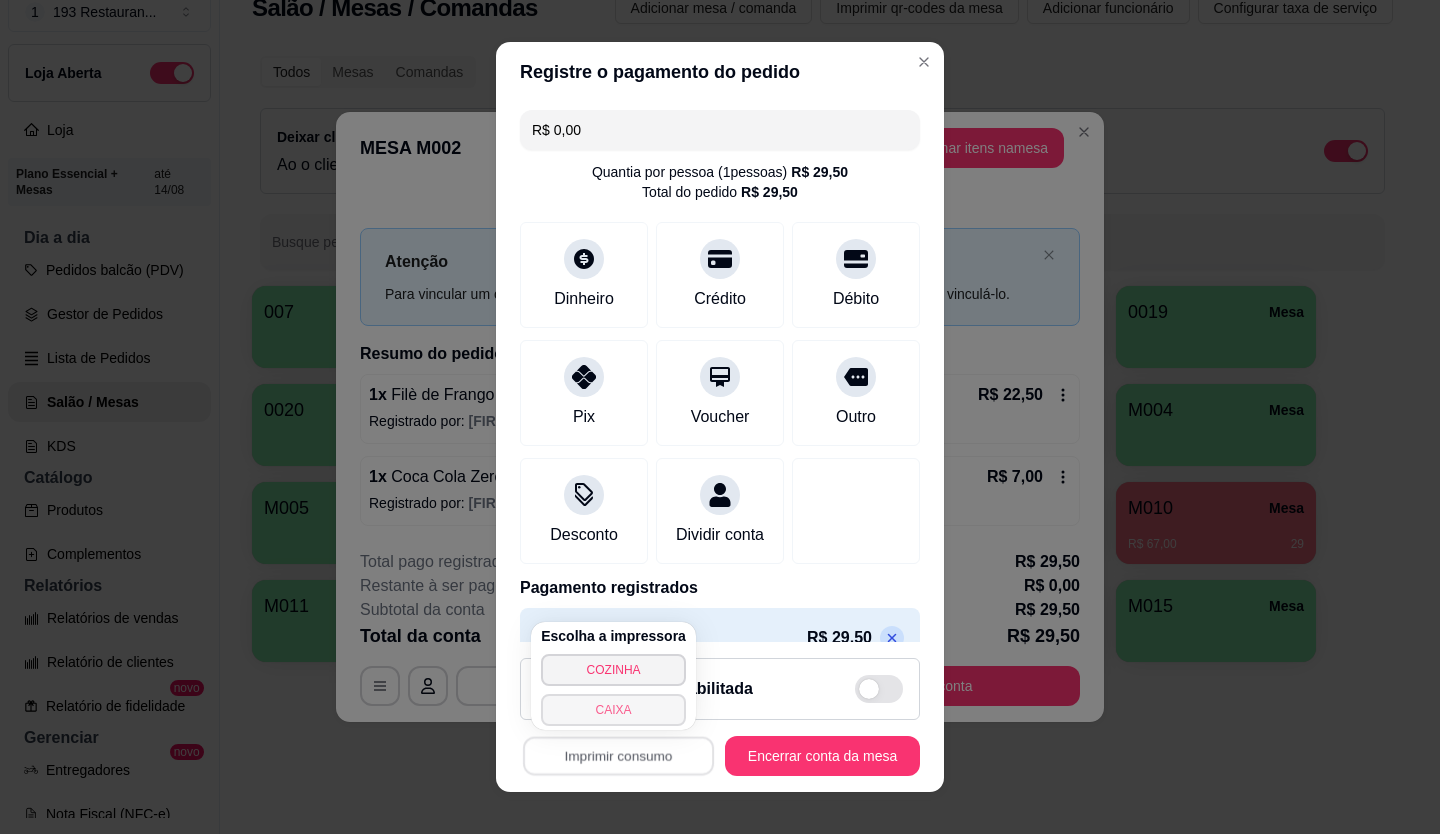 click on "CAIXA" at bounding box center [613, 710] 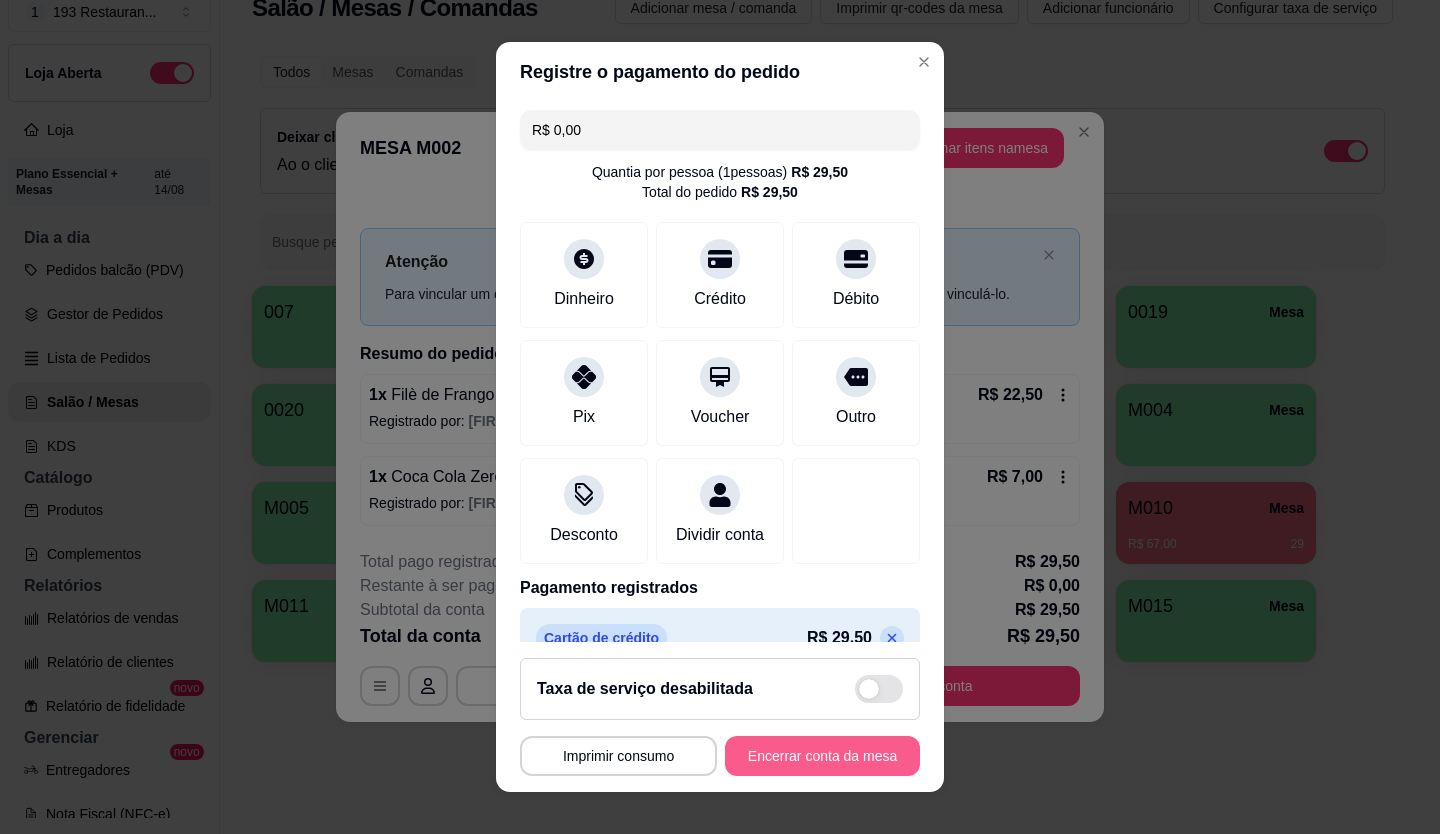 click on "Encerrar conta da mesa" at bounding box center (822, 756) 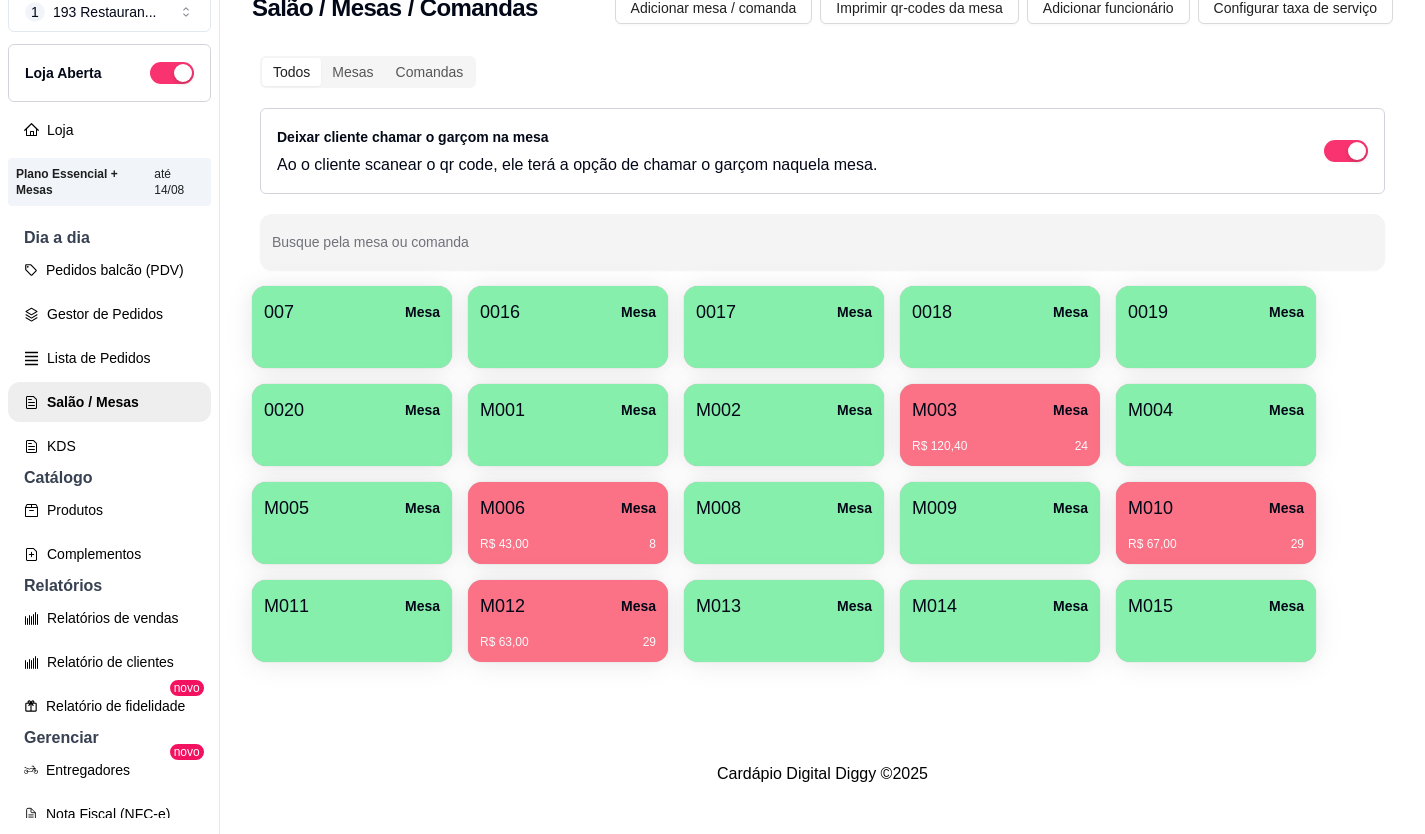 click at bounding box center [1000, 341] 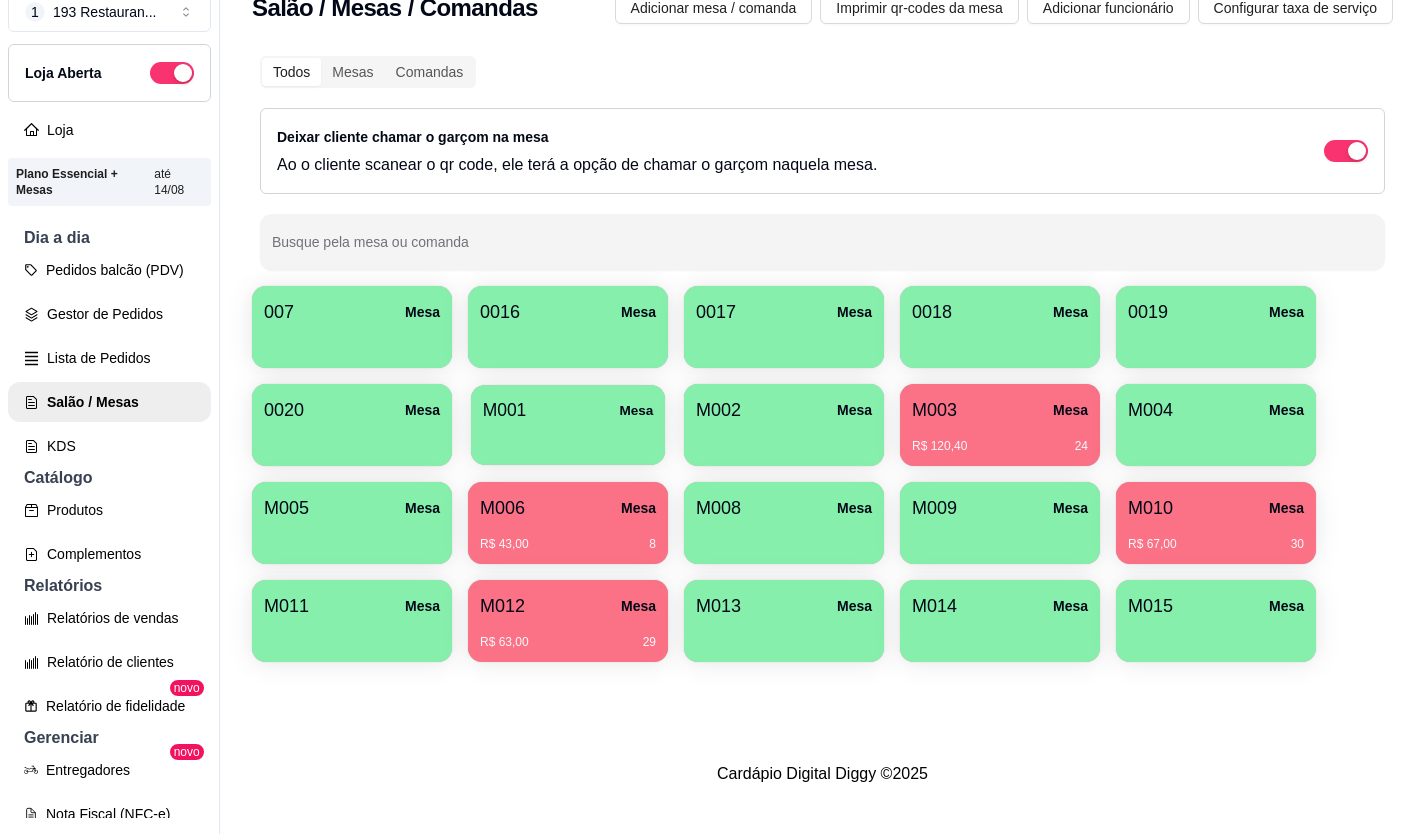 click at bounding box center (568, 438) 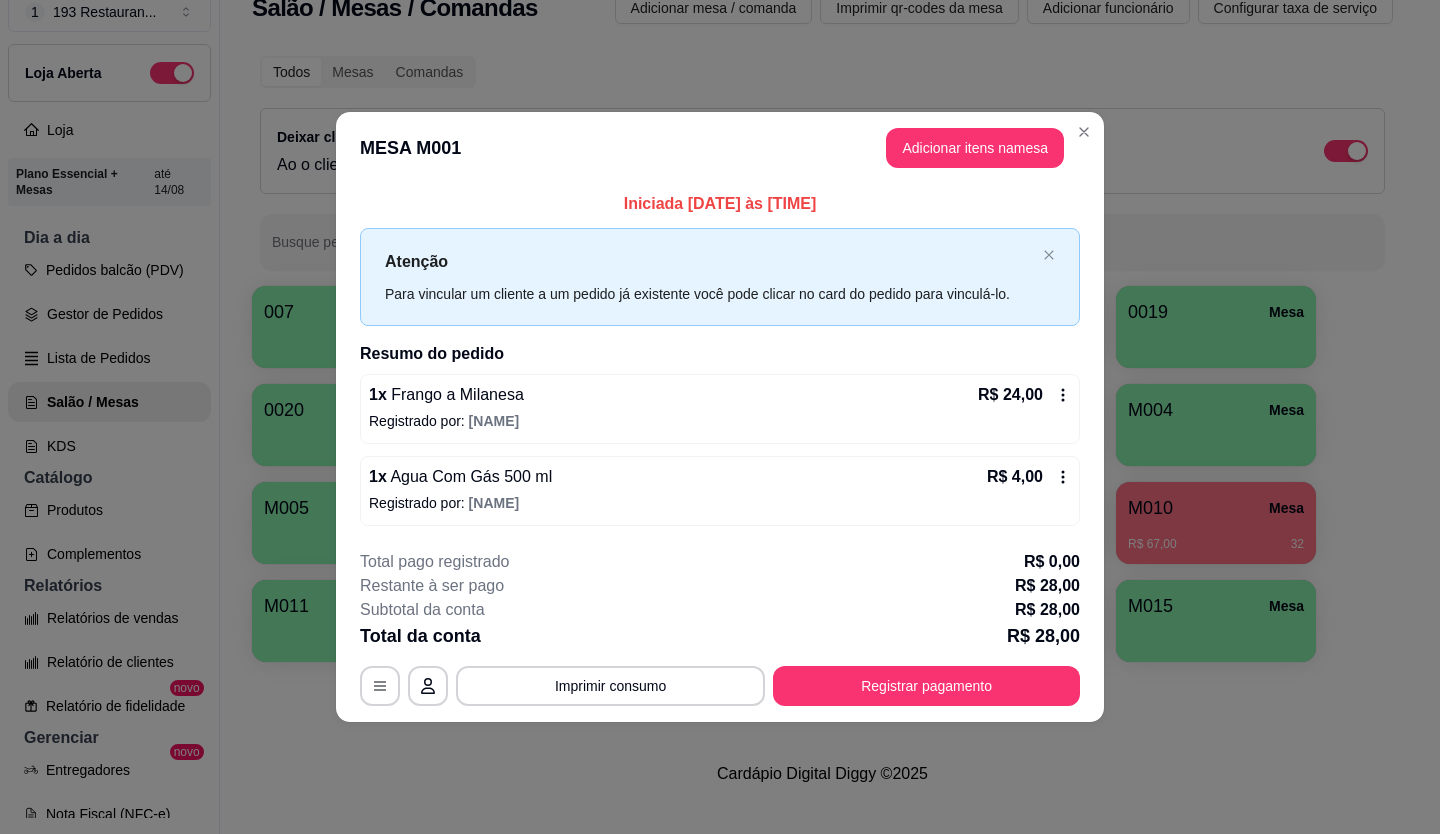 click on "1 x   Frango a Milanesa R$ 24,00" at bounding box center (720, 395) 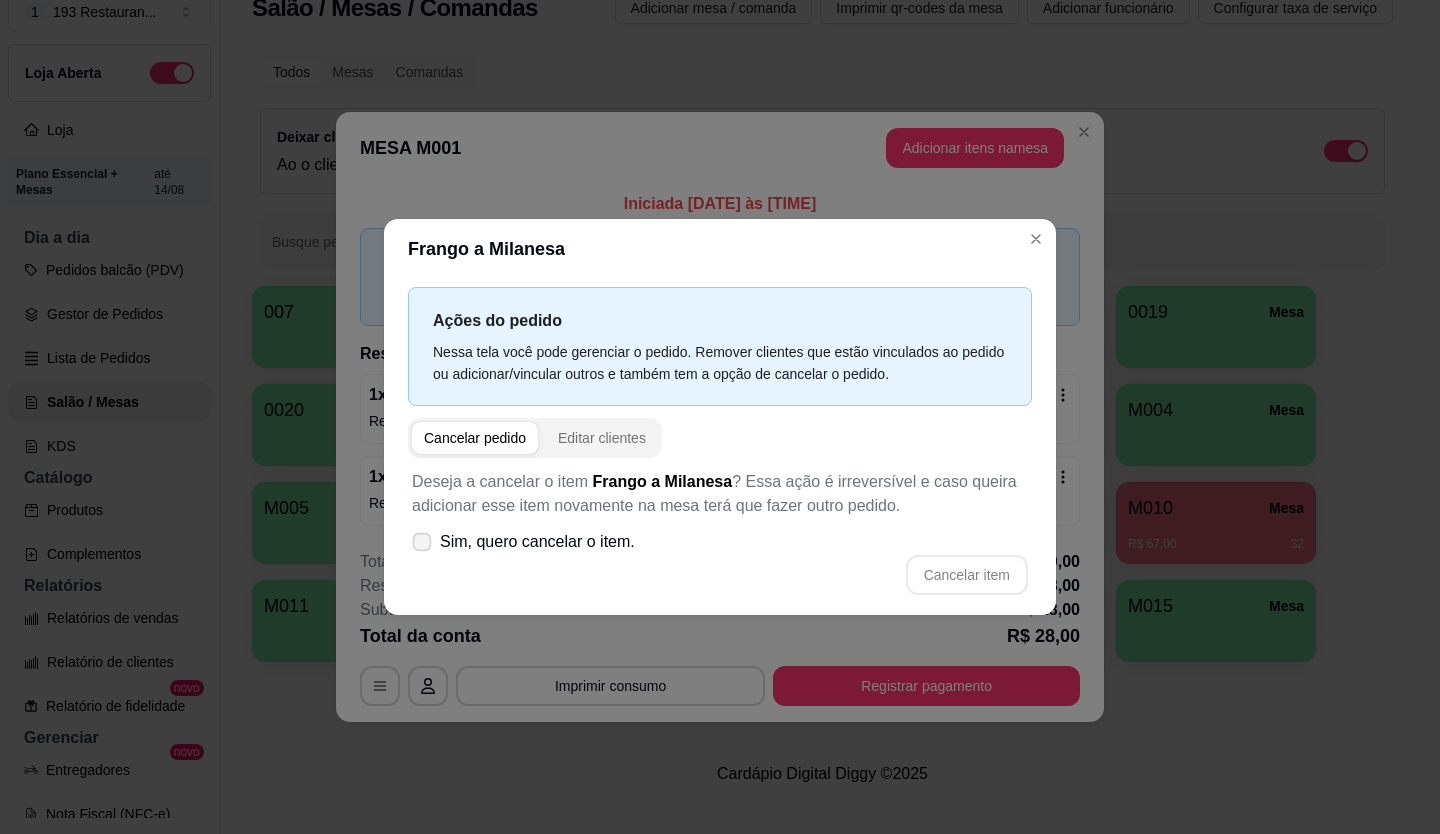 click at bounding box center (422, 542) 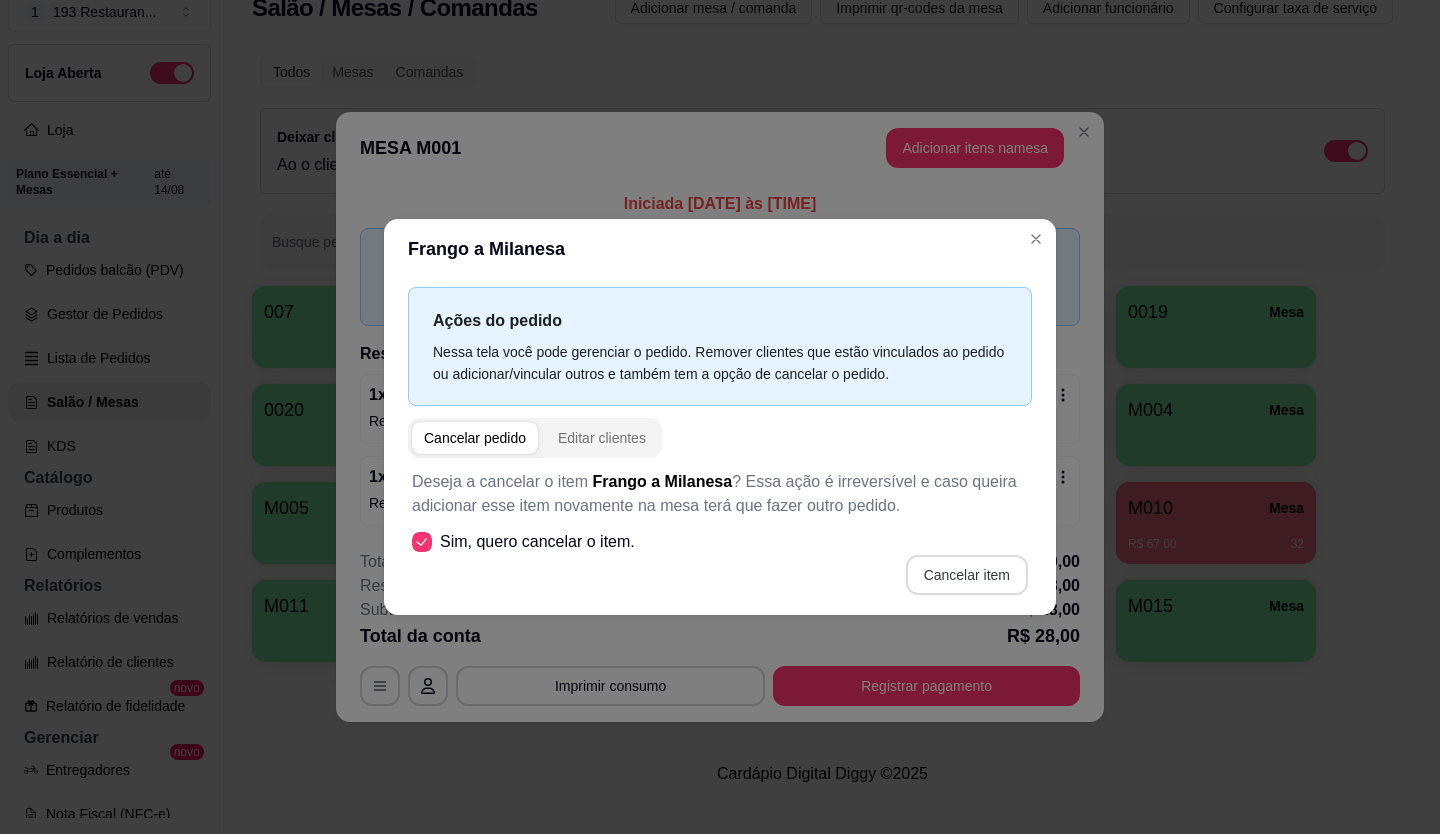 click on "Cancelar item" at bounding box center (967, 575) 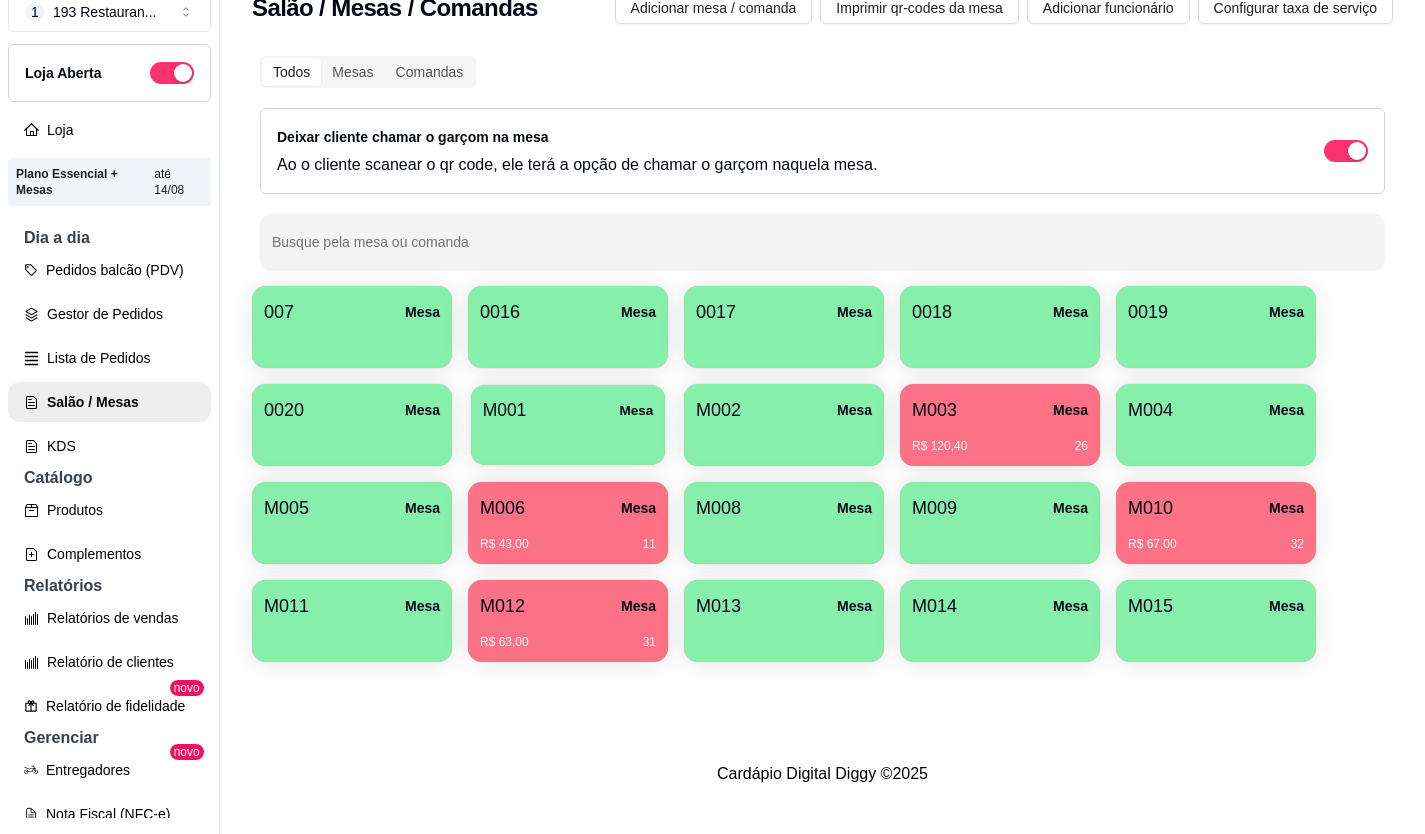 click at bounding box center [568, 438] 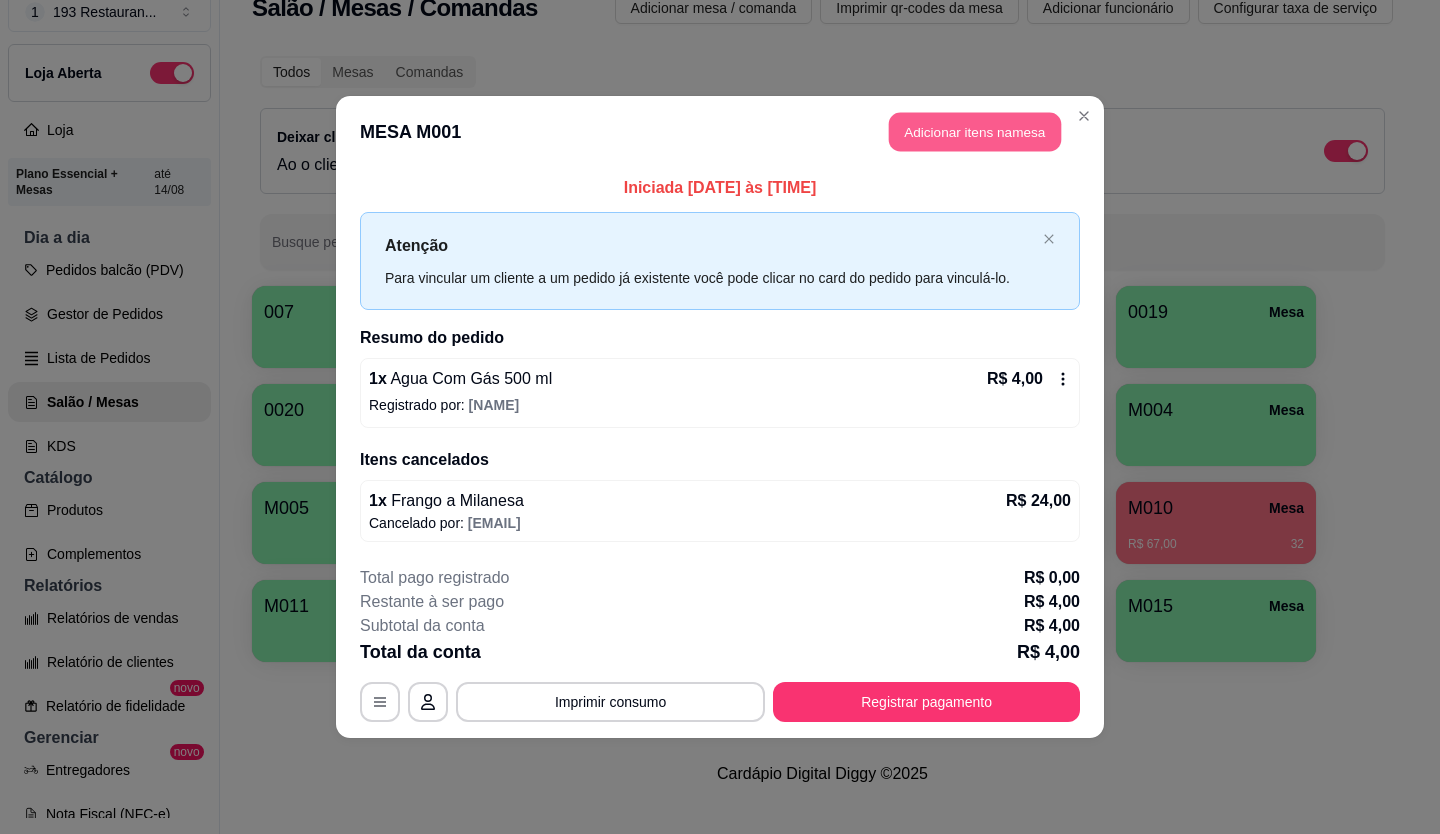 click on "Adicionar itens na  mesa" at bounding box center [975, 132] 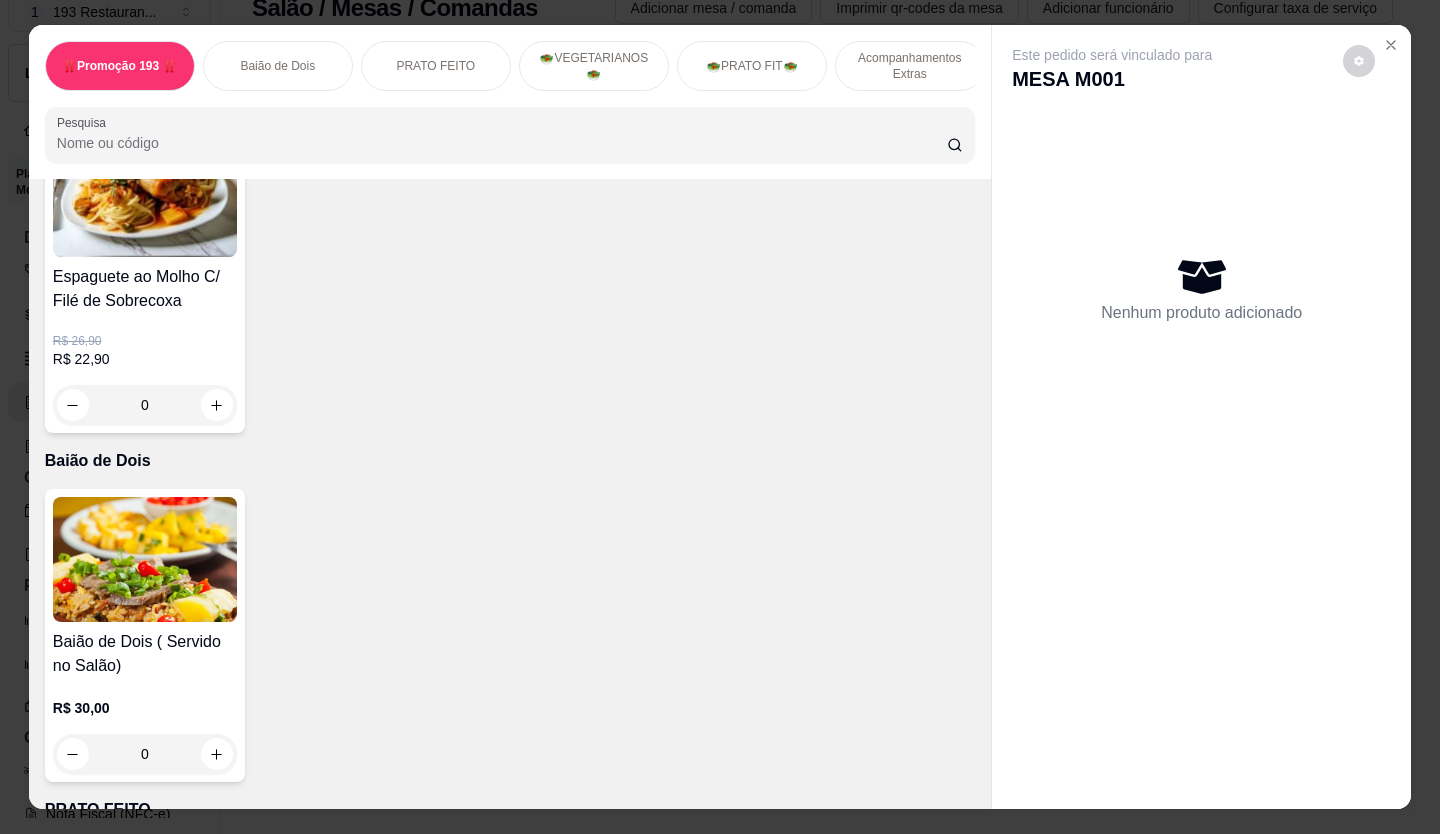 scroll, scrollTop: 200, scrollLeft: 0, axis: vertical 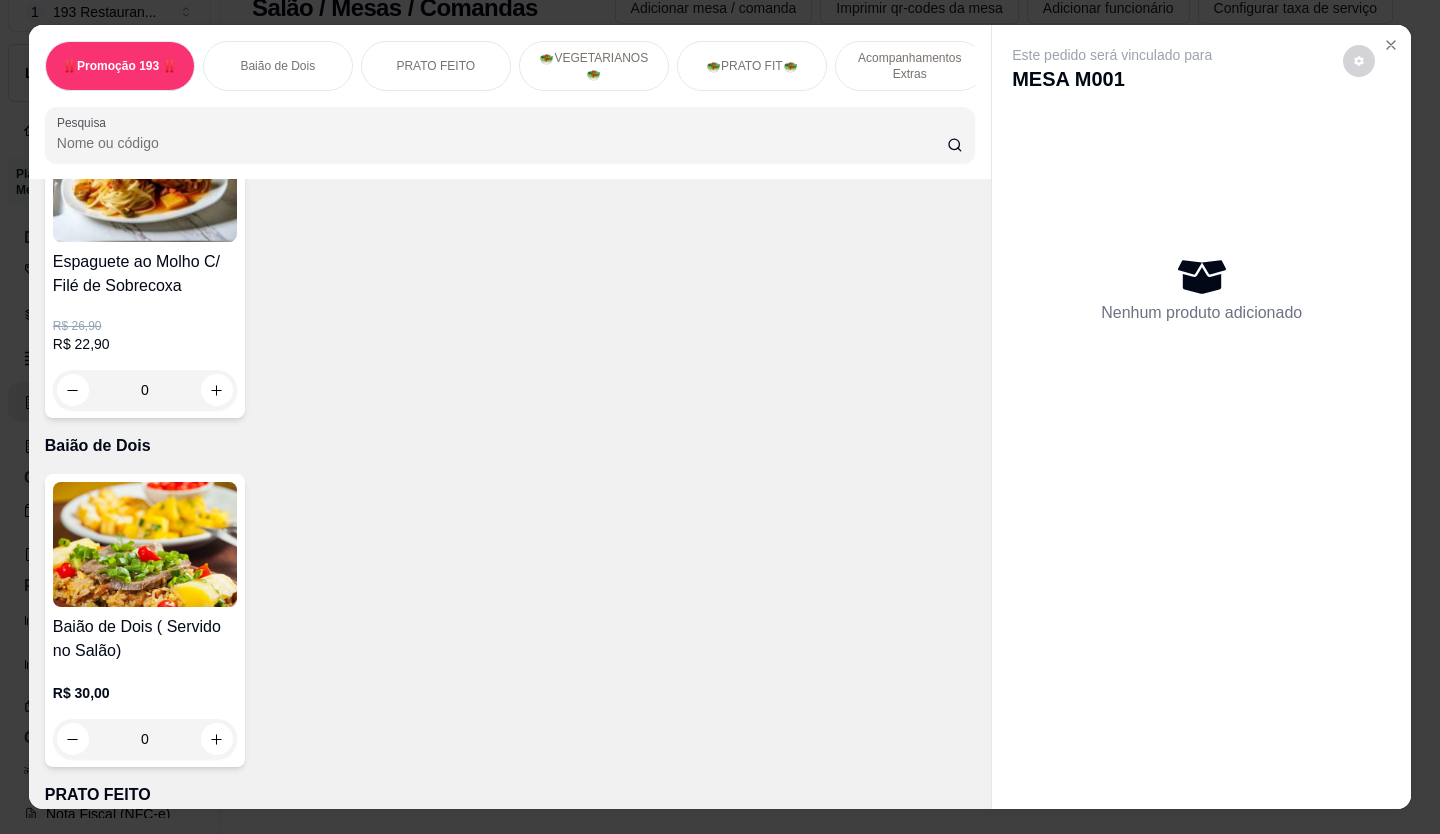 click on "0" at bounding box center [145, 739] 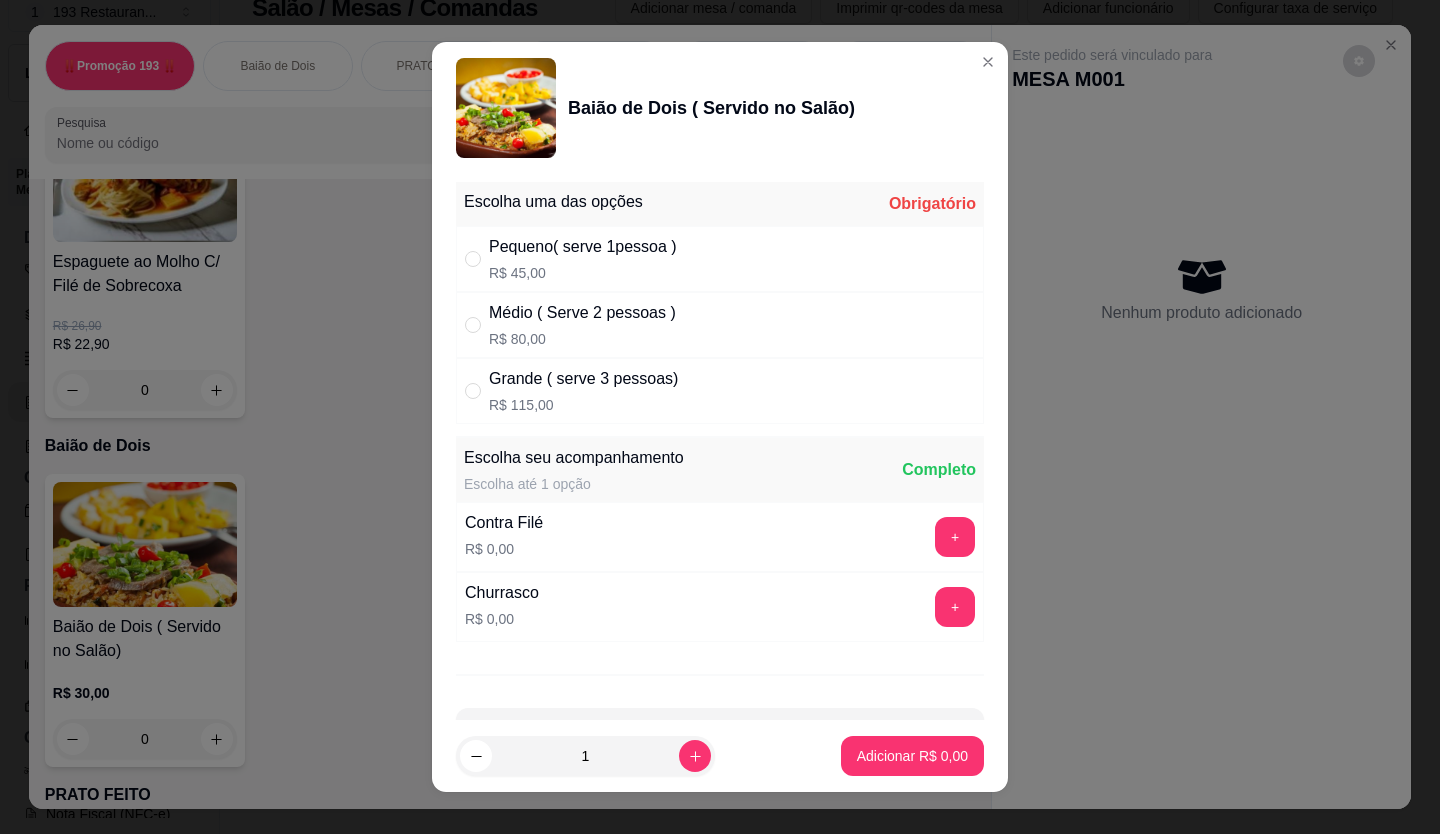 click on "Pequeno( serve 1pessoa )  R$ 45,00" at bounding box center [720, 259] 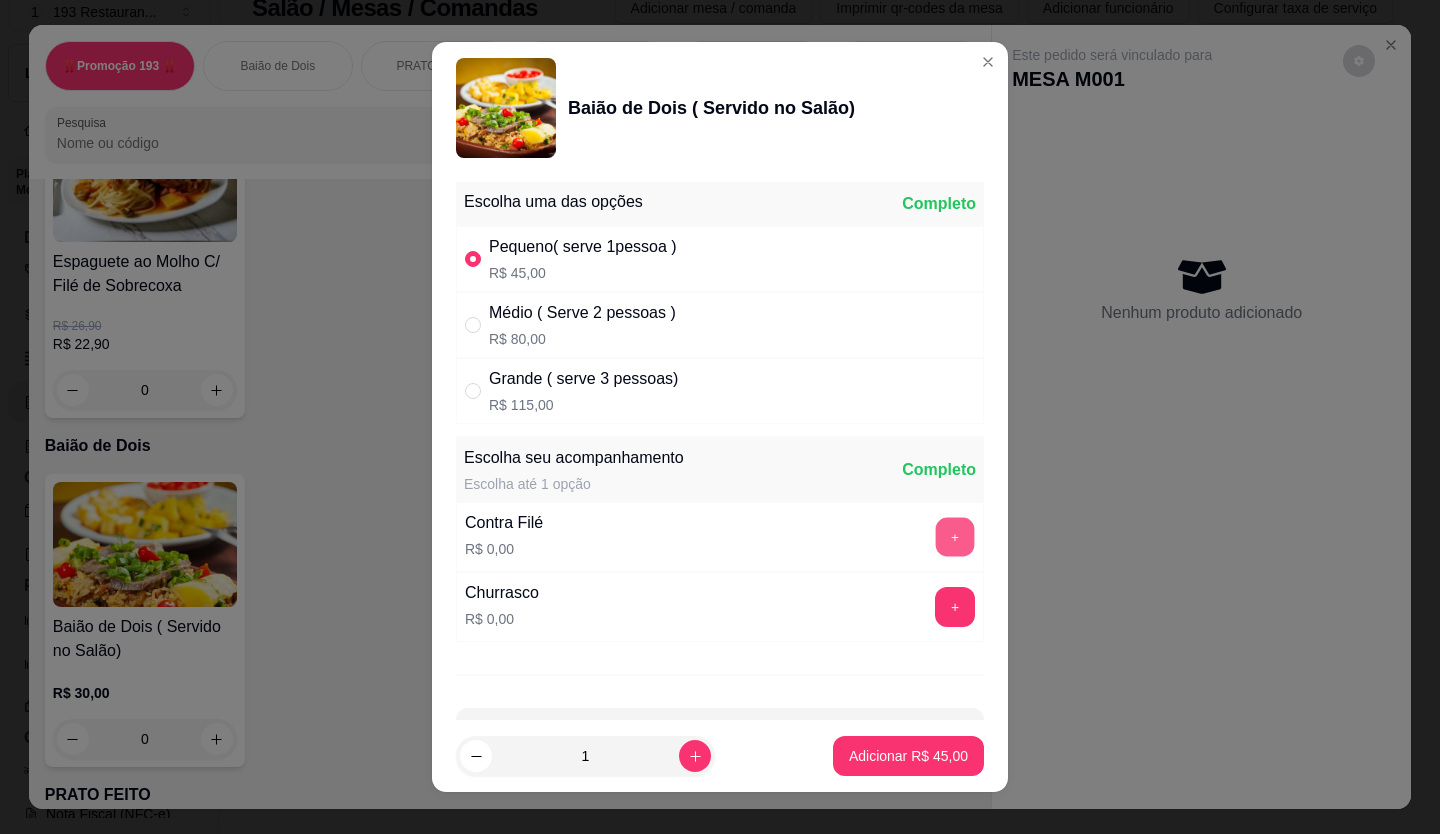 click on "+" at bounding box center [955, 536] 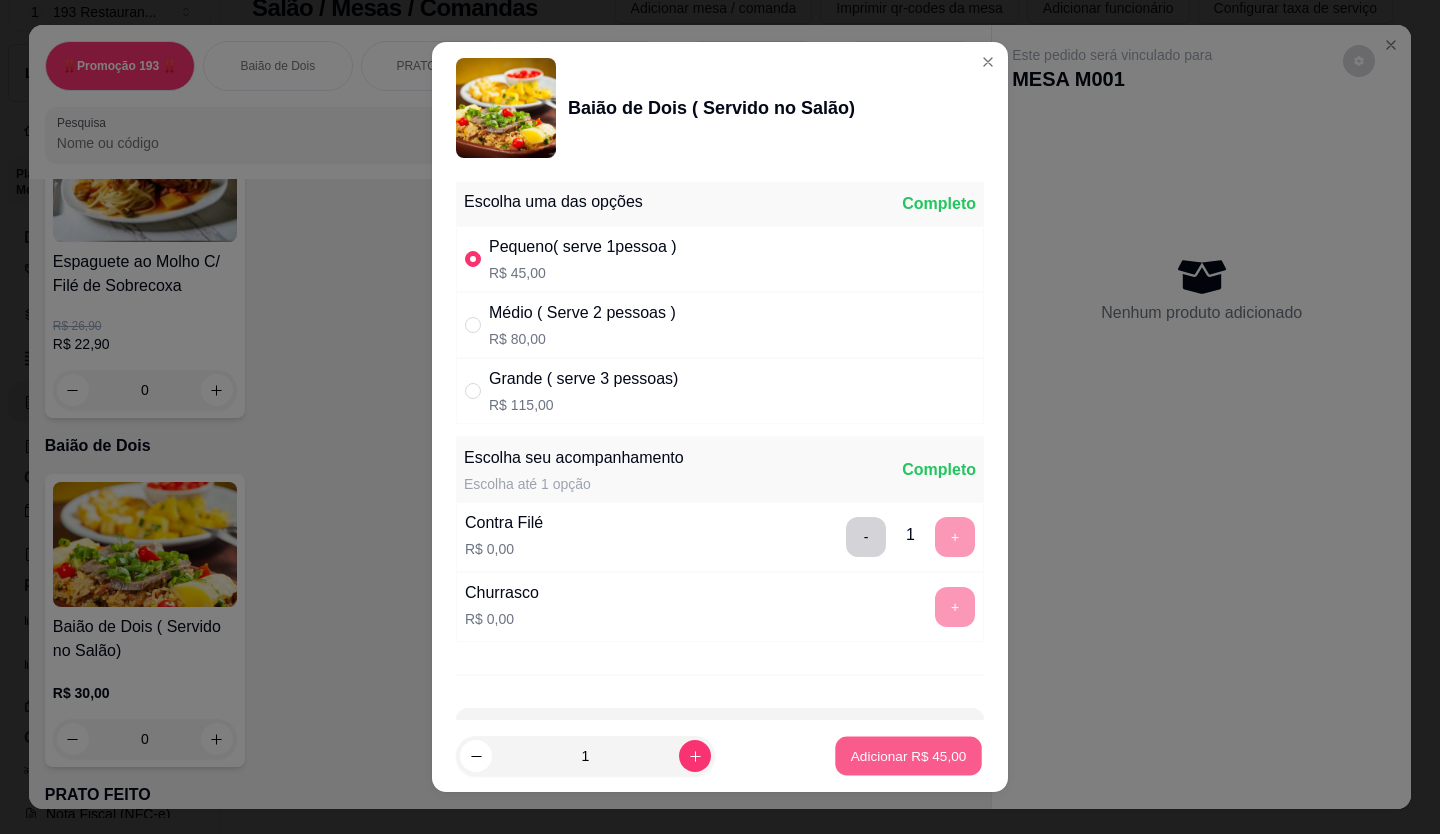 click on "Adicionar R$ 45,00" at bounding box center [909, 756] 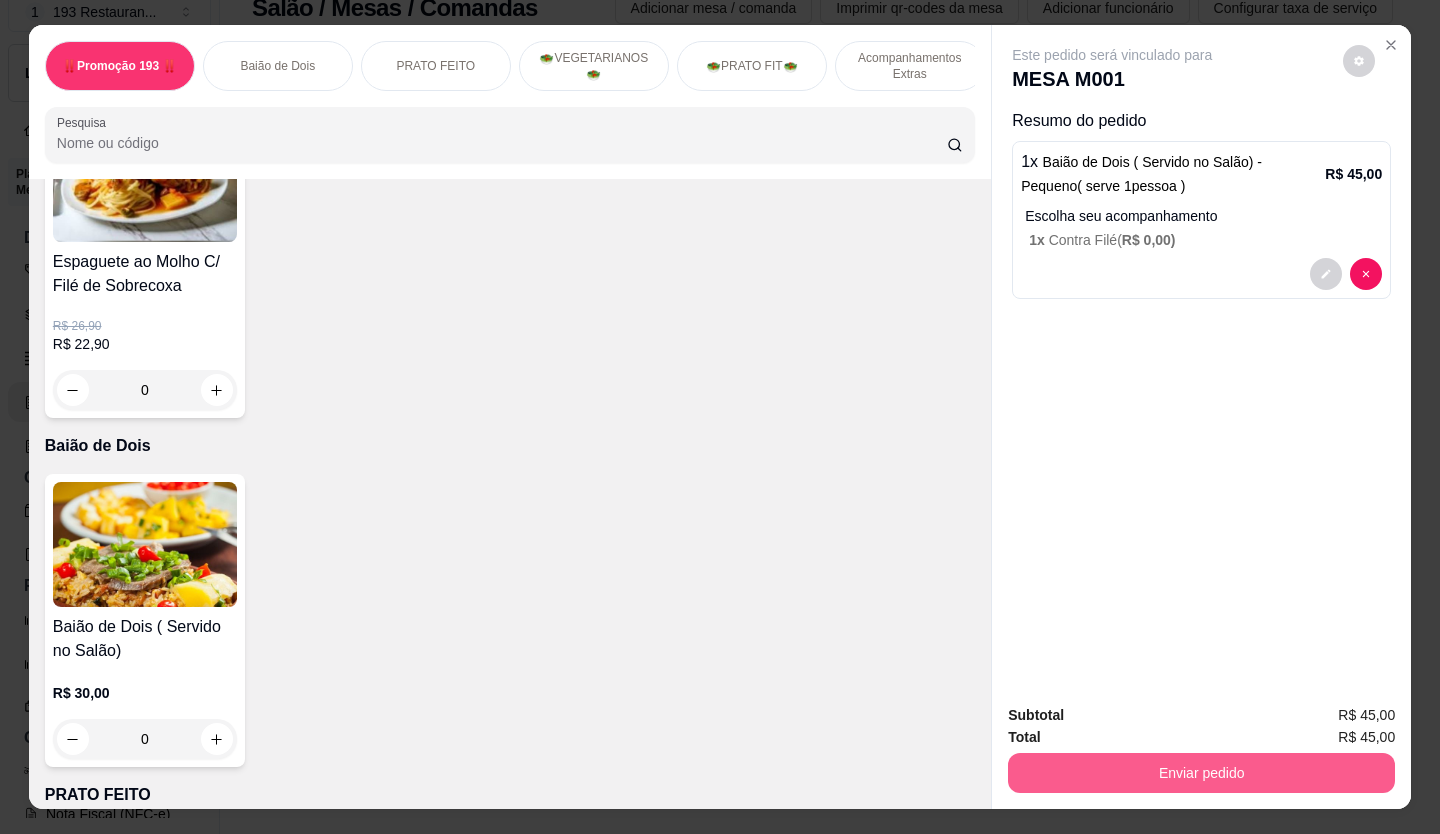 click on "Enviar pedido" at bounding box center [1201, 773] 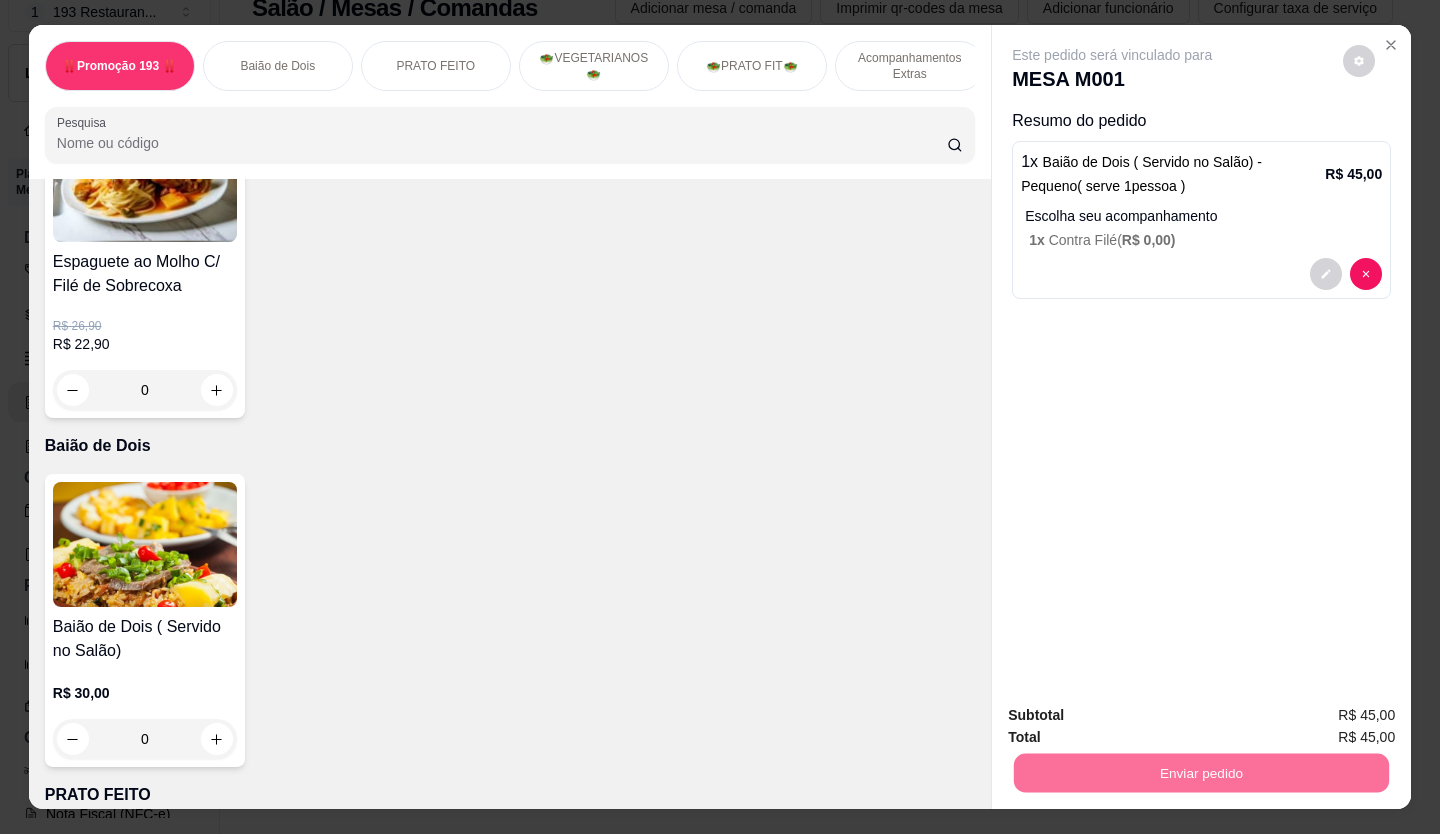 click on "Não registrar e enviar pedido" at bounding box center (1136, 716) 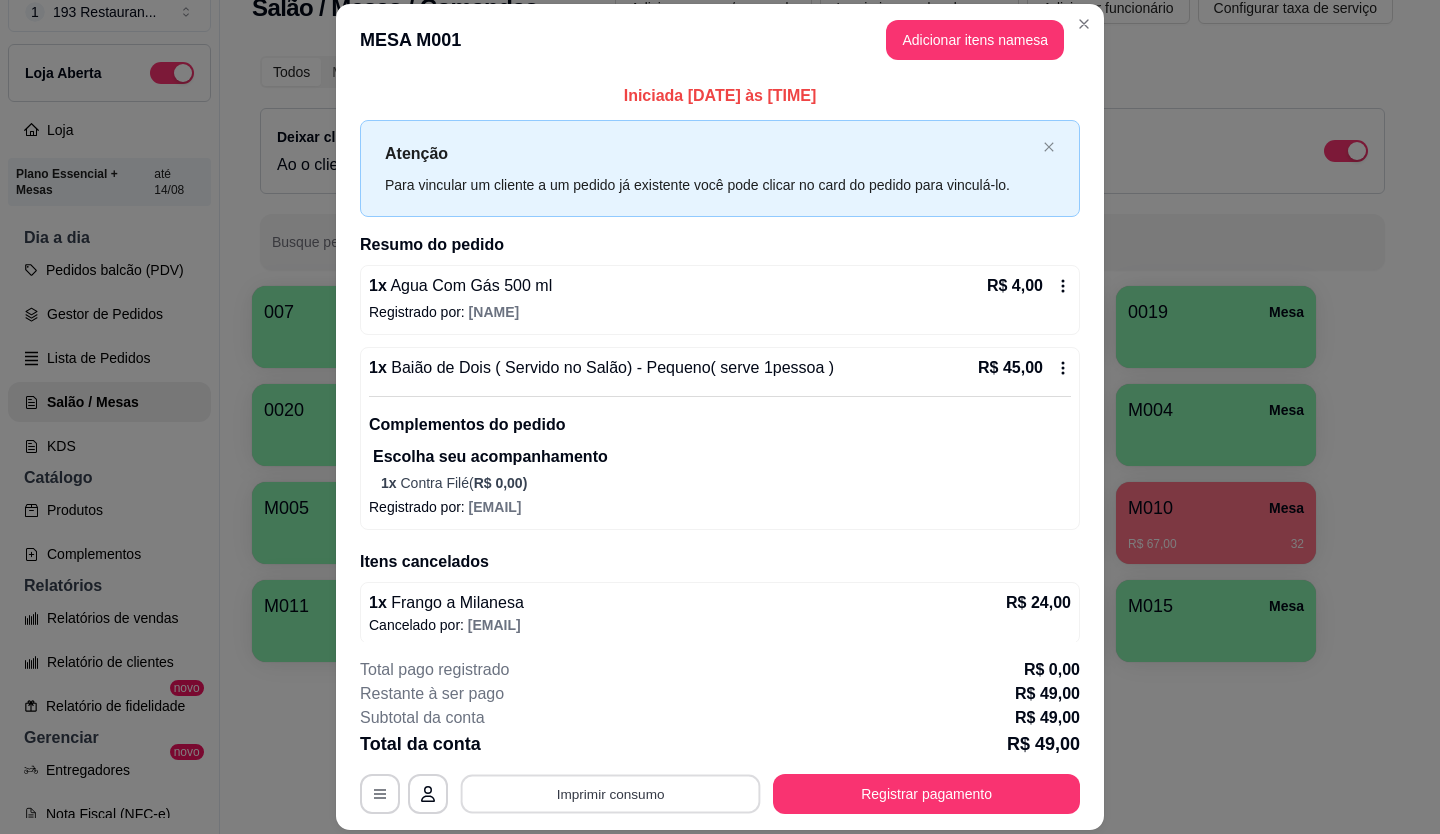 click on "Imprimir consumo" at bounding box center [611, 793] 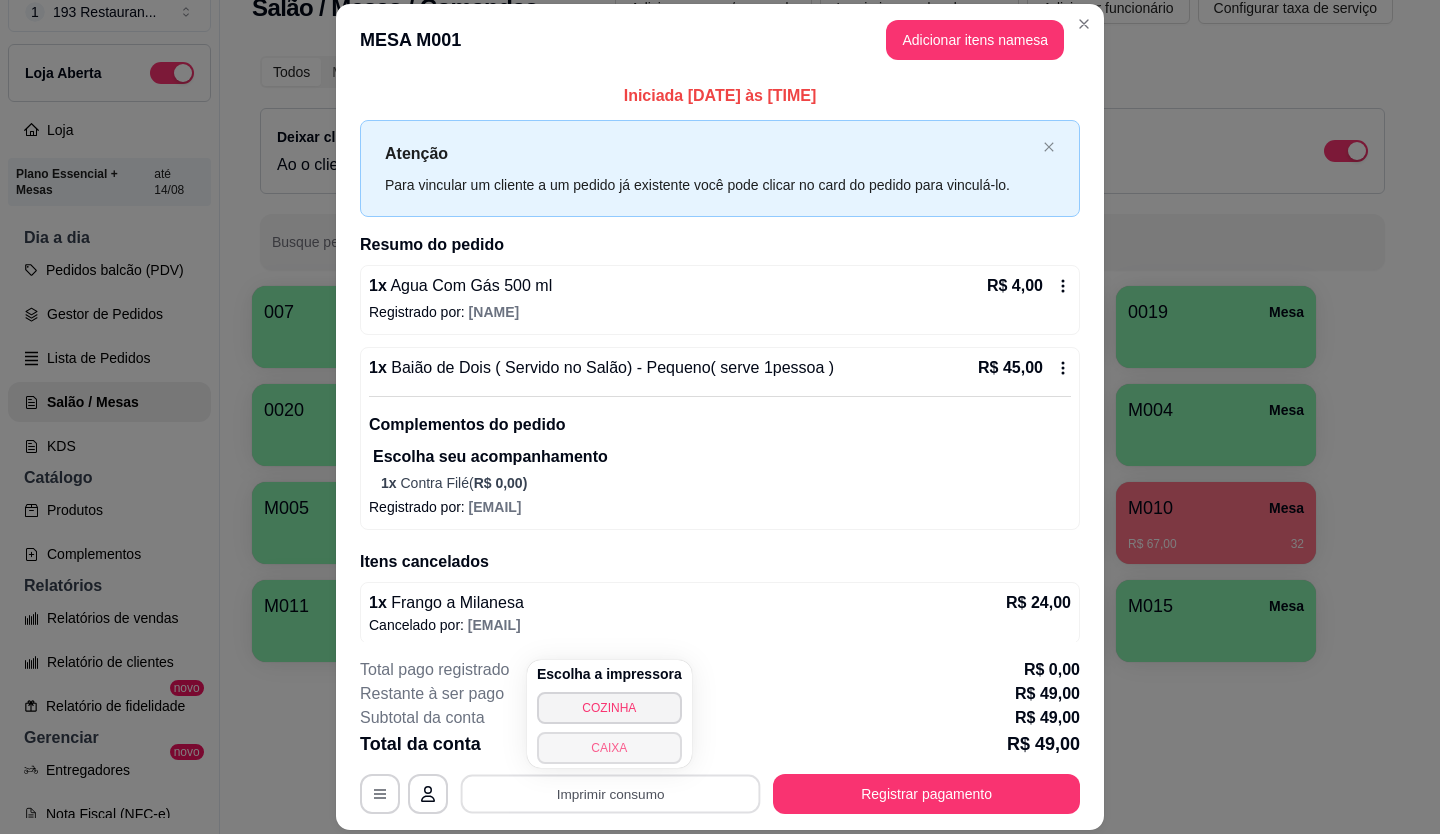 click on "CAIXA" at bounding box center [609, 748] 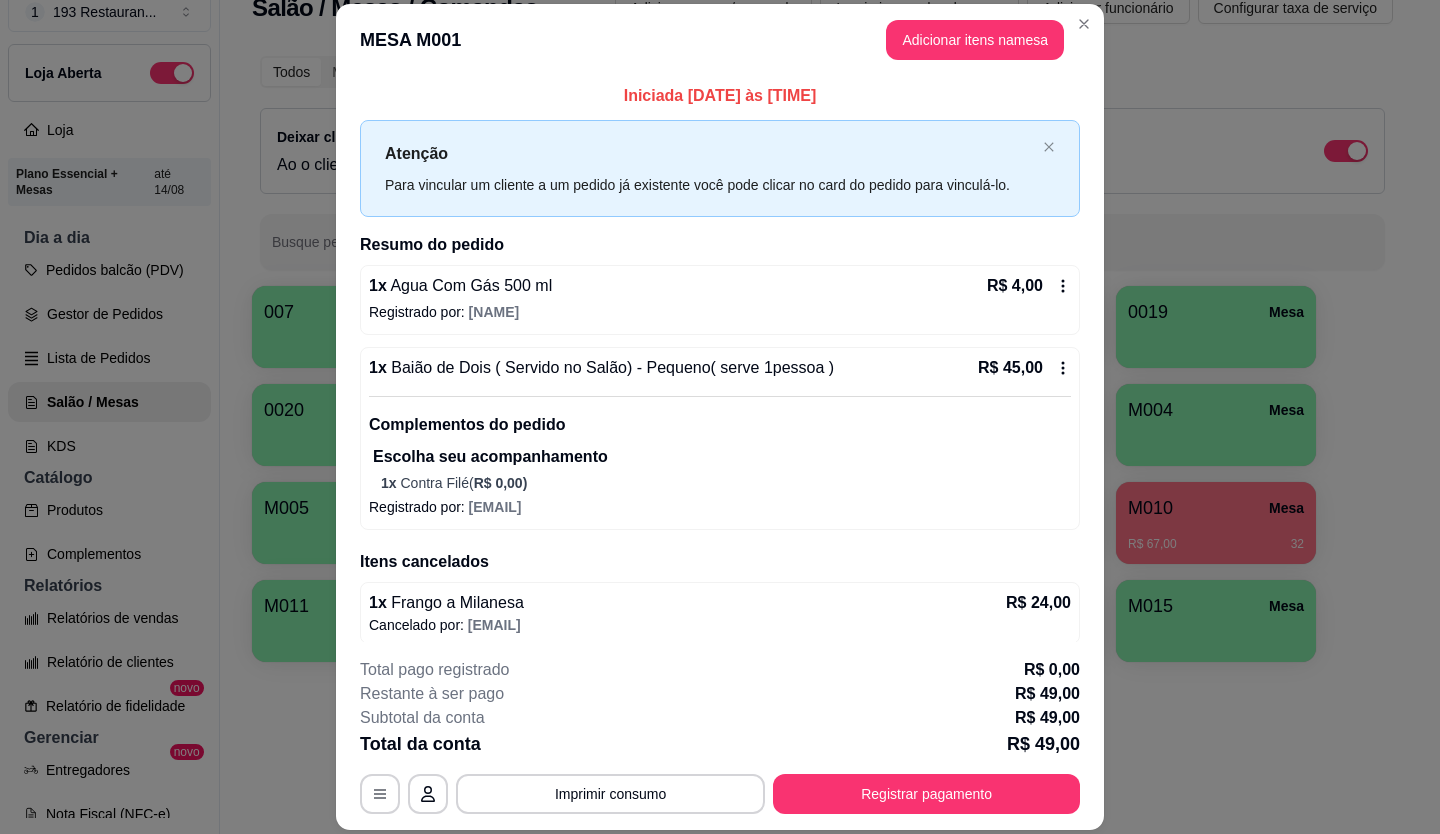 type 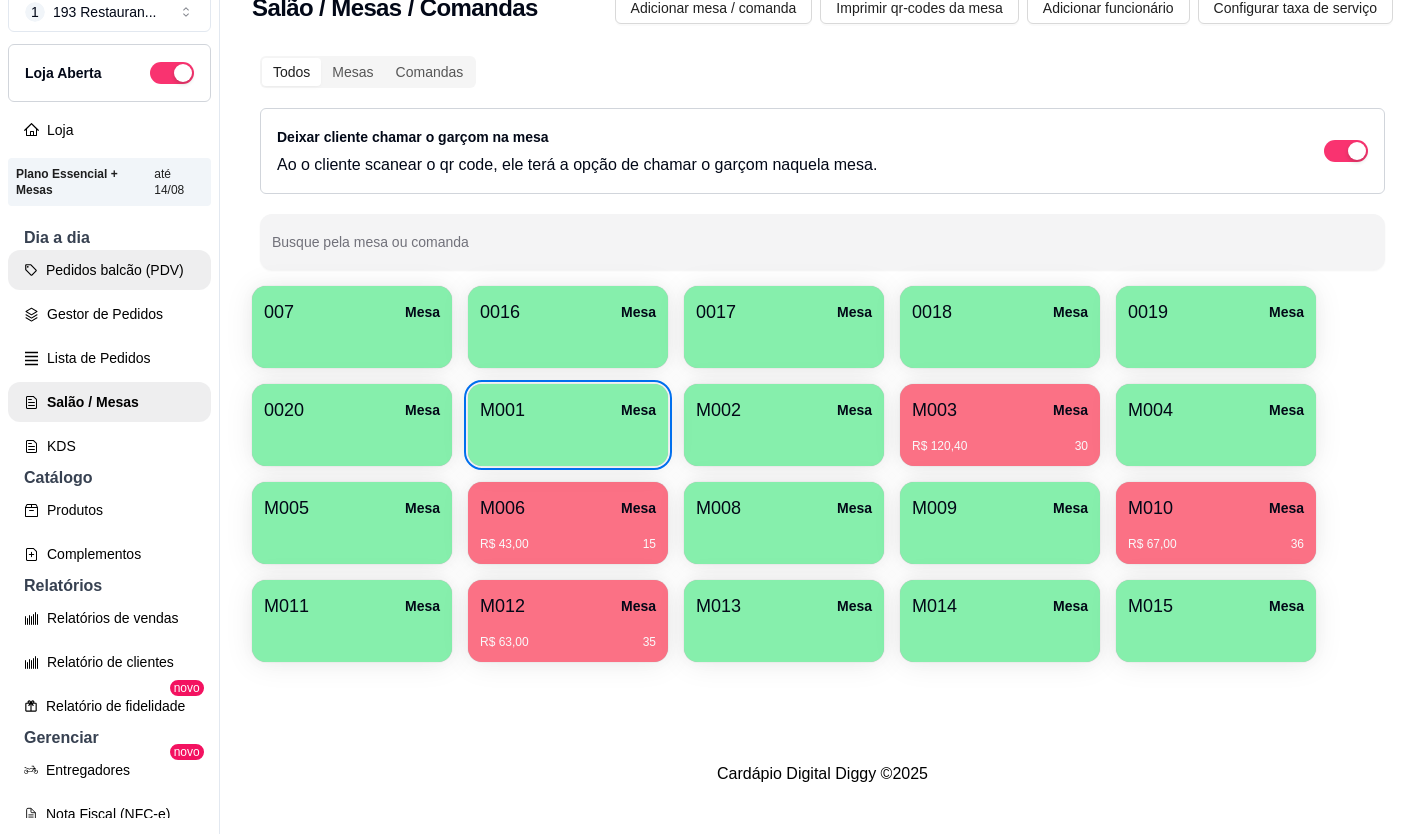 click on "Pedidos balcão (PDV)" at bounding box center [109, 270] 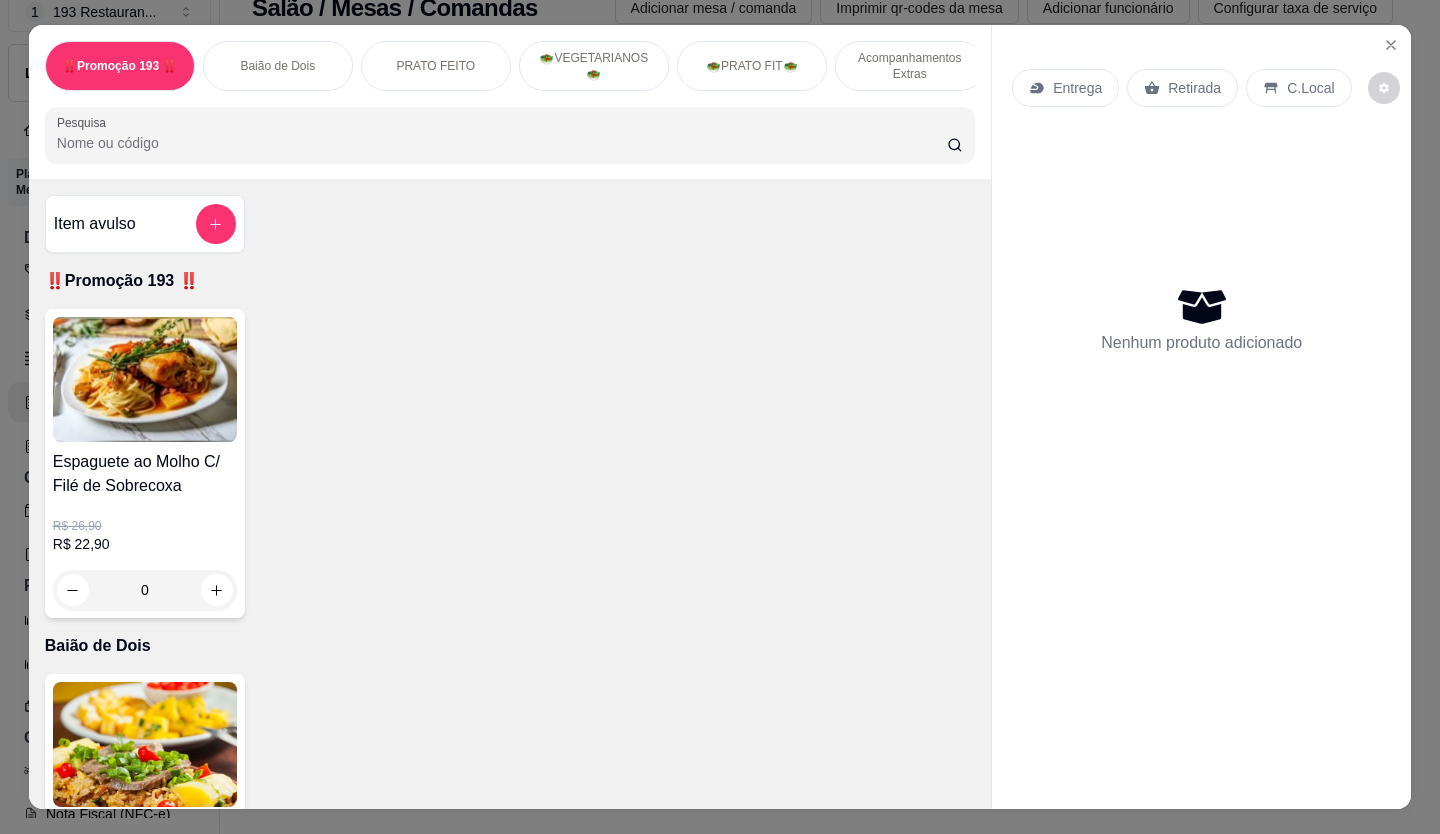 click on "Retirada" at bounding box center (1194, 88) 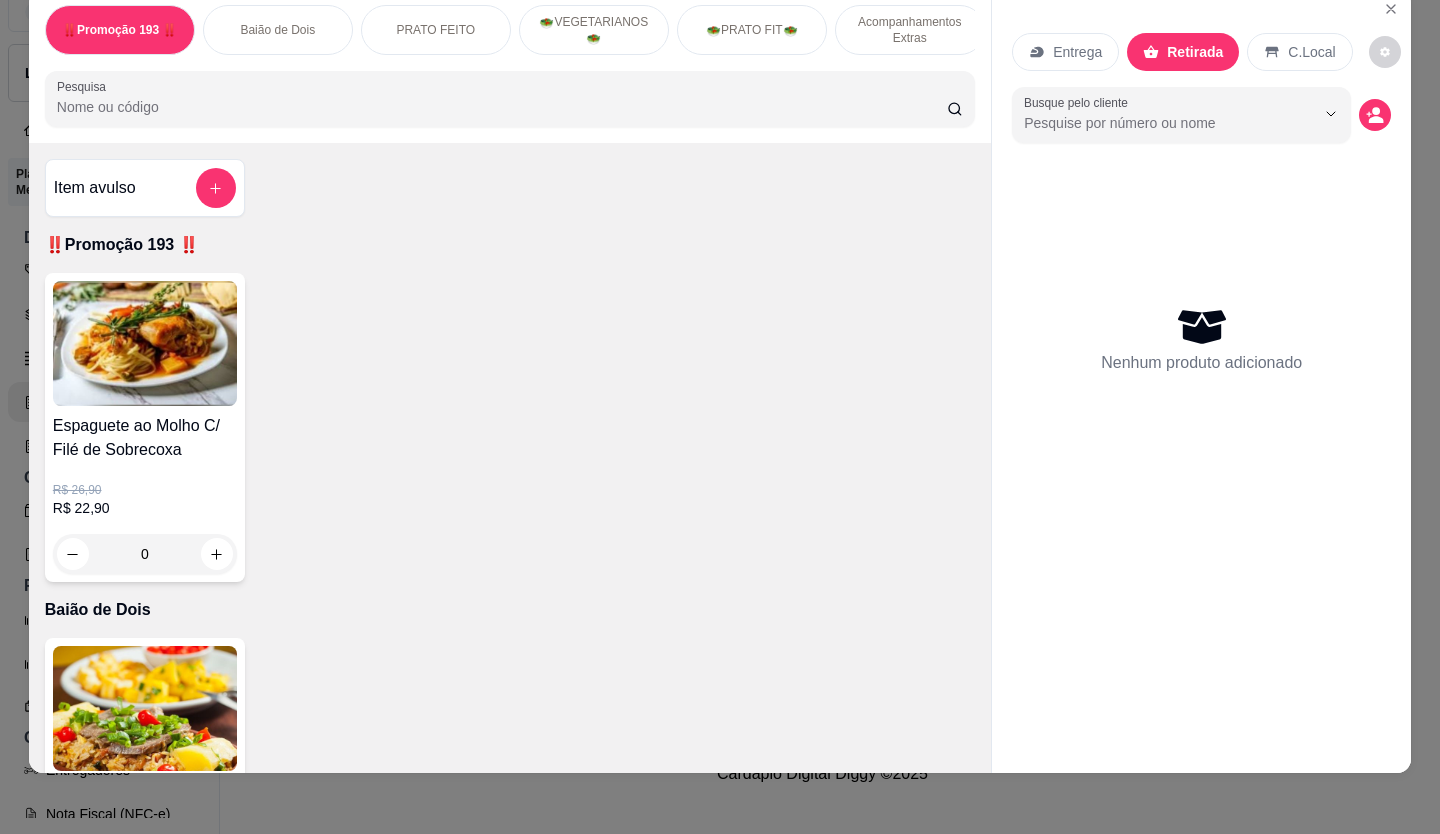 scroll, scrollTop: 46, scrollLeft: 0, axis: vertical 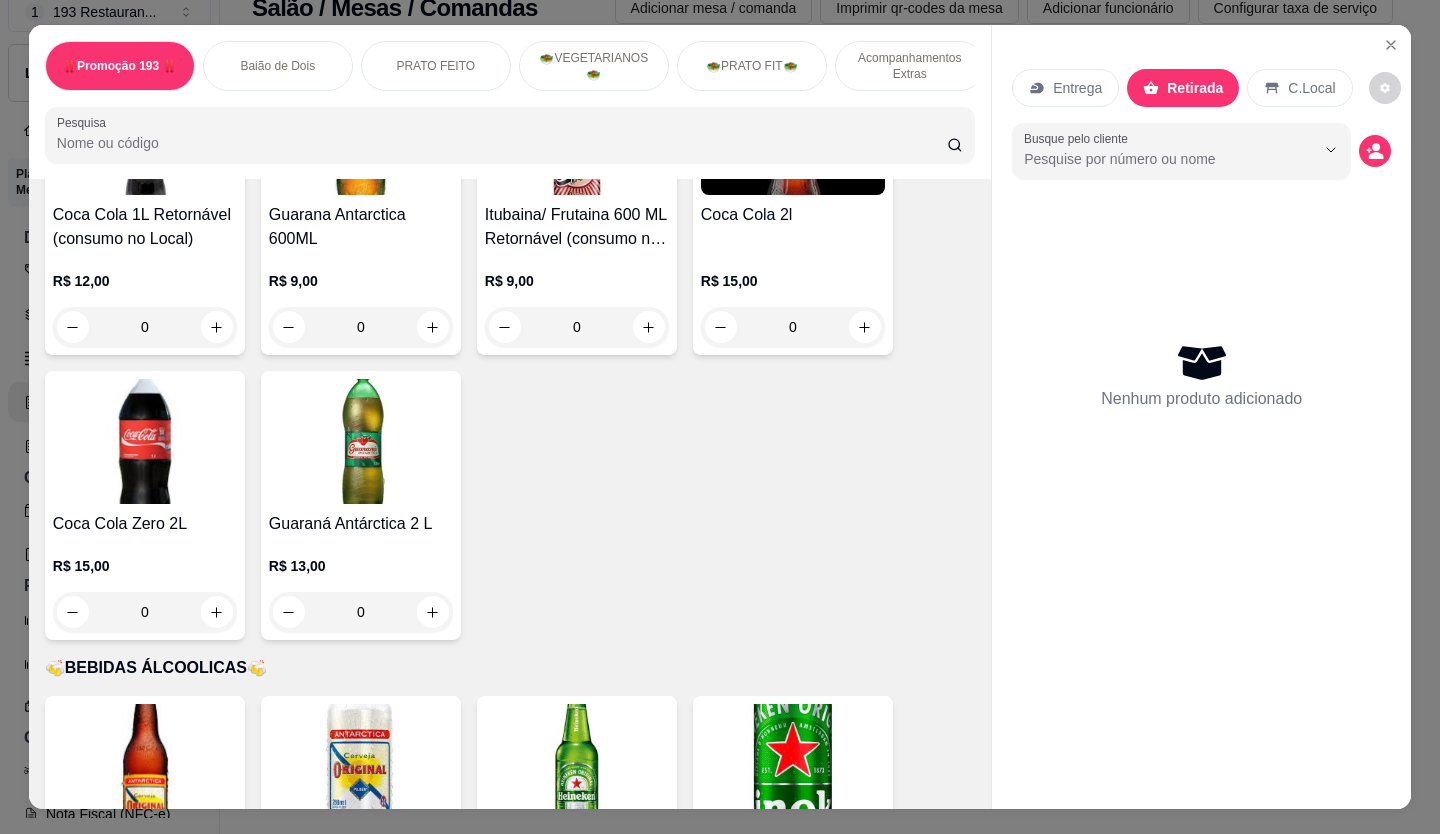 drag, startPoint x: 371, startPoint y: 396, endPoint x: 998, endPoint y: 409, distance: 627.13477 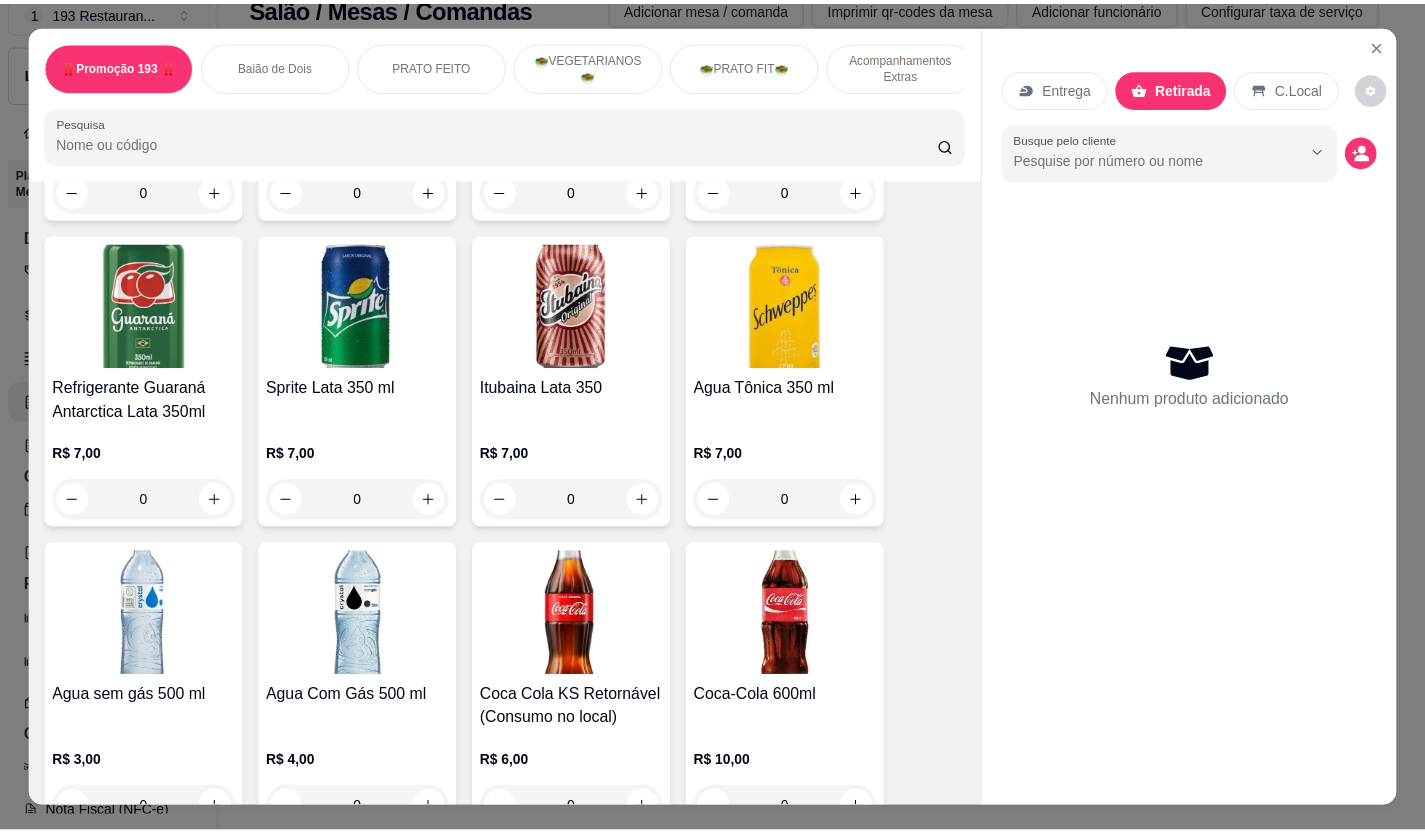 scroll, scrollTop: 5185, scrollLeft: 0, axis: vertical 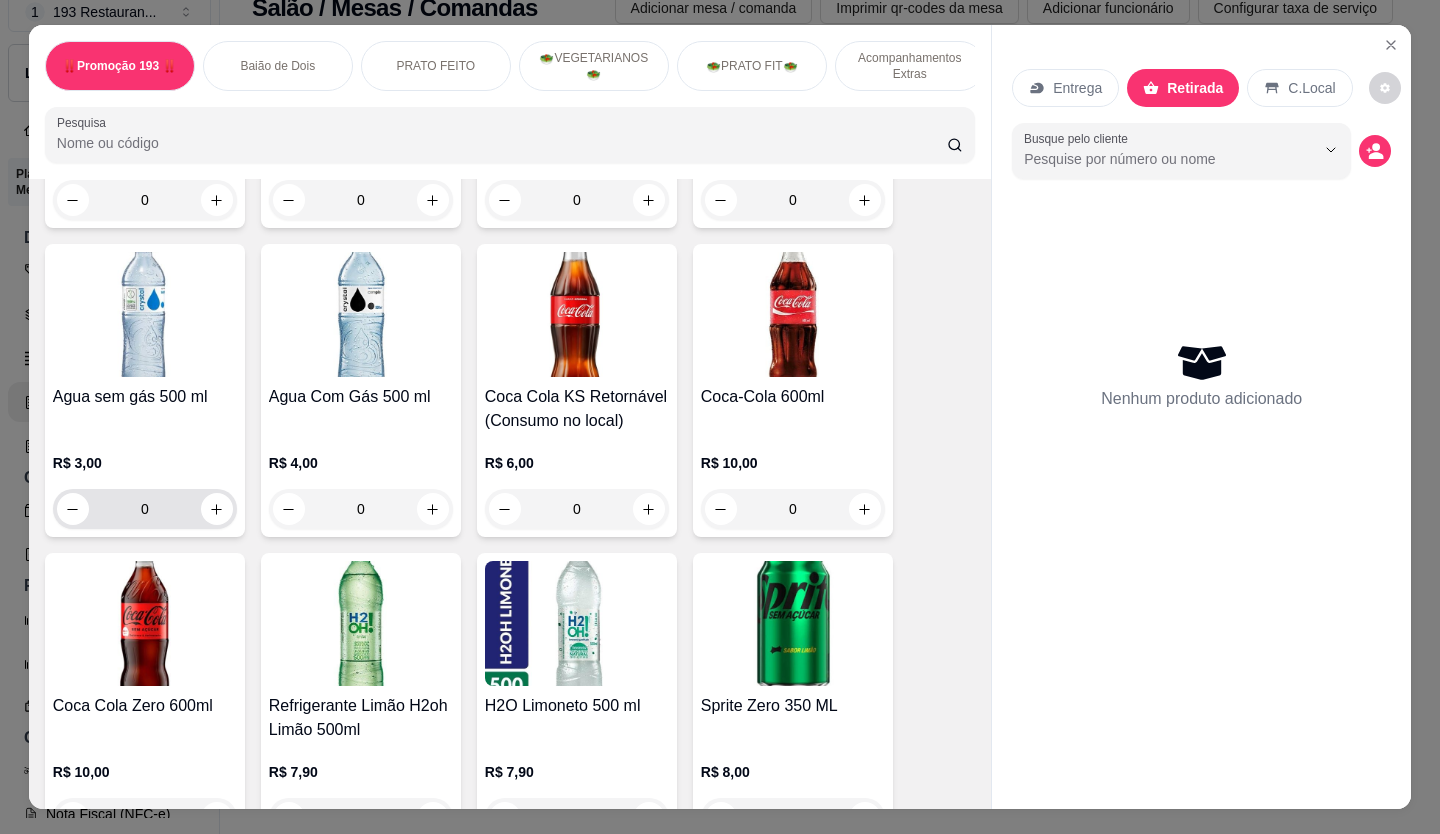 click on "0" at bounding box center [145, 509] 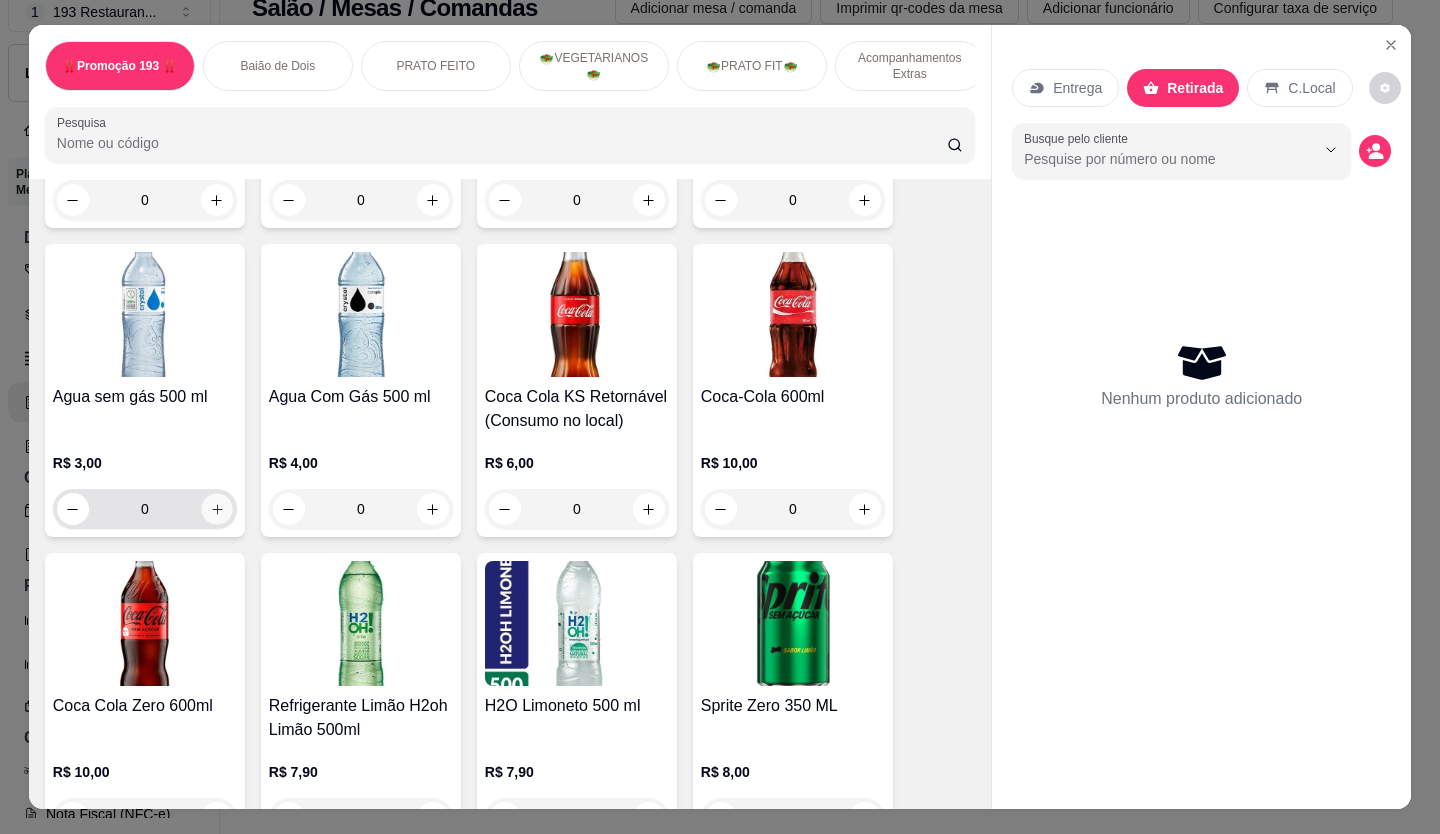 click 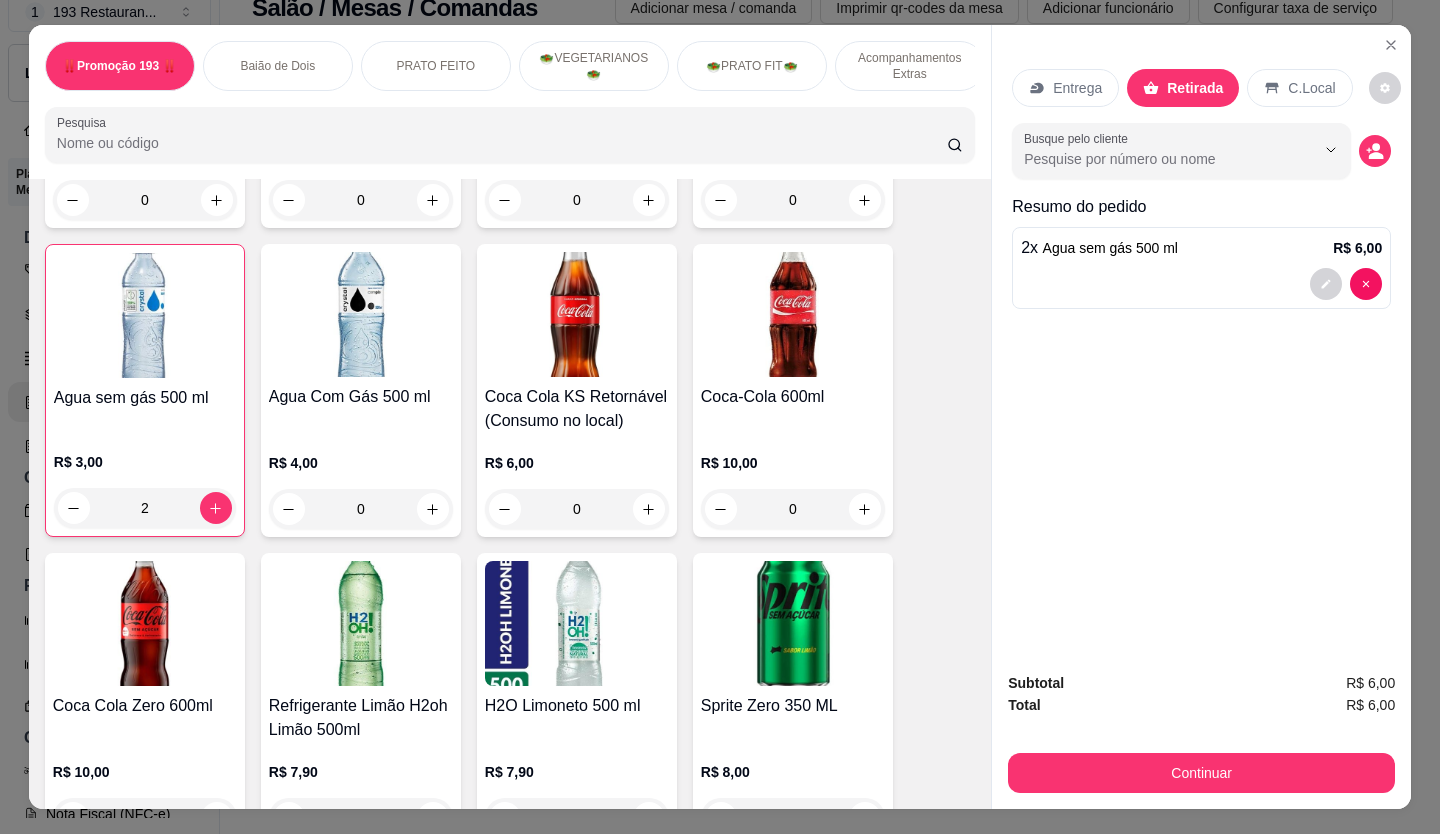 click on "Continuar" at bounding box center (1201, 773) 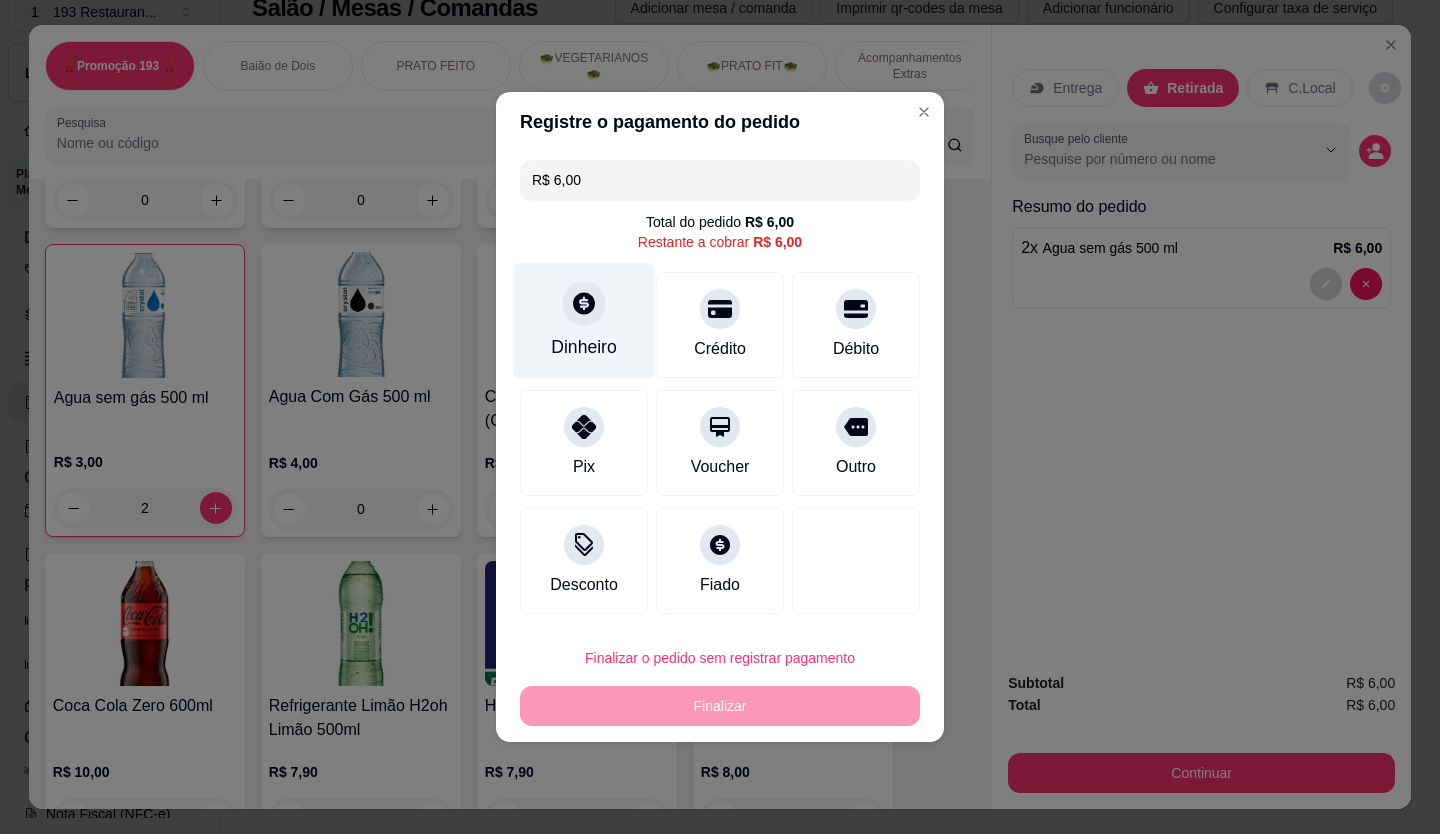 click on "Dinheiro" at bounding box center (584, 347) 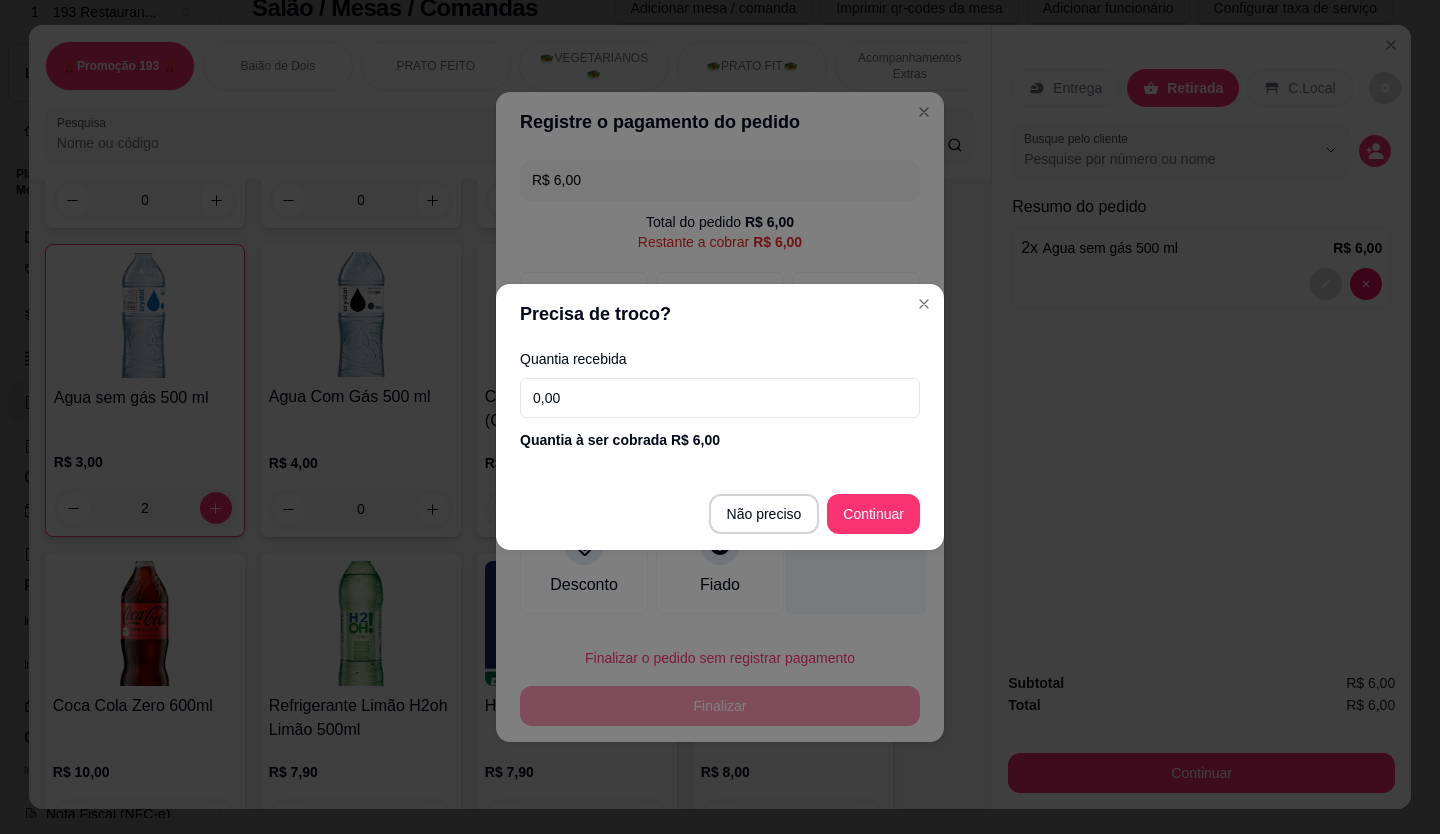 type on "R$ 0,00" 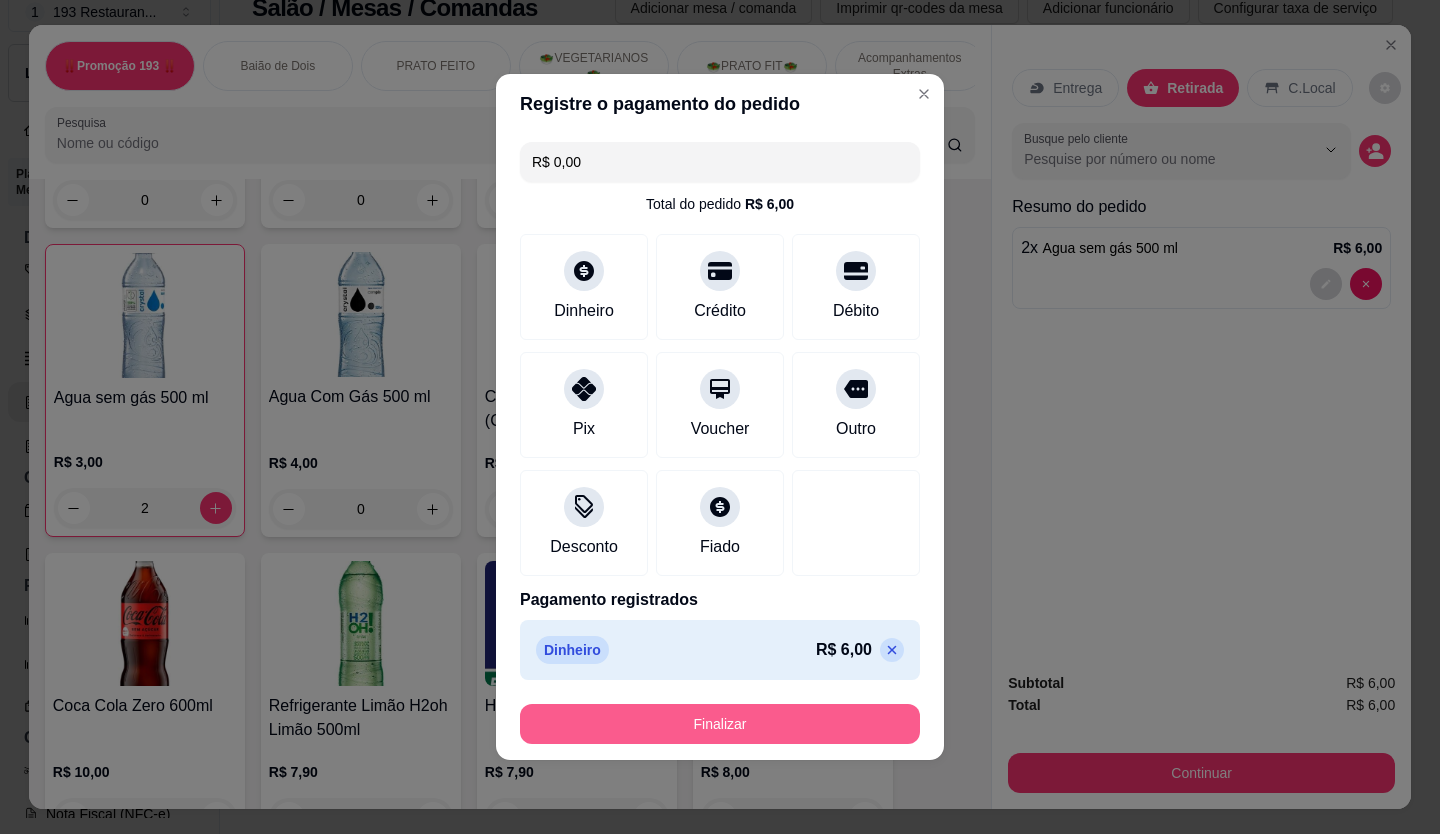 click on "Finalizar" at bounding box center (720, 724) 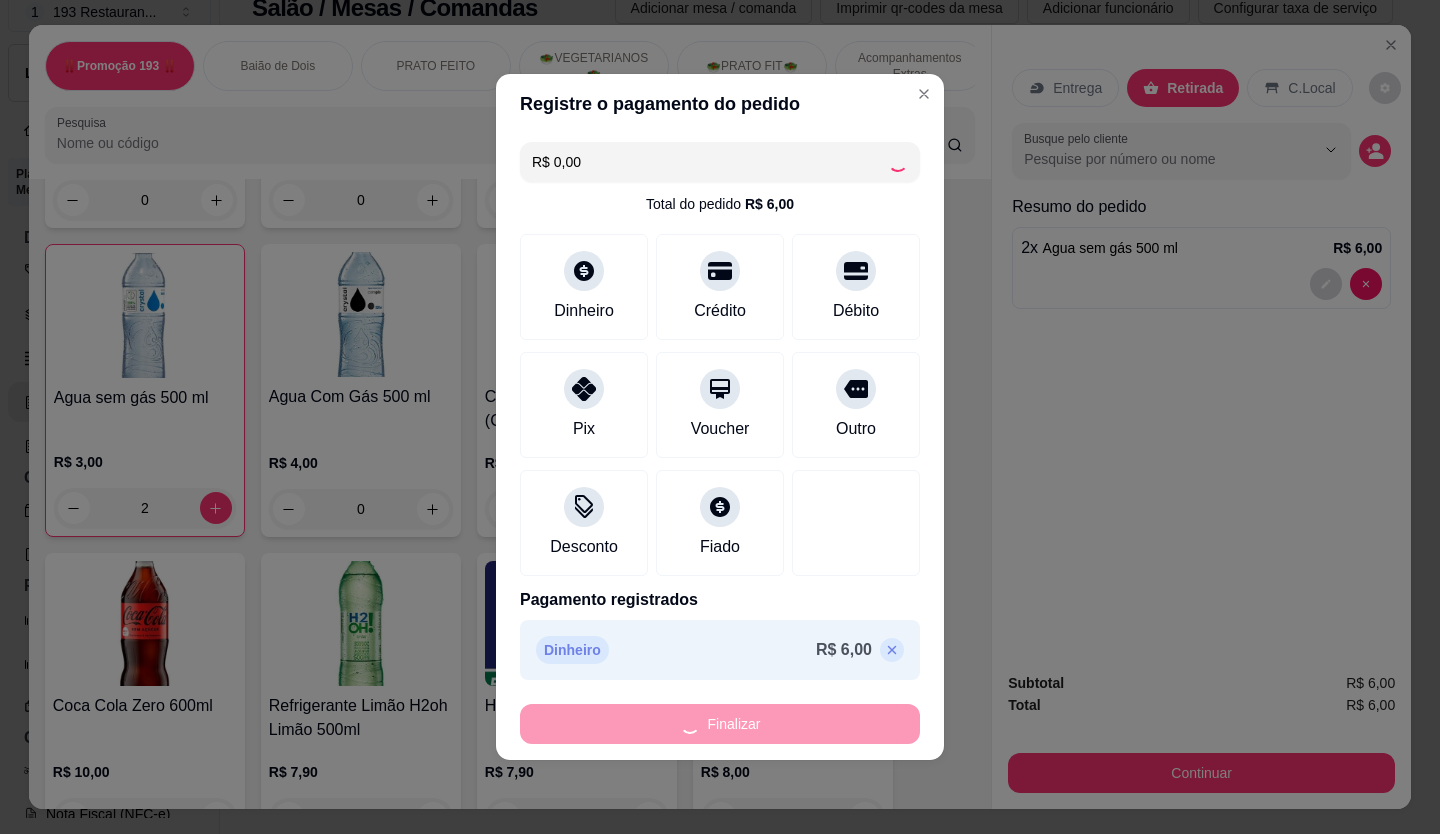 type on "0" 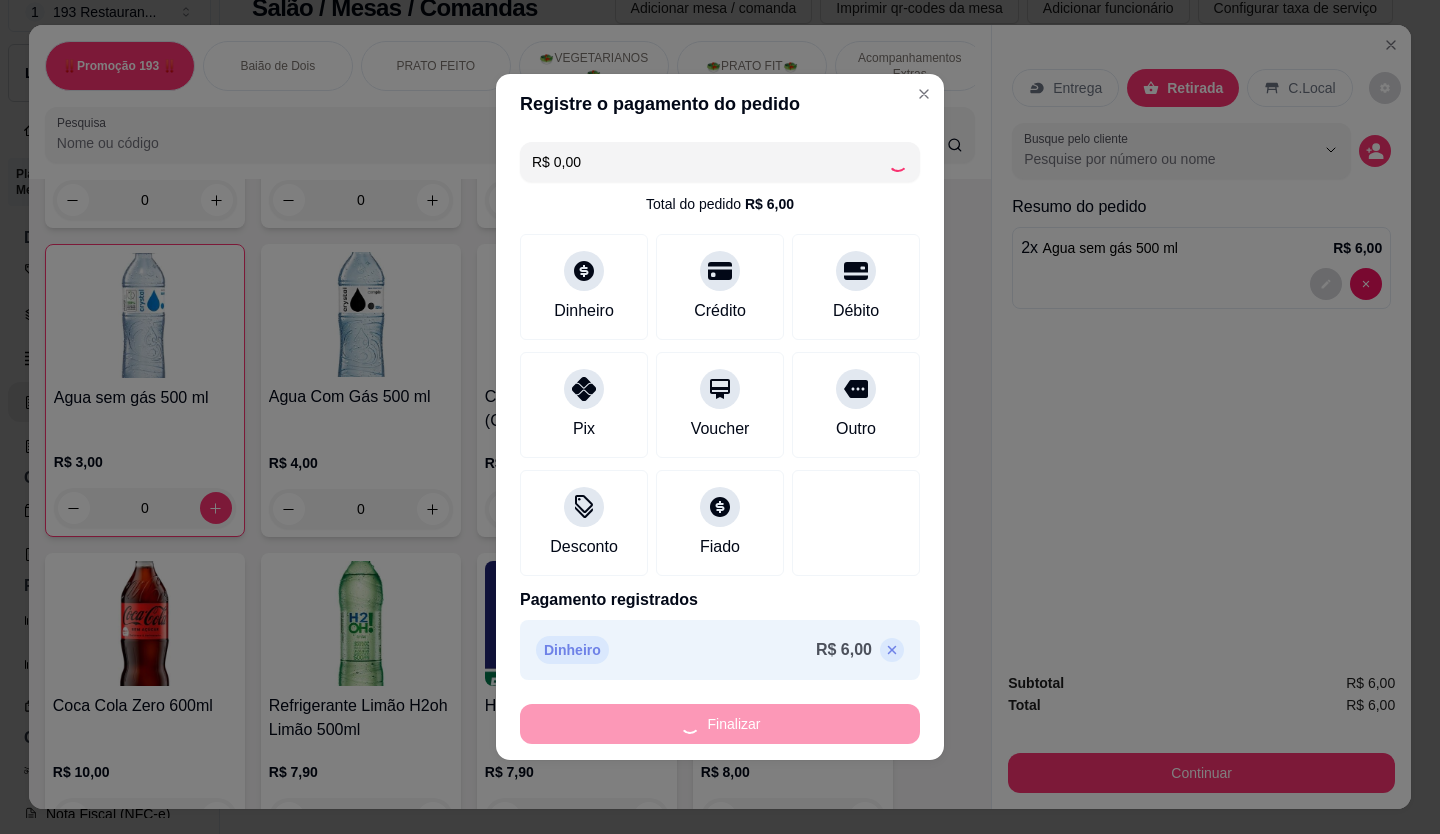 type on "-R$ 6,00" 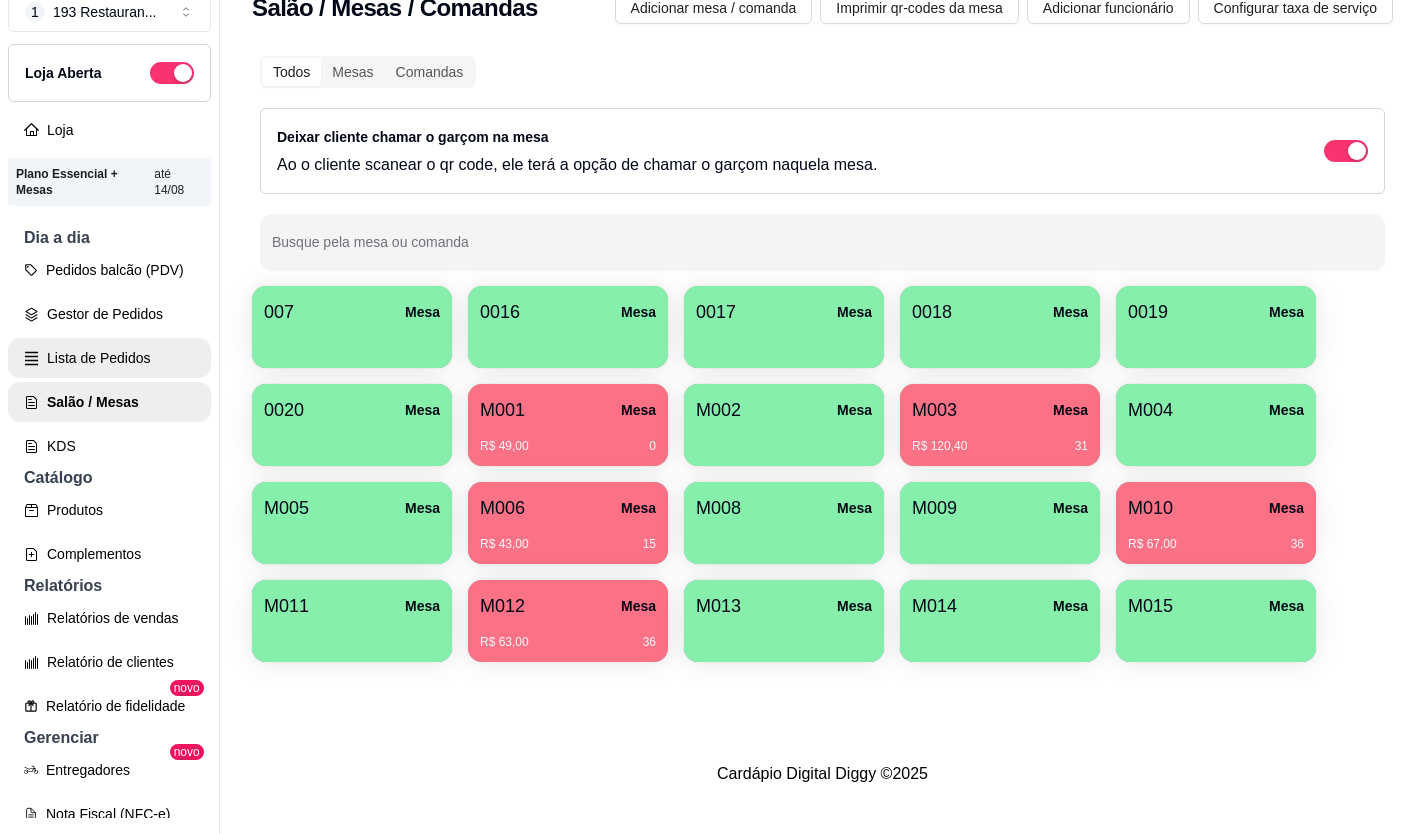 click on "Lista de Pedidos" at bounding box center [109, 358] 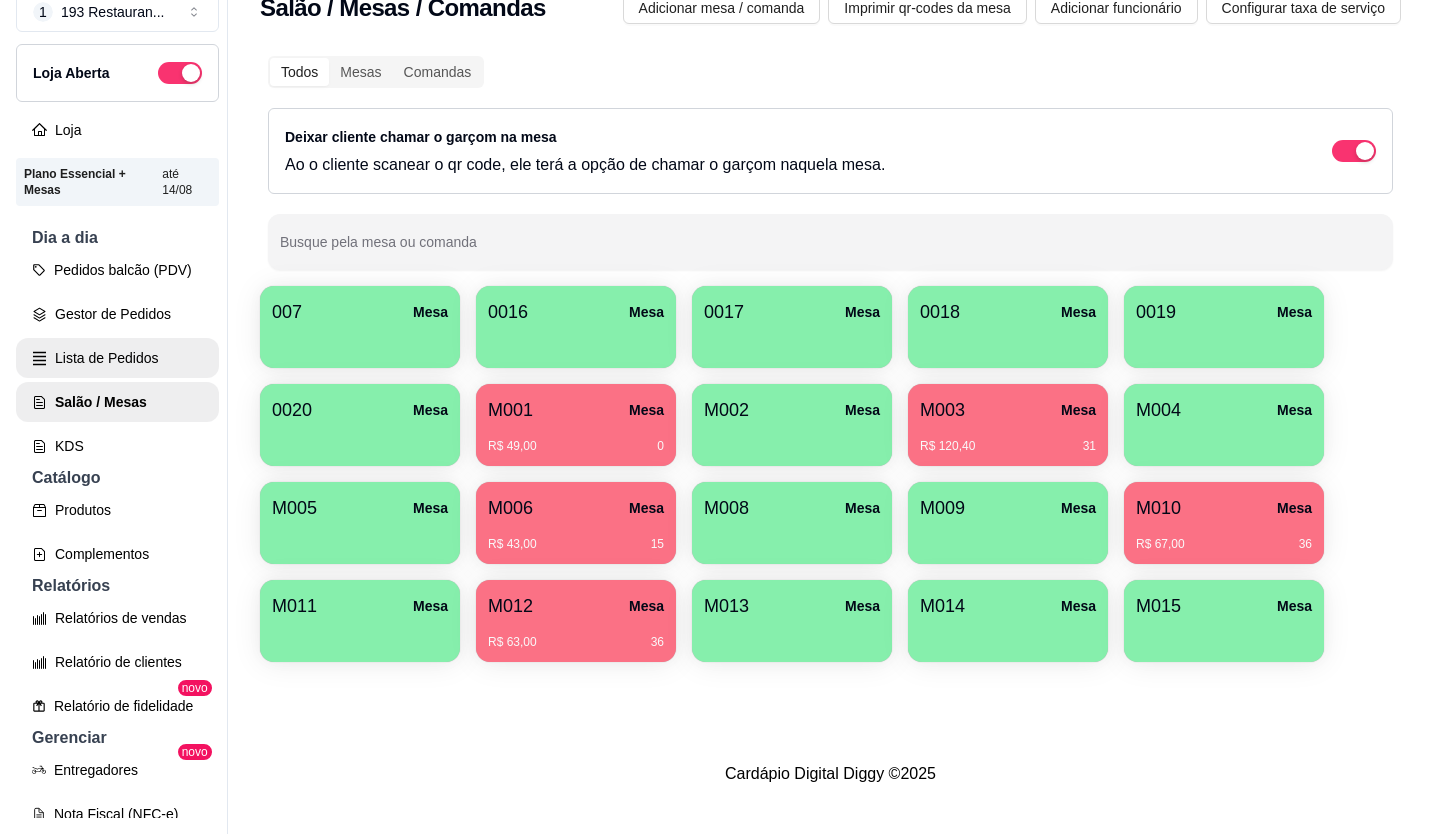 scroll, scrollTop: 0, scrollLeft: 0, axis: both 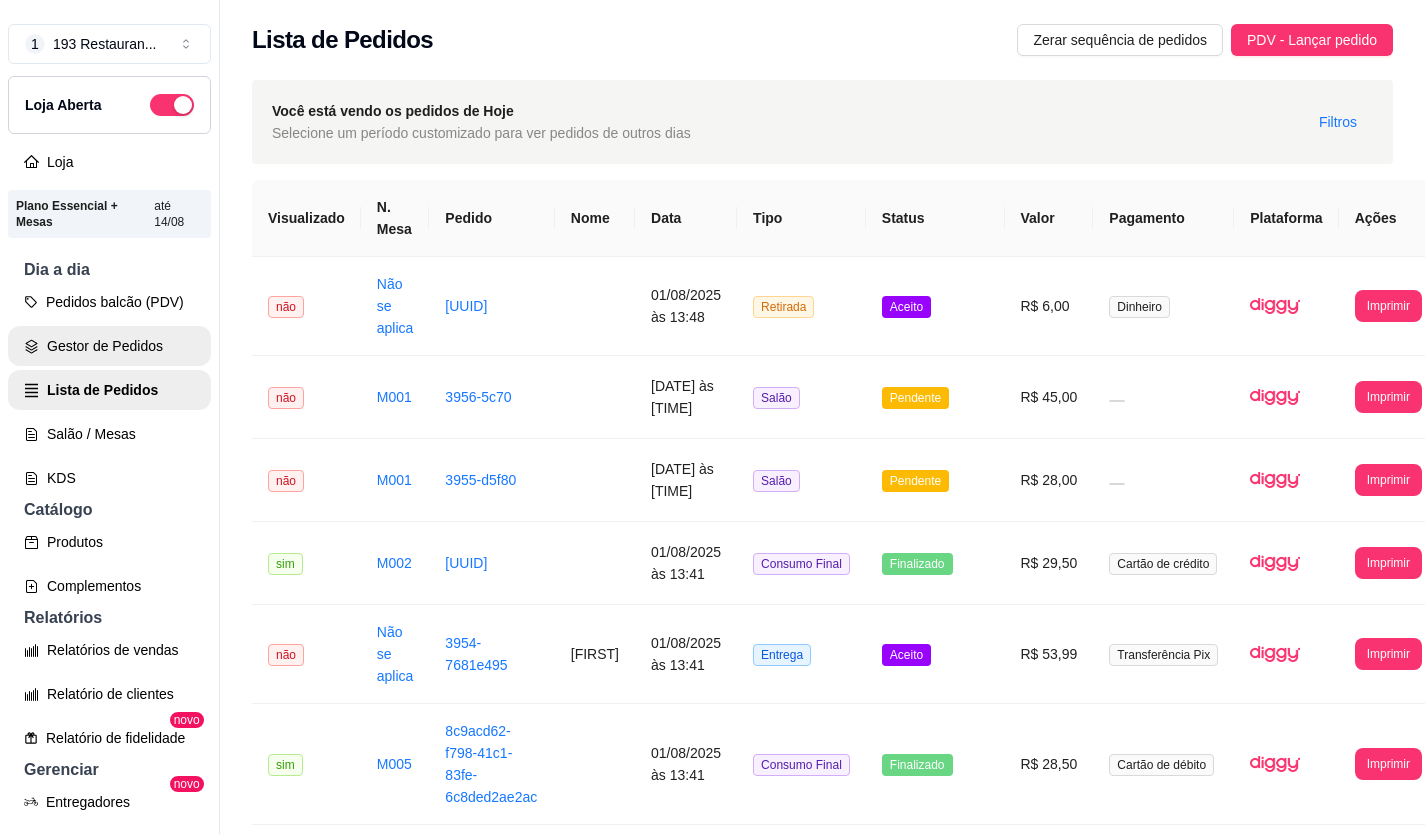 click on "Gestor de Pedidos" at bounding box center [109, 346] 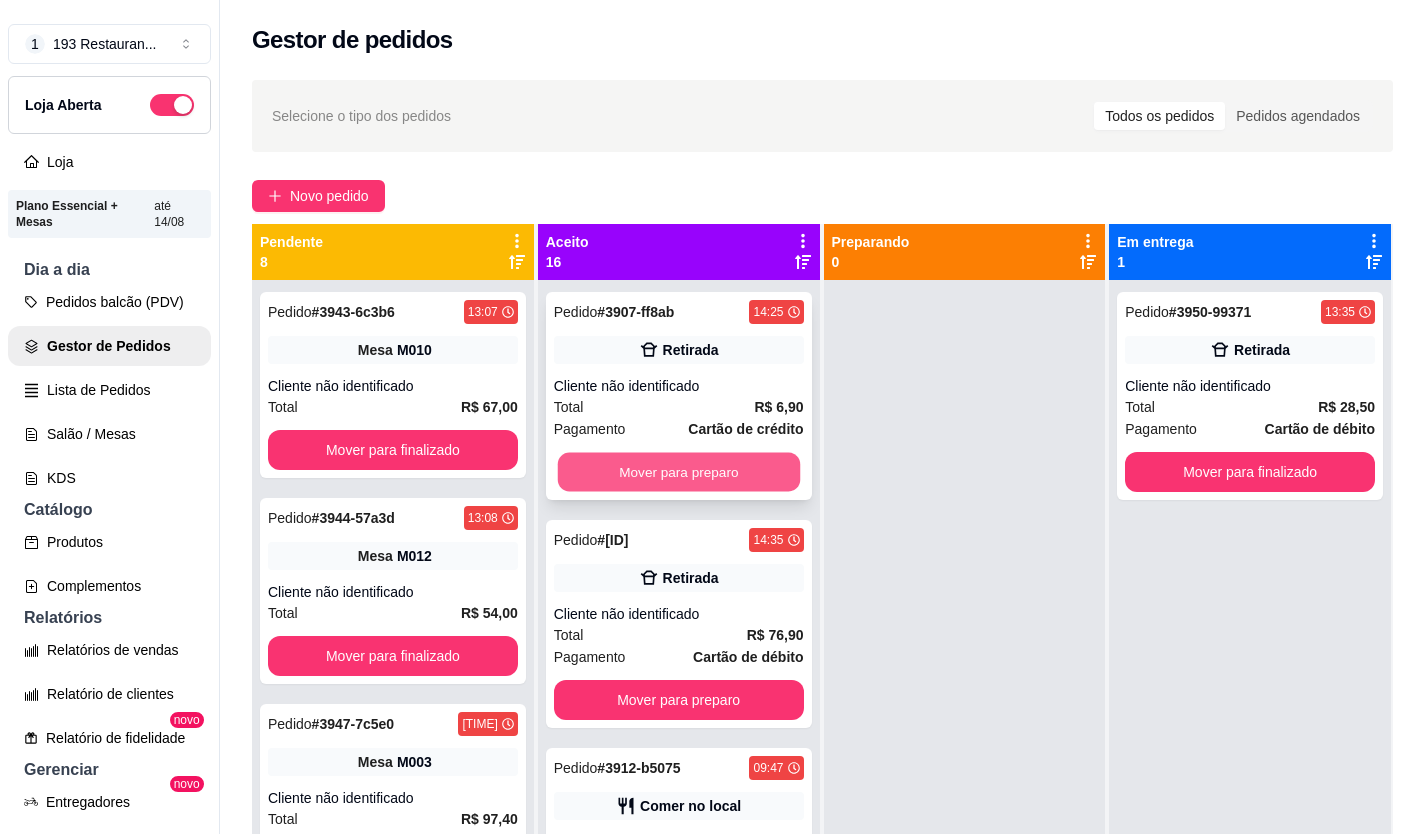 click on "Mover para preparo" at bounding box center [678, 472] 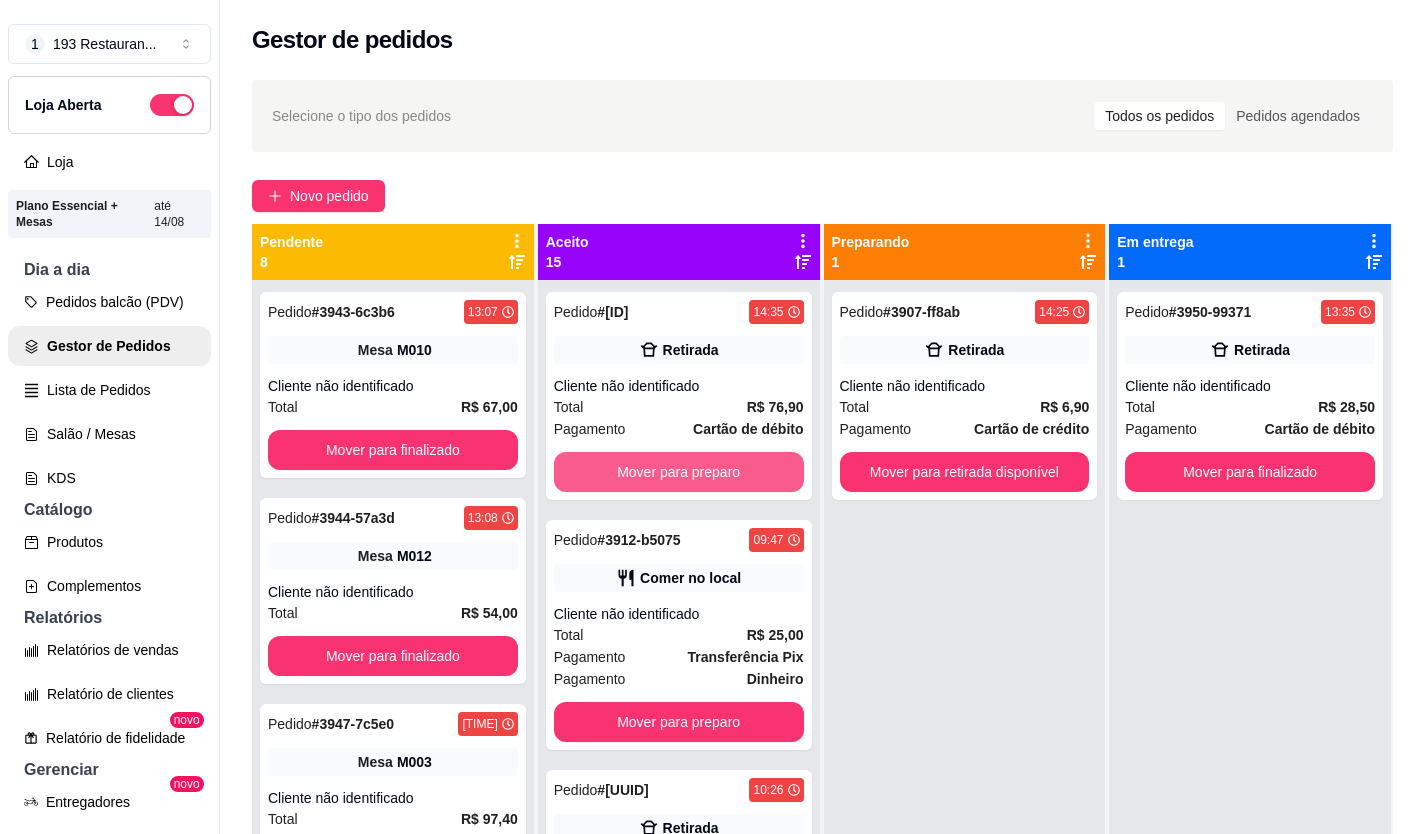 click on "Mover para preparo" at bounding box center [679, 472] 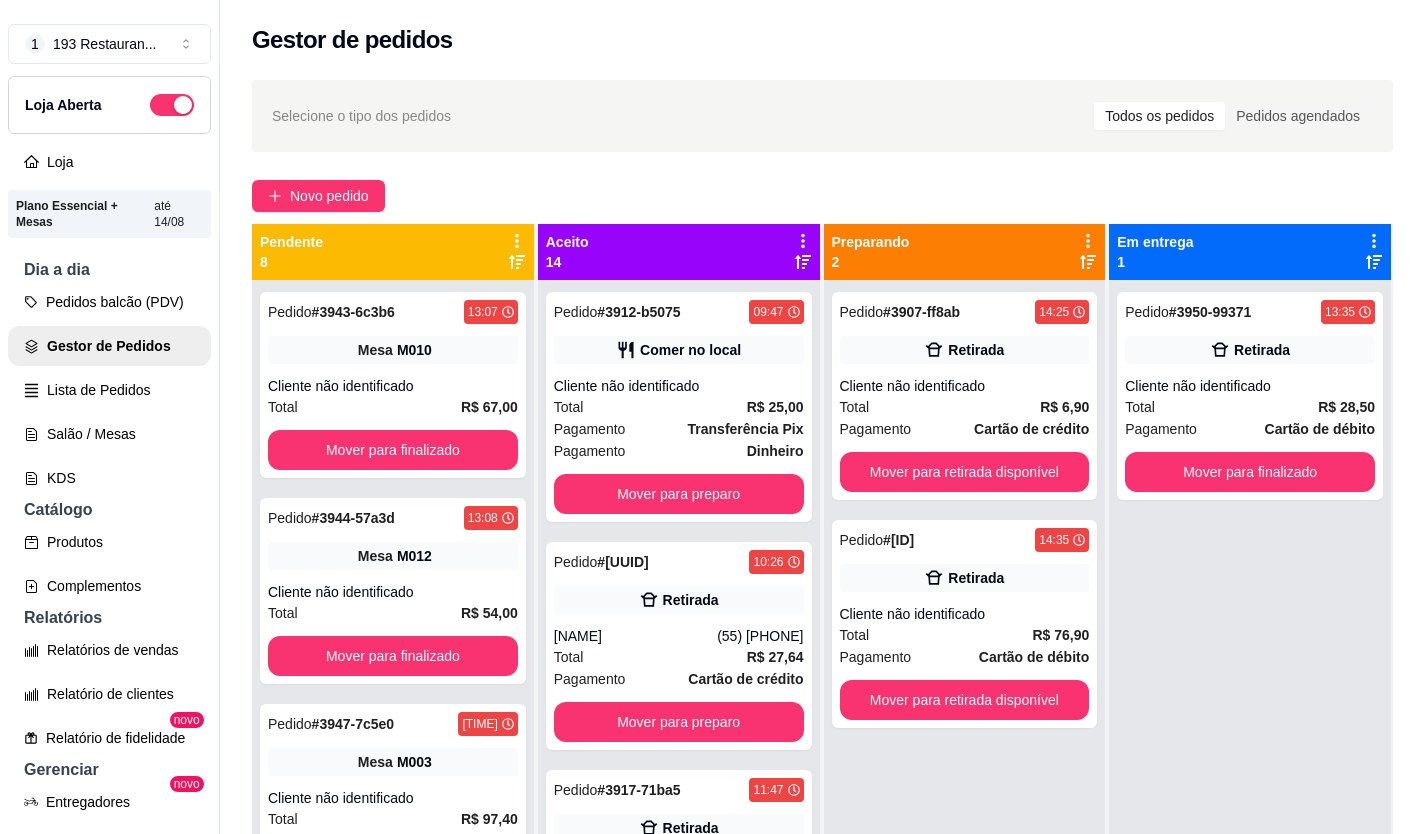 click on "Pedido # [ORDER_ID] [TIME] Comer no local Cliente não identificado Total R$ 25,00 Pagamento Transferência Pix Pagamento Dinheiro Mover para preparo" at bounding box center (679, 407) 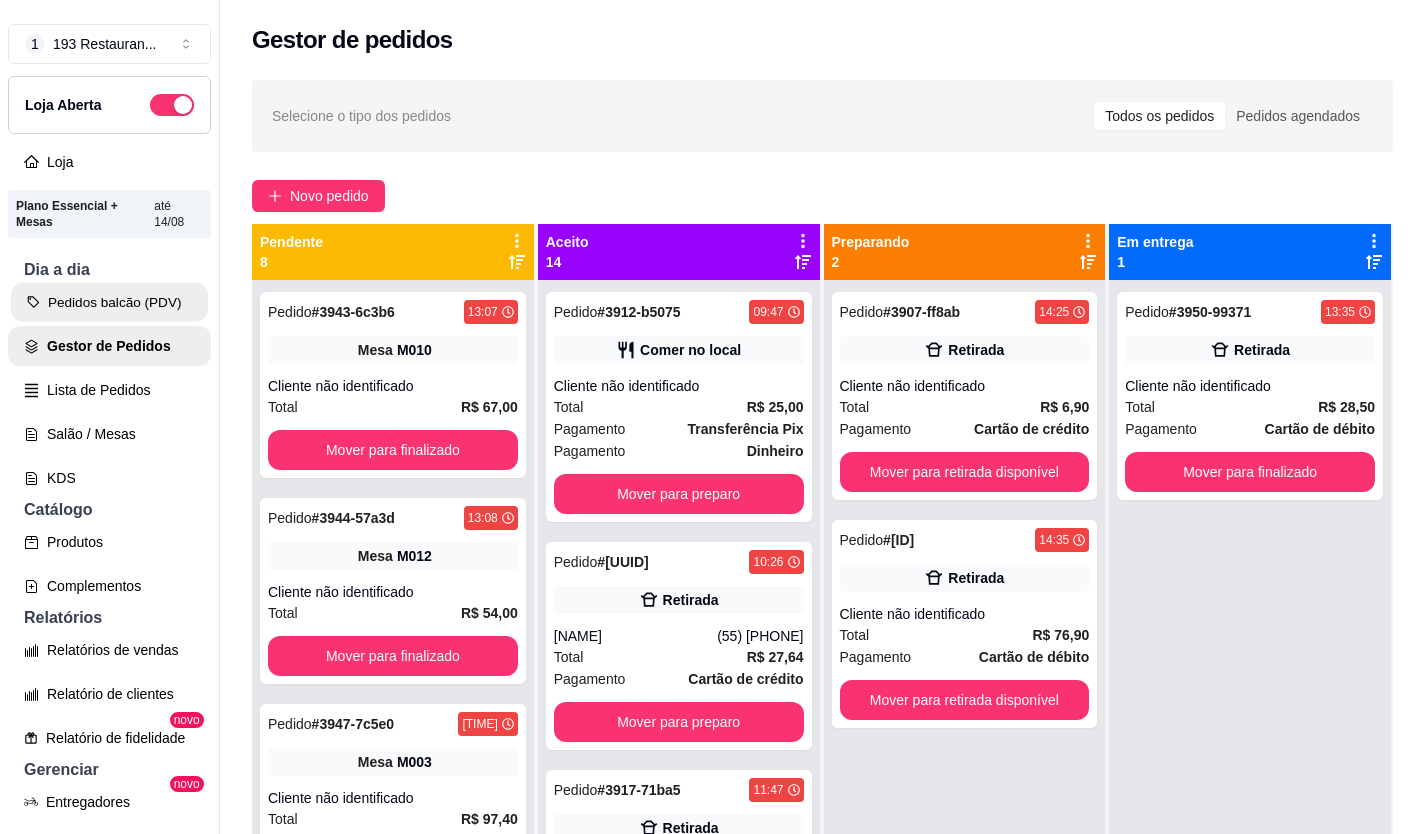 click on "Pedidos balcão (PDV)" at bounding box center [109, 302] 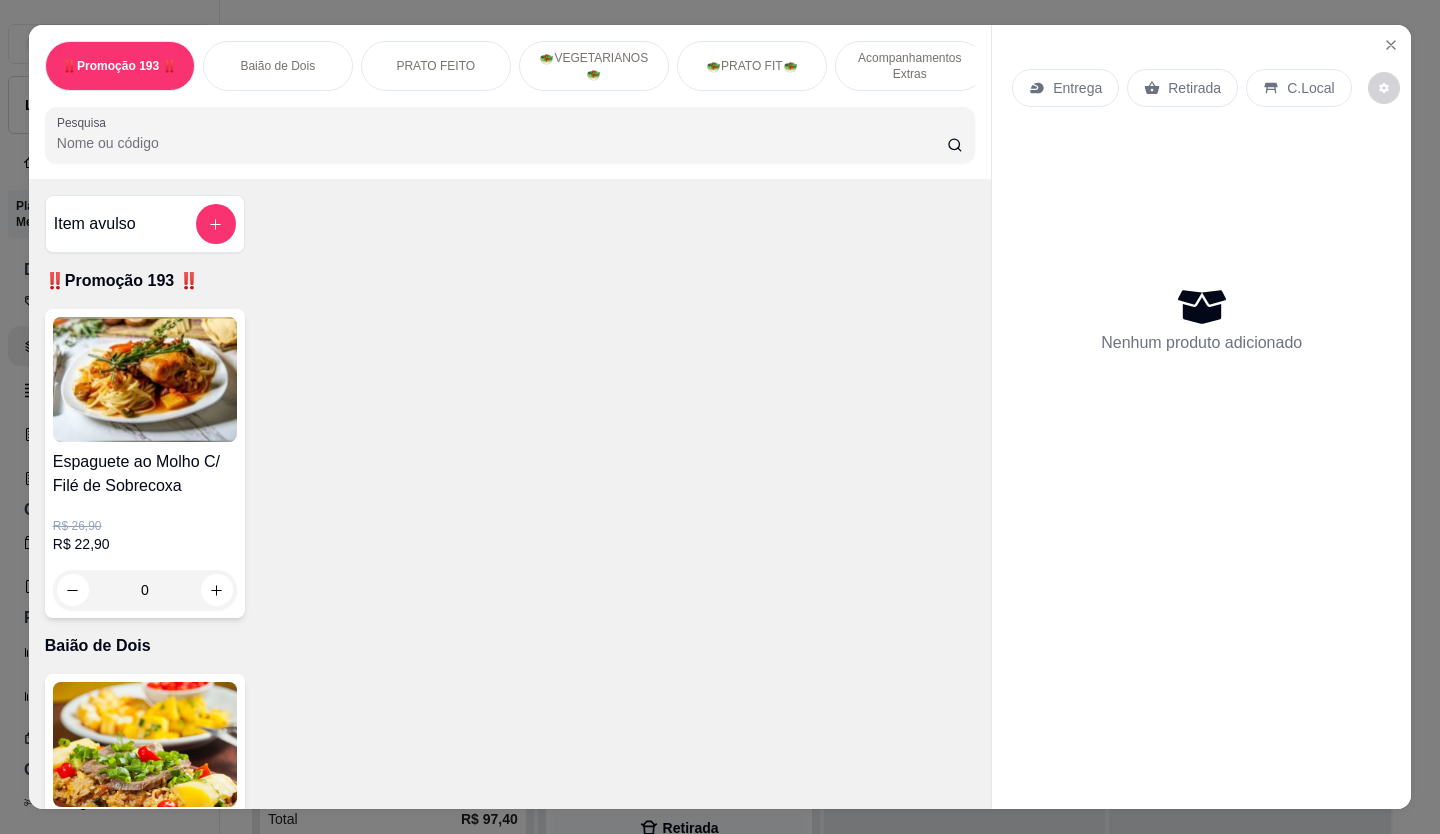 click on "Retirada" at bounding box center [1182, 88] 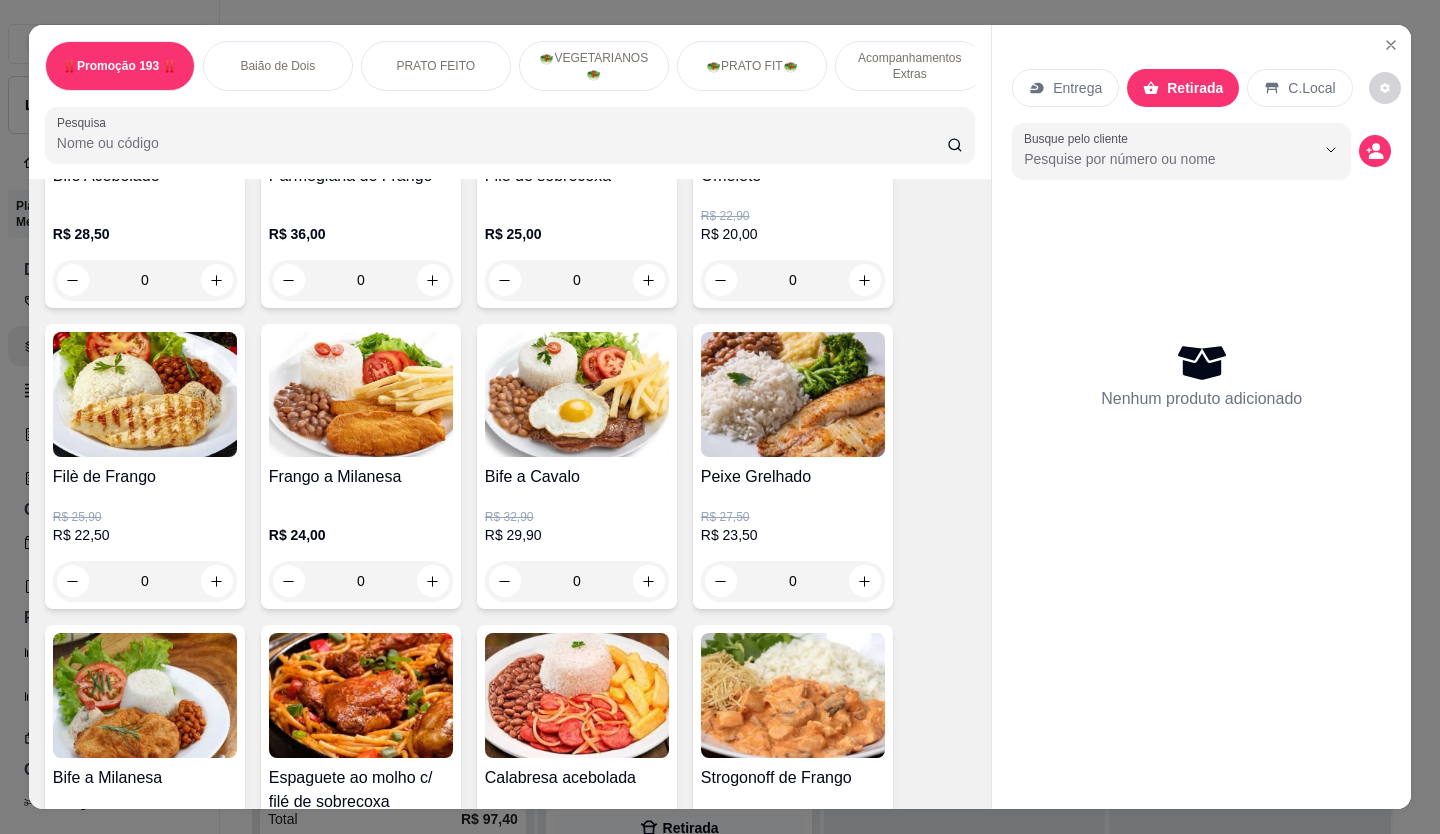 scroll, scrollTop: 1200, scrollLeft: 0, axis: vertical 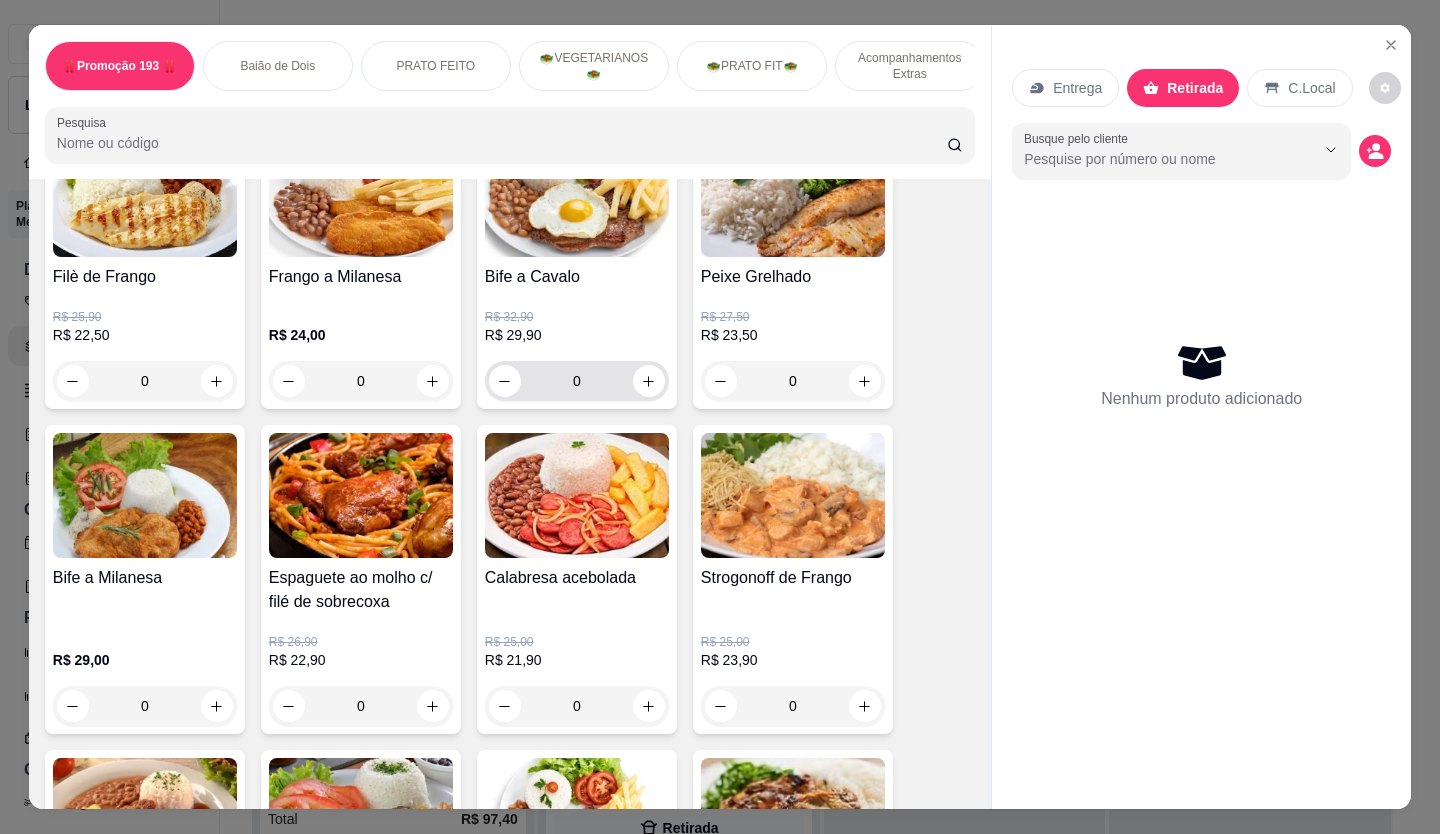 click 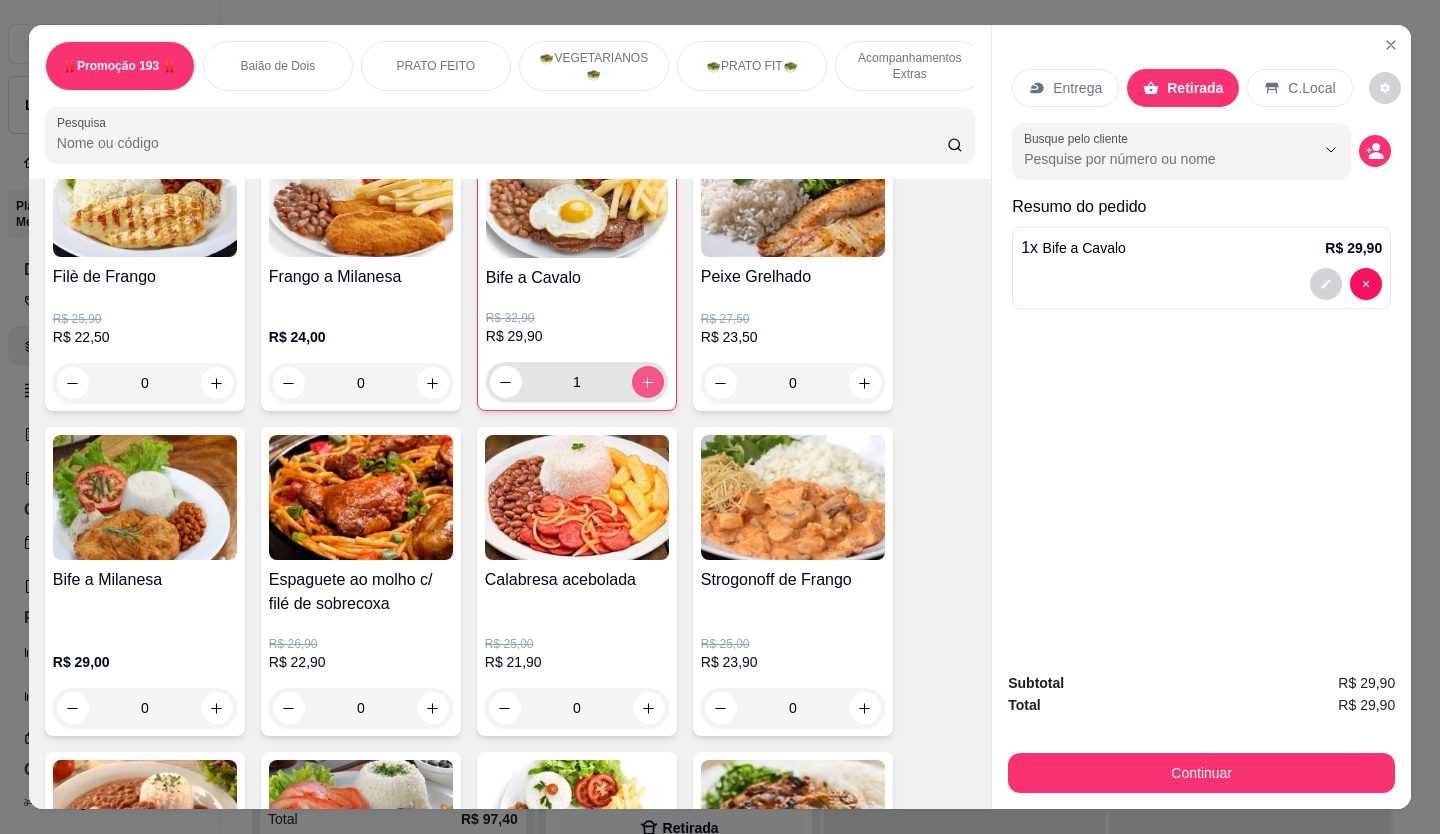 type on "1" 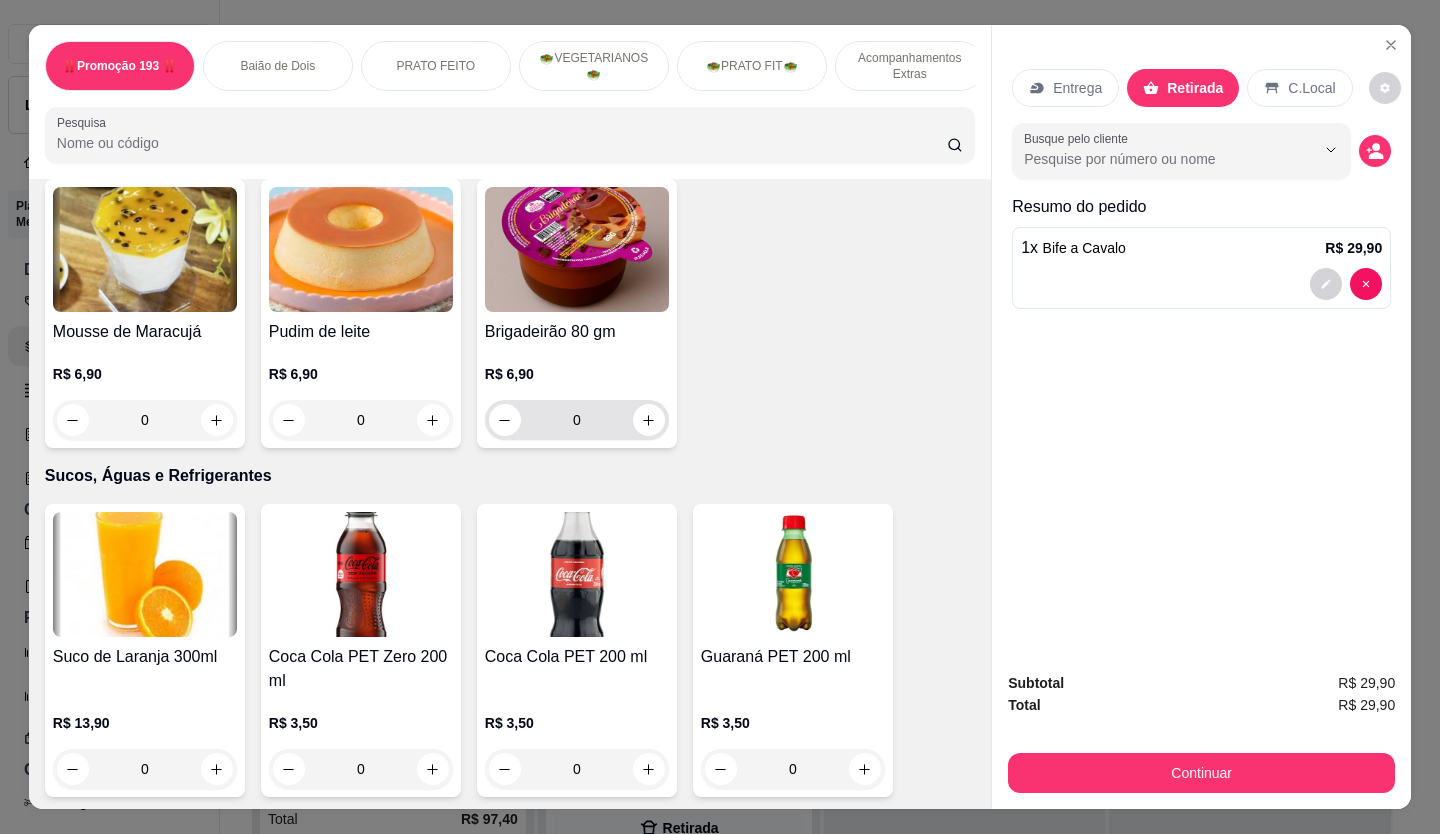 scroll, scrollTop: 3500, scrollLeft: 0, axis: vertical 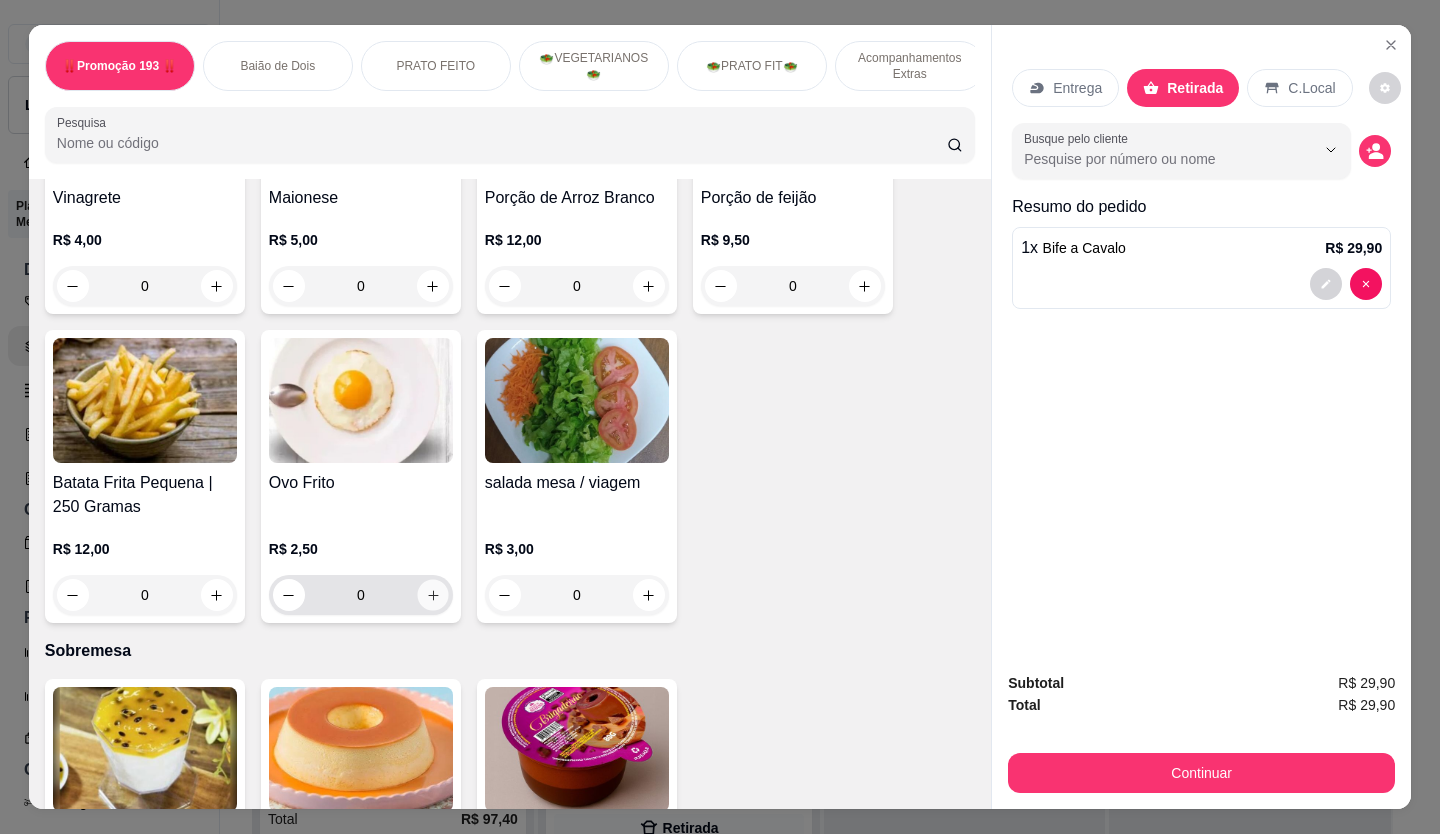 click at bounding box center [432, 595] 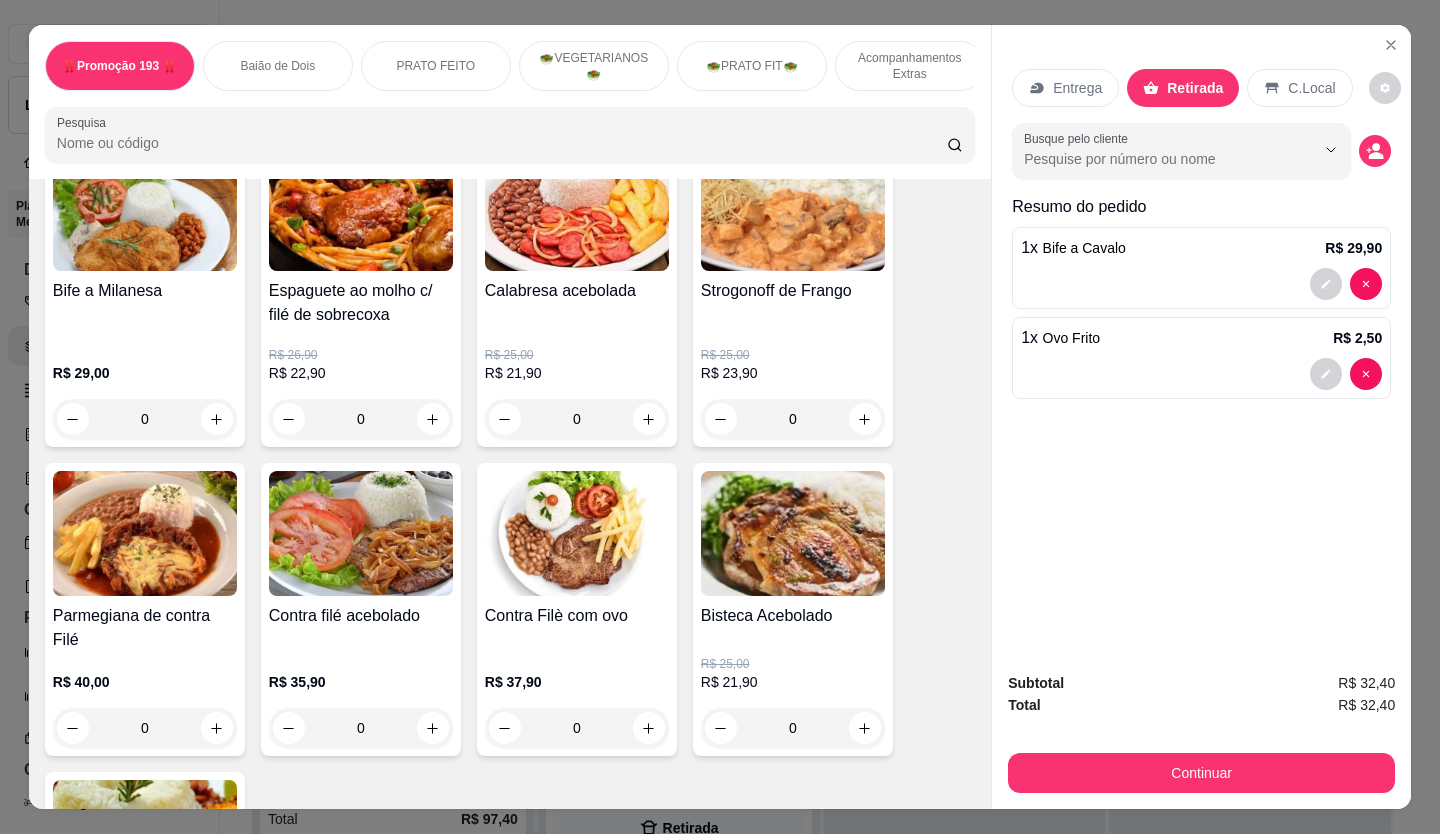 scroll, scrollTop: 1600, scrollLeft: 0, axis: vertical 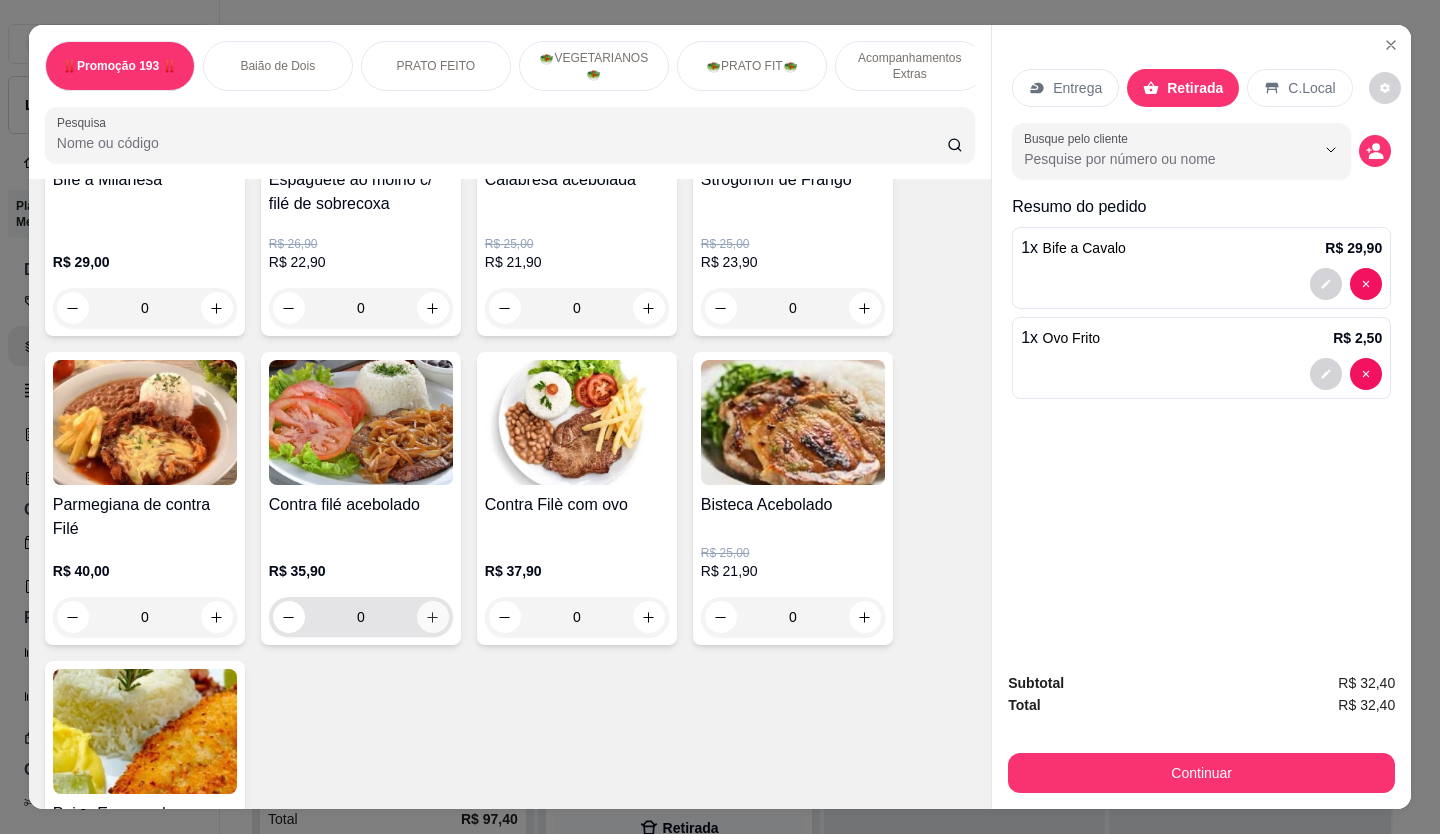 click 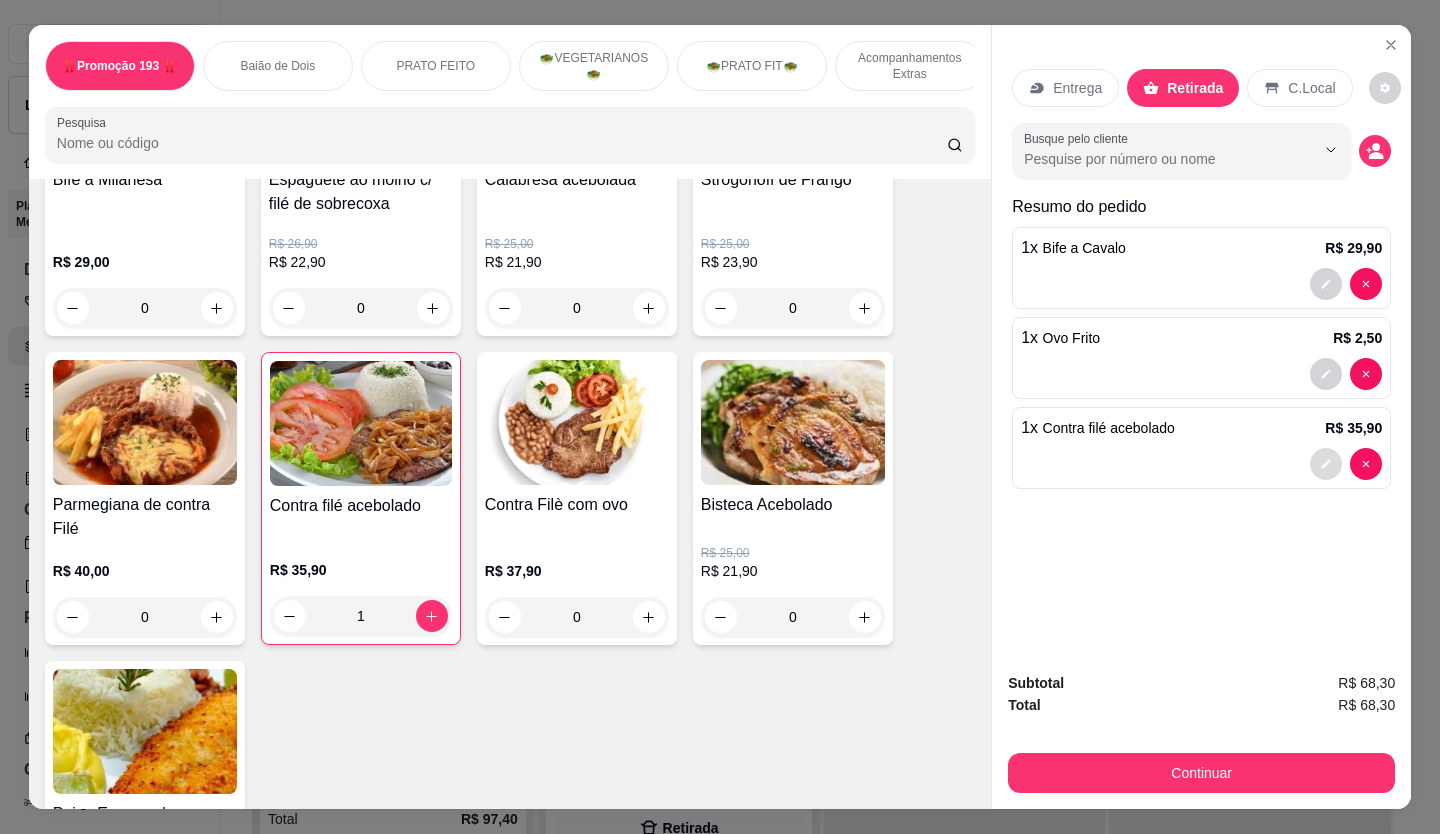 click at bounding box center (1326, 464) 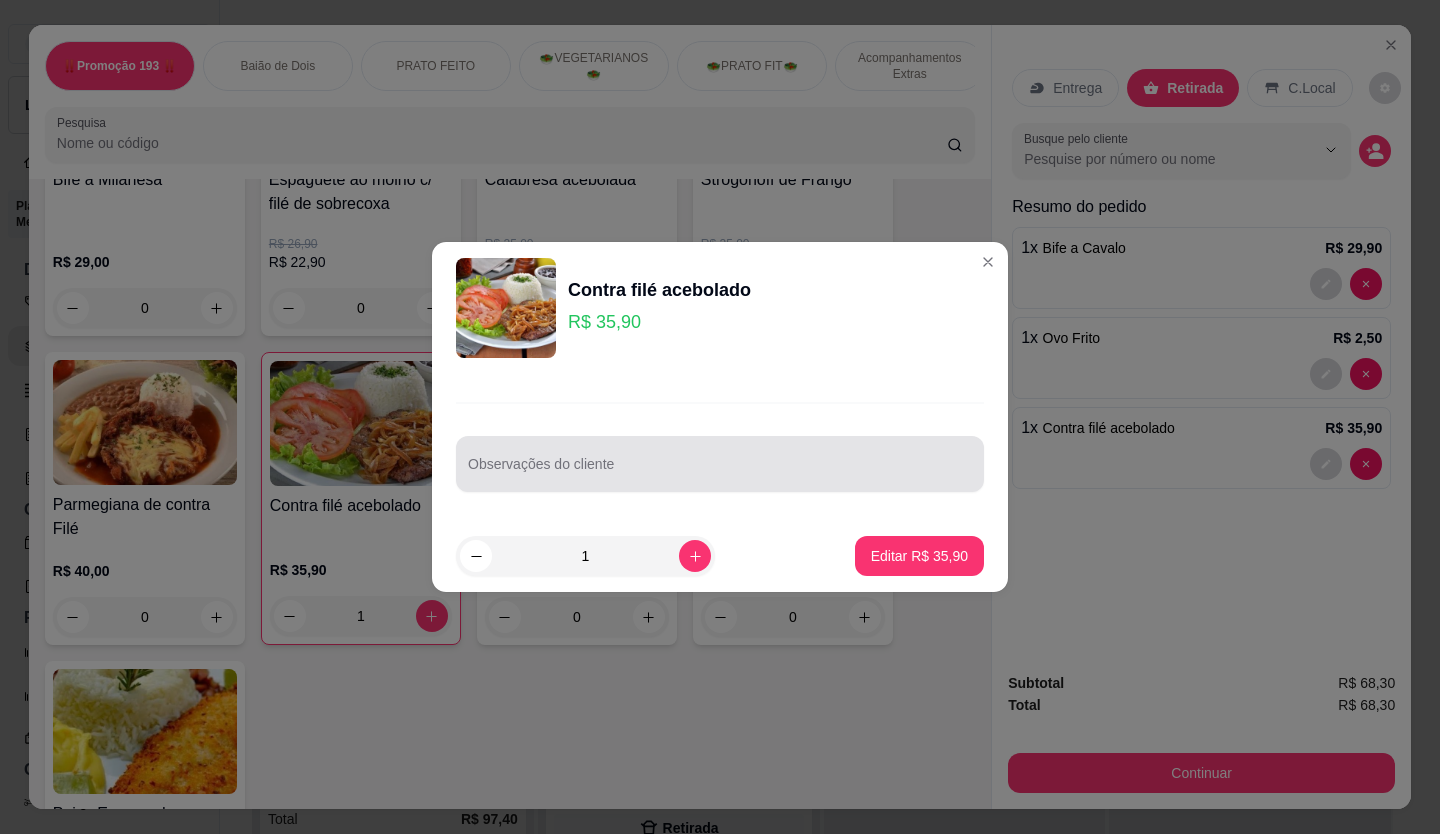 click at bounding box center [720, 464] 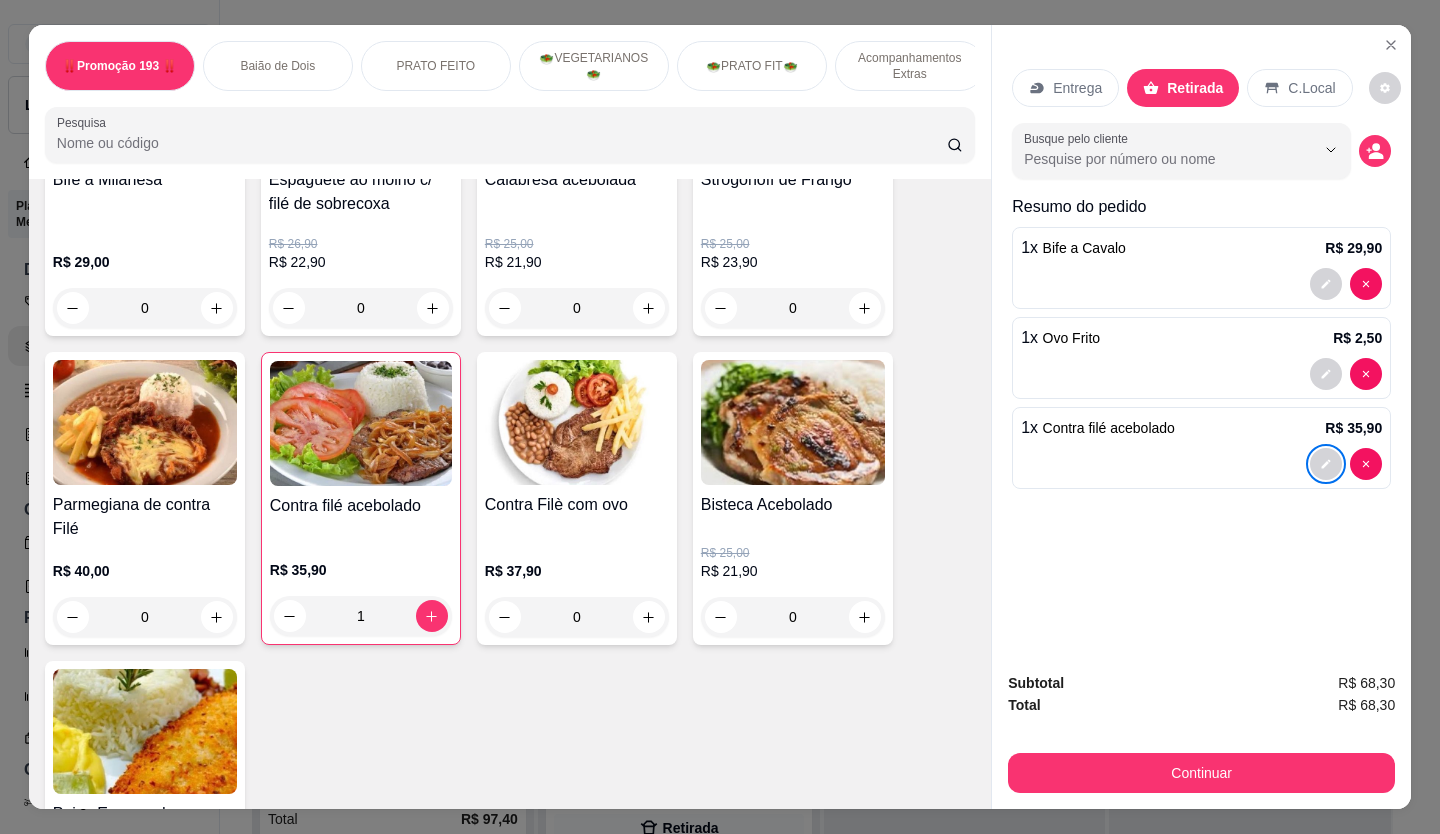 scroll, scrollTop: 2000, scrollLeft: 0, axis: vertical 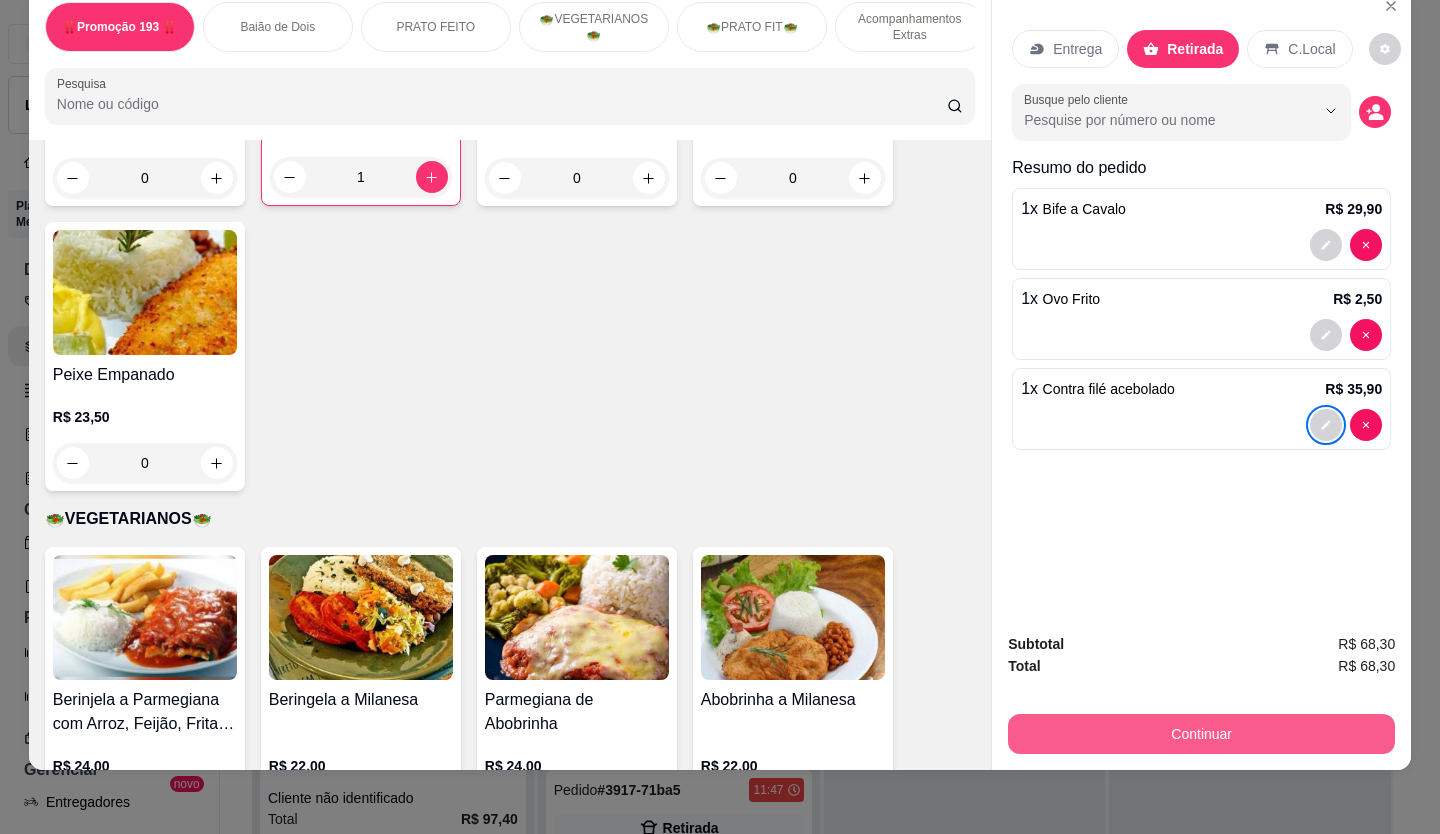 click on "Continuar" at bounding box center [1201, 734] 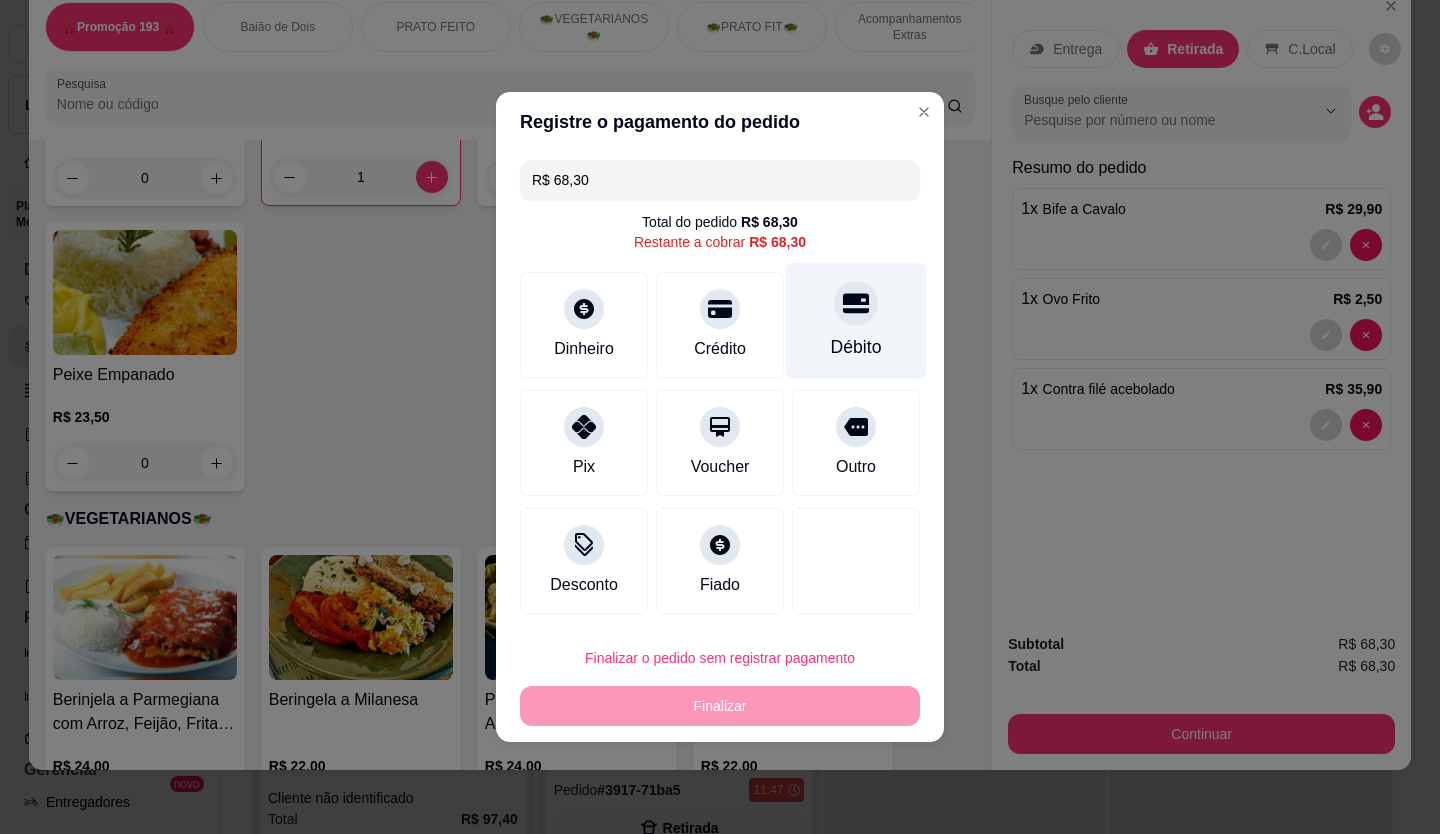 click on "Débito" at bounding box center [856, 321] 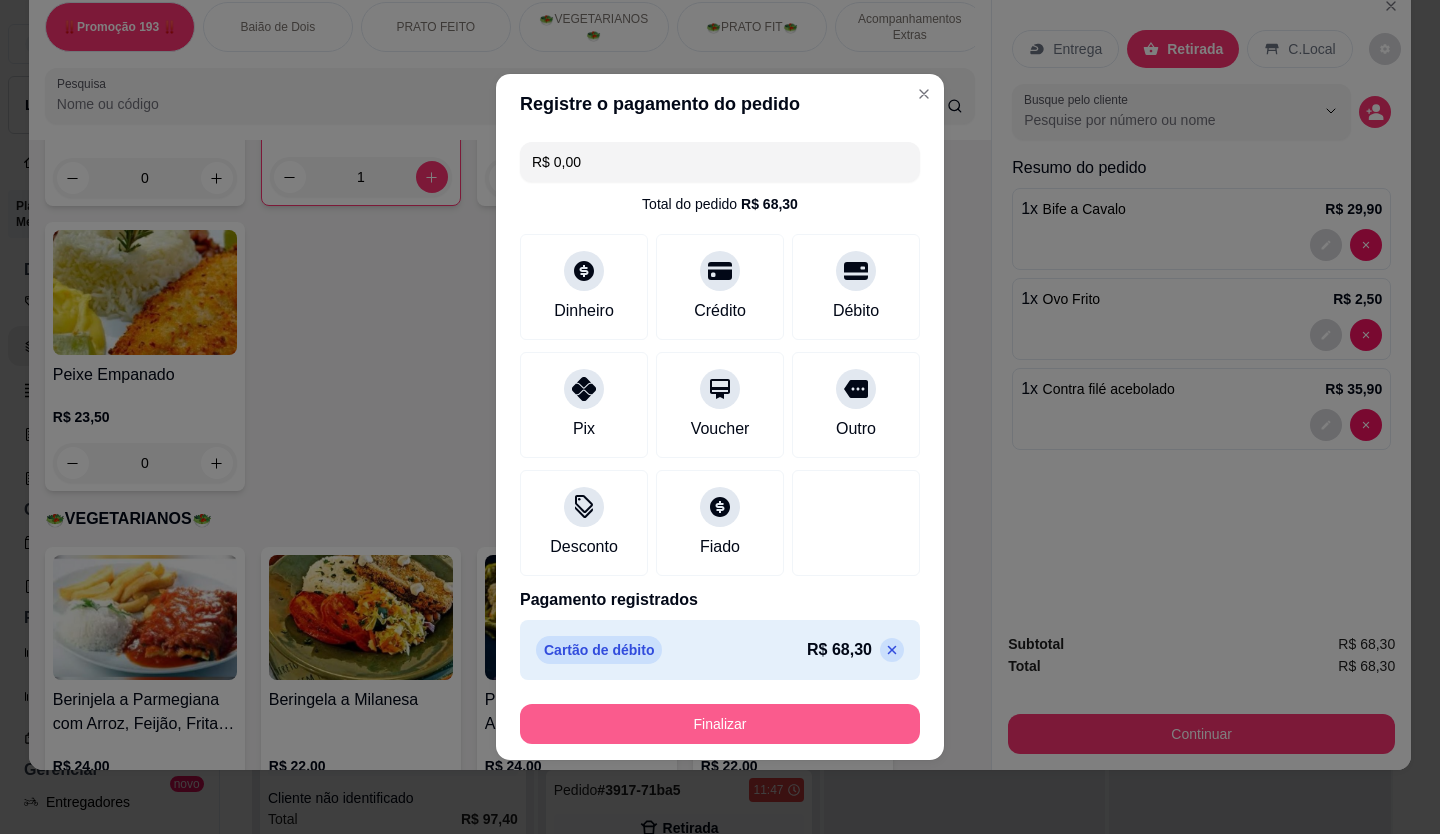 click on "Finalizar" at bounding box center (720, 724) 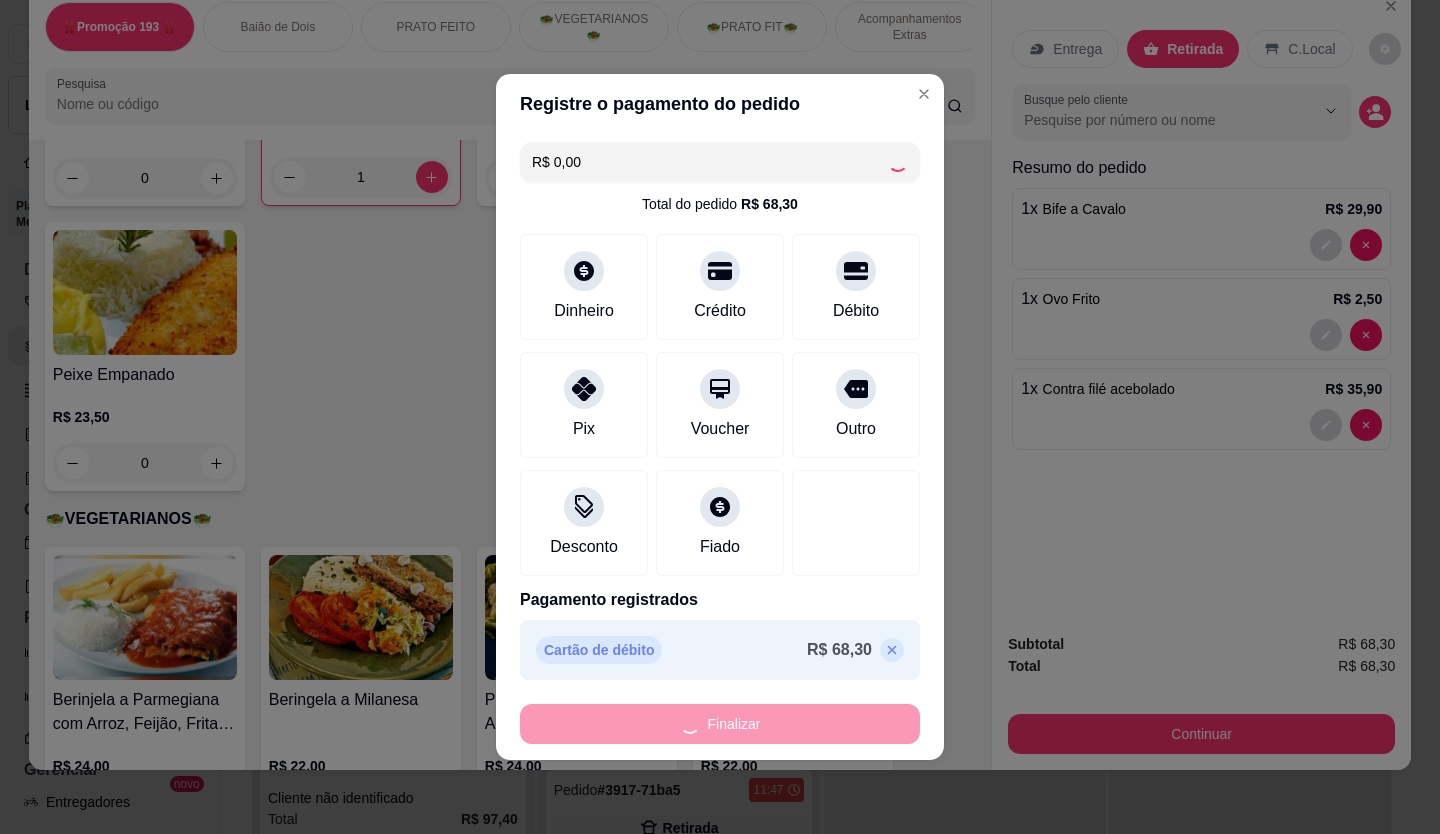 type on "0" 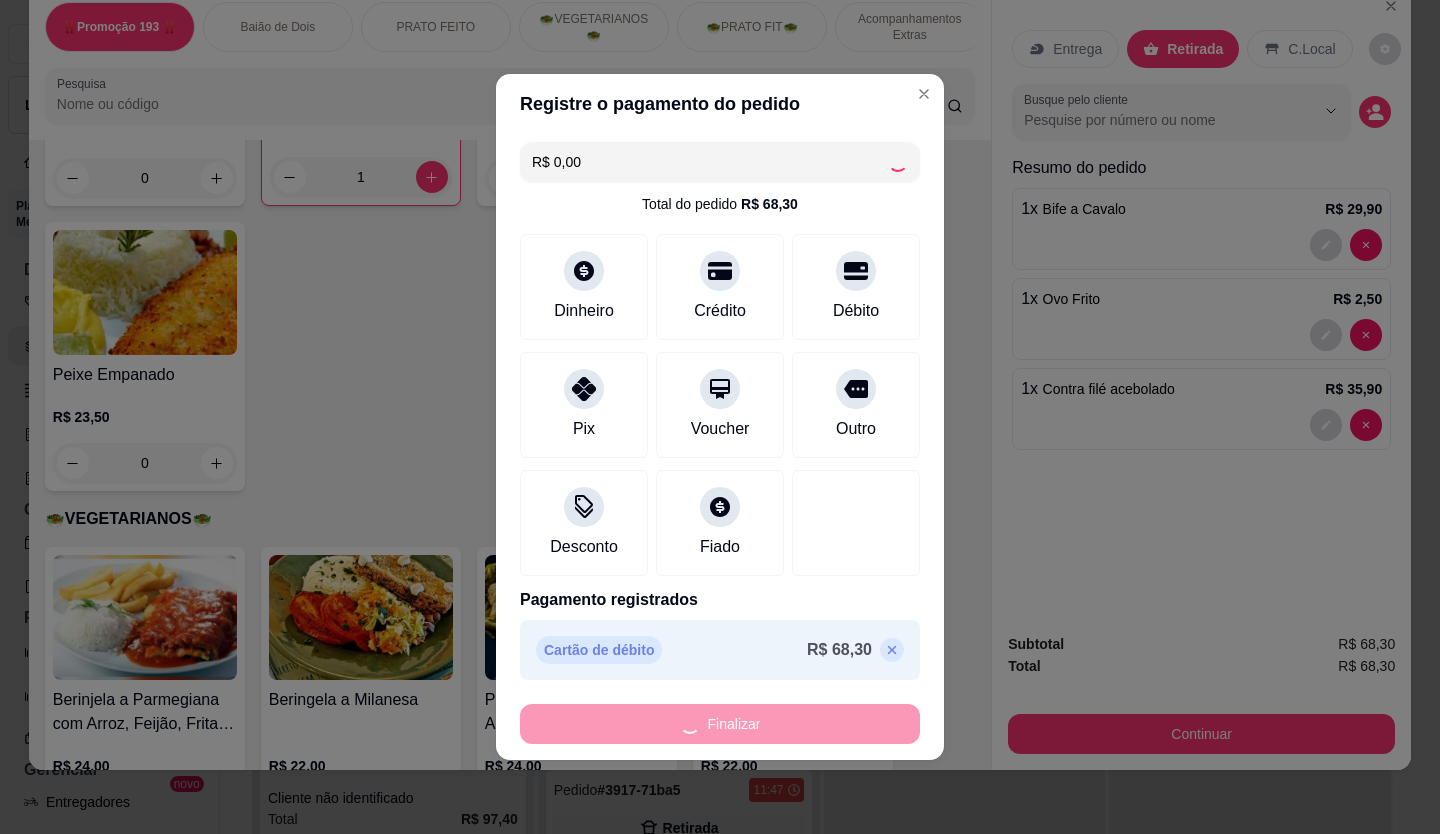 type on "0" 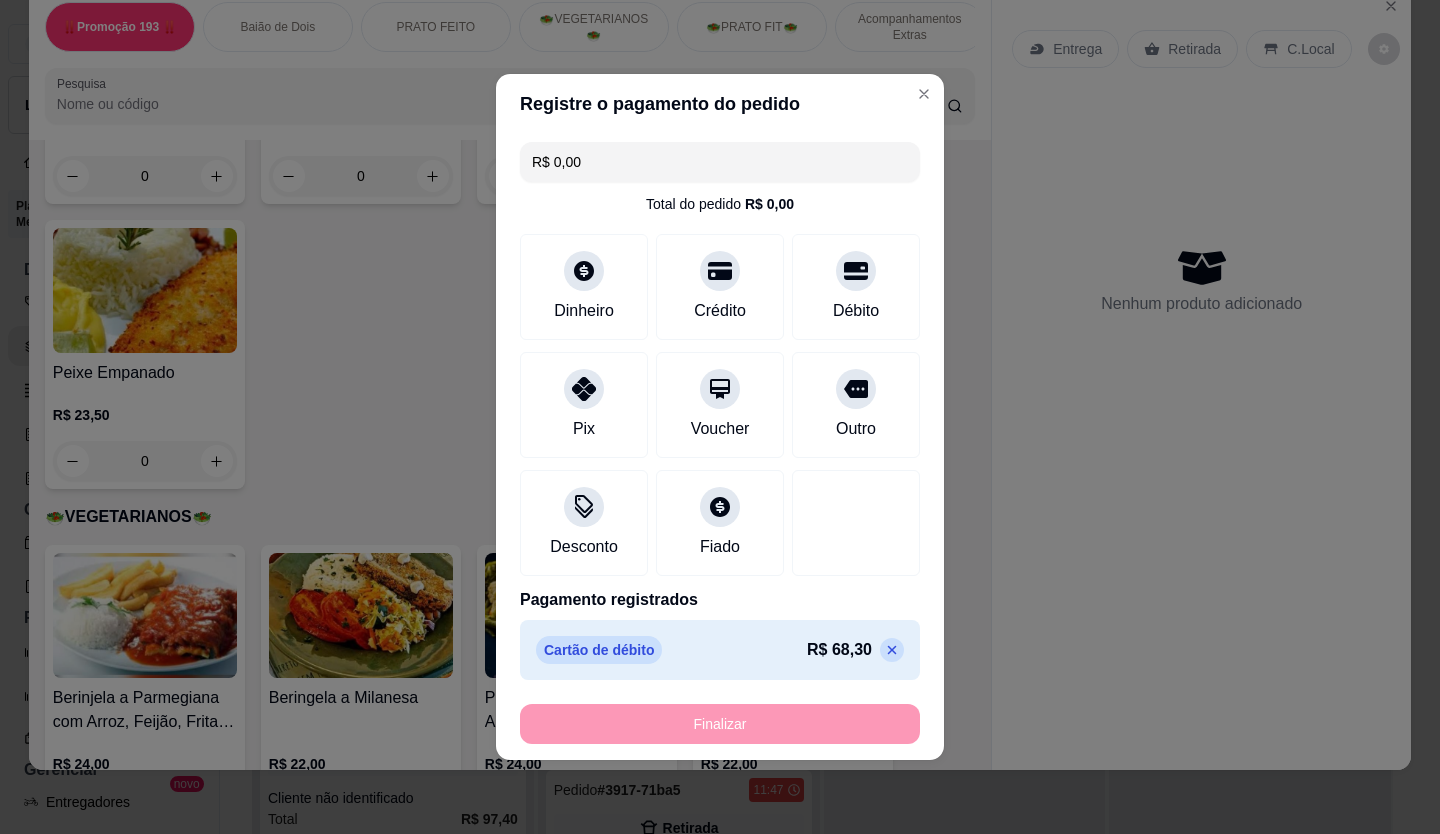 type on "-R$ 68,30" 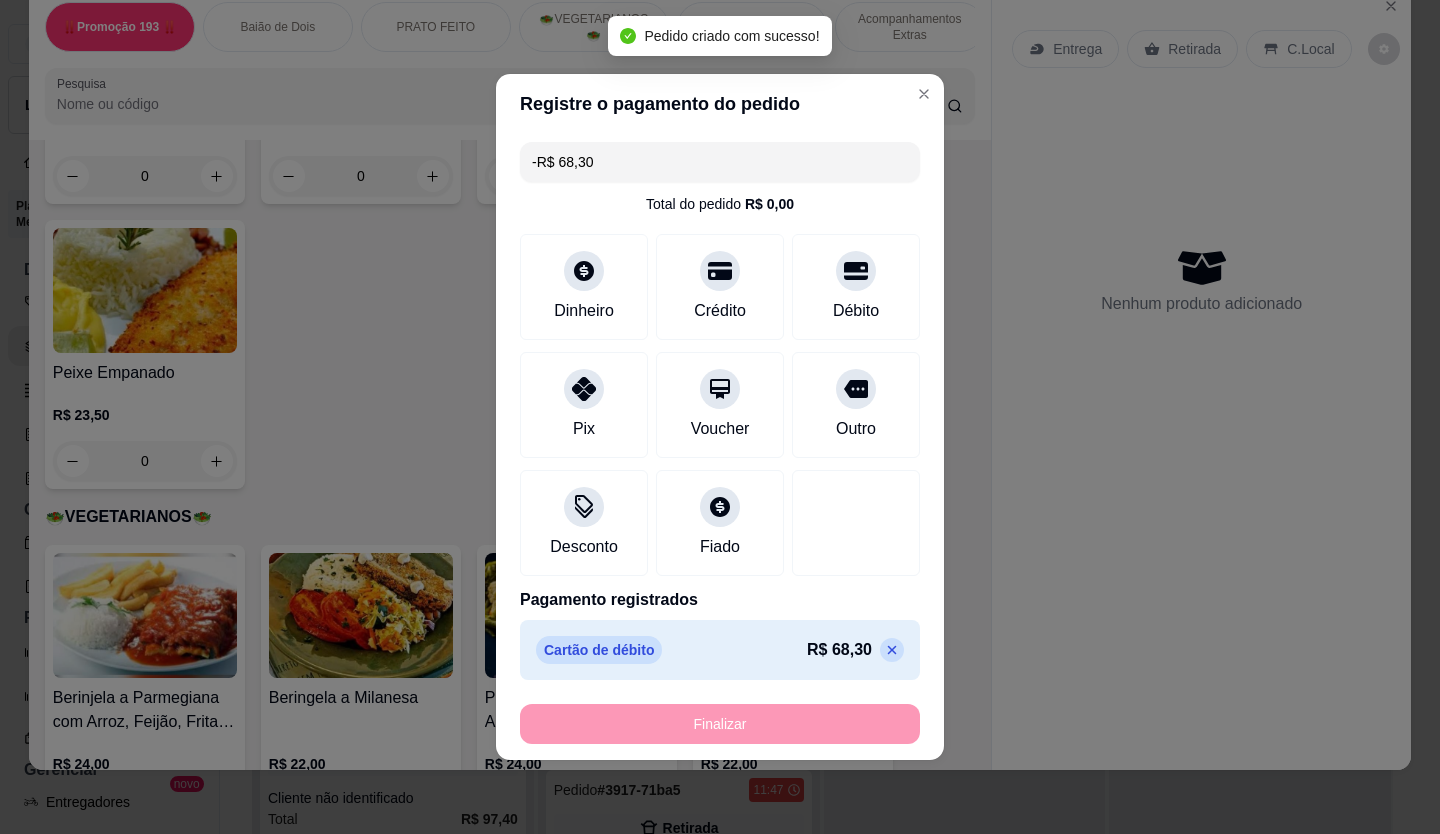 scroll, scrollTop: 1998, scrollLeft: 0, axis: vertical 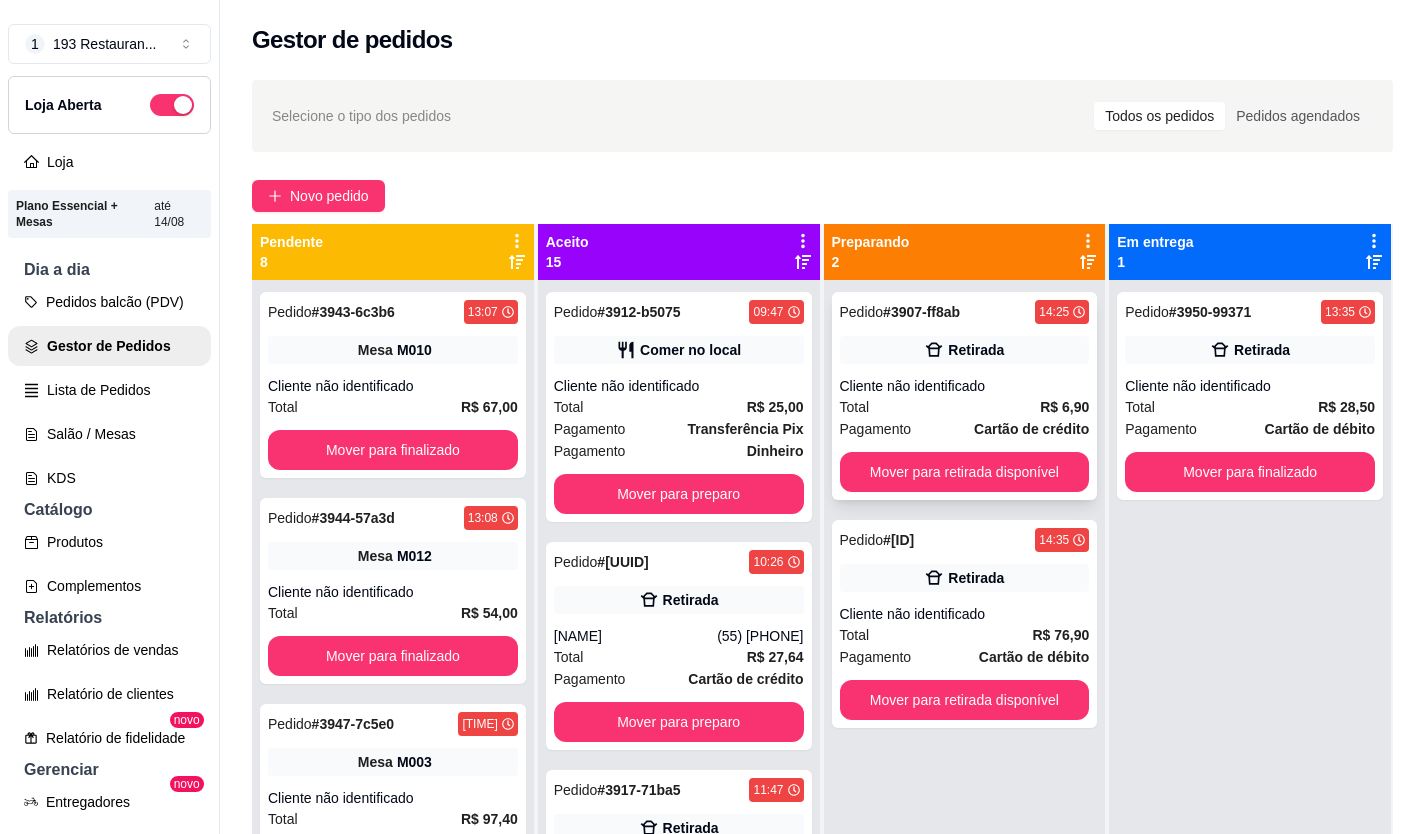 click on "Mover para retirada disponível" at bounding box center [965, 472] 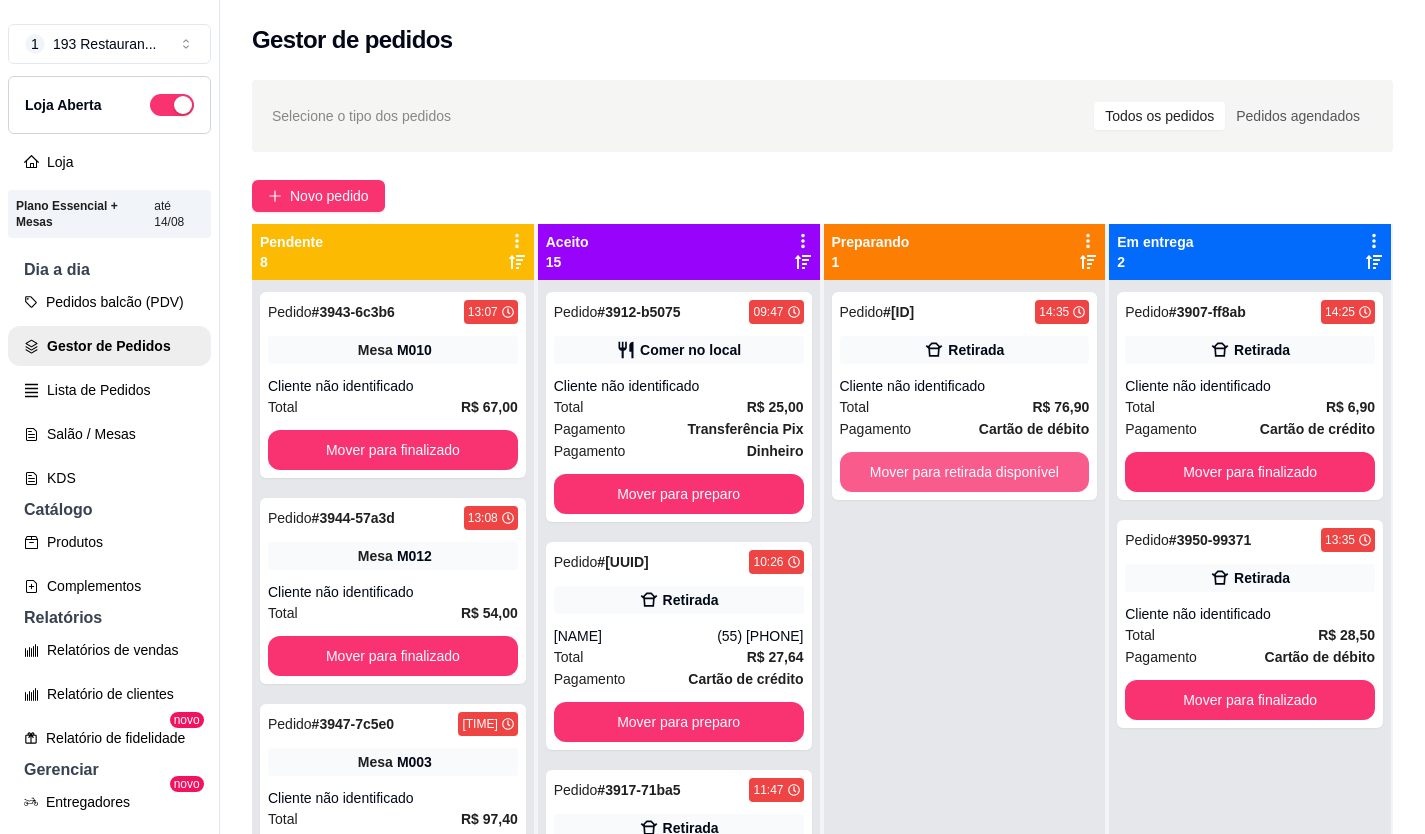 click on "Mover para retirada disponível" at bounding box center (965, 472) 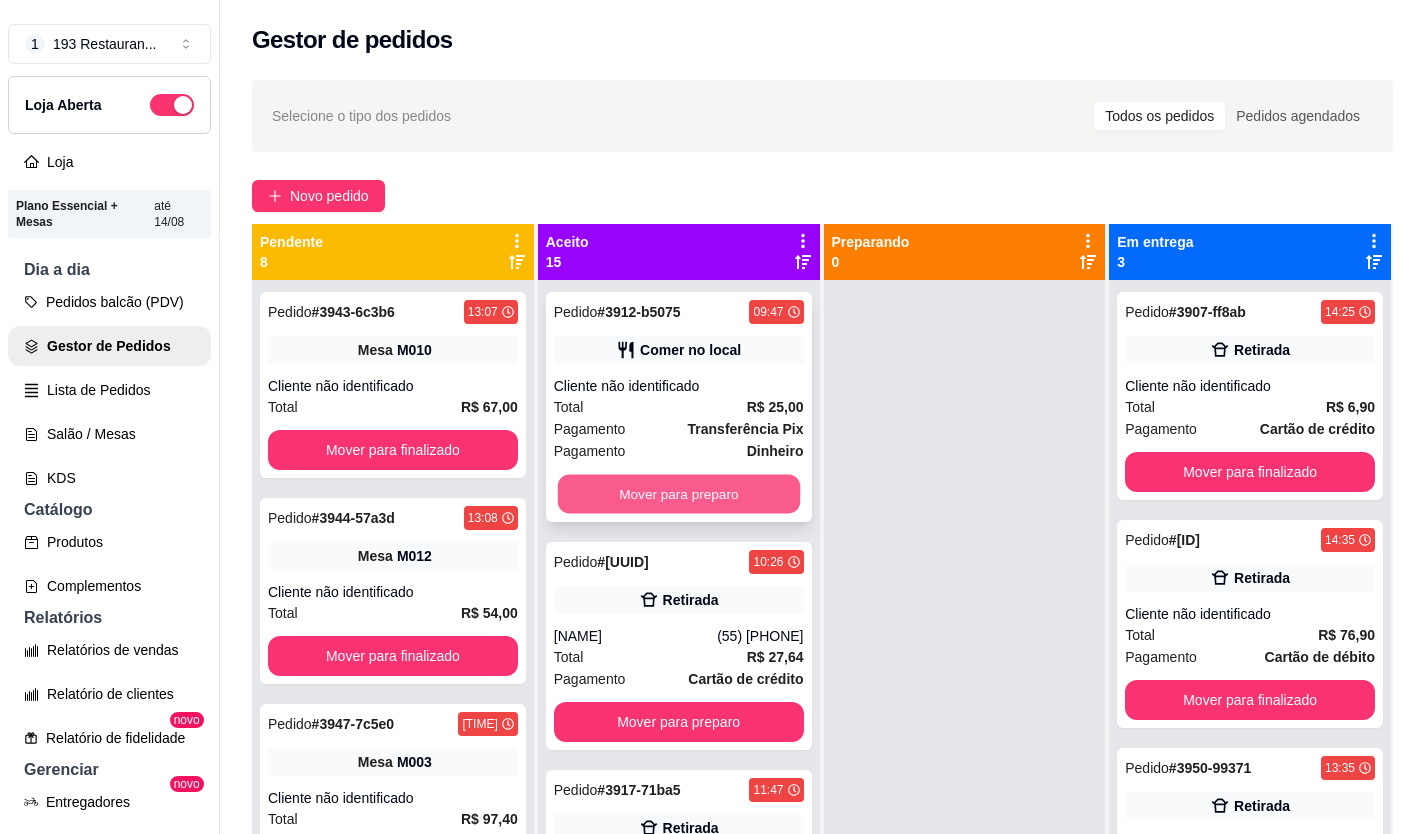 click on "Mover para preparo" at bounding box center (678, 494) 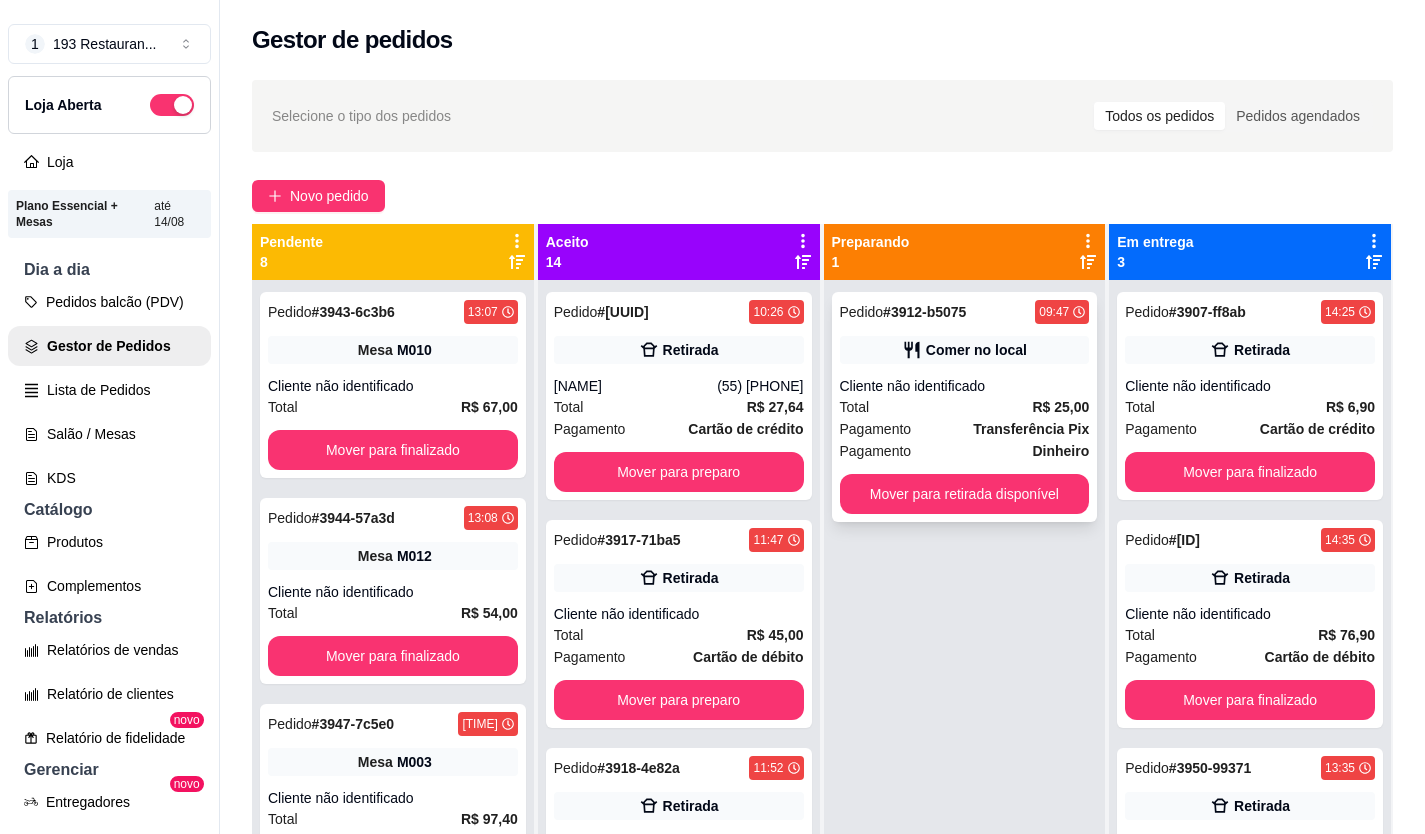 click on "Pedido  # [ID] [TIME] Comer no local Cliente não identificado Total R$ 25,00 Pagamento Transferência Pix Pagamento Dinheiro Mover para retirada disponível" at bounding box center [965, 407] 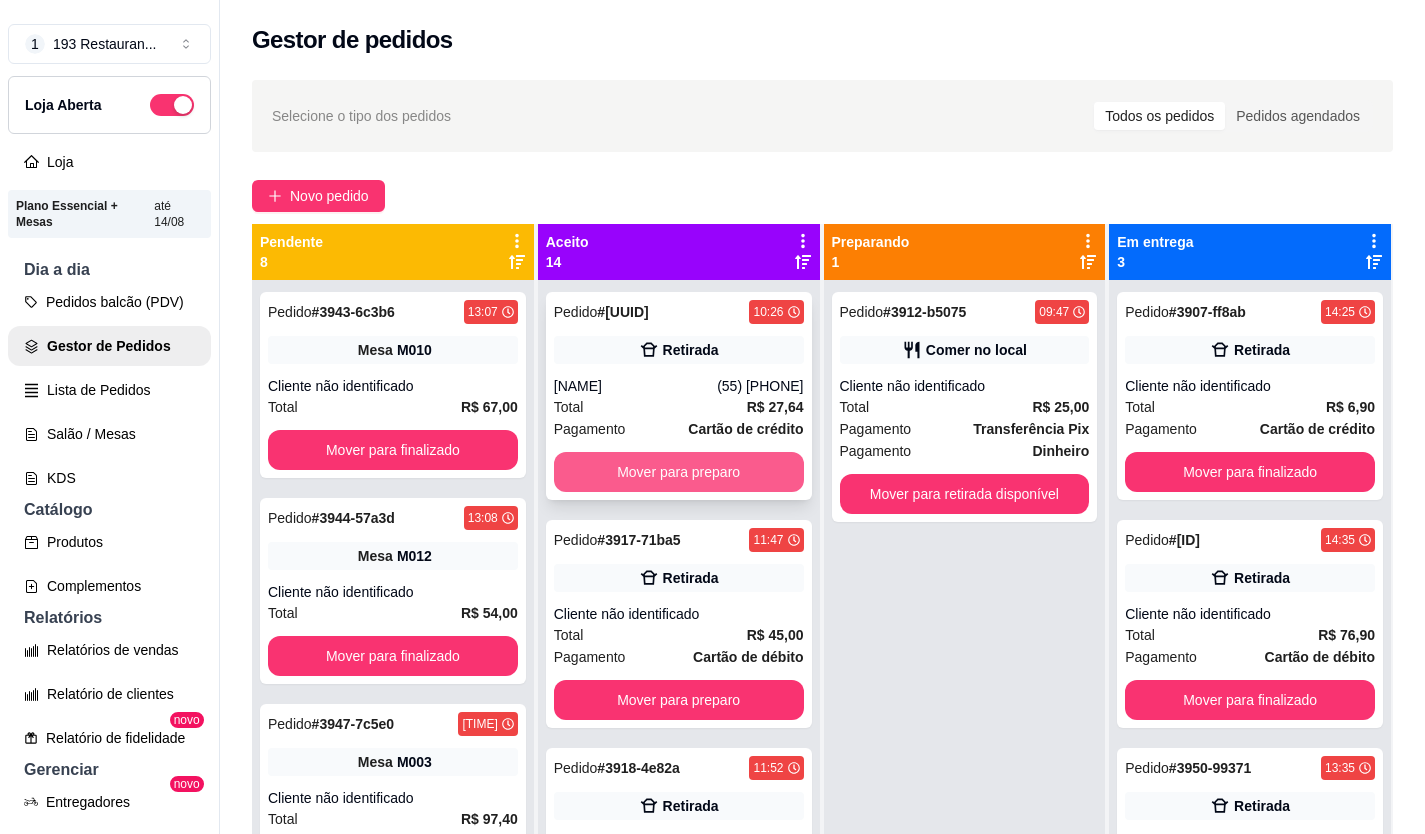 click on "Mover para preparo" at bounding box center [679, 472] 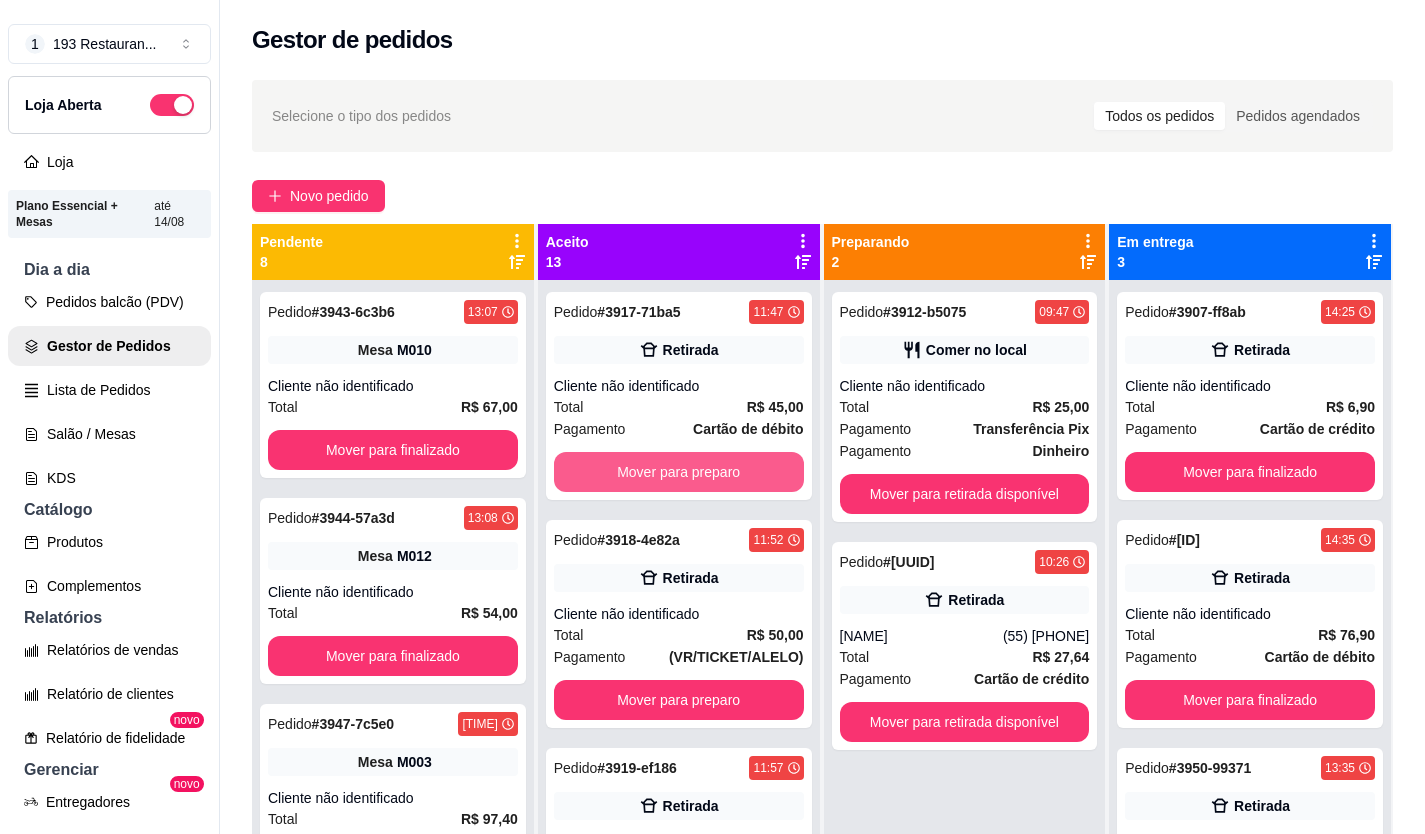 click on "Mover para preparo" at bounding box center (679, 472) 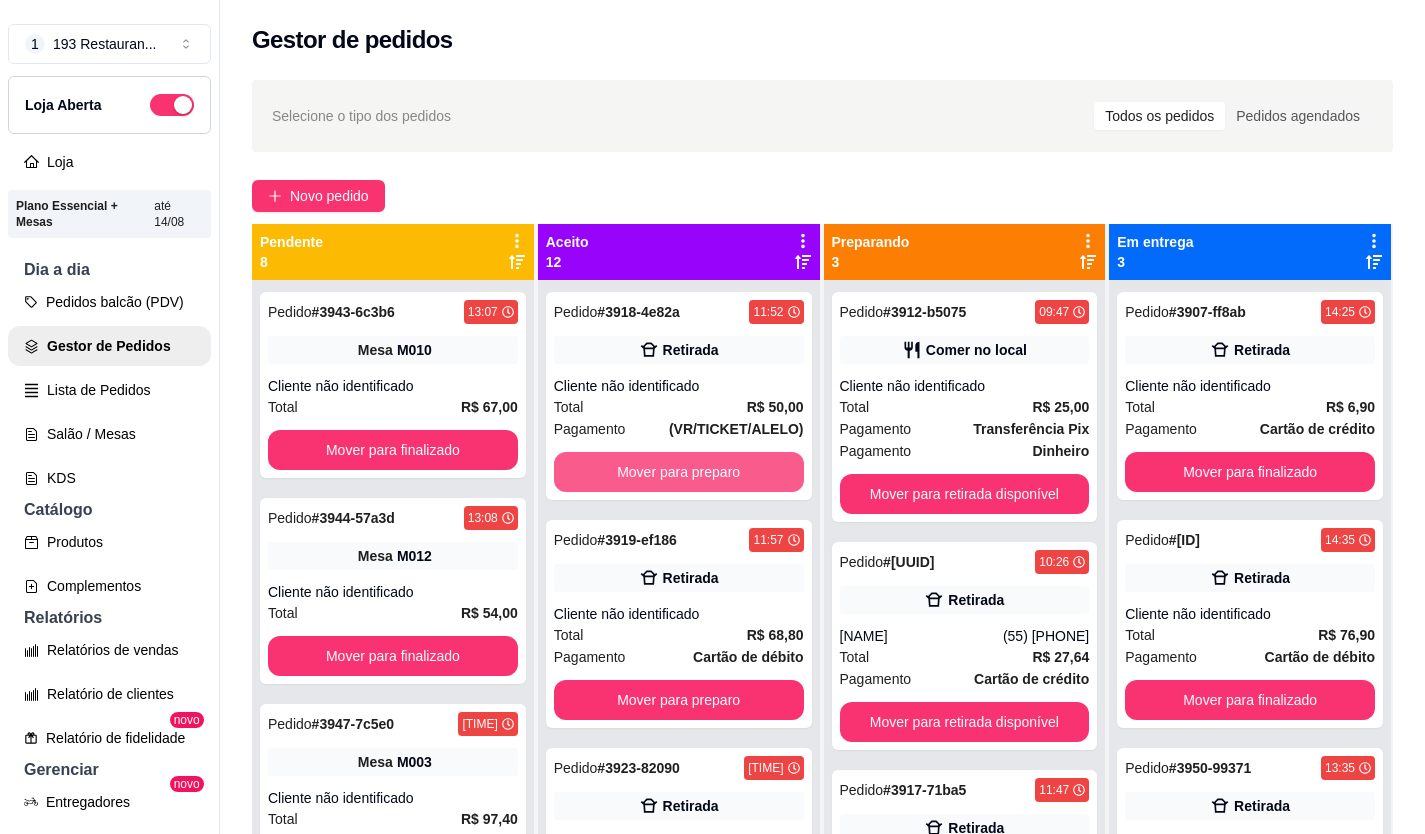 click on "Mover para preparo" at bounding box center [679, 472] 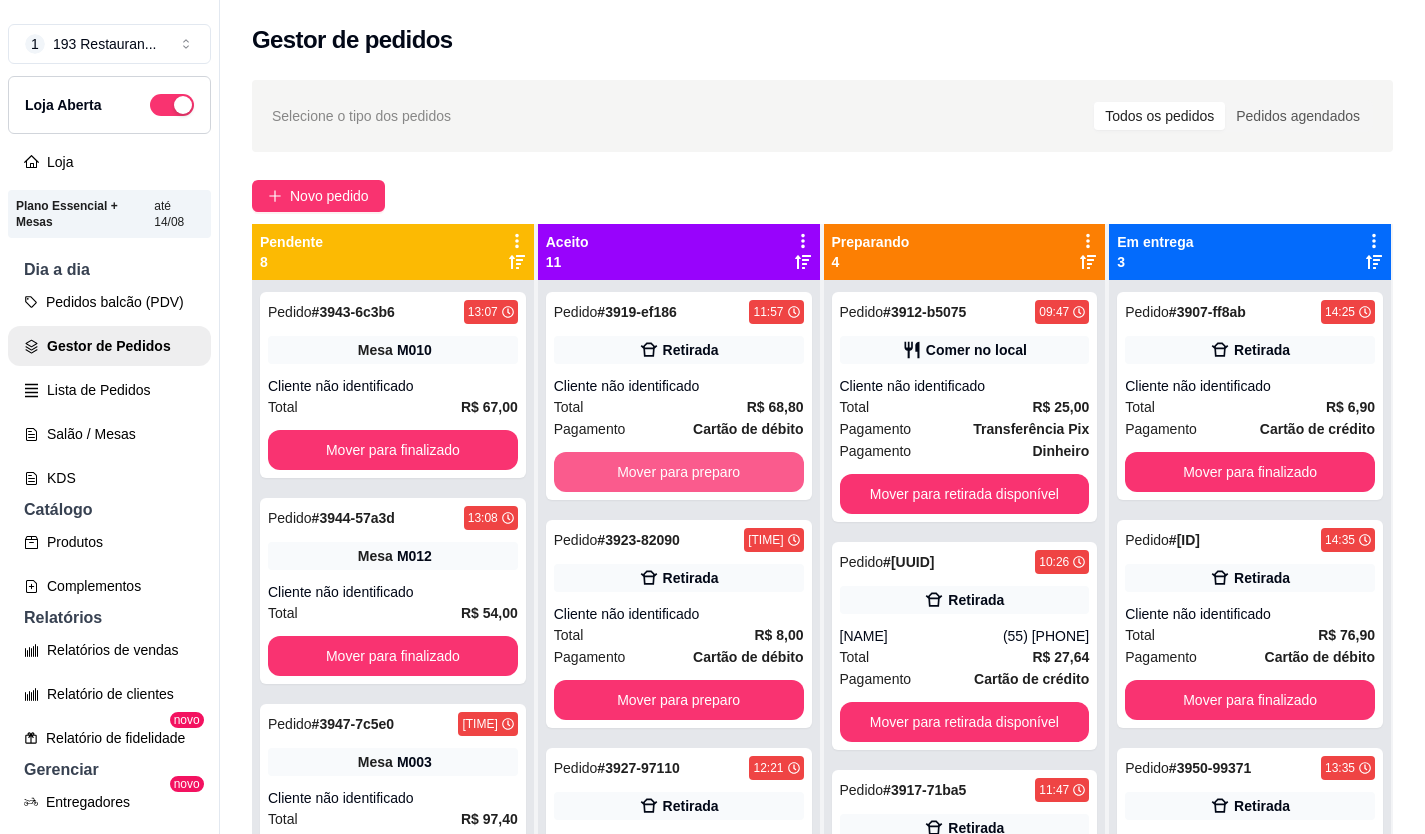 click on "Mover para preparo" at bounding box center [679, 472] 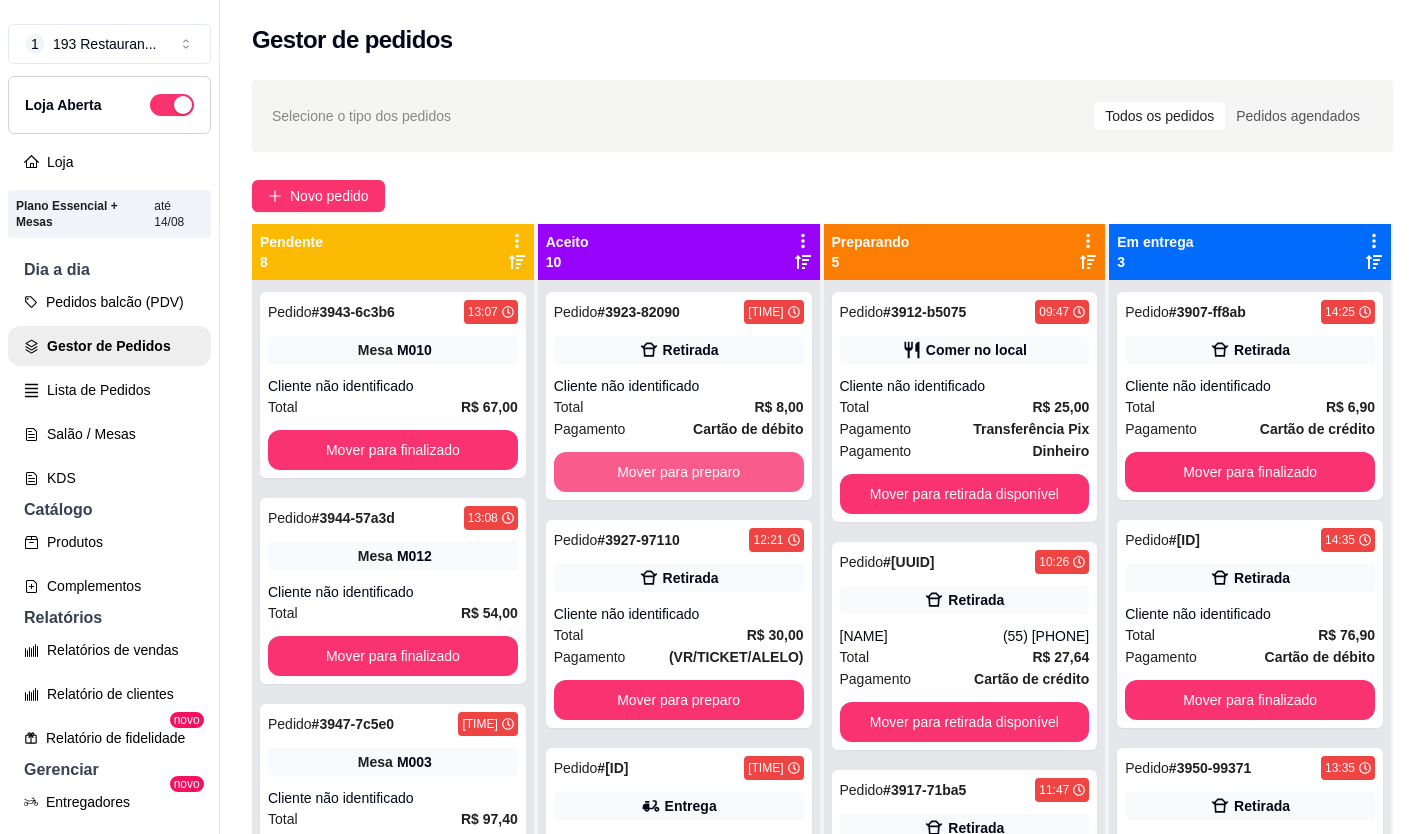click on "Mover para preparo" at bounding box center [679, 472] 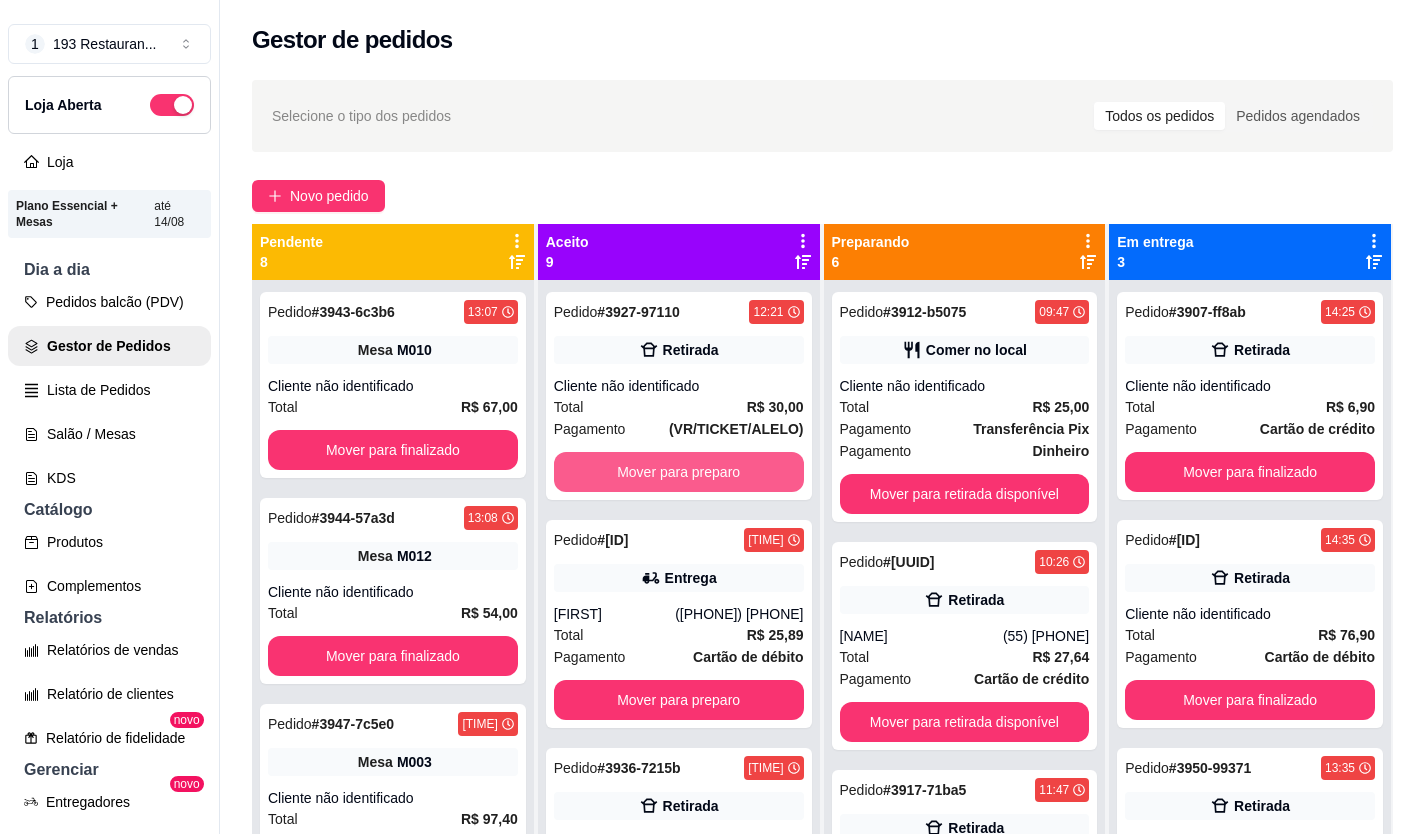 click on "Mover para preparo" at bounding box center [679, 472] 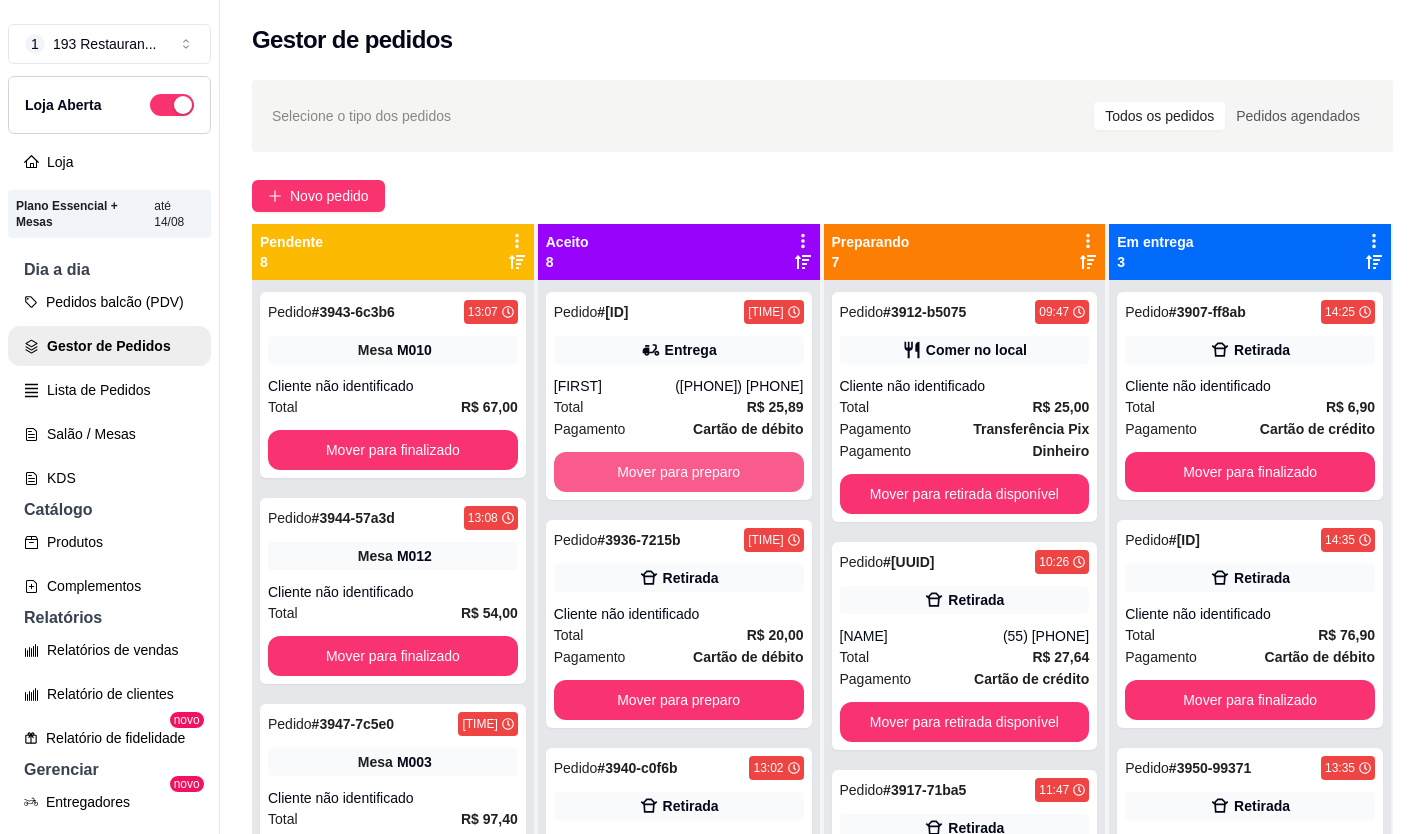 click on "Mover para preparo" at bounding box center [679, 472] 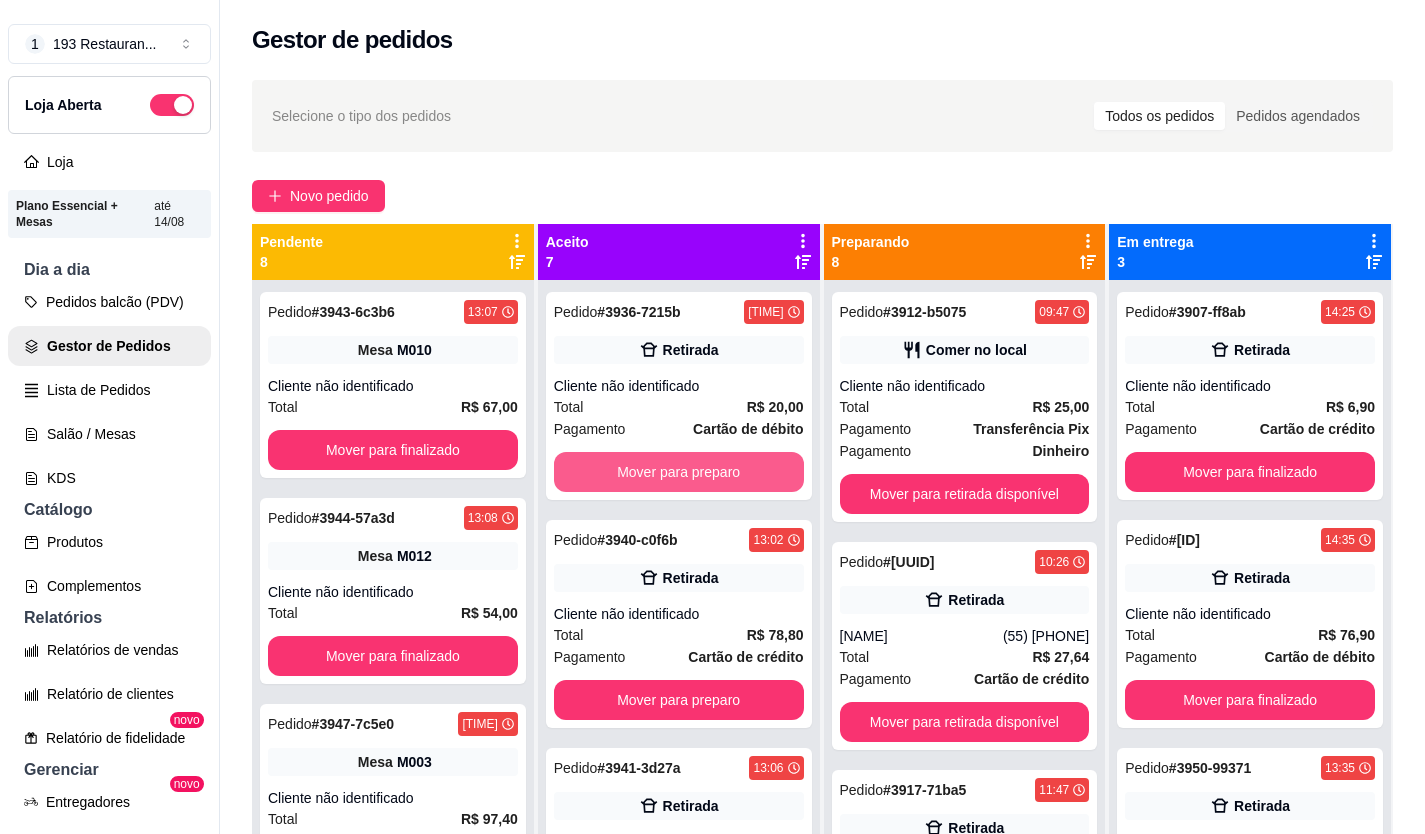 click on "Mover para preparo" at bounding box center (679, 472) 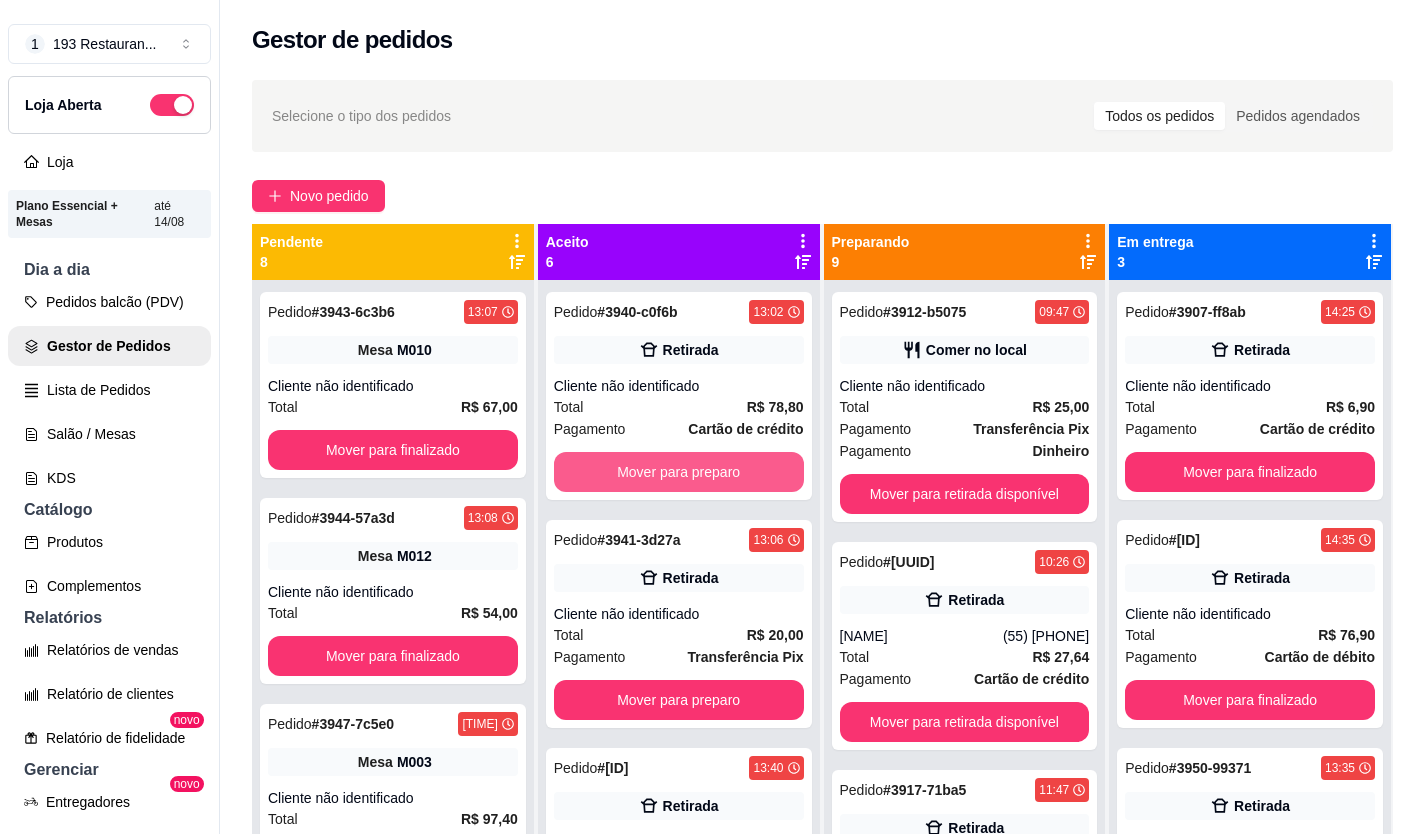 click on "Mover para preparo" at bounding box center (679, 472) 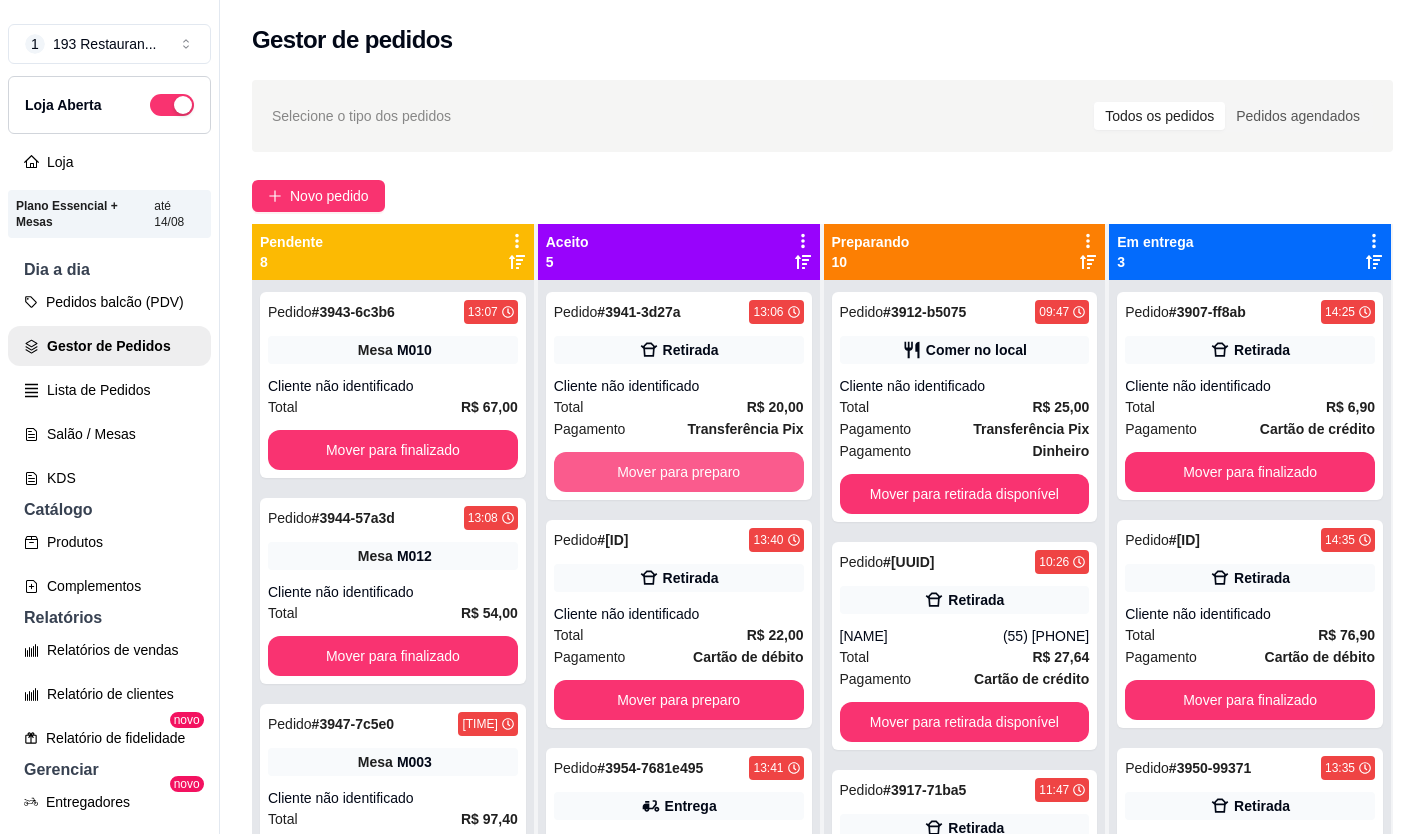 click on "Mover para preparo" at bounding box center (679, 472) 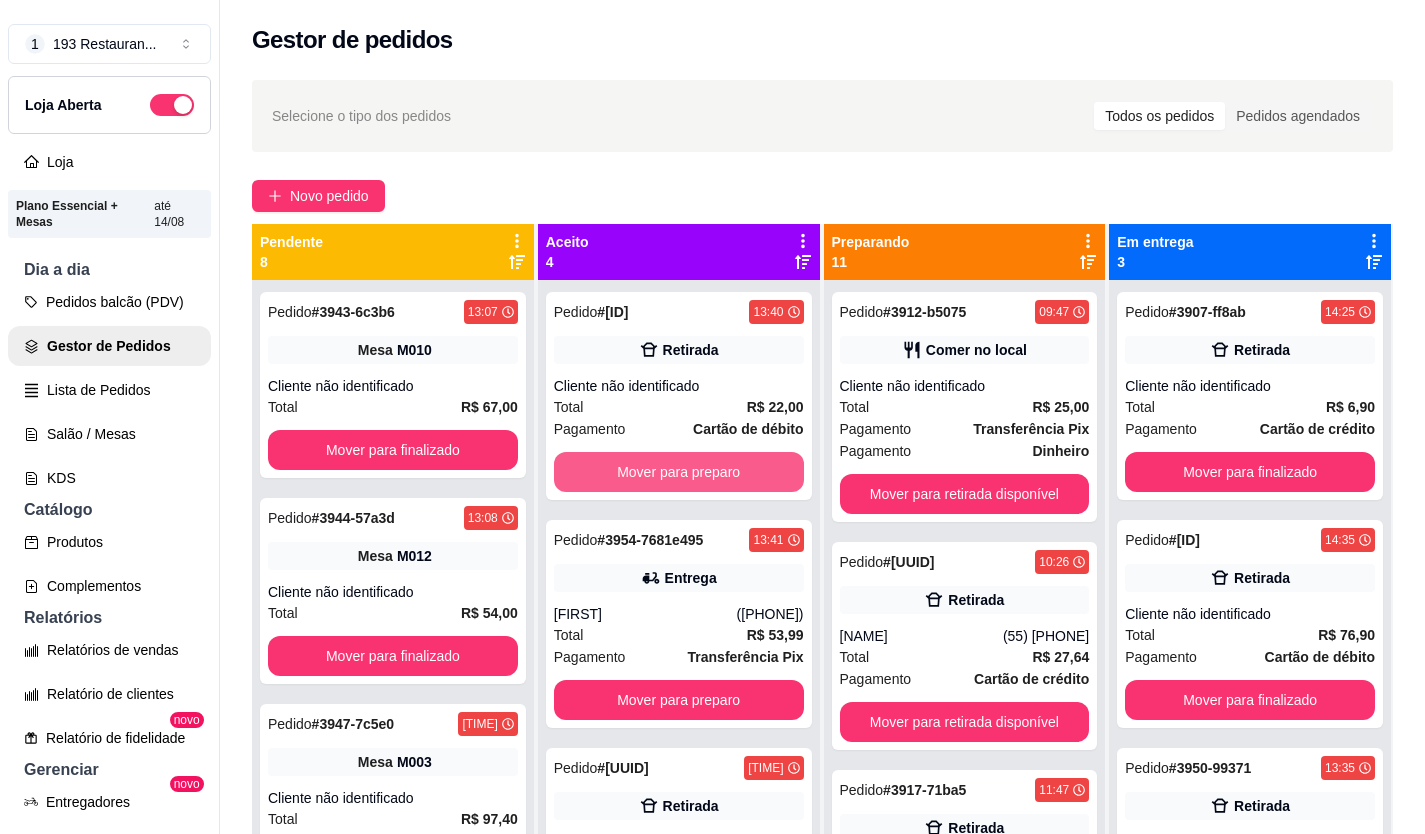 click on "Mover para preparo" at bounding box center (679, 472) 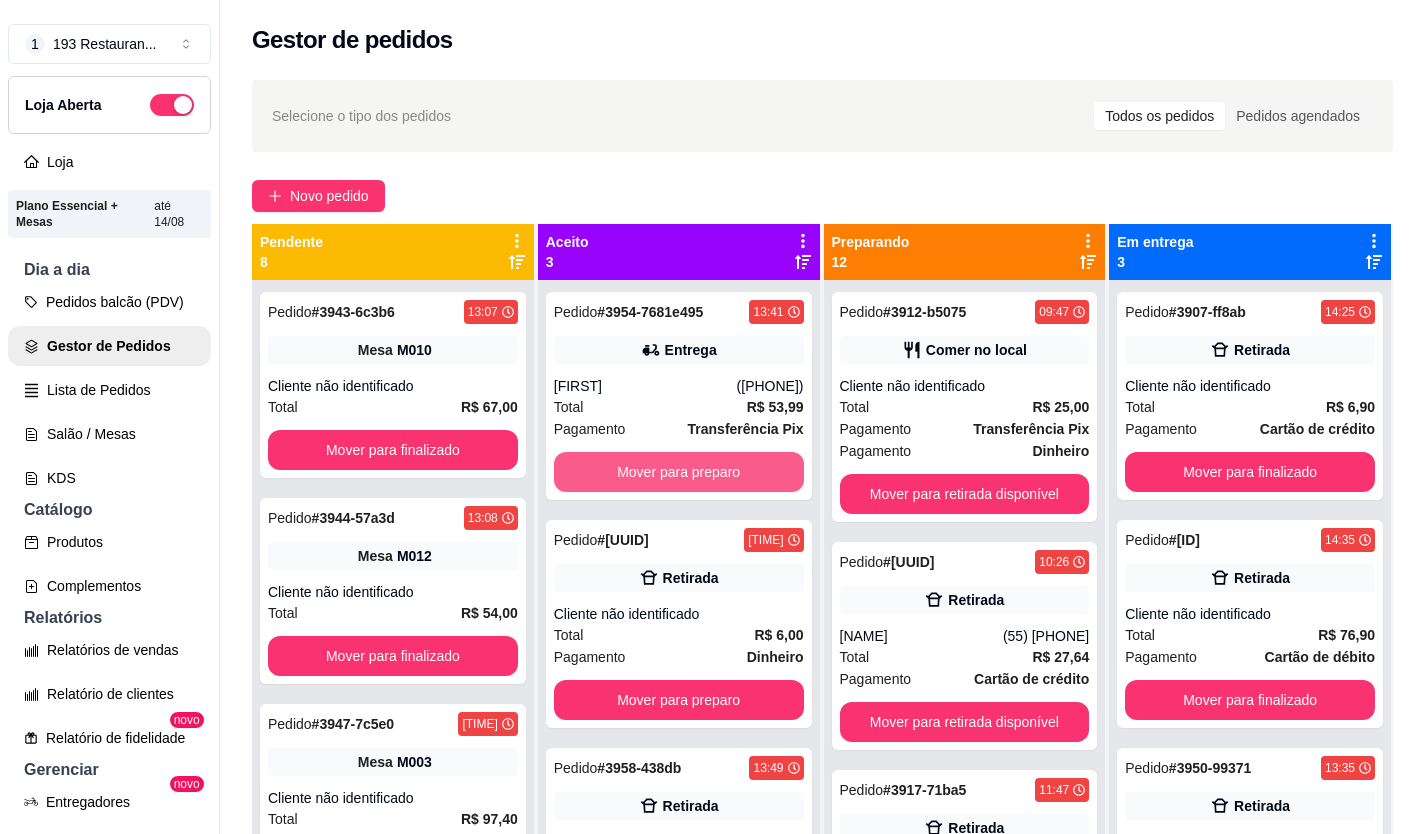 click on "Mover para preparo" at bounding box center [679, 472] 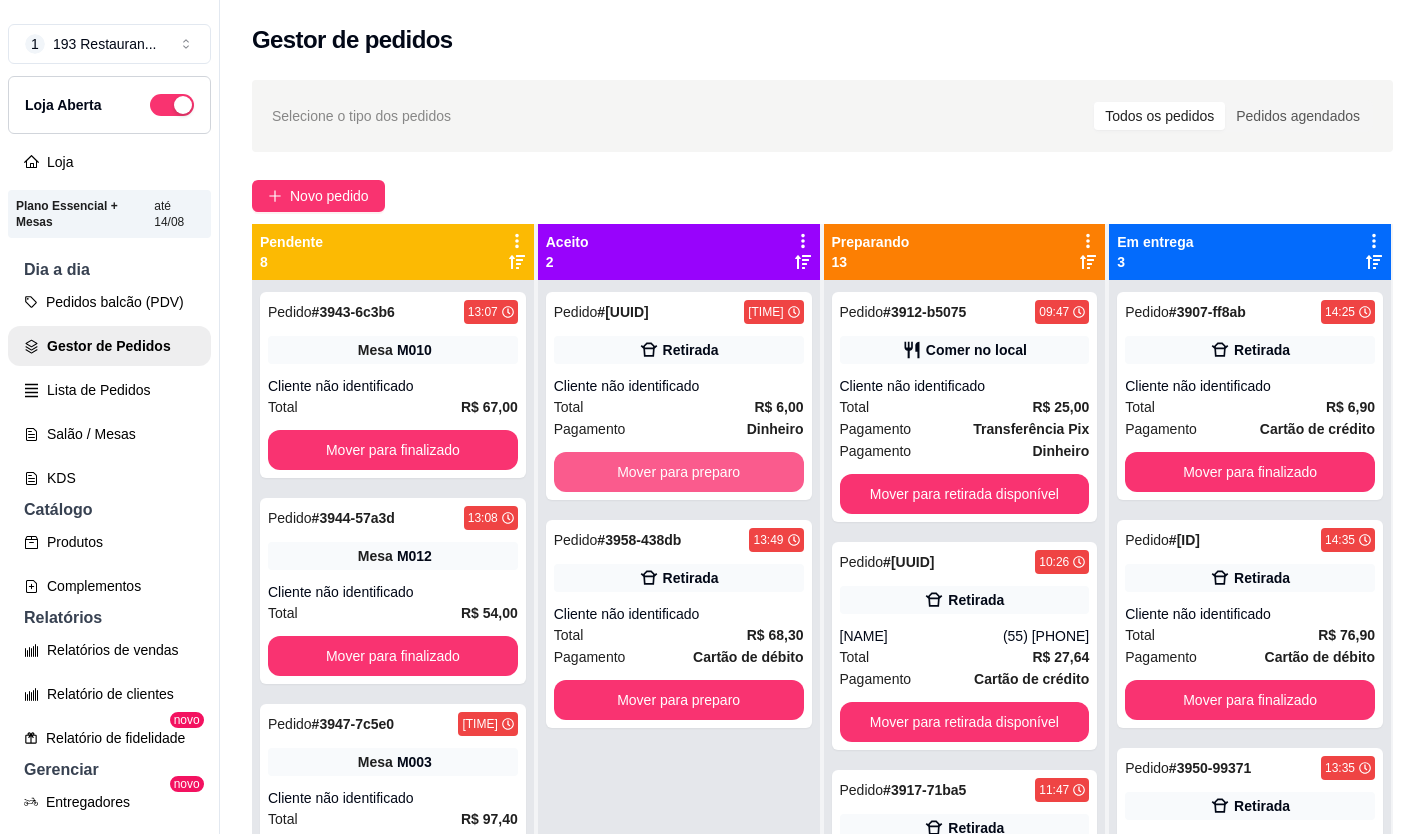 click on "Mover para preparo" at bounding box center (679, 472) 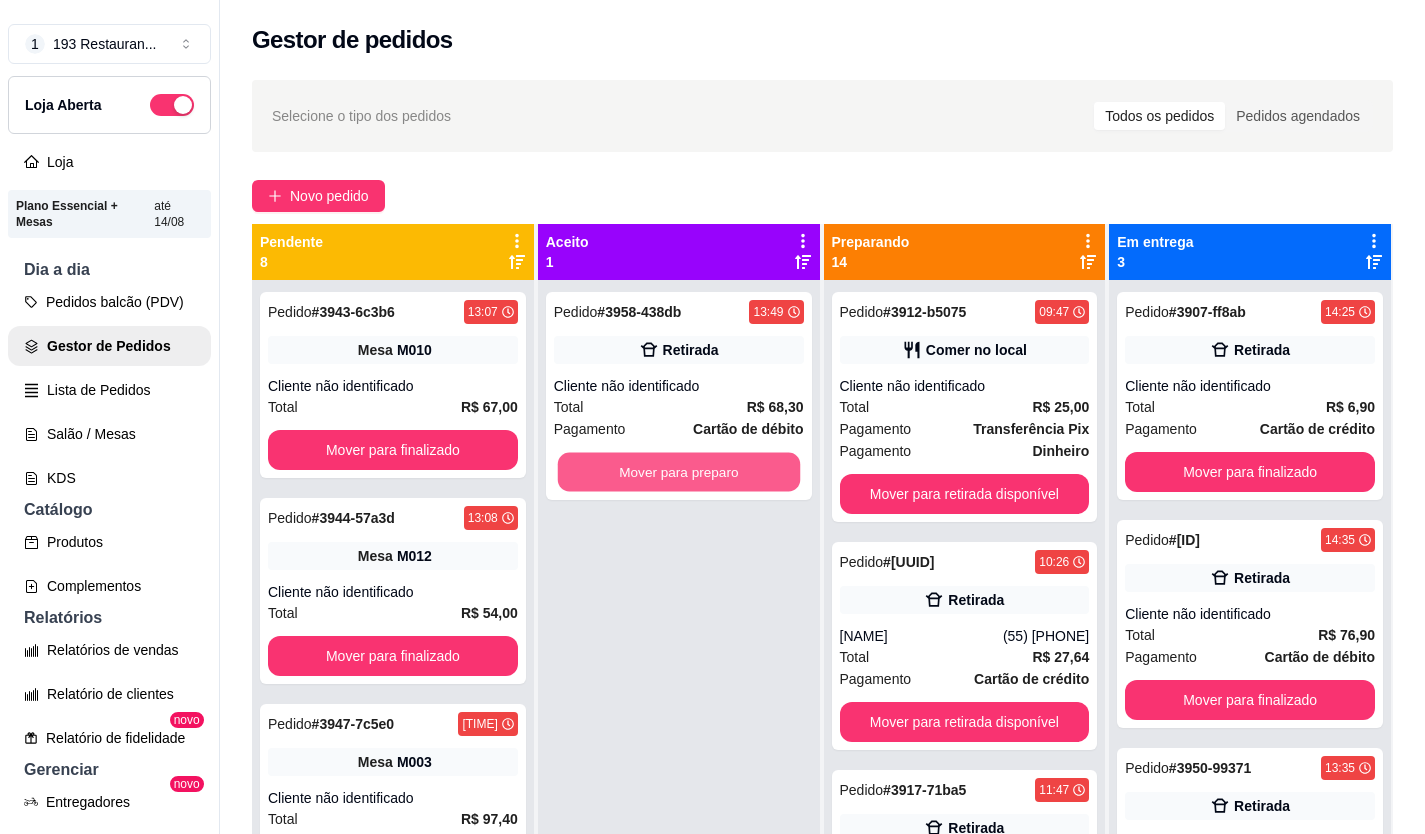 click on "Mover para preparo" at bounding box center (678, 472) 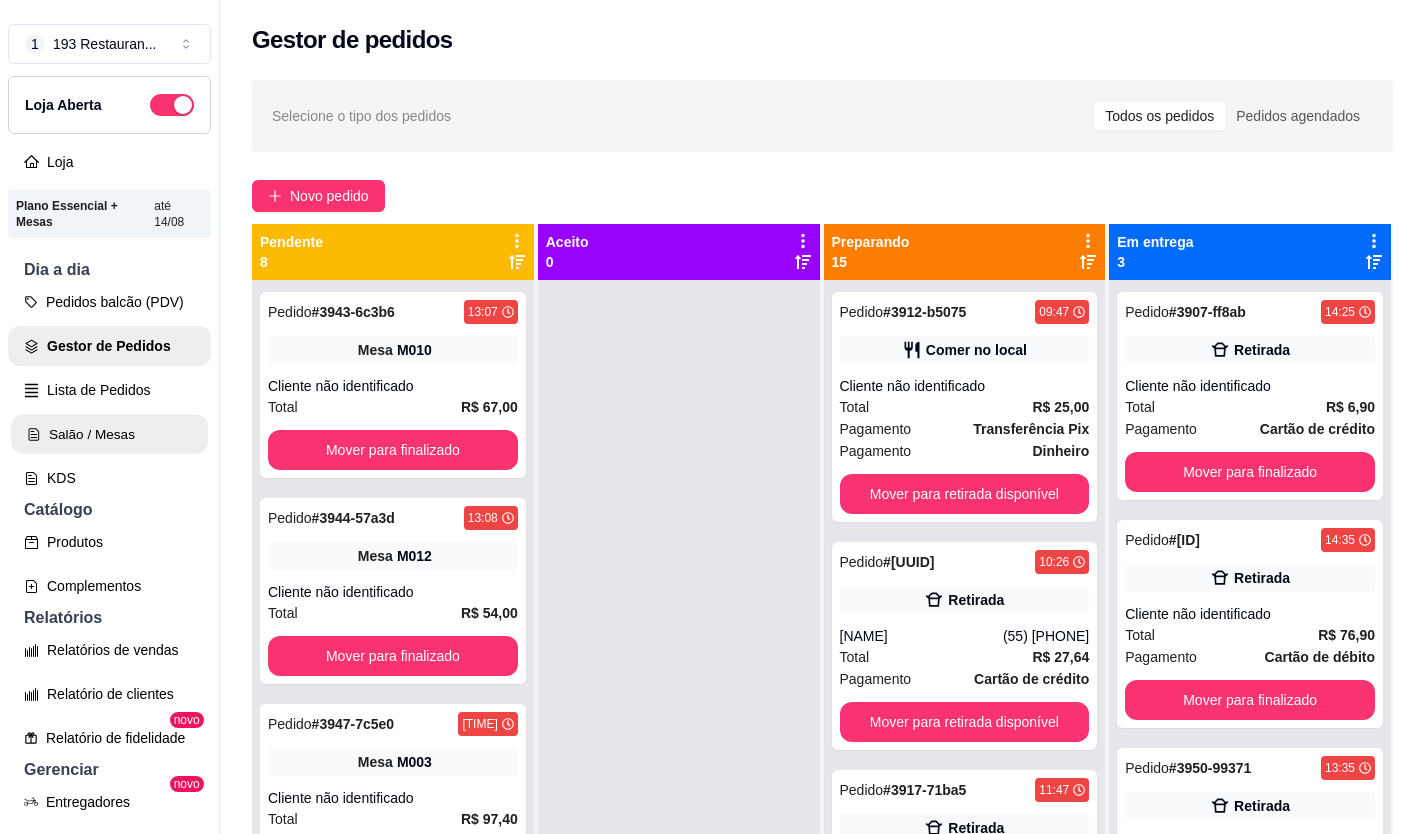 click on "Salão / Mesas" at bounding box center (109, 434) 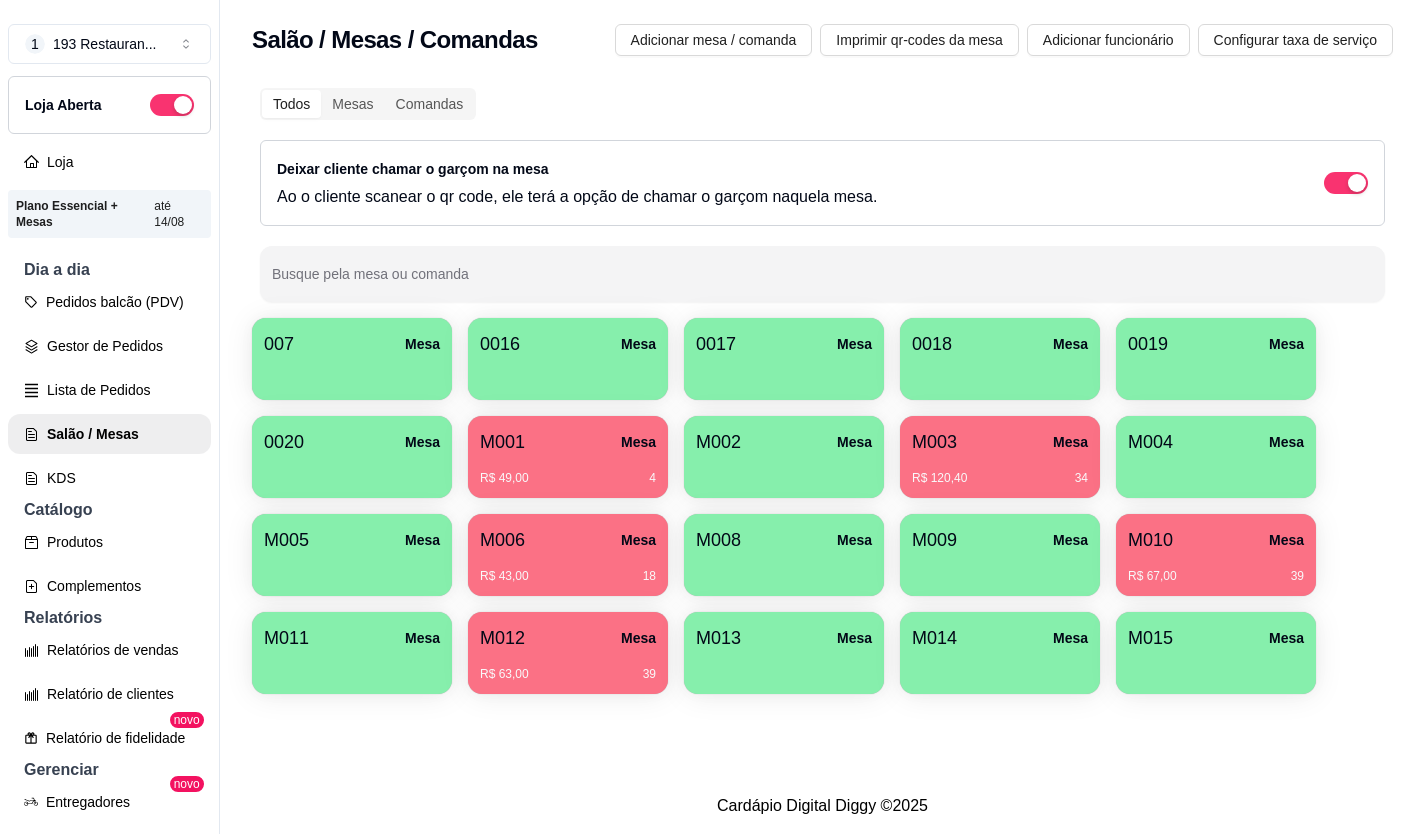 click on "R$ 120,40 34" at bounding box center [1000, 471] 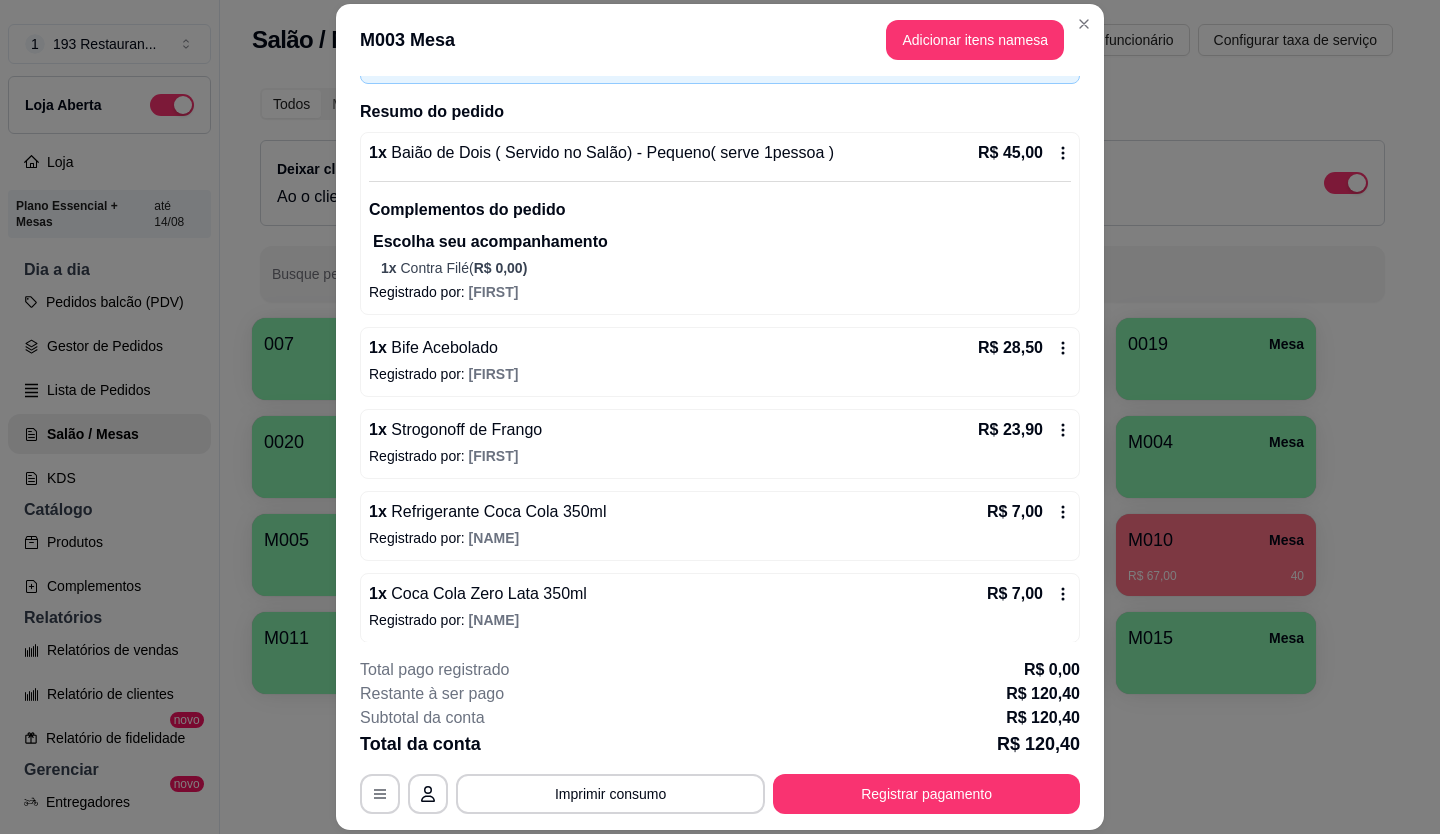 scroll, scrollTop: 224, scrollLeft: 0, axis: vertical 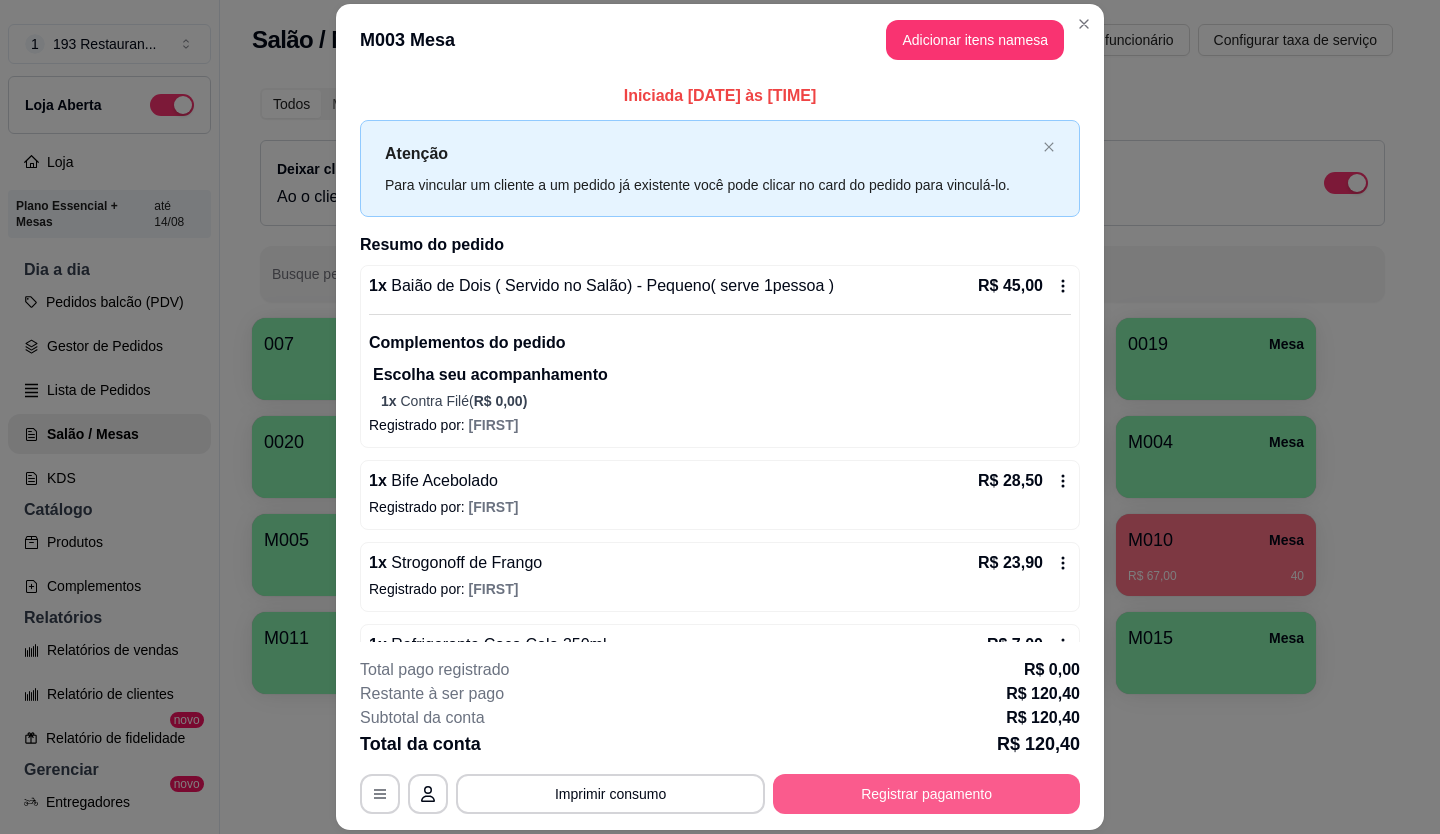 click on "Registrar pagamento" at bounding box center (926, 794) 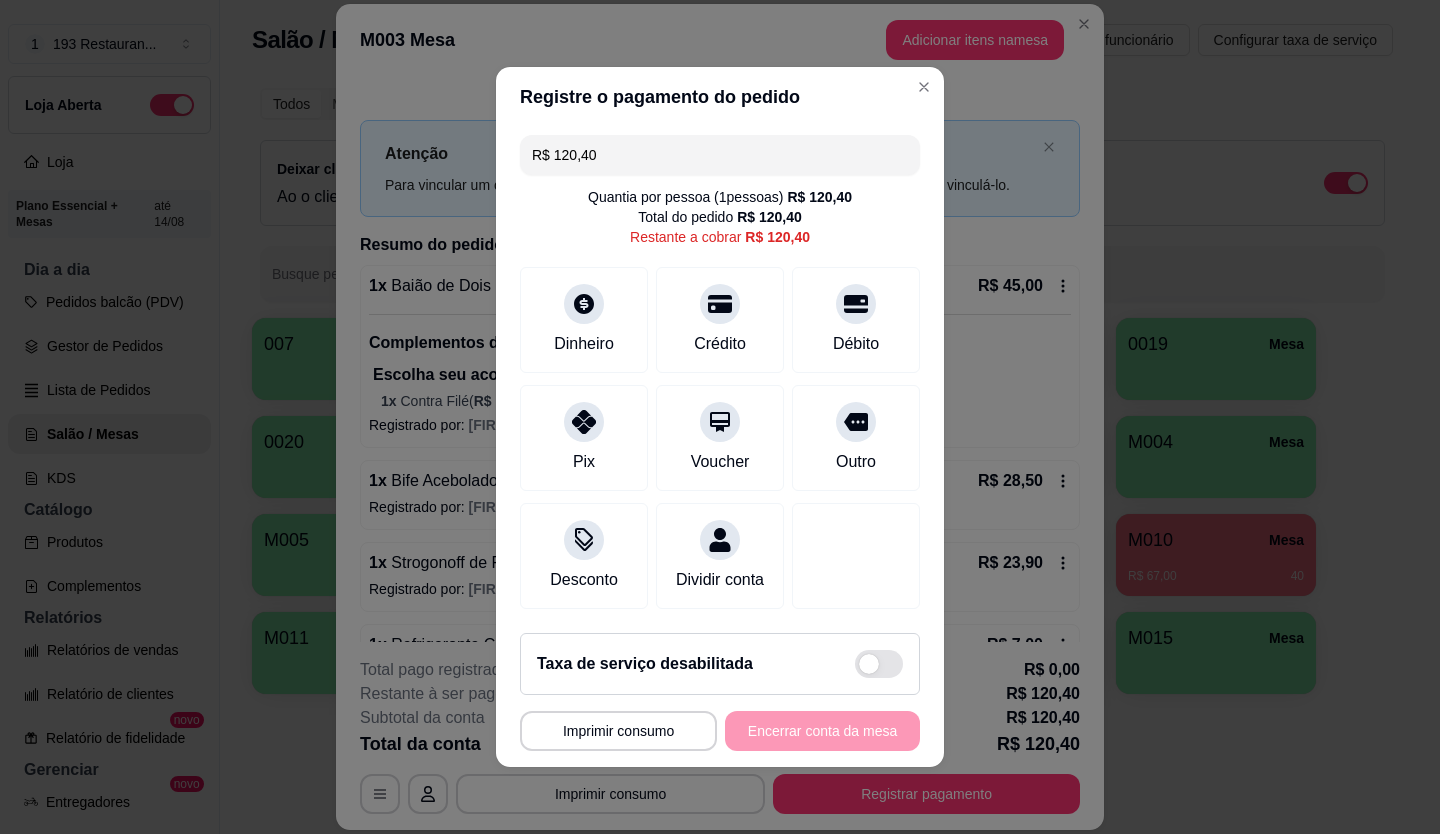 drag, startPoint x: 696, startPoint y: 134, endPoint x: 377, endPoint y: 213, distance: 328.63657 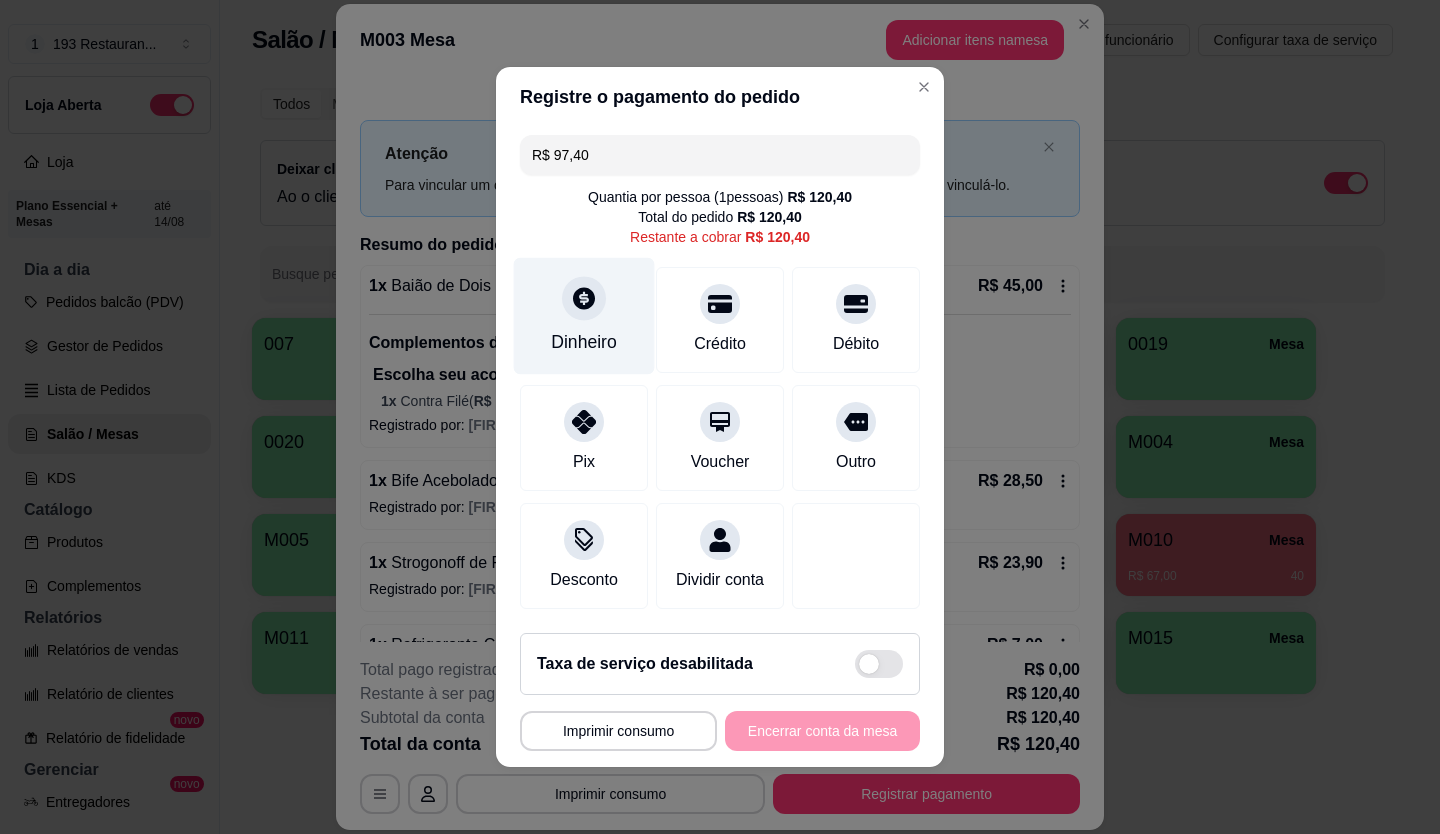 click on "Dinheiro" at bounding box center [584, 316] 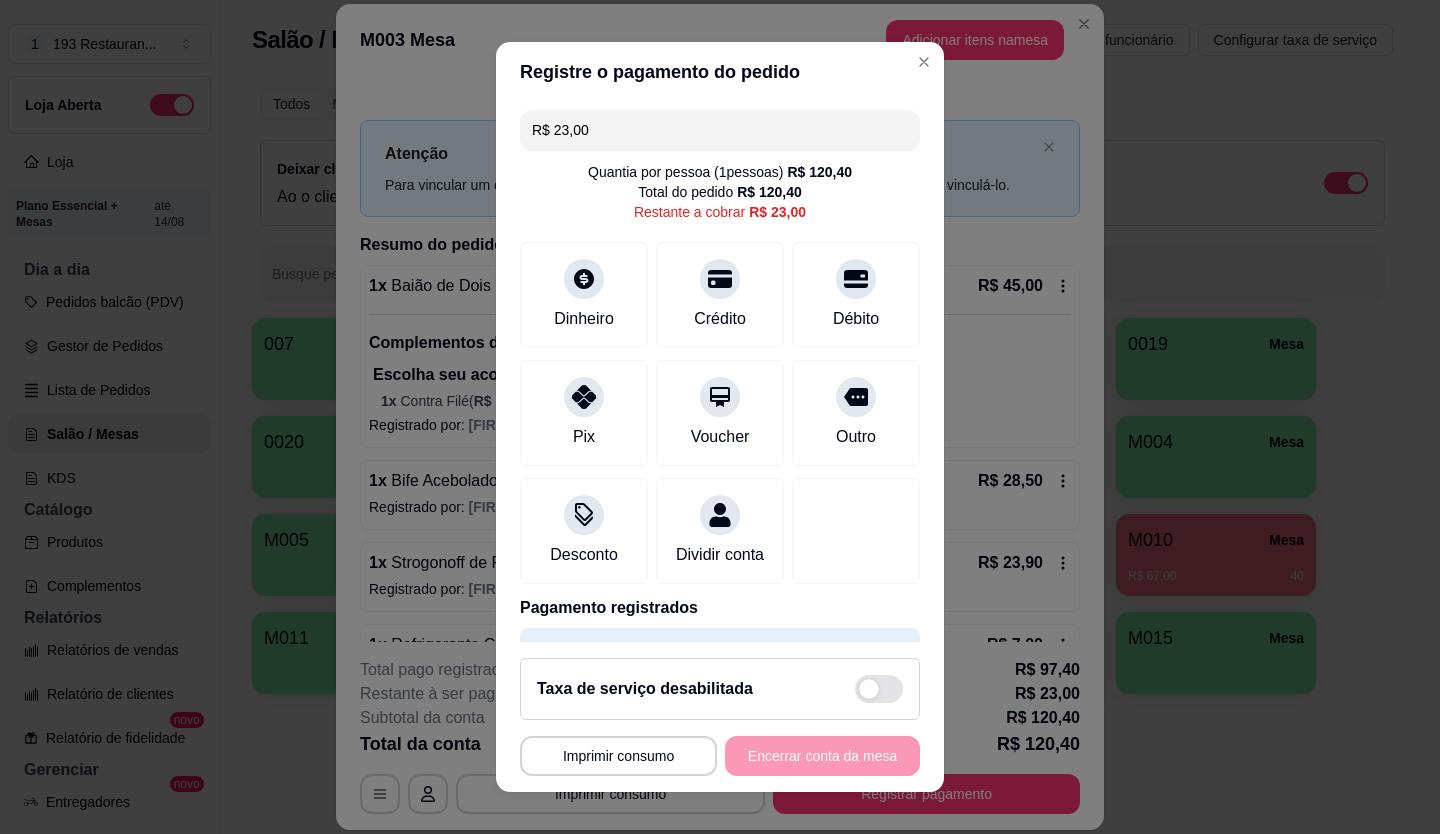 drag, startPoint x: 589, startPoint y: 130, endPoint x: 206, endPoint y: 228, distance: 395.33908 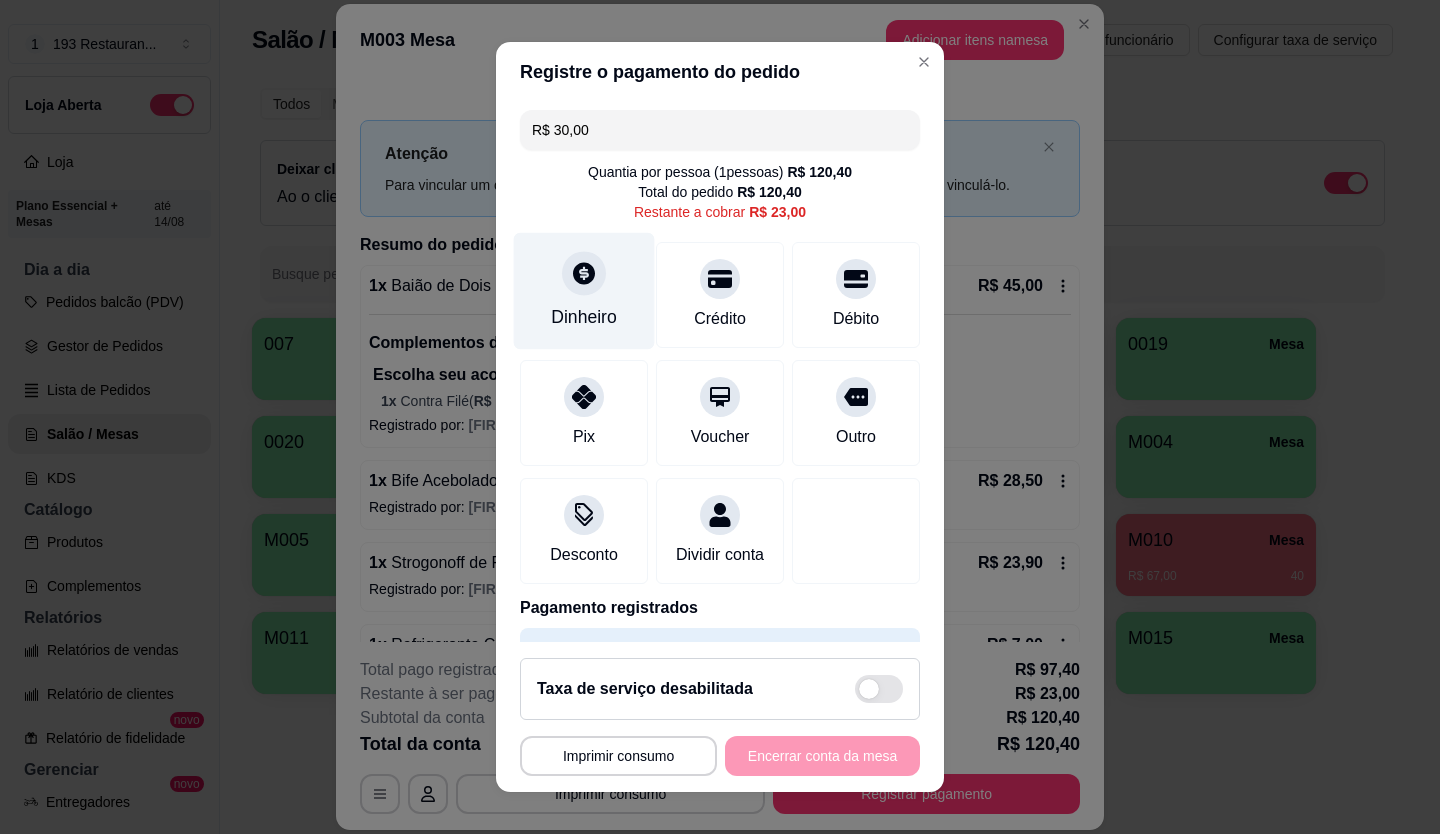 type on "R$ 30,00" 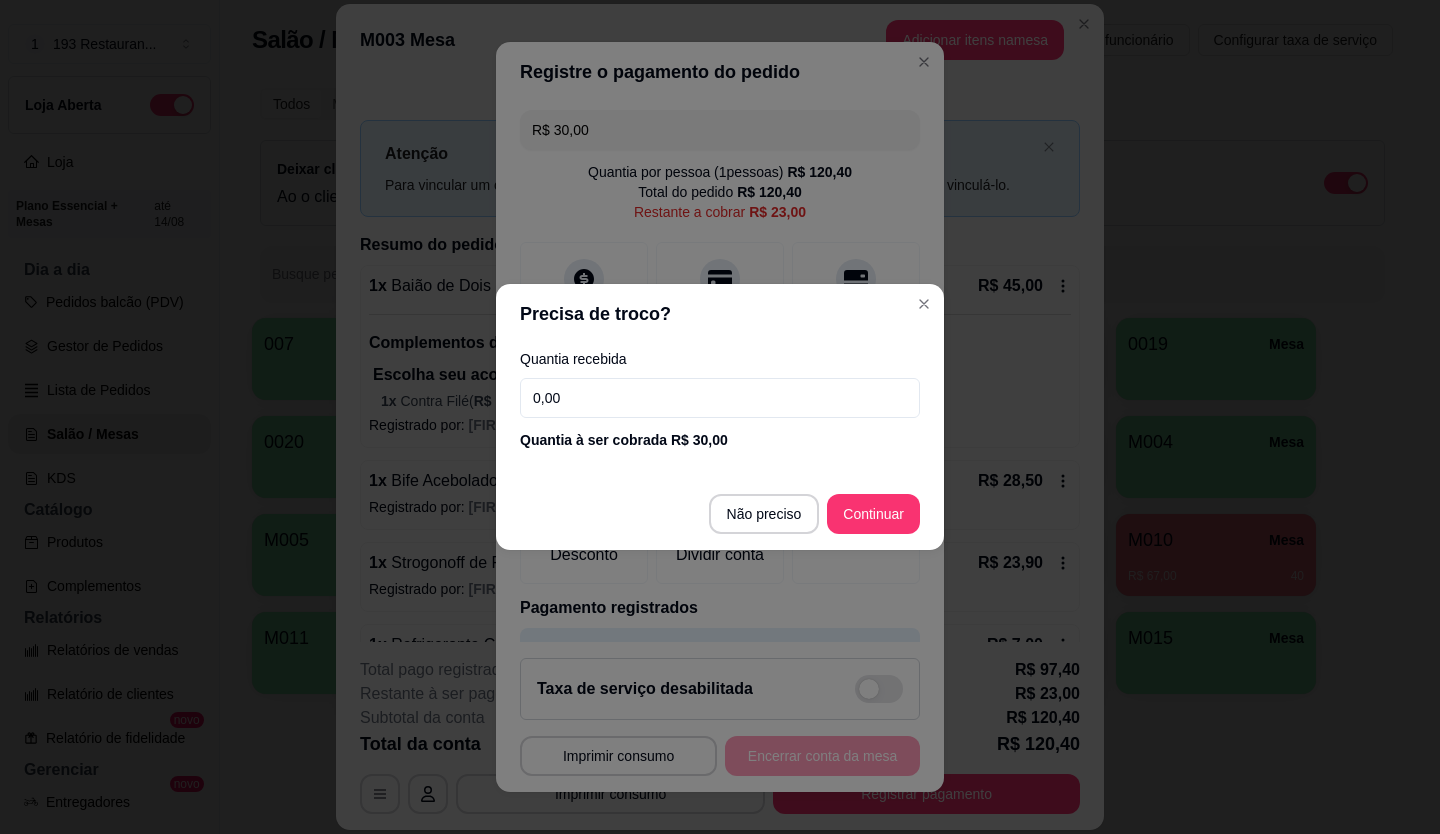 drag, startPoint x: 638, startPoint y: 405, endPoint x: 176, endPoint y: 410, distance: 462.02707 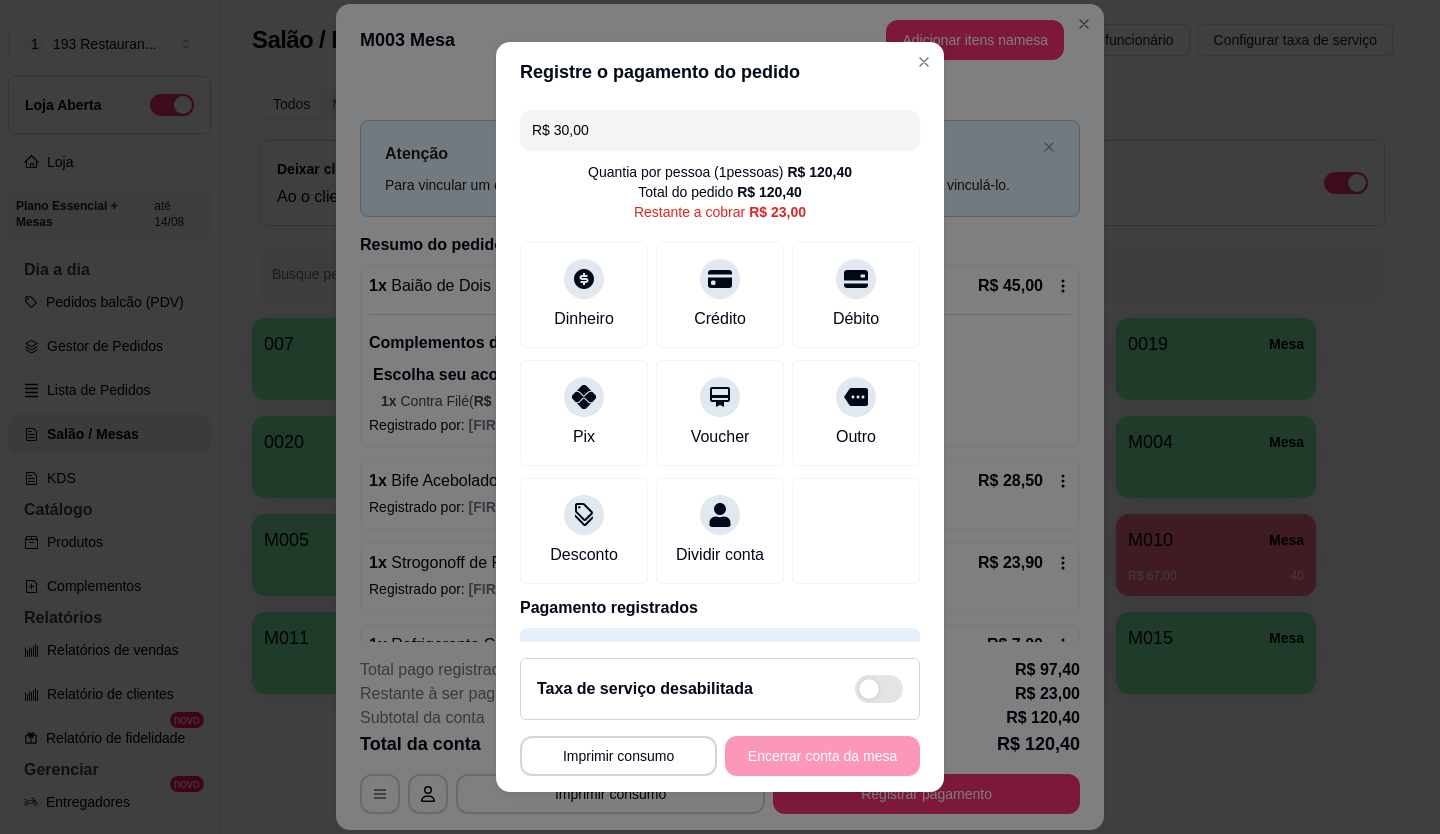 type 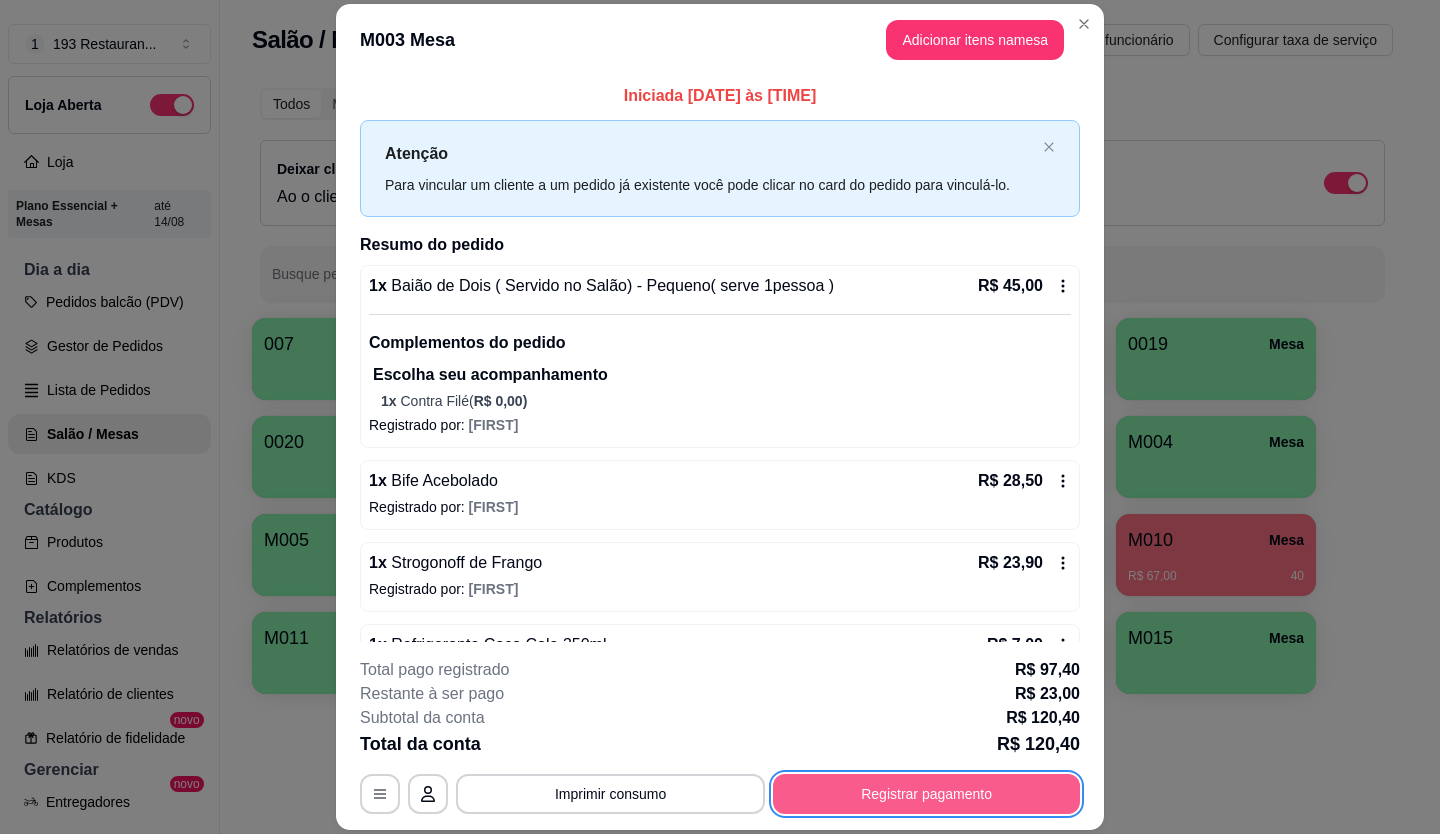 click on "Registrar pagamento" at bounding box center (926, 794) 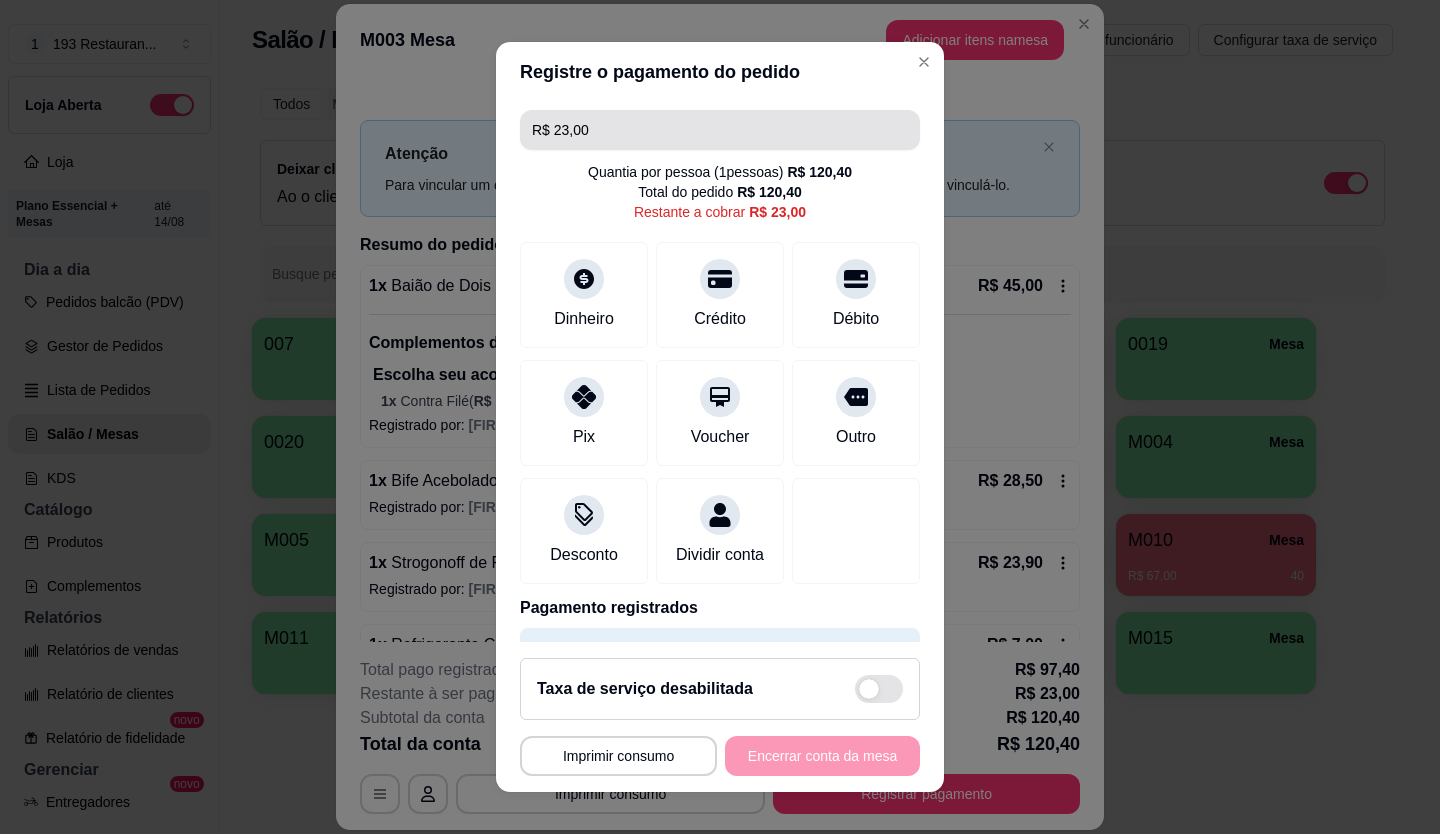 click on "R$ 23,00" at bounding box center (720, 130) 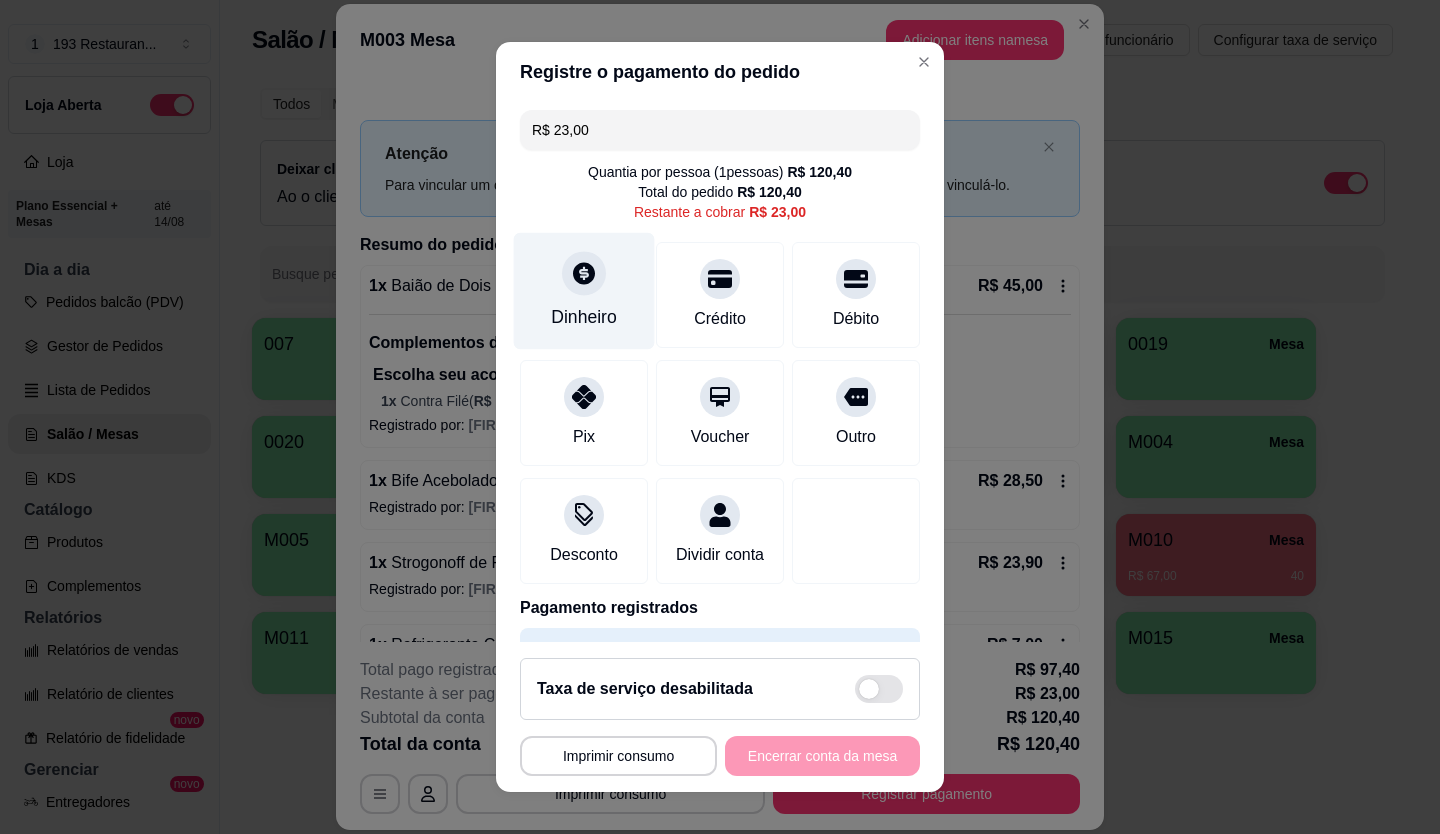 click 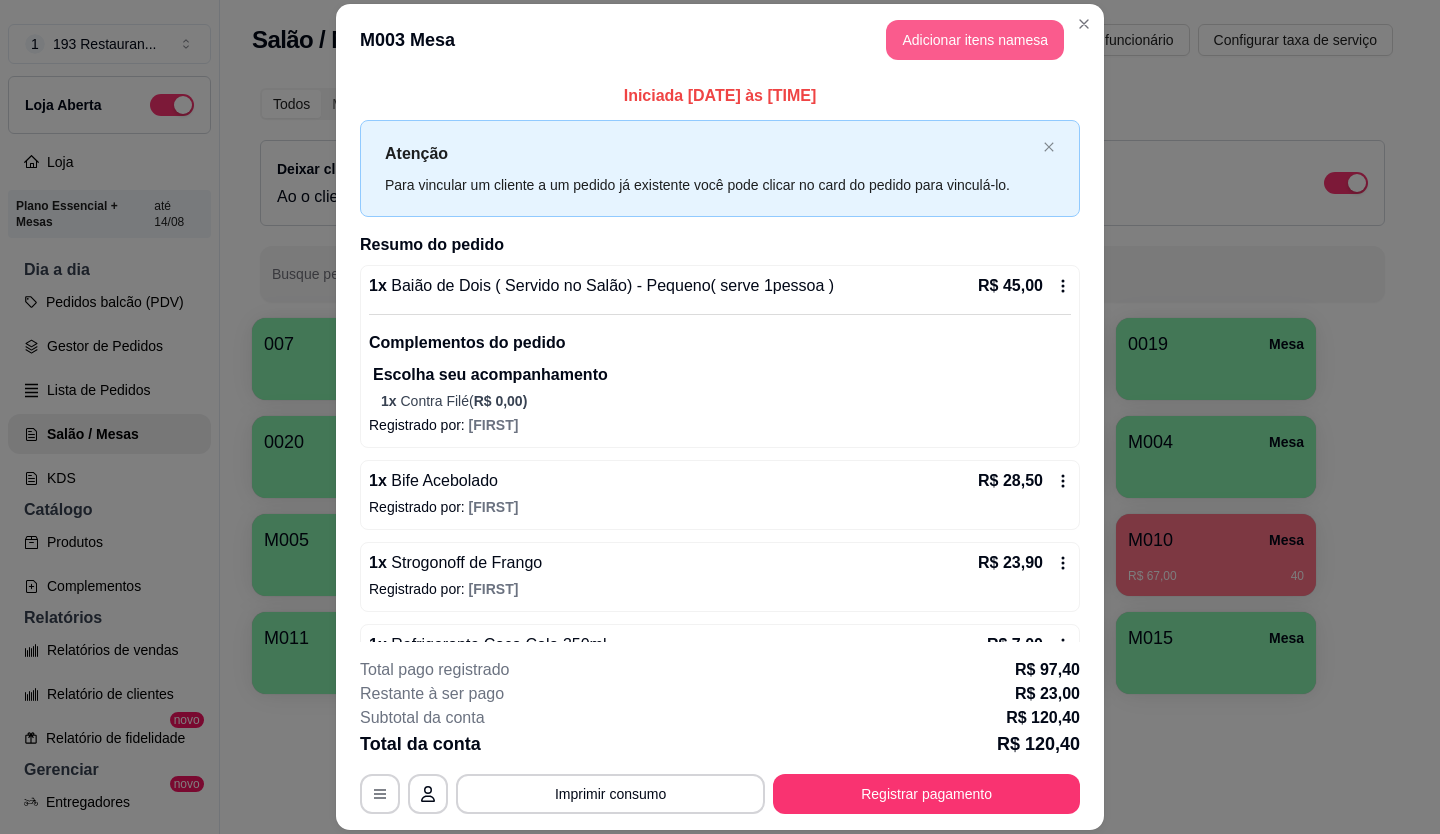 click on "Adicionar itens na  mesa" at bounding box center (975, 40) 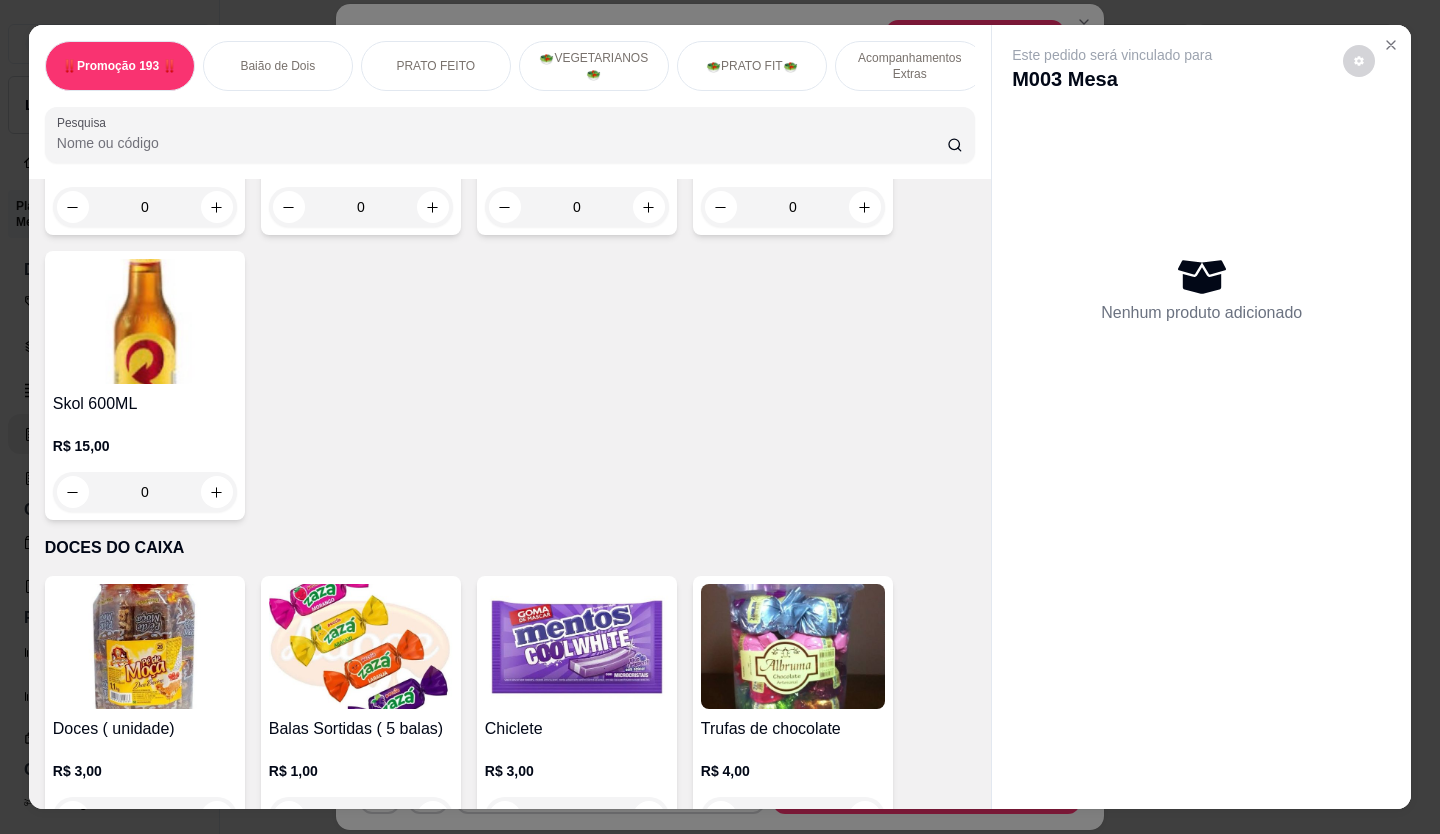 scroll, scrollTop: 7384, scrollLeft: 0, axis: vertical 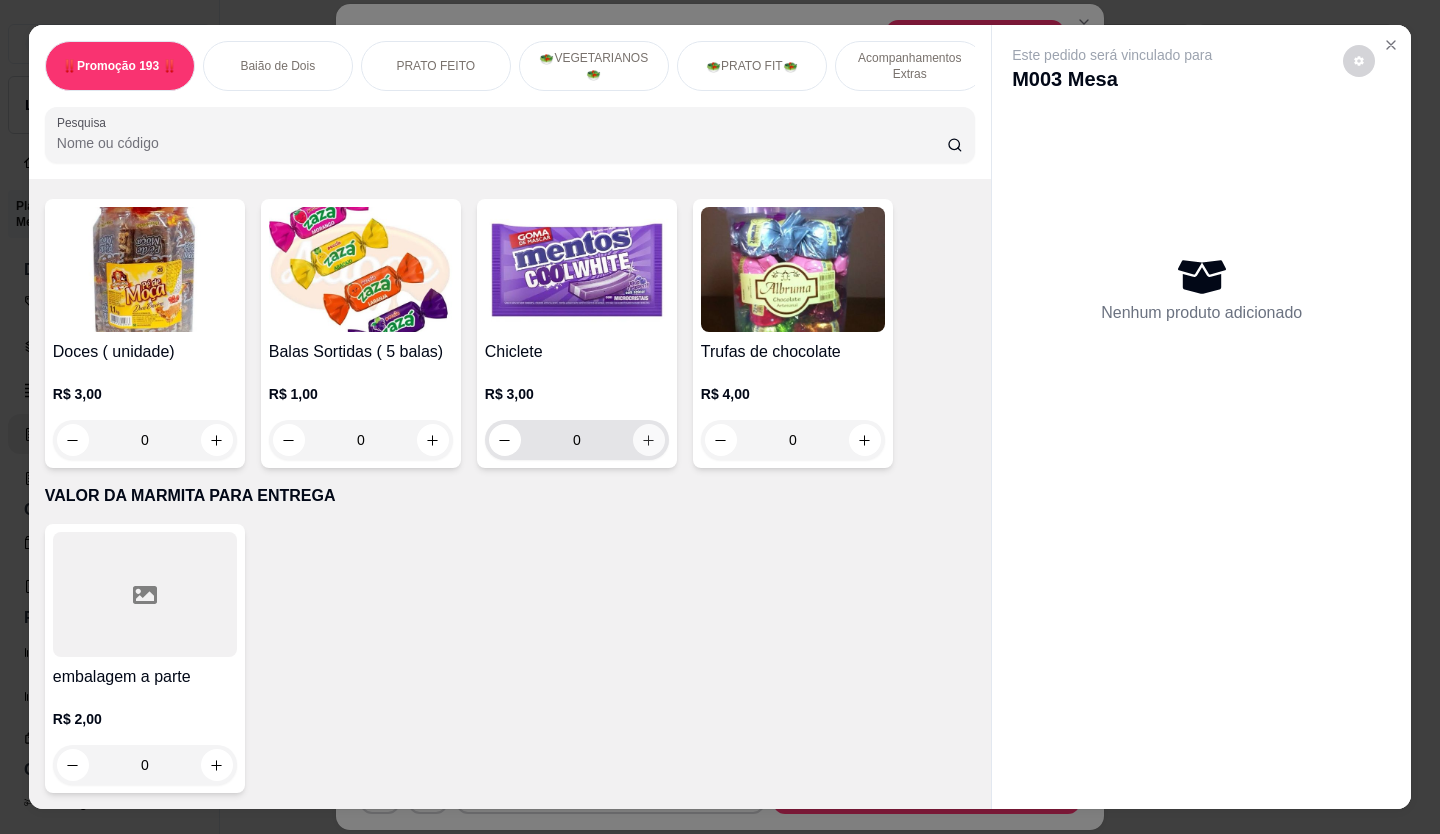 click 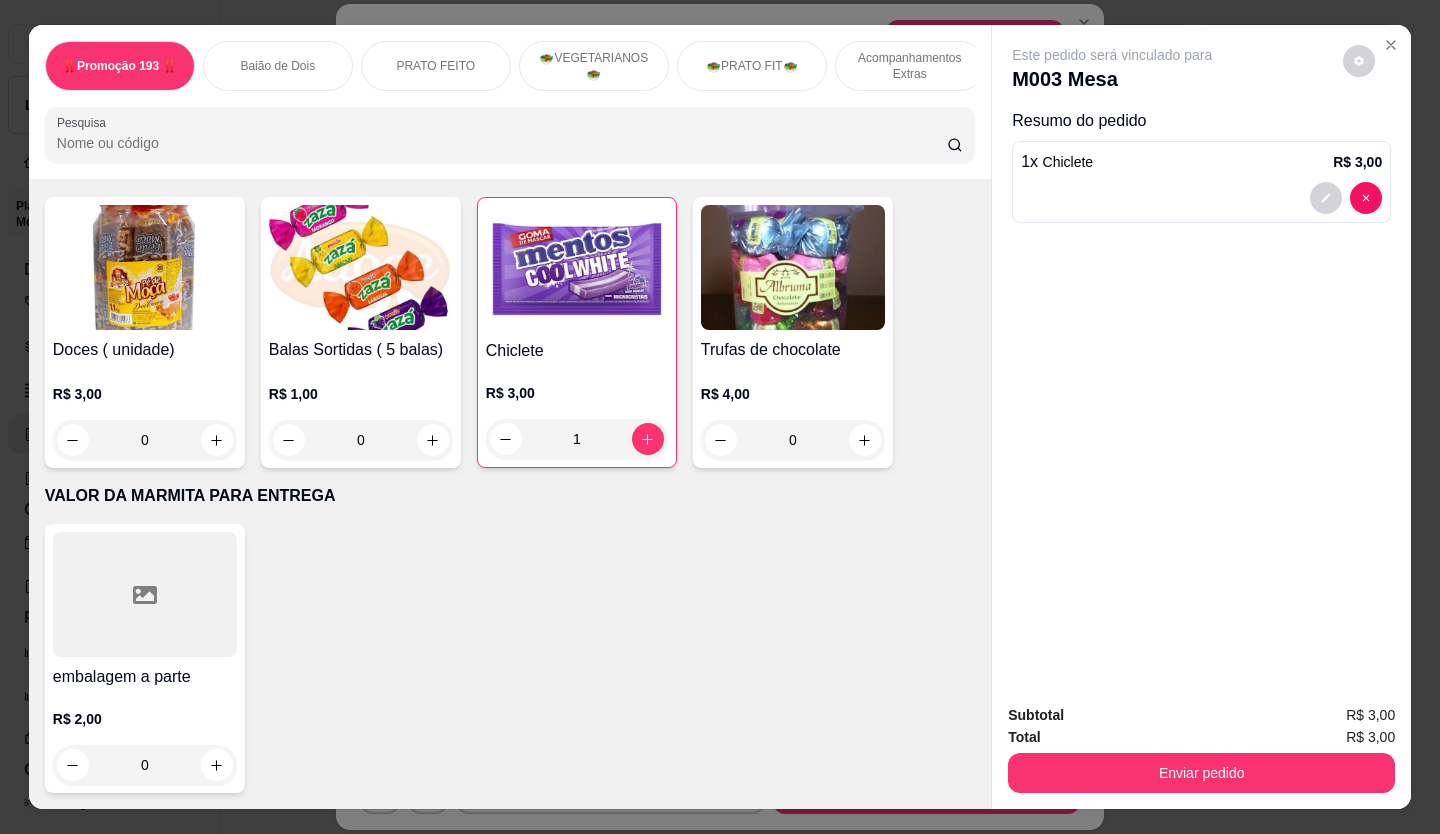 click on "Enviar pedido" at bounding box center [1201, 773] 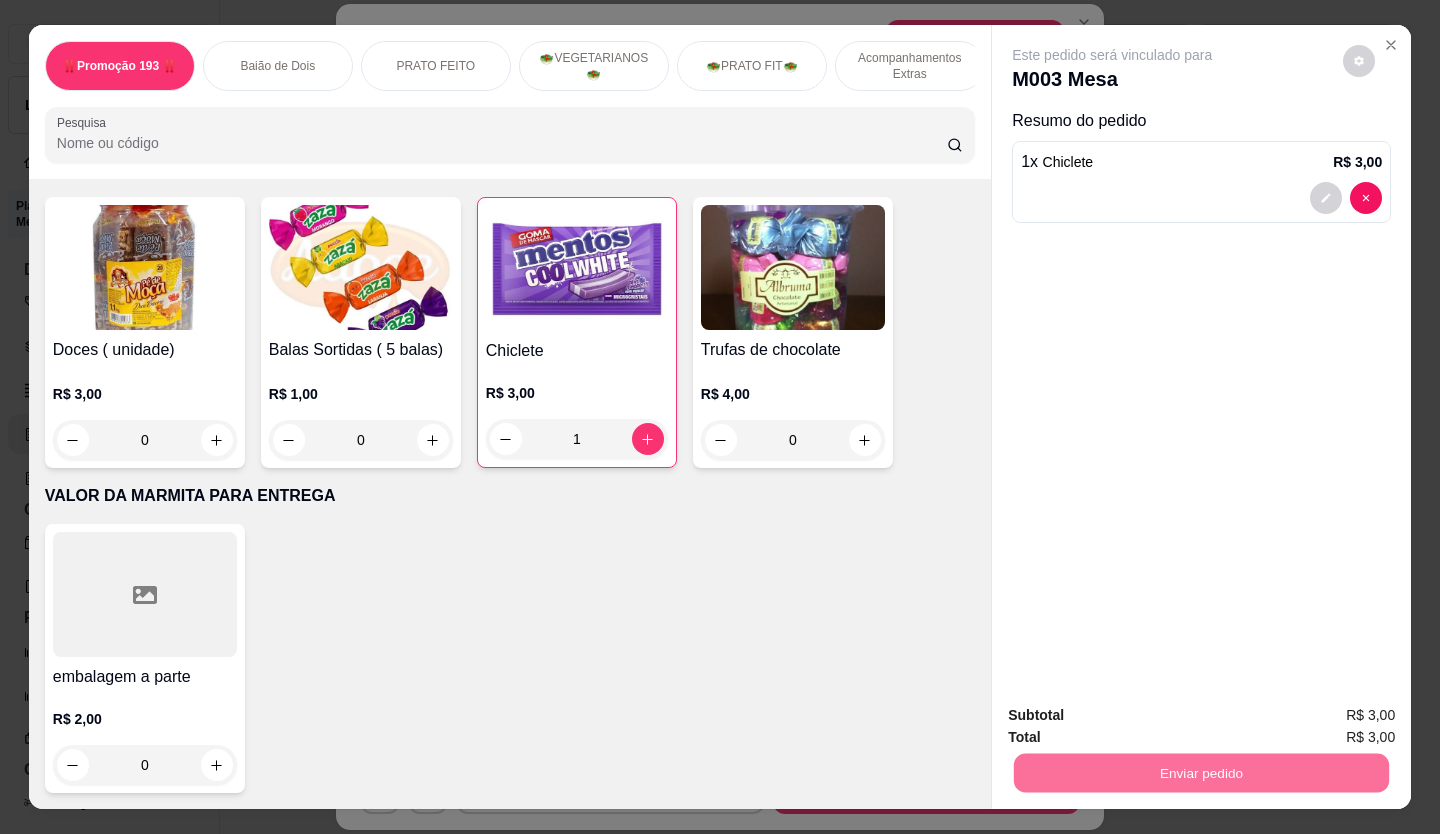 click on "Não registrar e enviar pedido" at bounding box center [1135, 716] 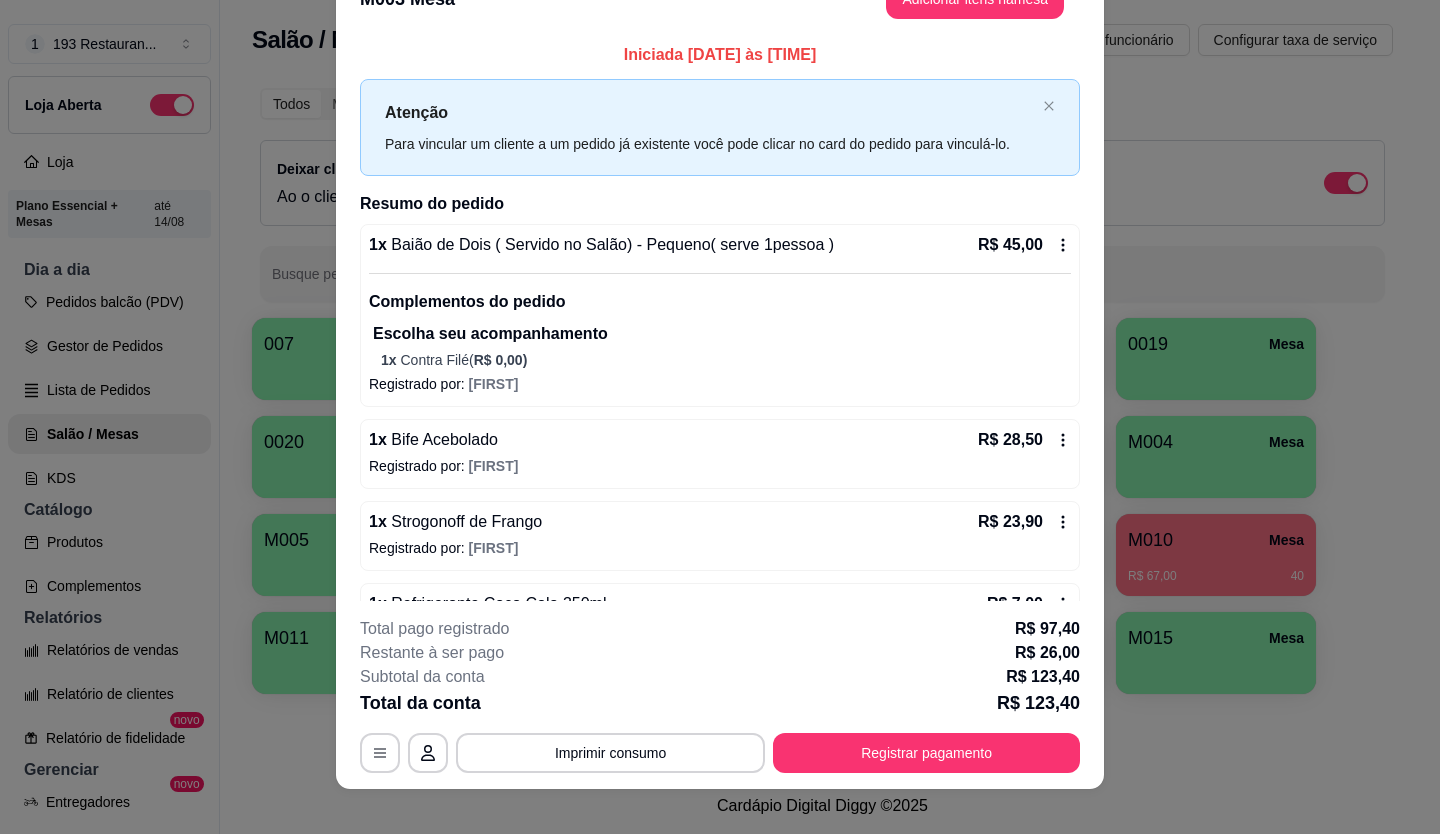 scroll, scrollTop: 60, scrollLeft: 0, axis: vertical 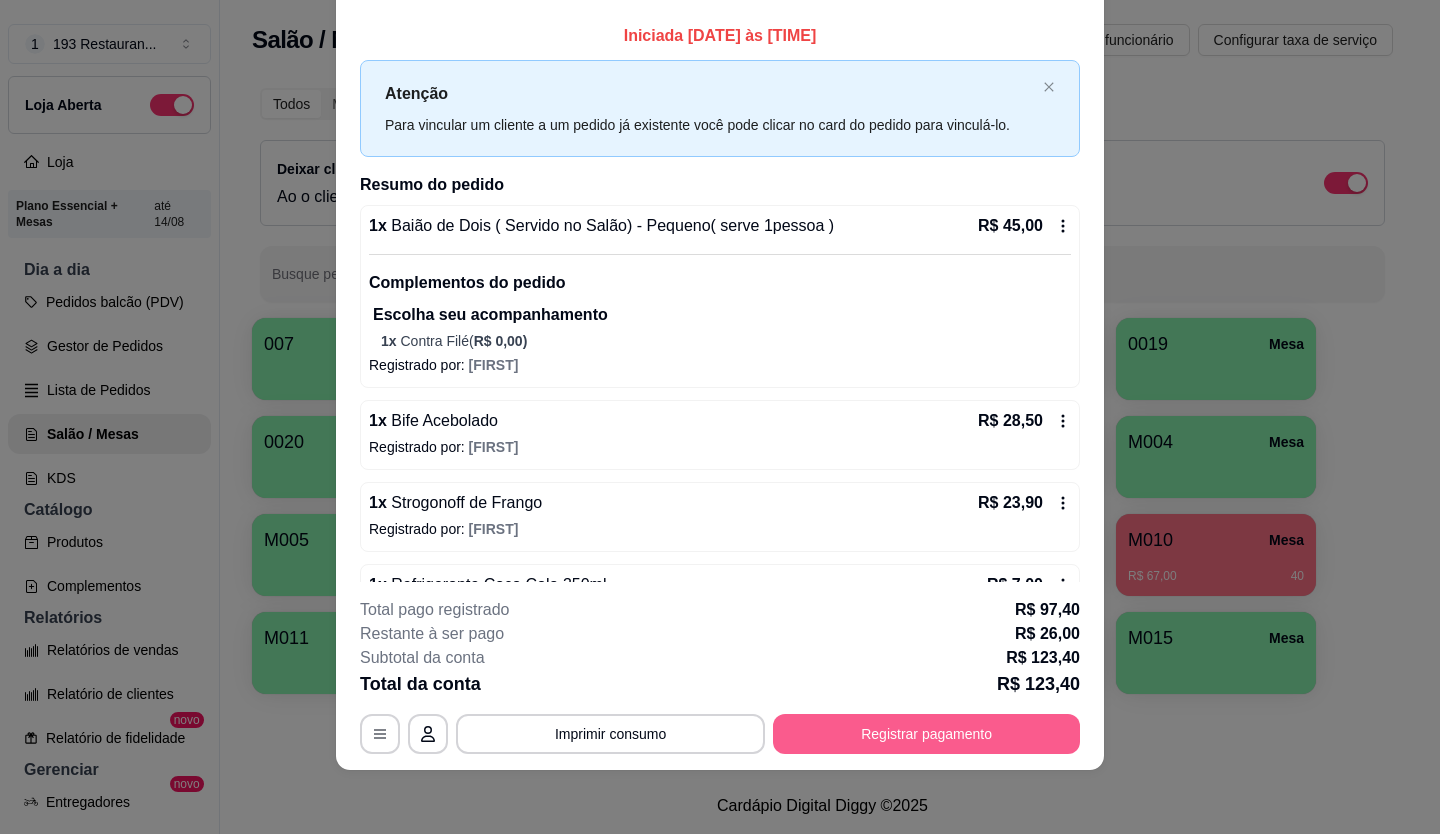 click on "Registrar pagamento" at bounding box center [926, 734] 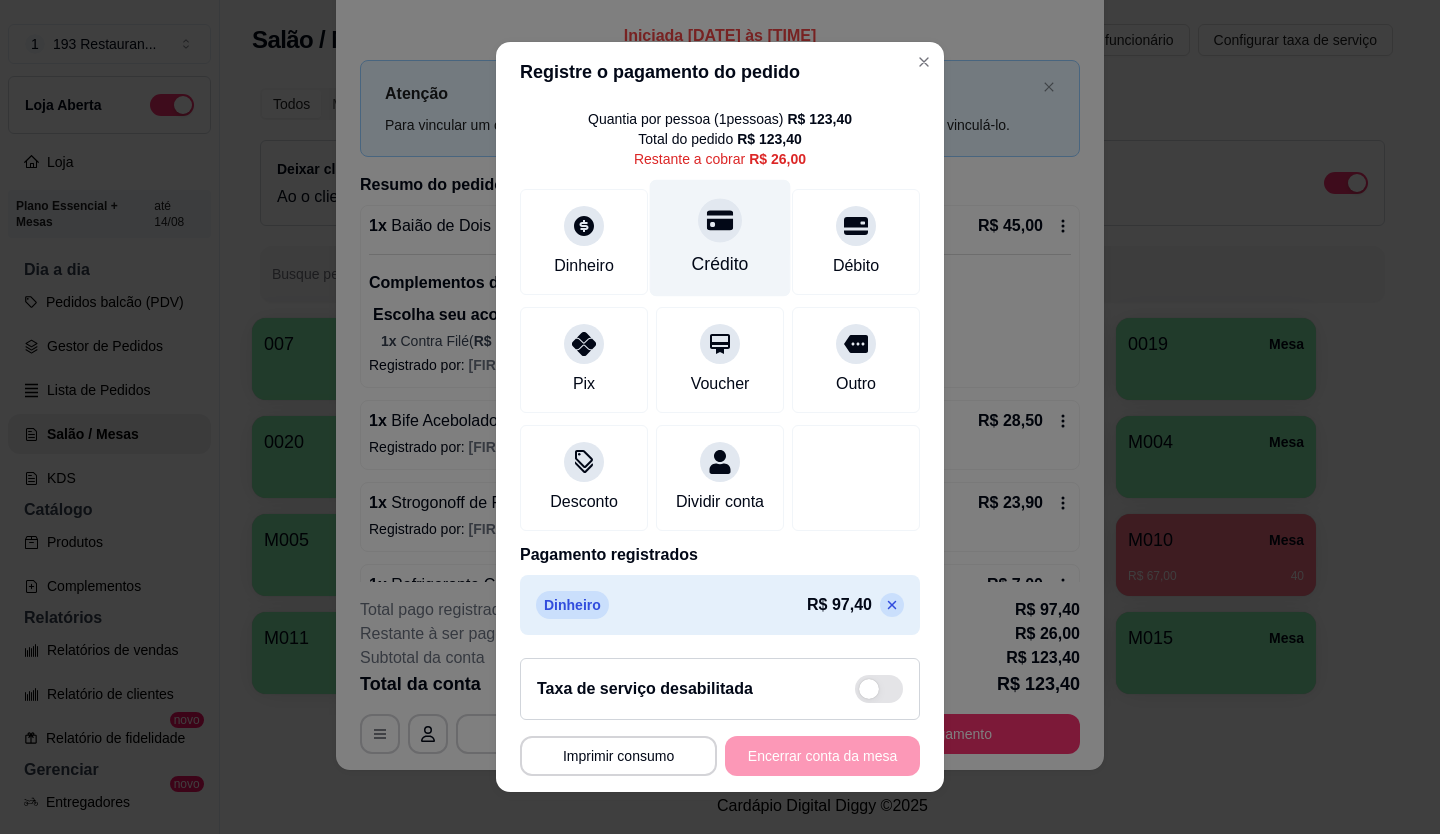 scroll, scrollTop: 77, scrollLeft: 0, axis: vertical 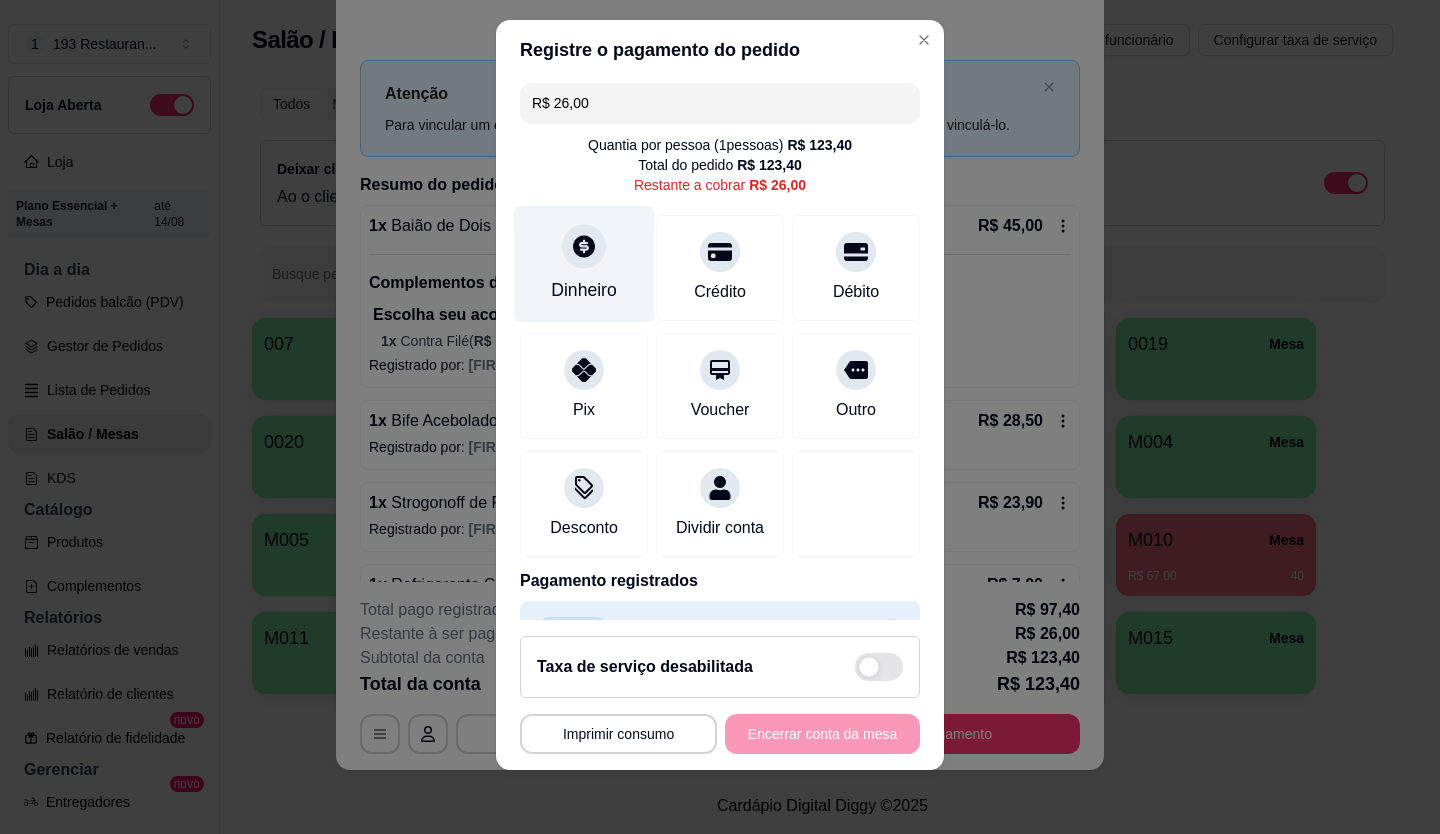 click 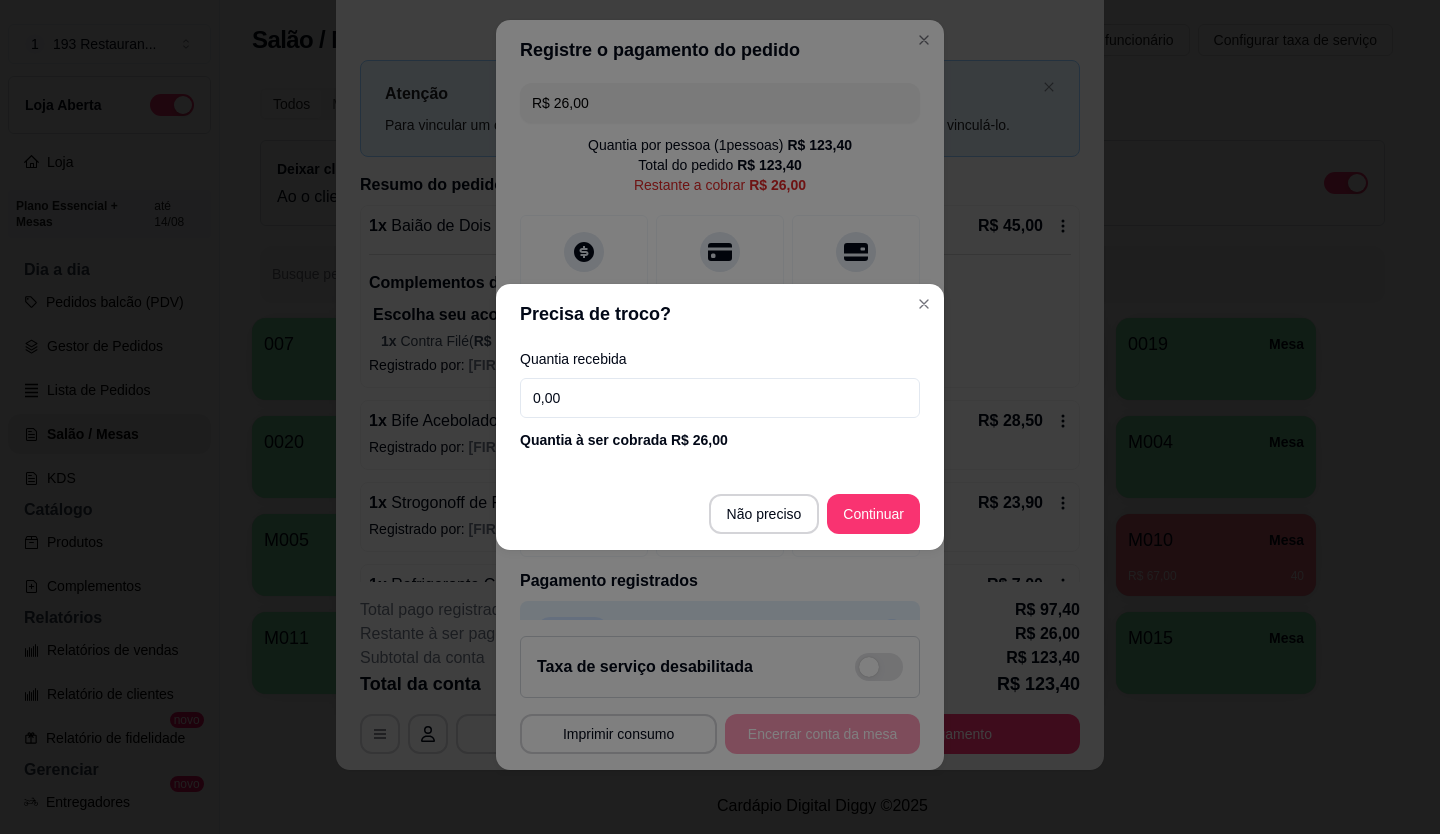 drag, startPoint x: 646, startPoint y: 388, endPoint x: 396, endPoint y: 438, distance: 254.95097 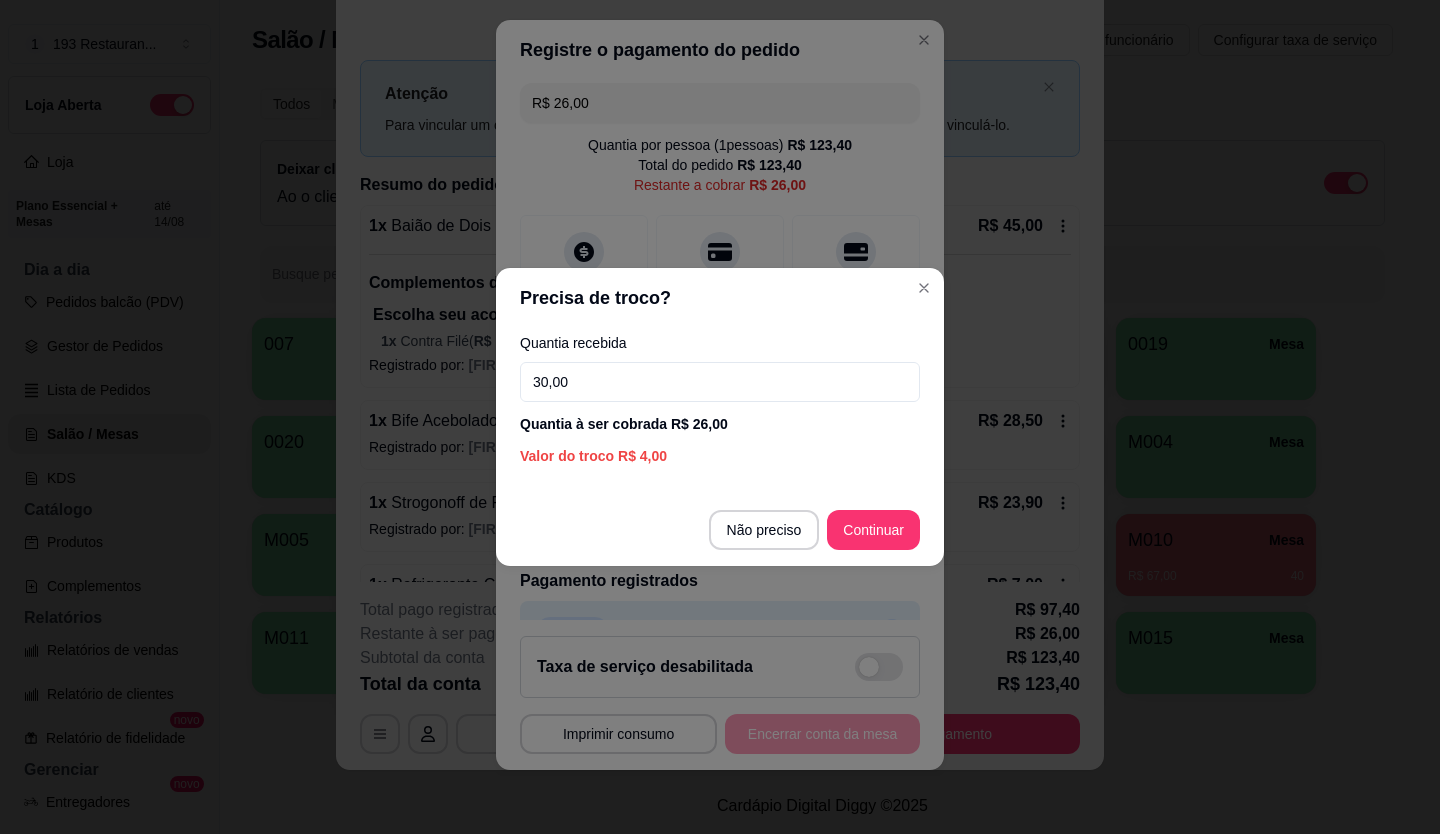 type on "30,00" 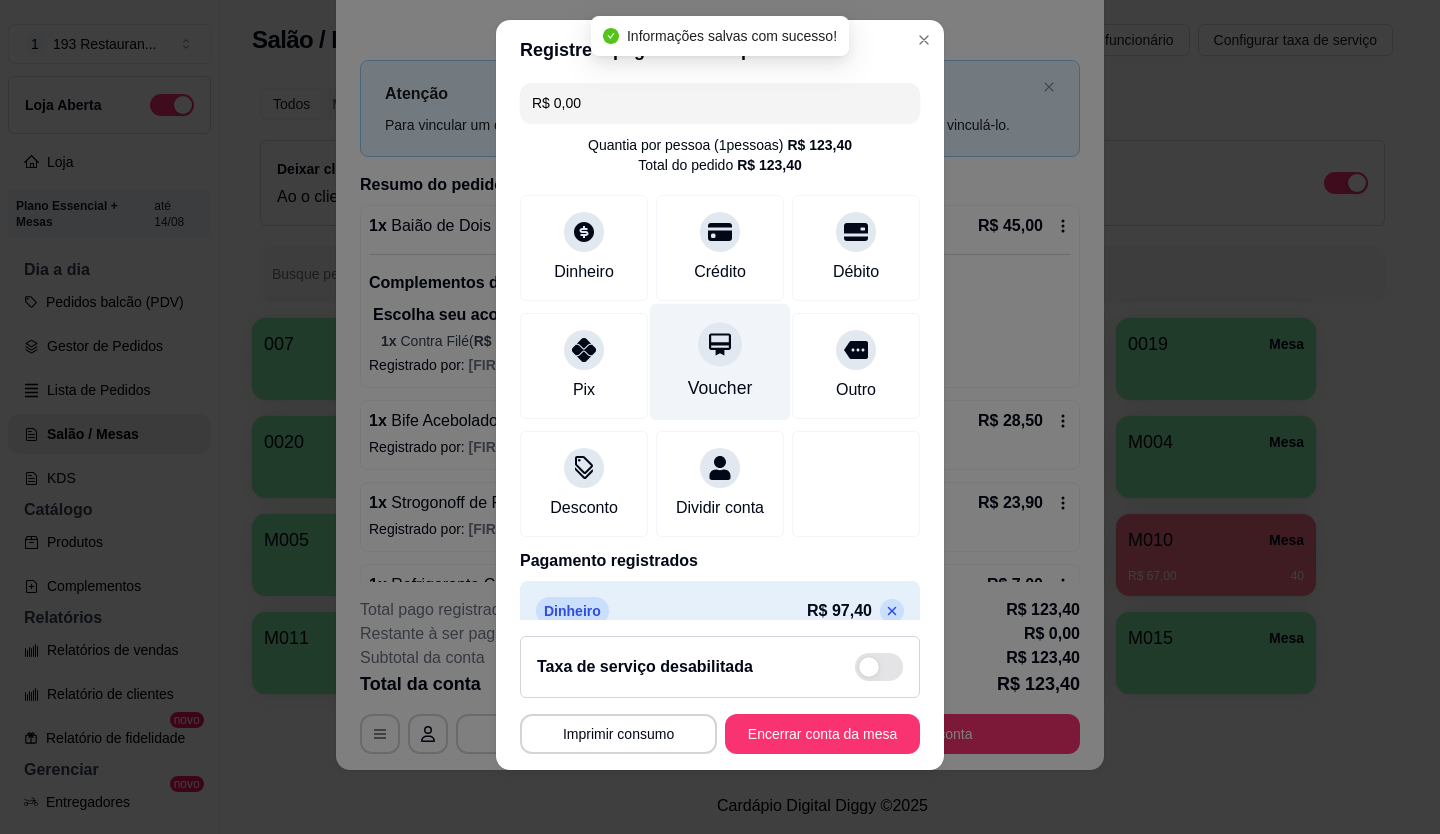 type on "R$ 0,00" 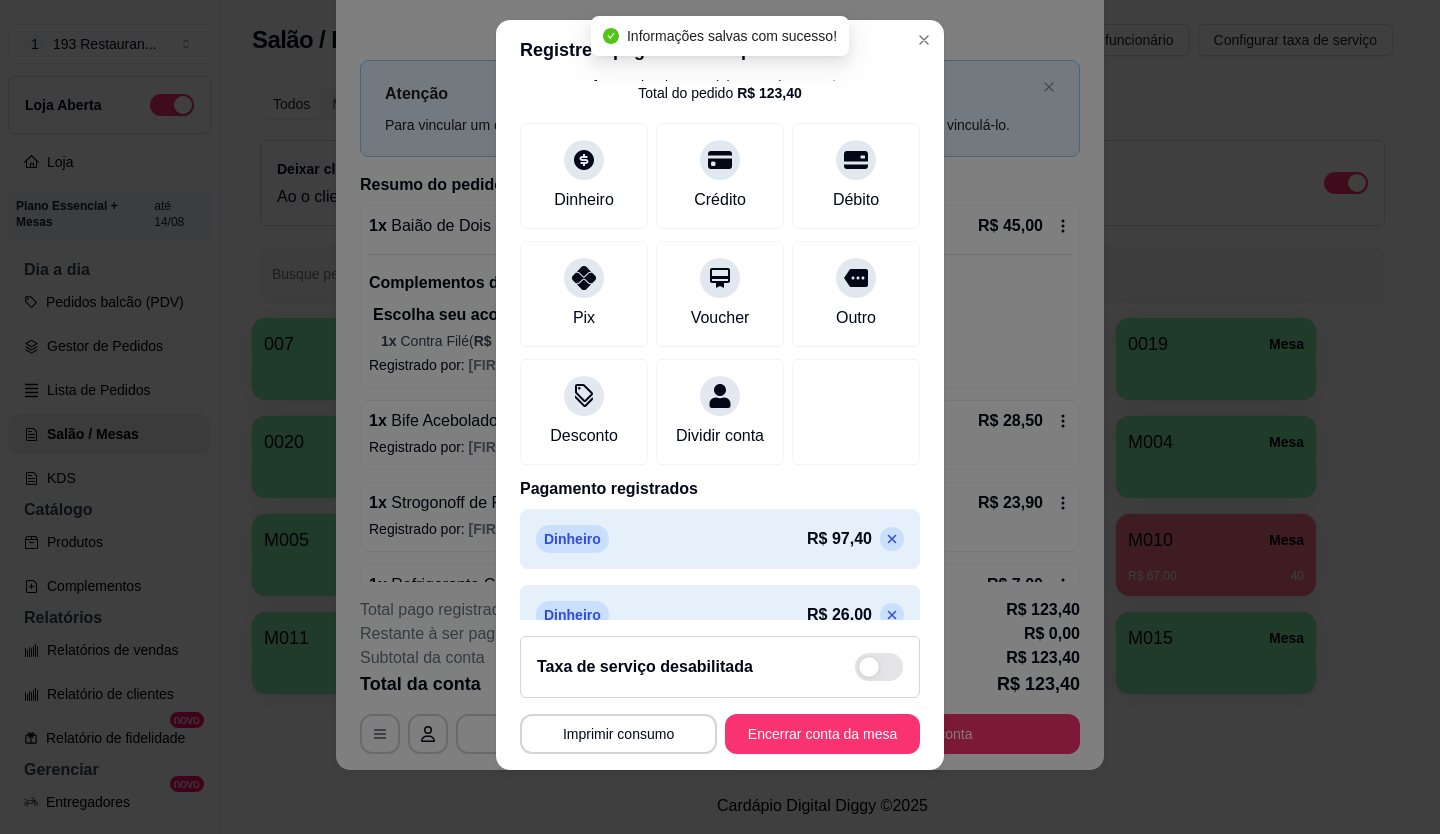 scroll, scrollTop: 133, scrollLeft: 0, axis: vertical 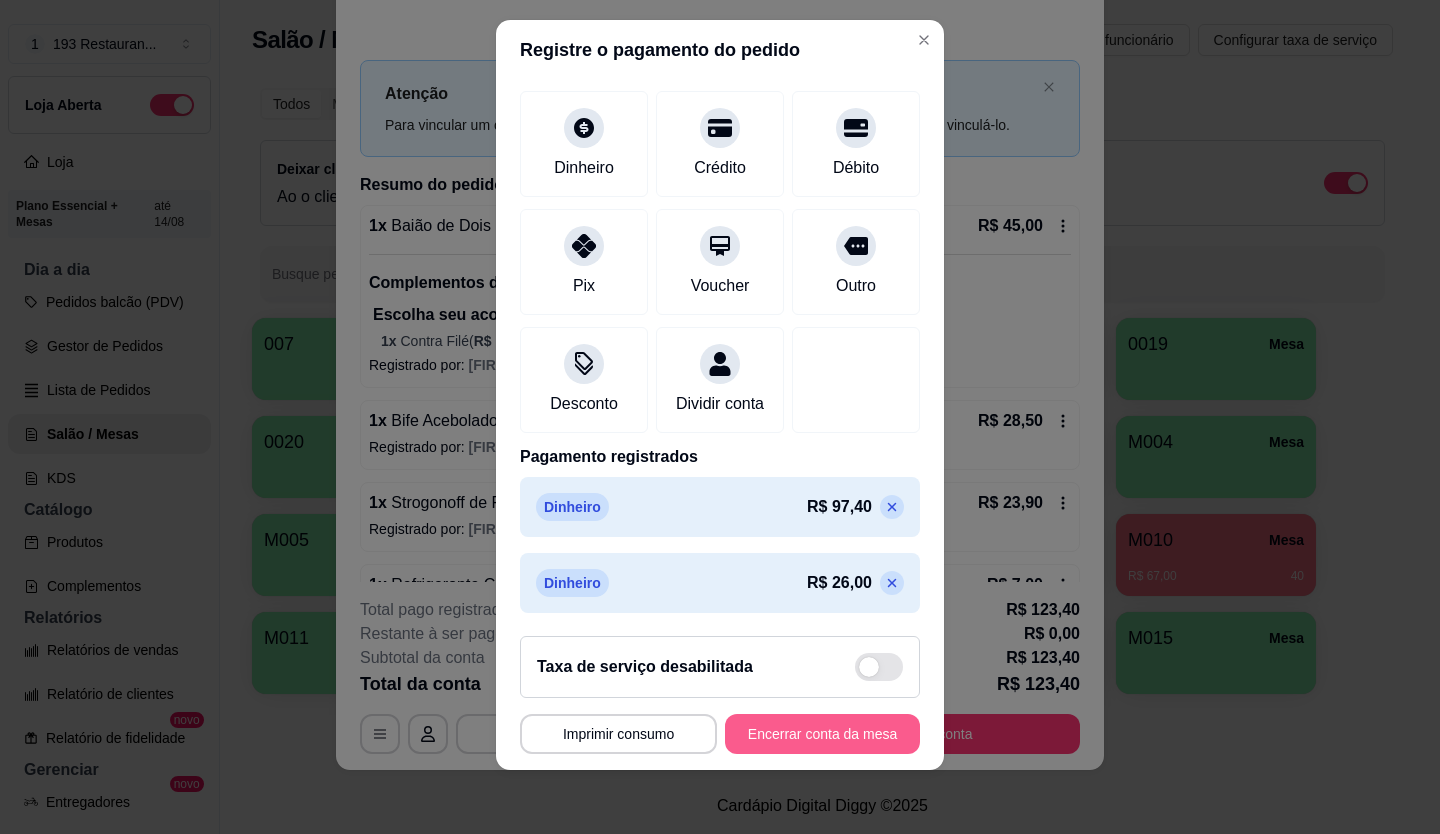 click on "Encerrar conta da mesa" at bounding box center [822, 734] 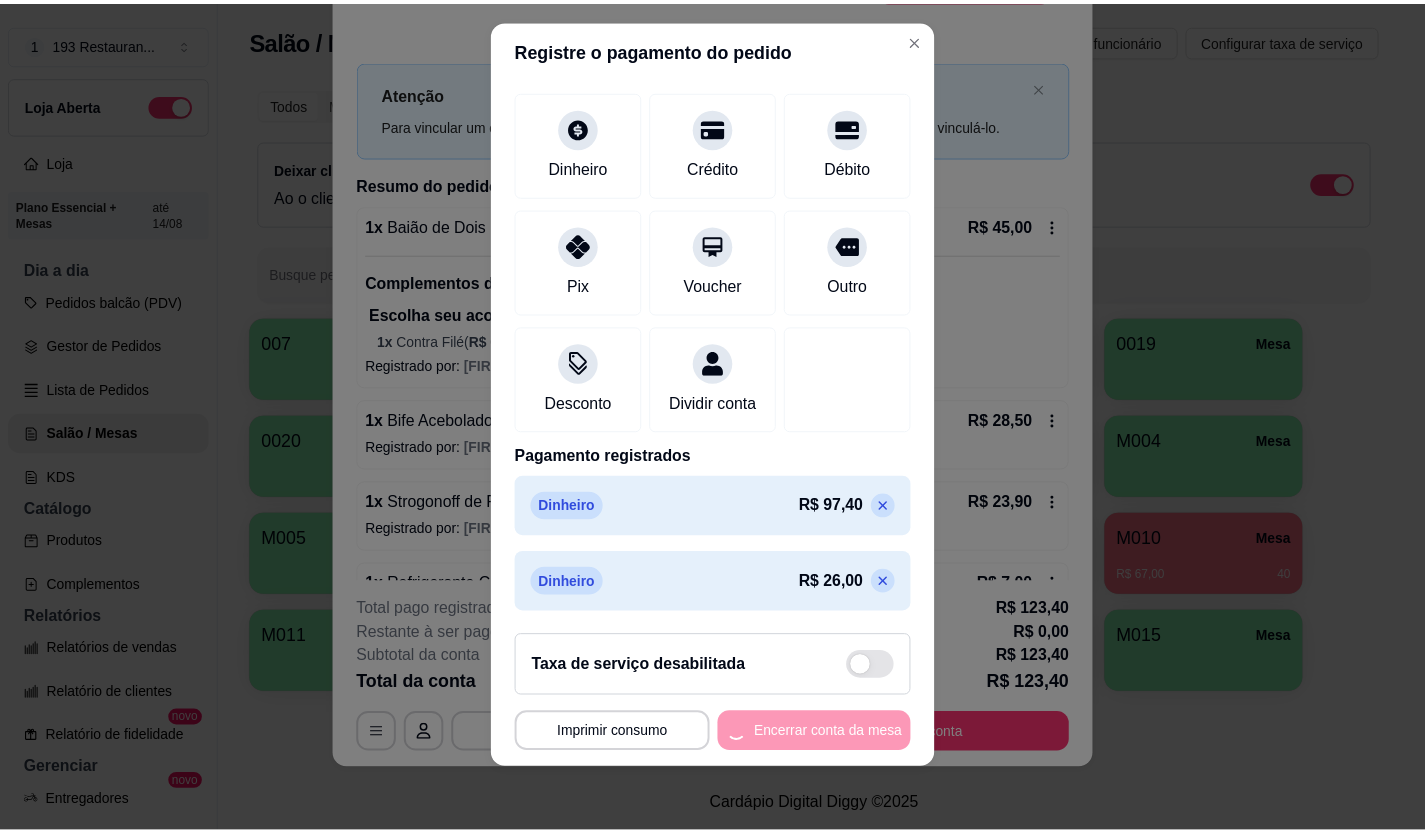 scroll, scrollTop: 0, scrollLeft: 0, axis: both 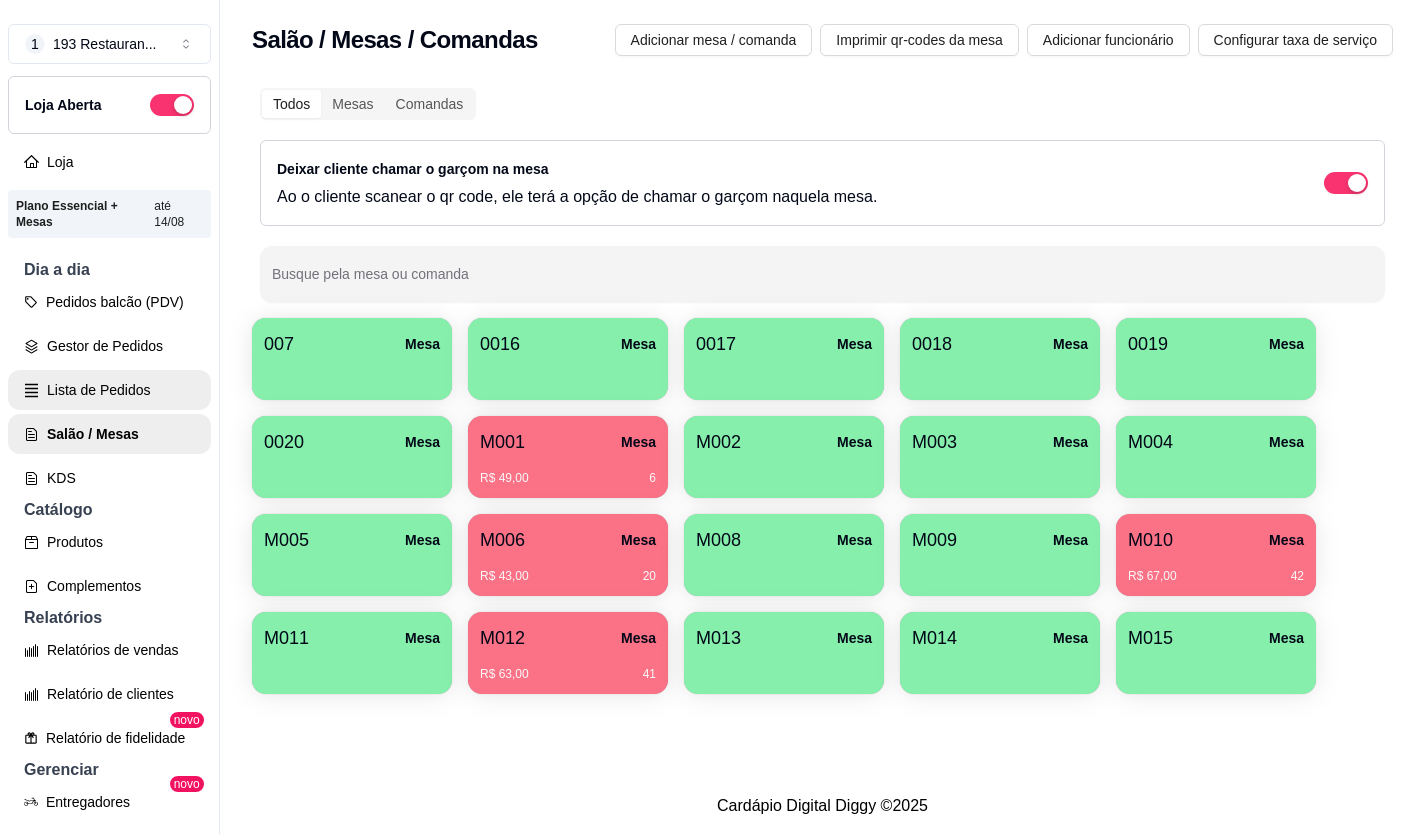 click on "Lista de Pedidos" at bounding box center [109, 390] 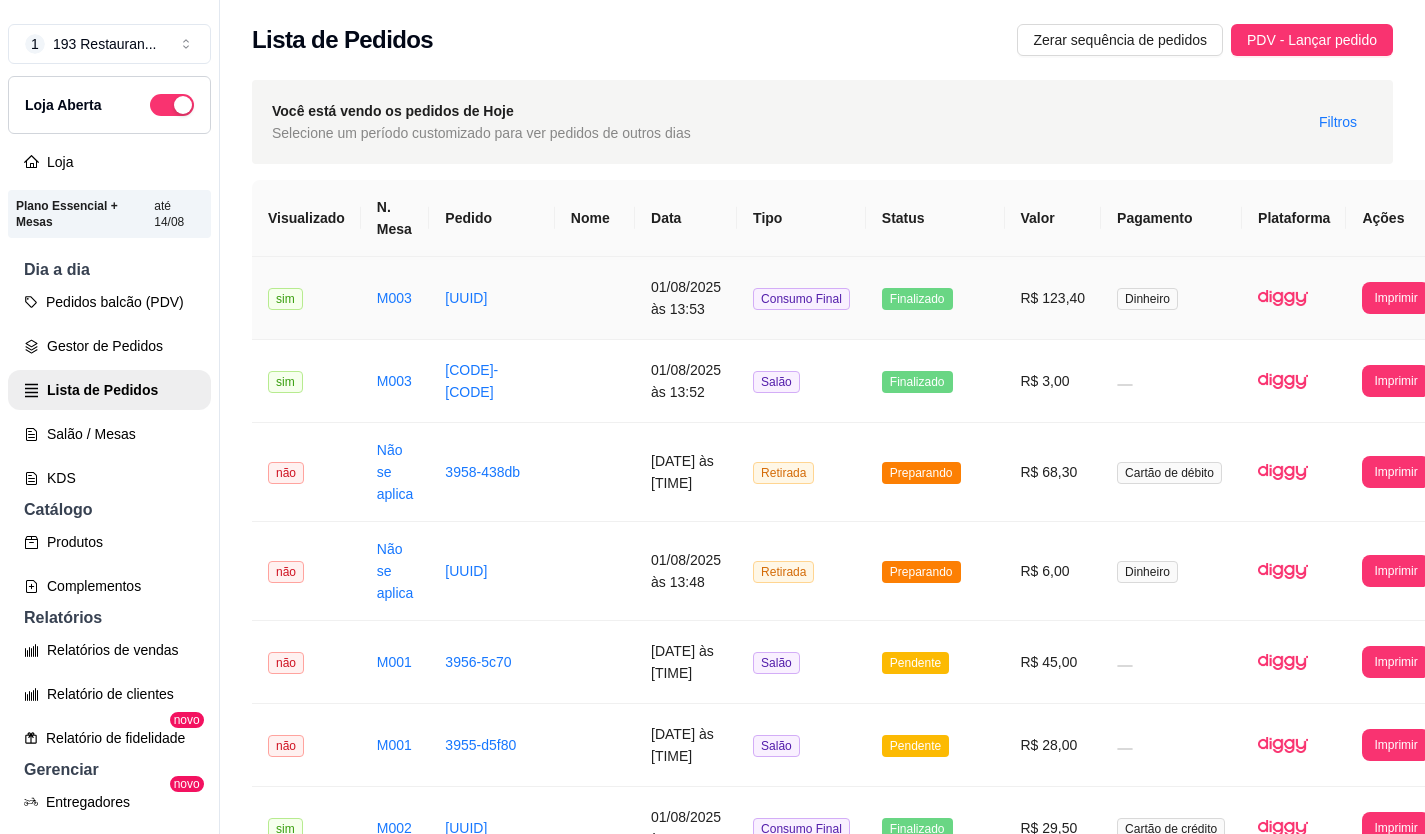 click on "01/08/2025 às 13:53" at bounding box center (686, 298) 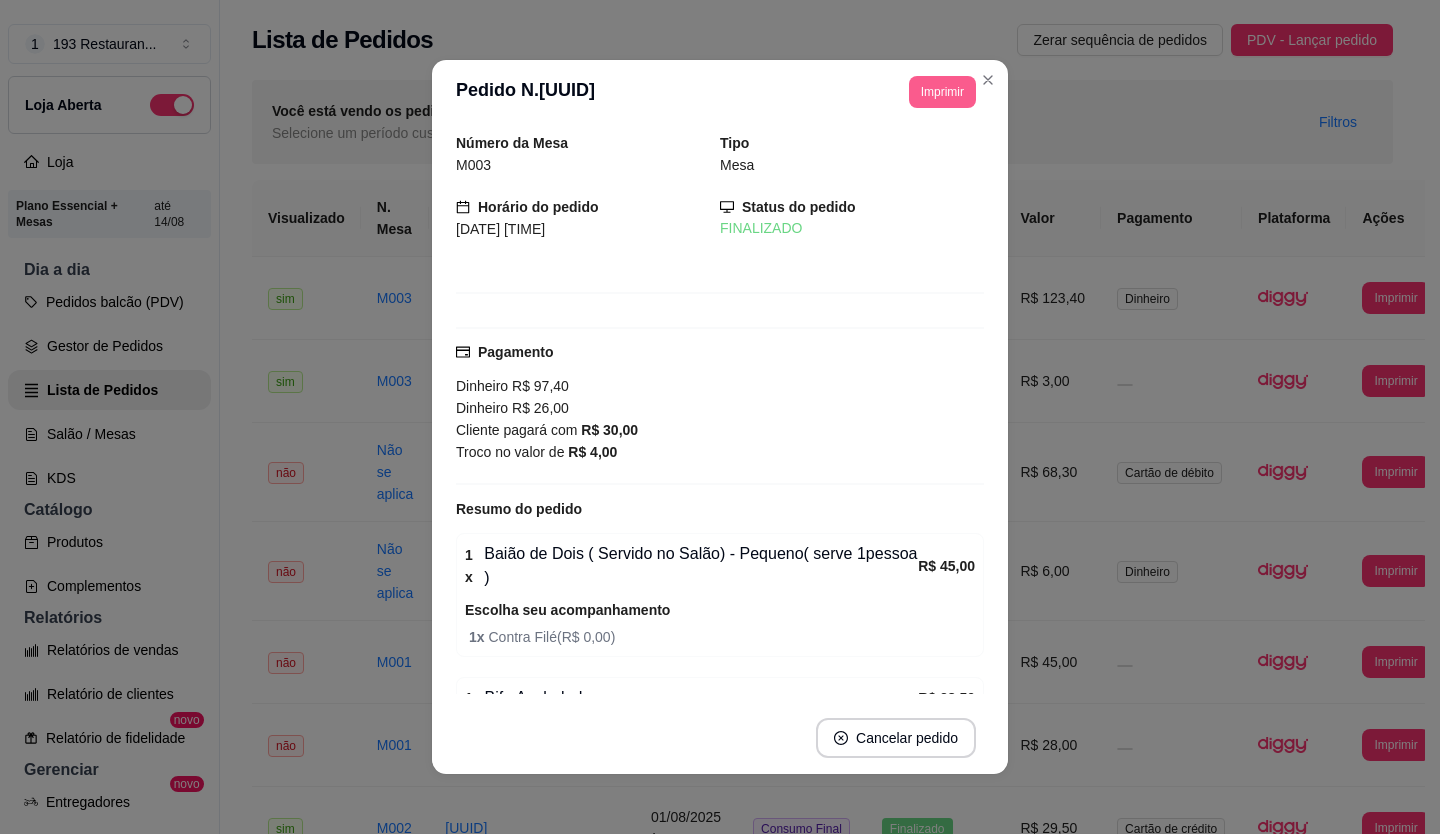 click on "Imprimir" at bounding box center (942, 92) 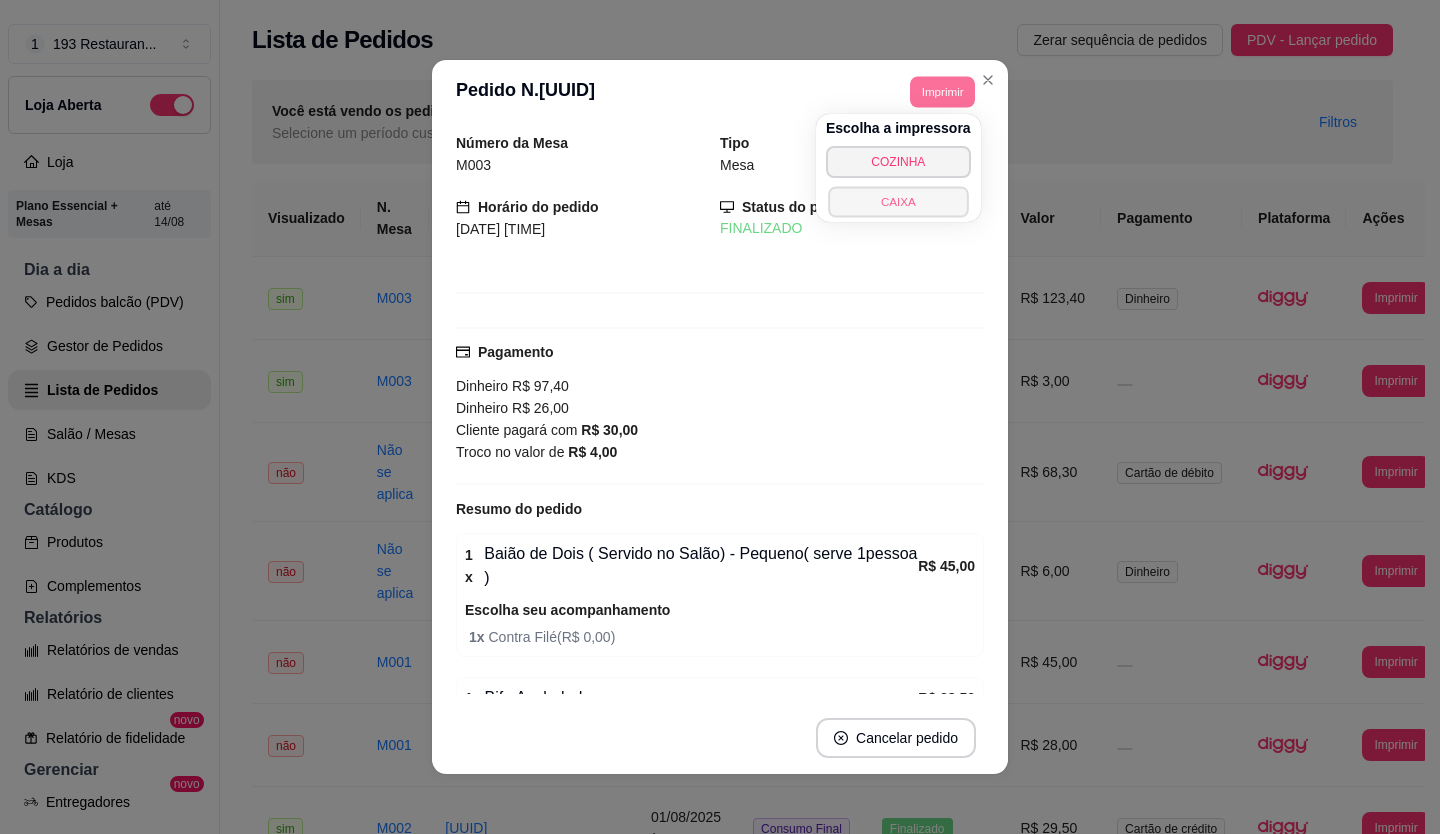 click on "CAIXA" at bounding box center (898, 201) 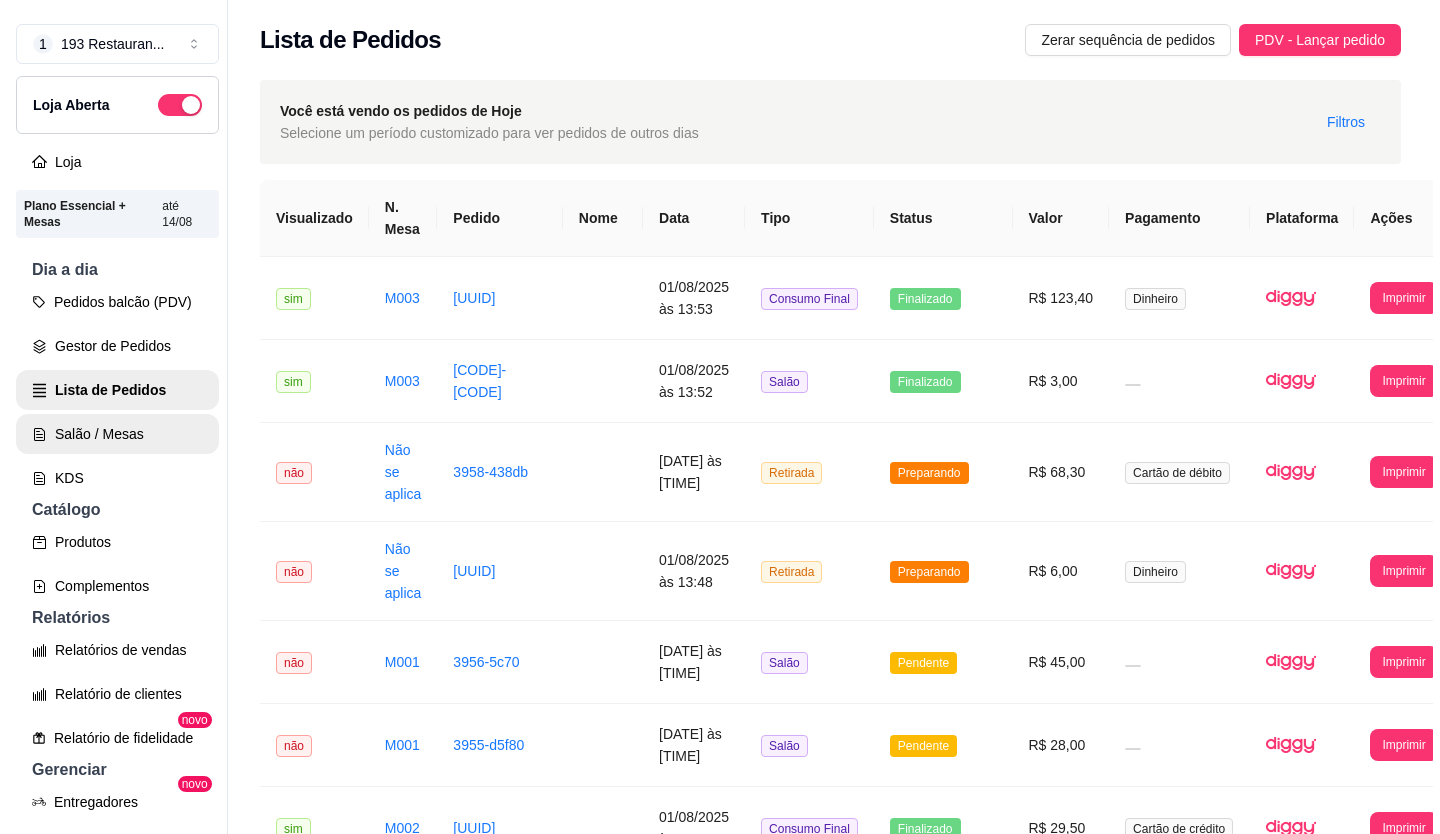 scroll, scrollTop: 300, scrollLeft: 0, axis: vertical 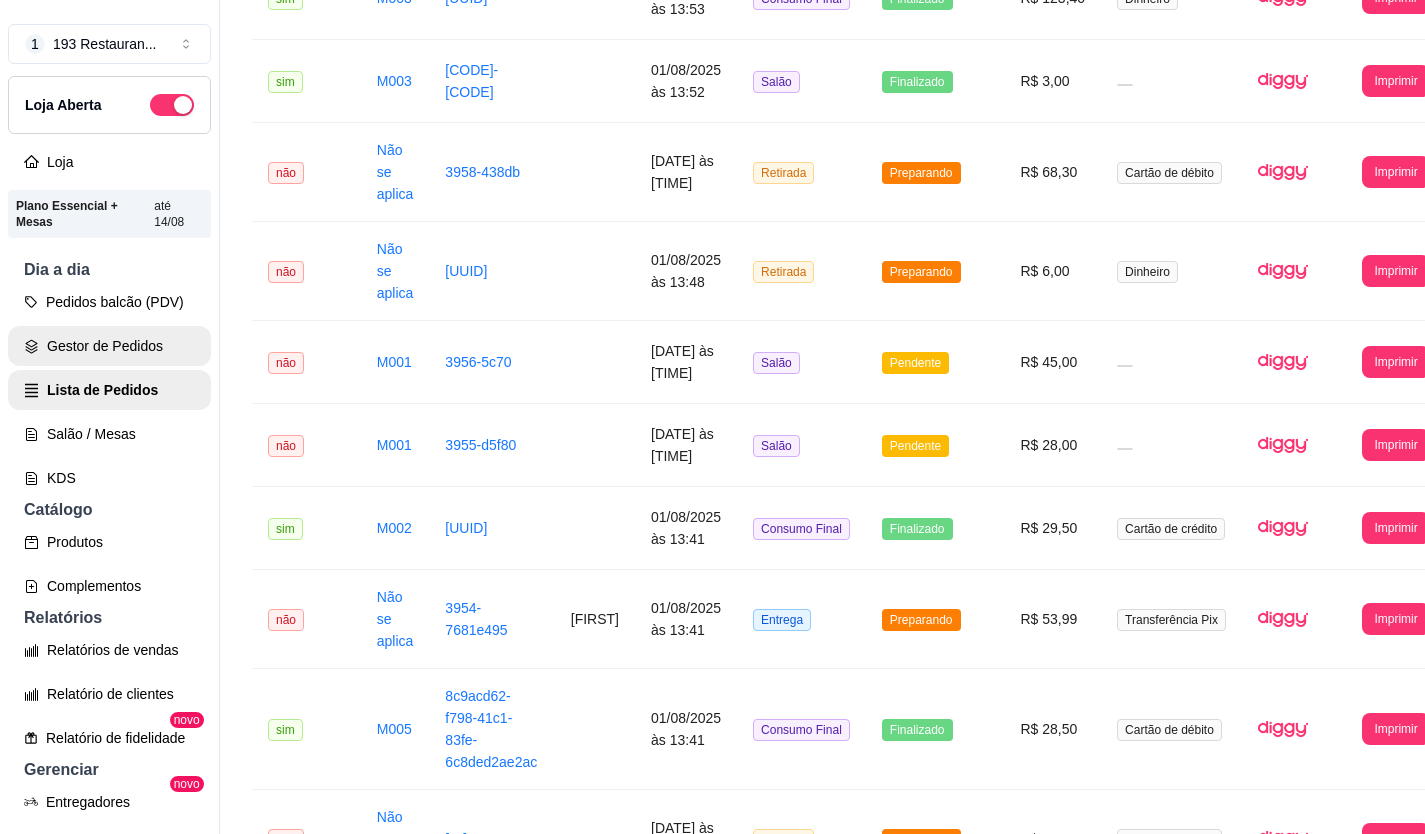 click on "Pedidos balcão (PDV)" at bounding box center [109, 302] 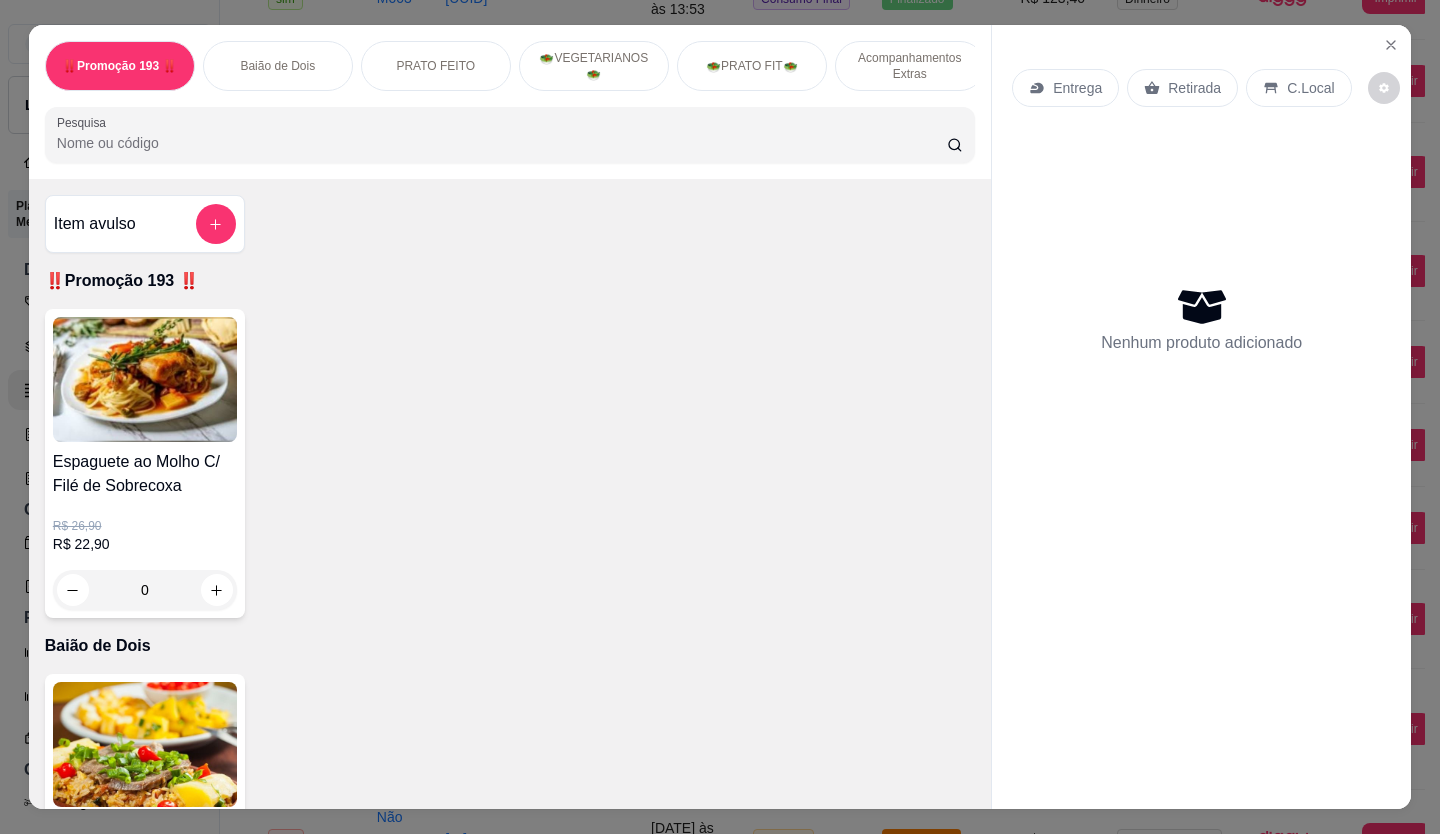 drag, startPoint x: 118, startPoint y: 307, endPoint x: 799, endPoint y: 444, distance: 694.6438 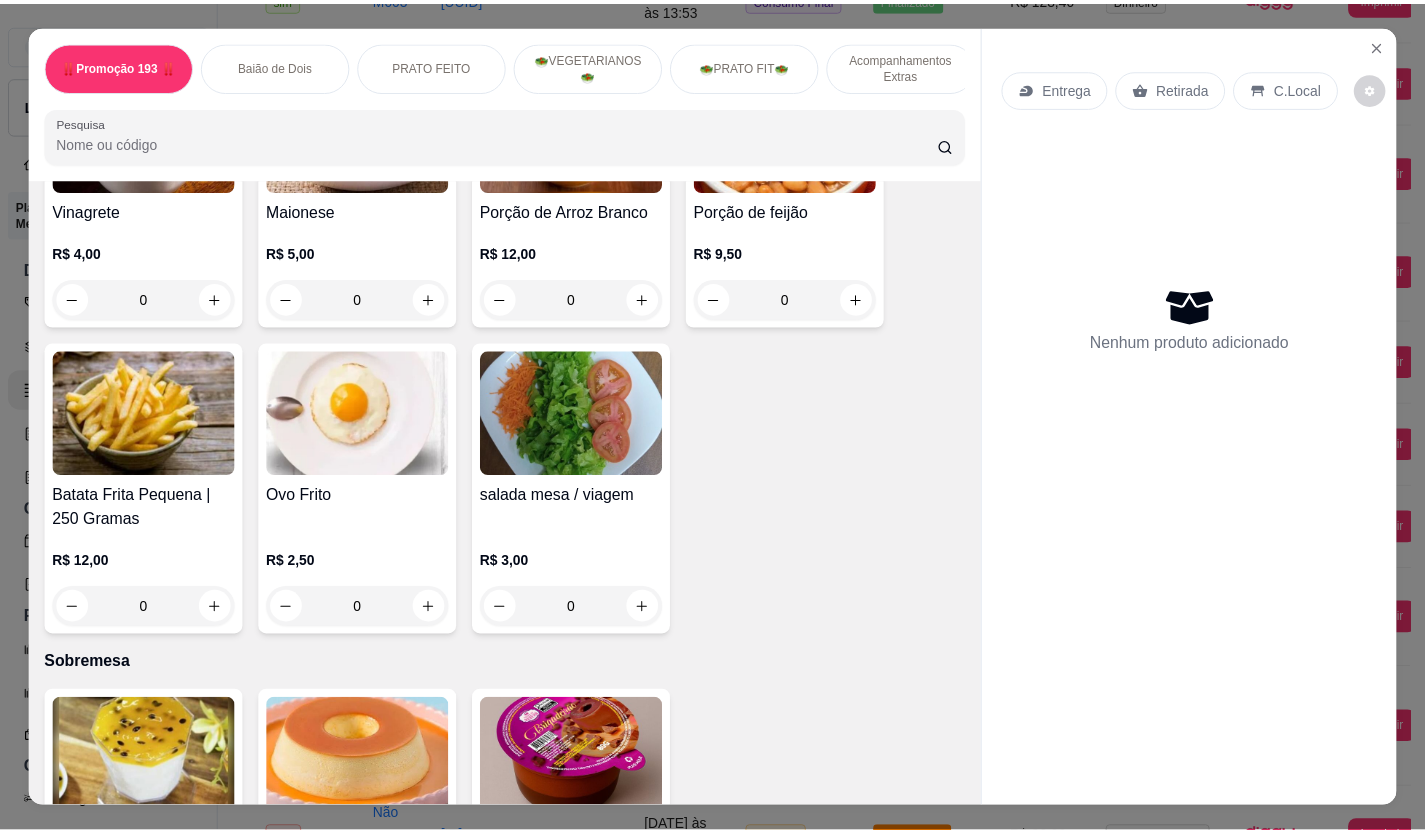 scroll, scrollTop: 3185, scrollLeft: 0, axis: vertical 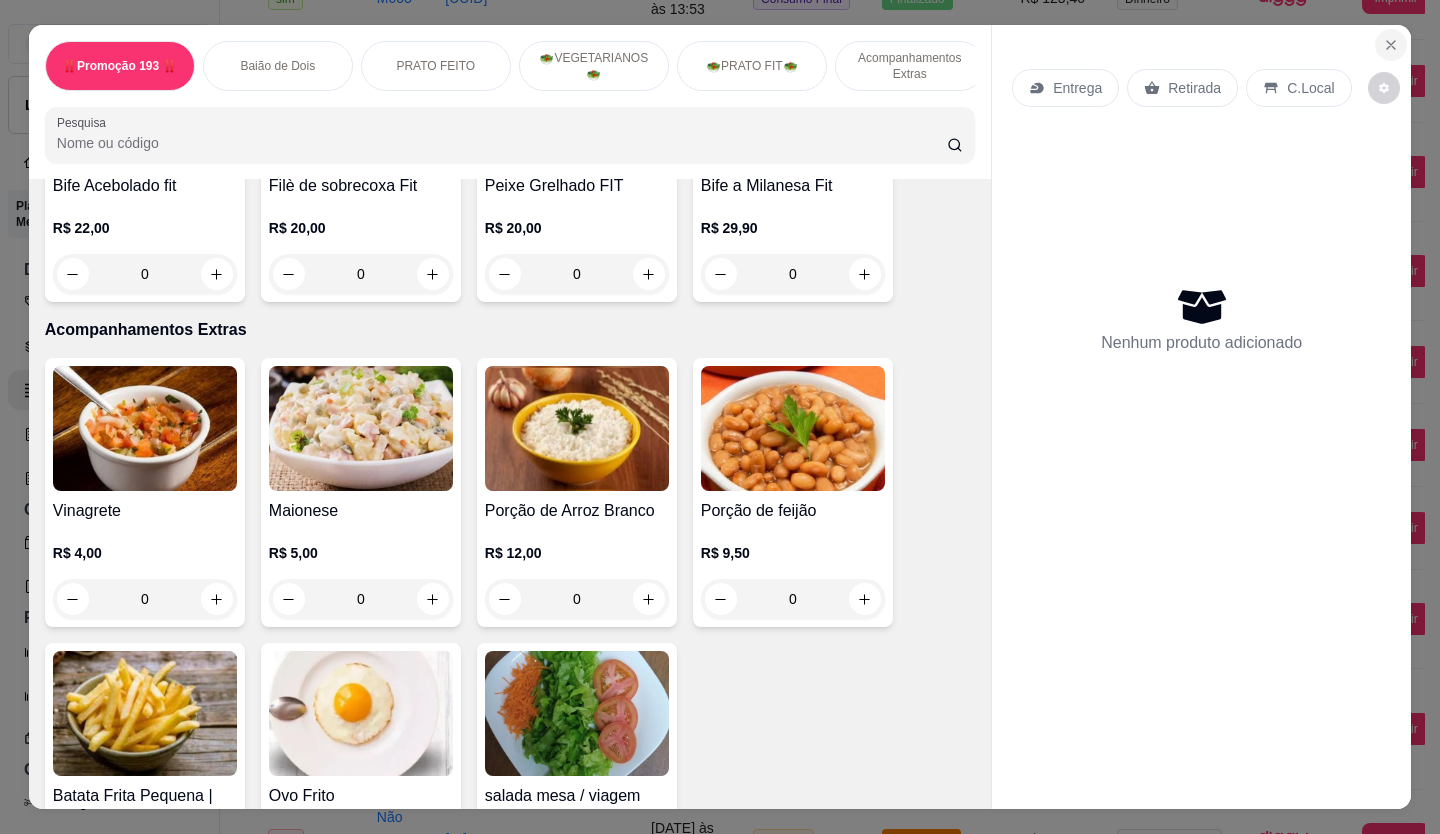 click 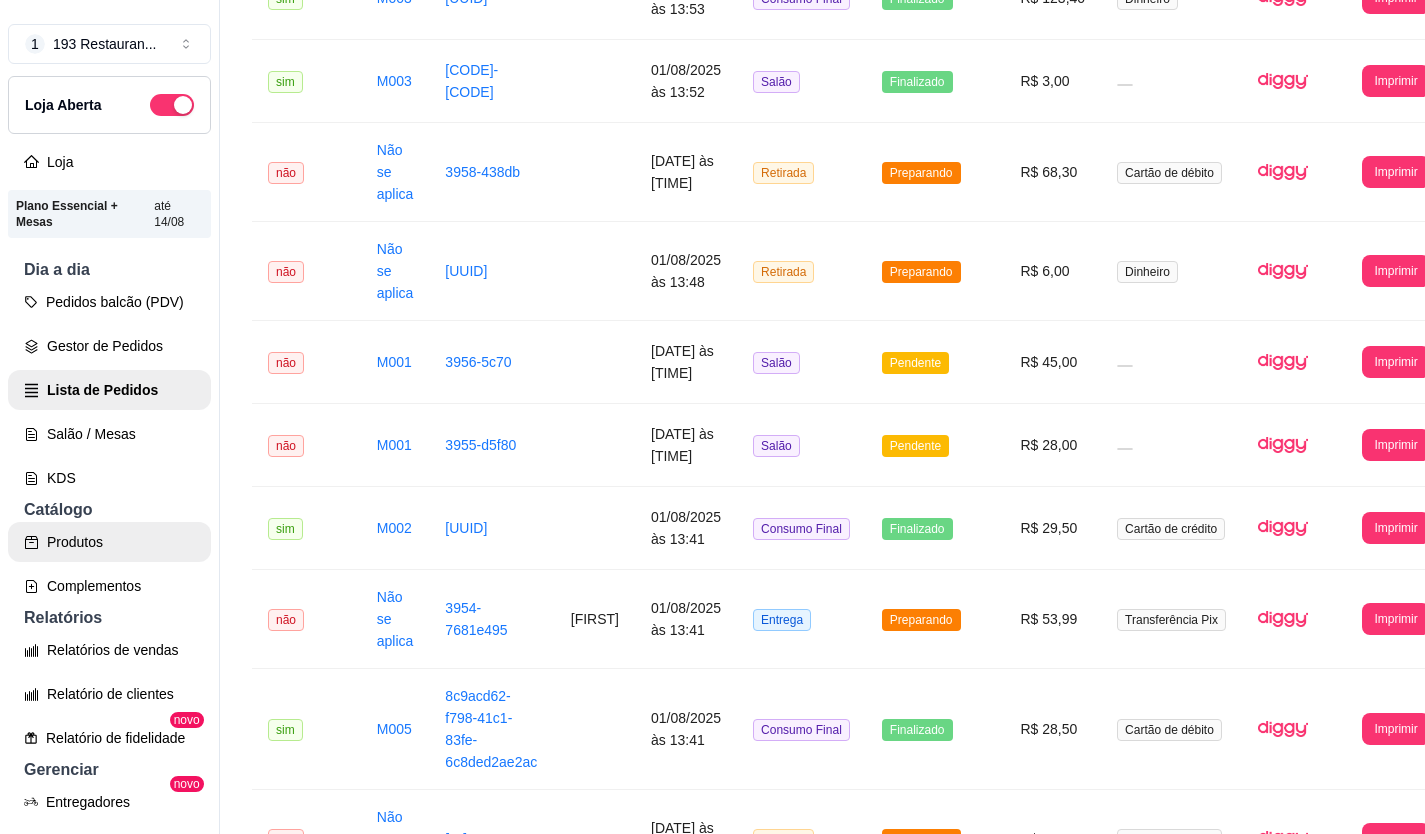 click on "Produtos" at bounding box center (109, 542) 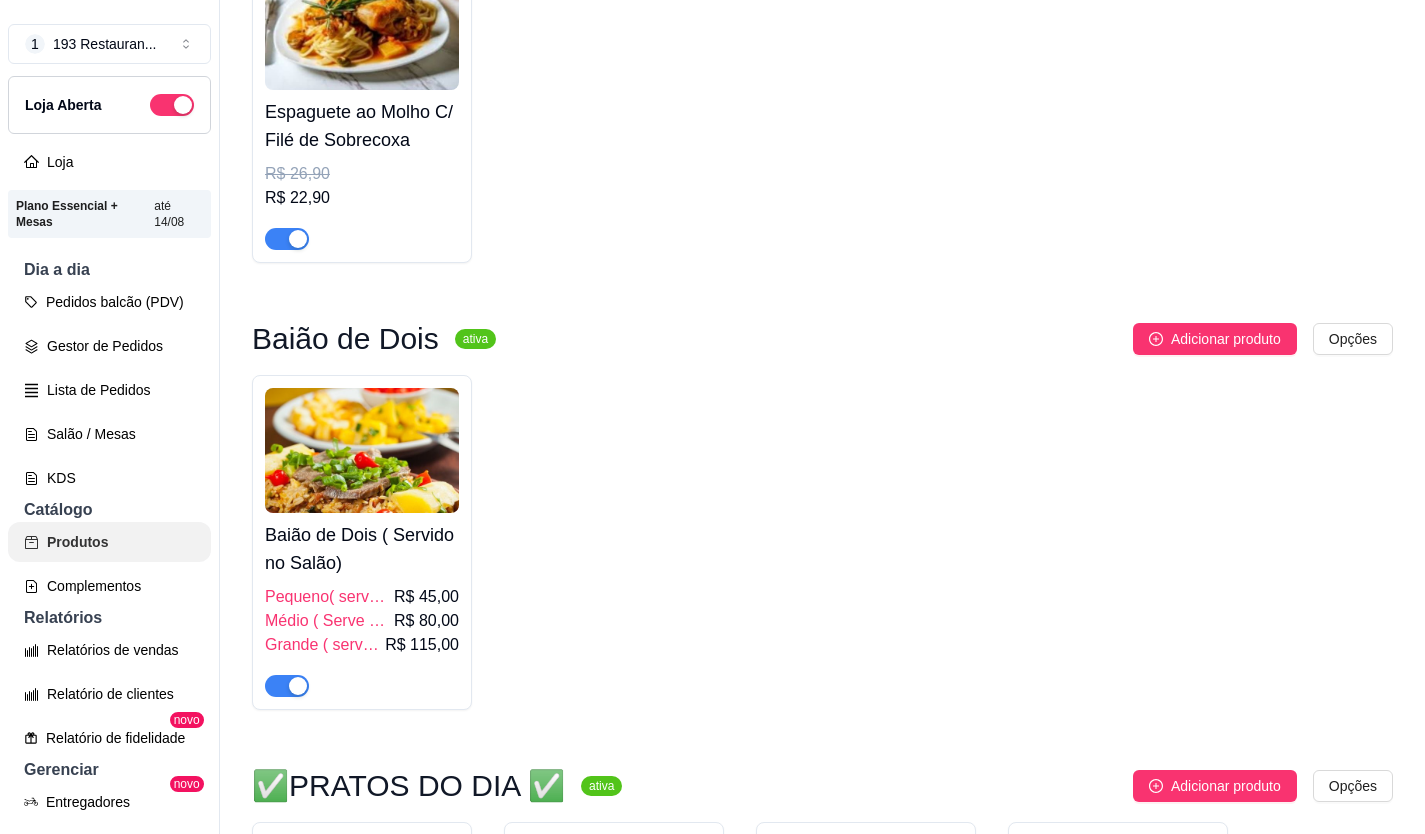 scroll, scrollTop: 0, scrollLeft: 0, axis: both 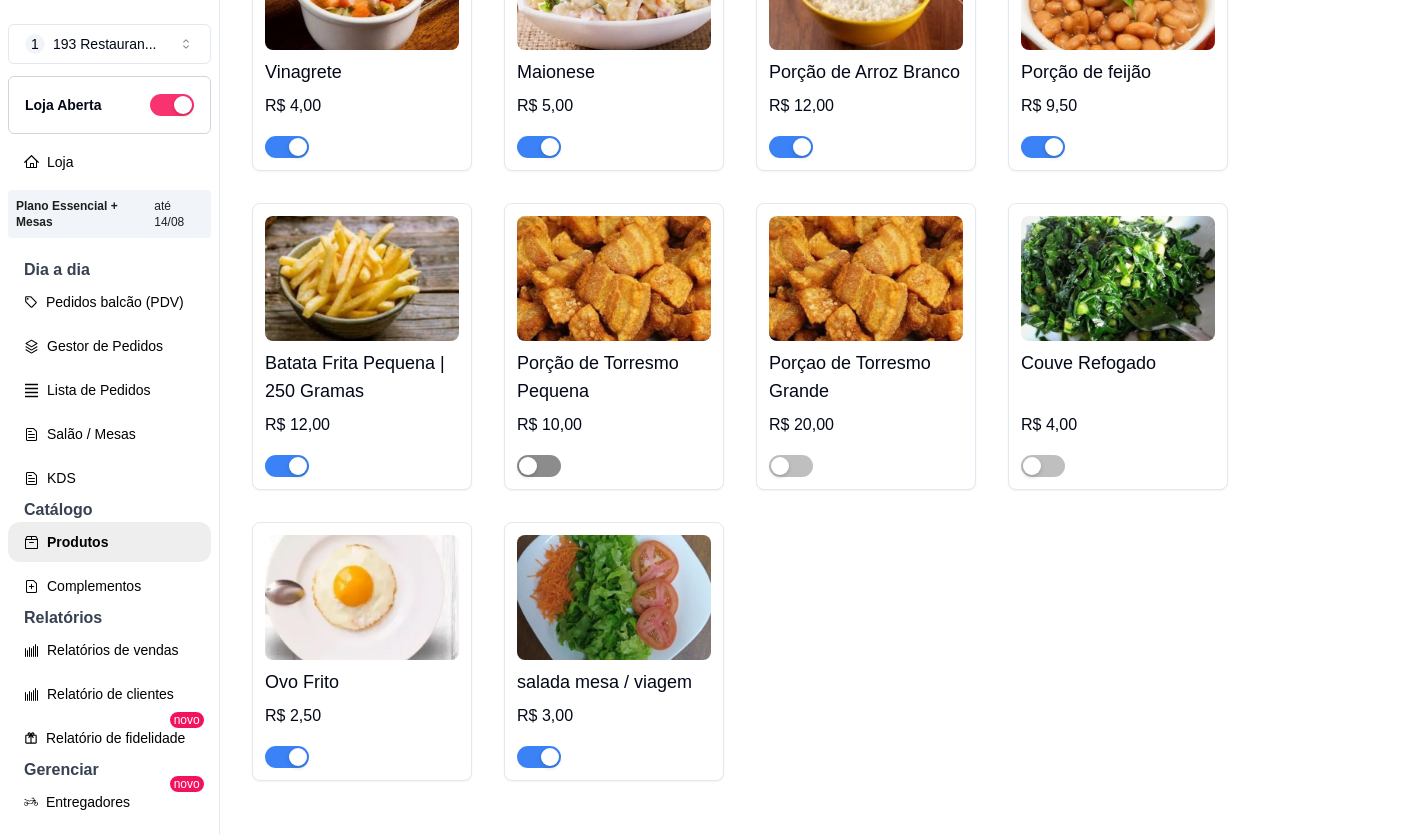 click at bounding box center [539, 466] 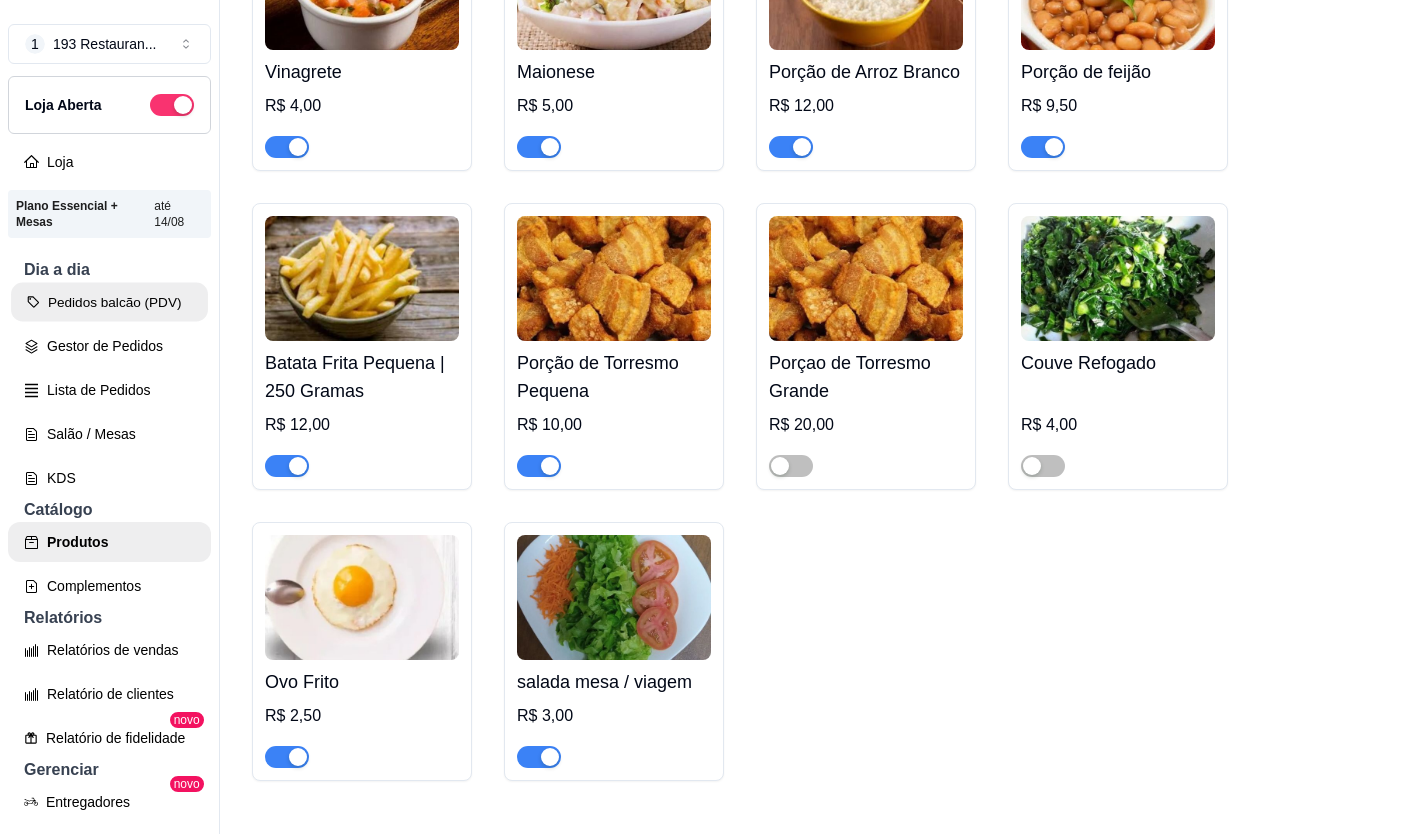 click on "Pedidos balcão (PDV)" at bounding box center [109, 302] 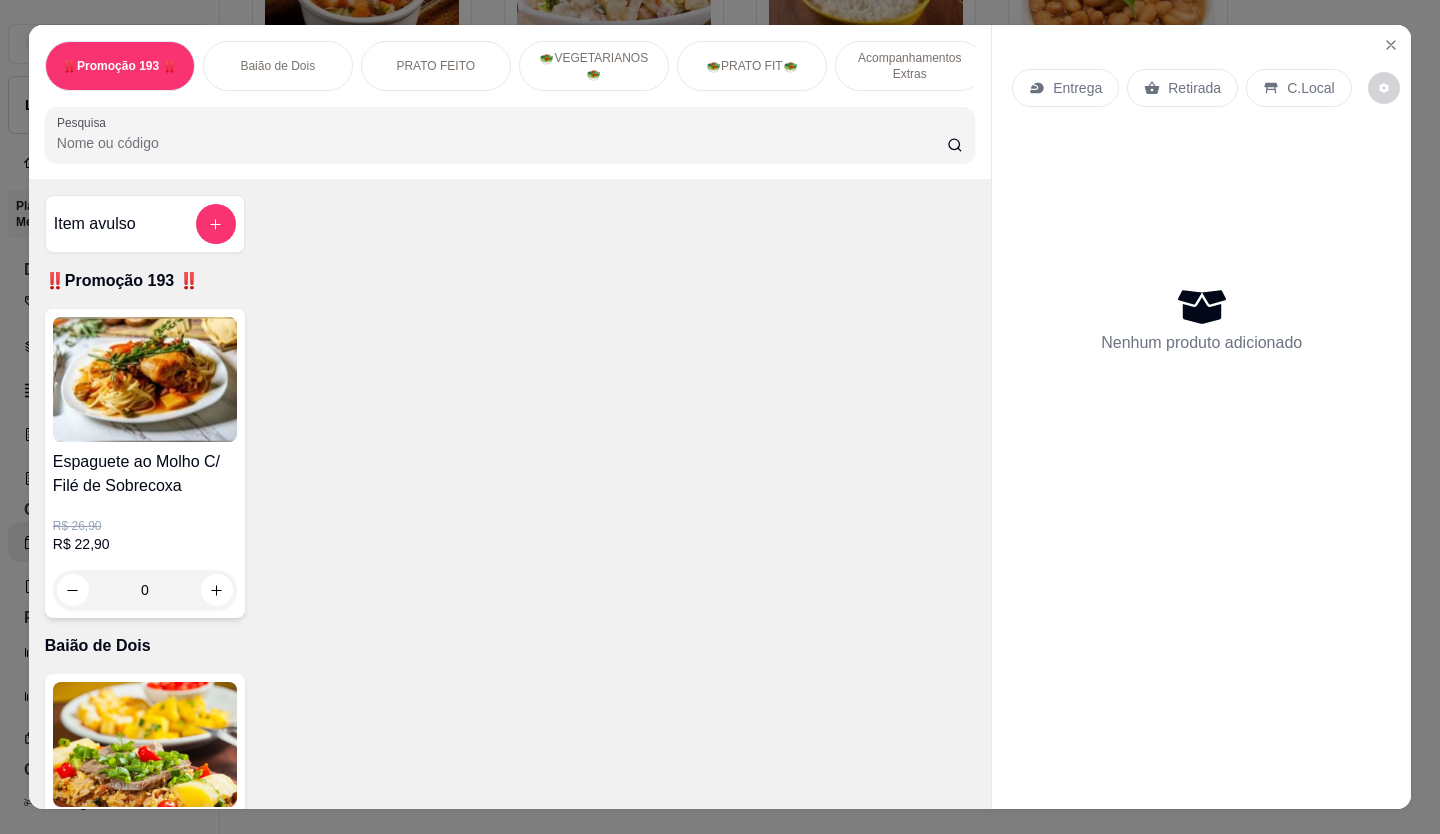click on "Retirada" at bounding box center (1194, 88) 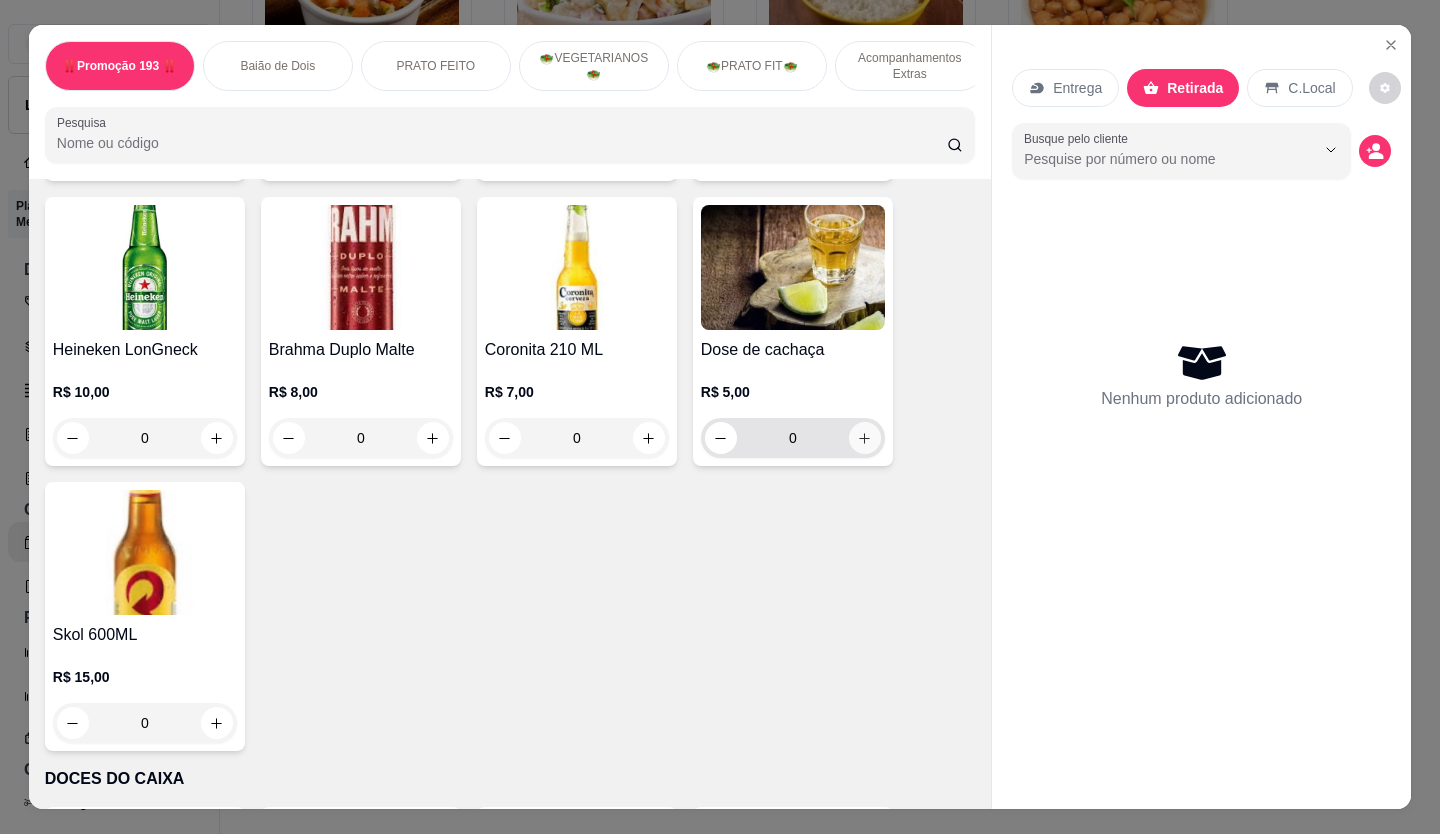 scroll, scrollTop: 6743, scrollLeft: 0, axis: vertical 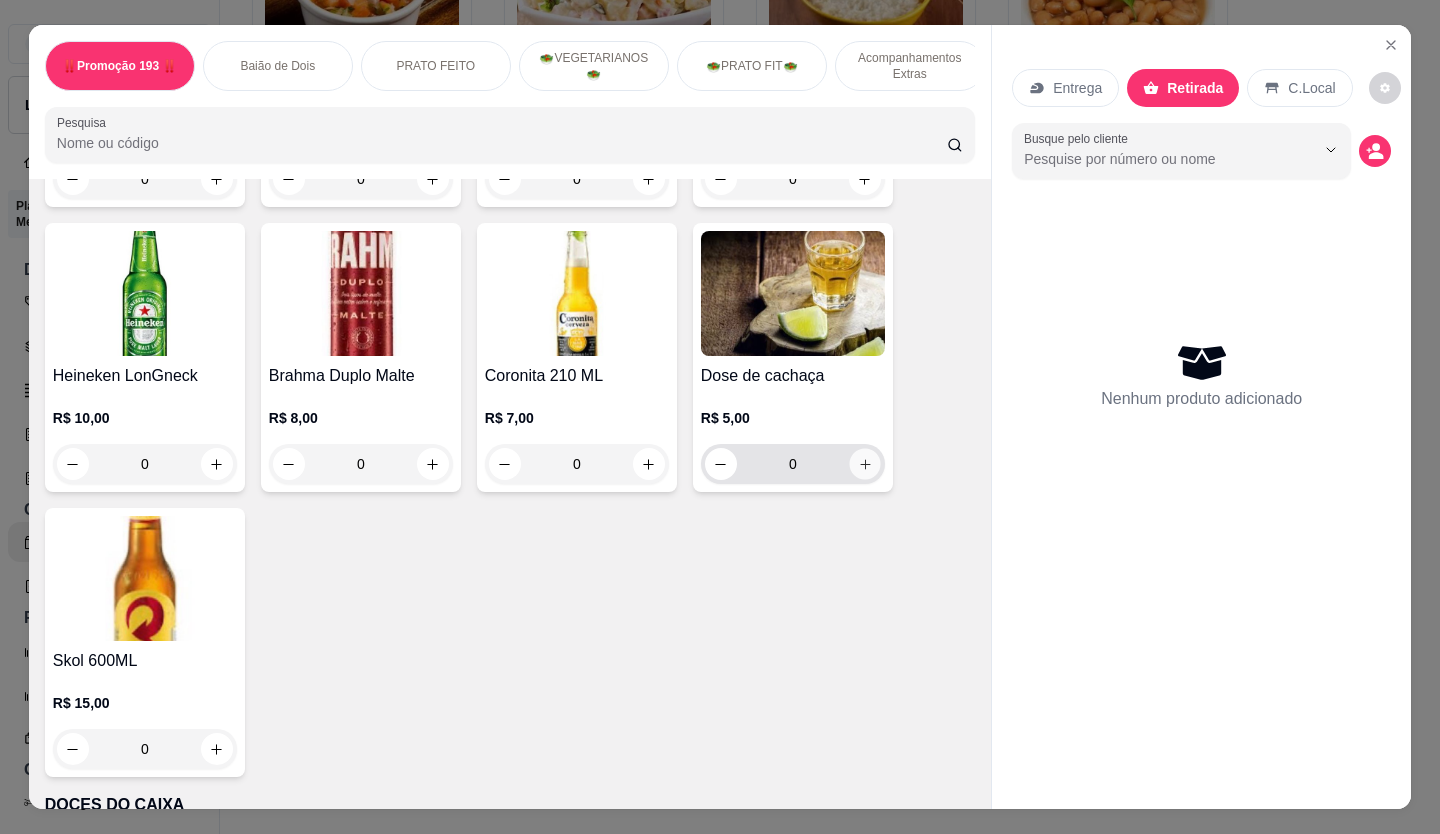 click 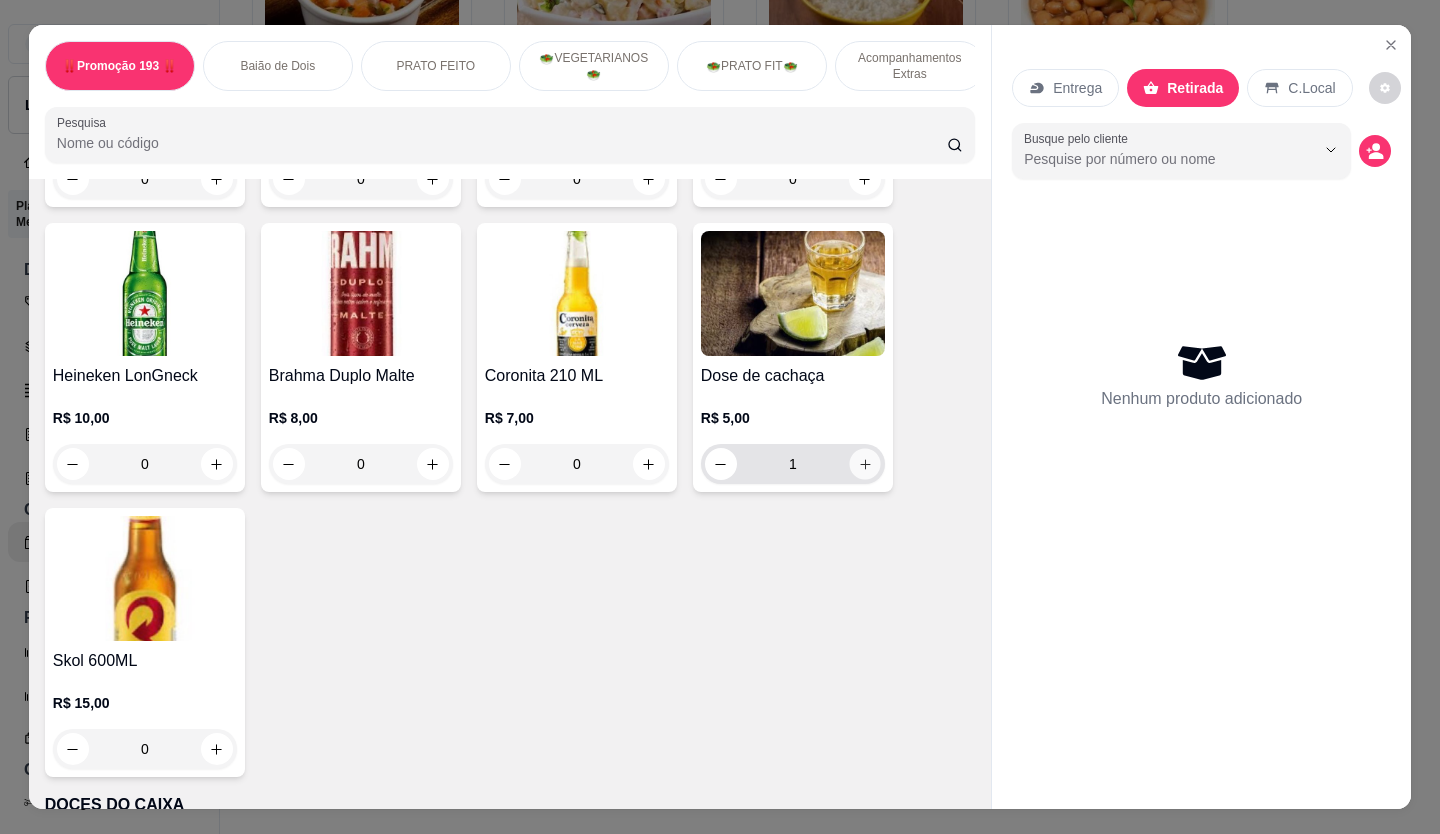 click 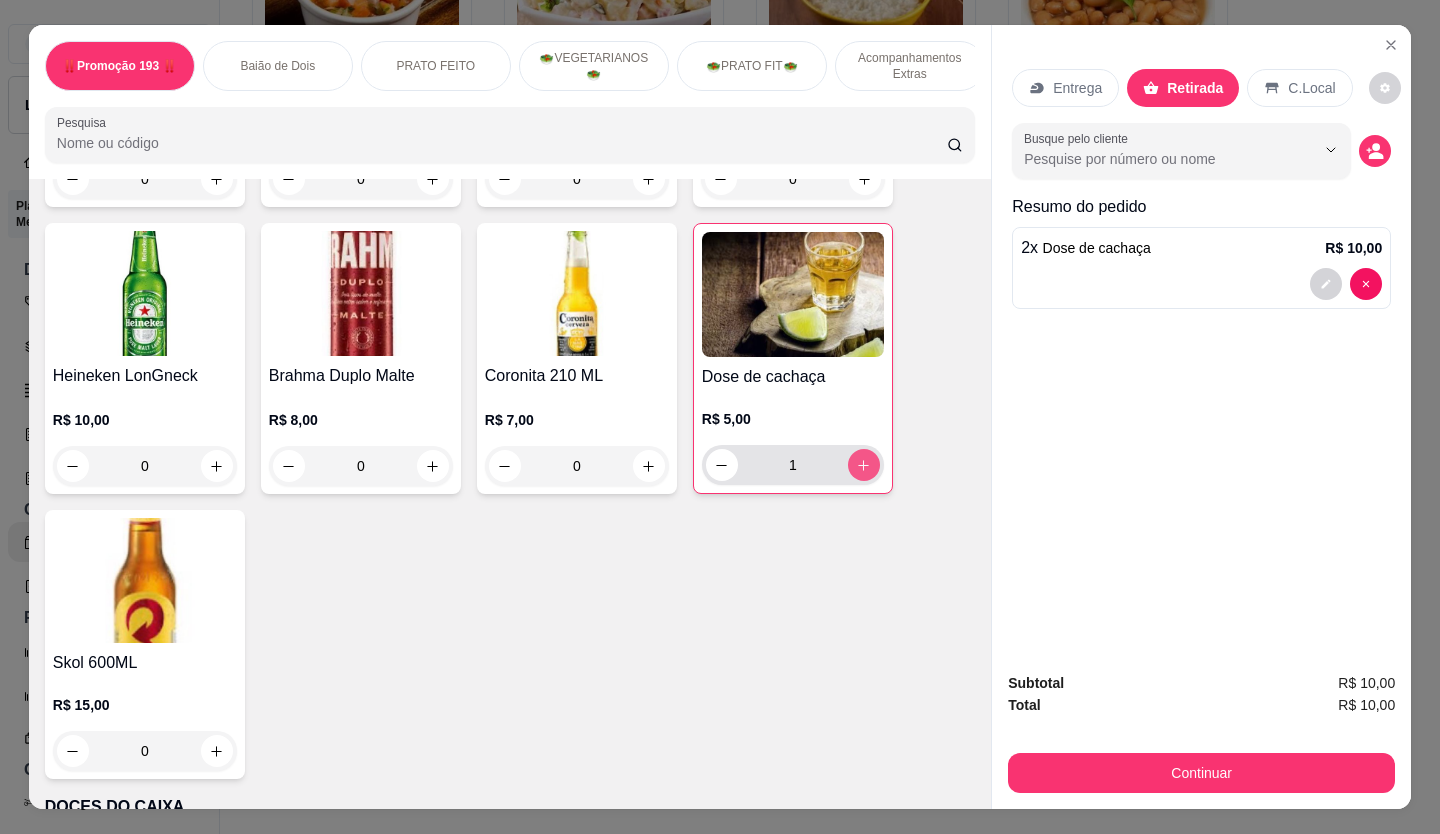 type on "2" 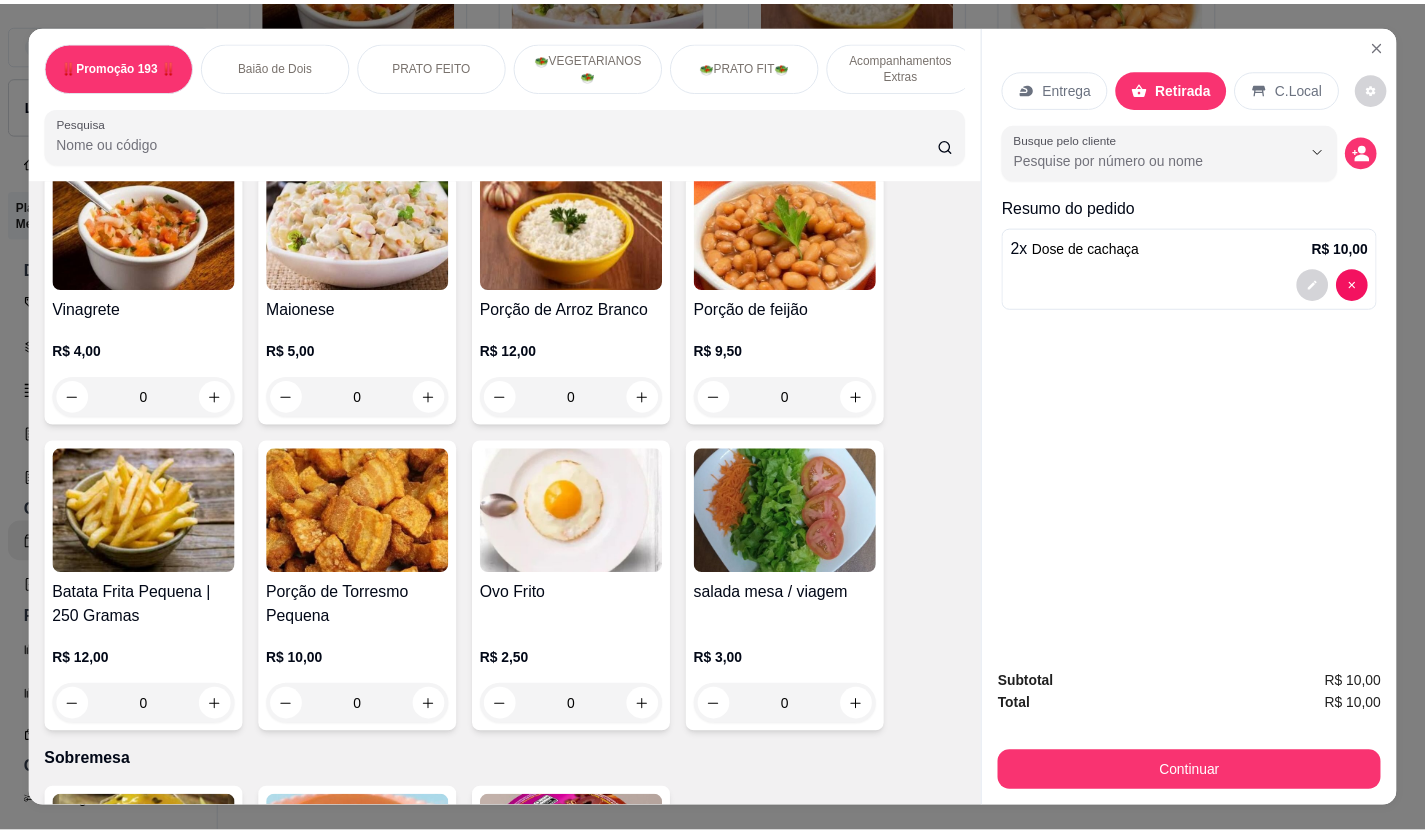 scroll, scrollTop: 3487, scrollLeft: 0, axis: vertical 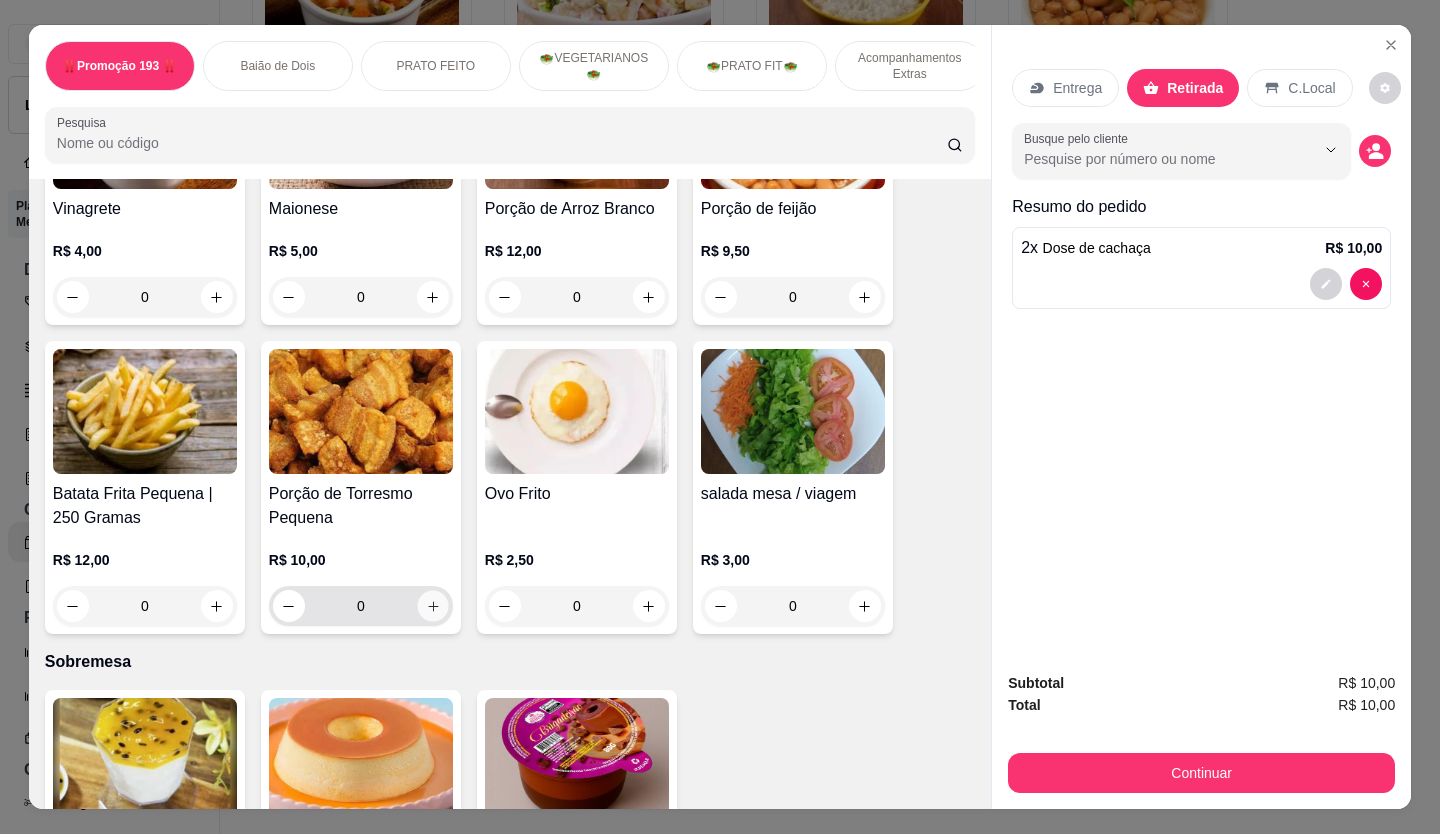 click 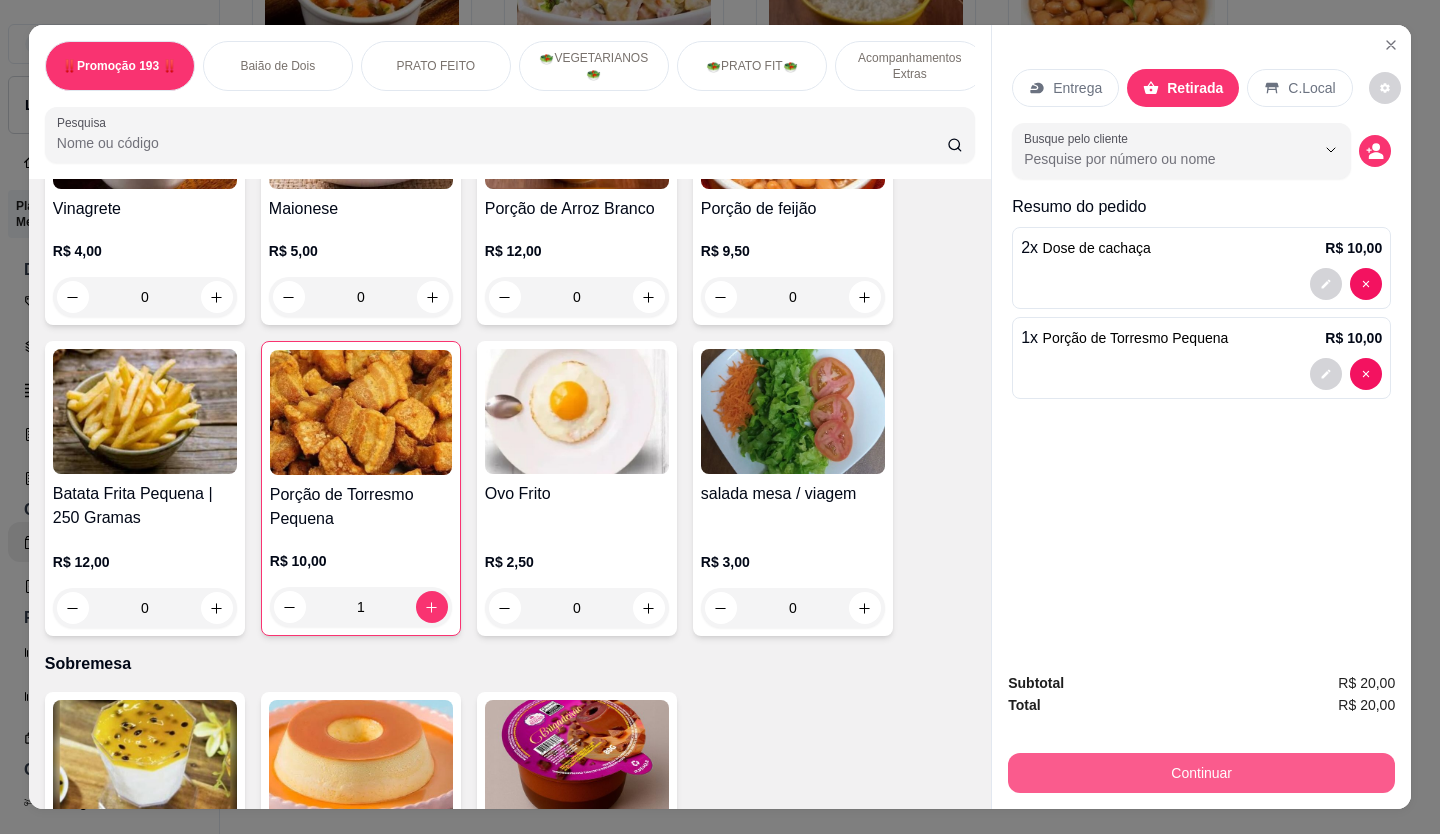 click on "Subtotal R$ 20,00 Total R$ 20,00 Continuar" at bounding box center [1201, 732] 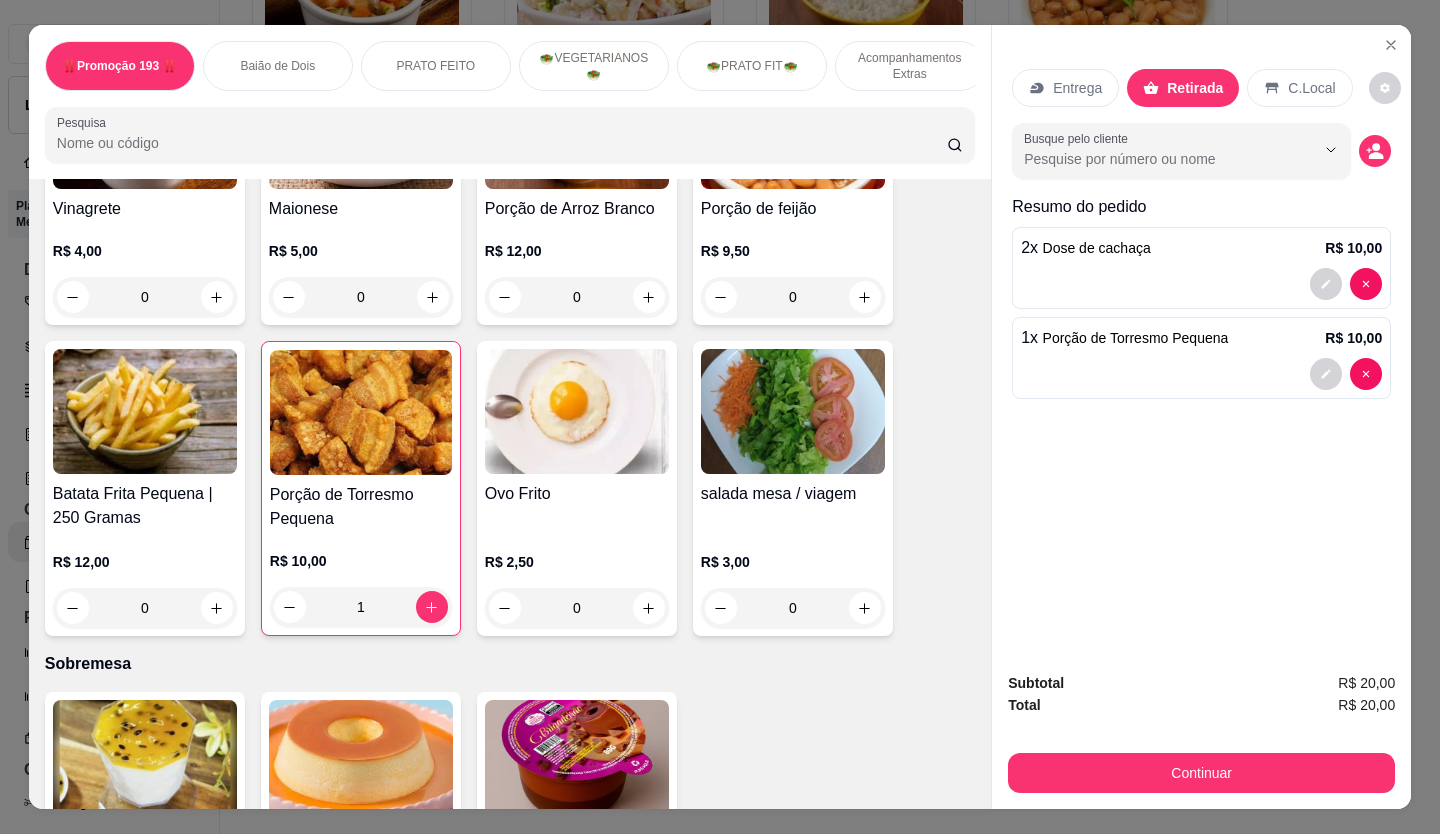 click on "Continuar" at bounding box center (1201, 773) 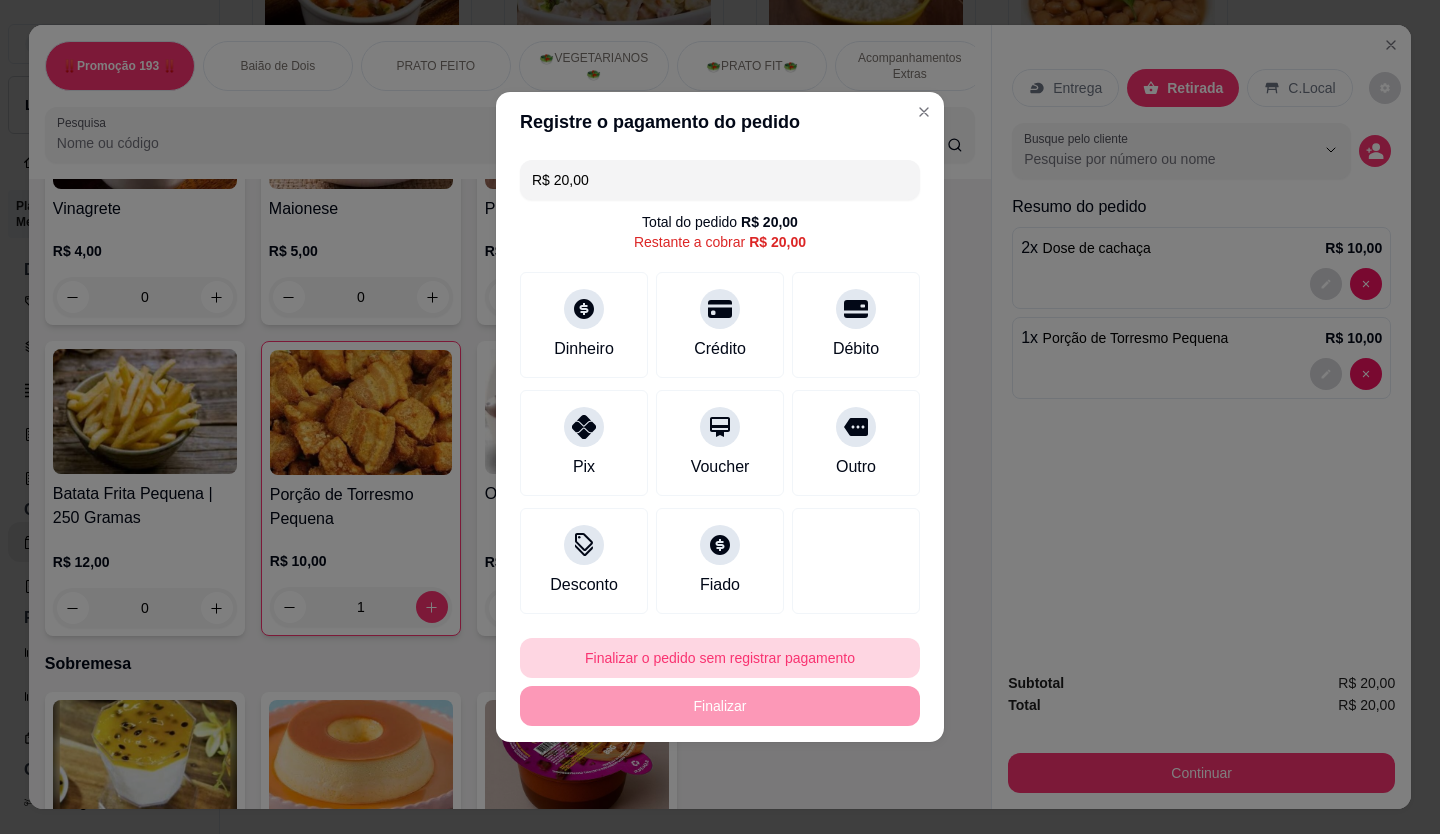 click on "Finalizar o pedido sem registrar pagamento" at bounding box center (720, 658) 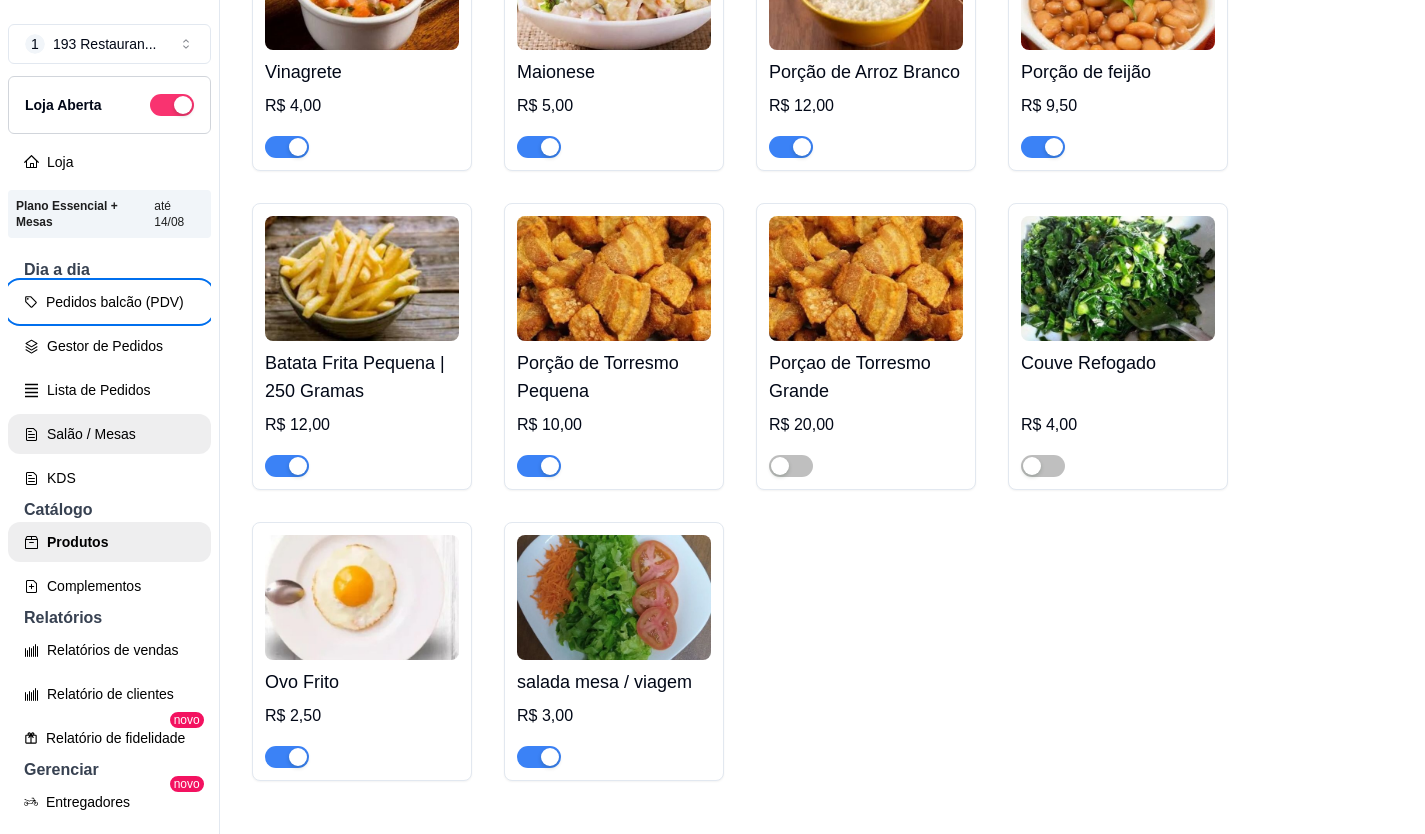 click on "Salão / Mesas" at bounding box center [109, 434] 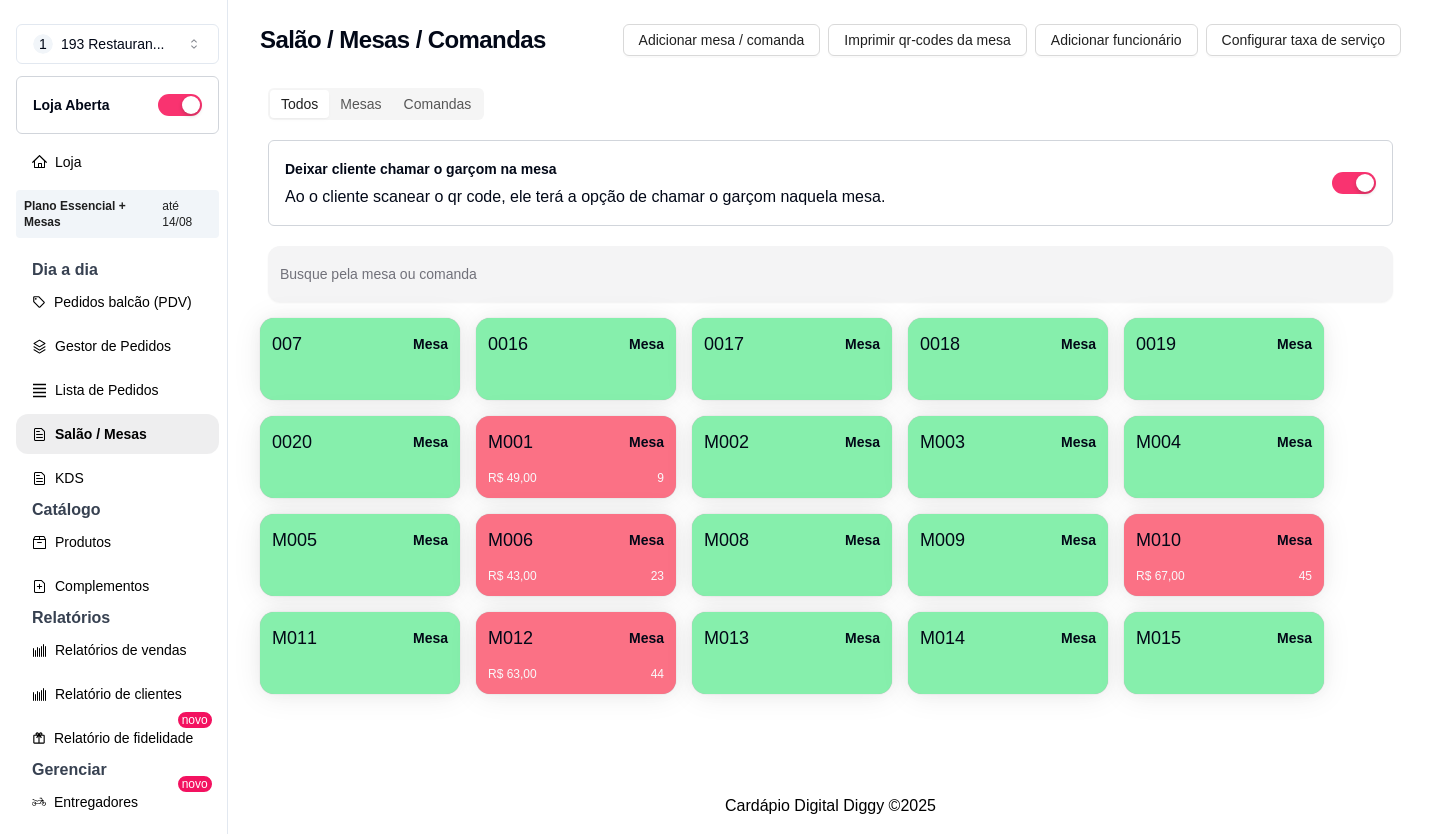 scroll, scrollTop: 0, scrollLeft: 0, axis: both 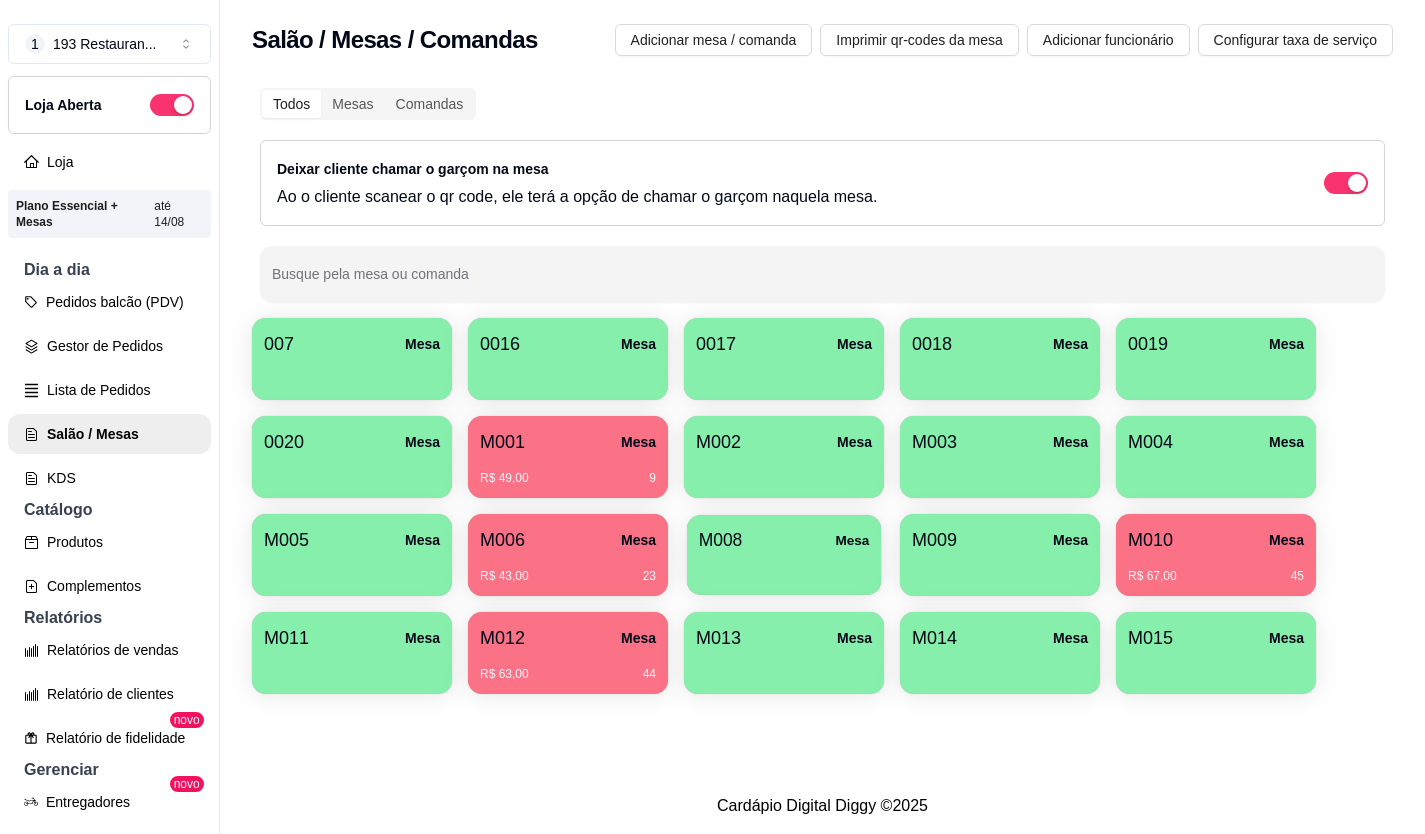 click at bounding box center [784, 568] 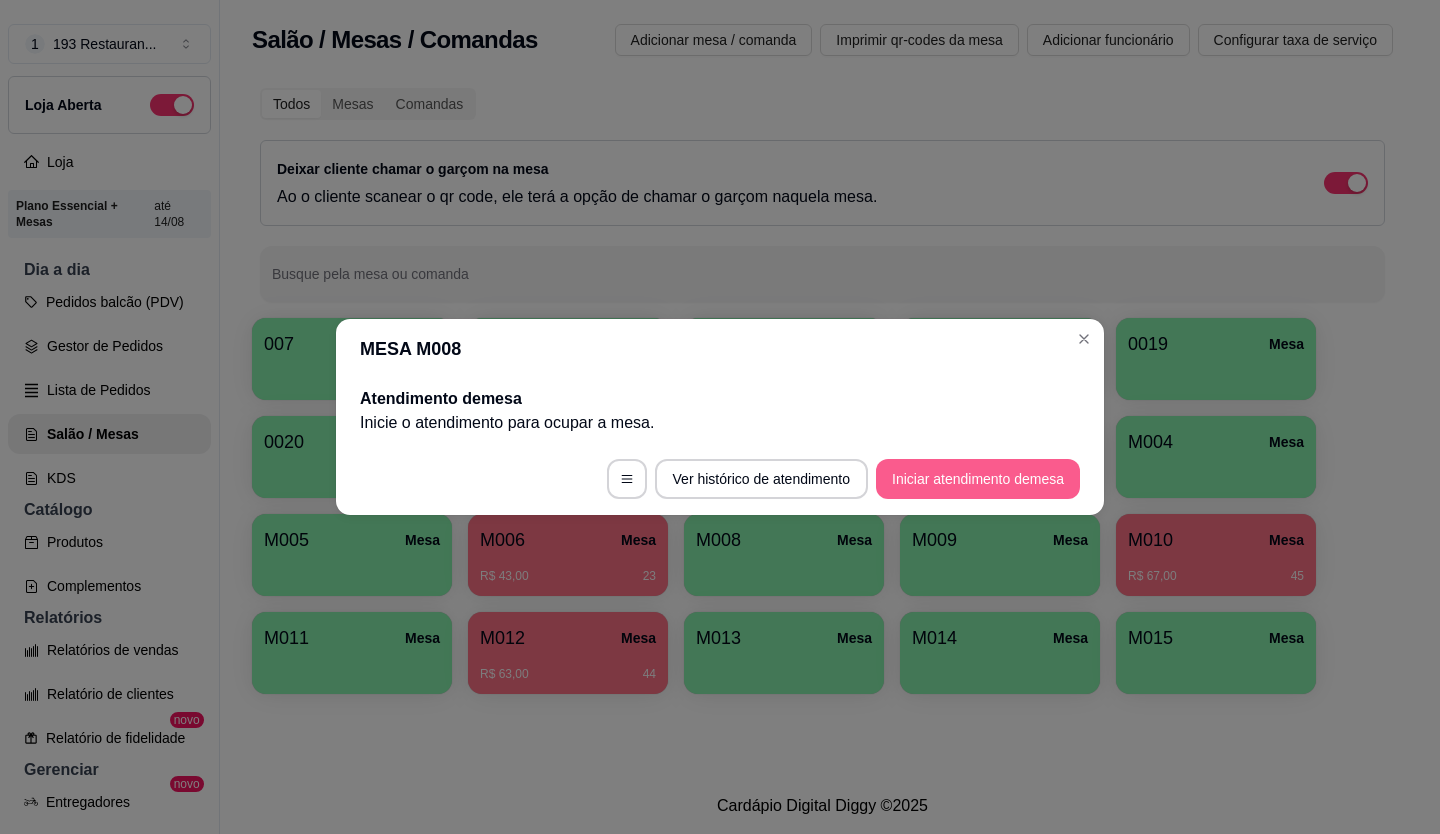 click on "Iniciar atendimento de  mesa" at bounding box center [978, 479] 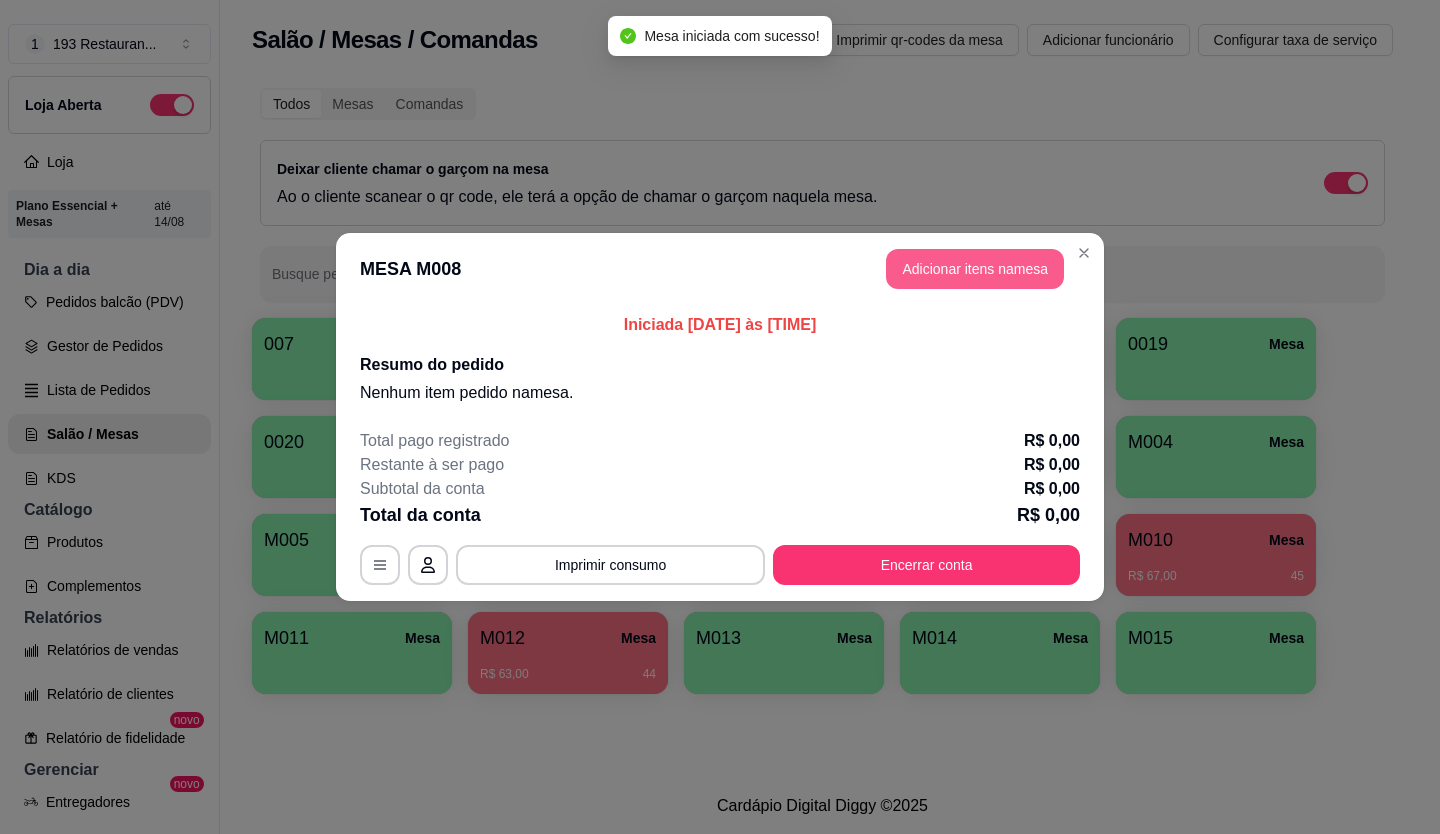 click on "MESA M008 Adicionar itens na  mesa" at bounding box center (720, 269) 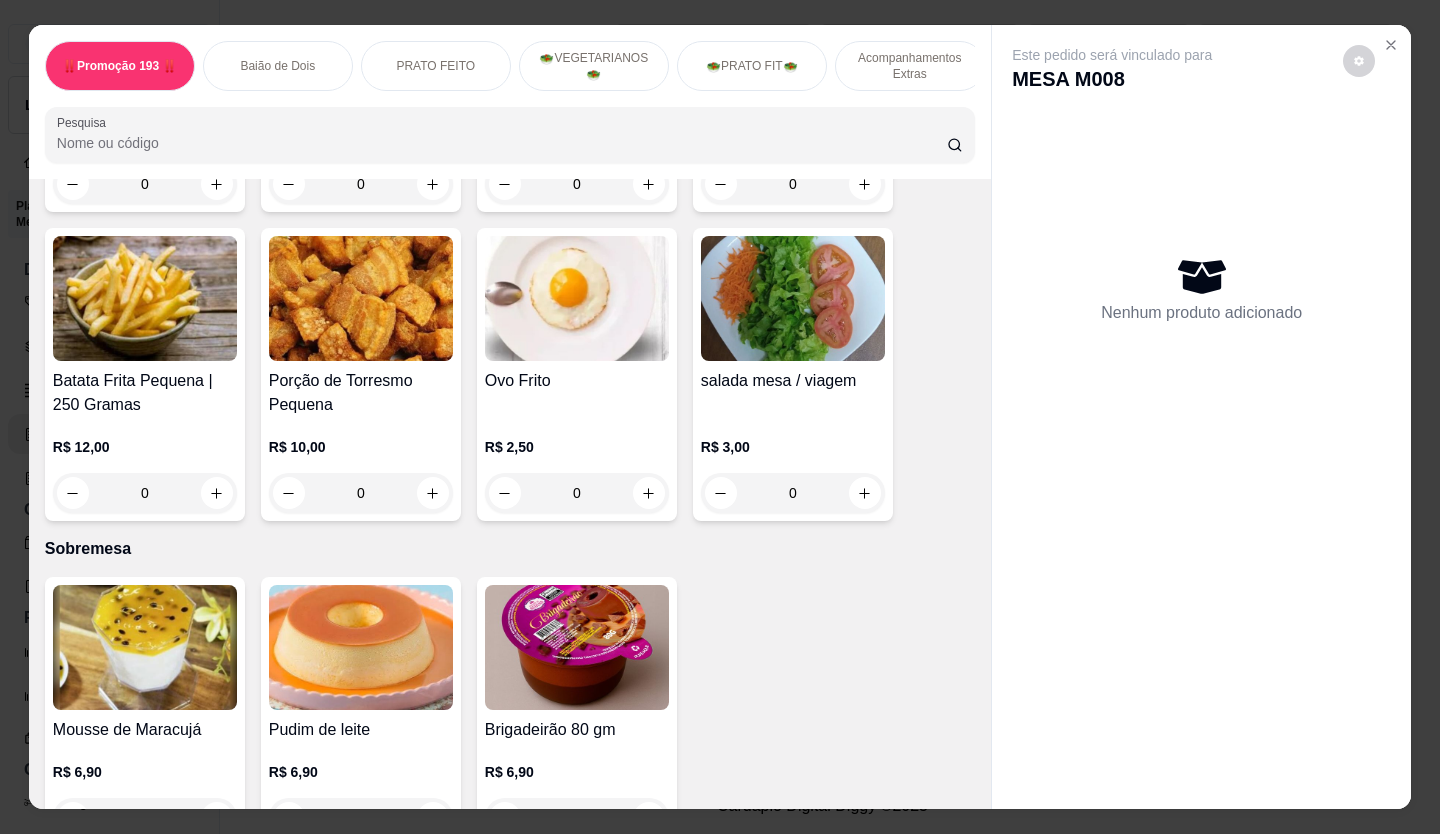 scroll, scrollTop: 3579, scrollLeft: 0, axis: vertical 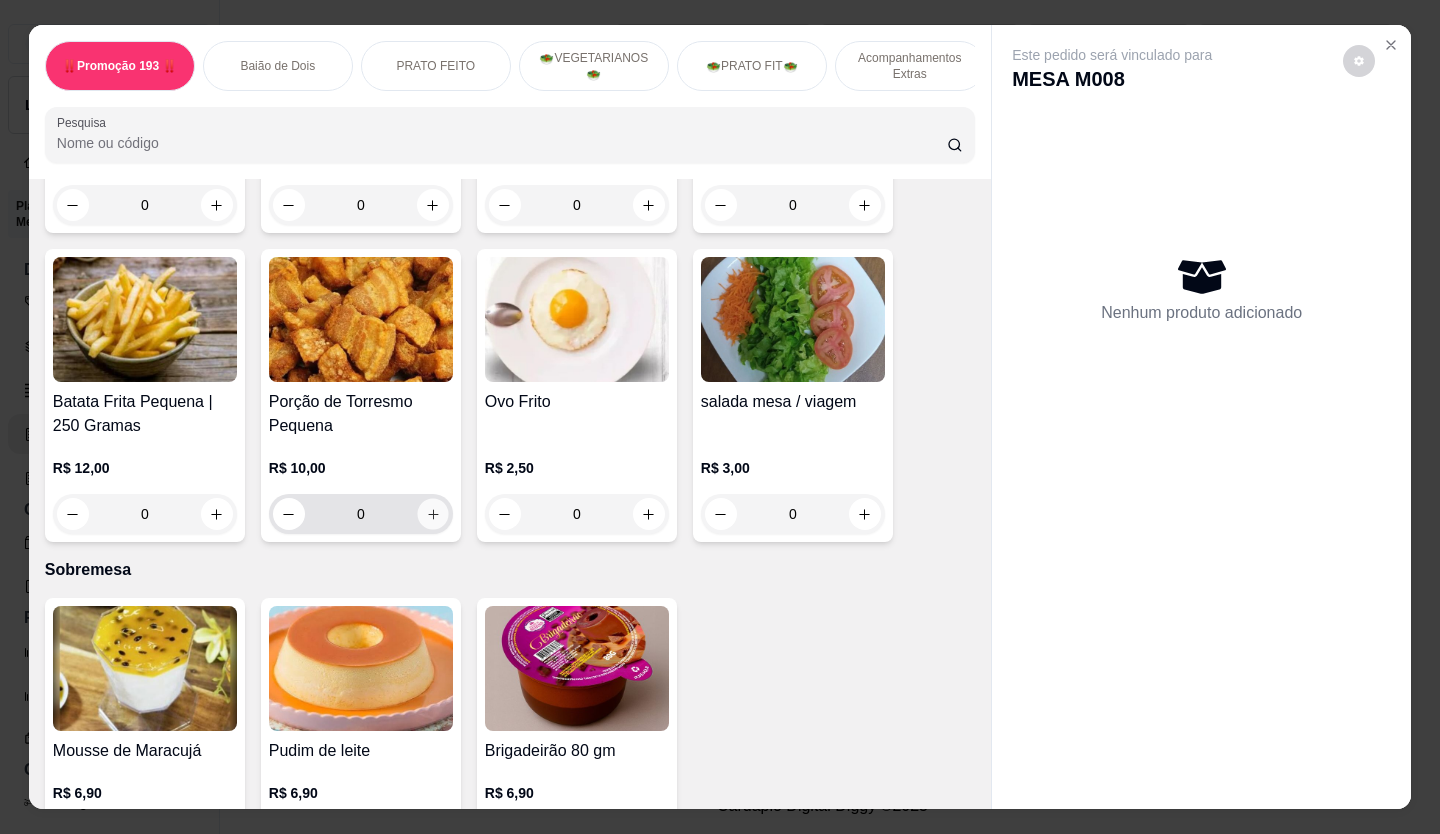 click 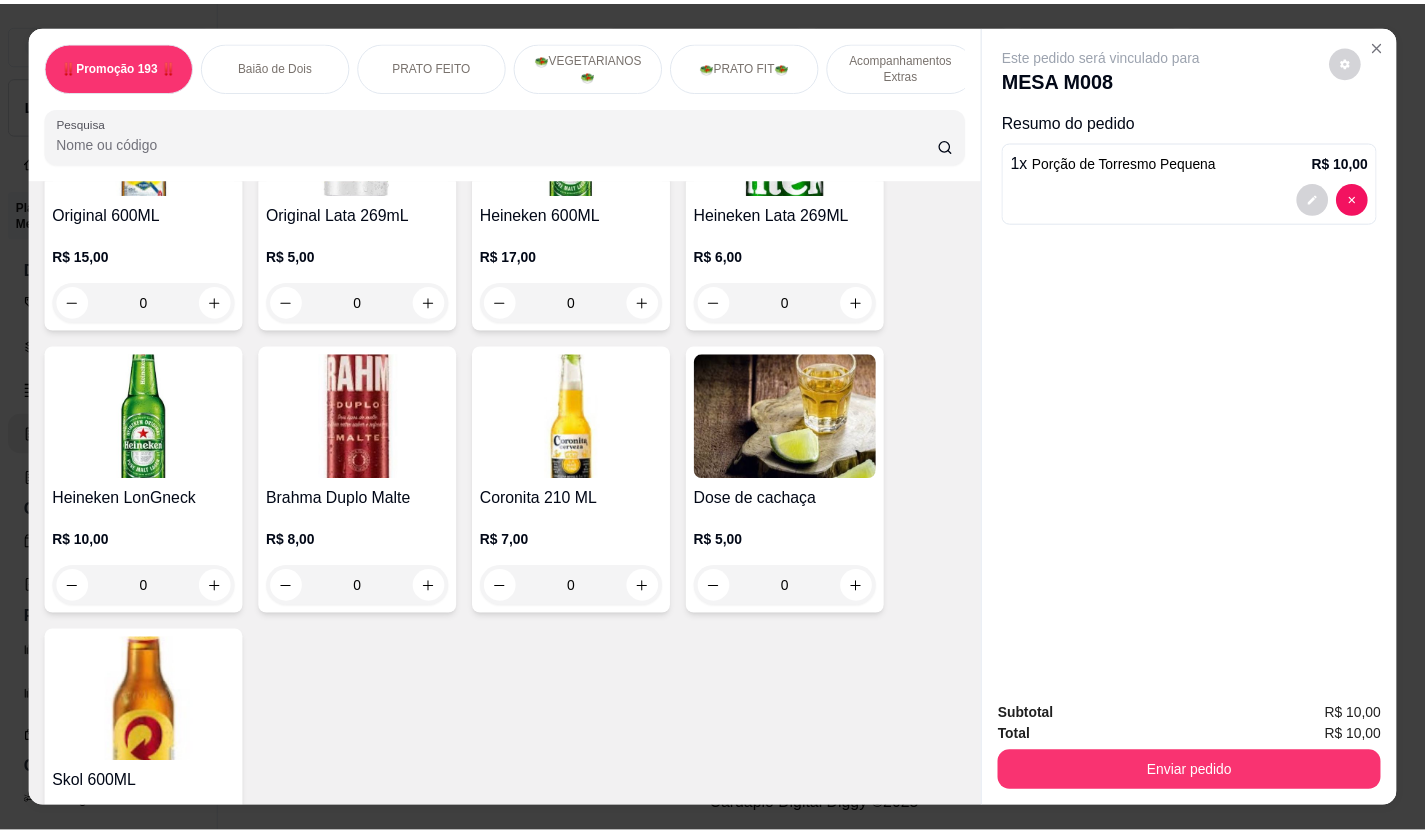 scroll, scrollTop: 6679, scrollLeft: 0, axis: vertical 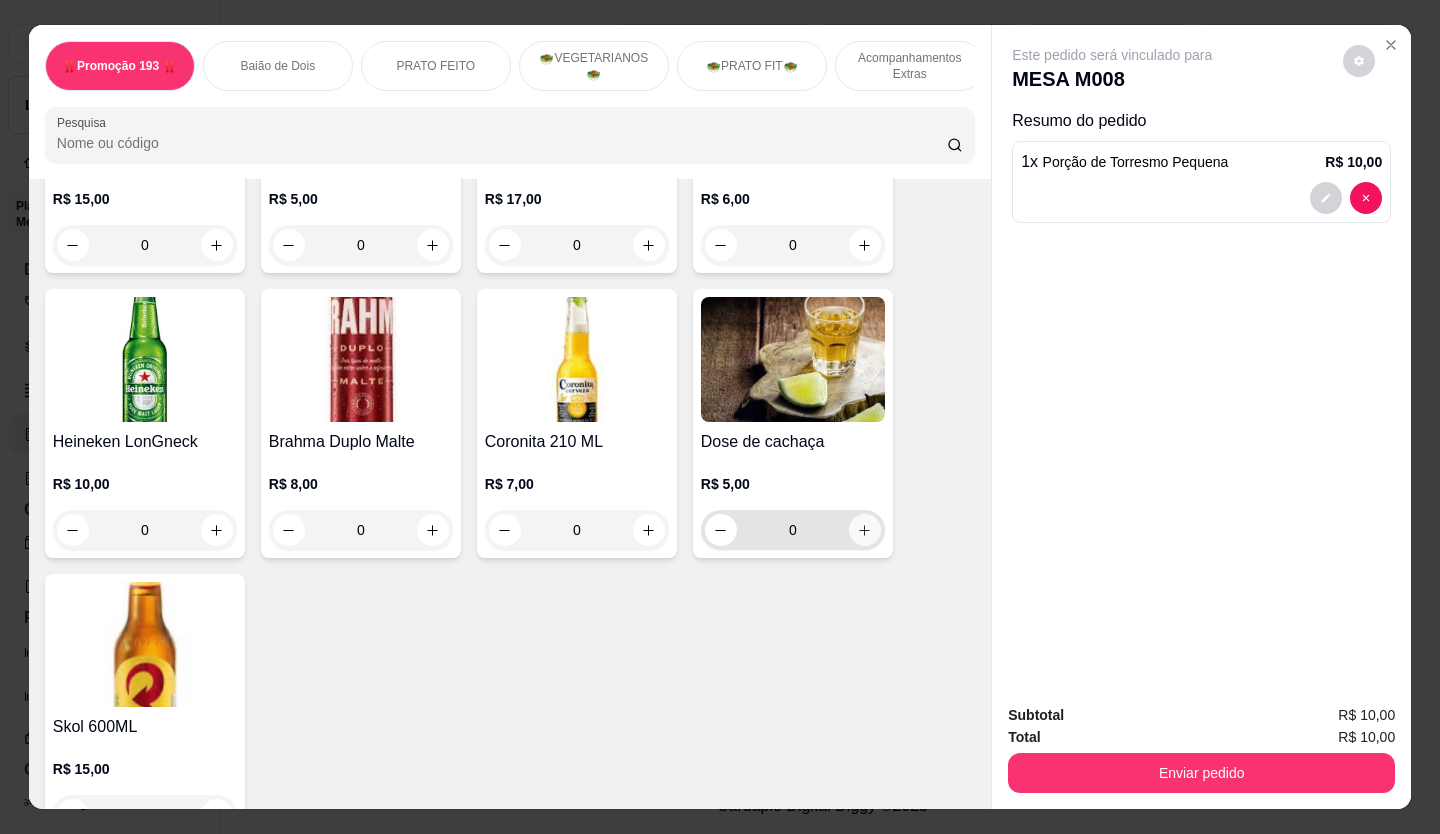 click 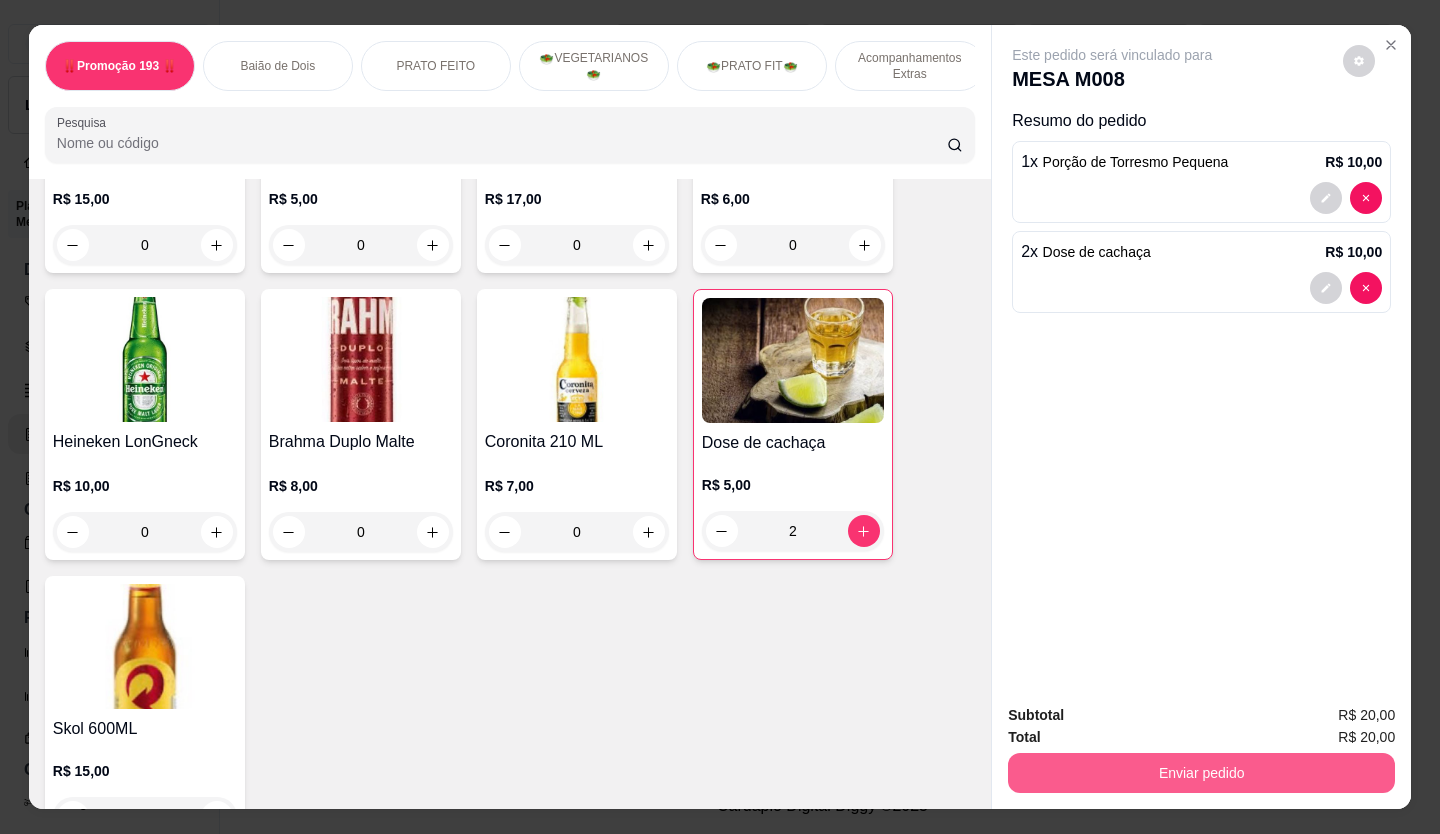 click on "Enviar pedido" at bounding box center [1201, 773] 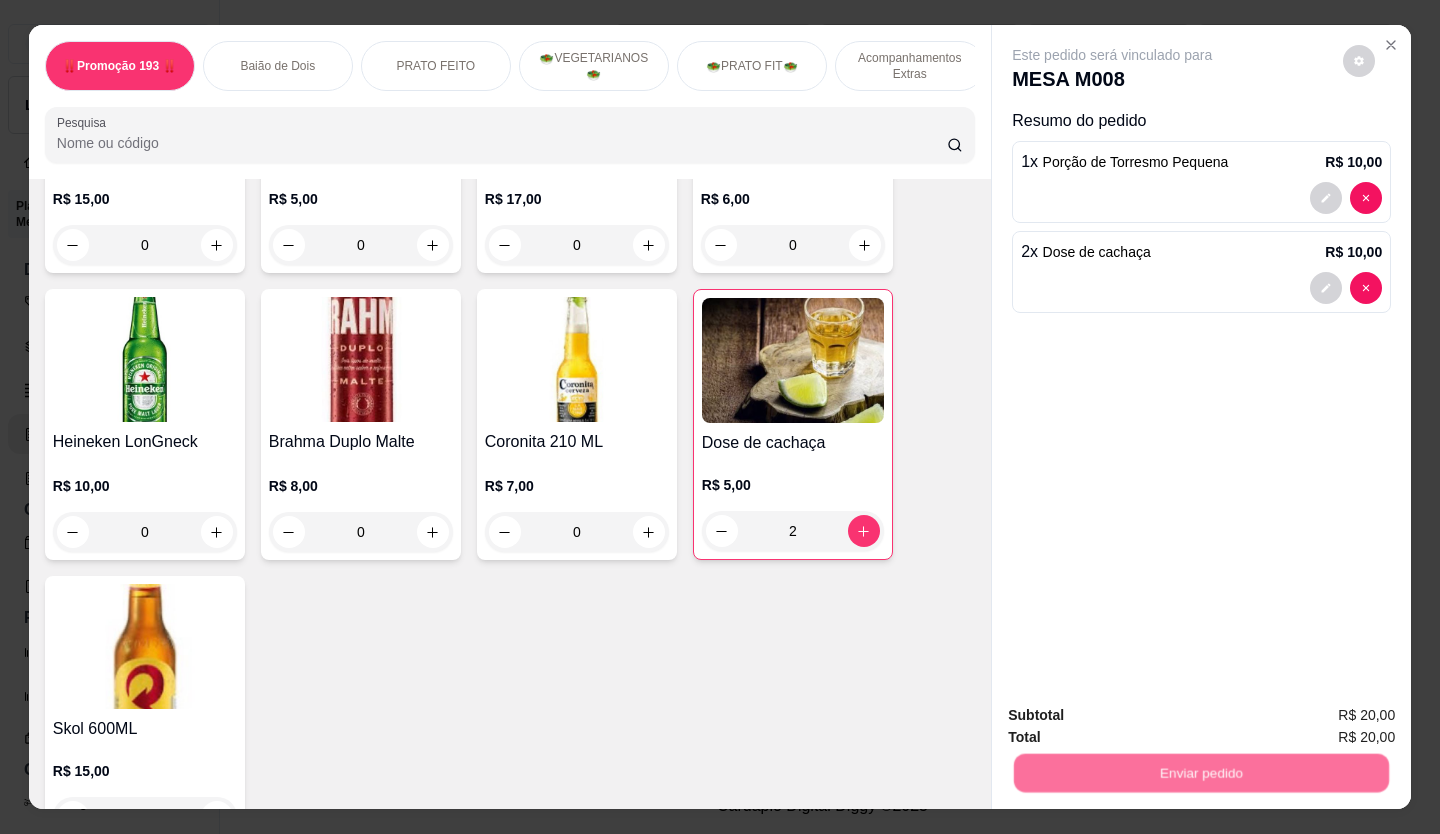 click on "Não registrar e enviar pedido" at bounding box center (1135, 716) 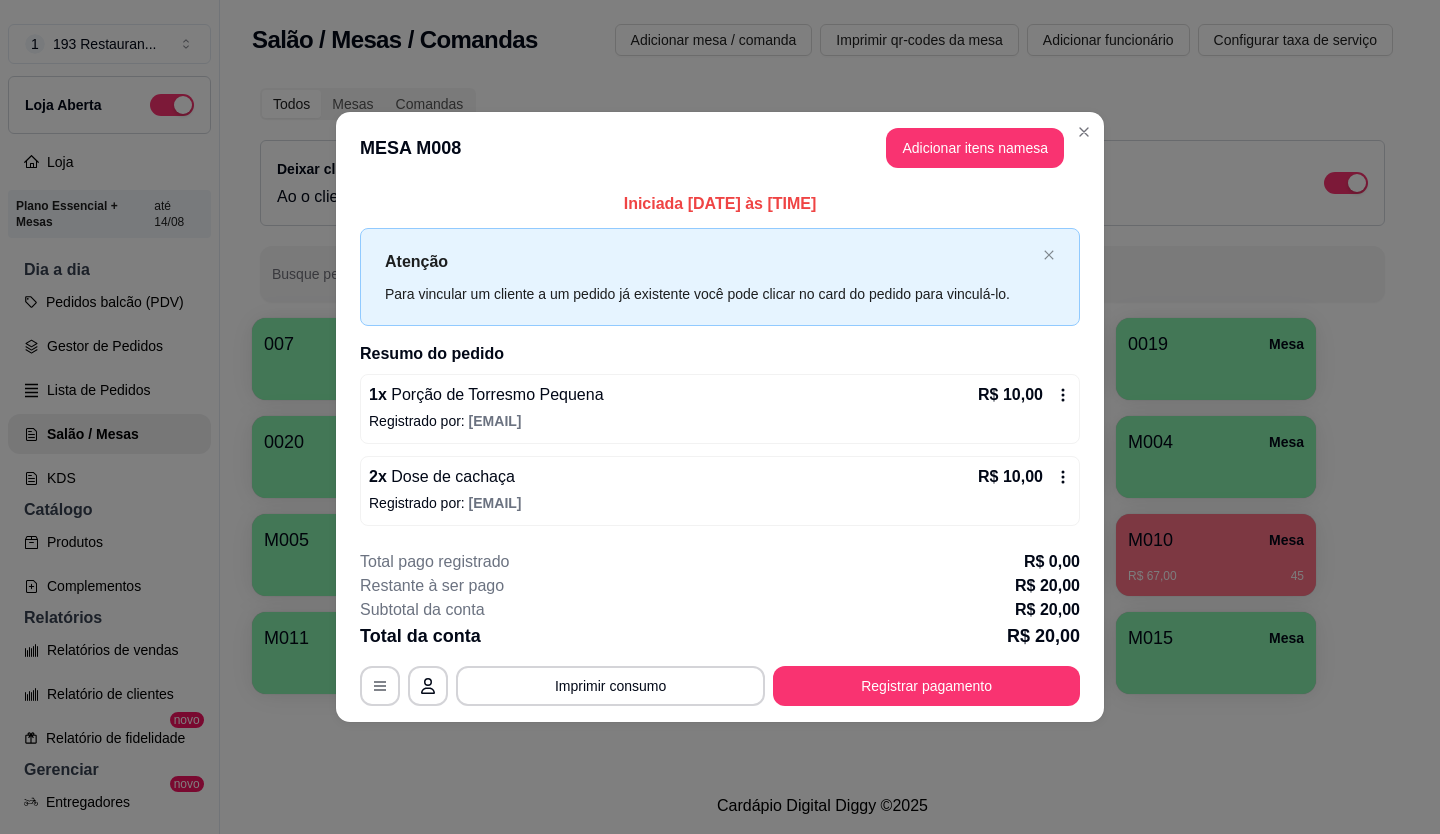 type 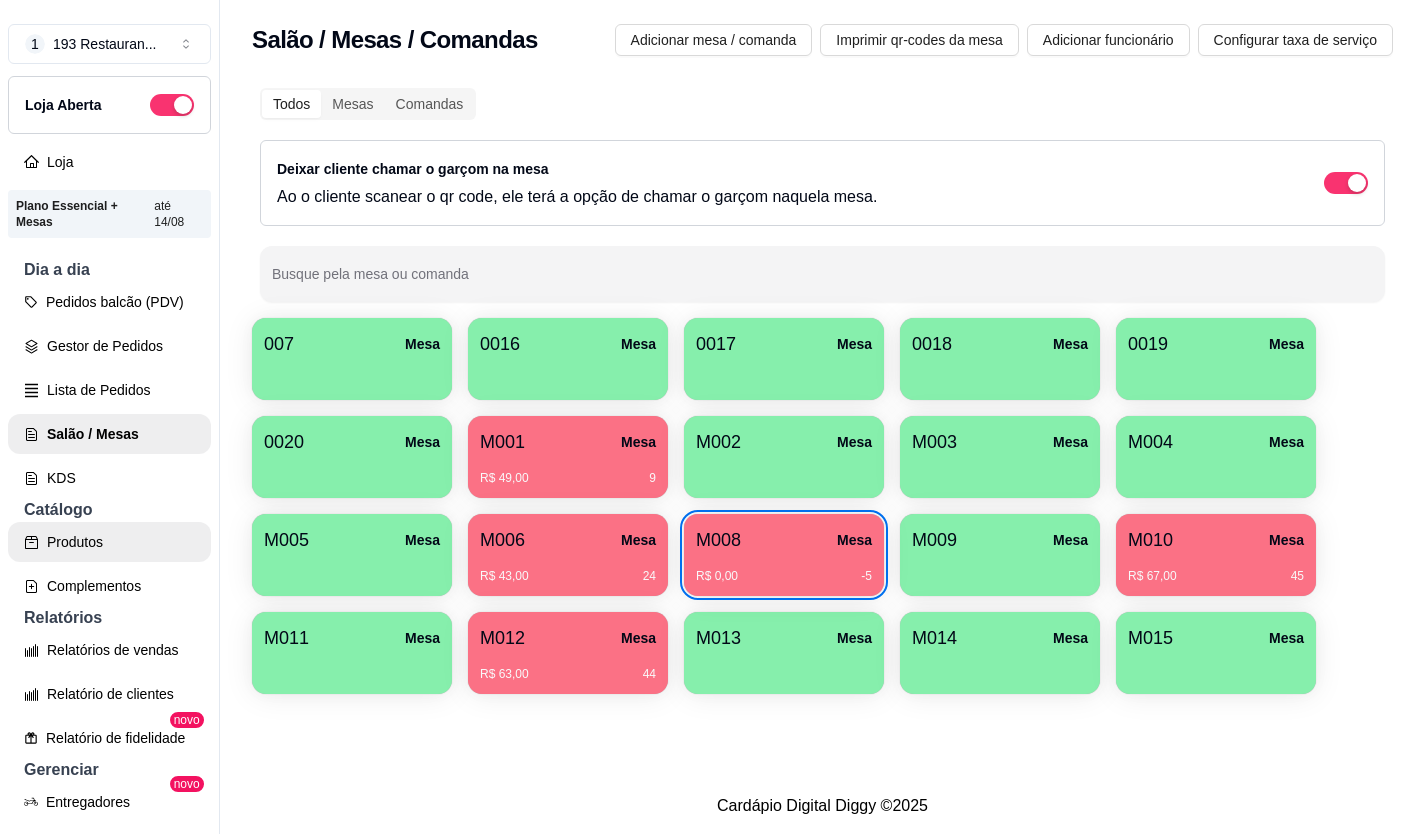 click on "Produtos" at bounding box center [109, 542] 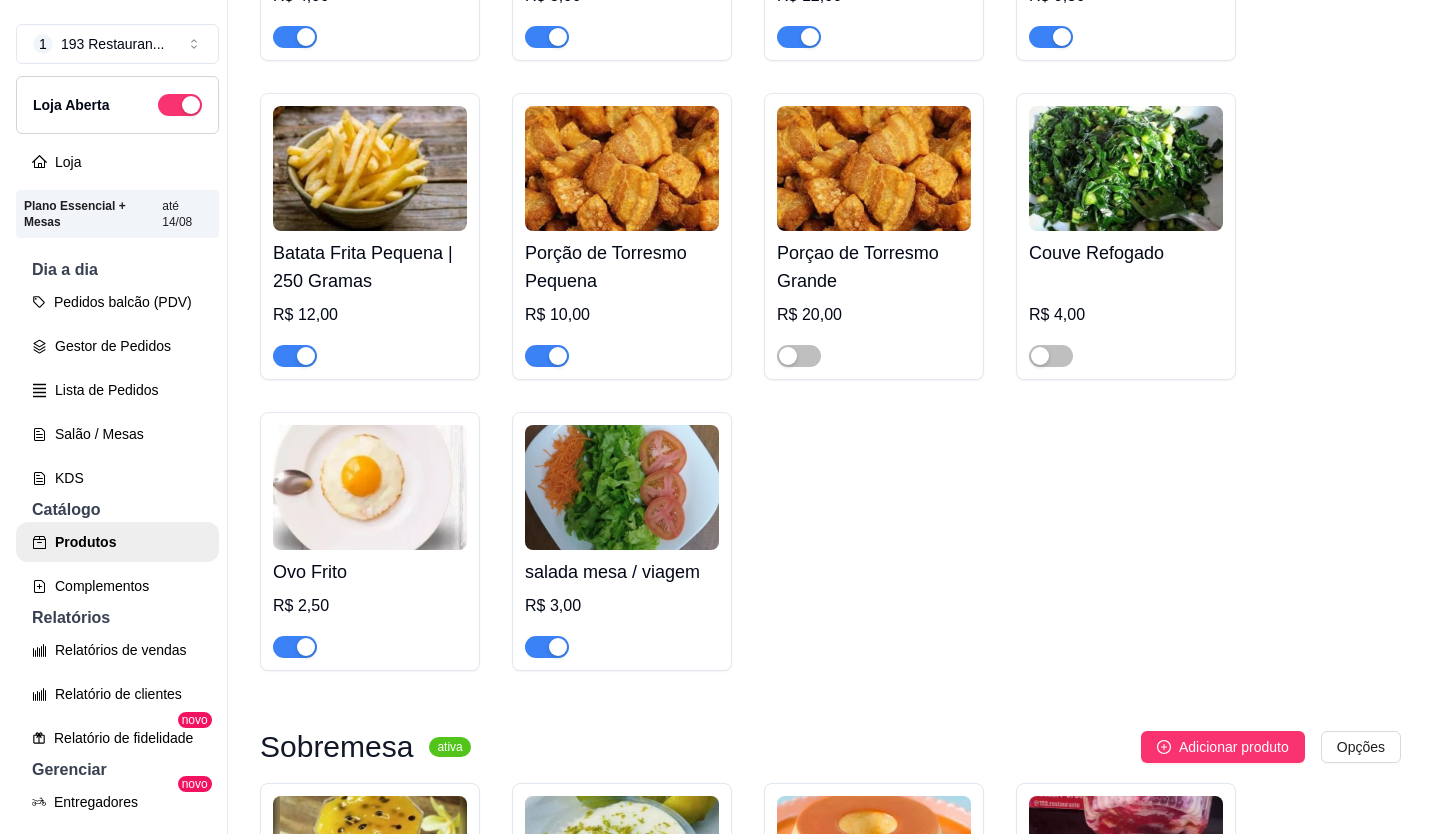 scroll, scrollTop: 6200, scrollLeft: 0, axis: vertical 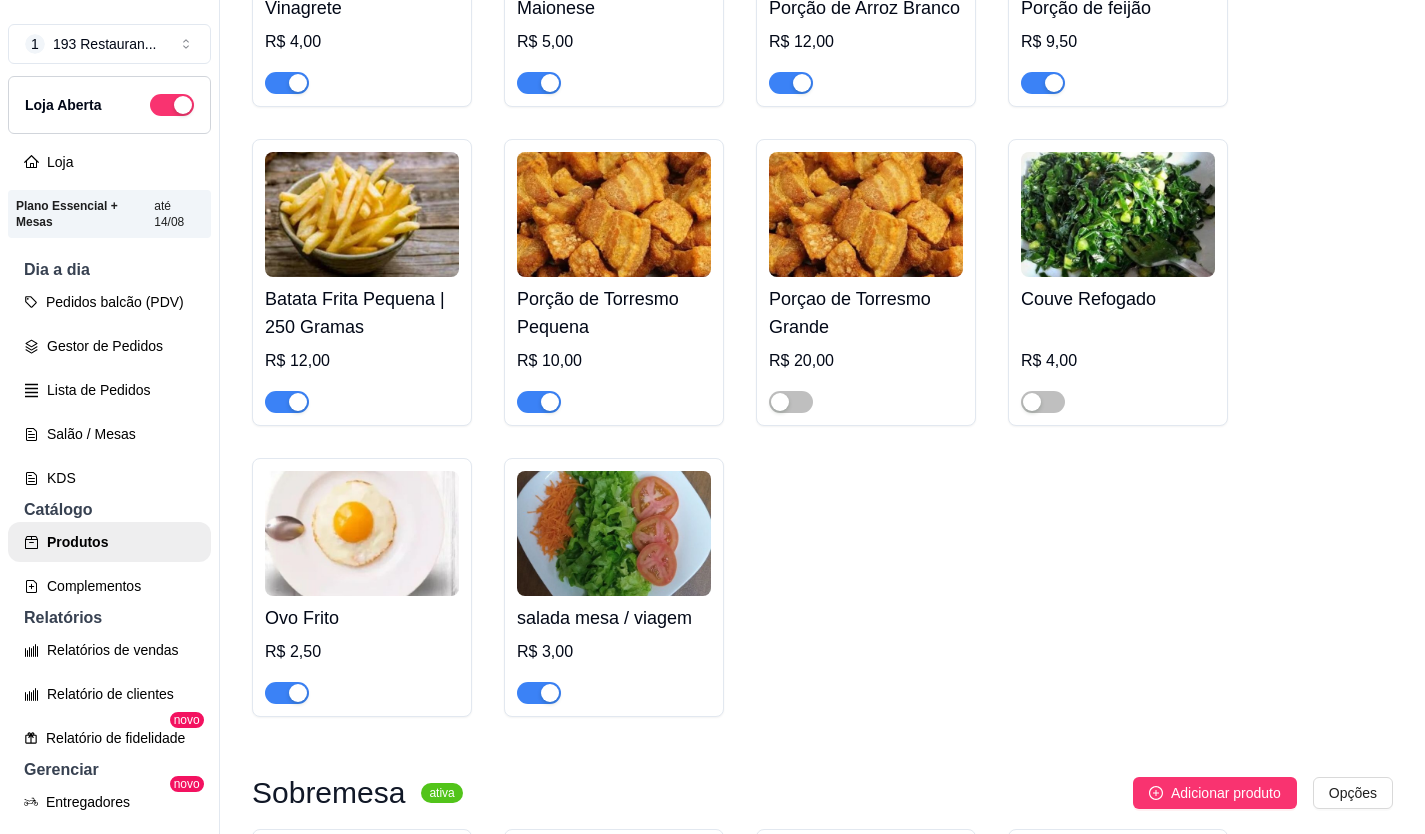 click at bounding box center [550, 402] 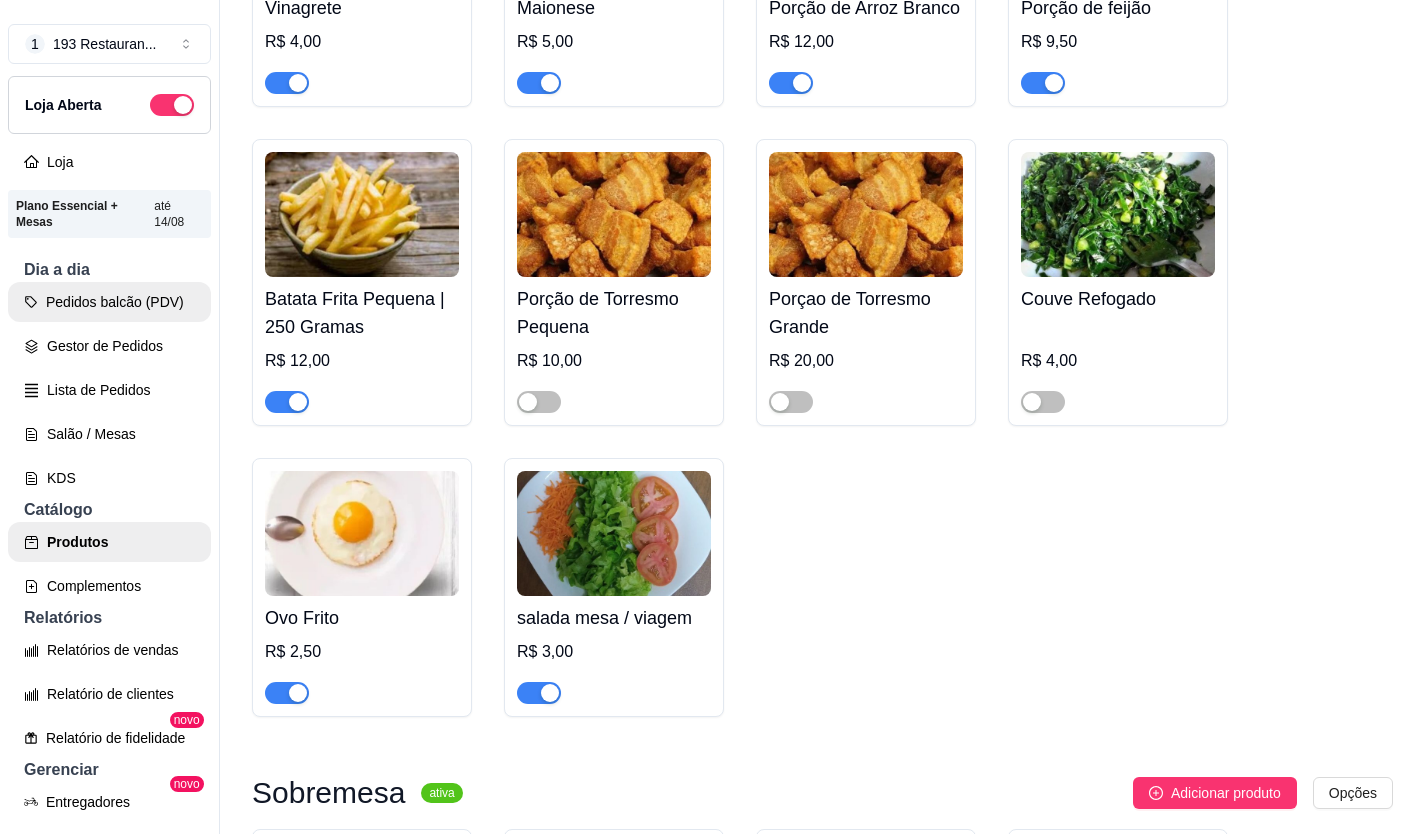 click on "Pedidos balcão (PDV)" at bounding box center (109, 302) 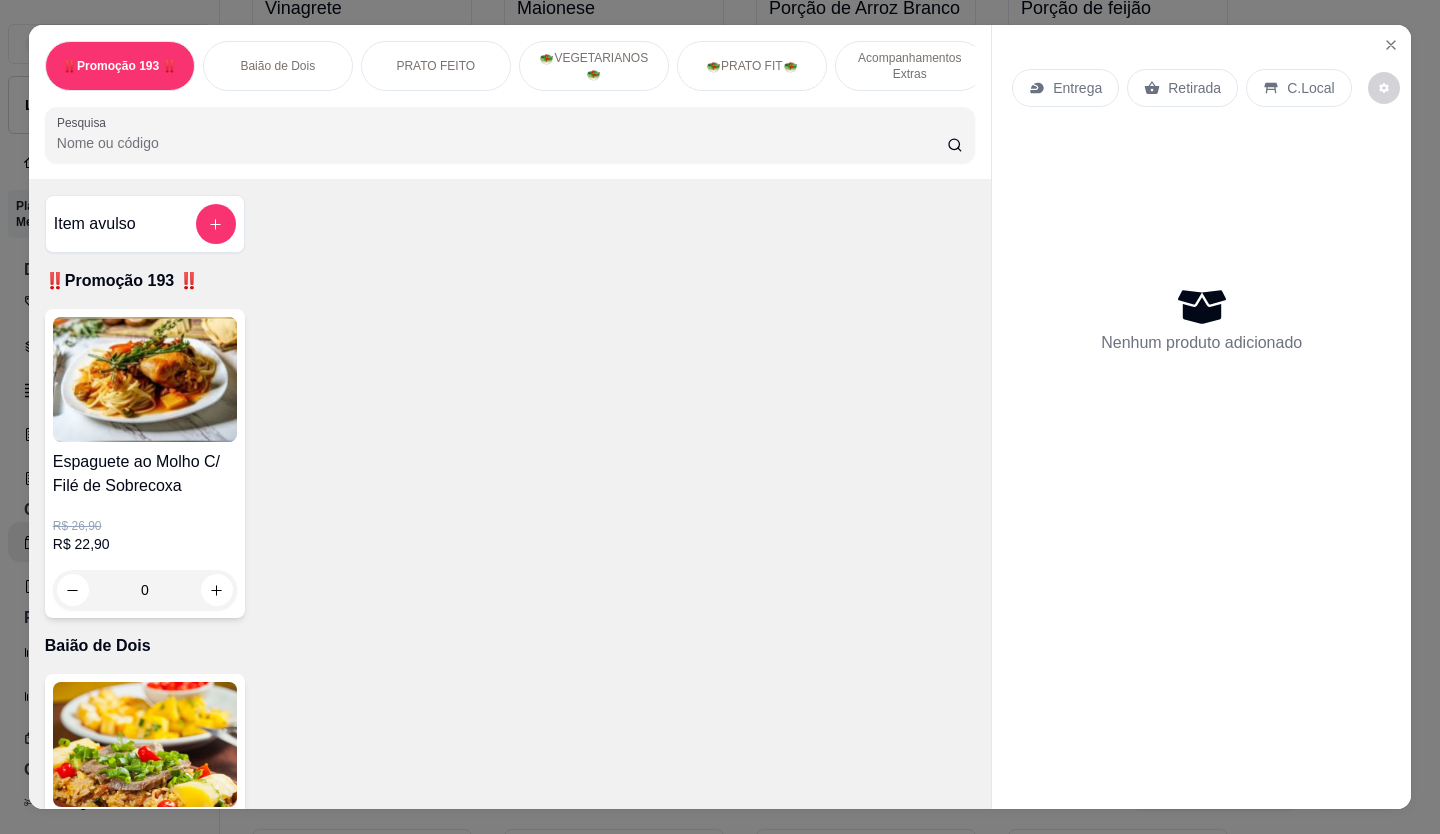 click 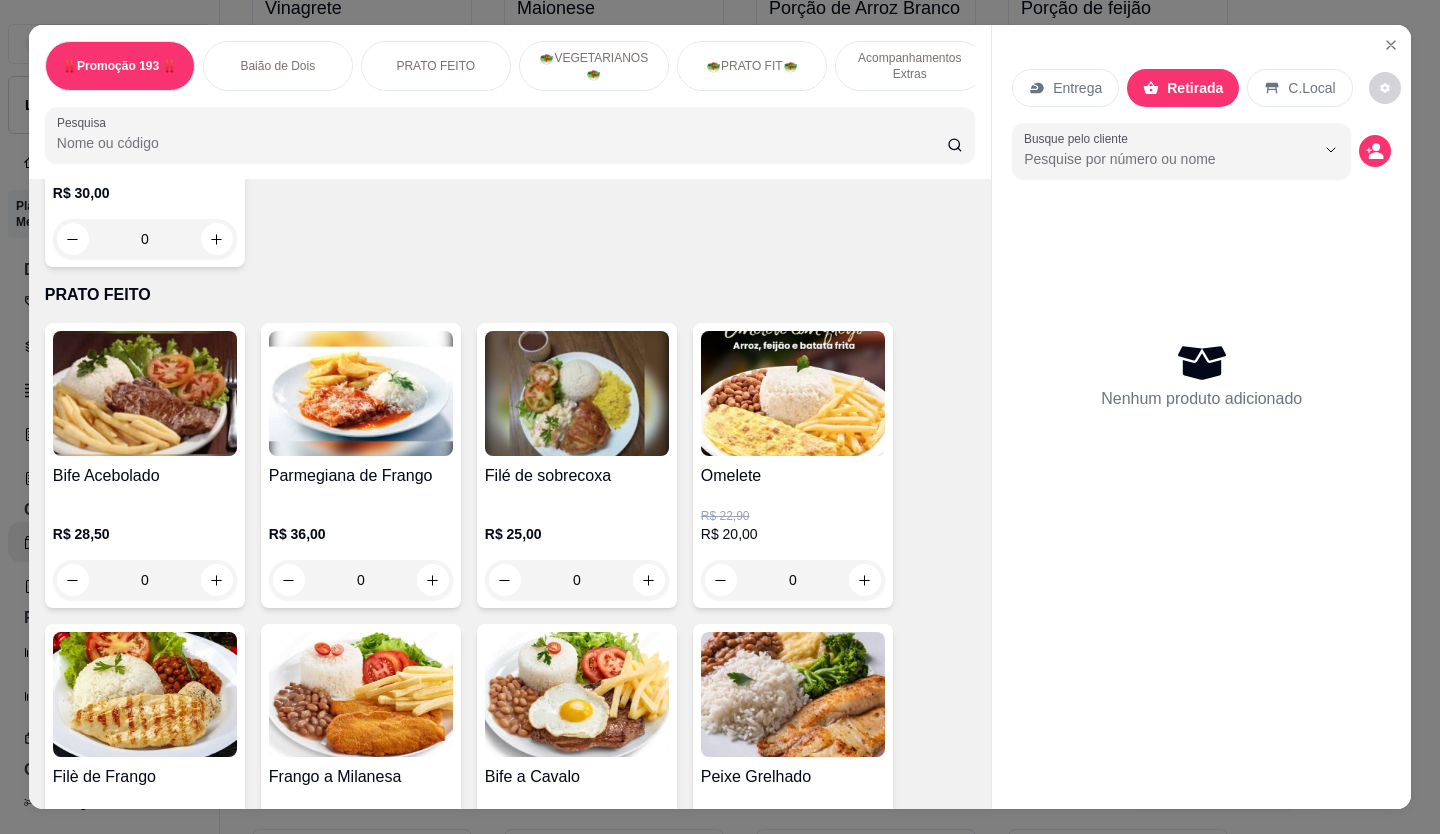 click on "Baião de Dois ( Servido no Salão)   R$ 30,00 0" at bounding box center (510, 120) 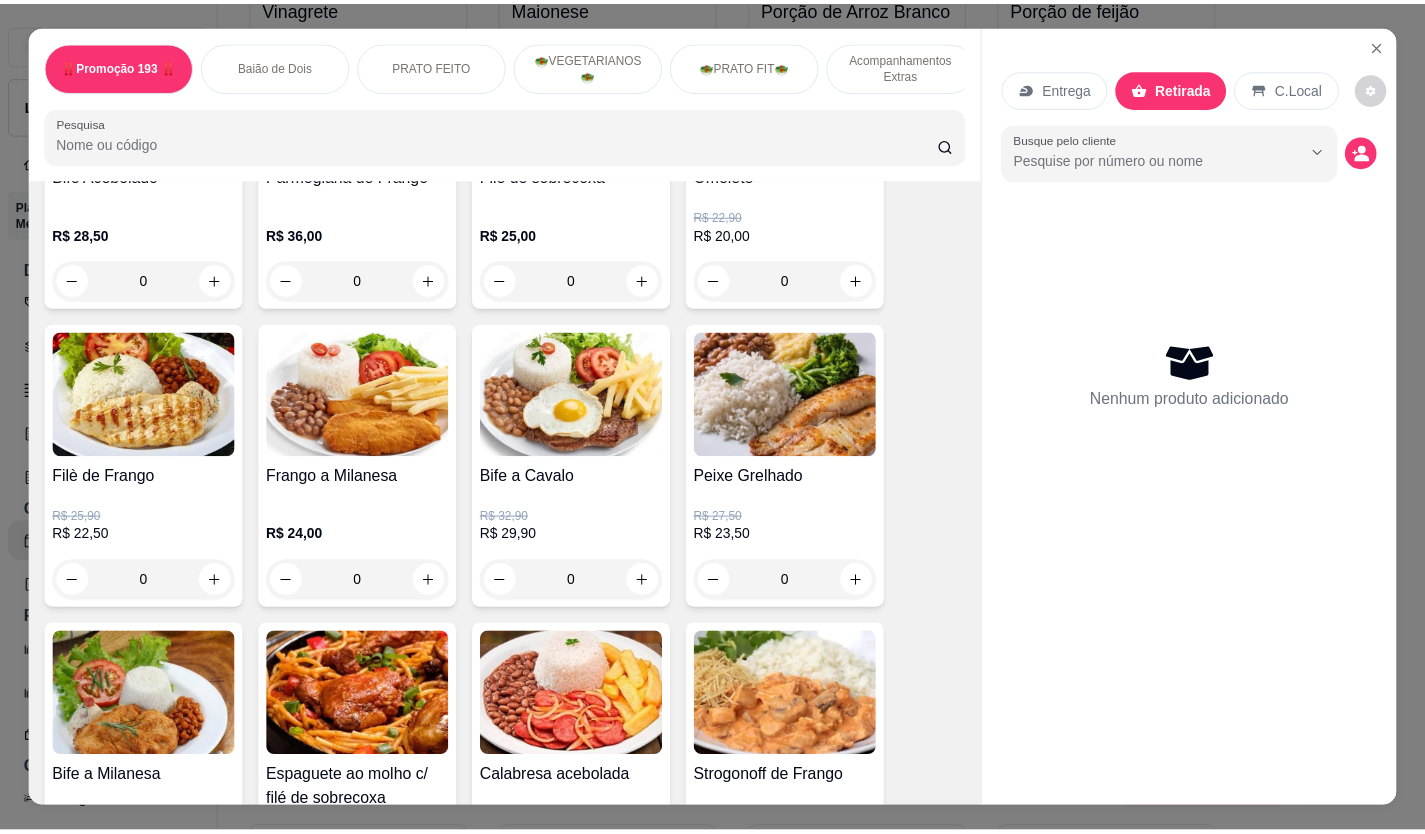 scroll, scrollTop: 700, scrollLeft: 0, axis: vertical 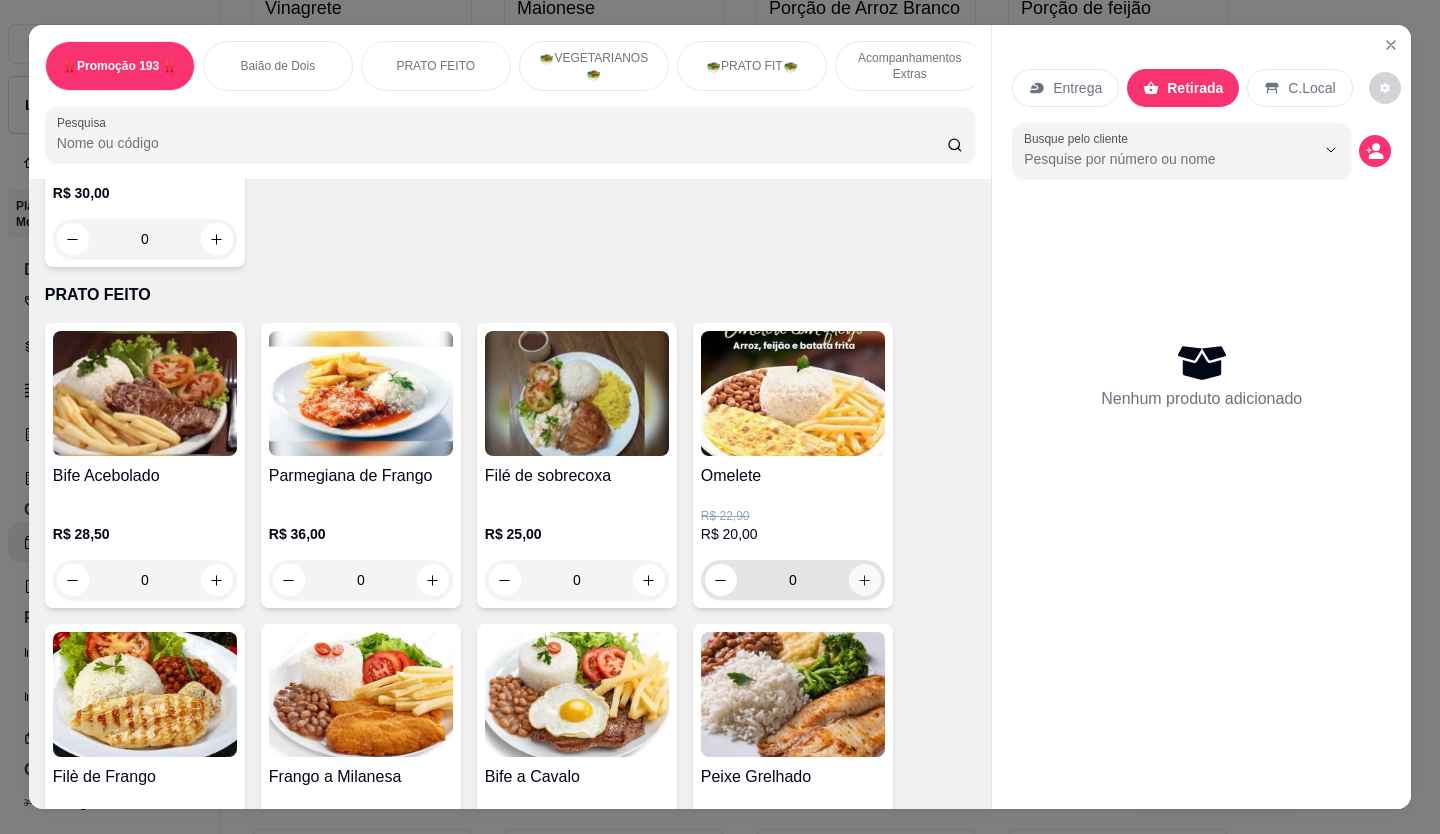 click 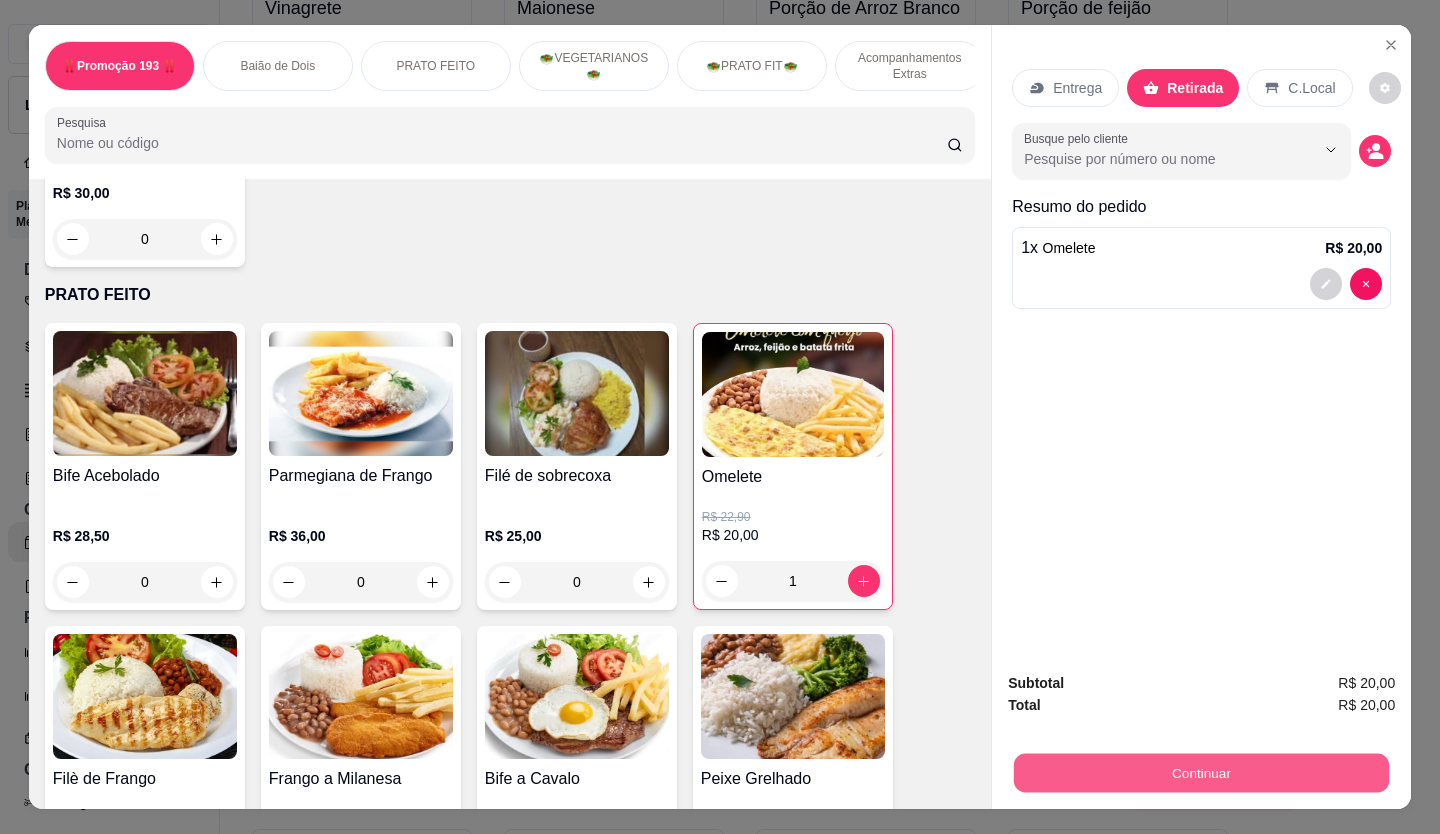 click on "Continuar" at bounding box center (1201, 773) 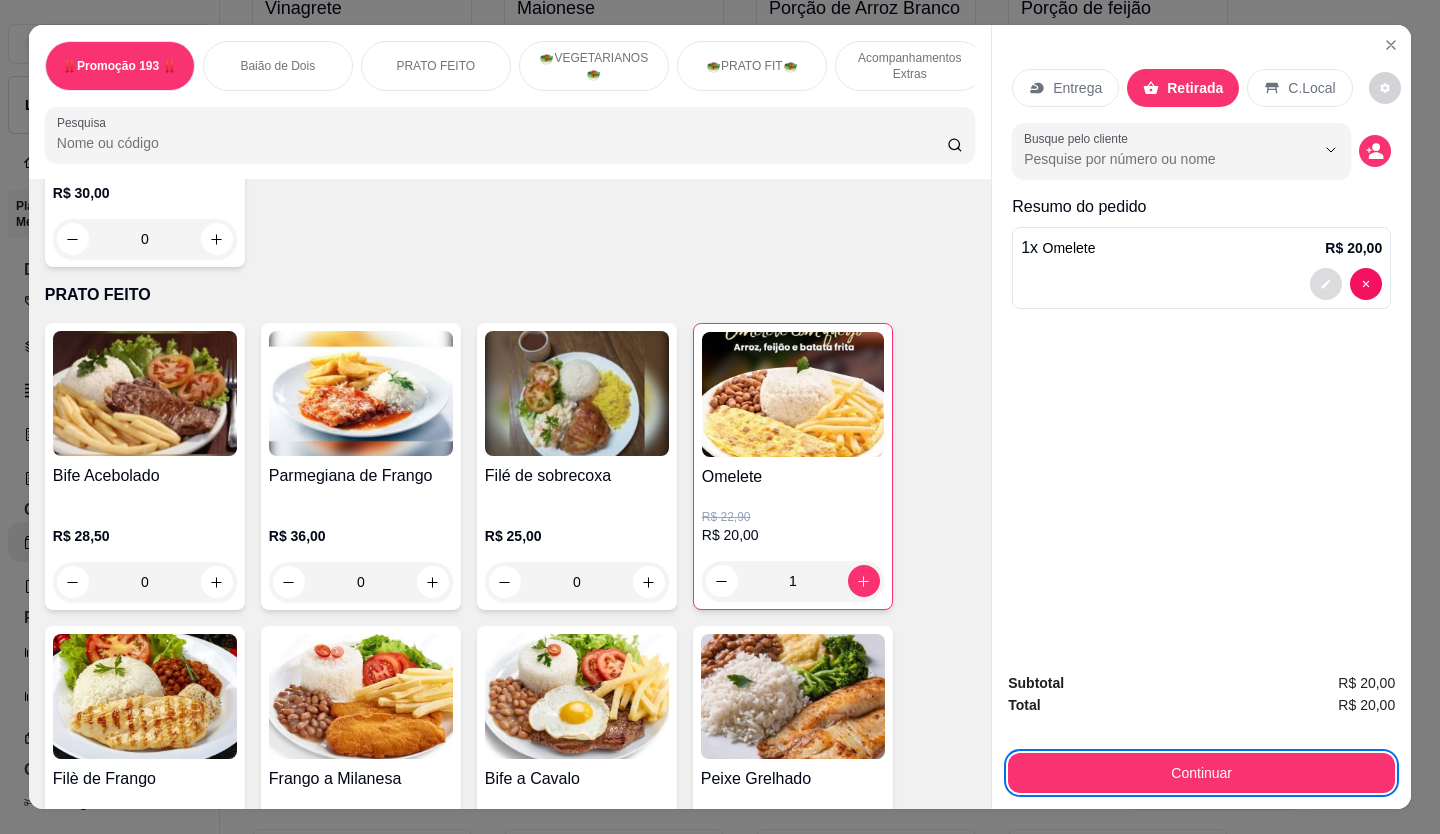 click 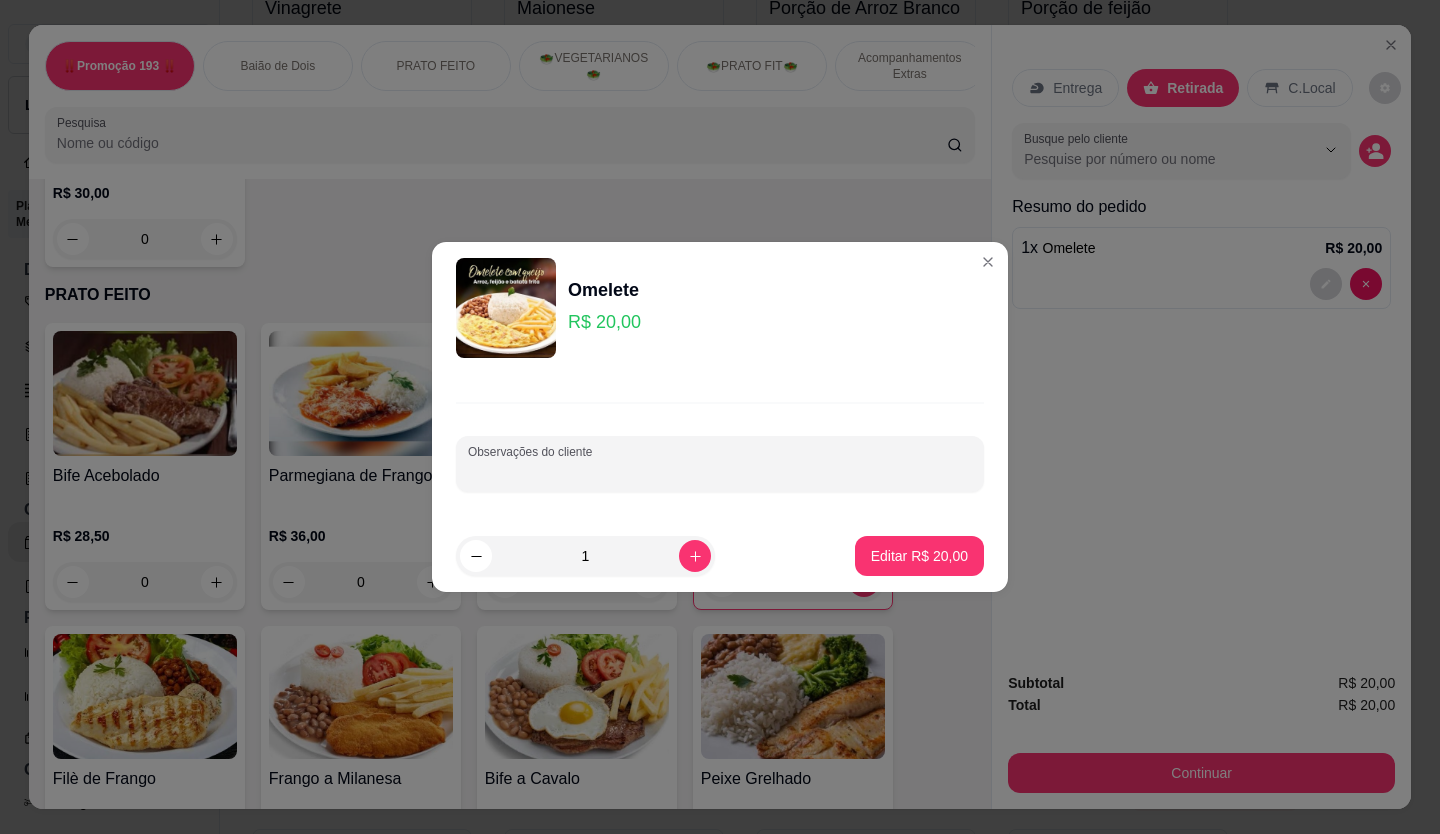 click on "Observações do cliente" at bounding box center (720, 472) 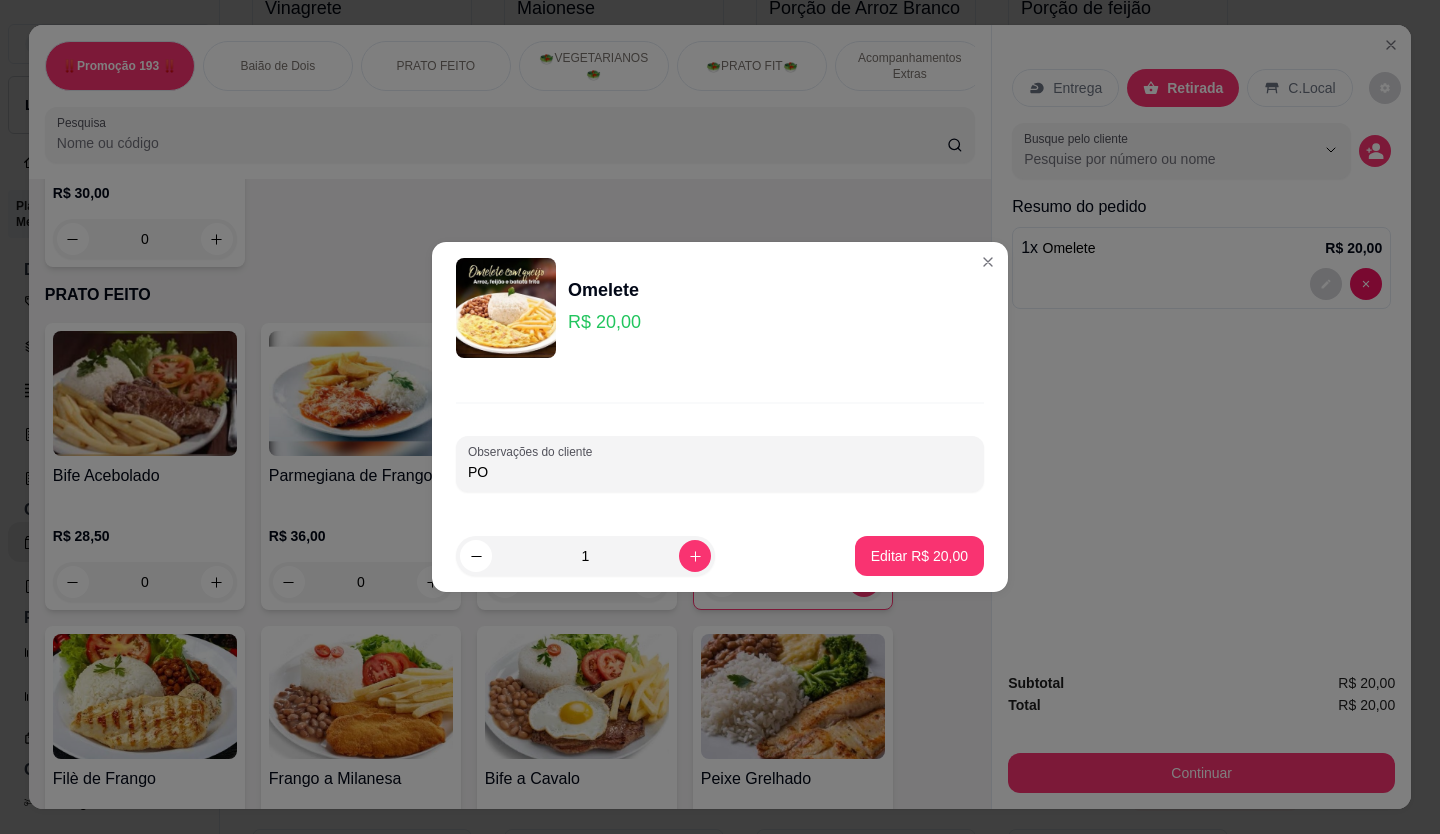 type on "P" 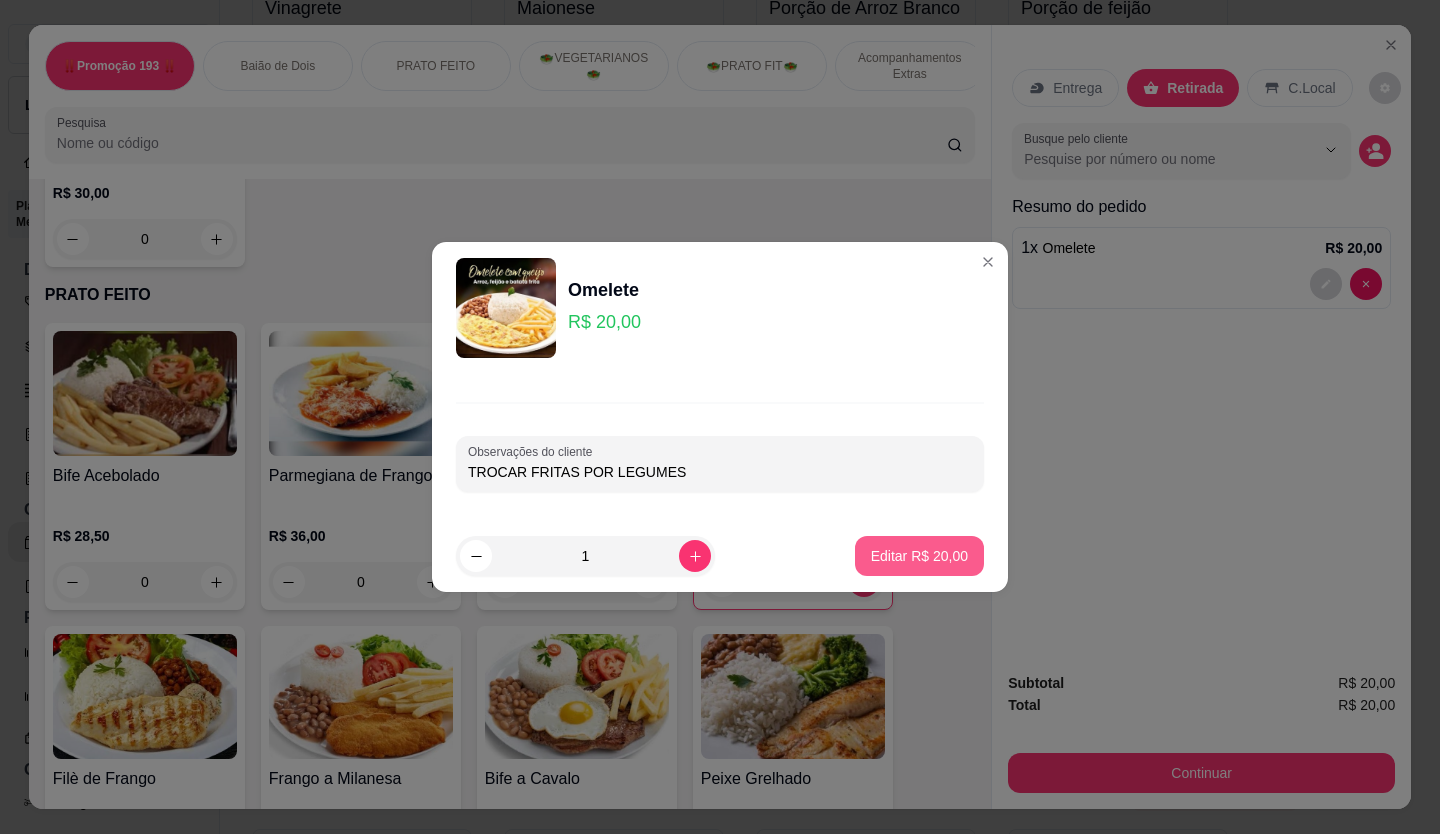 type on "TROCAR FRITAS POR LEGUMES" 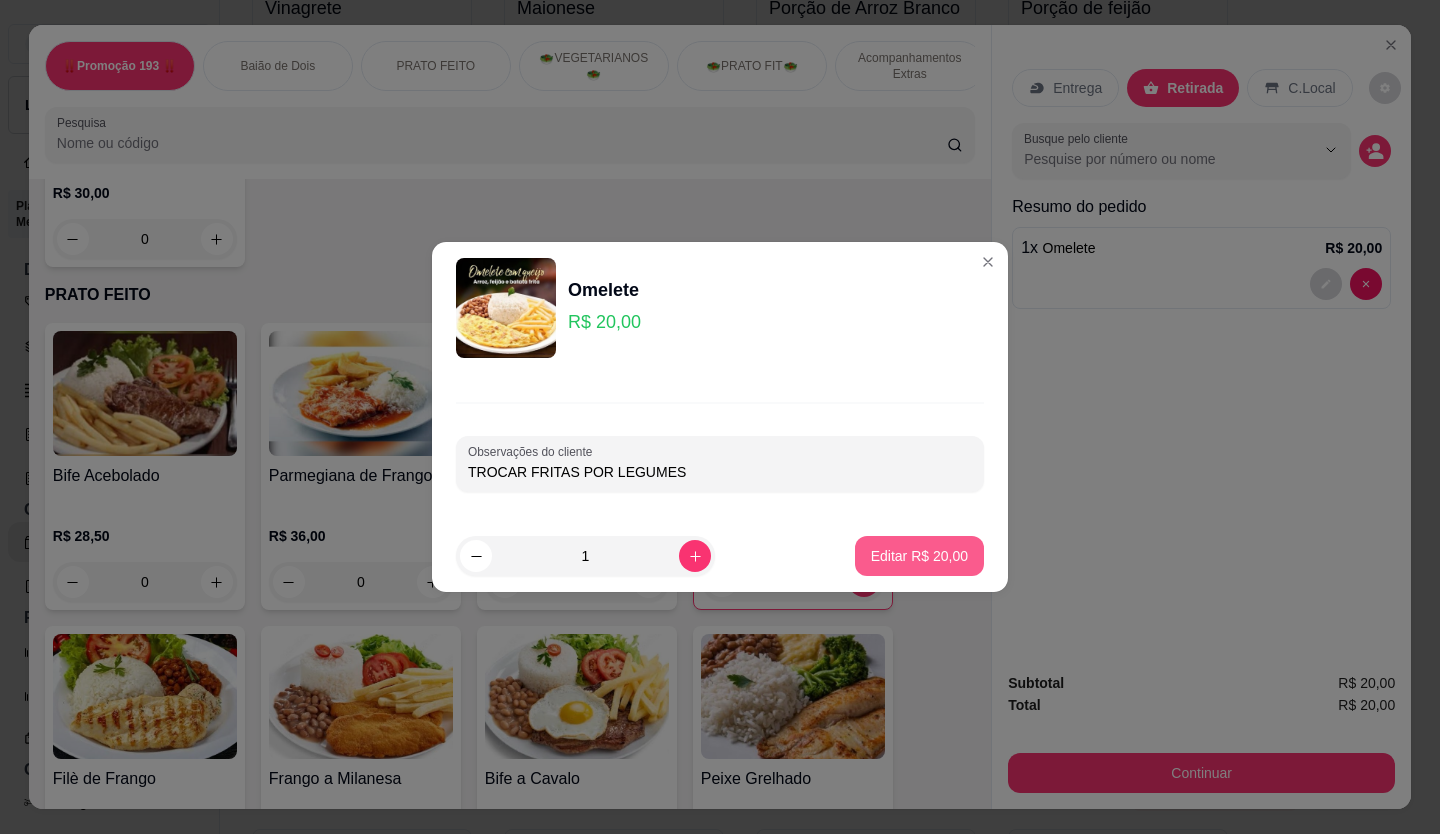 click on "Editar   R$ 20,00" at bounding box center (919, 556) 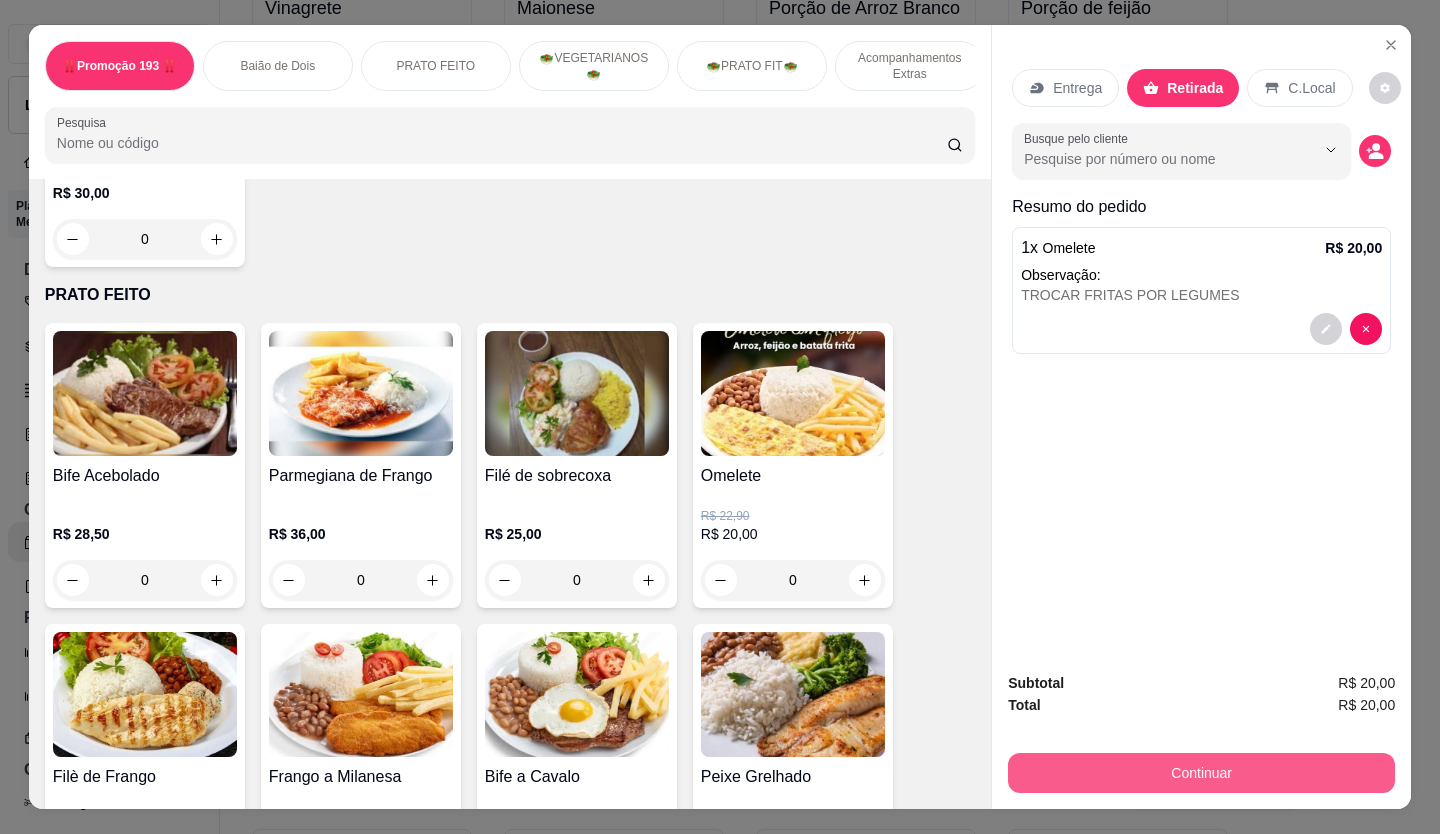 click on "Continuar" at bounding box center [1201, 773] 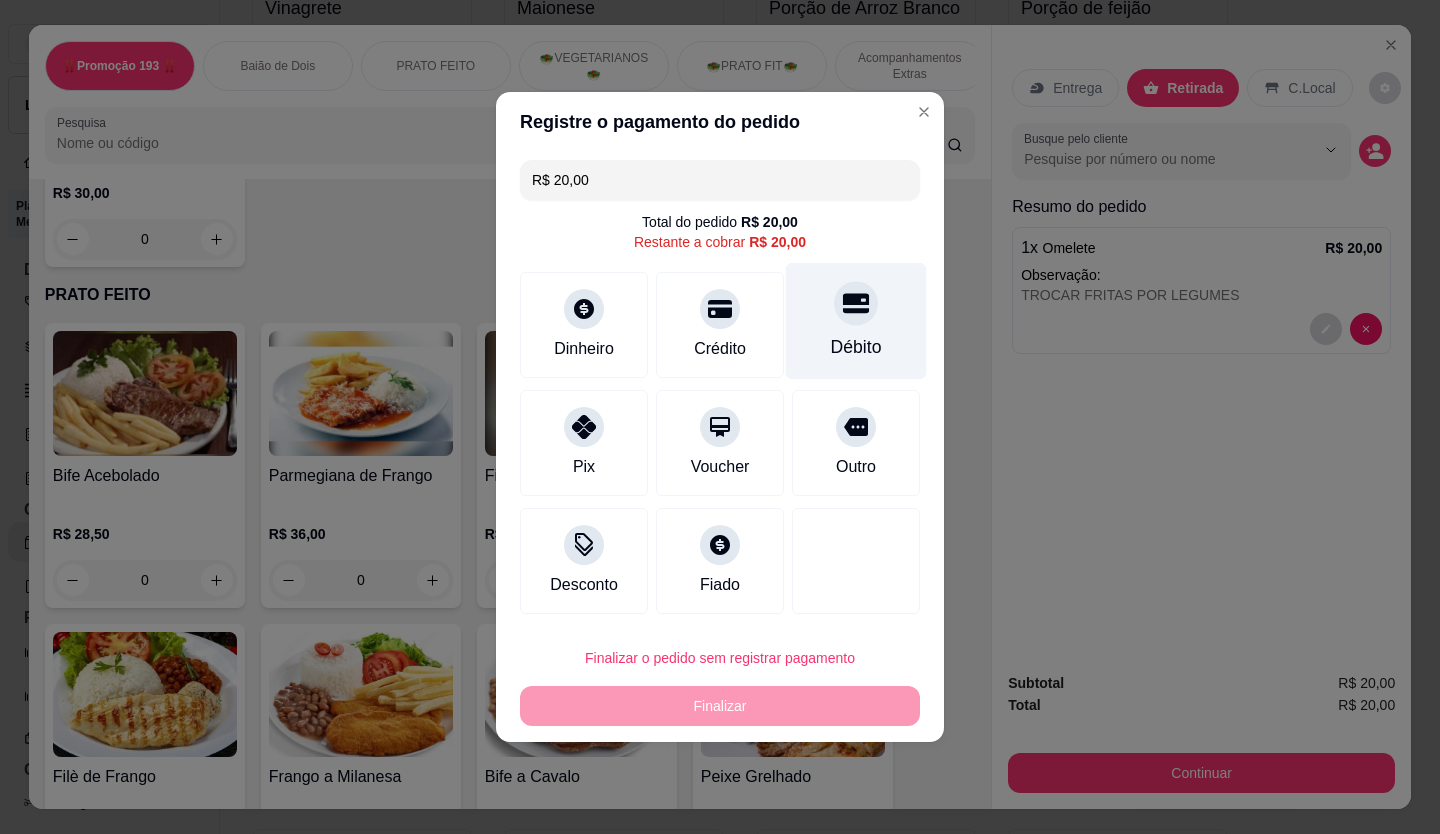 click at bounding box center [856, 303] 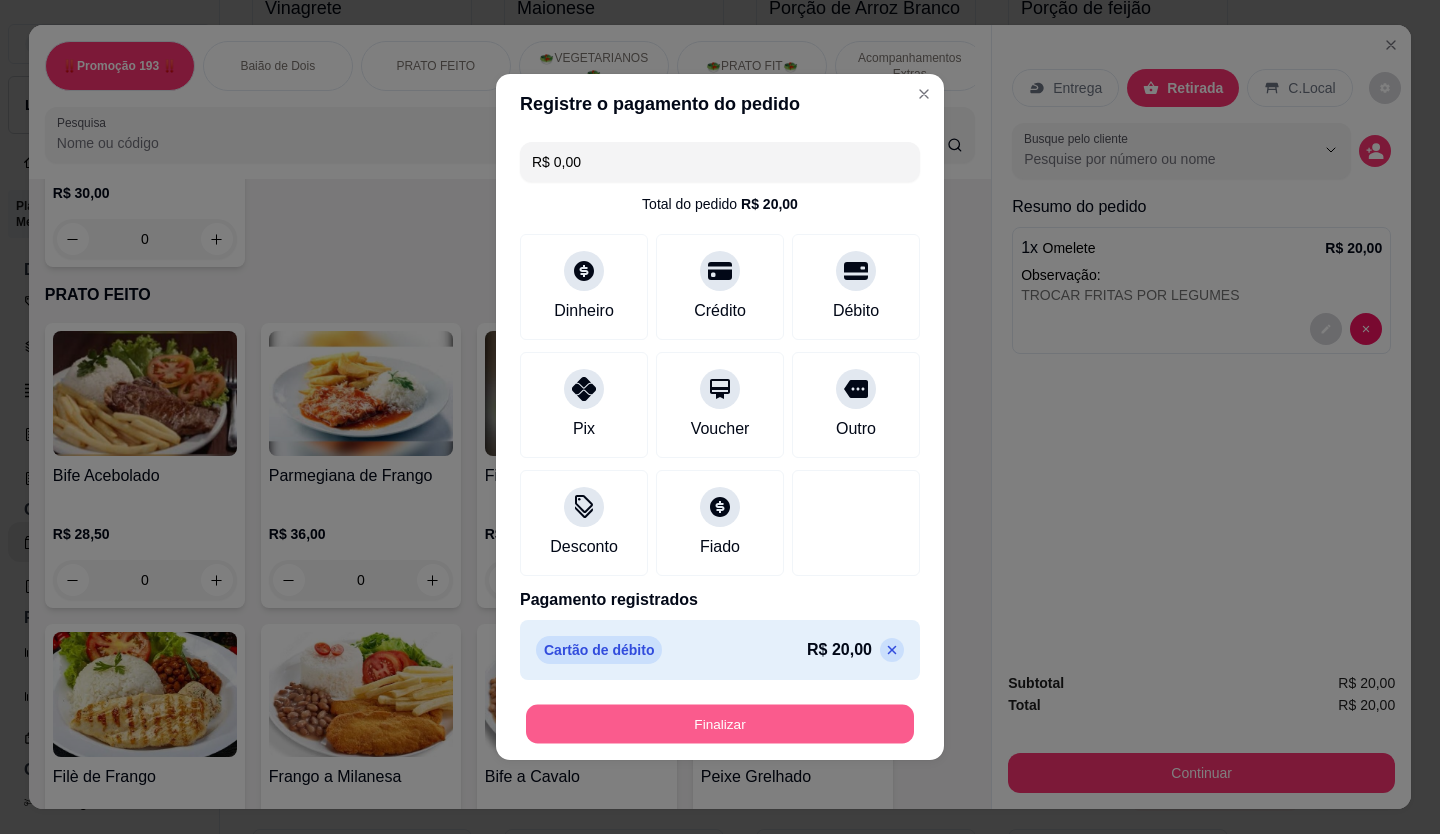 click on "Finalizar" at bounding box center [720, 724] 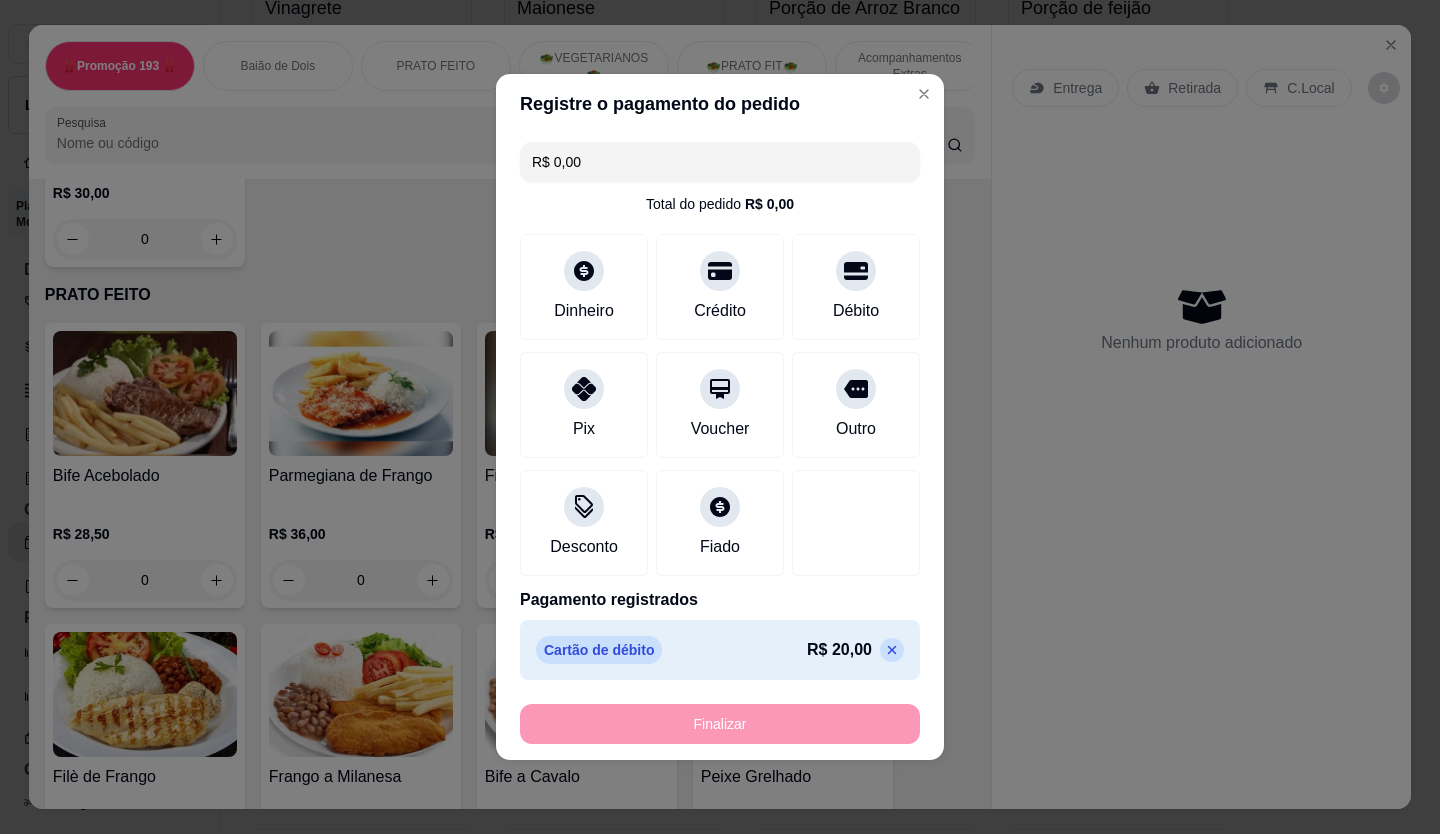 type on "-R$ 20,00" 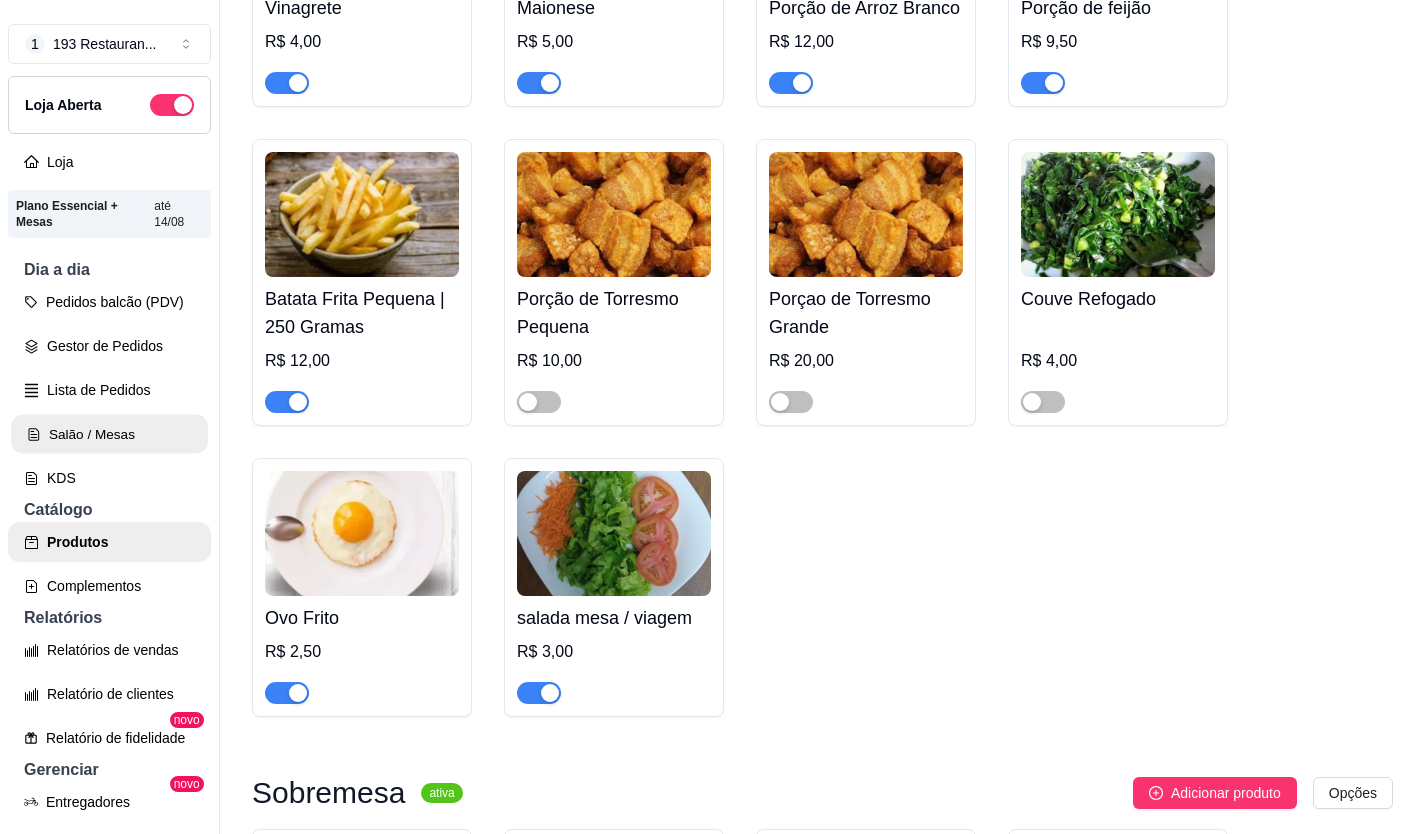 click on "Salão / Mesas" at bounding box center (109, 434) 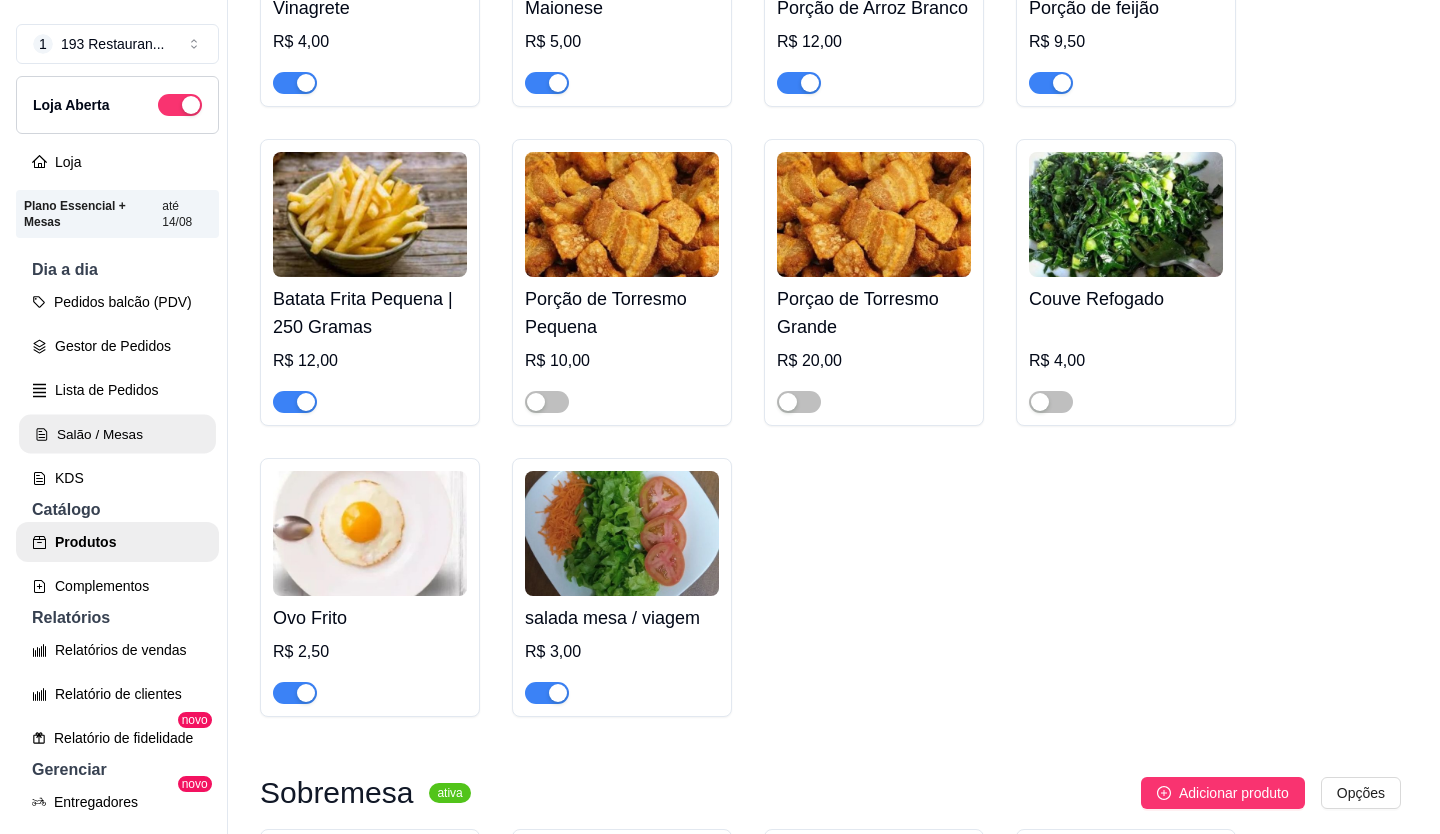 scroll, scrollTop: 0, scrollLeft: 0, axis: both 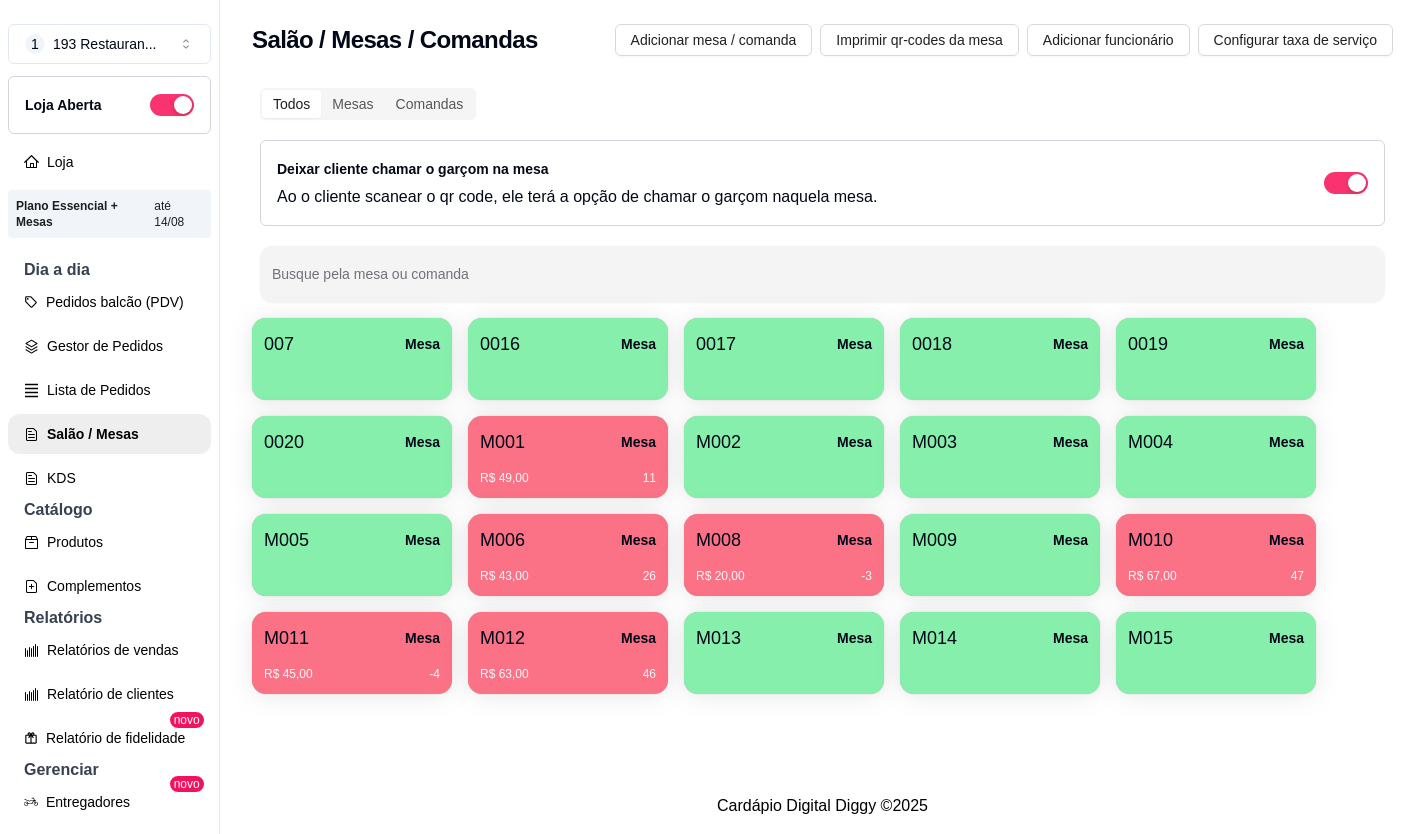 click on "M010 Mesa" at bounding box center (1216, 540) 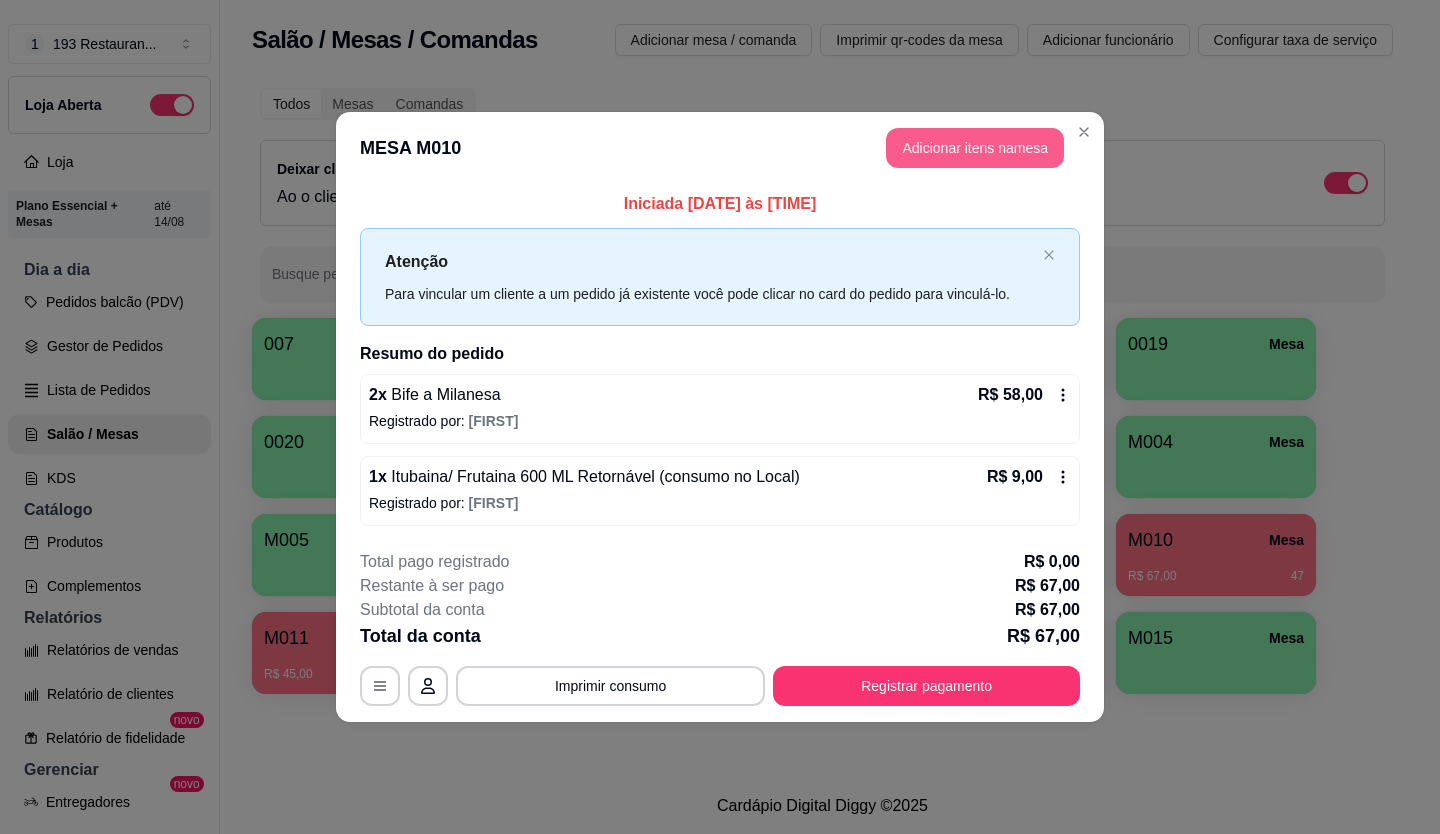 click on "Adicionar itens na  mesa" at bounding box center (975, 148) 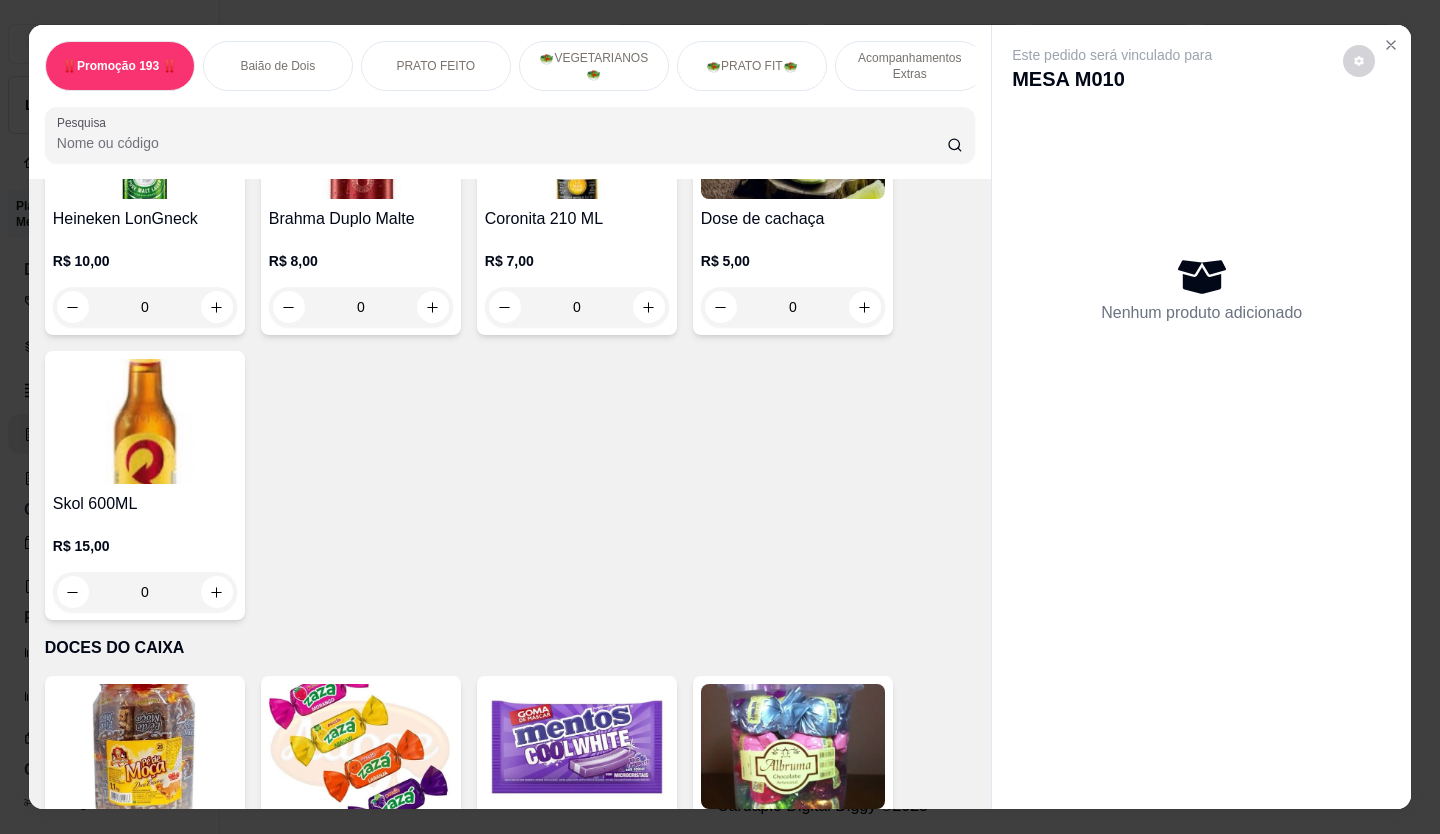 scroll, scrollTop: 7384, scrollLeft: 0, axis: vertical 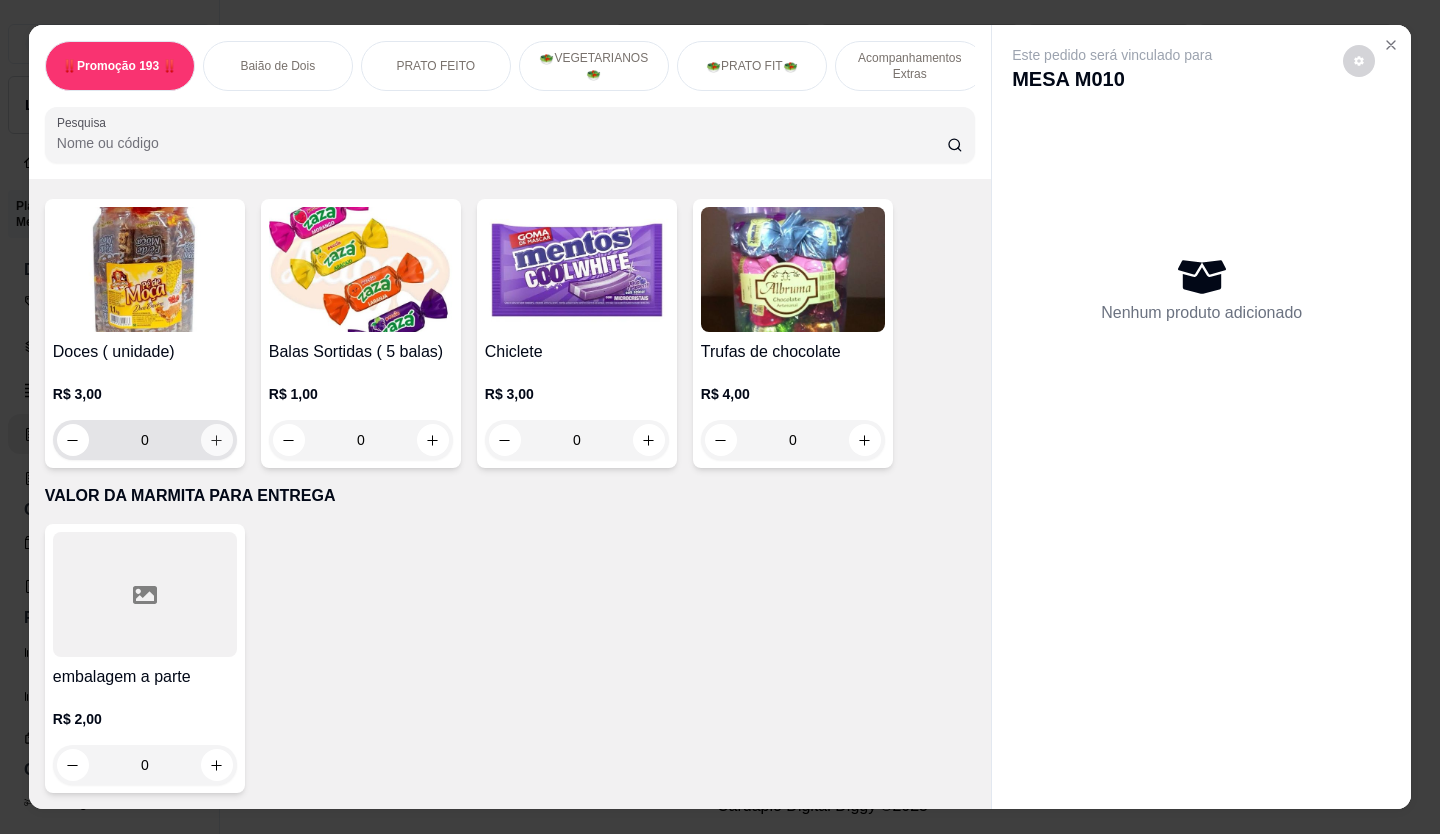 click at bounding box center (217, 440) 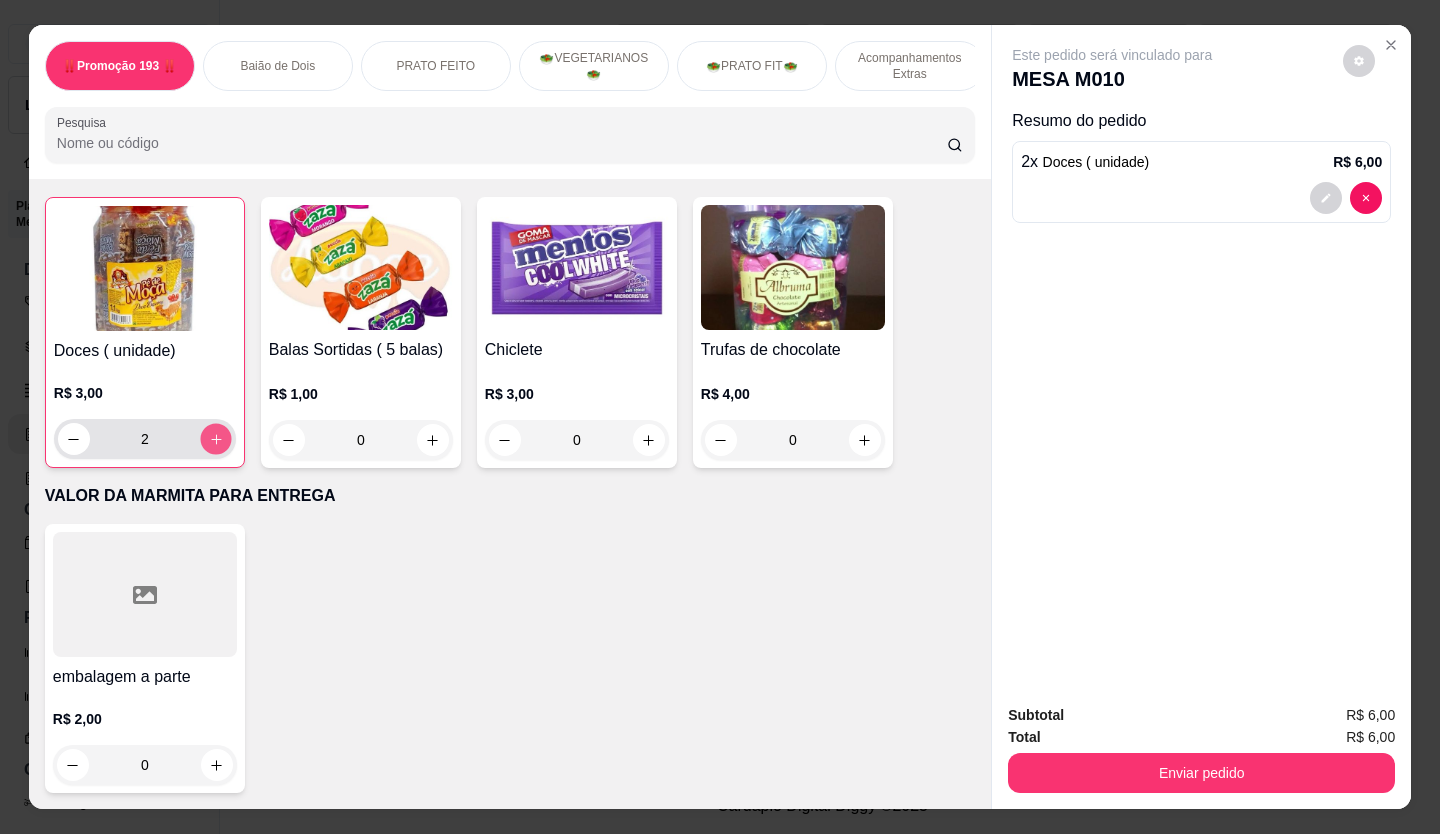 click at bounding box center [215, 439] 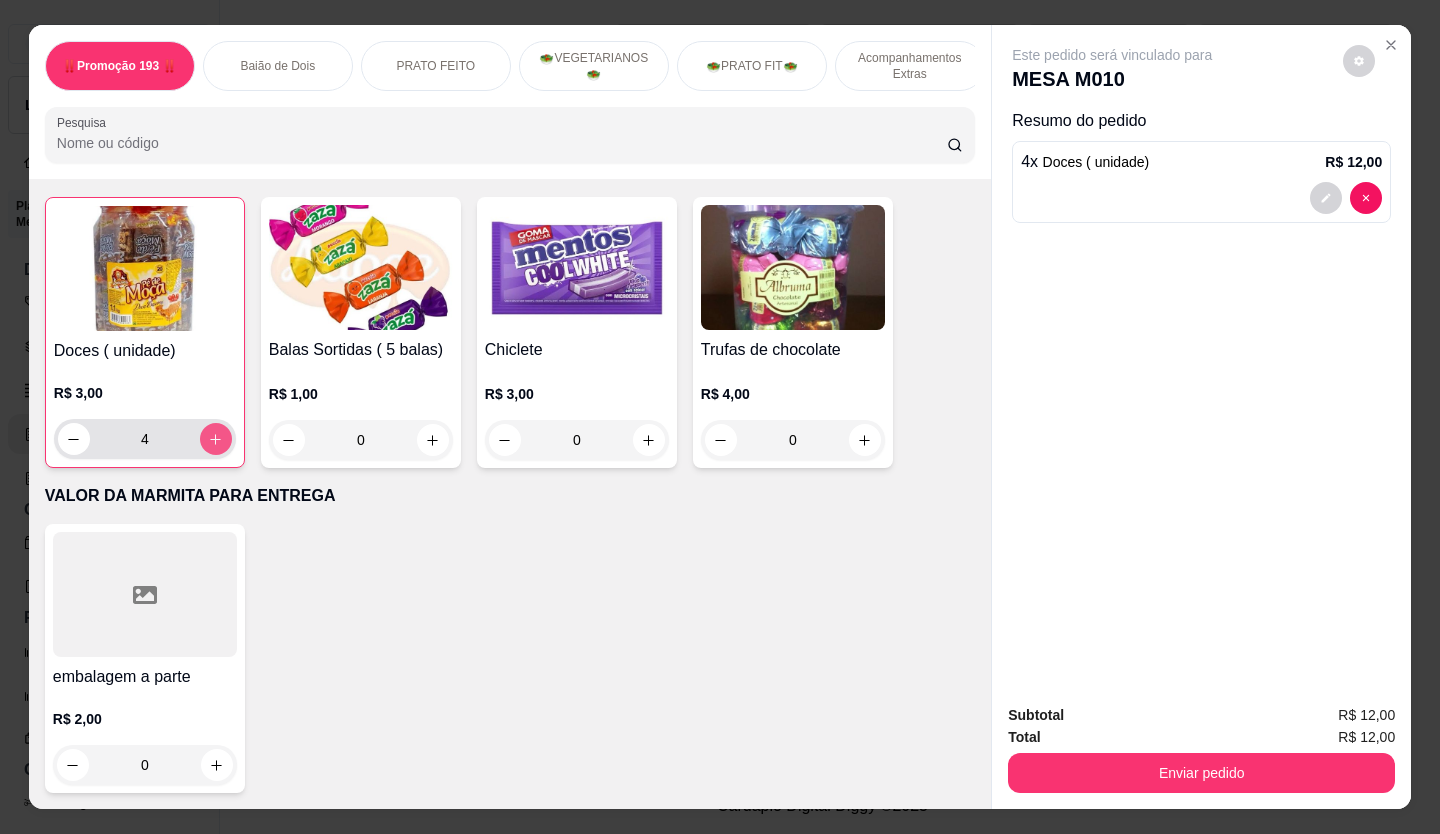 click at bounding box center [216, 439] 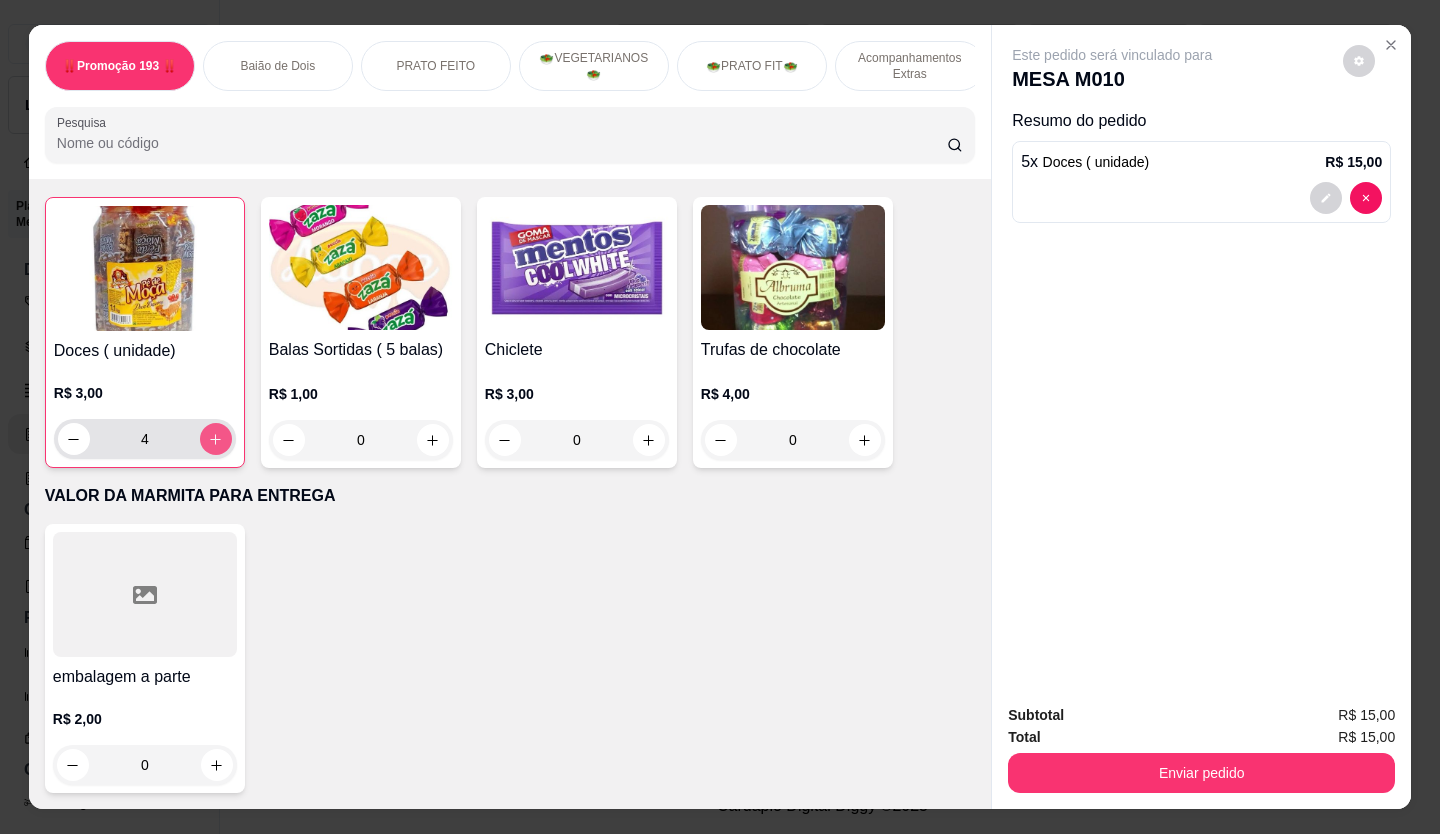type on "5" 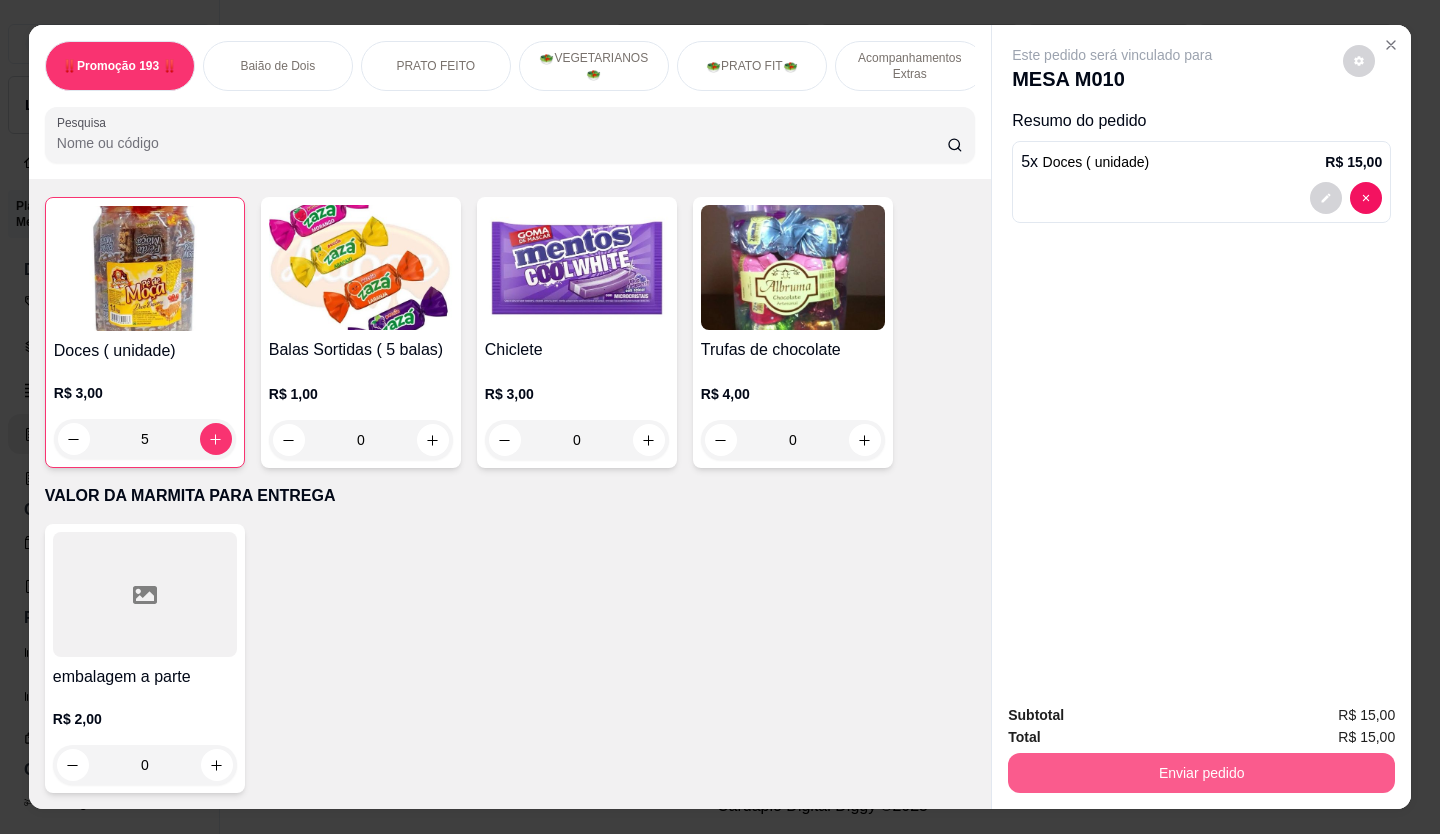 click on "Enviar pedido" at bounding box center (1201, 773) 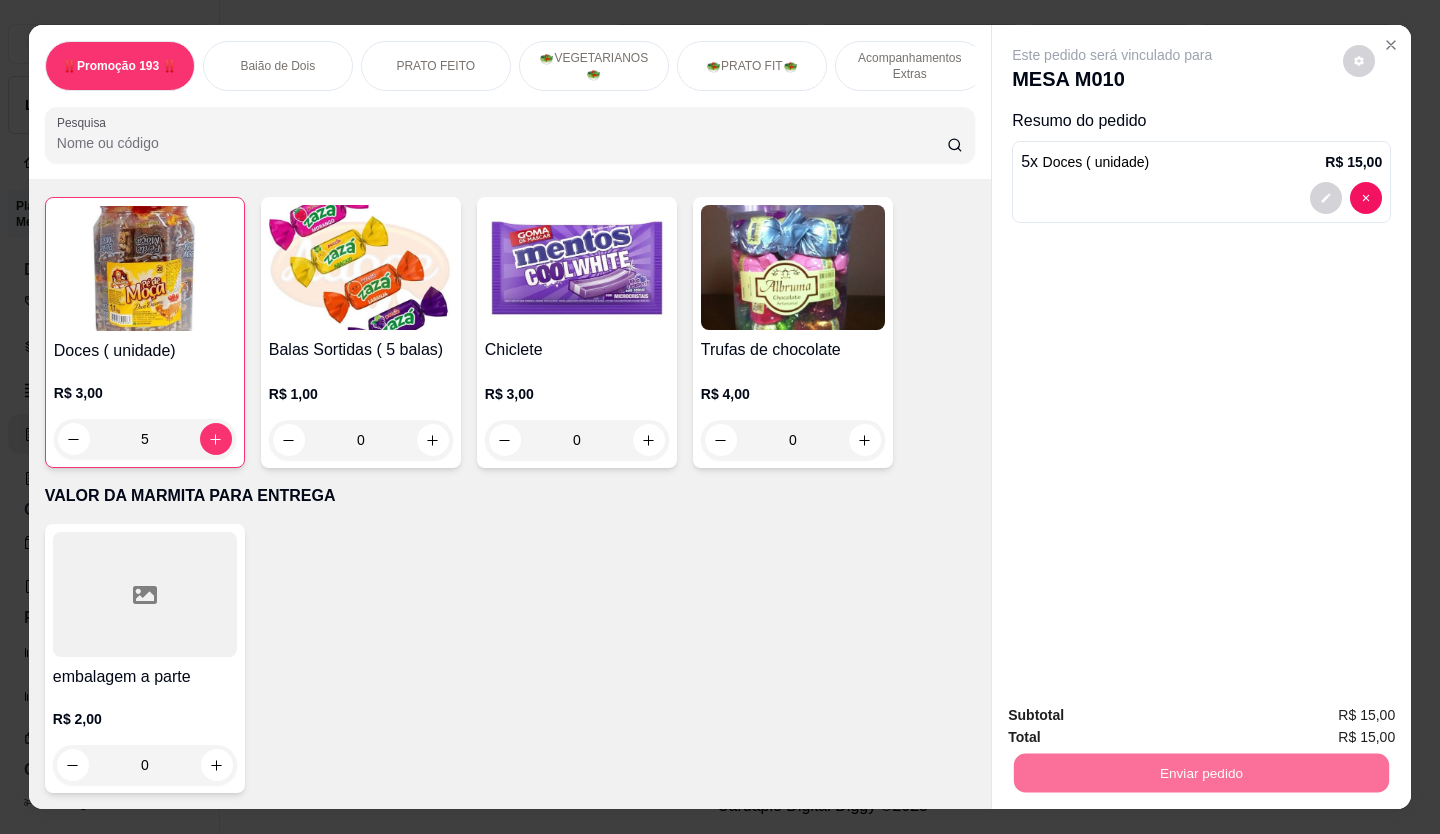 click on "Não registrar e enviar pedido" at bounding box center [1135, 716] 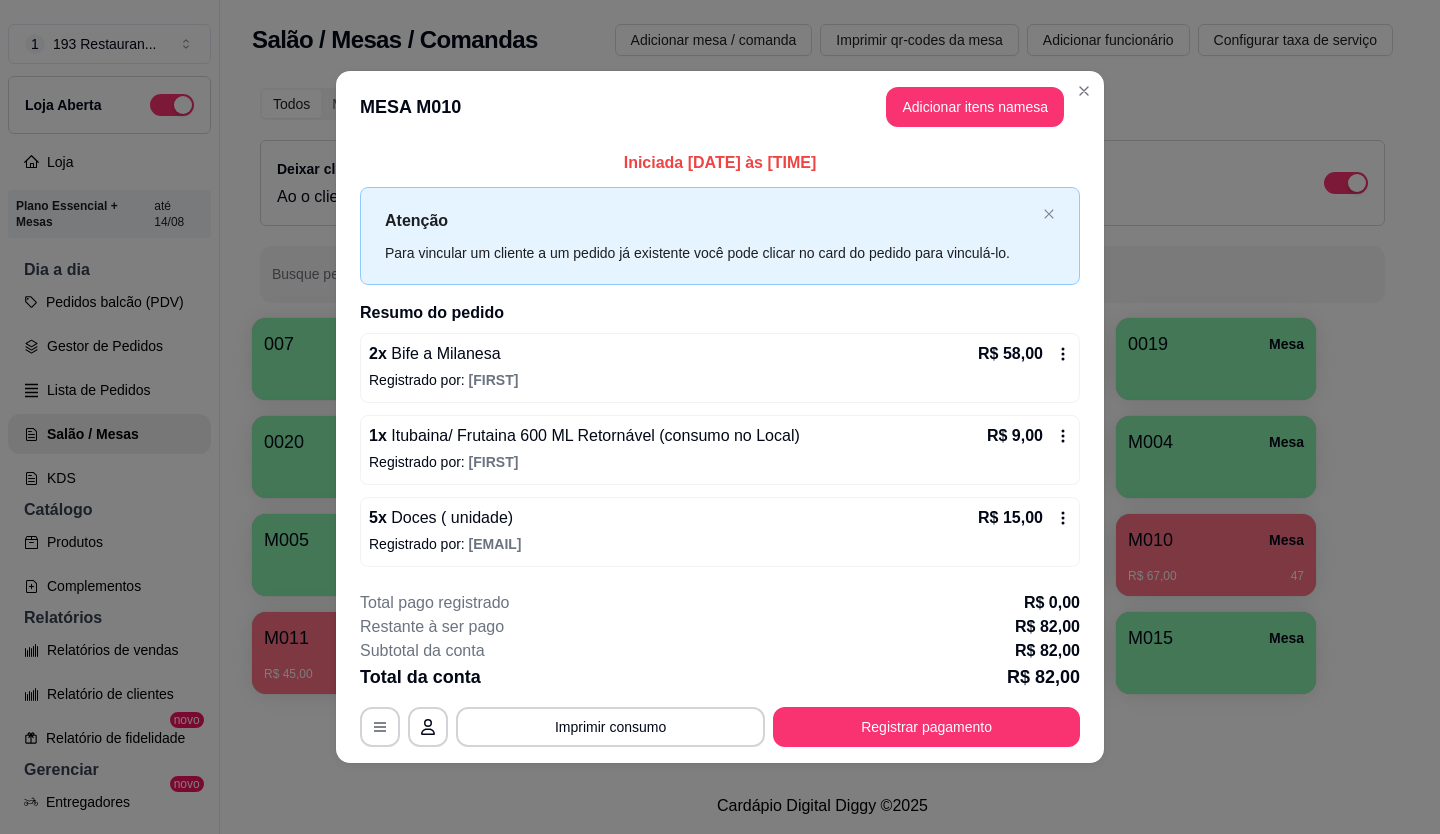 type 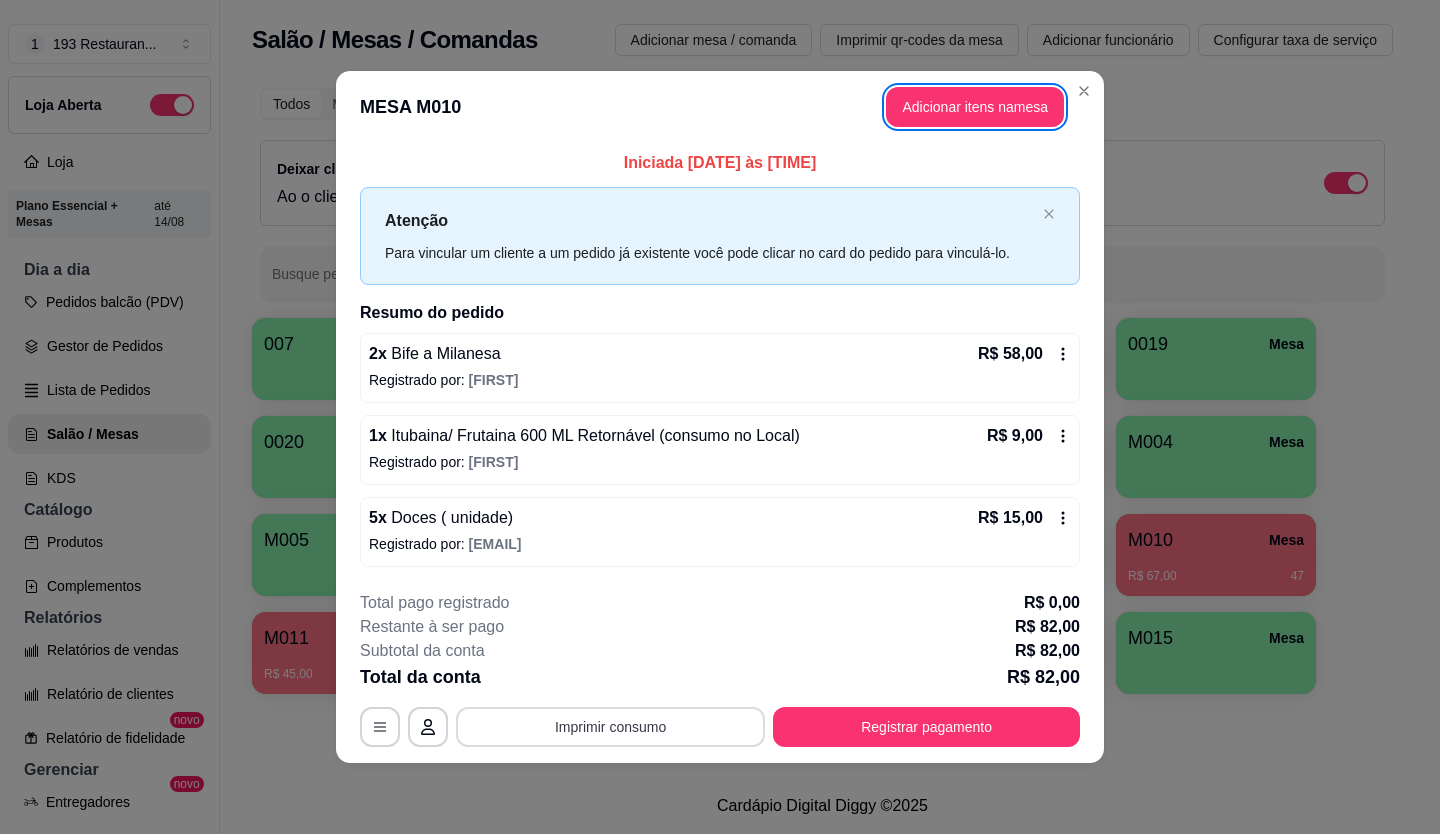 click on "Imprimir consumo" at bounding box center (610, 727) 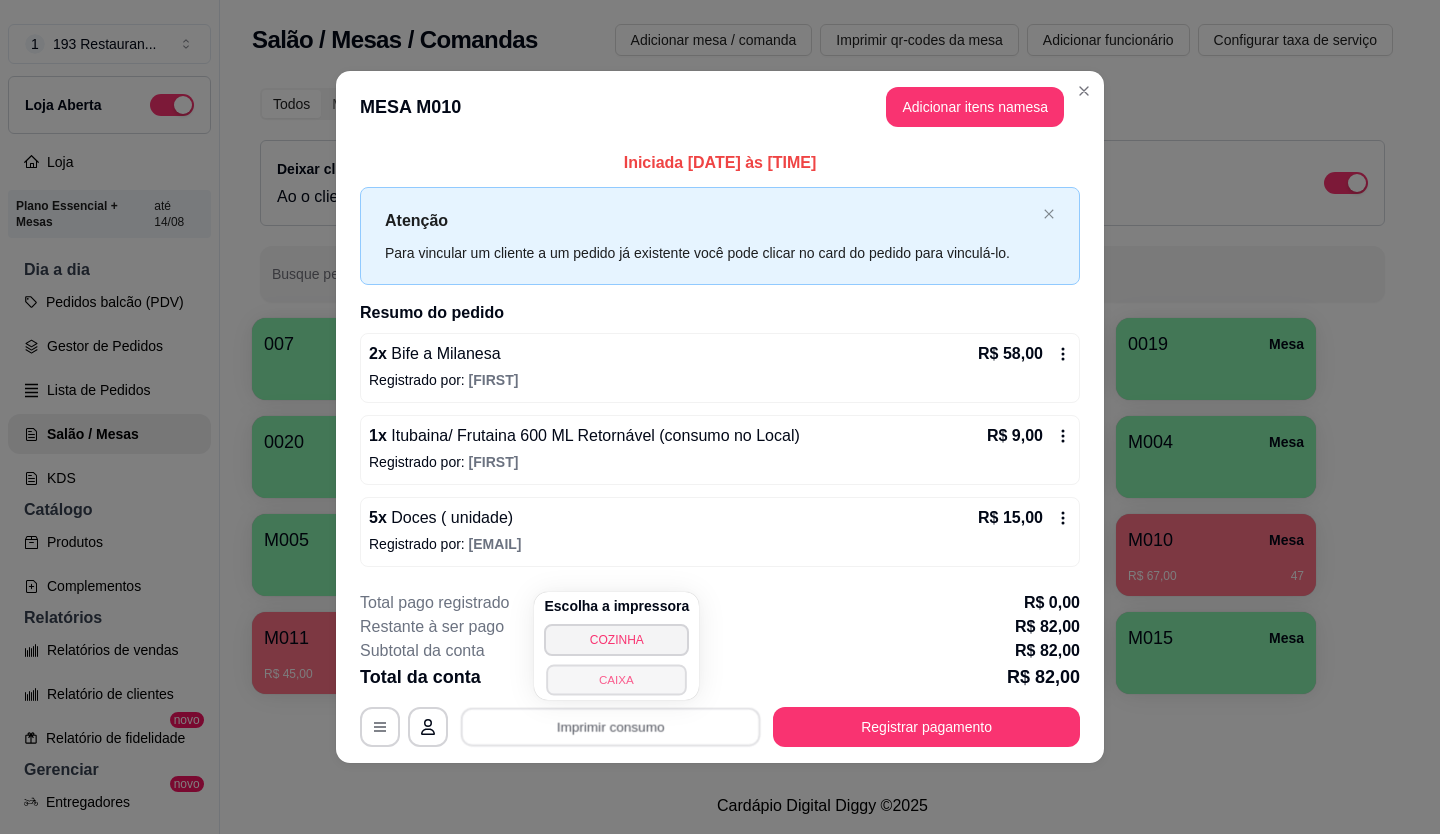 click on "CAIXA" at bounding box center [617, 679] 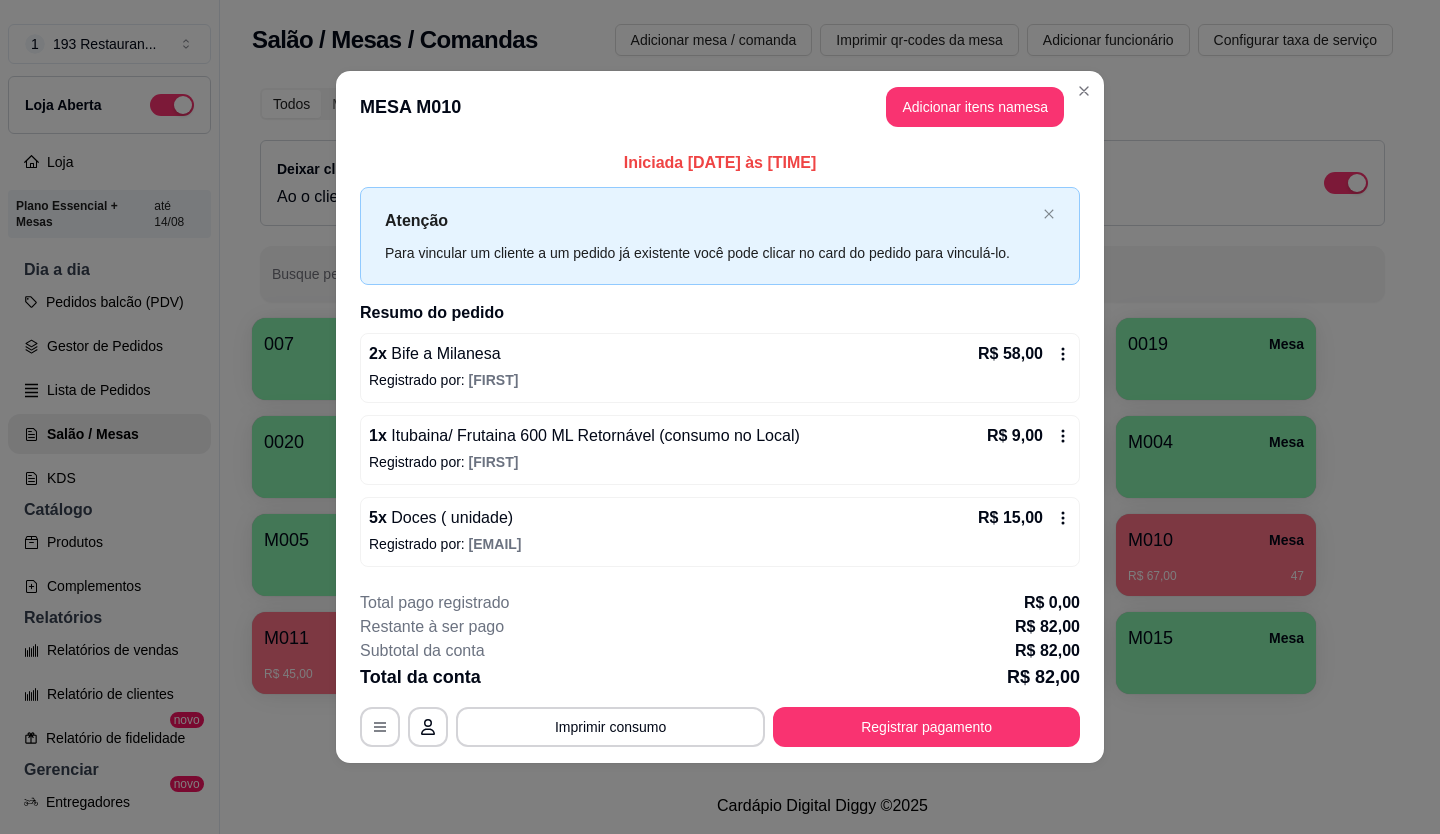 click on "Registrar pagamento" at bounding box center [926, 727] 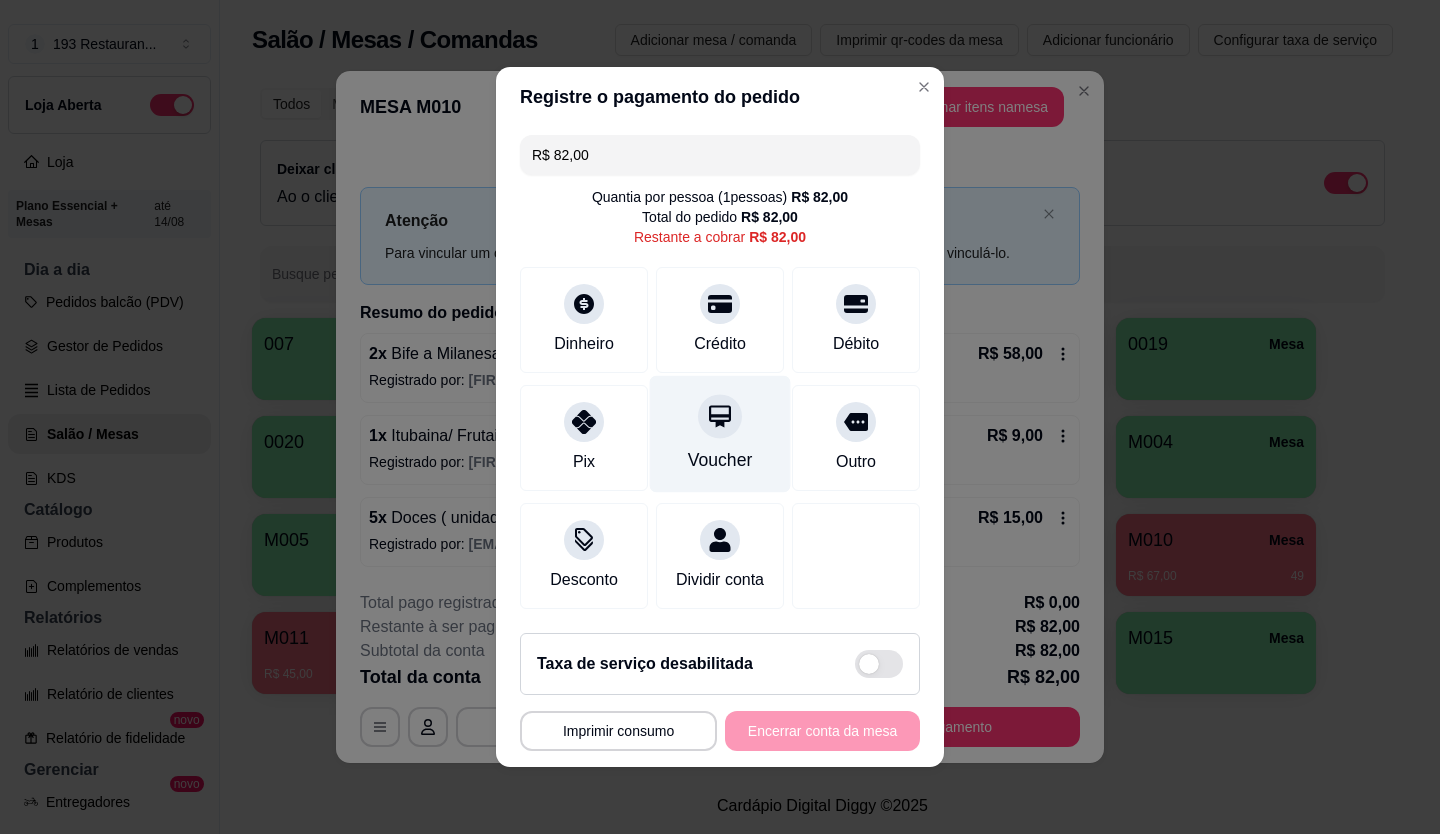 click on "Voucher" at bounding box center [720, 460] 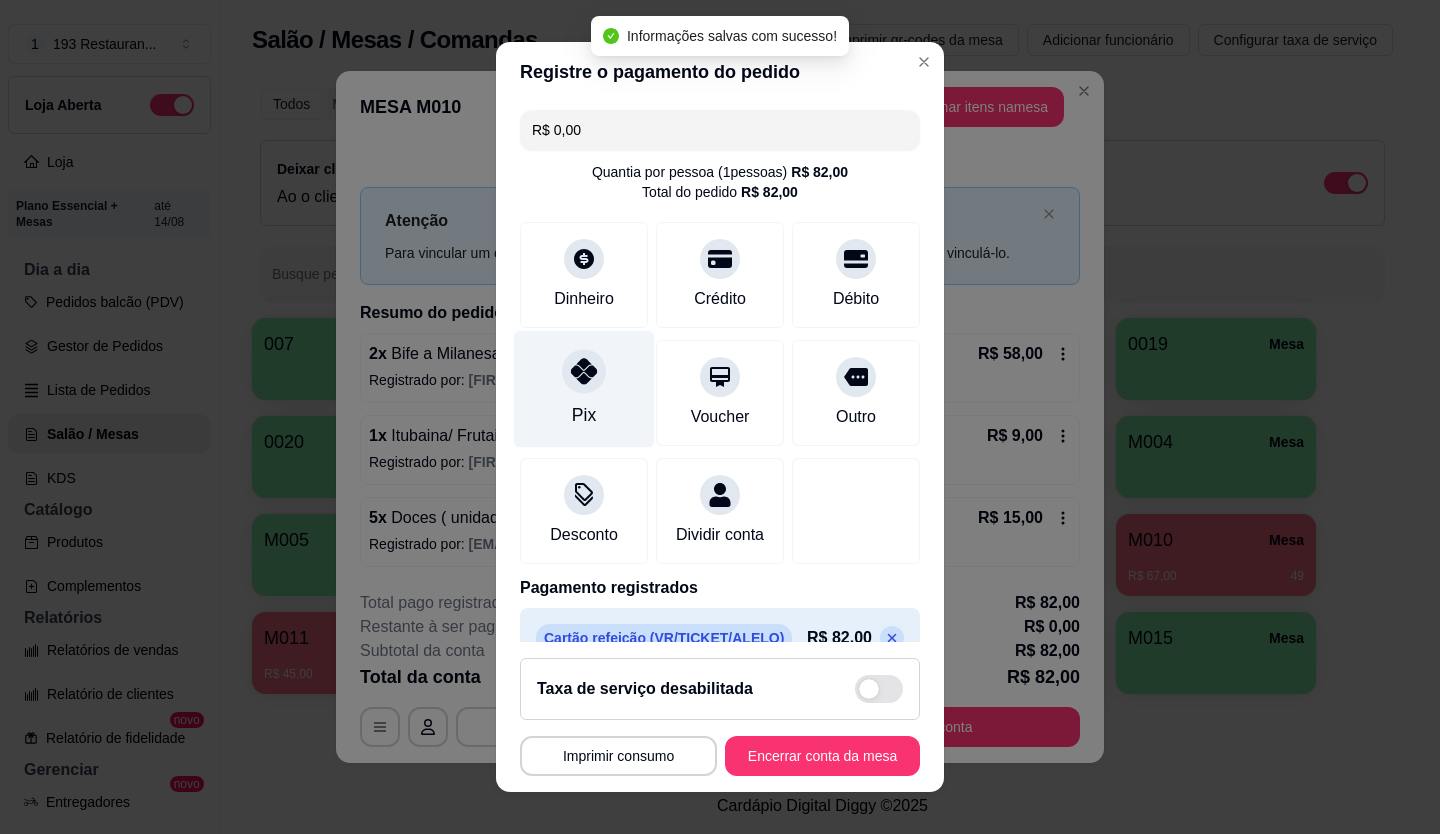 click on "Pix" at bounding box center (584, 388) 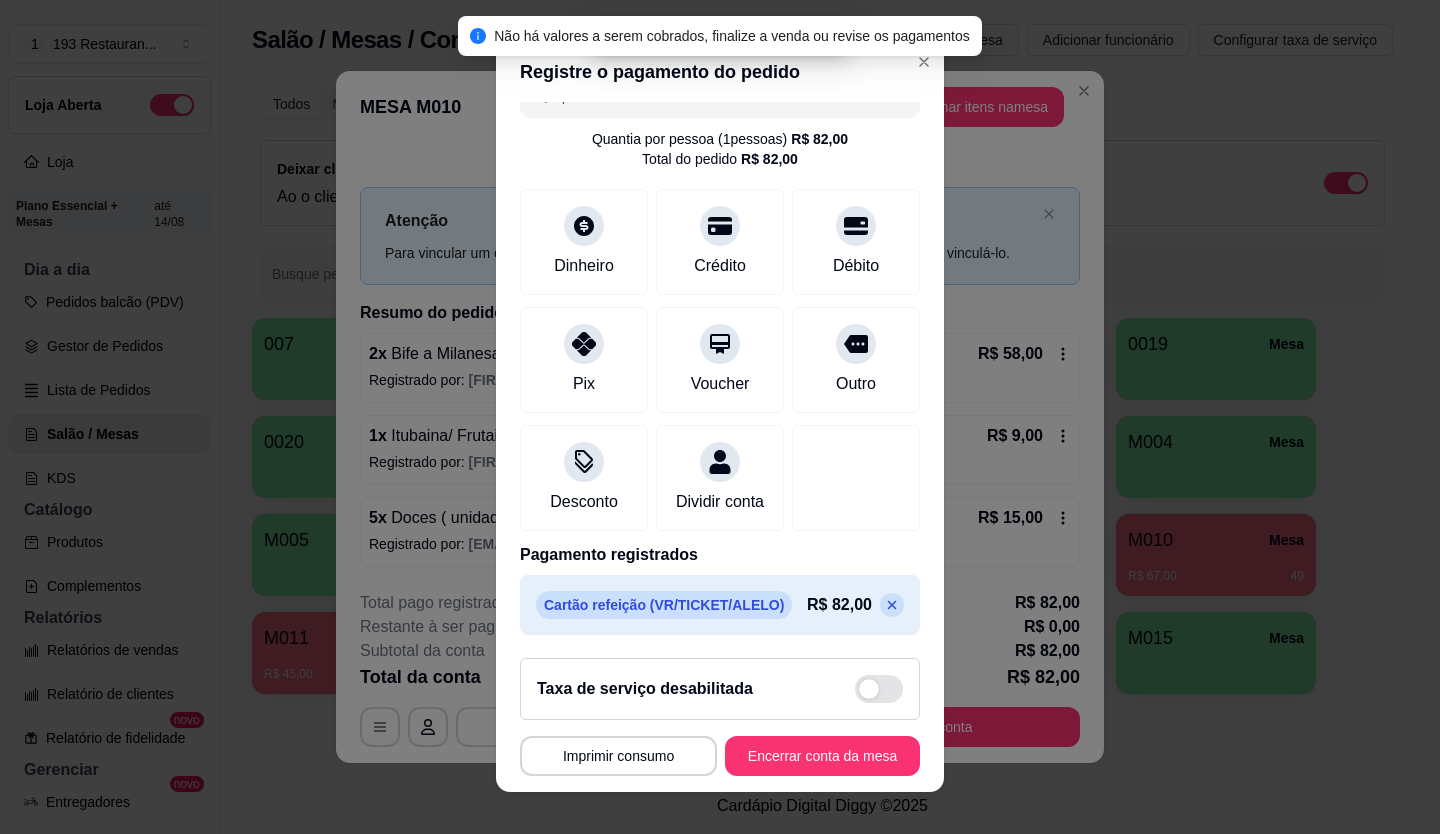 scroll, scrollTop: 57, scrollLeft: 0, axis: vertical 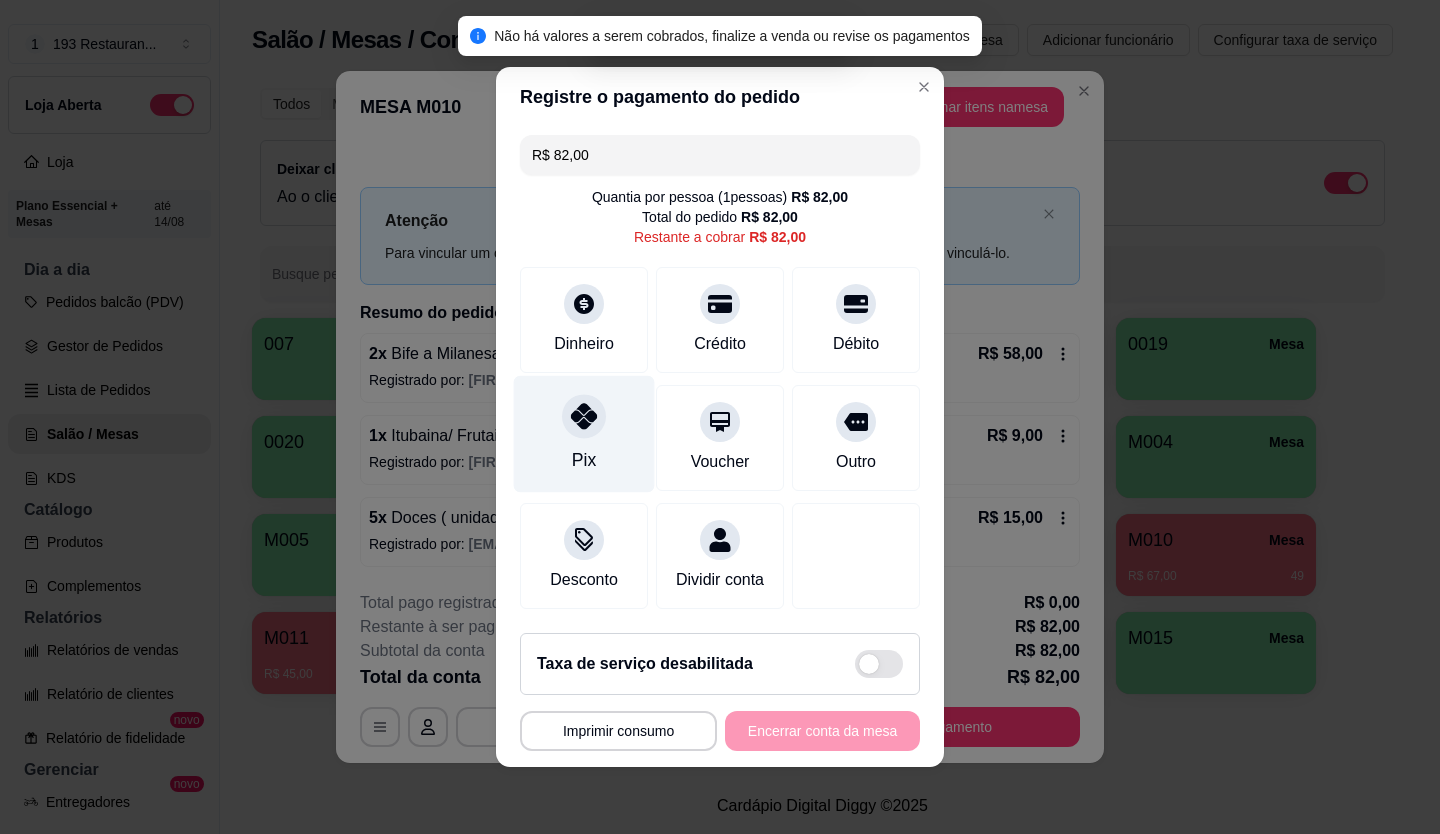 click 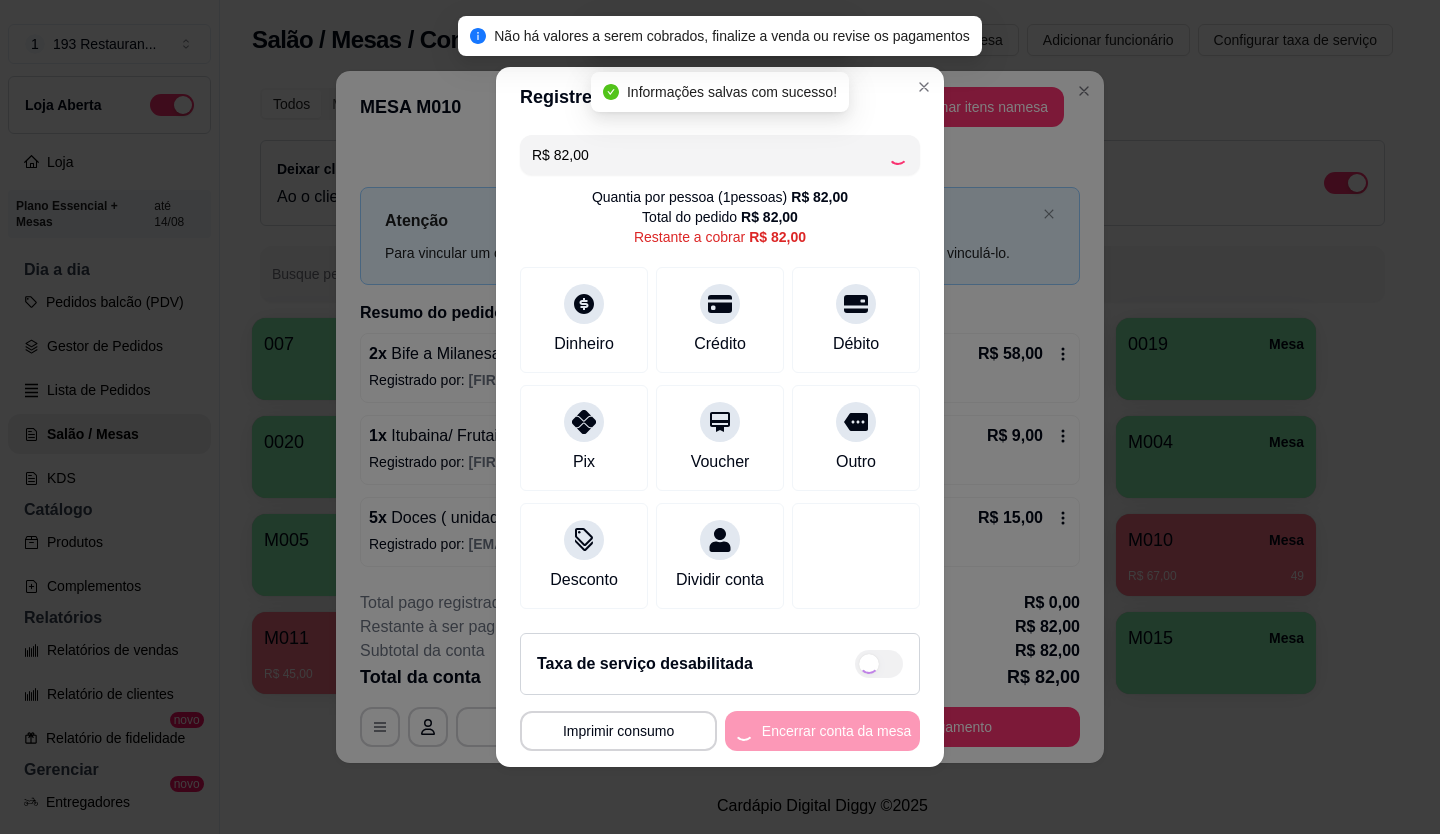 type on "R$ 0,00" 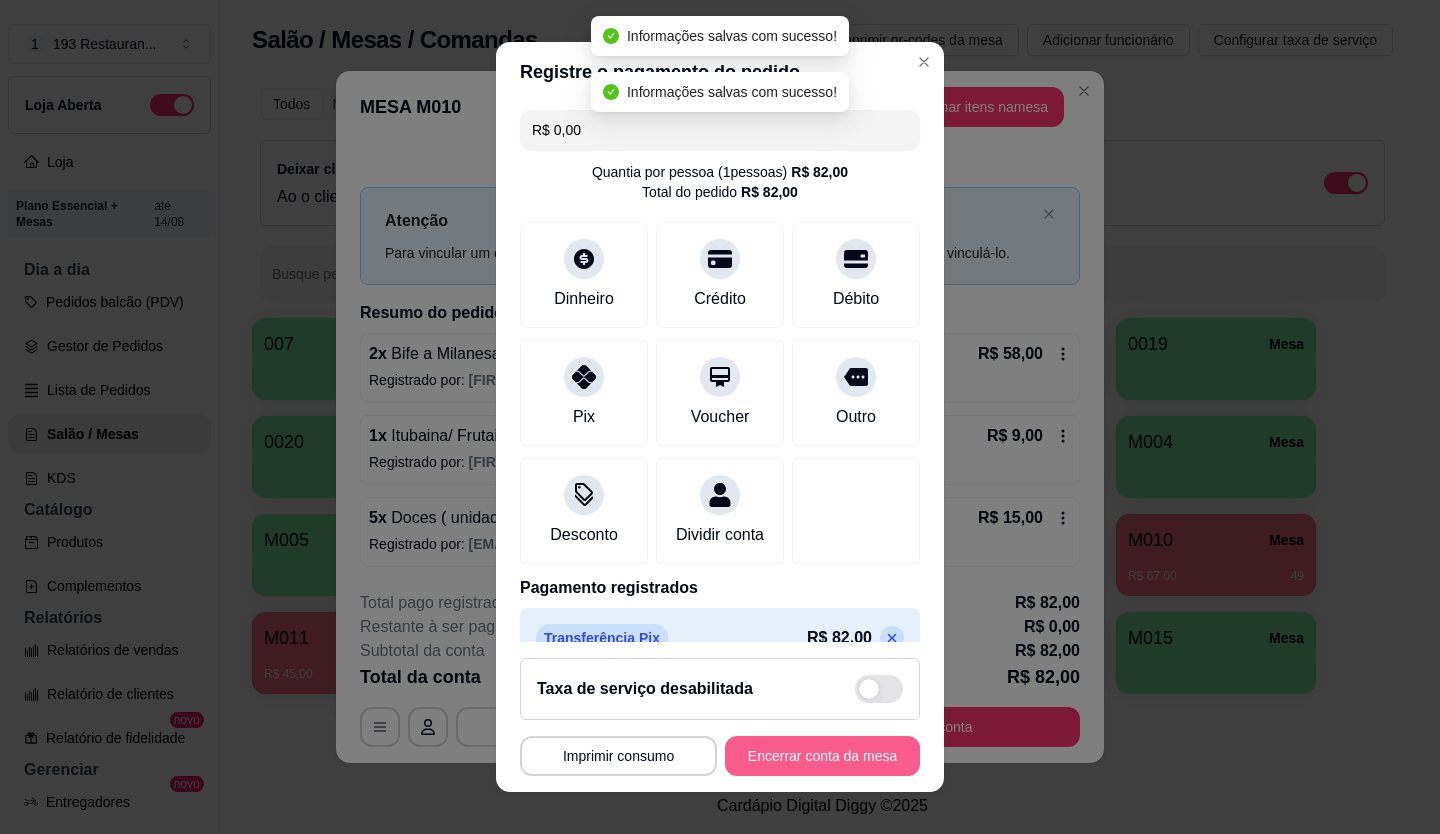 click on "Encerrar conta da mesa" at bounding box center [822, 756] 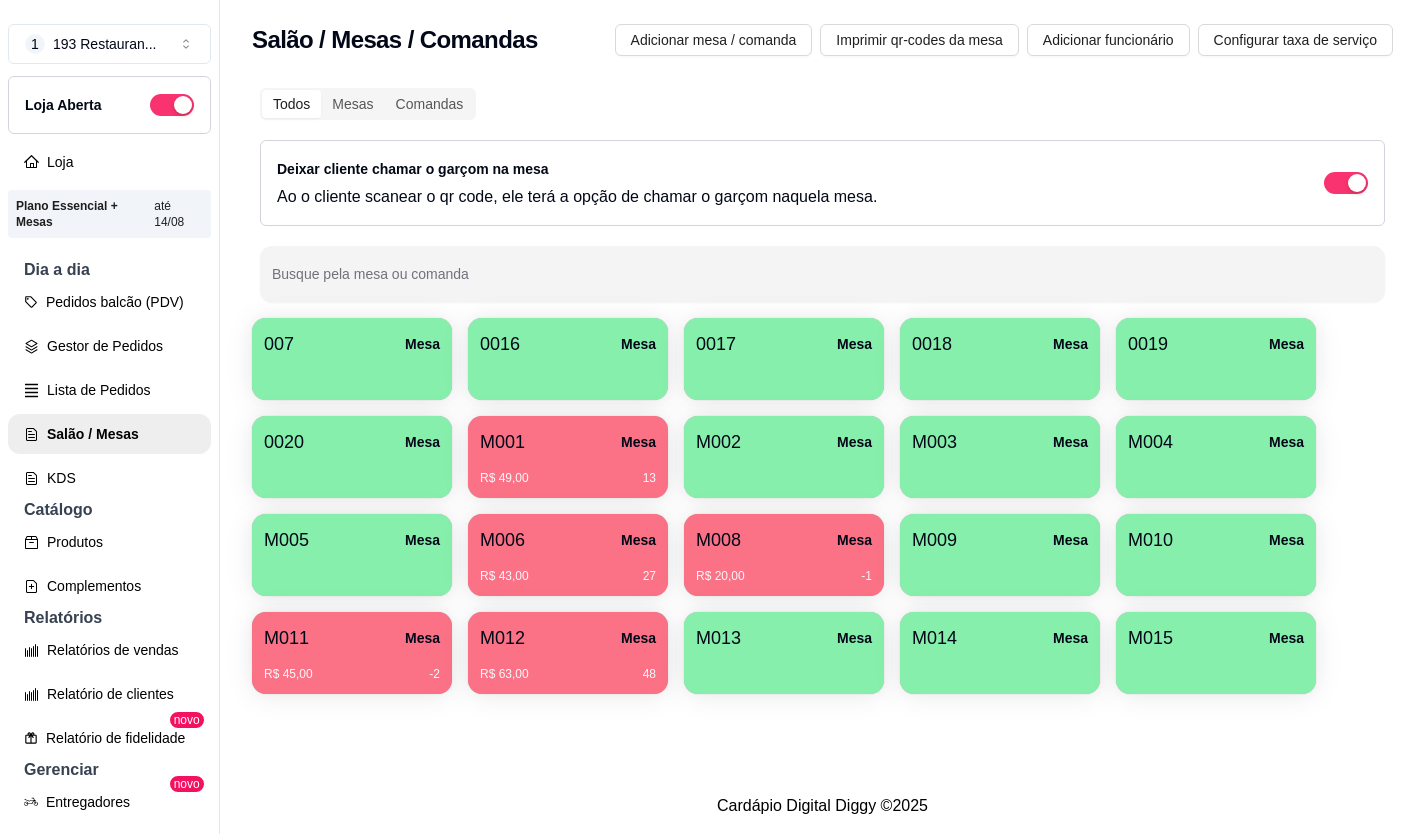 click on "M012 Mesa" at bounding box center [568, 638] 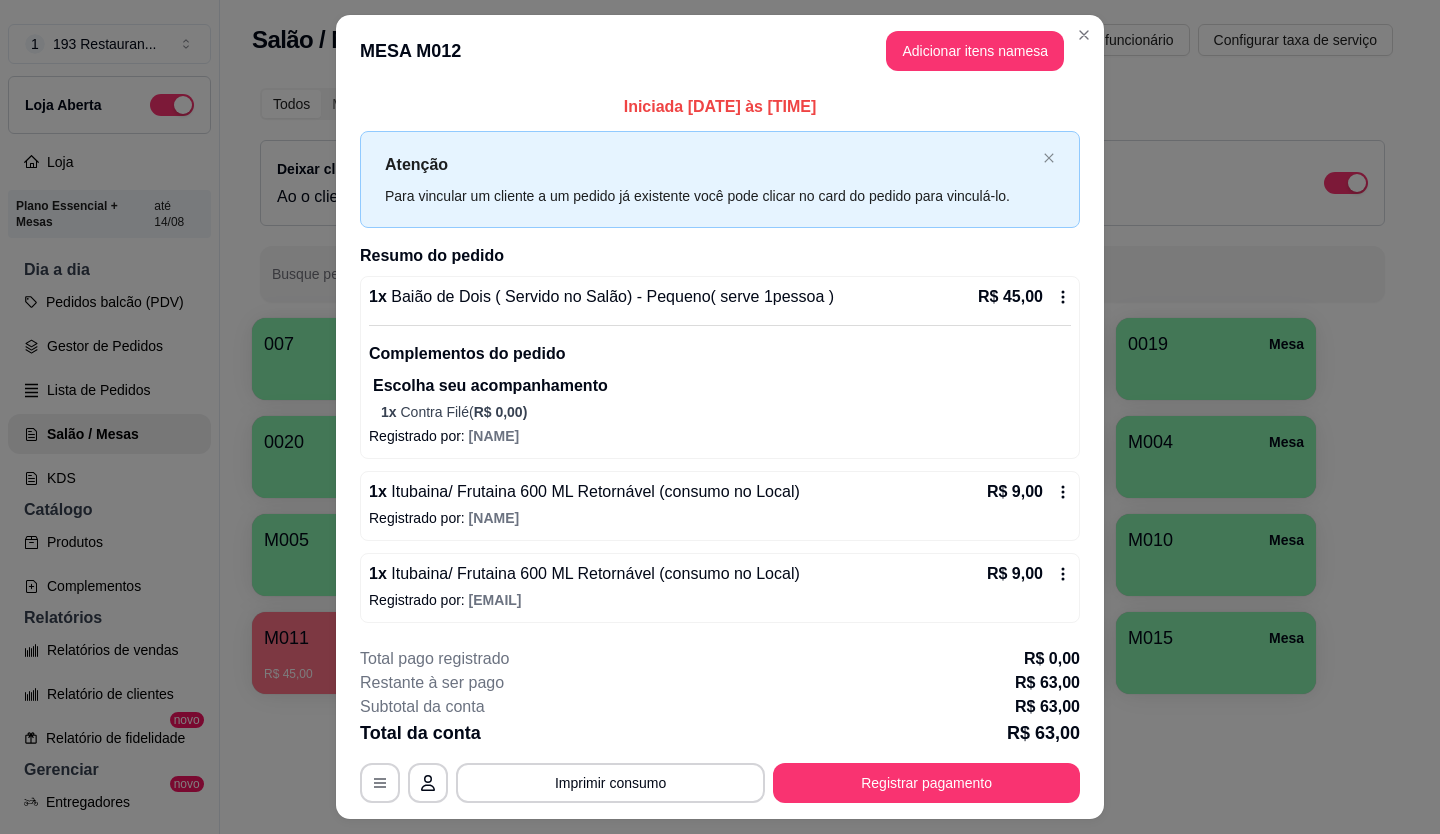 drag, startPoint x: 732, startPoint y: 224, endPoint x: 738, endPoint y: 208, distance: 17.088007 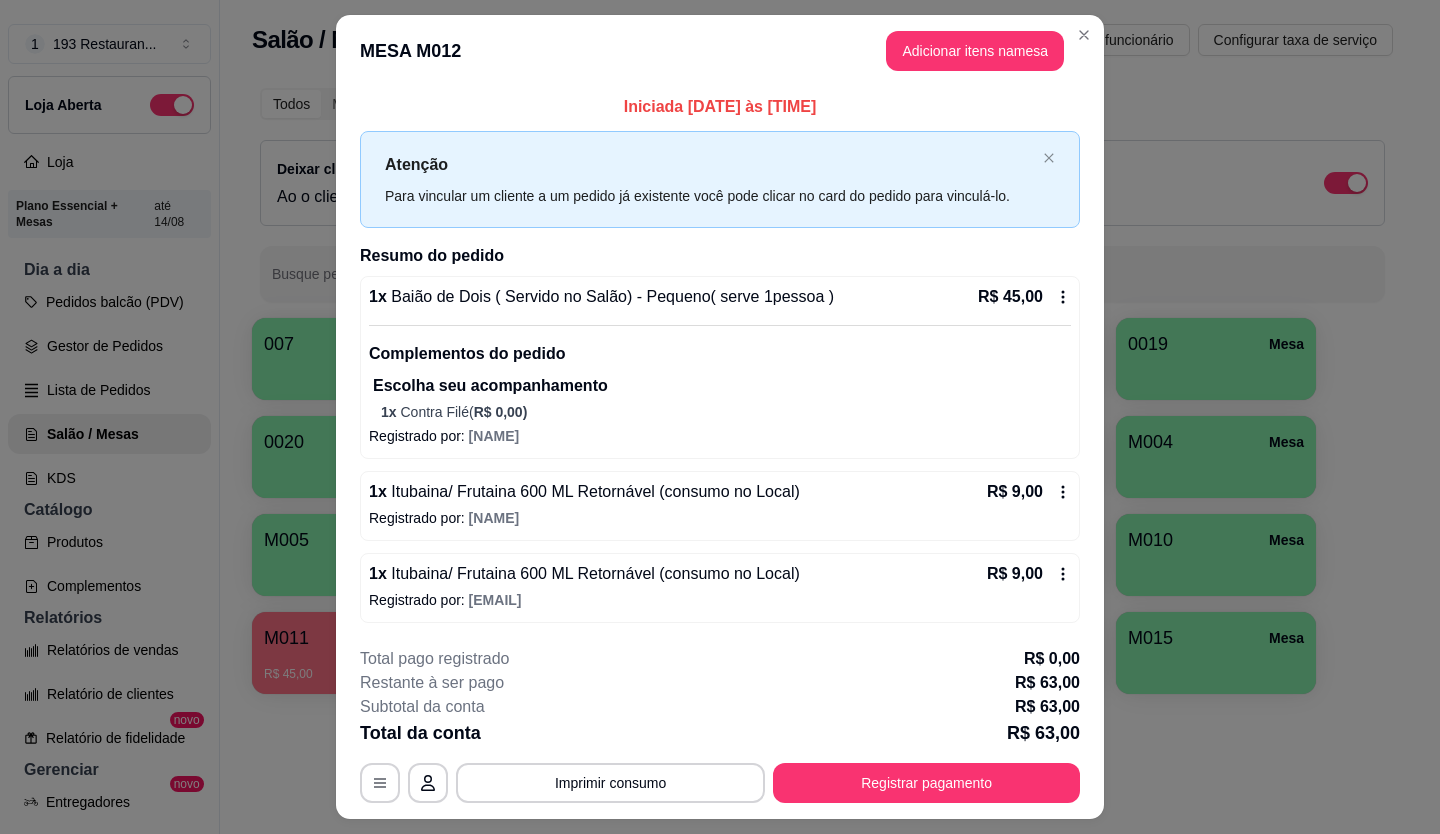 drag, startPoint x: 738, startPoint y: 208, endPoint x: 462, endPoint y: 449, distance: 366.41098 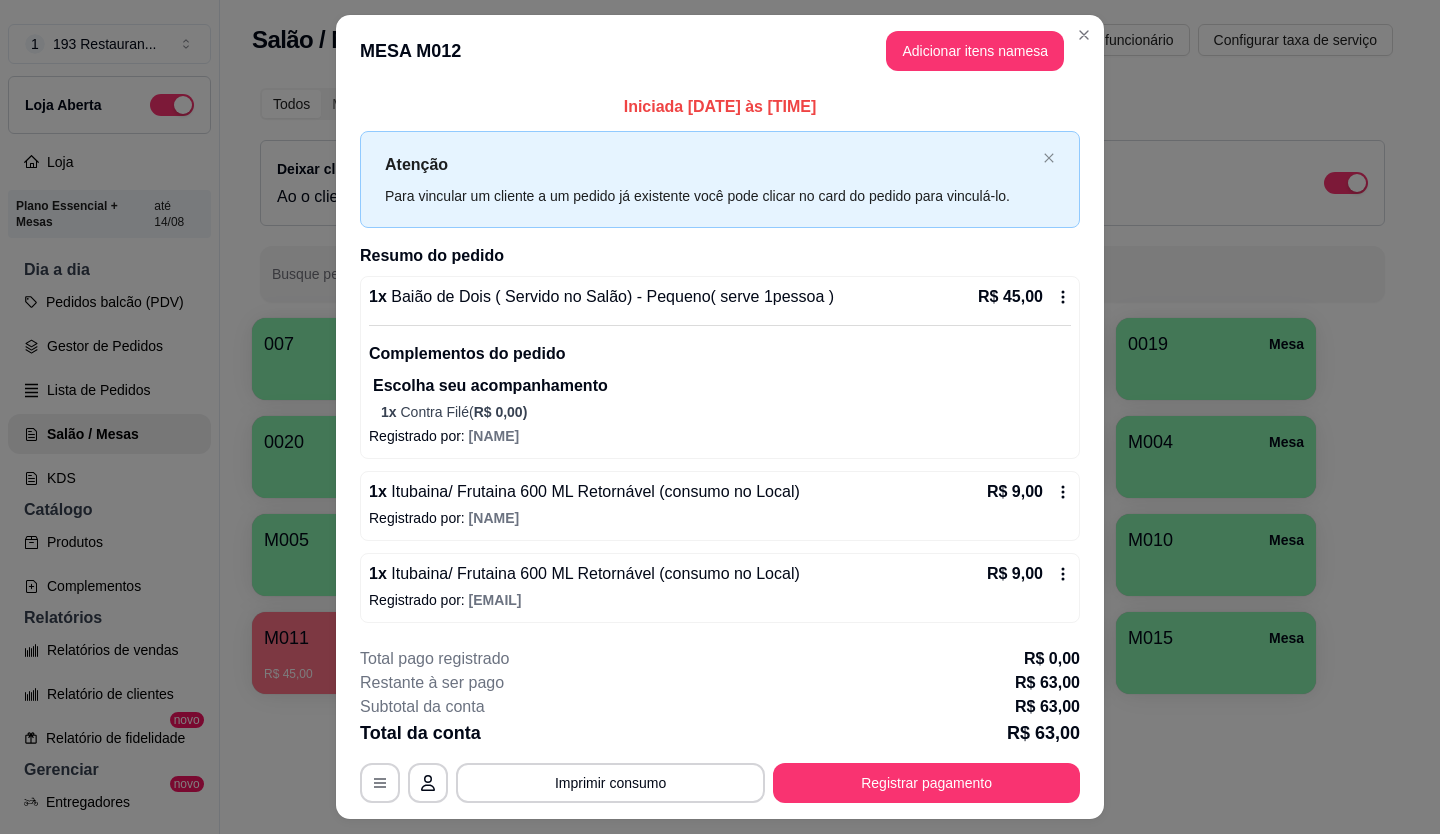 click on "R$ 9,00" at bounding box center (1029, 574) 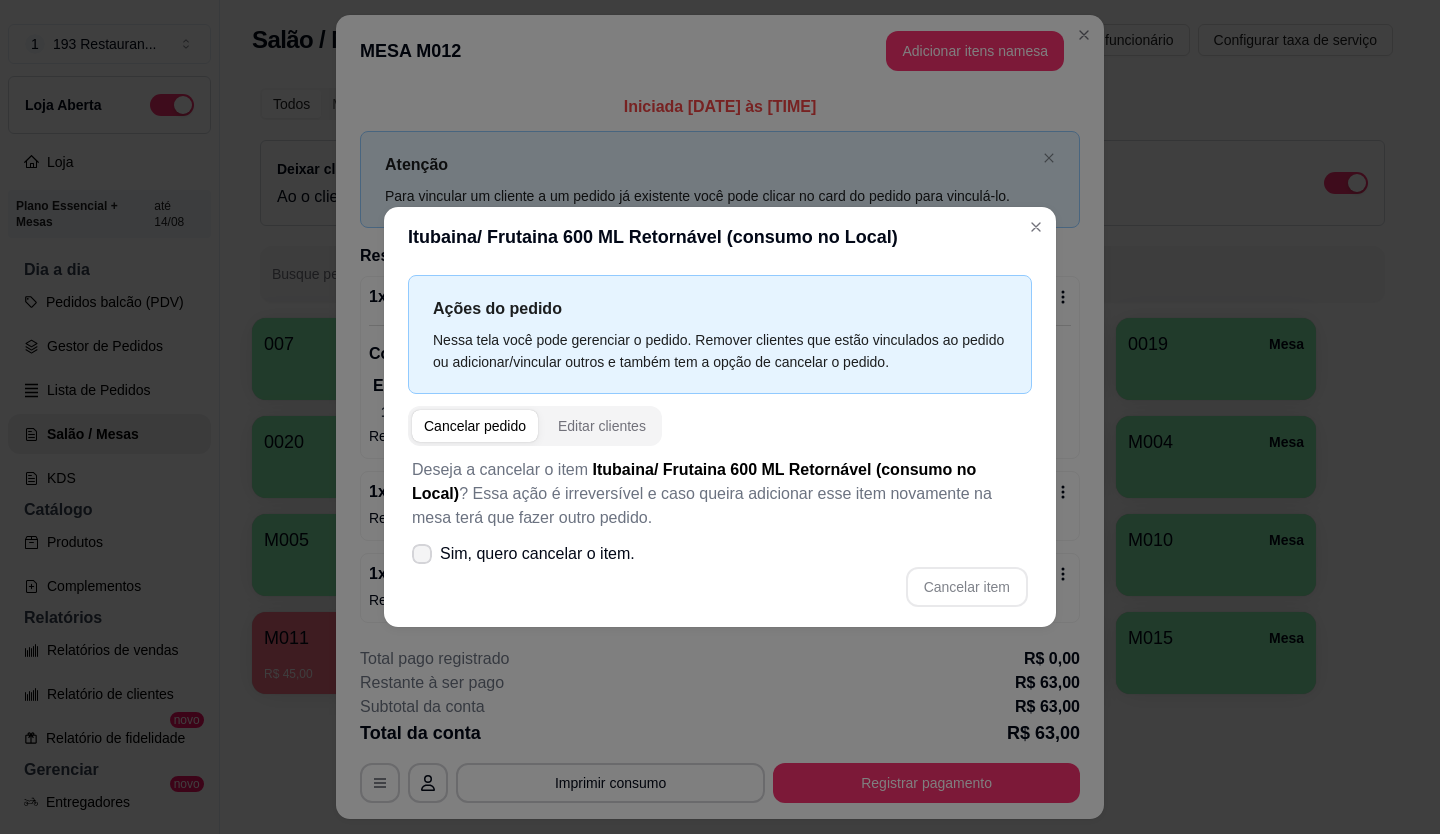click on "Sim, quero cancelar o item." at bounding box center (537, 554) 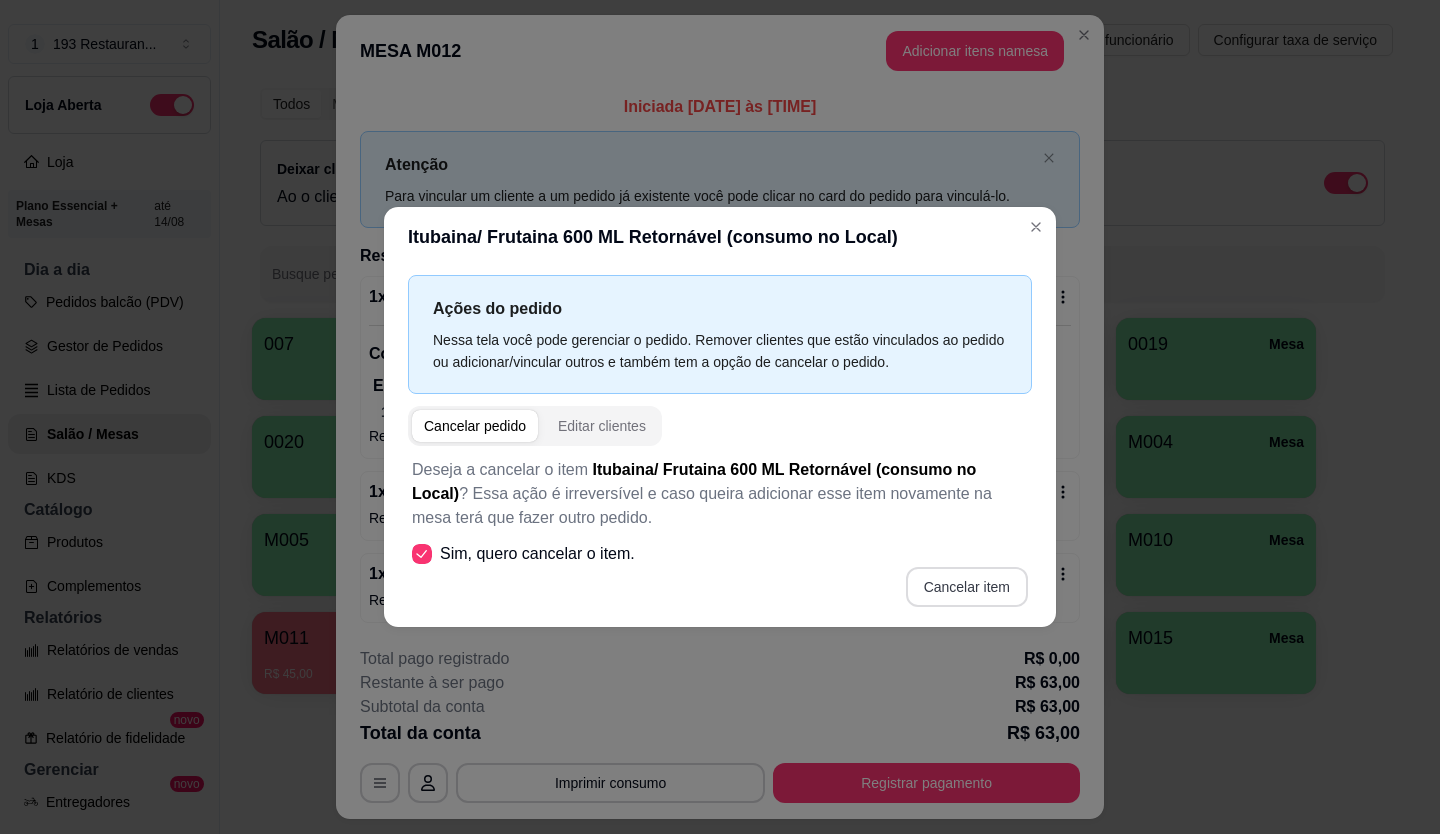 click on "Cancelar item" at bounding box center (967, 587) 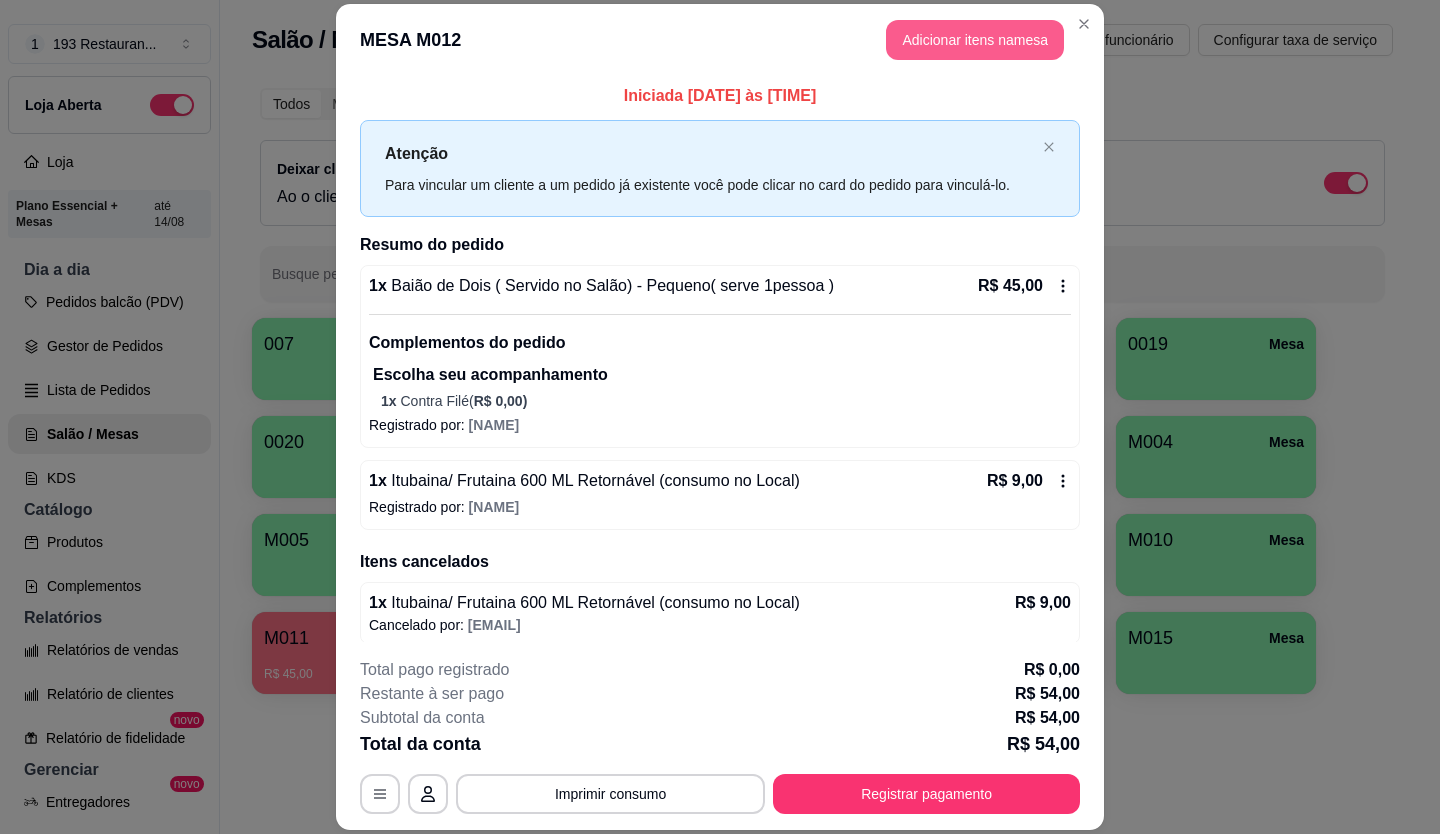 click on "Adicionar itens na  mesa" at bounding box center [975, 40] 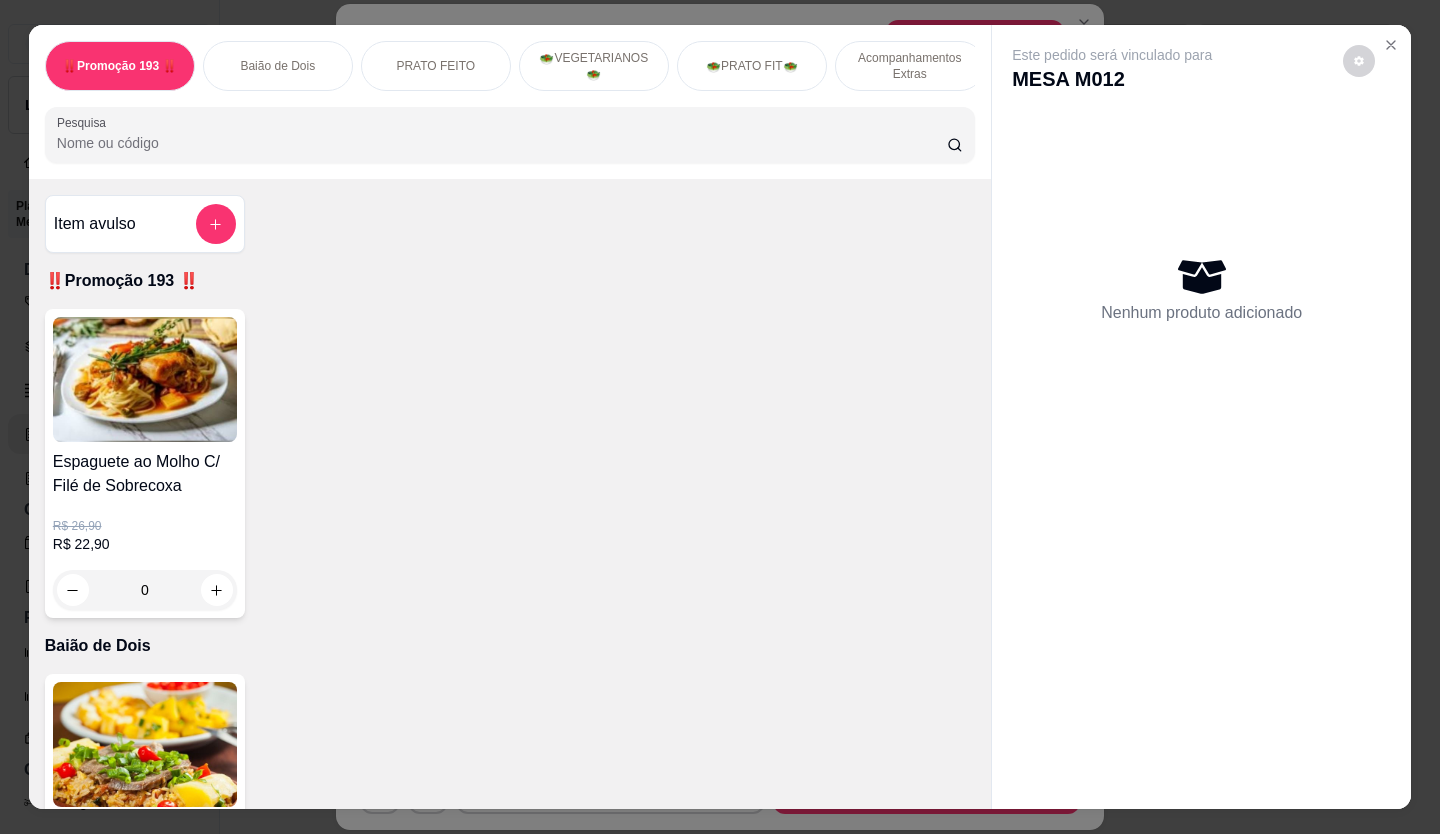 scroll, scrollTop: 300, scrollLeft: 0, axis: vertical 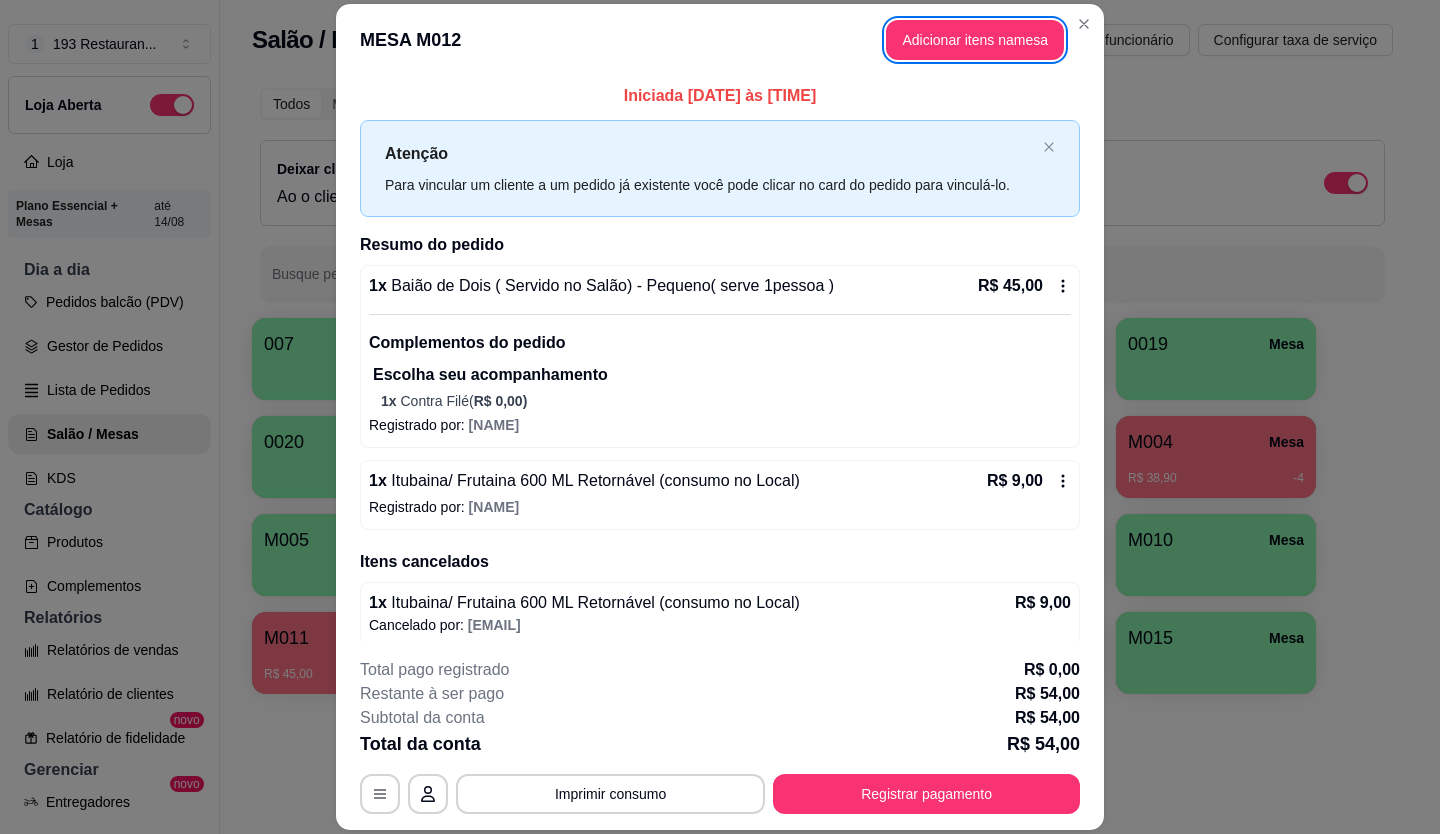 type 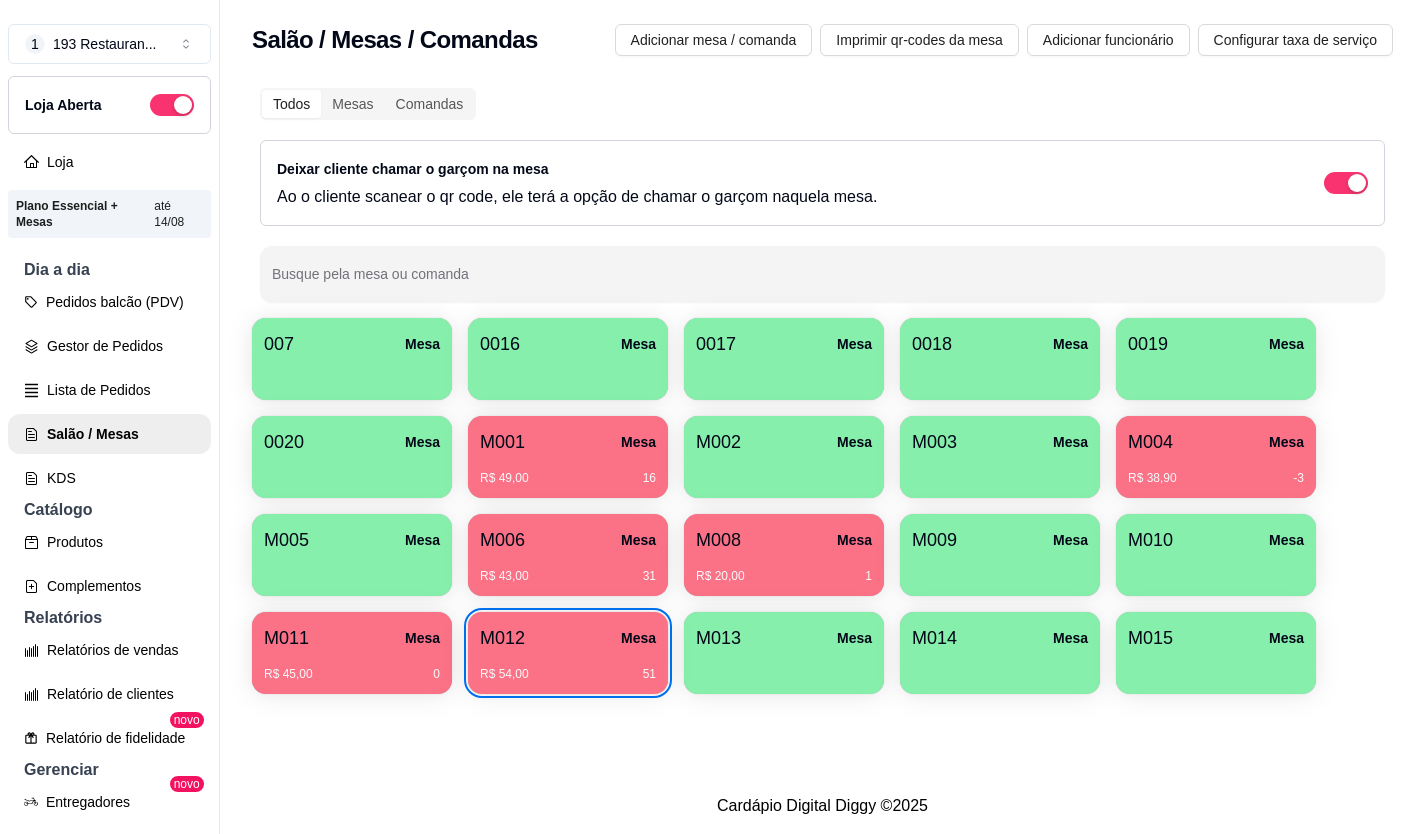click on "M006 Mesa" at bounding box center (568, 540) 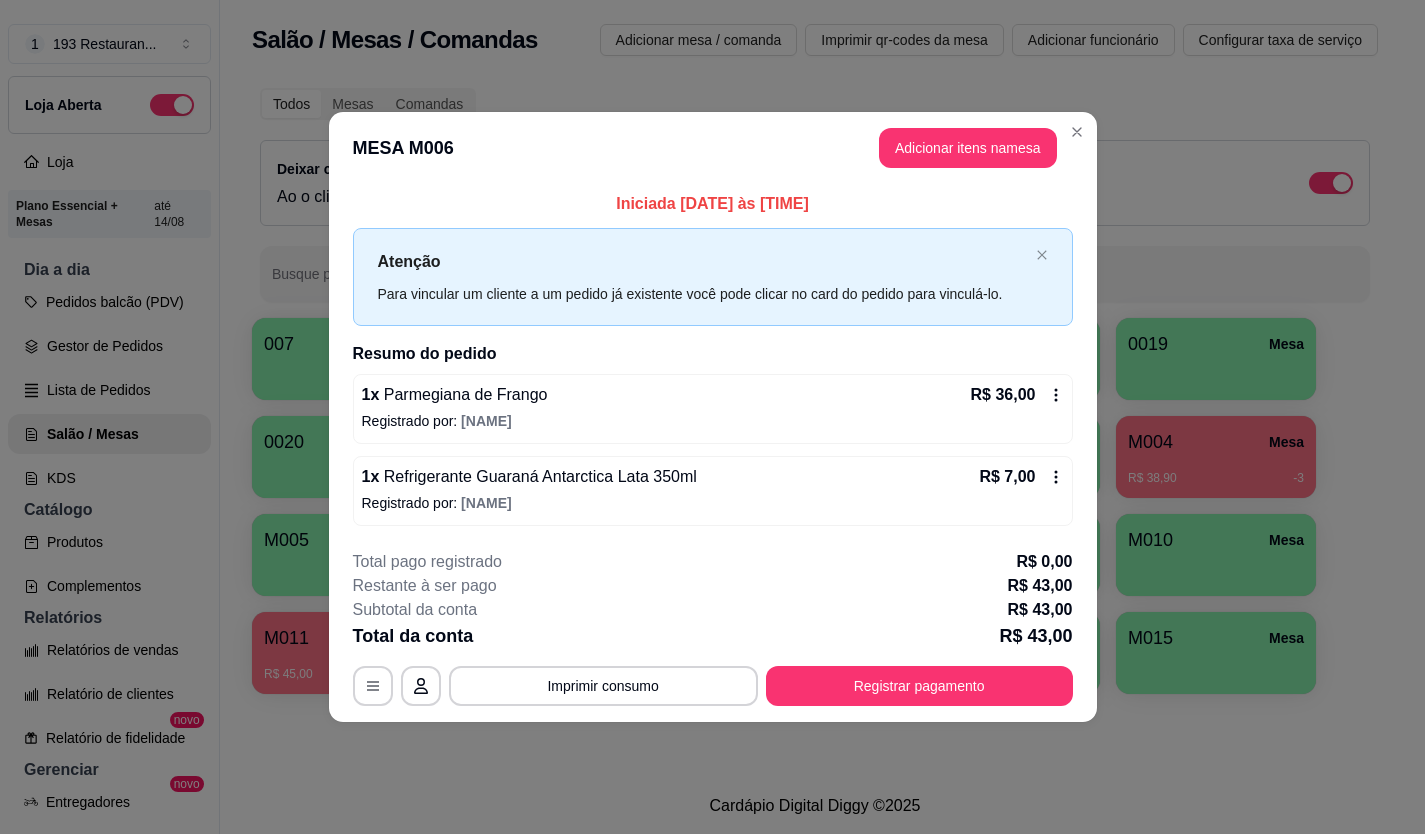type 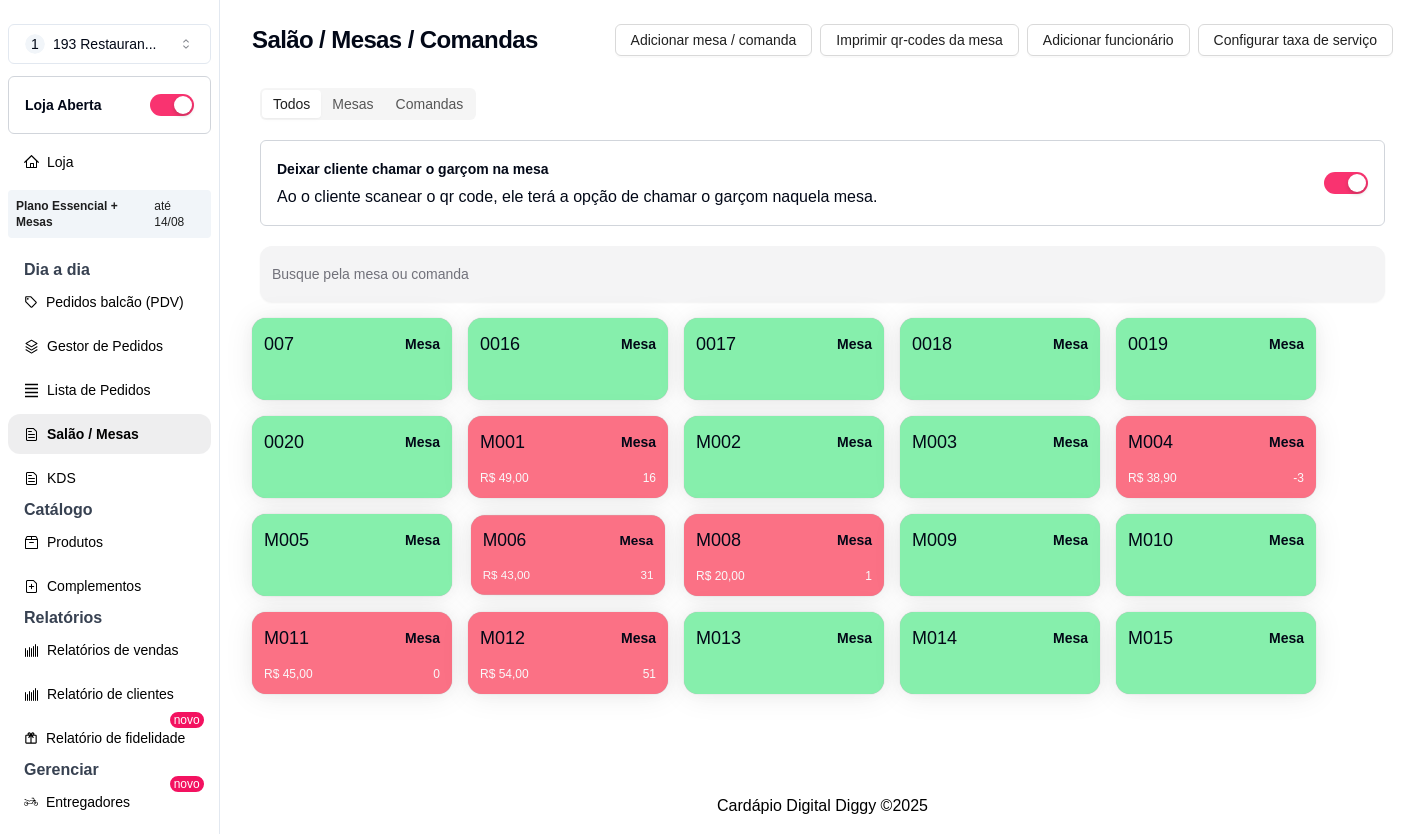 click on "M006 Mesa R$ 43,00 31" at bounding box center [568, 555] 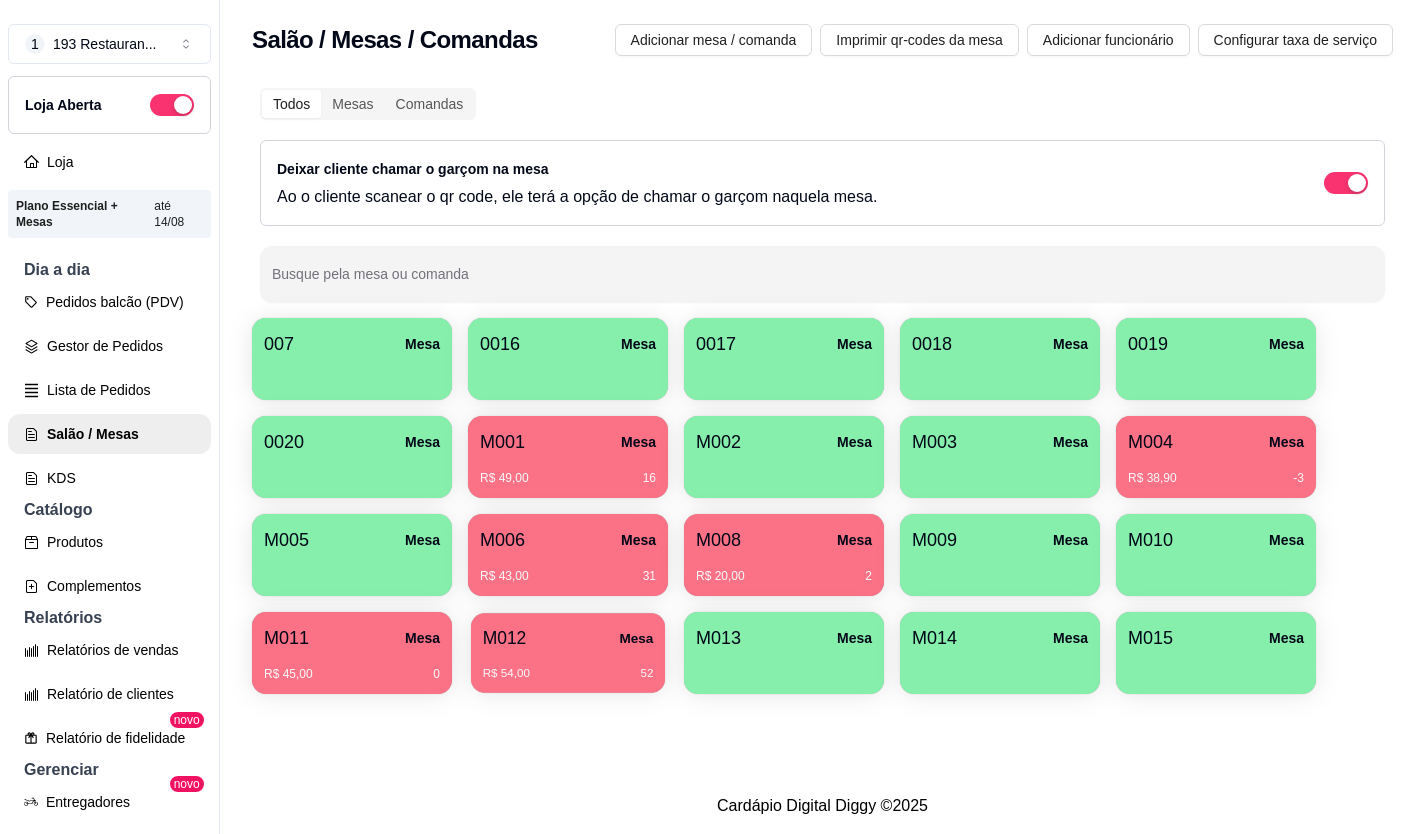 click on "R$ 54,00 52" at bounding box center (568, 666) 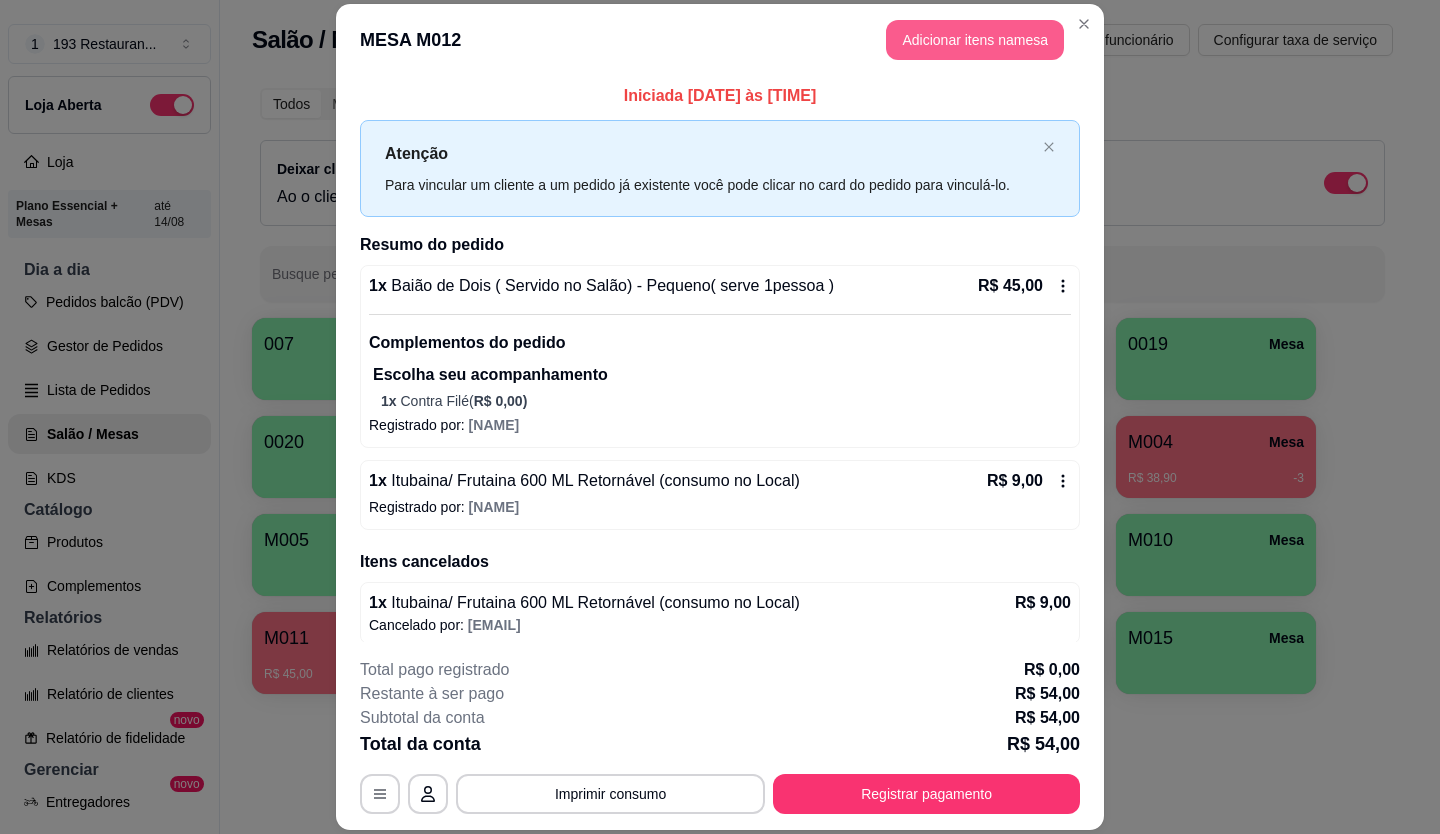 click on "Adicionar itens na  mesa" at bounding box center [975, 40] 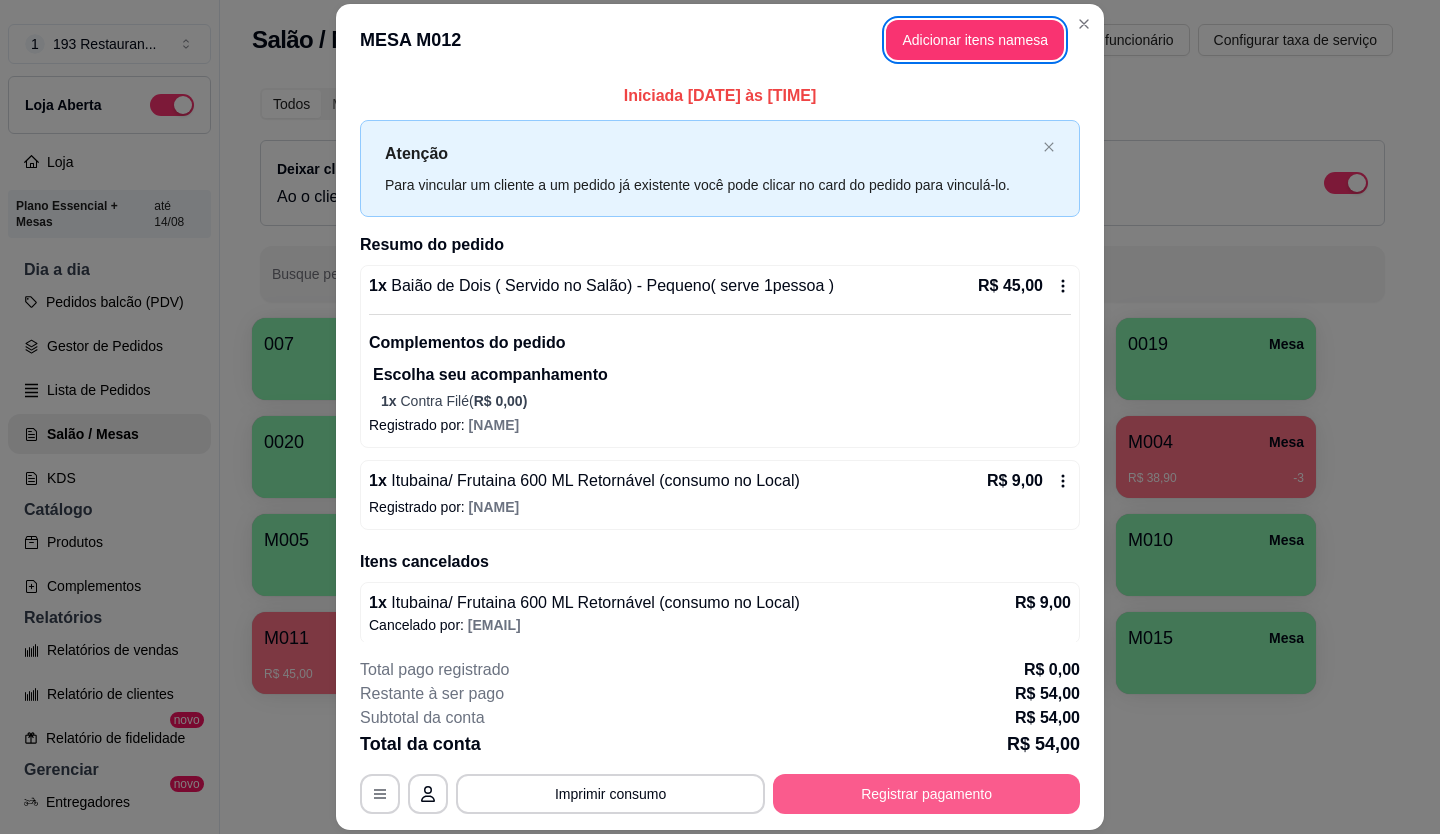 click on "Registrar pagamento" at bounding box center (926, 794) 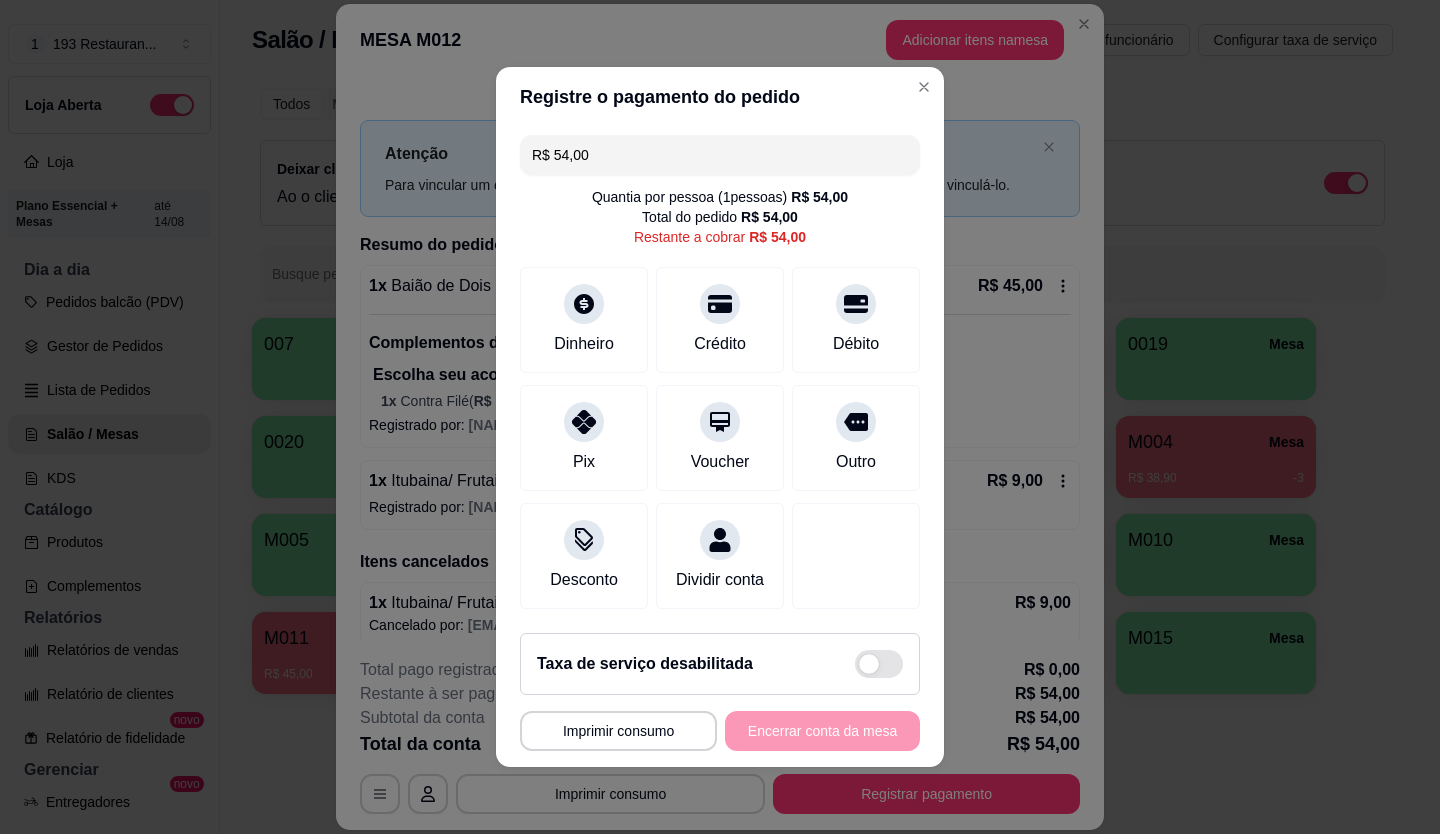drag, startPoint x: 612, startPoint y: 135, endPoint x: 318, endPoint y: 224, distance: 307.17584 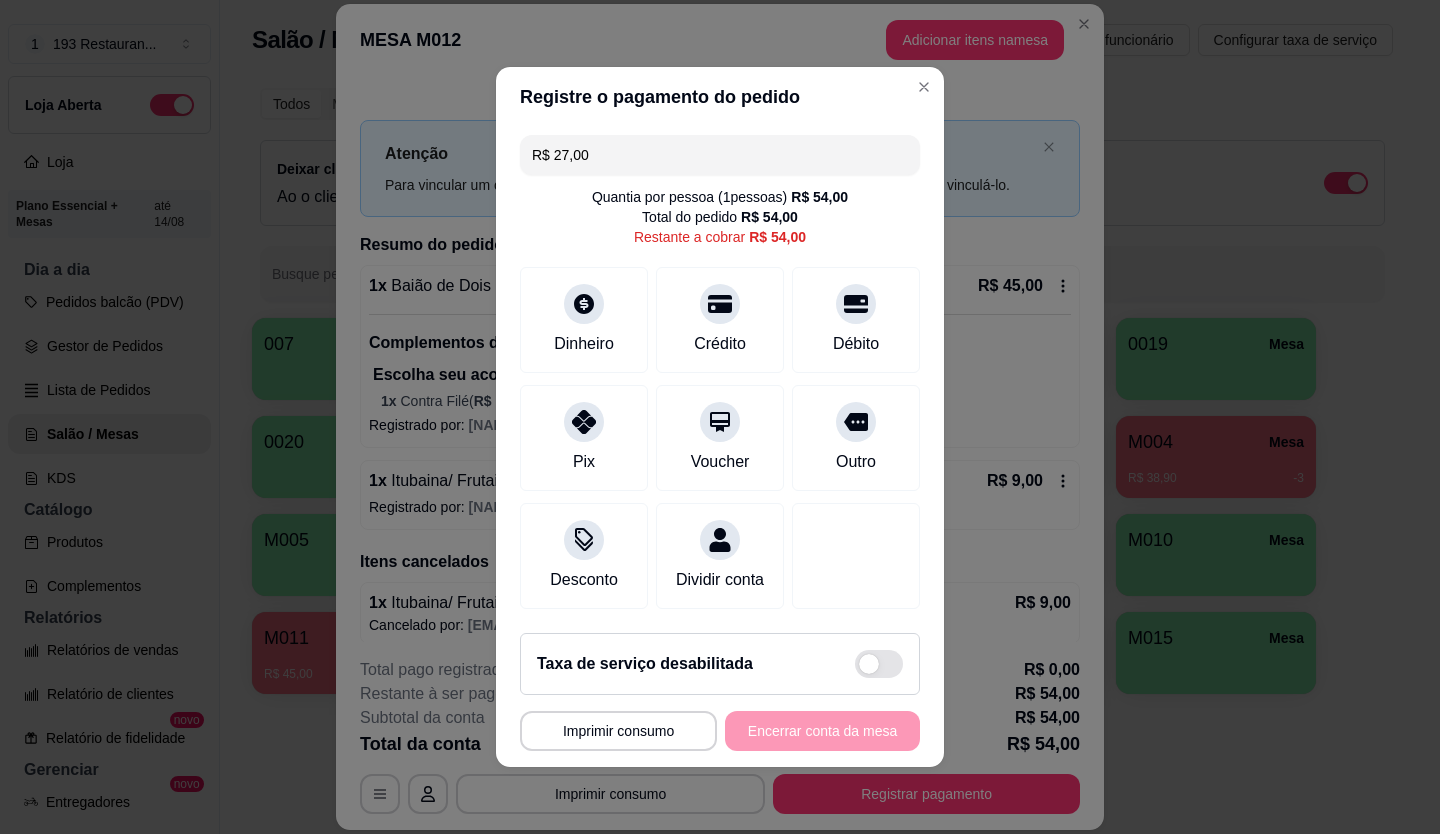drag, startPoint x: 318, startPoint y: 224, endPoint x: 433, endPoint y: 273, distance: 125.004 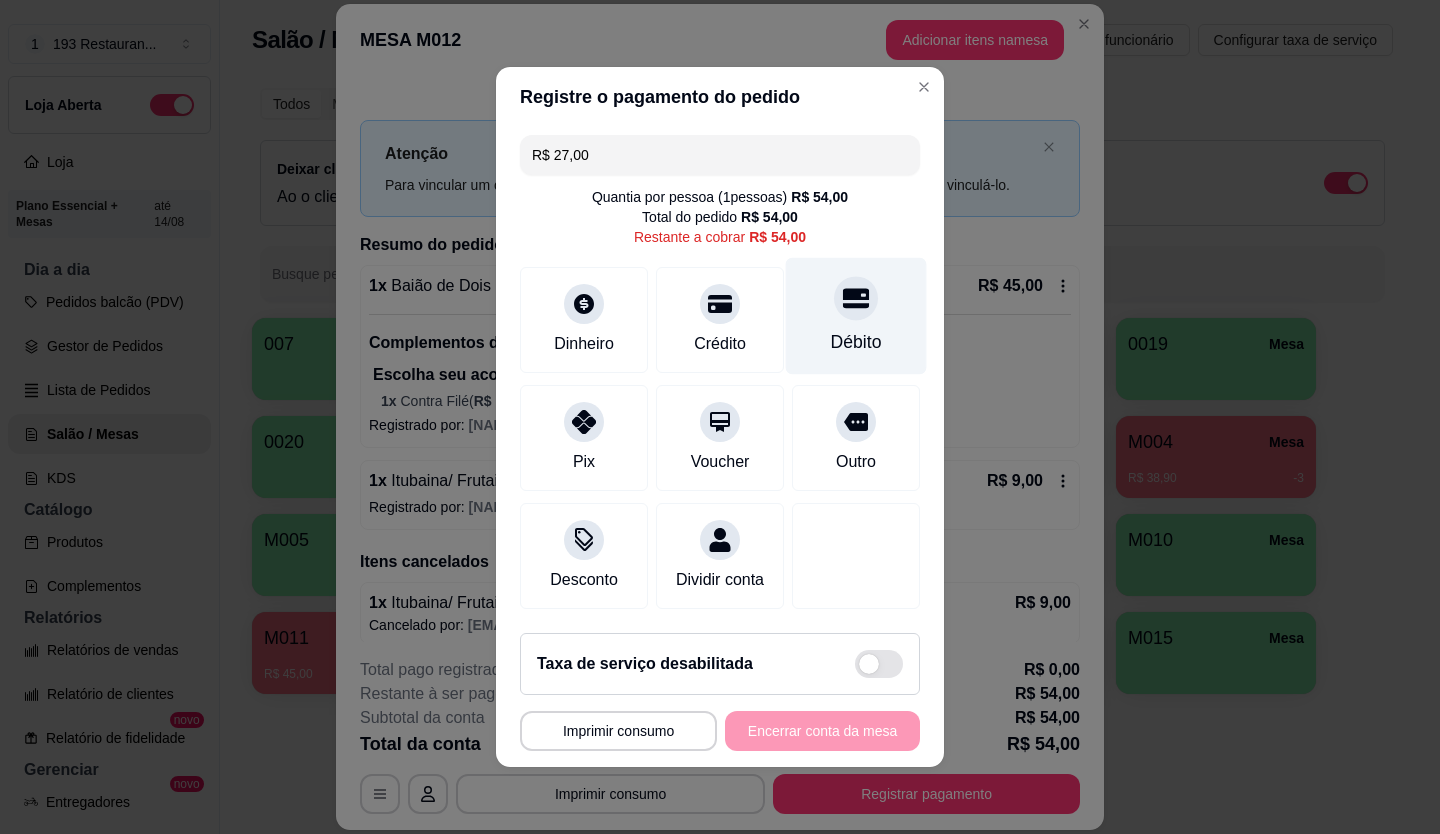 drag, startPoint x: 433, startPoint y: 273, endPoint x: 821, endPoint y: 284, distance: 388.15588 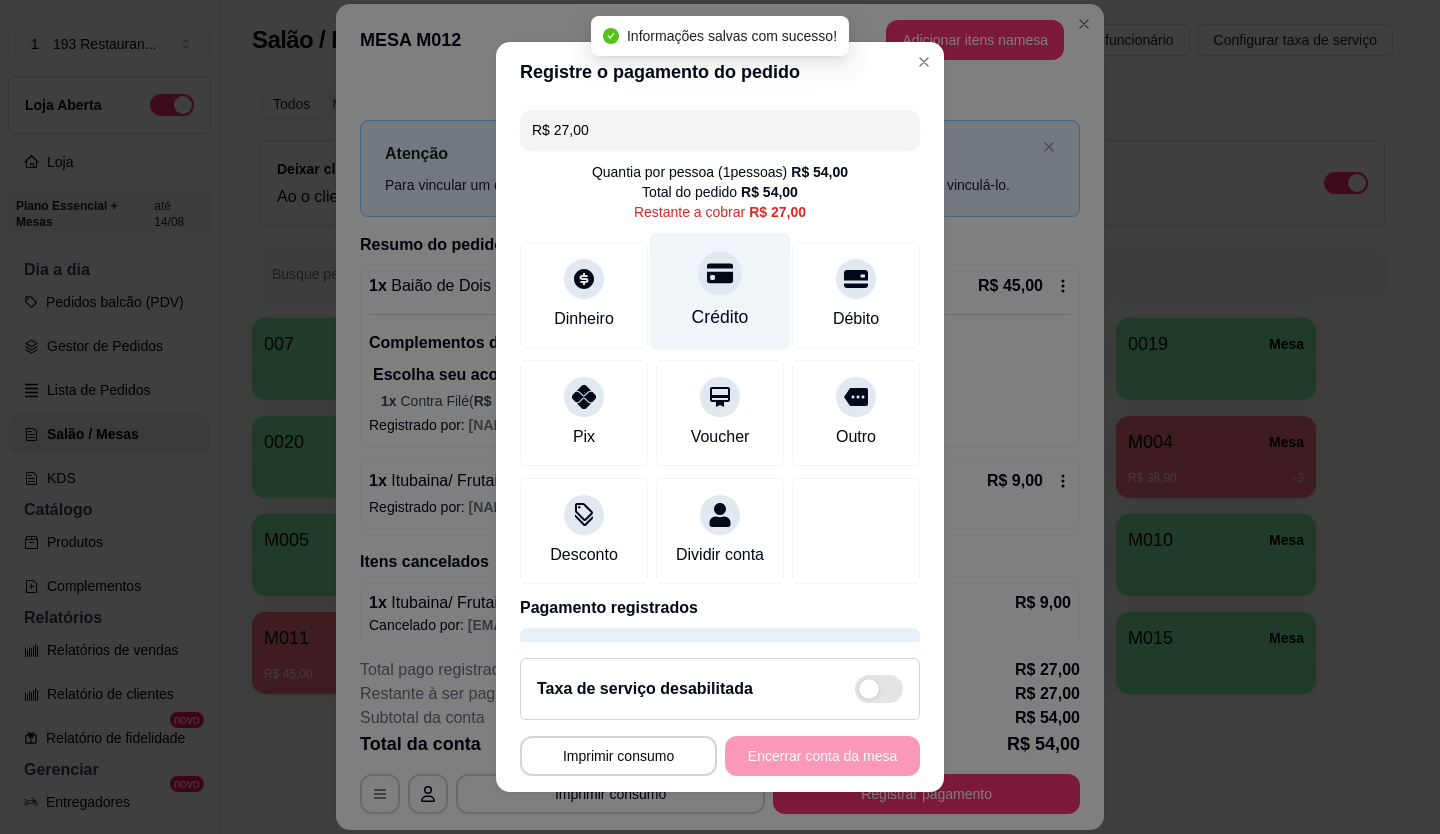 click at bounding box center (720, 273) 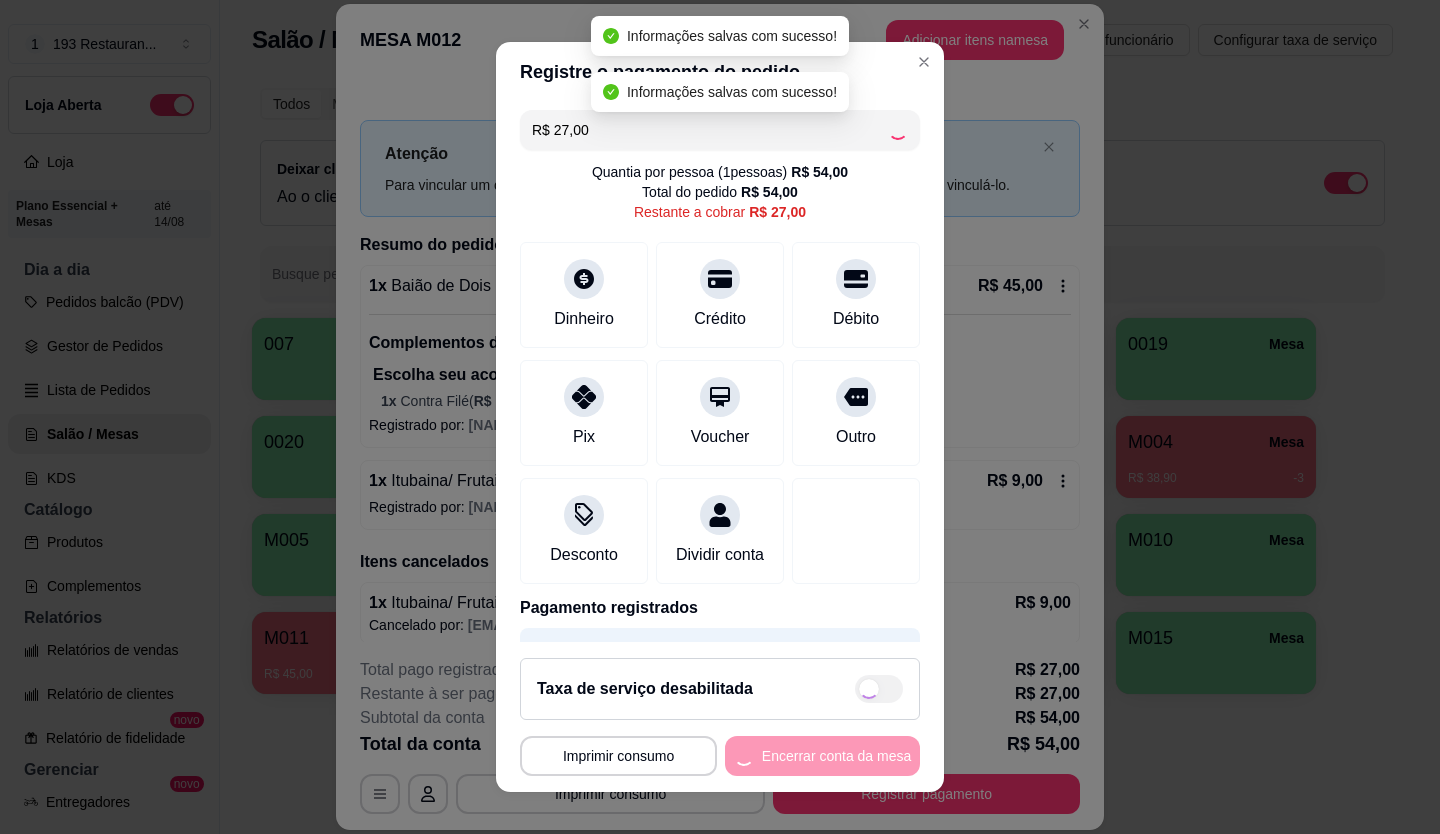 type on "R$ 0,00" 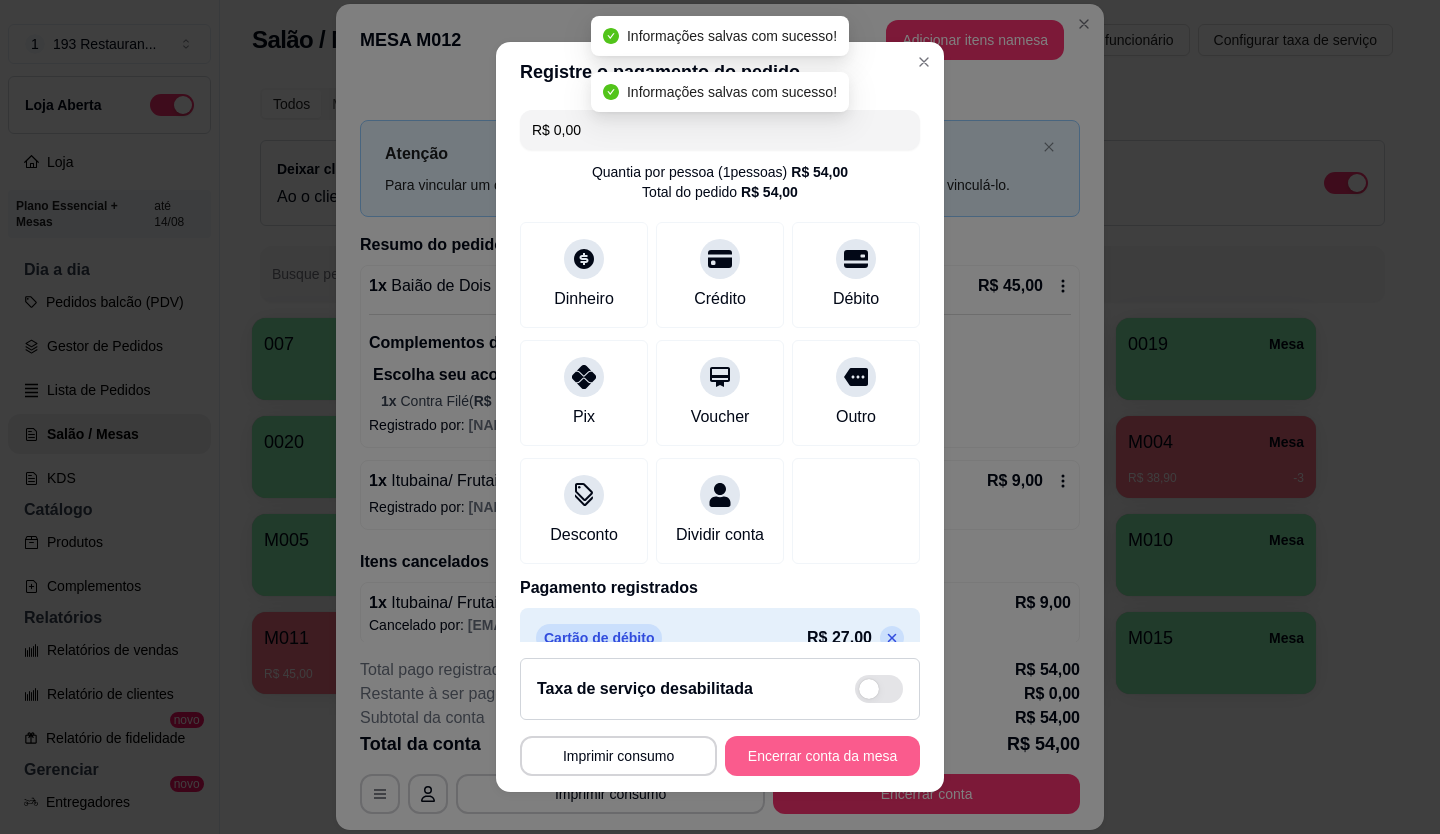 click on "Encerrar conta da mesa" at bounding box center (822, 756) 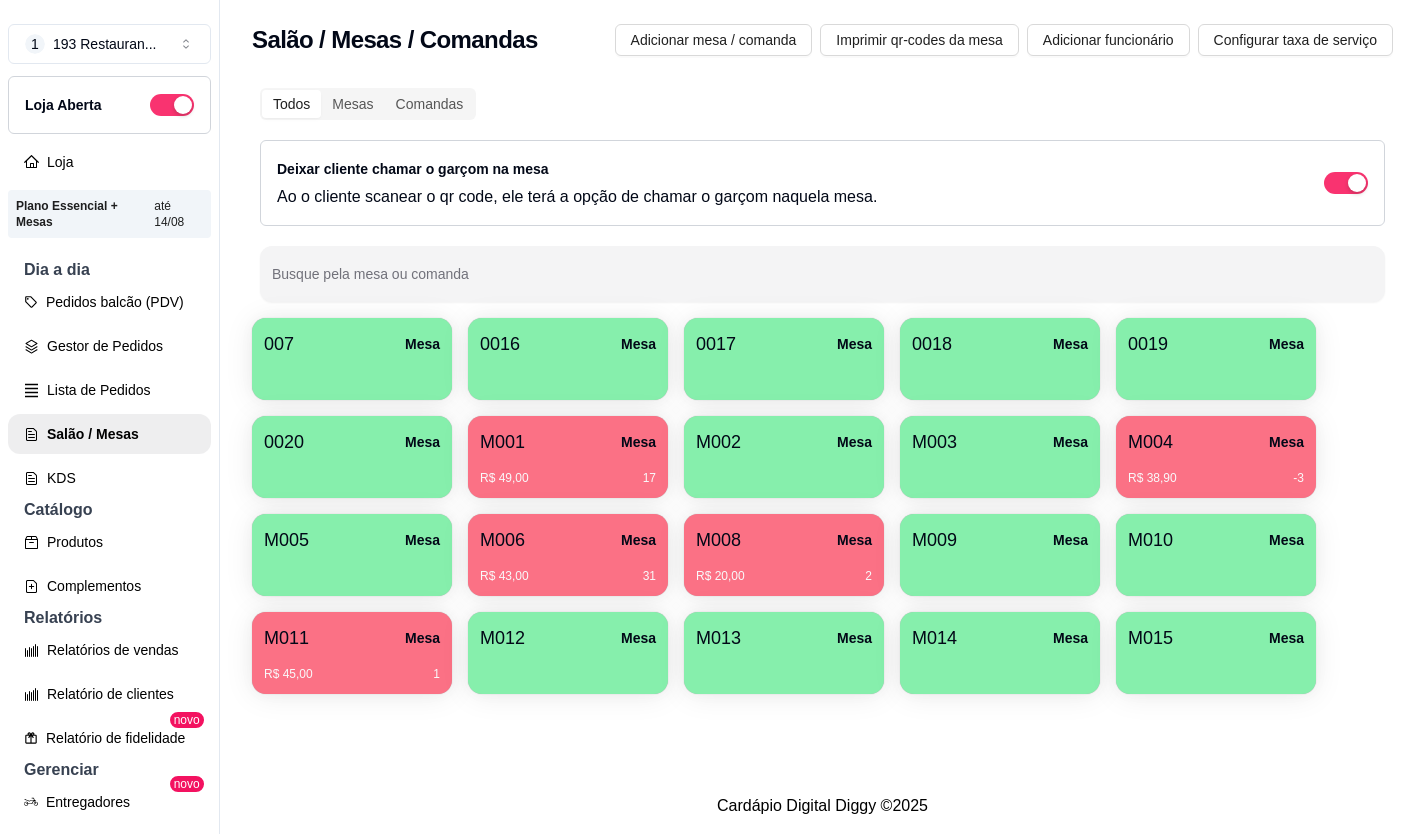 click on "R$ 43,00 31" at bounding box center (568, 569) 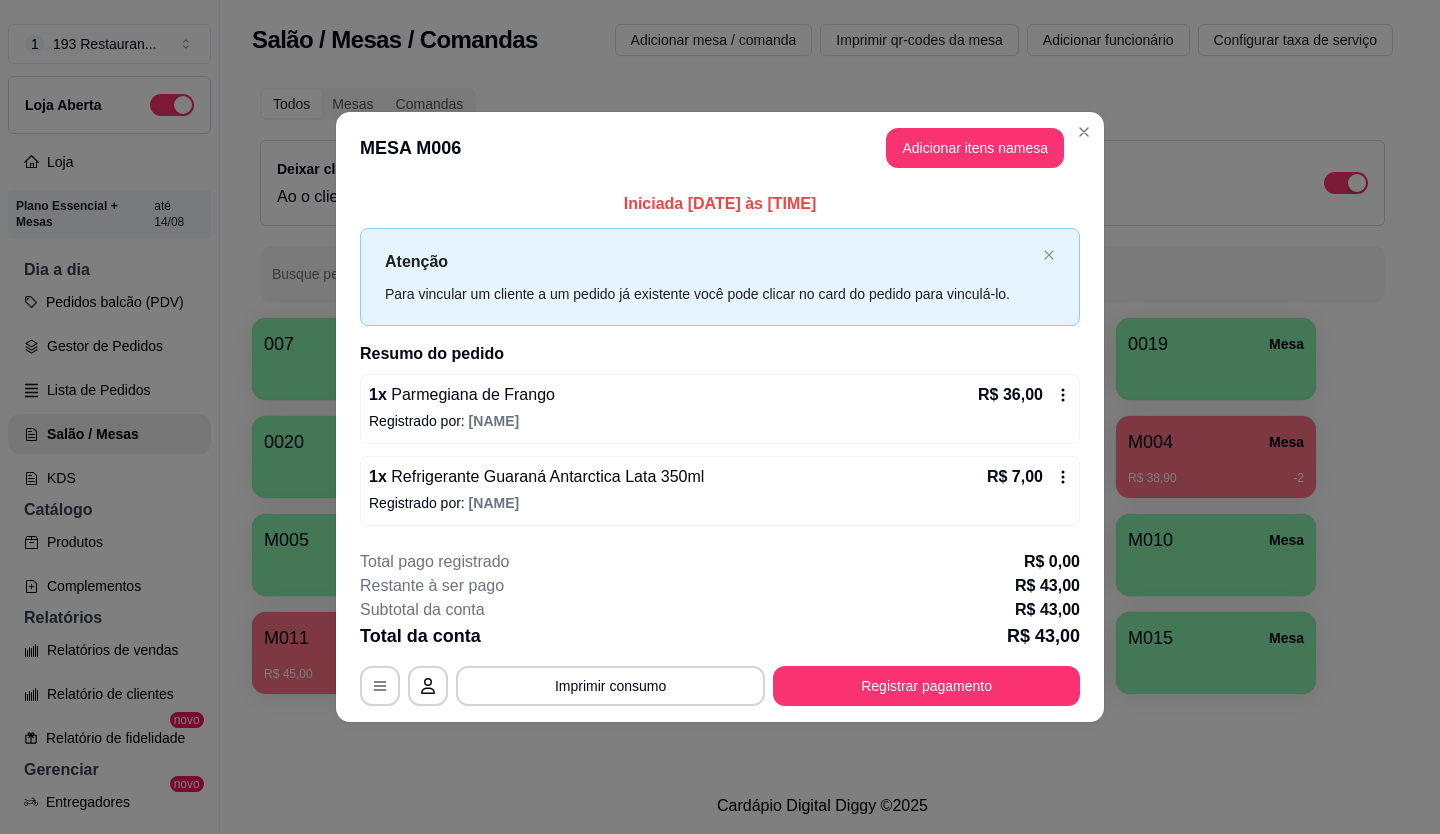 click on "Registrar pagamento" at bounding box center [926, 686] 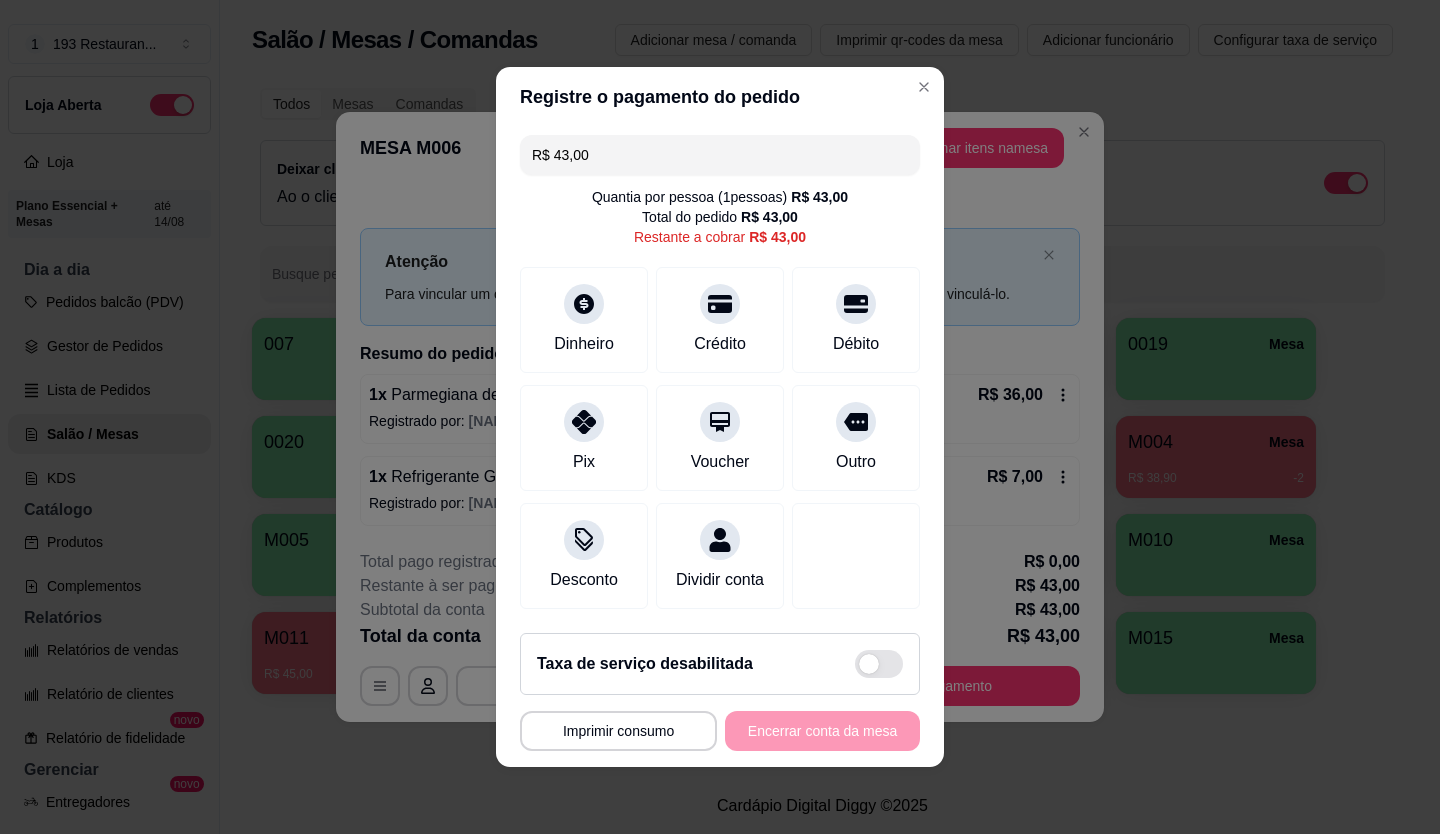 drag, startPoint x: 601, startPoint y: 138, endPoint x: 0, endPoint y: 286, distance: 618.9548 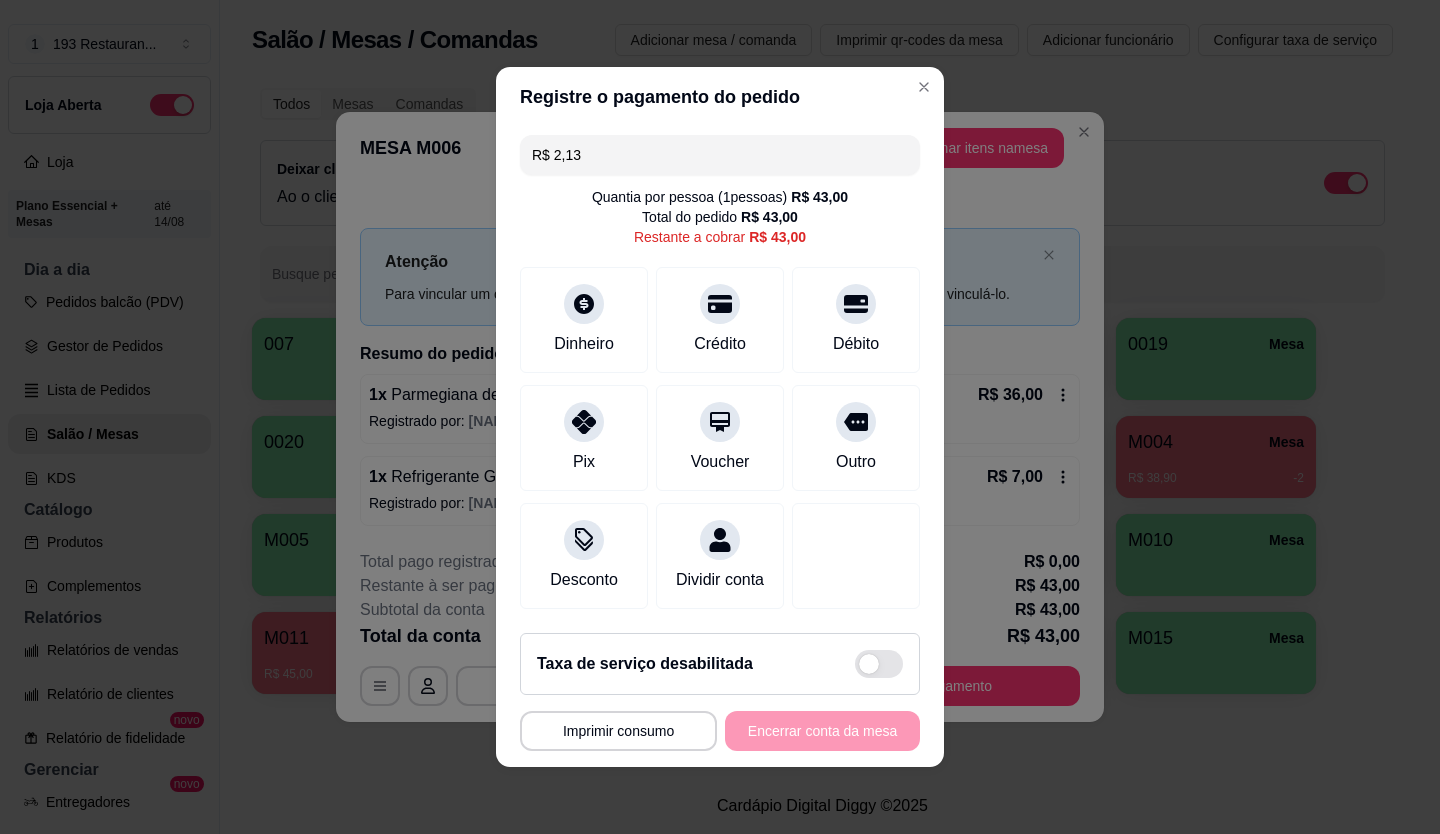 type on "R$ 21,35" 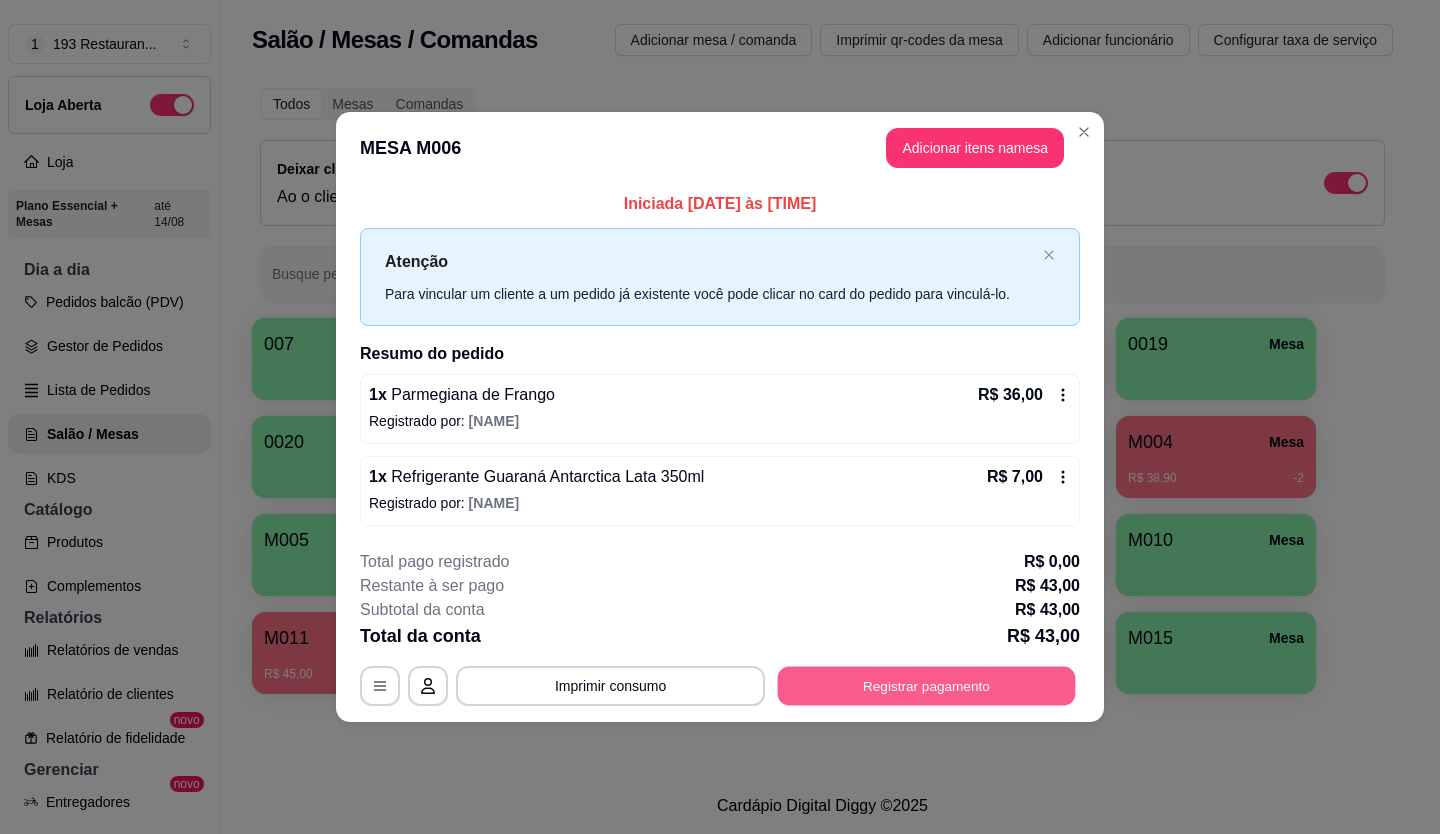 click on "Registrar pagamento" at bounding box center [927, 685] 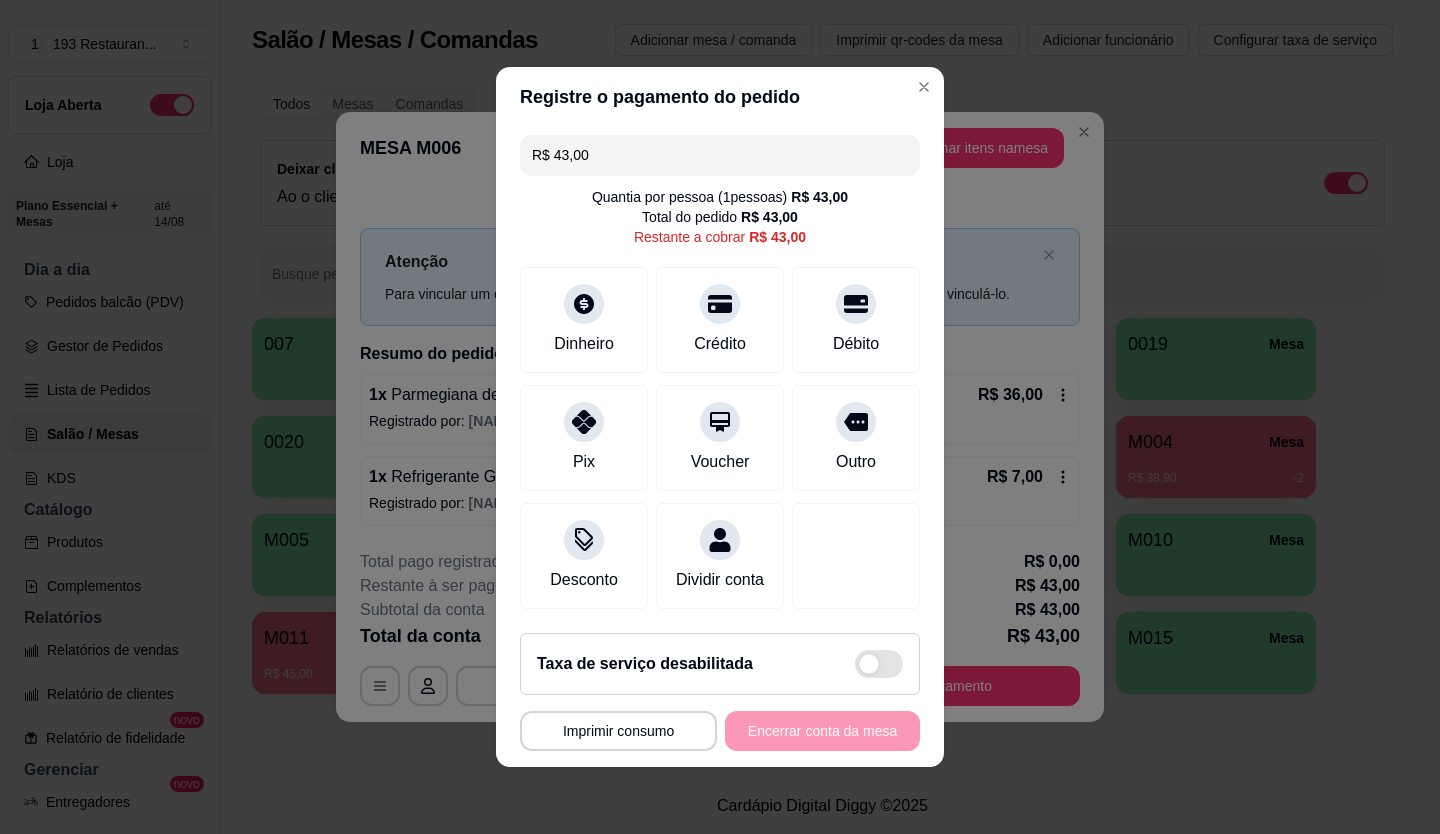 drag, startPoint x: 607, startPoint y: 138, endPoint x: 240, endPoint y: 221, distance: 376.26852 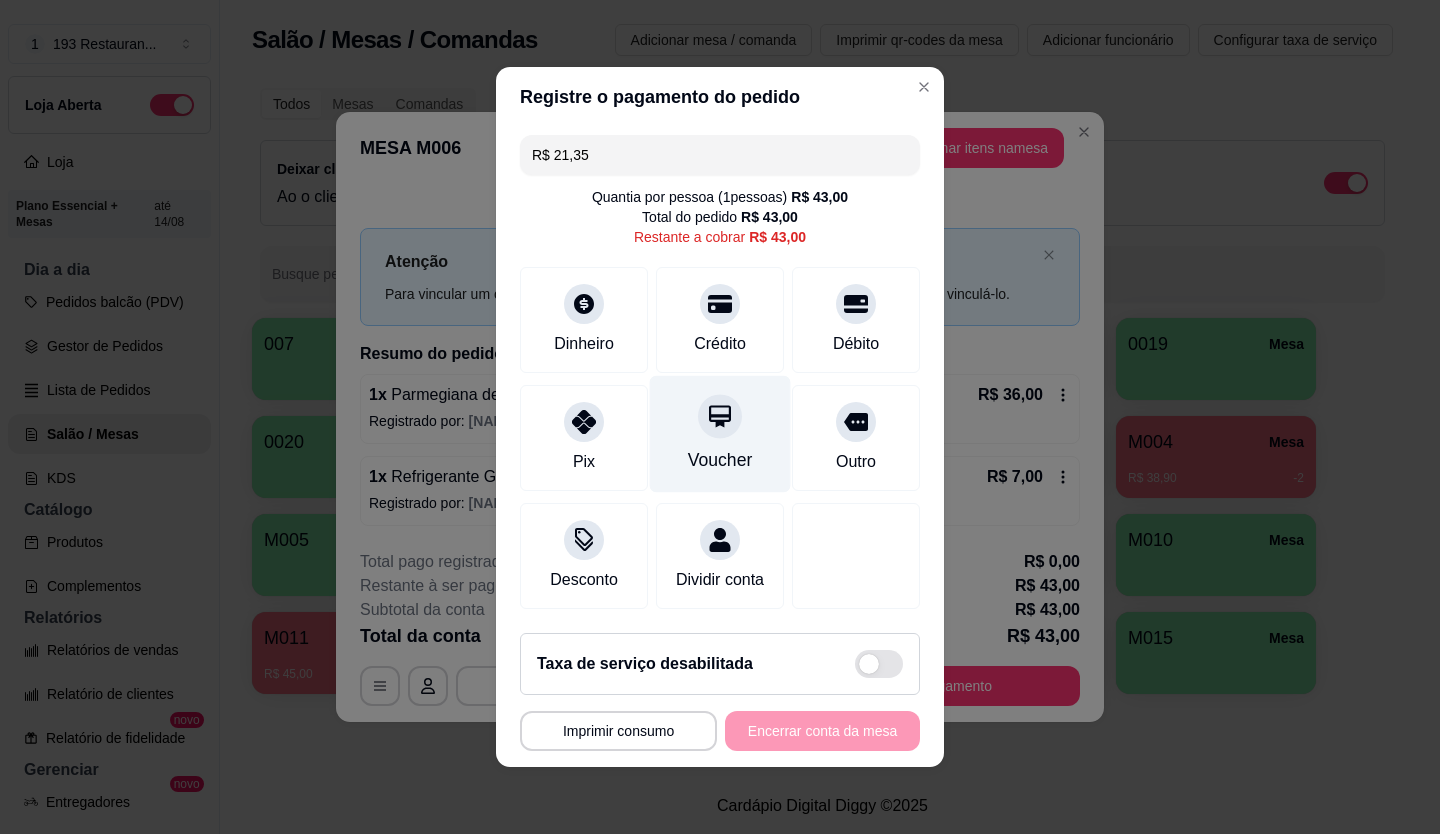click at bounding box center [720, 416] 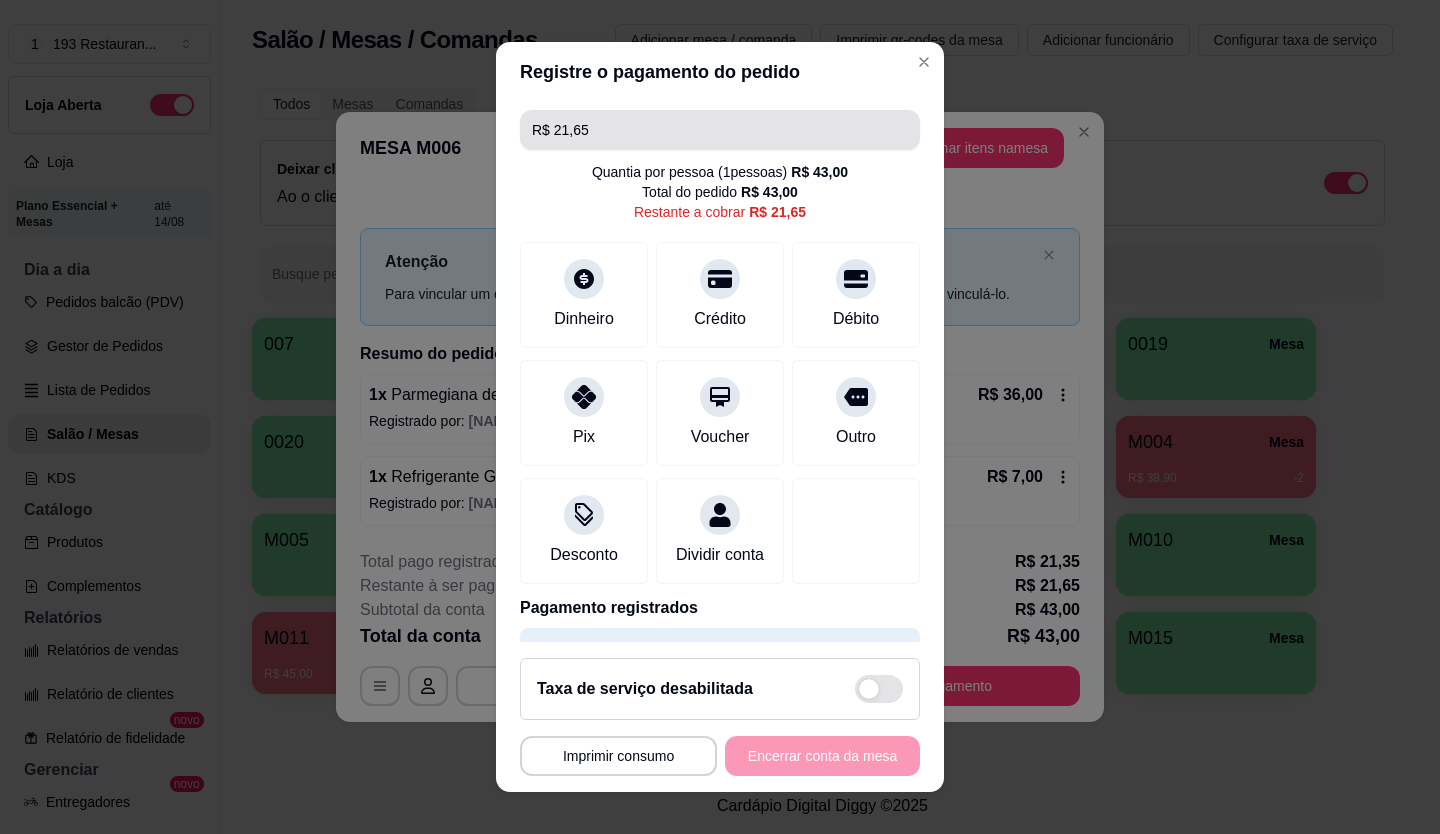 click on "R$ 21,65" at bounding box center (720, 130) 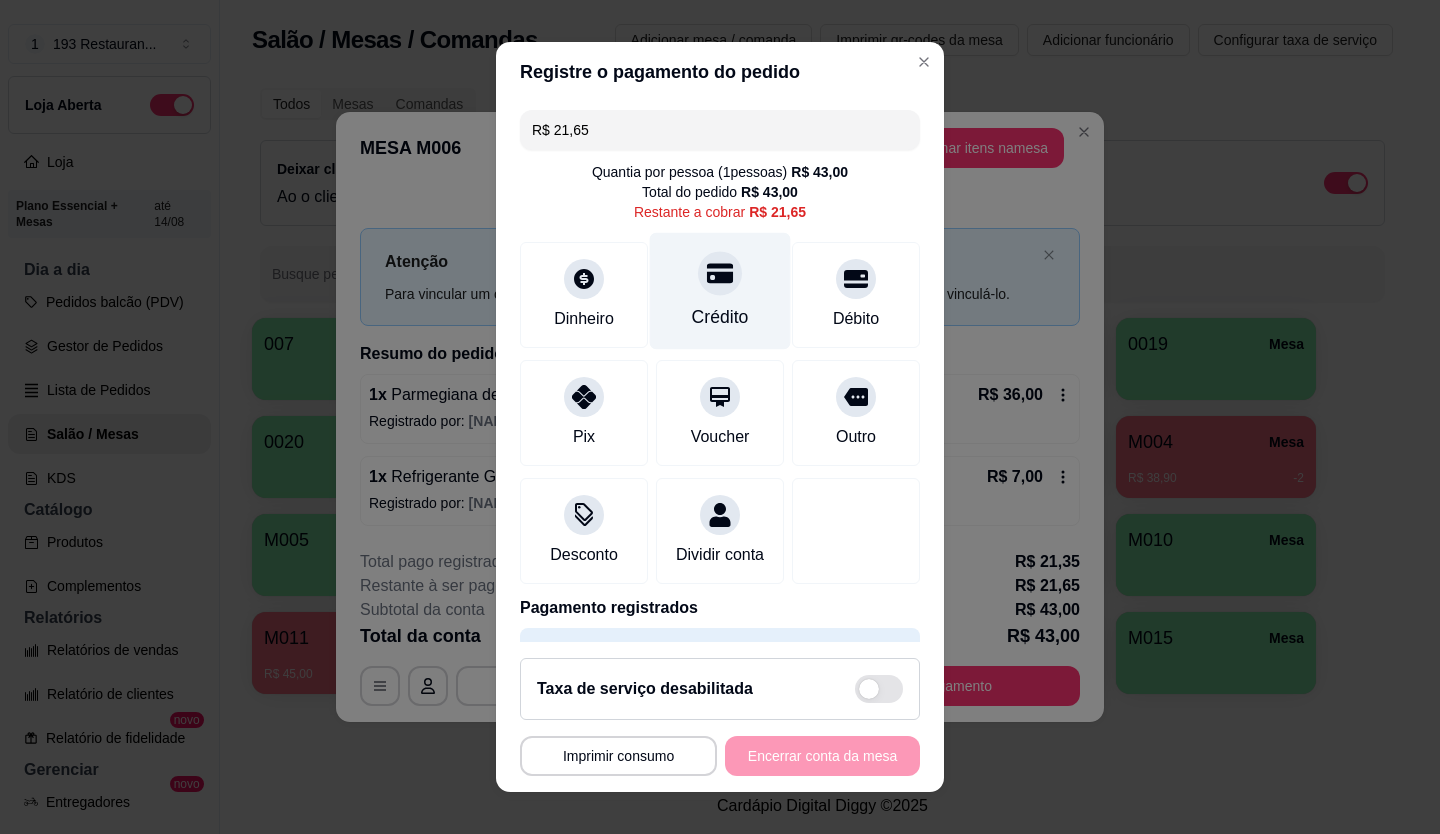 click at bounding box center [720, 273] 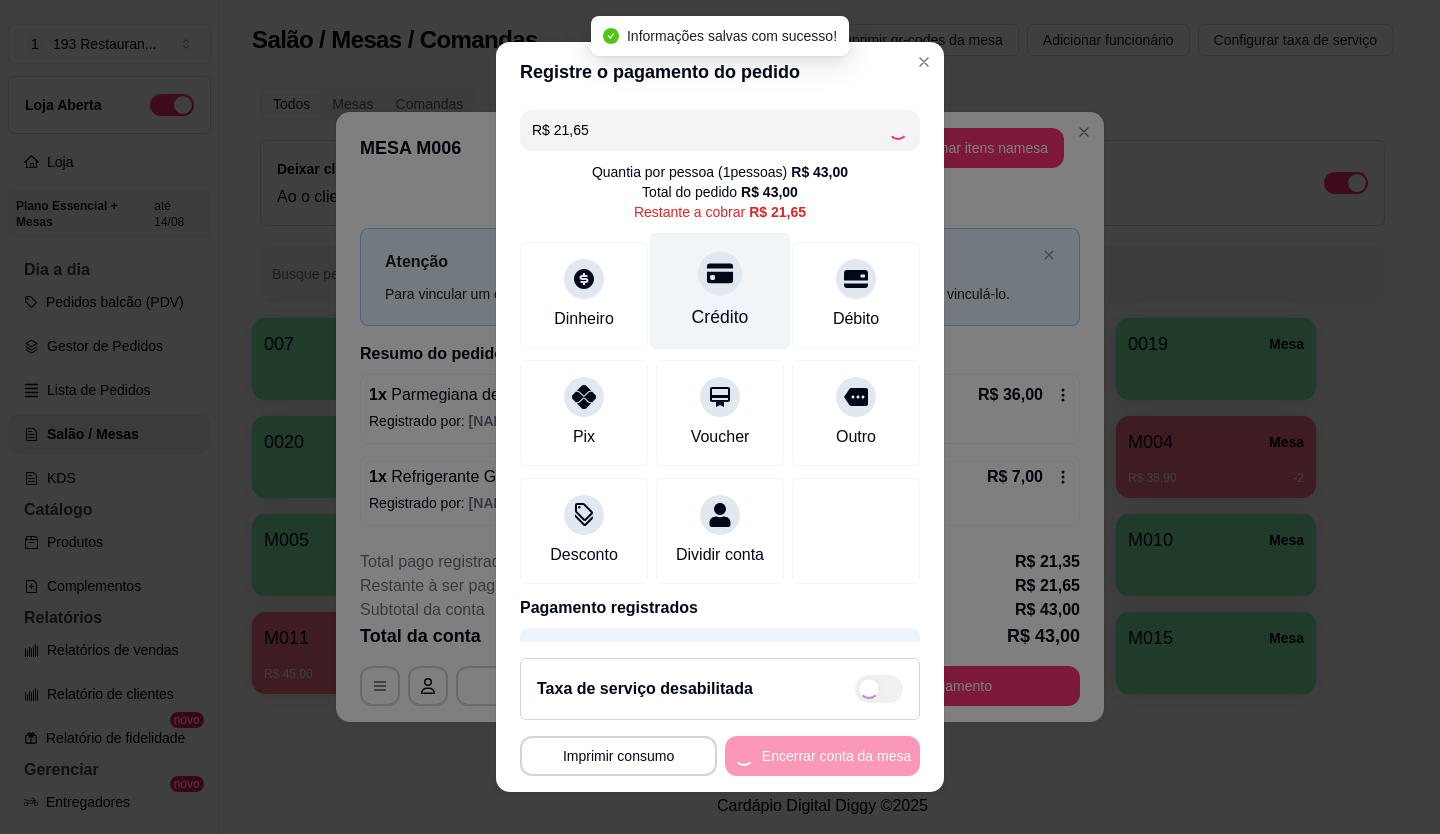 type on "R$ 0,00" 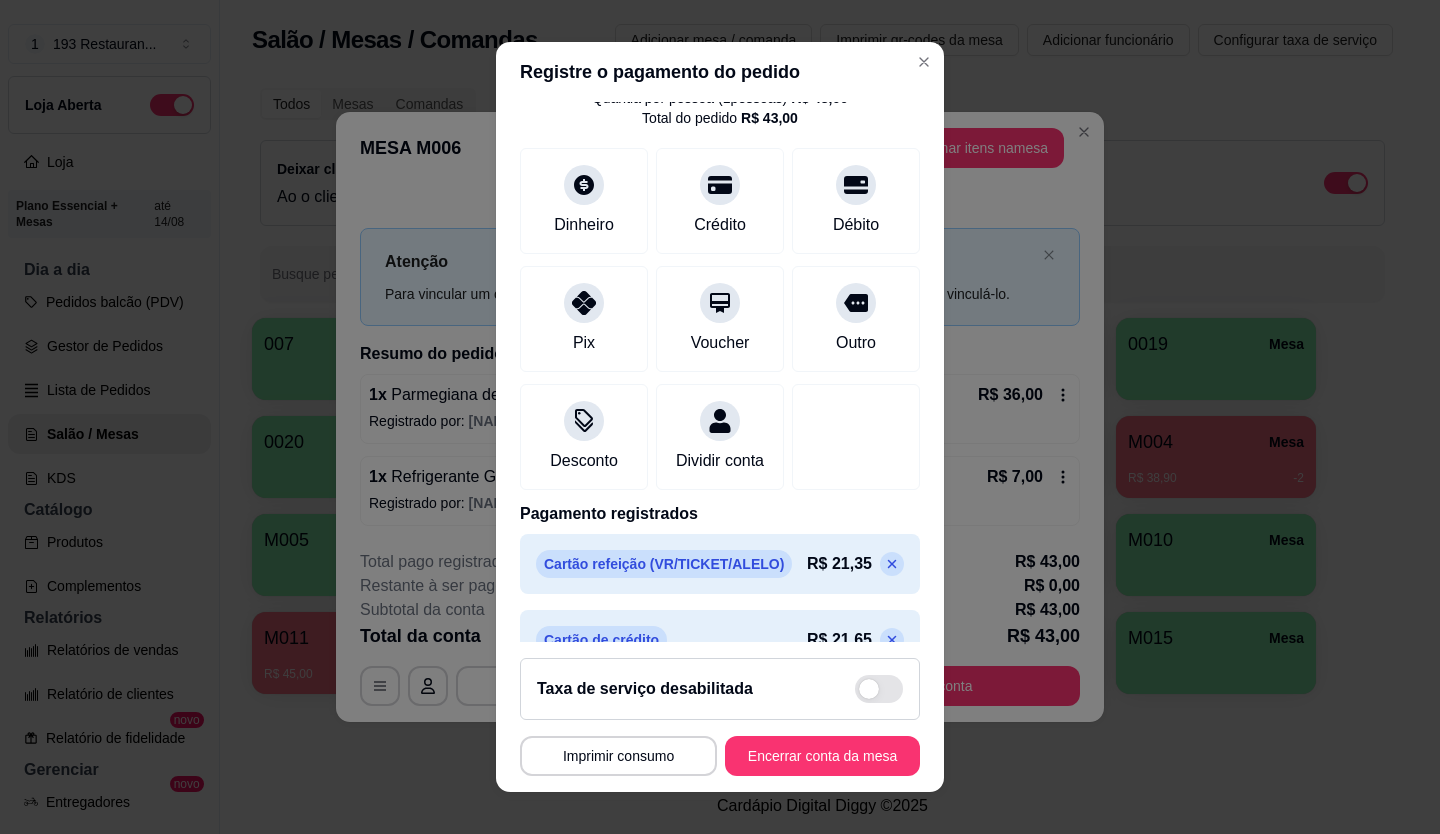 scroll, scrollTop: 133, scrollLeft: 0, axis: vertical 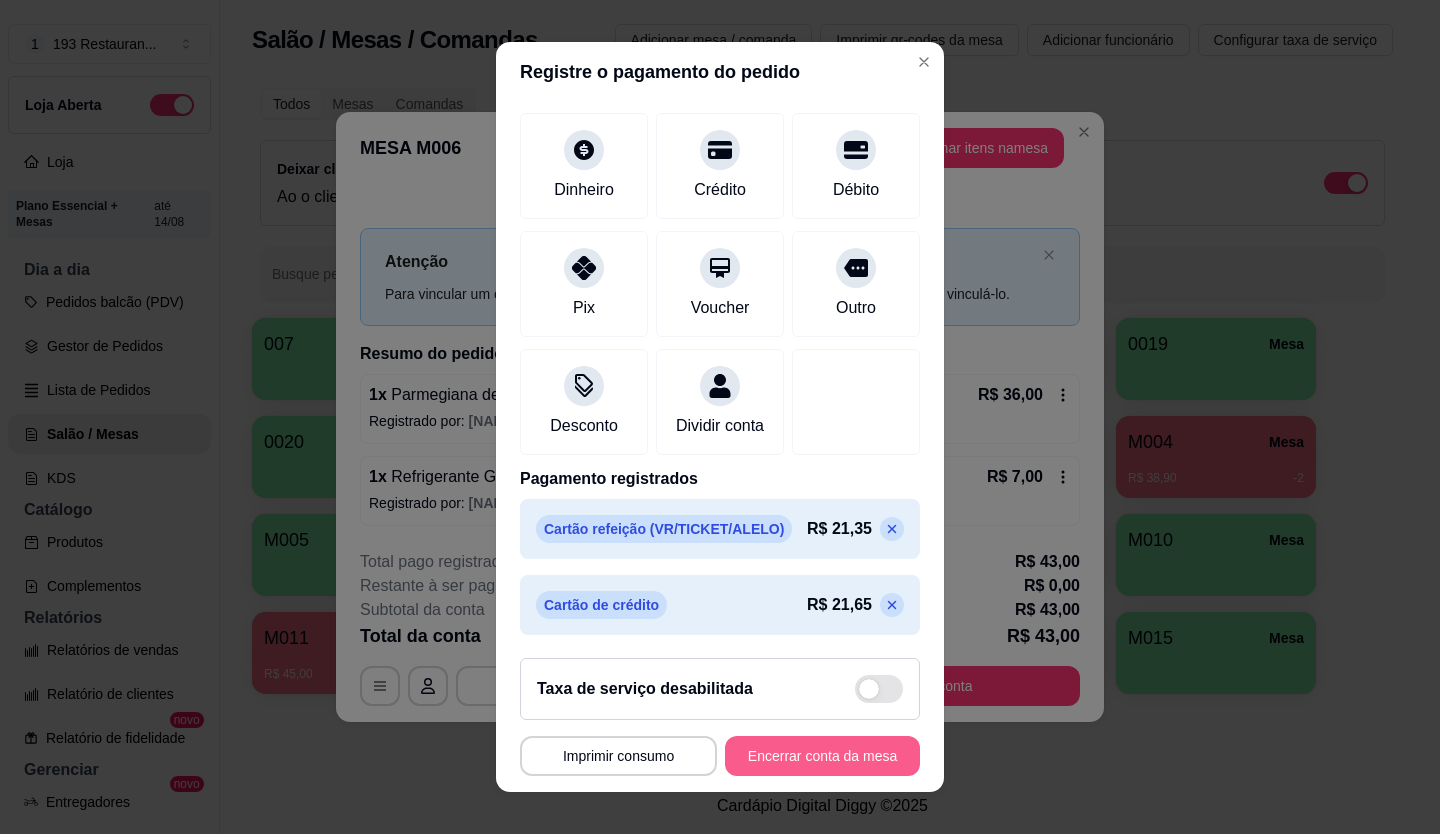 click on "Encerrar conta da mesa" at bounding box center (822, 756) 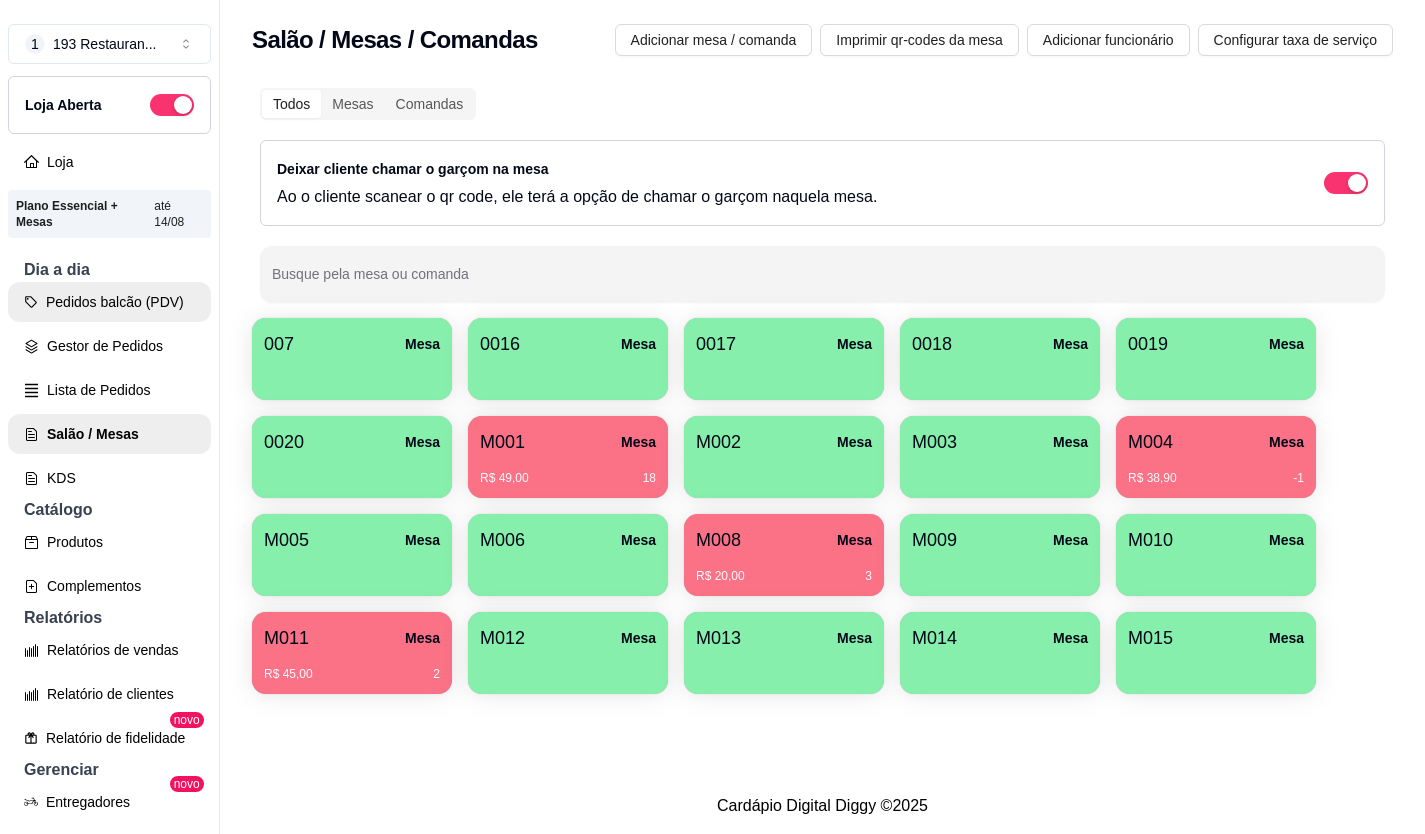 click on "Pedidos balcão (PDV)" at bounding box center [109, 302] 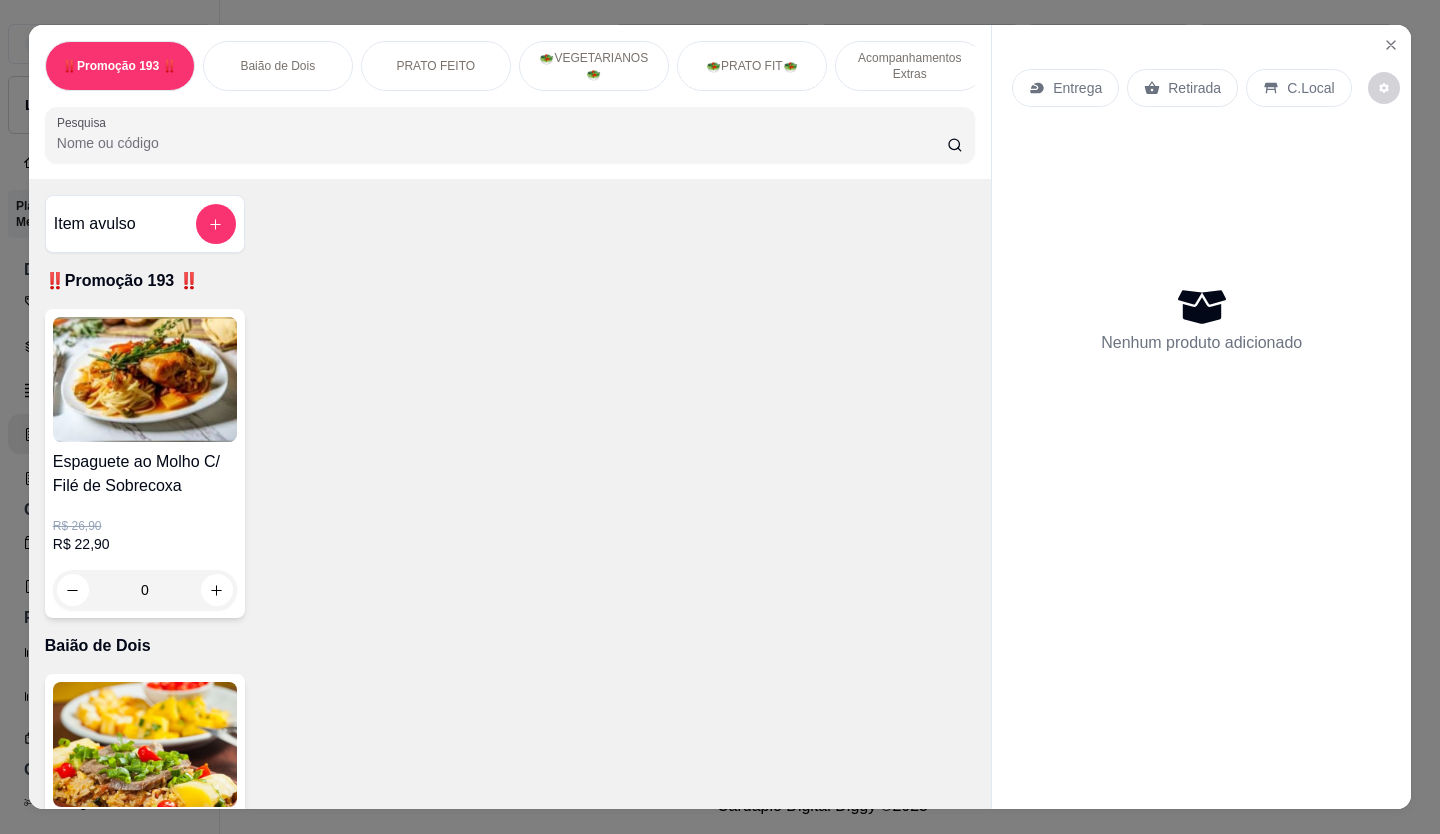 click 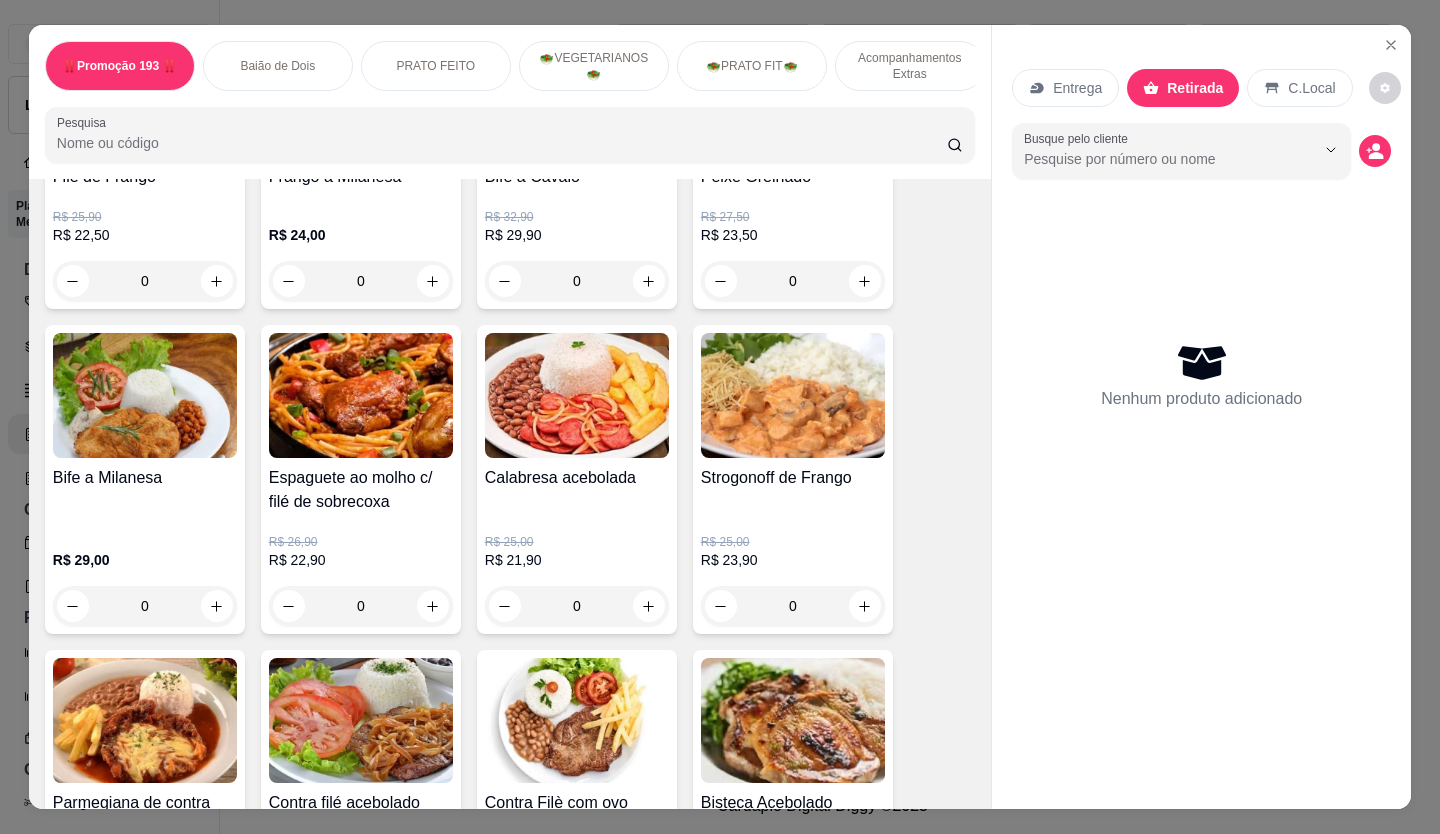 scroll, scrollTop: 1900, scrollLeft: 0, axis: vertical 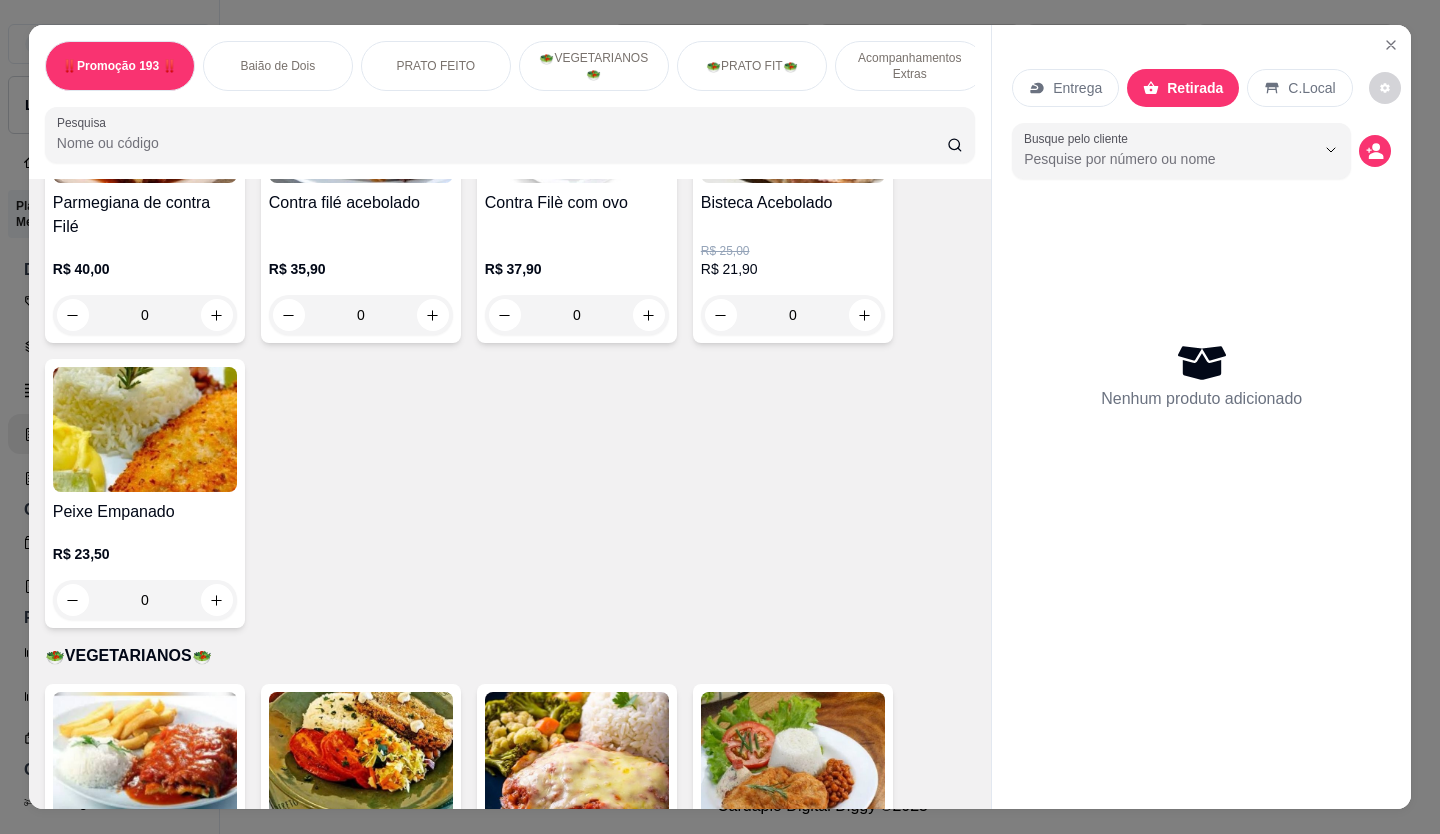drag, startPoint x: 264, startPoint y: 439, endPoint x: 625, endPoint y: 515, distance: 368.91327 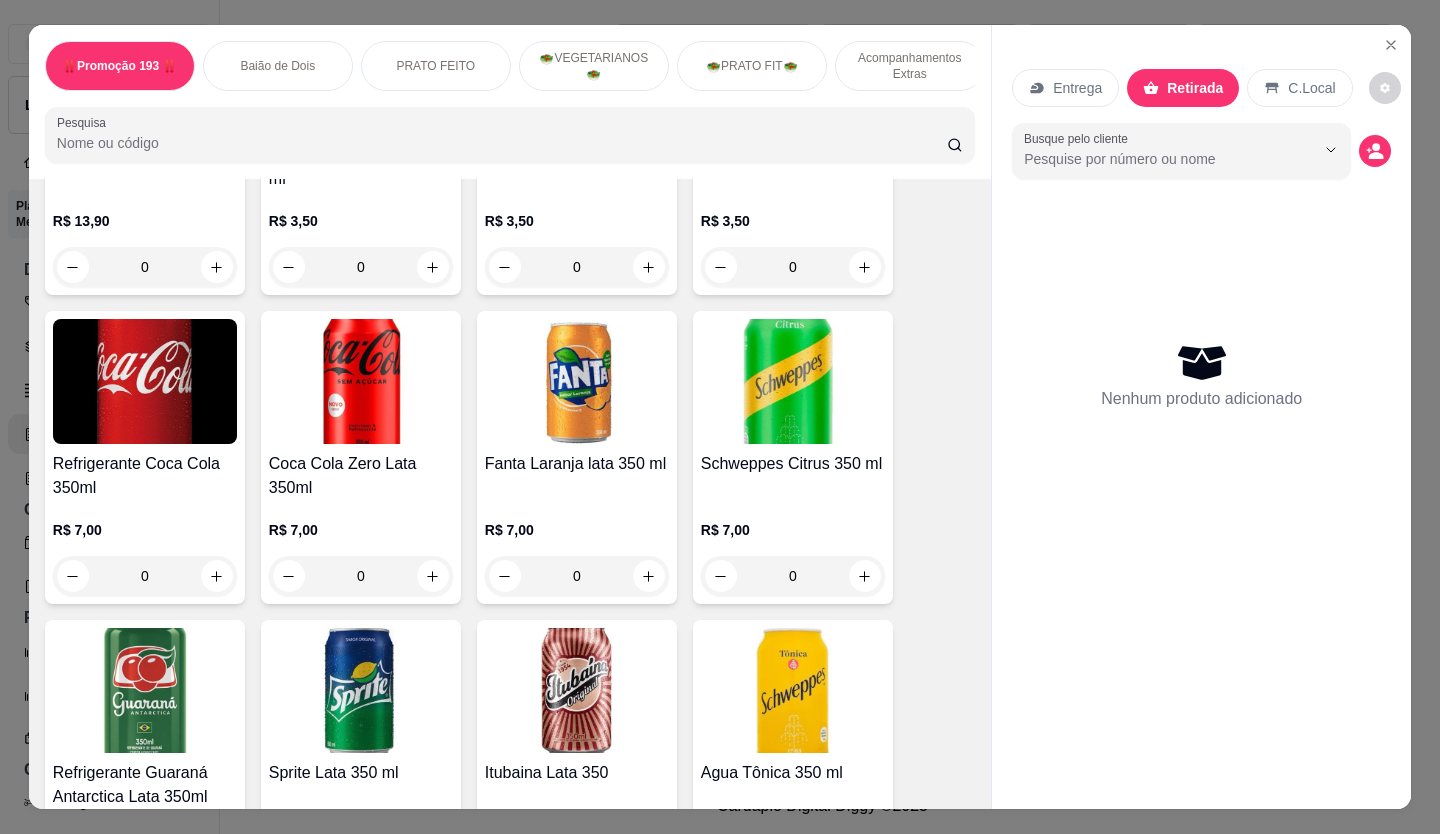scroll, scrollTop: 4800, scrollLeft: 0, axis: vertical 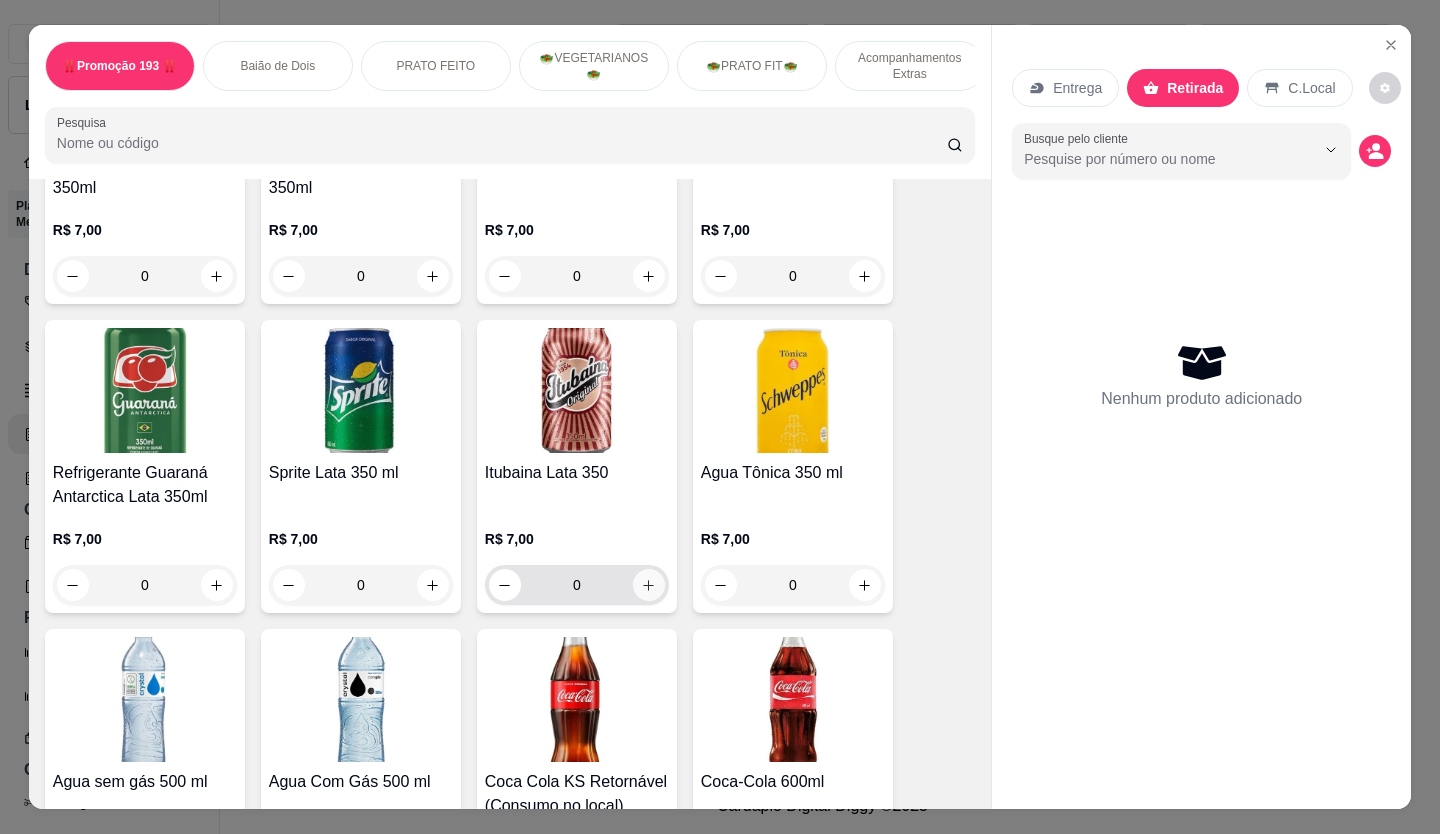 click 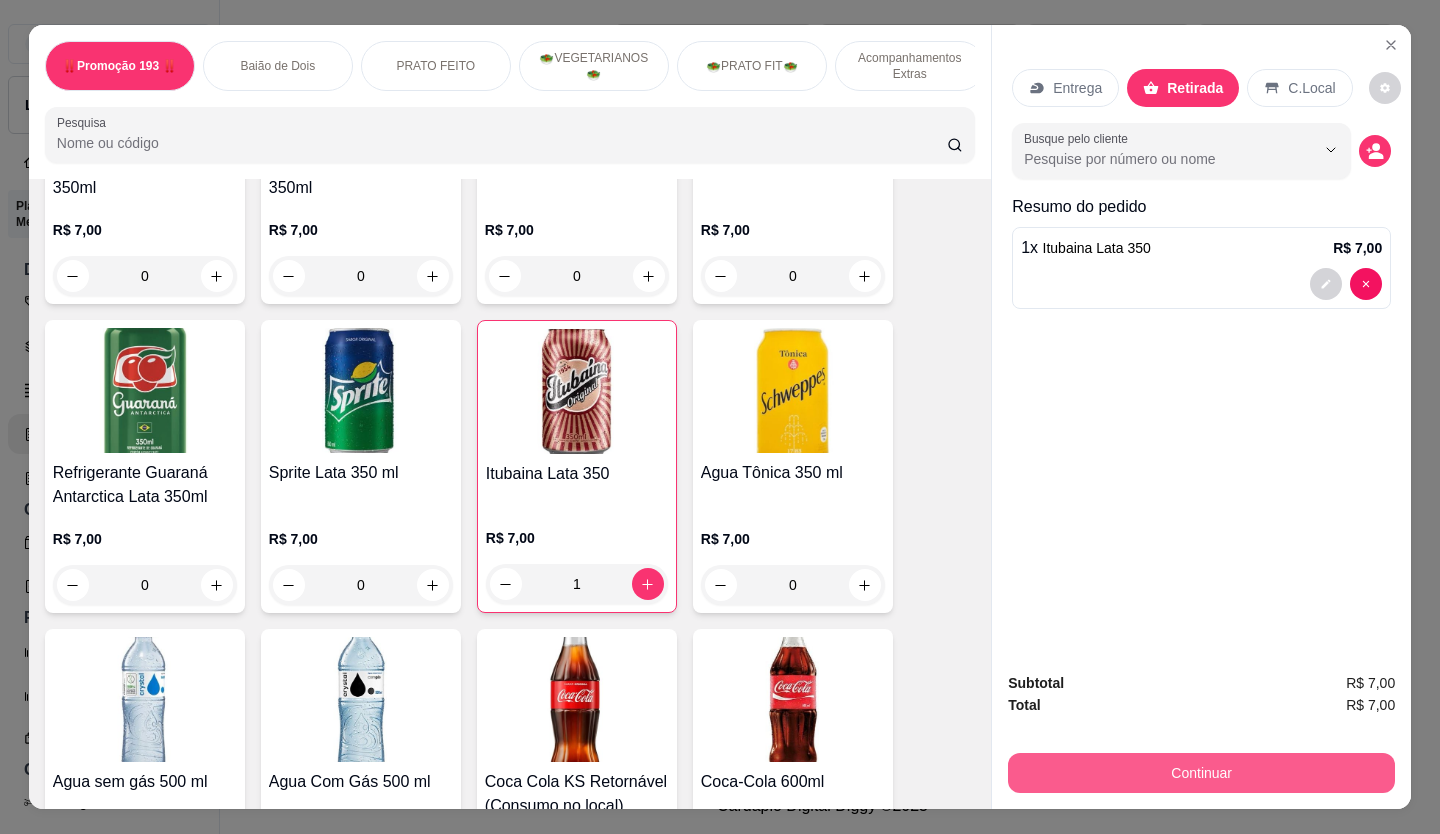 click on "Continuar" at bounding box center (1201, 773) 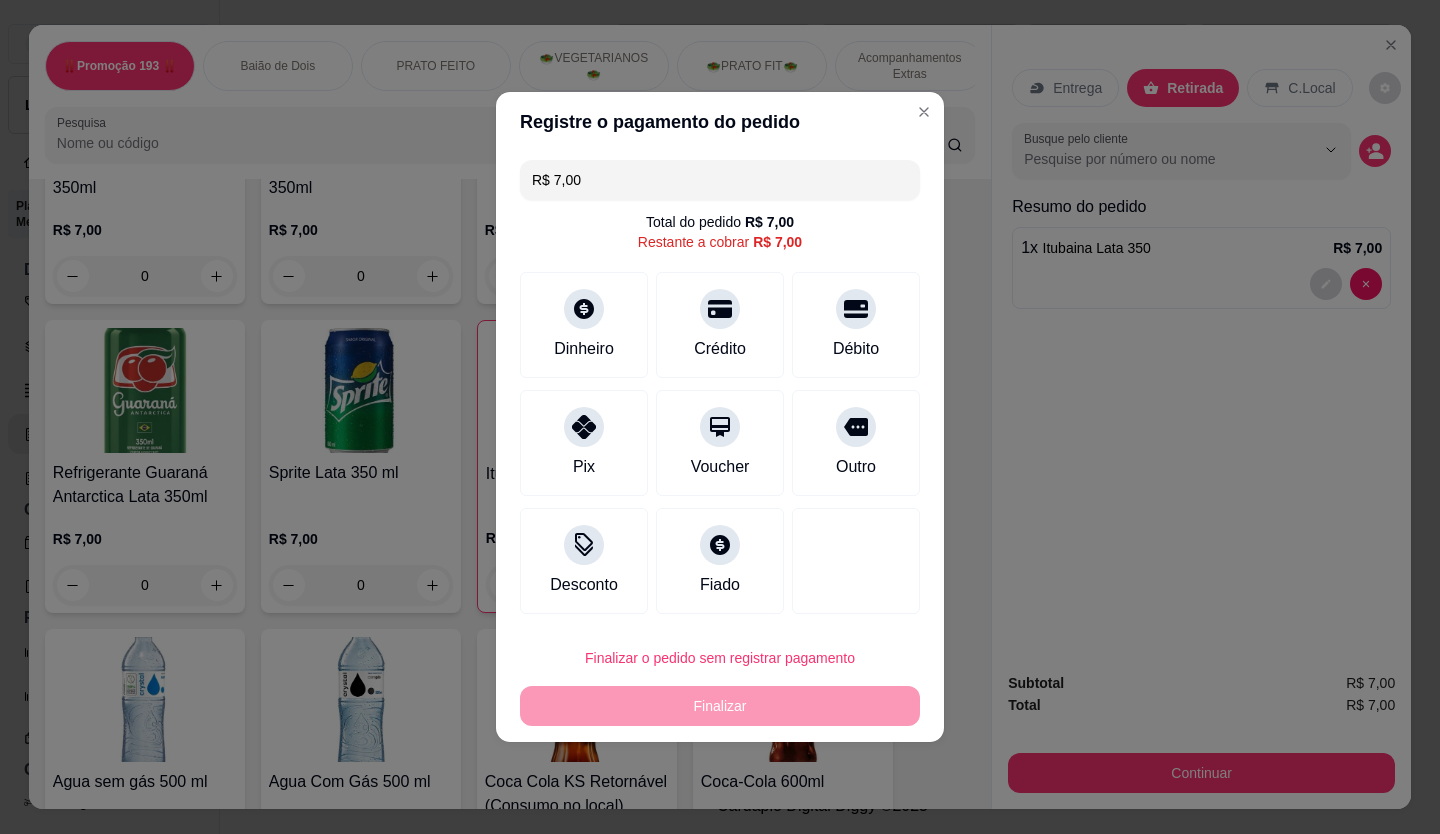 drag, startPoint x: 631, startPoint y: 171, endPoint x: 0, endPoint y: 369, distance: 661.33575 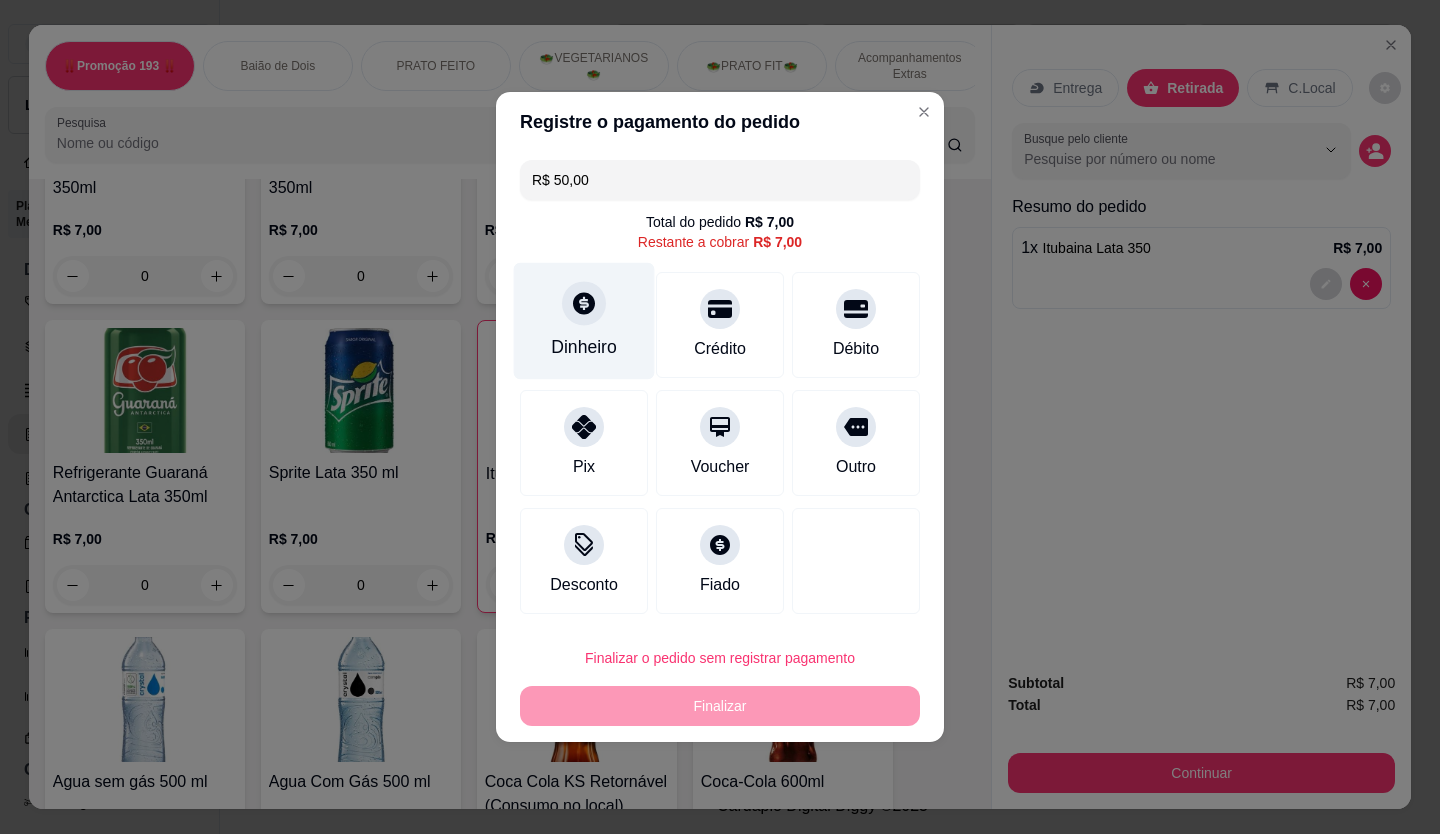 type on "R$ 50,00" 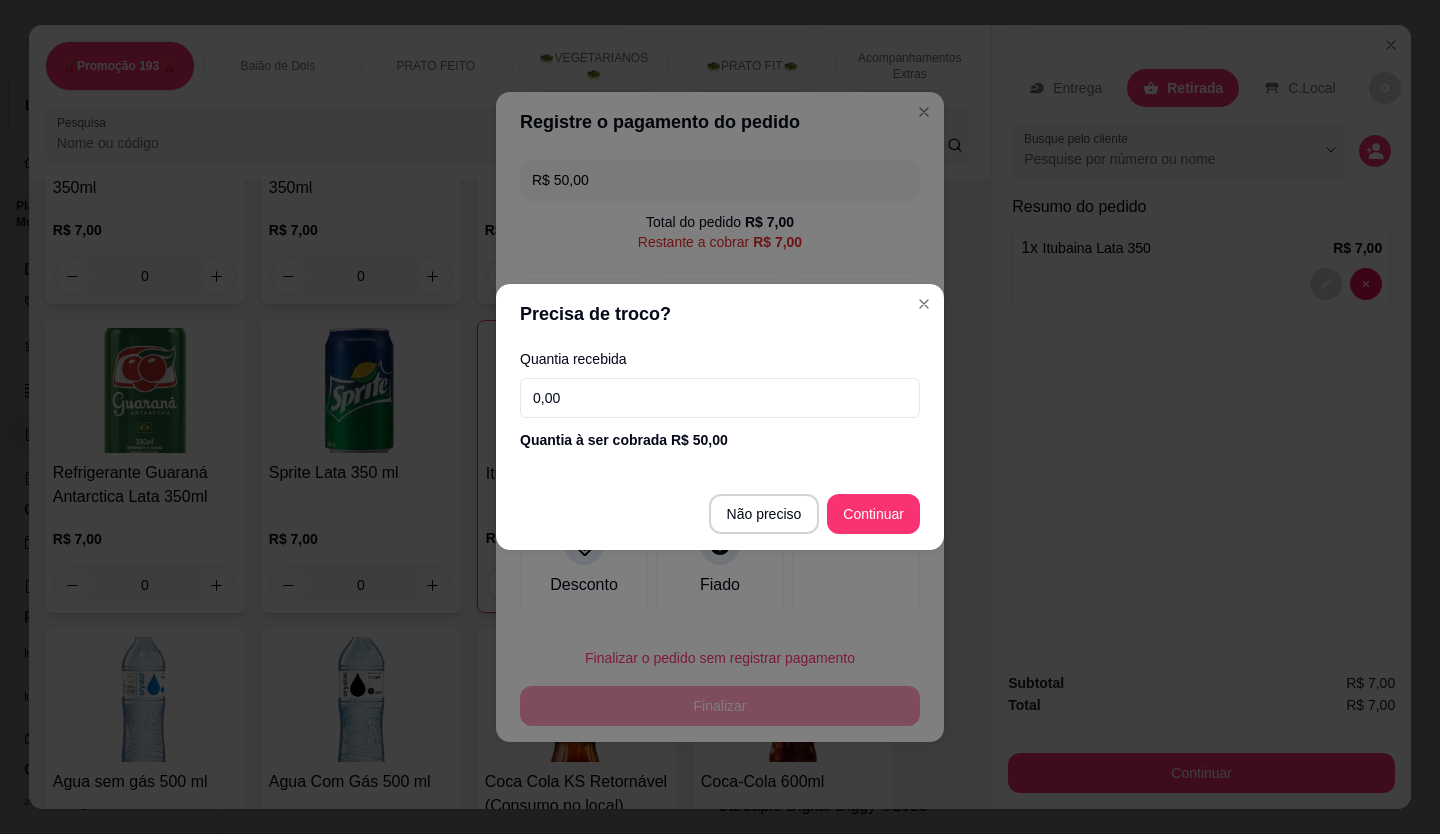 click on "0,00" at bounding box center [720, 398] 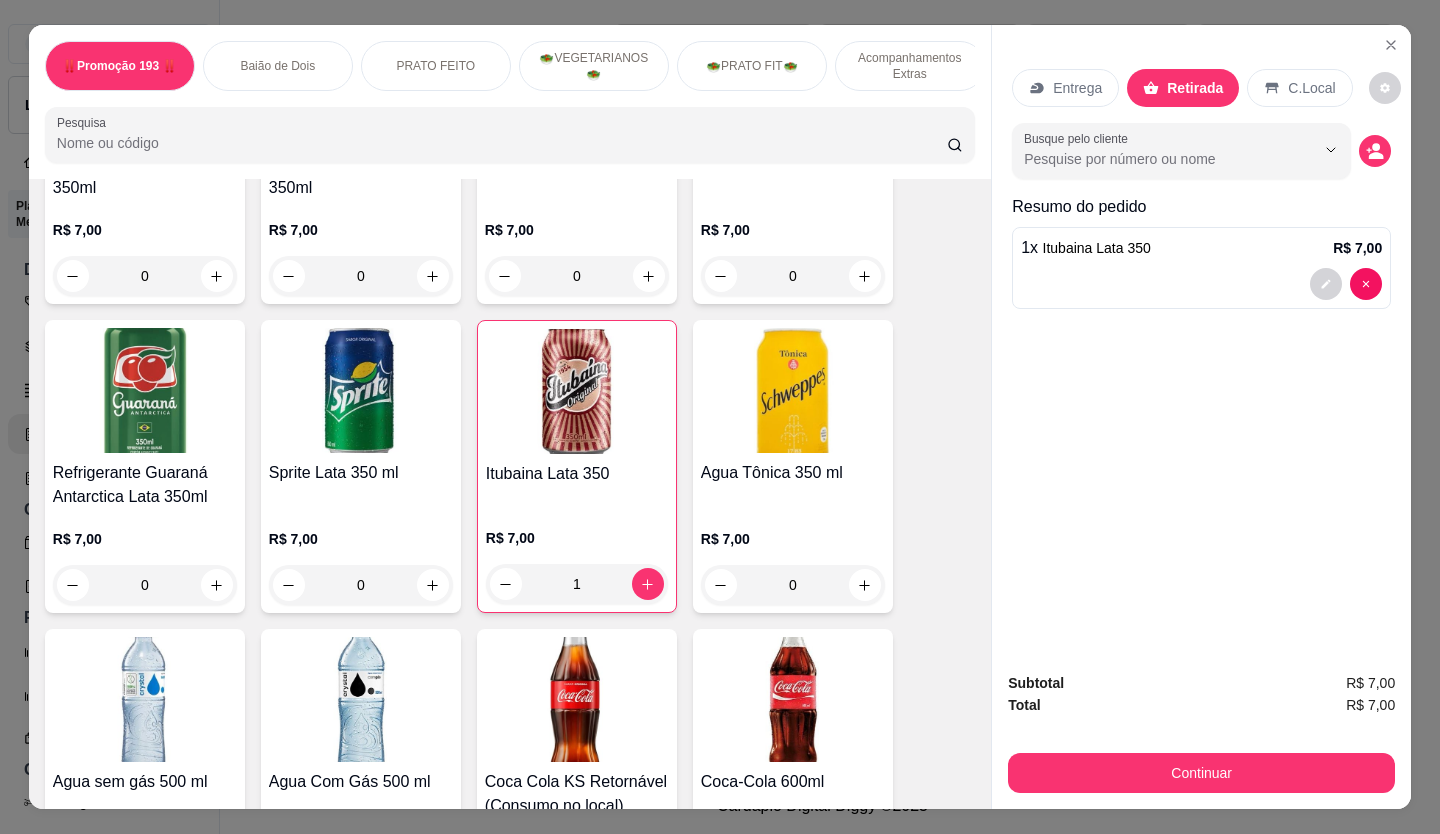 click on "Subtotal R$ 7,00 Total R$ 7,00 Continuar" at bounding box center [1201, 732] 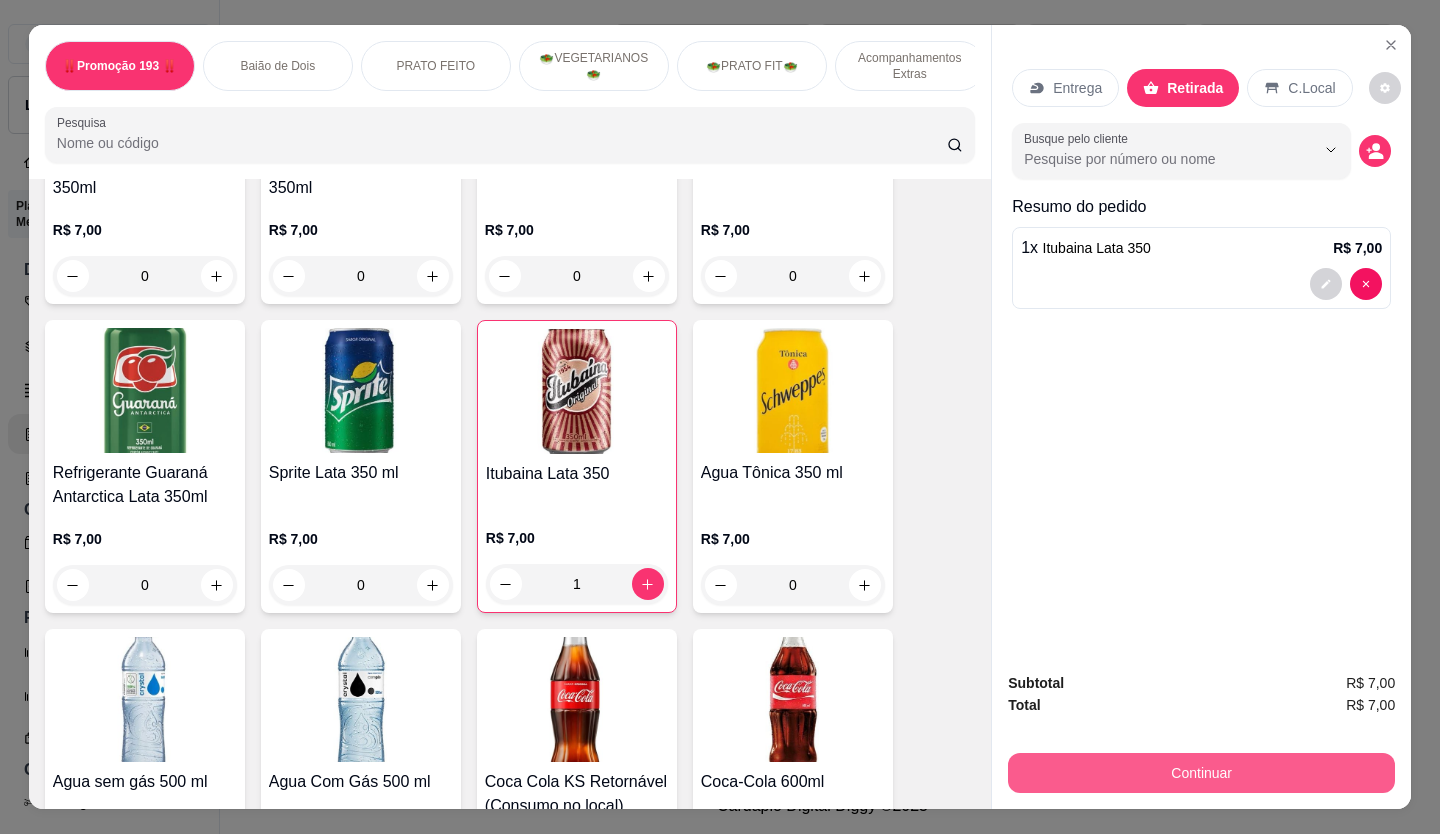 click on "Continuar" at bounding box center [1201, 773] 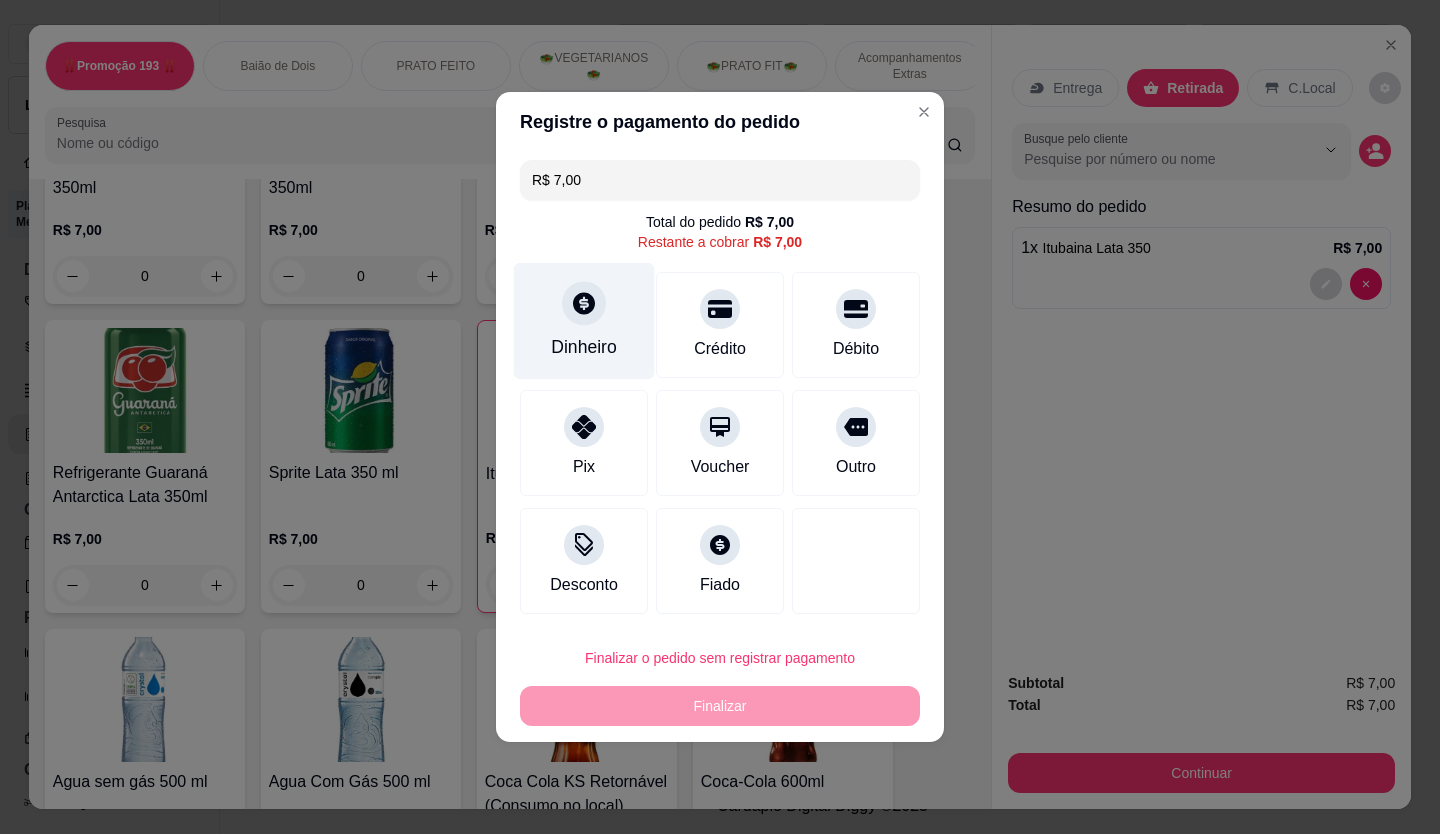 click at bounding box center (584, 303) 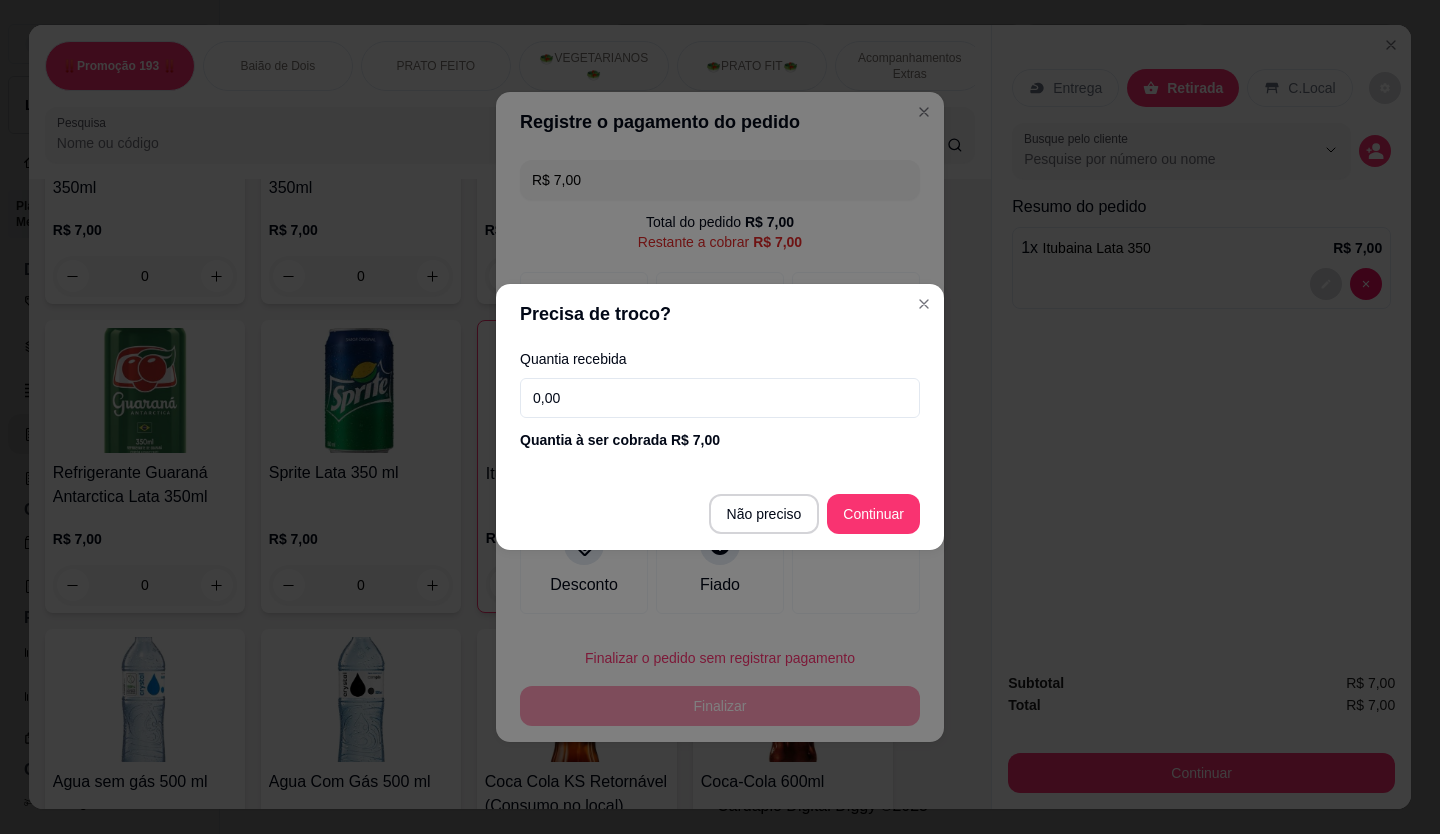 drag, startPoint x: 605, startPoint y: 406, endPoint x: 385, endPoint y: 424, distance: 220.73514 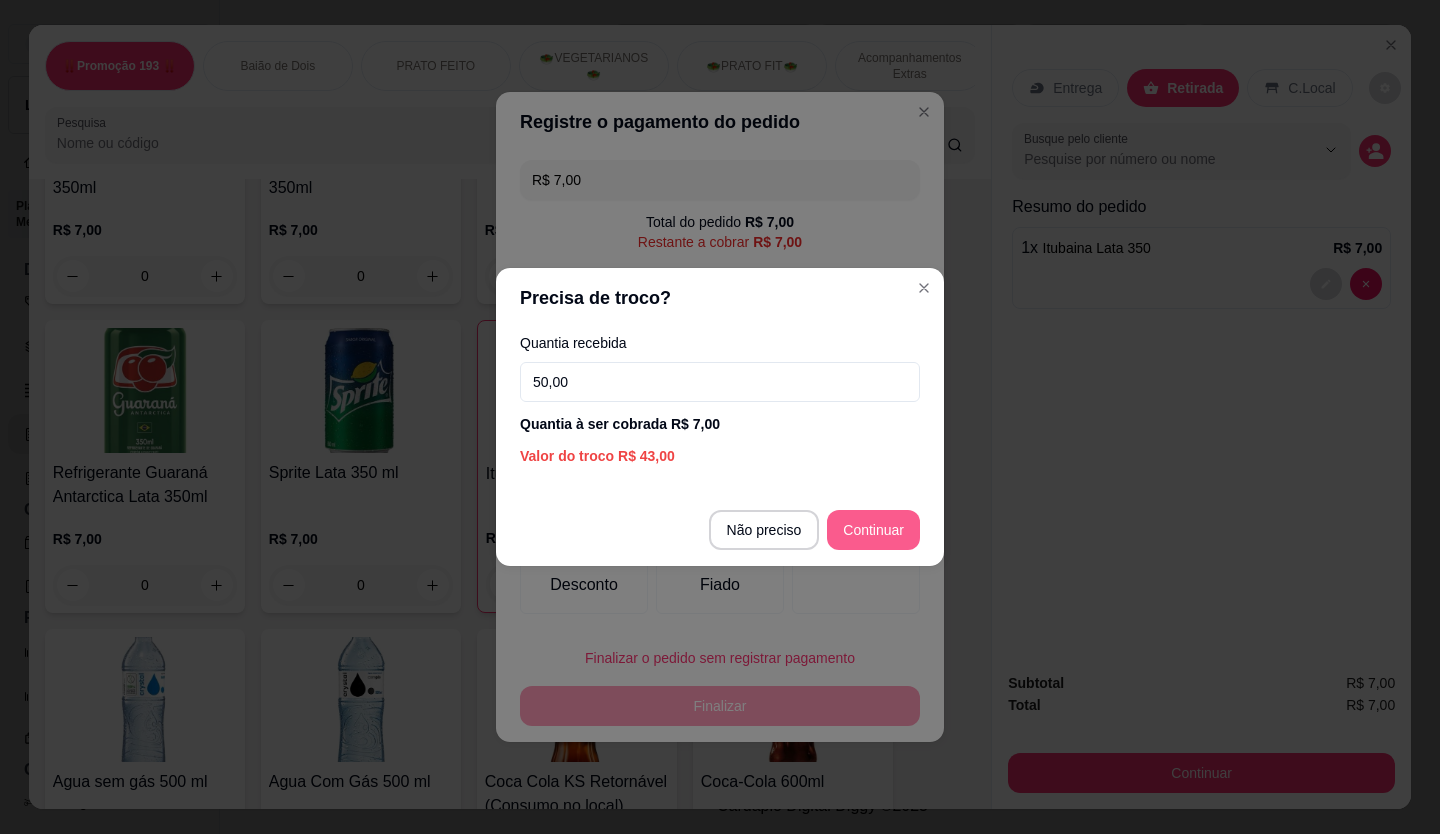 type on "50,00" 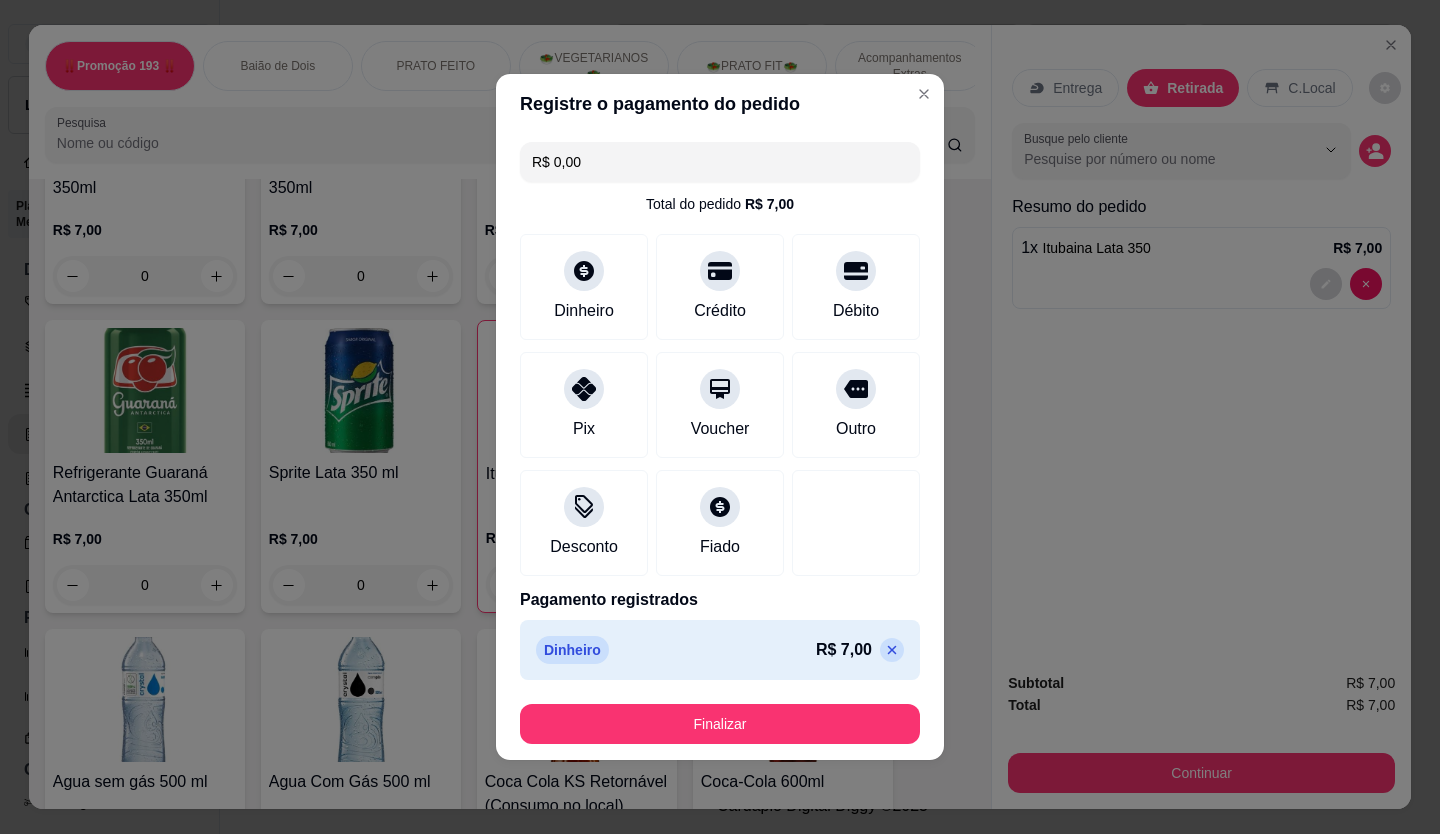 click on "Finalizar" at bounding box center (720, 724) 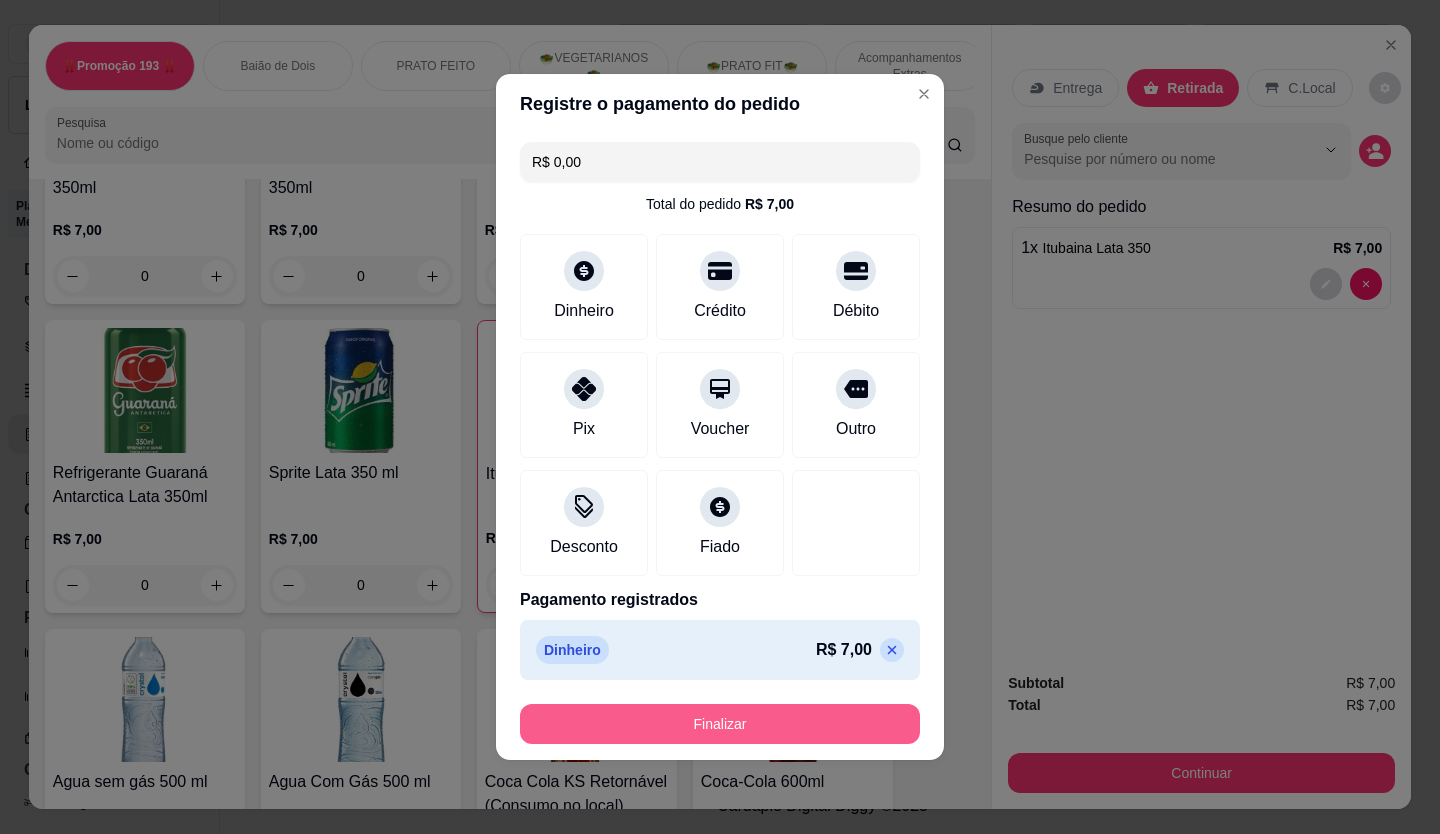 click on "Finalizar" at bounding box center (720, 724) 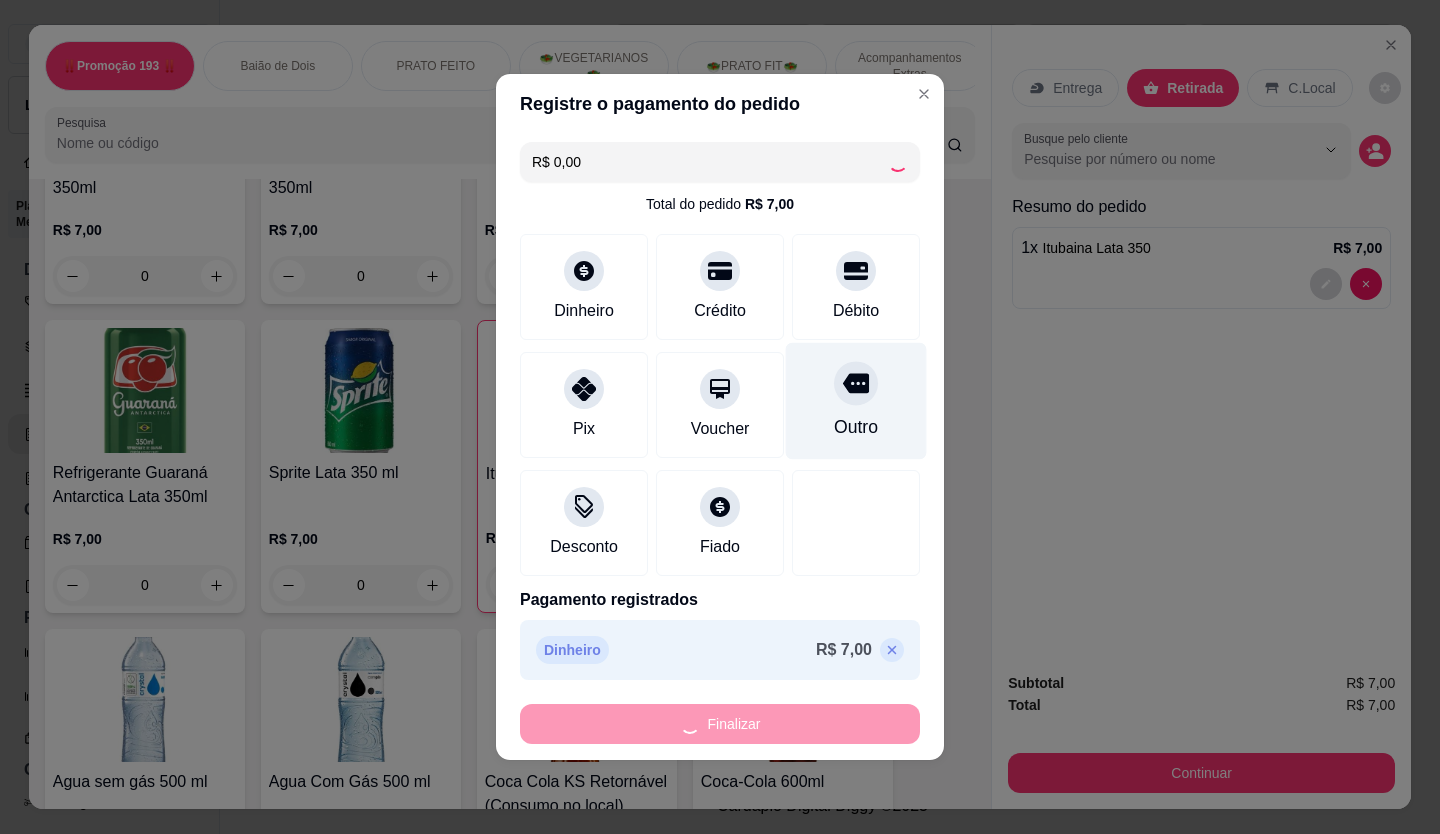 type on "0" 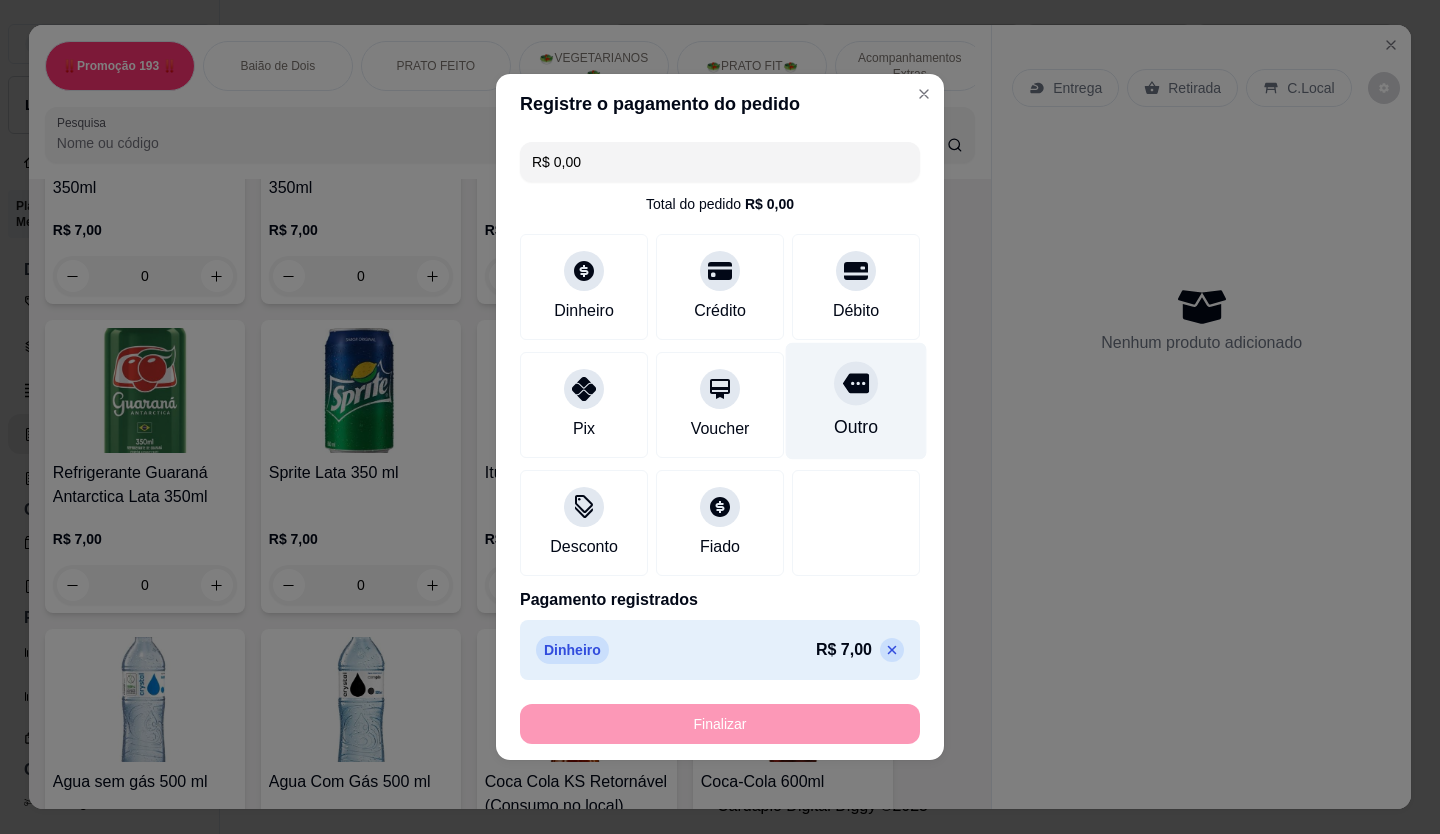 type on "-R$ 7,00" 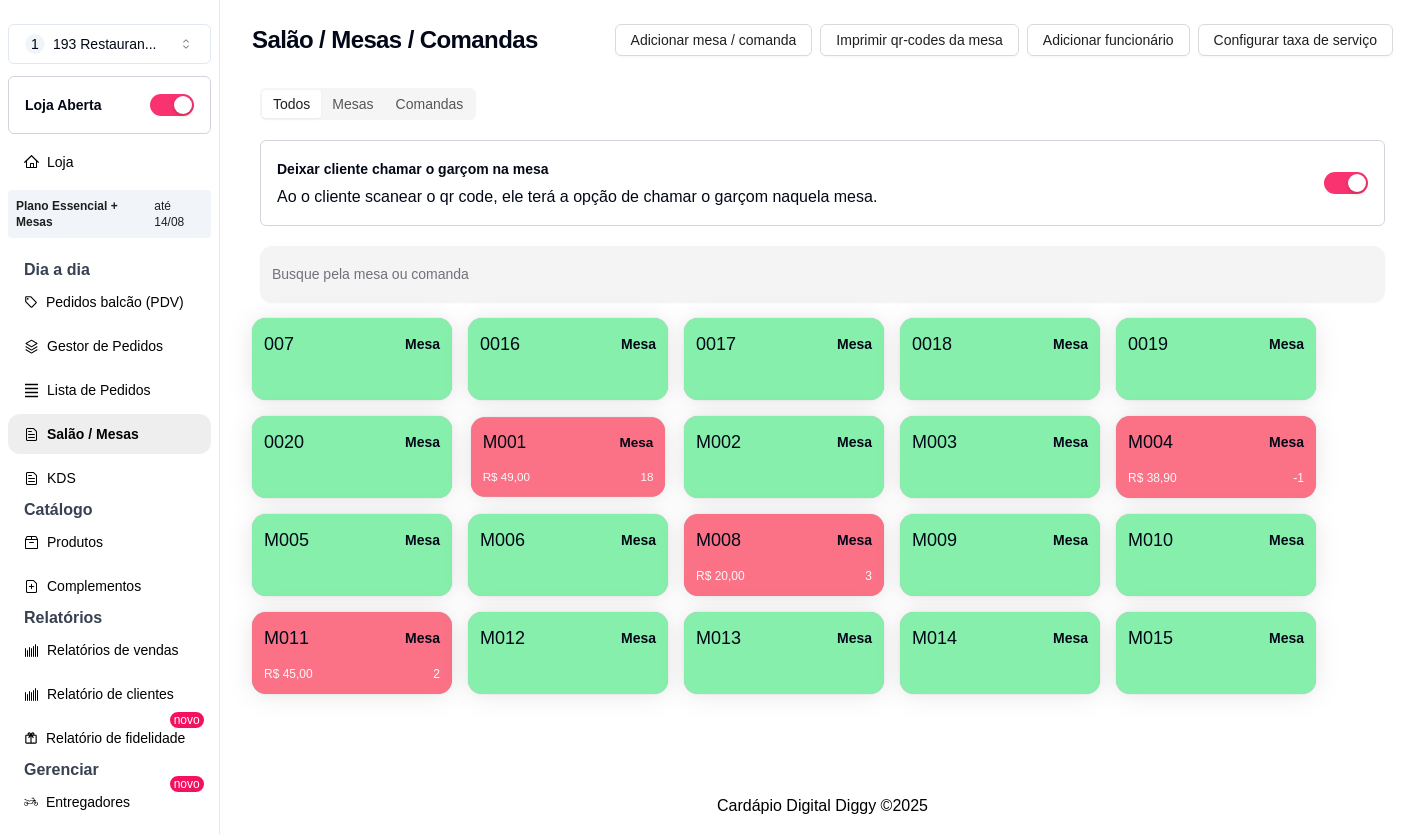 click on "R$ 49,00 18" at bounding box center [568, 470] 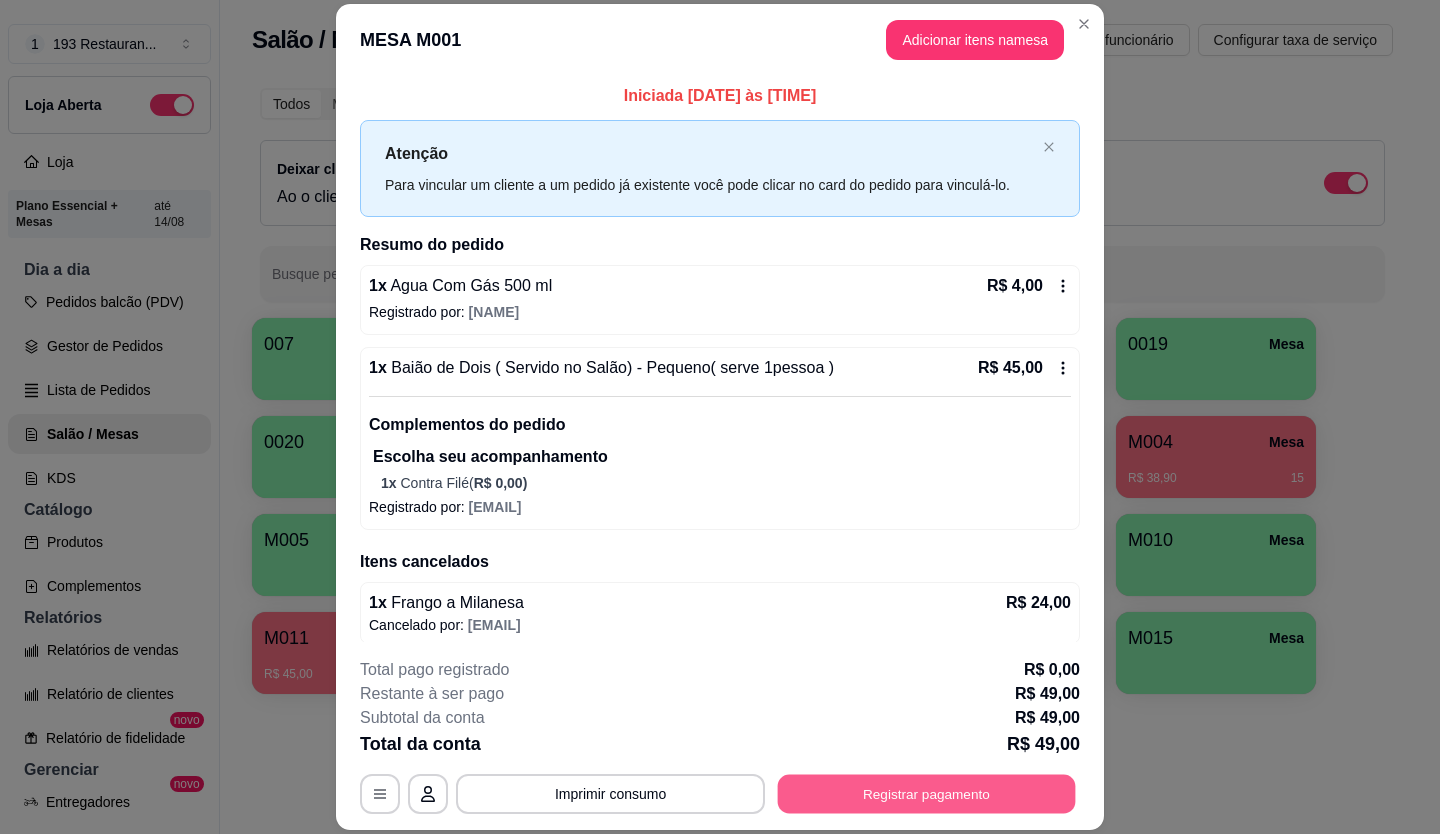 click on "Registrar pagamento" at bounding box center (927, 793) 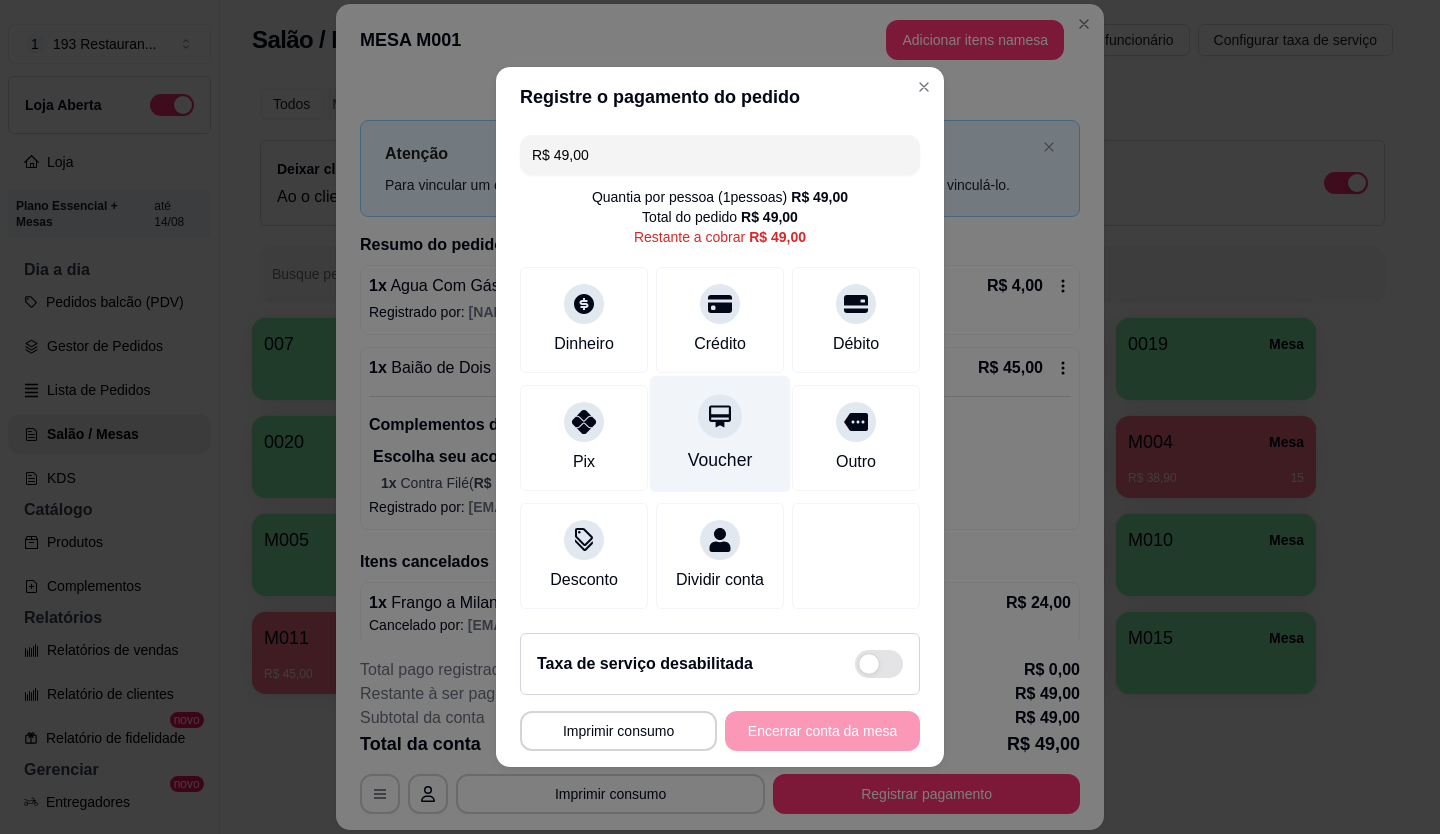 click on "Voucher" at bounding box center [720, 434] 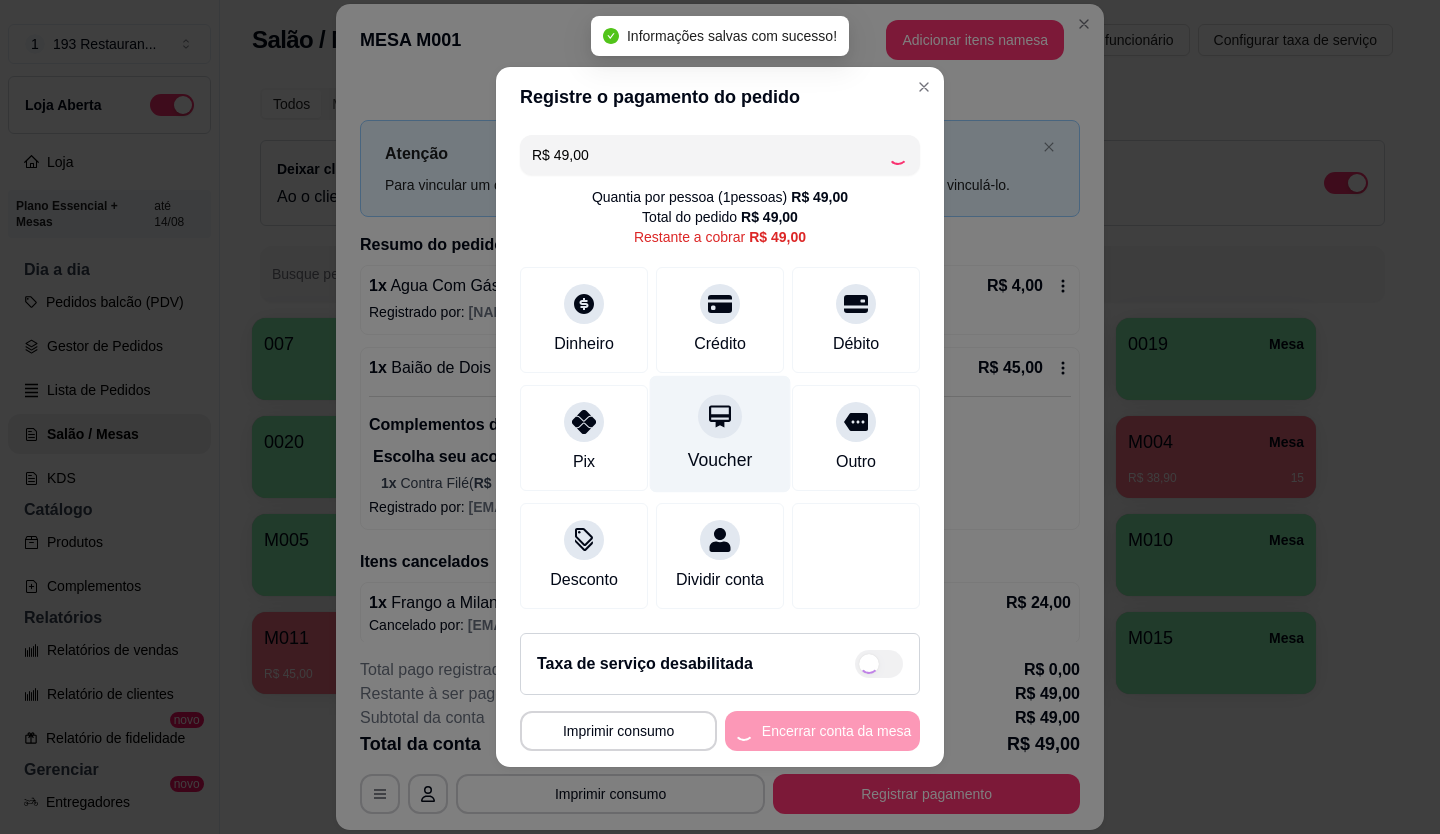 type on "R$ 0,00" 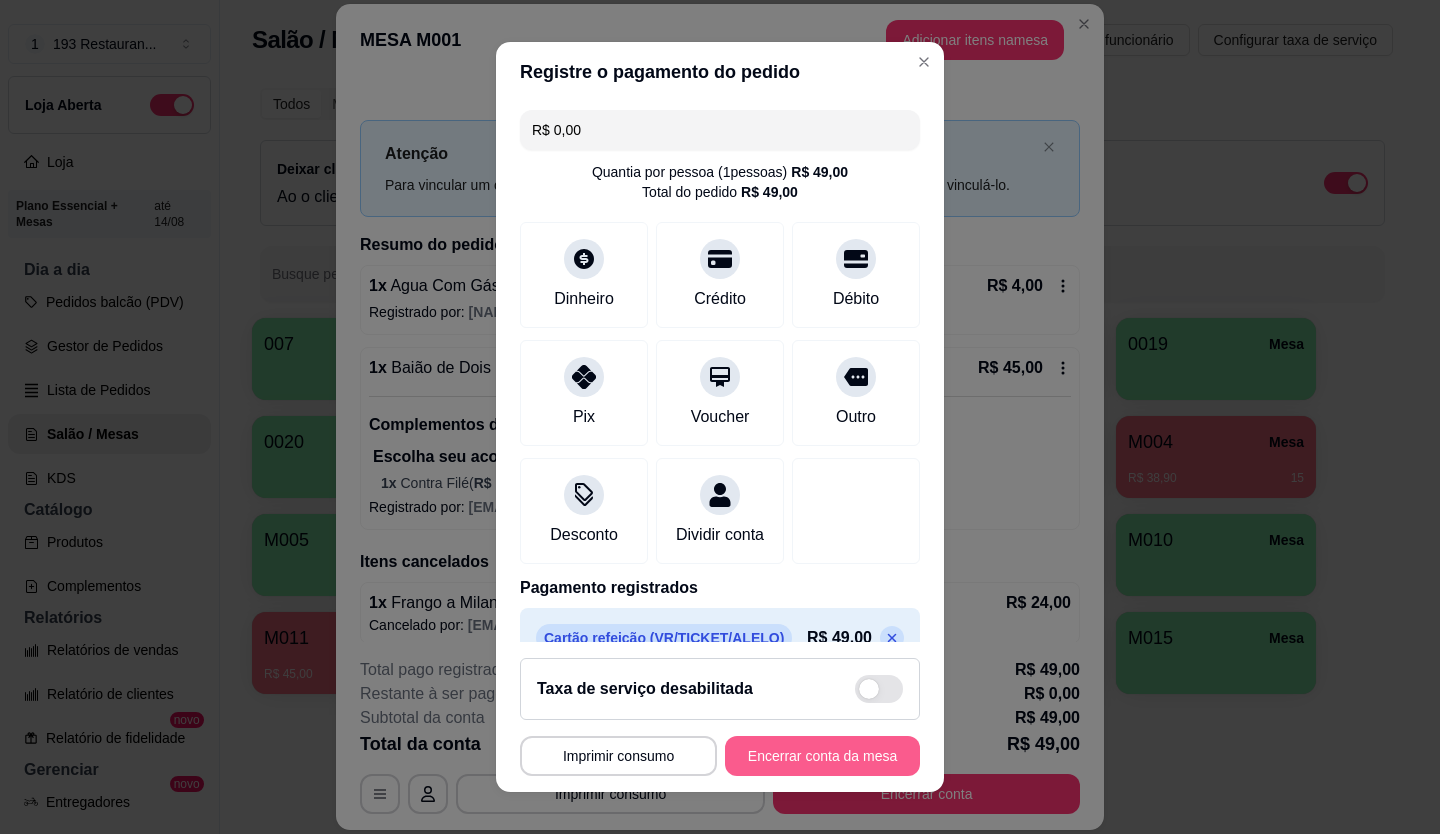 click on "Encerrar conta da mesa" at bounding box center (822, 756) 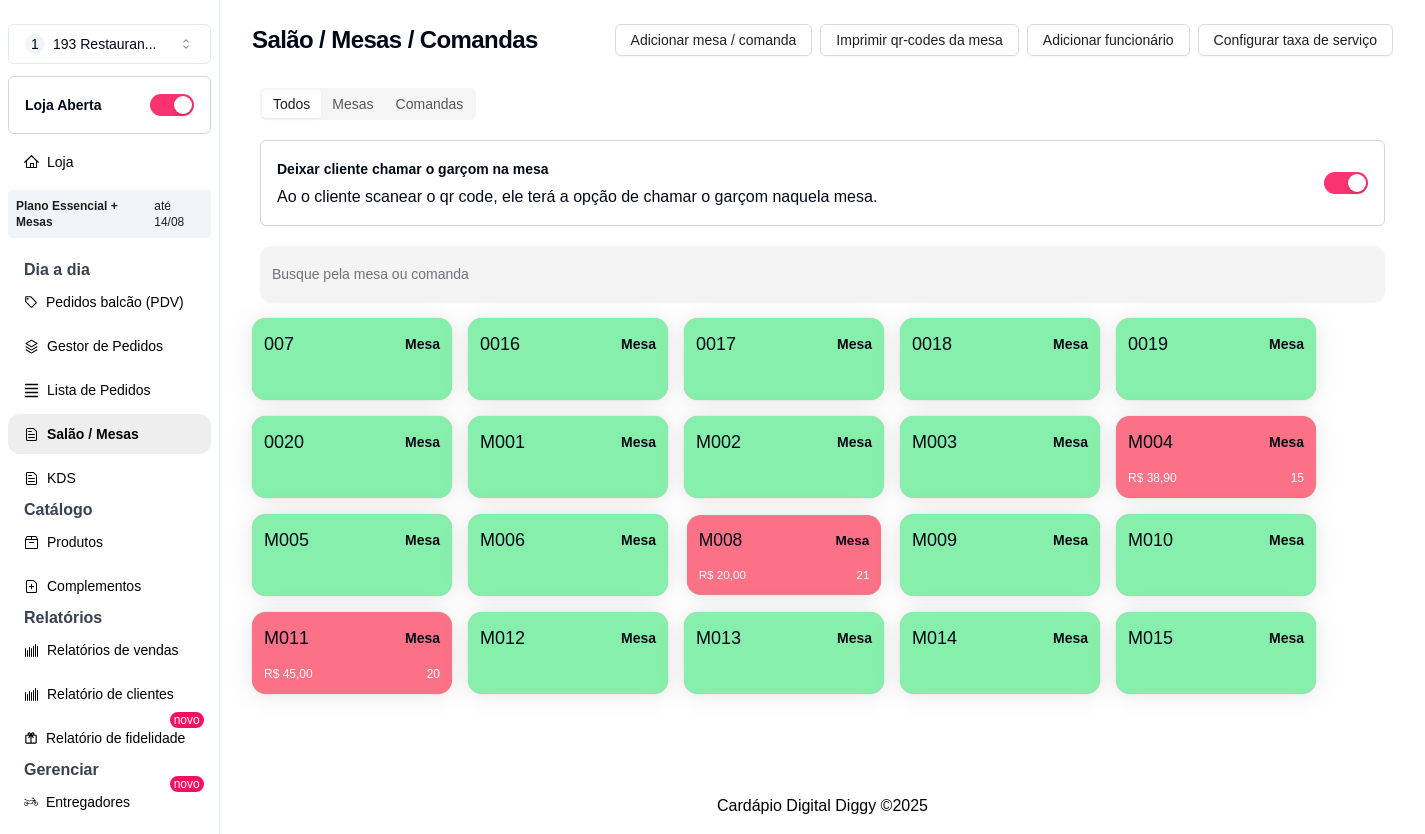 click on "M008 Mesa" at bounding box center (784, 540) 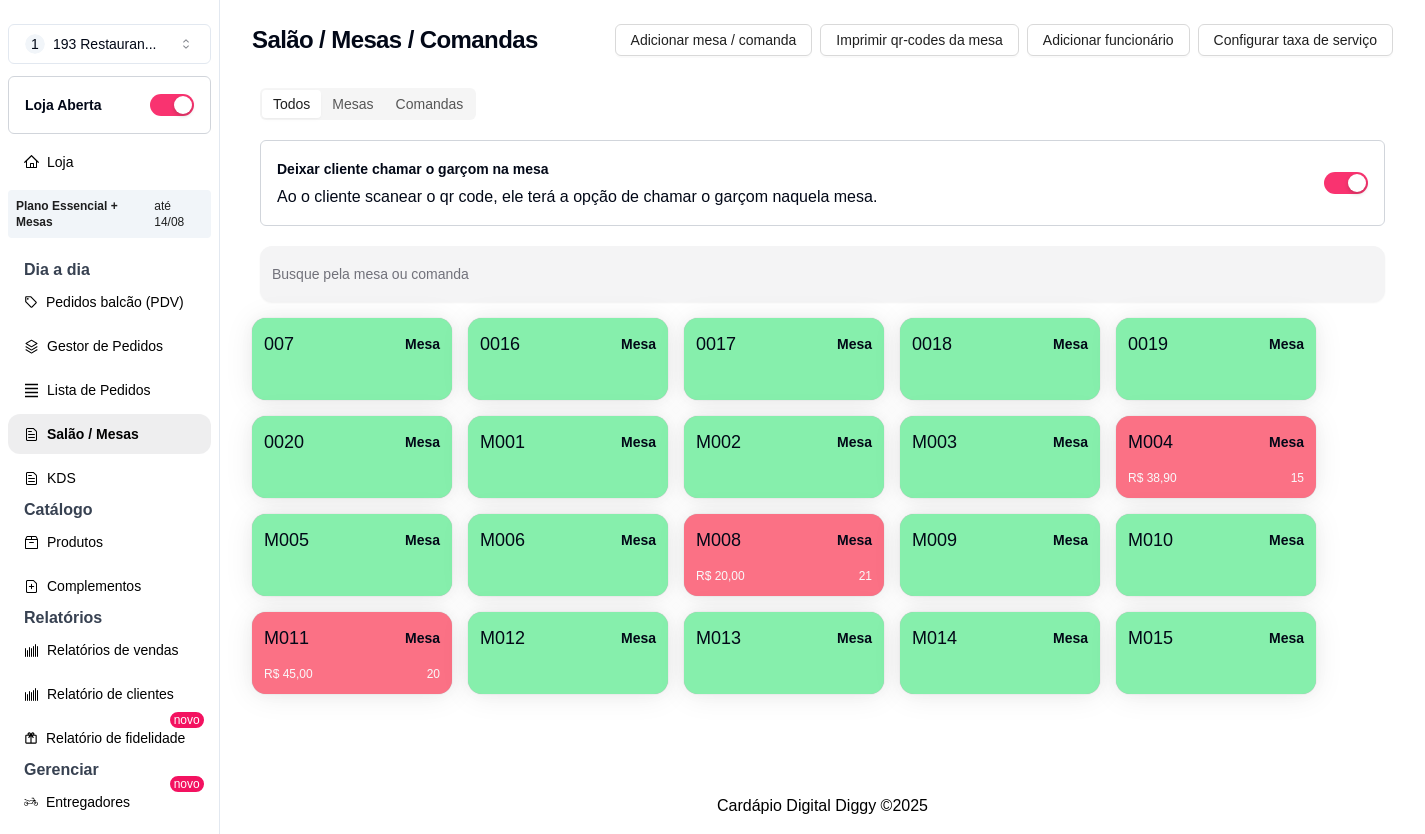 click on "R$ 20,00" at bounding box center [720, 576] 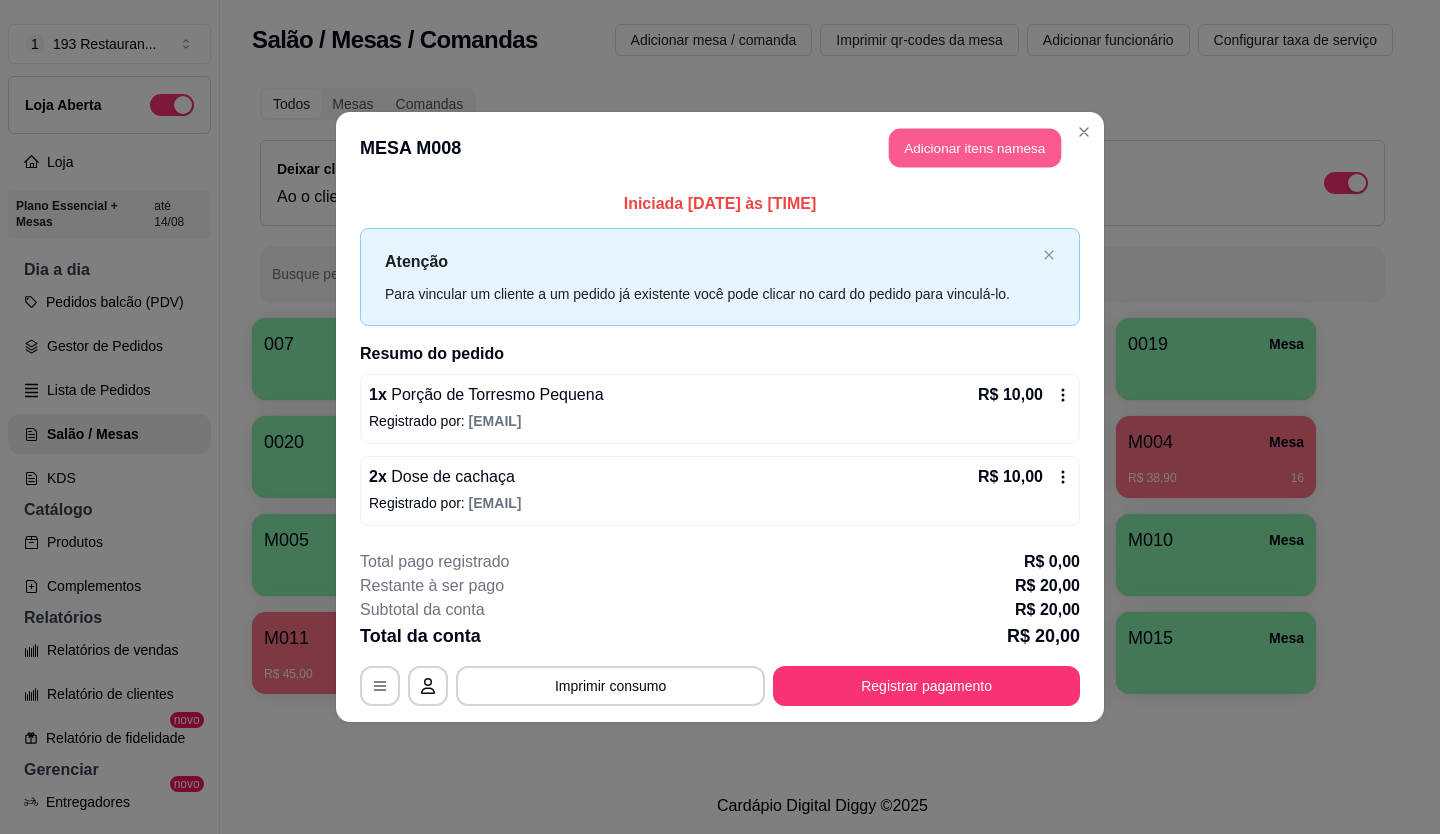 click on "Adicionar itens na  mesa" at bounding box center [975, 148] 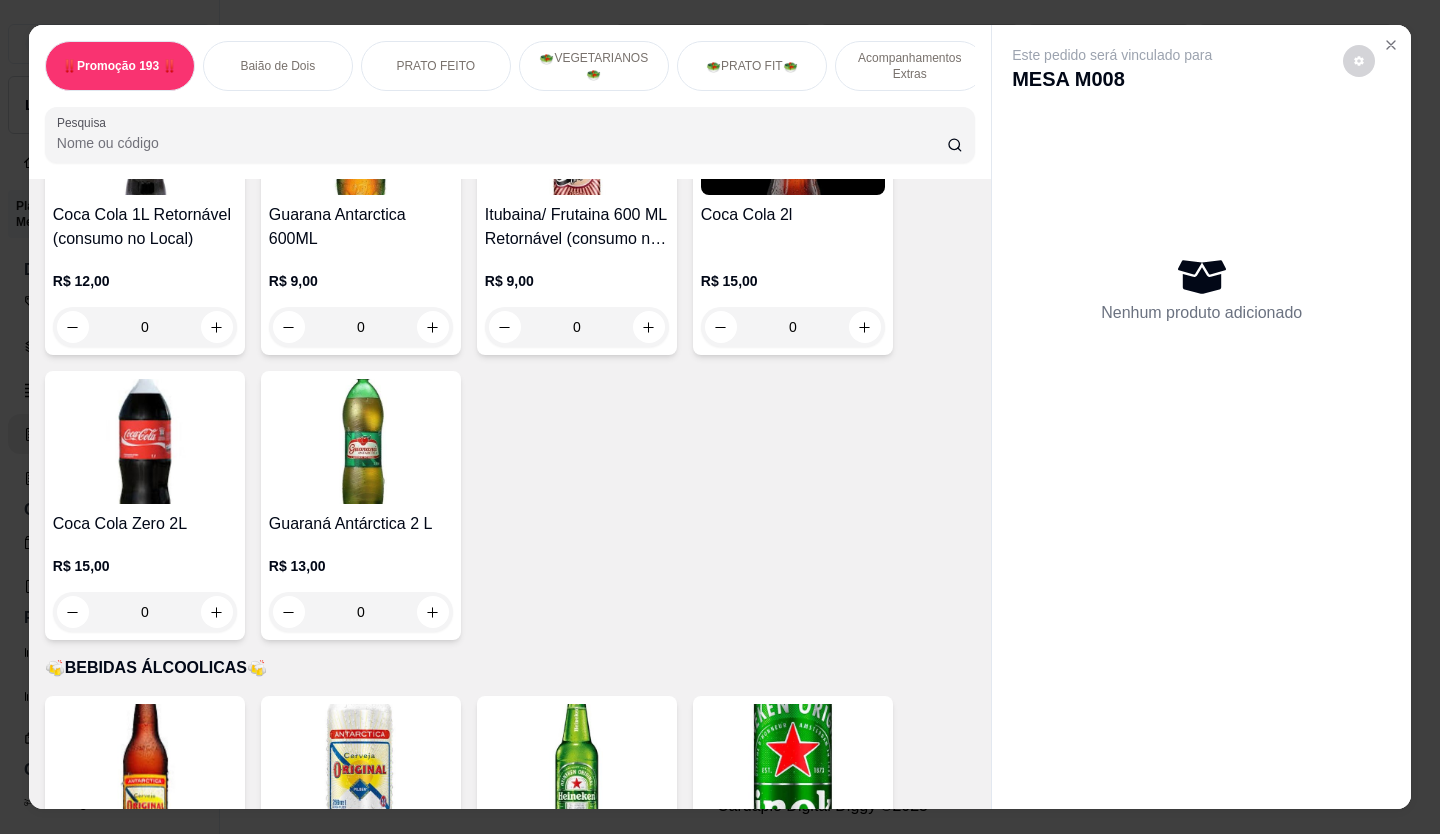 scroll, scrollTop: 6585, scrollLeft: 0, axis: vertical 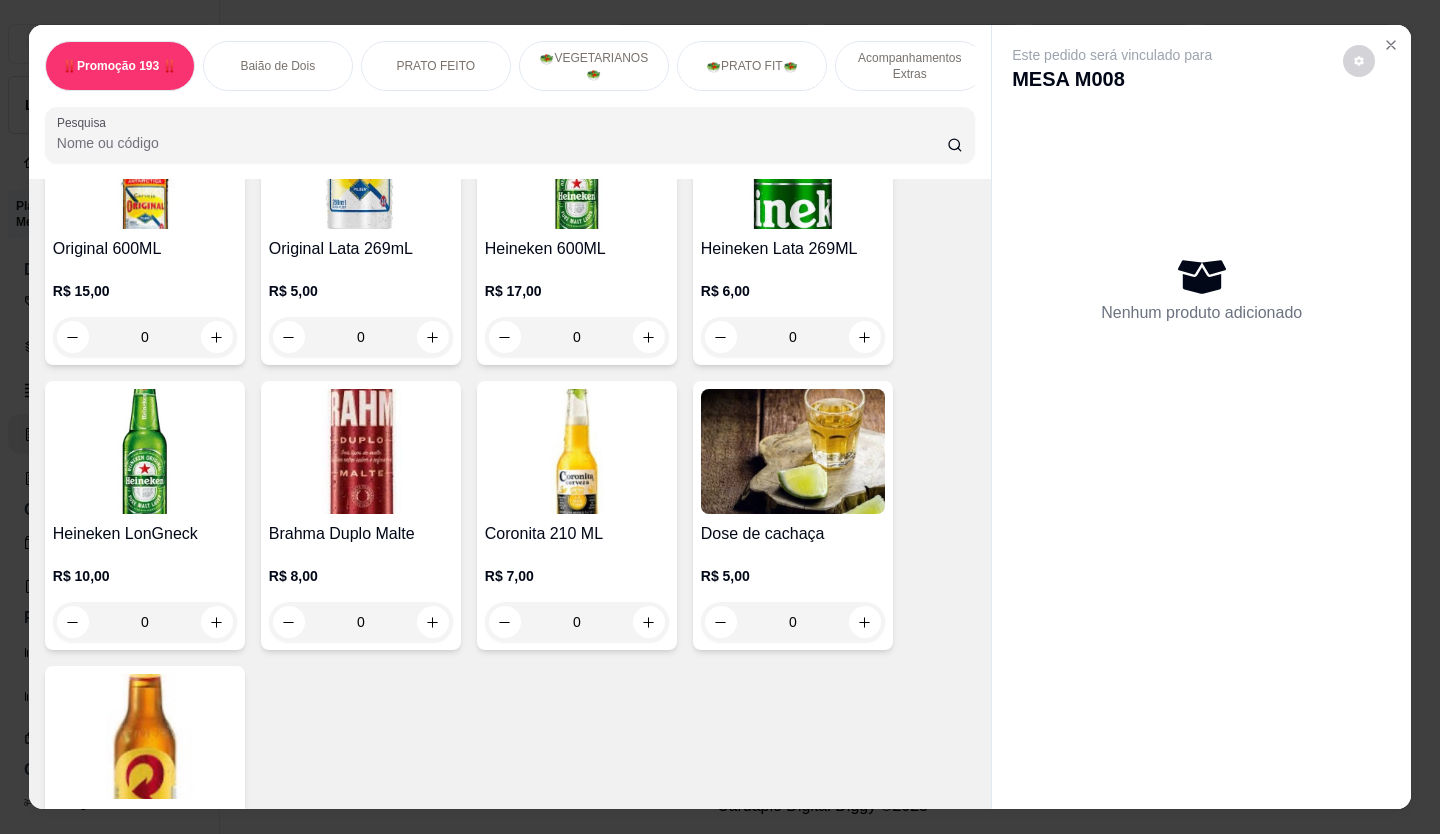 click at bounding box center [865, 622] 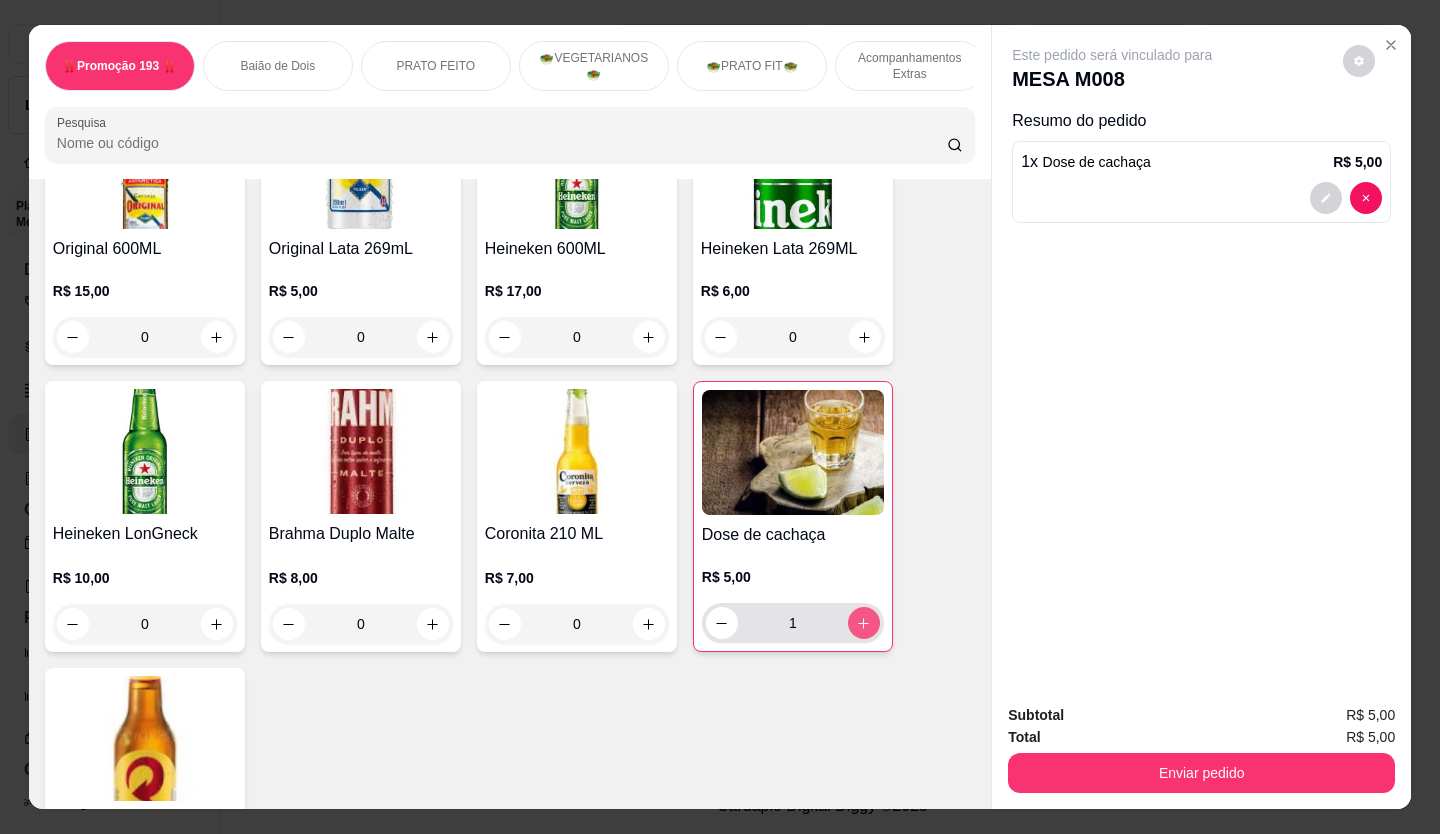 type on "1" 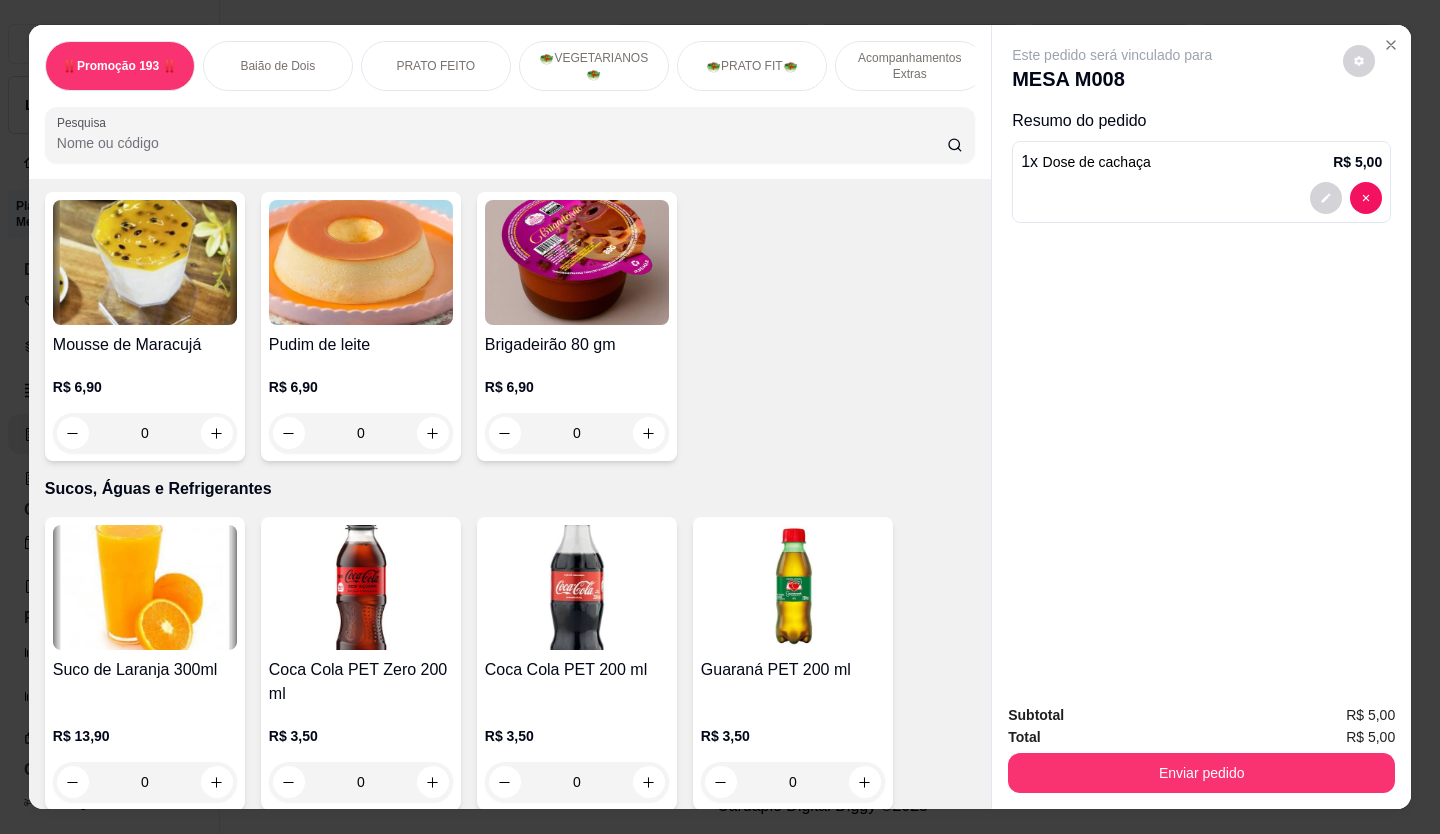 scroll, scrollTop: 4185, scrollLeft: 0, axis: vertical 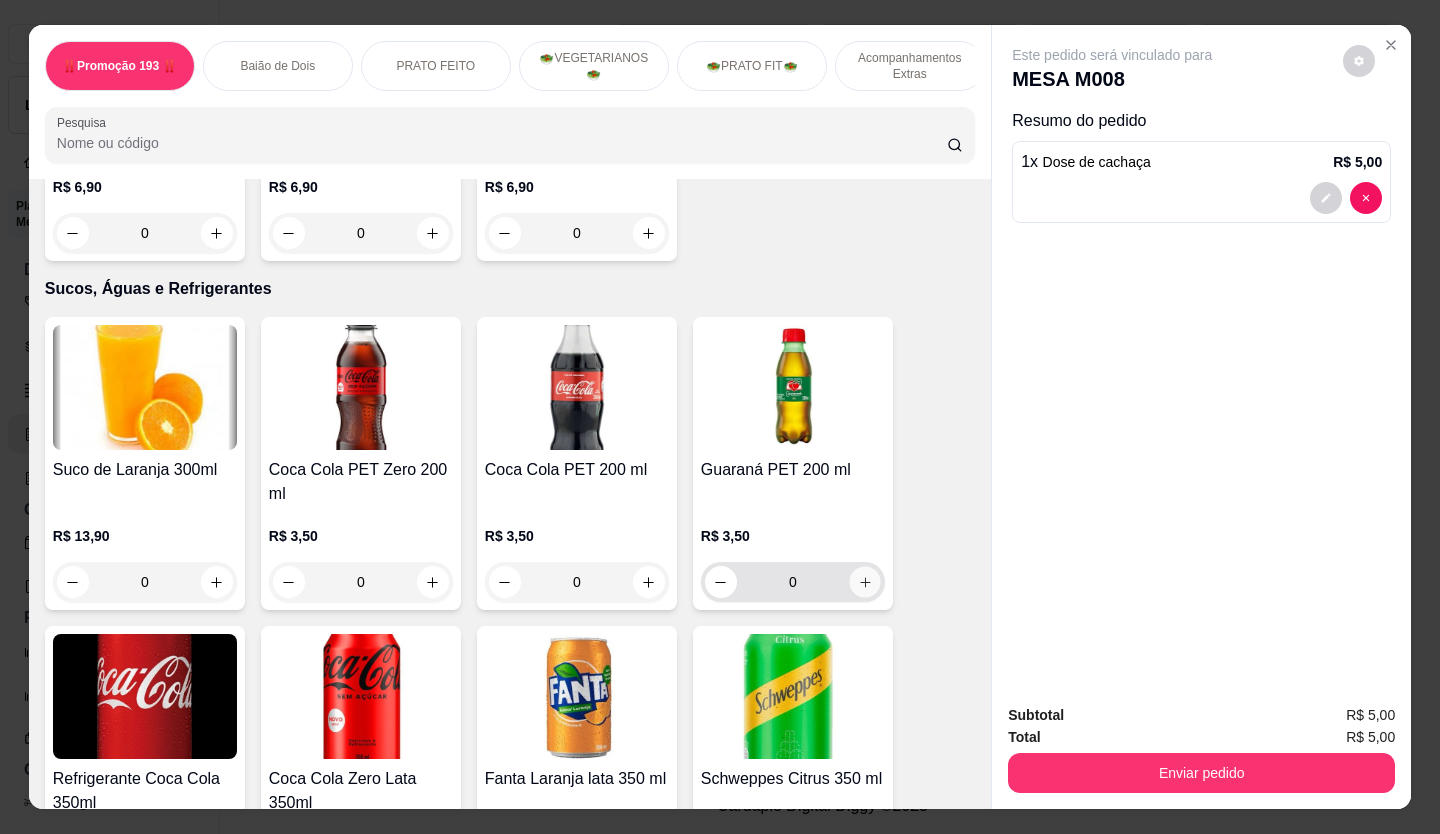 click 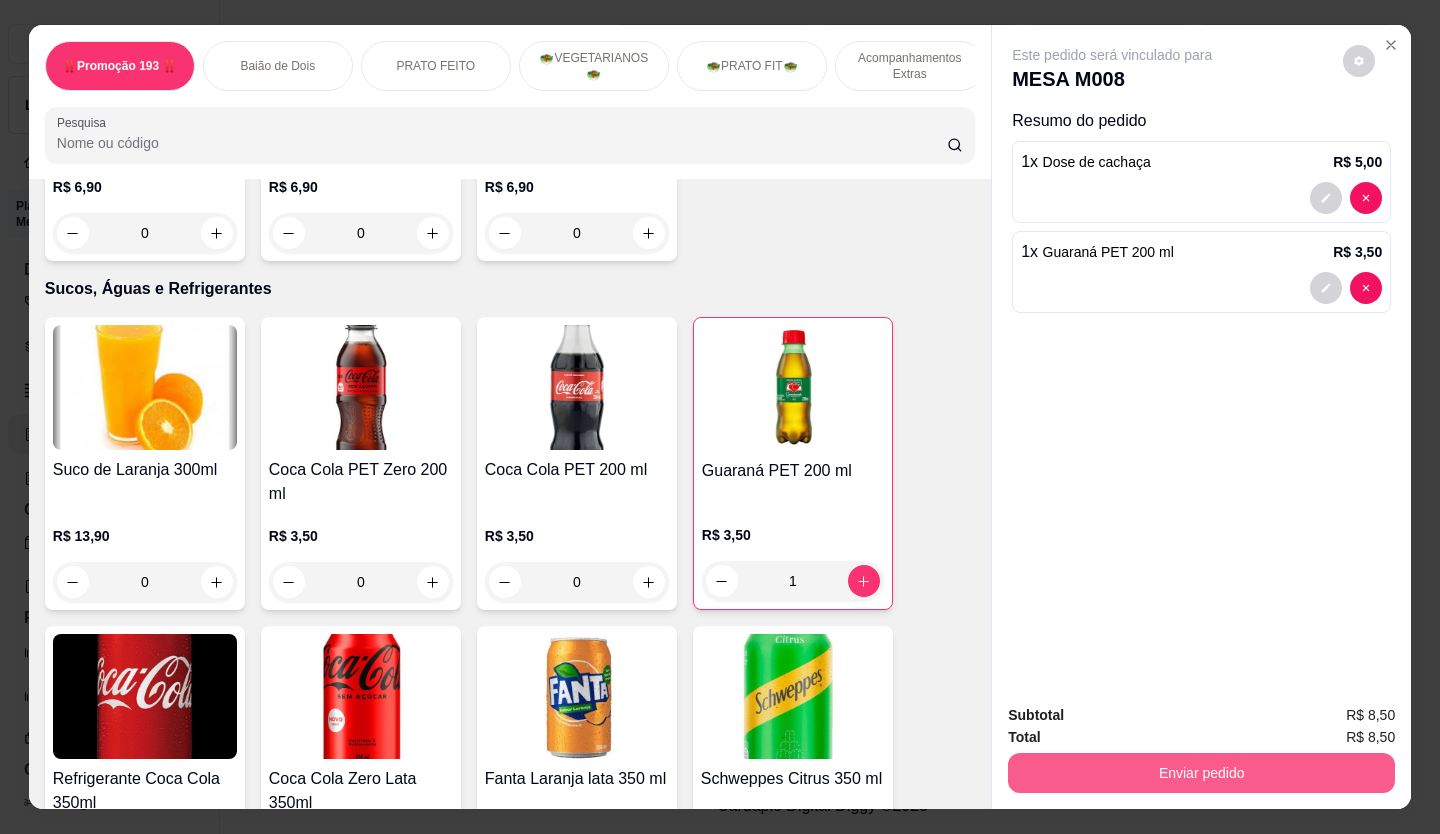 click on "Enviar pedido" at bounding box center (1201, 773) 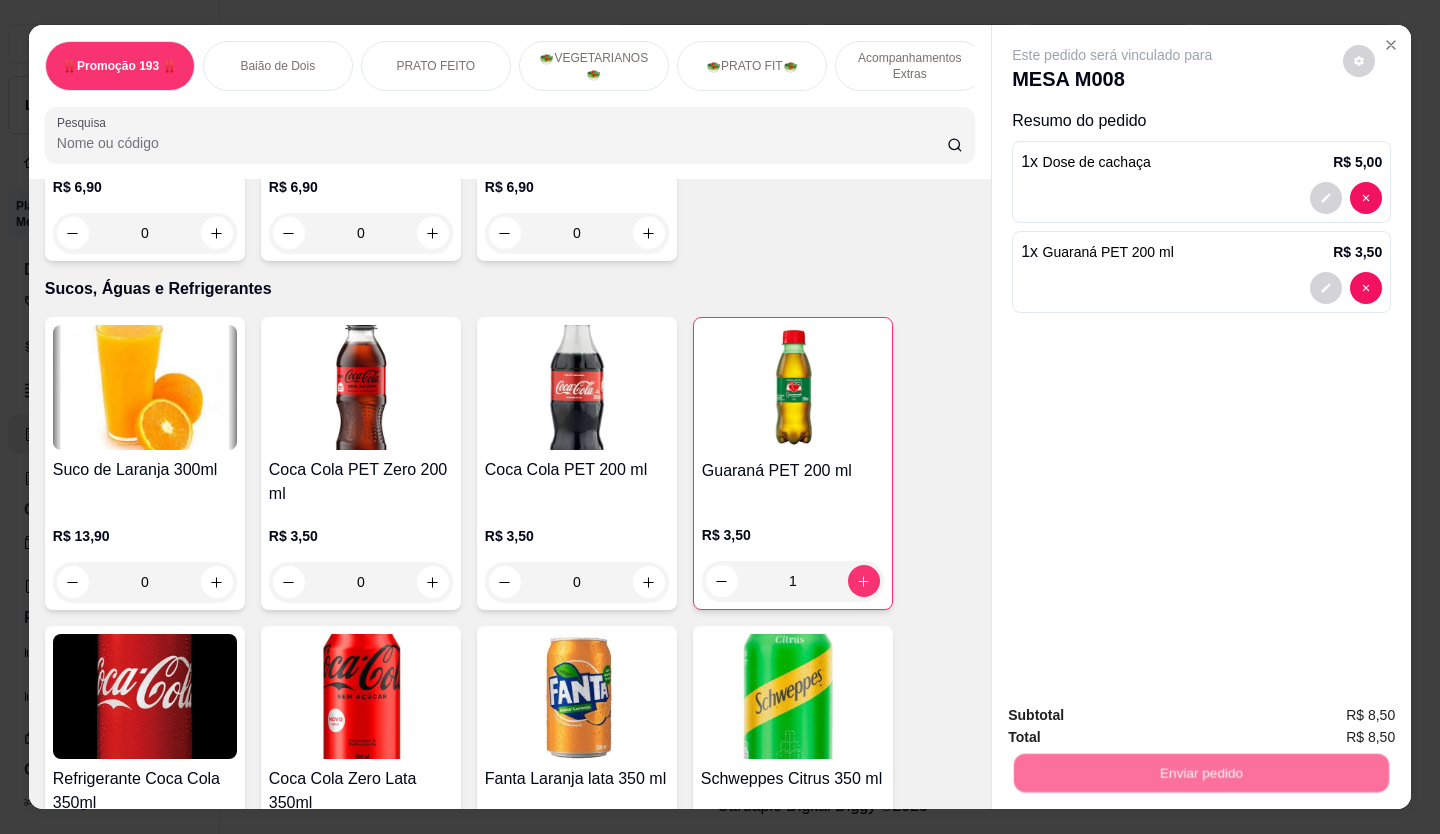 click on "Não registrar e enviar pedido" at bounding box center [1135, 716] 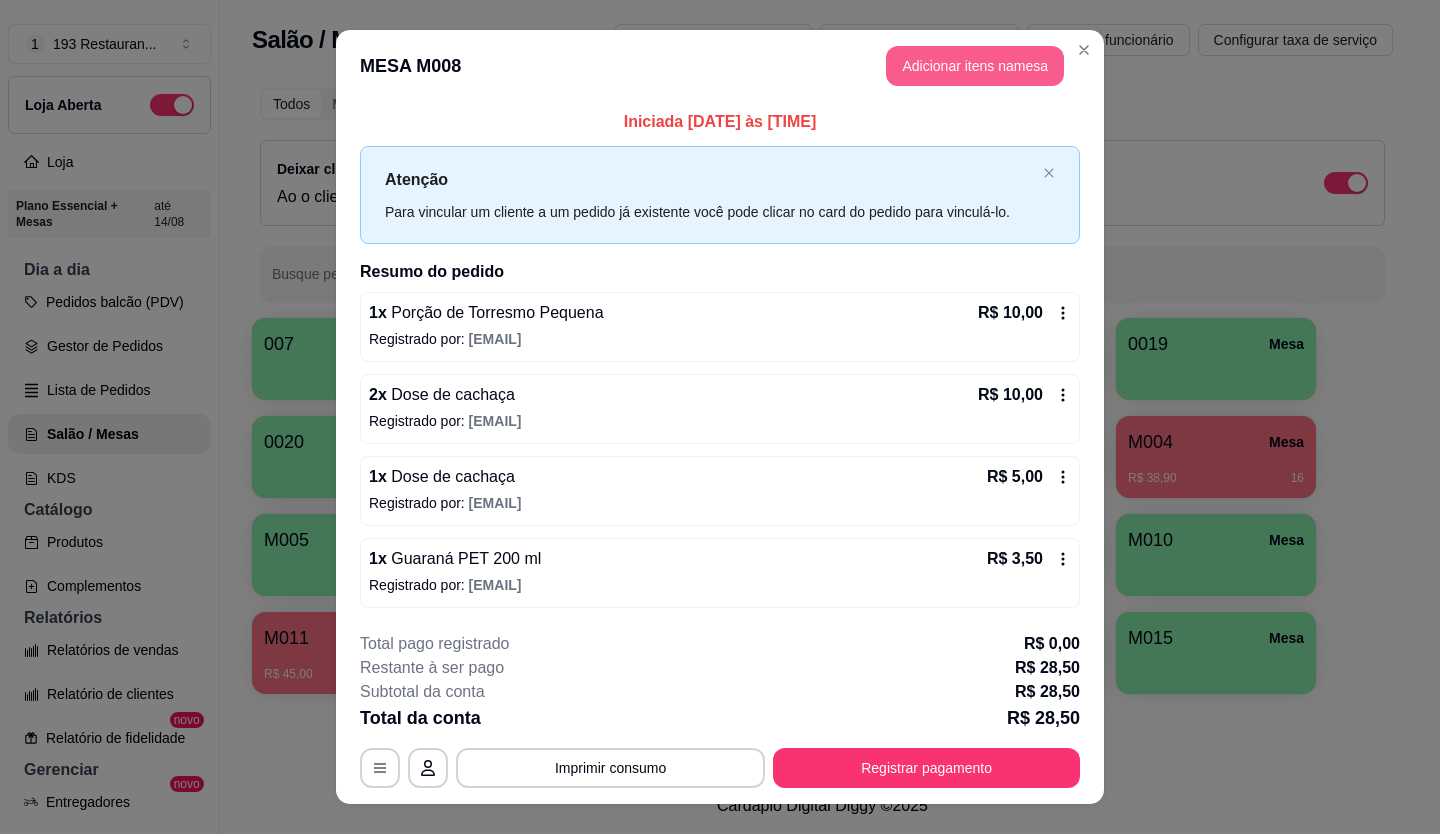 click on "Adicionar itens na  mesa" at bounding box center (975, 66) 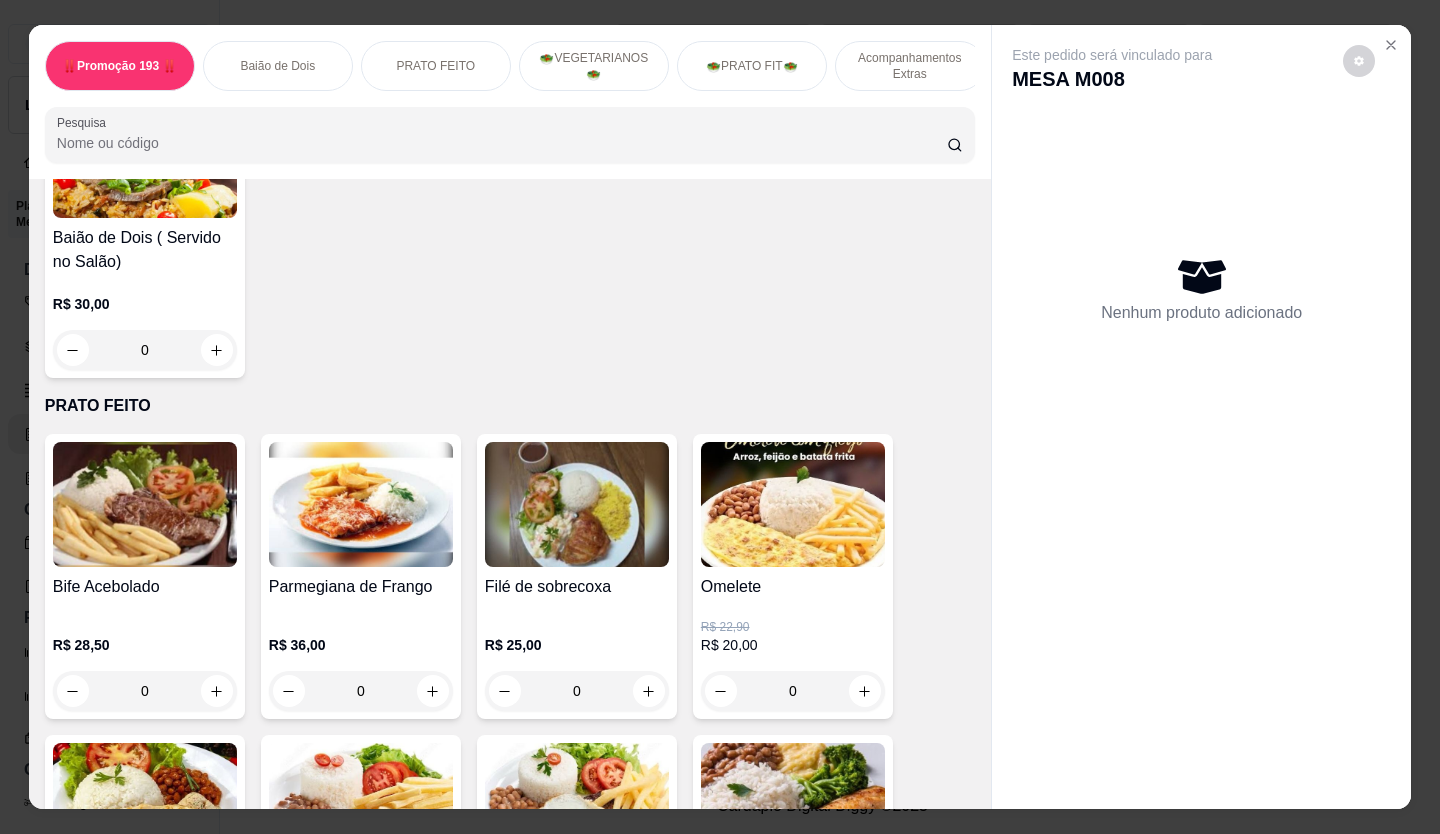 scroll, scrollTop: 600, scrollLeft: 0, axis: vertical 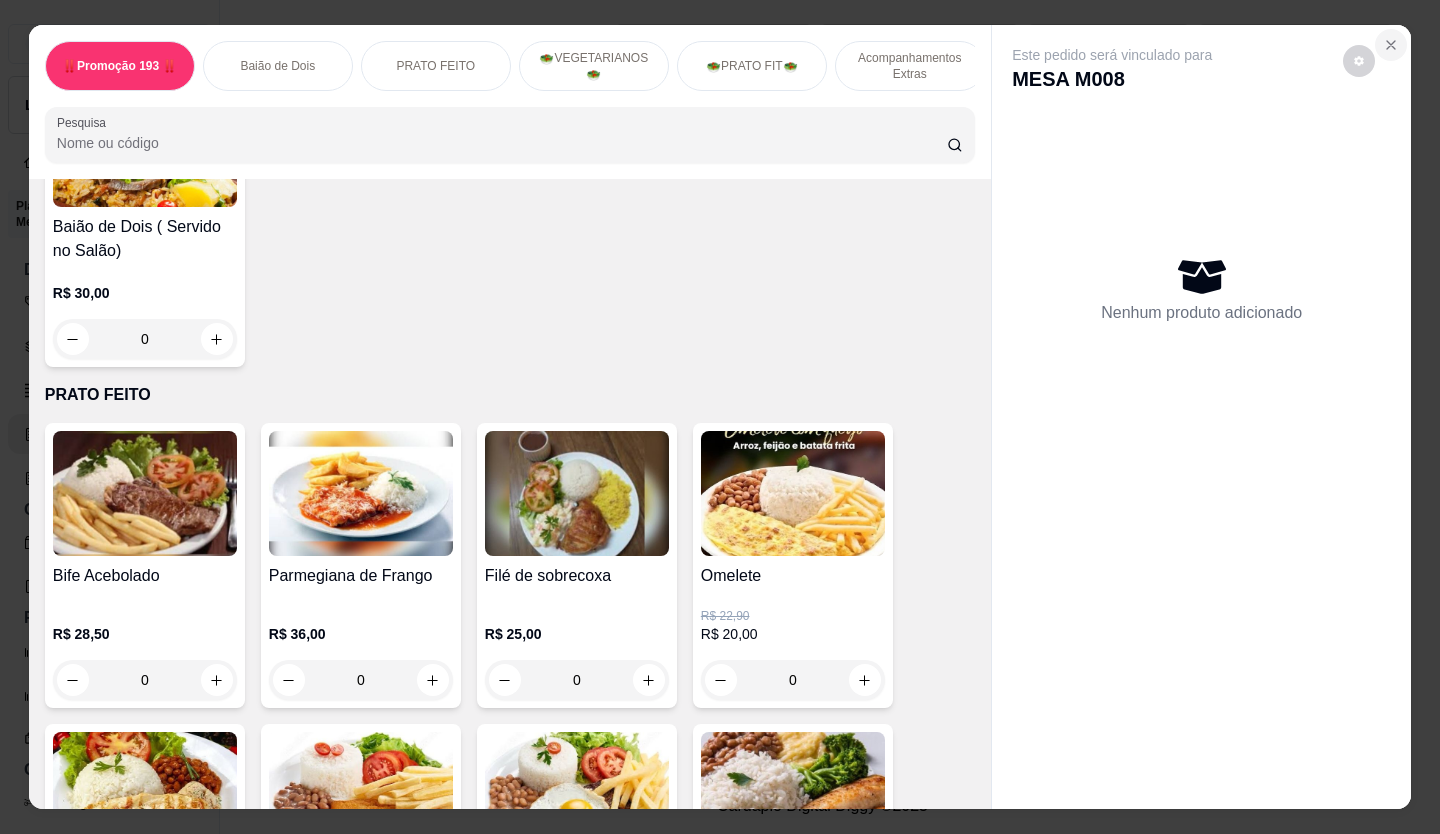 click 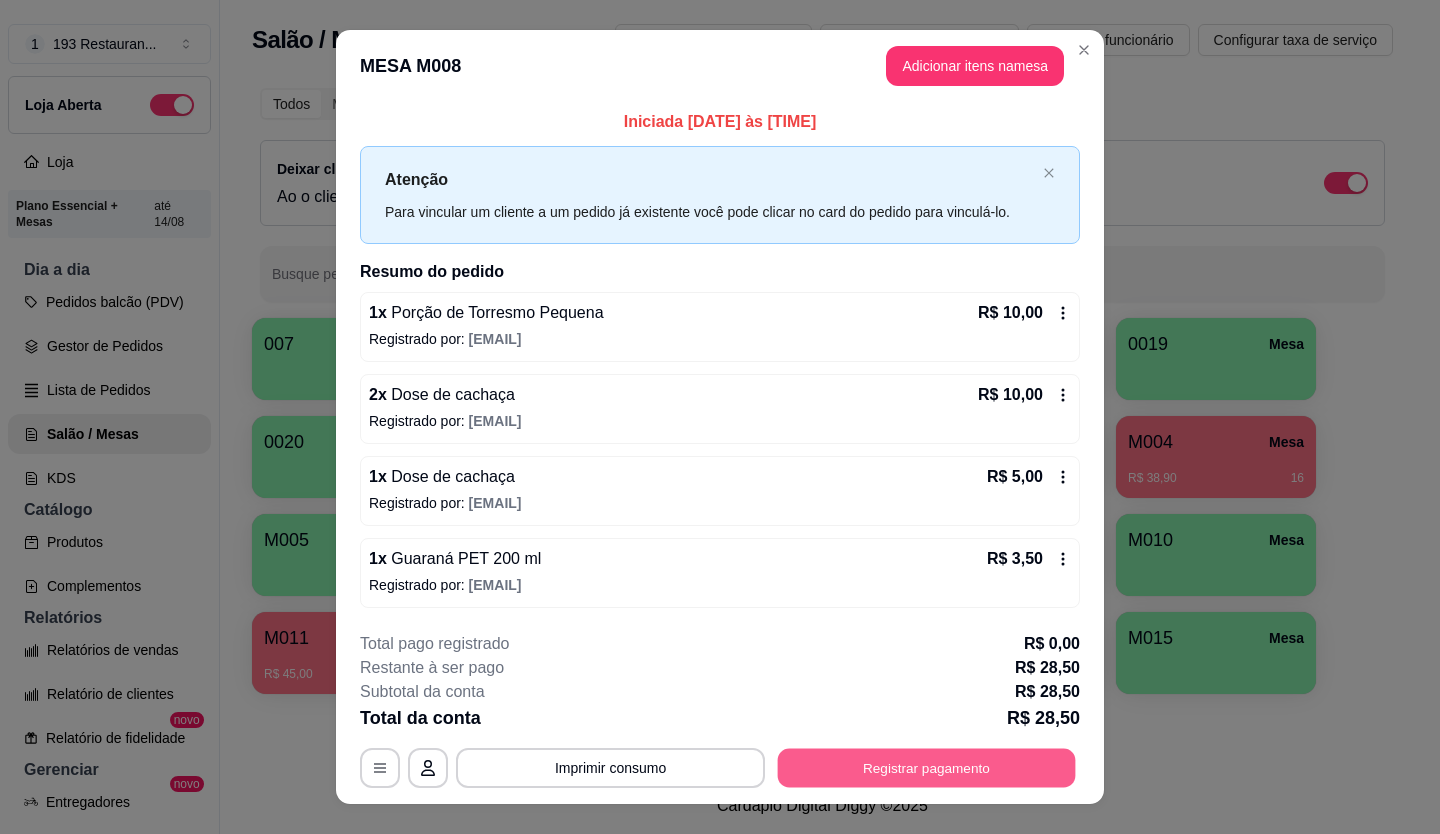 click on "Registrar pagamento" at bounding box center [927, 767] 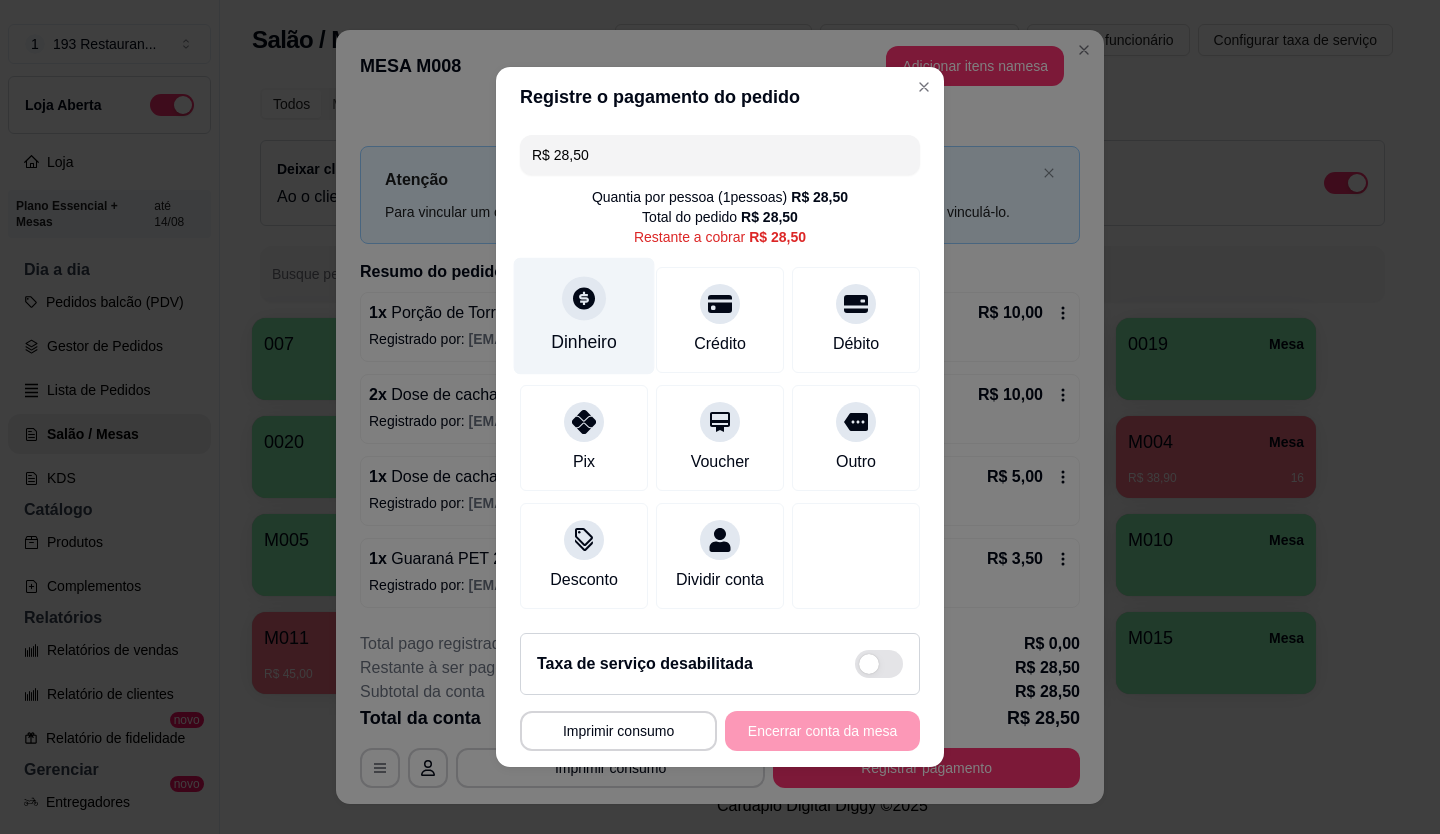 click at bounding box center (584, 298) 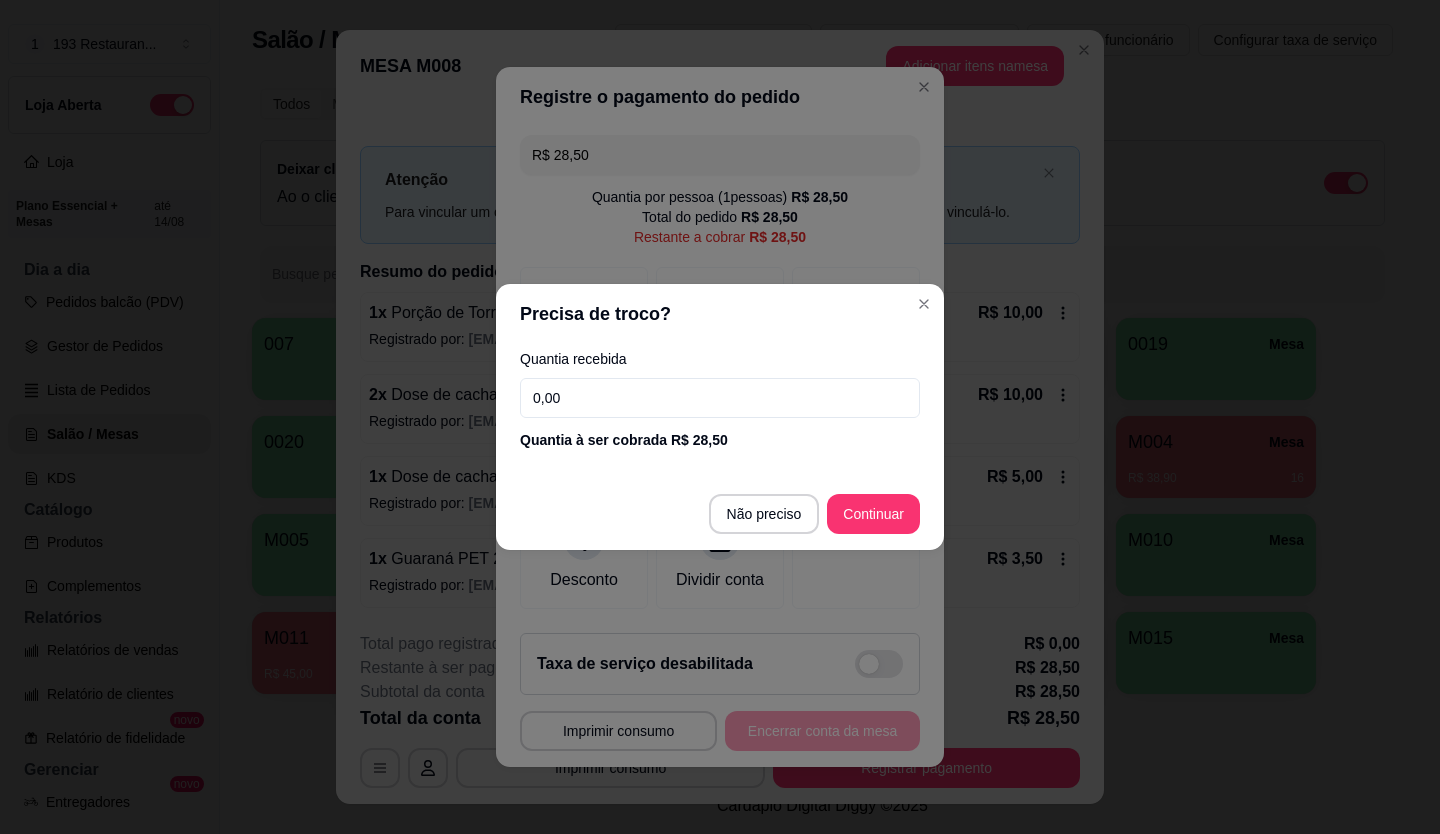 drag, startPoint x: 615, startPoint y: 406, endPoint x: 36, endPoint y: 415, distance: 579.06995 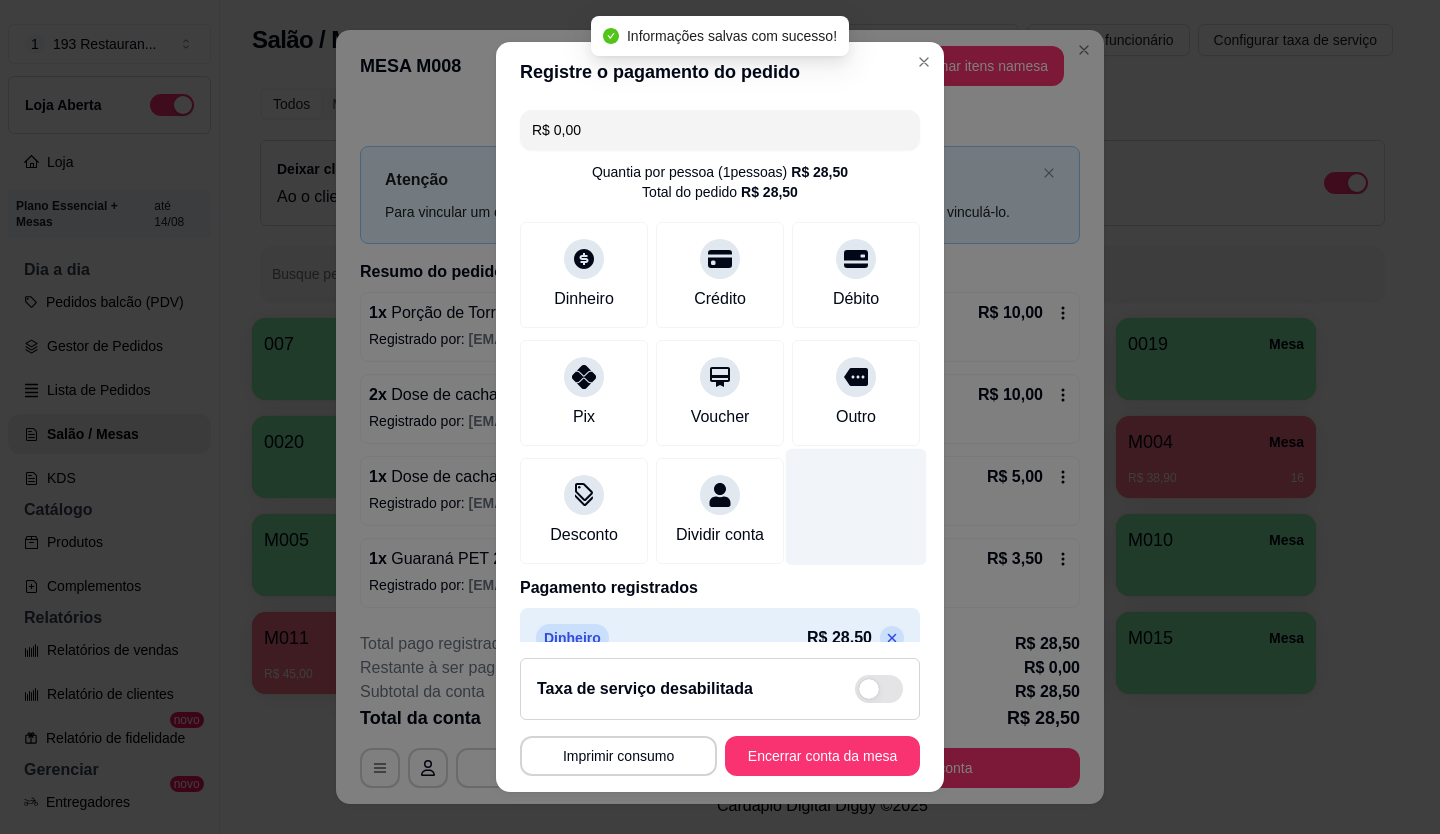 type on "R$ 0,00" 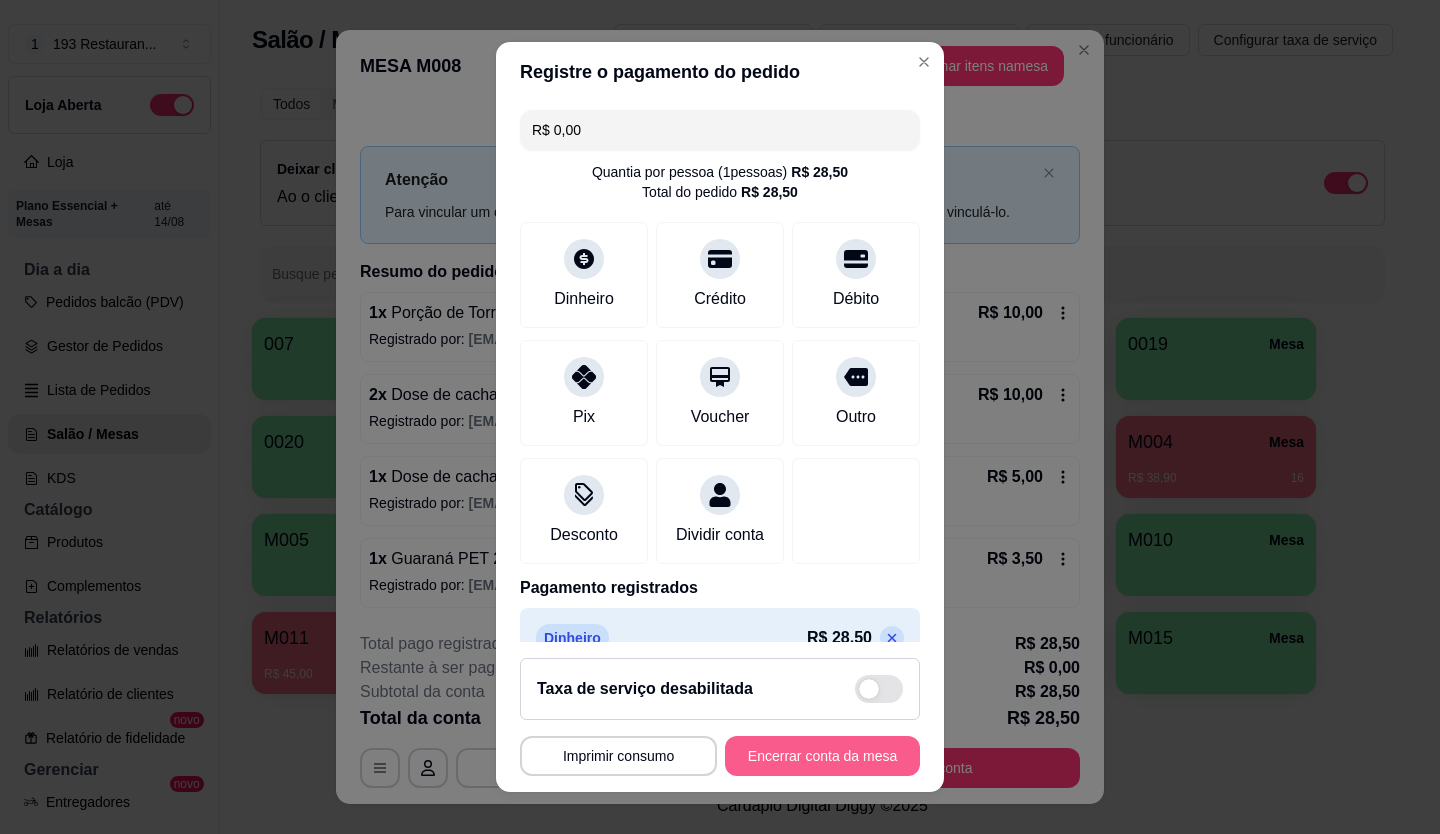 click on "Encerrar conta da mesa" at bounding box center (822, 756) 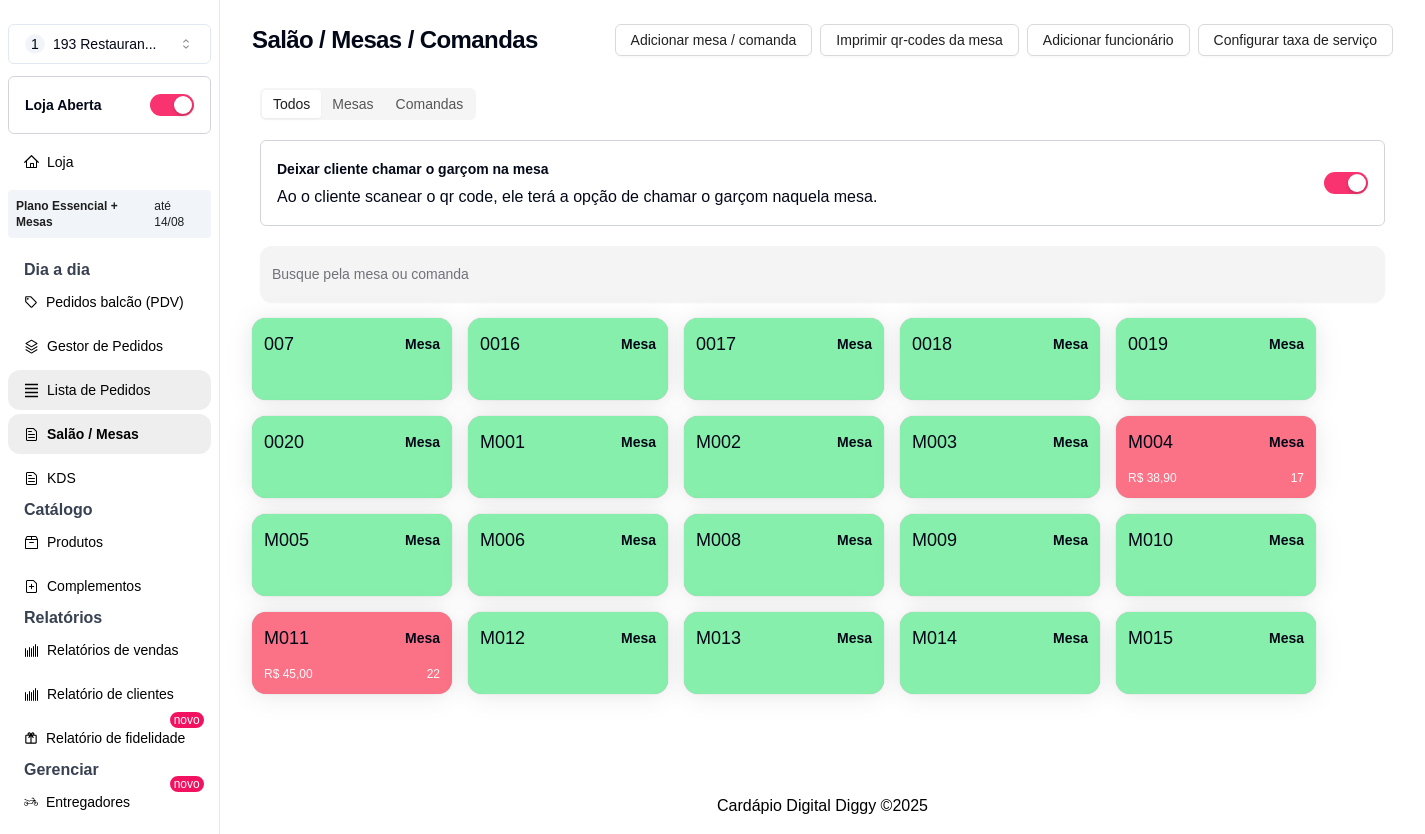 click on "Lista de Pedidos" at bounding box center [109, 390] 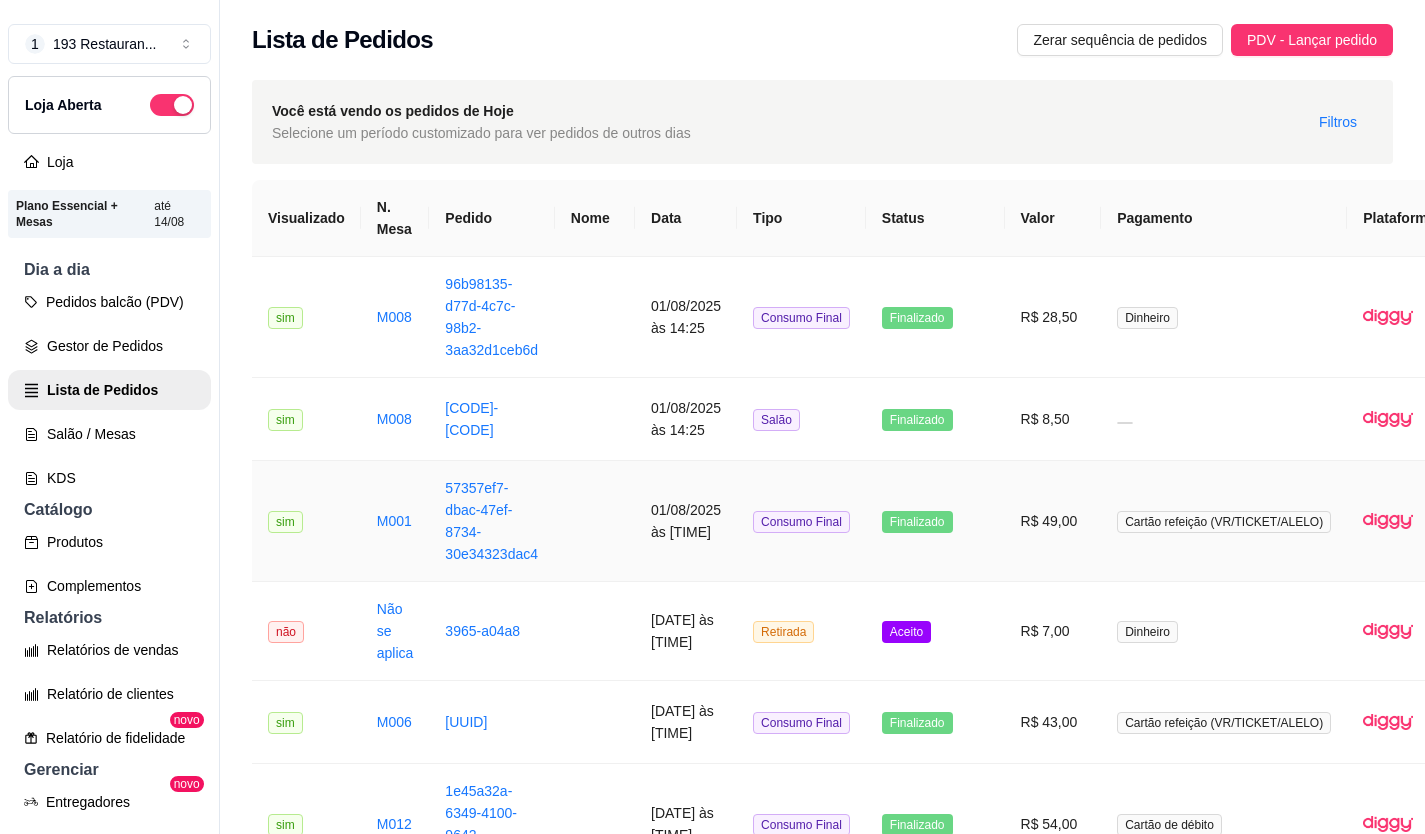 click on "Finalizado" at bounding box center (935, 521) 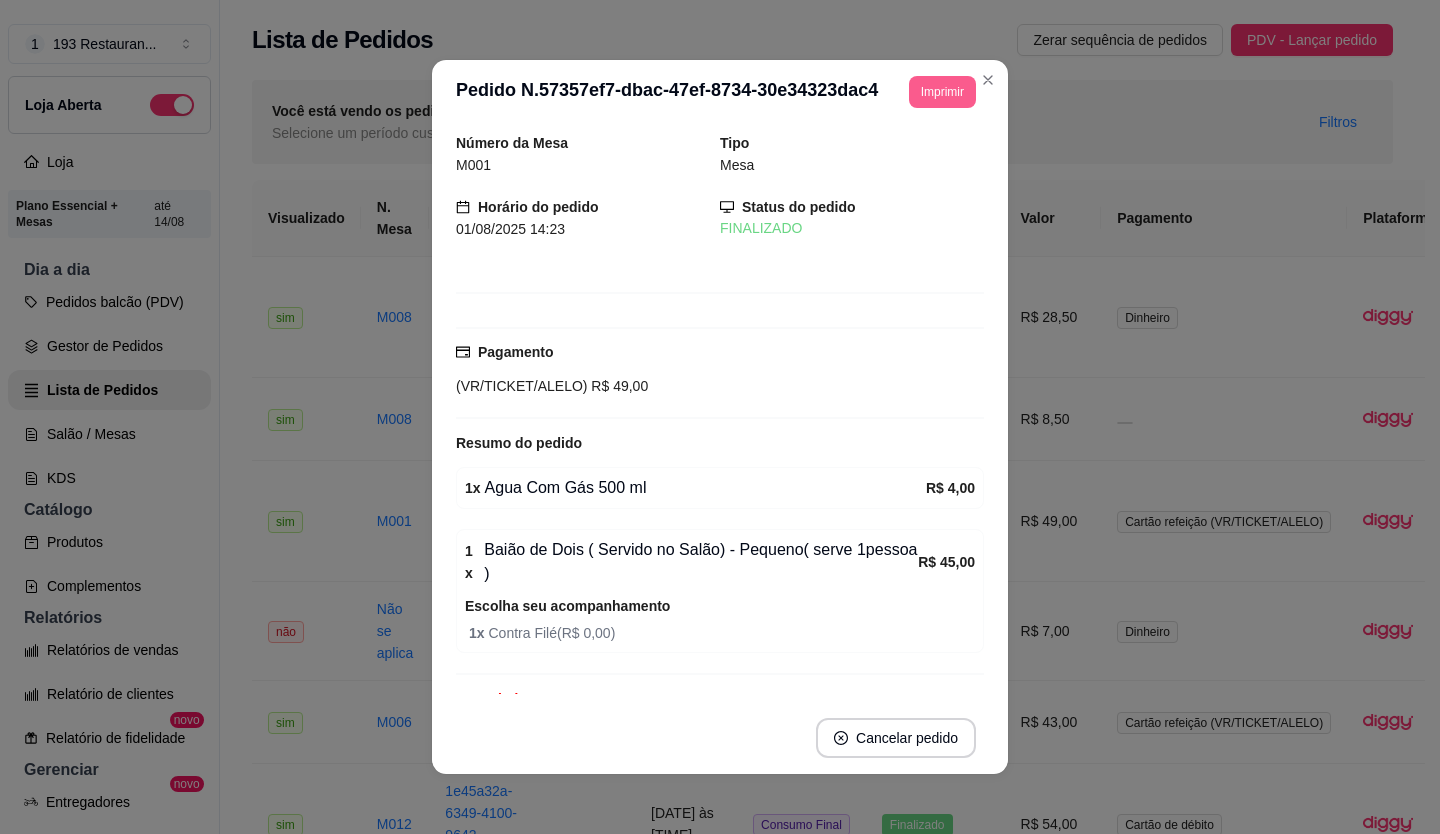 click on "Imprimir" at bounding box center (942, 92) 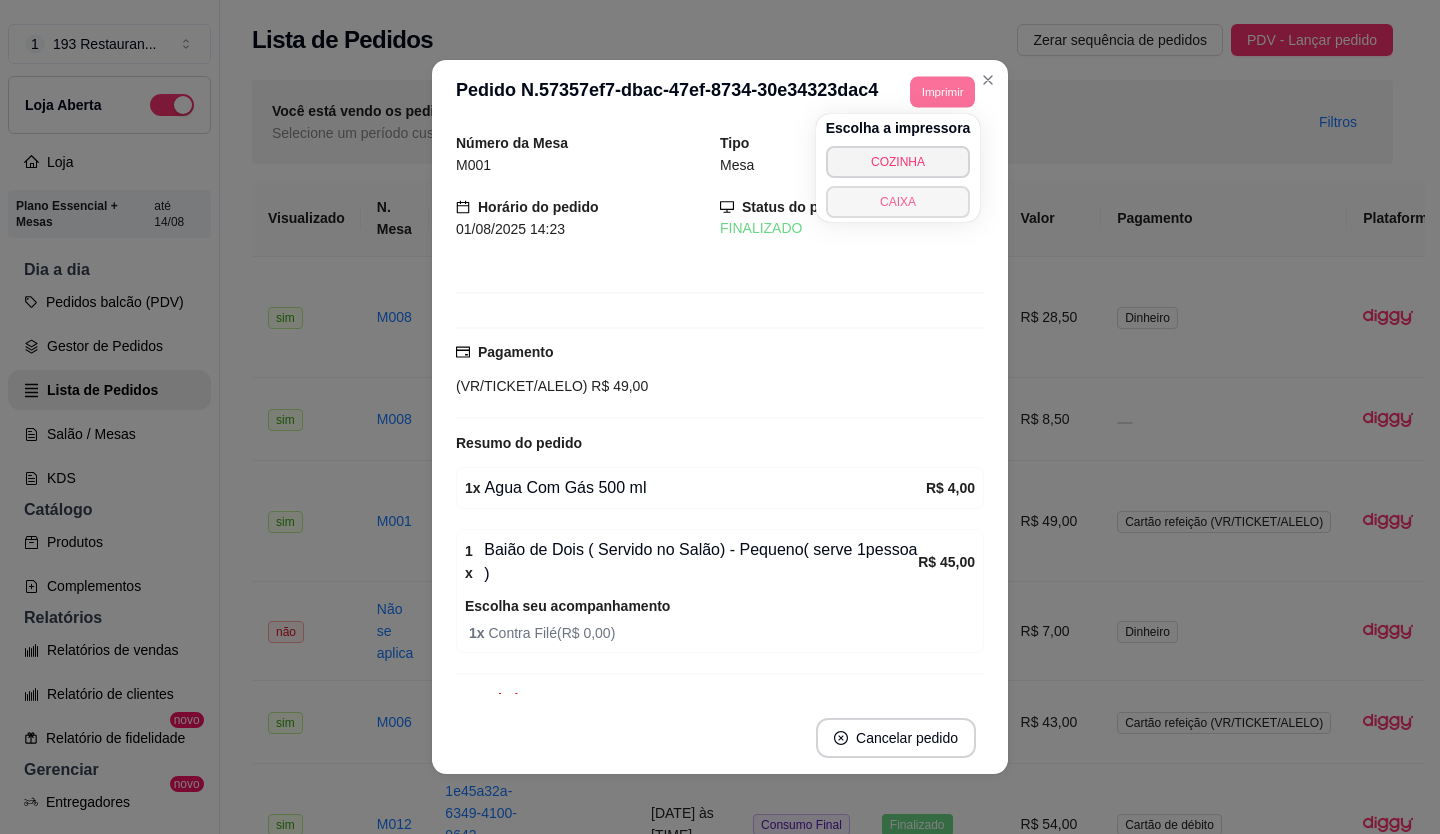 click on "CAIXA" at bounding box center (898, 202) 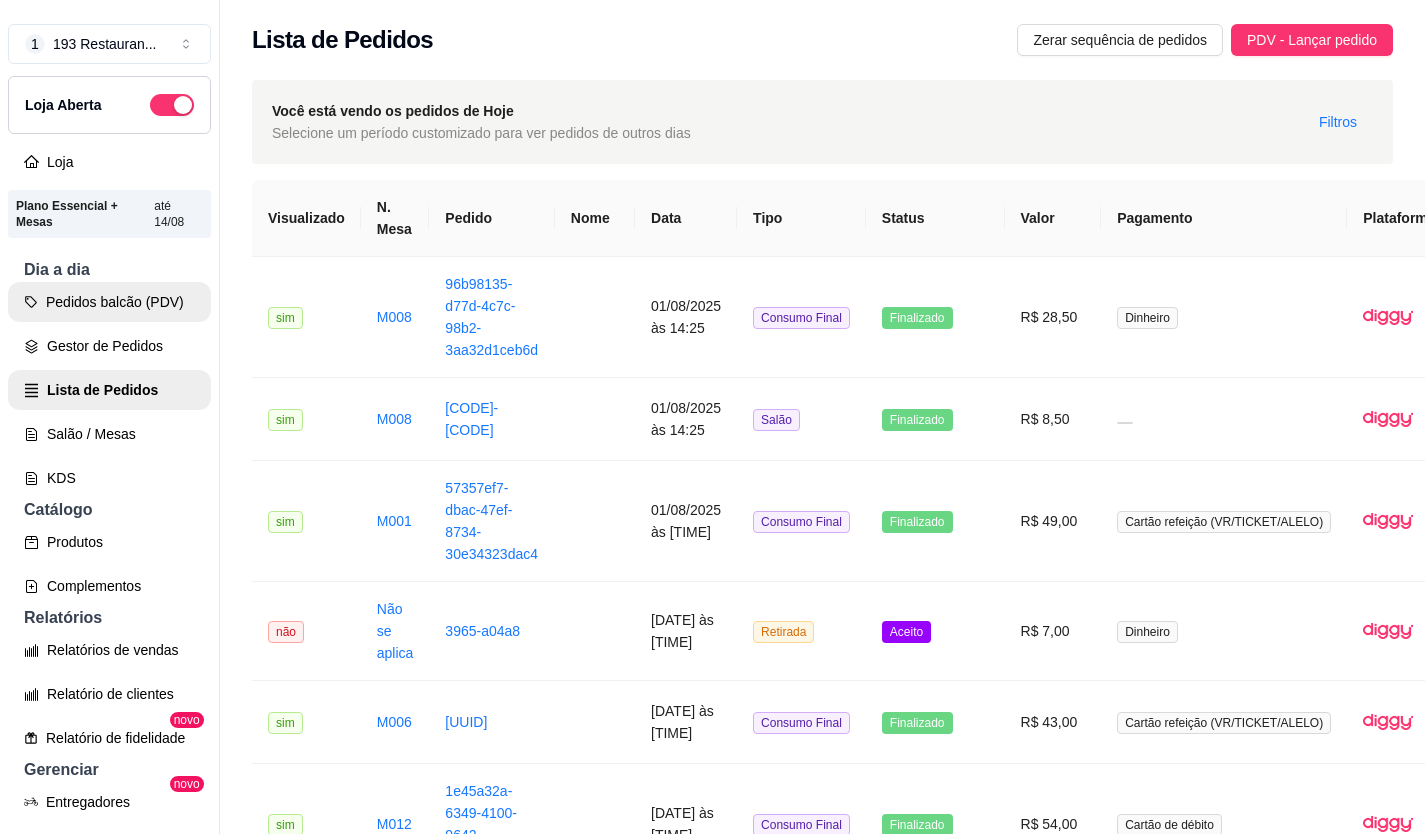 click on "Pedidos balcão (PDV)" at bounding box center (109, 302) 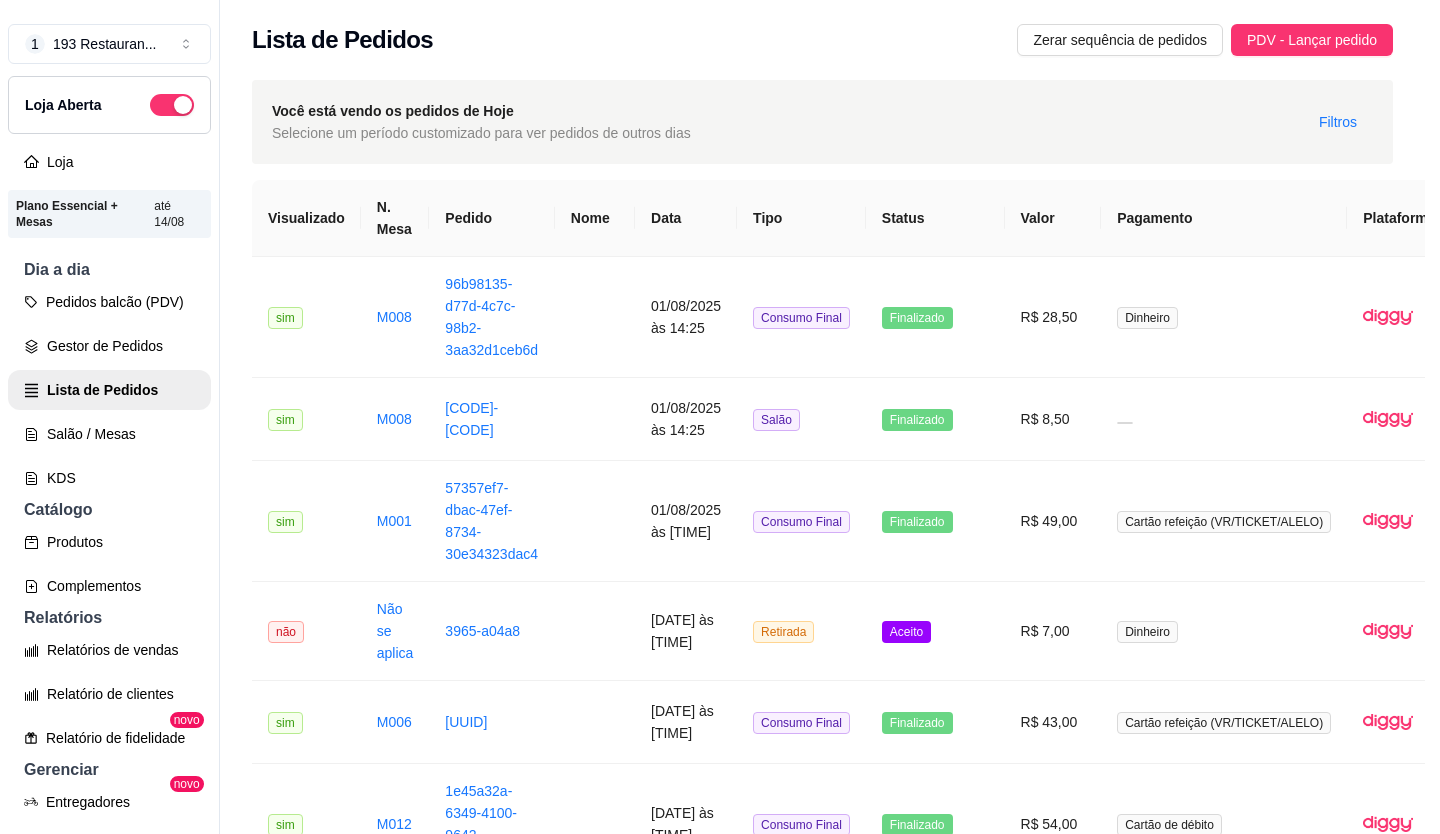 click on "Retirada" at bounding box center [1182, 88] 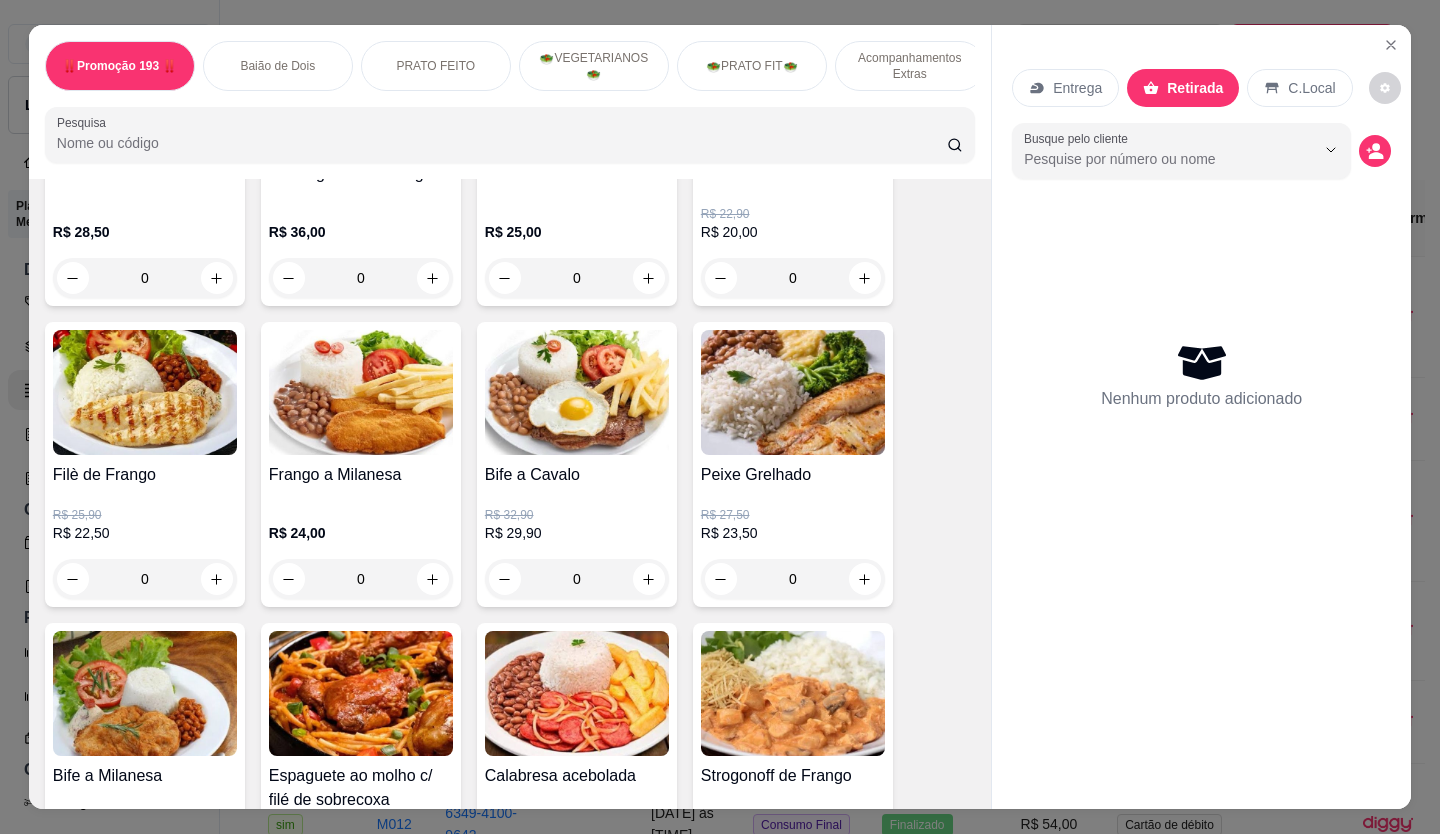 scroll, scrollTop: 1000, scrollLeft: 0, axis: vertical 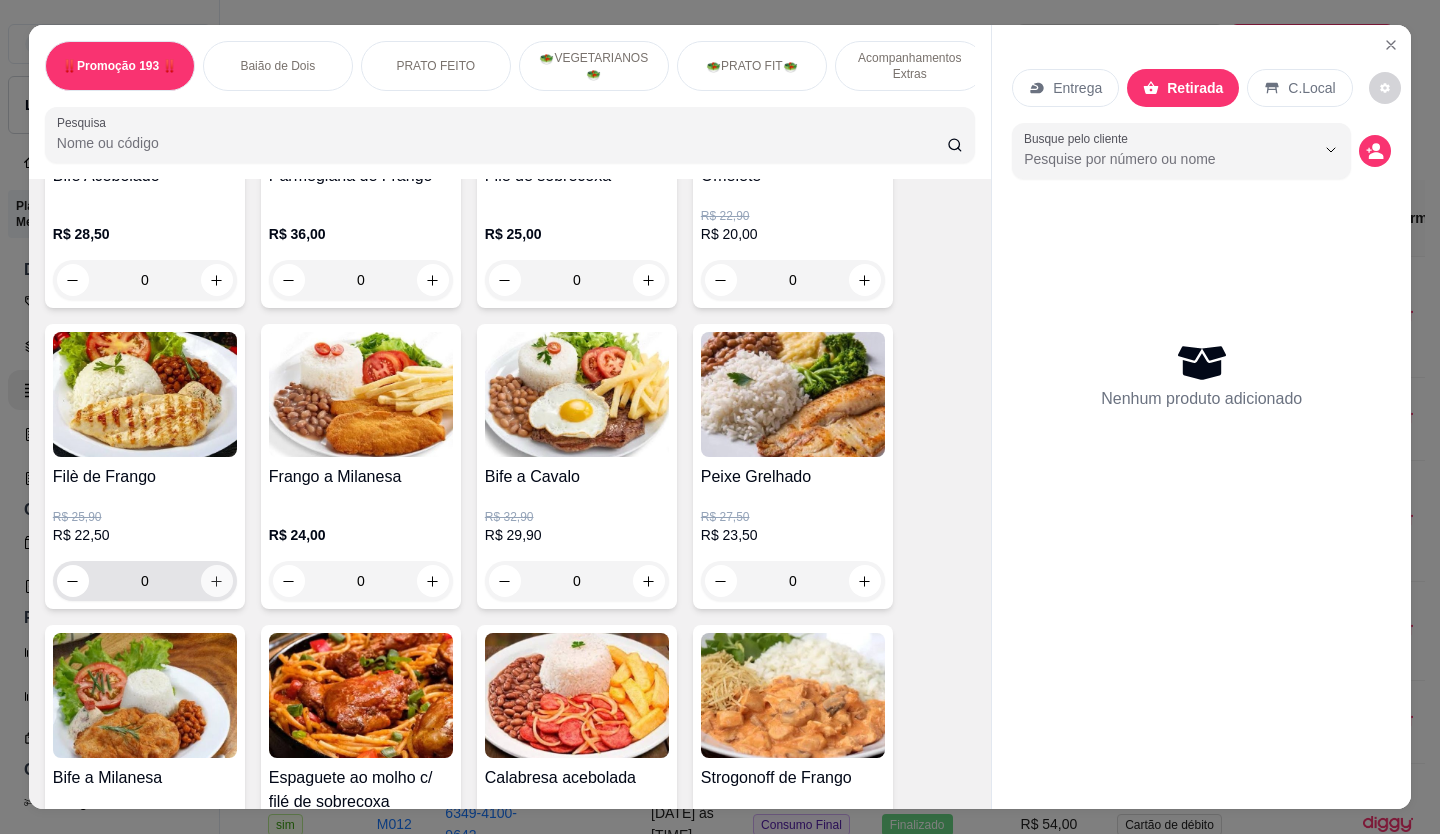 click at bounding box center [217, 581] 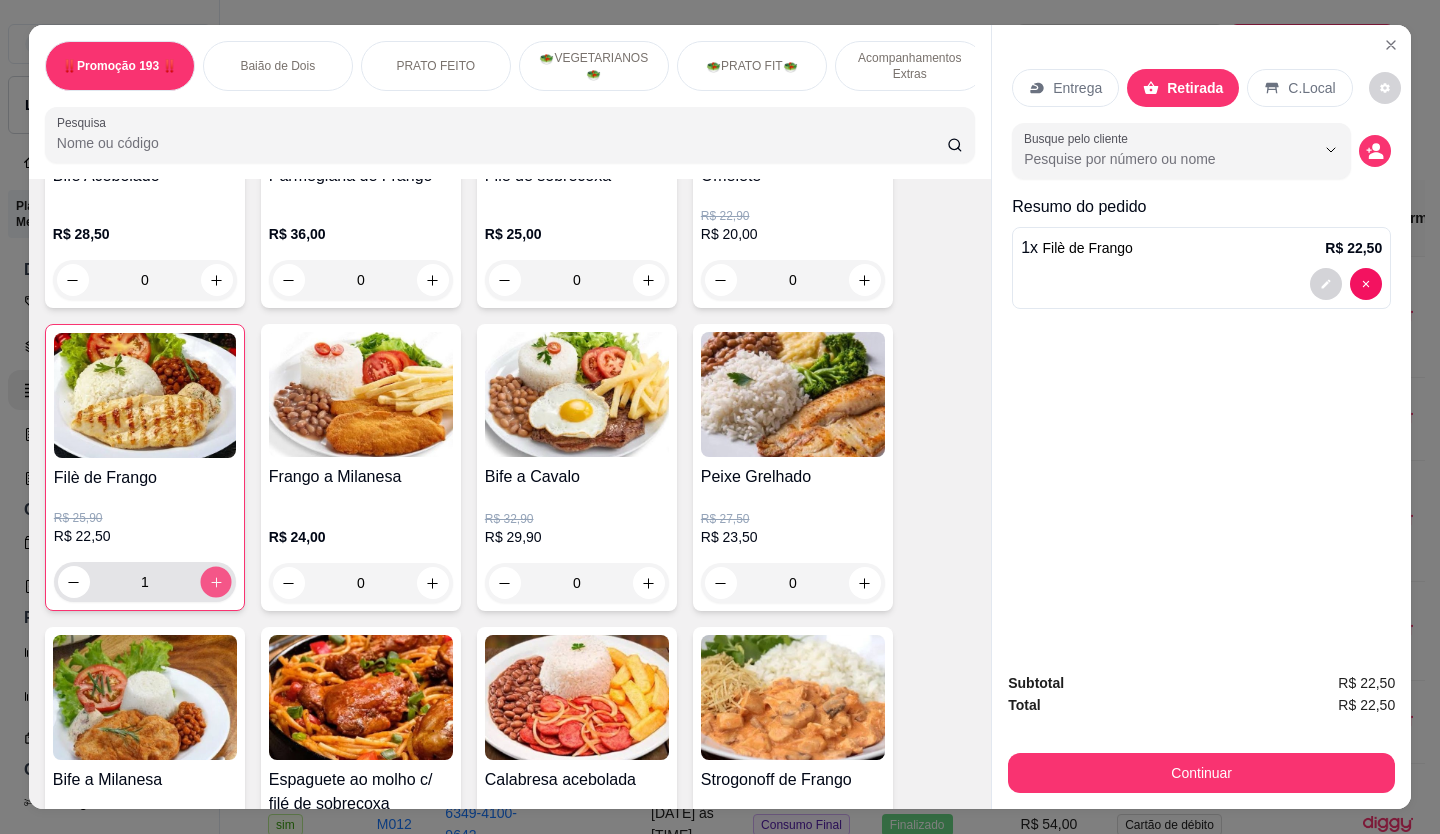 click at bounding box center (215, 582) 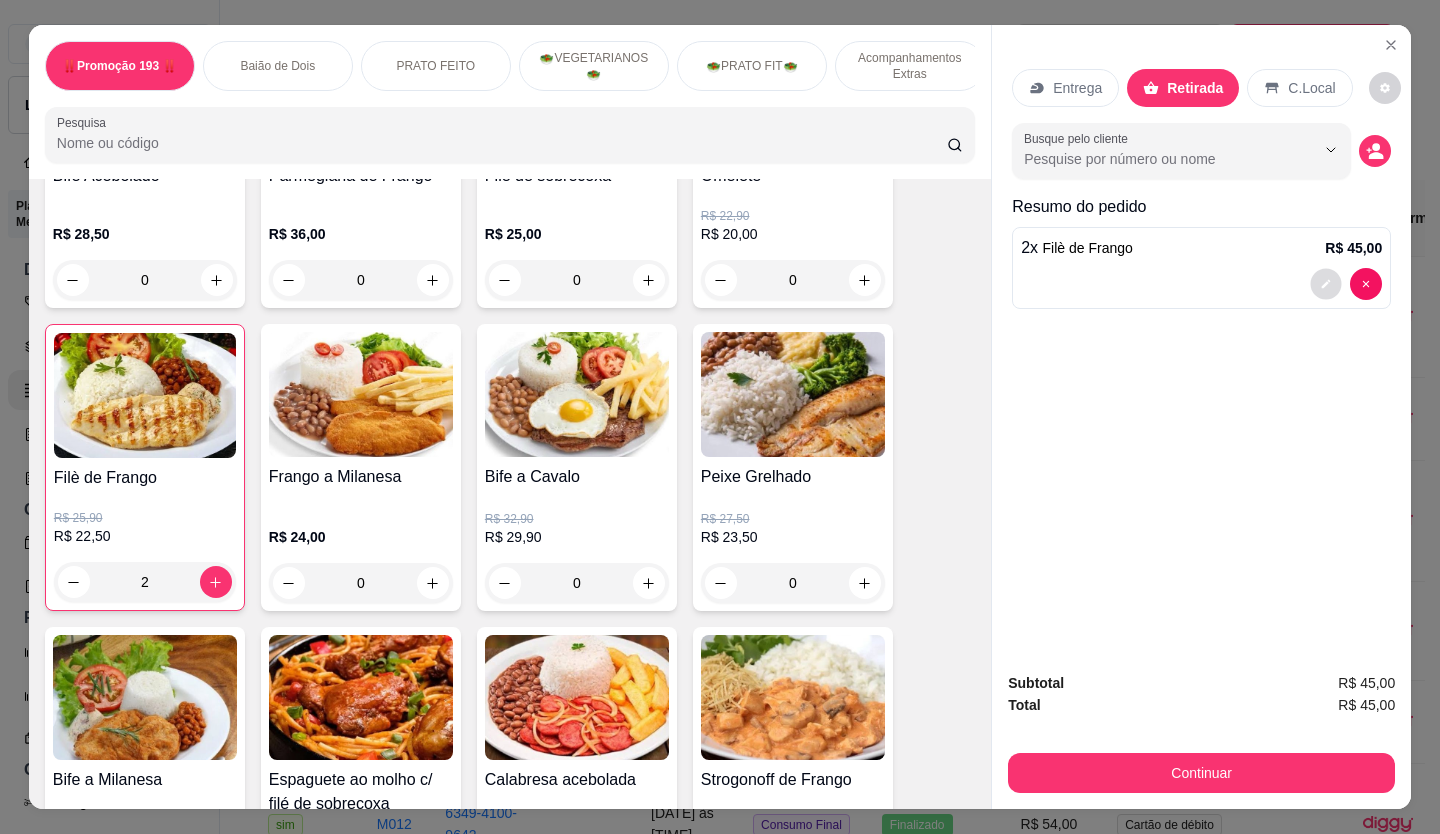 click at bounding box center [1326, 284] 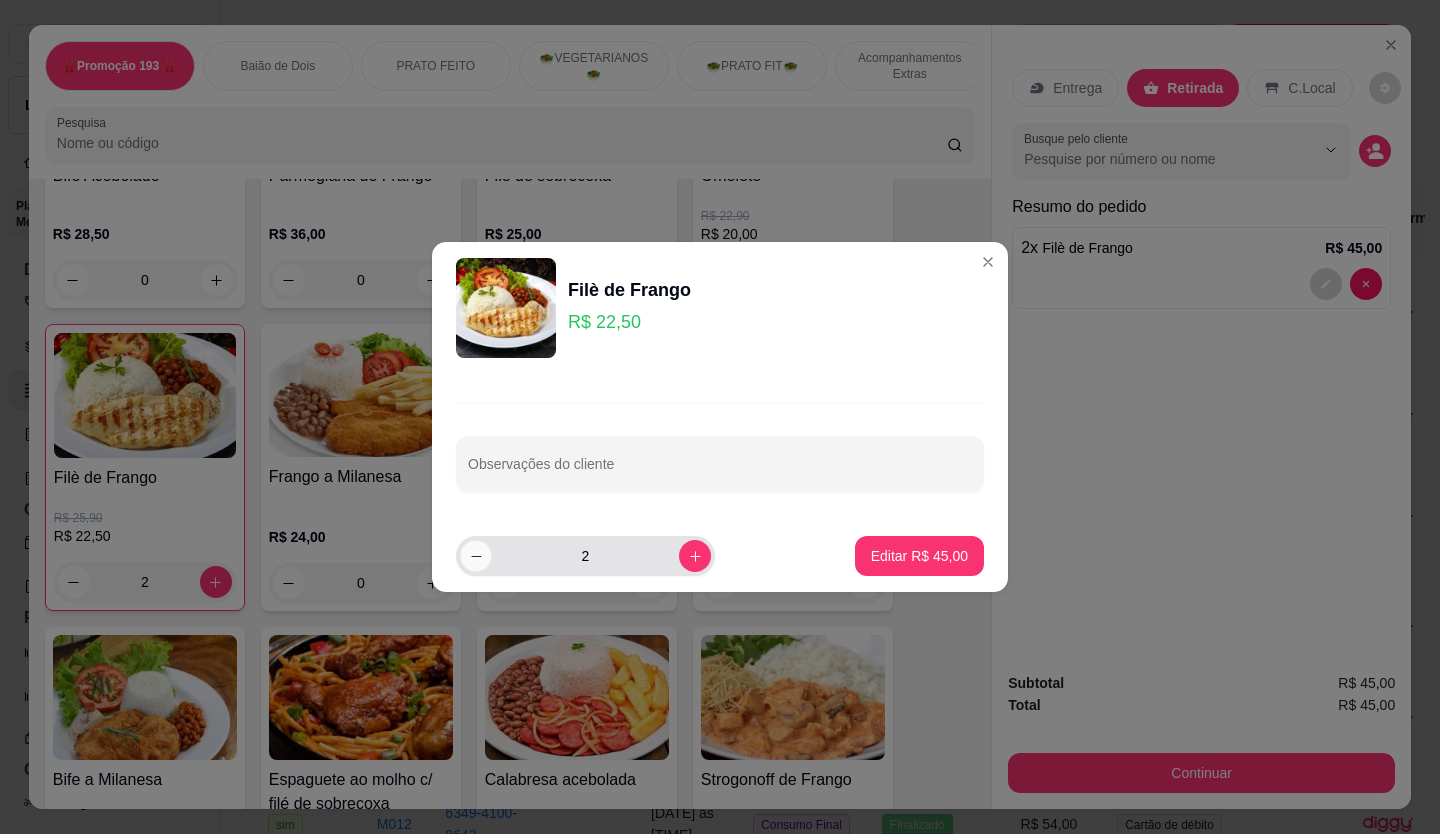 click 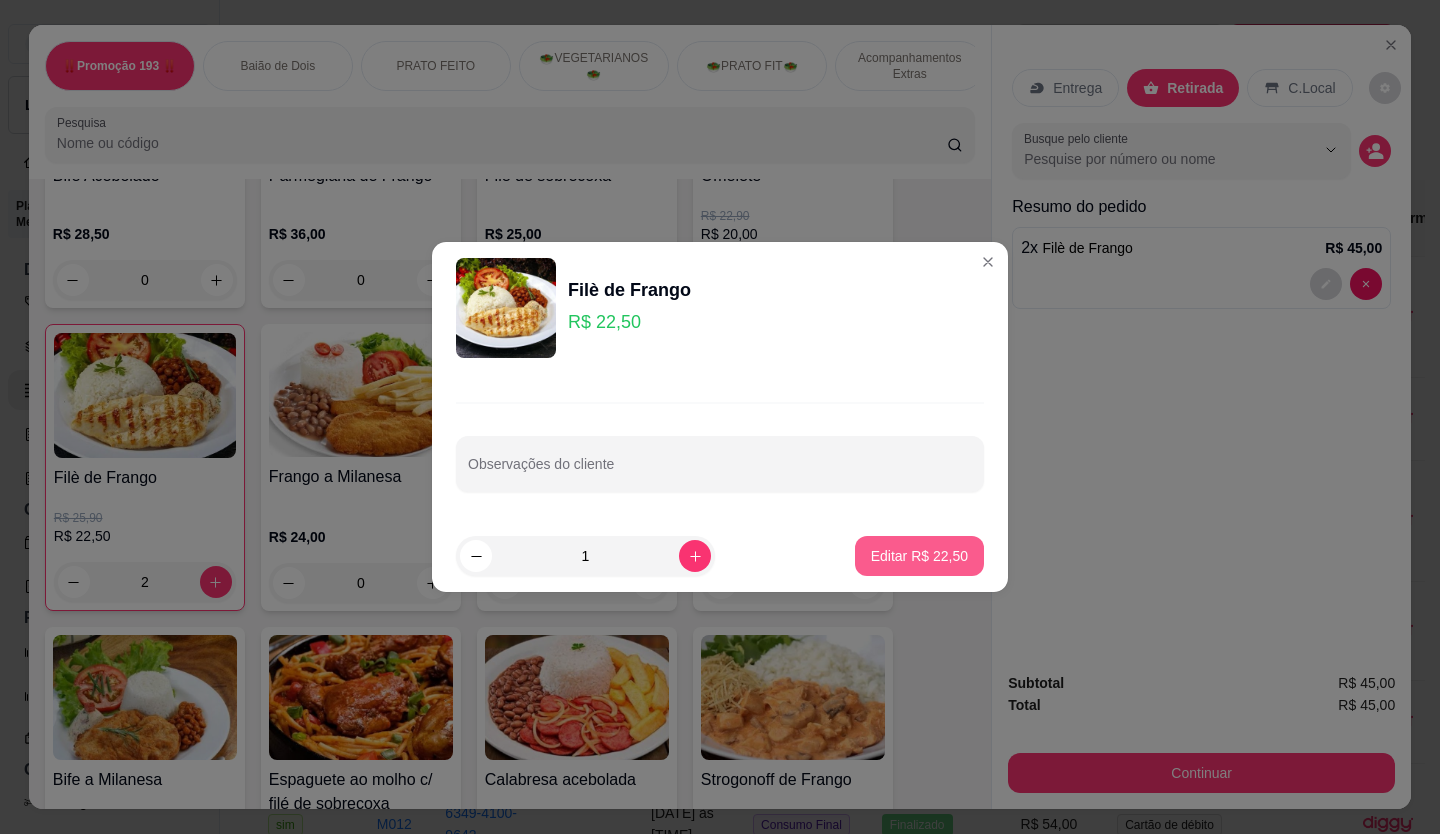 click on "Editar   R$ 22,50" at bounding box center (919, 556) 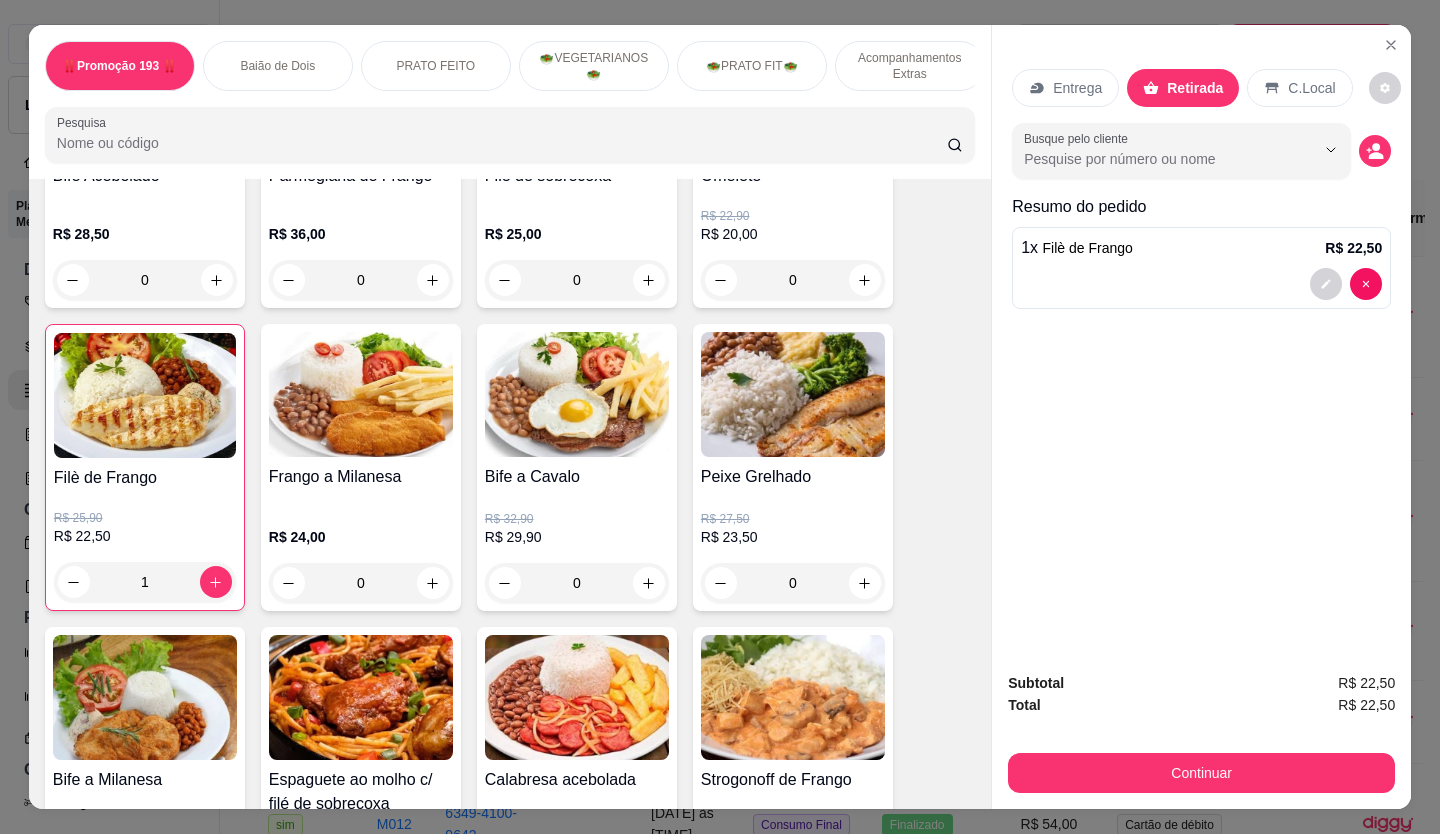click on "Continuar" at bounding box center (1201, 770) 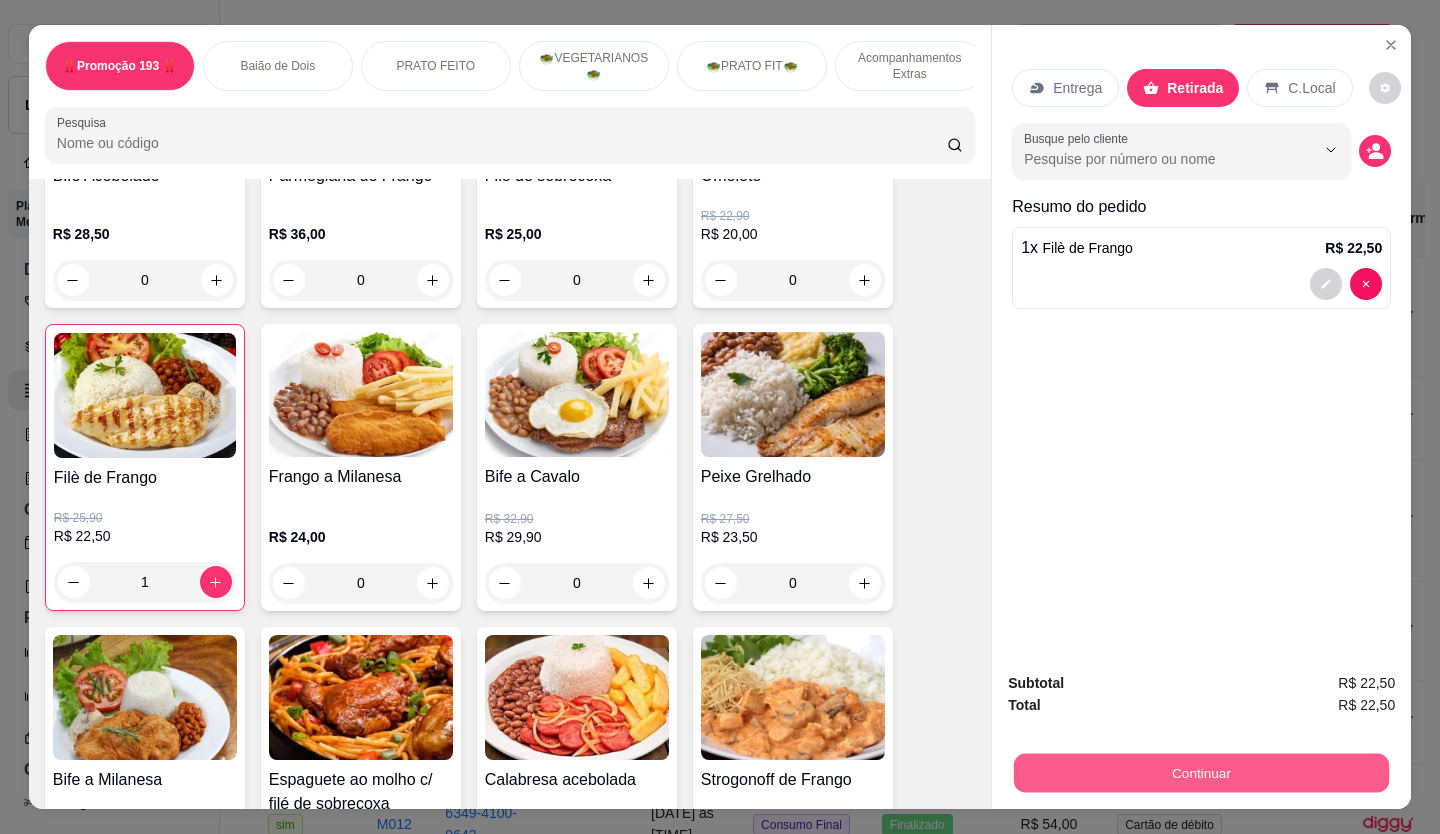 click on "Continuar" at bounding box center (1201, 773) 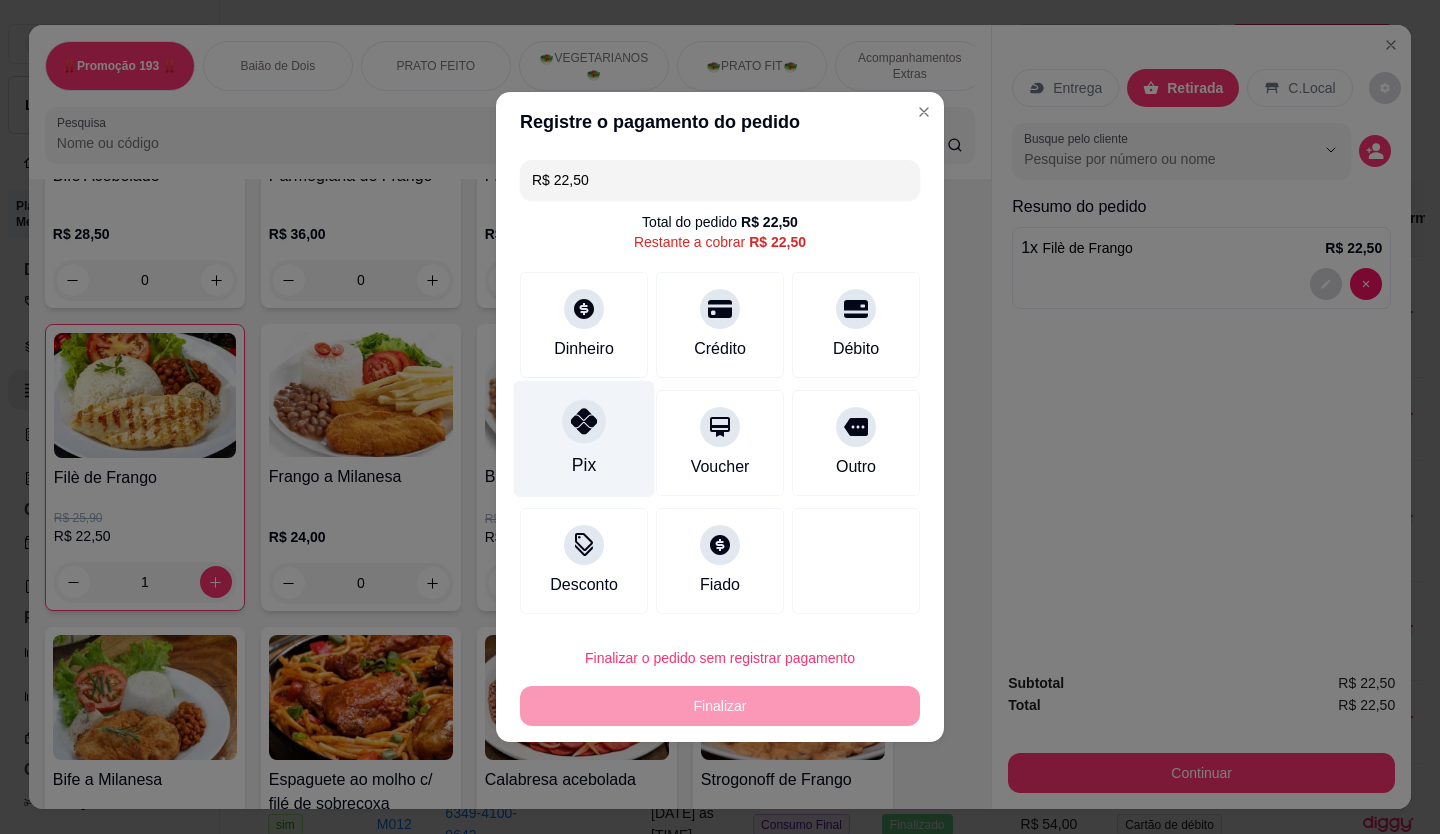 drag, startPoint x: 565, startPoint y: 445, endPoint x: 585, endPoint y: 457, distance: 23.323807 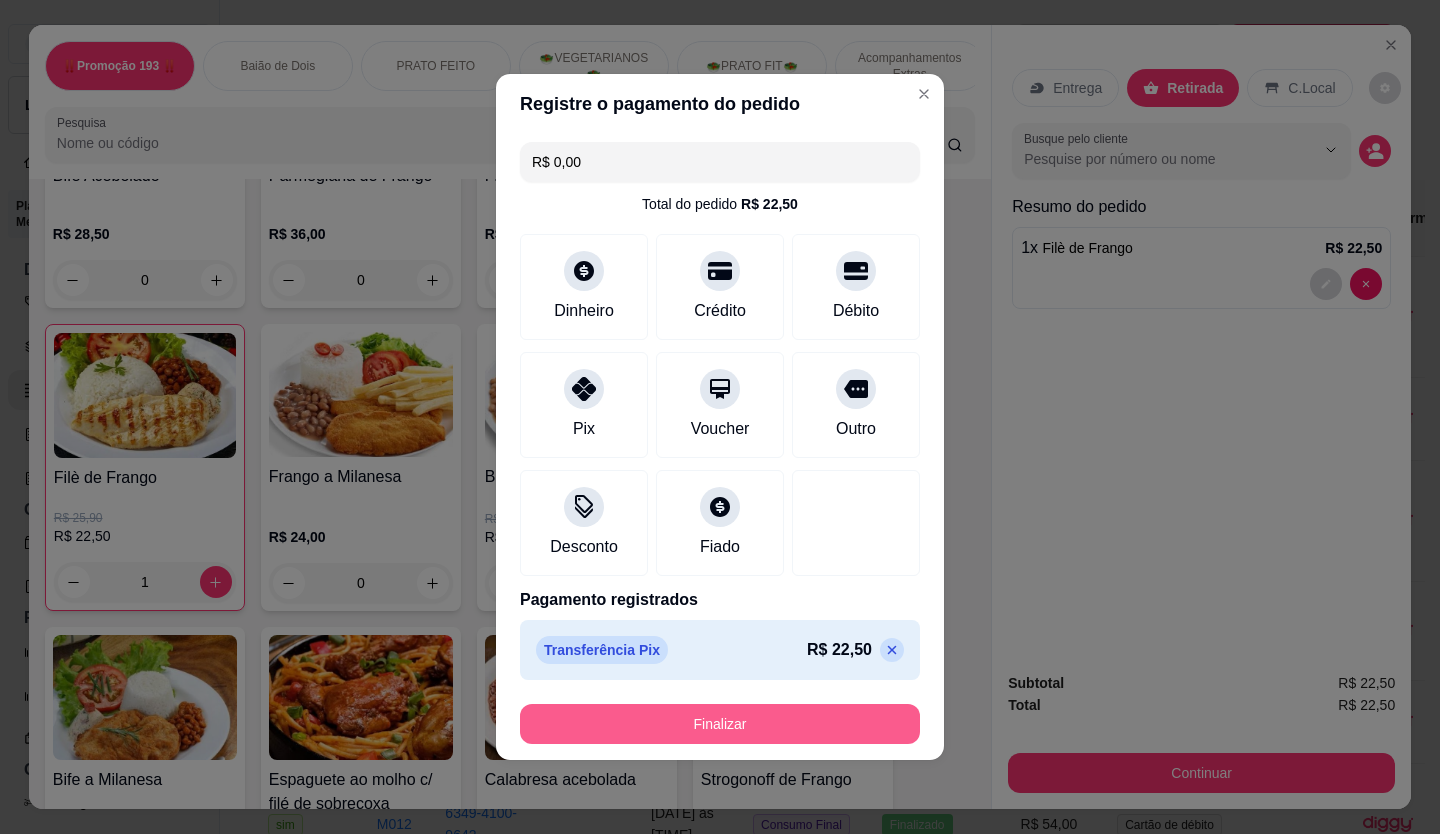 click on "Finalizar" at bounding box center (720, 724) 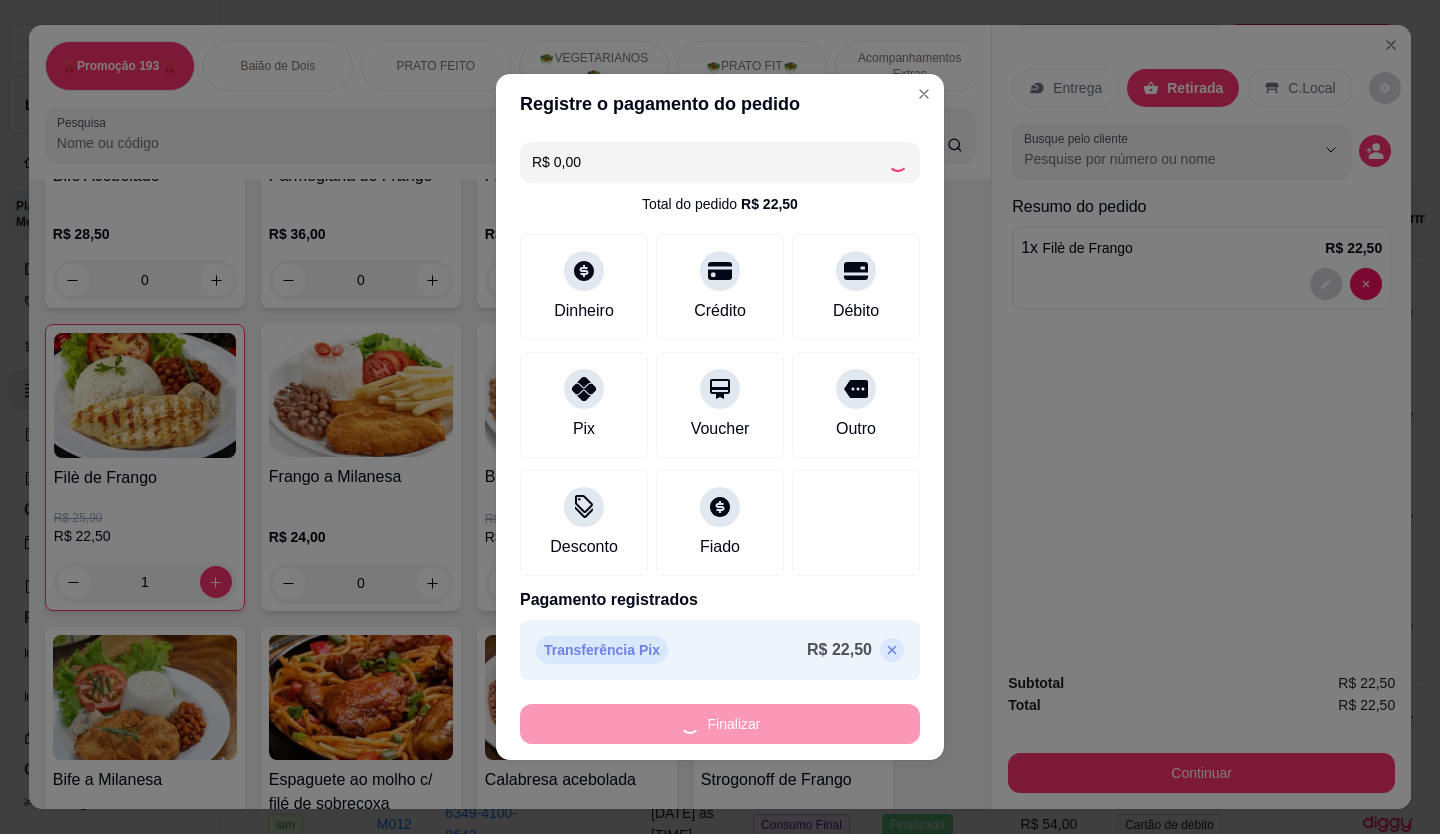 type on "0" 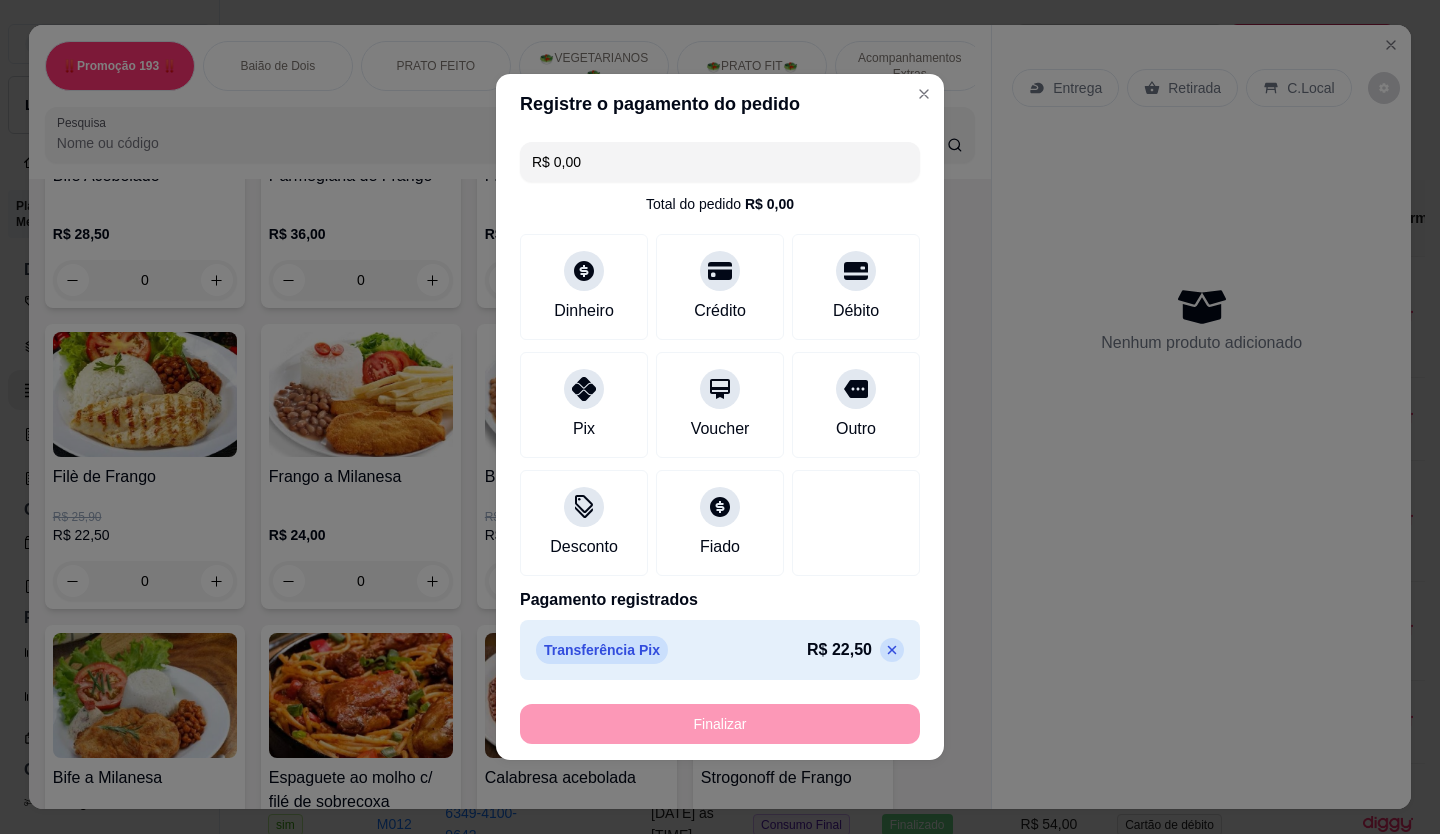 type on "-R$ 22,50" 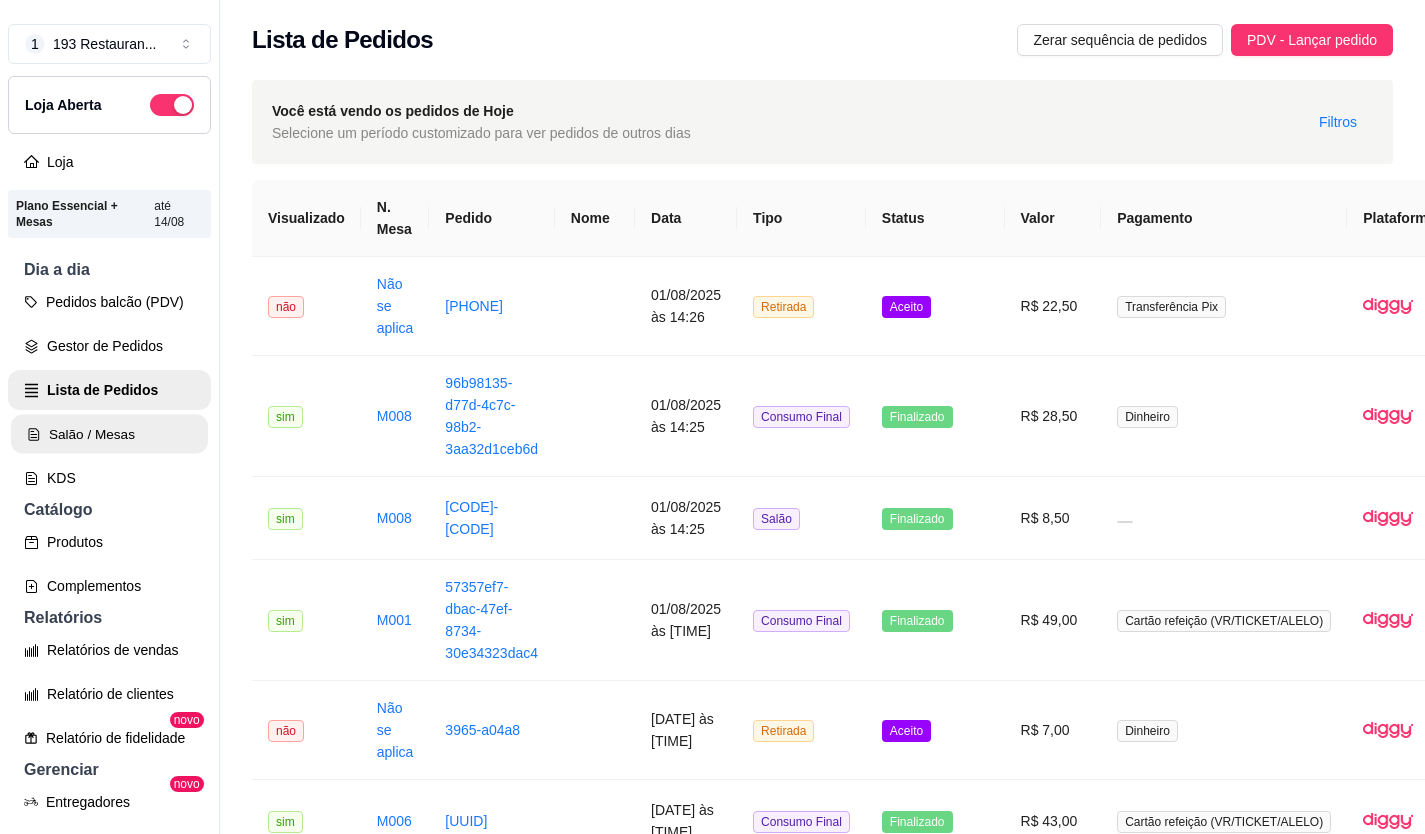 click on "Salão / Mesas" at bounding box center [109, 434] 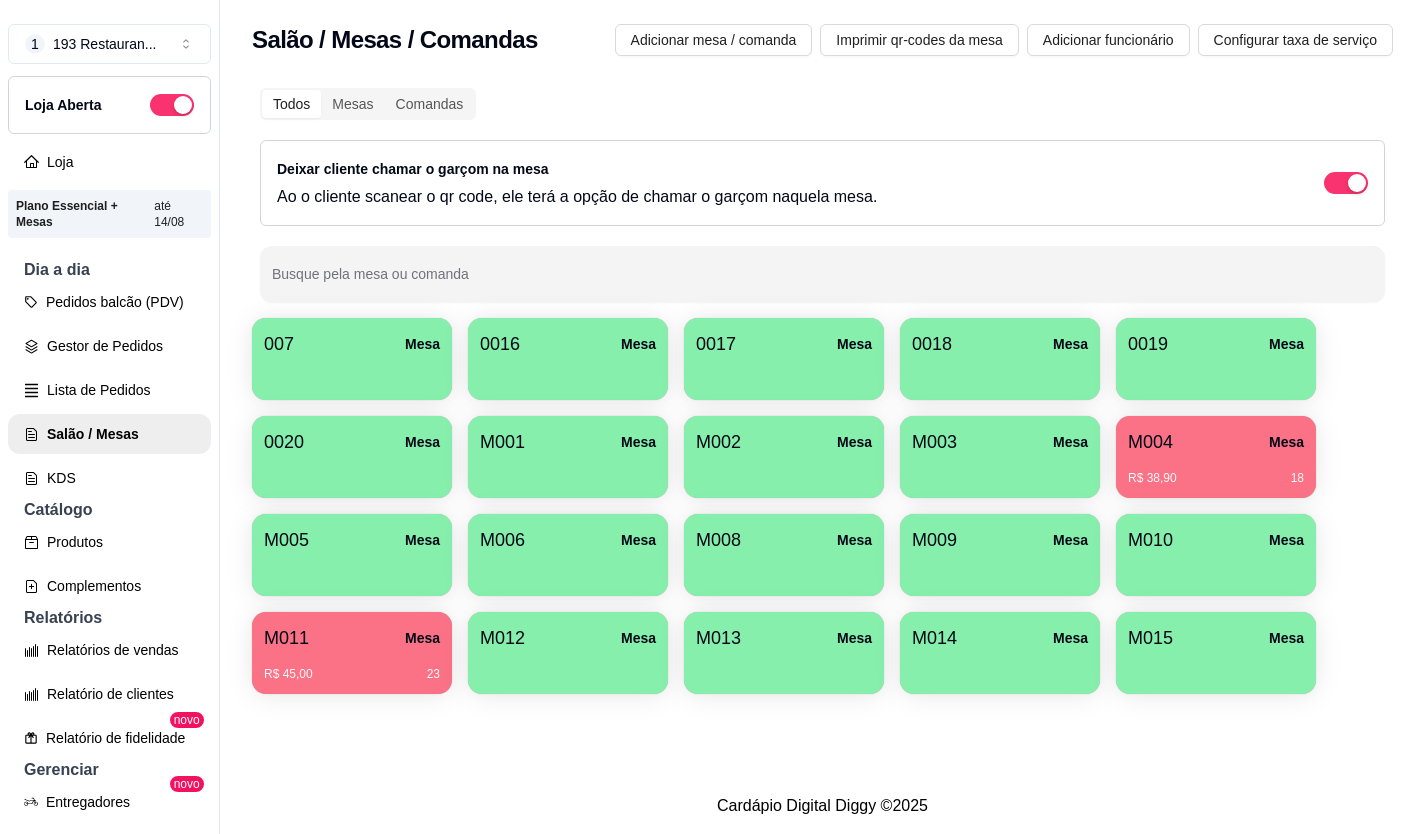 click on "M004 Mesa" at bounding box center [1216, 442] 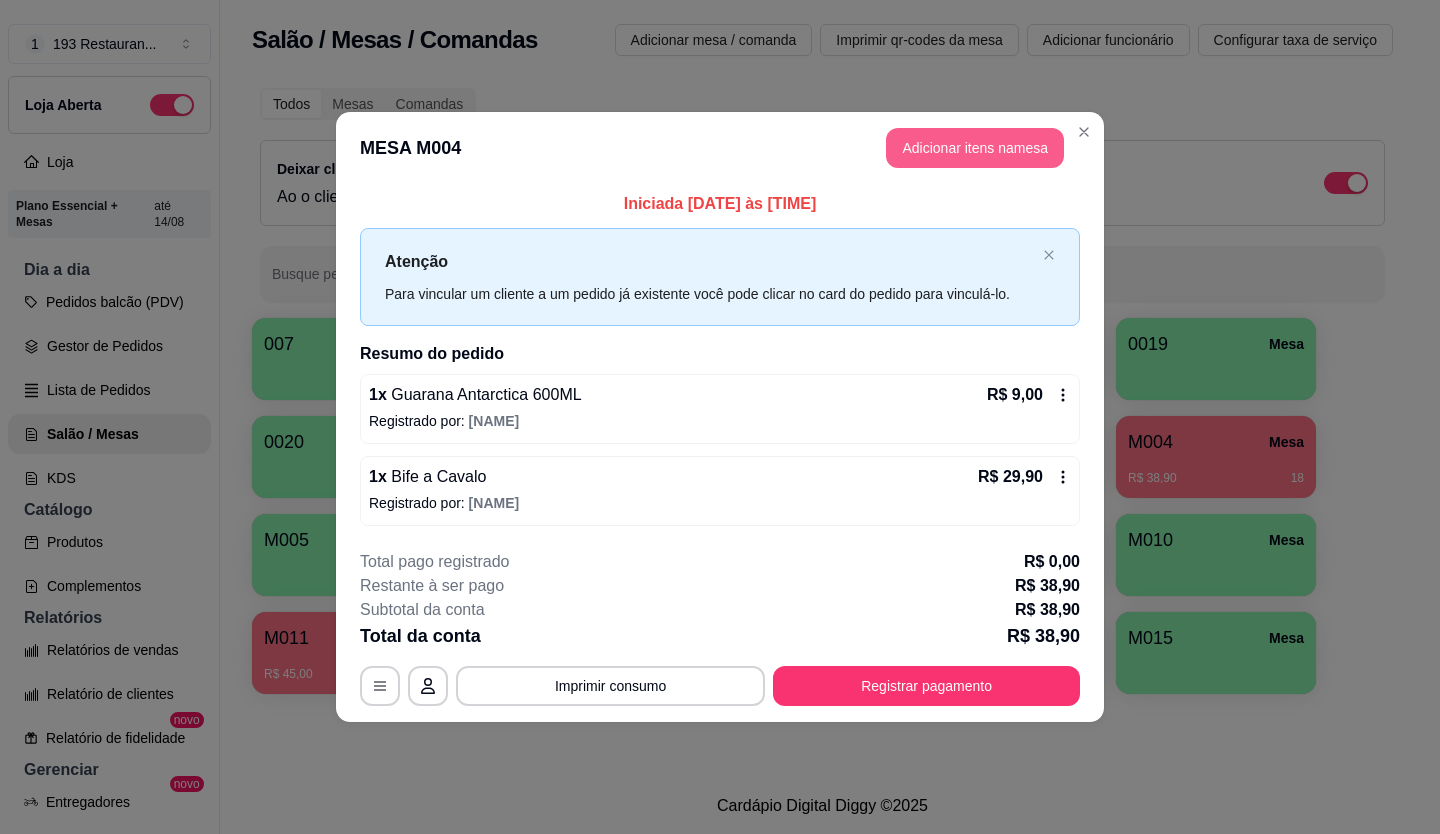 click on "Adicionar itens na  mesa" at bounding box center (975, 148) 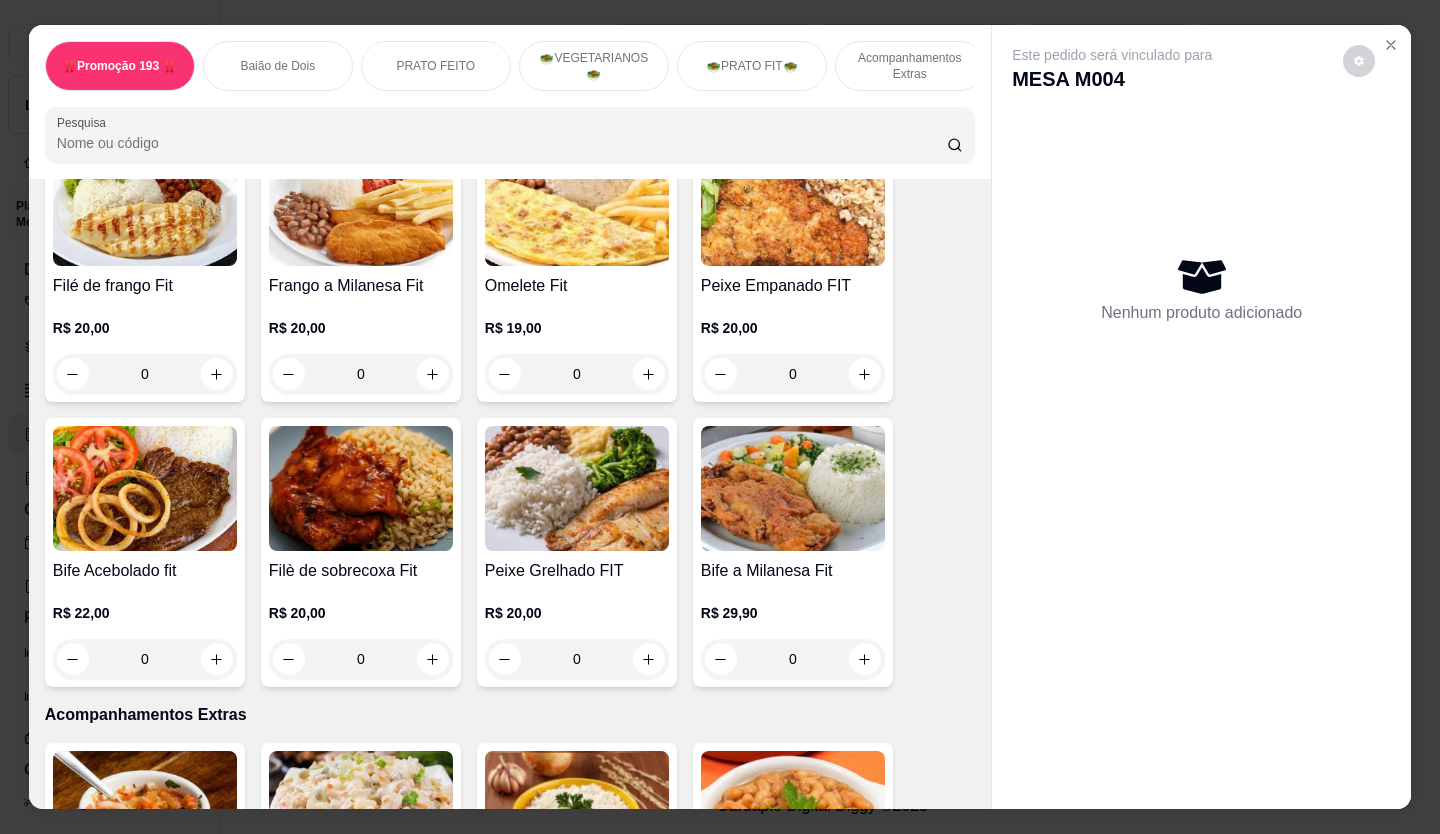 drag, startPoint x: 541, startPoint y: 466, endPoint x: 544, endPoint y: 477, distance: 11.401754 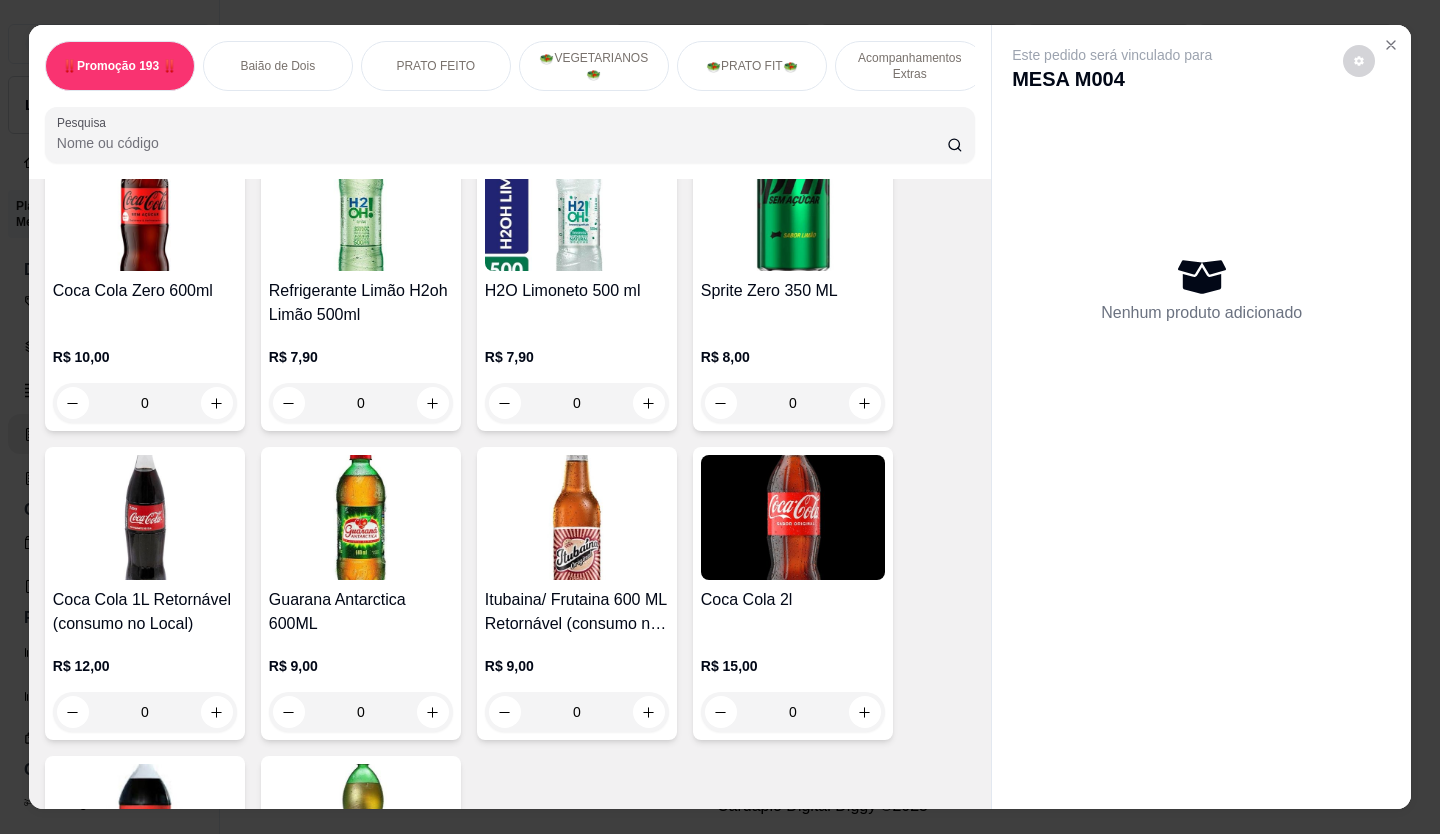 drag, startPoint x: 512, startPoint y: 478, endPoint x: 453, endPoint y: 518, distance: 71.281136 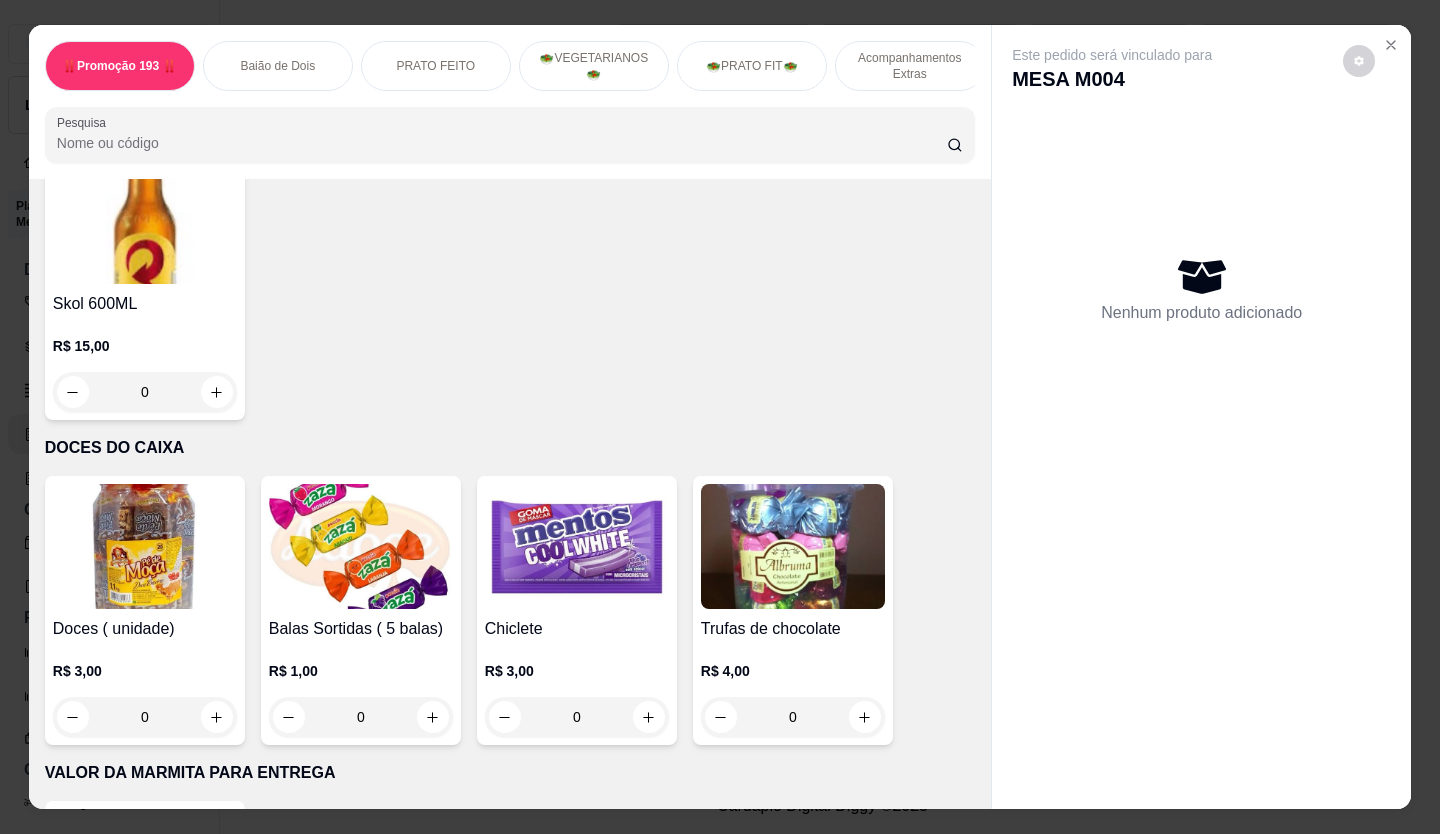 scroll, scrollTop: 7384, scrollLeft: 0, axis: vertical 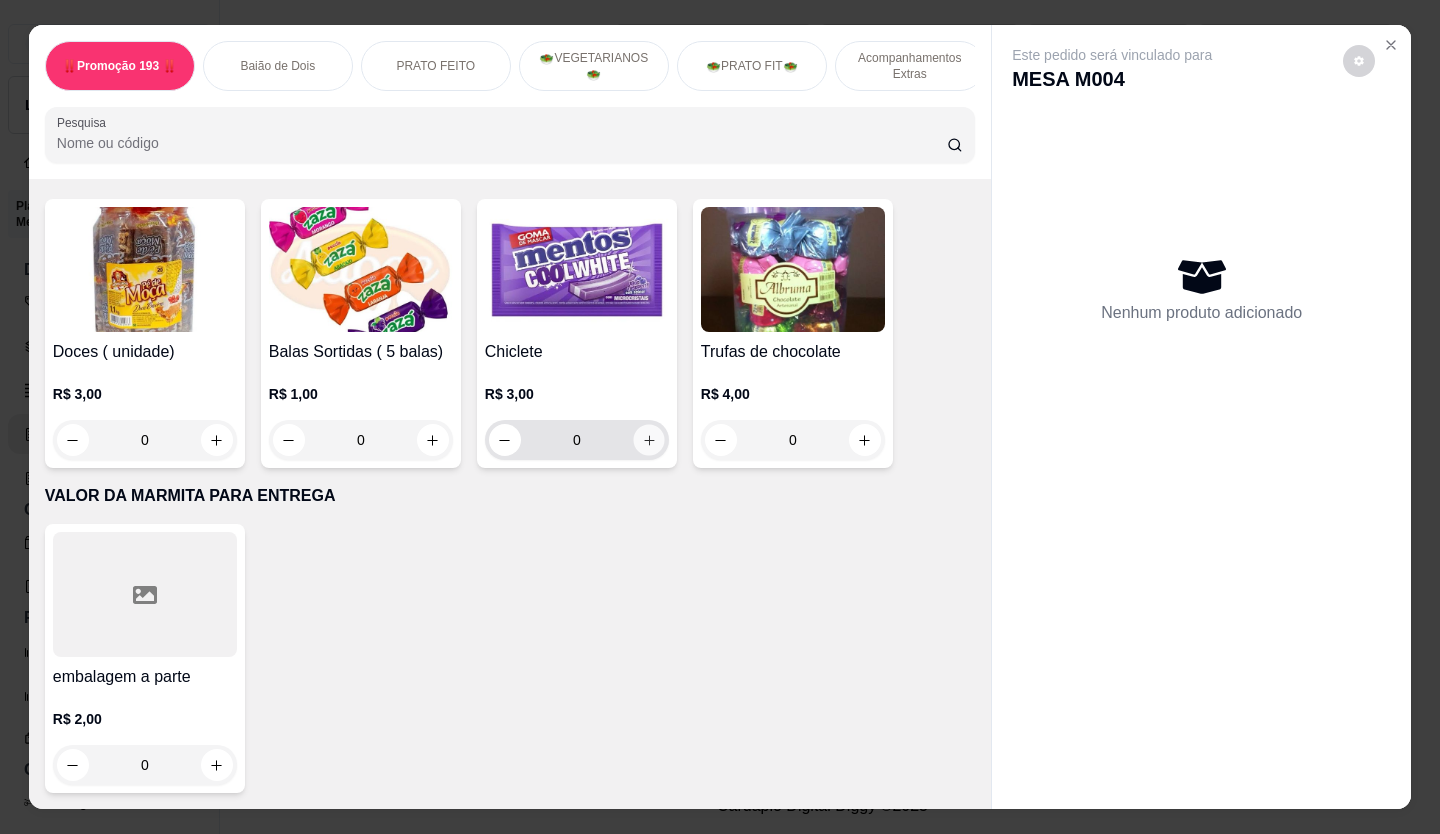 click at bounding box center (648, 440) 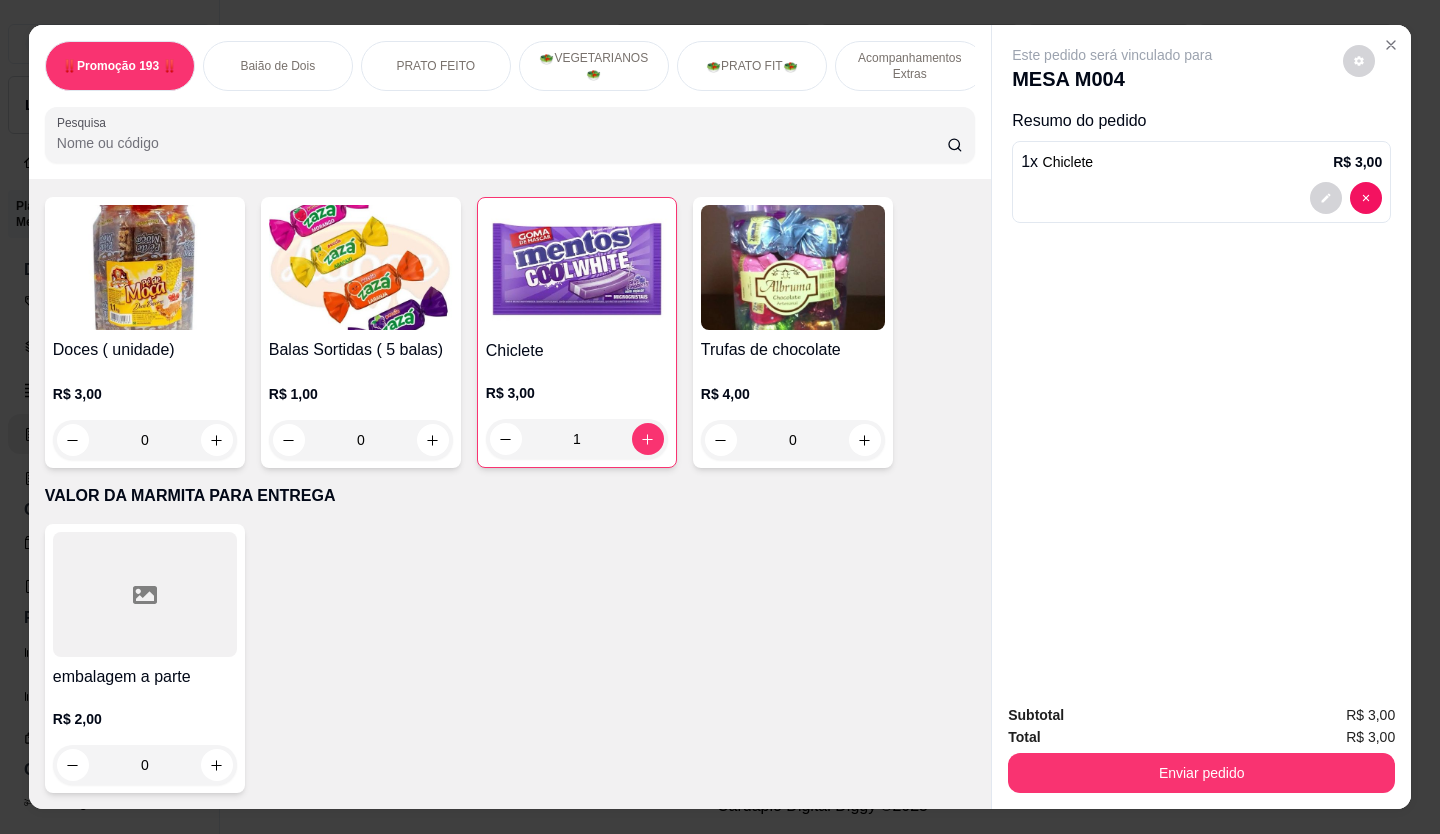 click on "Subtotal R$ 3,00 Total R$ 3,00 Enviar pedido" at bounding box center (1201, 748) 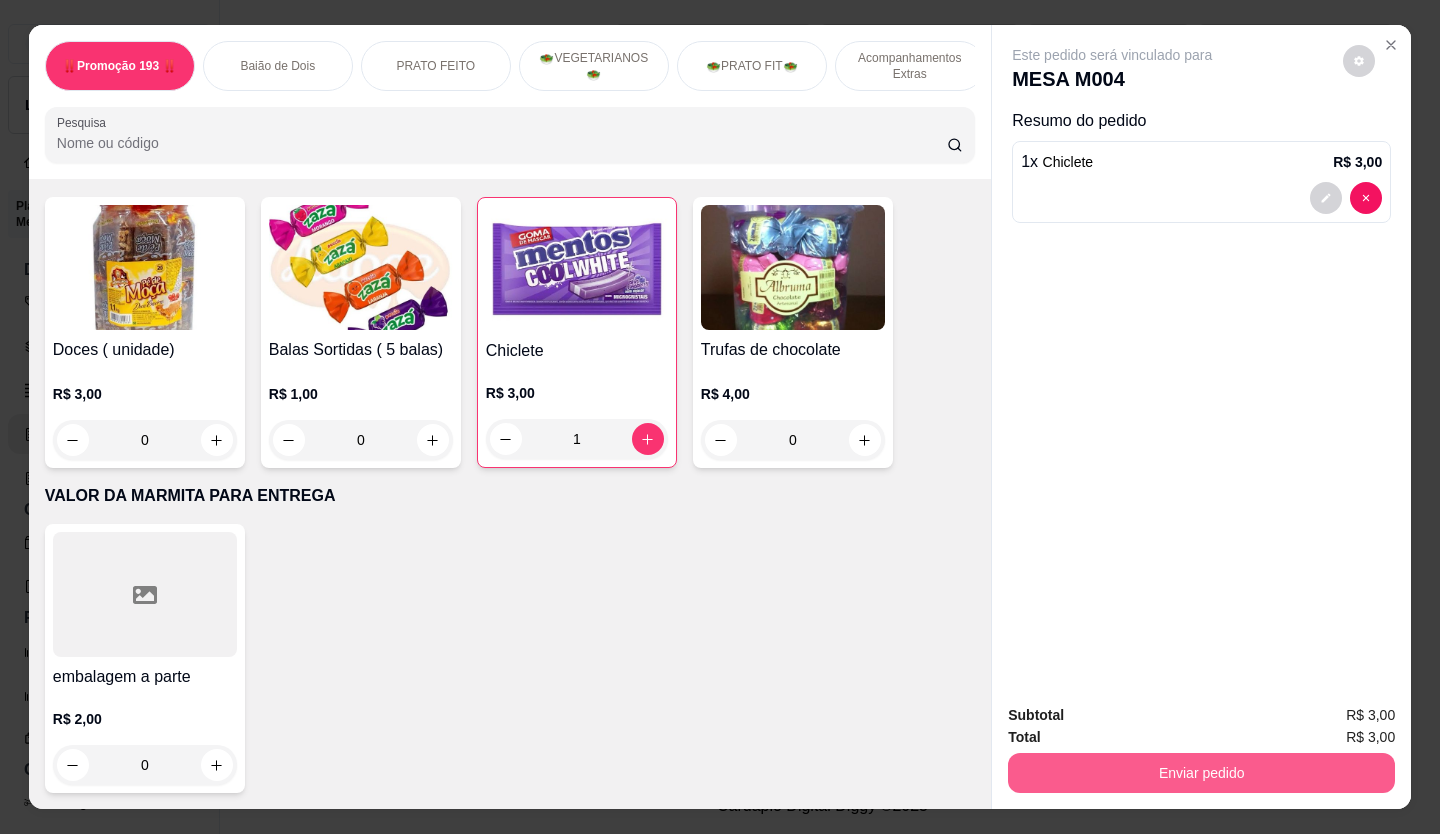 click on "Enviar pedido" at bounding box center [1201, 773] 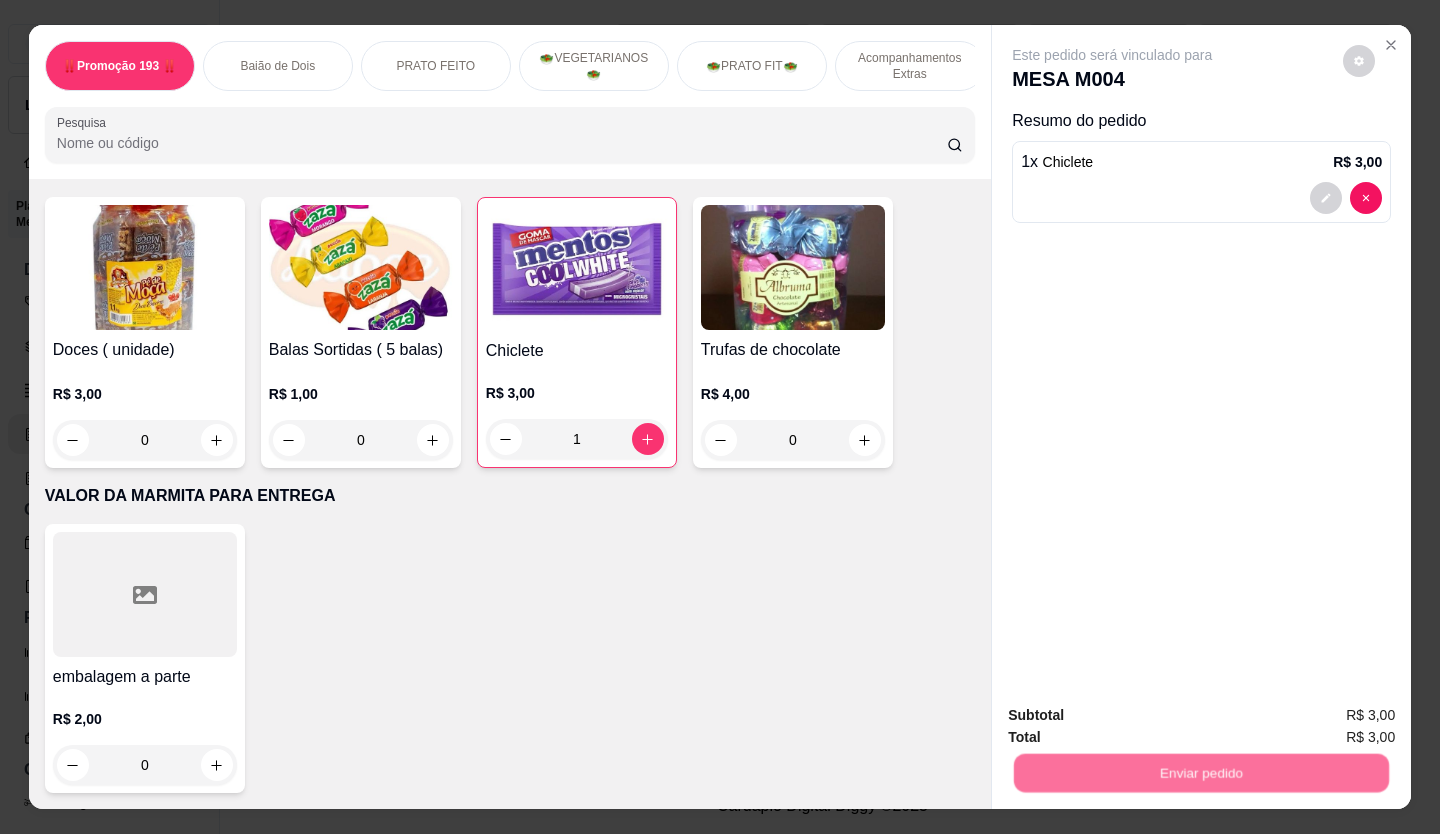 click on "Não registrar e enviar pedido" at bounding box center [1135, 716] 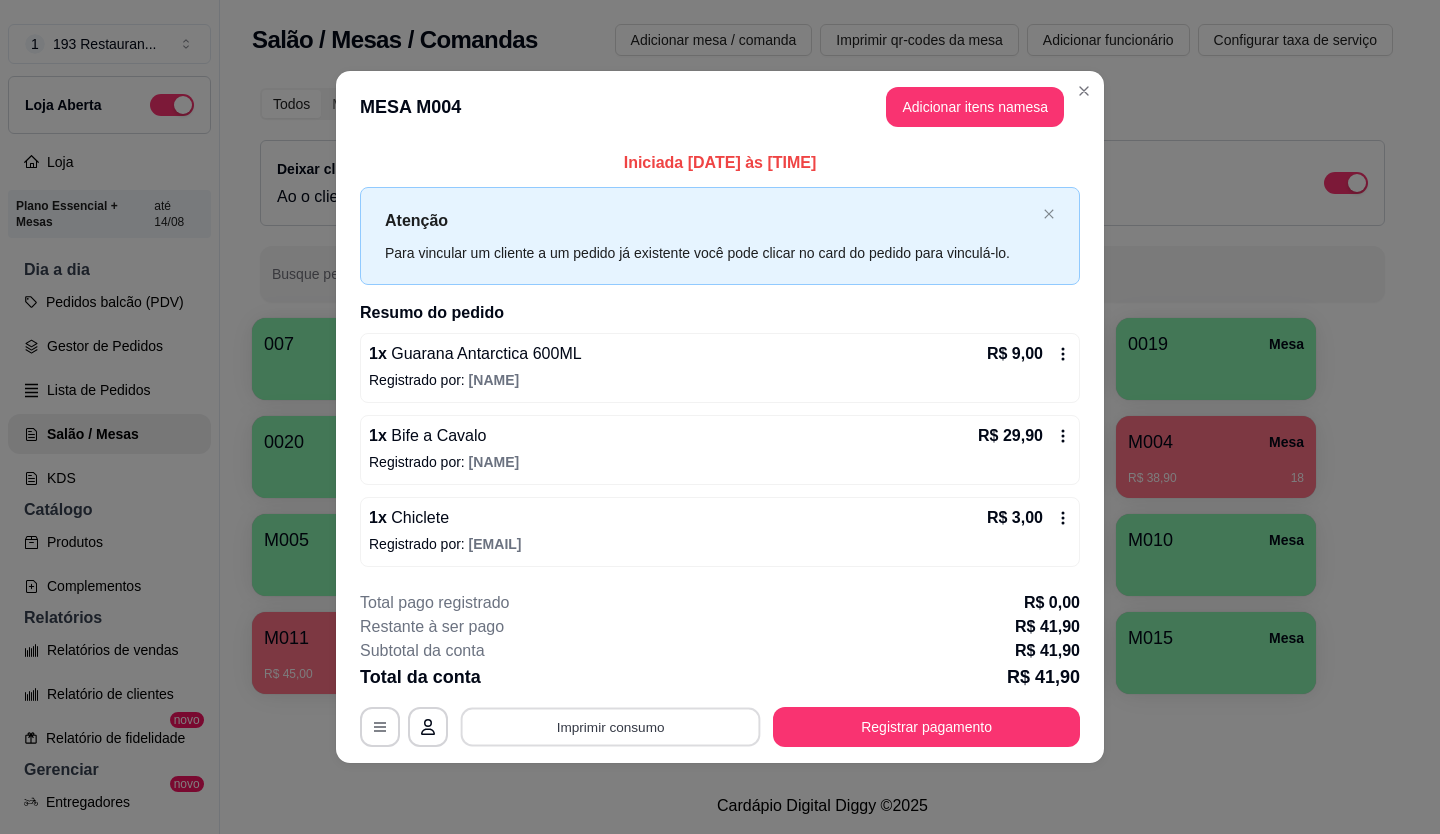 click on "Imprimir consumo" at bounding box center (611, 726) 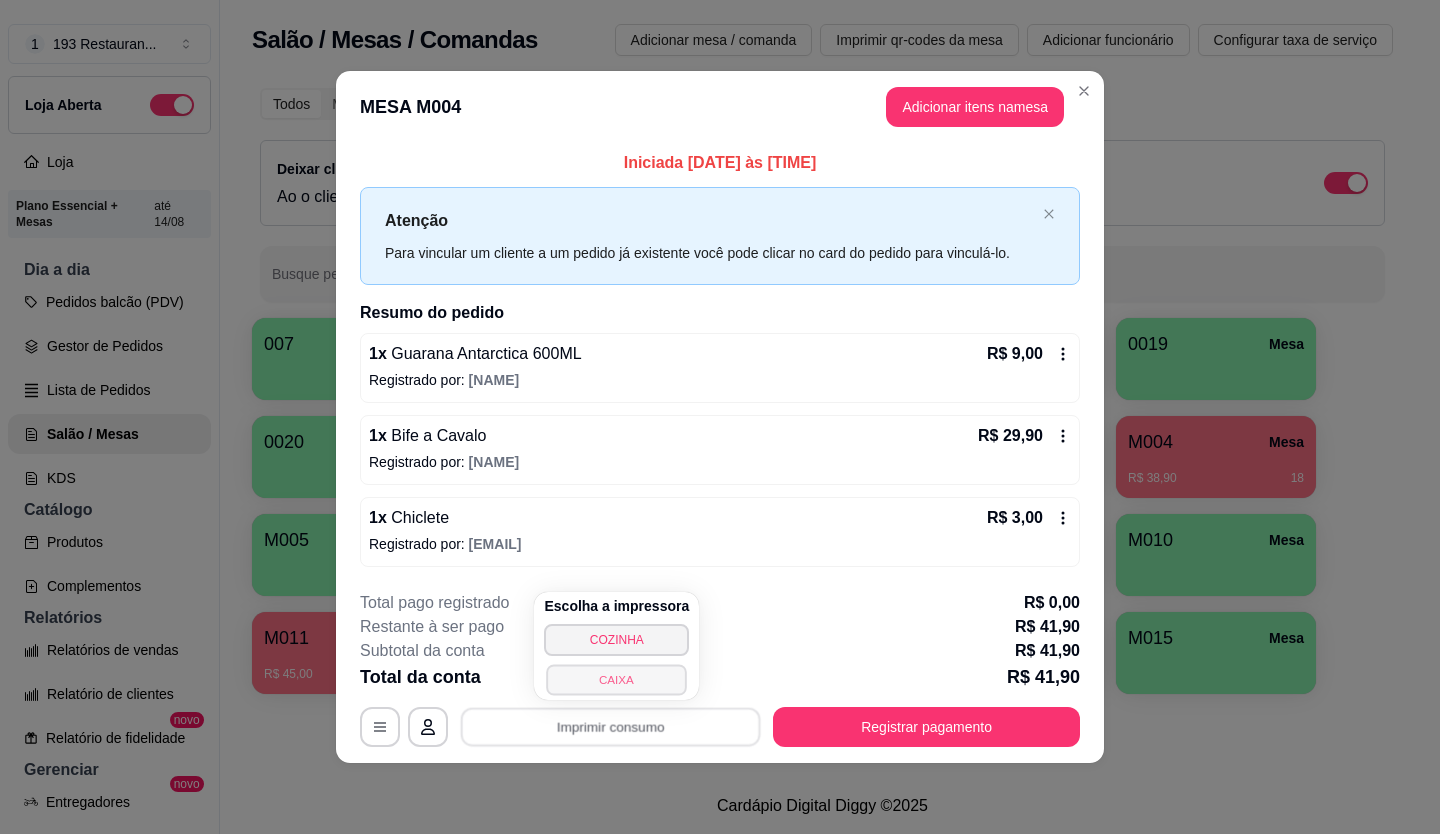click on "CAIXA" at bounding box center [617, 679] 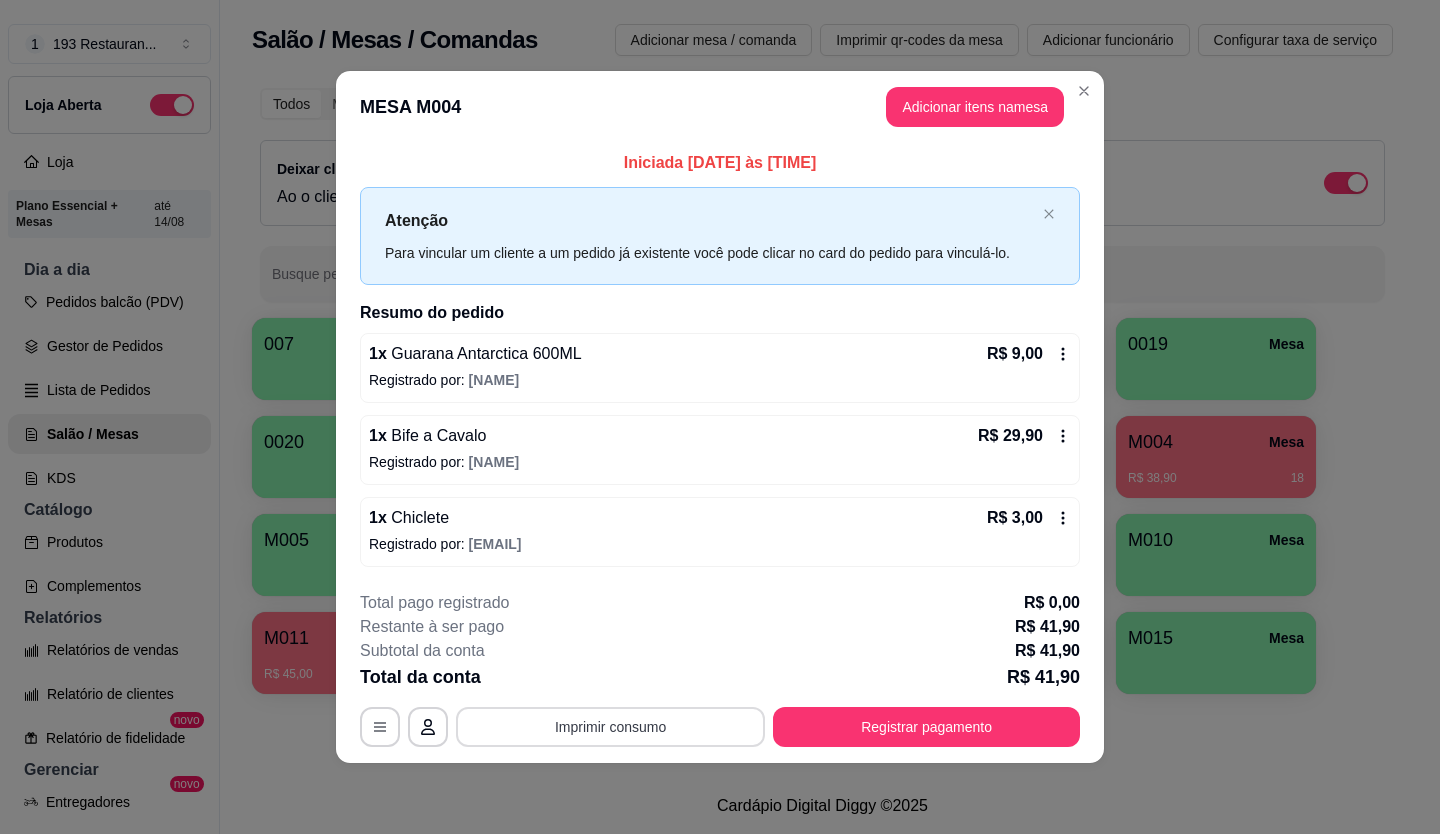 click on "Imprimir consumo" at bounding box center [610, 727] 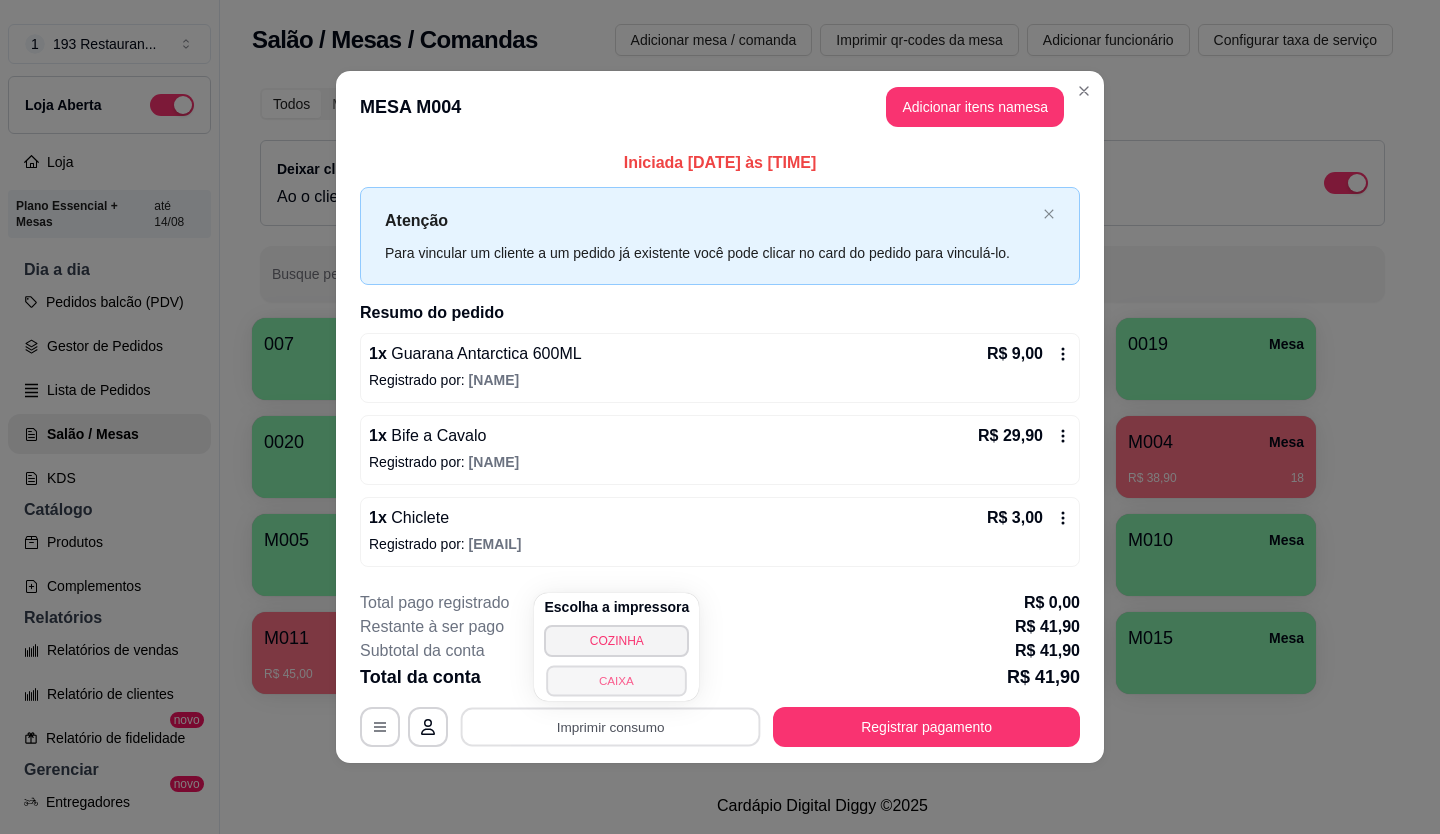 click on "CAIXA" at bounding box center (617, 680) 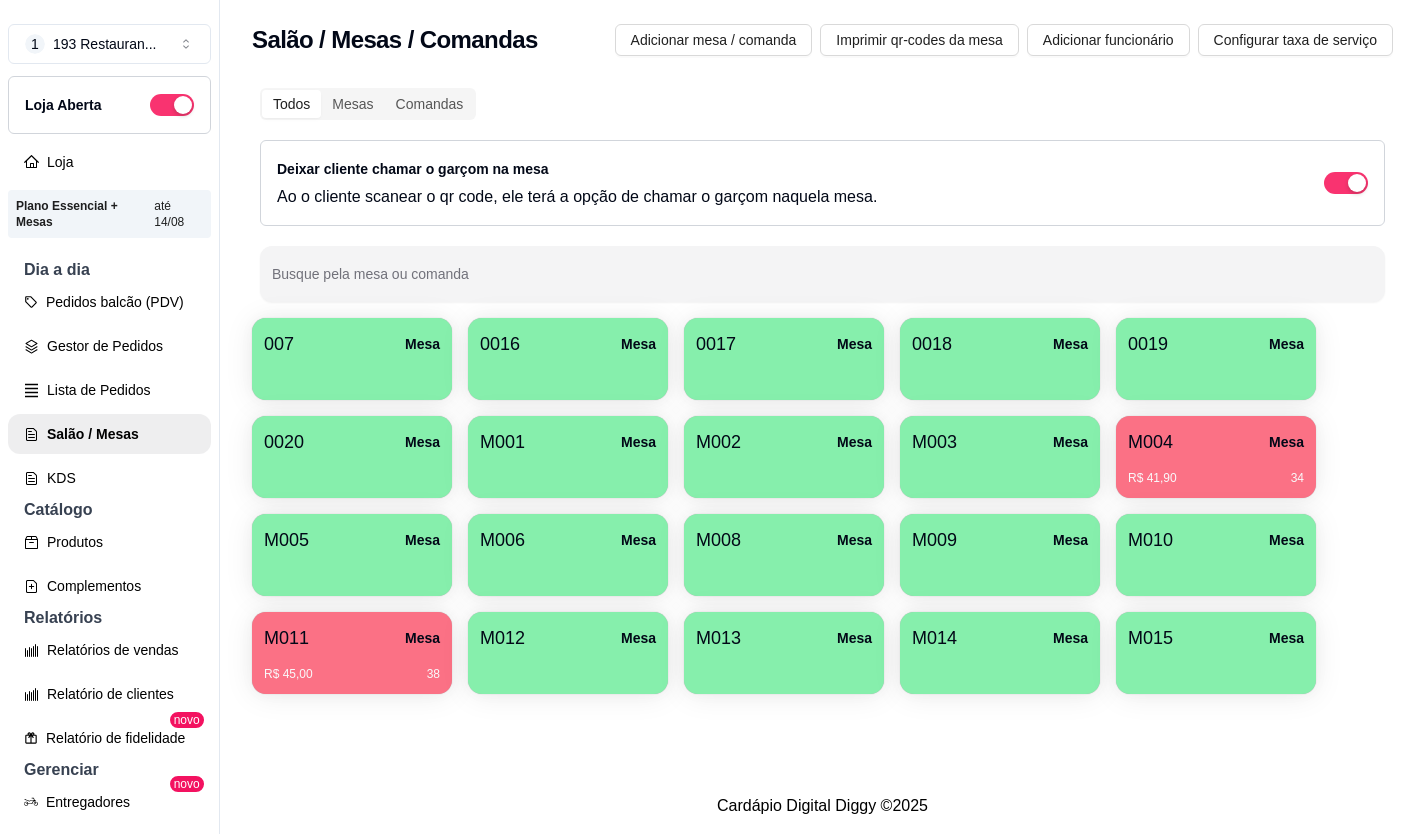 click on "R$ 45,00 38" at bounding box center (352, 667) 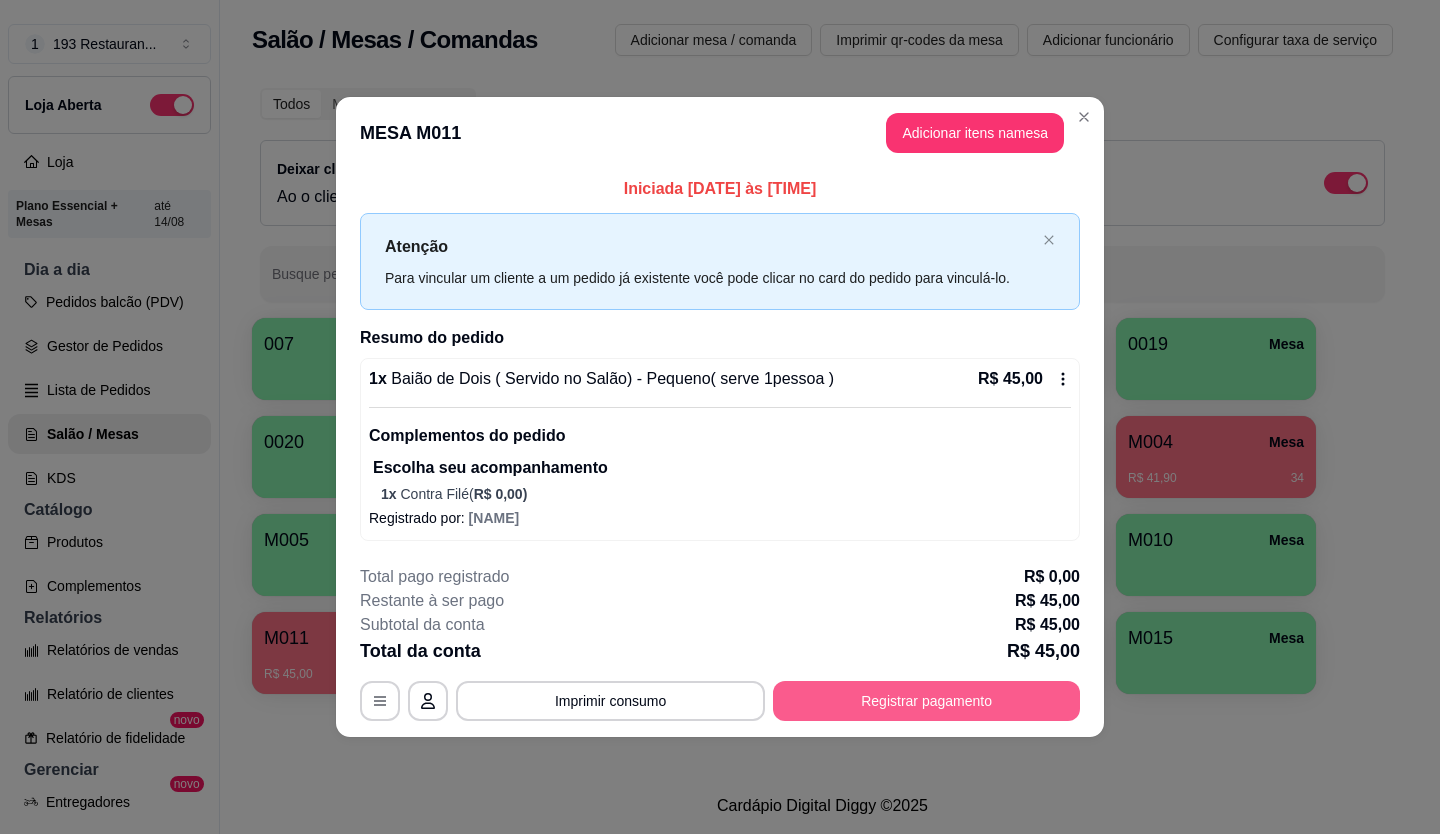 click on "Registrar pagamento" at bounding box center (926, 701) 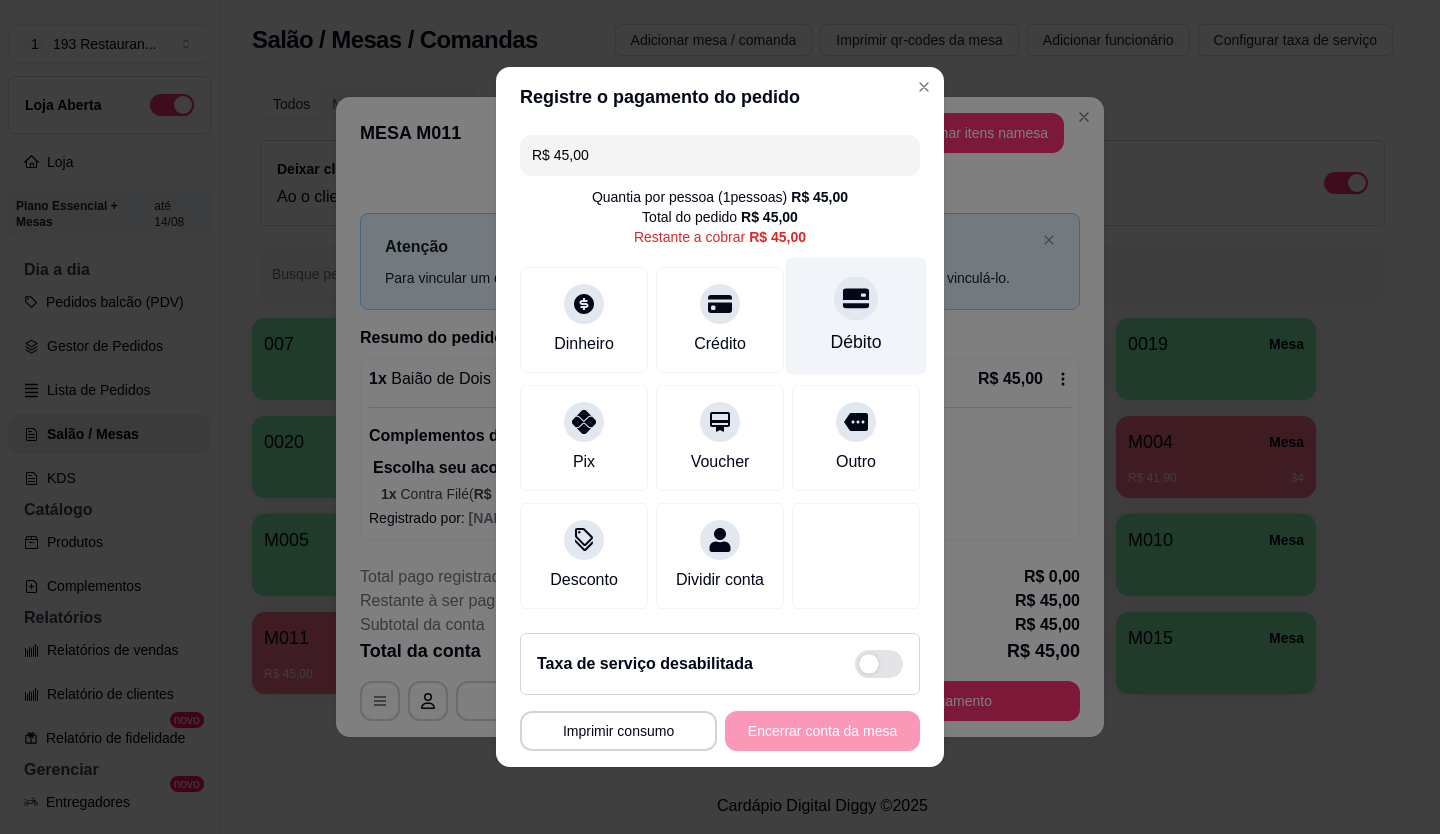 click 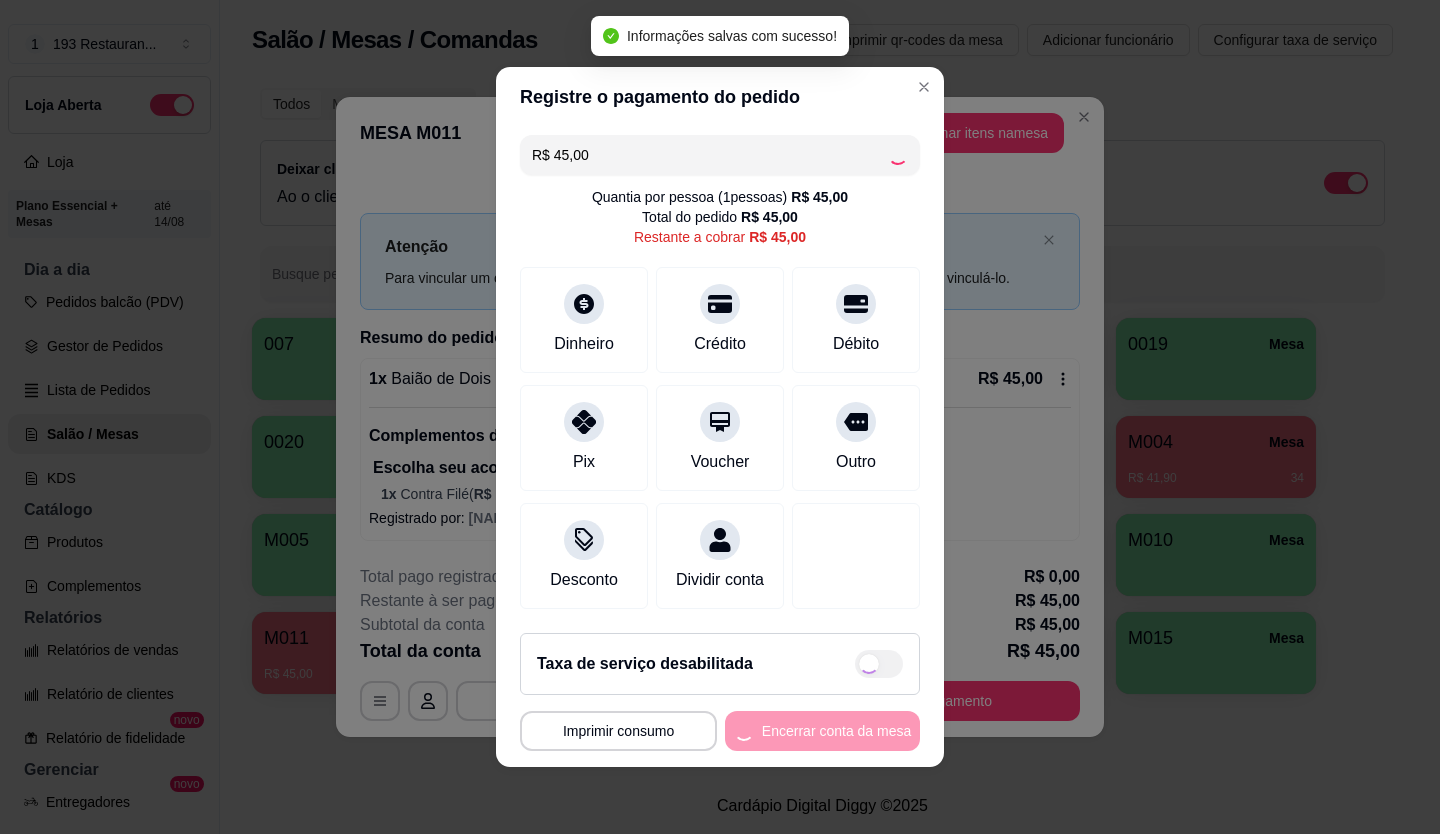 type on "R$ 0,00" 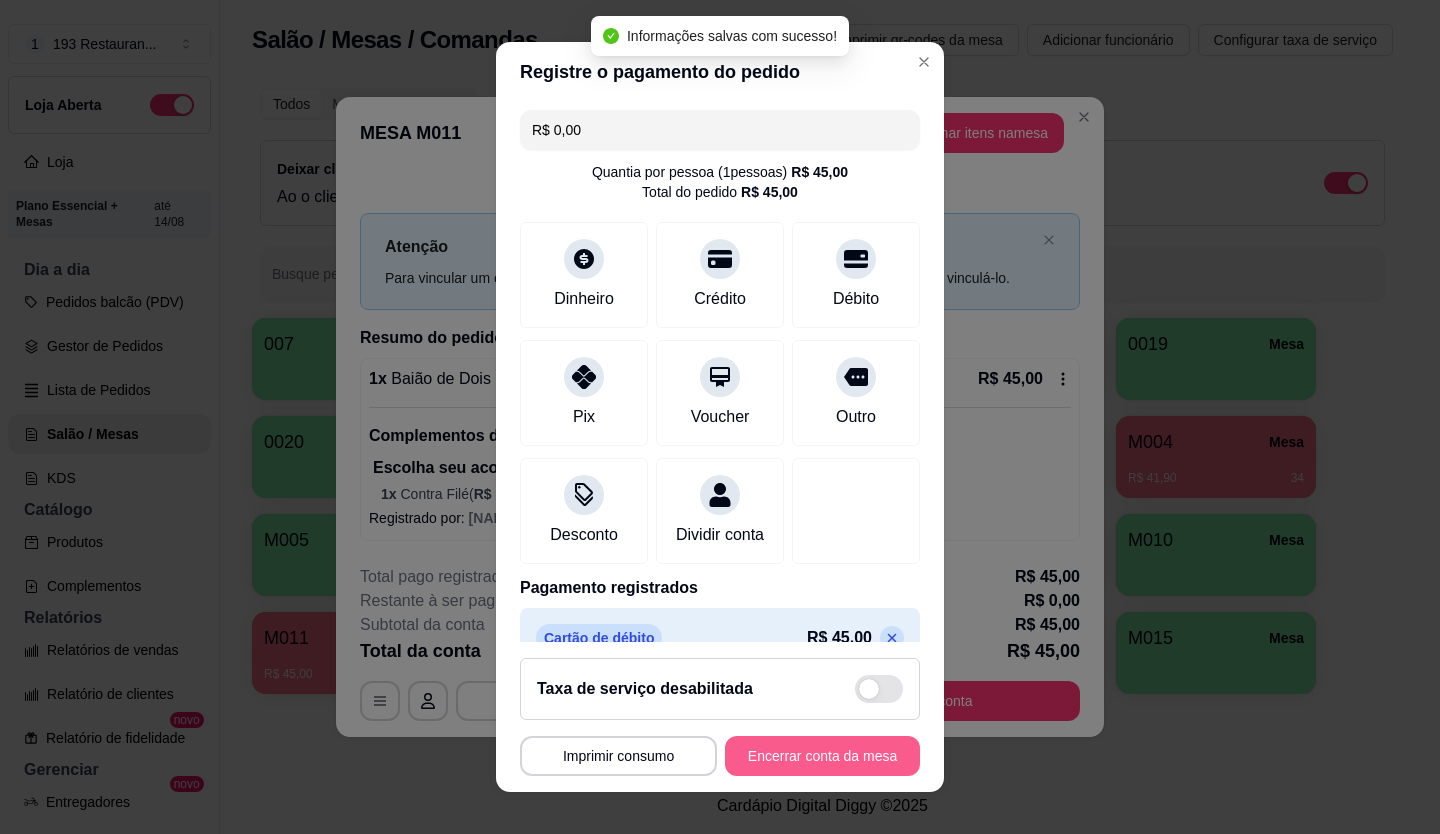 click on "Encerrar conta da mesa" at bounding box center [822, 756] 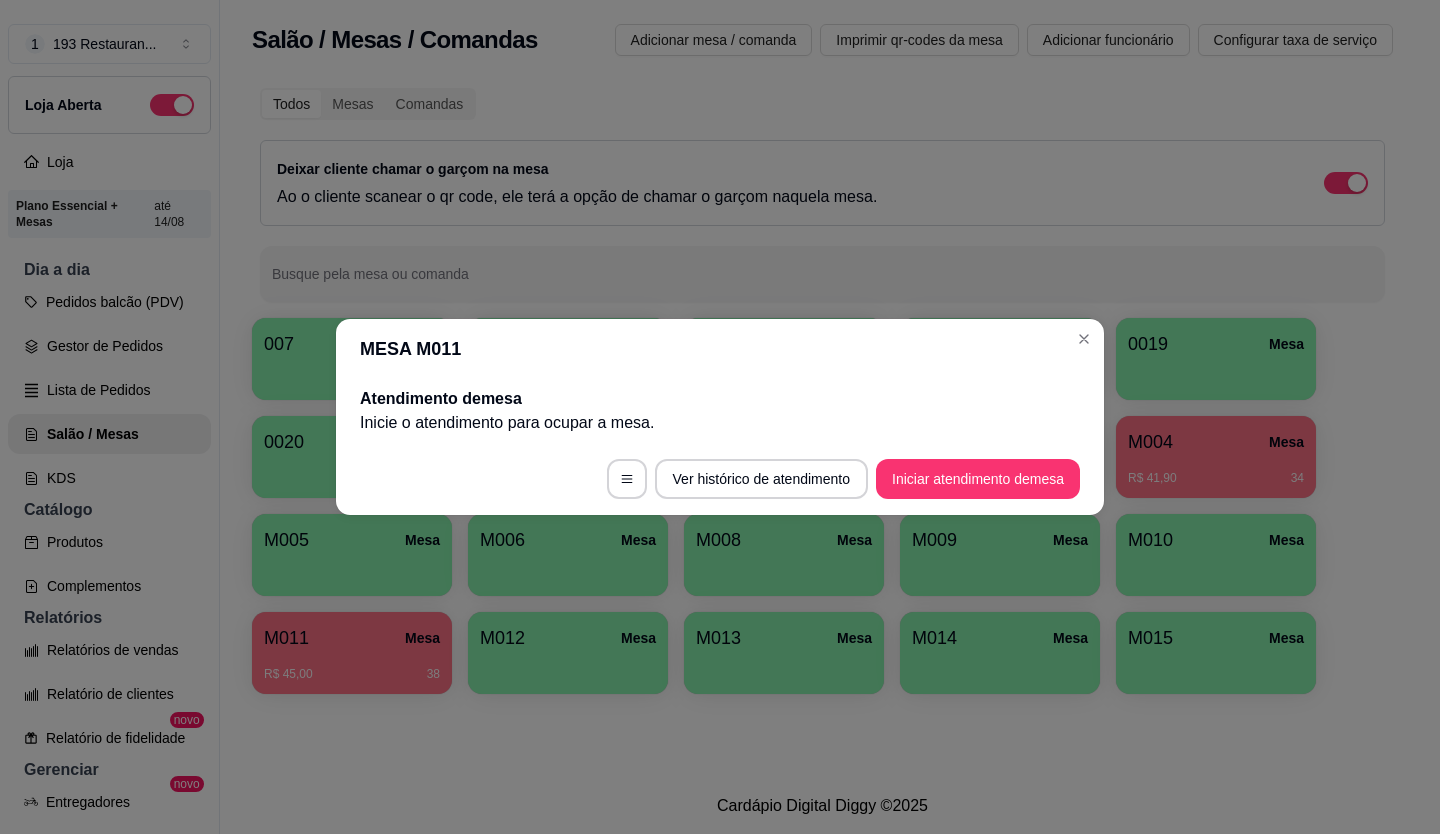 type 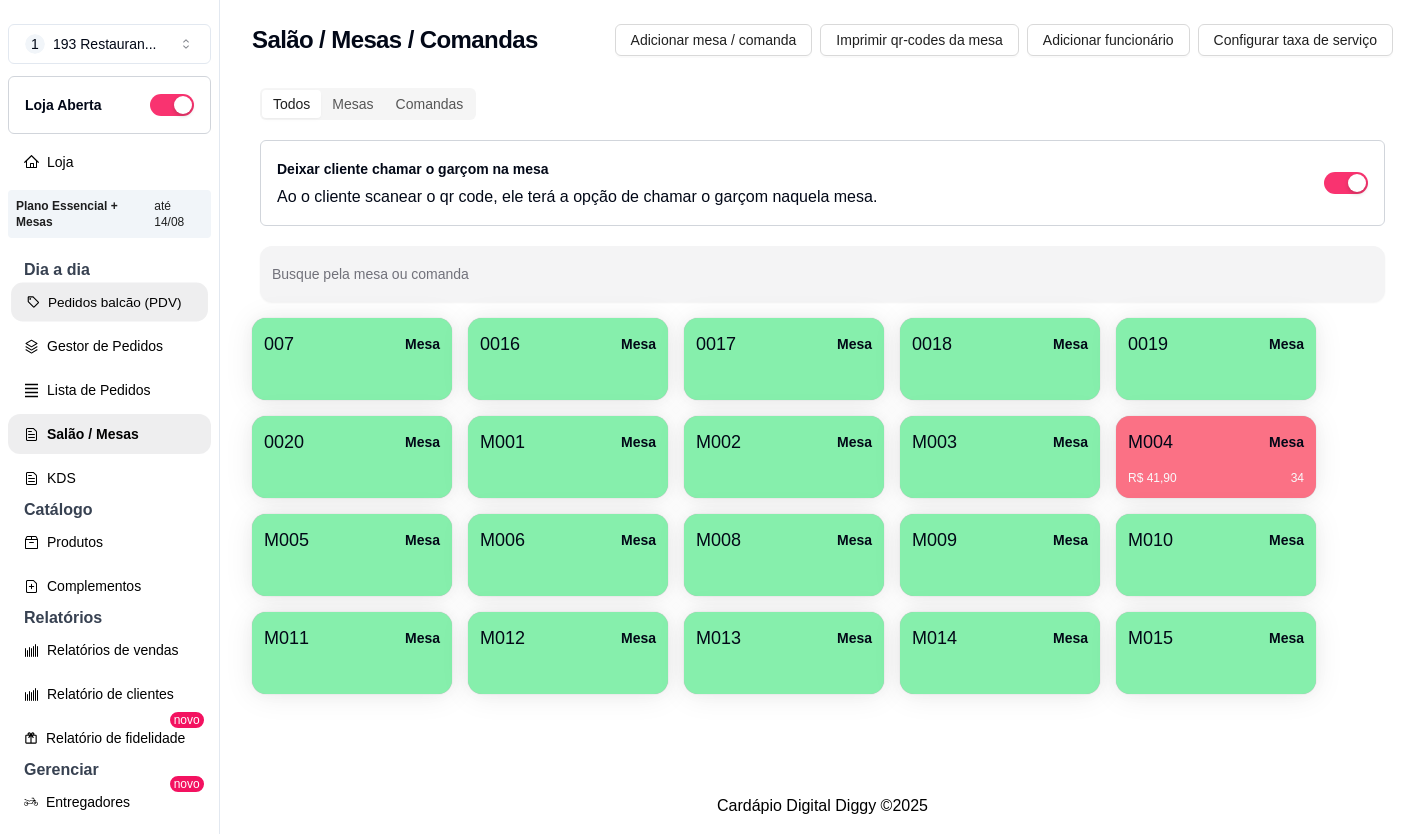 click on "Pedidos balcão (PDV)" at bounding box center [109, 302] 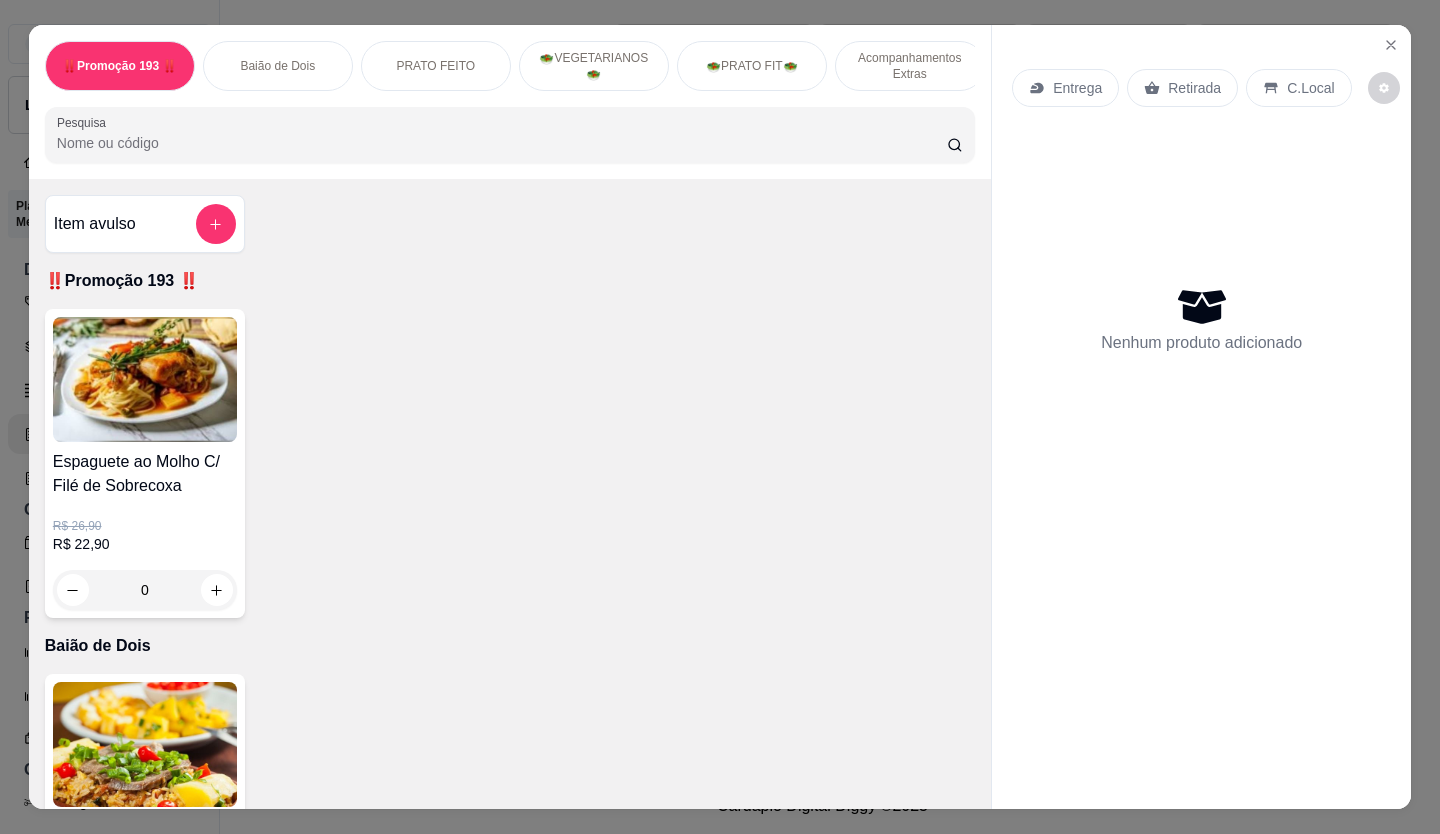 click on "Retirada" at bounding box center [1194, 88] 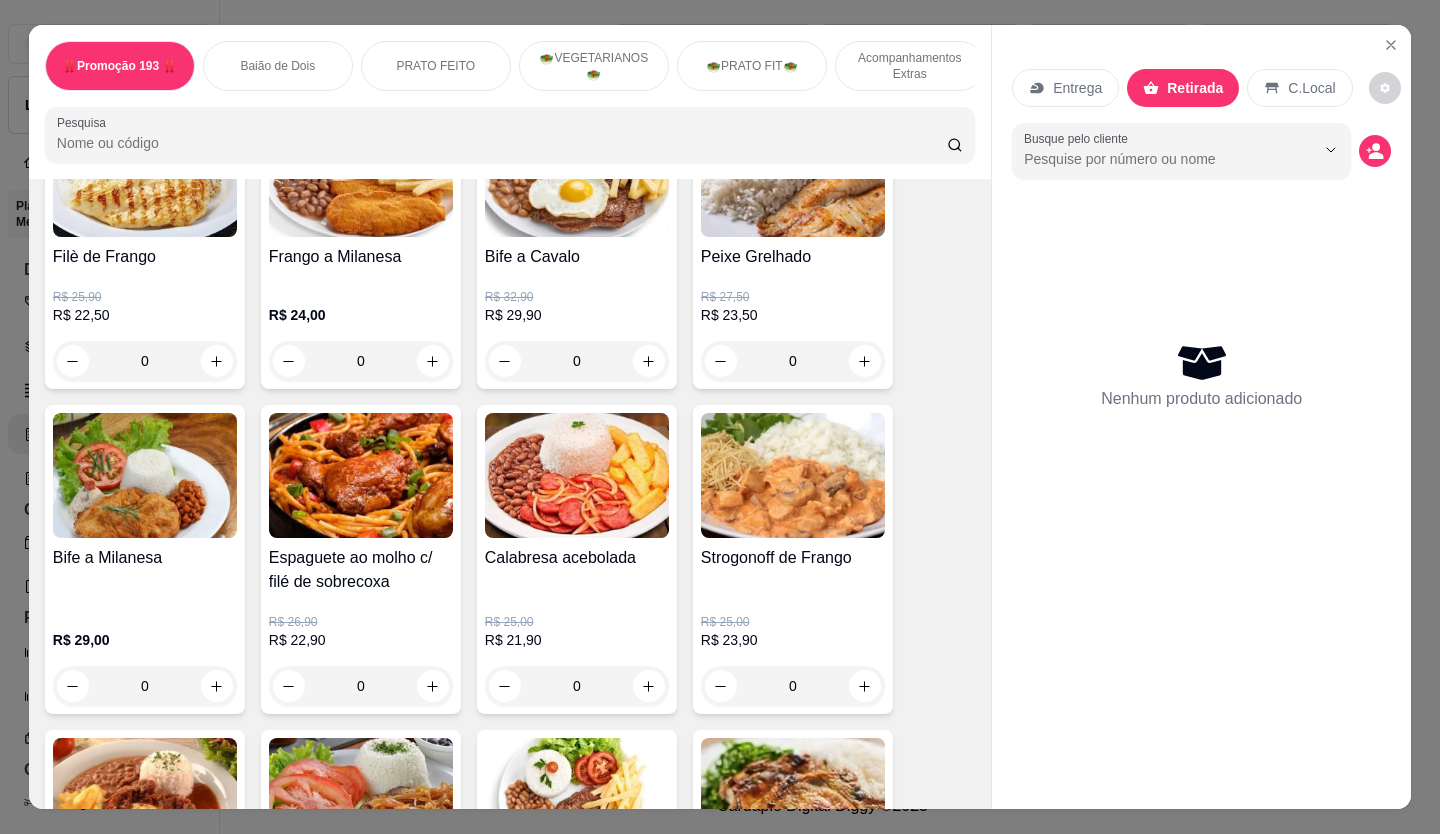 scroll, scrollTop: 1163, scrollLeft: 0, axis: vertical 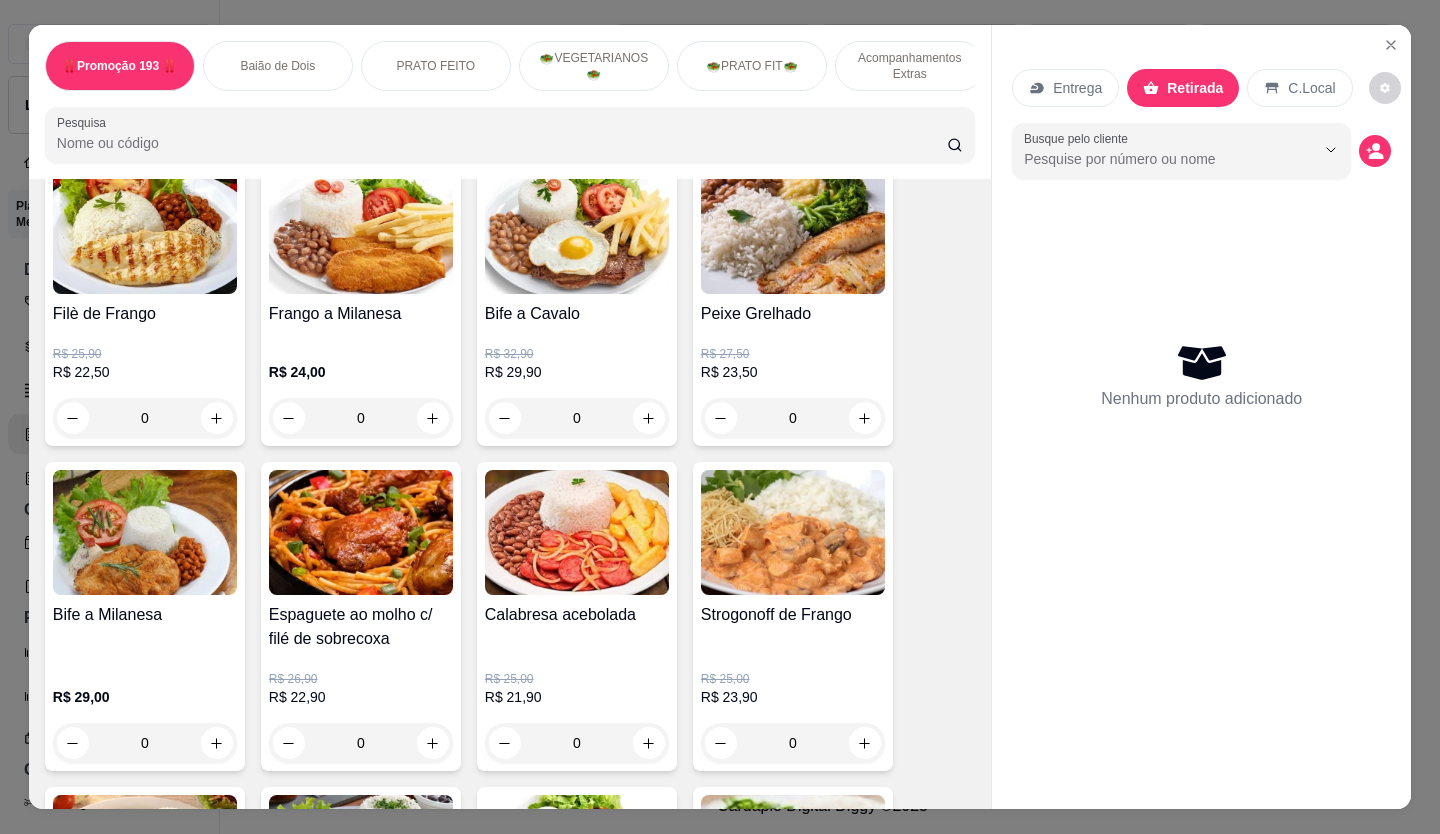 click on "R$ 27,50" at bounding box center (793, 354) 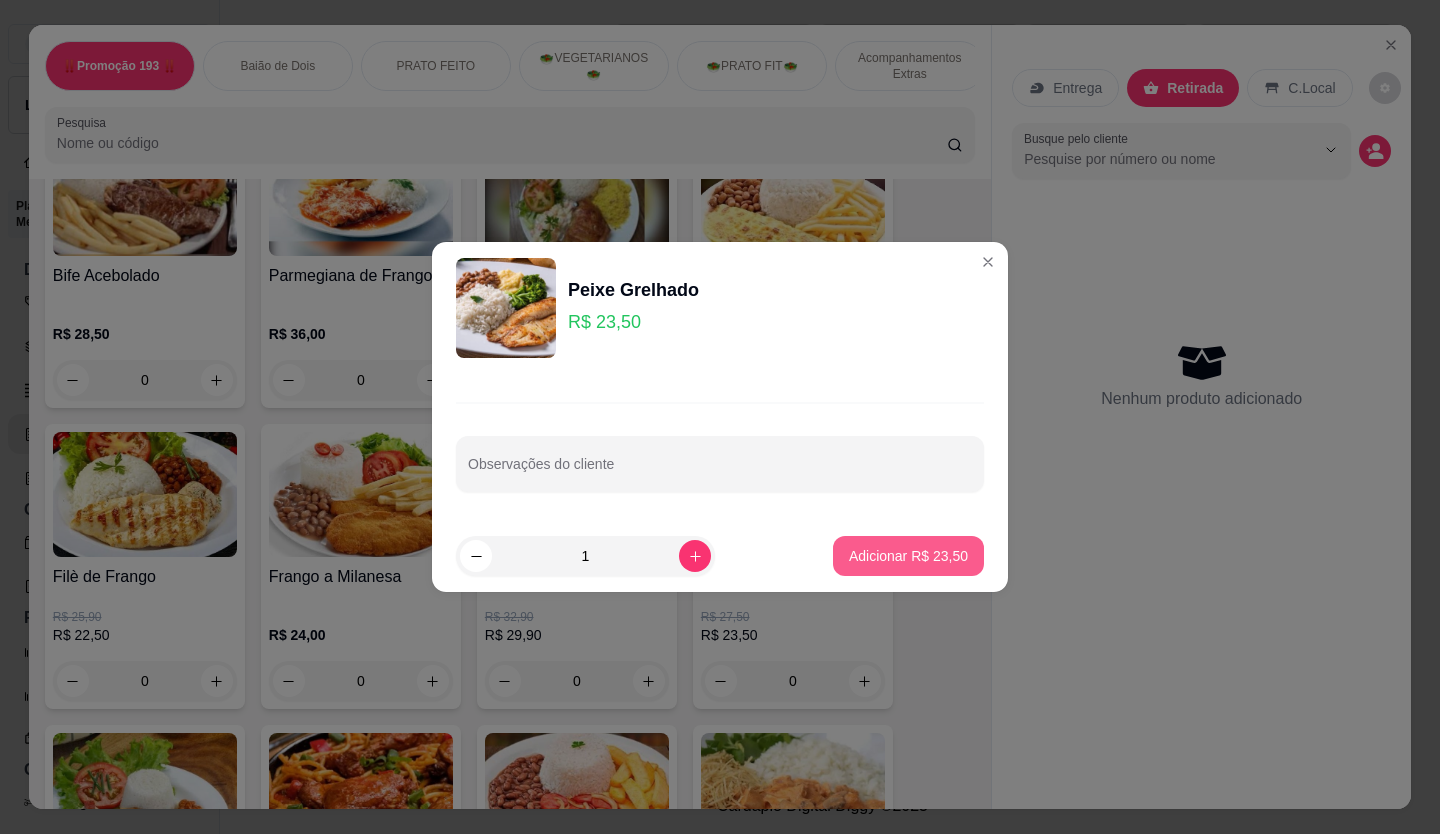 click on "Adicionar   R$ 23,50" at bounding box center (908, 556) 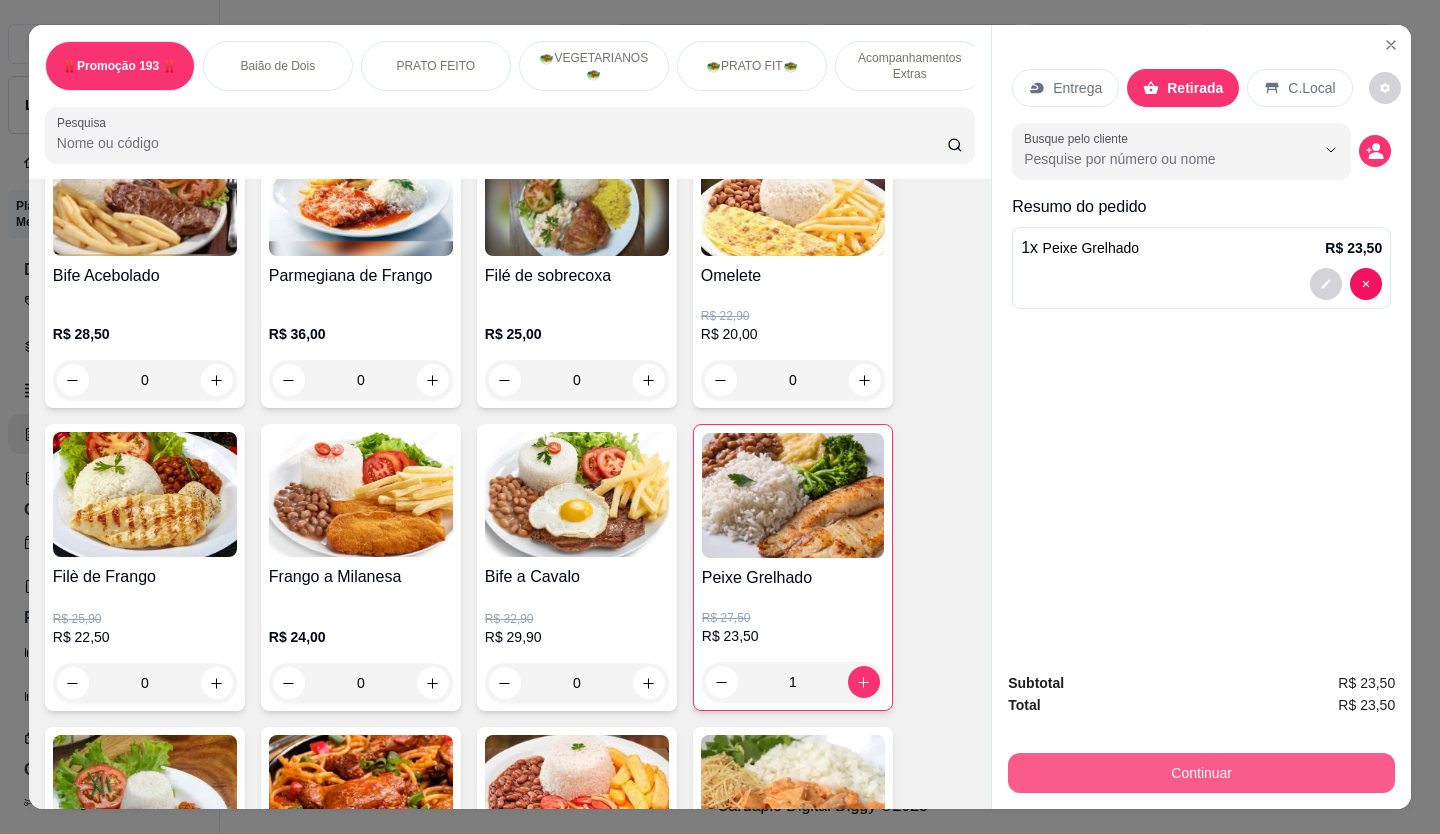 click on "Continuar" at bounding box center (1201, 773) 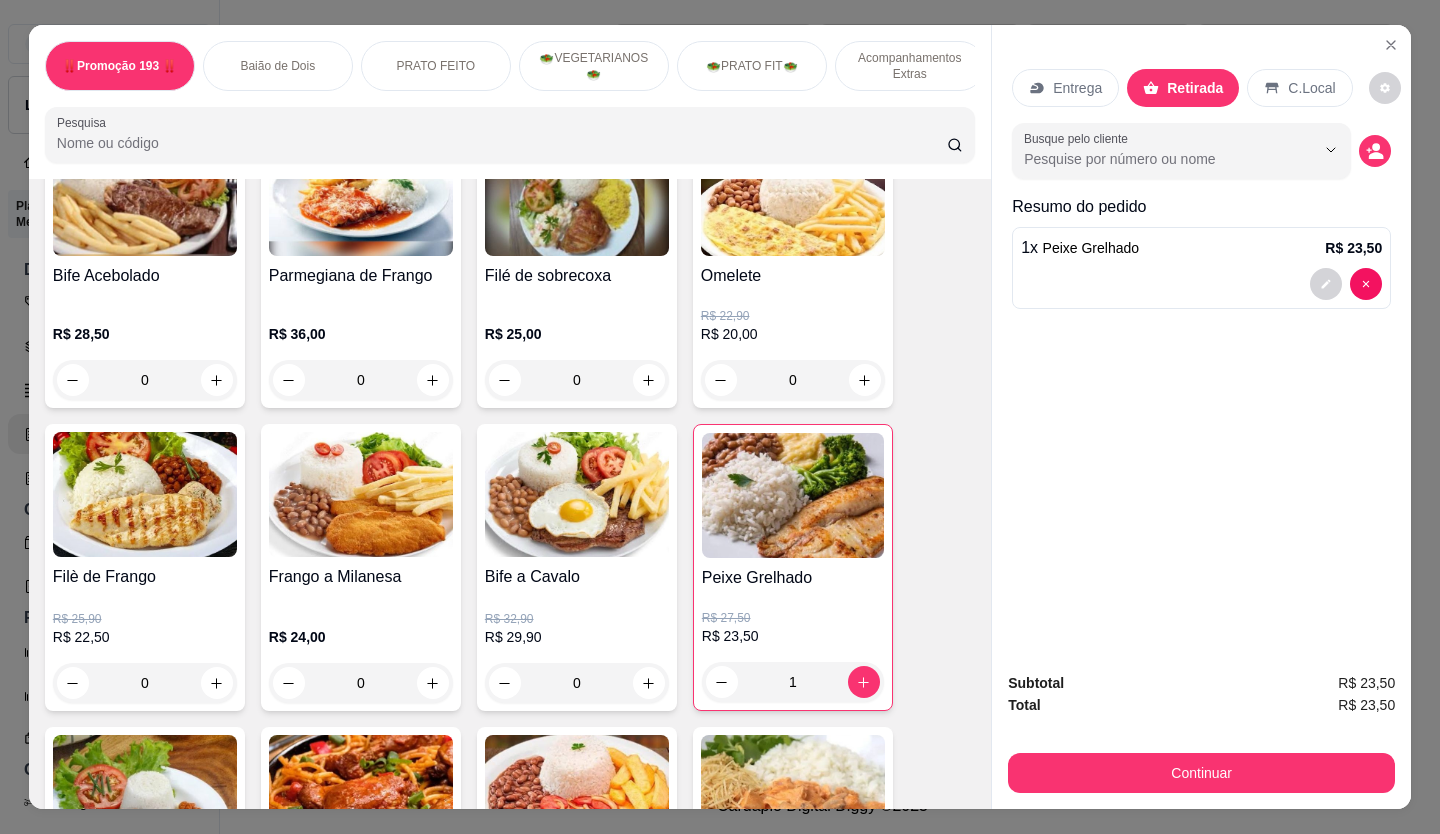 click on "Bife Acebolado    R$ 28,50 0  Parmegiana de Frango    R$ 36,00 0 Filé de sobrecoxa    R$ 25,00 0 Omelete   R$ 22,90 R$ 20,00 0 Filè de Frango    R$ 25,90 R$ 22,50 0 Frango a Milanesa   R$ 24,00 0 Bife a Cavalo   R$ 32,90 R$ 29,90 0 Peixe Grelhado    R$ 27,50 R$ 23,50 1 Bife a Milanesa    R$ 29,00 0 Espaguete ao molho c/ filé de sobrecoxa   R$ 26,90 R$ 22,90 0 Calabresa acebolada   R$ 25,00 R$ 21,90 0 Strogonoff de Frango    R$ 25,00 R$ 23,90 0 Parmegiana de contra Filé   R$ 40,00 0 Contra filé acebolado   R$ 35,90 0 Contra Filè com ovo   R$ 37,90 0 Bisteca Acebolado   R$ 25,00 R$ 21,90 0 Peixe Empanado    R$ 23,50 0" at bounding box center (510, 876) 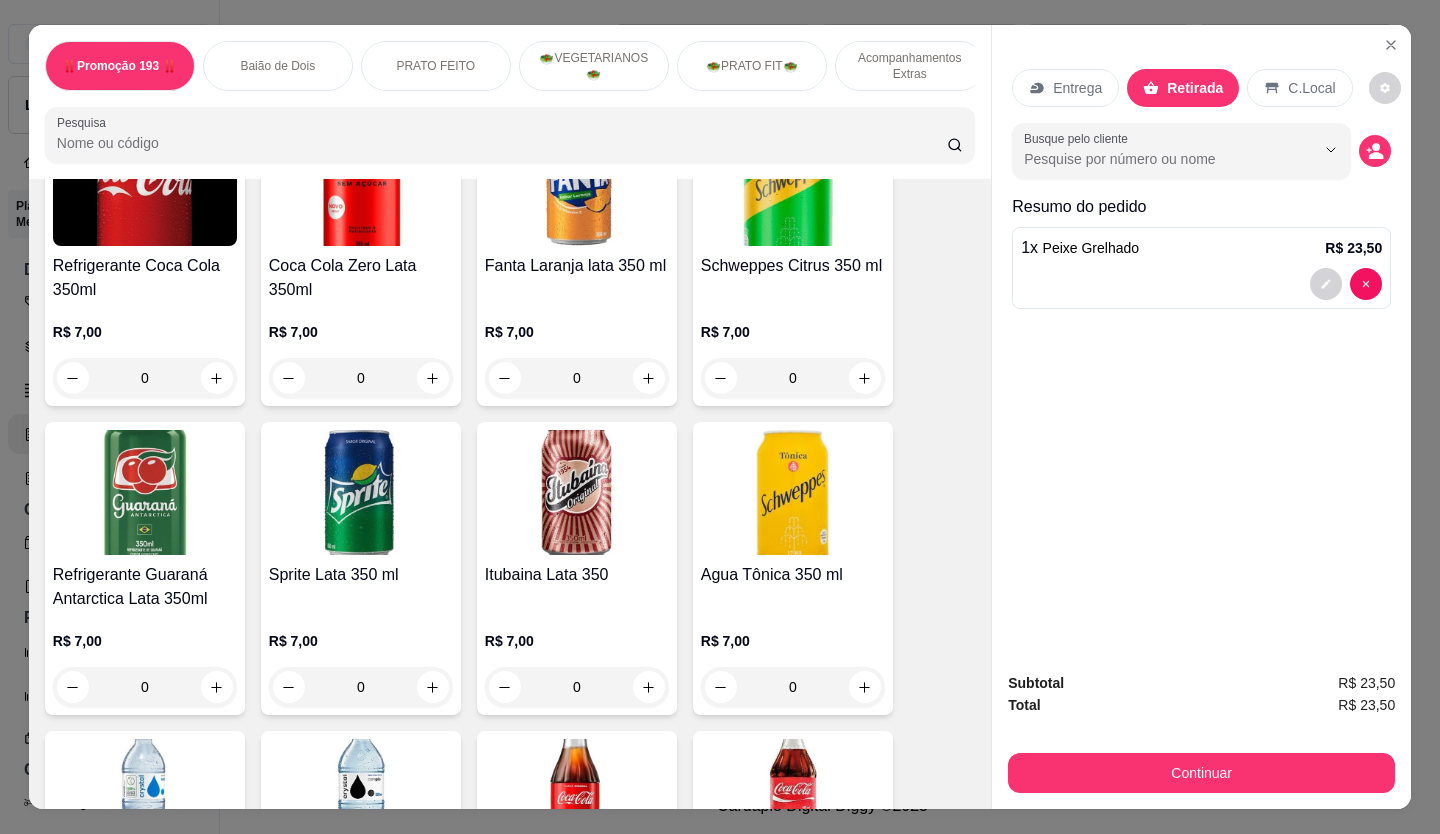 scroll, scrollTop: 5200, scrollLeft: 0, axis: vertical 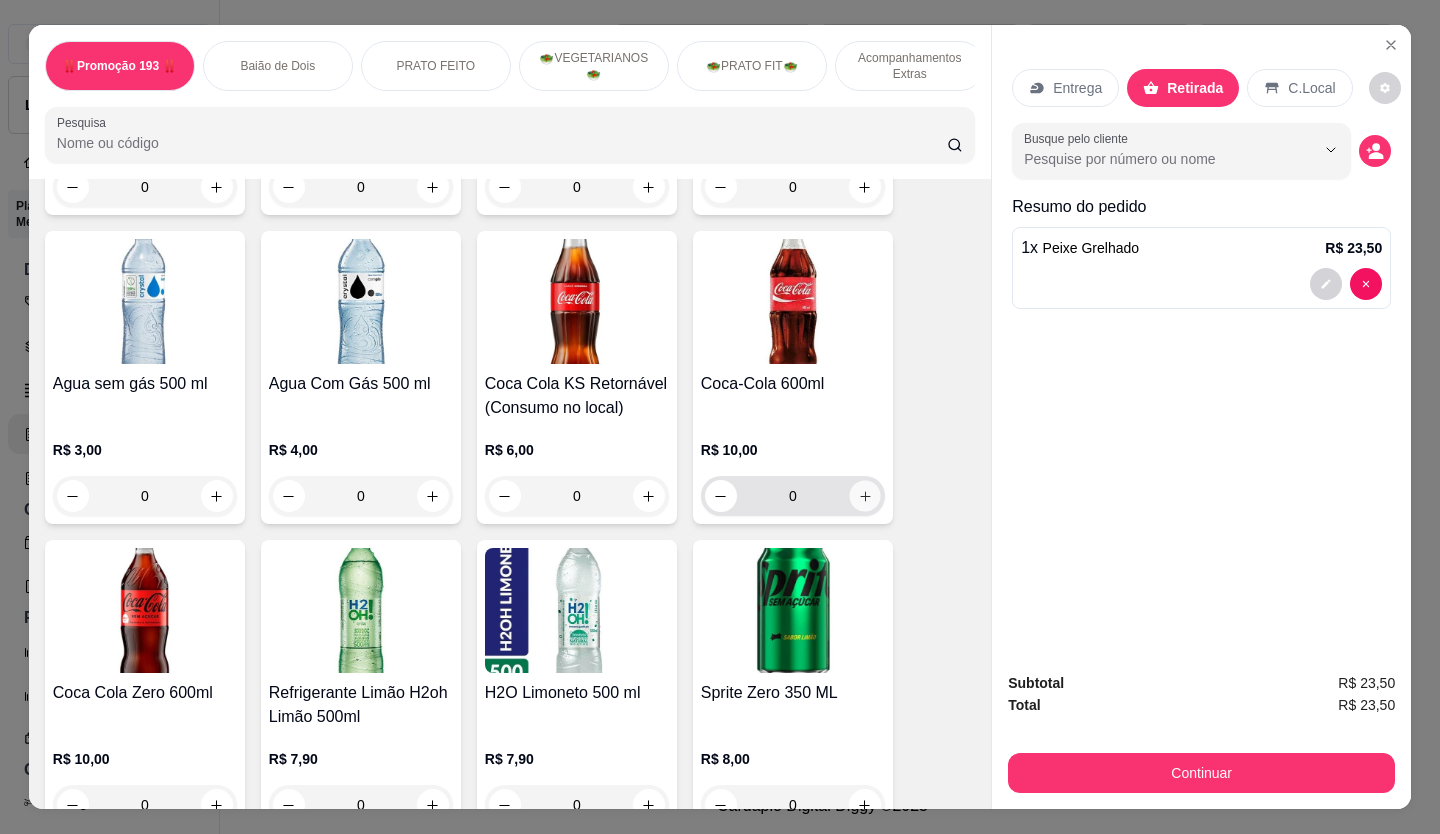 click at bounding box center (864, 496) 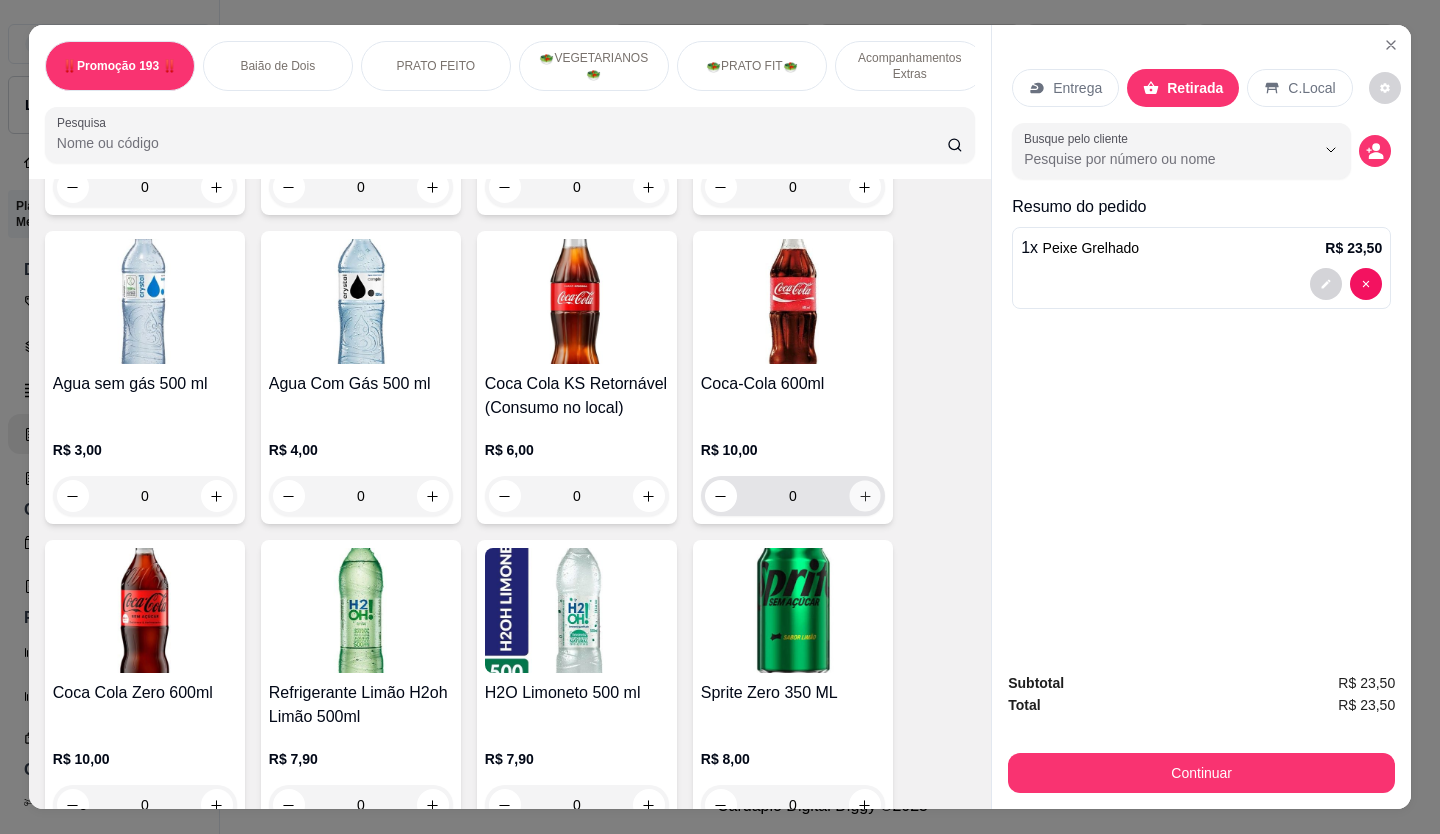 type on "1" 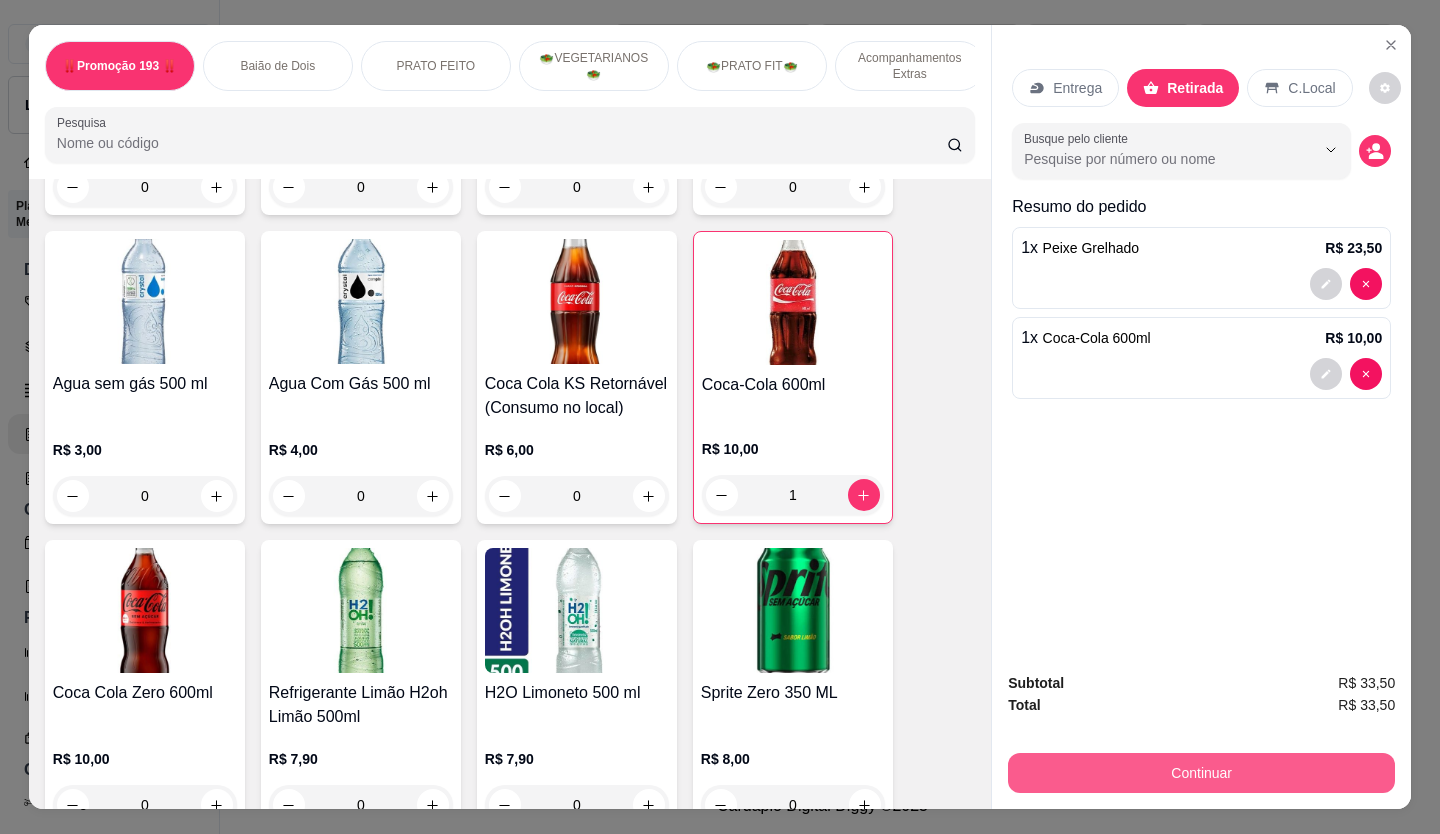 click on "Continuar" at bounding box center (1201, 773) 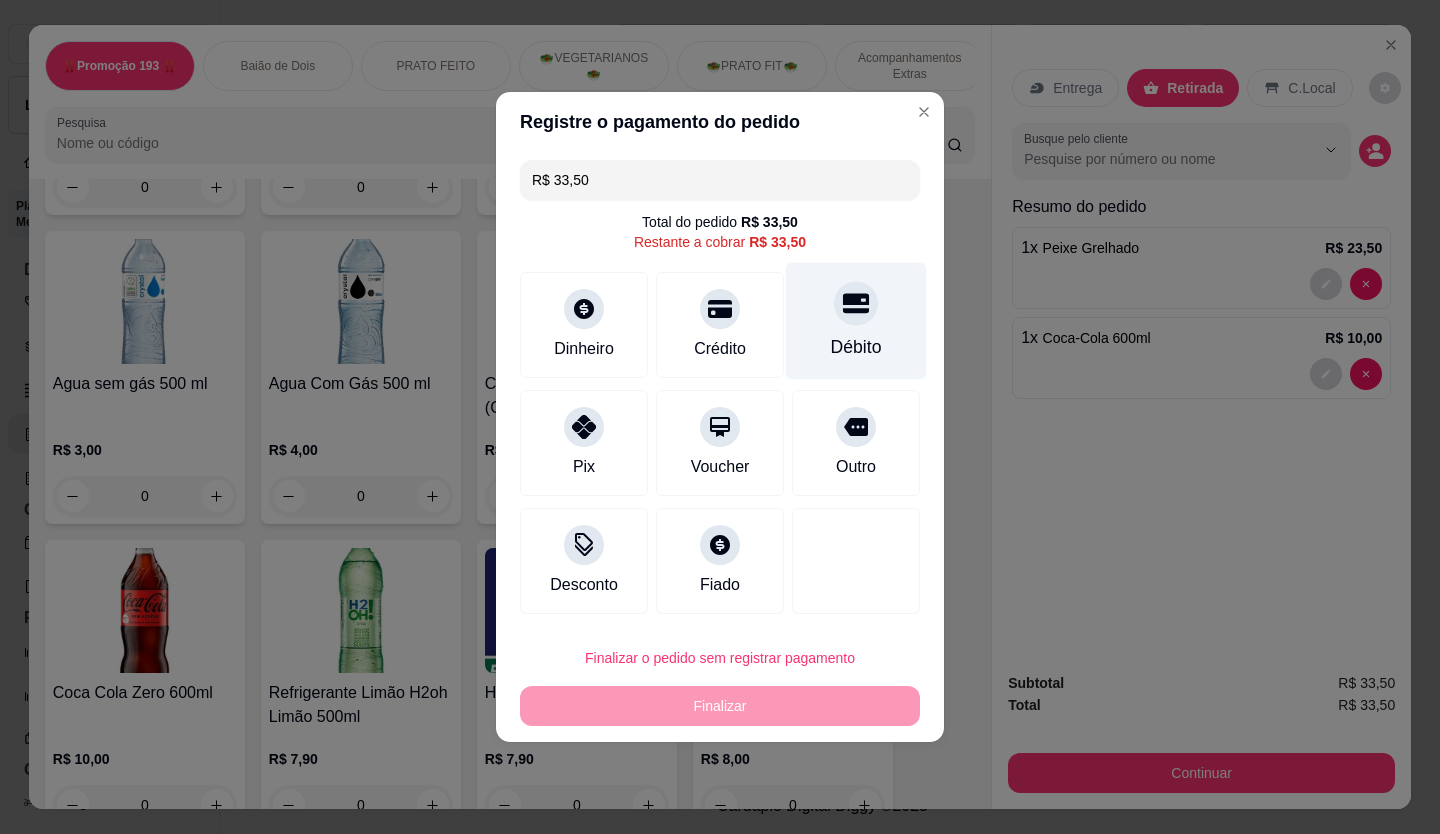 click 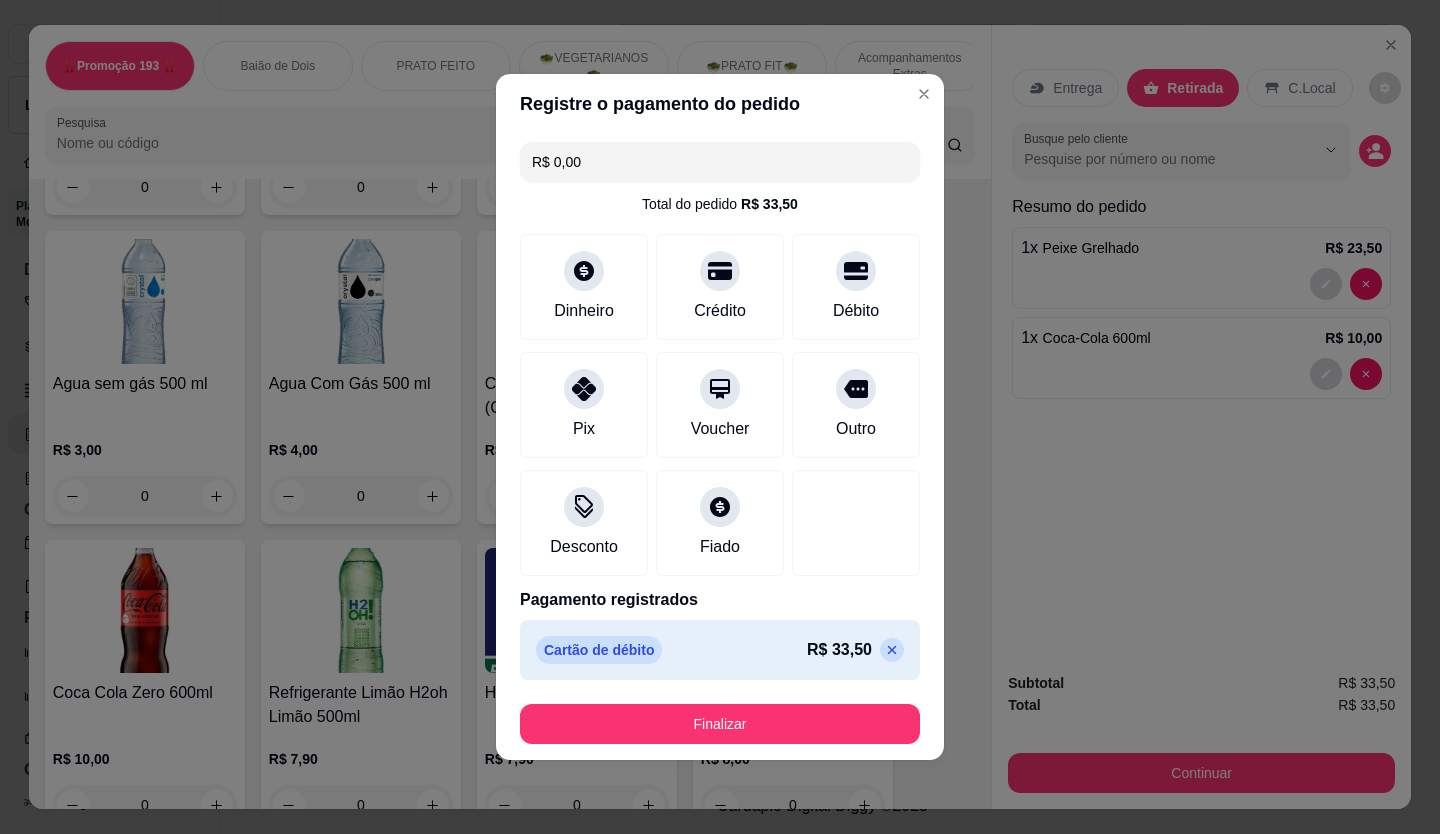 click on "Finalizar" at bounding box center (720, 724) 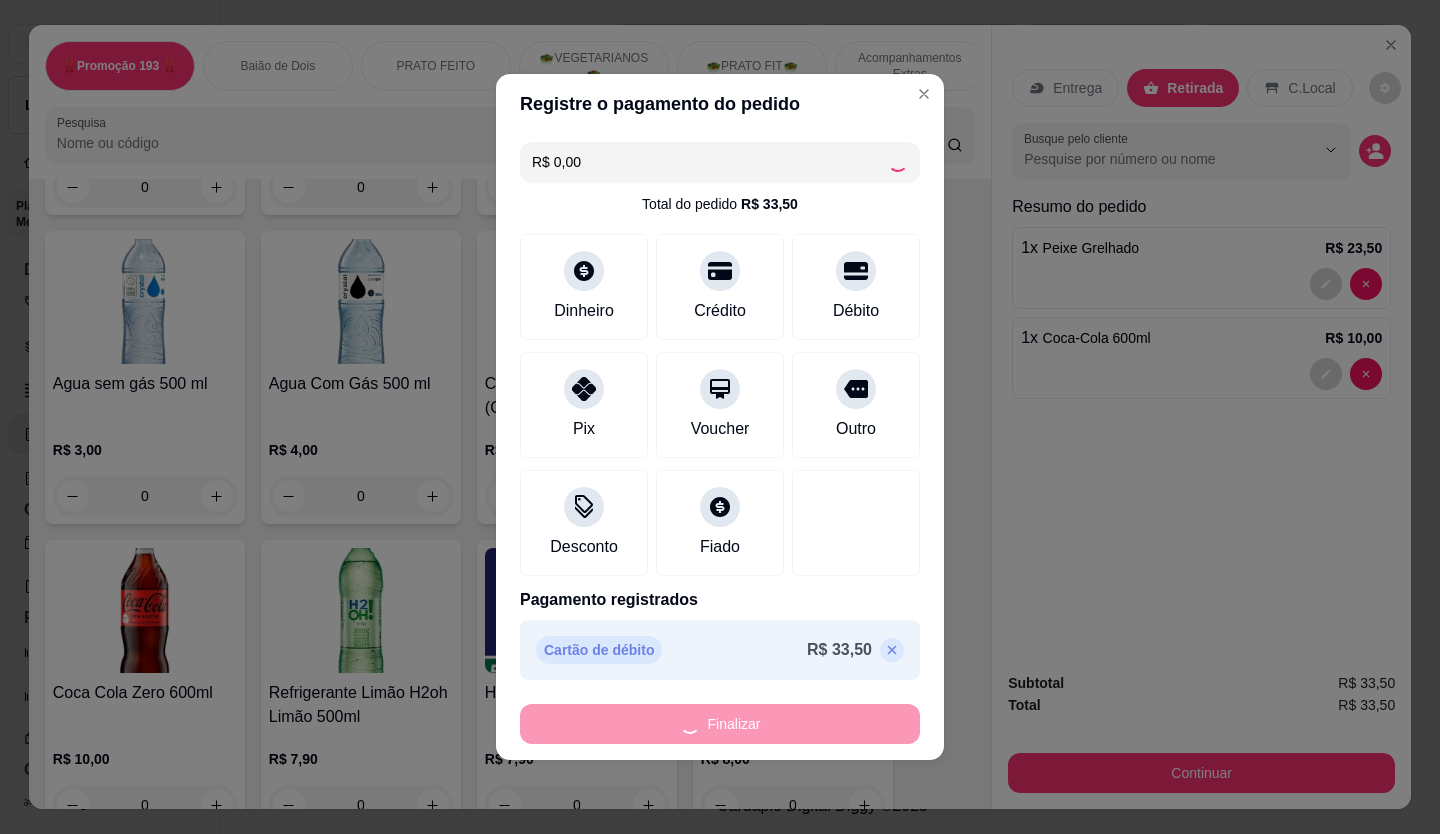 type on "0" 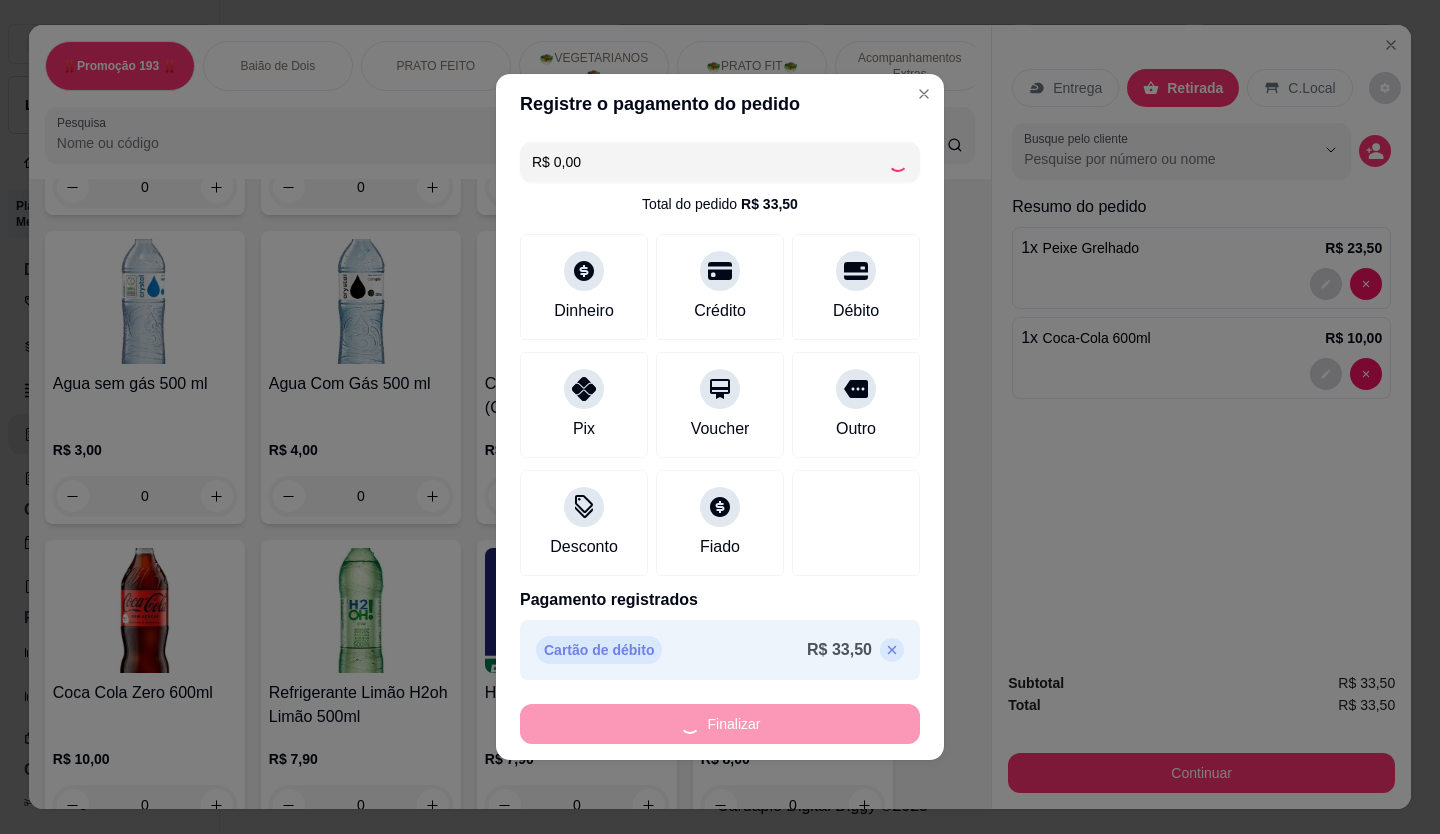 type on "-R$ 33,50" 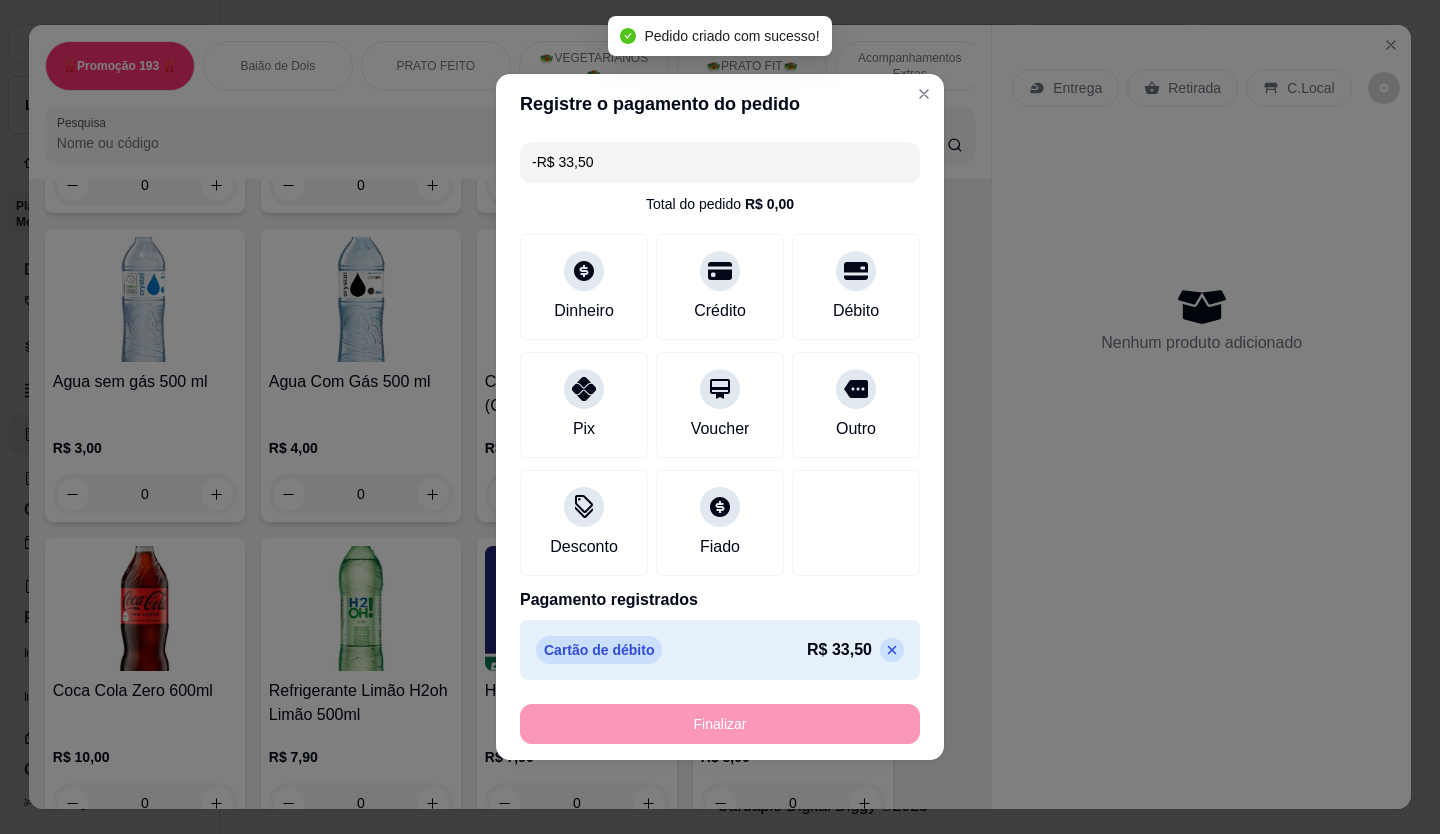 scroll, scrollTop: 5198, scrollLeft: 0, axis: vertical 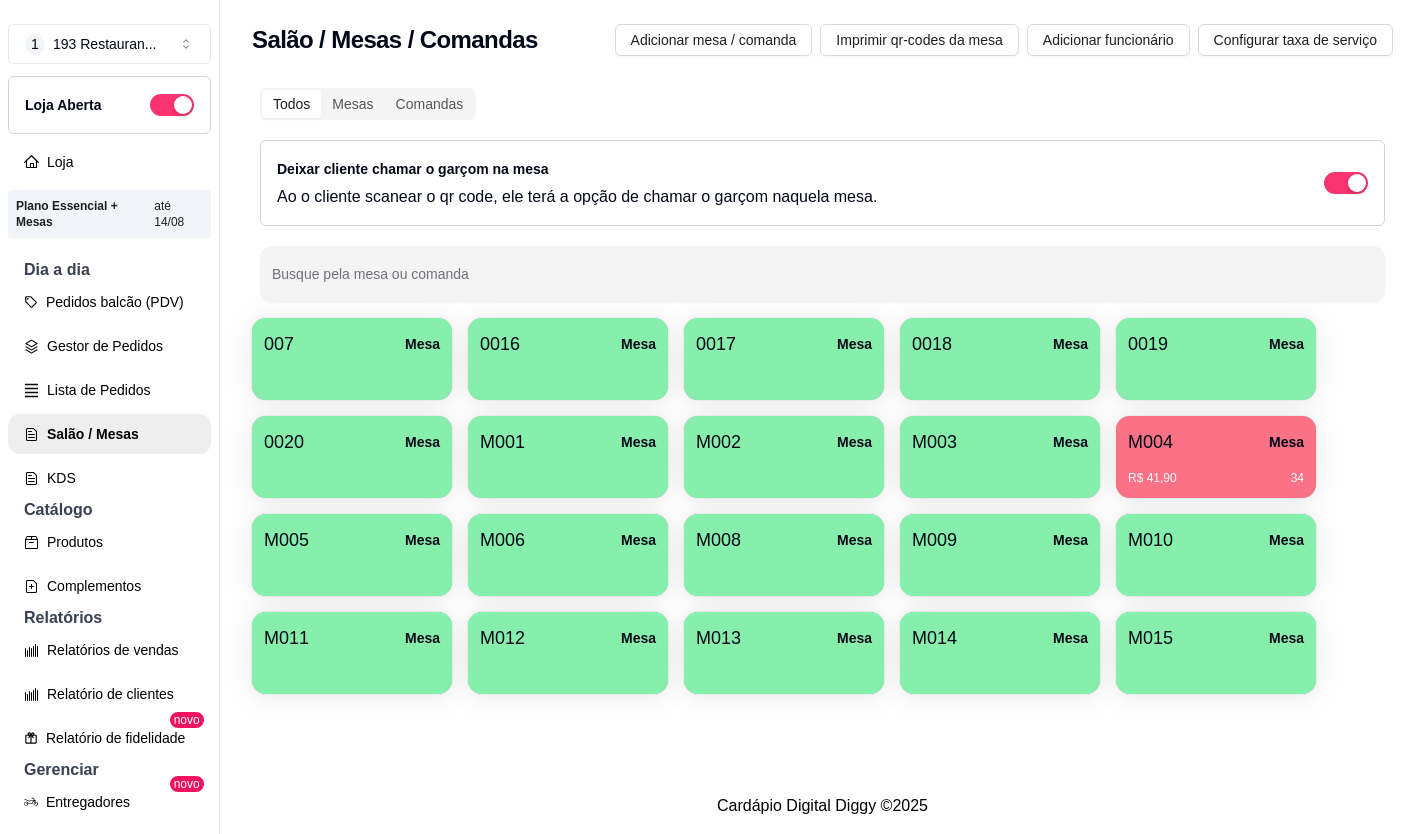 click on "R$ 41,90" at bounding box center (1152, 478) 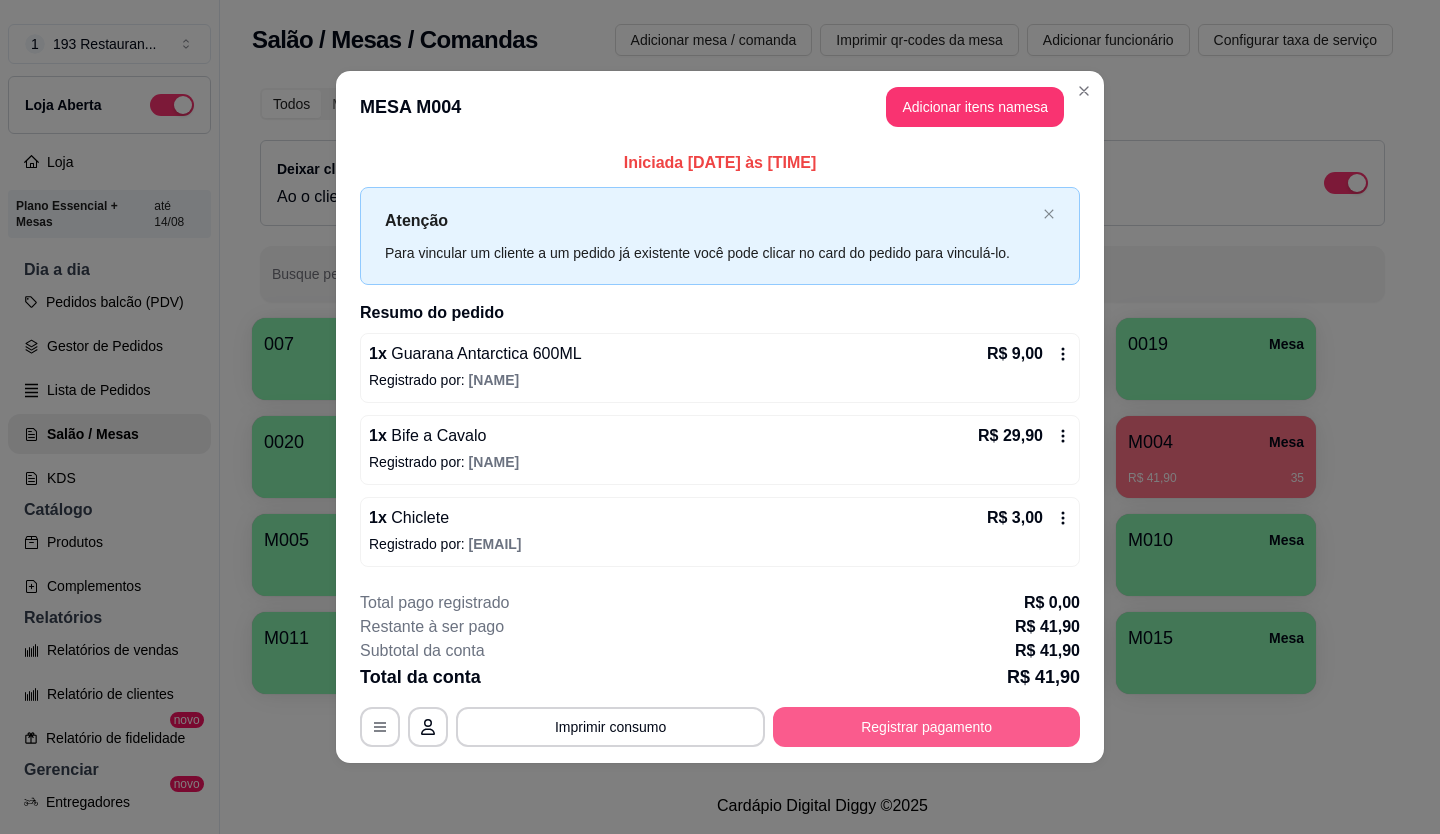 click on "Registrar pagamento" at bounding box center [926, 727] 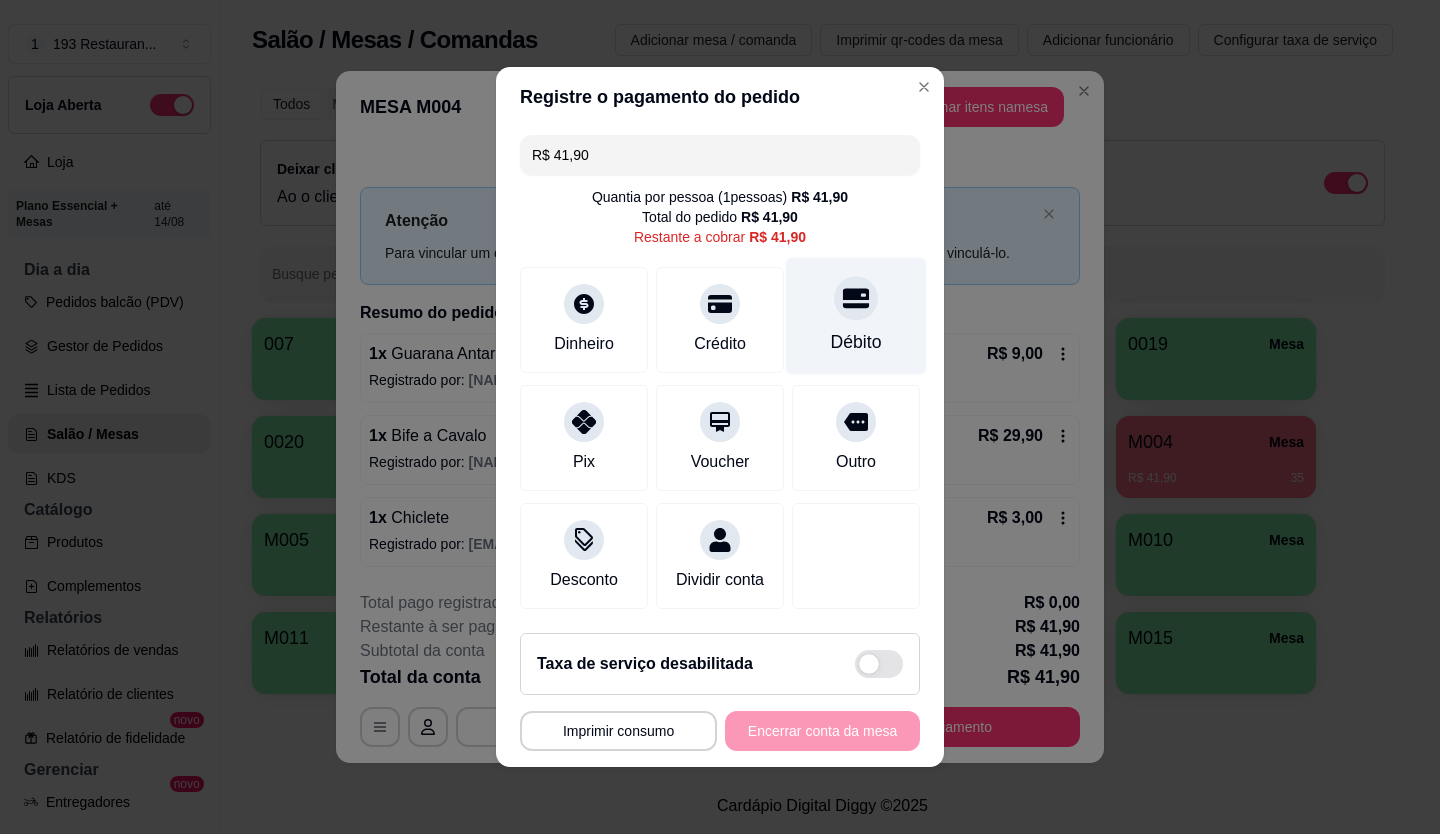 click at bounding box center [856, 298] 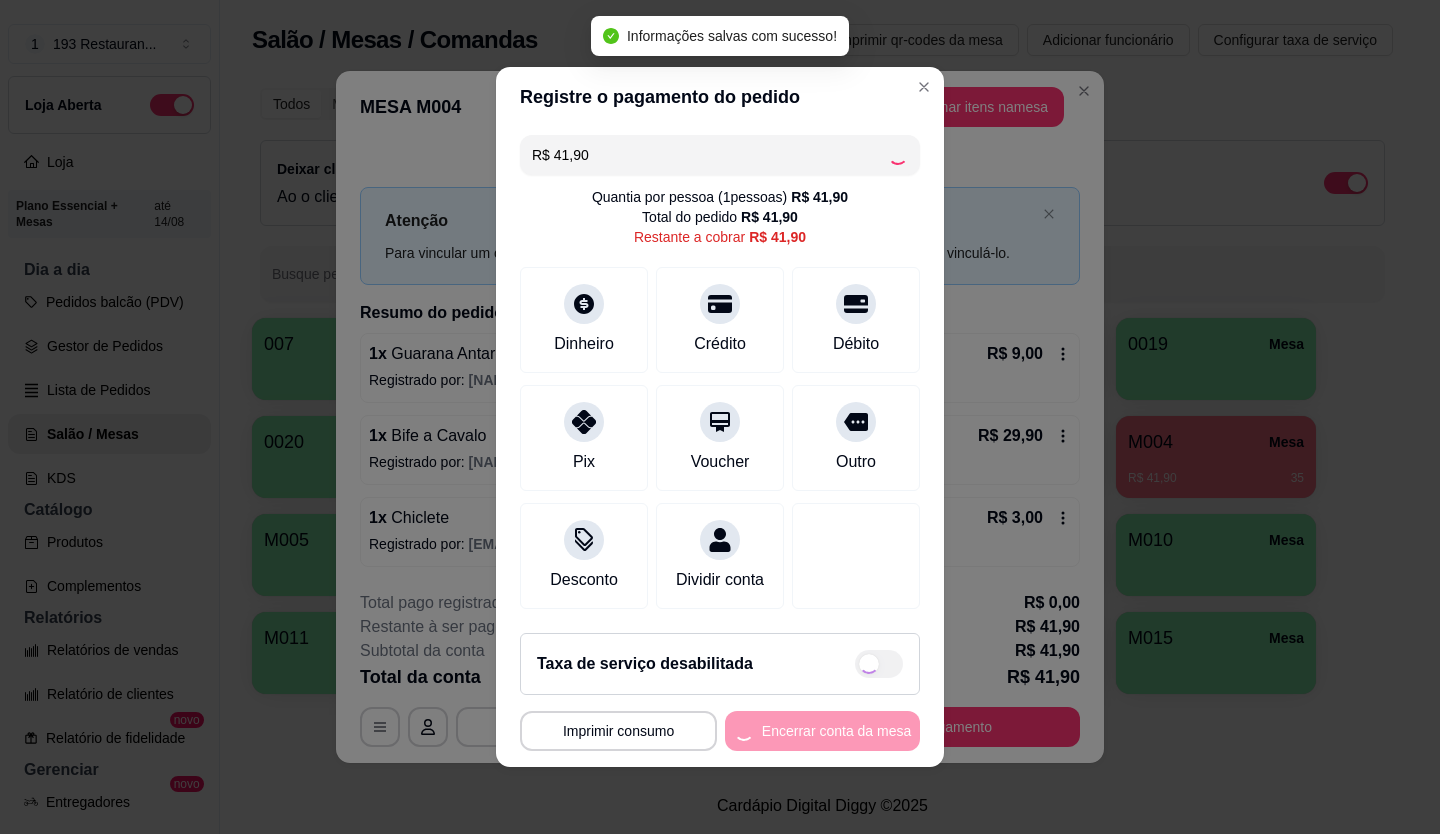 type on "R$ 0,00" 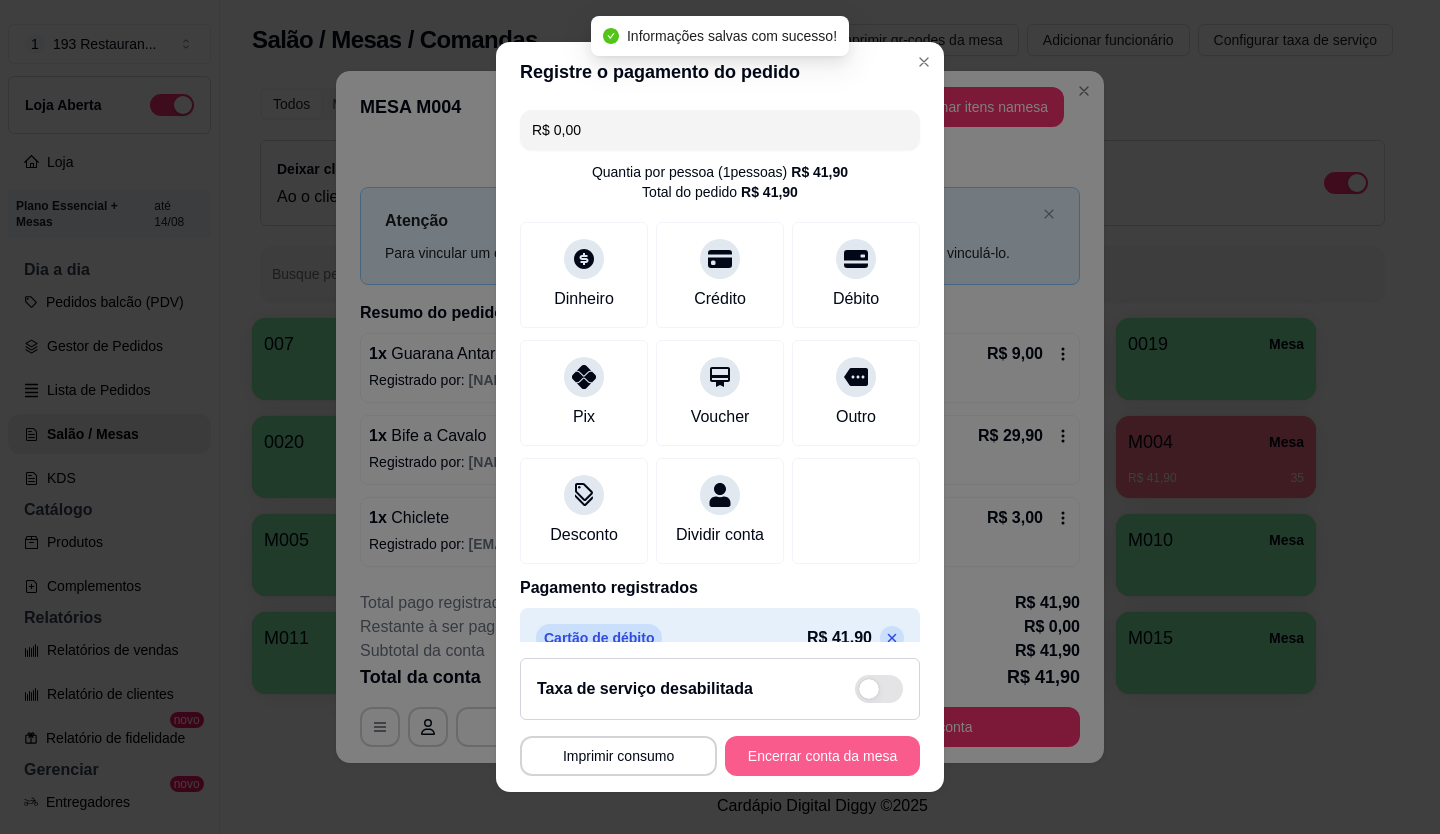 click on "Encerrar conta da mesa" at bounding box center [822, 756] 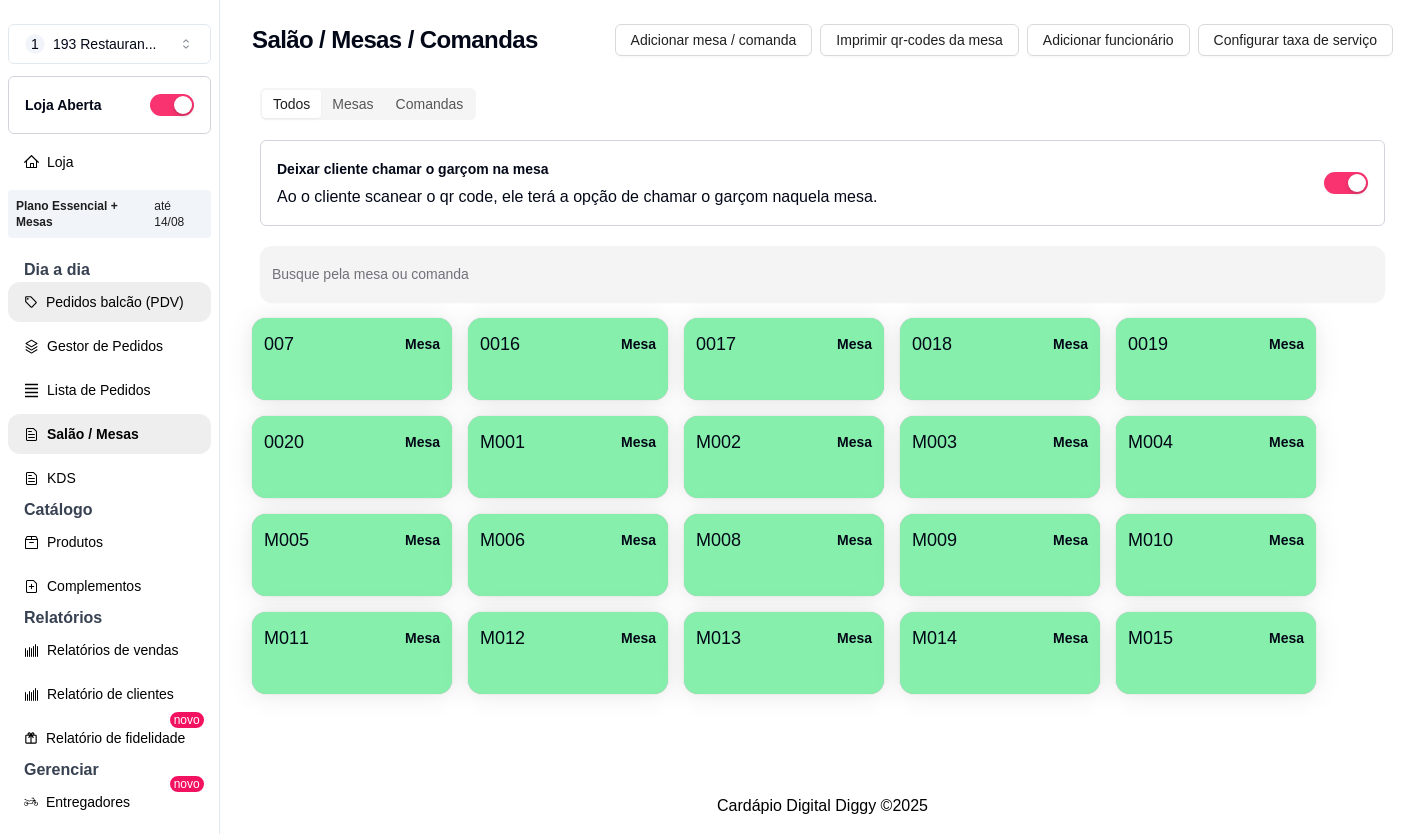 click on "Pedidos balcão (PDV)" at bounding box center [109, 302] 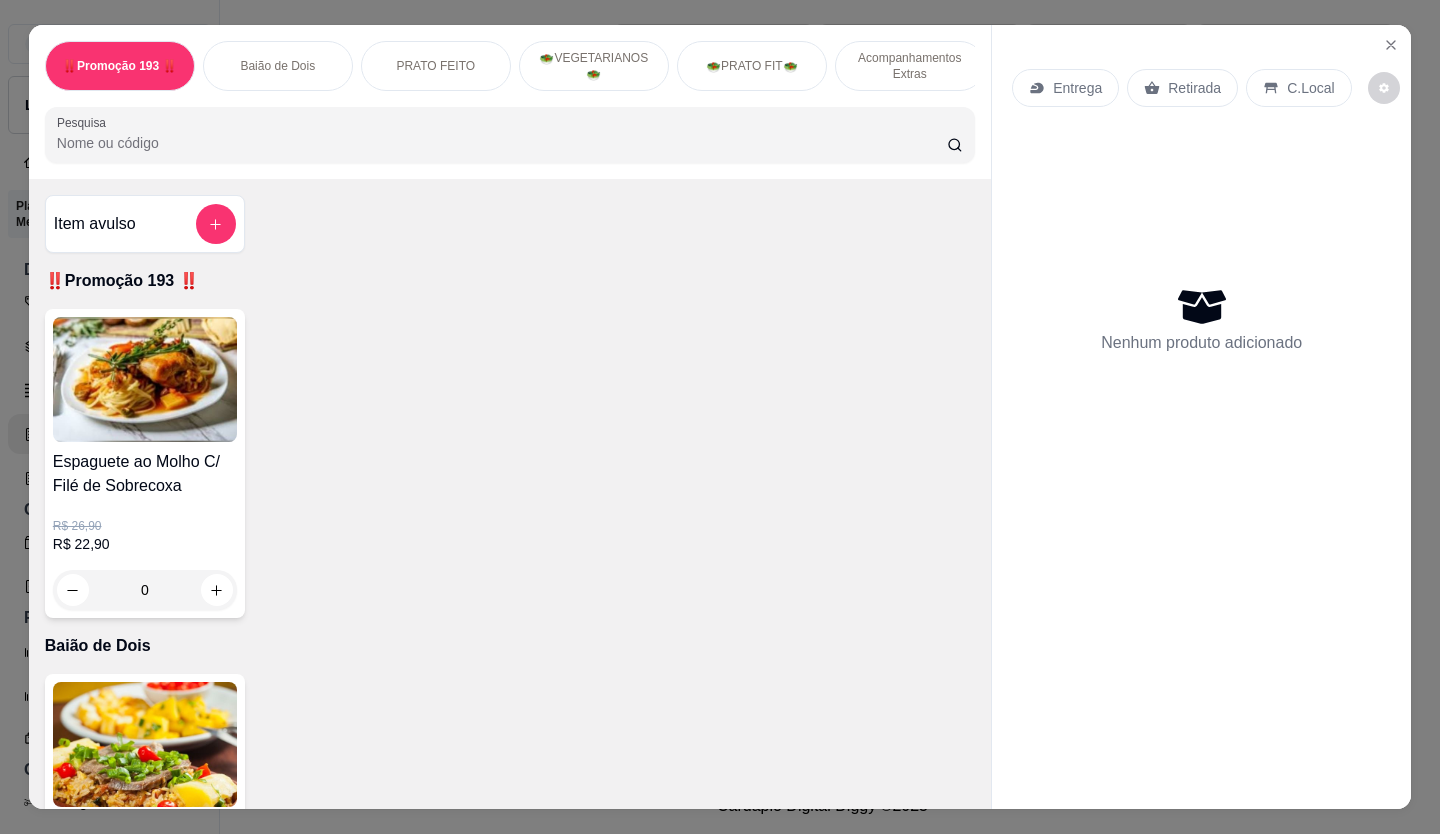 drag, startPoint x: 982, startPoint y: 304, endPoint x: 1194, endPoint y: 92, distance: 299.81326 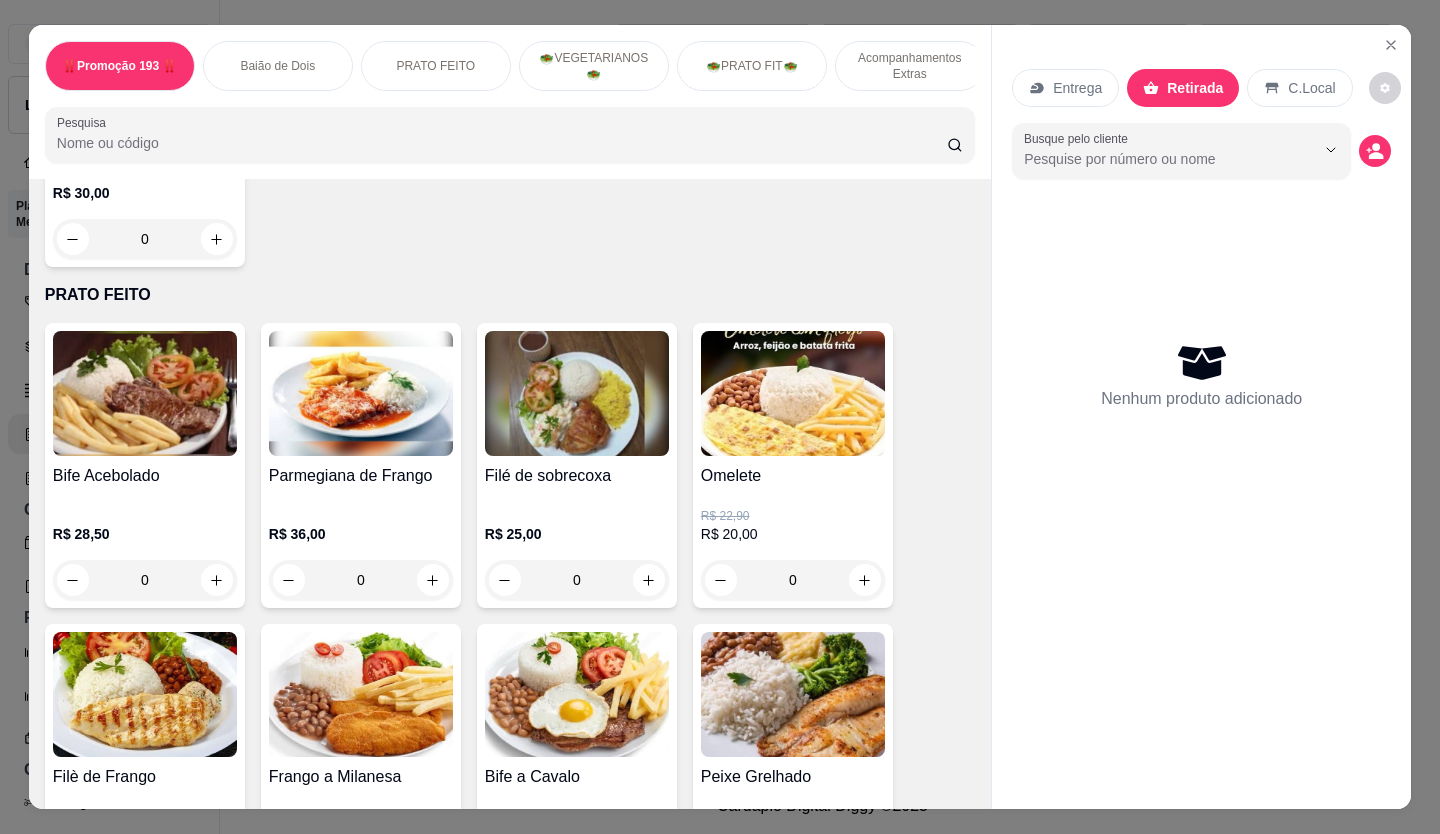 drag, startPoint x: 451, startPoint y: 512, endPoint x: 438, endPoint y: 510, distance: 13.152946 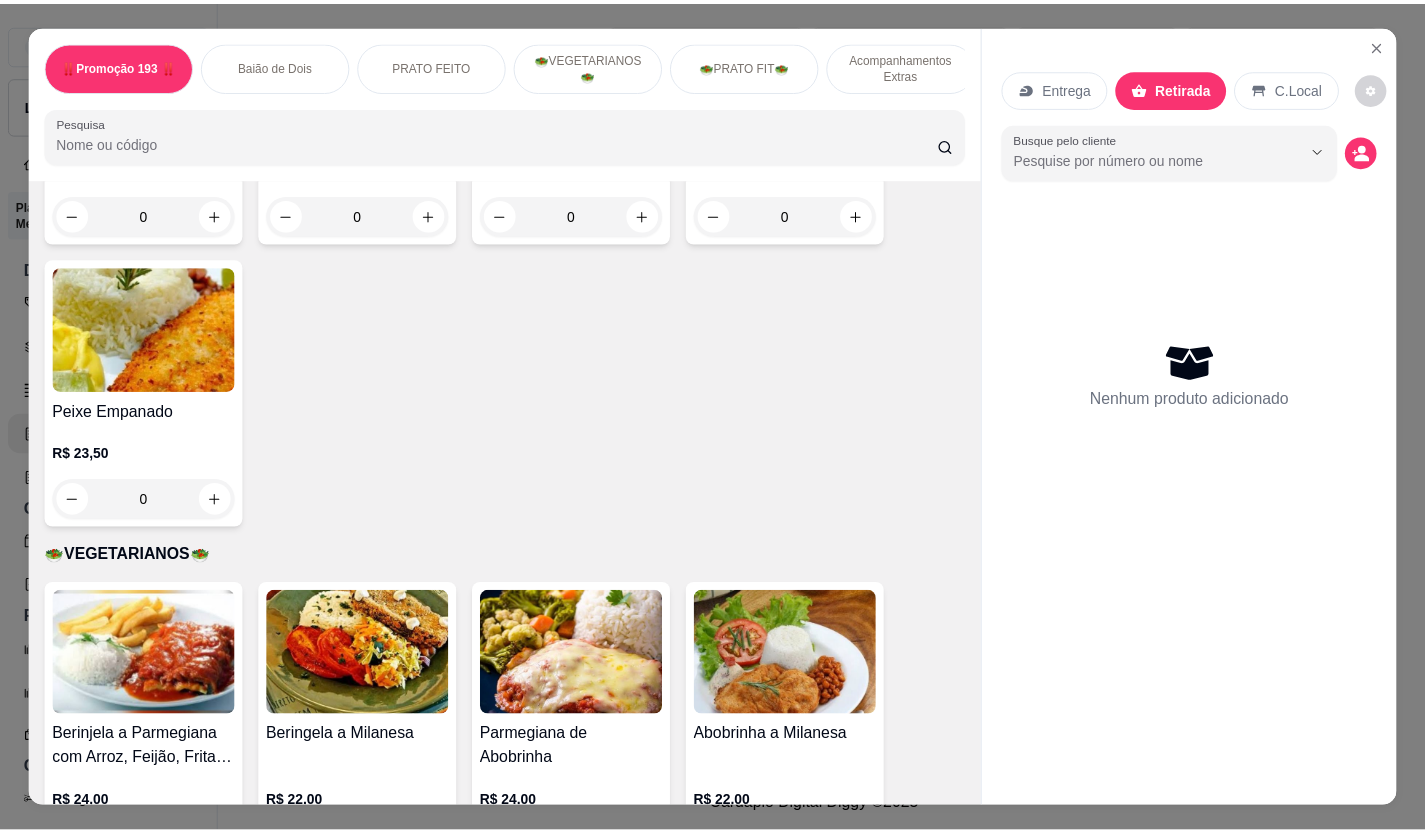 scroll, scrollTop: 1600, scrollLeft: 0, axis: vertical 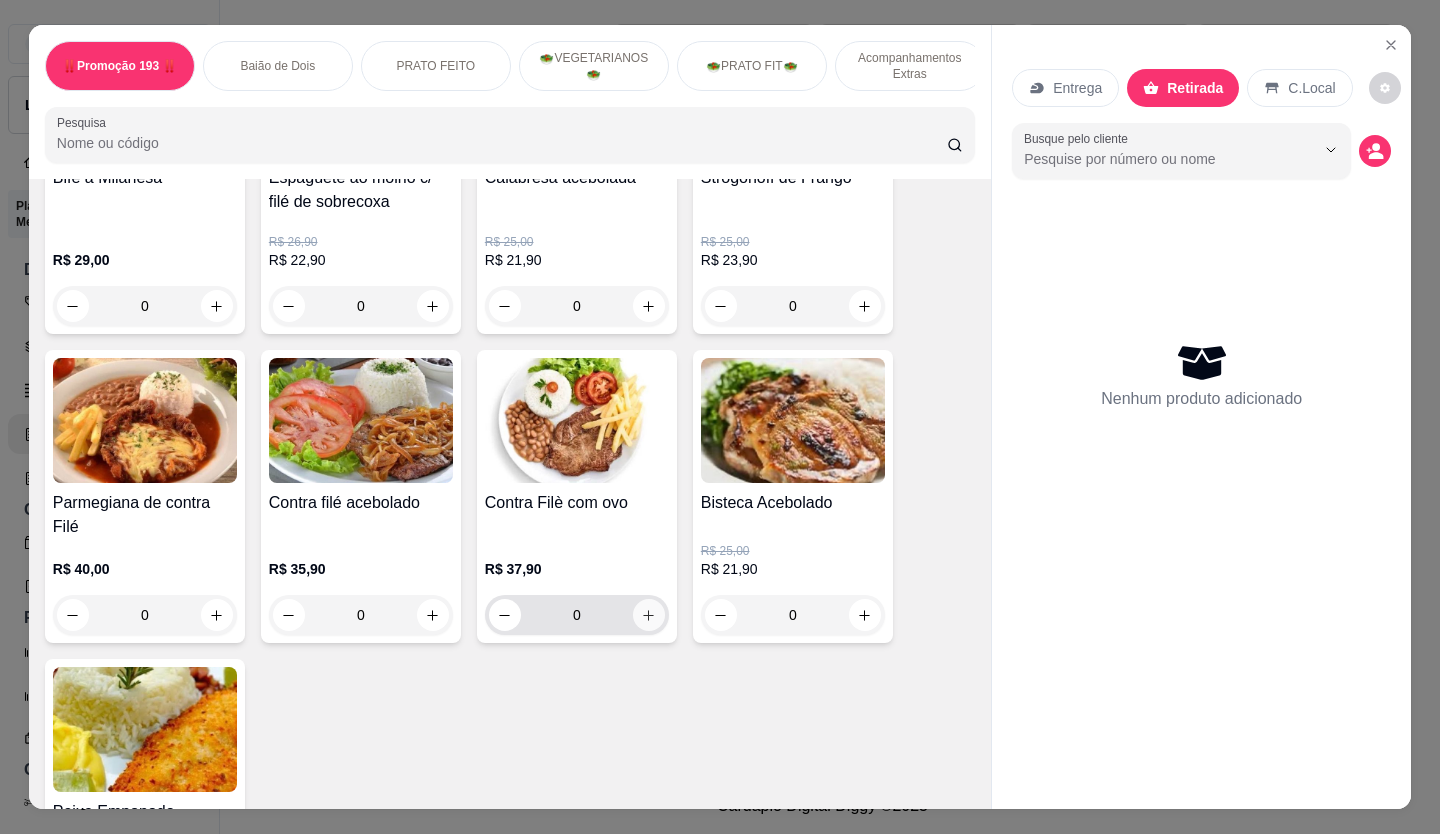 click at bounding box center [649, 615] 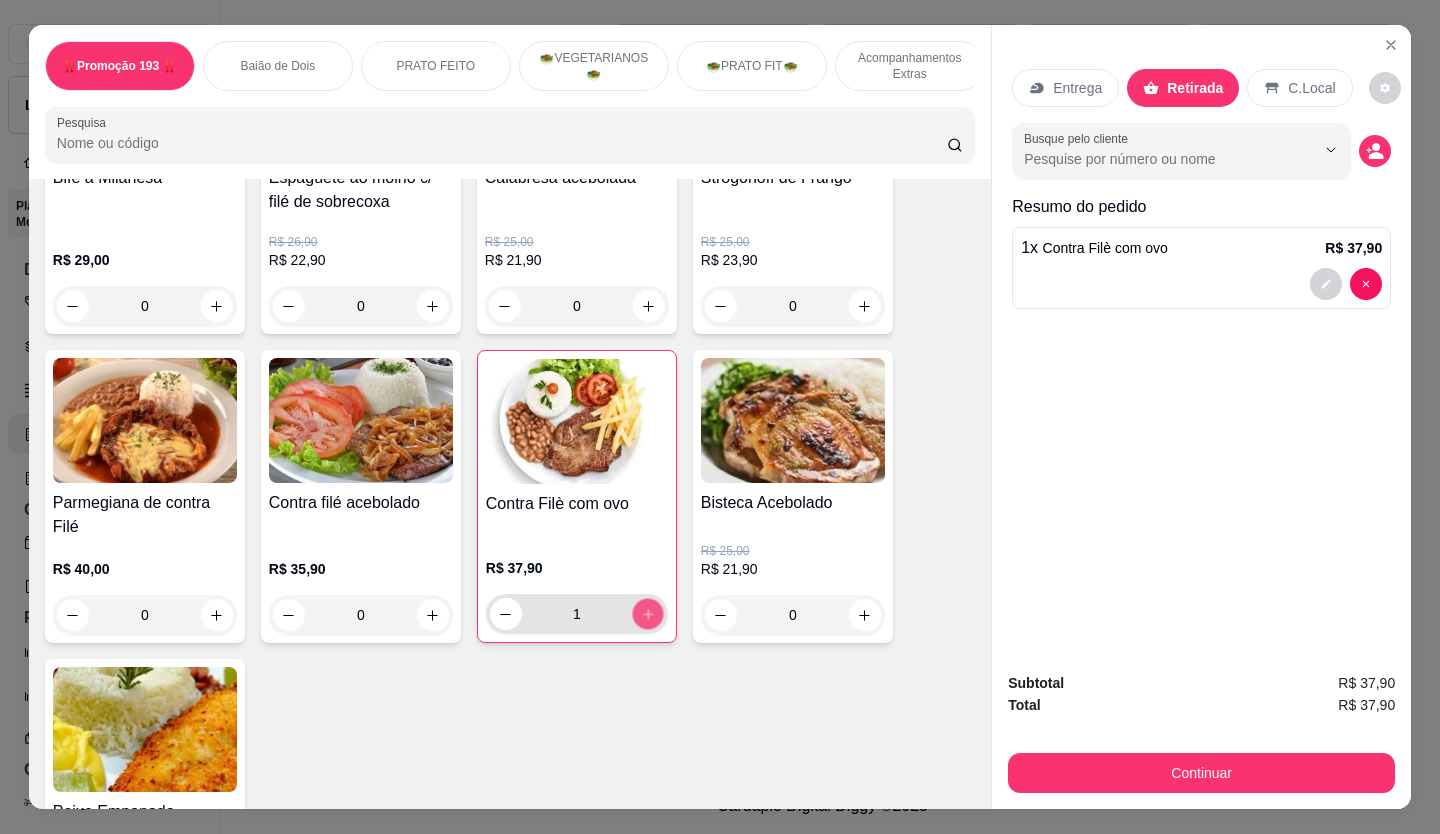 click at bounding box center (647, 614) 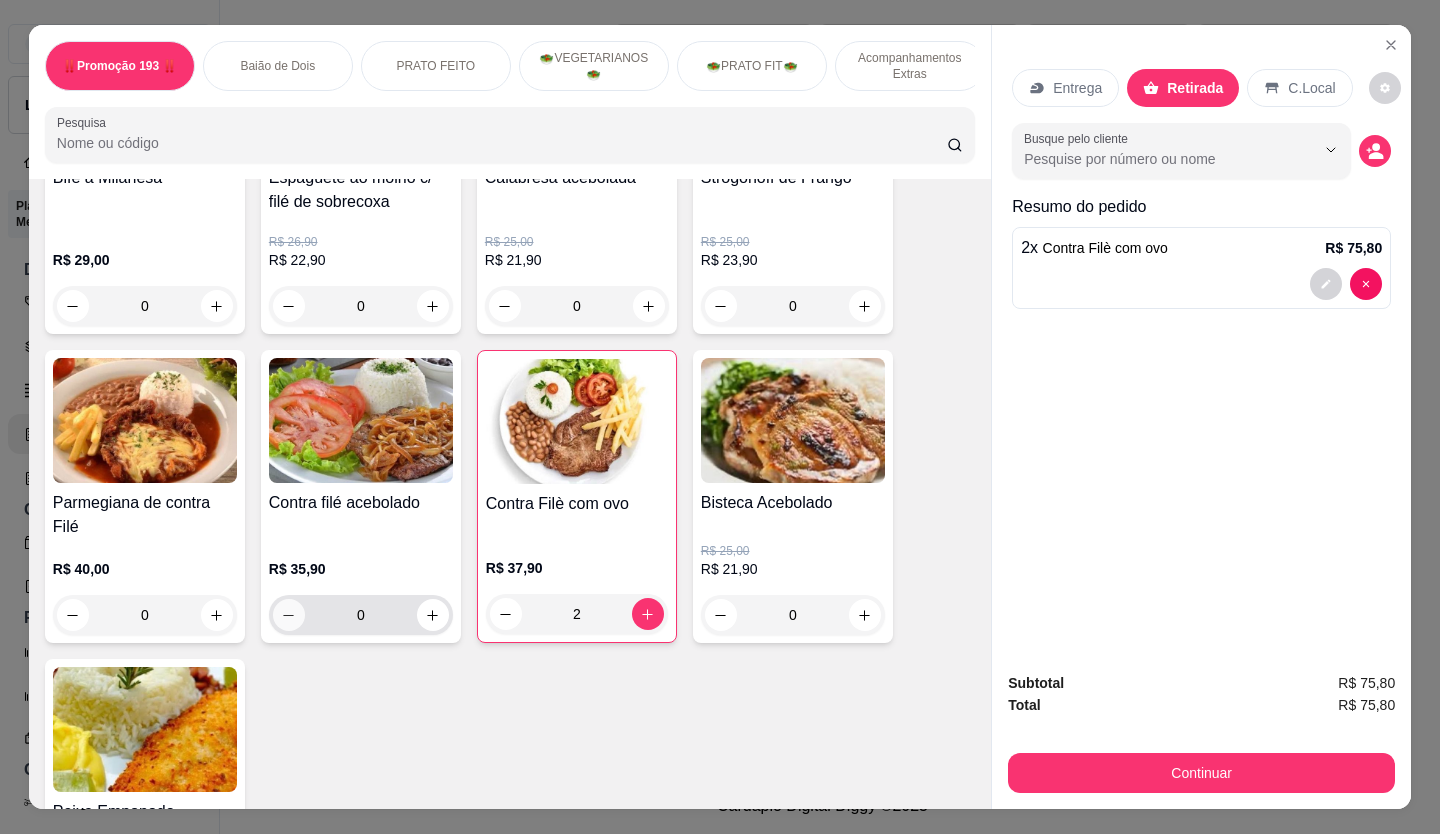 click on "Contra filé acebolado R$ 35,90 0" at bounding box center [361, 496] 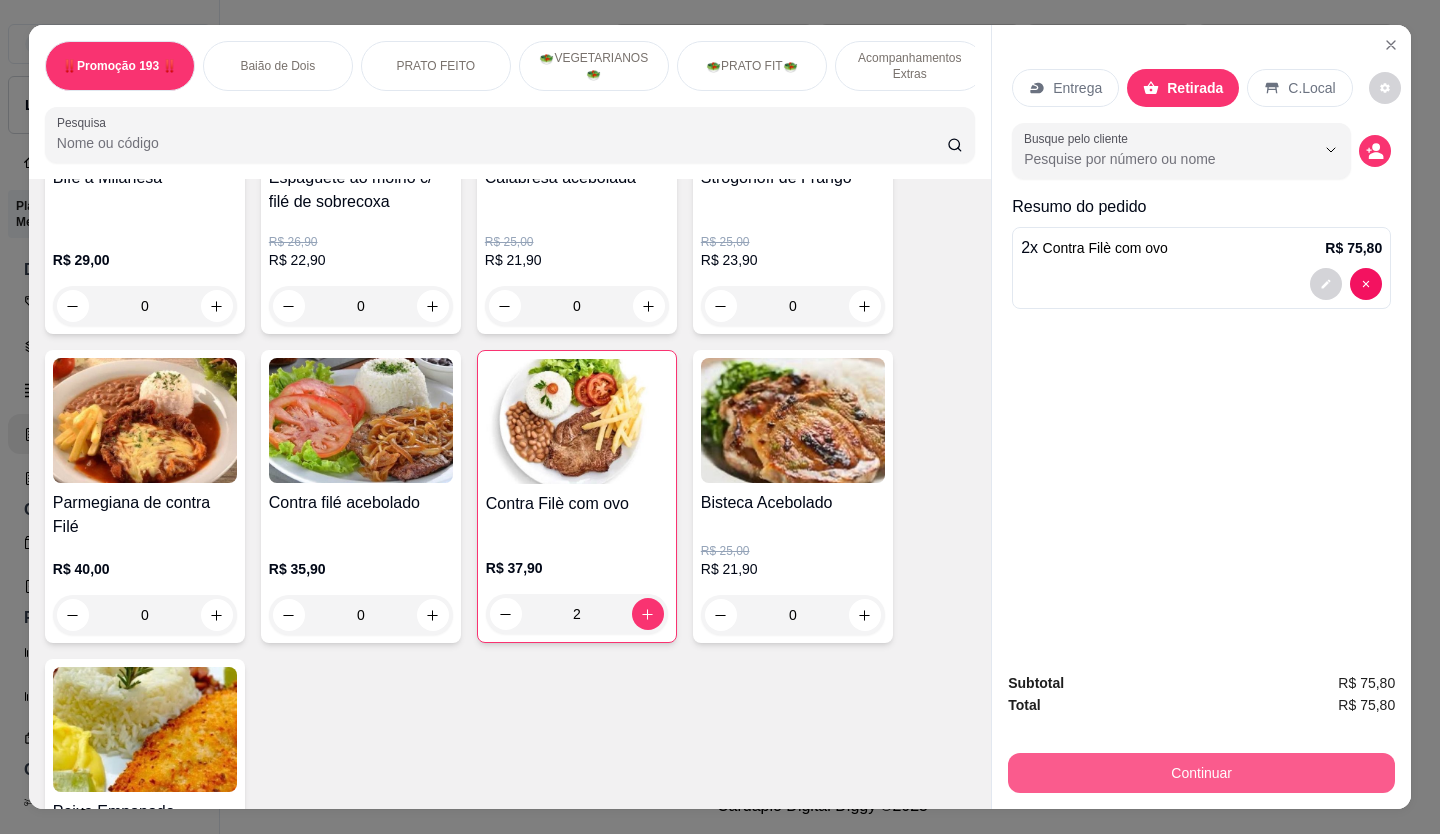 click on "Continuar" at bounding box center [1201, 773] 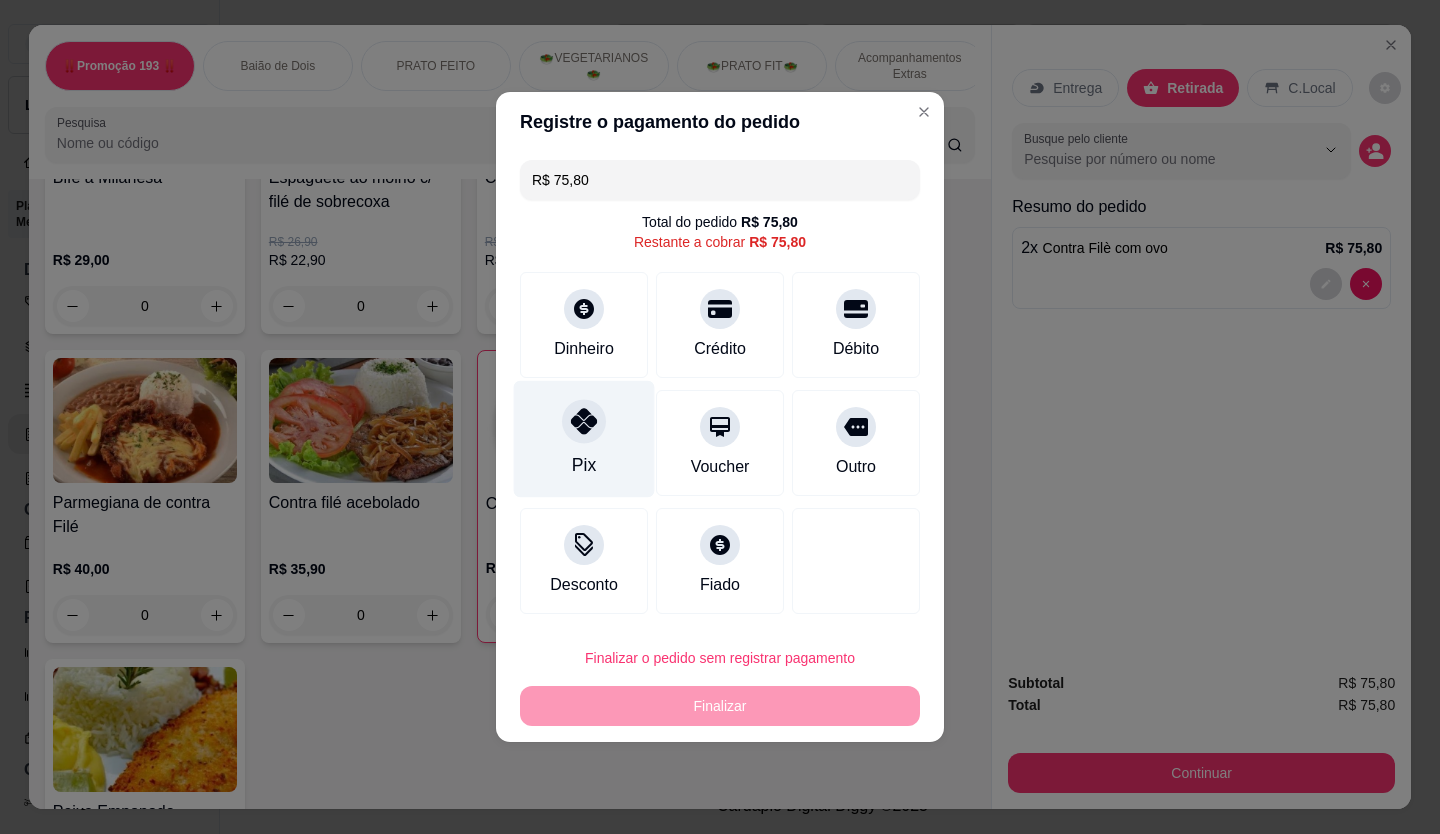 click at bounding box center [584, 421] 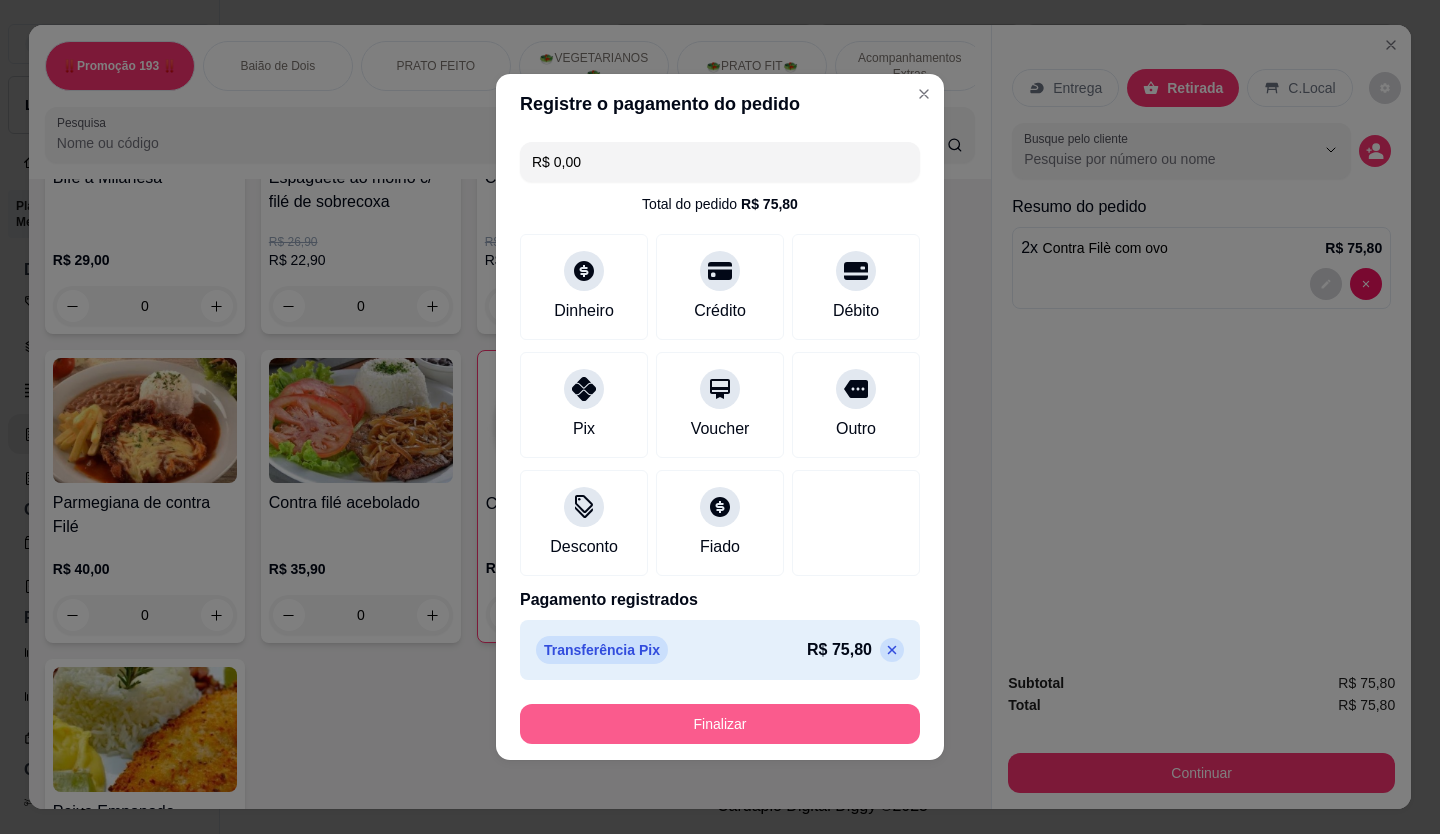 click on "Finalizar" at bounding box center (720, 724) 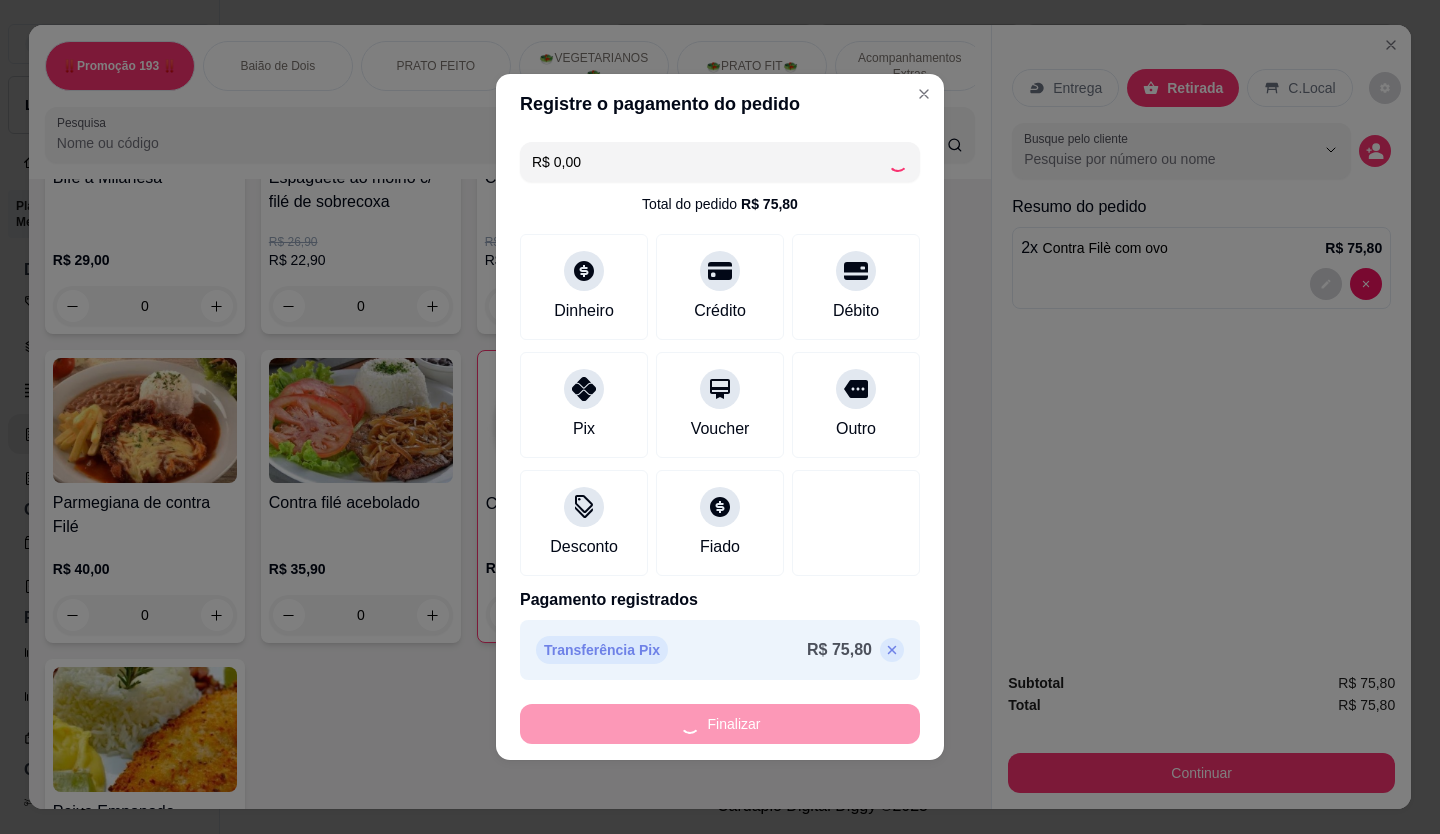 type on "0" 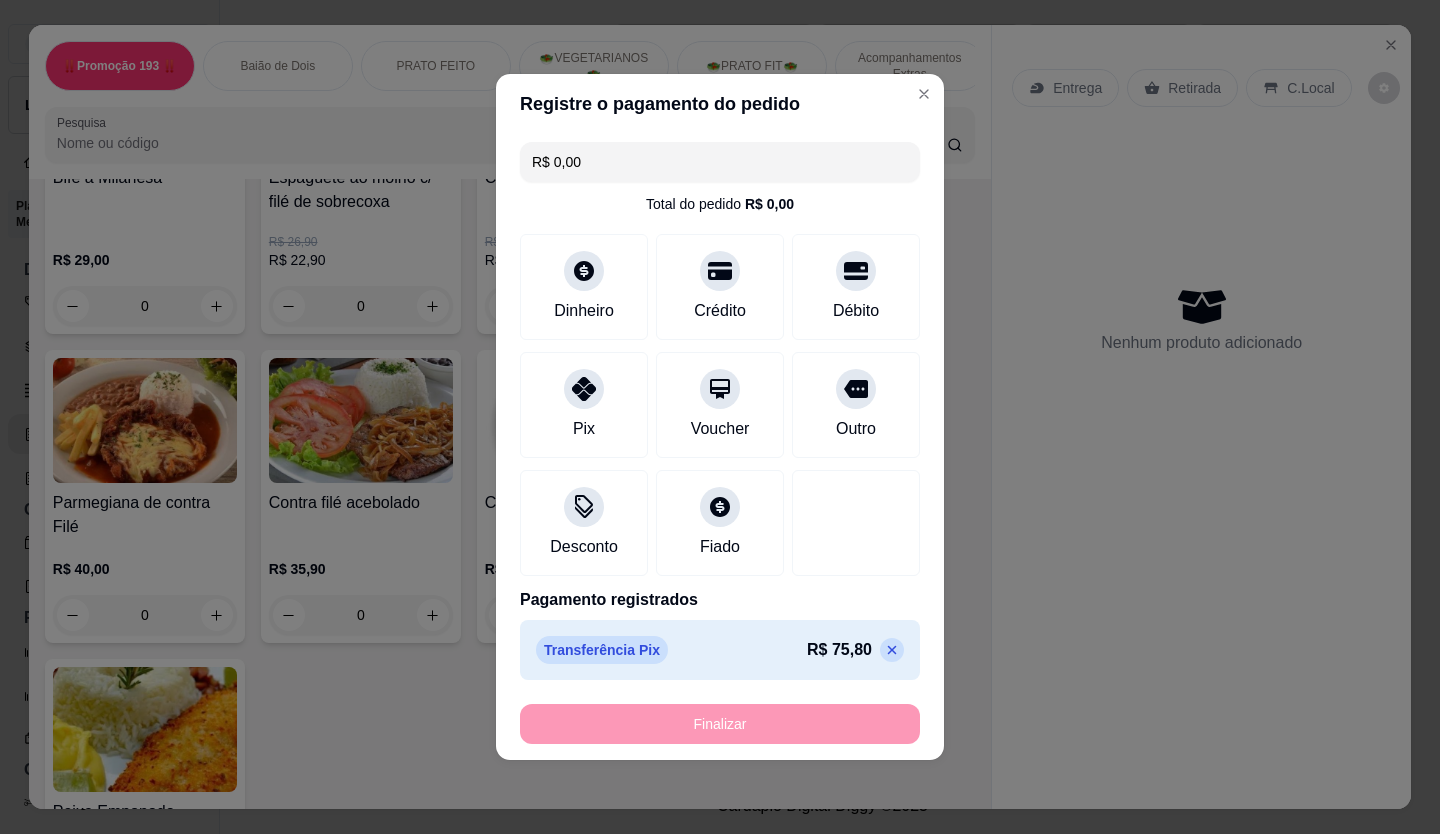 type on "-R$ 75,80" 